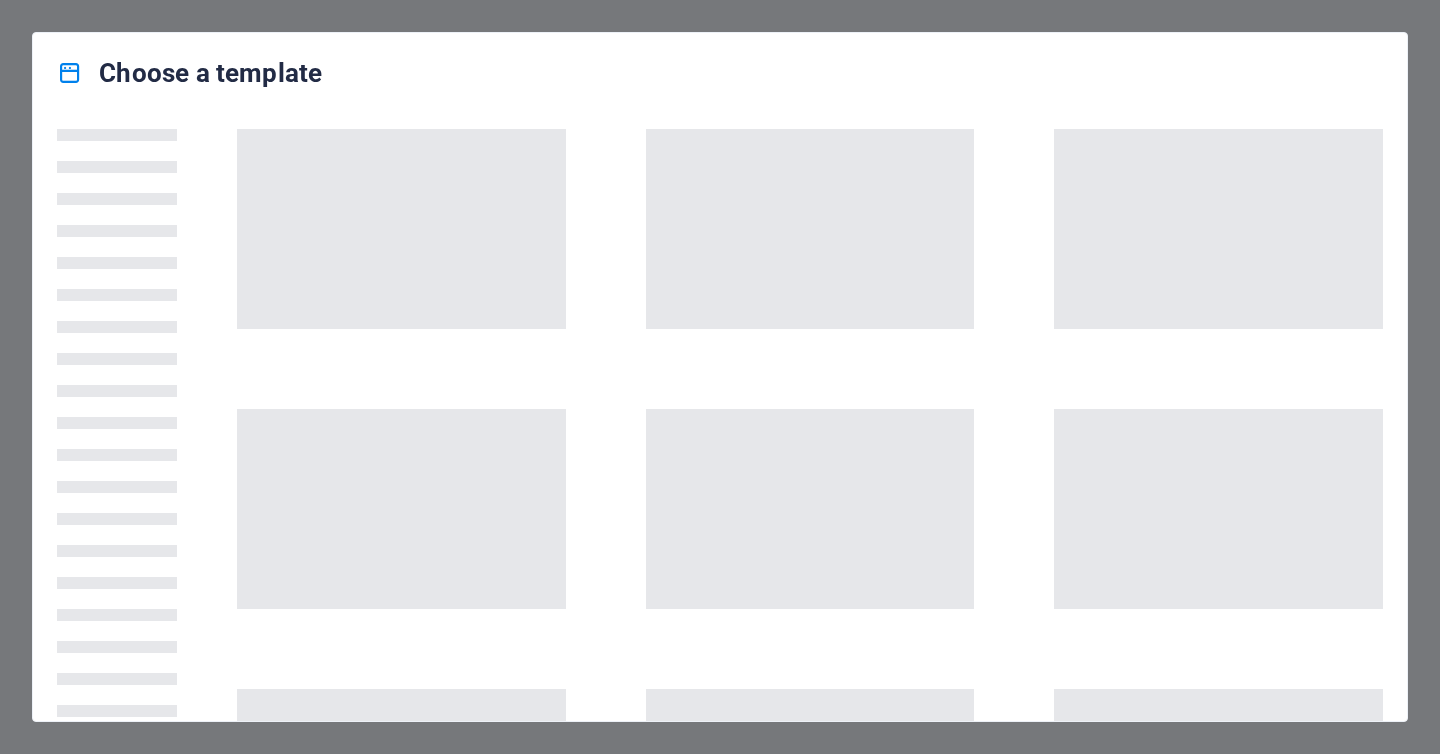 scroll, scrollTop: 0, scrollLeft: 0, axis: both 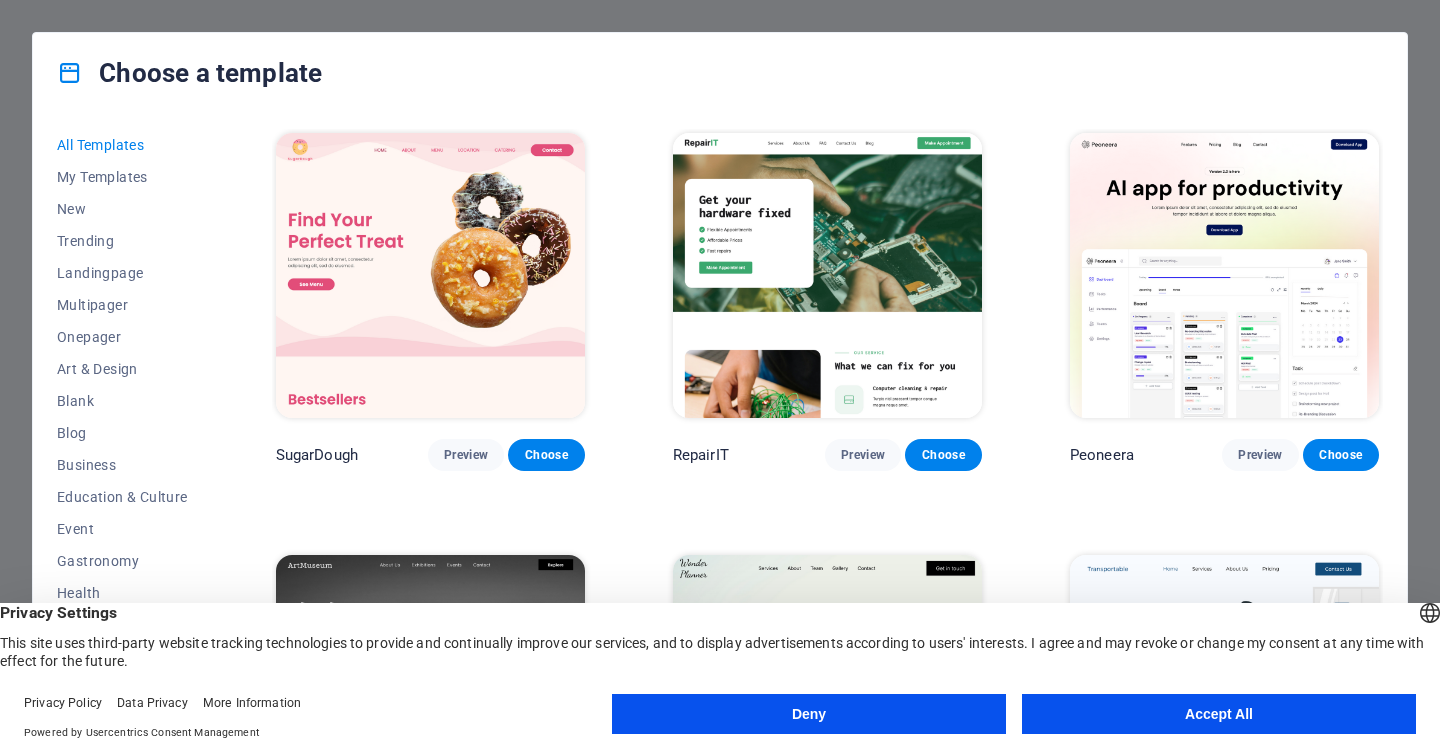 click on "Accept All" at bounding box center [1219, 714] 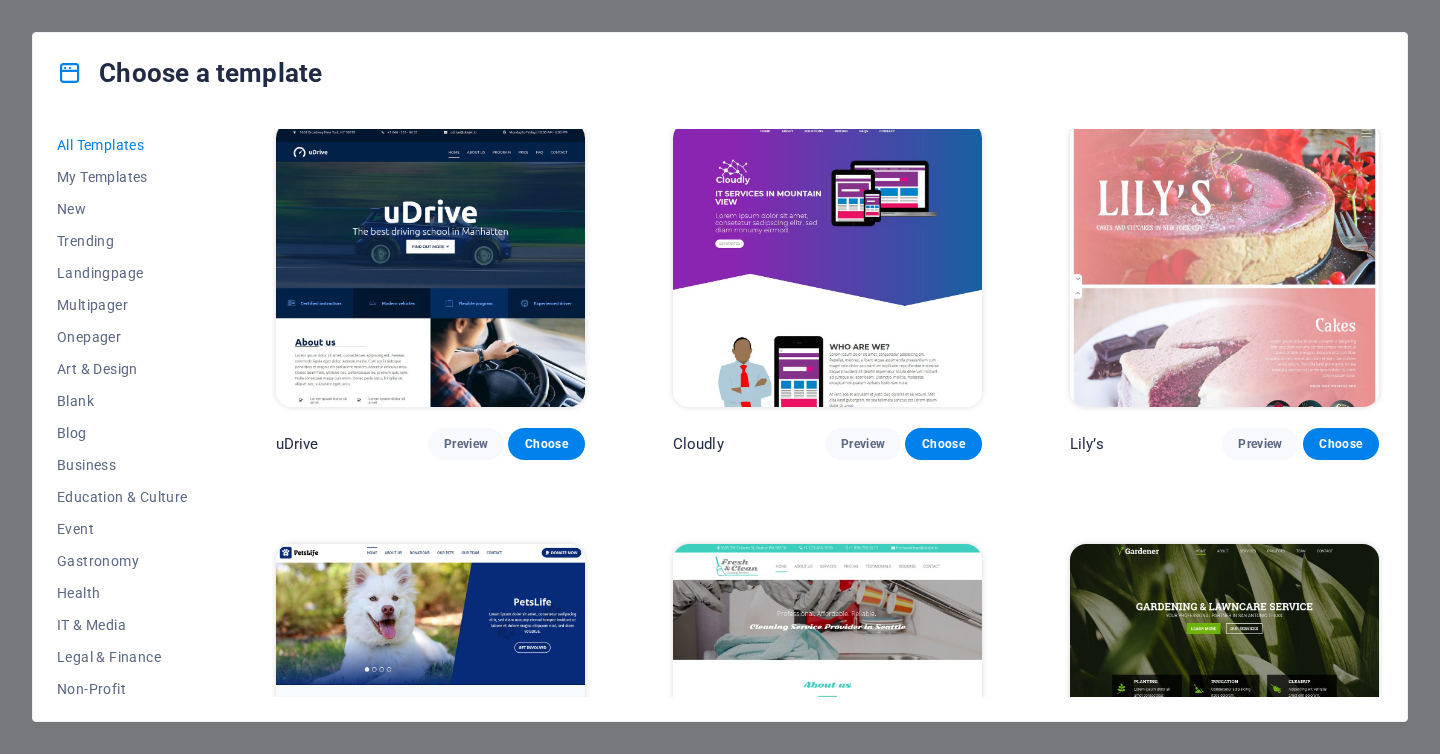scroll, scrollTop: 13956, scrollLeft: 0, axis: vertical 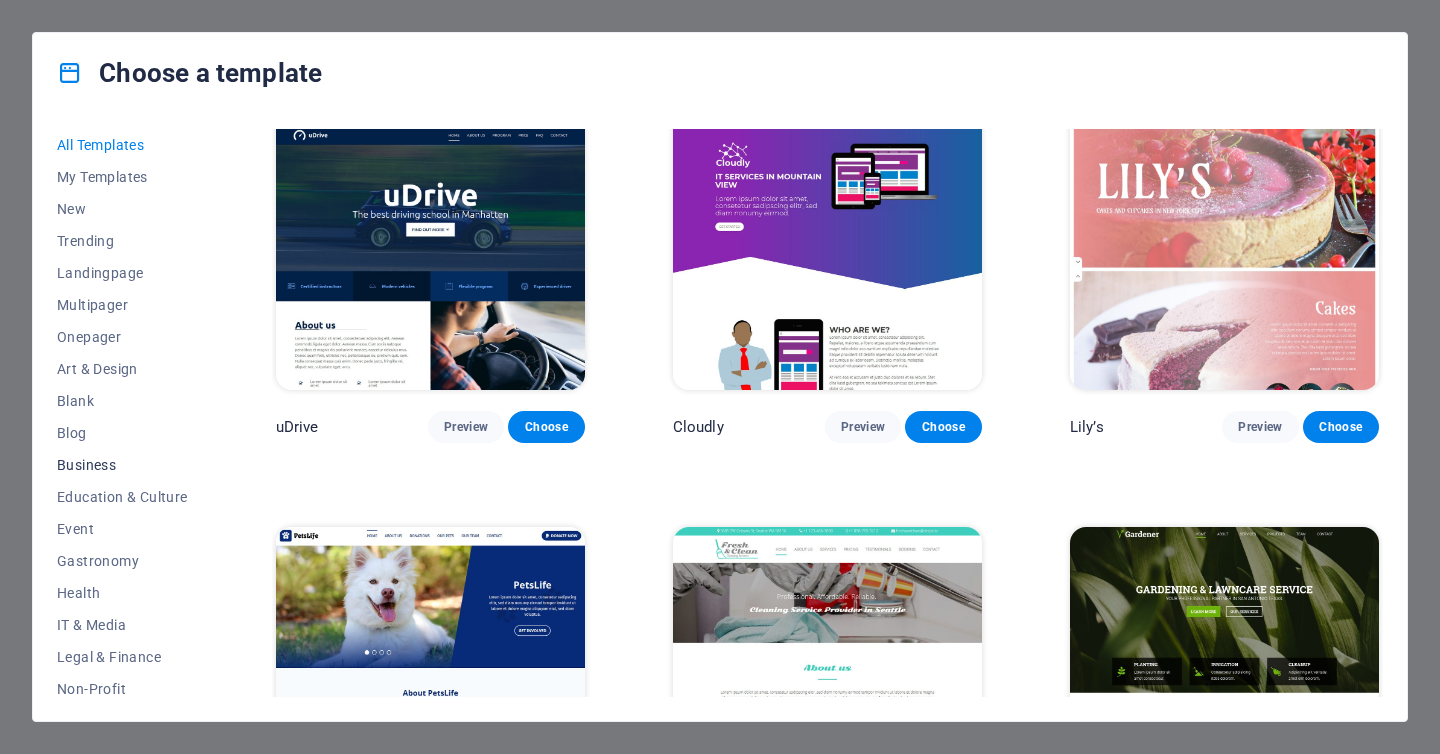 click on "Business" at bounding box center (122, 465) 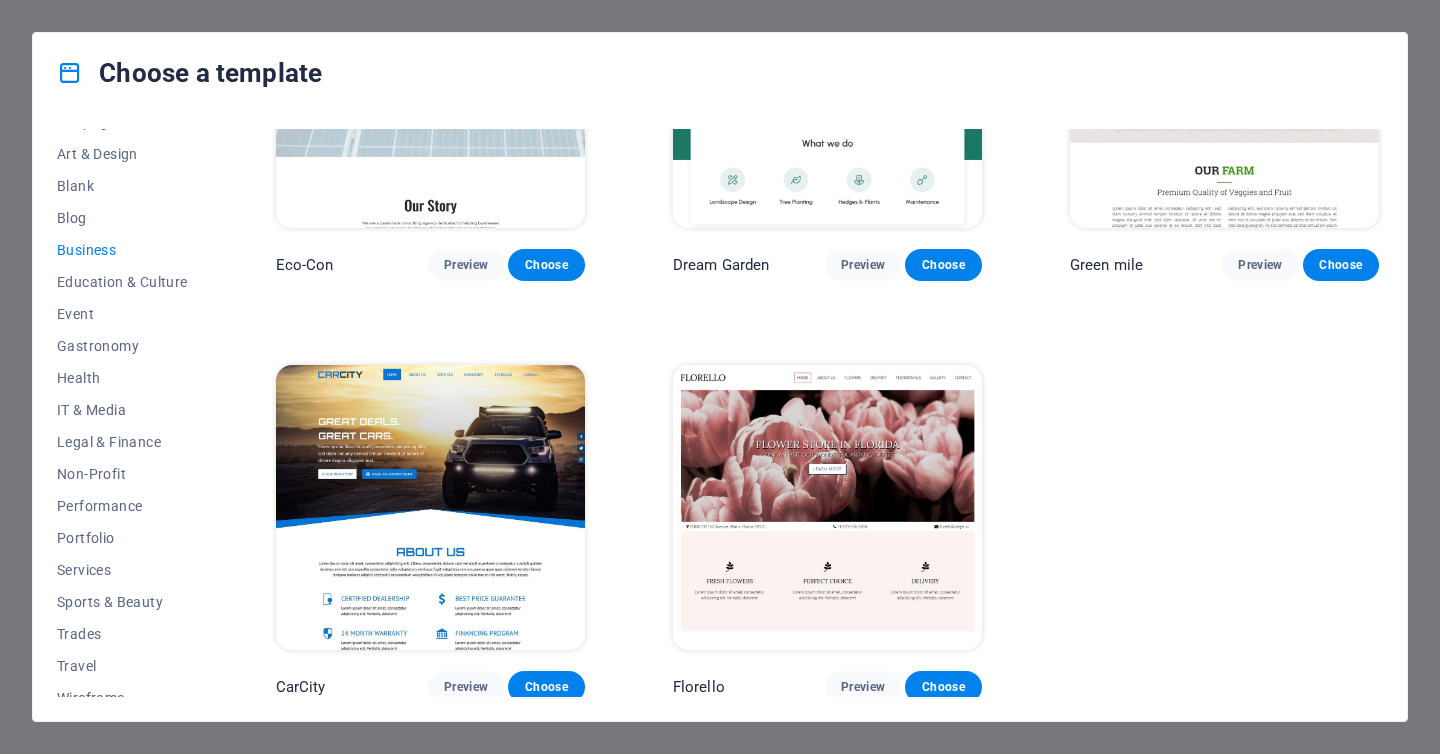 scroll, scrollTop: 144, scrollLeft: 0, axis: vertical 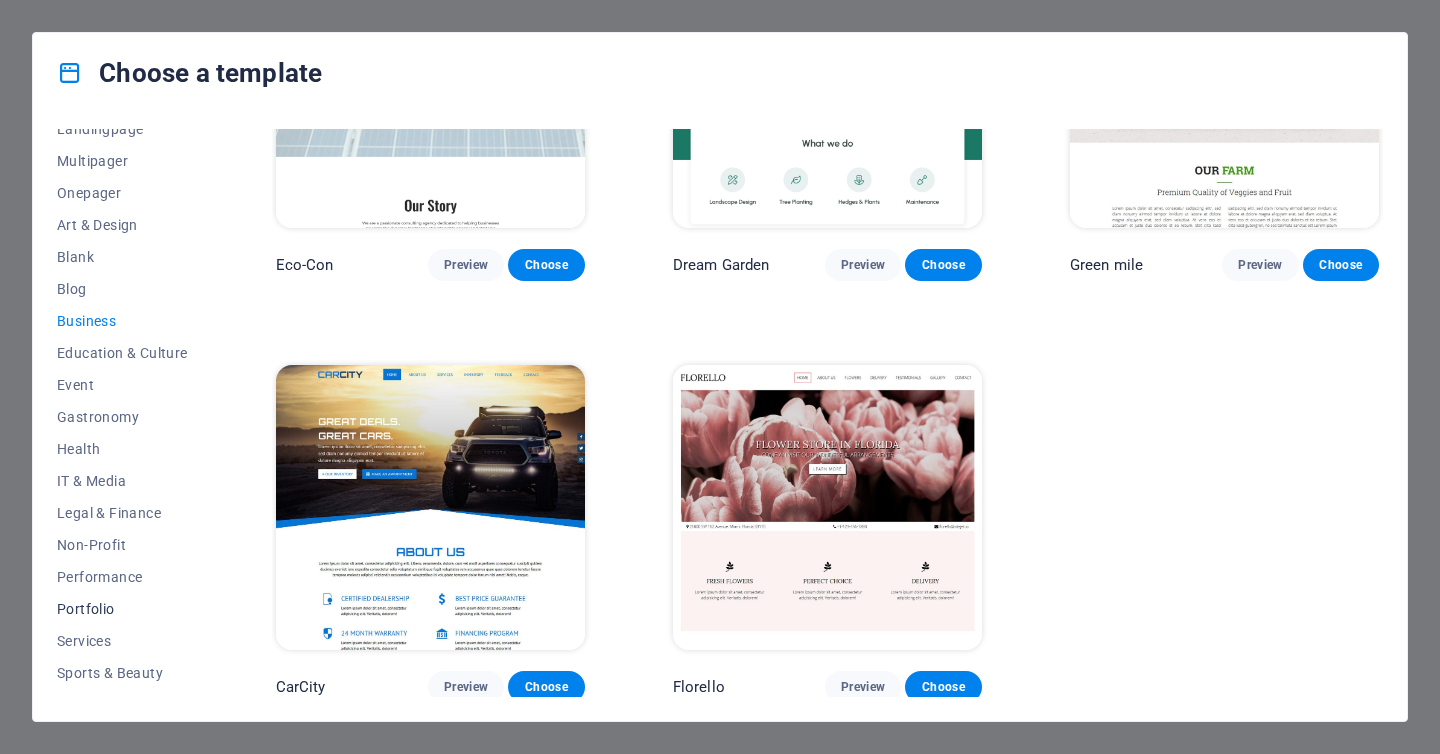 click on "Portfolio" at bounding box center [122, 609] 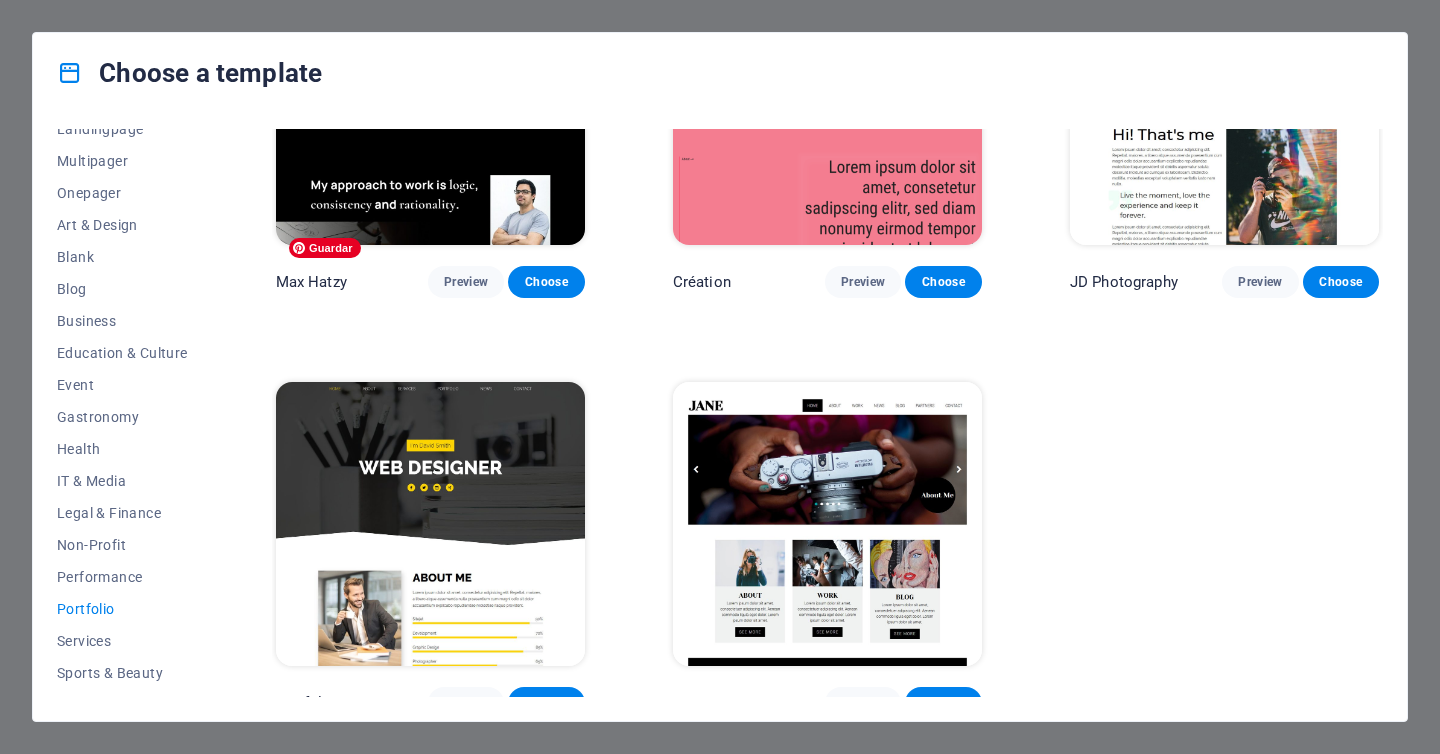 scroll, scrollTop: 609, scrollLeft: 0, axis: vertical 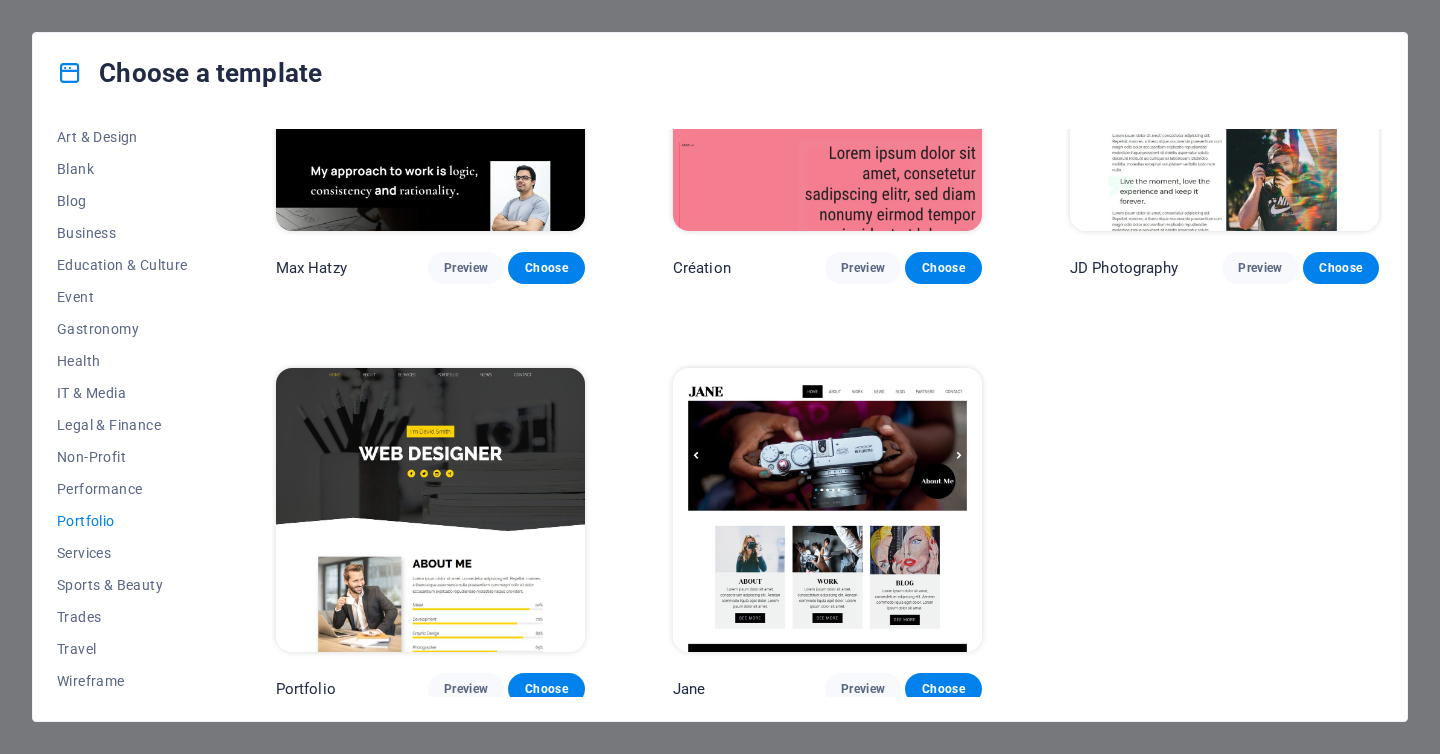 drag, startPoint x: 215, startPoint y: 639, endPoint x: 213, endPoint y: 684, distance: 45.044422 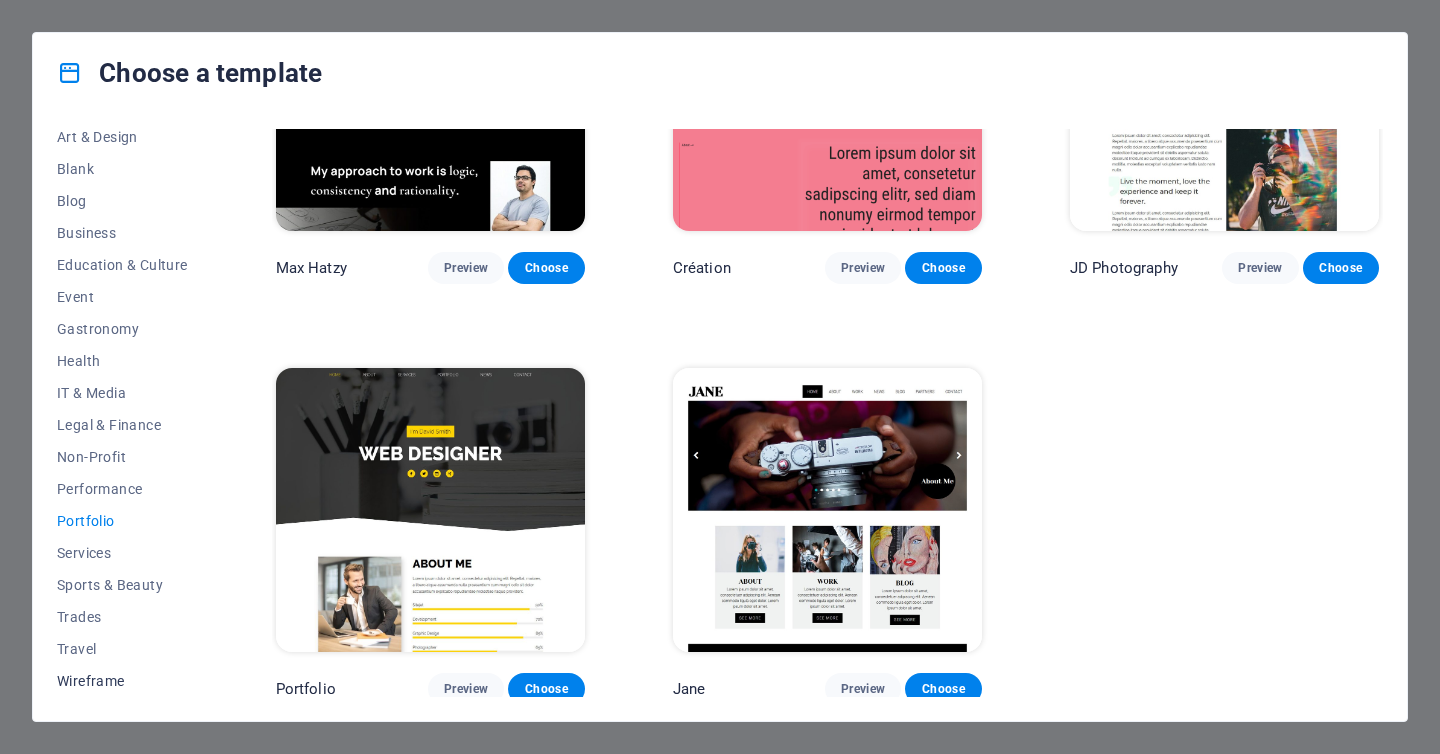 click on "Wireframe" at bounding box center (122, 681) 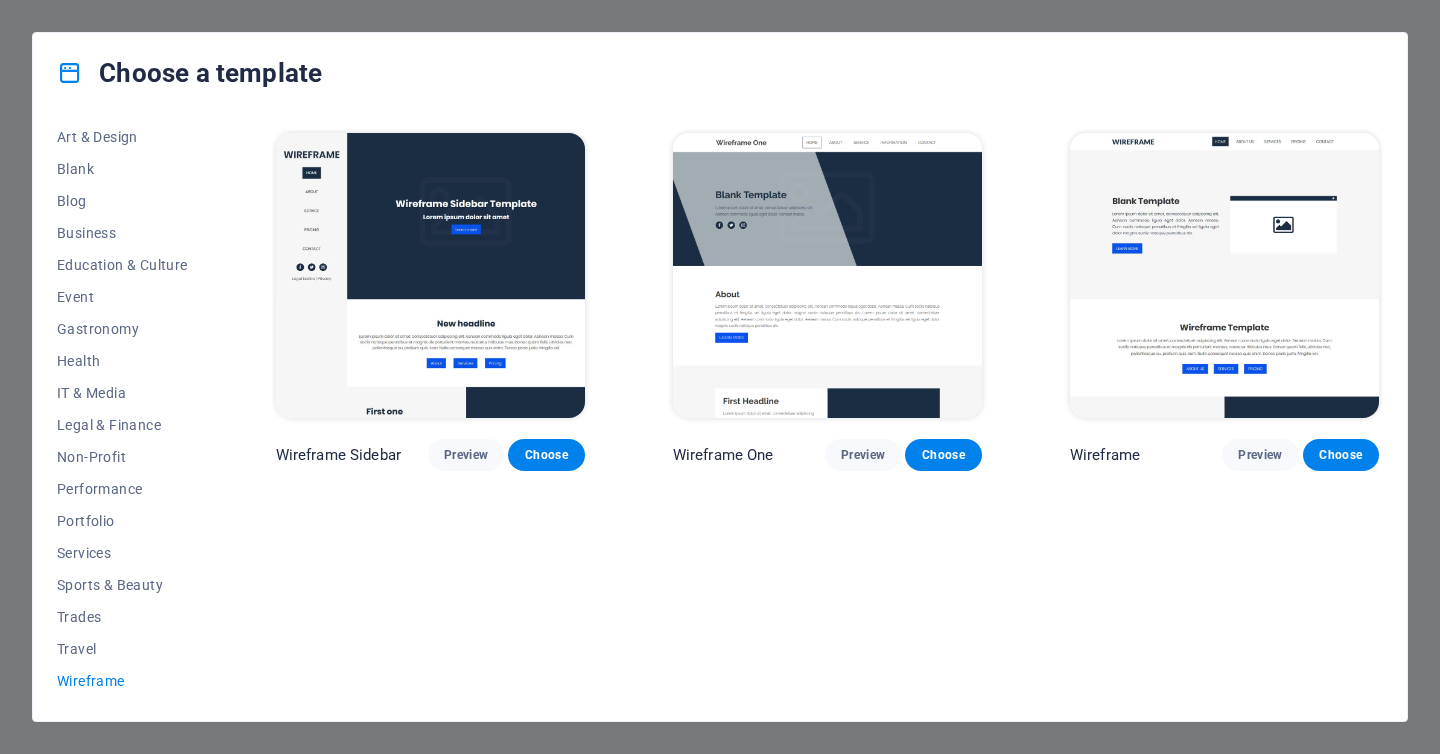 scroll, scrollTop: 0, scrollLeft: 0, axis: both 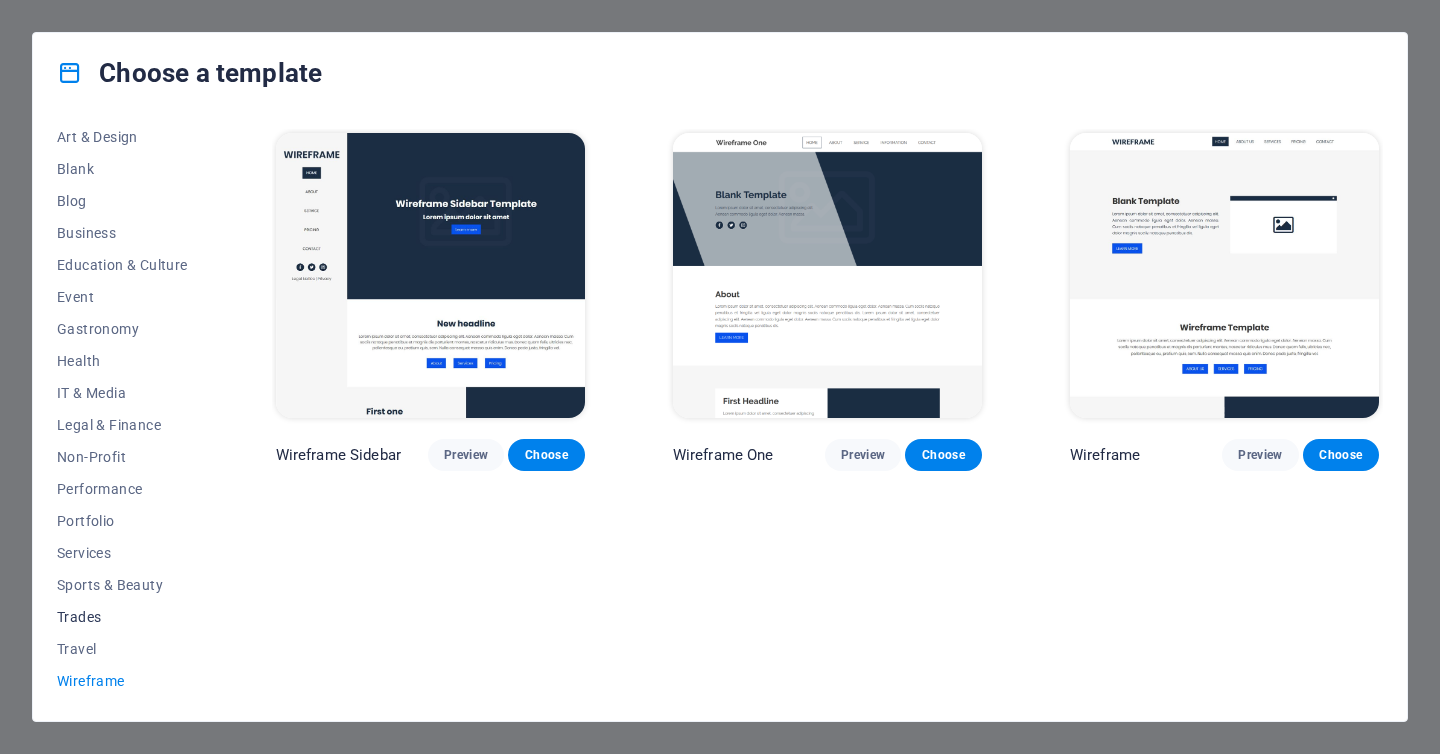 click on "Trades" at bounding box center [122, 617] 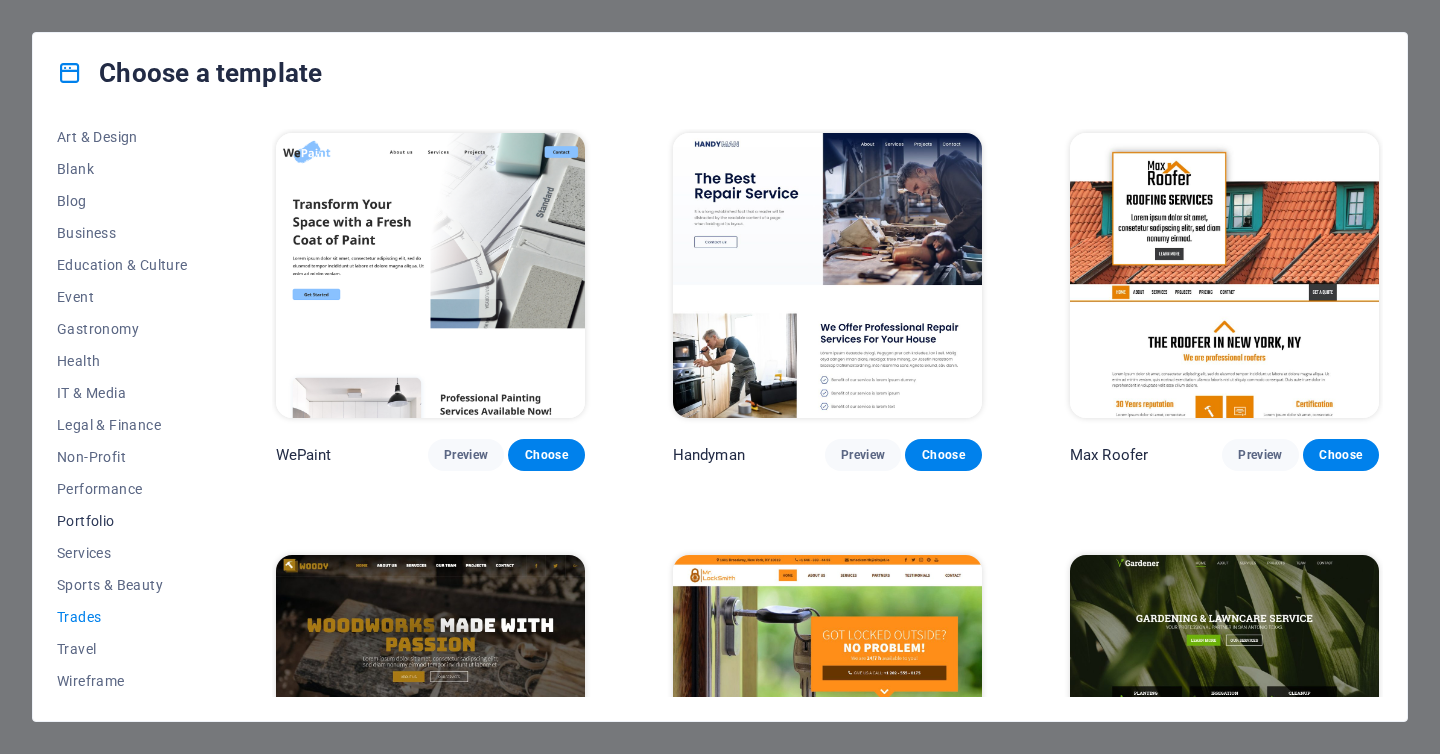 click on "Portfolio" at bounding box center (122, 521) 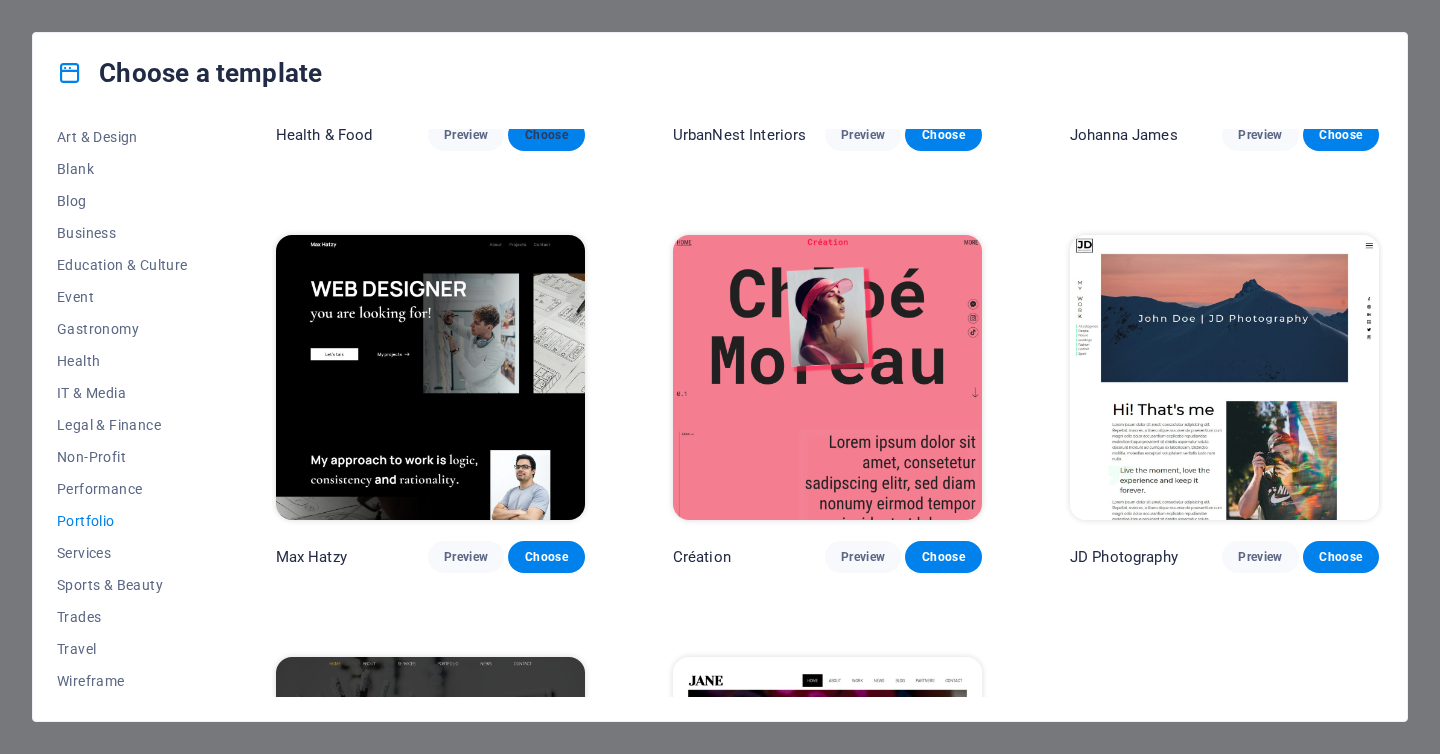 scroll, scrollTop: 609, scrollLeft: 0, axis: vertical 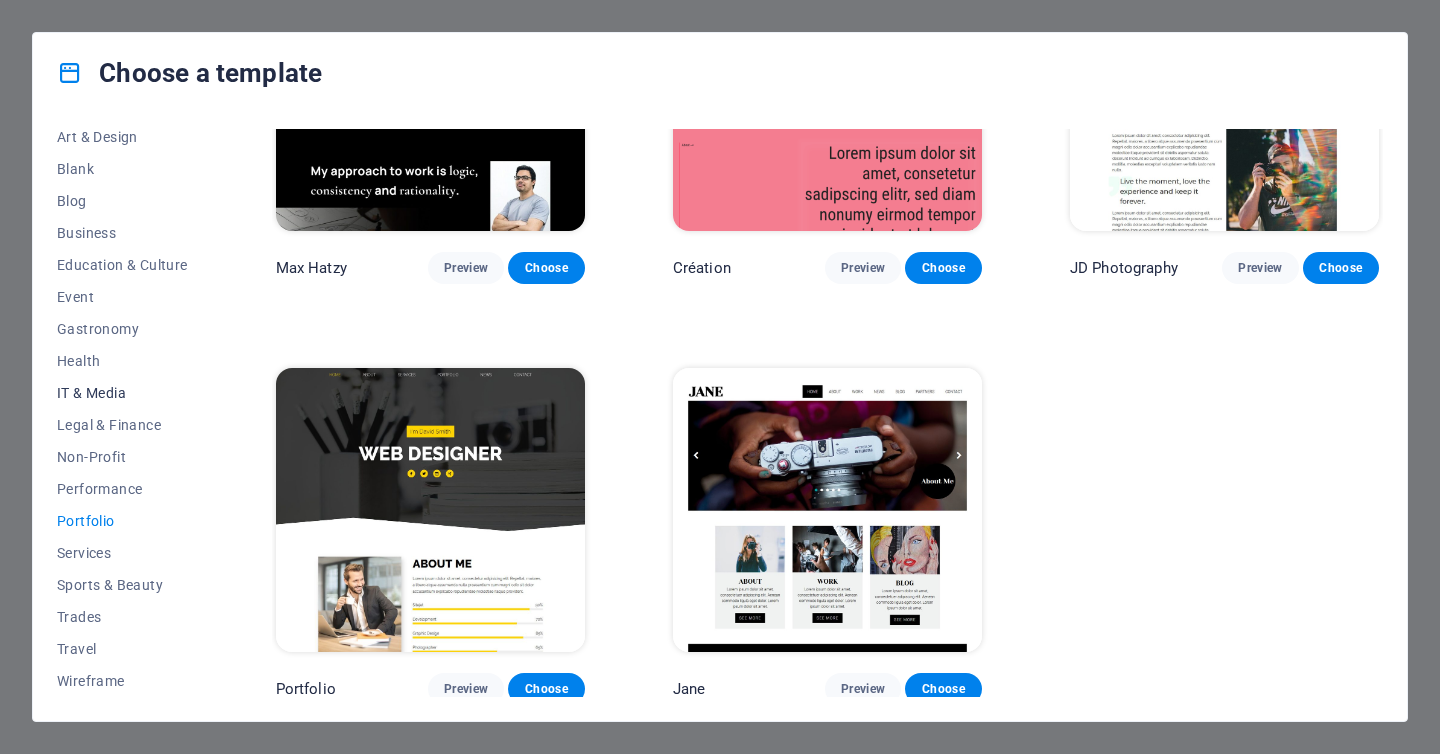 click on "IT & Media" at bounding box center [122, 393] 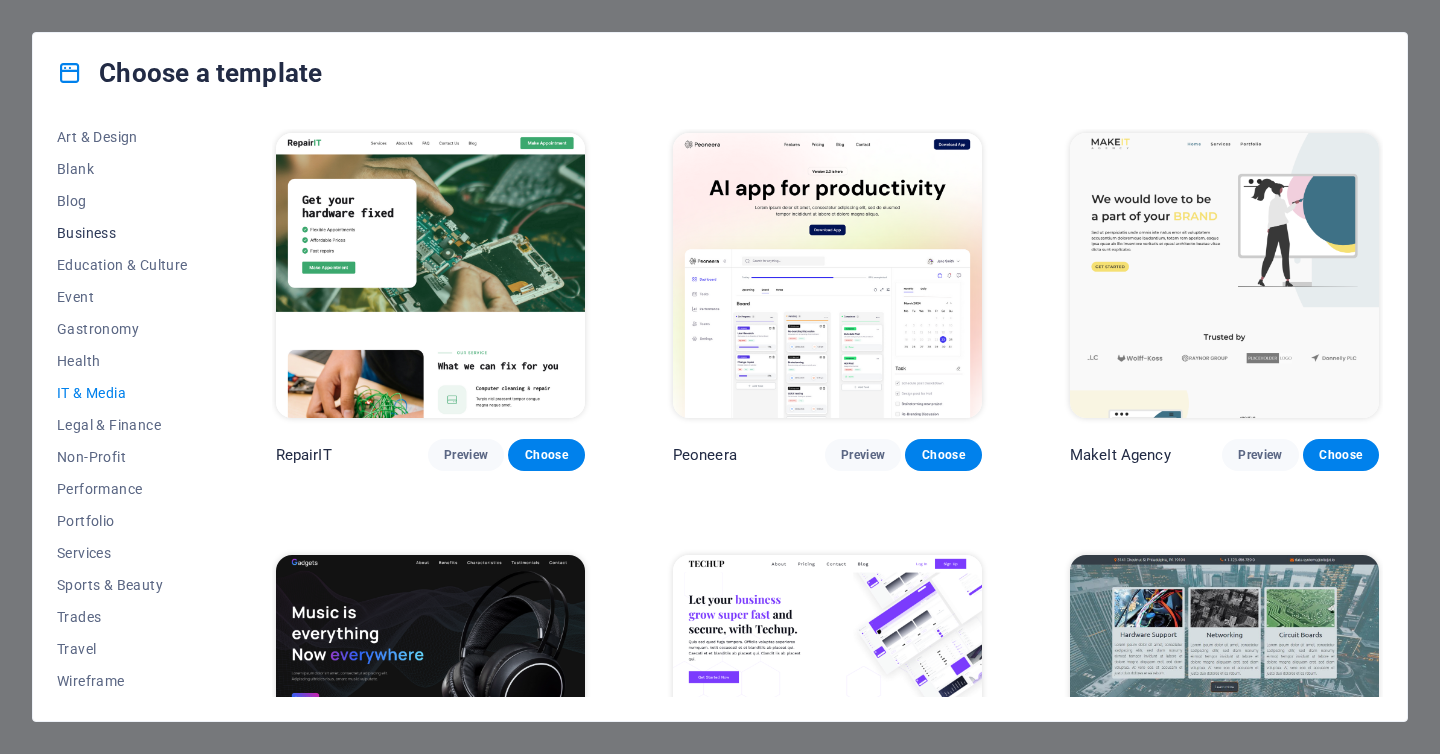 click on "Business" at bounding box center (122, 233) 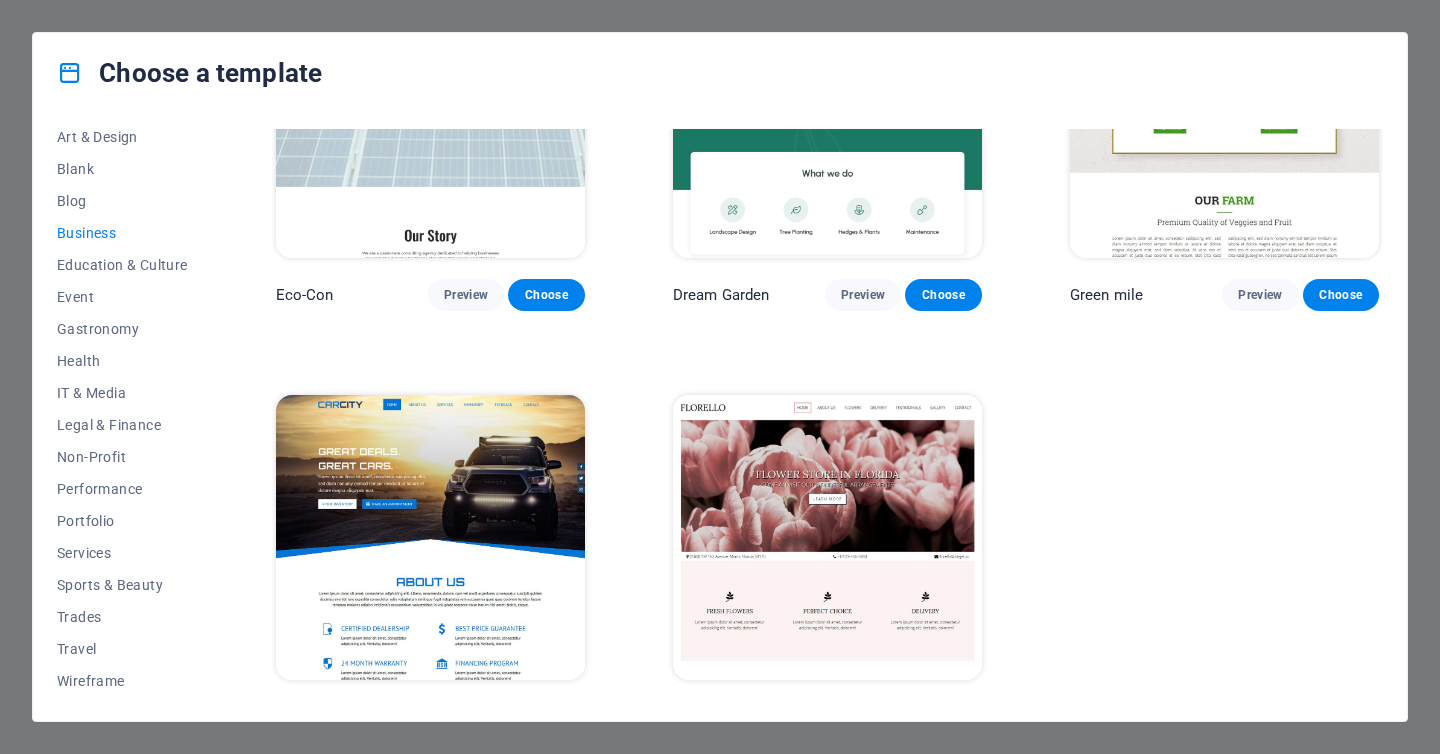 scroll, scrollTop: 190, scrollLeft: 0, axis: vertical 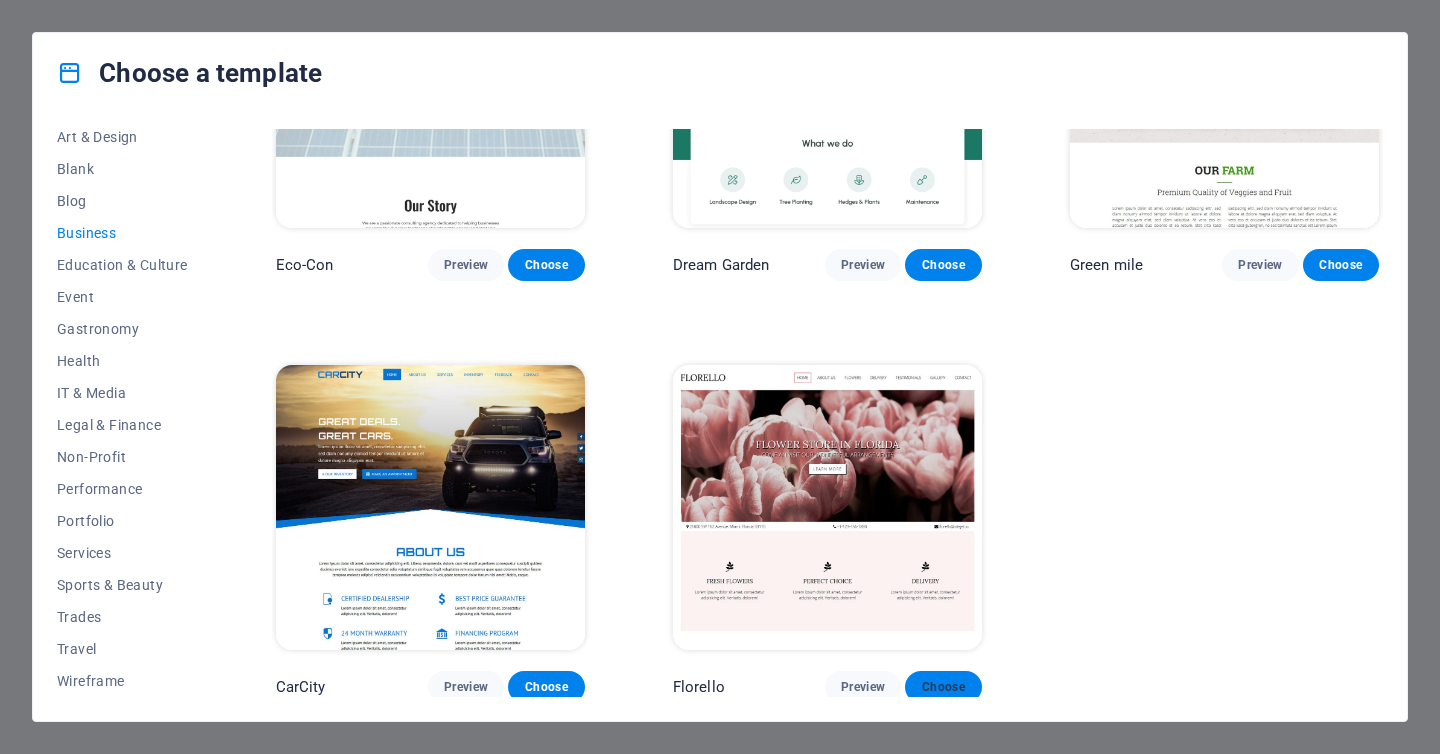 click on "Choose" at bounding box center (943, 687) 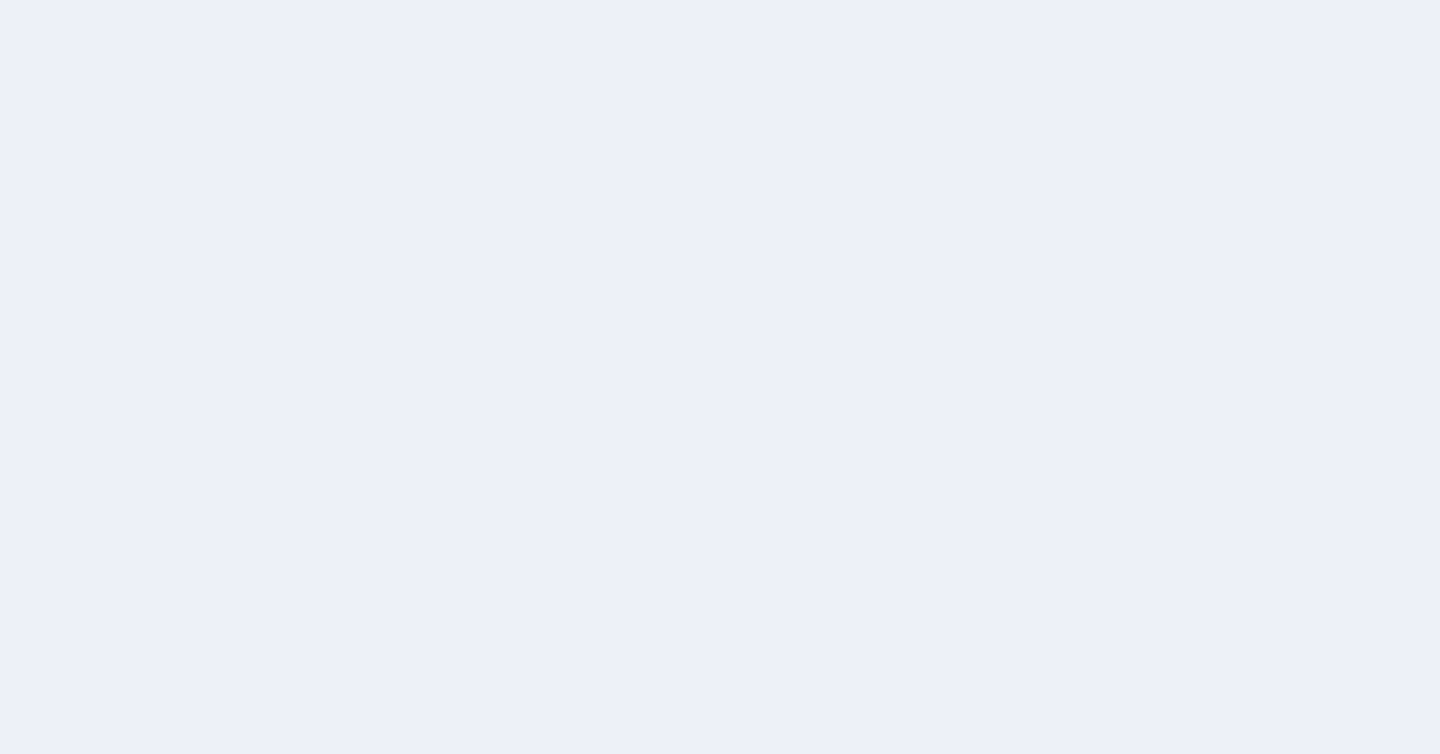 scroll, scrollTop: 0, scrollLeft: 0, axis: both 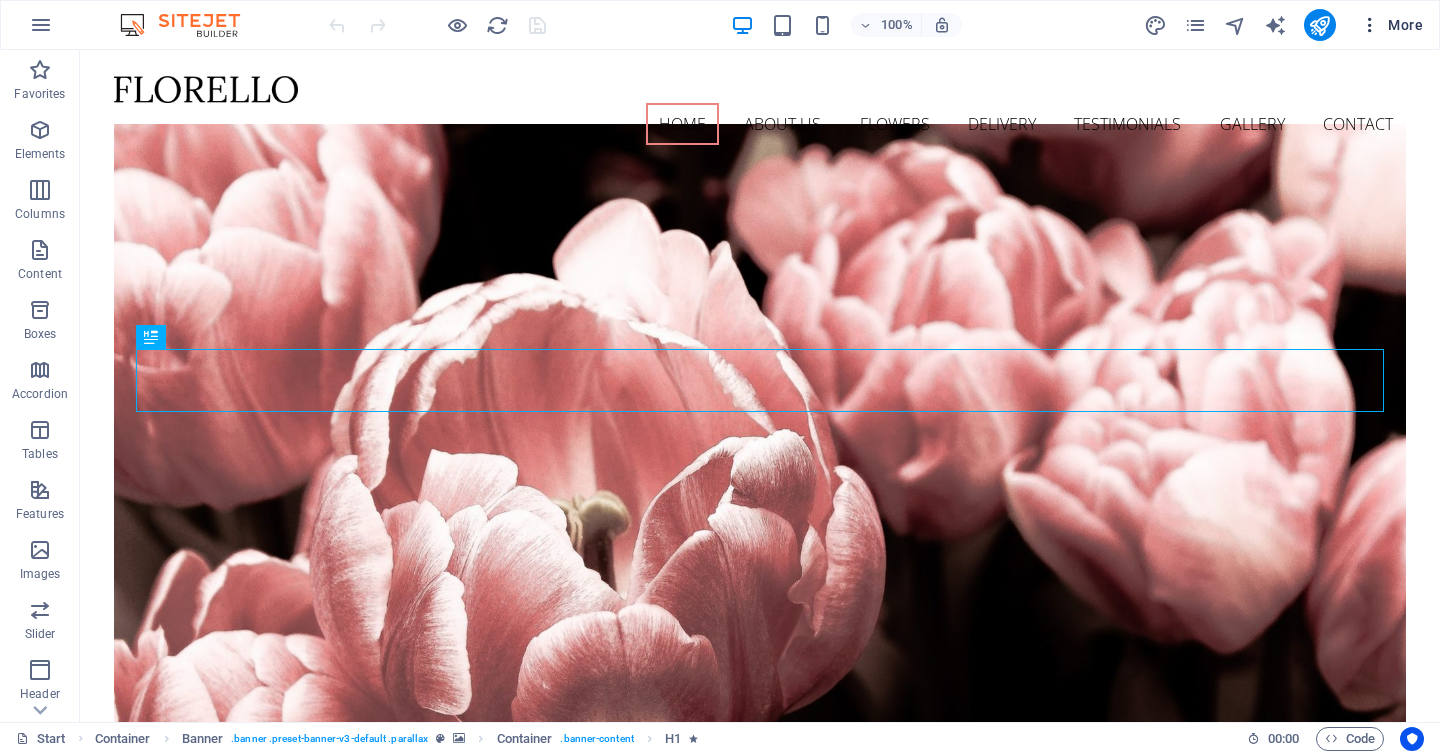 click at bounding box center [1370, 25] 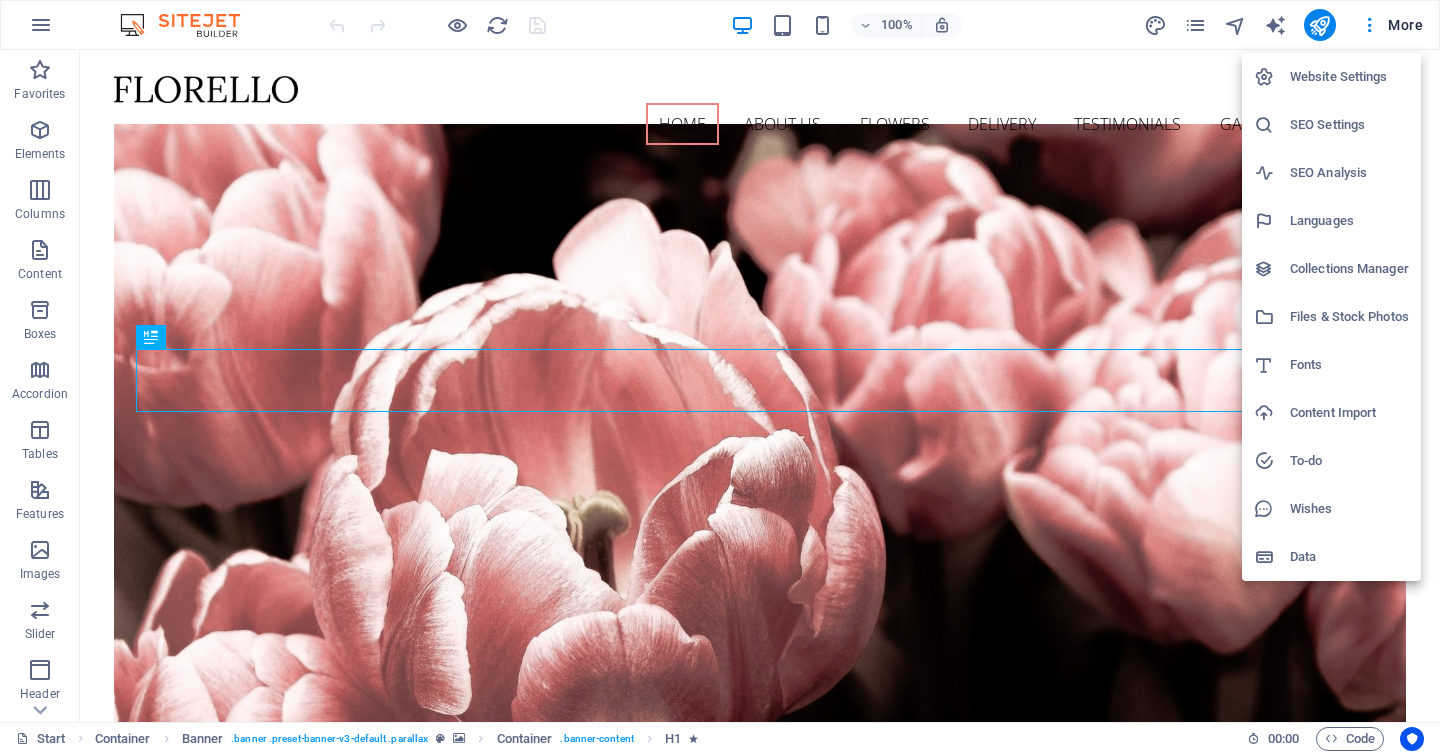 click on "Website Settings" at bounding box center [1349, 77] 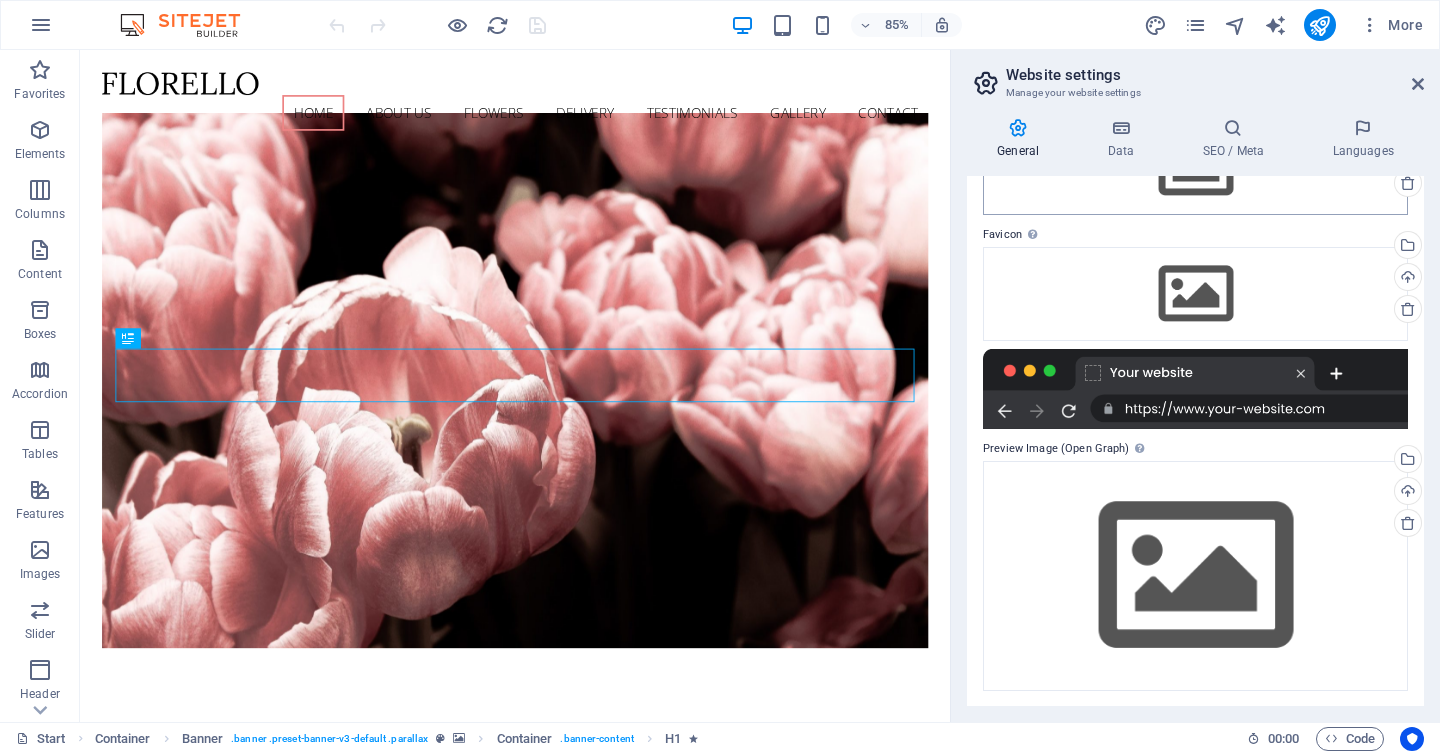 scroll, scrollTop: 0, scrollLeft: 0, axis: both 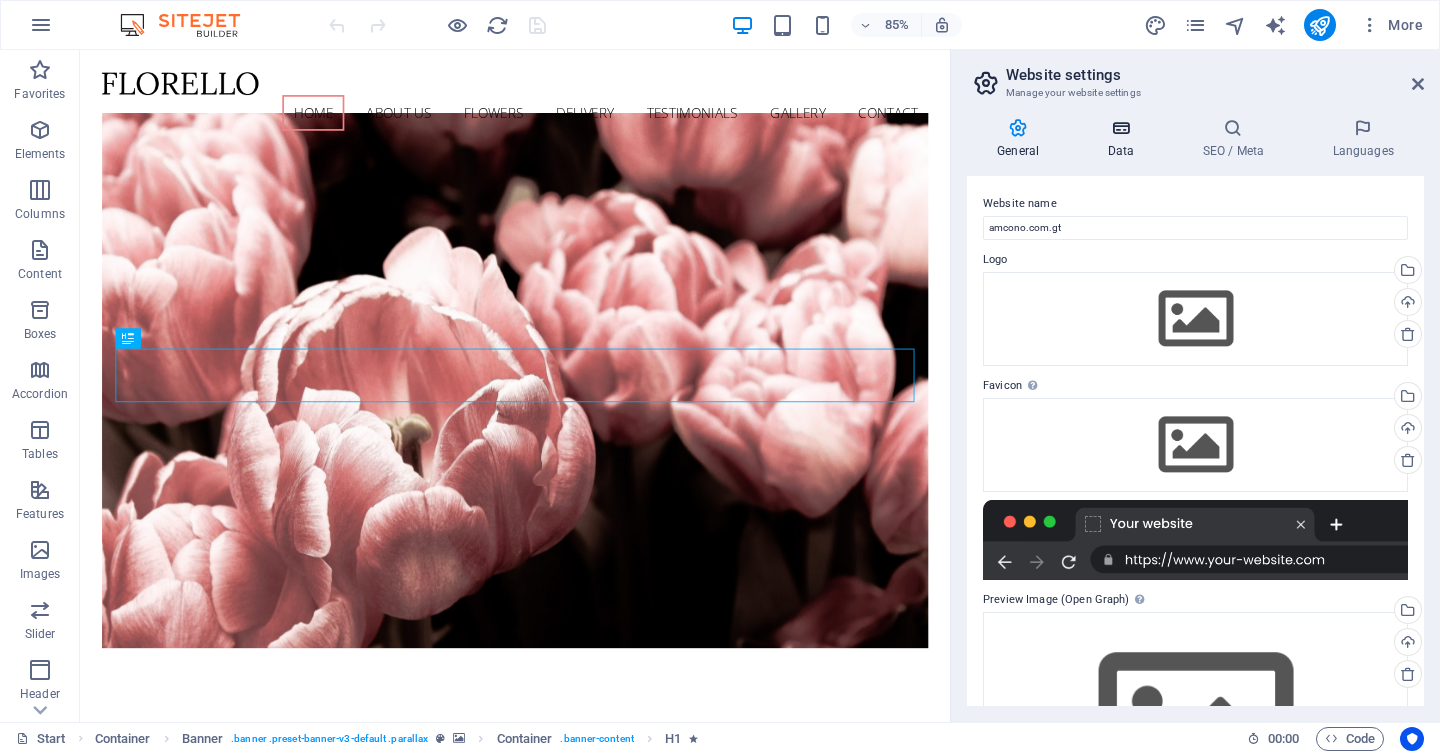 click at bounding box center (1120, 128) 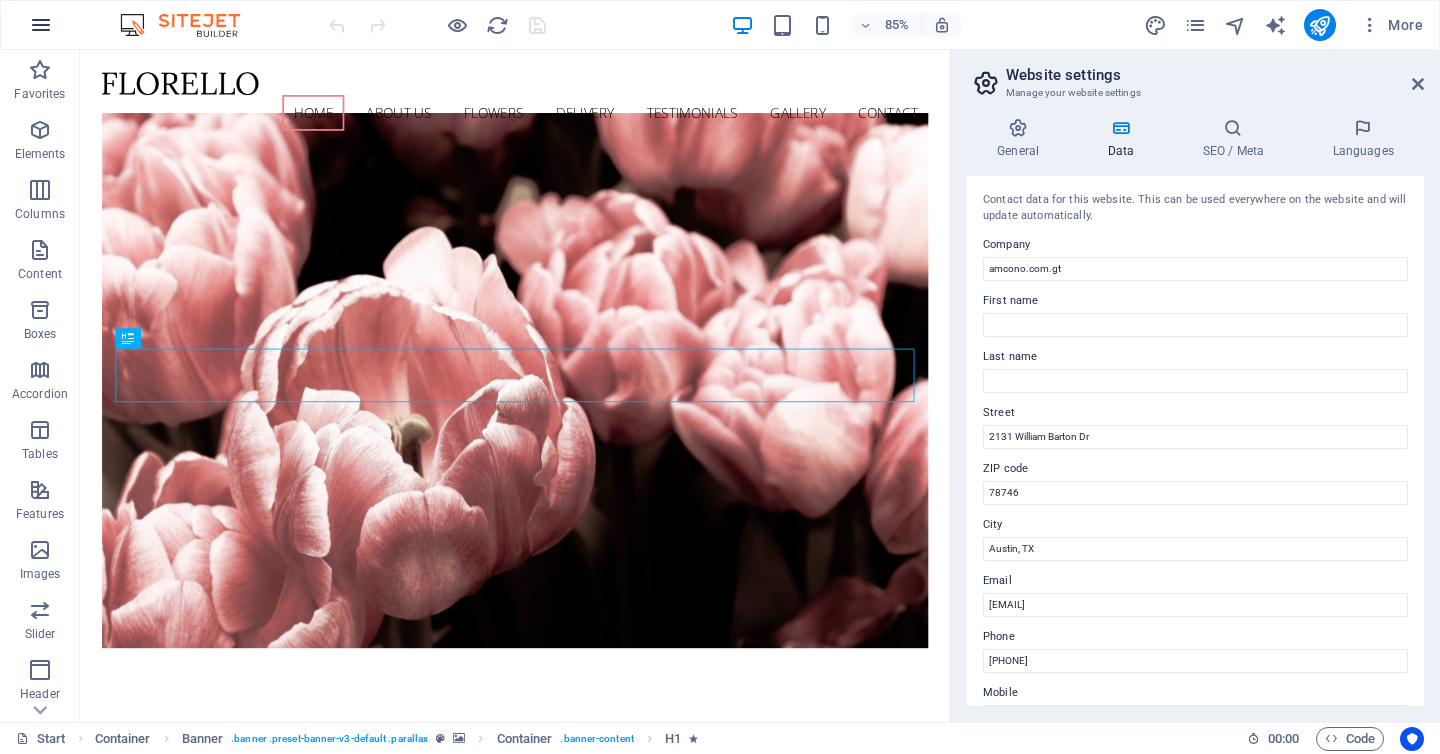 click at bounding box center [41, 25] 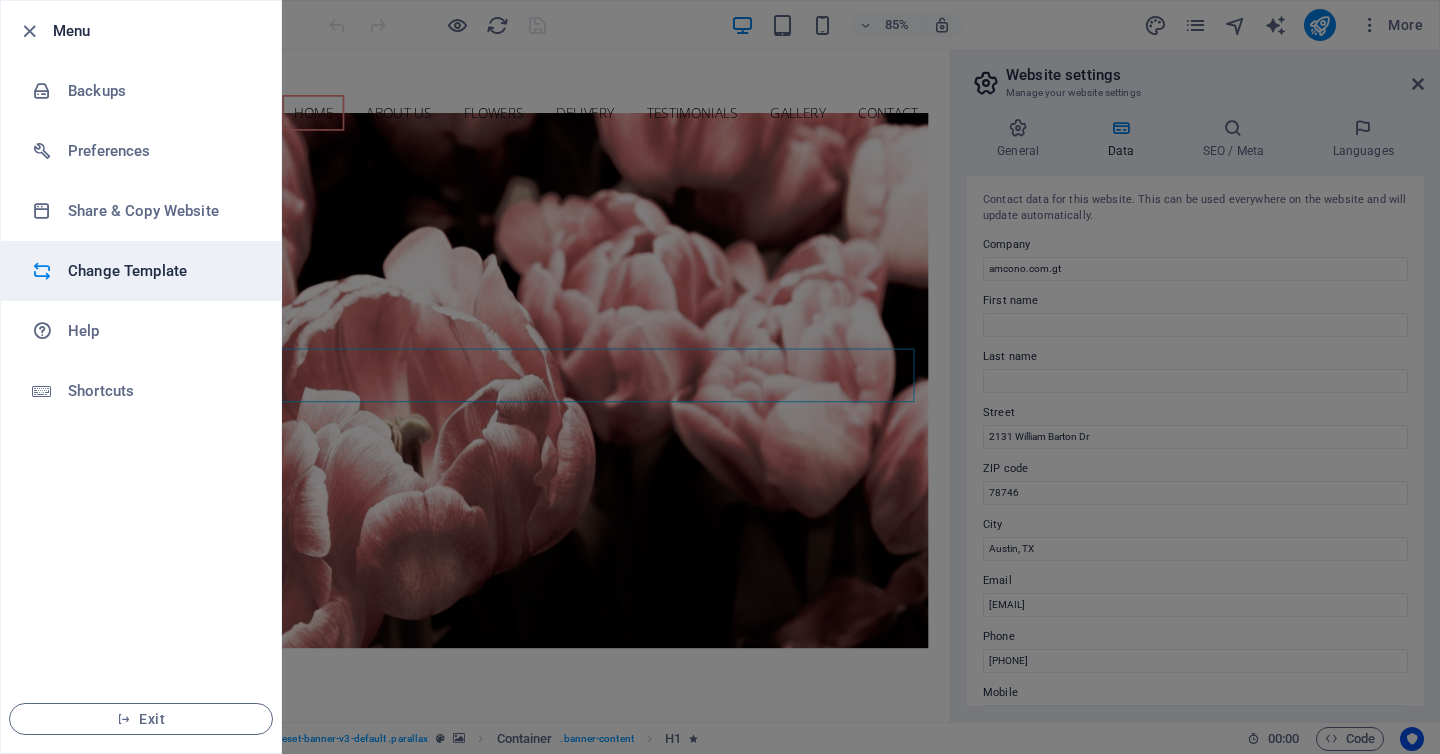 click on "Change Template" at bounding box center (160, 271) 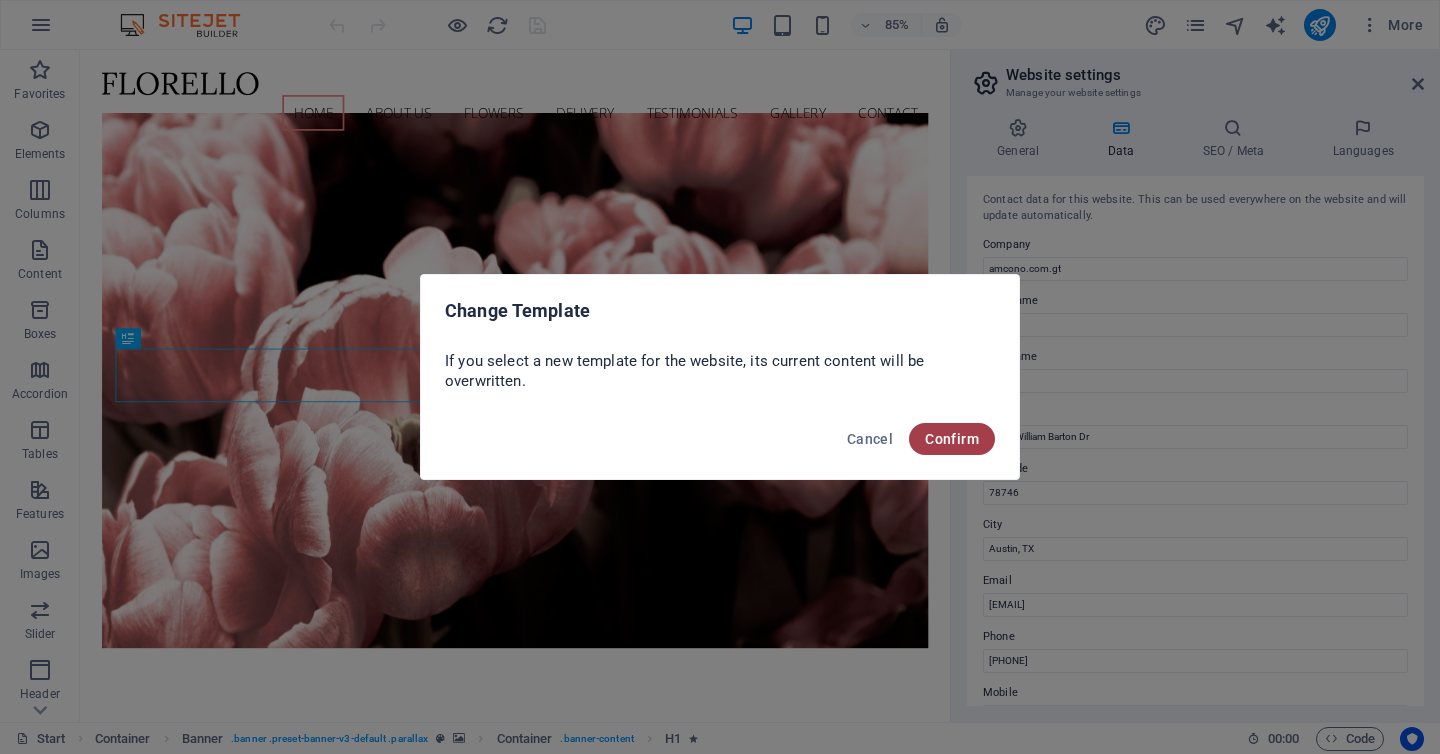 click on "Confirm" at bounding box center [952, 439] 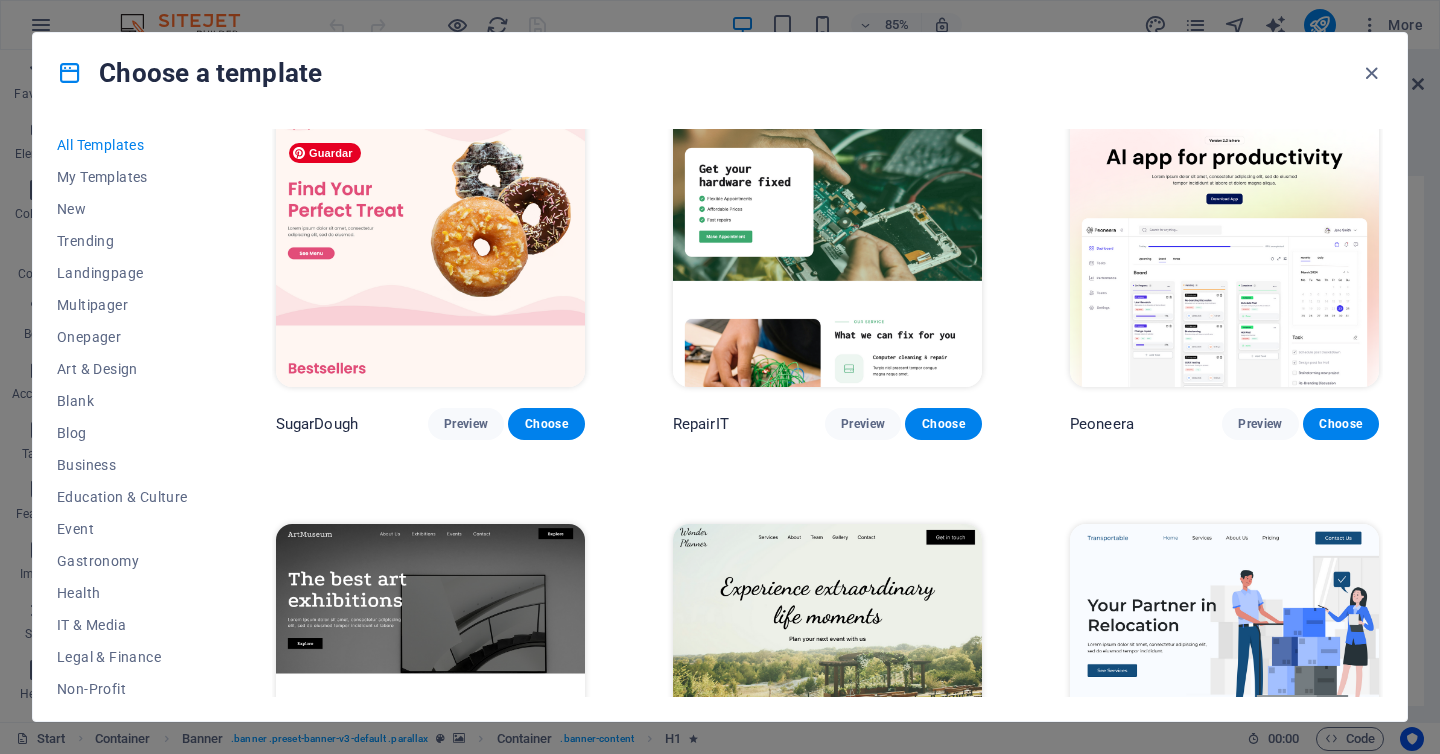 scroll, scrollTop: 42, scrollLeft: 0, axis: vertical 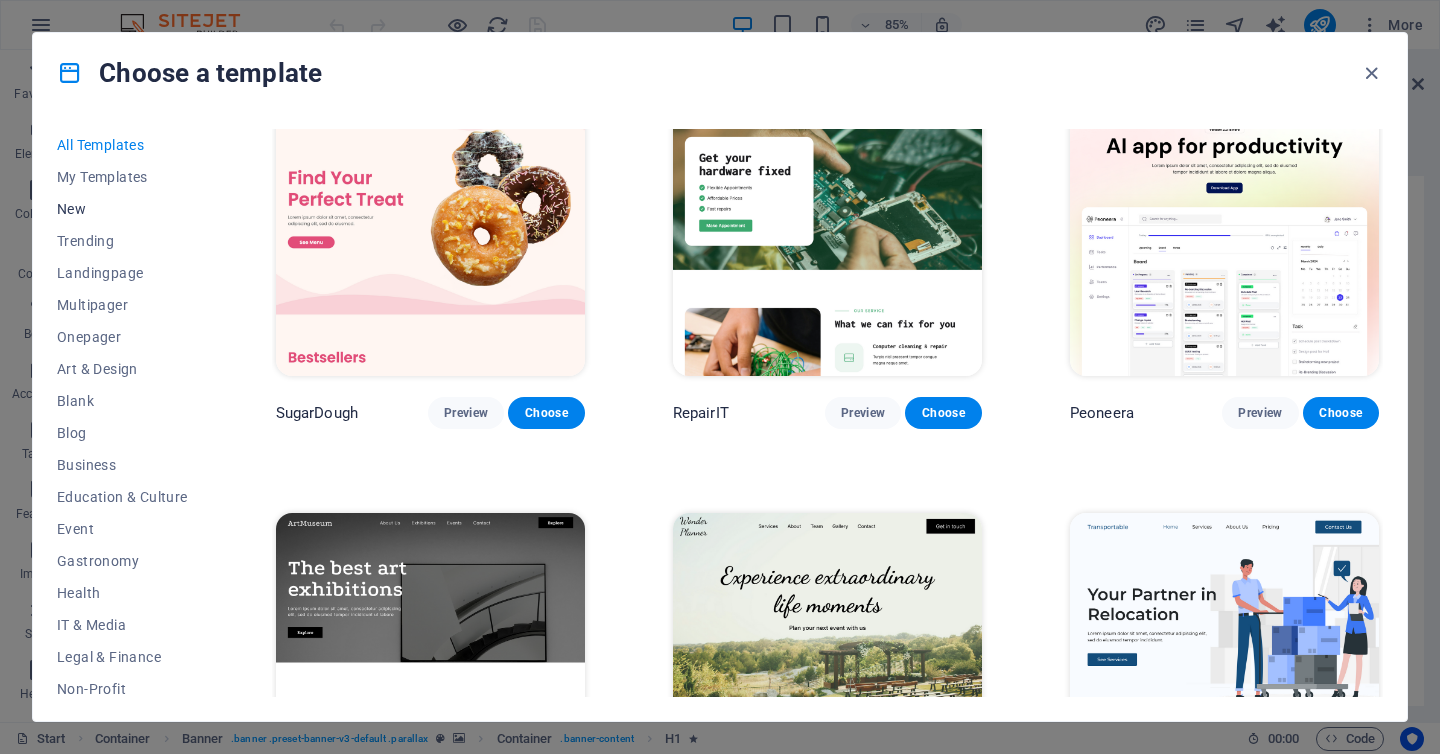click on "New" at bounding box center (122, 209) 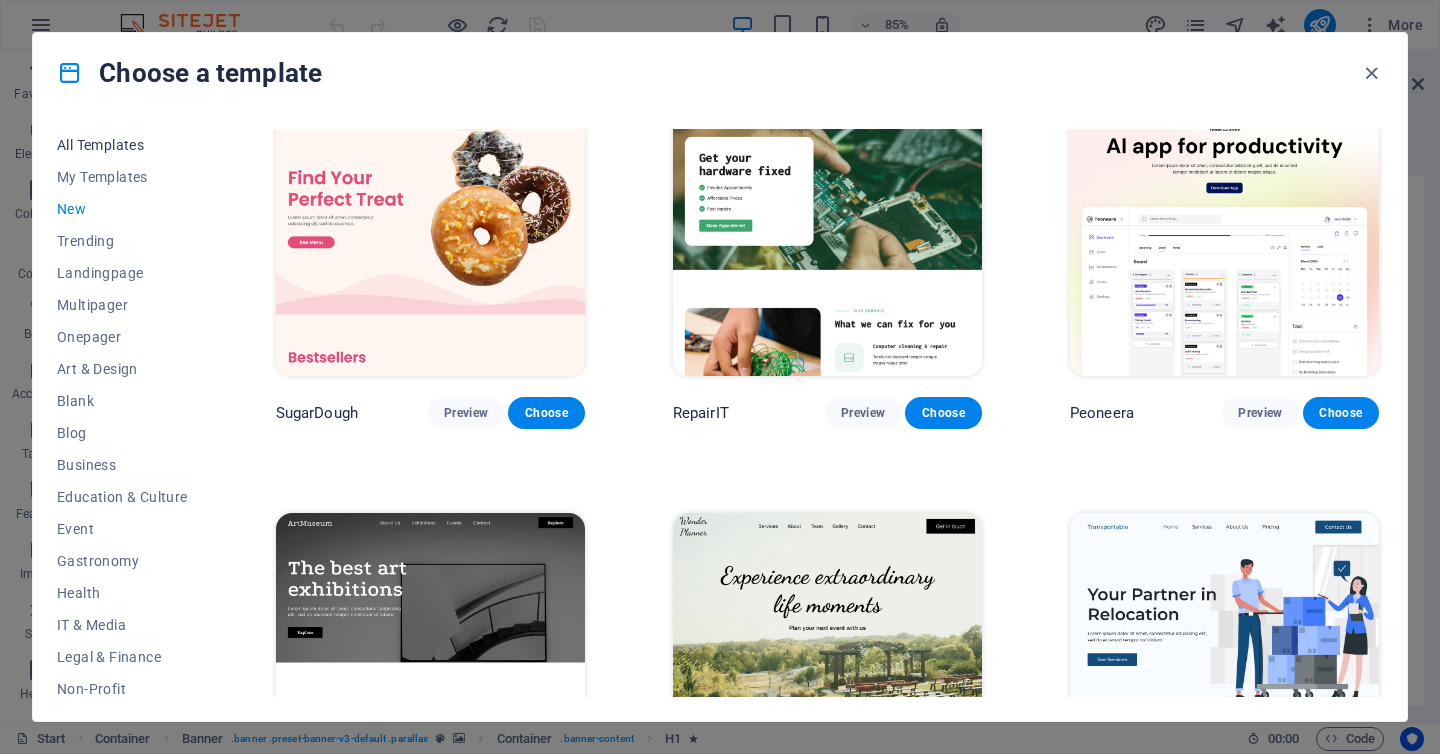 click on "All Templates" at bounding box center [122, 145] 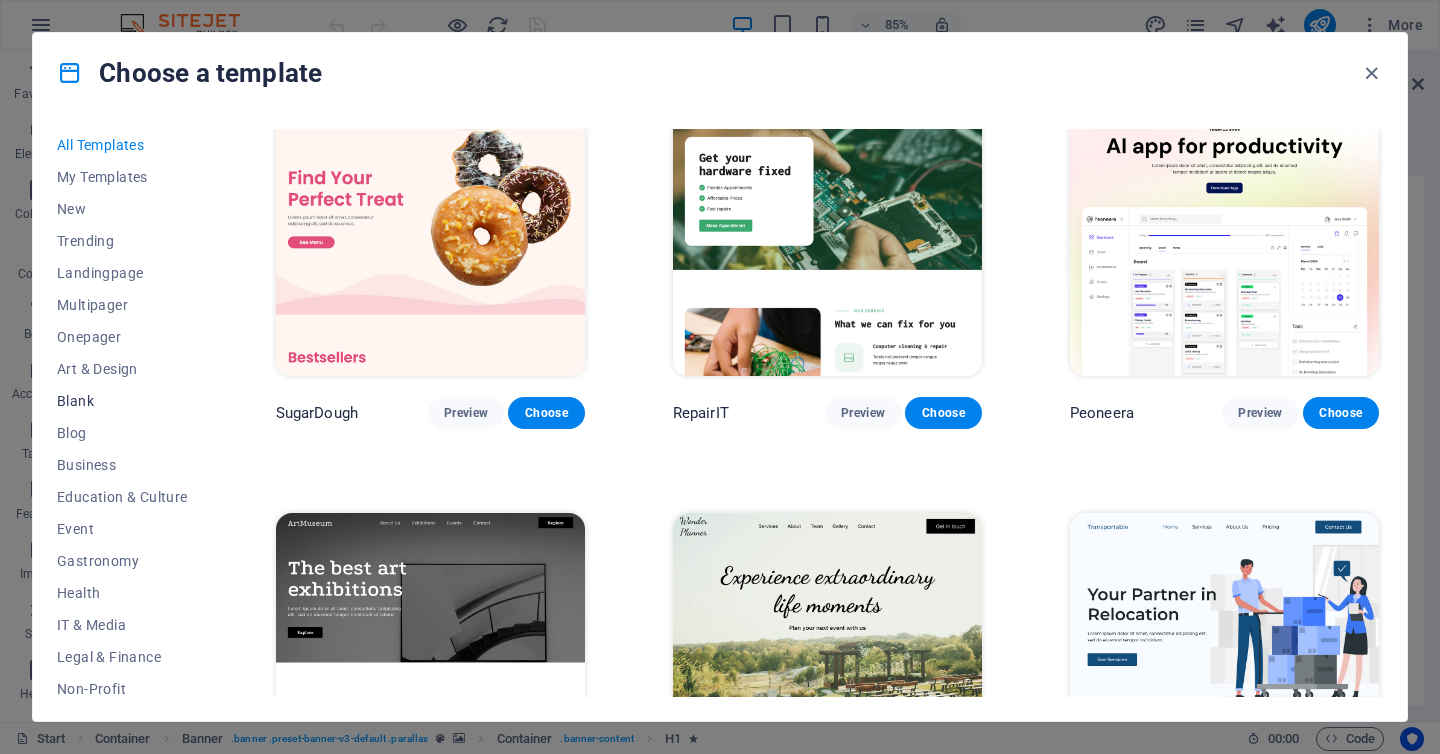 click on "Blank" at bounding box center (122, 401) 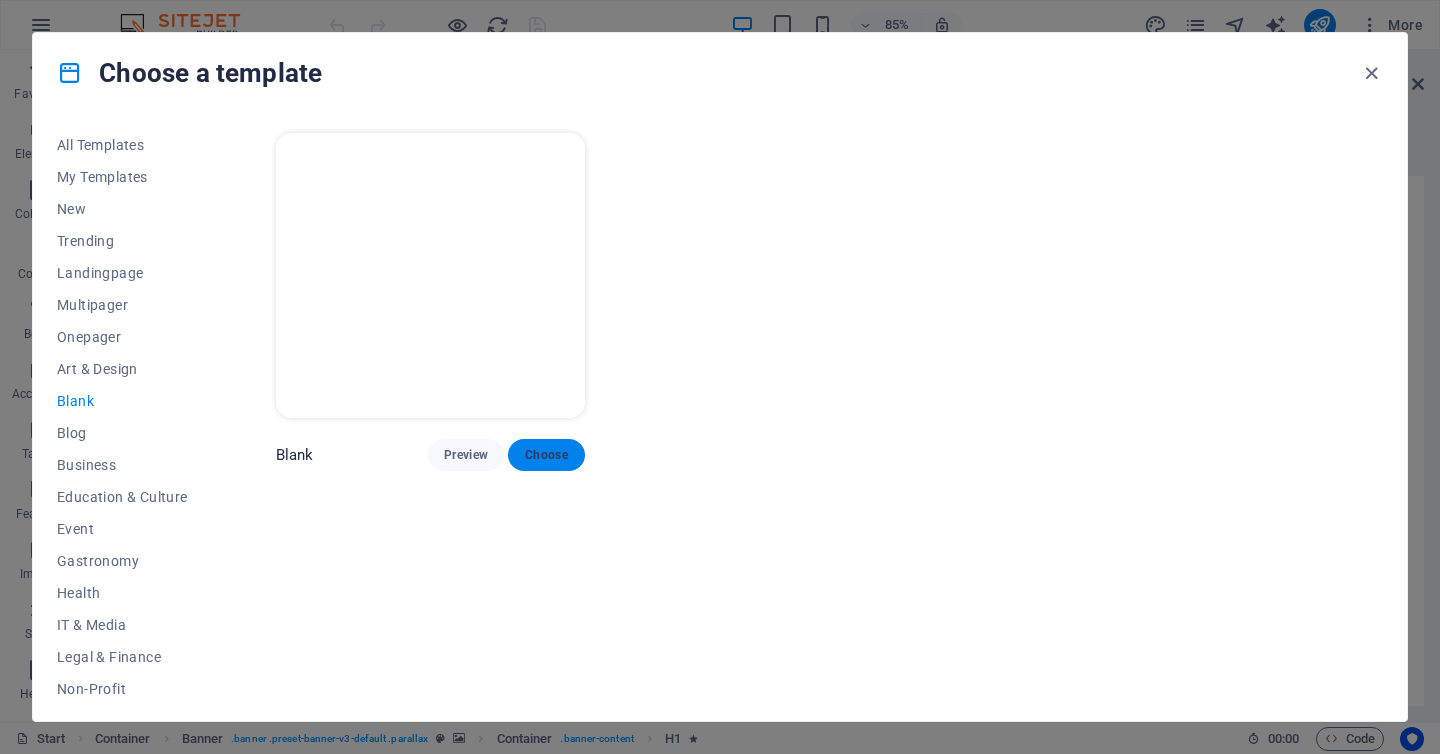 click on "Choose" at bounding box center (546, 455) 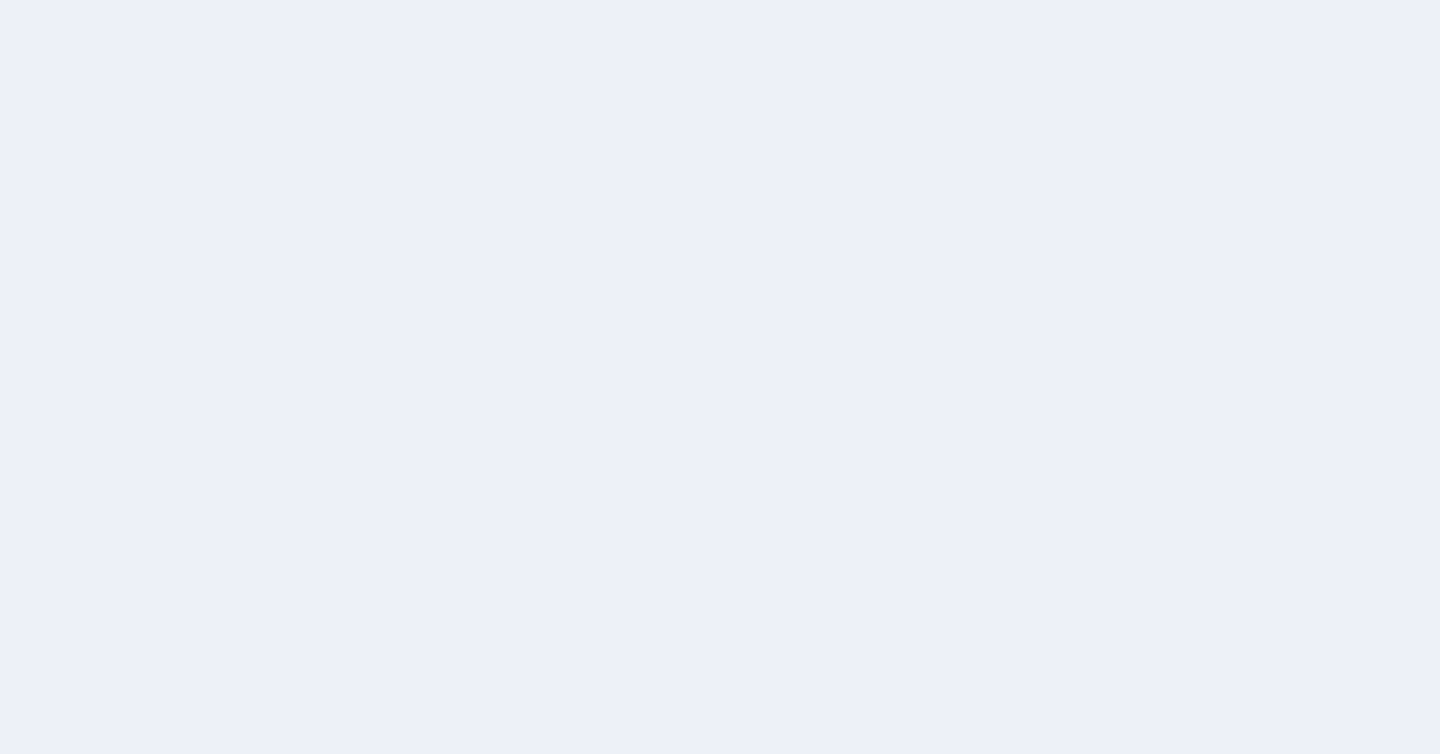 scroll, scrollTop: 0, scrollLeft: 0, axis: both 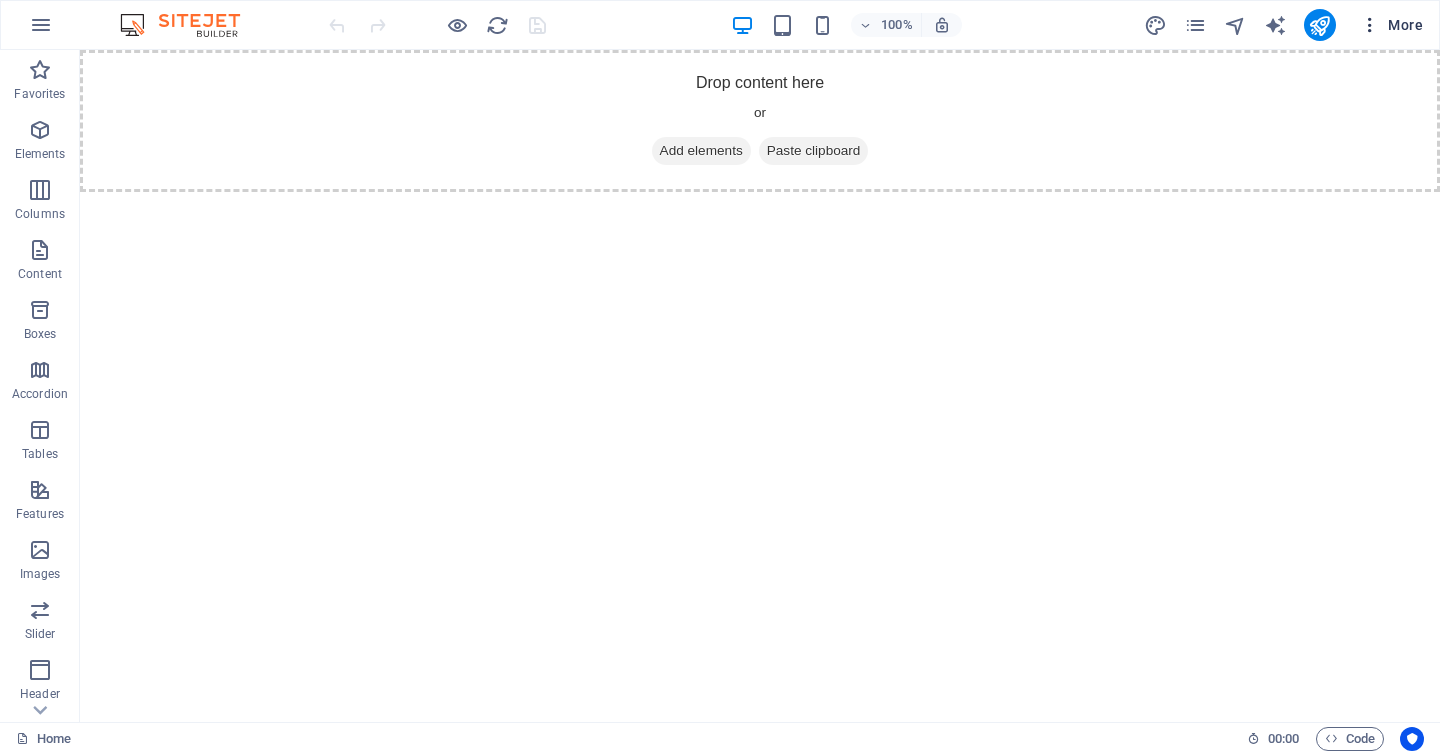 click on "More" at bounding box center (1391, 25) 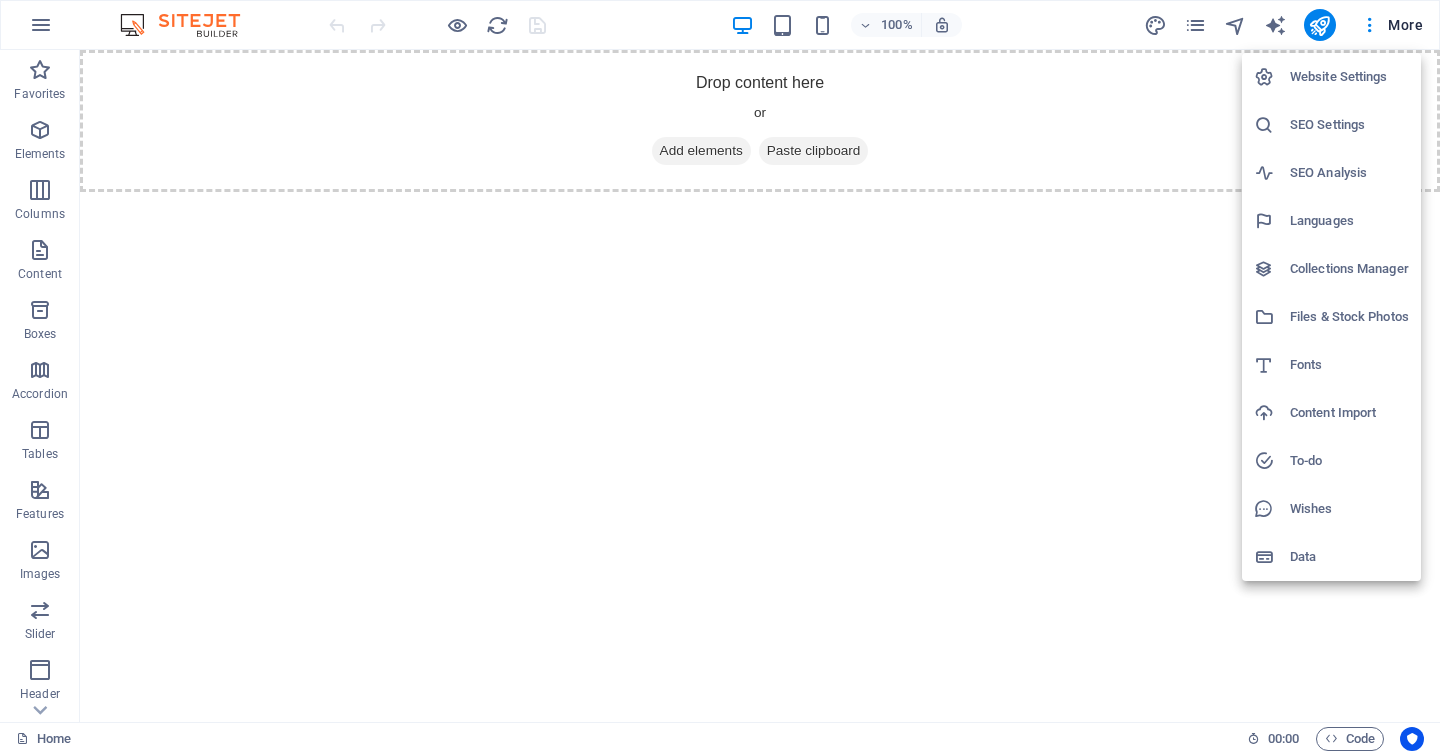 click on "Website Settings" at bounding box center (1349, 77) 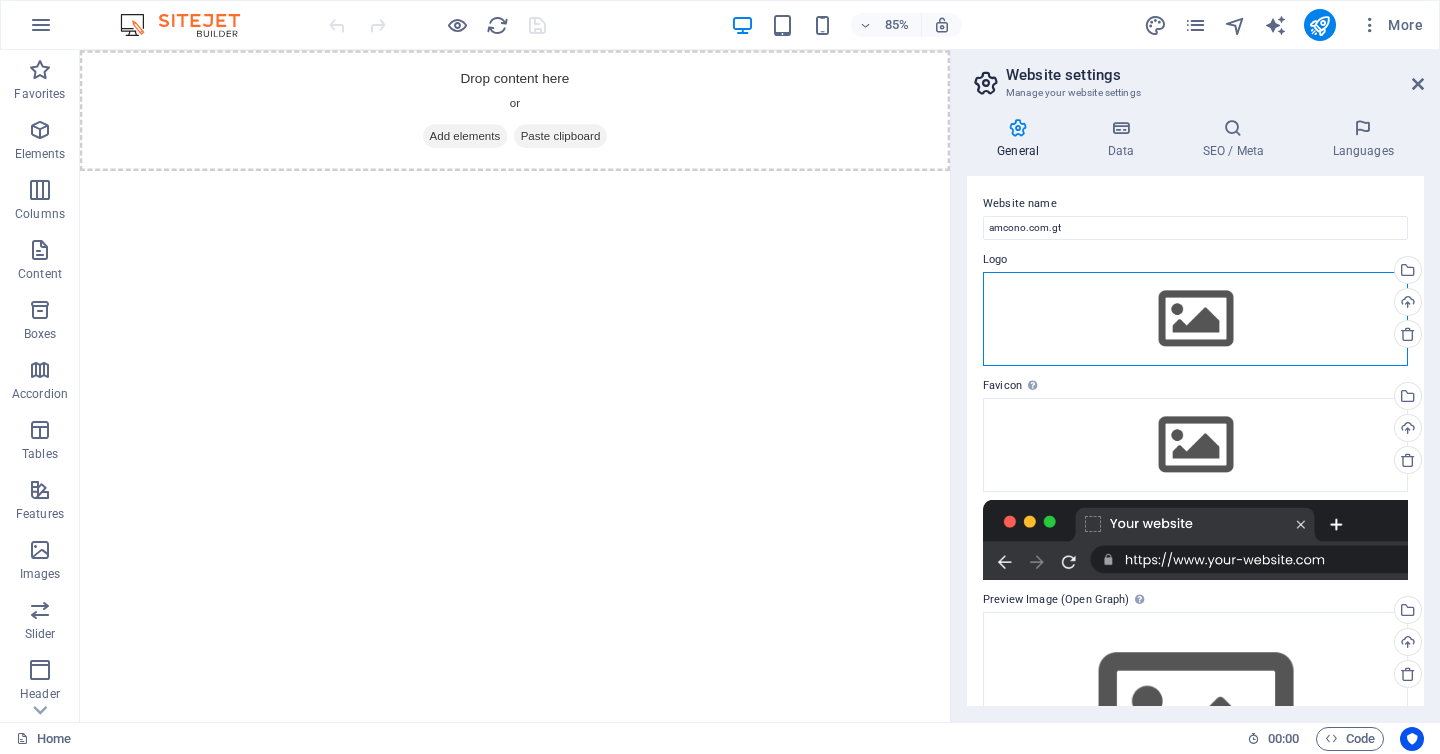 click on "Drag files here, click to choose files or select files from Files or our free stock photos & videos" at bounding box center (1195, 319) 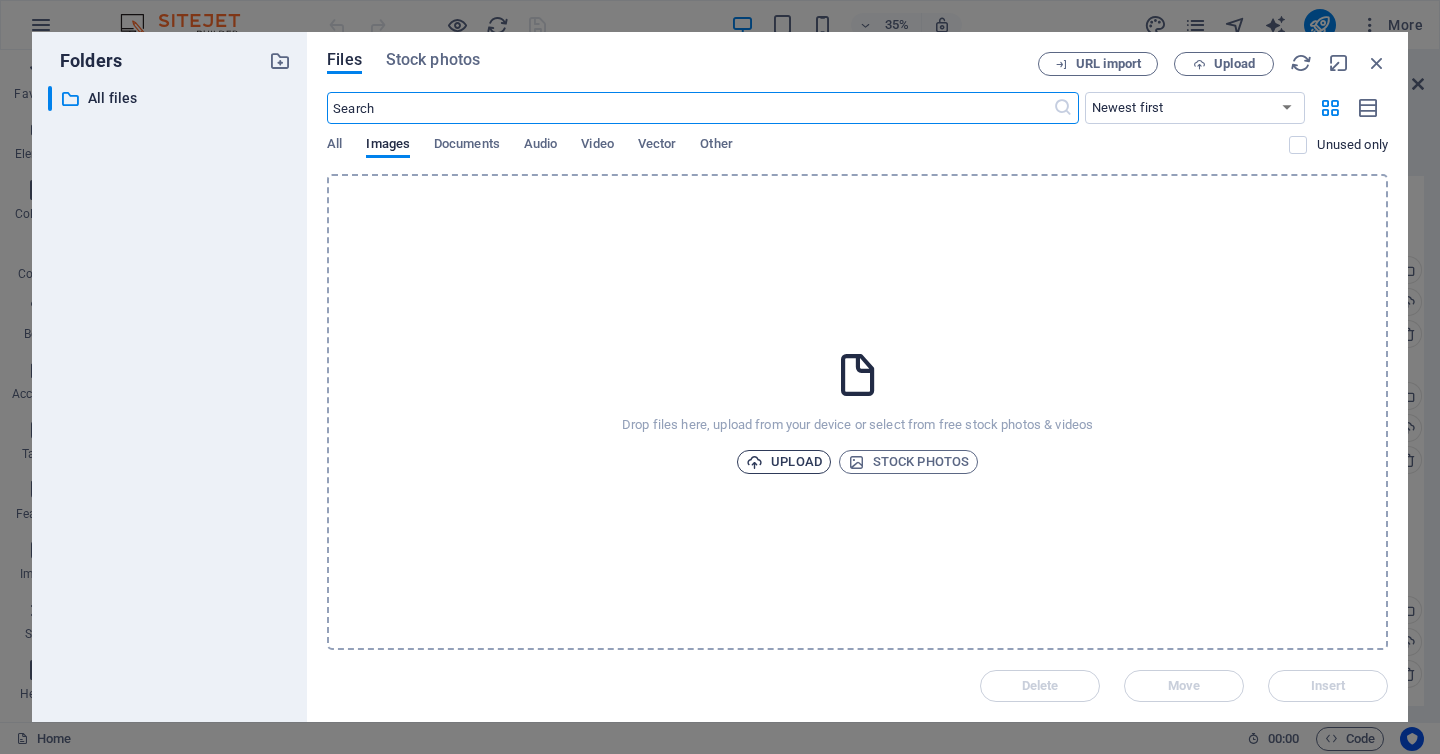 click on "Upload" at bounding box center (784, 462) 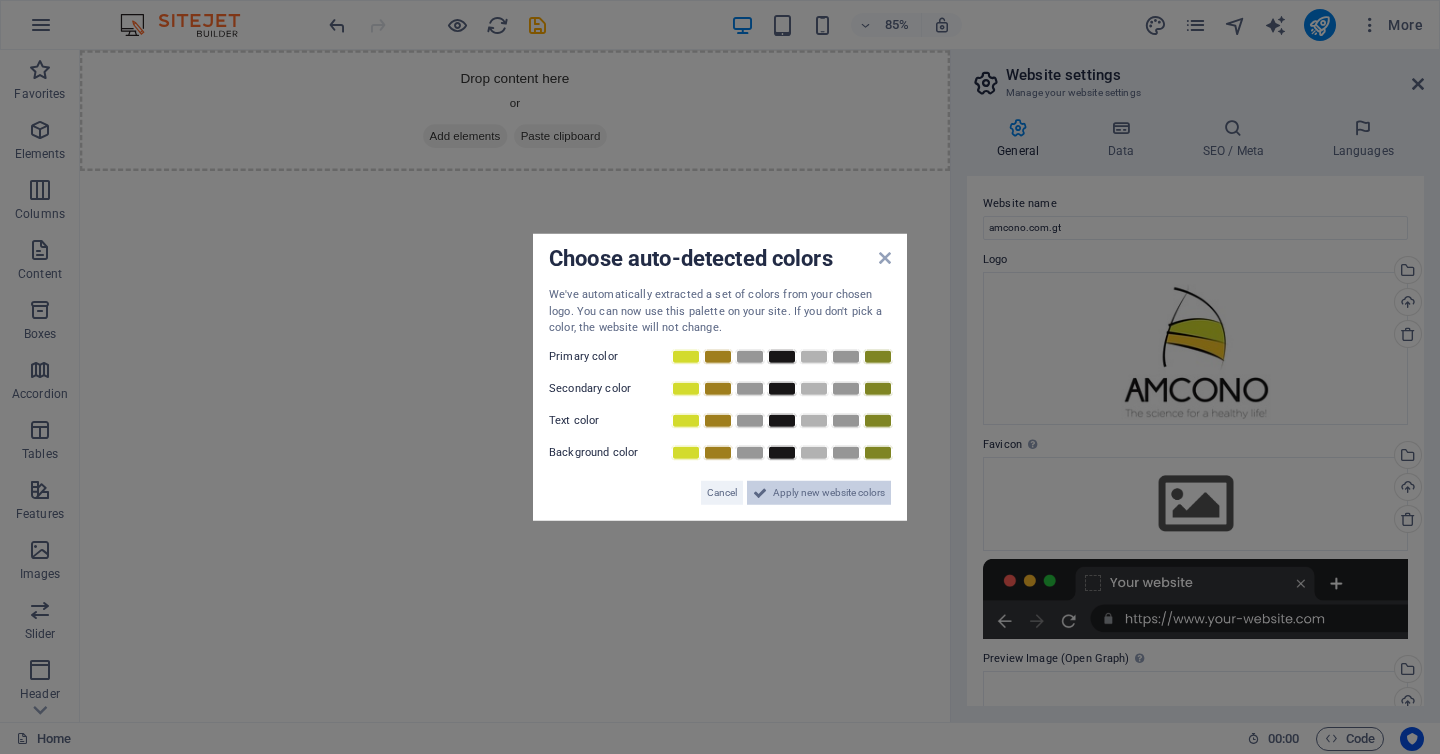click on "Apply new website colors" at bounding box center [829, 492] 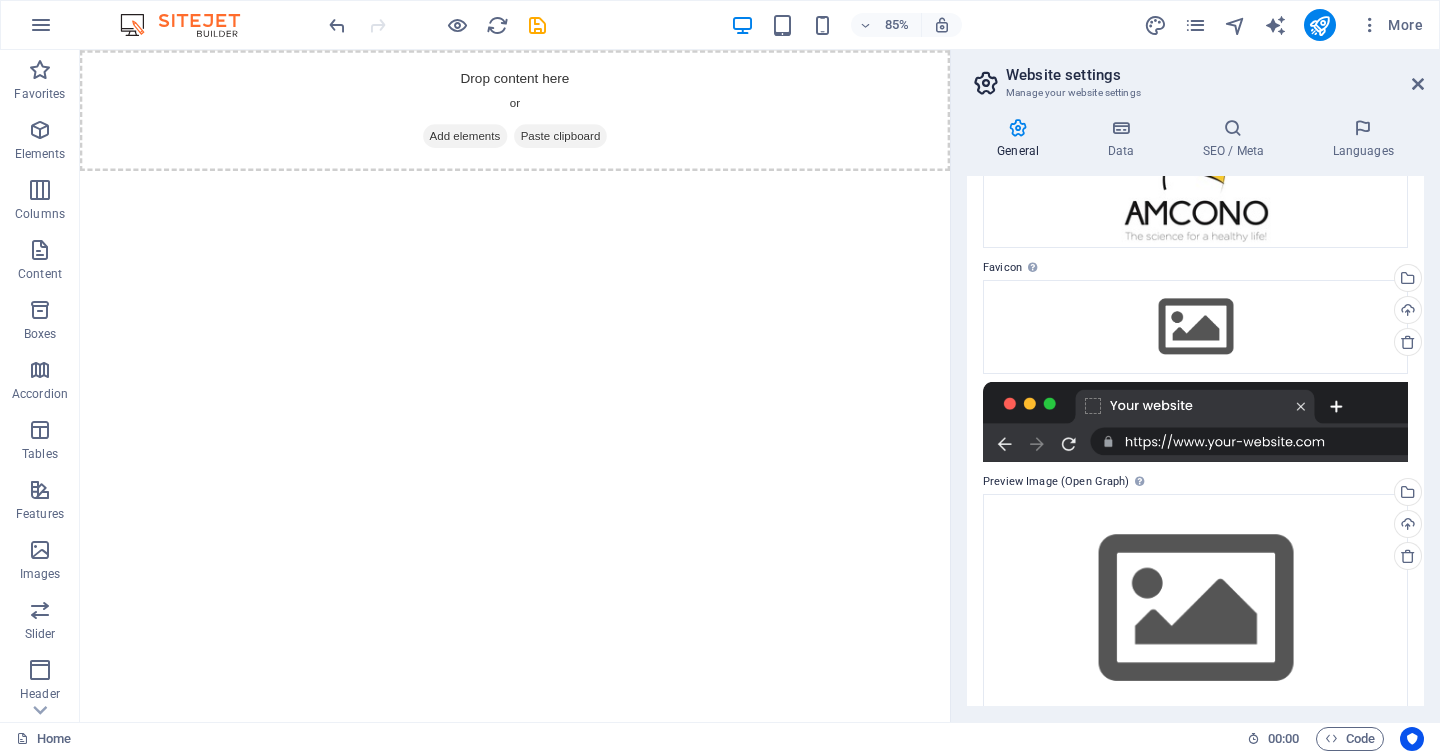 scroll, scrollTop: 210, scrollLeft: 0, axis: vertical 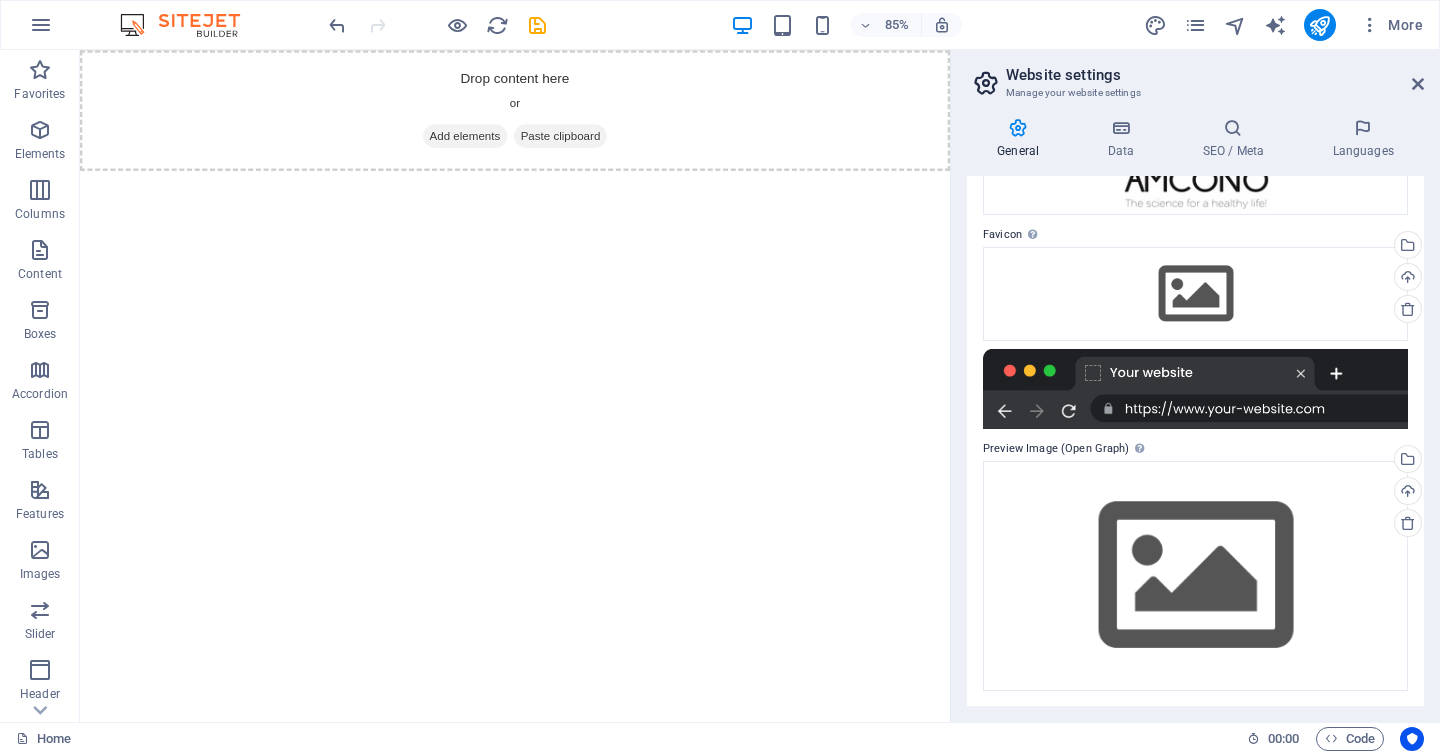 click at bounding box center [1195, 389] 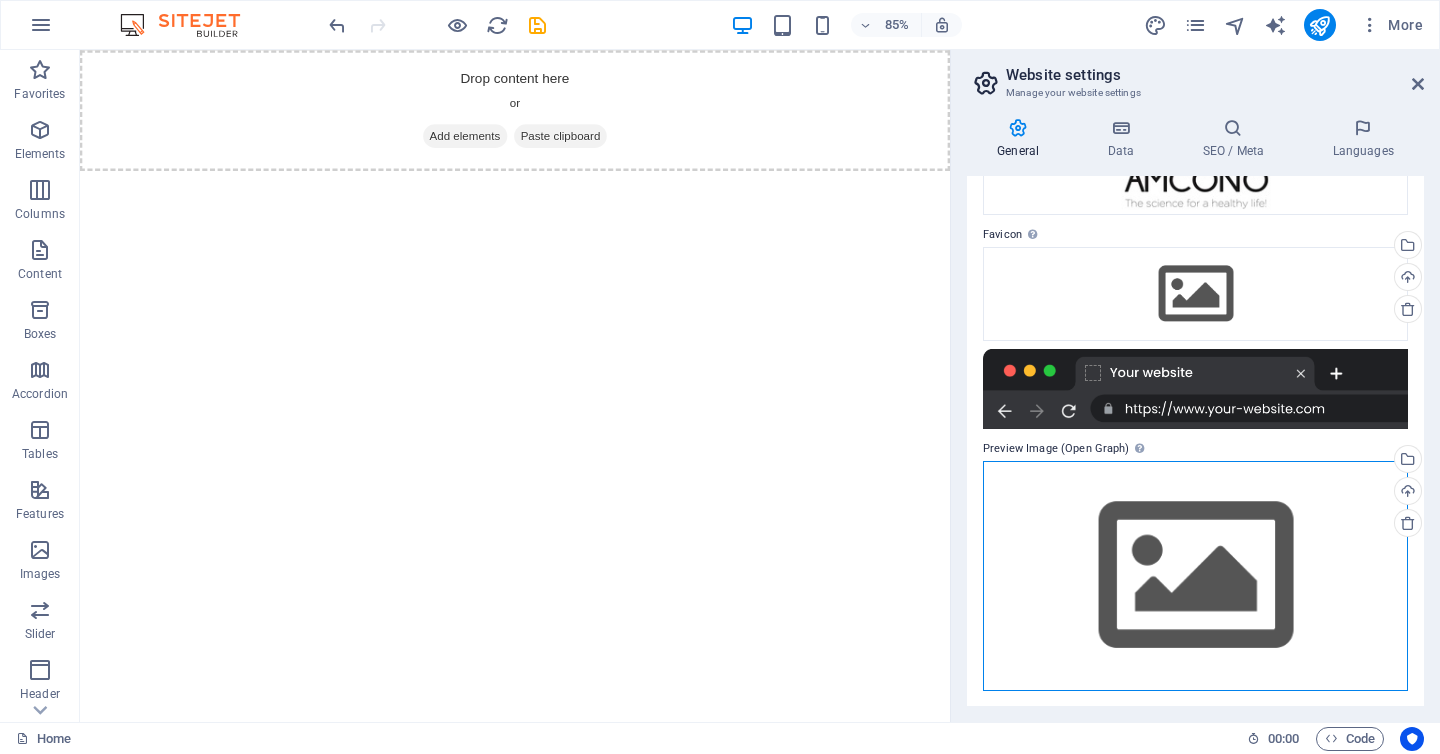 click on "Drag files here, click to choose files or select files from Files or our free stock photos & videos" at bounding box center (1195, 575) 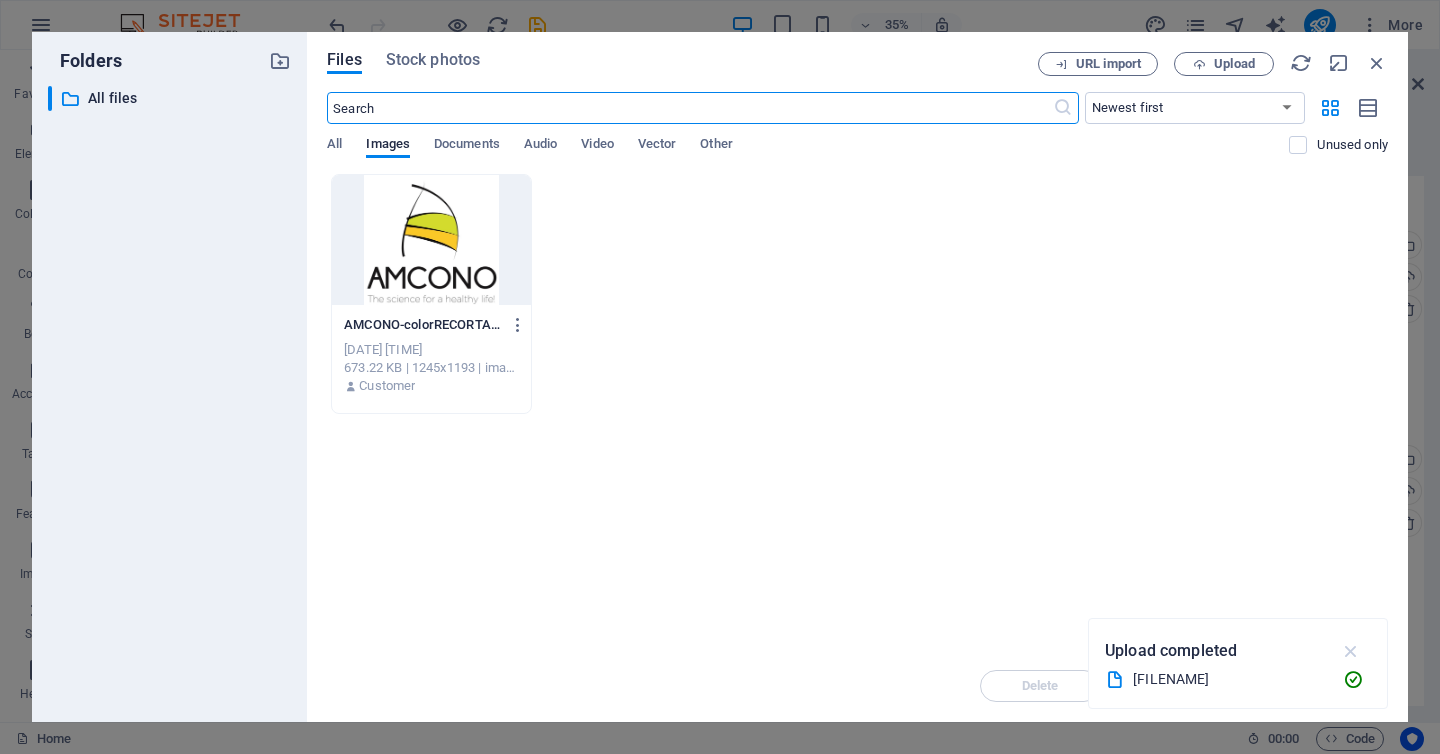click at bounding box center (1351, 651) 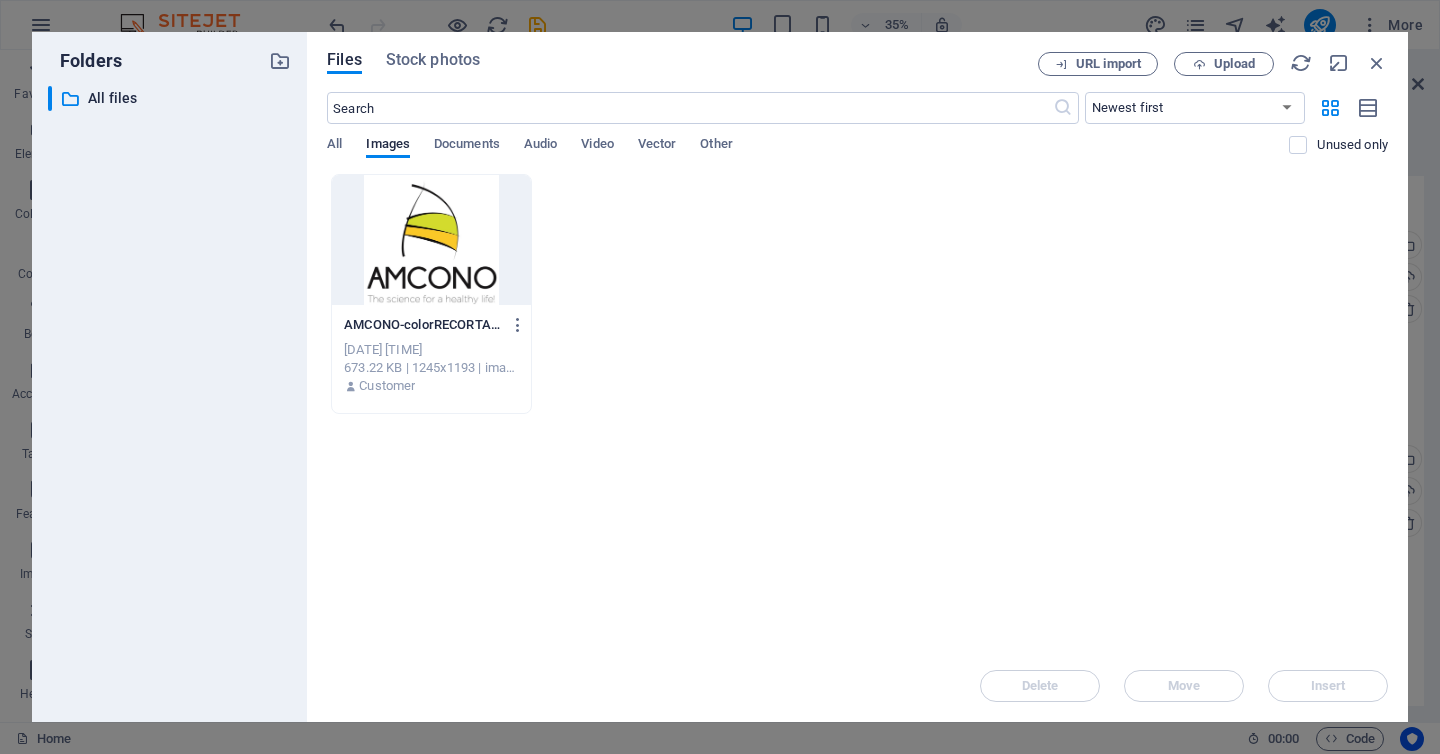 click on "Delete Move Insert" at bounding box center [857, 676] 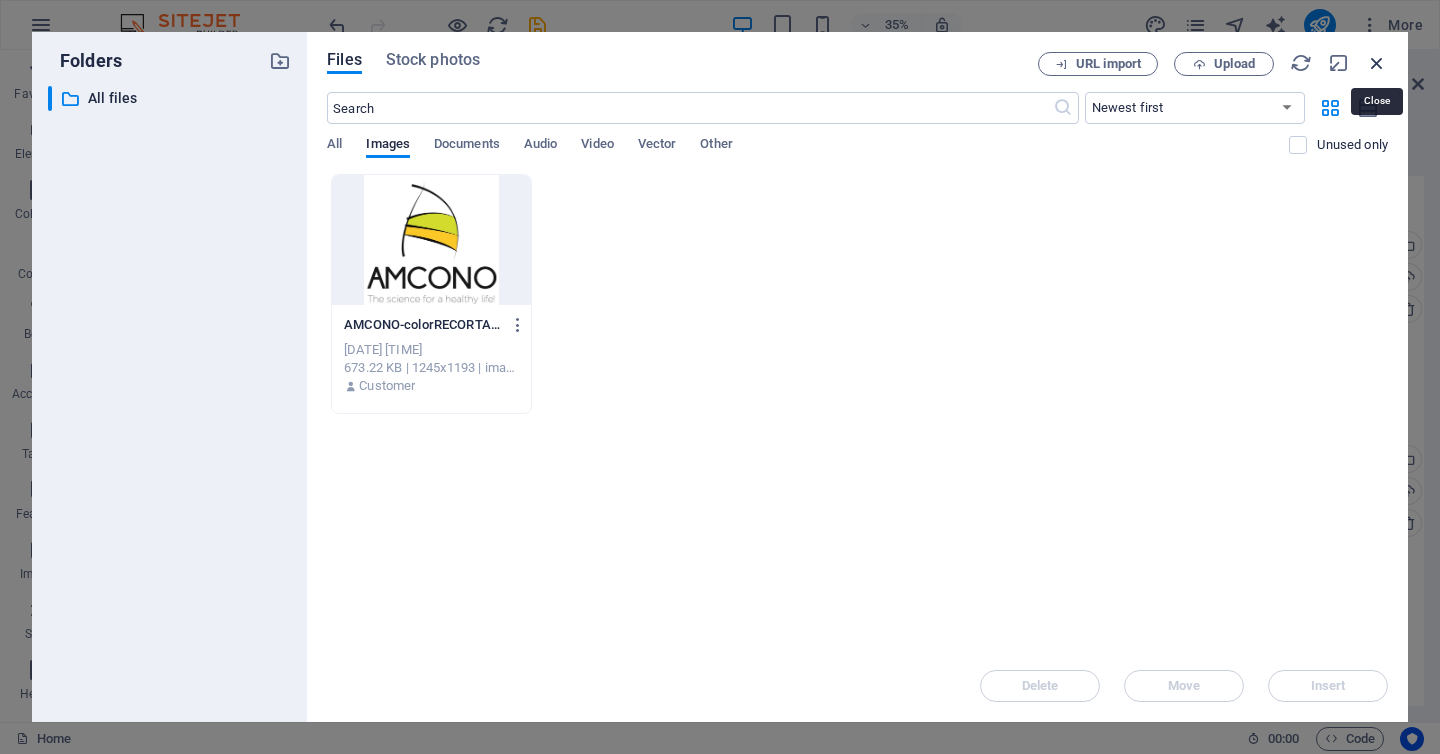 click at bounding box center [1377, 63] 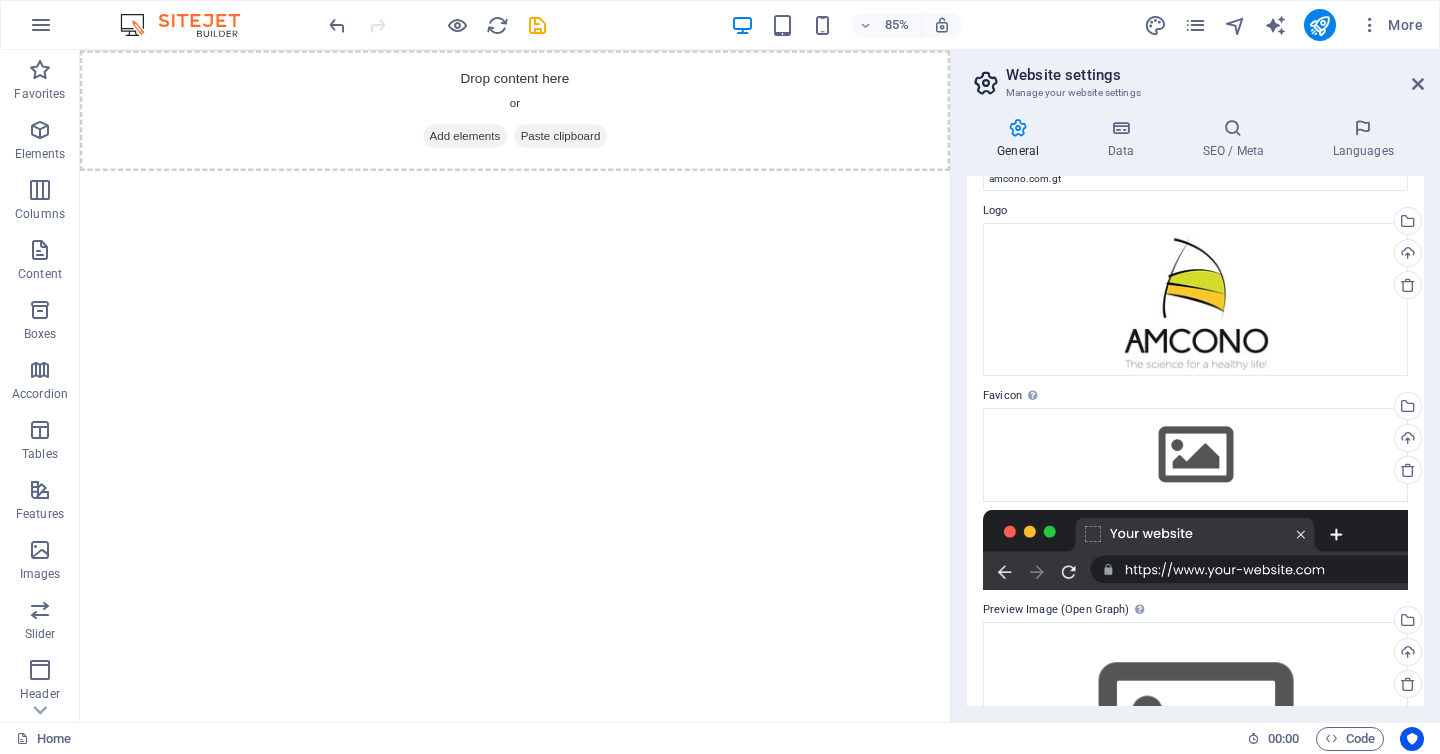 scroll, scrollTop: 0, scrollLeft: 0, axis: both 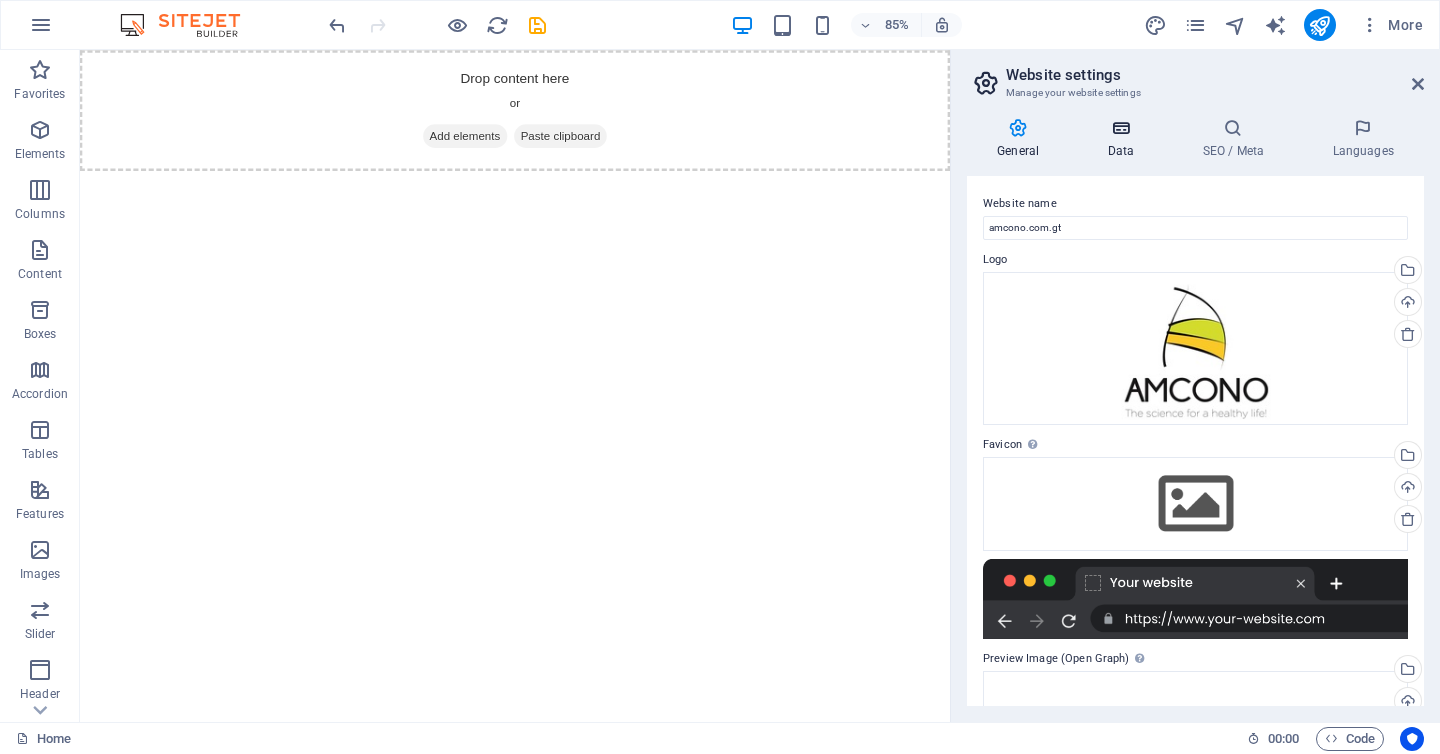 click at bounding box center [1120, 128] 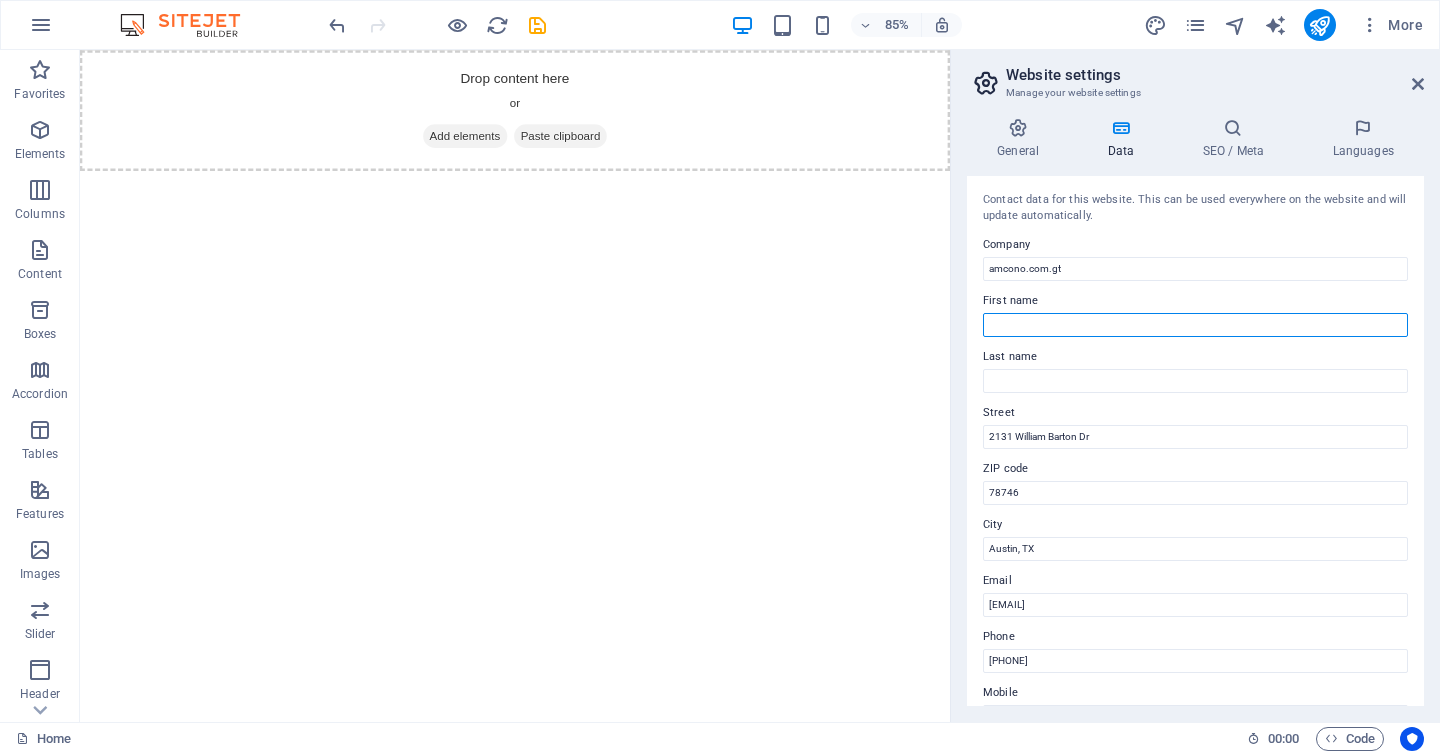 click on "First name" at bounding box center [1195, 325] 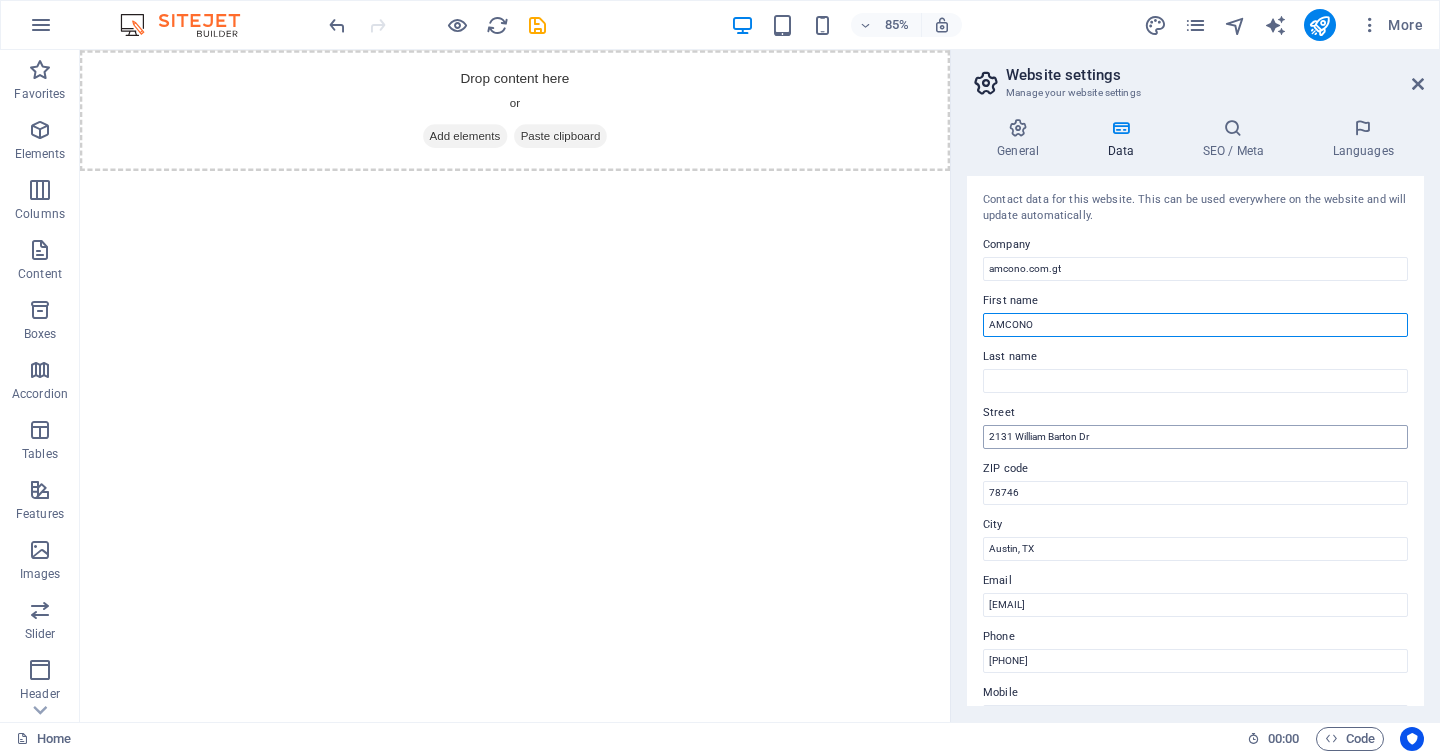 type on "AMCONO" 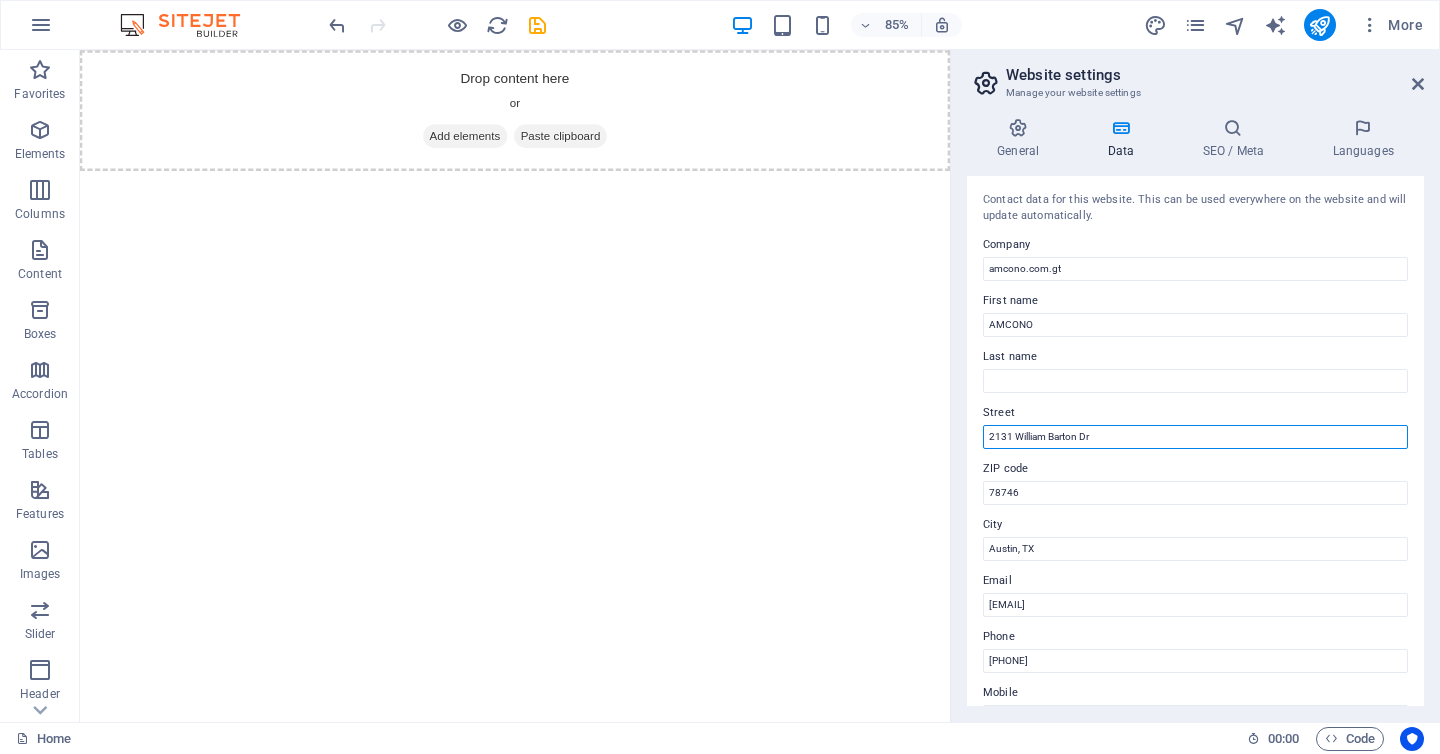 click on "2131 William Barton Dr" at bounding box center [1195, 437] 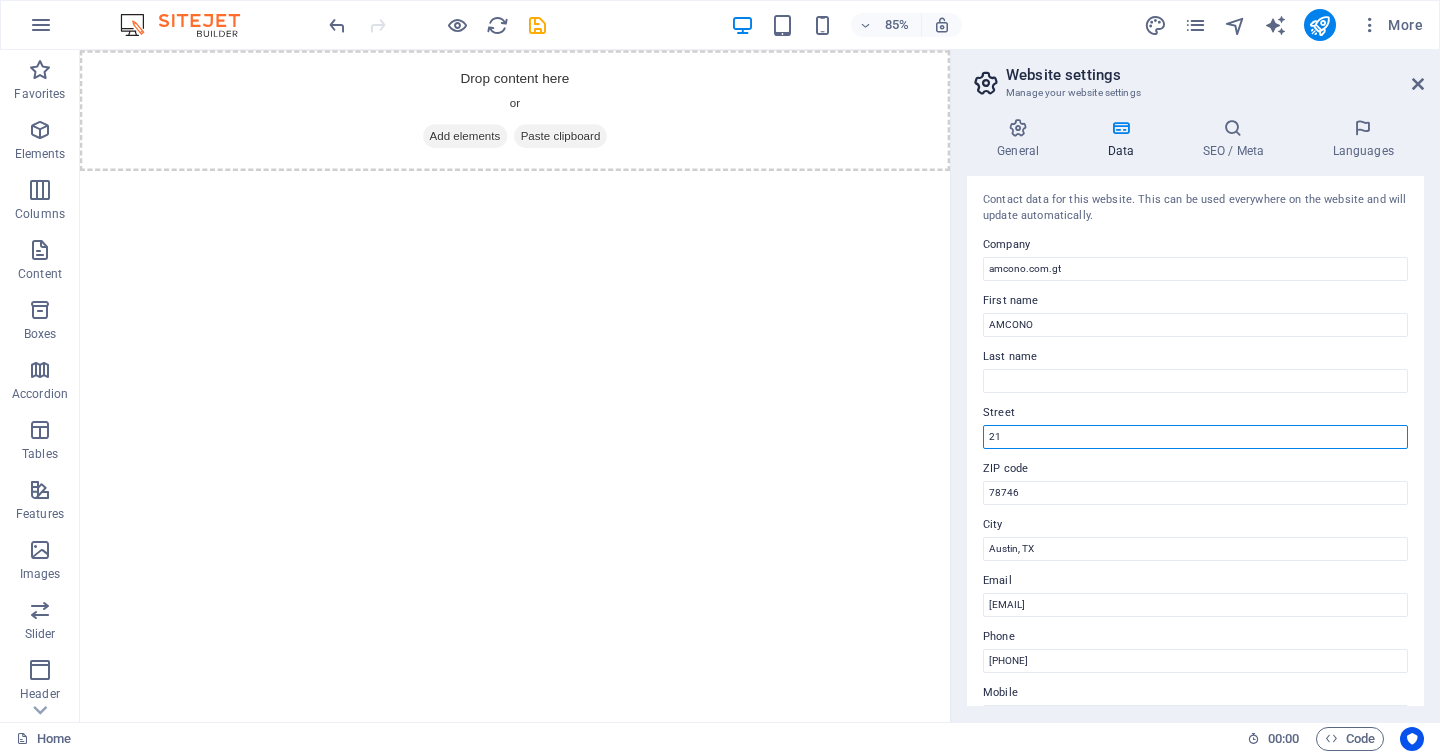 type on "2" 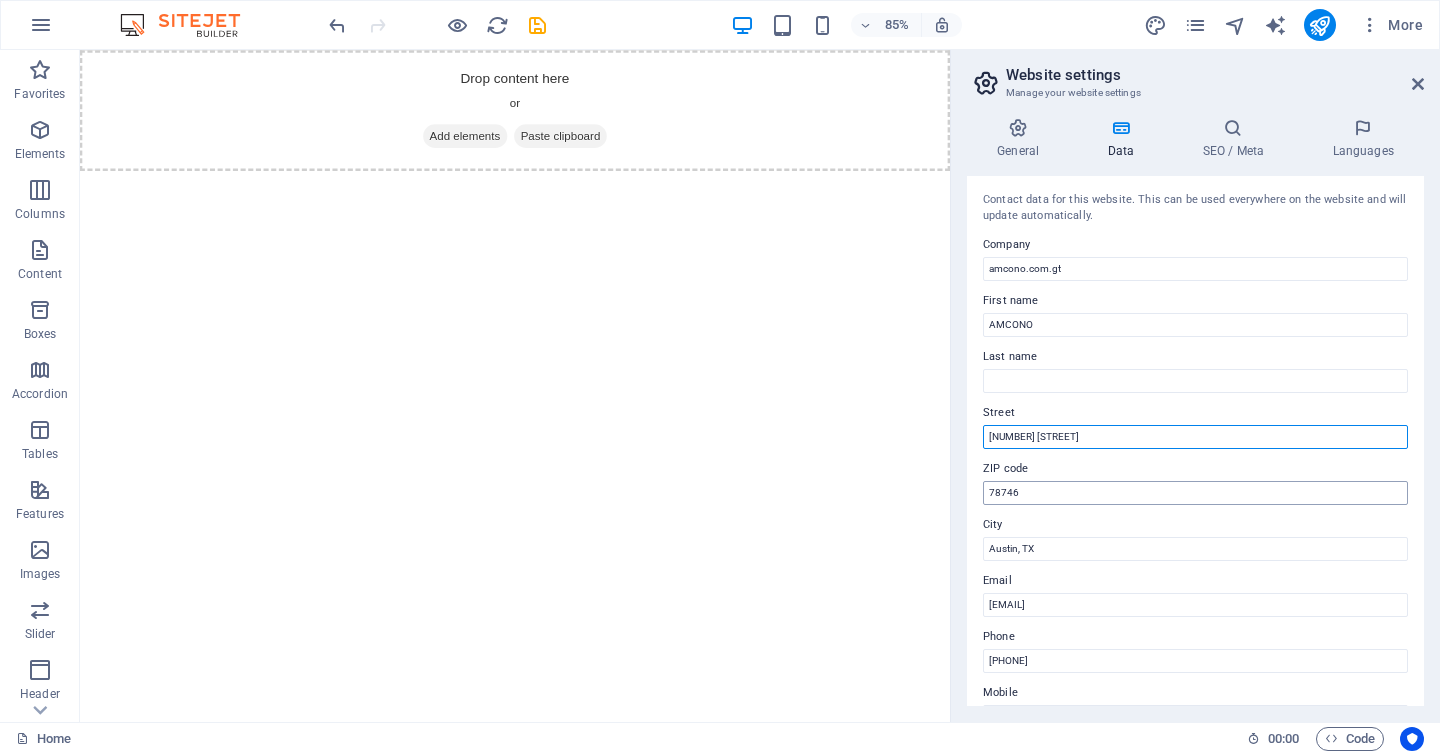 type on "[NUMBER] [STREET]" 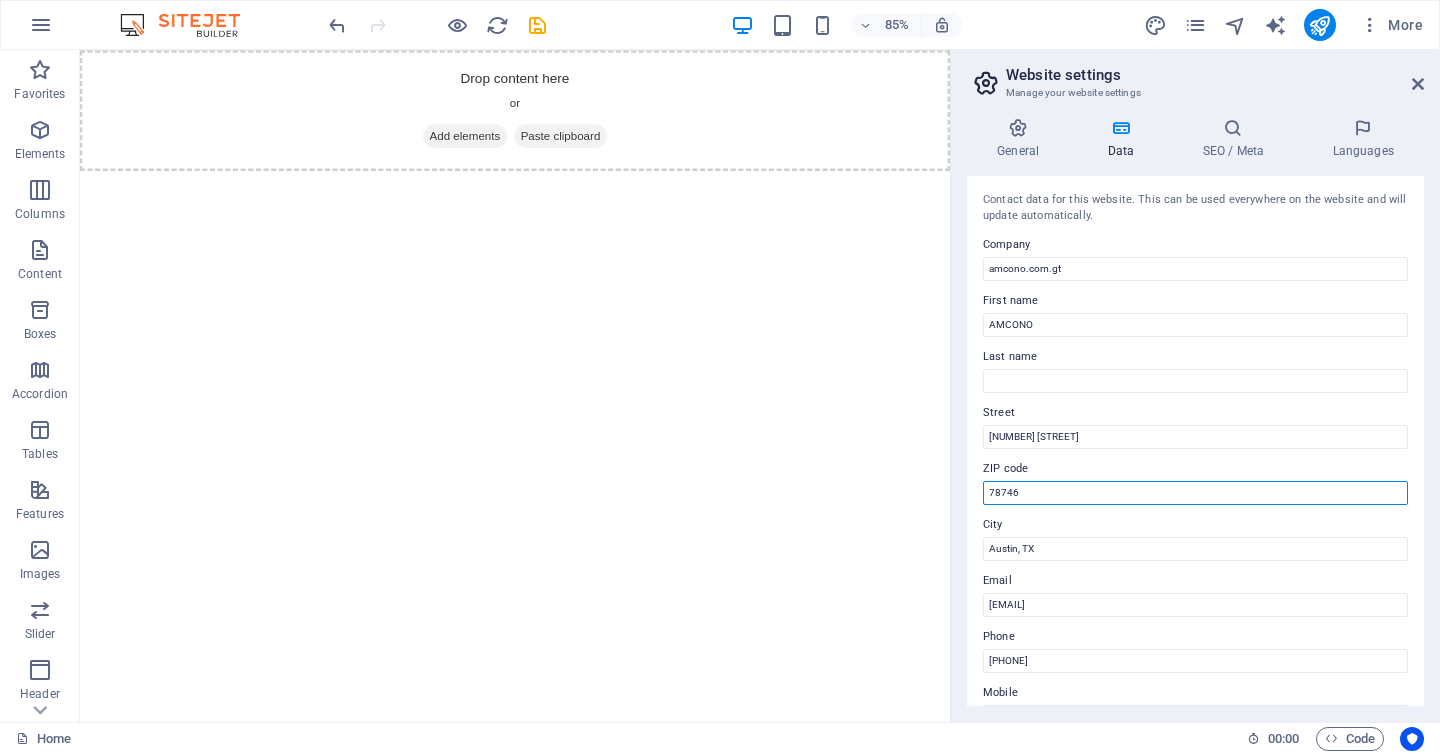 click on "78746" at bounding box center (1195, 493) 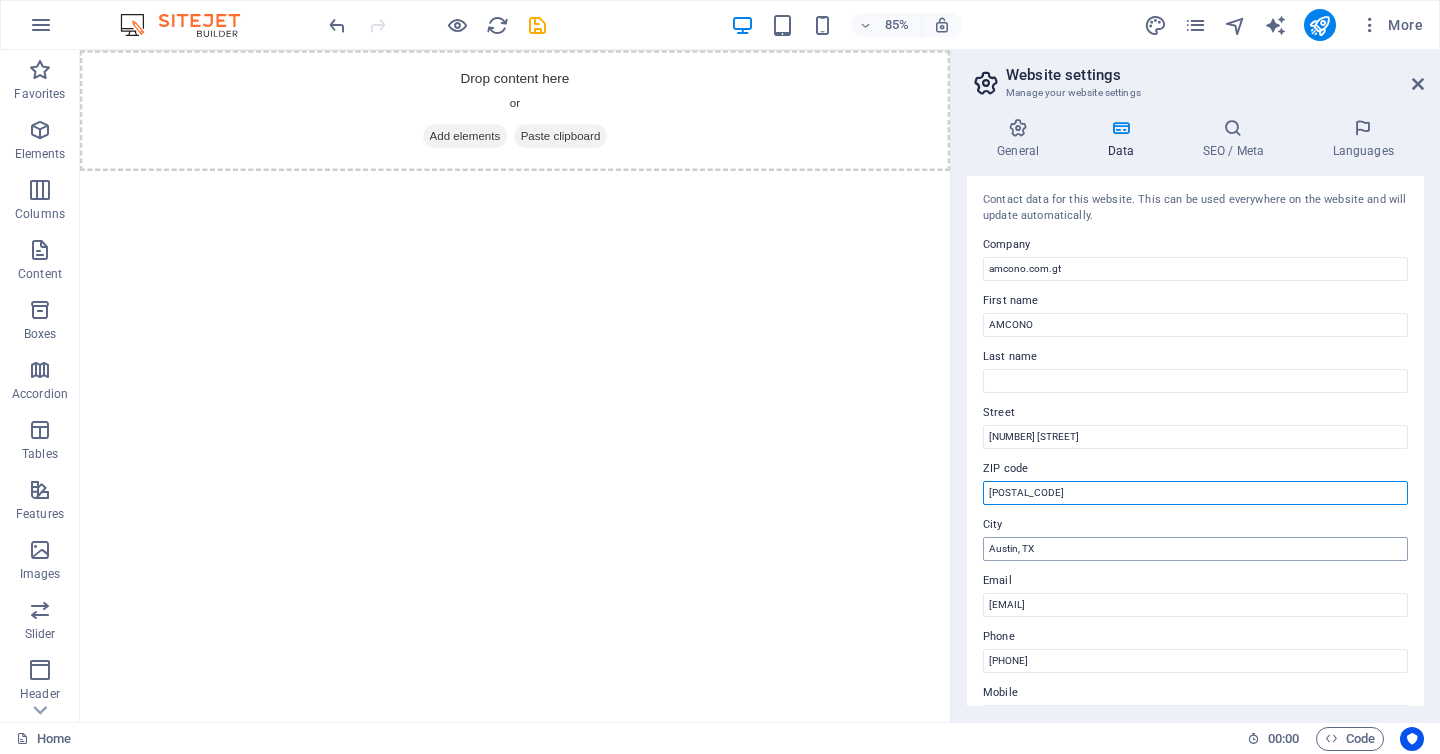 type on "[POSTAL_CODE]" 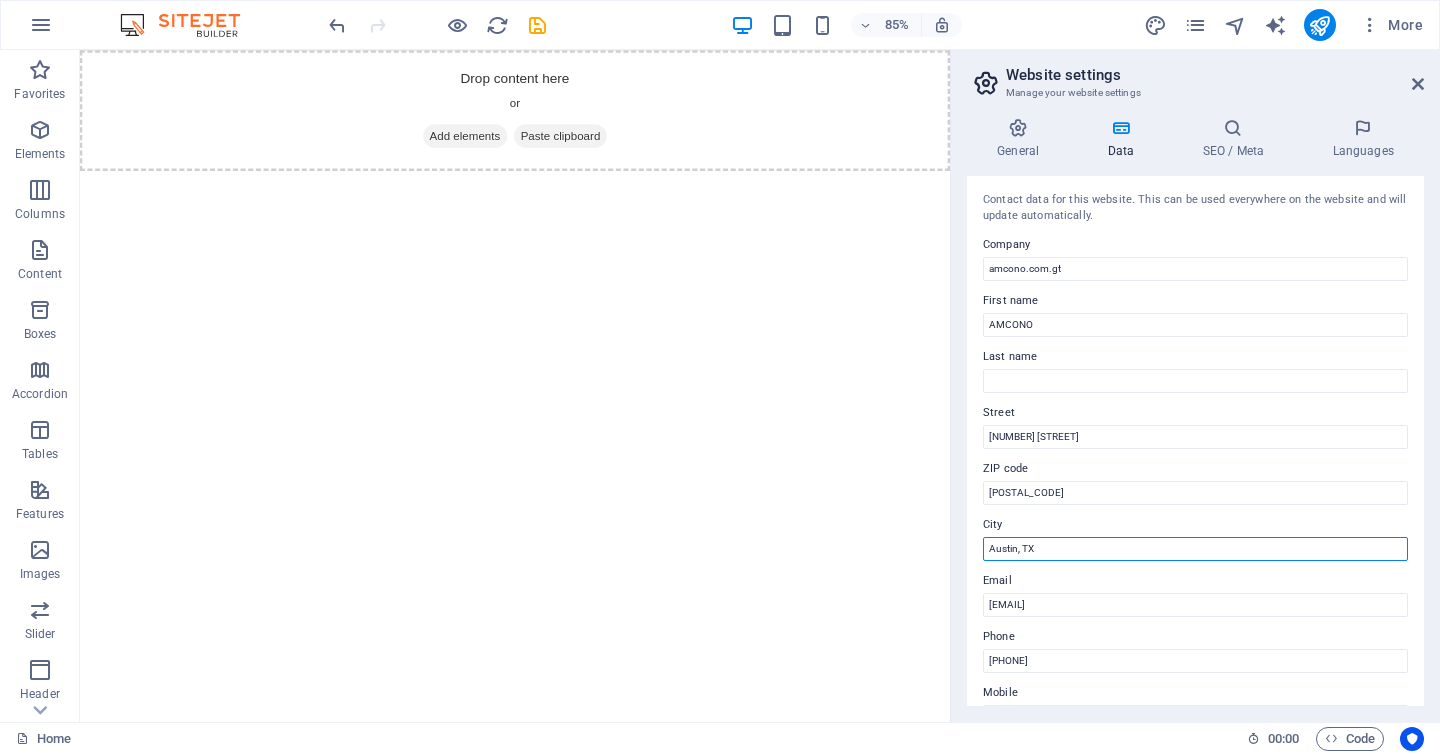 click on "Austin, TX" at bounding box center (1195, 549) 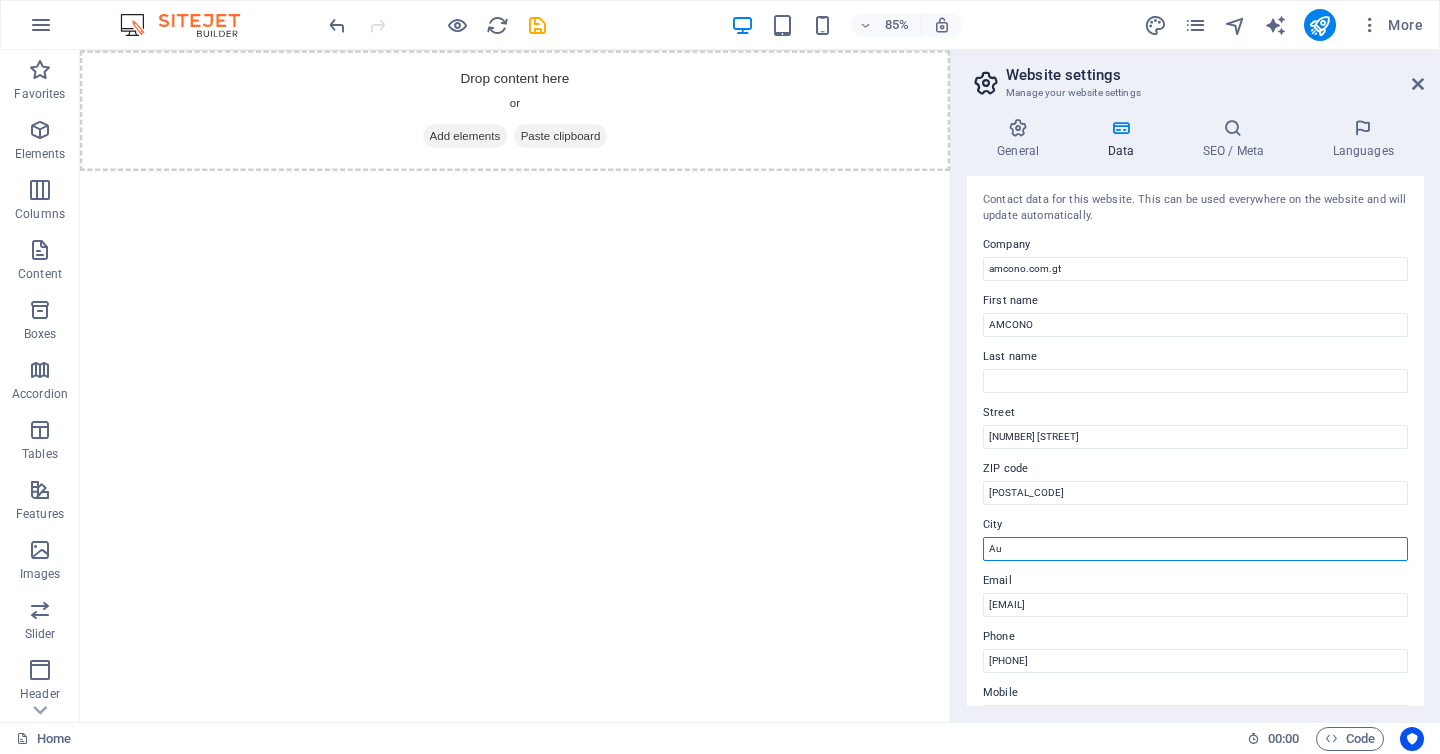 type on "A" 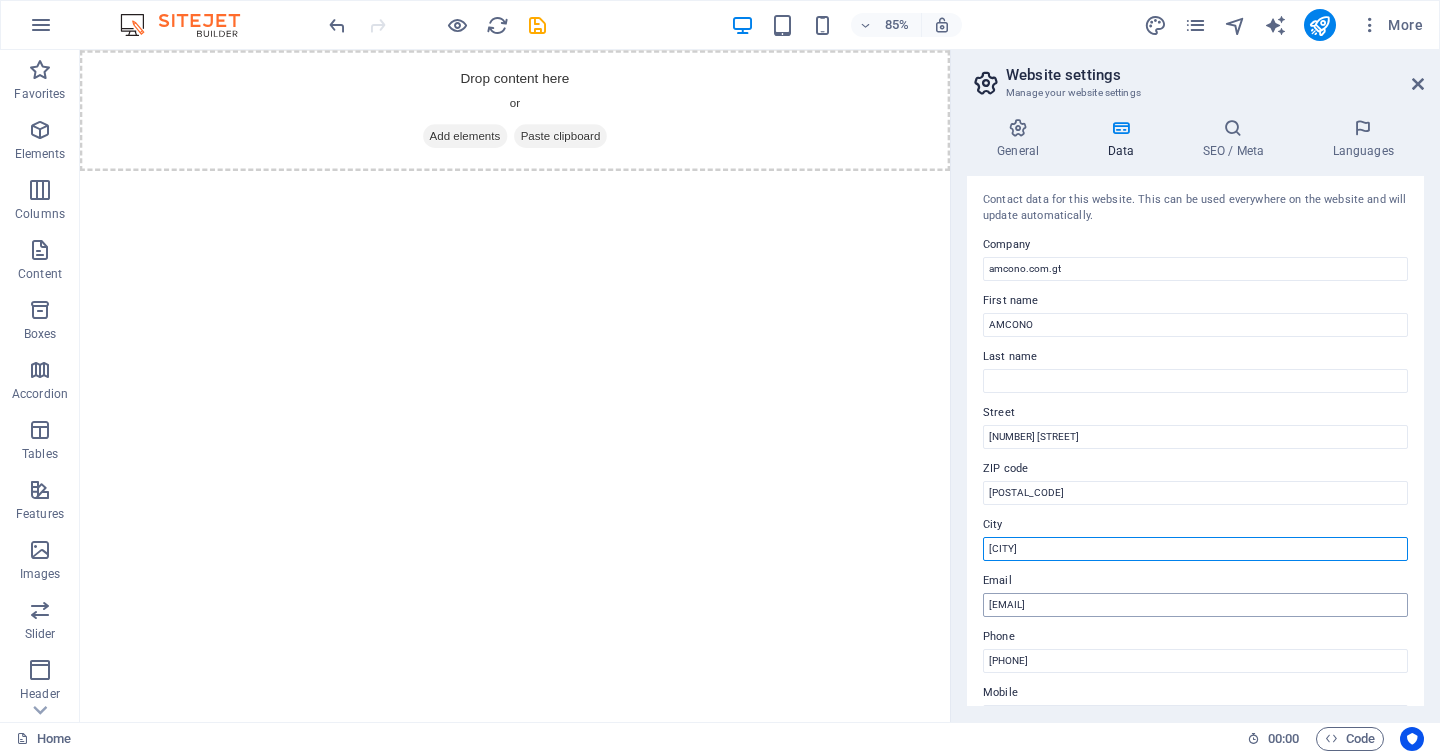 type on "[CITY]" 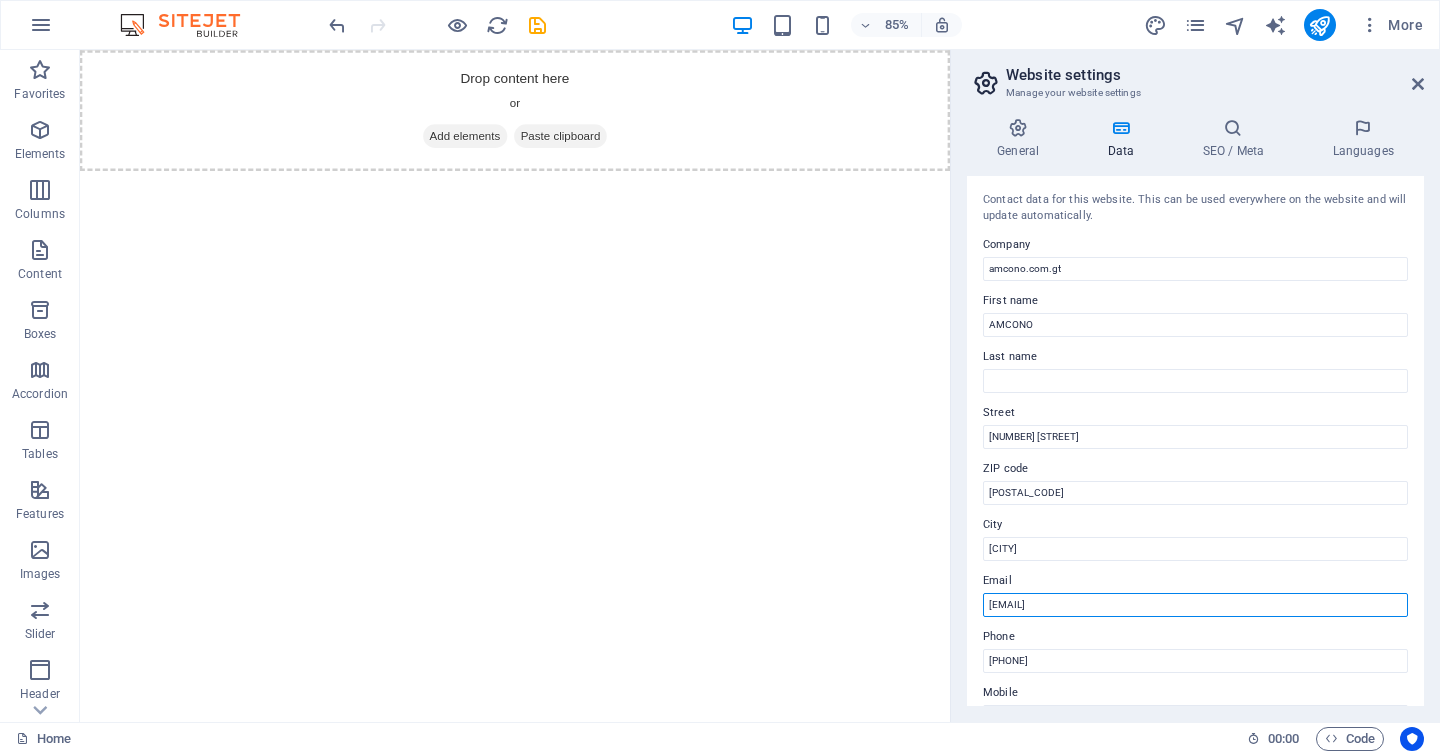 click on "874a74ddab16d2e239c11e64040ff6@cpanel.local" at bounding box center [1195, 605] 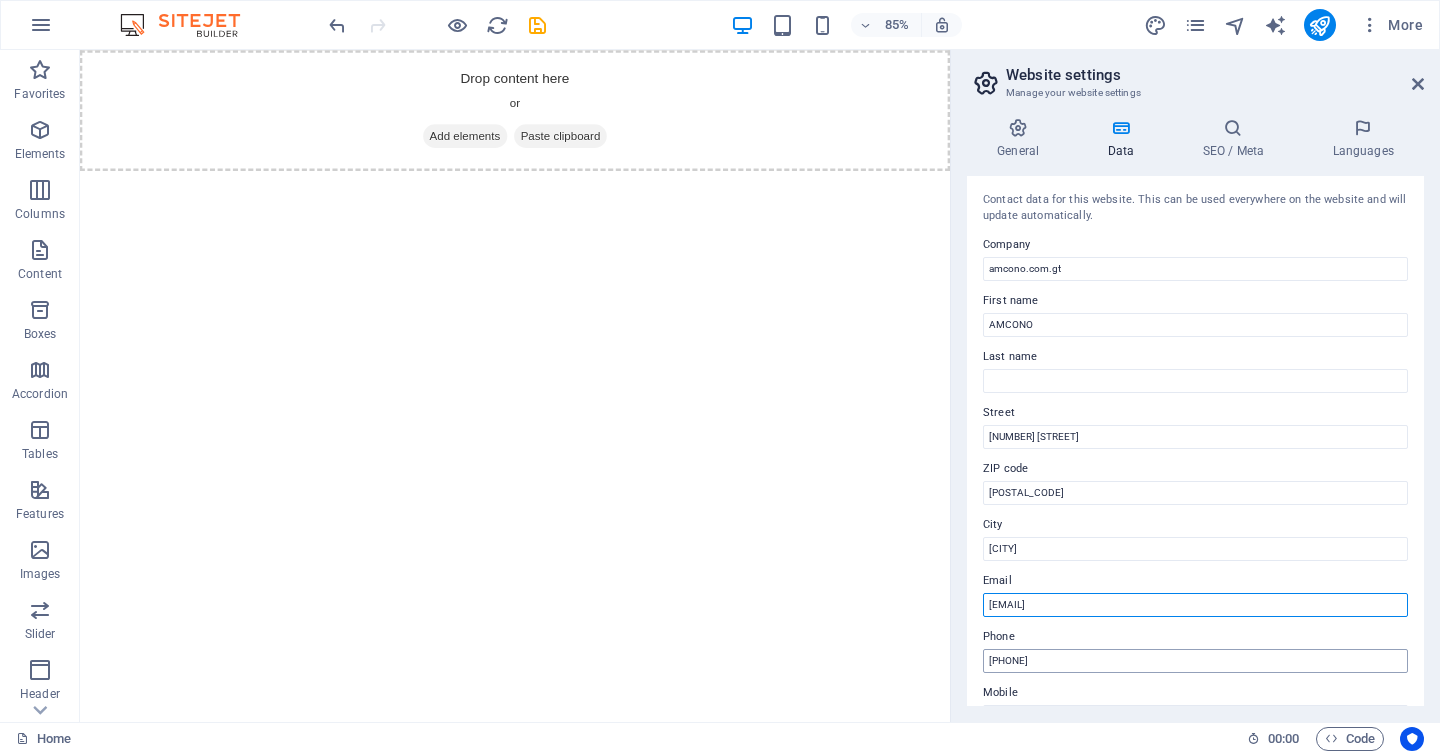 type on "servicioalcliente@amcono.com.gt" 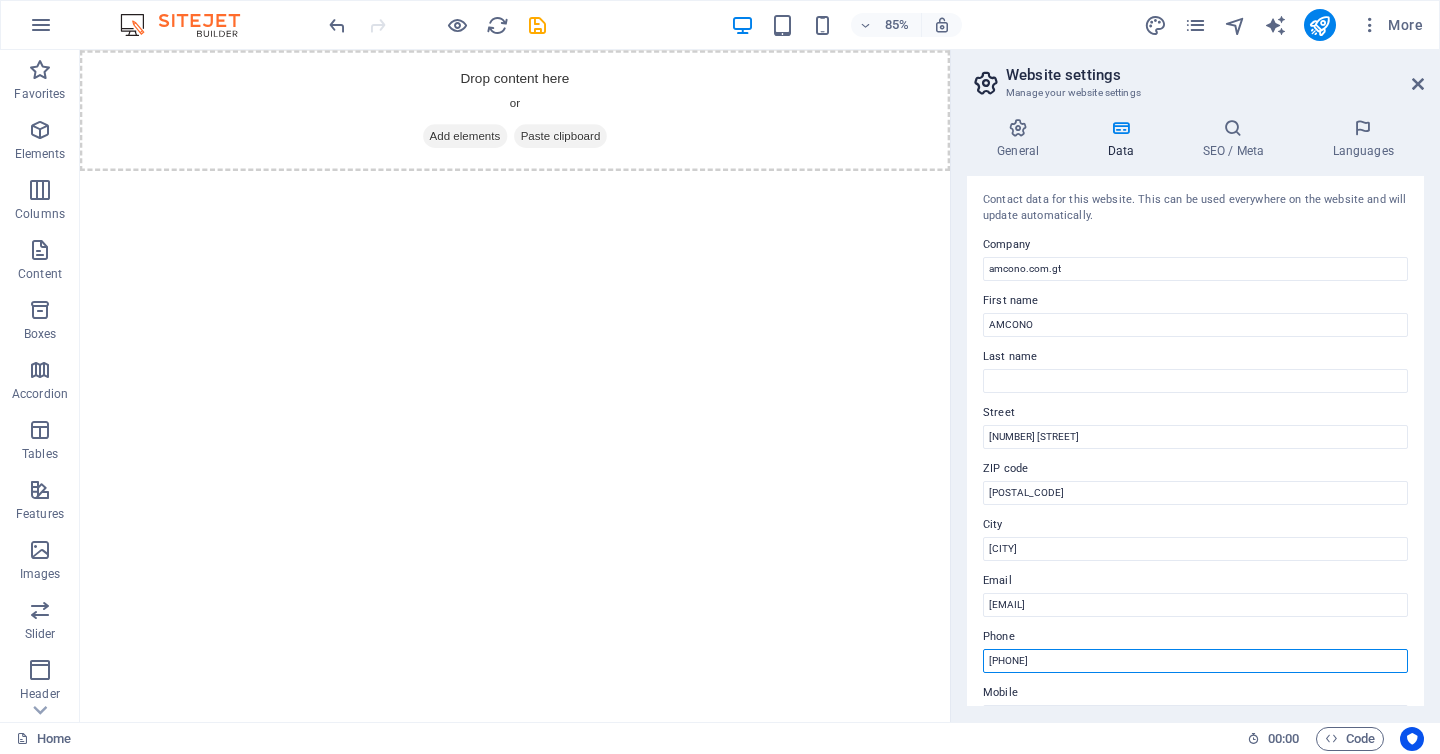 click on "+1 1234 56789" at bounding box center (1195, 661) 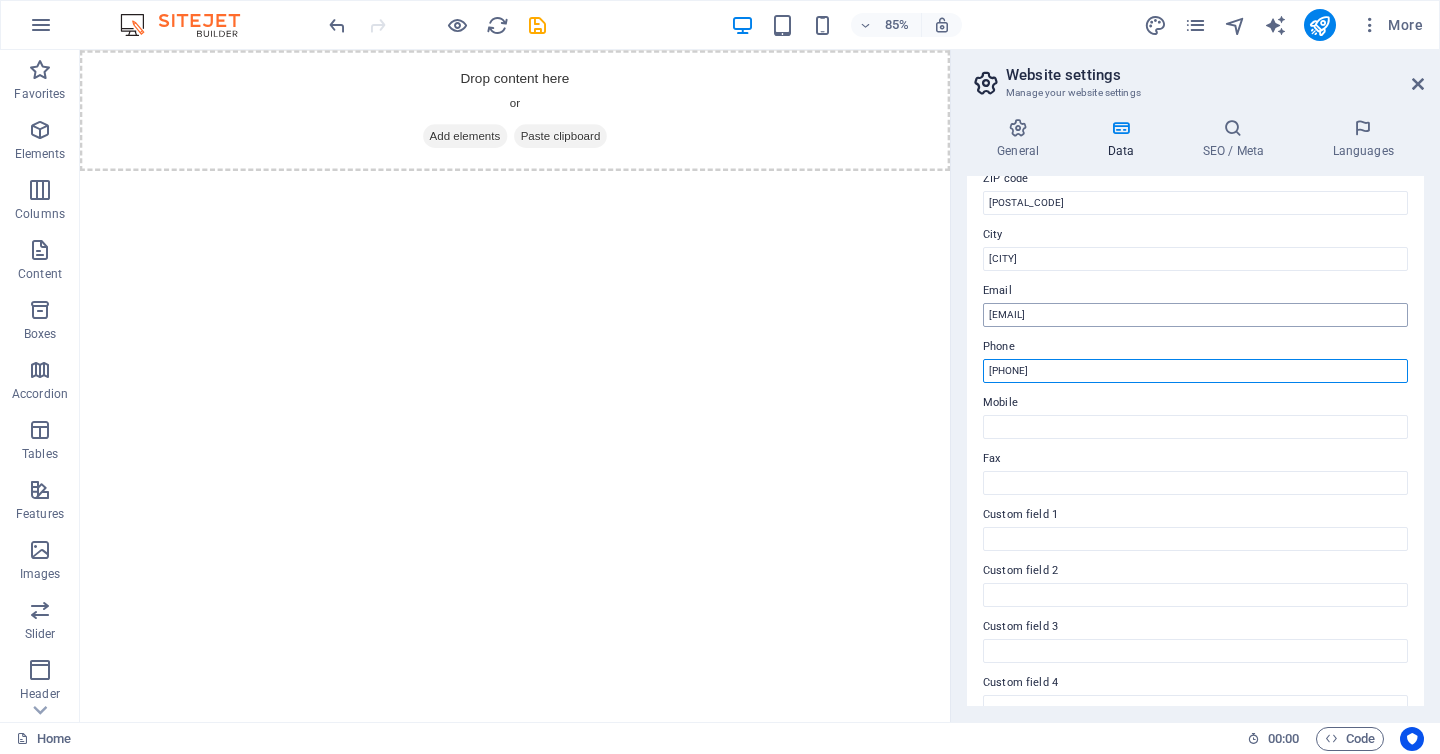 scroll, scrollTop: 347, scrollLeft: 0, axis: vertical 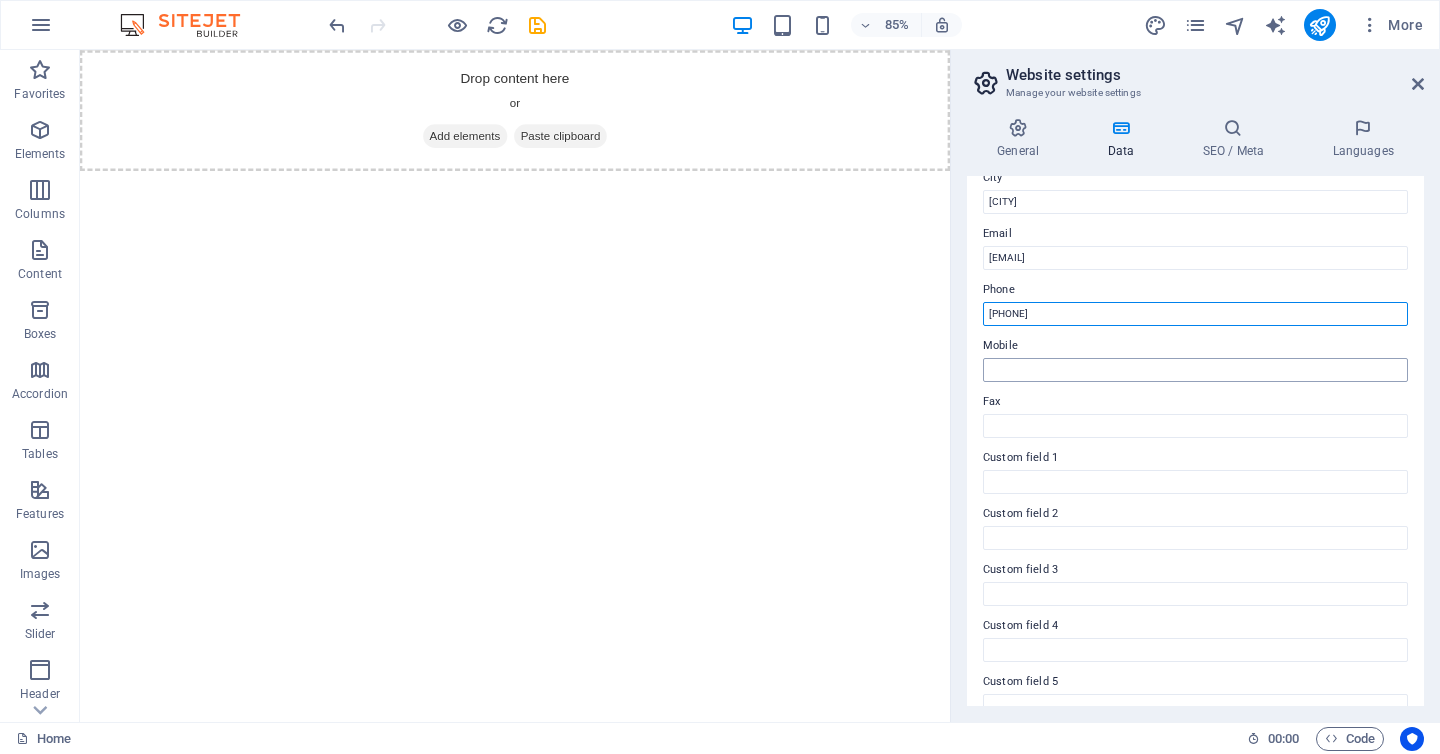 type on "+502 30002422" 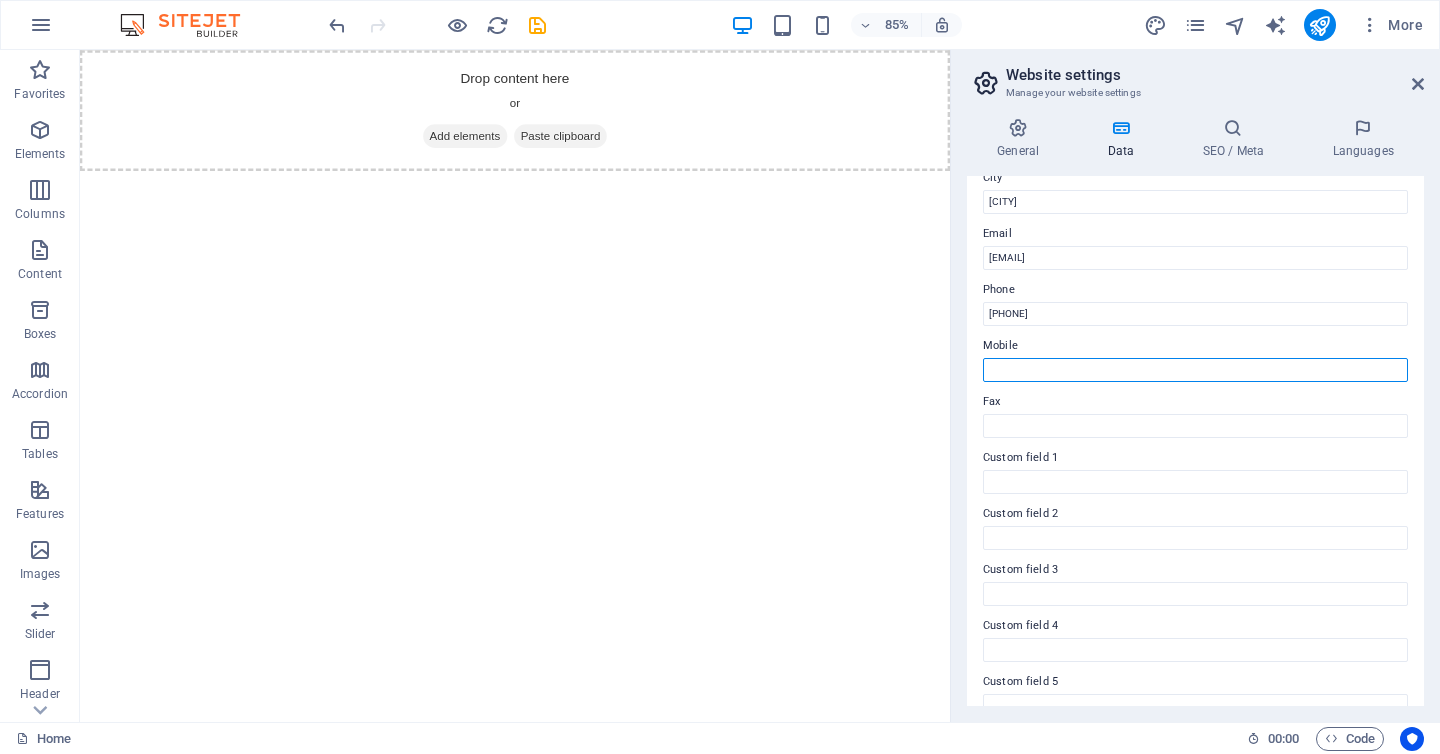 click on "Mobile" at bounding box center [1195, 370] 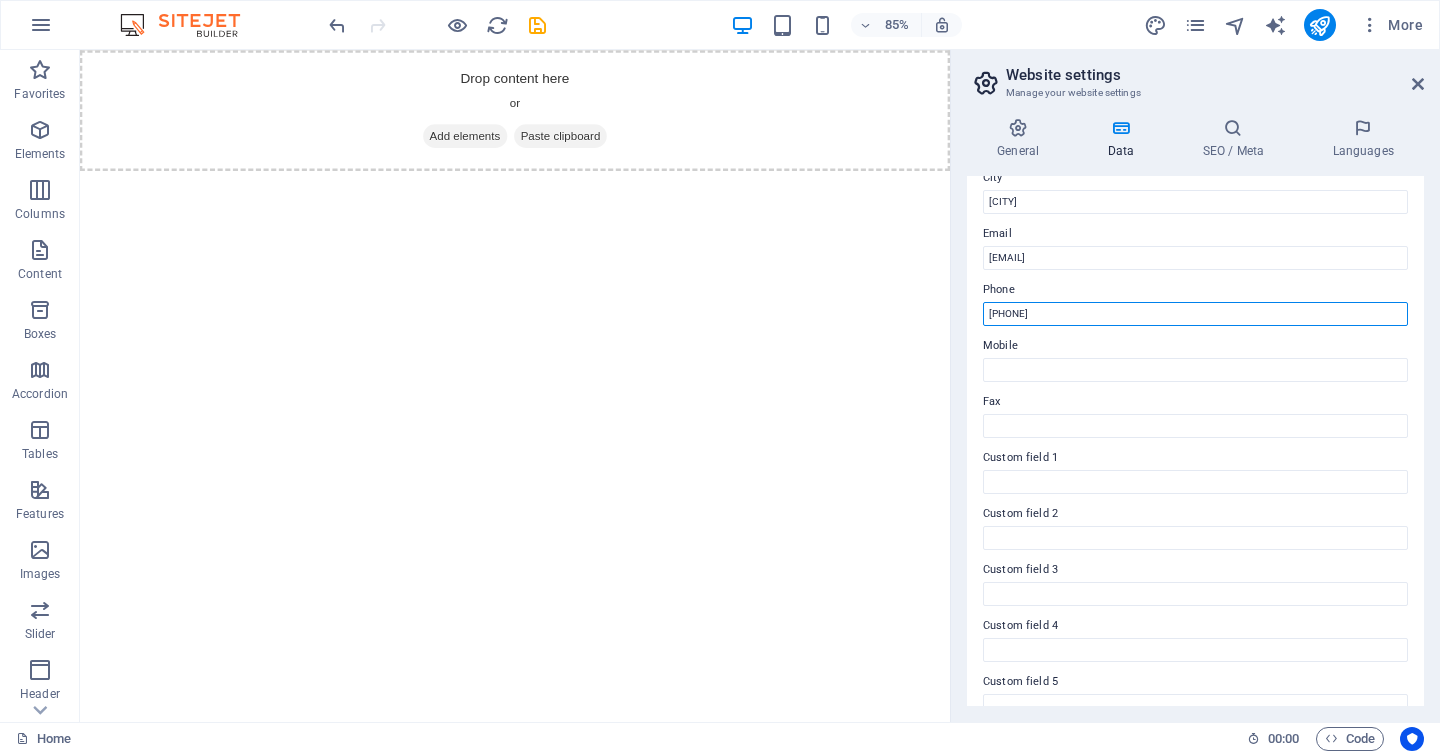 drag, startPoint x: 988, startPoint y: 313, endPoint x: 1076, endPoint y: 310, distance: 88.051125 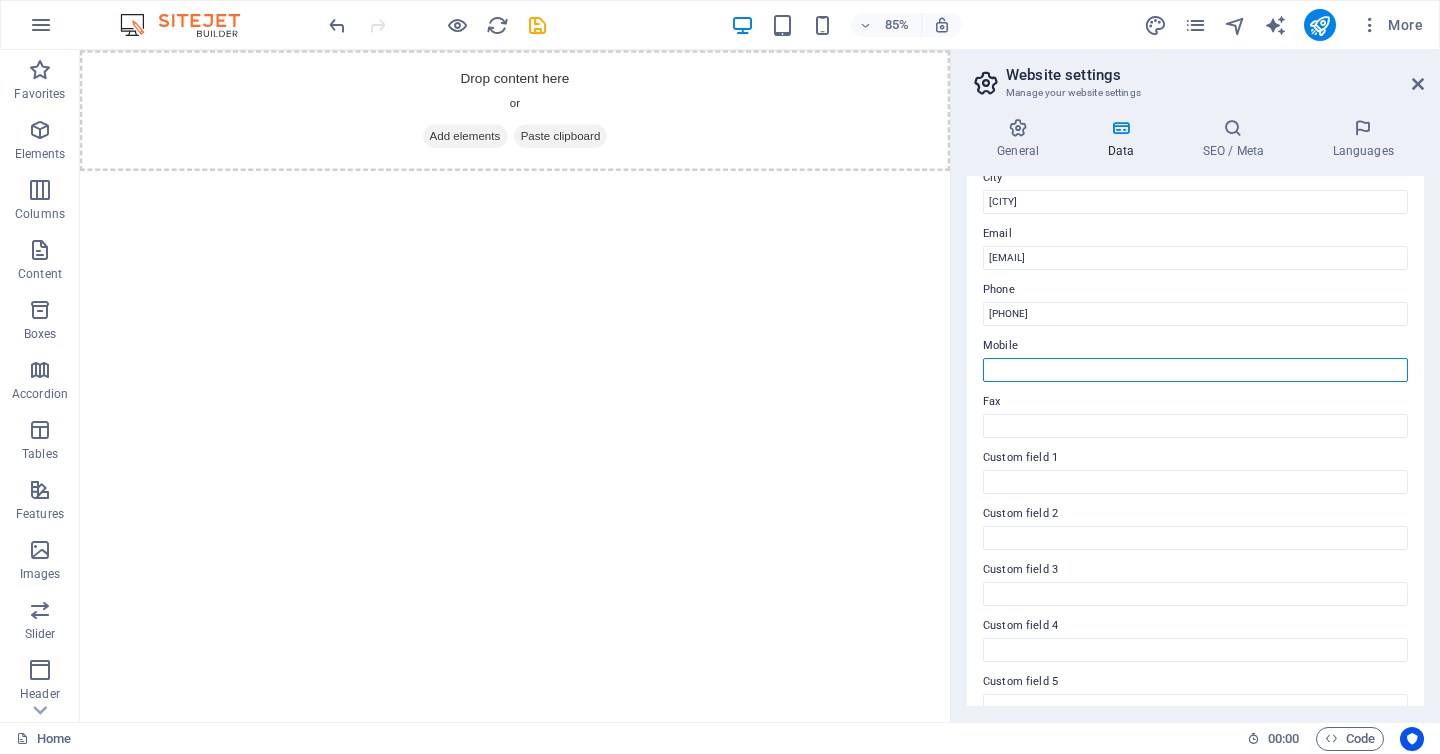 click on "Mobile" at bounding box center (1195, 370) 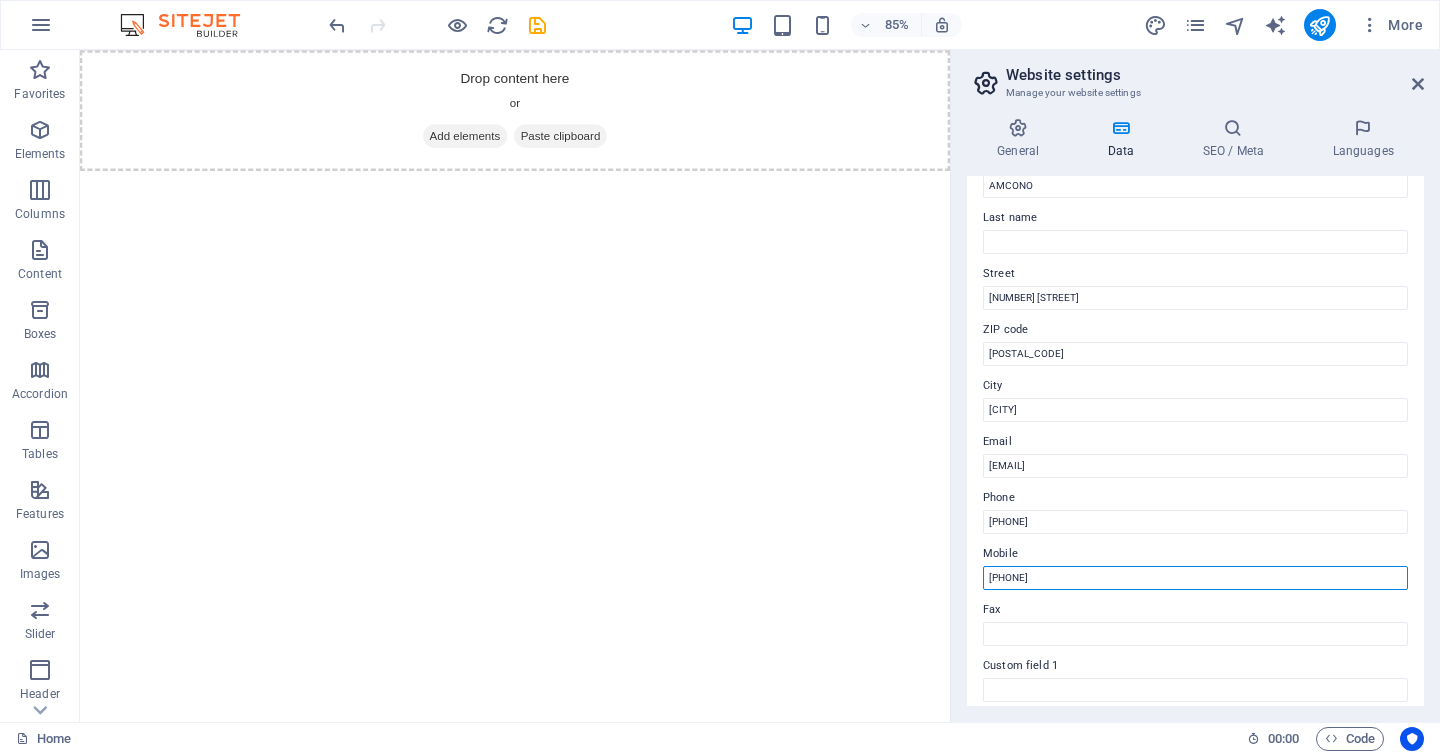 scroll, scrollTop: 0, scrollLeft: 0, axis: both 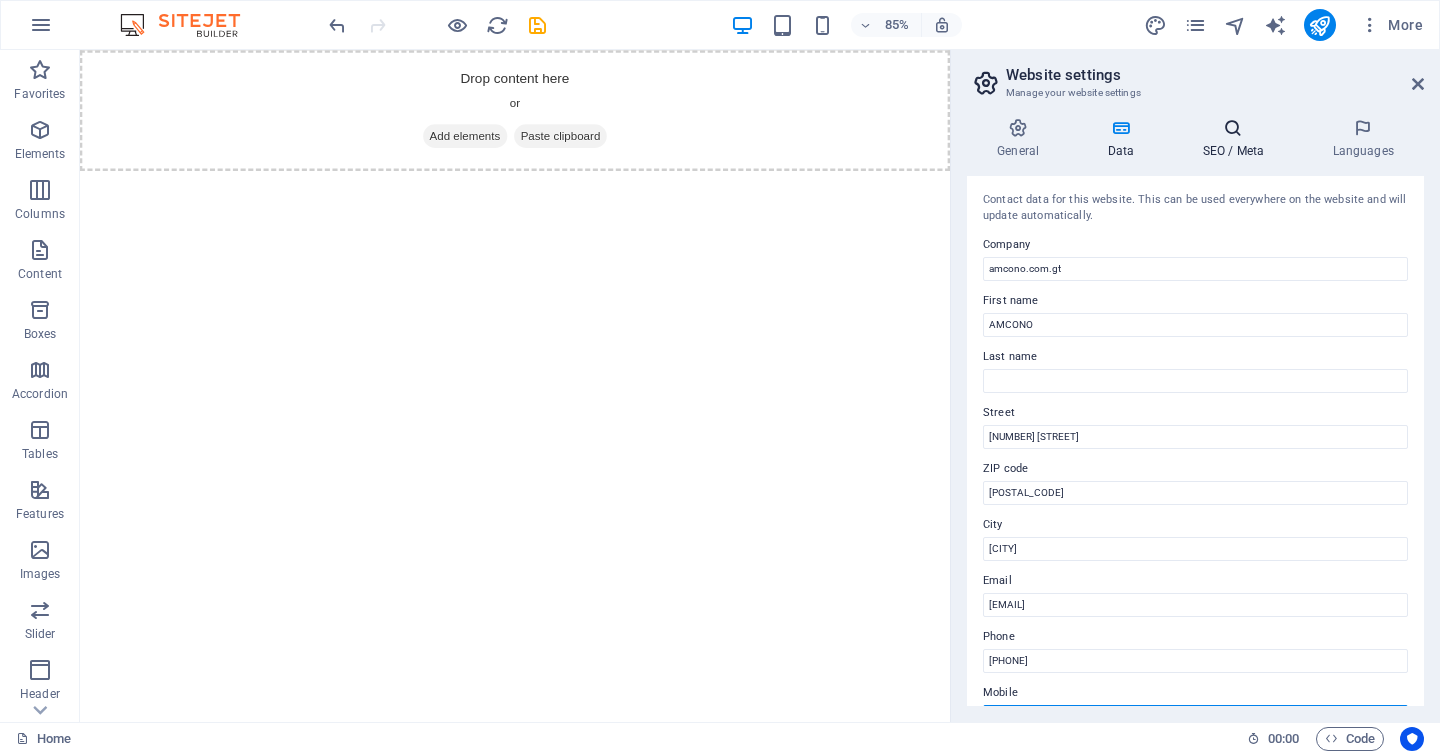 type on "+502 30002422" 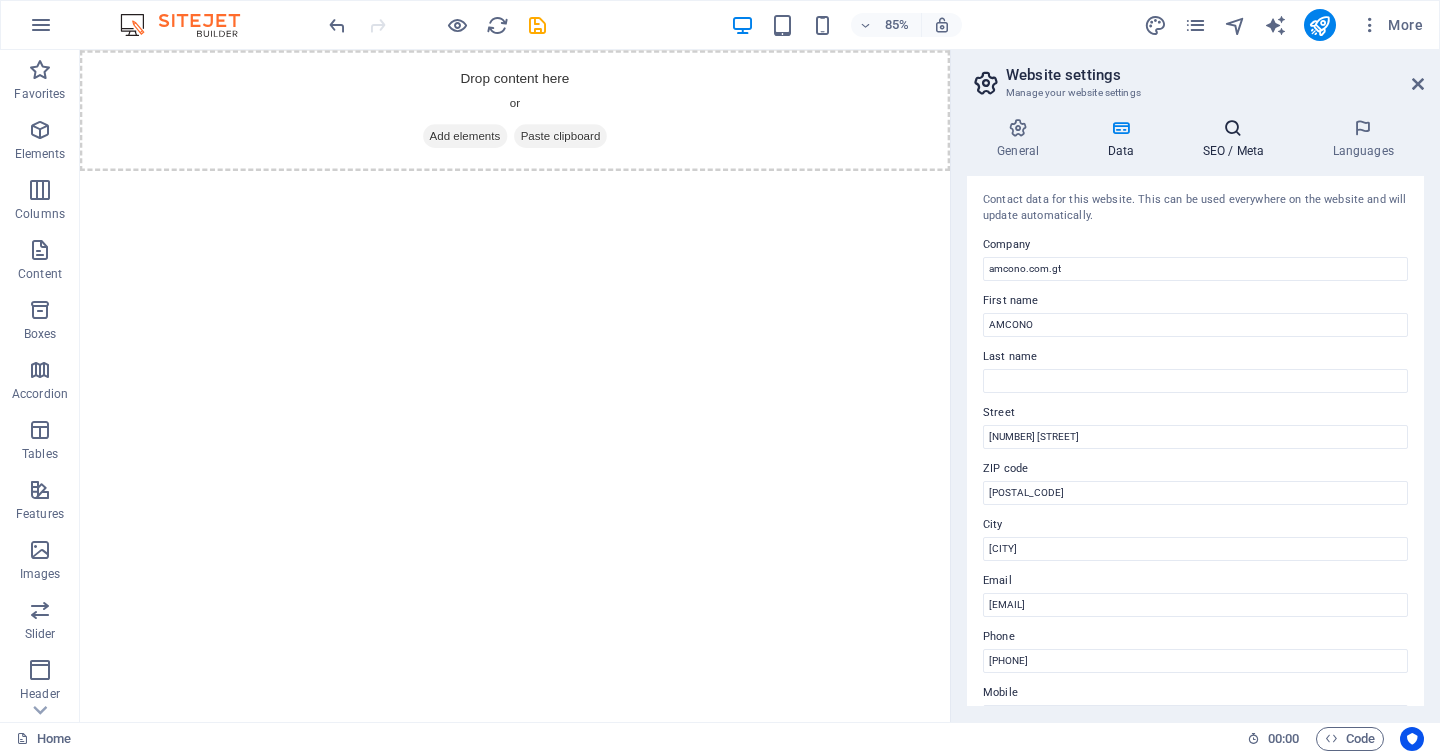 click at bounding box center (1233, 128) 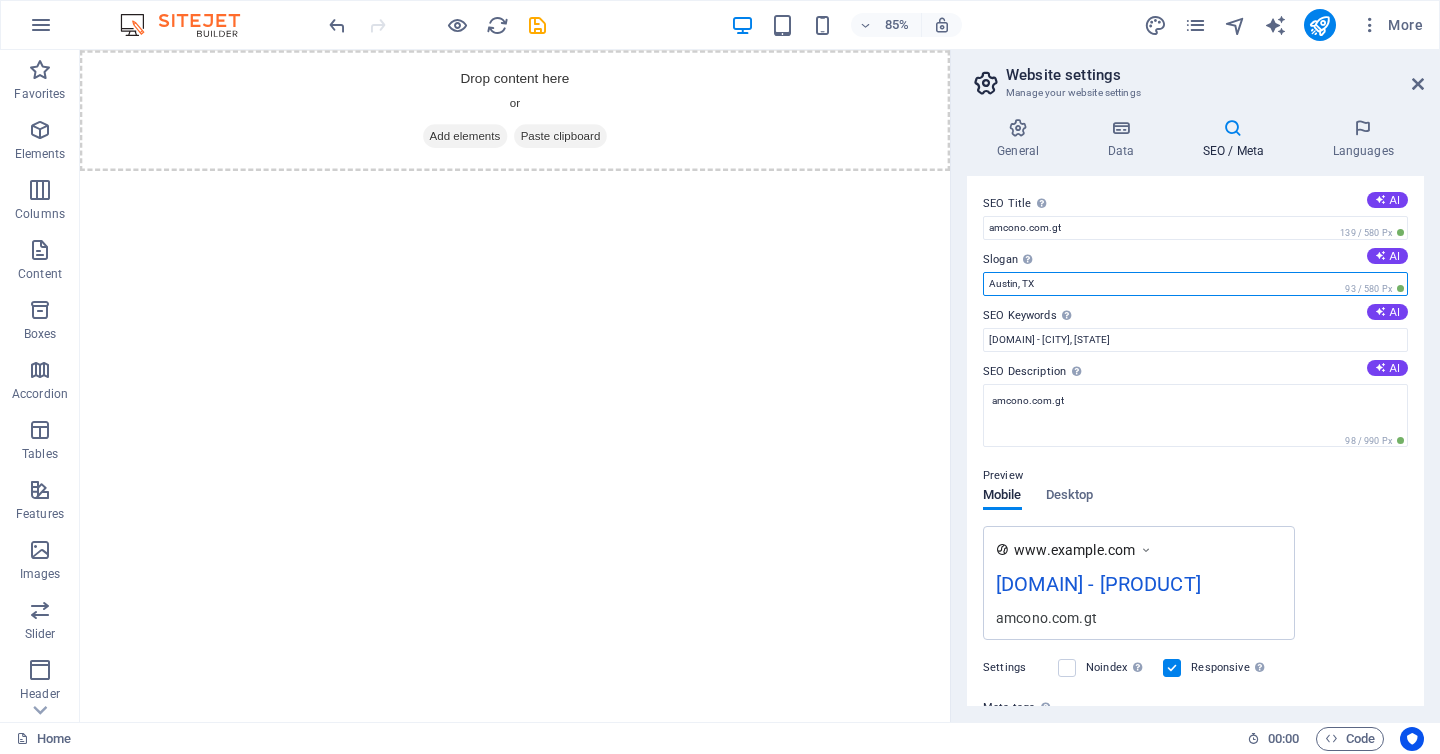 click on "Austin, TX" at bounding box center (1195, 284) 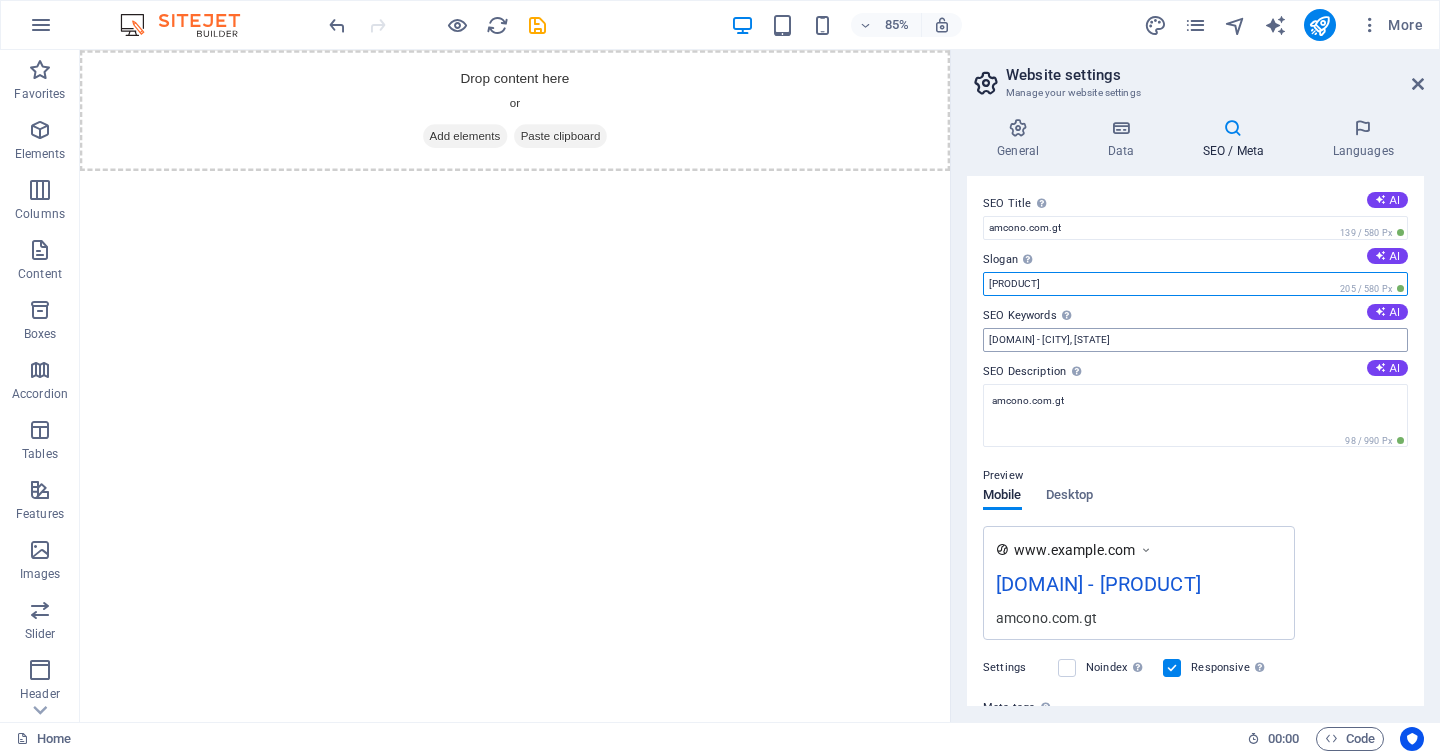 type on "Science for healthy life" 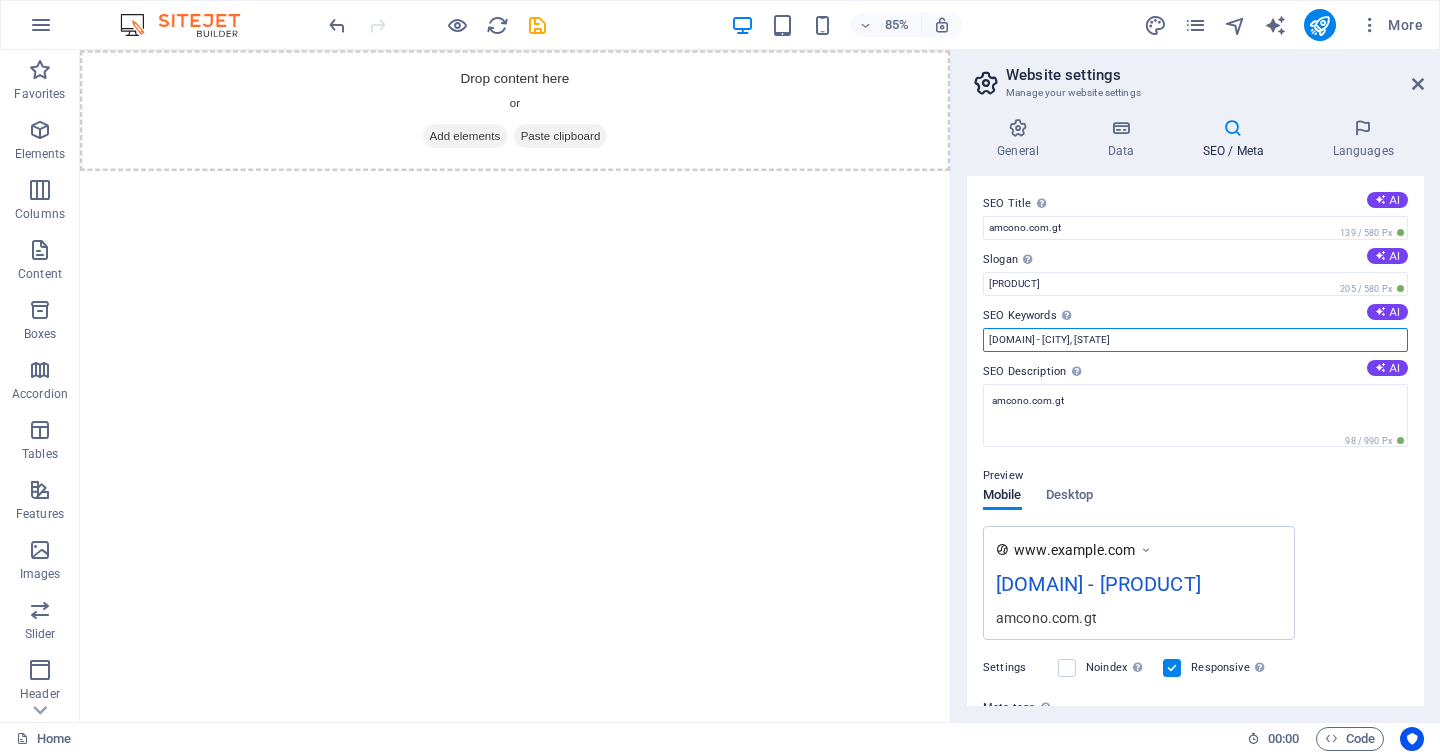 click on "amcono.com.gt, Austin, TX" at bounding box center (1195, 340) 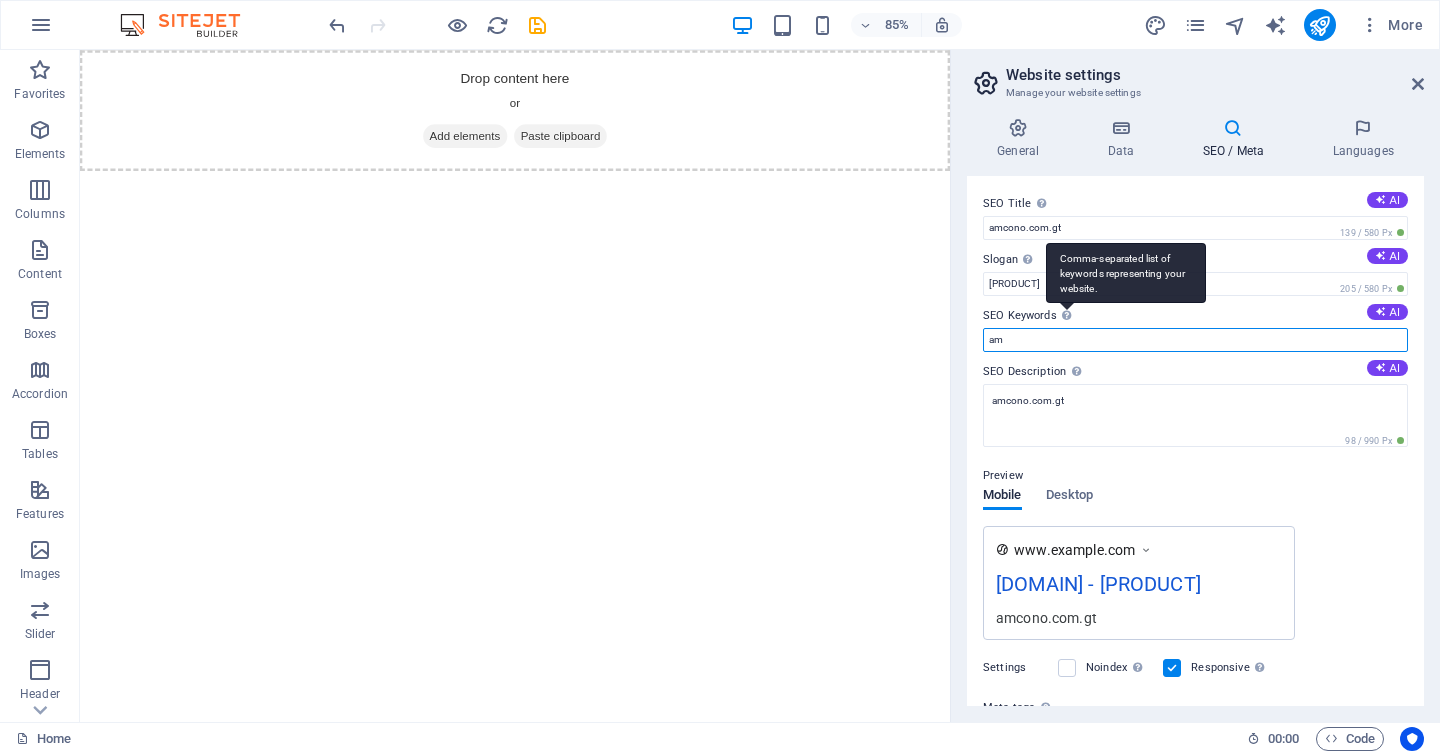 type on "a" 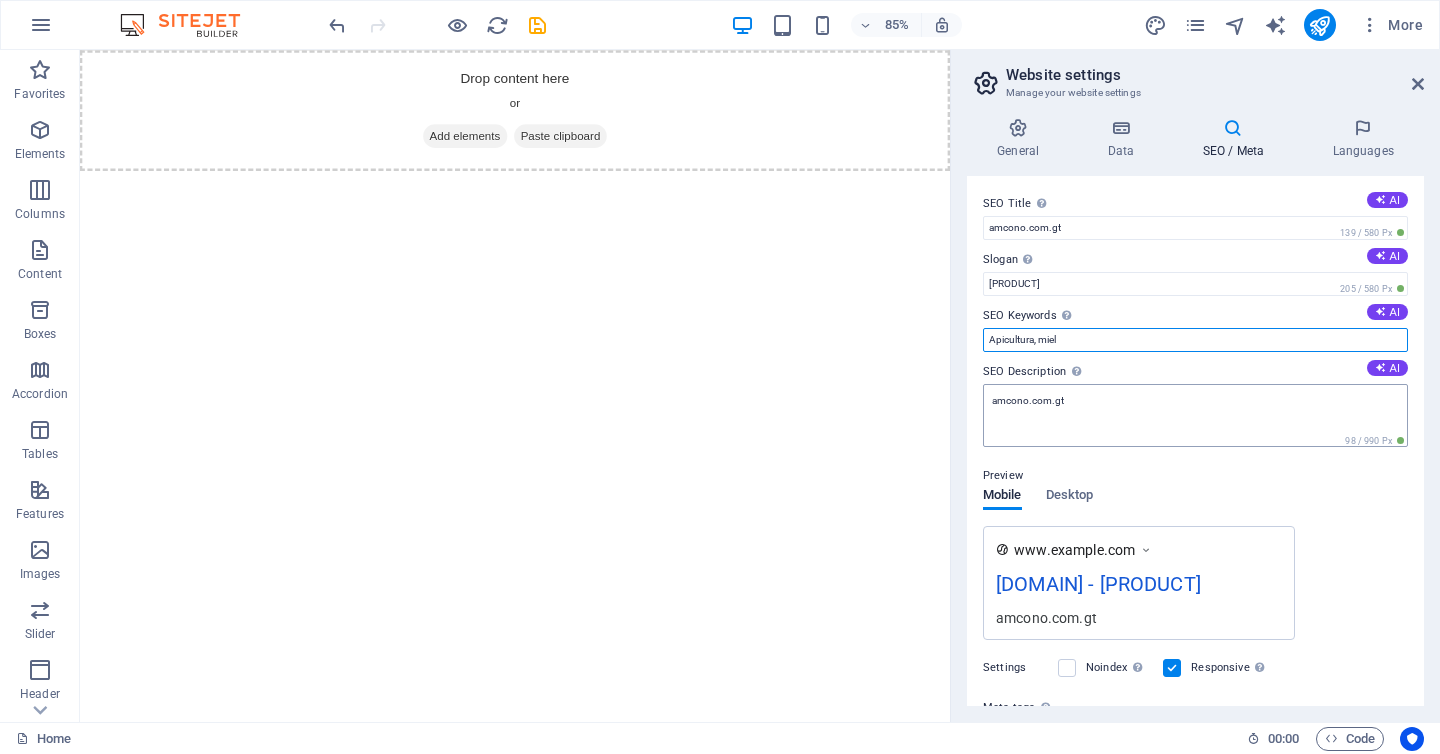 scroll, scrollTop: 22, scrollLeft: 0, axis: vertical 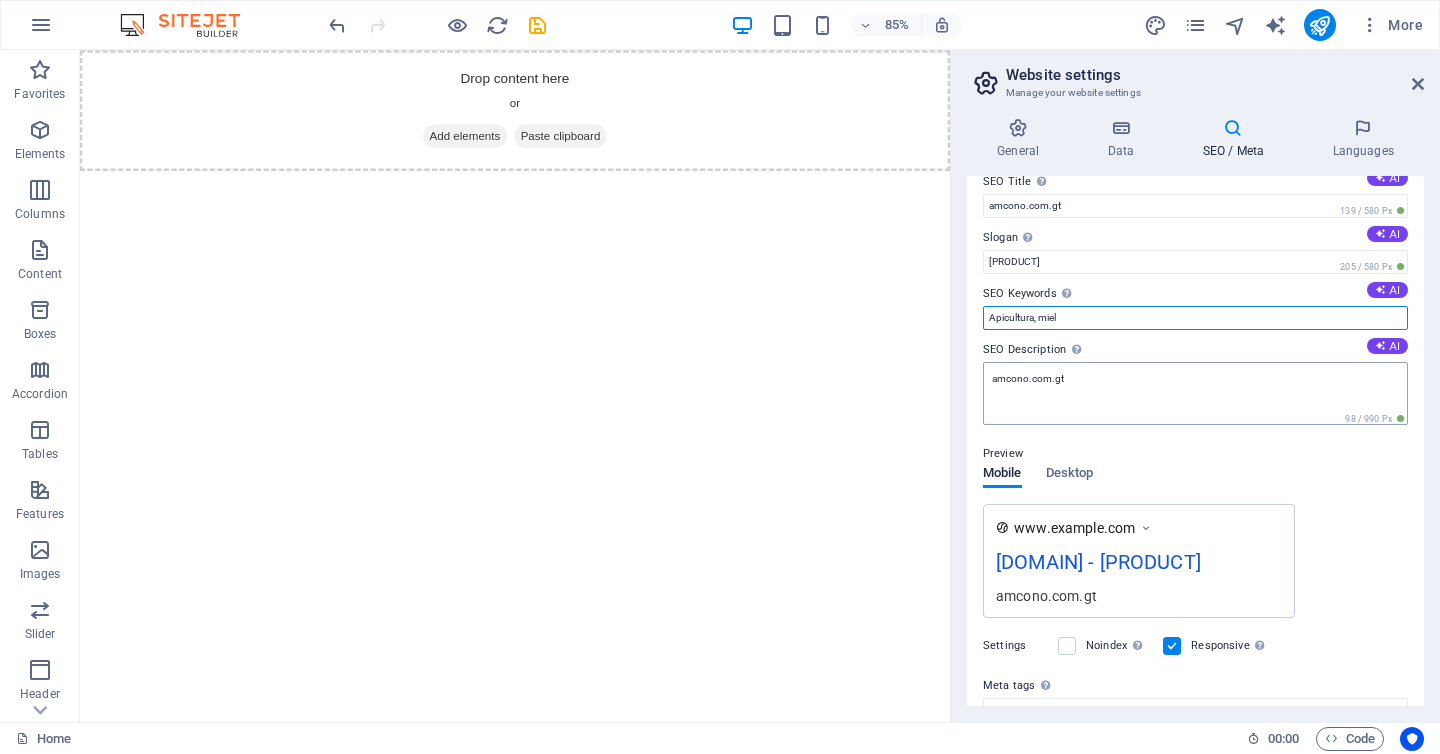 type on "Apicultura, miel" 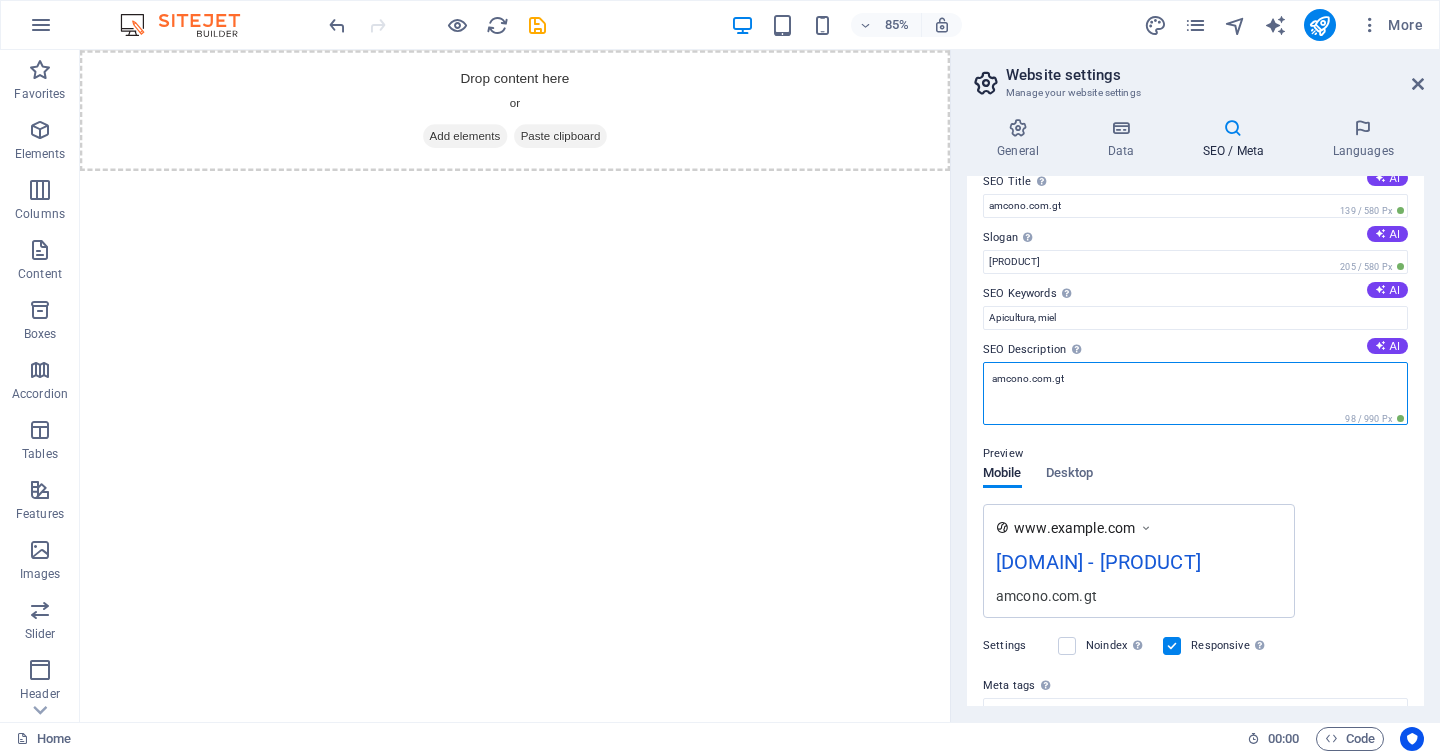 click on "amcono.com.gt" at bounding box center [1195, 393] 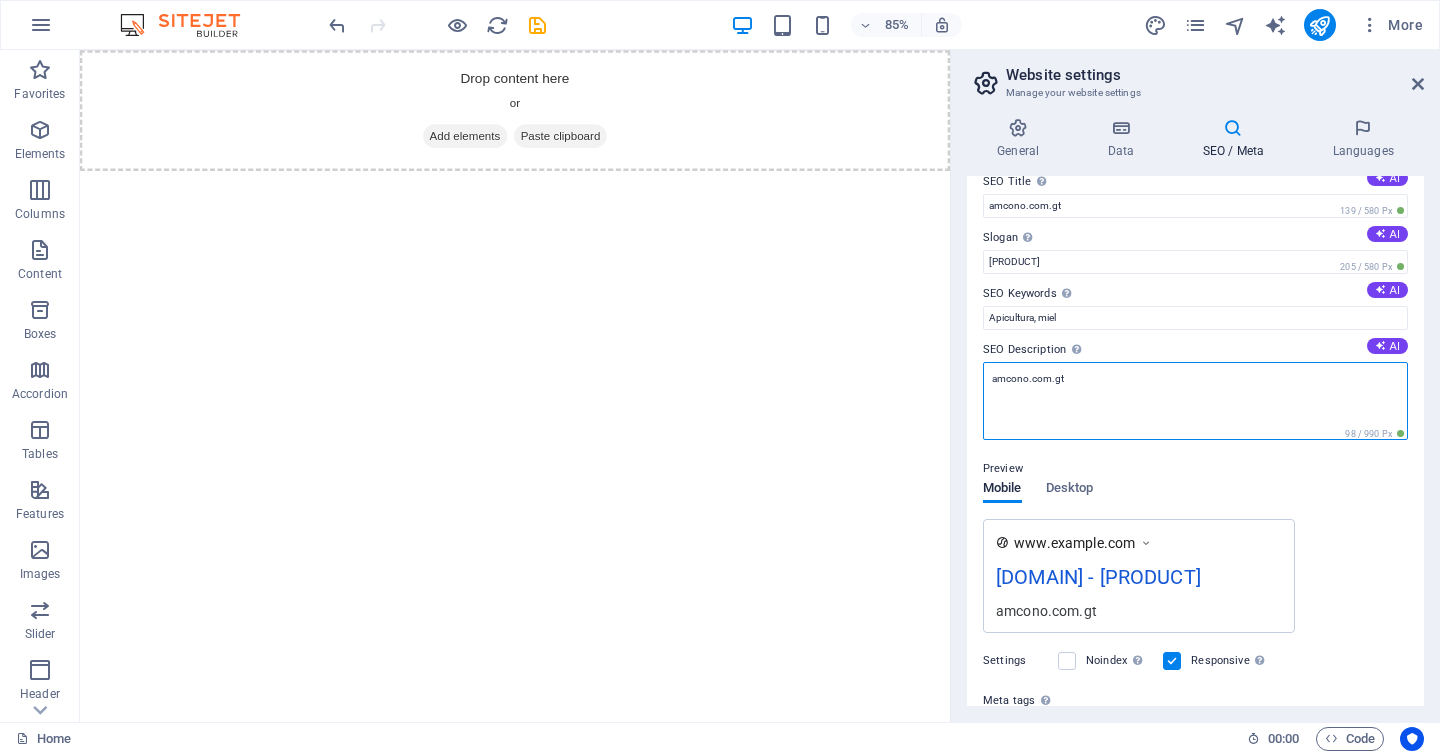click on "amcono.com.gt" at bounding box center (1195, 401) 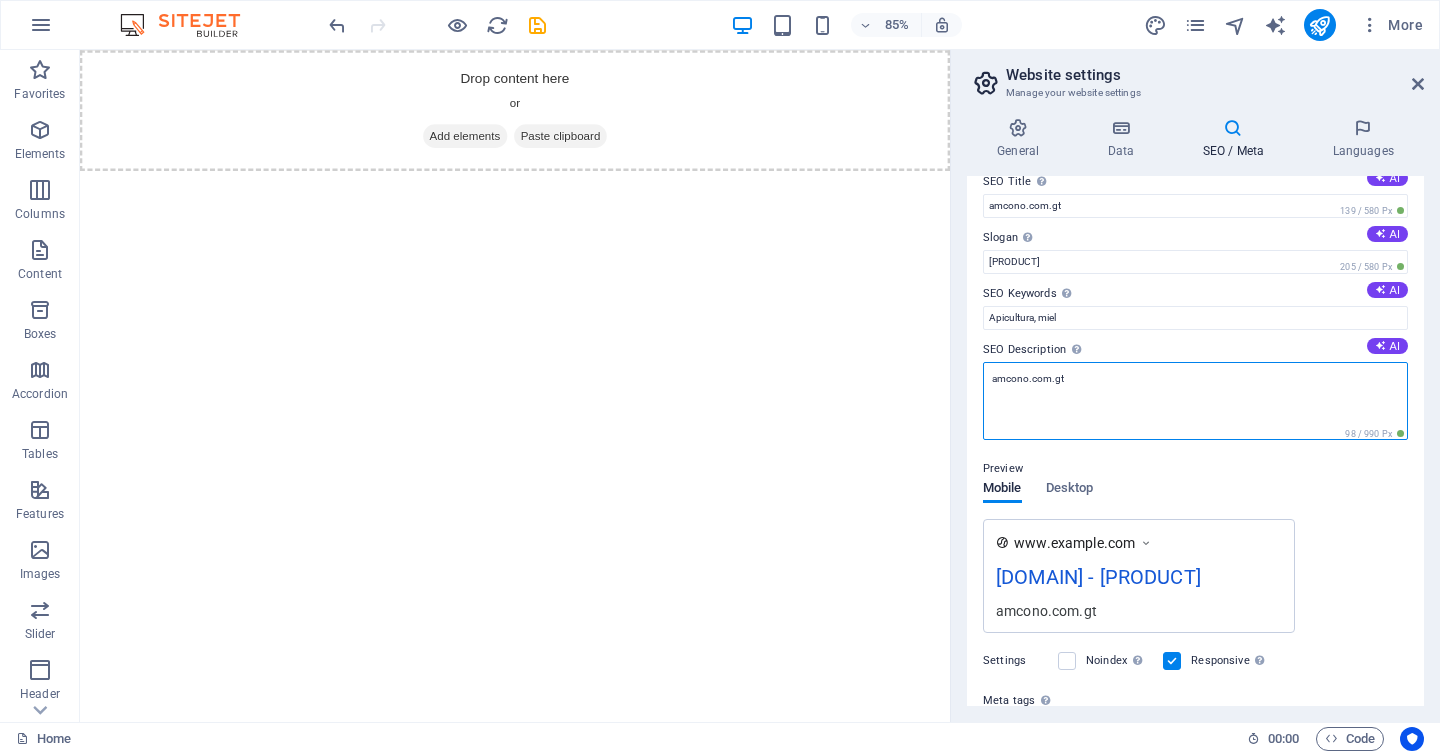 click on "amcono.com.gt" at bounding box center (1195, 401) 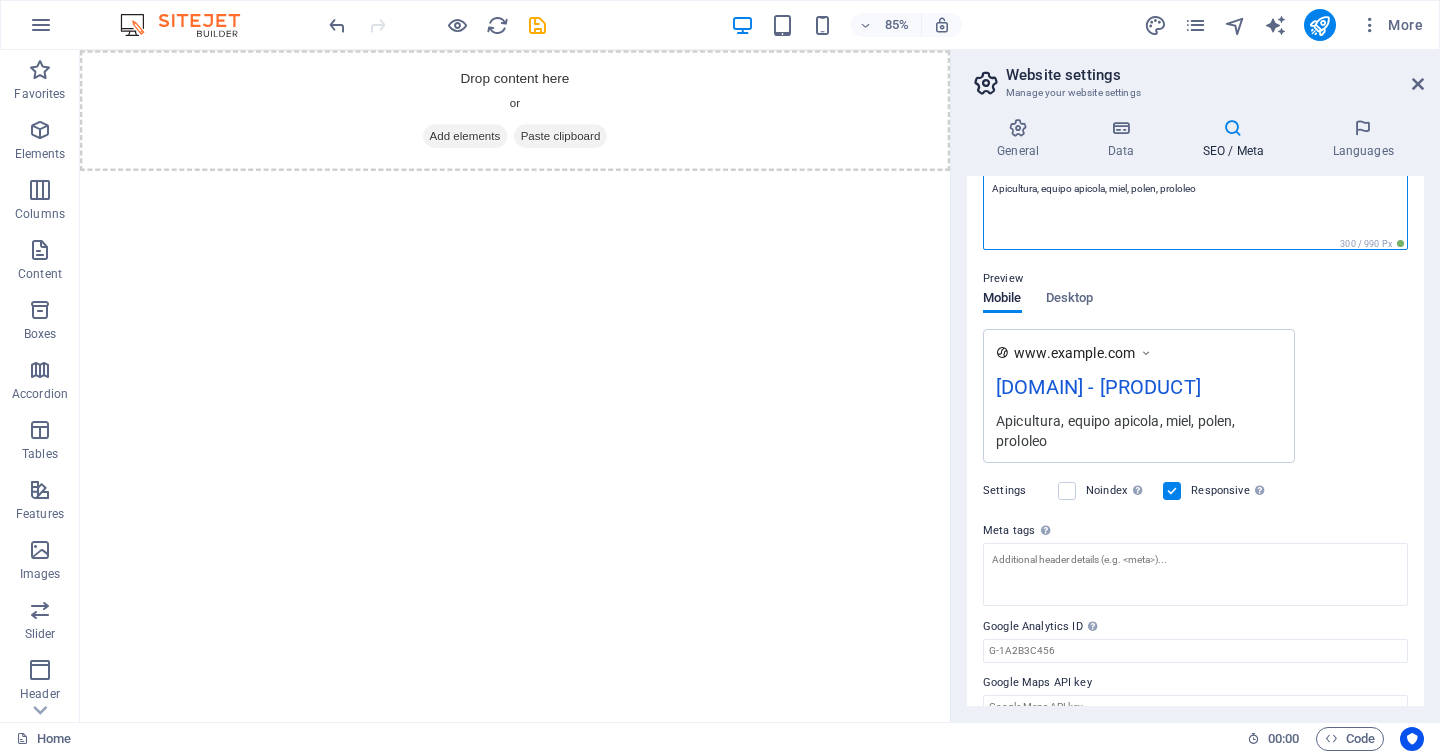 scroll, scrollTop: 223, scrollLeft: 0, axis: vertical 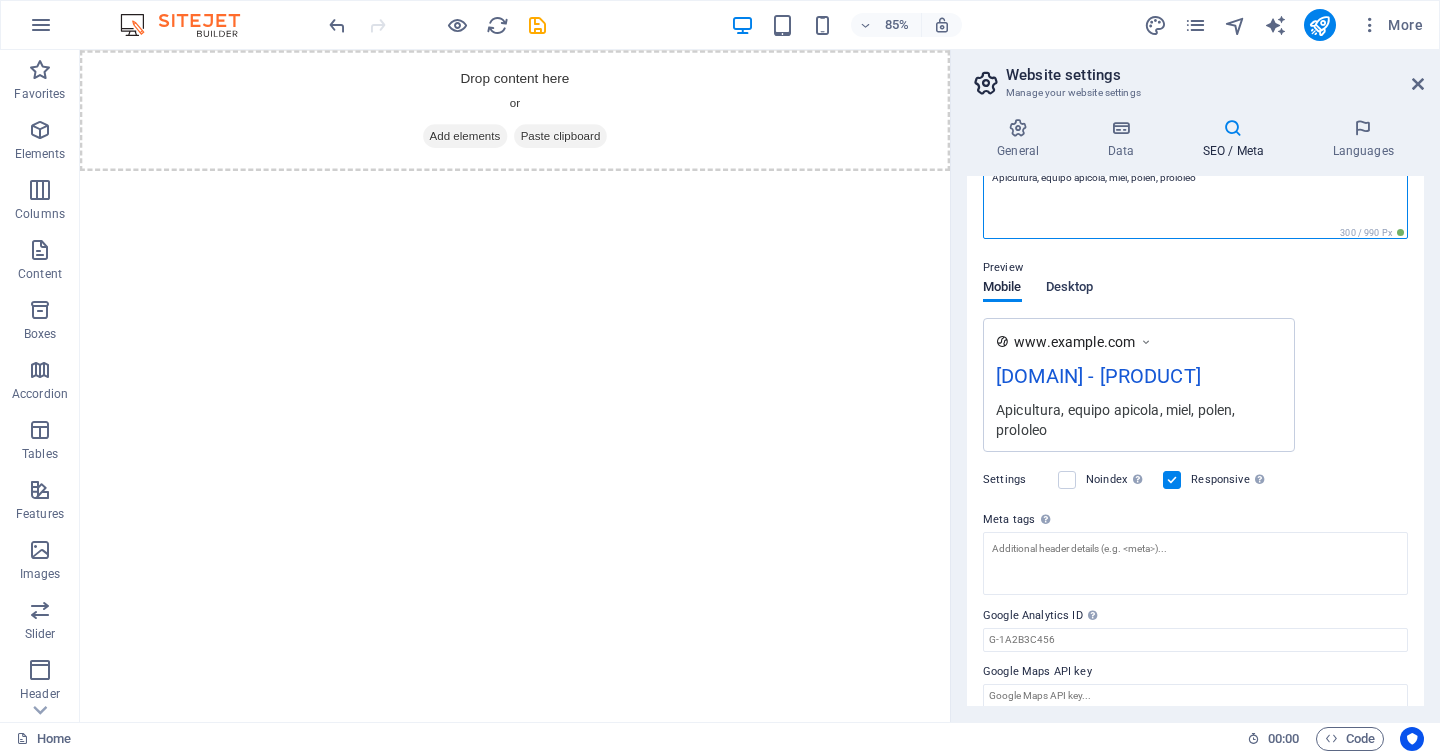 type on "Apicultura, equipo apicola, miel, polen, prololeo" 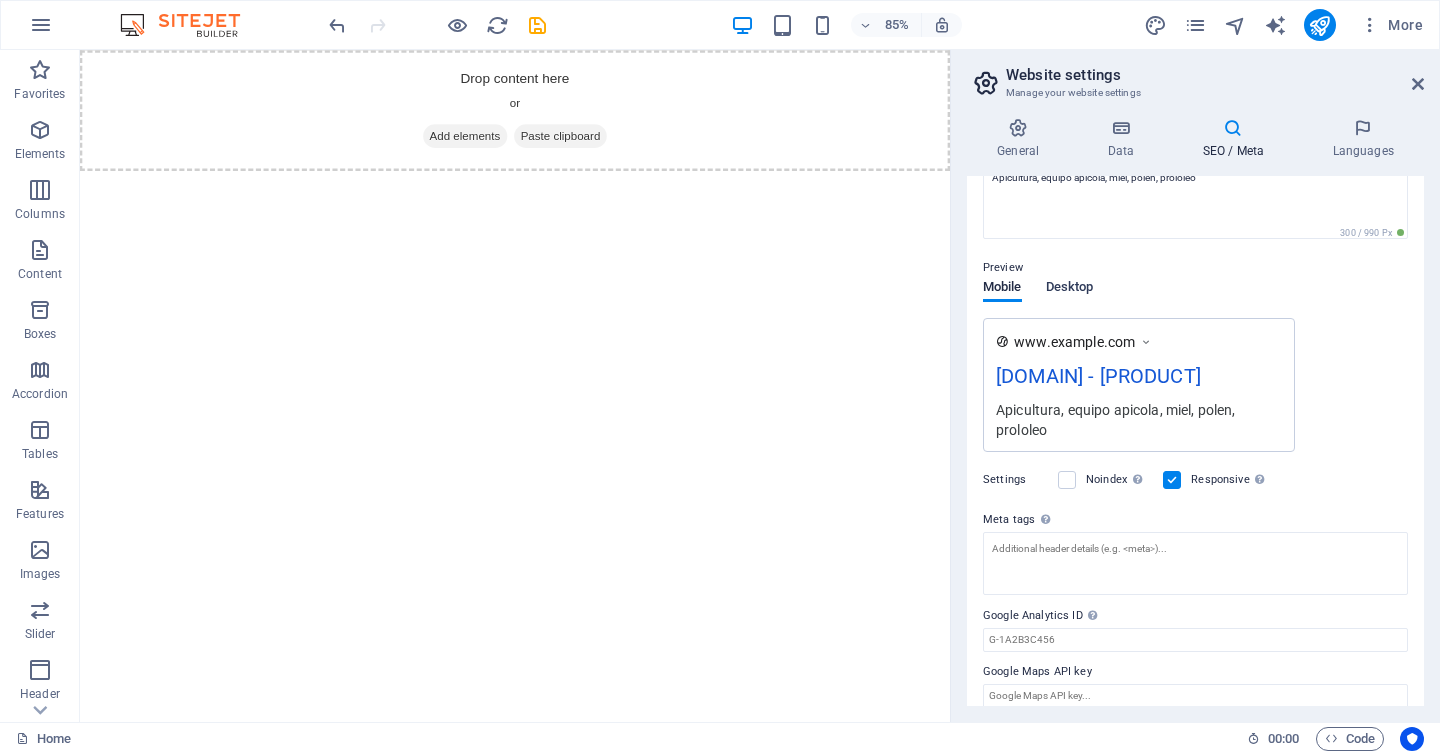 click on "Desktop" at bounding box center (1070, 291) 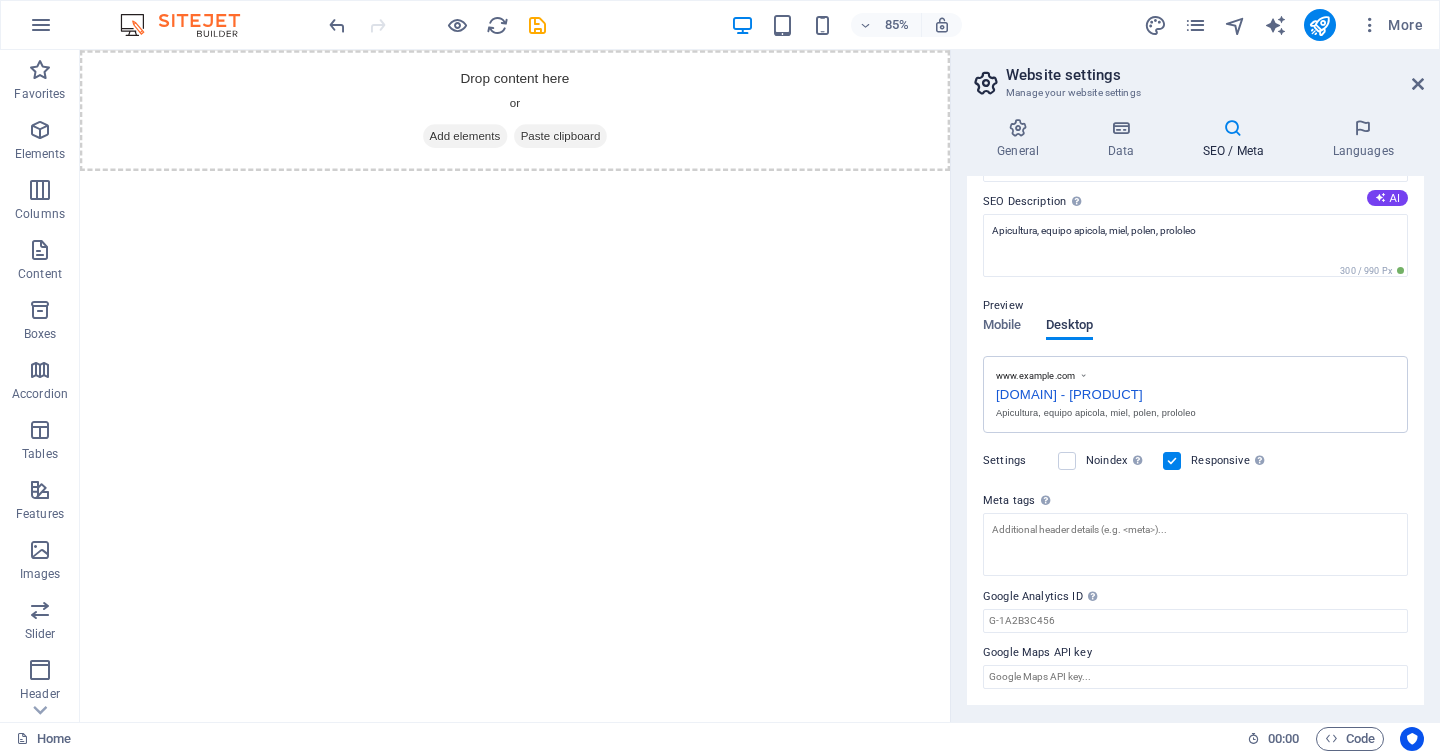 scroll, scrollTop: 169, scrollLeft: 0, axis: vertical 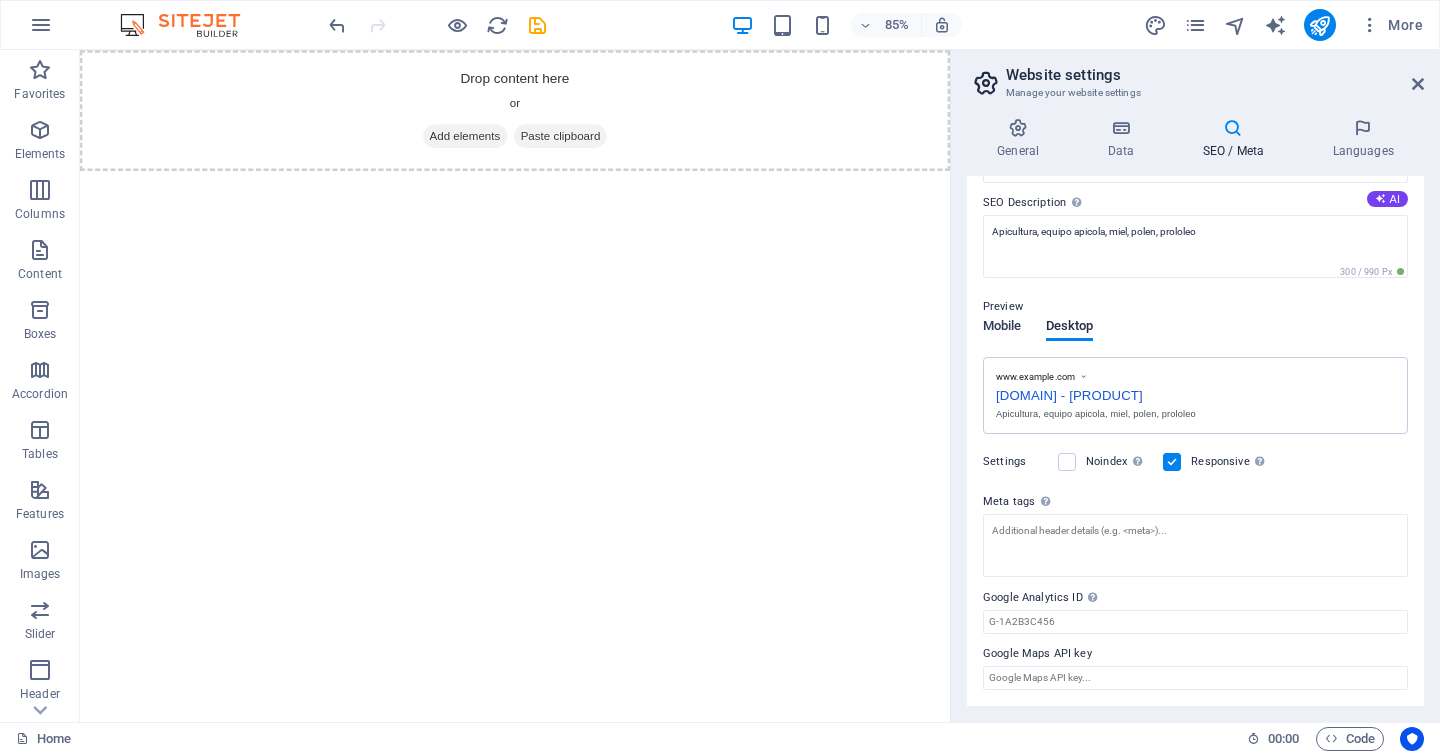 click on "Mobile" at bounding box center [1002, 328] 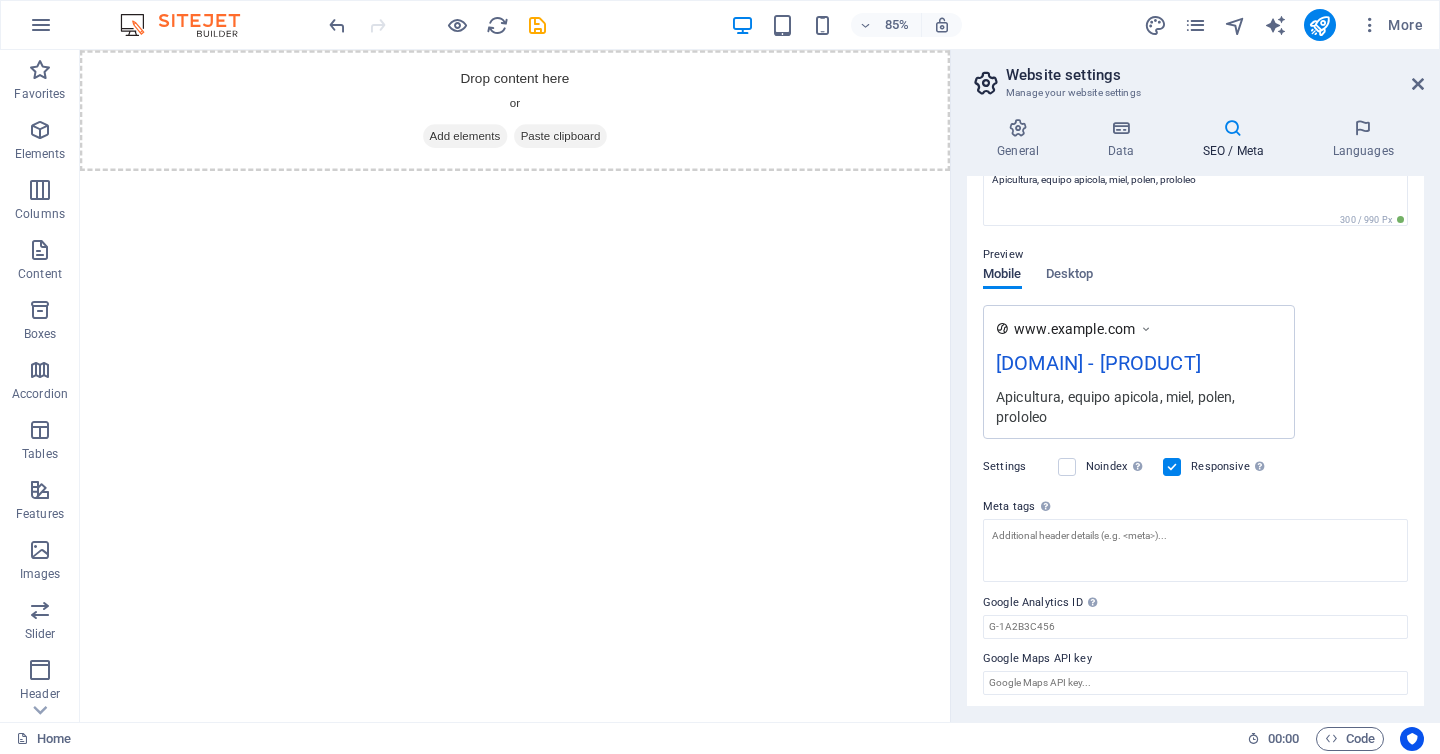 scroll, scrollTop: 253, scrollLeft: 0, axis: vertical 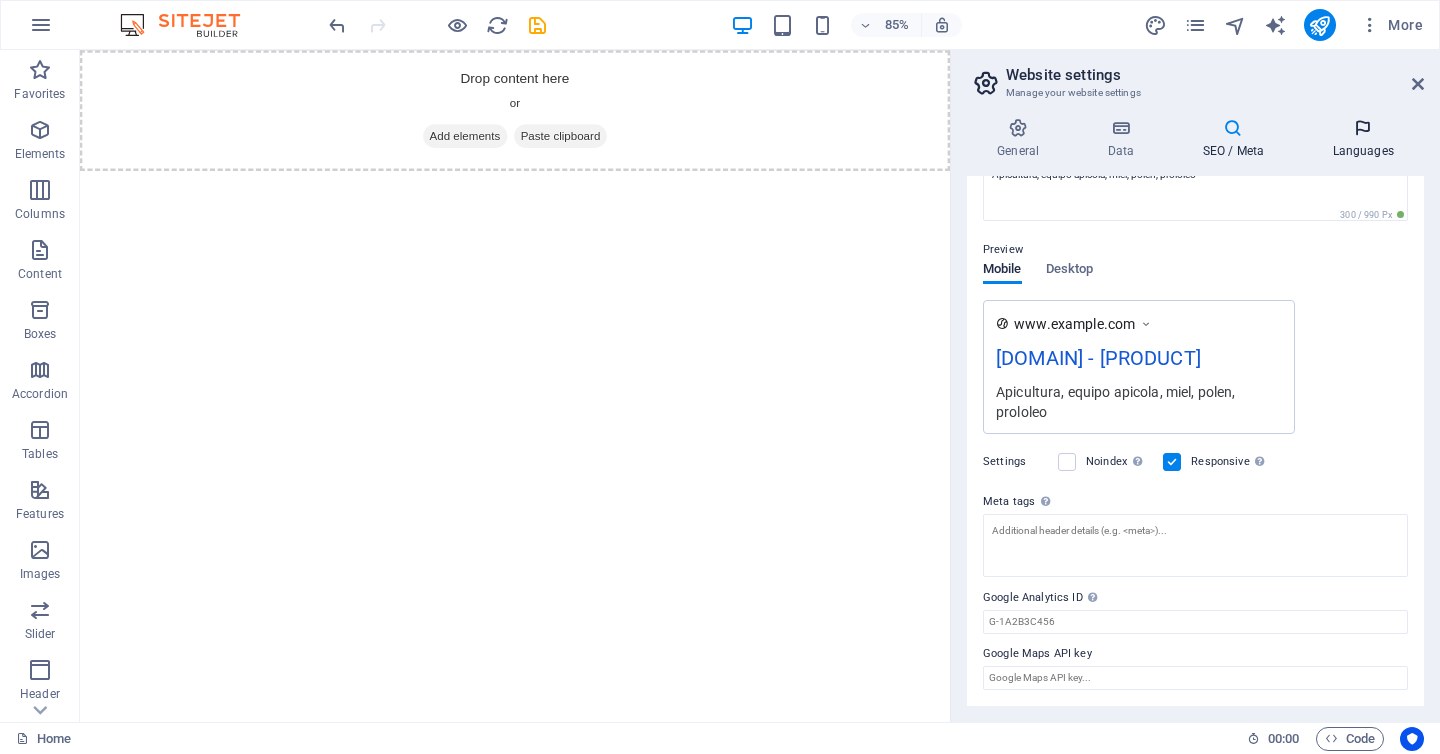 click at bounding box center (1363, 128) 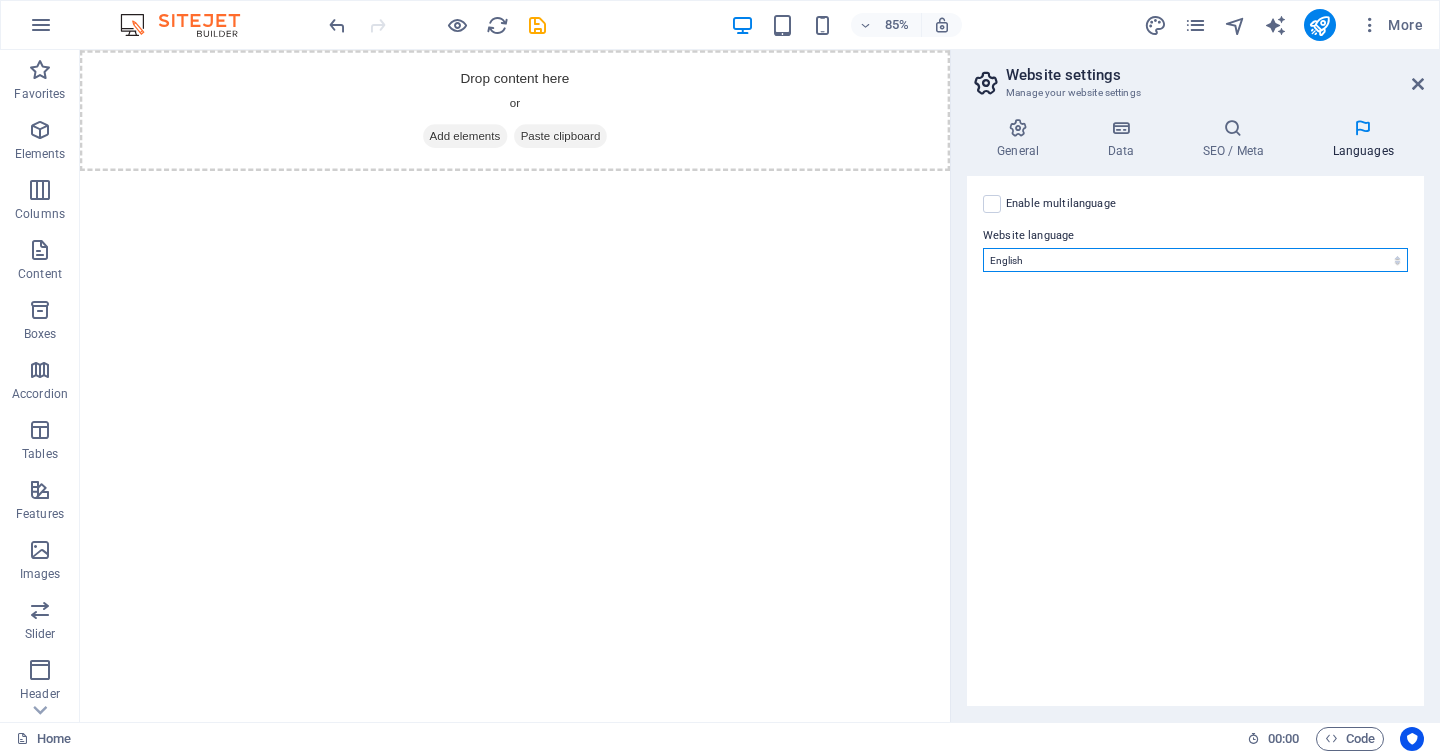 click on "Abkhazian Afar Afrikaans Akan Albanian Amharic Arabic Aragonese Armenian Assamese Avaric Avestan Aymara Azerbaijani Bambara Bashkir Basque Belarusian Bengali Bihari languages Bislama Bokmål Bosnian Breton Bulgarian Burmese Catalan Central Khmer Chamorro Chechen Chinese Church Slavic Chuvash Cornish Corsican Cree Croatian Czech Danish Dutch Dzongkha English Esperanto Estonian Ewe Faroese Farsi (Persian) Fijian Finnish French Fulah Gaelic Galician Ganda Georgian German Greek Greenlandic Guaraní Gujarati Haitian Creole Hausa Hebrew Herero Hindi Hiri Motu Hungarian Icelandic Ido Igbo Indonesian Interlingua Interlingue Inuktitut Inupiaq Irish Italian Japanese Javanese Kannada Kanuri Kashmiri Kazakh Kikuyu Kinyarwanda Komi Kongo Korean Kurdish Kwanyama Kyrgyz Lao Latin Latvian Limburgish Lingala Lithuanian Luba-Katanga Luxembourgish Macedonian Malagasy Malay Malayalam Maldivian Maltese Manx Maori Marathi Marshallese Mongolian Nauru Navajo Ndonga Nepali North Ndebele Northern Sami Norwegian Norwegian Nynorsk Nuosu" at bounding box center [1195, 260] 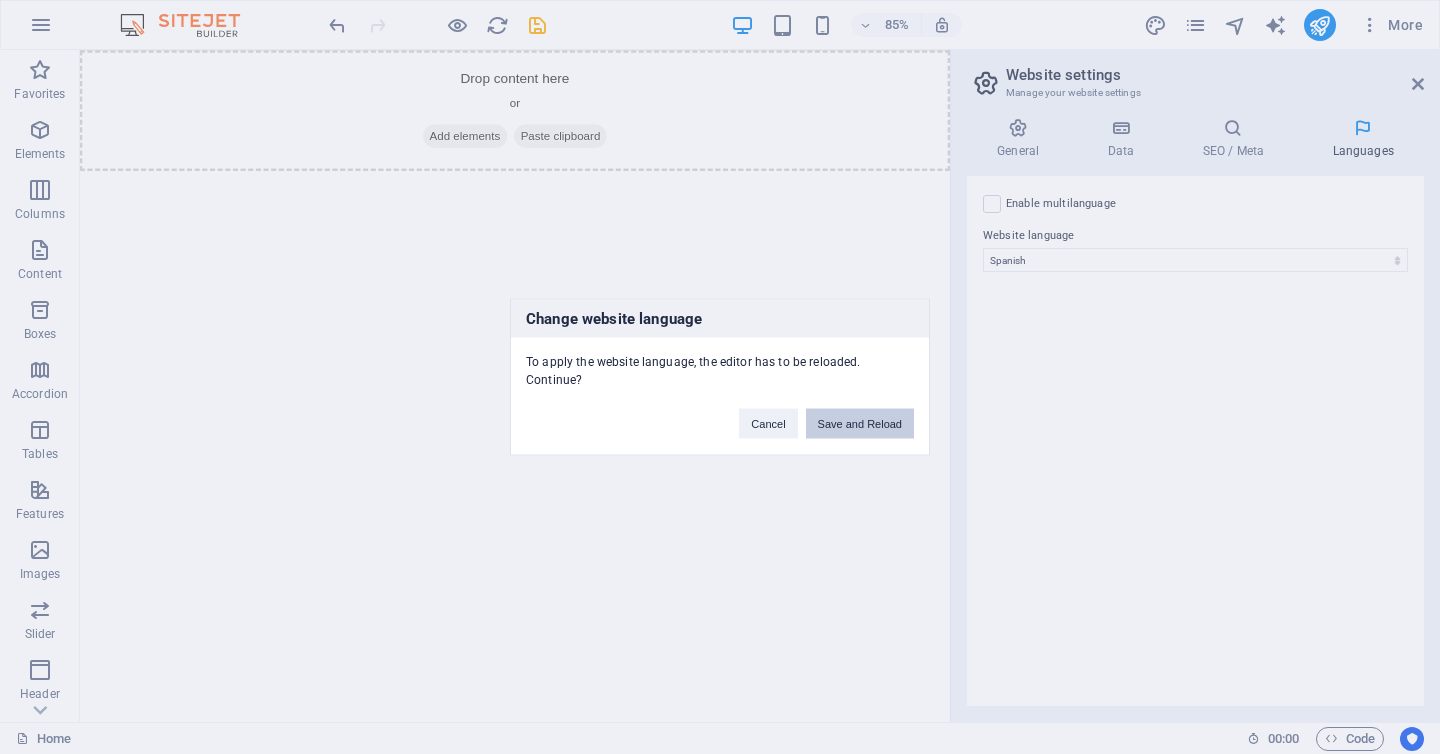 click on "Save and Reload" at bounding box center [860, 424] 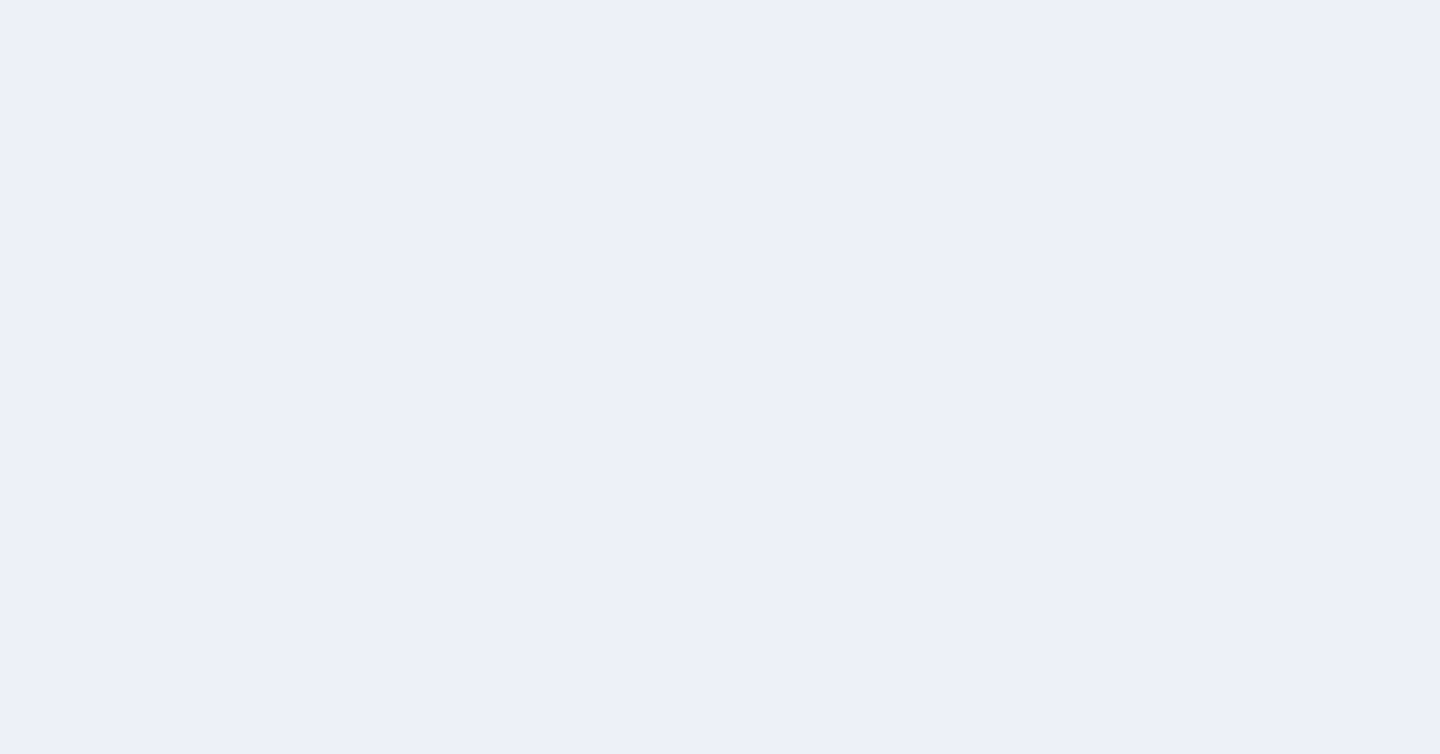scroll, scrollTop: 0, scrollLeft: 0, axis: both 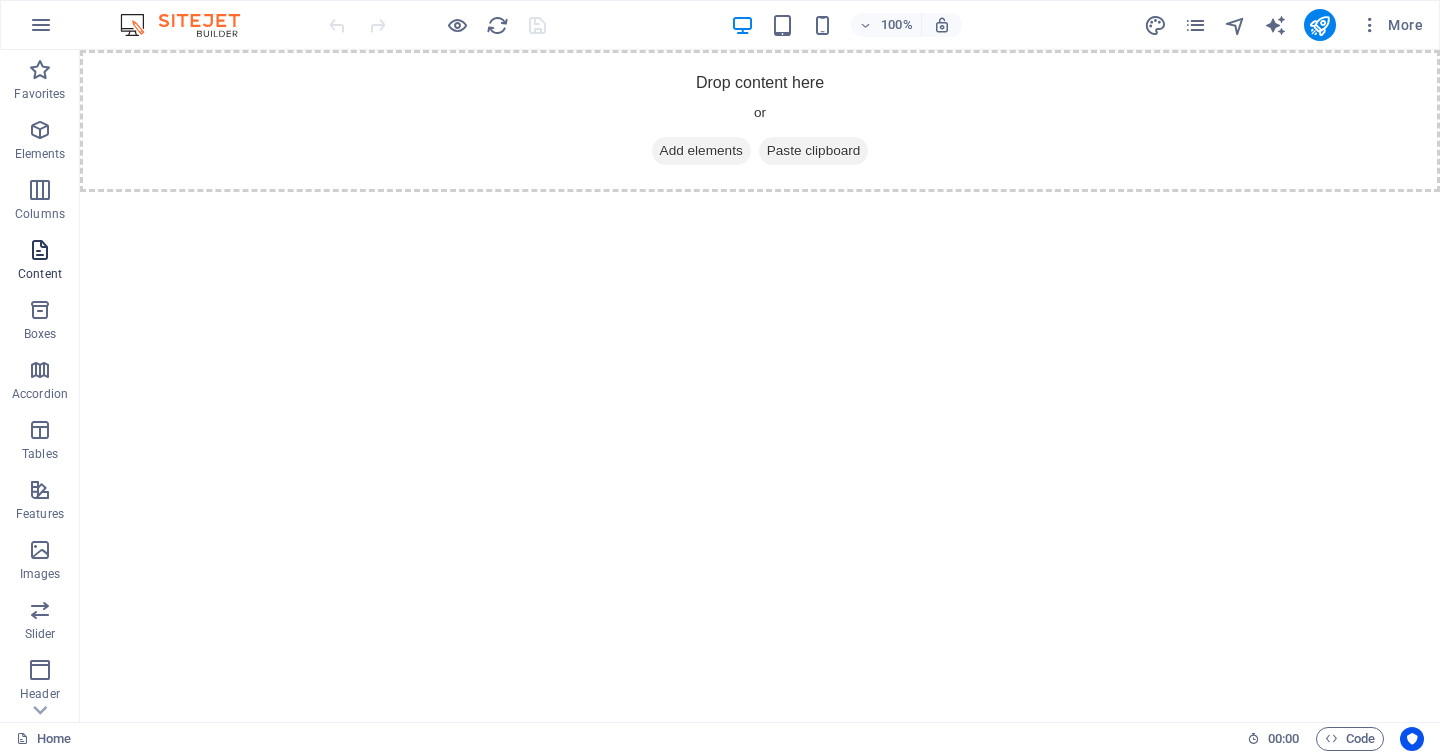 click on "Content" at bounding box center (40, 274) 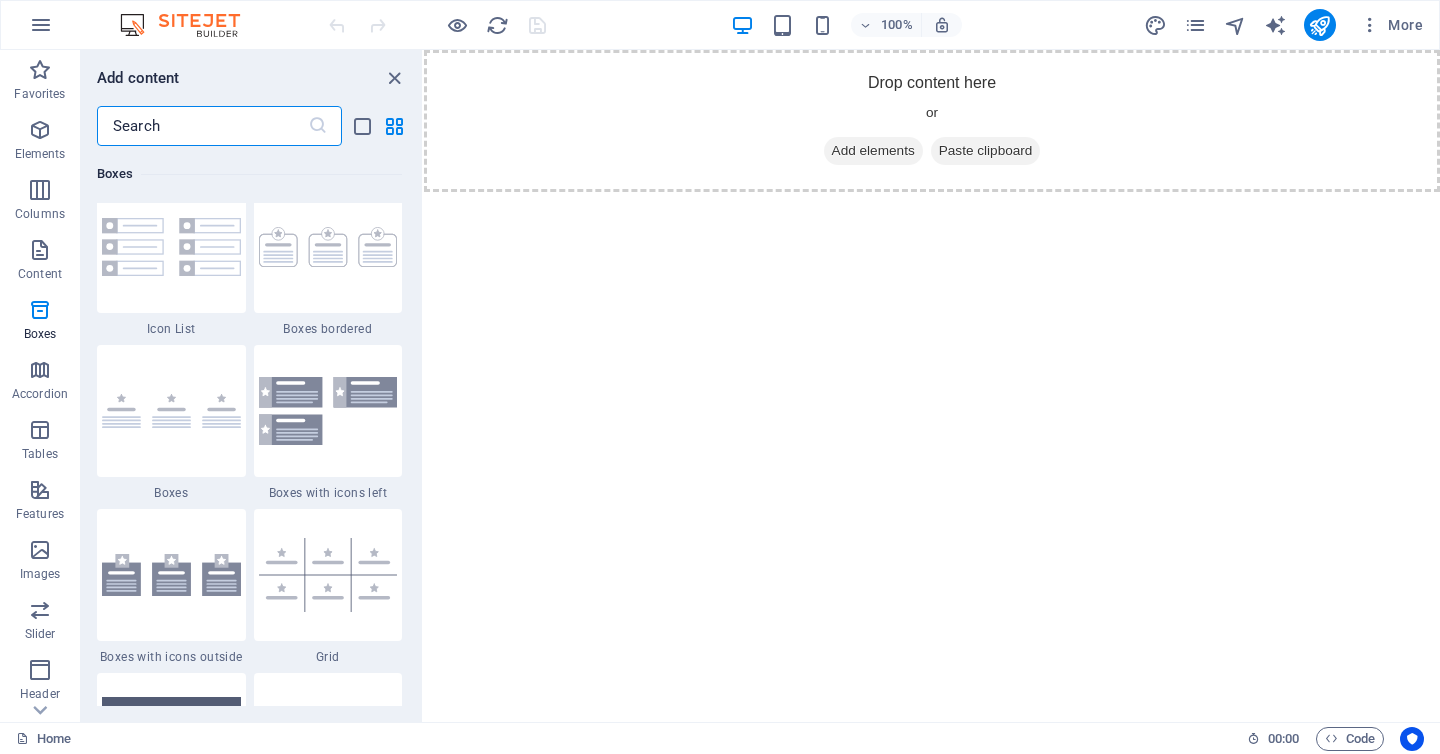 scroll, scrollTop: 5551, scrollLeft: 0, axis: vertical 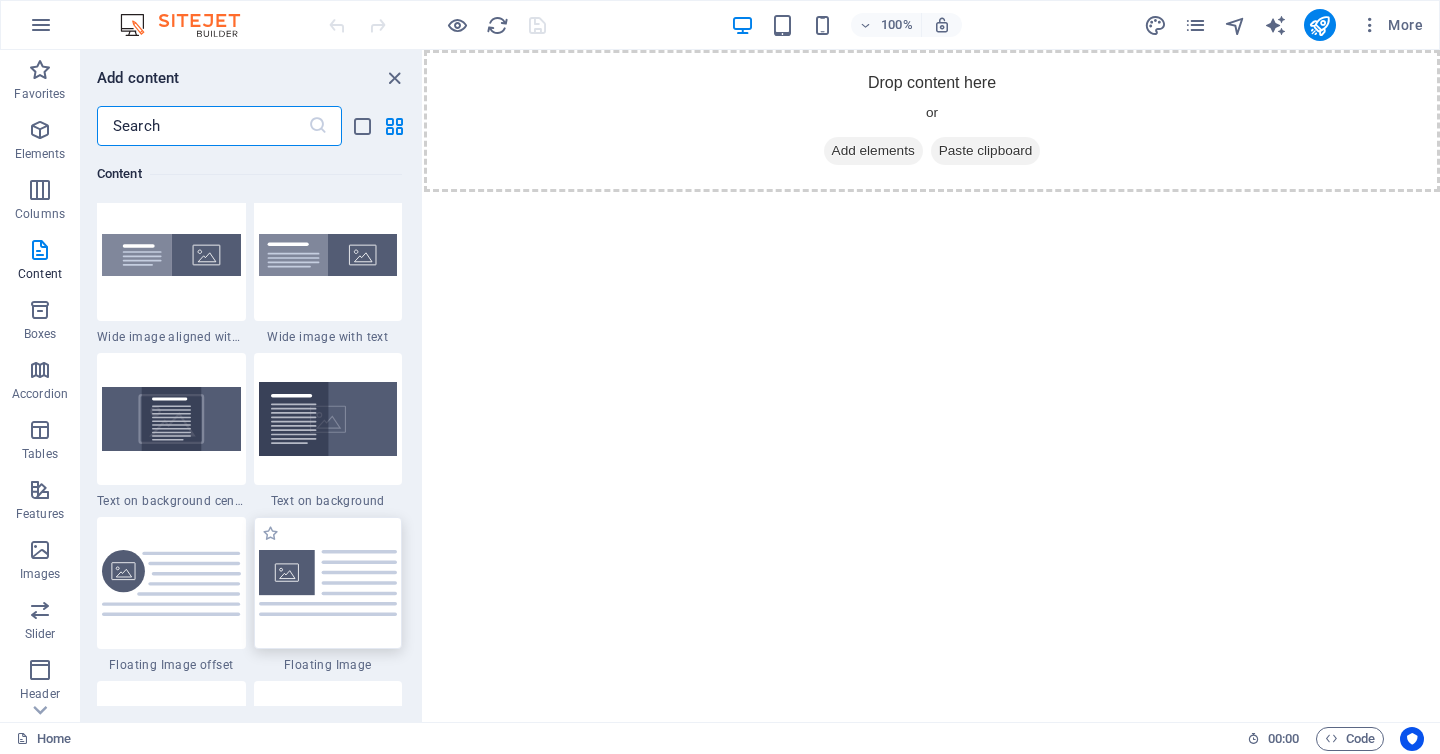 click at bounding box center [328, 582] 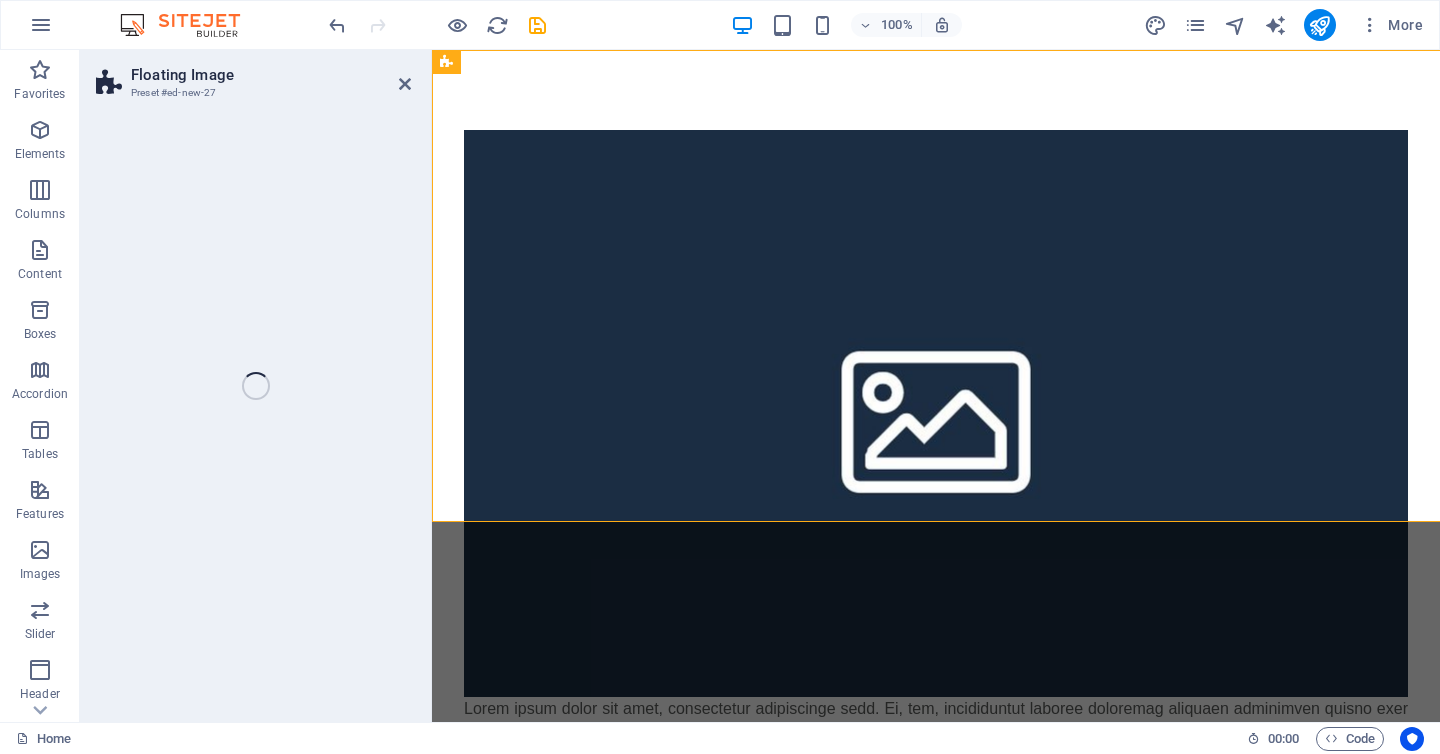 select on "%" 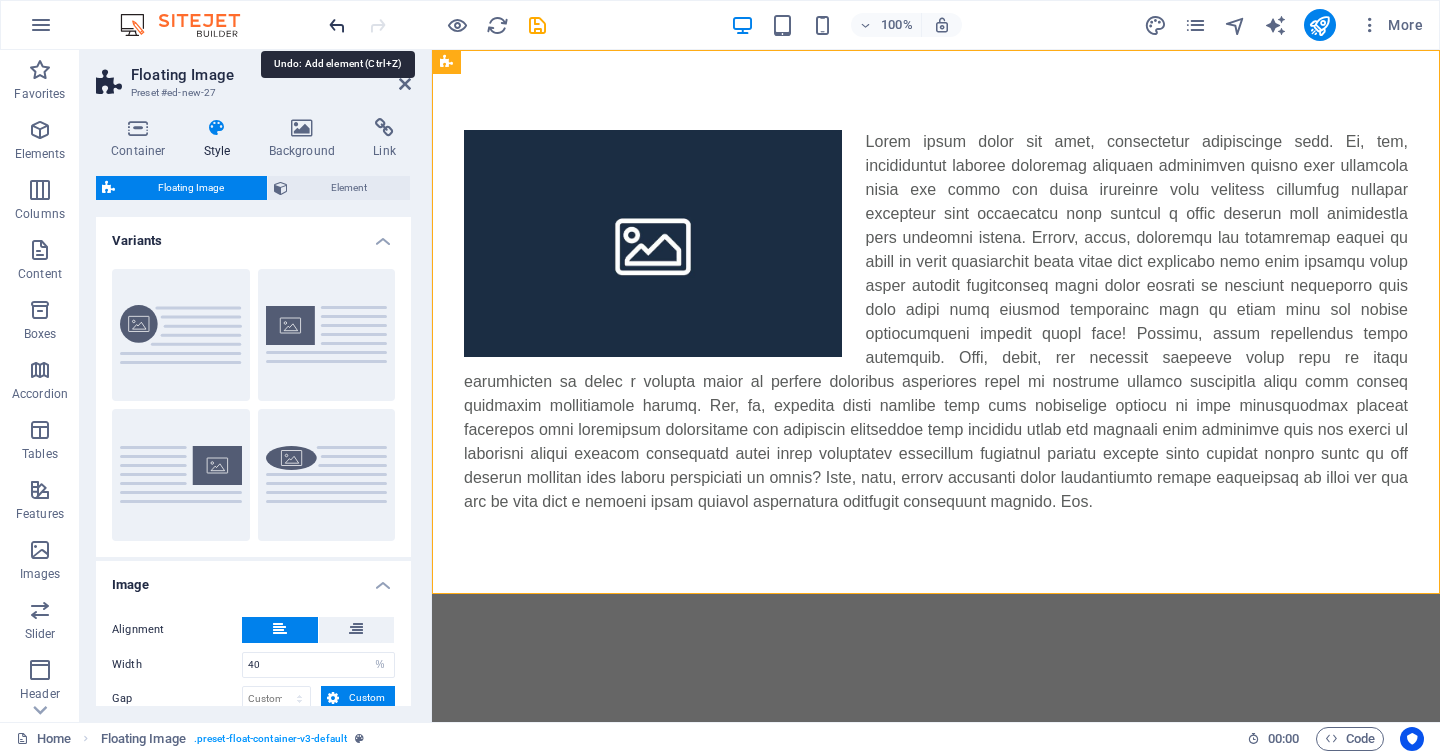 click at bounding box center [337, 25] 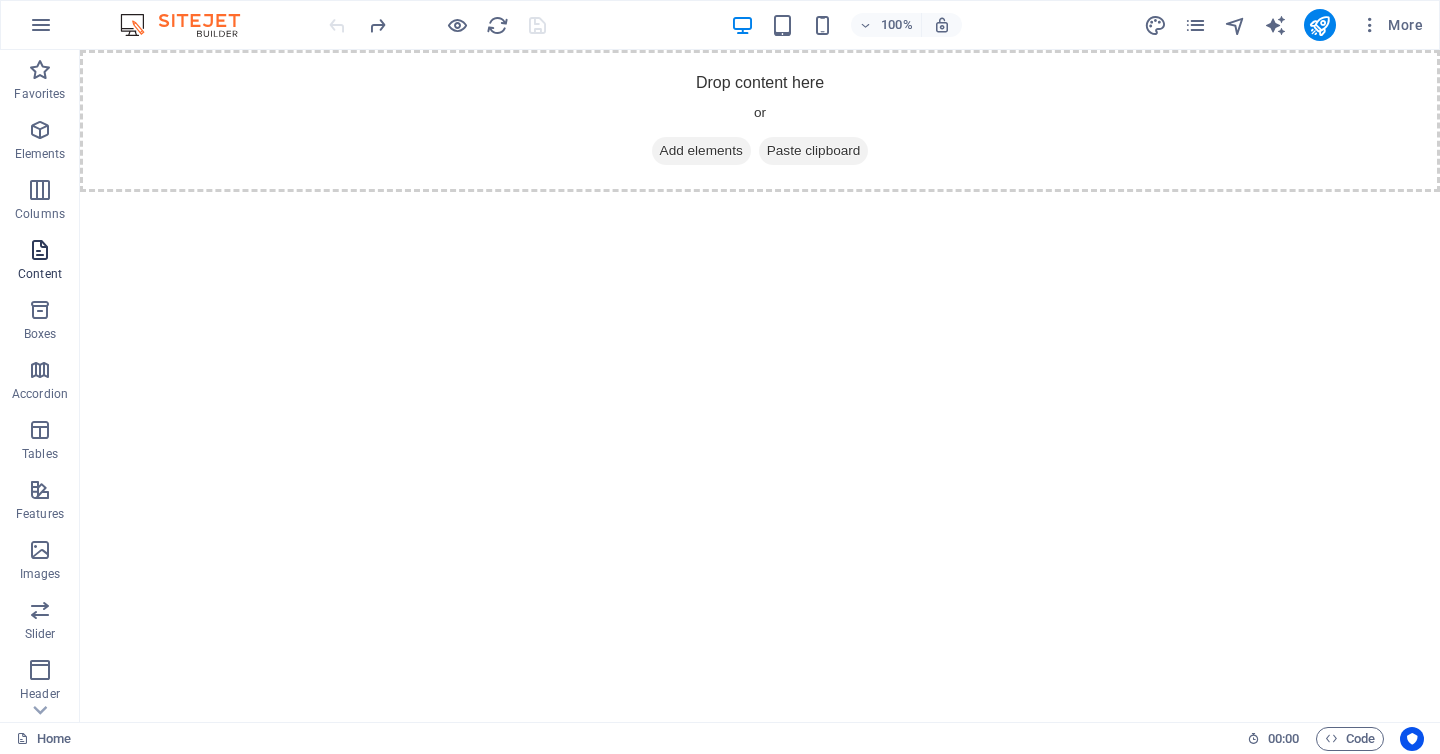 click at bounding box center (40, 250) 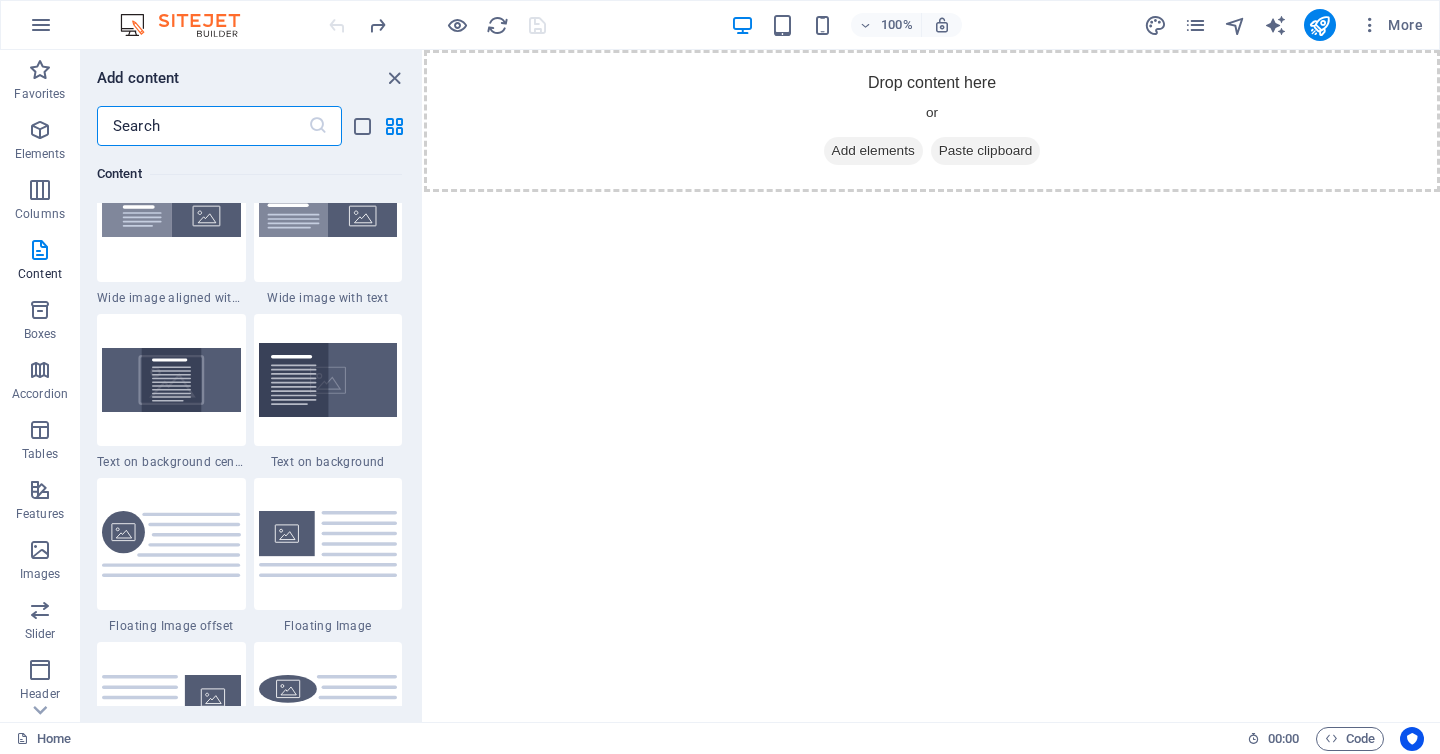scroll, scrollTop: 4051, scrollLeft: 0, axis: vertical 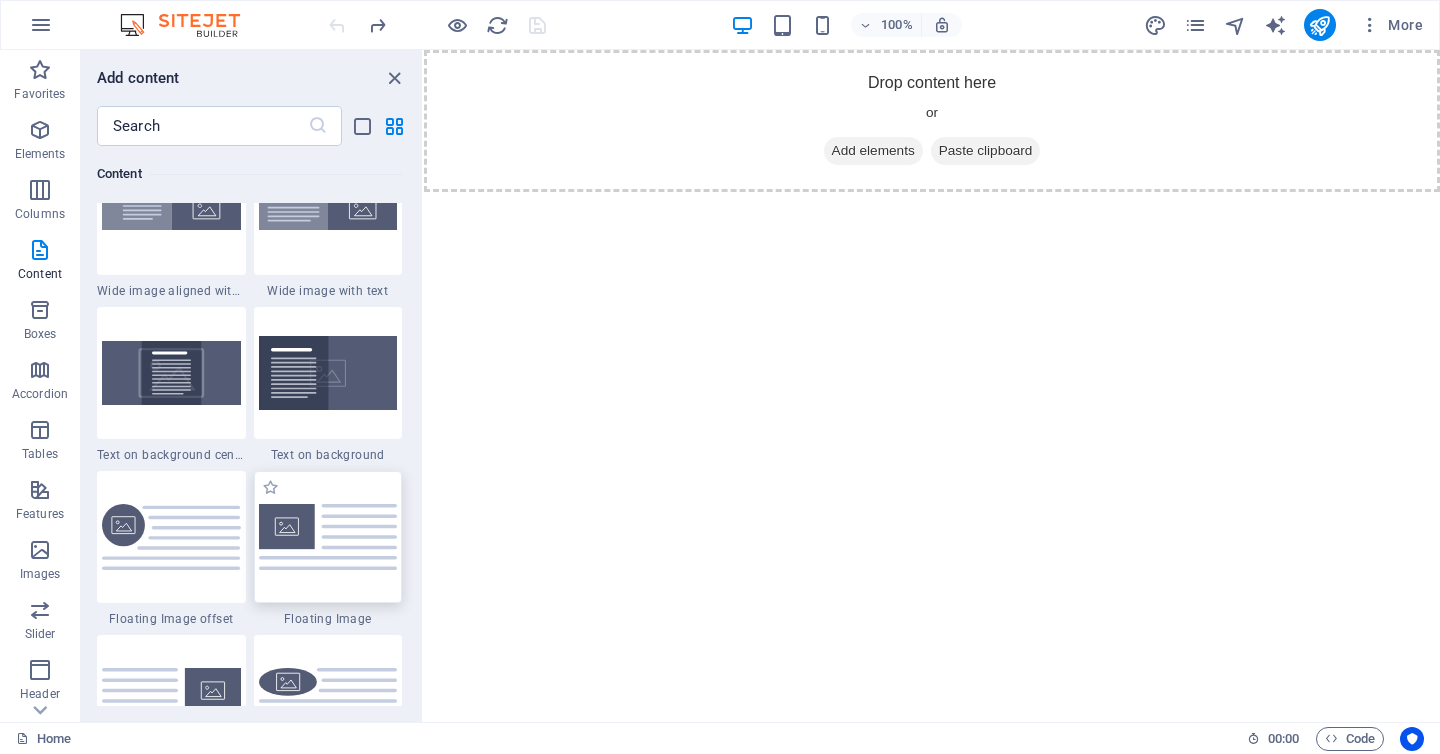 click at bounding box center (328, 536) 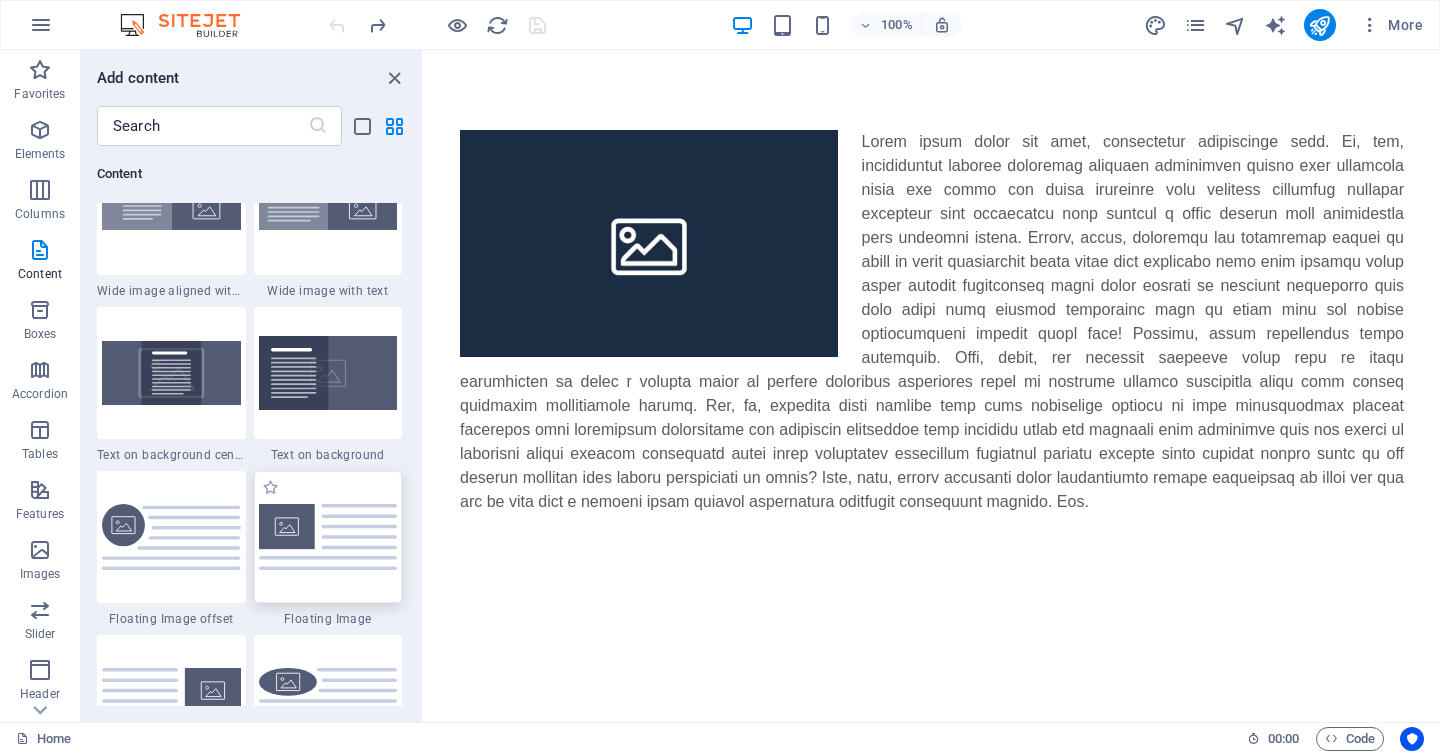 select on "%" 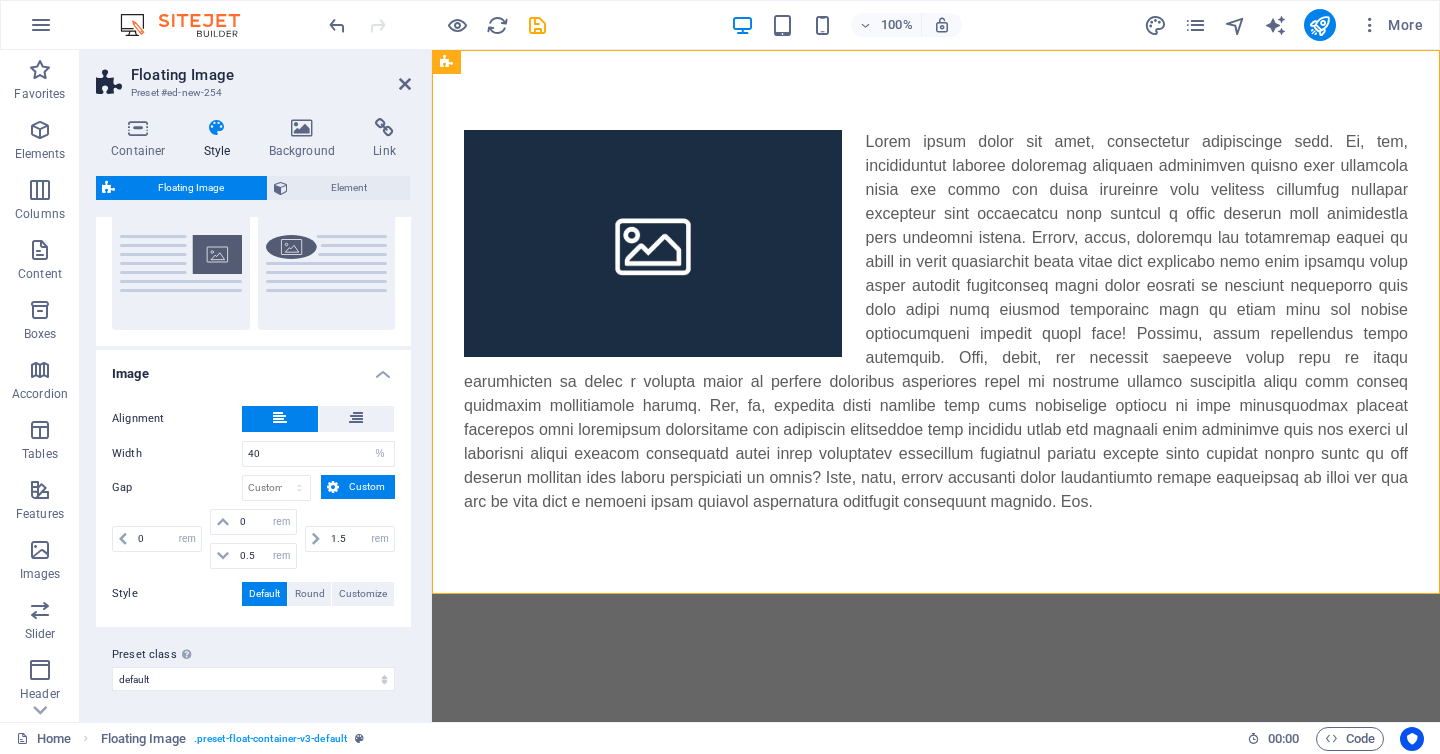 scroll, scrollTop: 0, scrollLeft: 0, axis: both 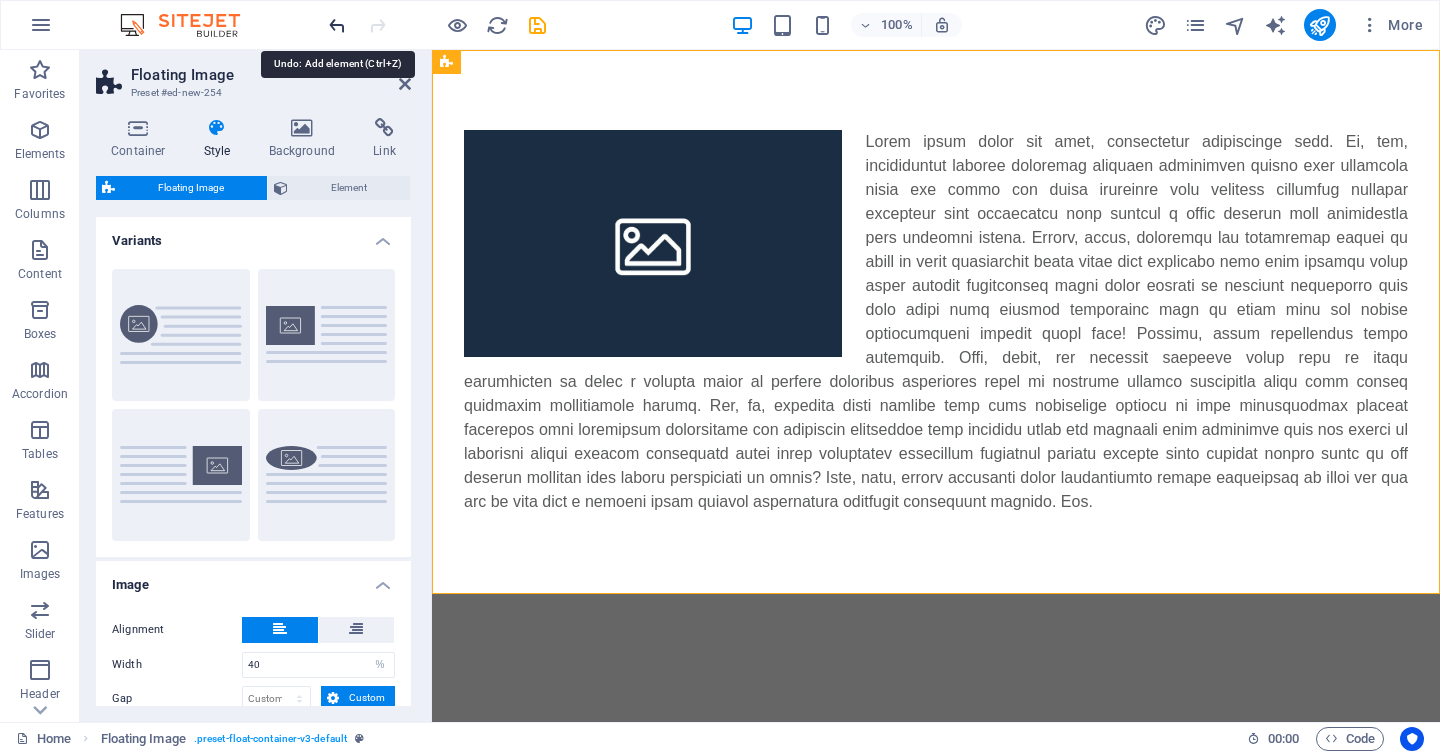 click at bounding box center [337, 25] 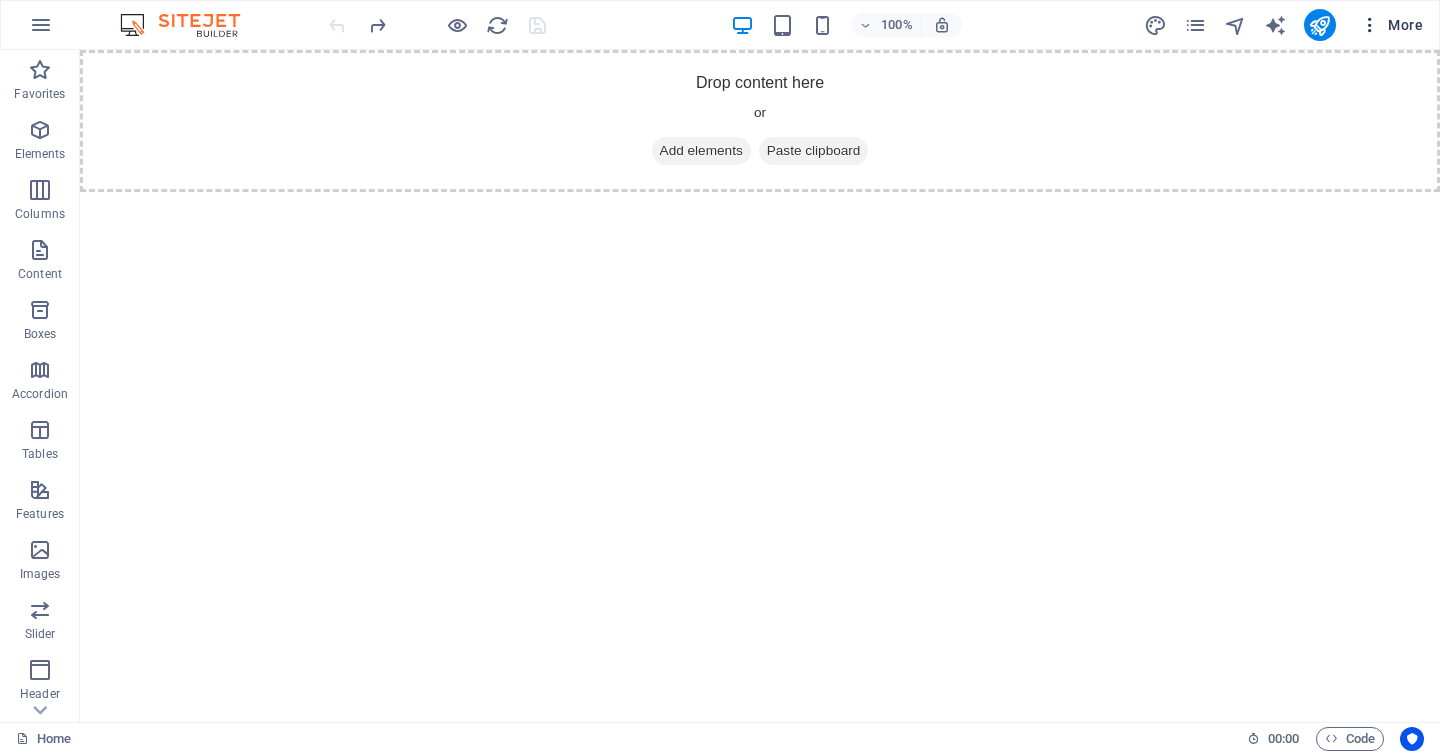 click on "More" at bounding box center (1391, 25) 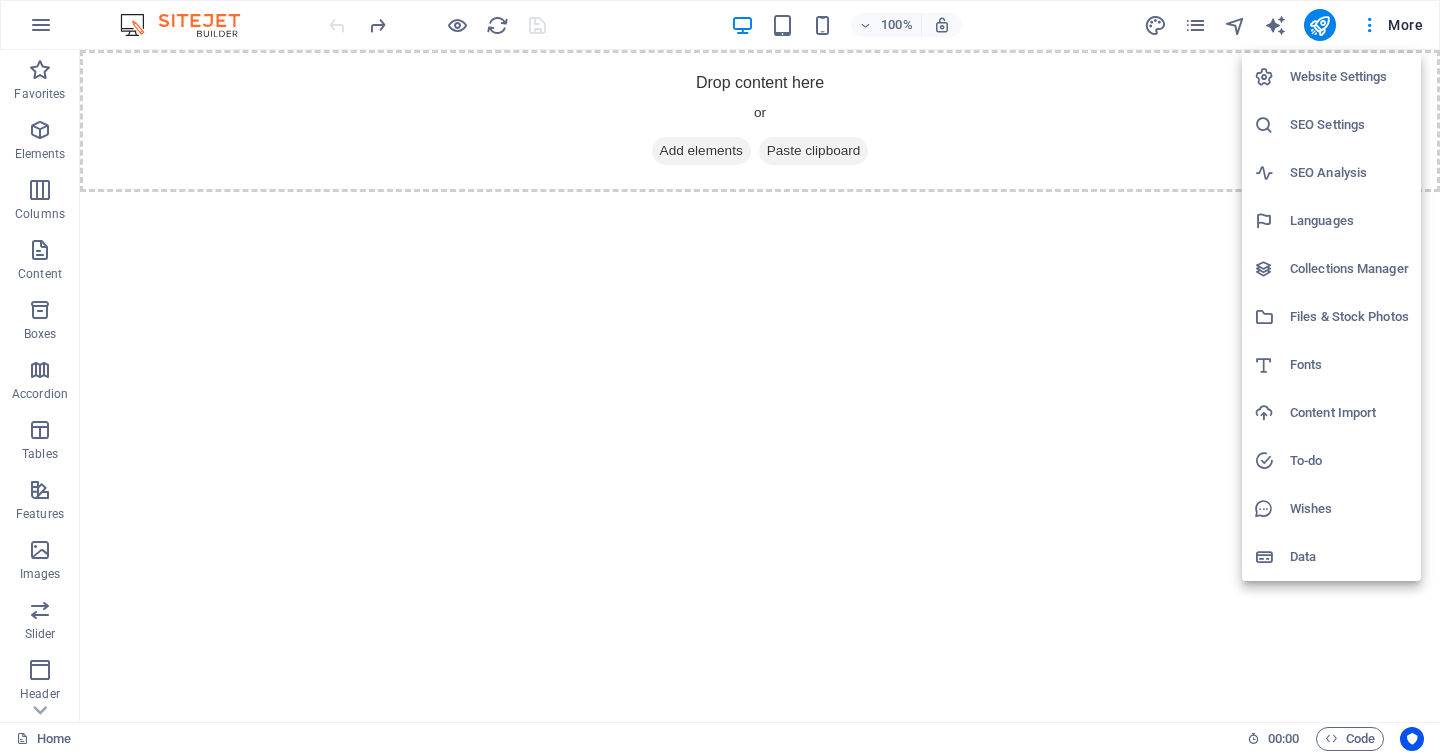 click at bounding box center (720, 377) 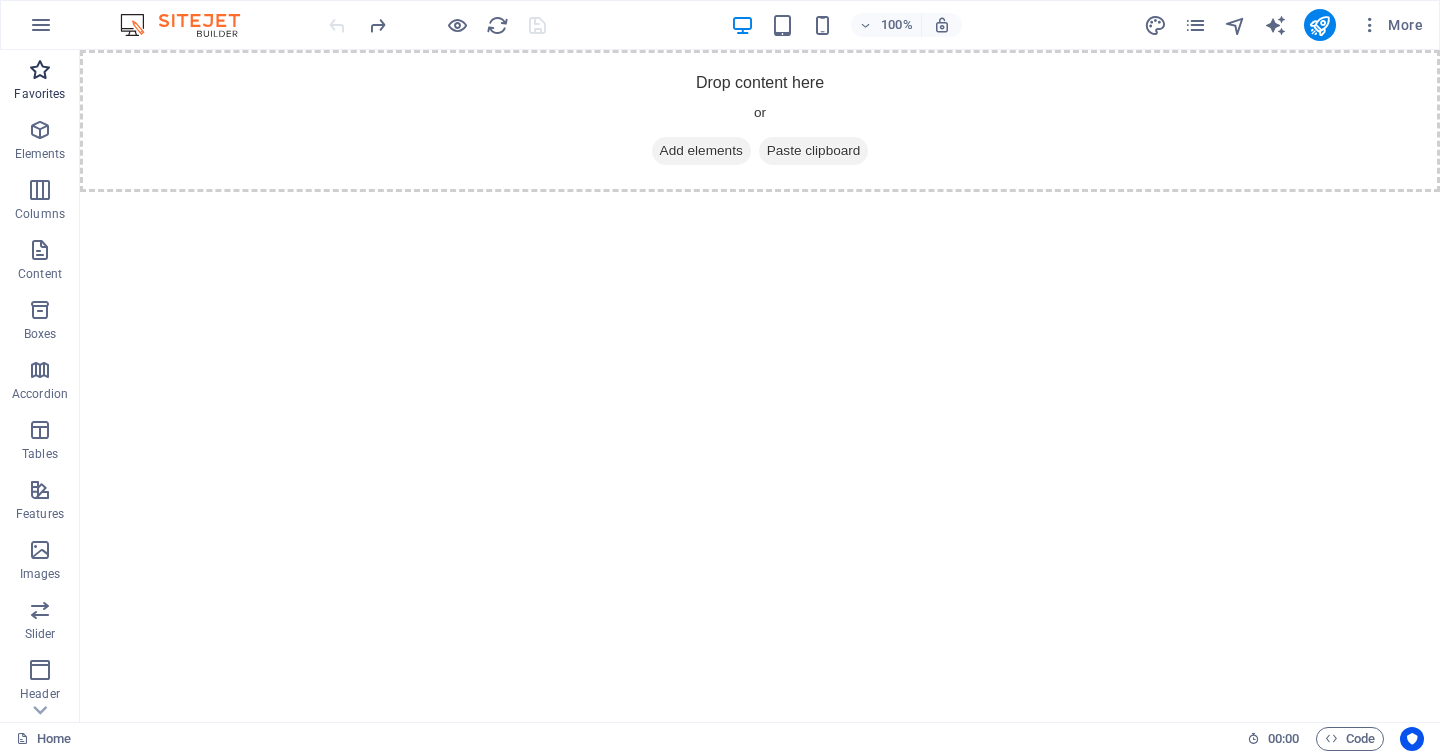 click at bounding box center [40, 70] 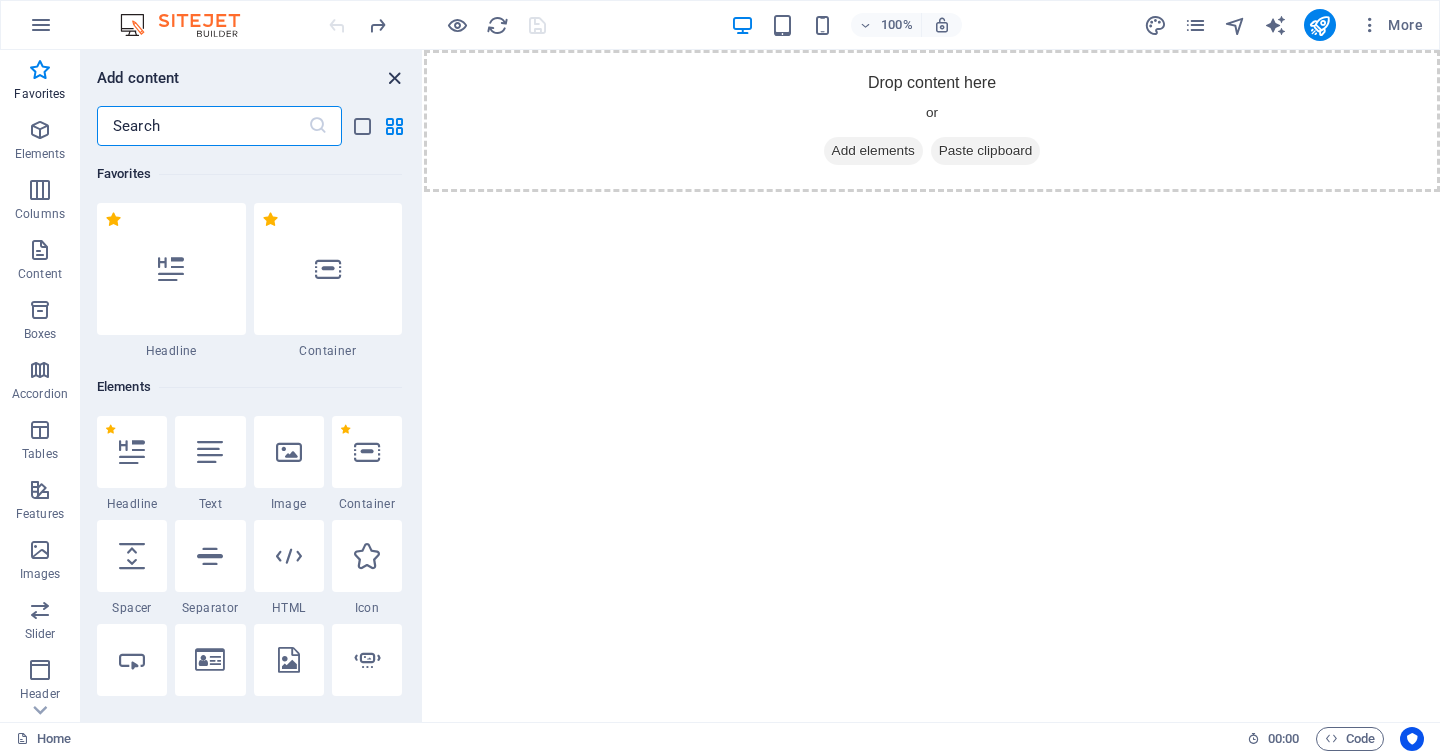 click at bounding box center [394, 78] 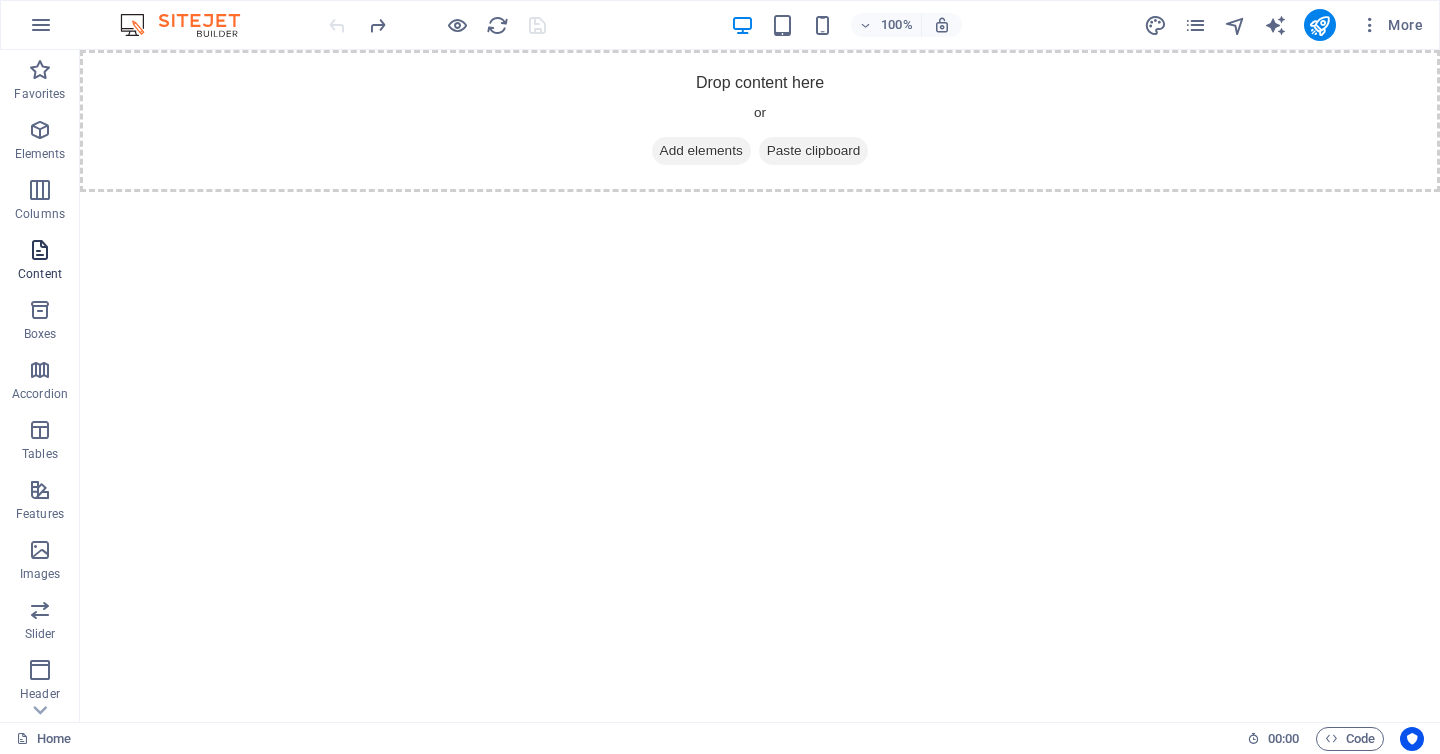 click at bounding box center (40, 250) 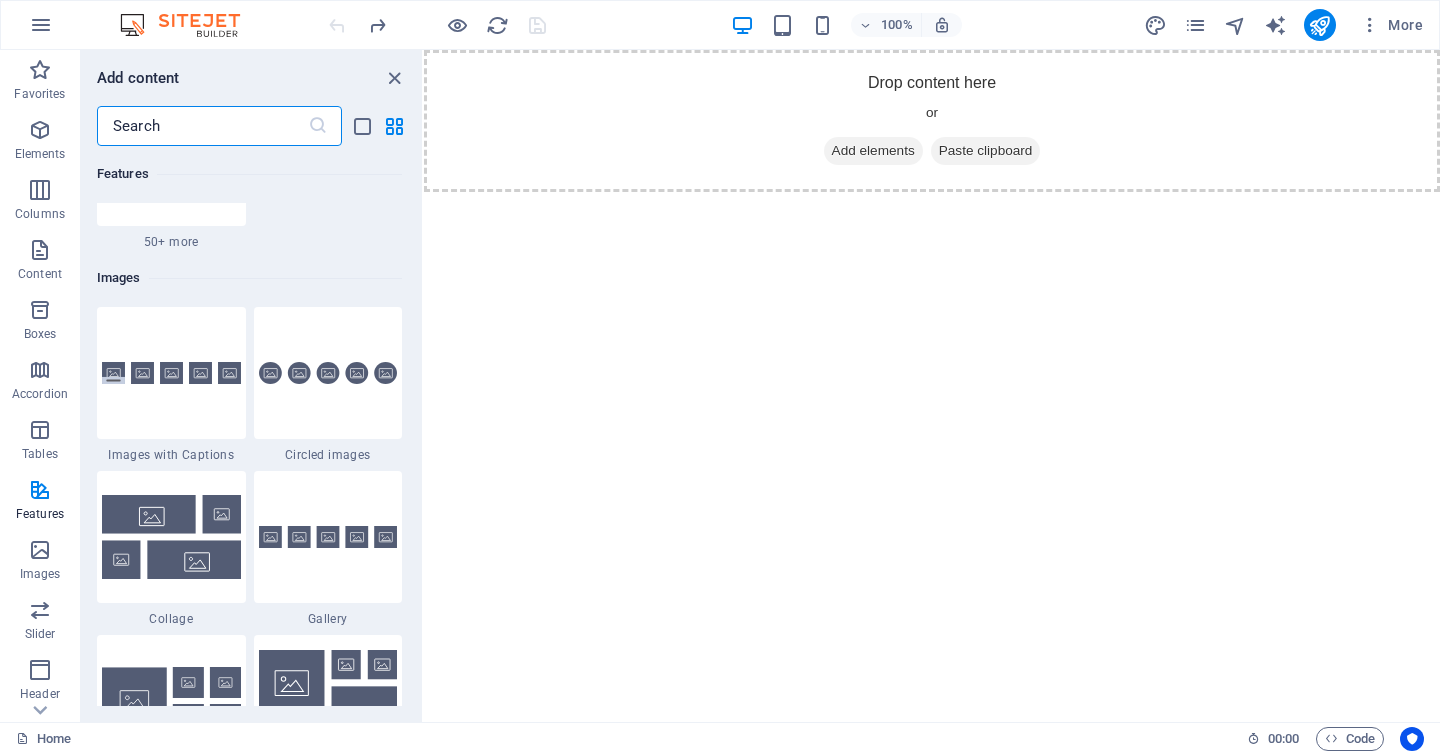 scroll, scrollTop: 10038, scrollLeft: 0, axis: vertical 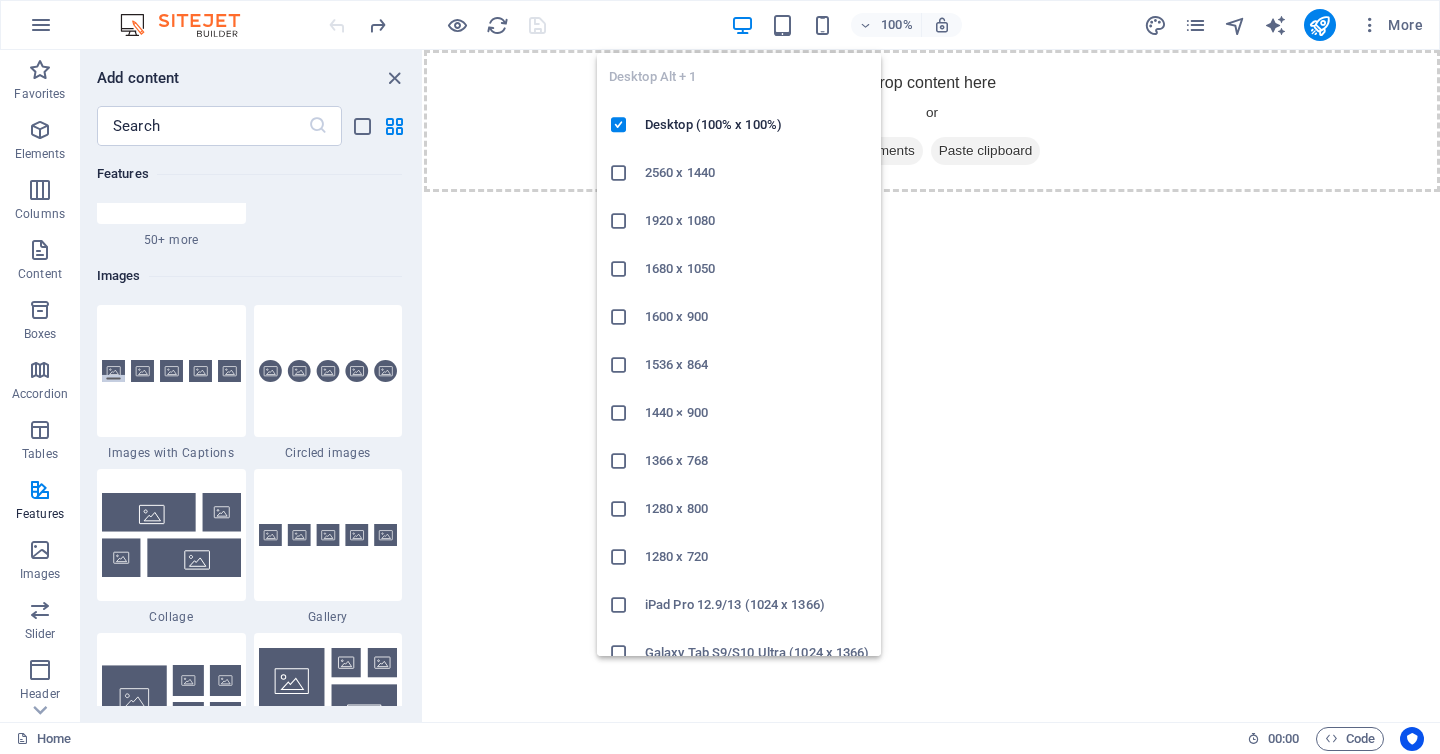 click at bounding box center [742, 25] 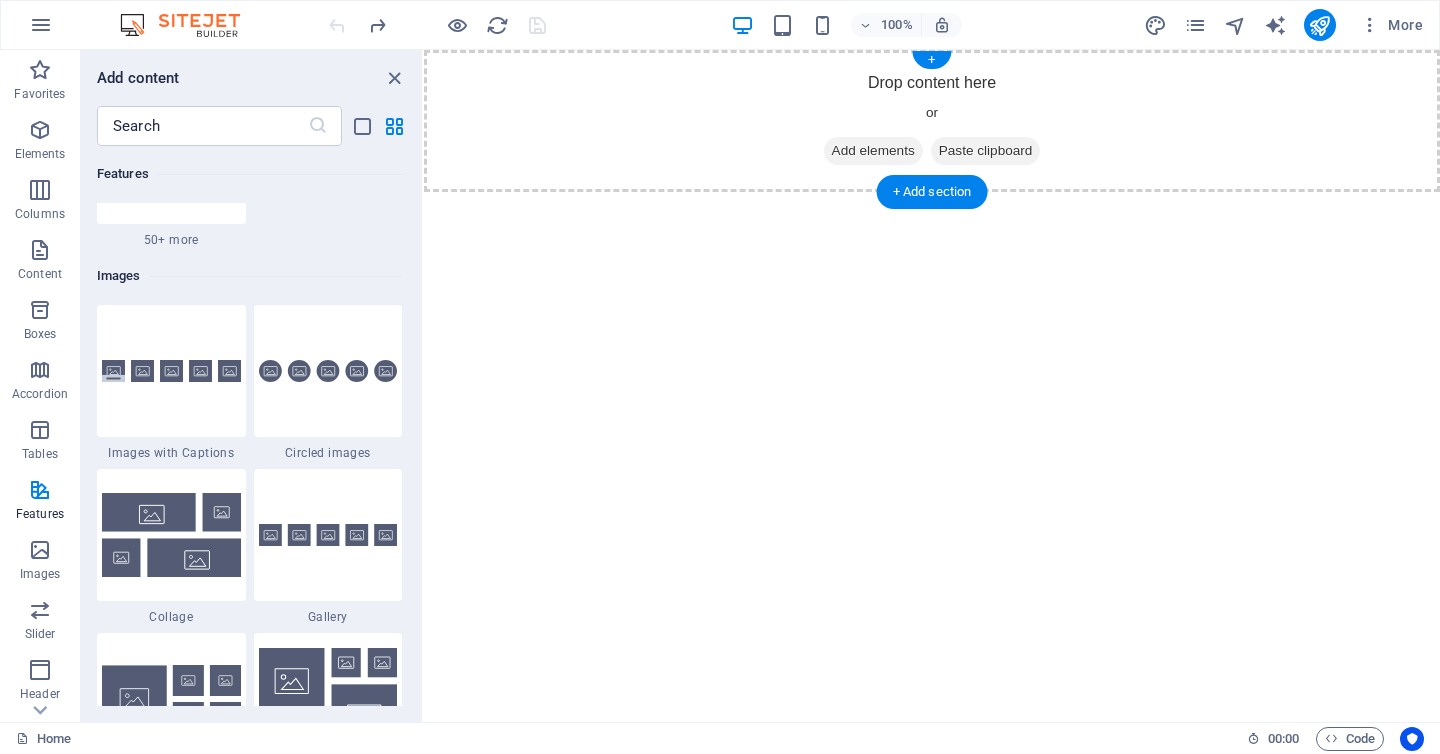 click on "Add elements" at bounding box center (873, 151) 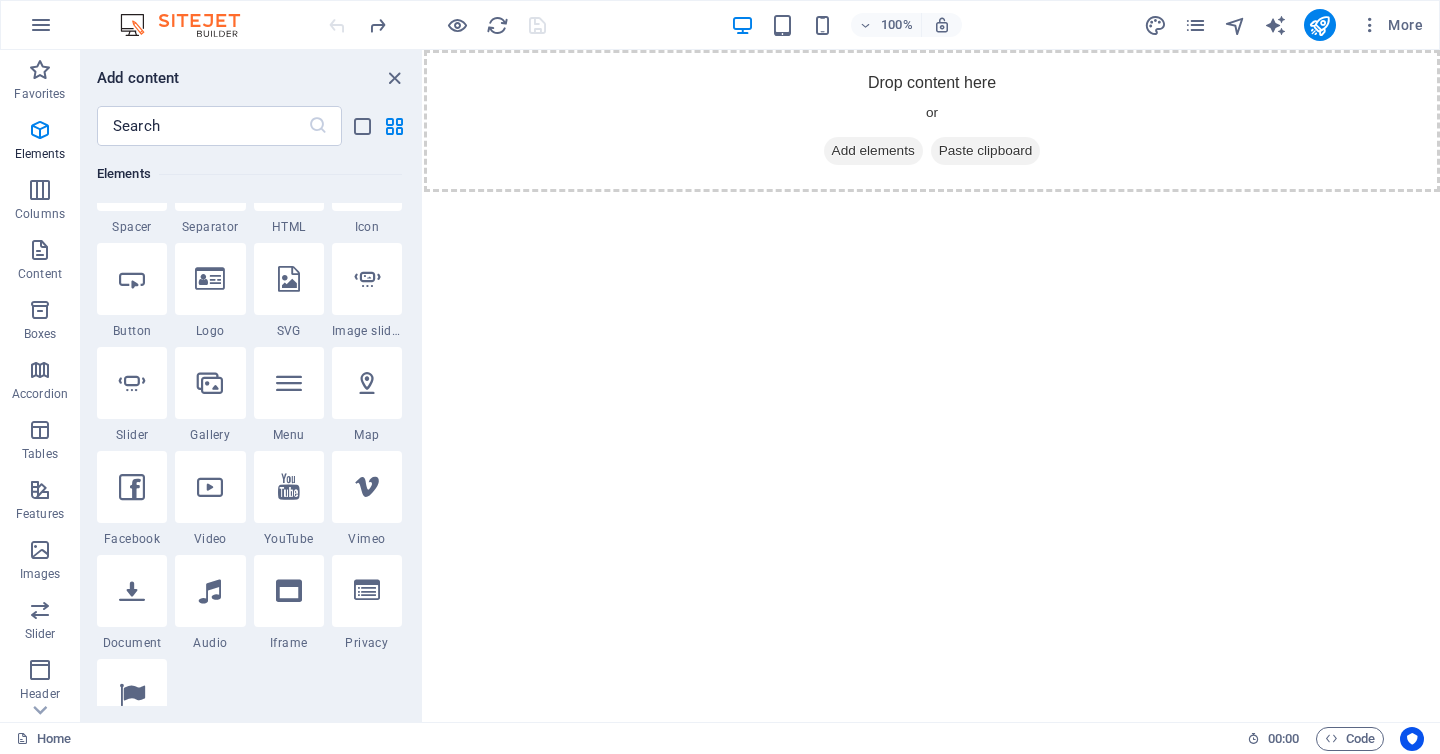 scroll, scrollTop: 385, scrollLeft: 0, axis: vertical 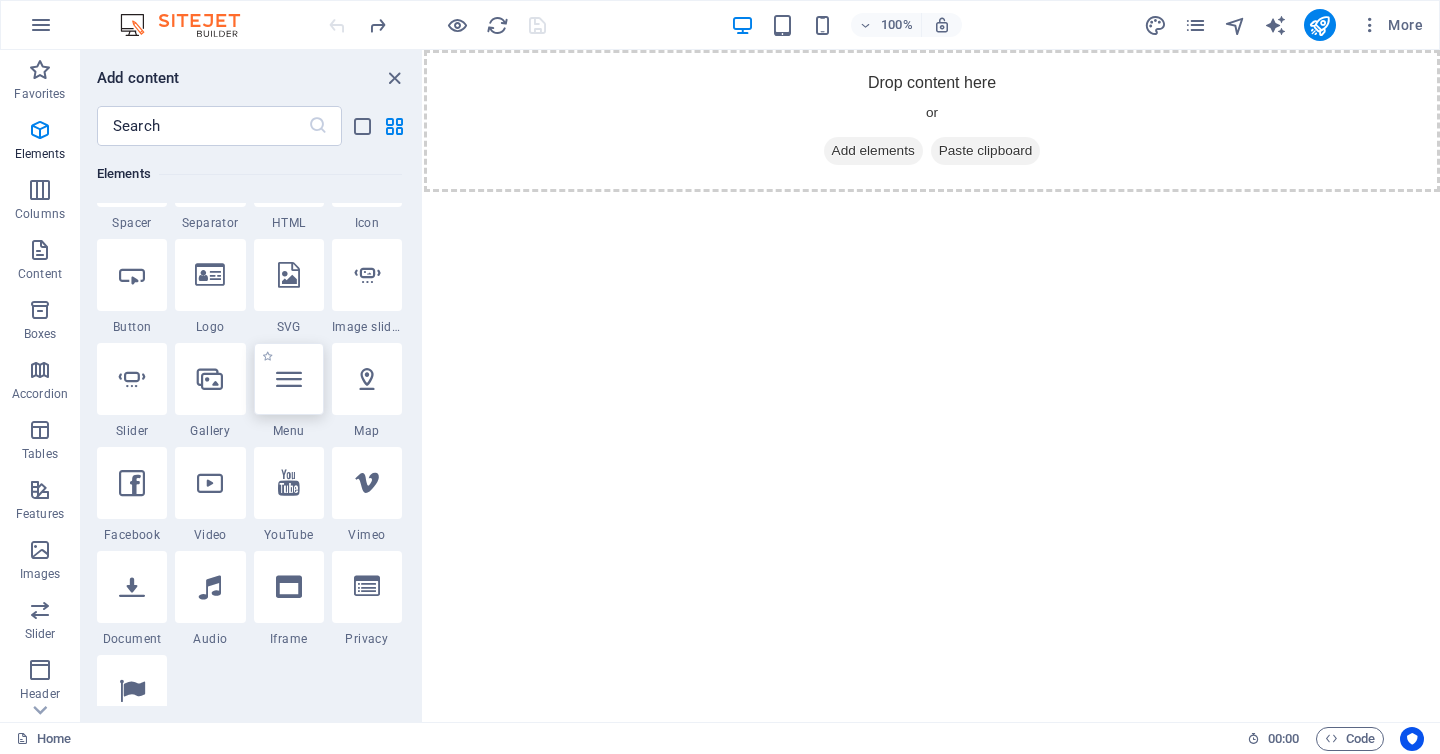 click at bounding box center (289, 379) 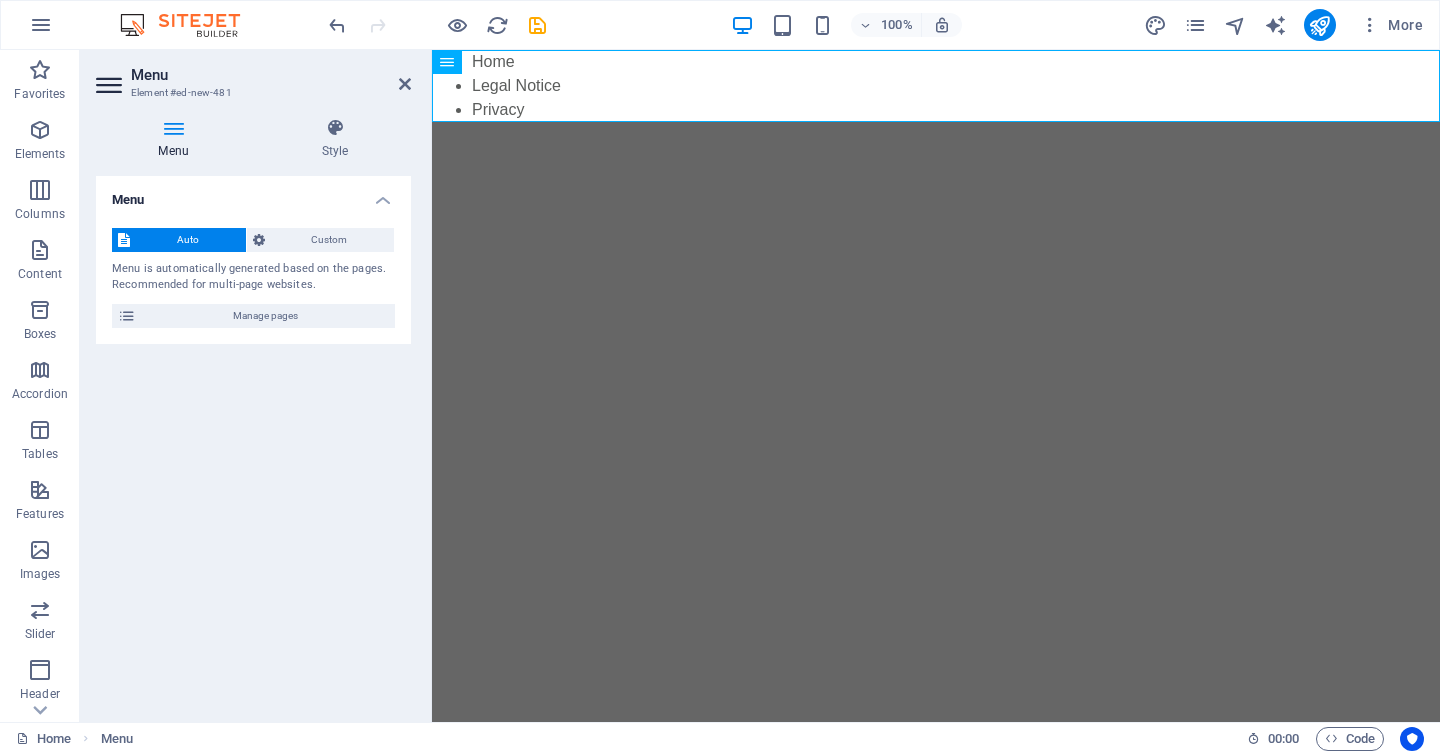click on "Auto" at bounding box center [188, 240] 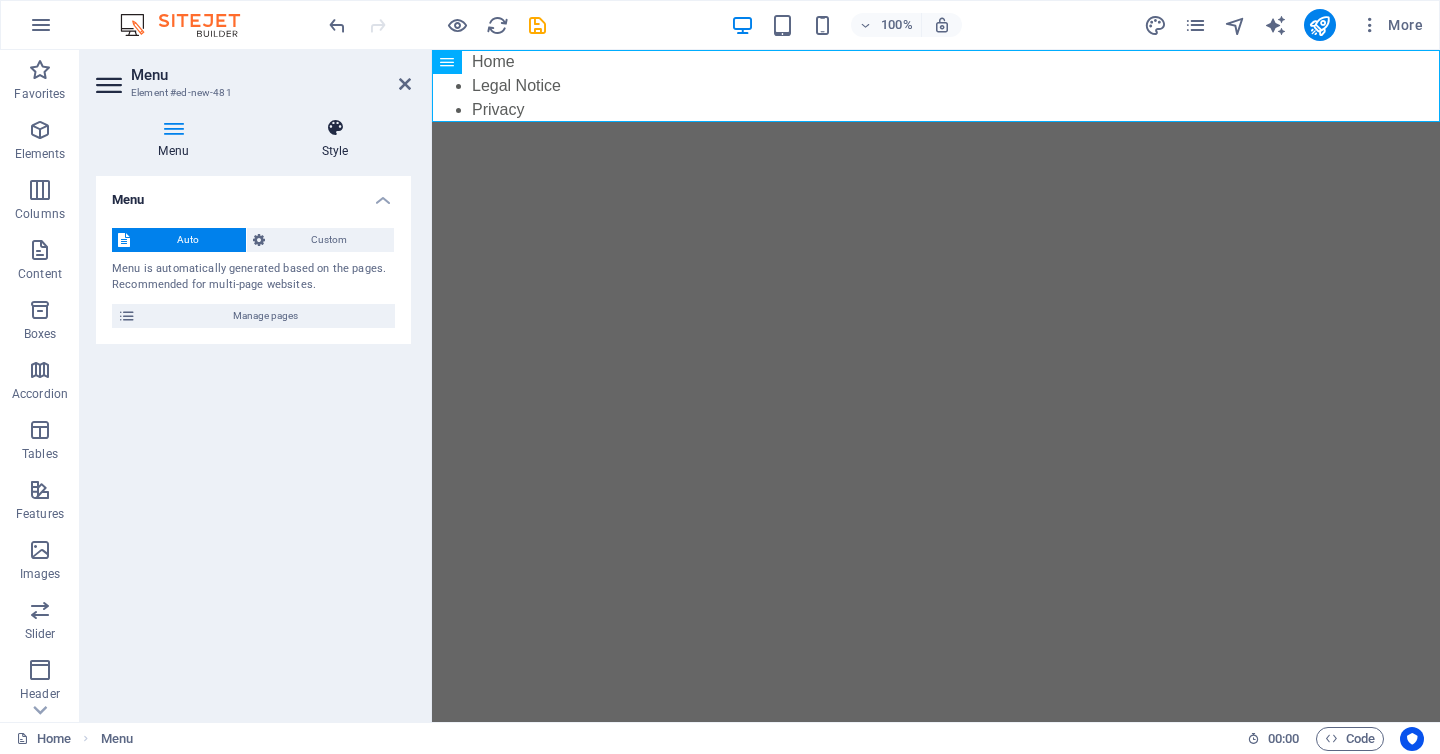 click at bounding box center [335, 128] 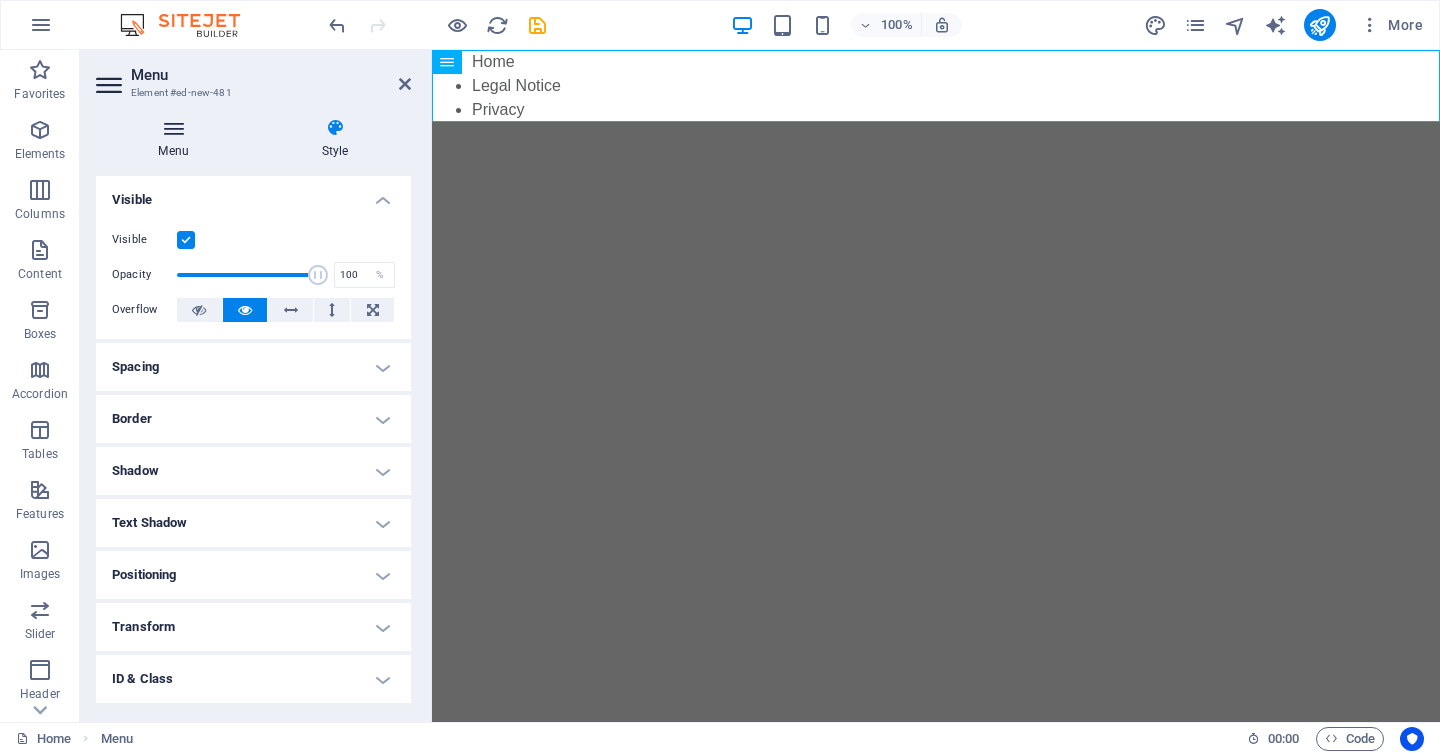 click at bounding box center (173, 128) 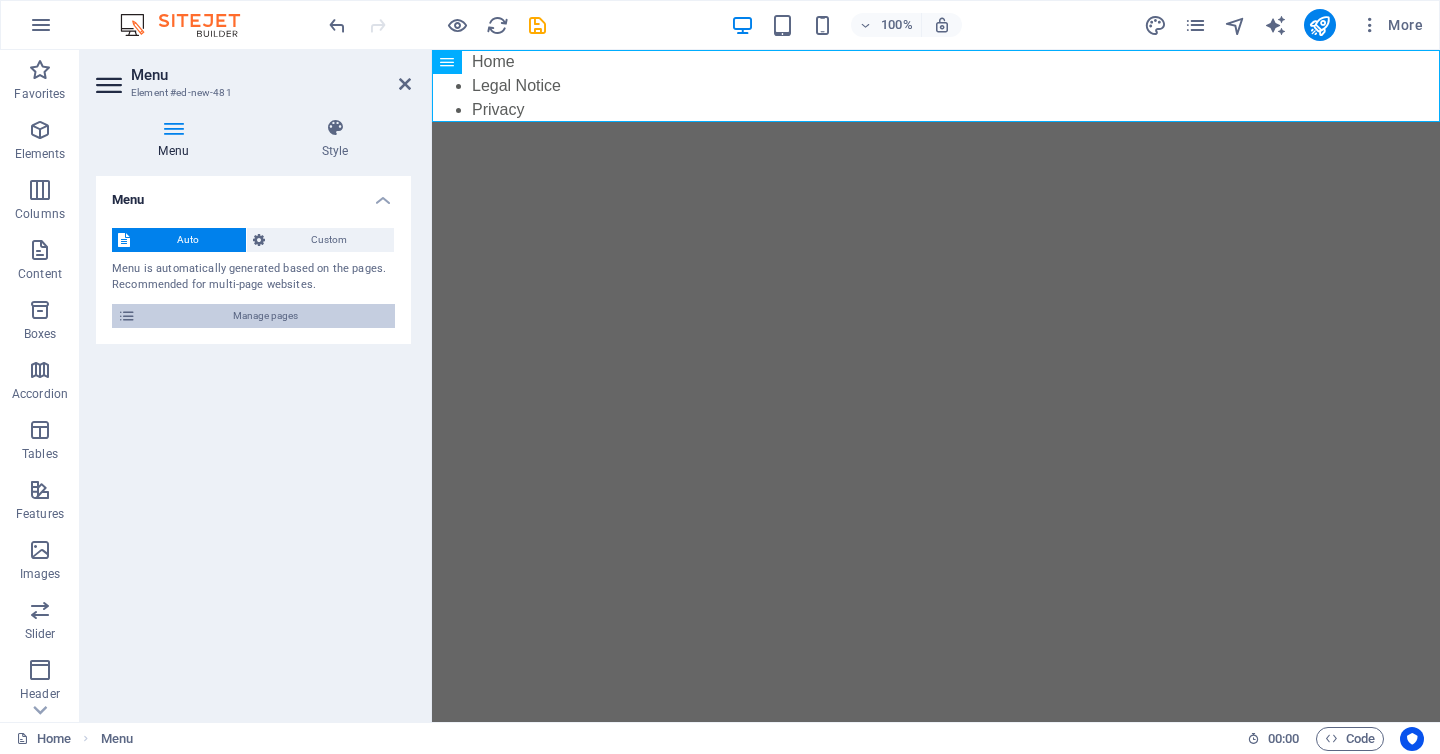 click at bounding box center (127, 316) 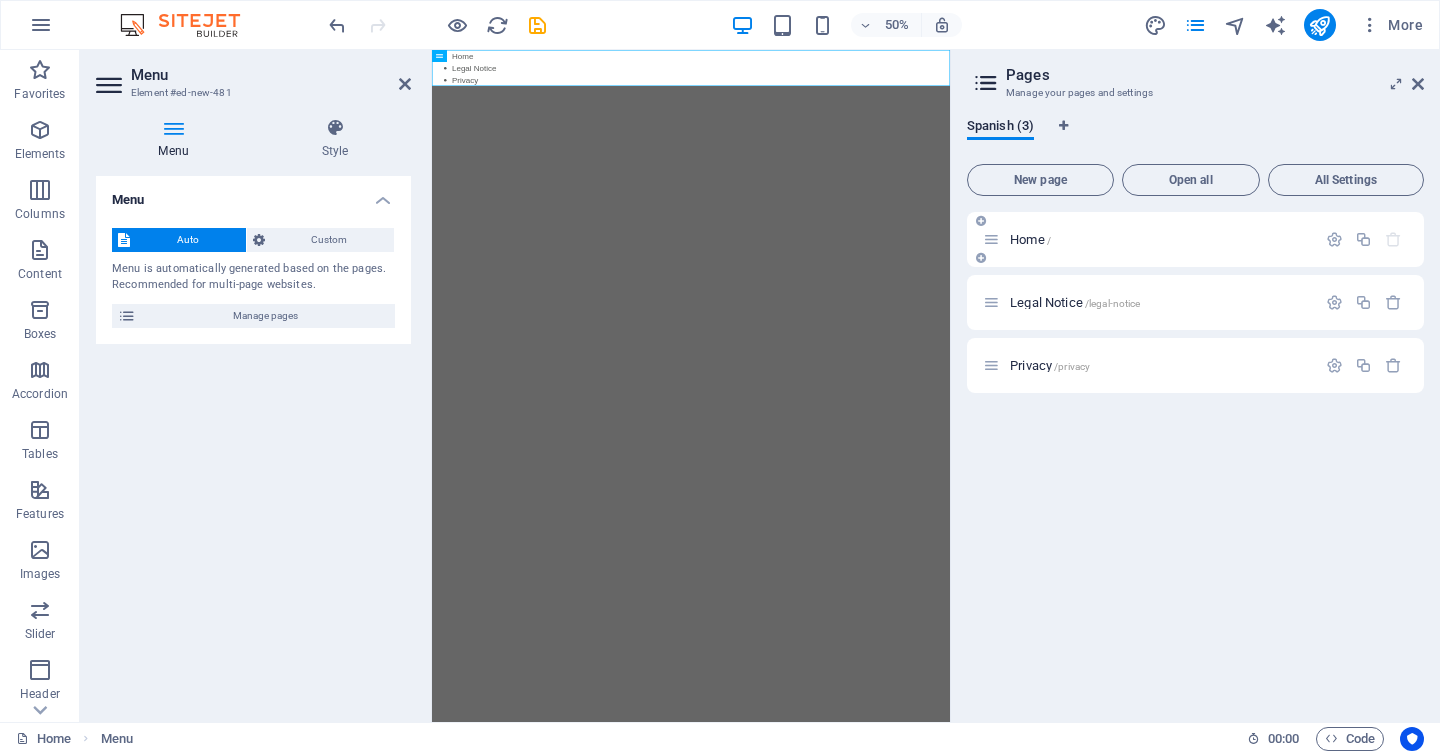 click on "Home /" at bounding box center (1030, 239) 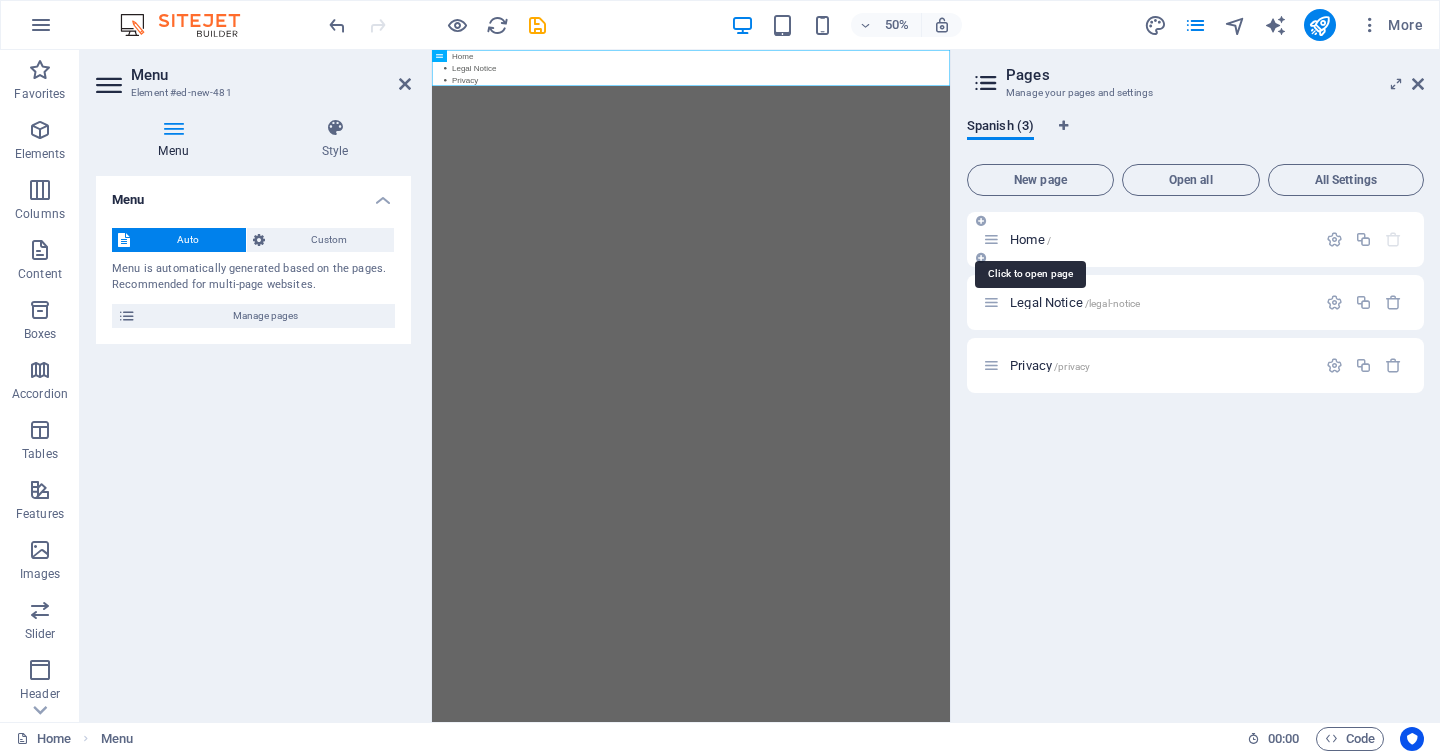 click on "Home /" at bounding box center (1030, 239) 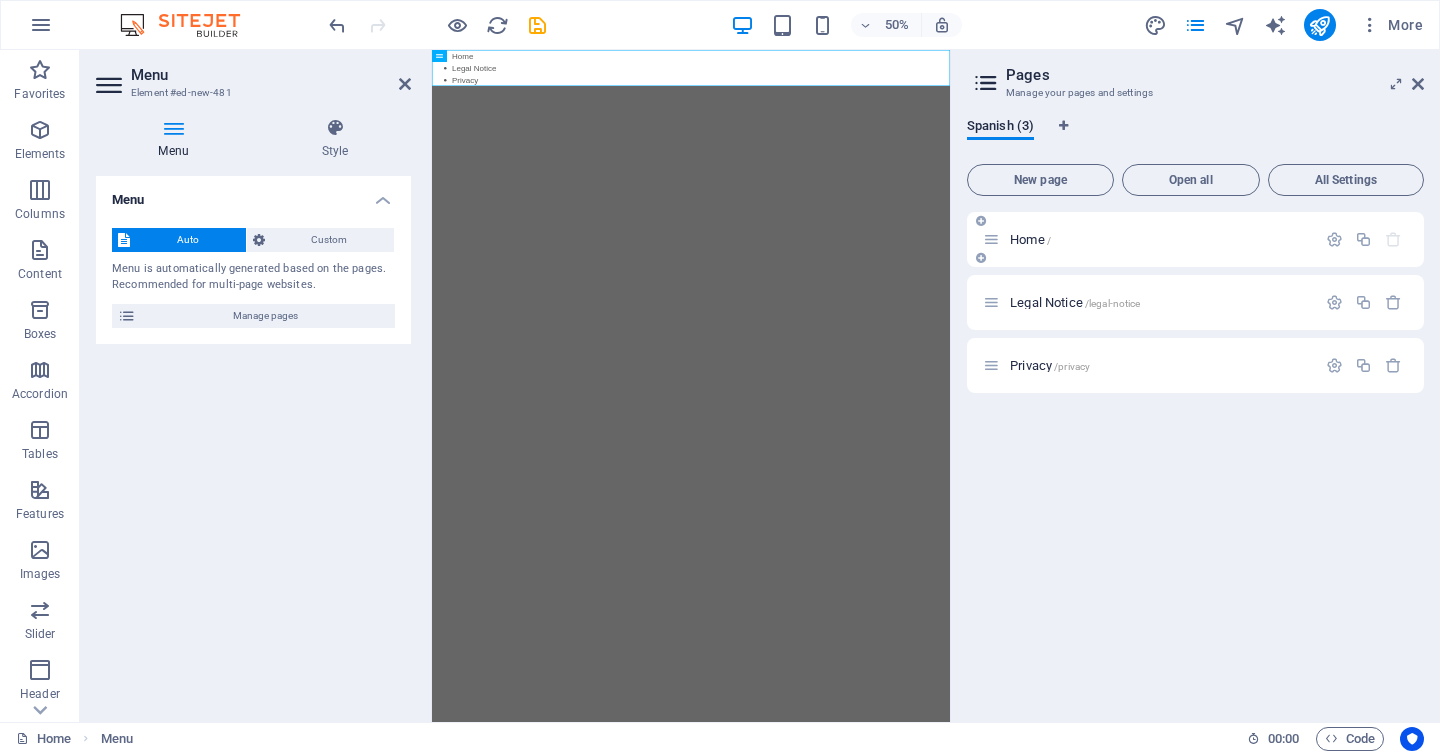 click at bounding box center (991, 239) 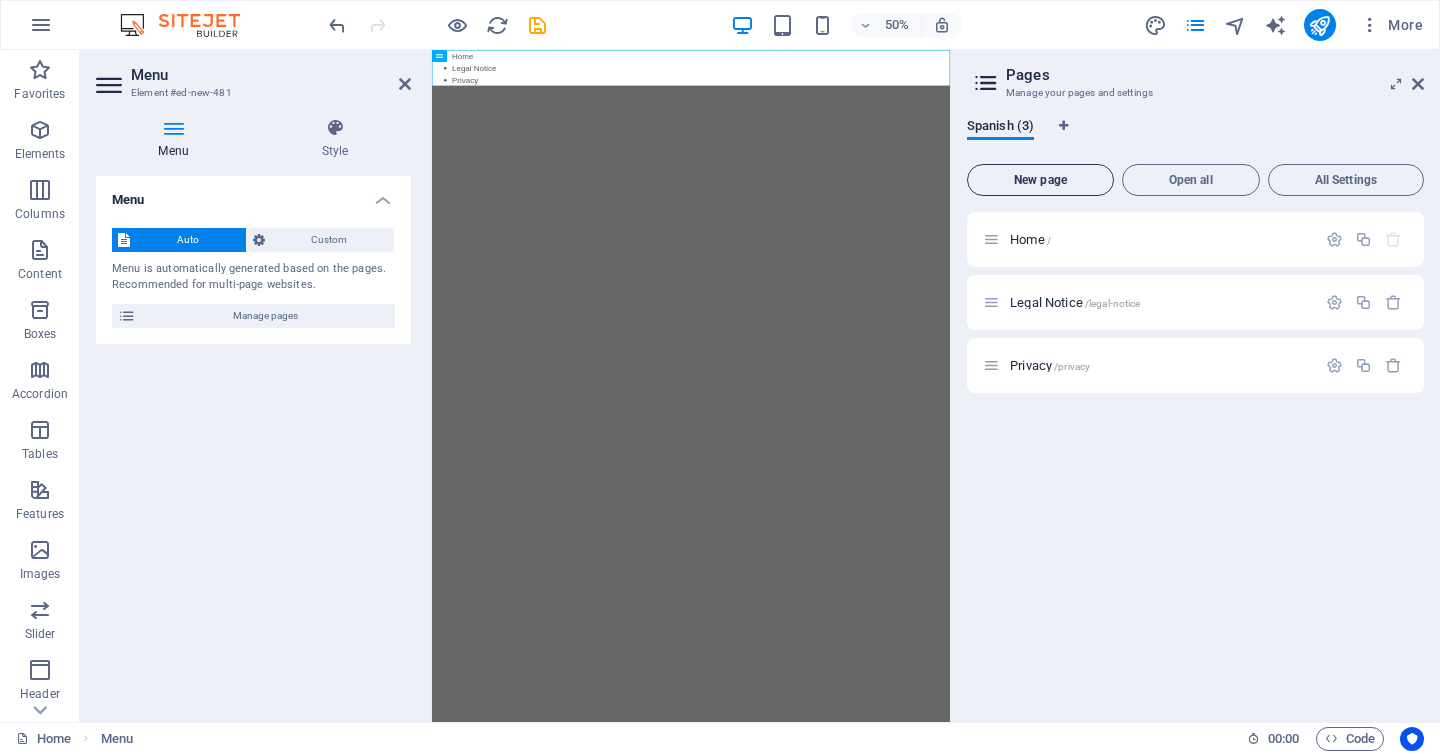 click on "New page" at bounding box center [1040, 180] 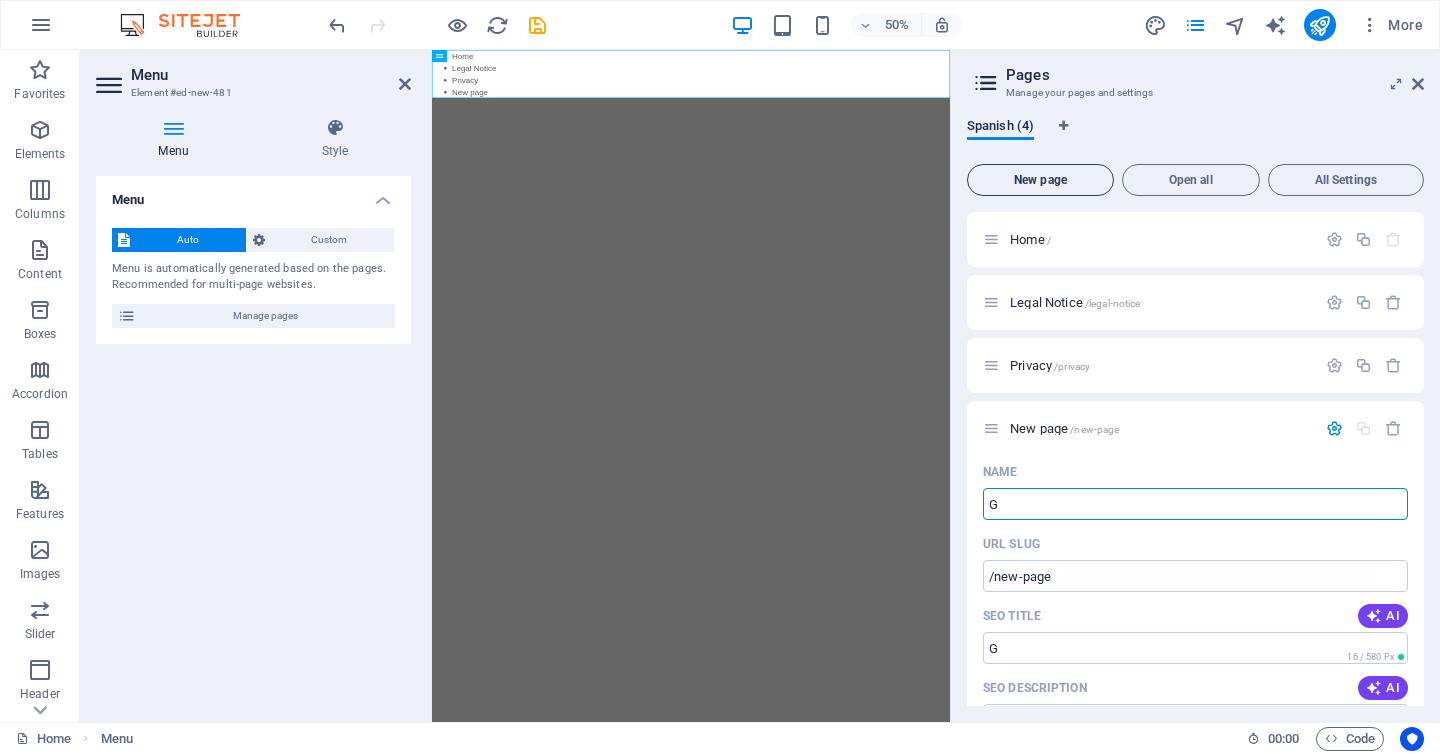 type on "Gr" 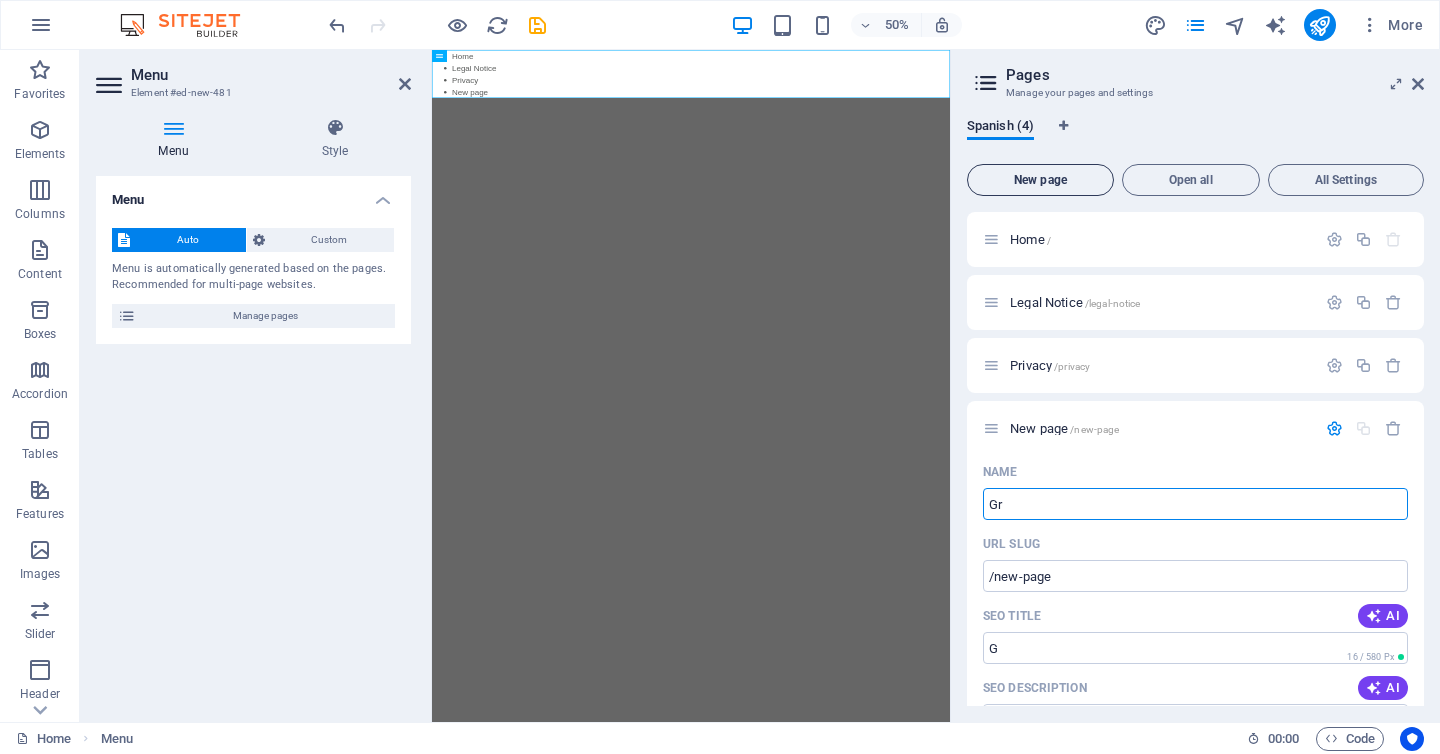 type on "/g" 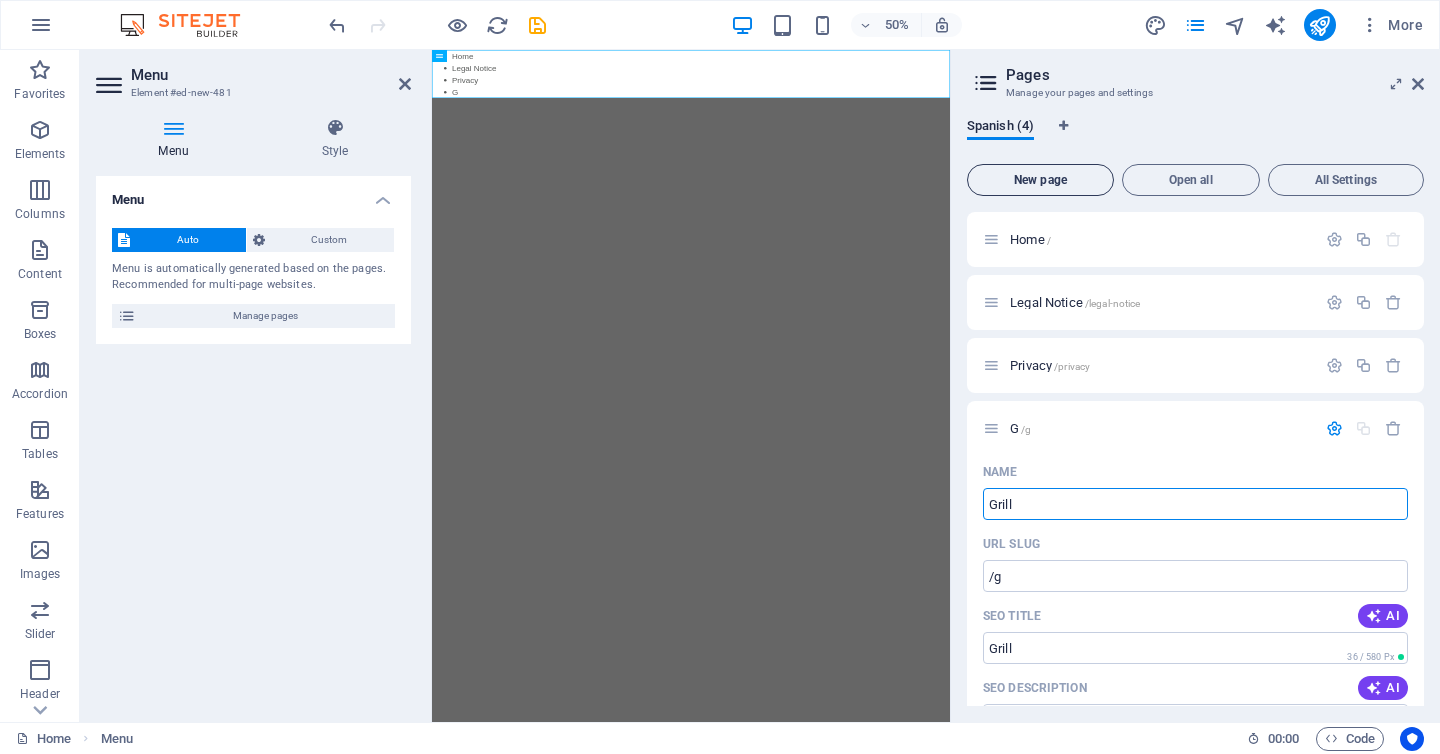 type on "Grill" 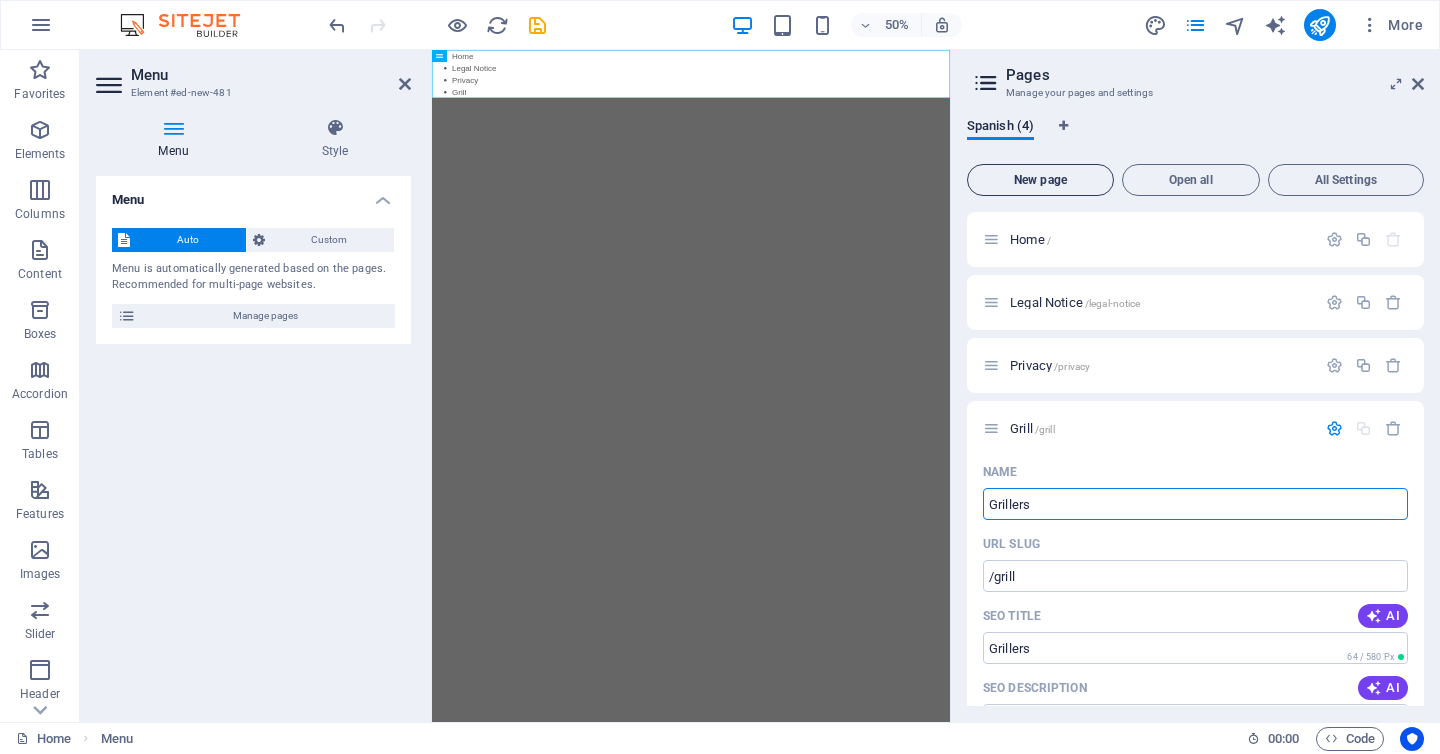 type on "Grillers" 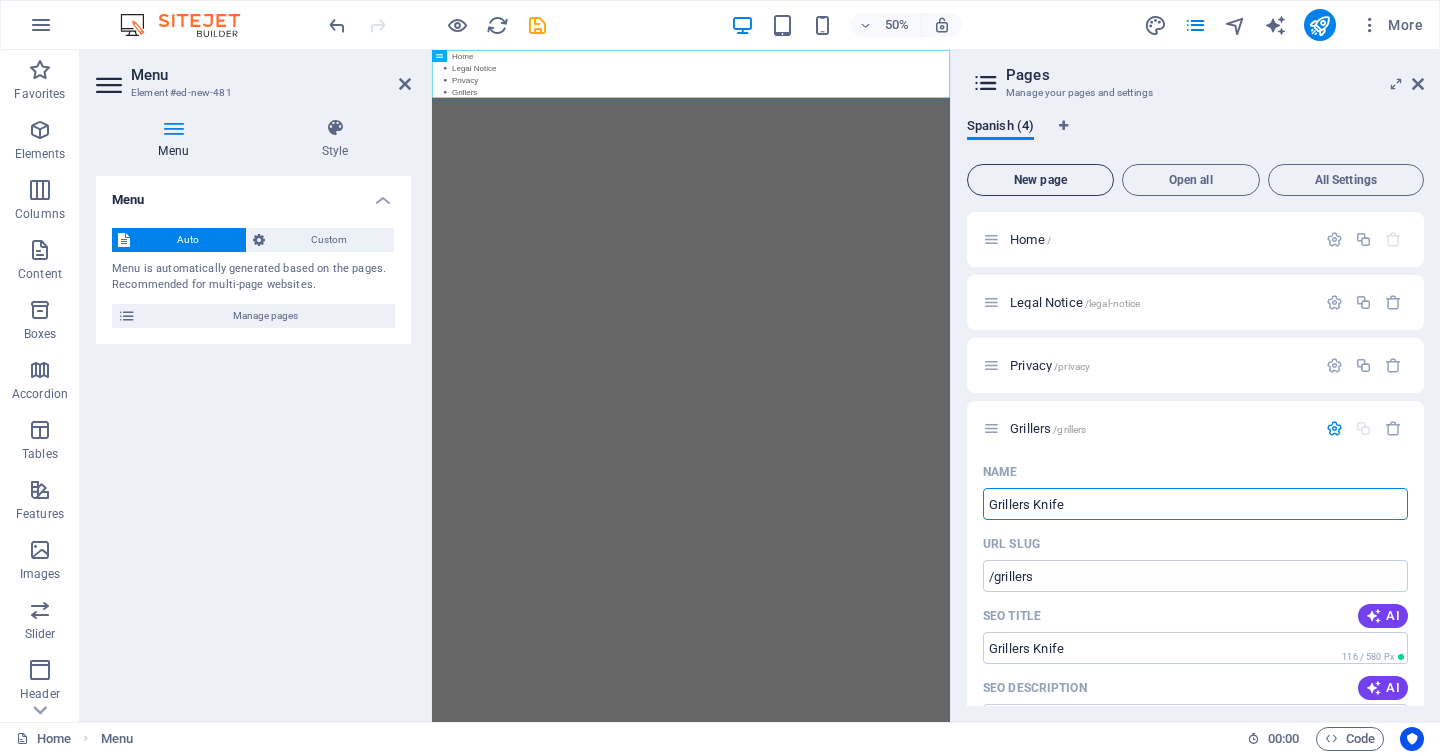 type on "Grillers Knife" 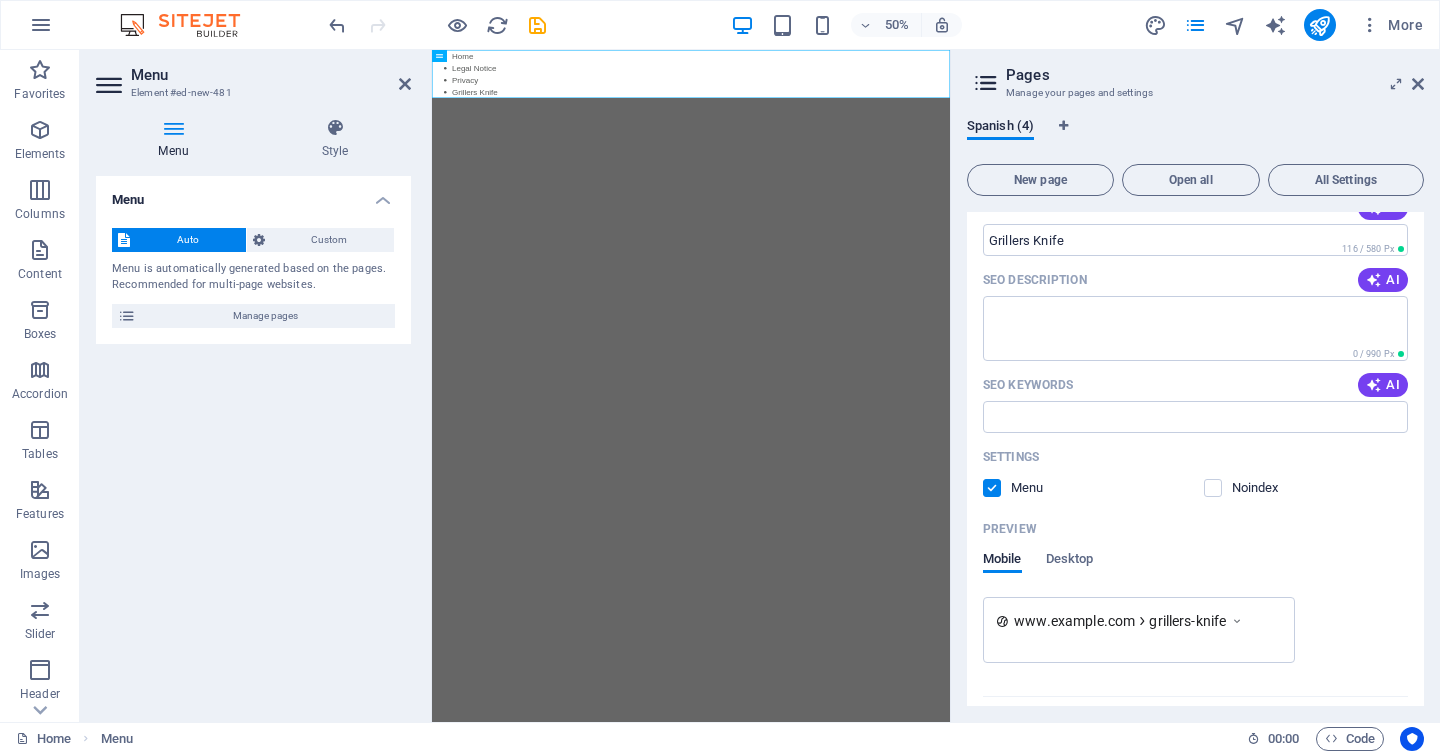 scroll, scrollTop: 411, scrollLeft: 0, axis: vertical 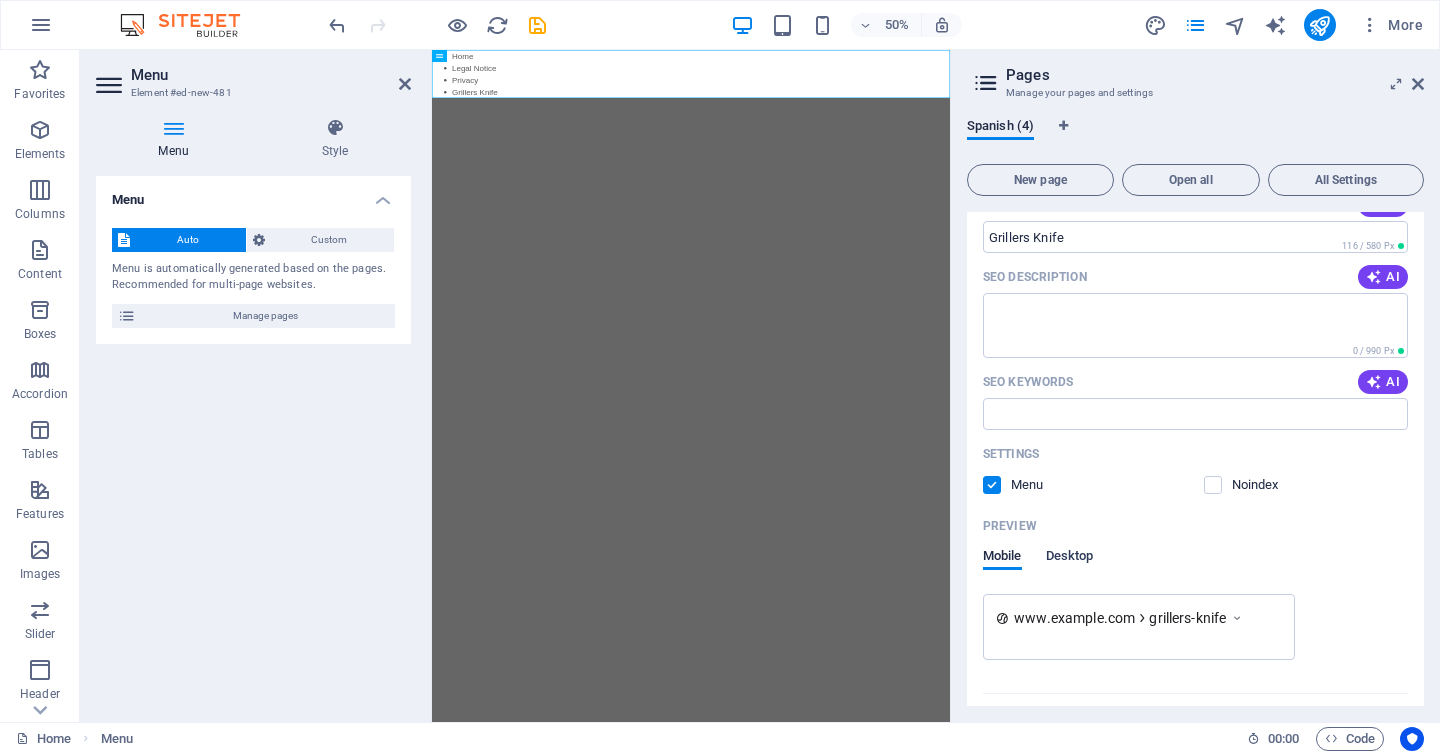type on "Grillers Knife" 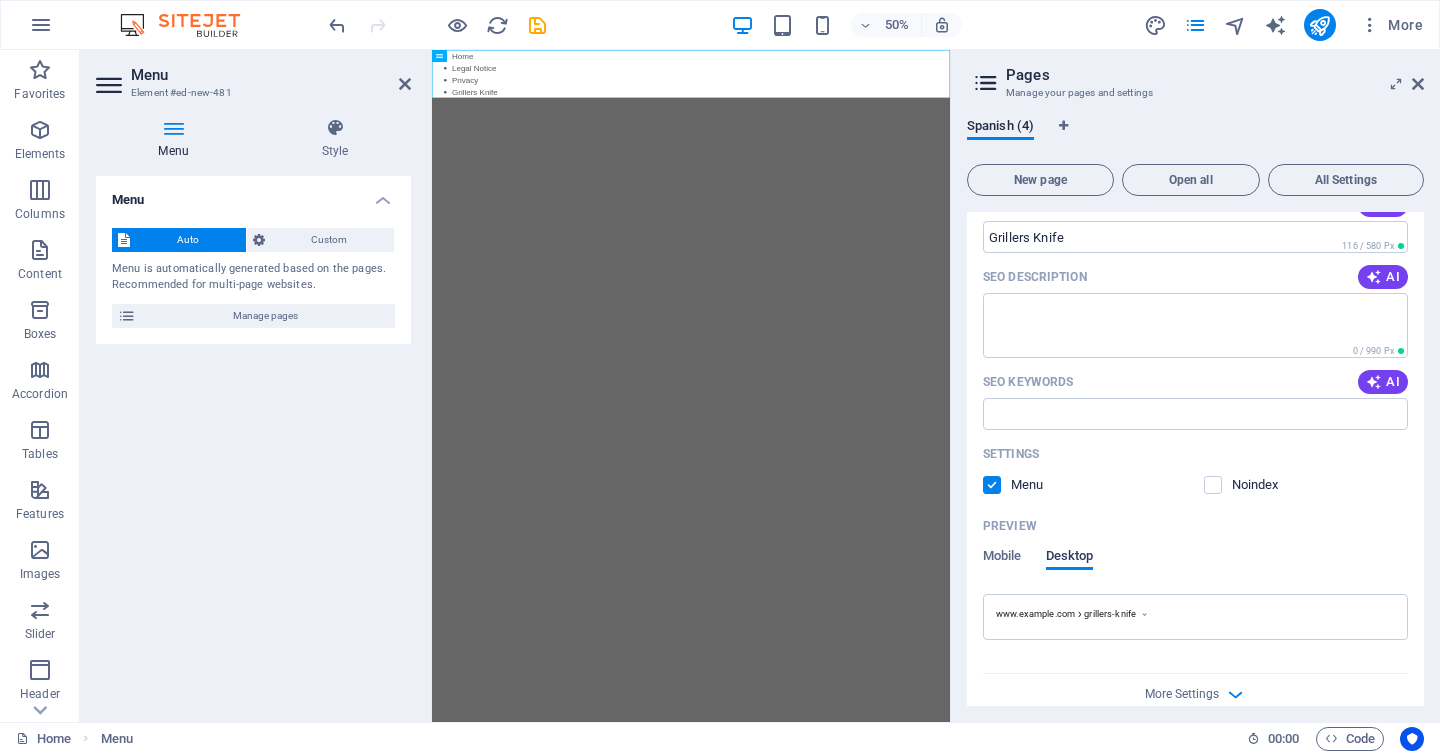 scroll, scrollTop: 435, scrollLeft: 0, axis: vertical 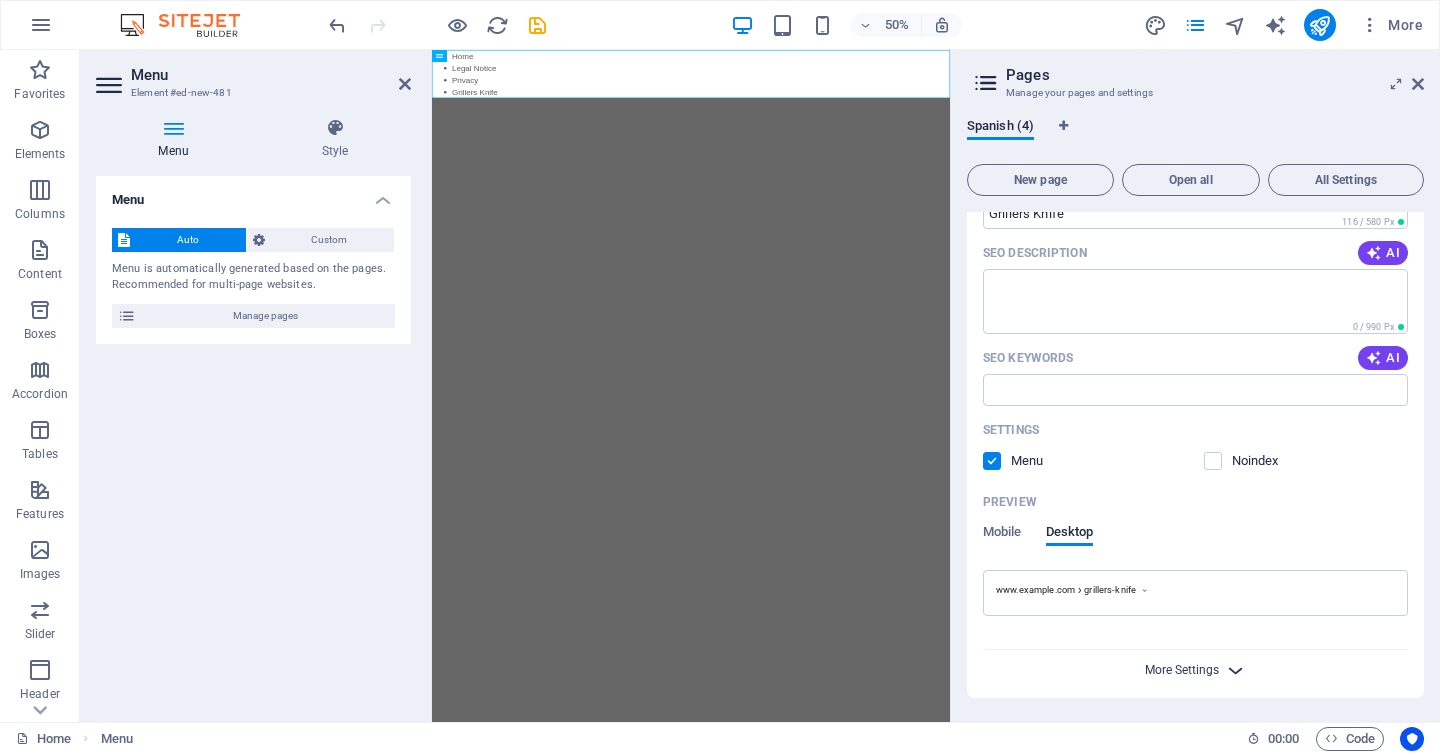 click on "More Settings" at bounding box center (1182, 670) 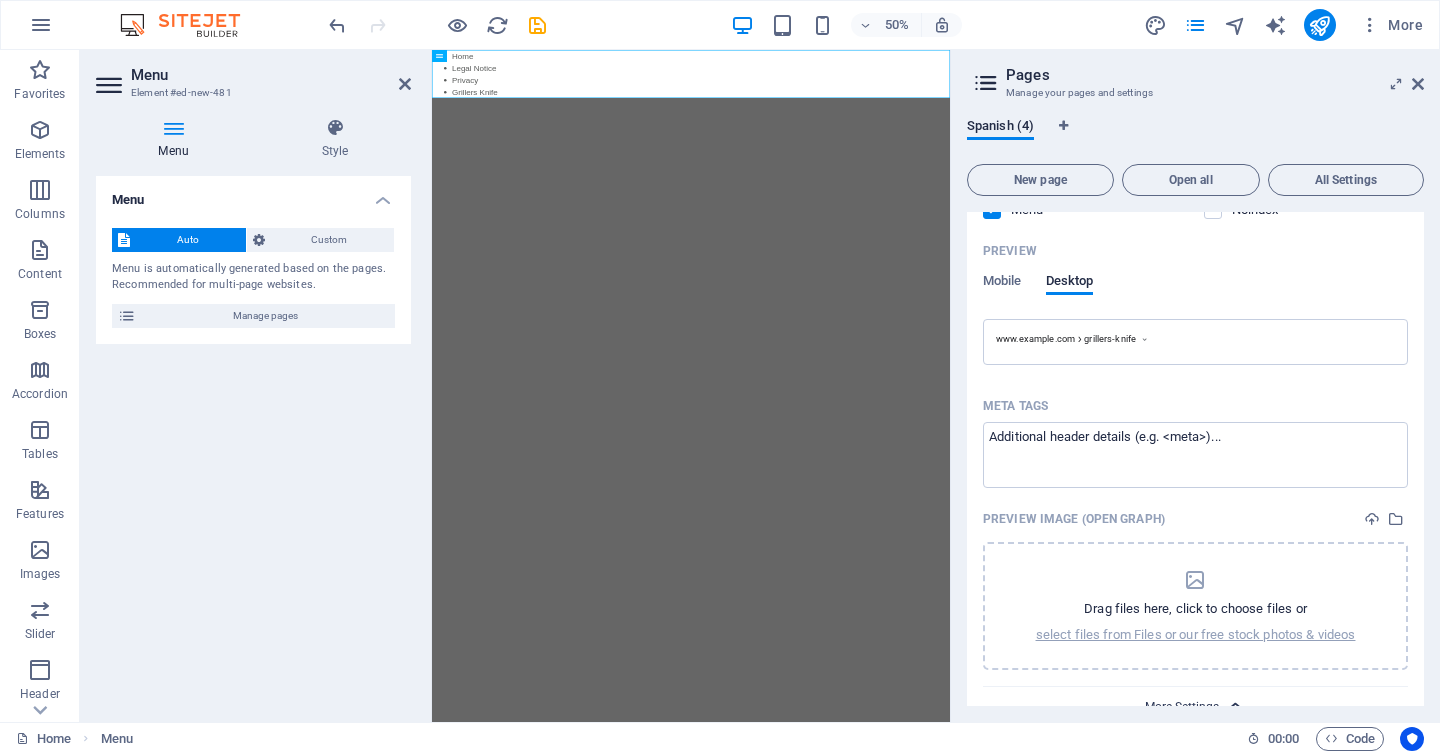 scroll, scrollTop: 723, scrollLeft: 0, axis: vertical 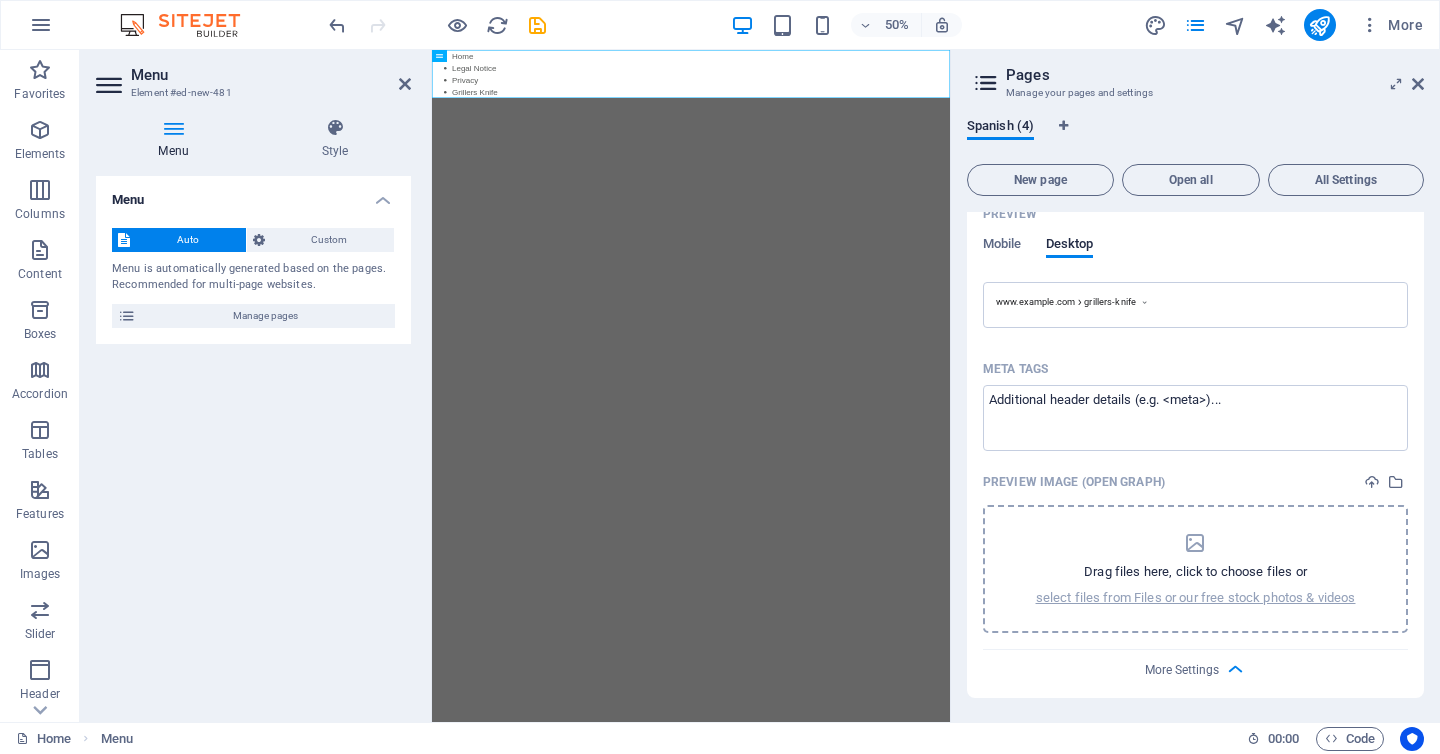 click at bounding box center (1195, 543) 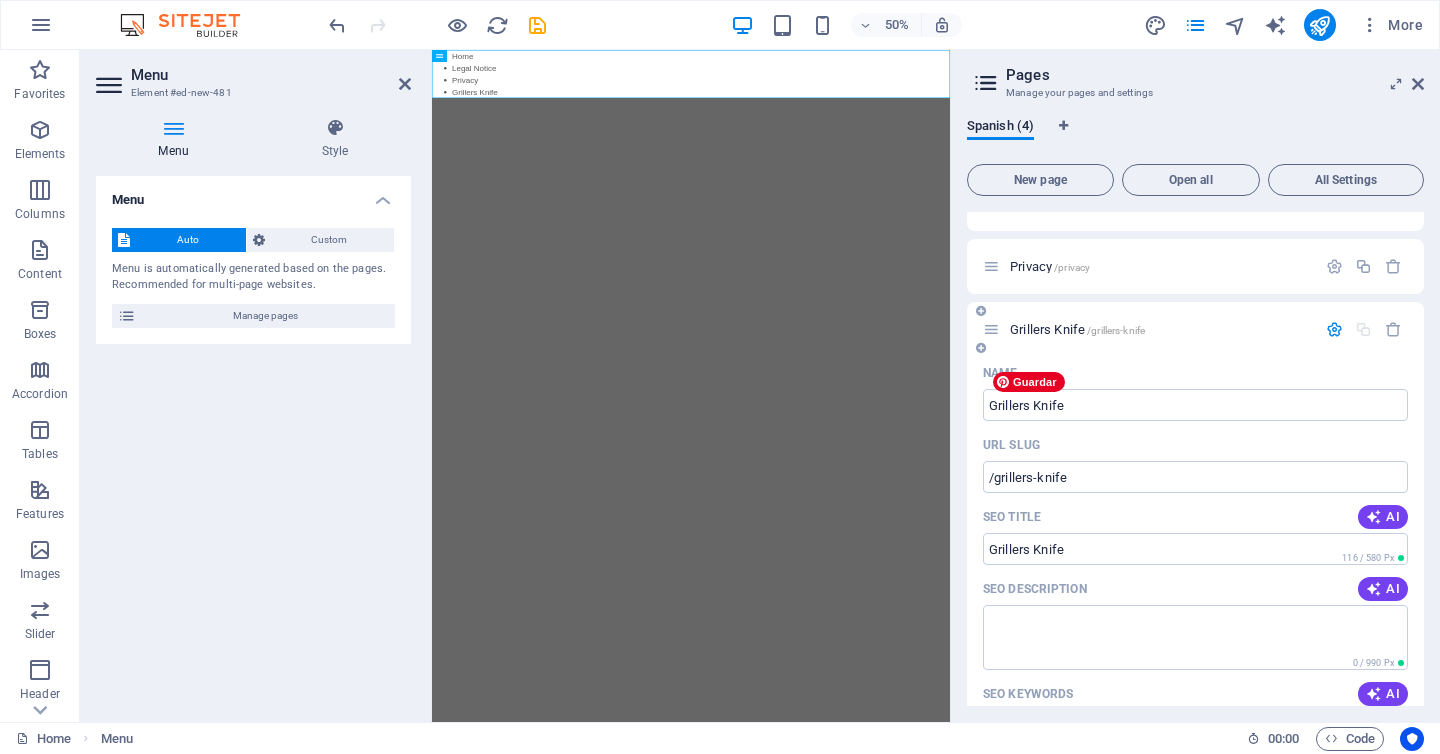 scroll, scrollTop: 0, scrollLeft: 0, axis: both 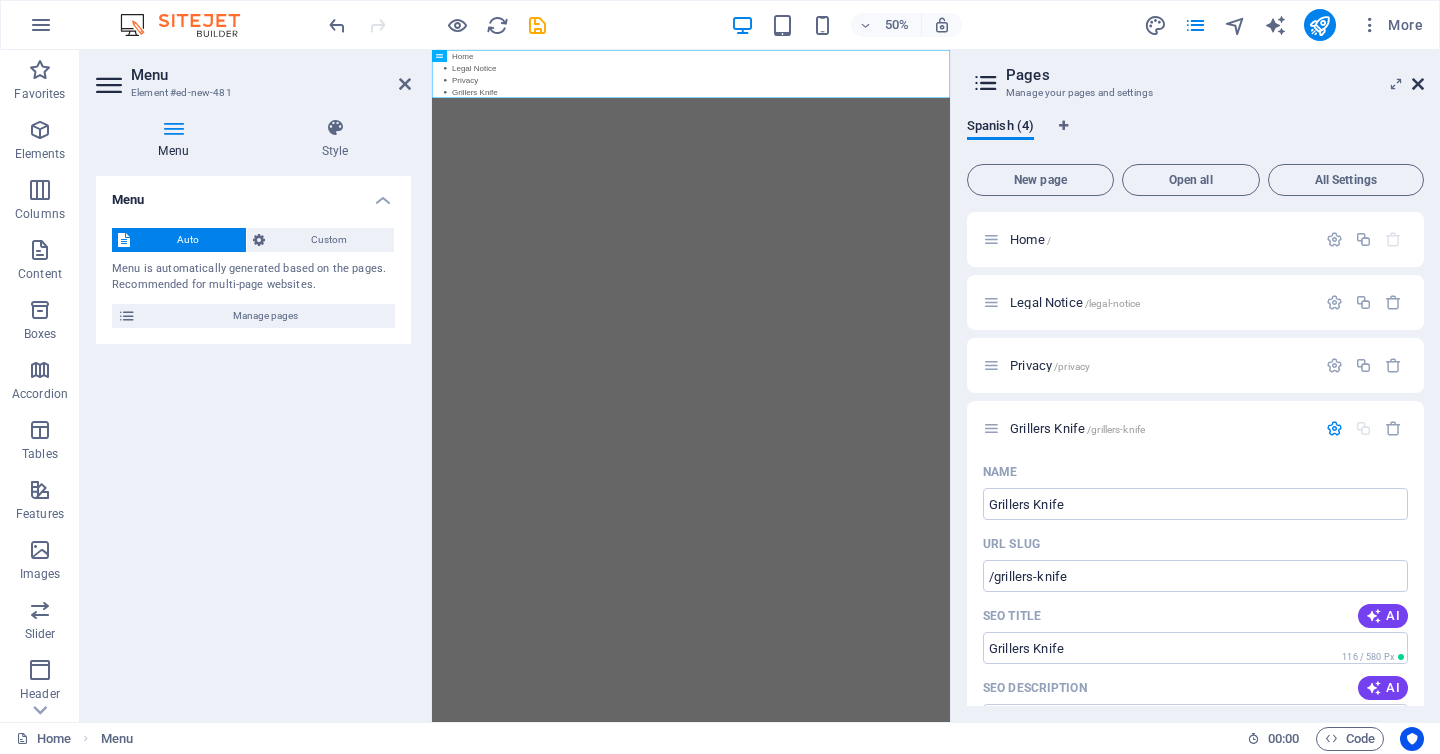 click at bounding box center [1418, 84] 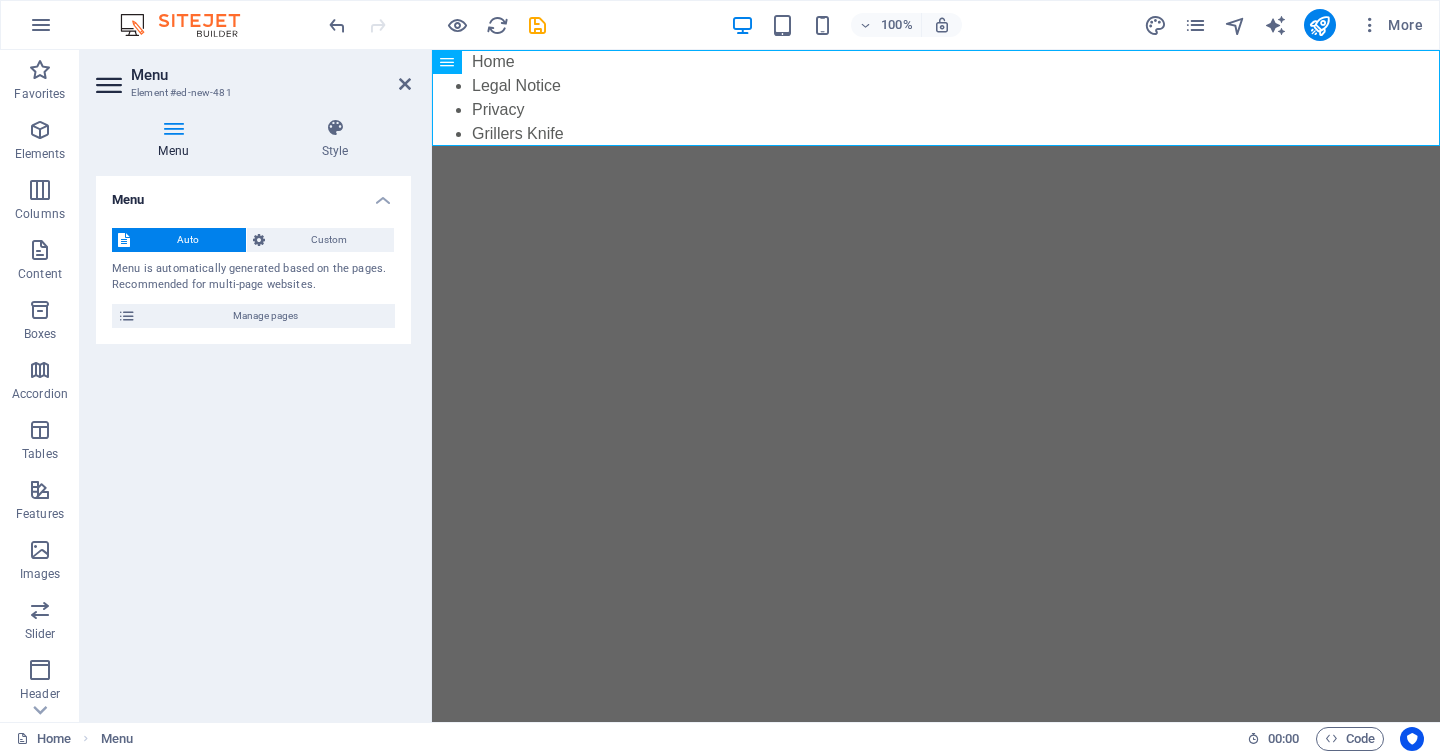 click at bounding box center [111, 85] 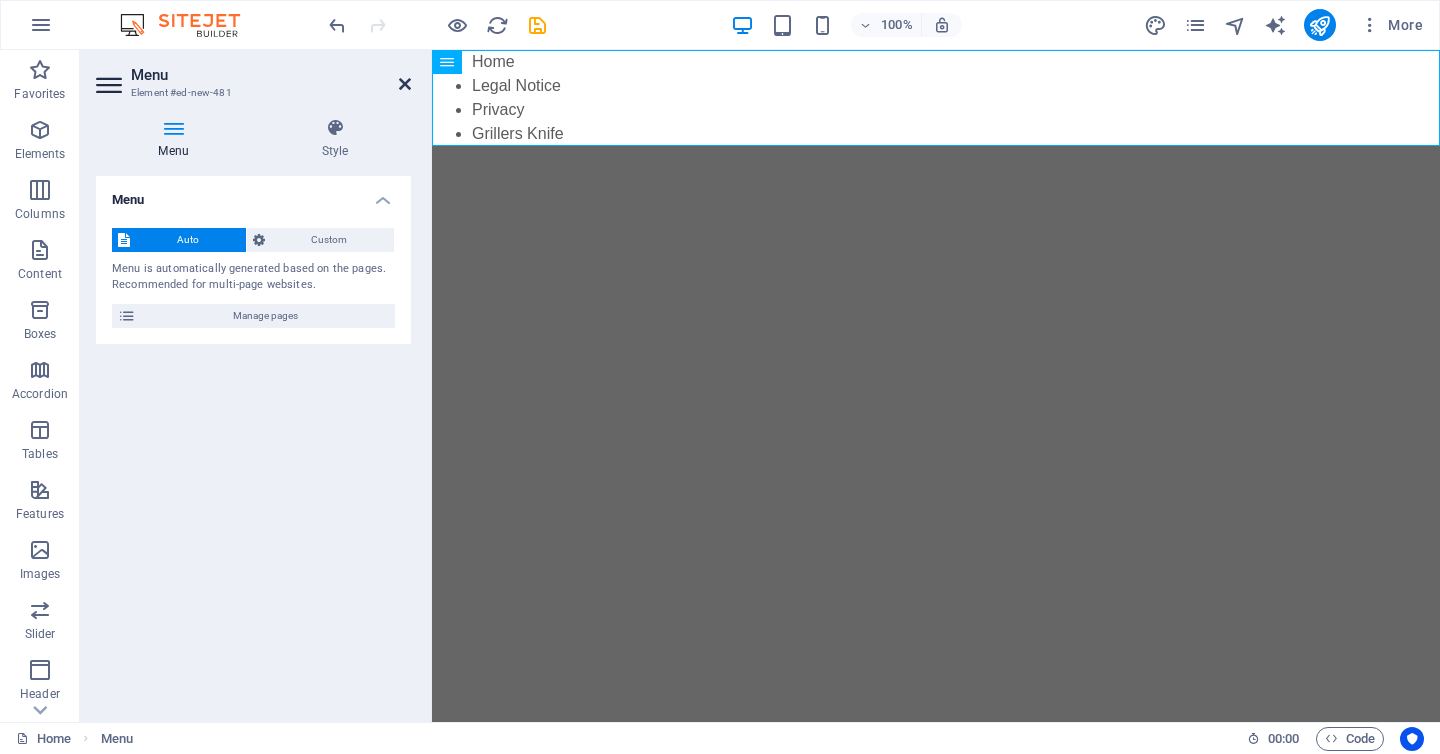 click at bounding box center (405, 84) 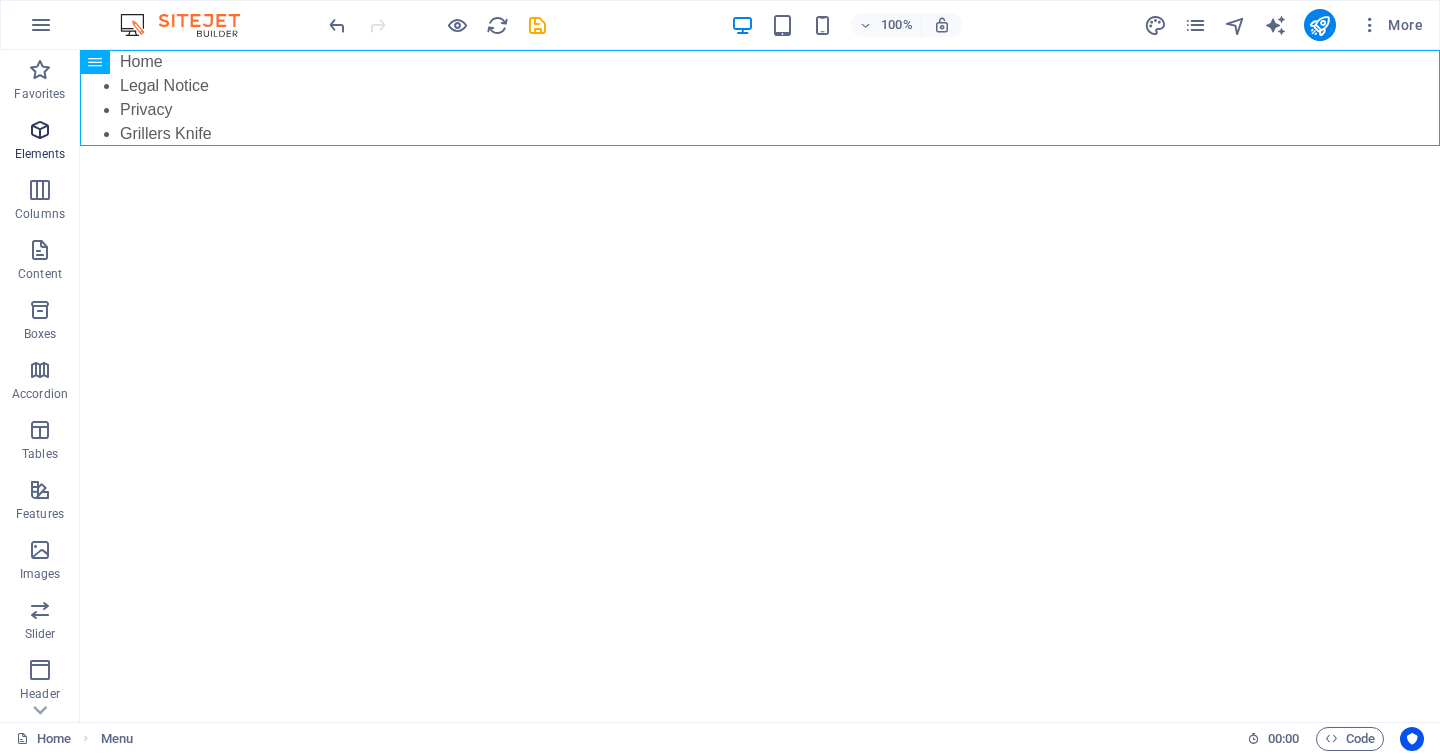 click at bounding box center [40, 130] 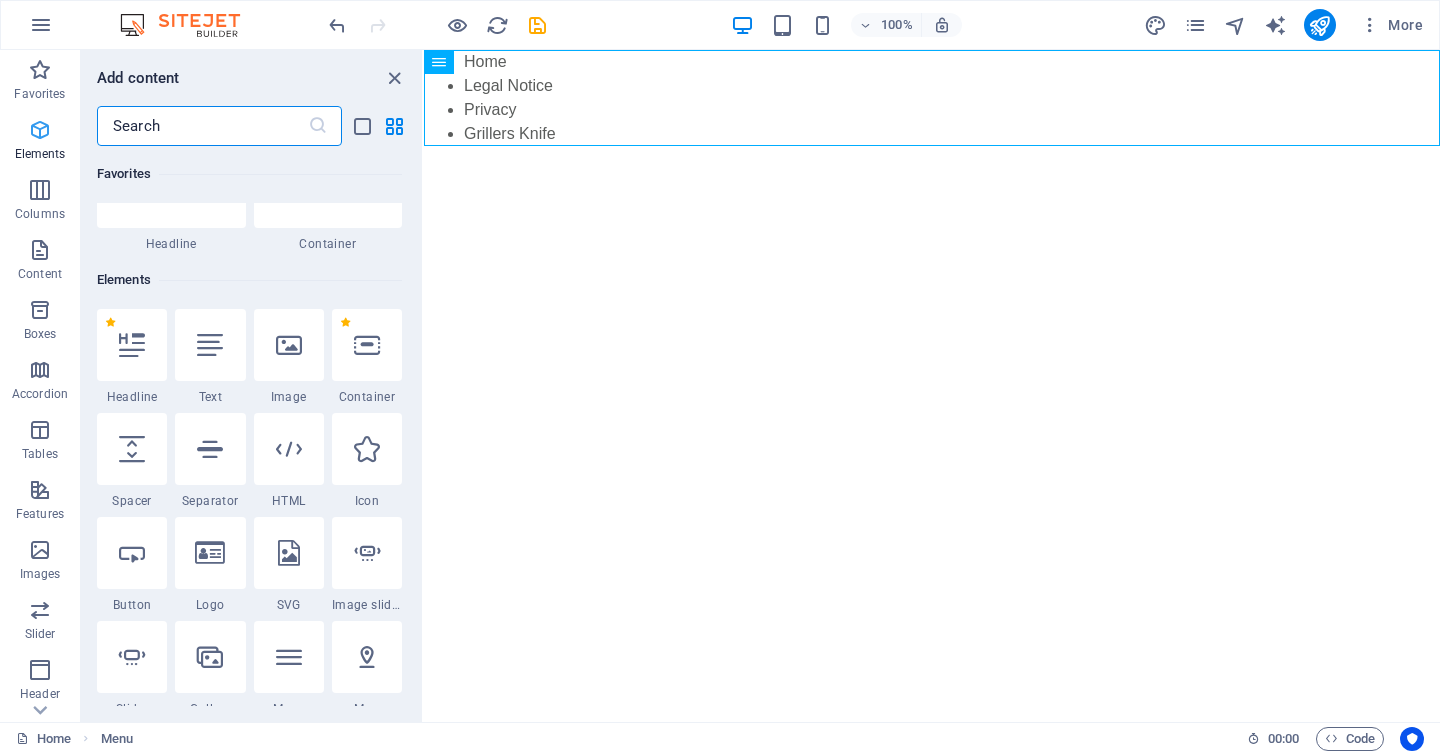 scroll, scrollTop: 213, scrollLeft: 0, axis: vertical 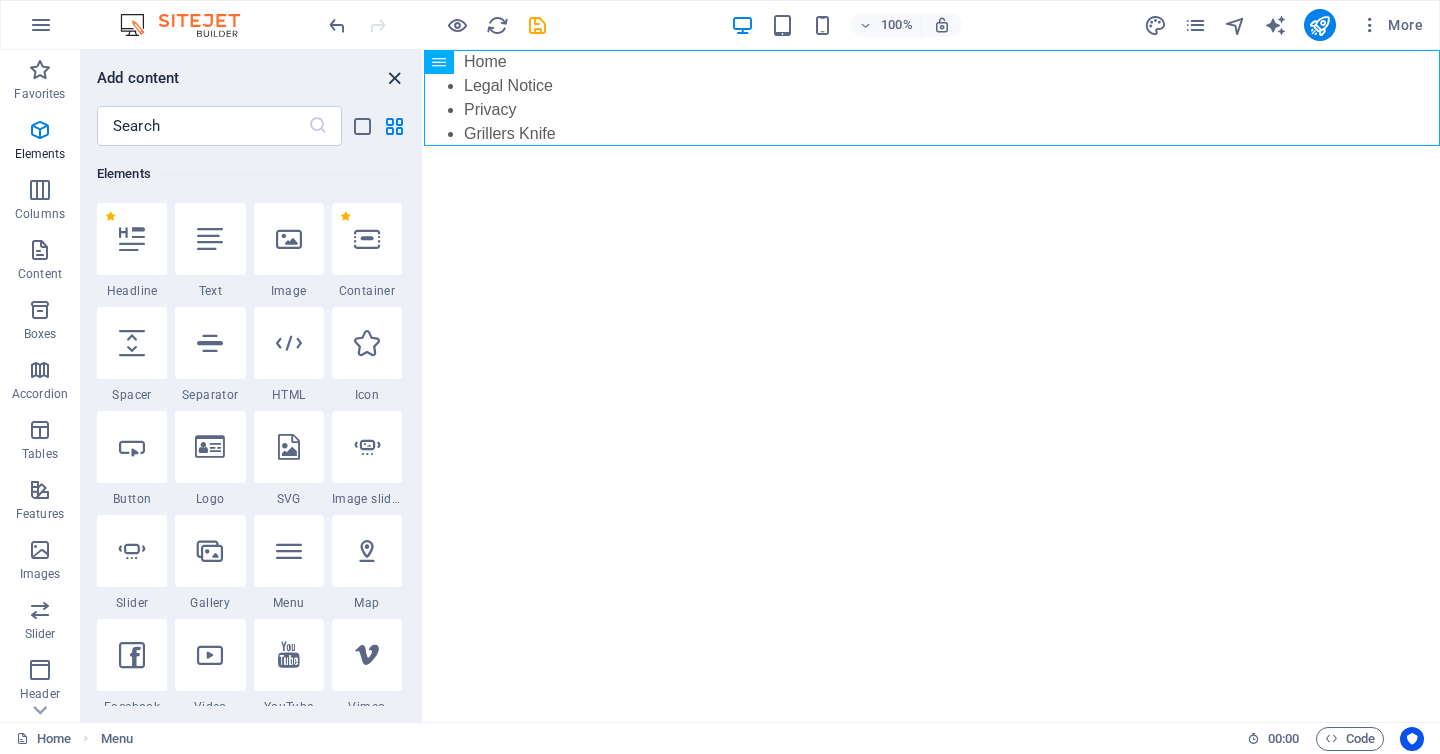 click at bounding box center [394, 78] 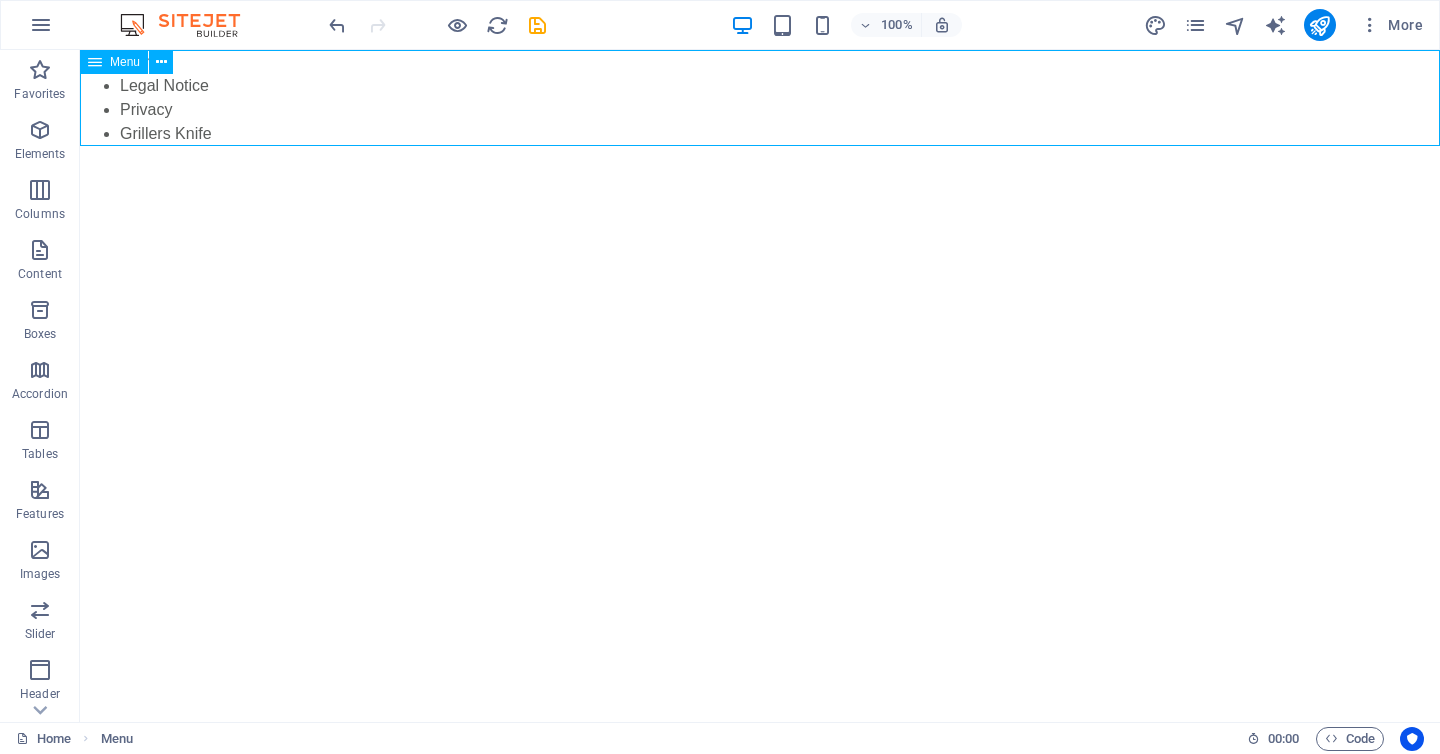 click at bounding box center [95, 62] 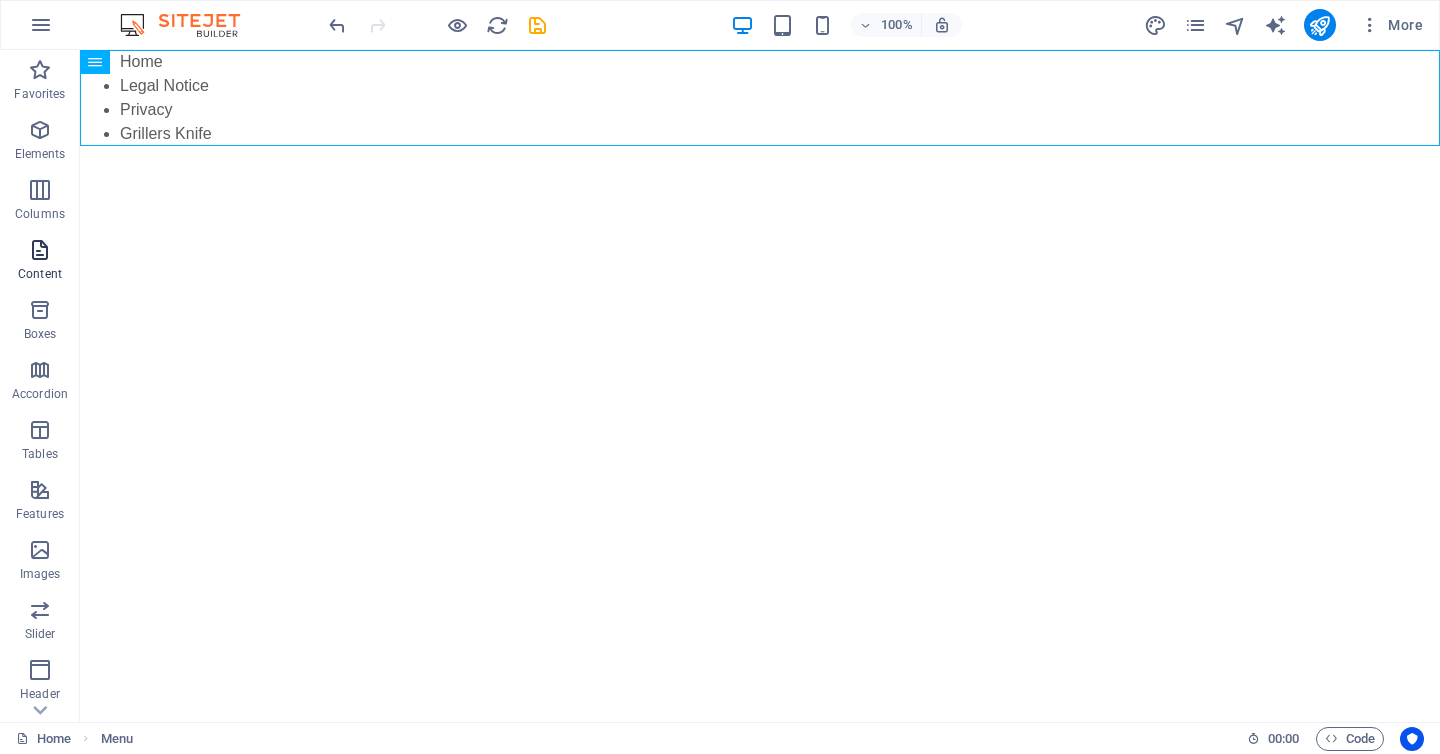 click at bounding box center [40, 250] 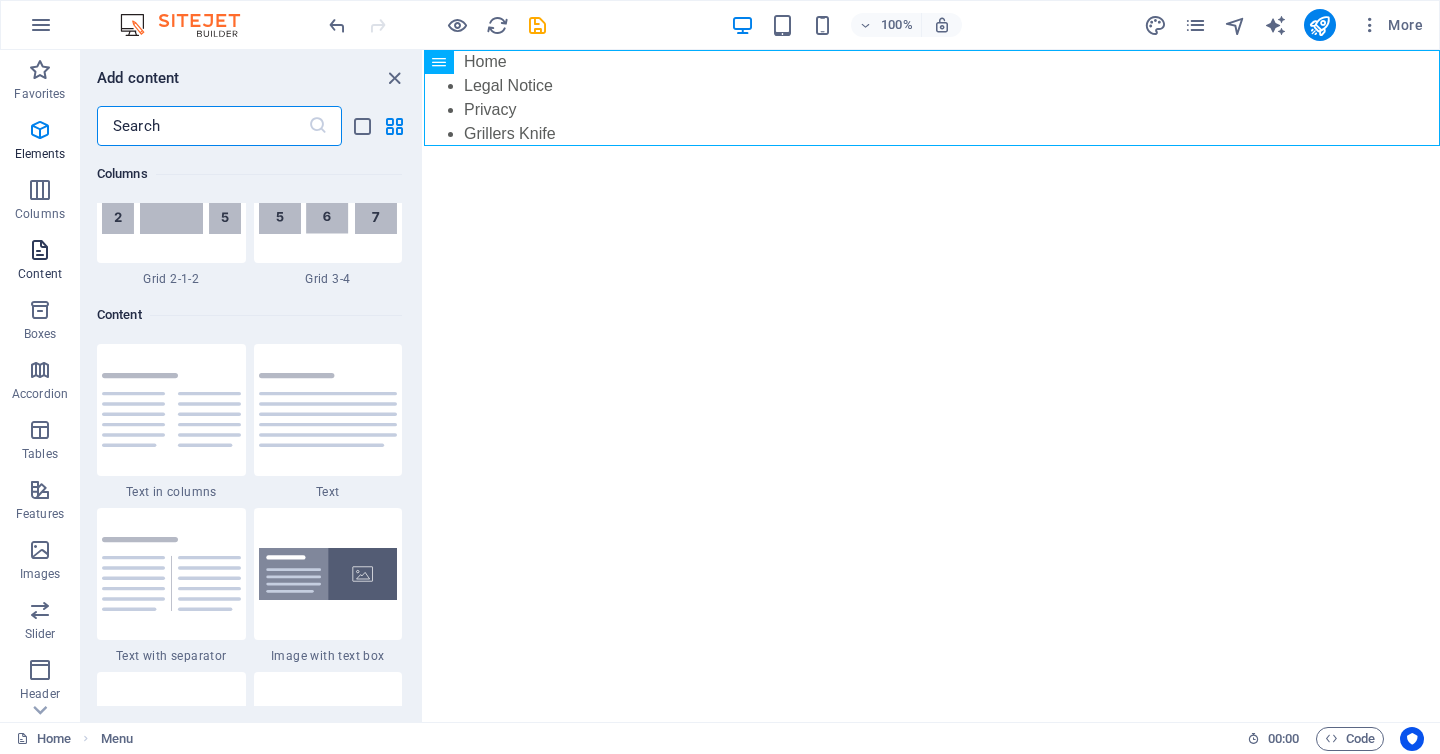 scroll, scrollTop: 3499, scrollLeft: 0, axis: vertical 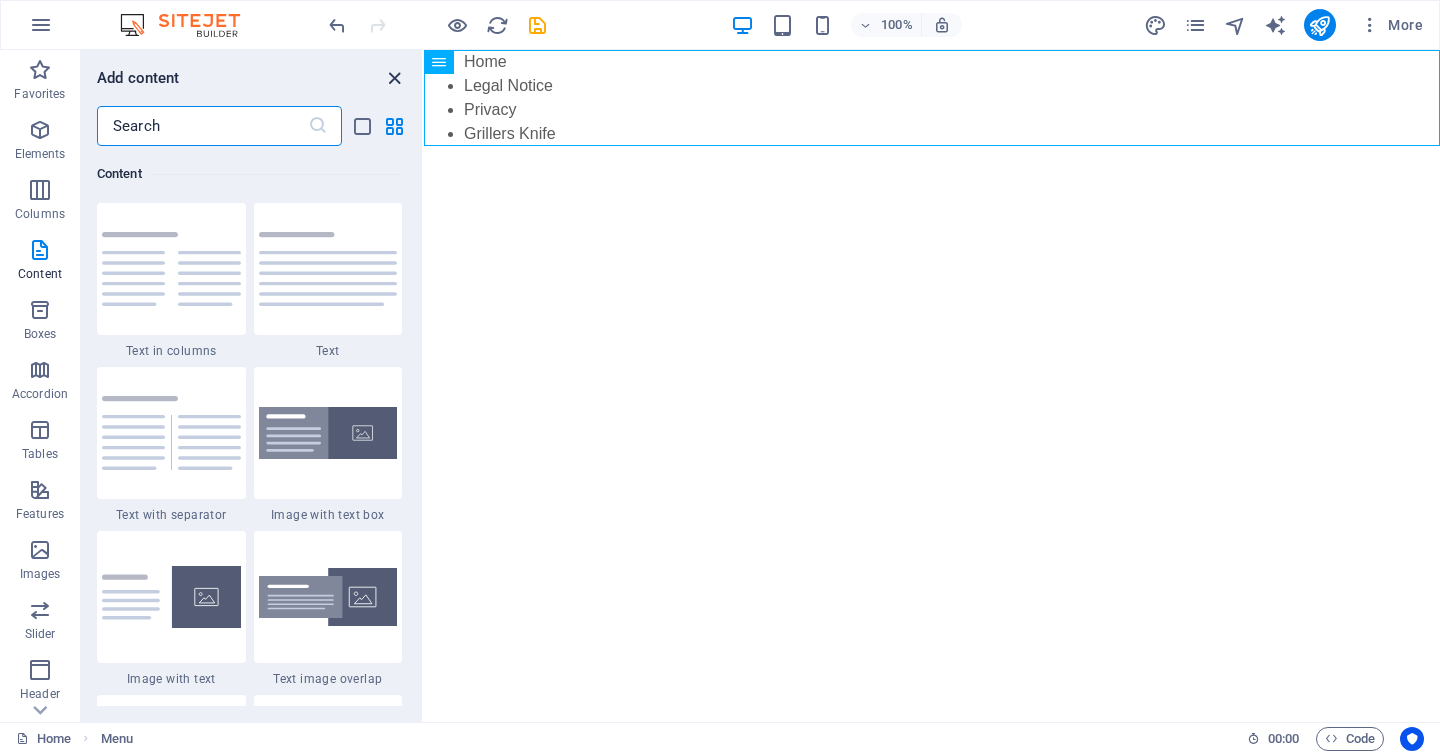 click at bounding box center (394, 78) 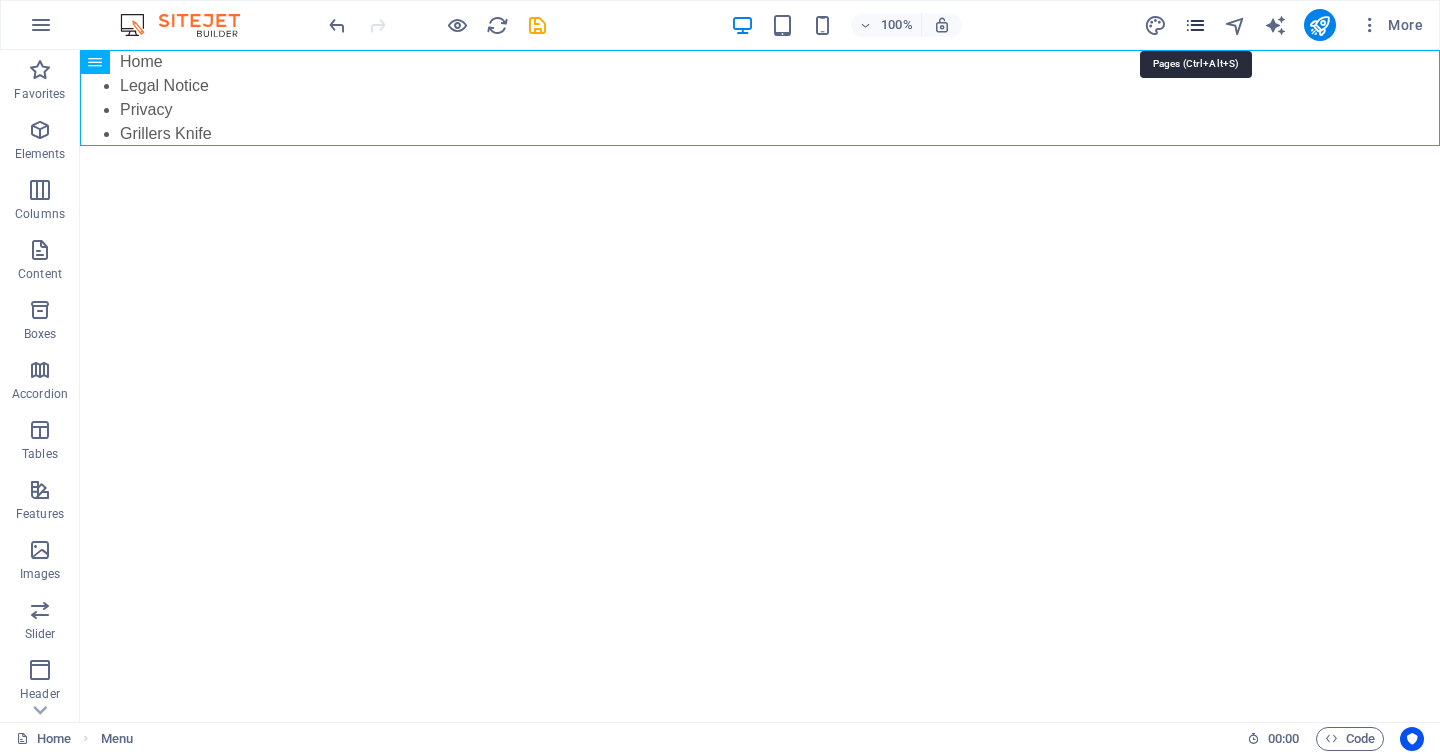 click at bounding box center (1195, 25) 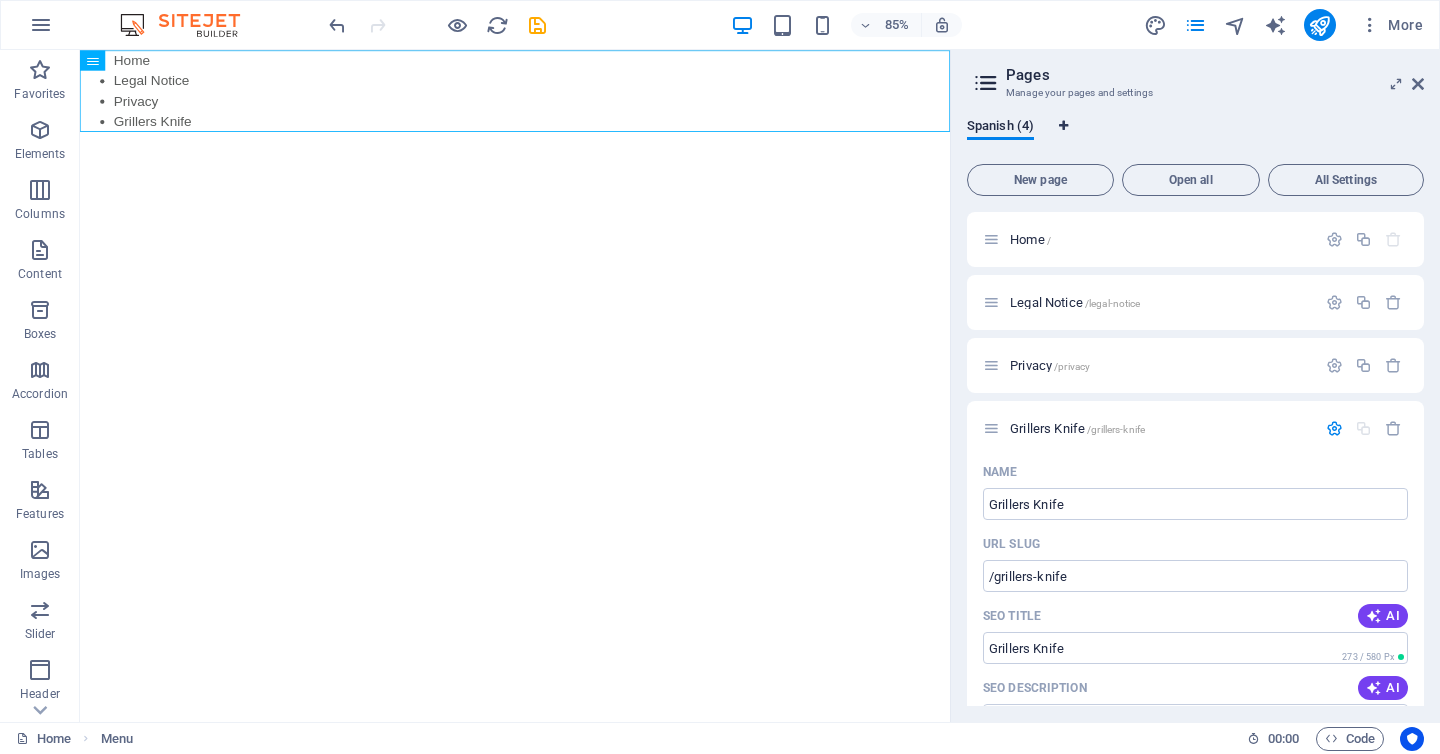 click at bounding box center [1063, 126] 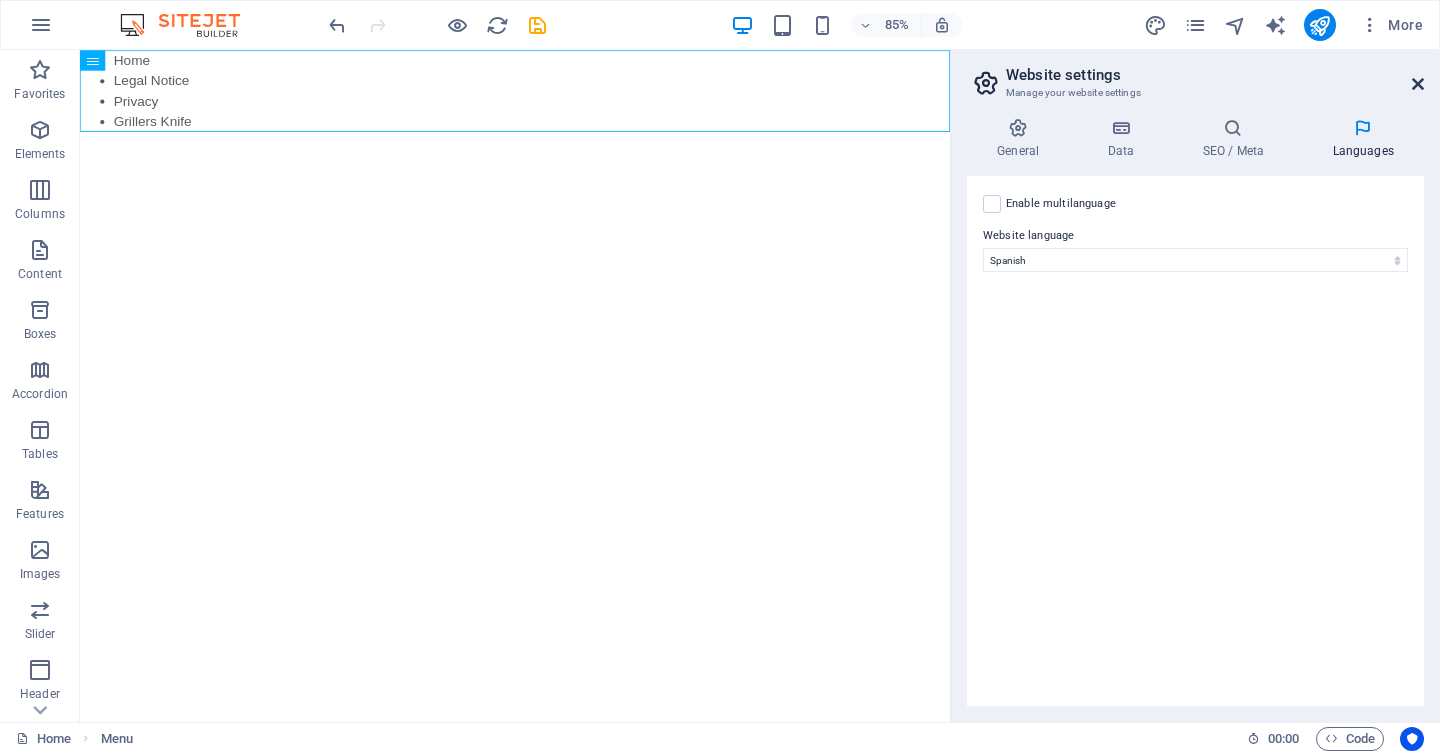 click at bounding box center [1418, 84] 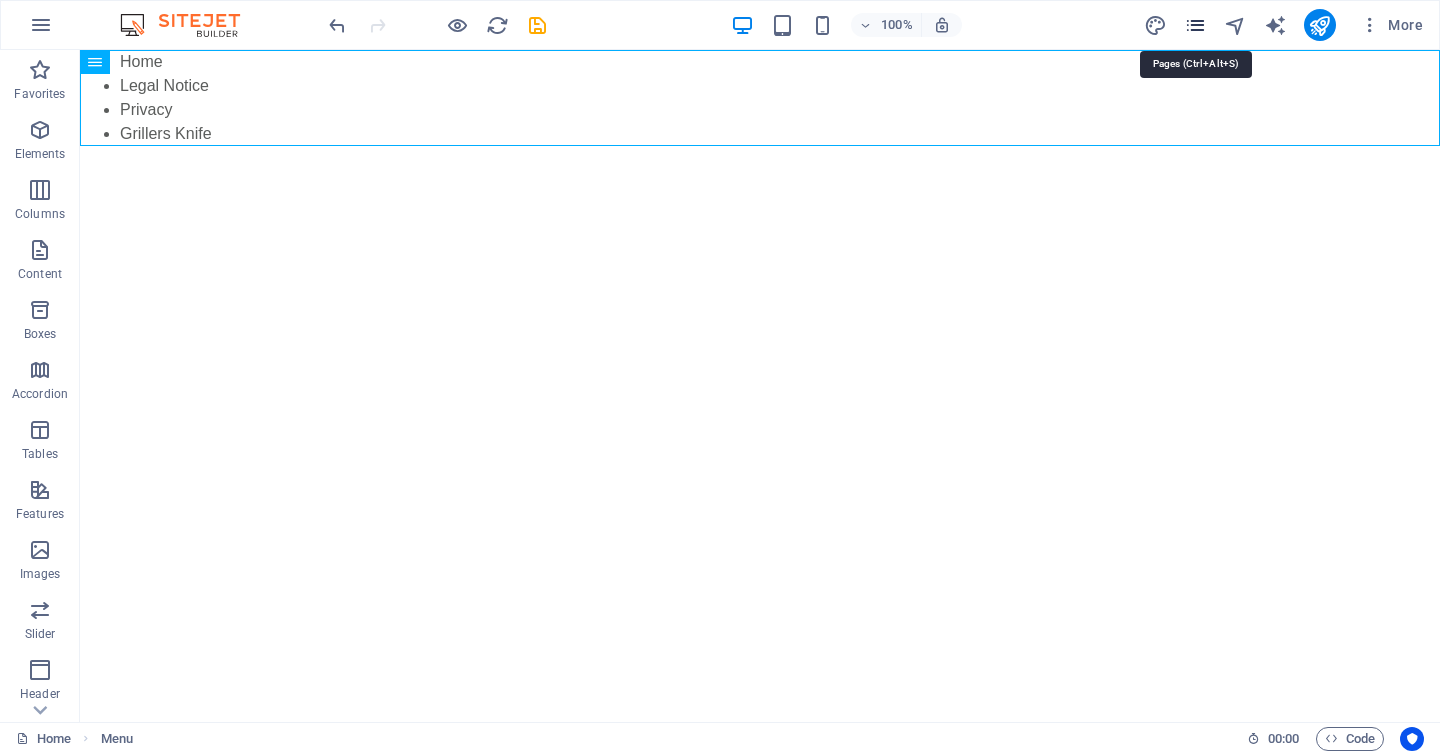 click at bounding box center [1195, 25] 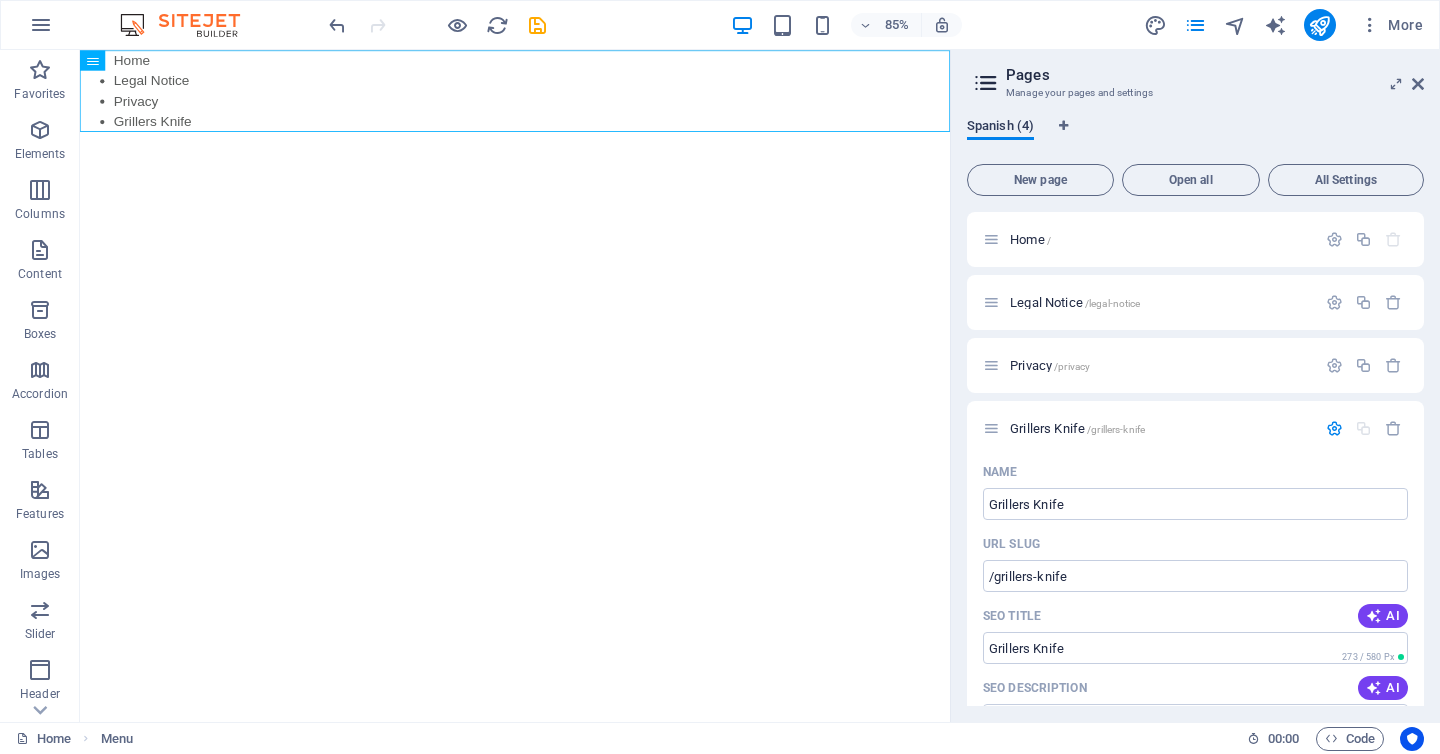 click on "Spanish (4)" at bounding box center [1000, 128] 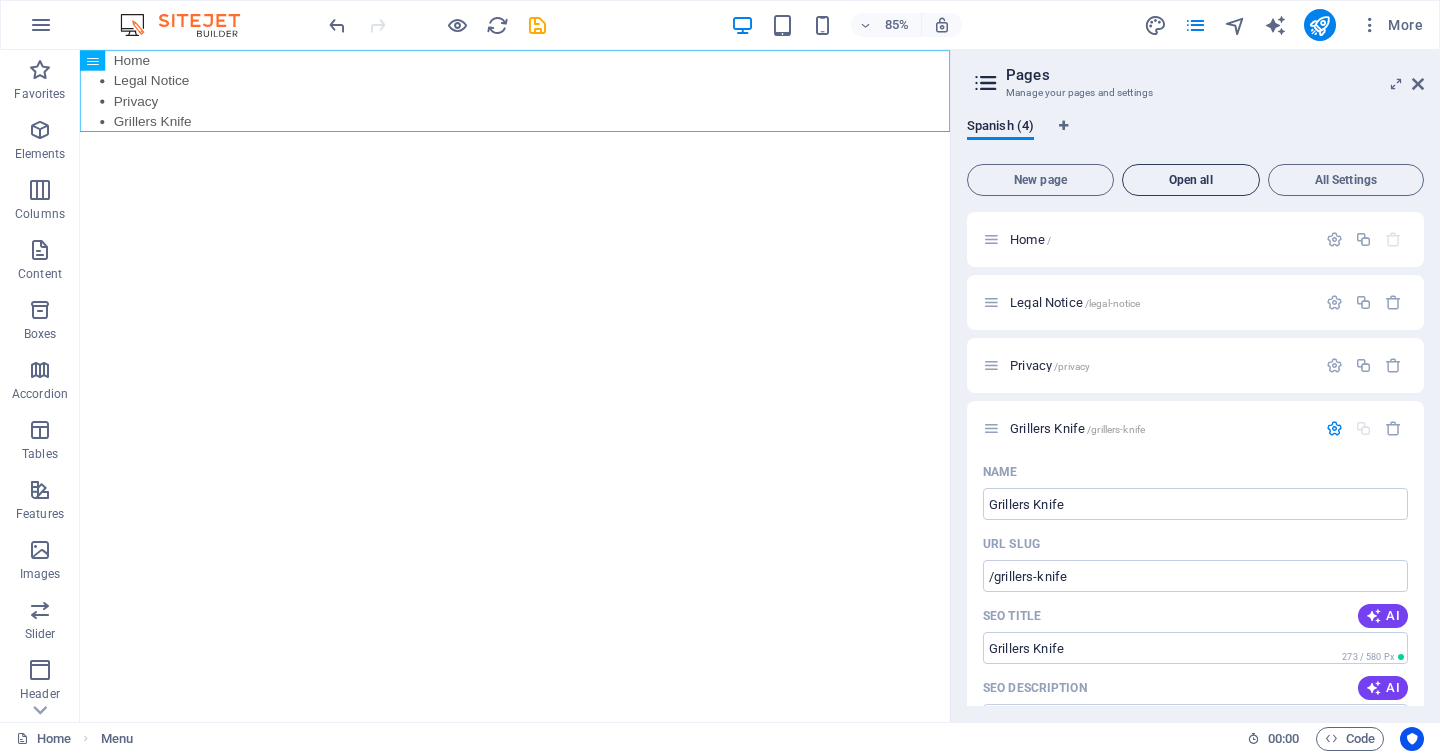 click on "Open all" at bounding box center (1191, 180) 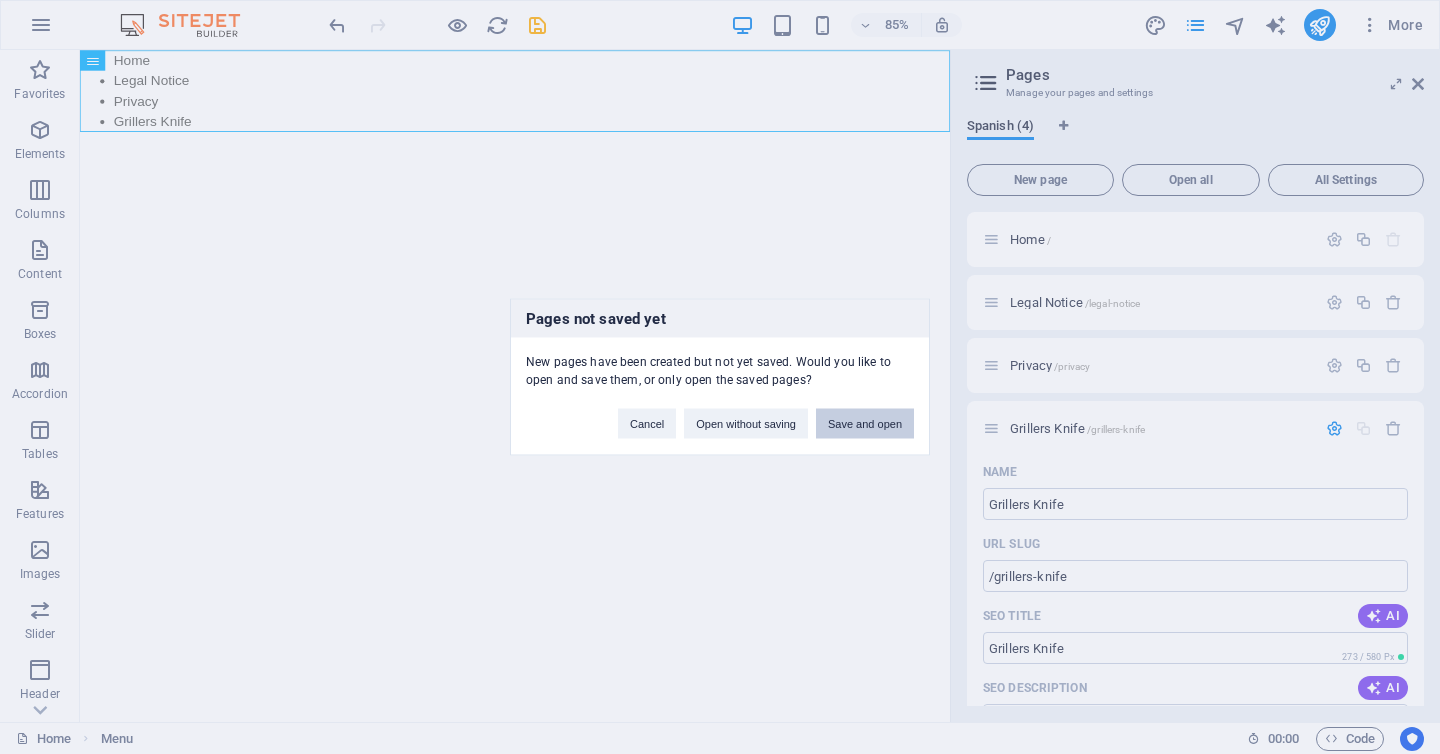 click on "Save and open" at bounding box center (865, 424) 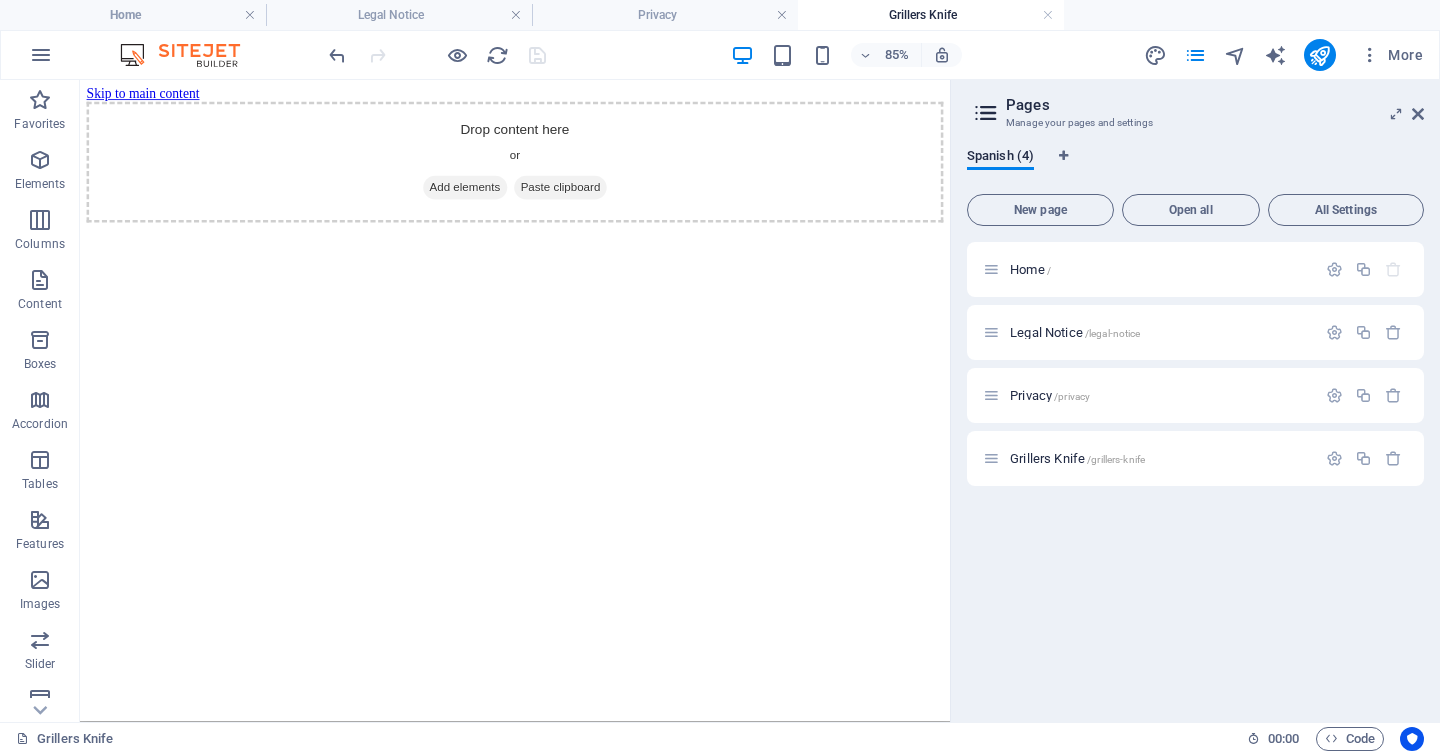 scroll, scrollTop: 0, scrollLeft: 0, axis: both 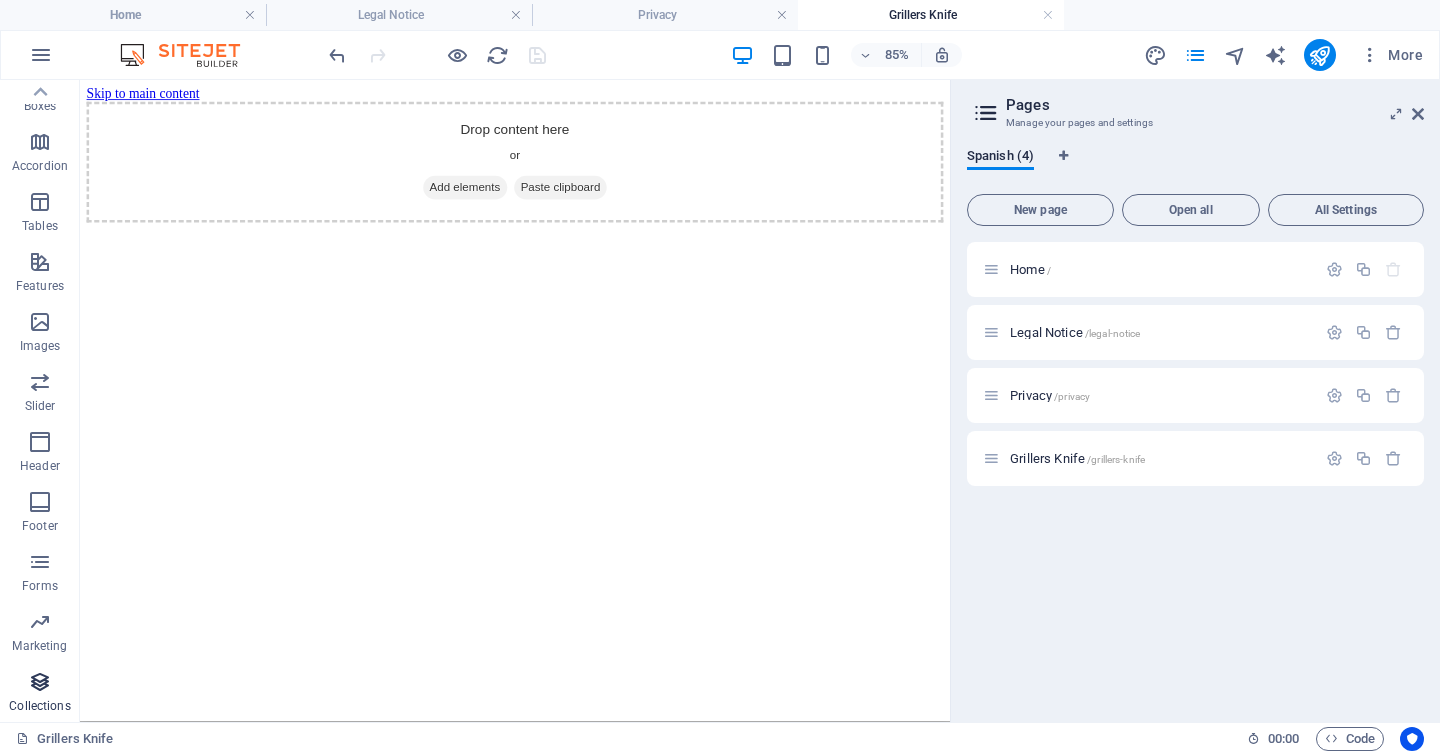 click at bounding box center (40, 682) 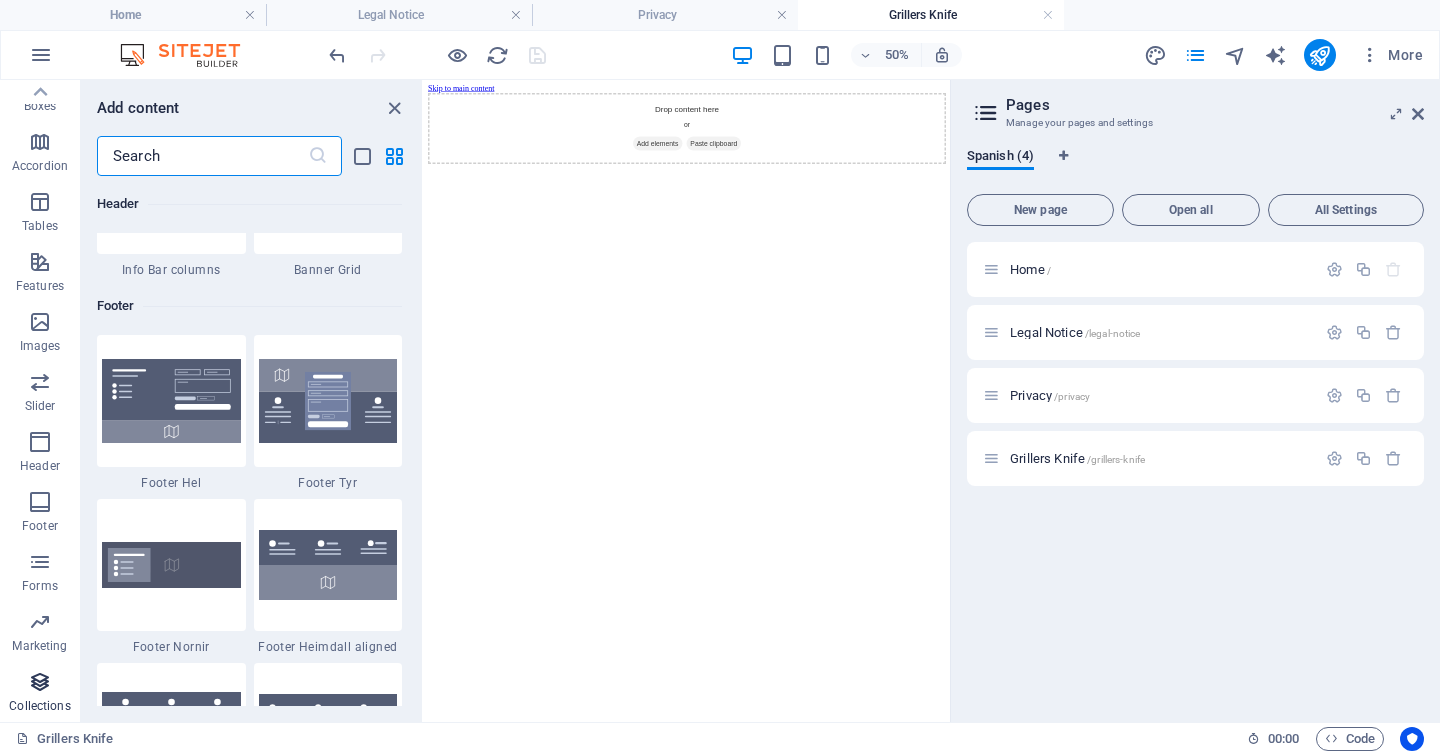 scroll, scrollTop: 18306, scrollLeft: 0, axis: vertical 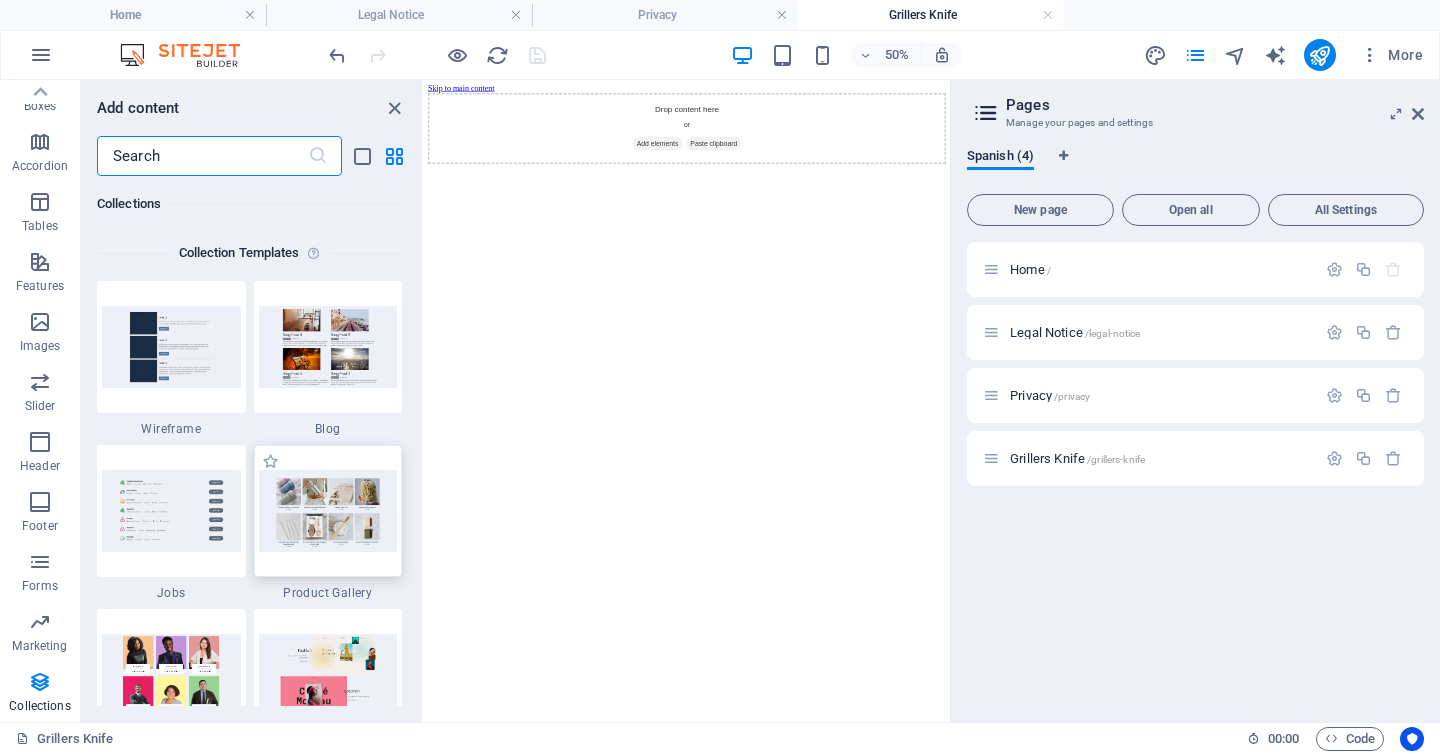 click at bounding box center (328, 510) 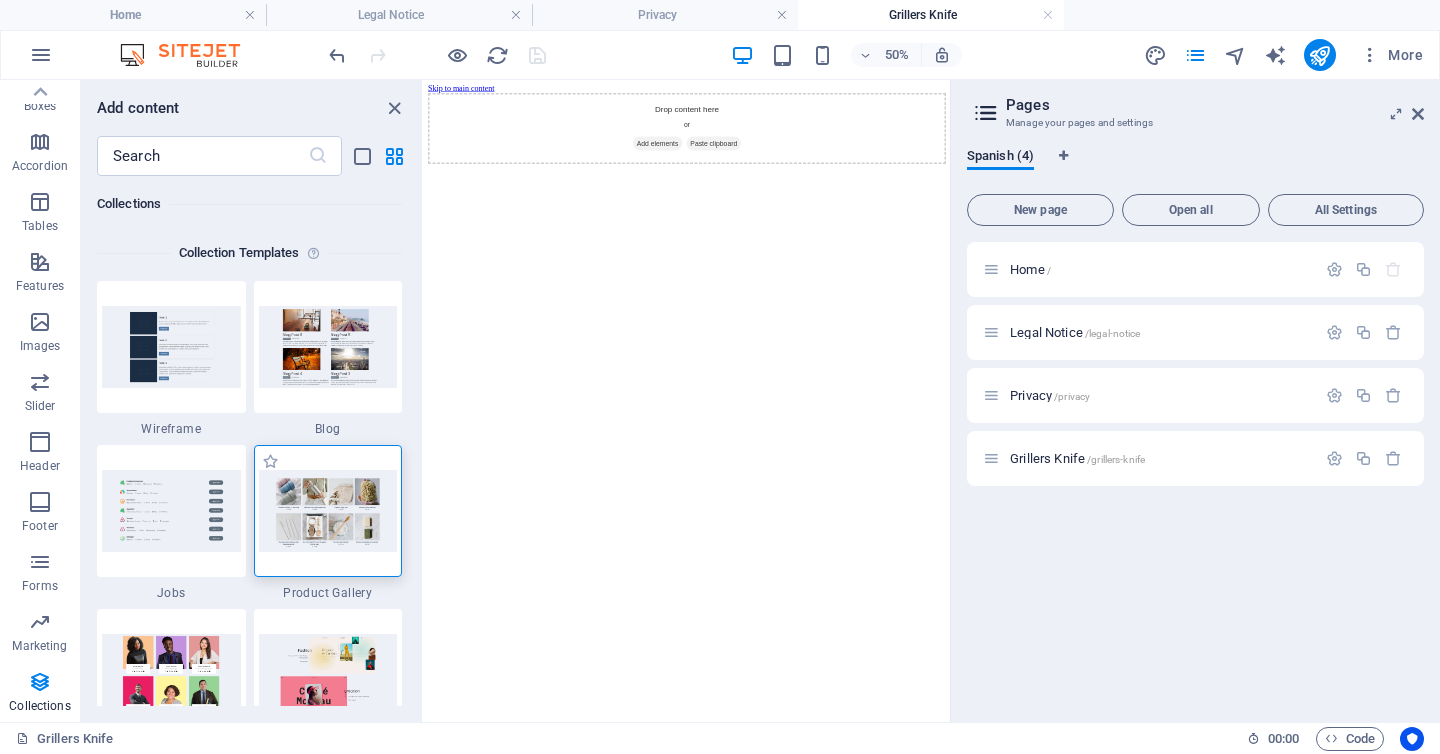 click at bounding box center [328, 510] 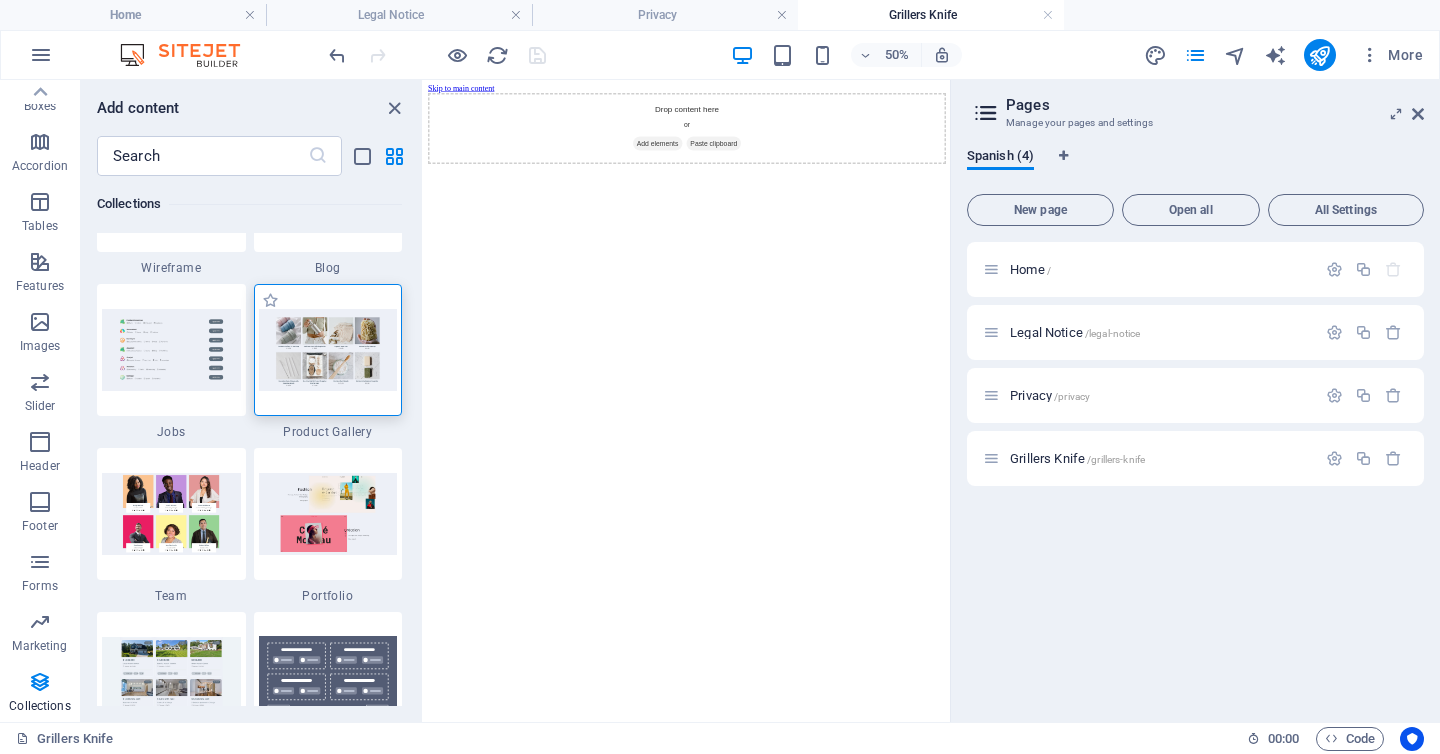 scroll, scrollTop: 18468, scrollLeft: 0, axis: vertical 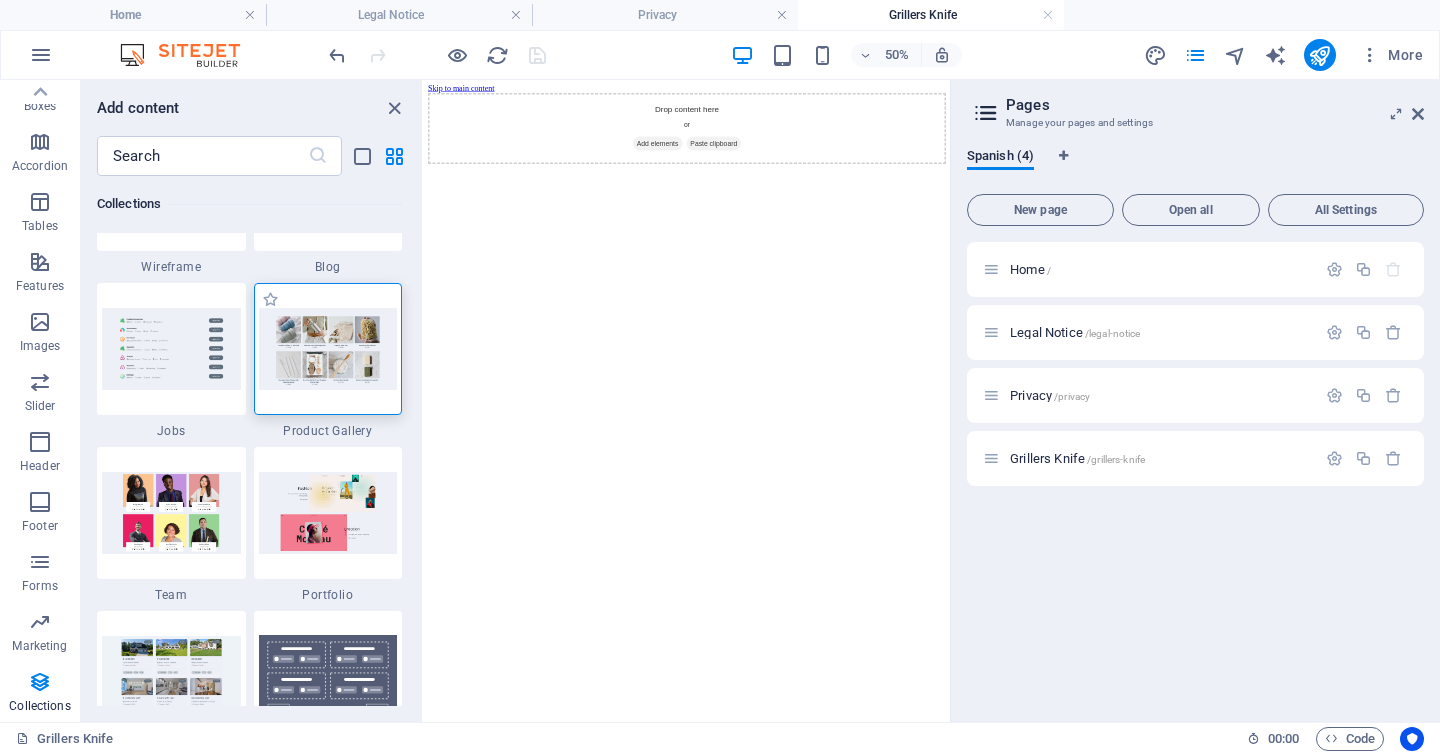click at bounding box center [328, 512] 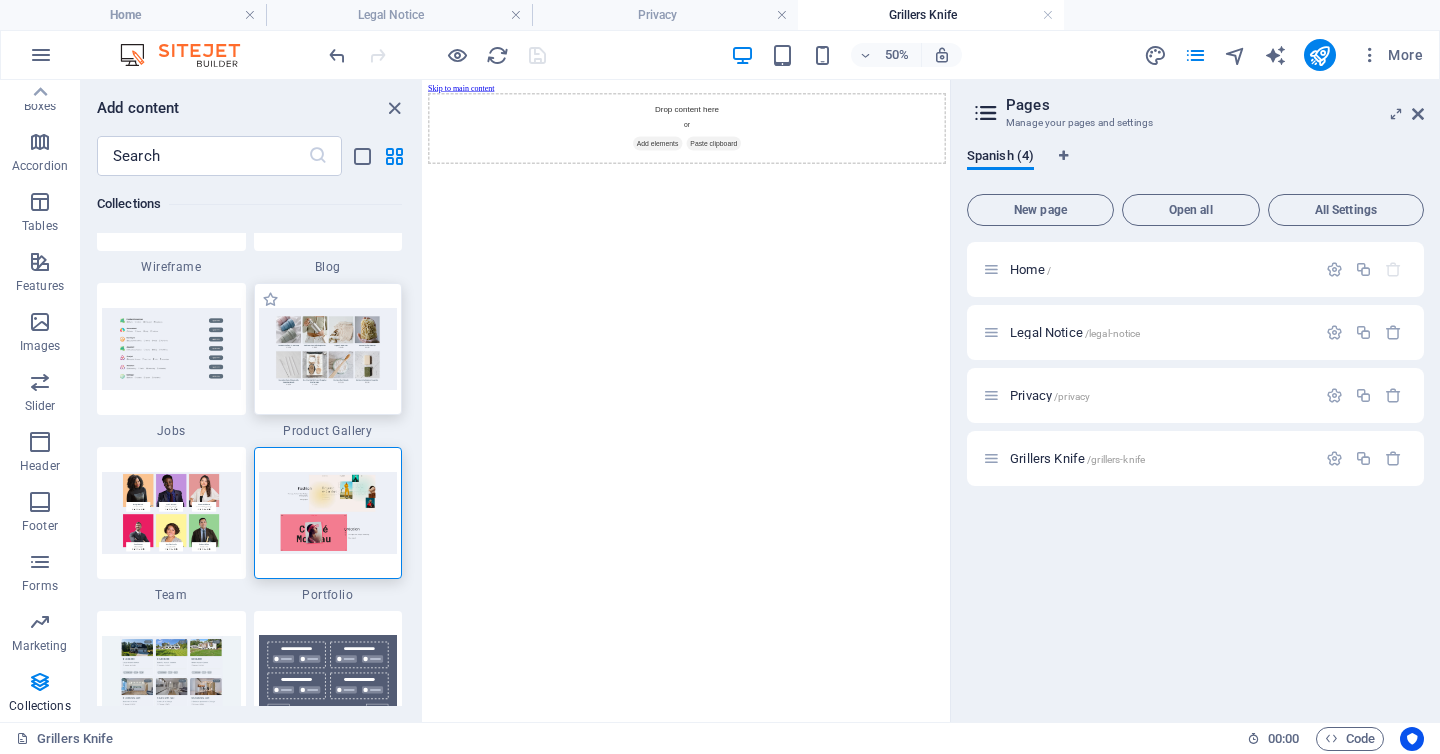 click at bounding box center (328, 348) 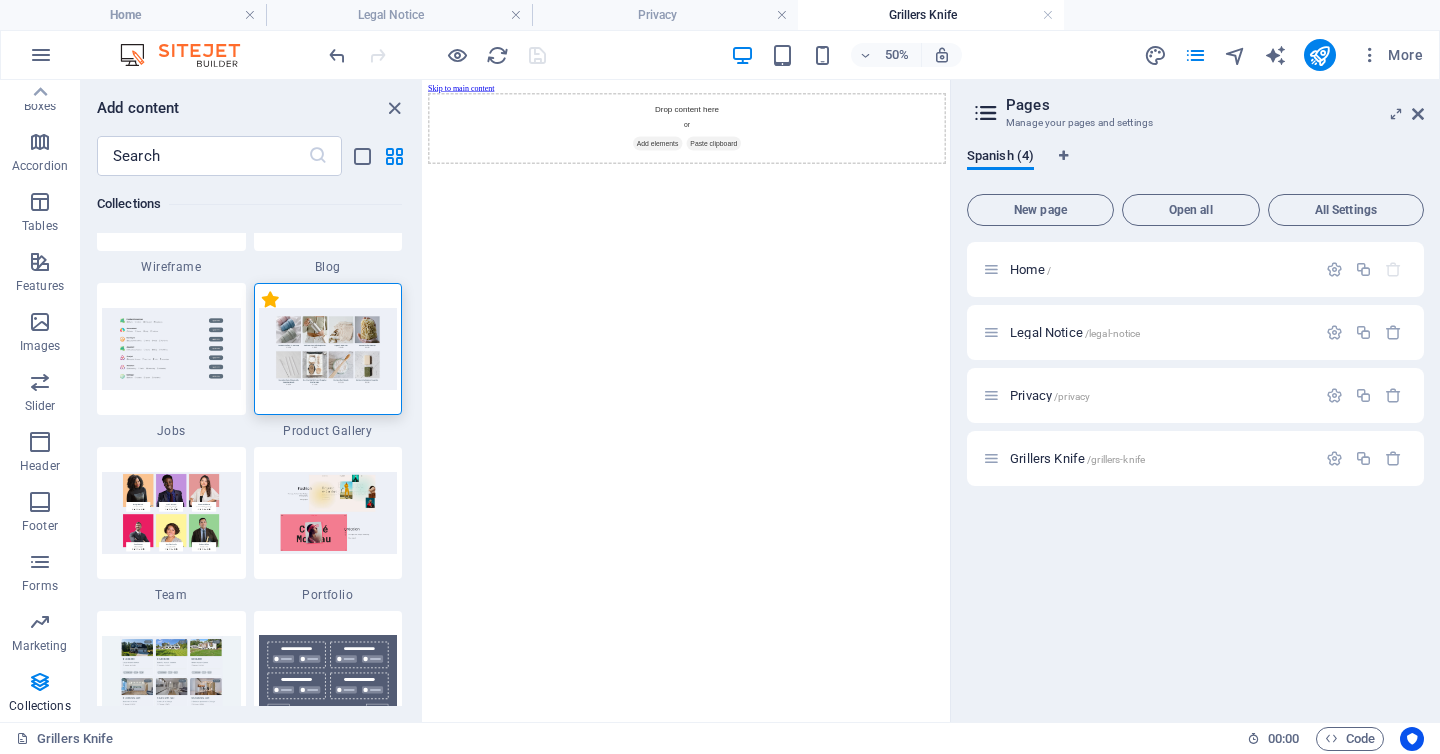 click on "1 Star" at bounding box center (270, 299) 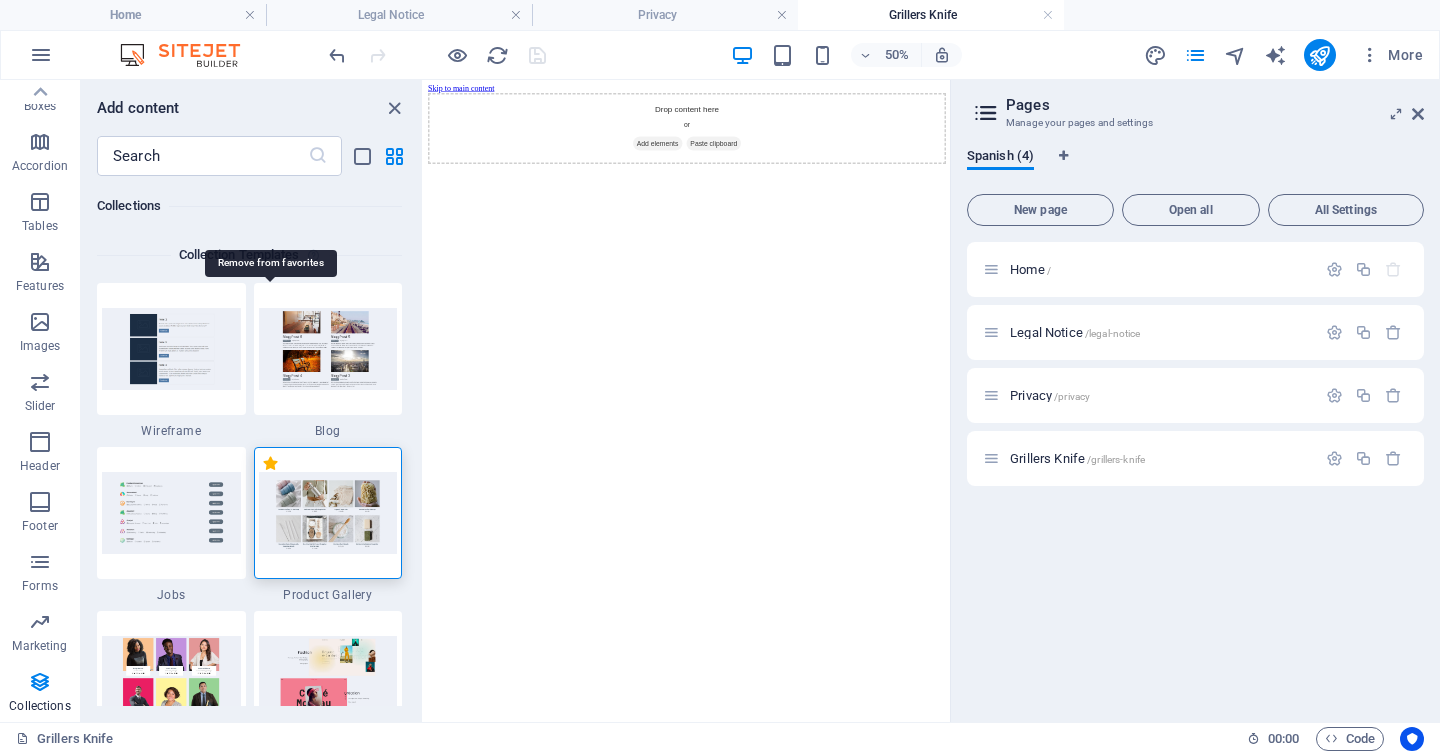 scroll, scrollTop: 18632, scrollLeft: 0, axis: vertical 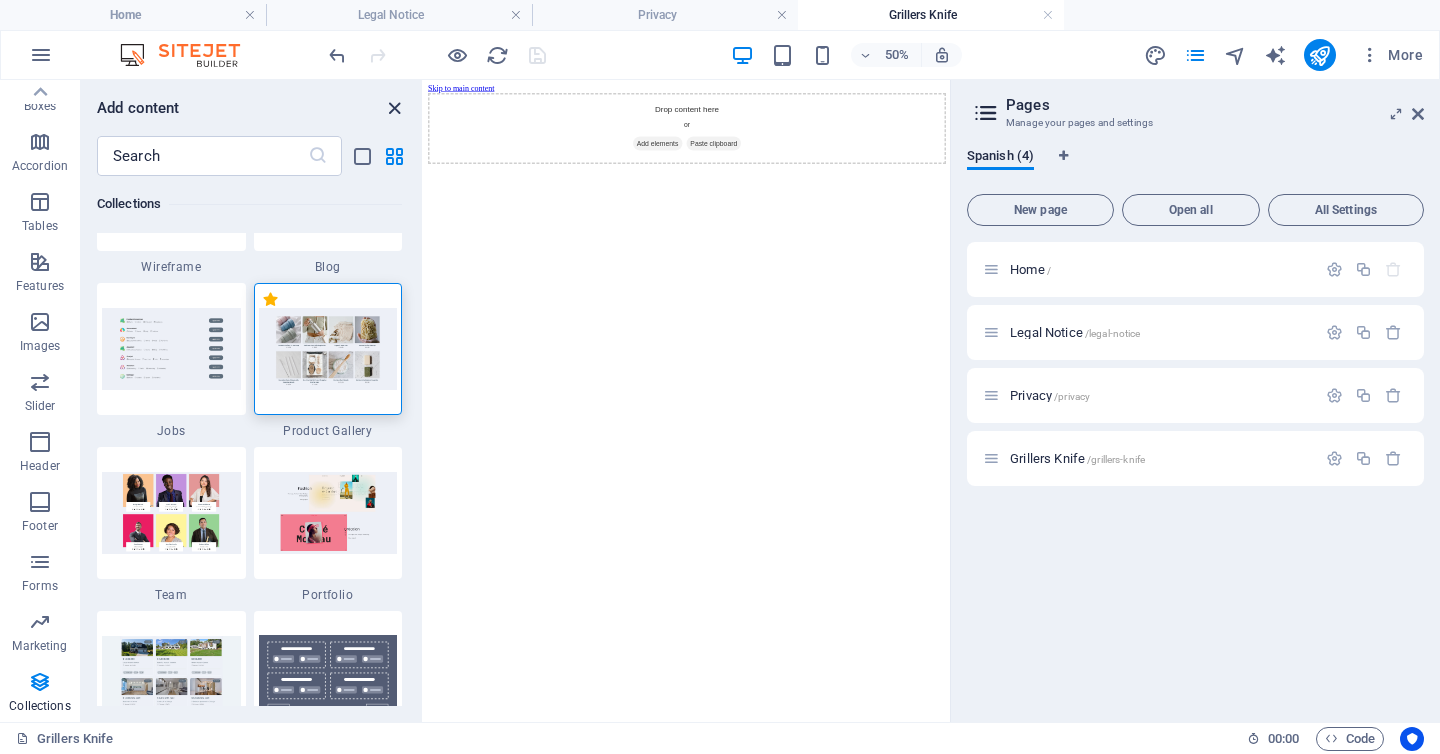 click at bounding box center [394, 108] 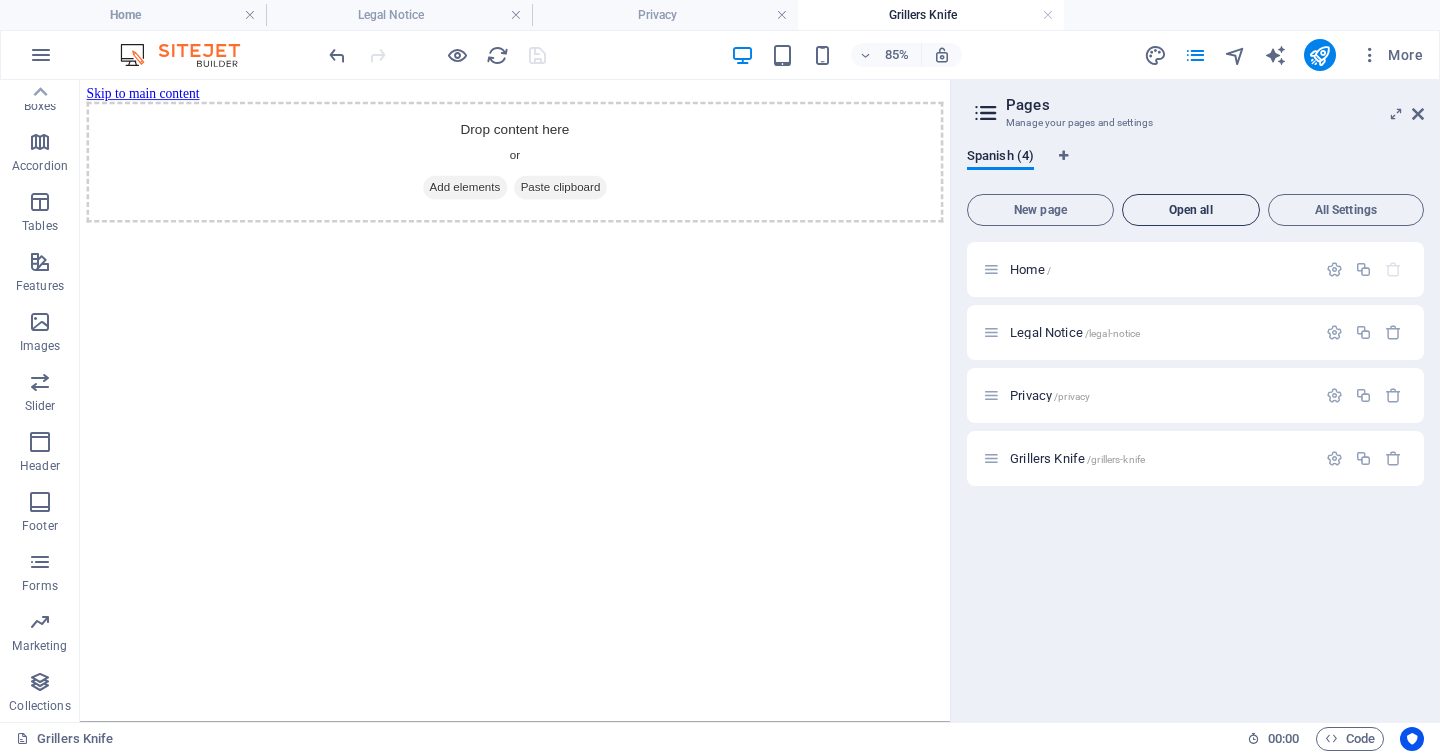 click on "Open all" at bounding box center [1191, 210] 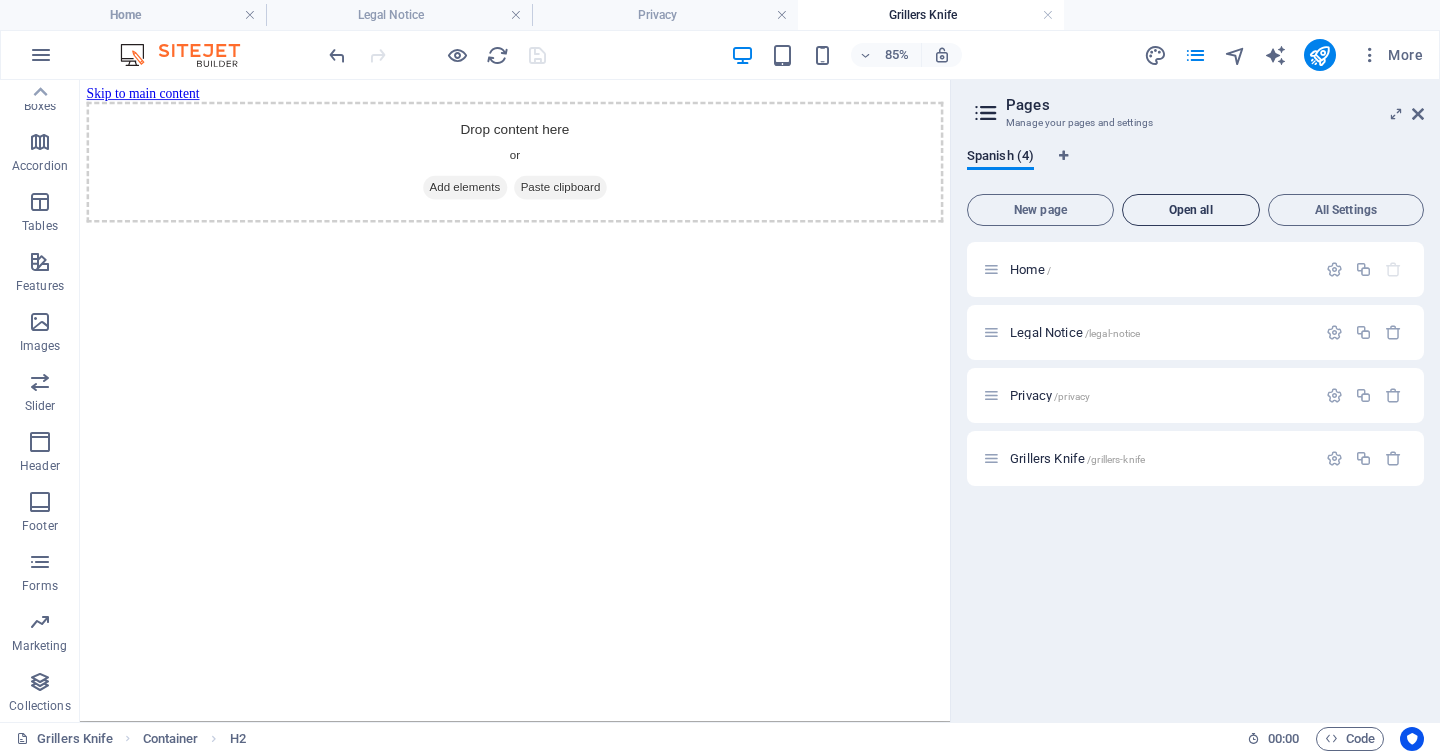 click on "Open all" at bounding box center (1191, 210) 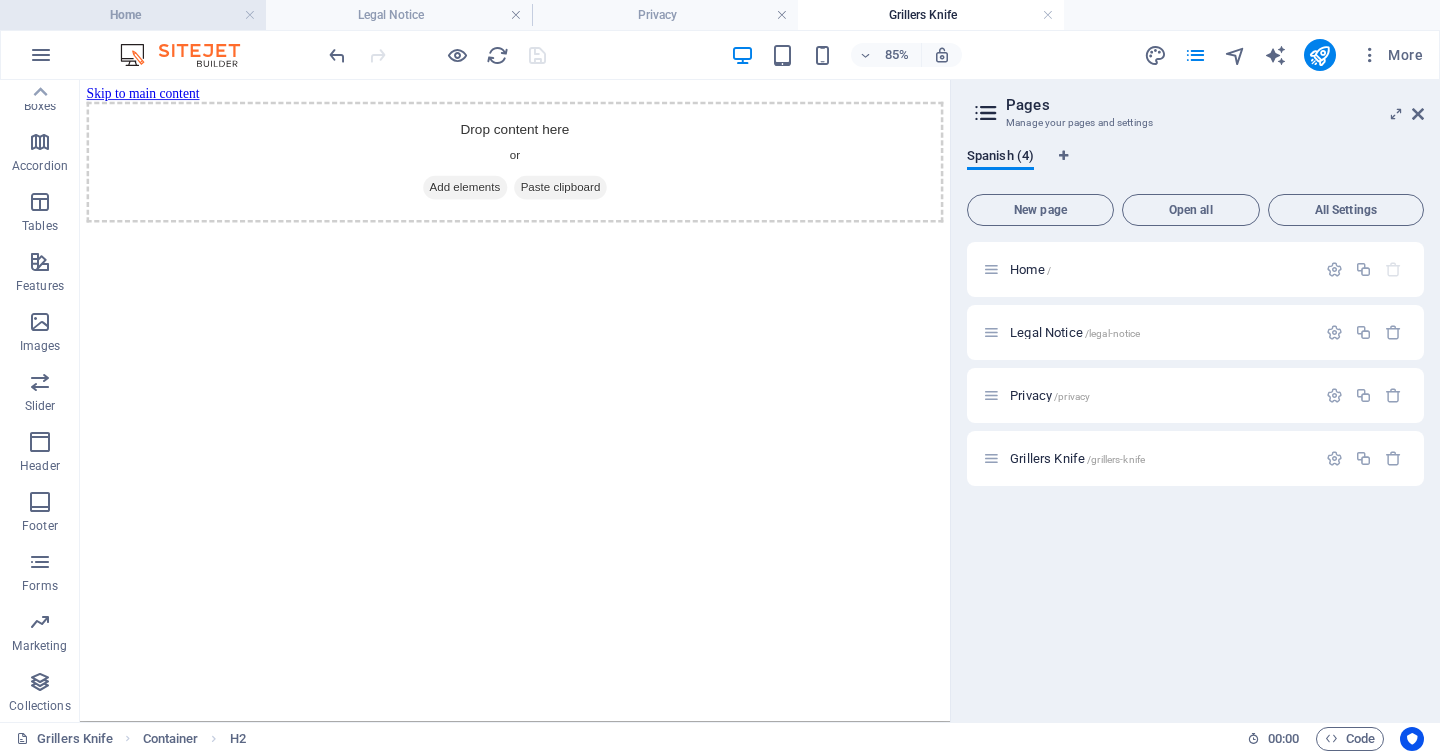 click on "Home" at bounding box center [133, 15] 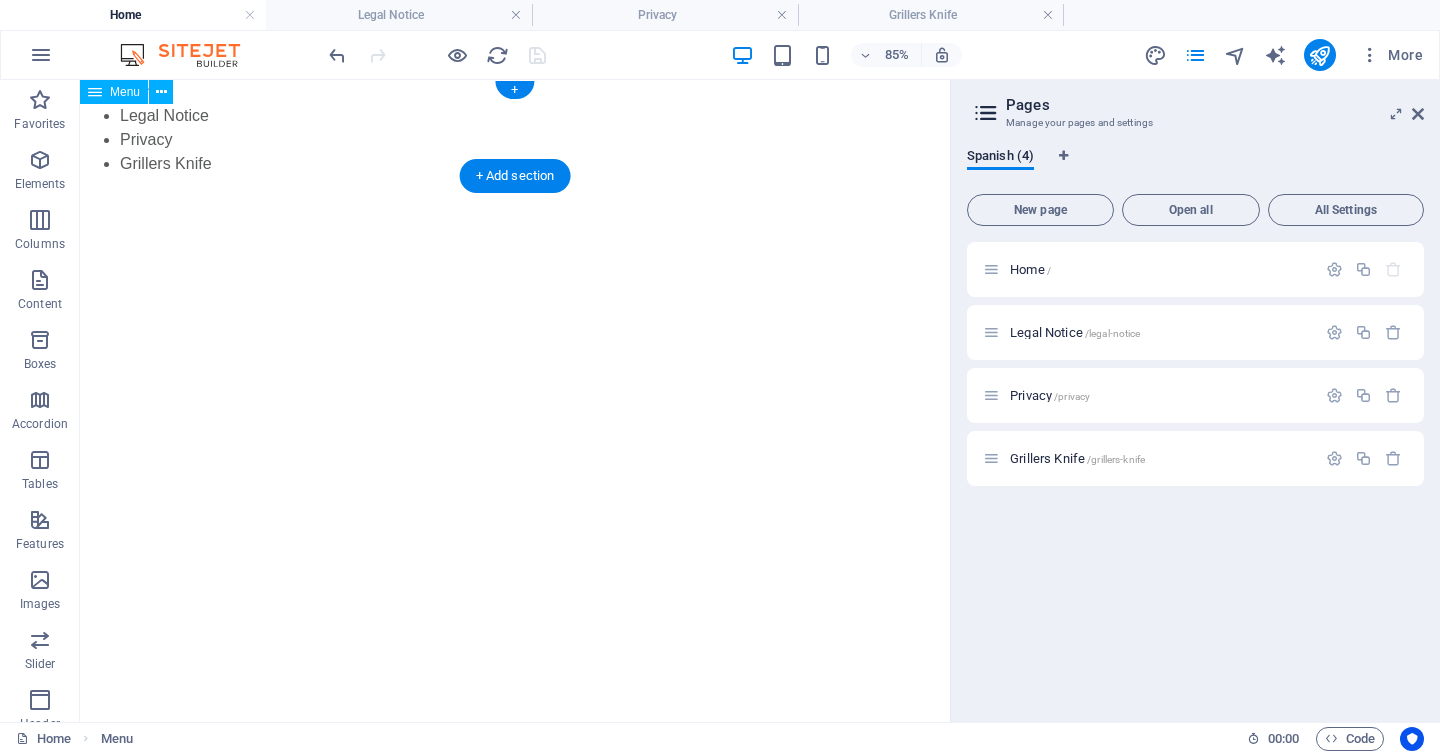 click on "Home Legal Notice Privacy Grillers Knife" at bounding box center [515, 128] 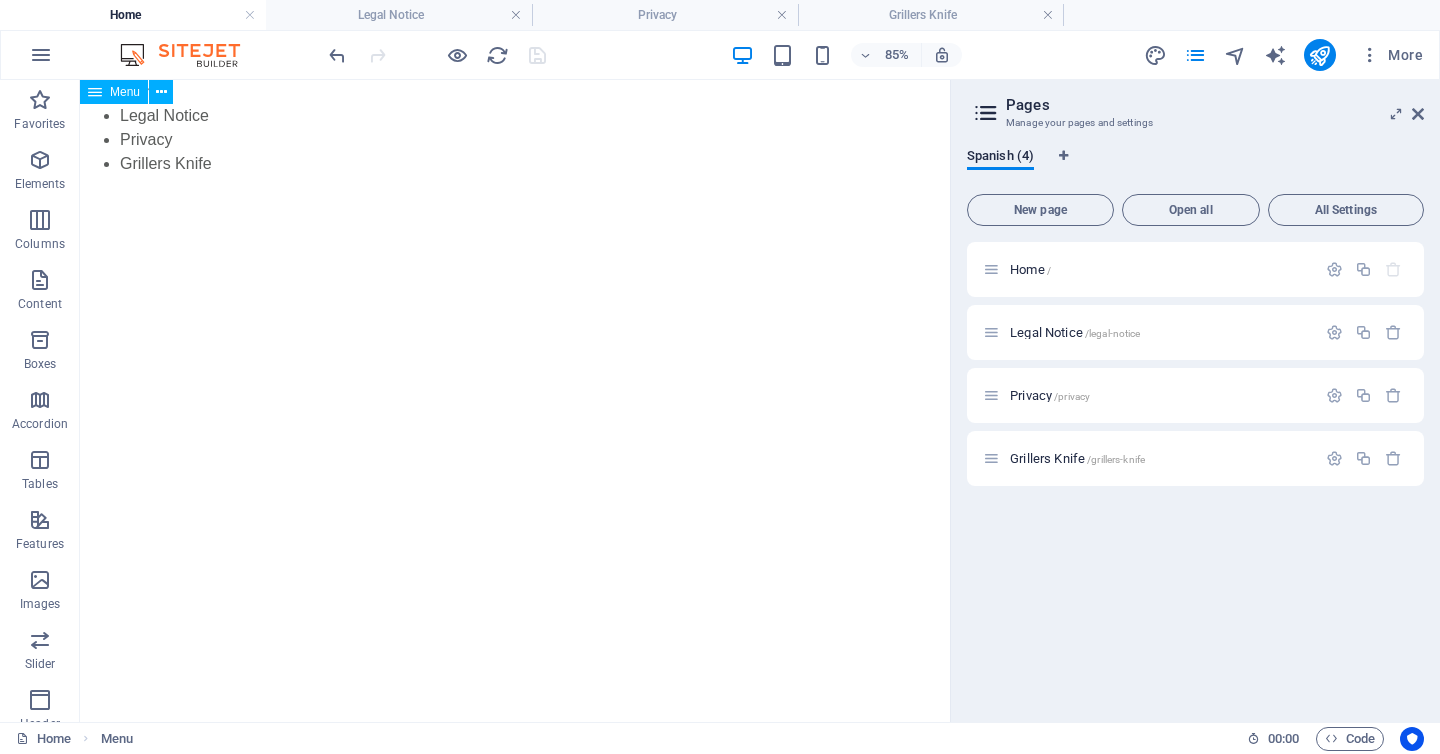click on "Menu" at bounding box center (125, 92) 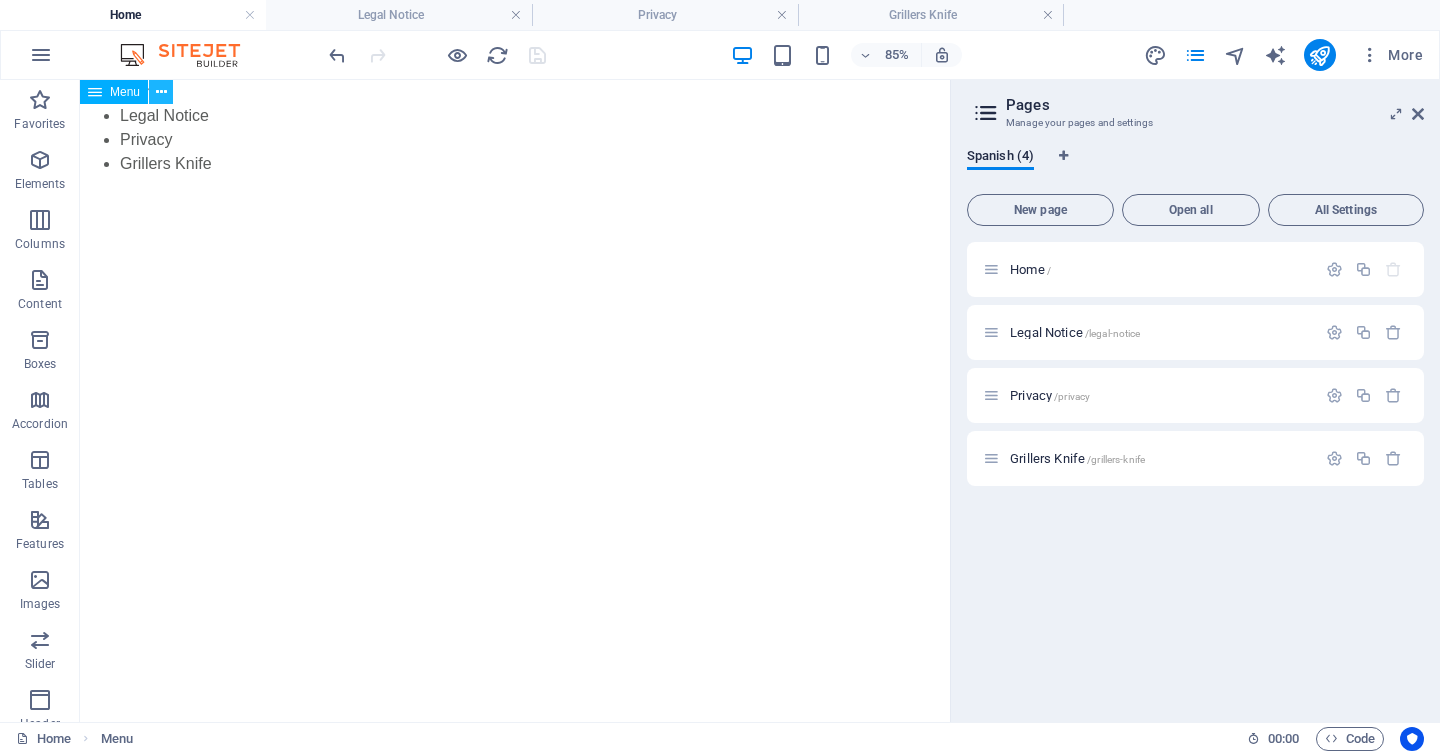 click at bounding box center [161, 92] 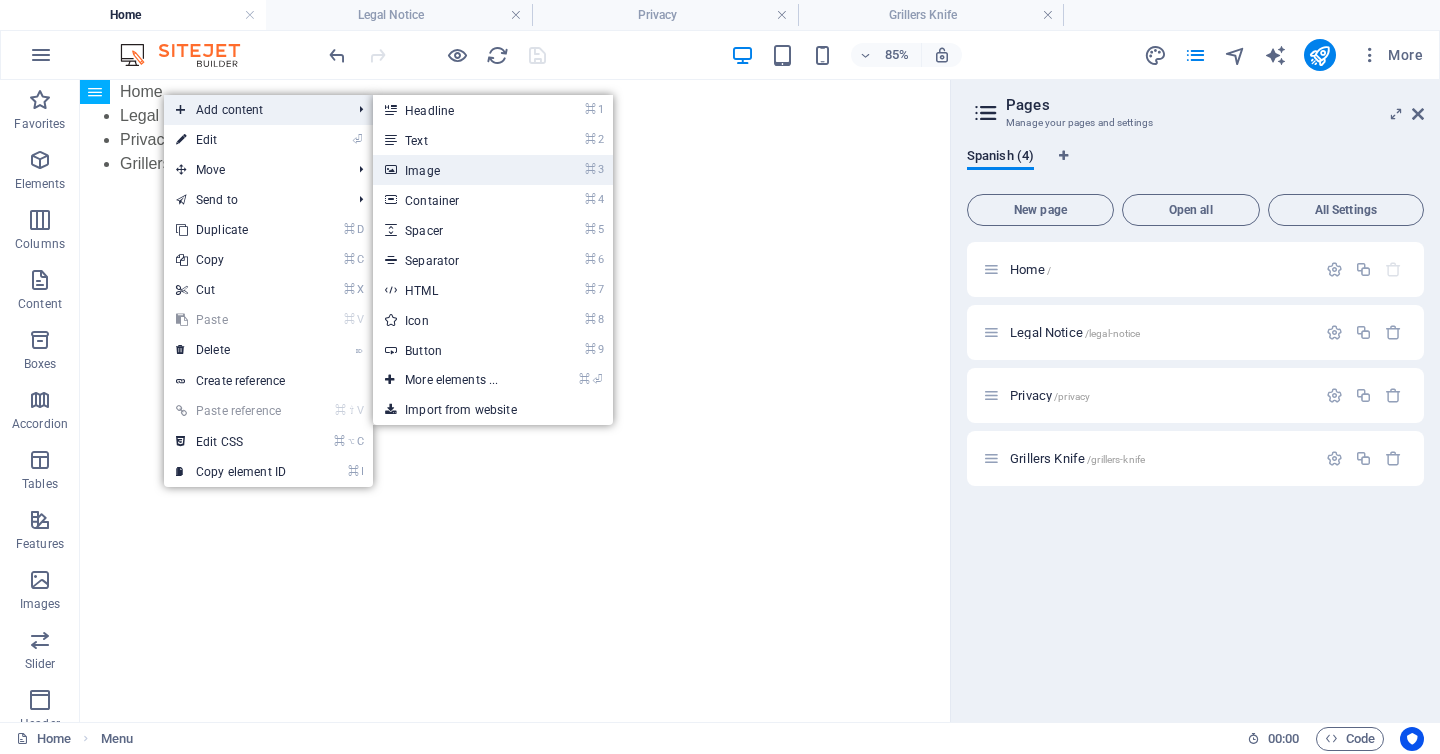 click on "⌘ 3  Image" at bounding box center [455, 170] 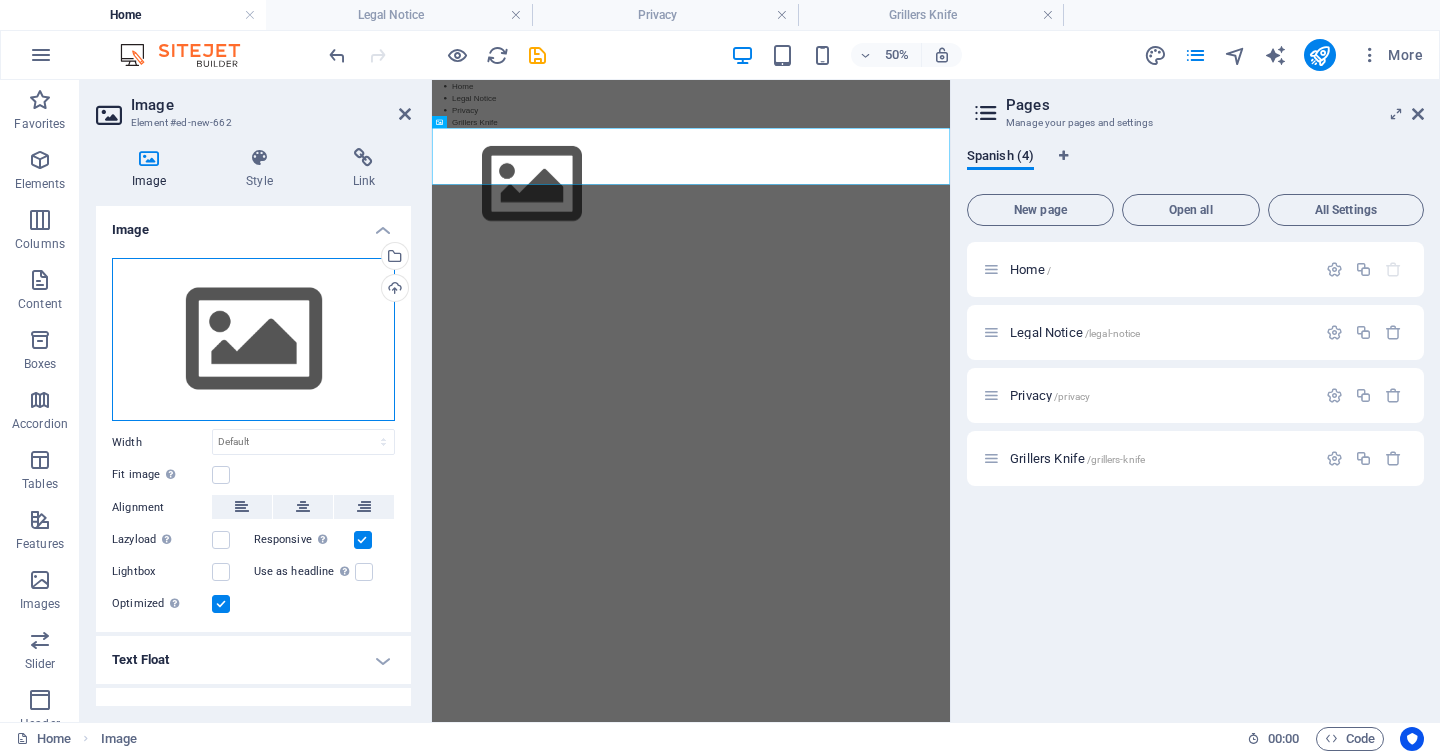 click on "Drag files here, click to choose files or select files from Files or our free stock photos & videos" at bounding box center [253, 340] 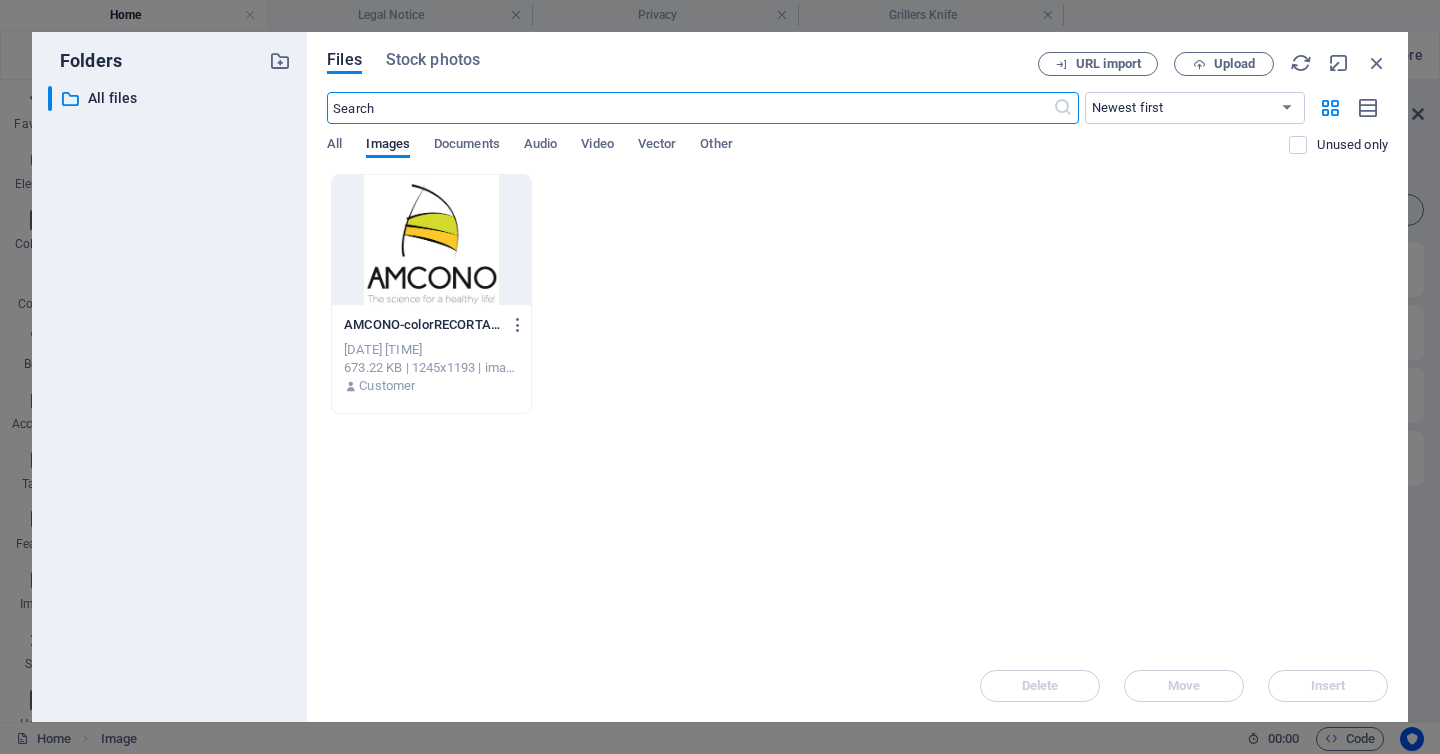 click at bounding box center [431, 240] 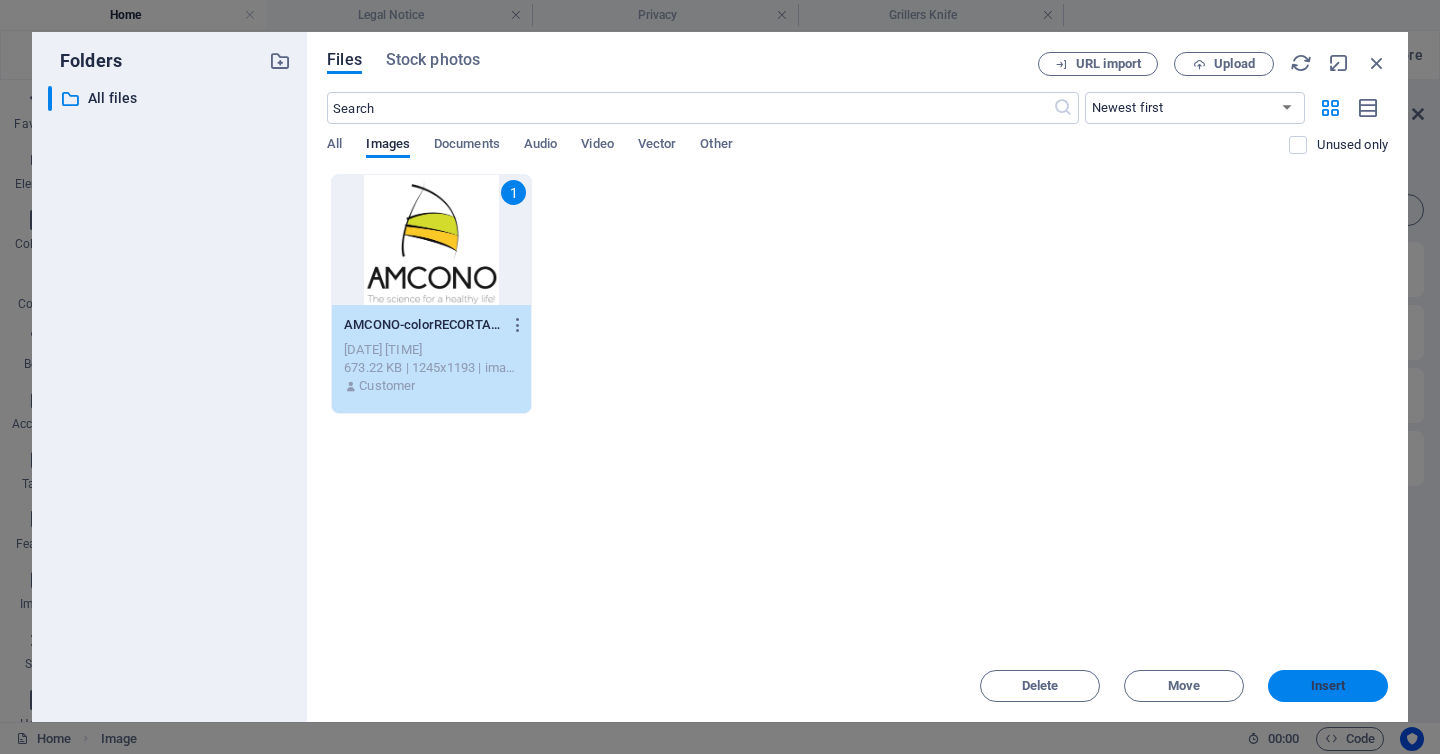 click on "Insert" at bounding box center [1328, 686] 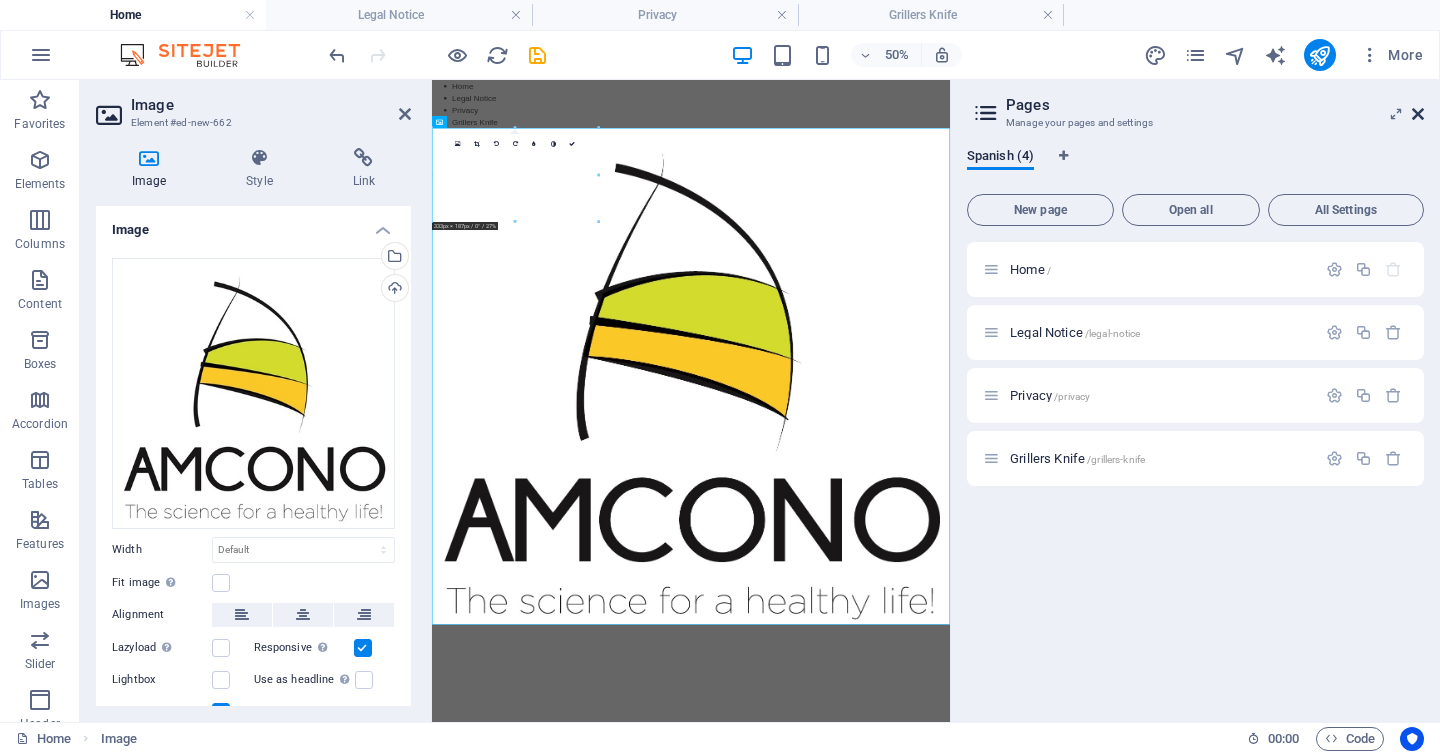 click at bounding box center (1418, 114) 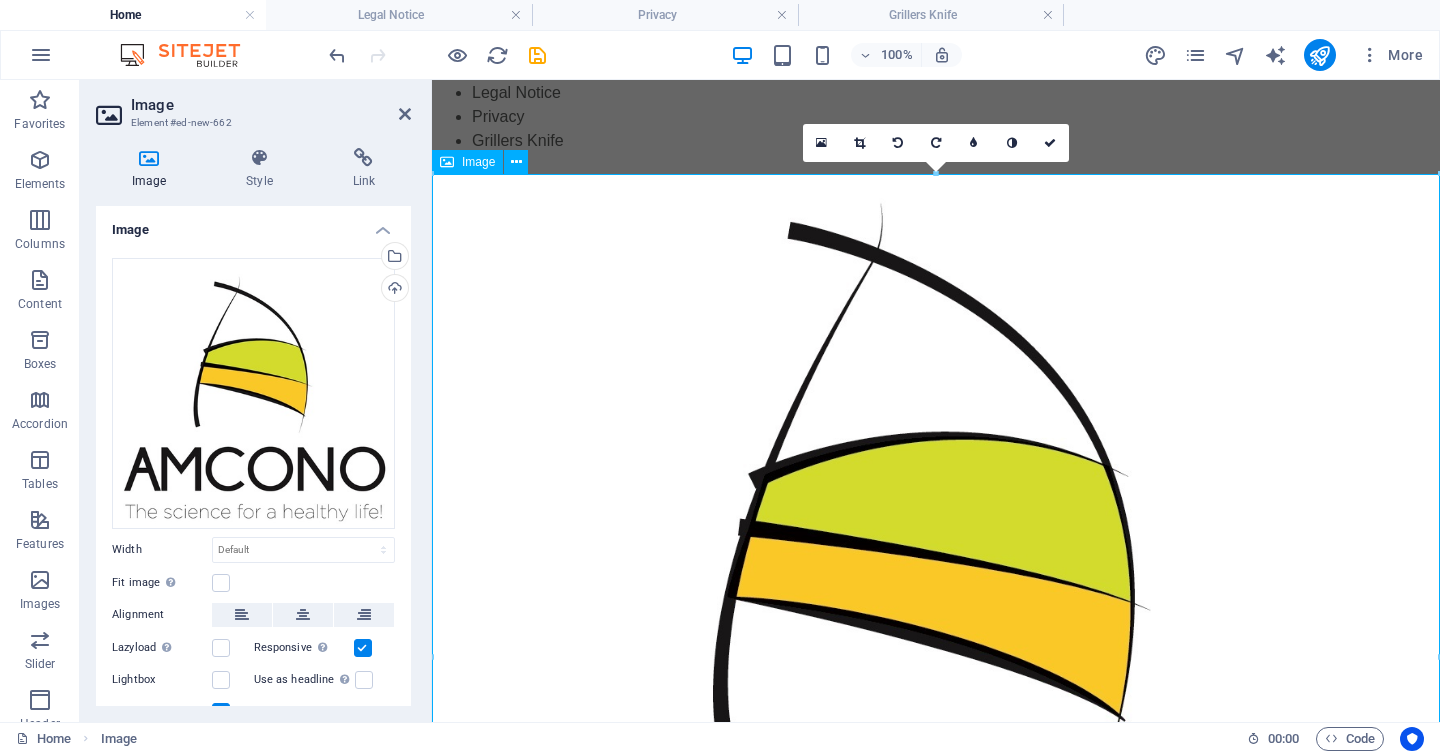 scroll, scrollTop: 0, scrollLeft: 0, axis: both 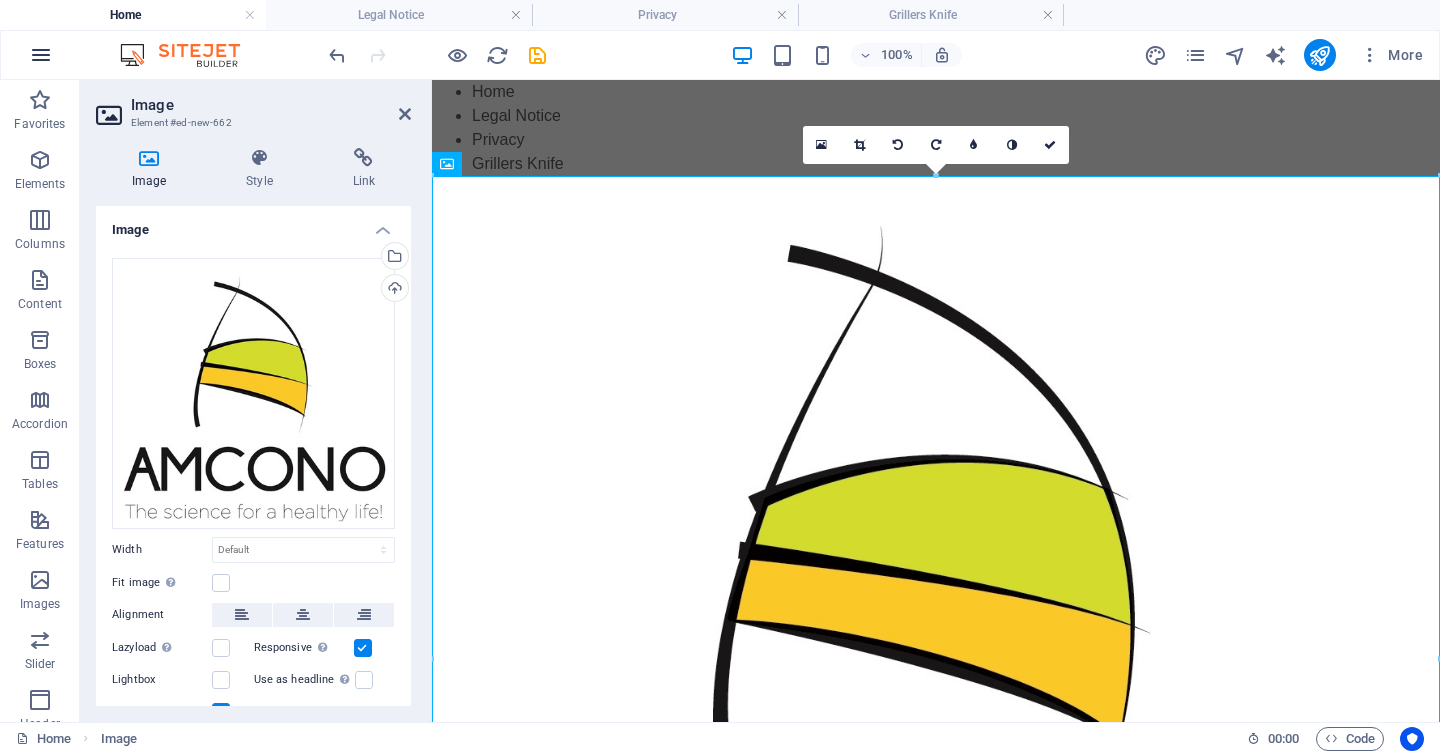 click at bounding box center (41, 55) 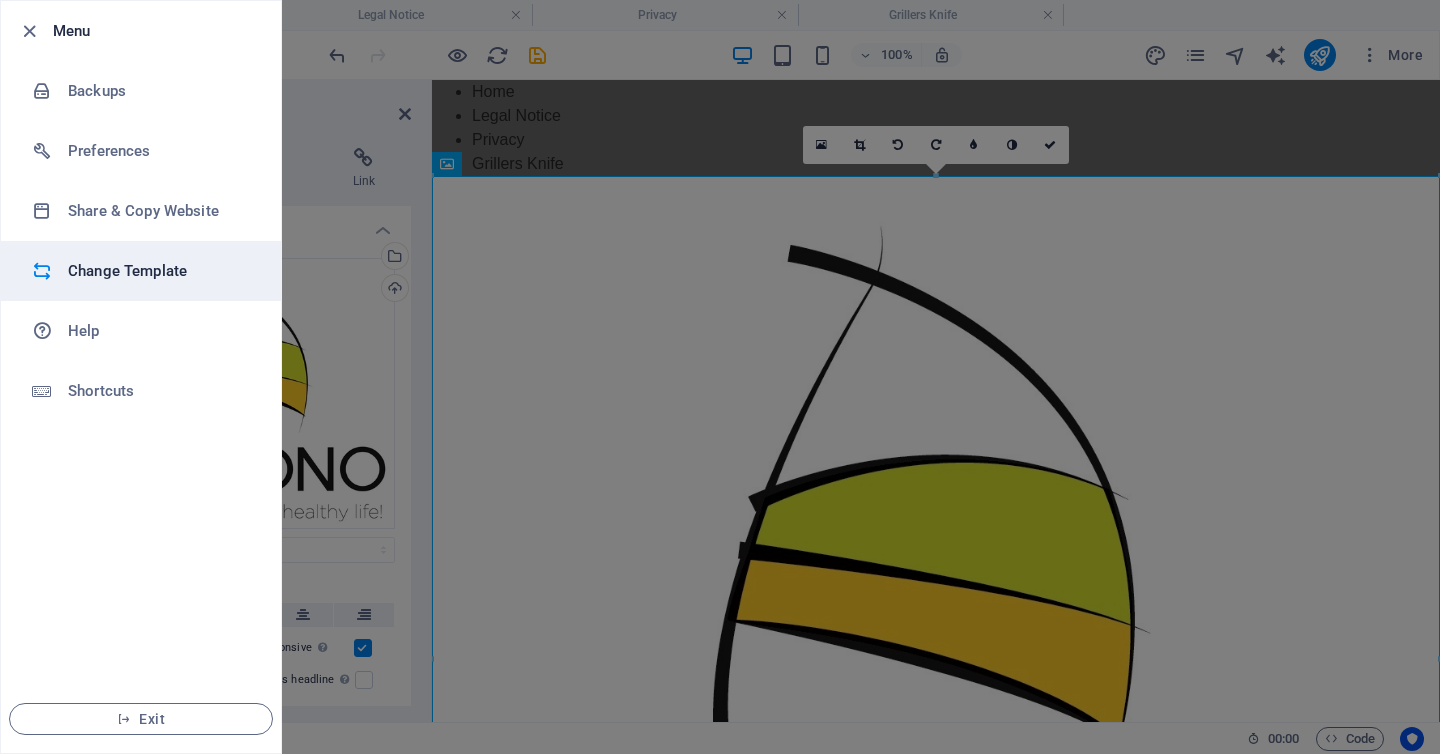 click on "Change Template" at bounding box center [160, 271] 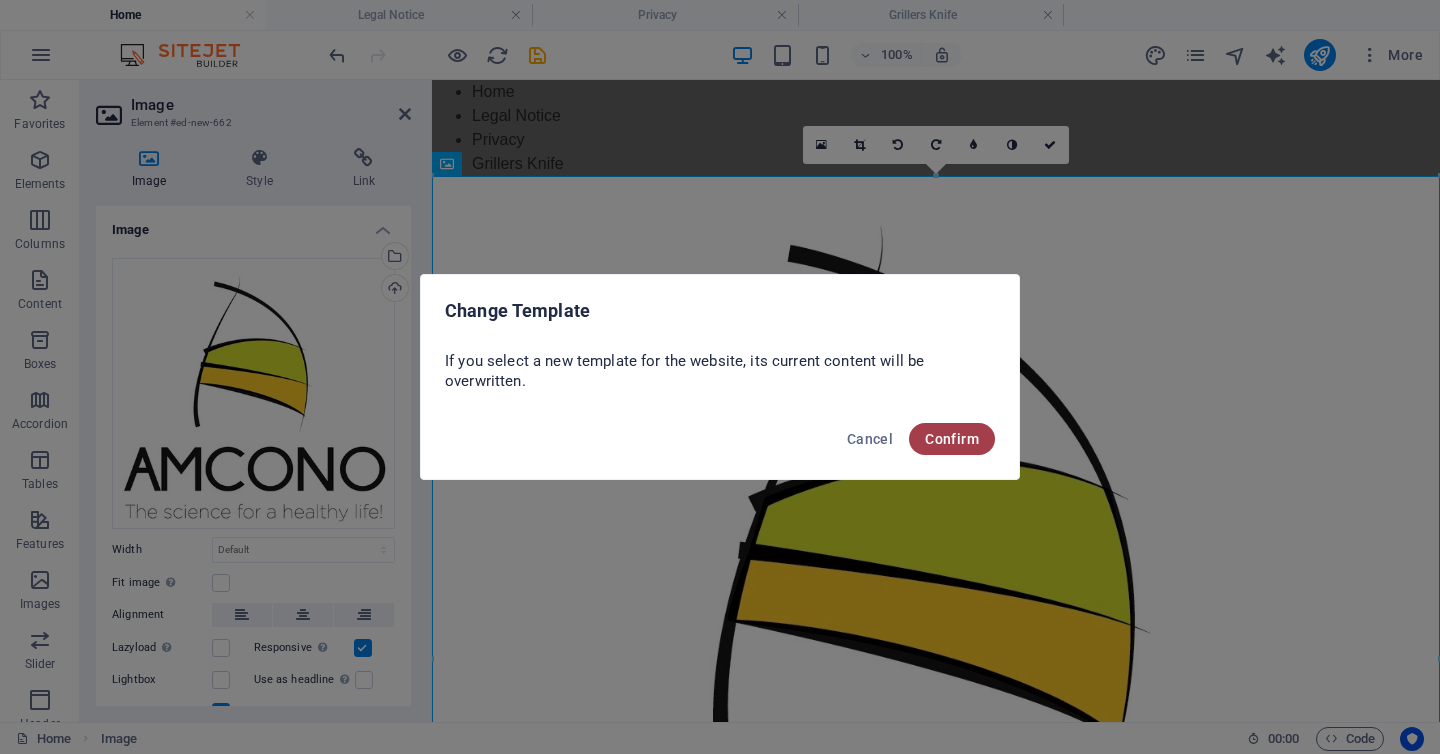 click on "Confirm" at bounding box center (952, 439) 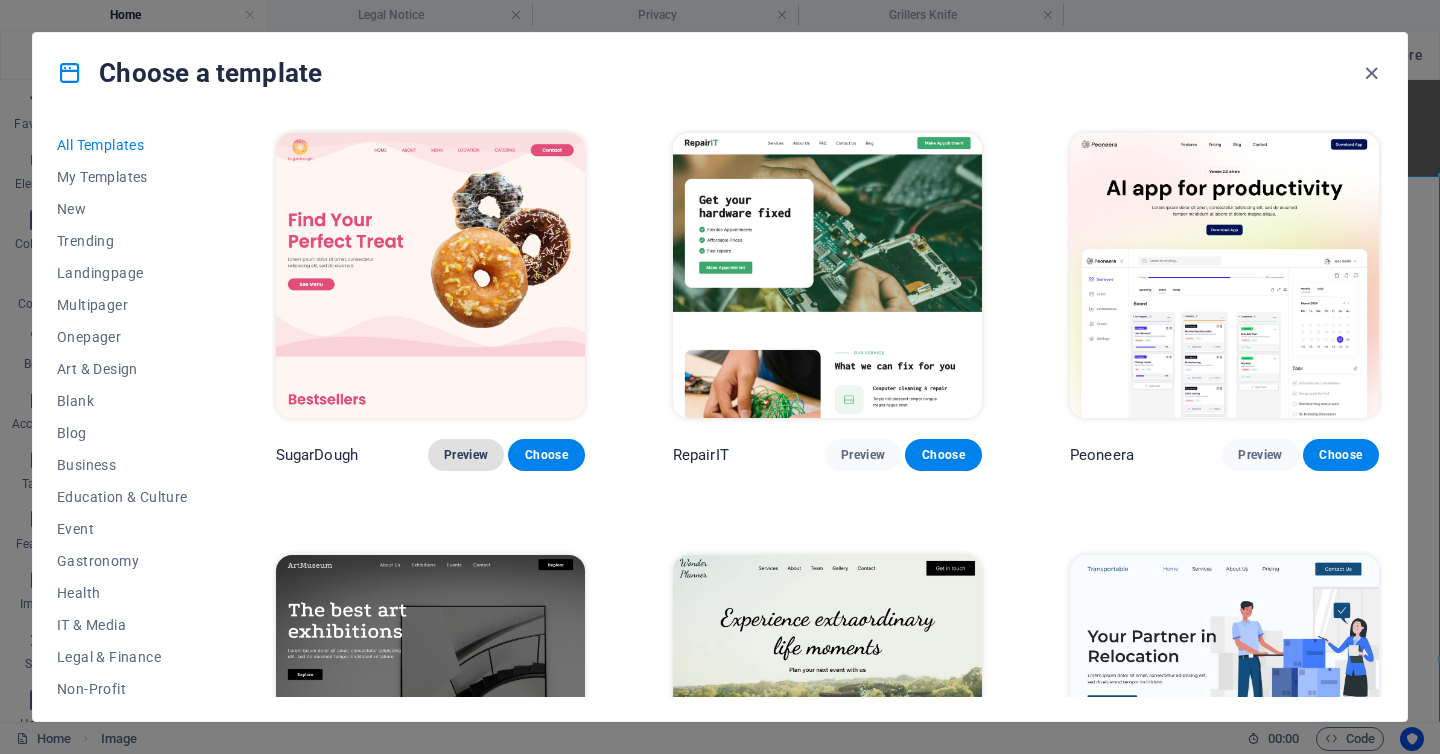 click on "Preview" at bounding box center (466, 455) 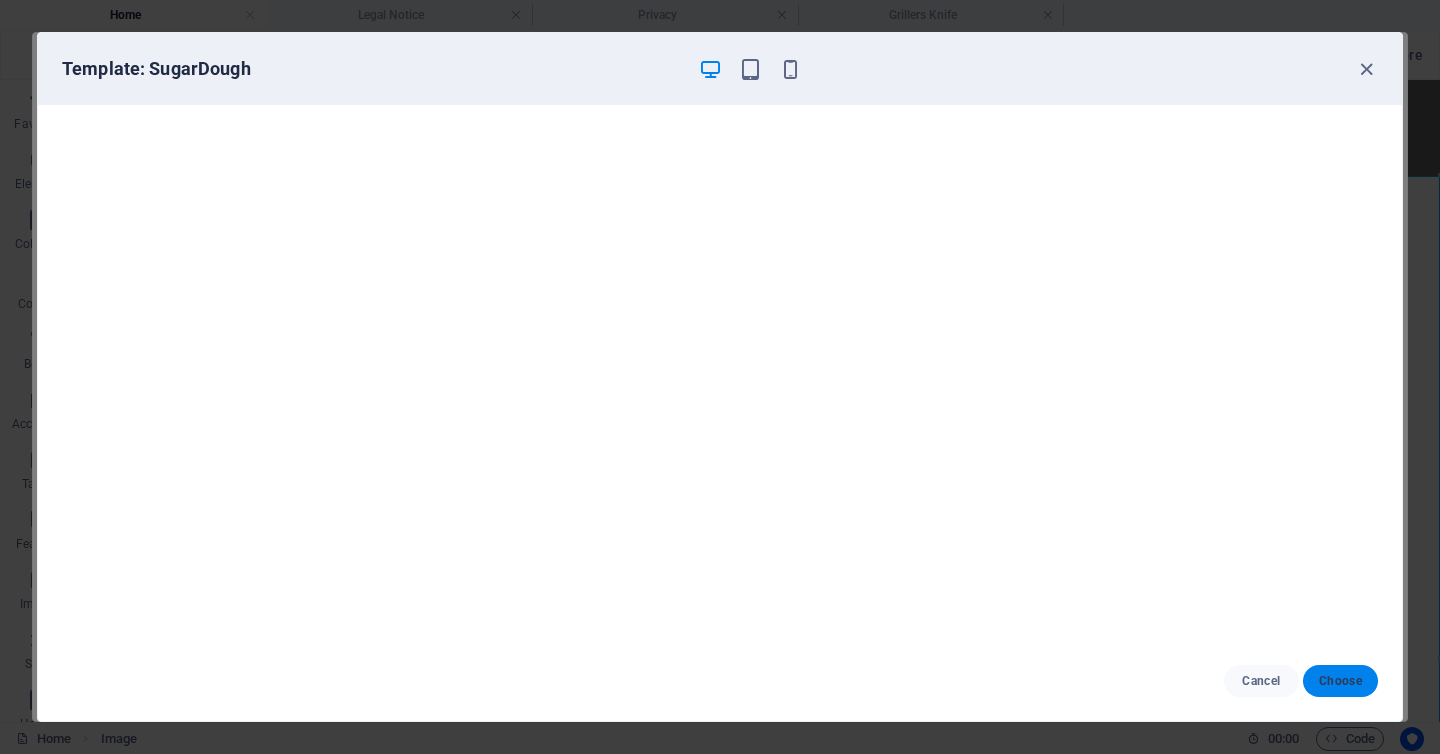 click on "Choose" at bounding box center (1340, 681) 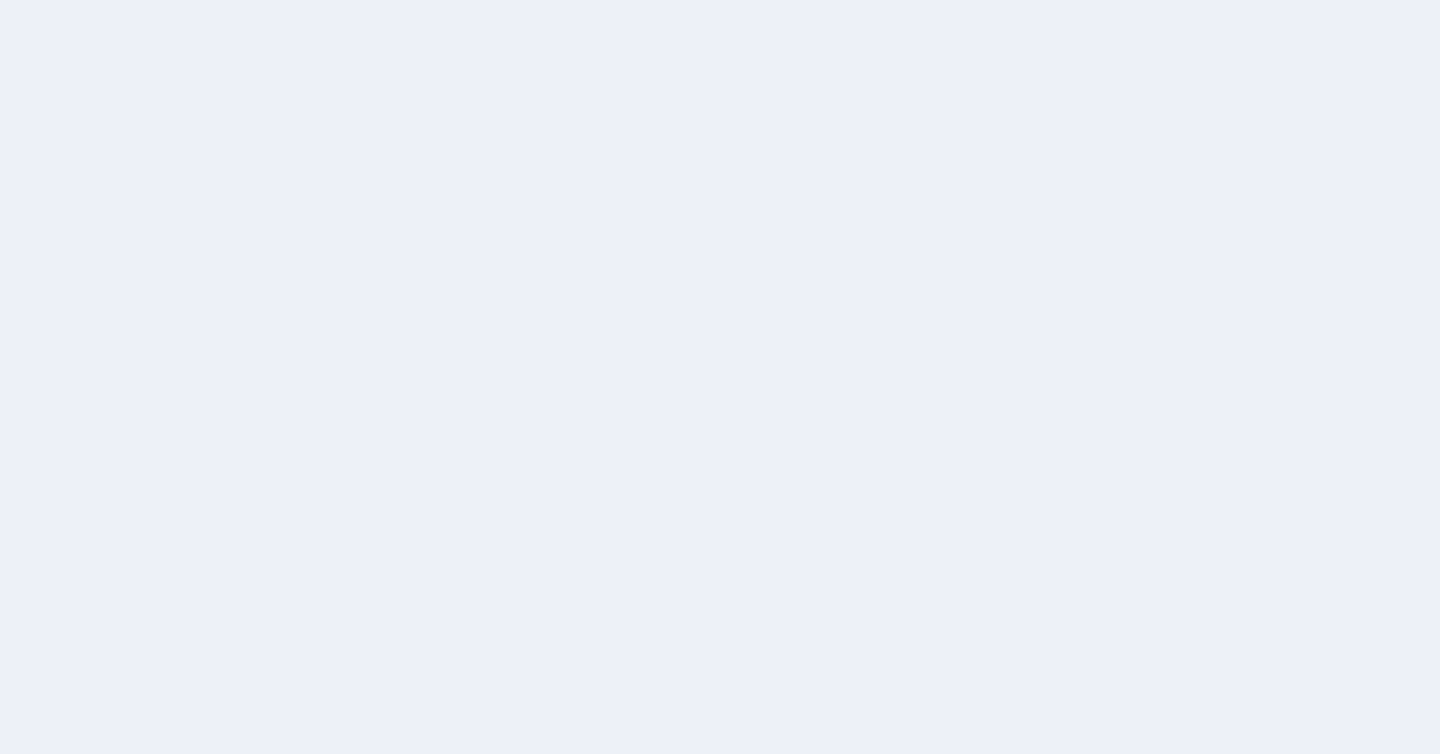 scroll, scrollTop: 0, scrollLeft: 0, axis: both 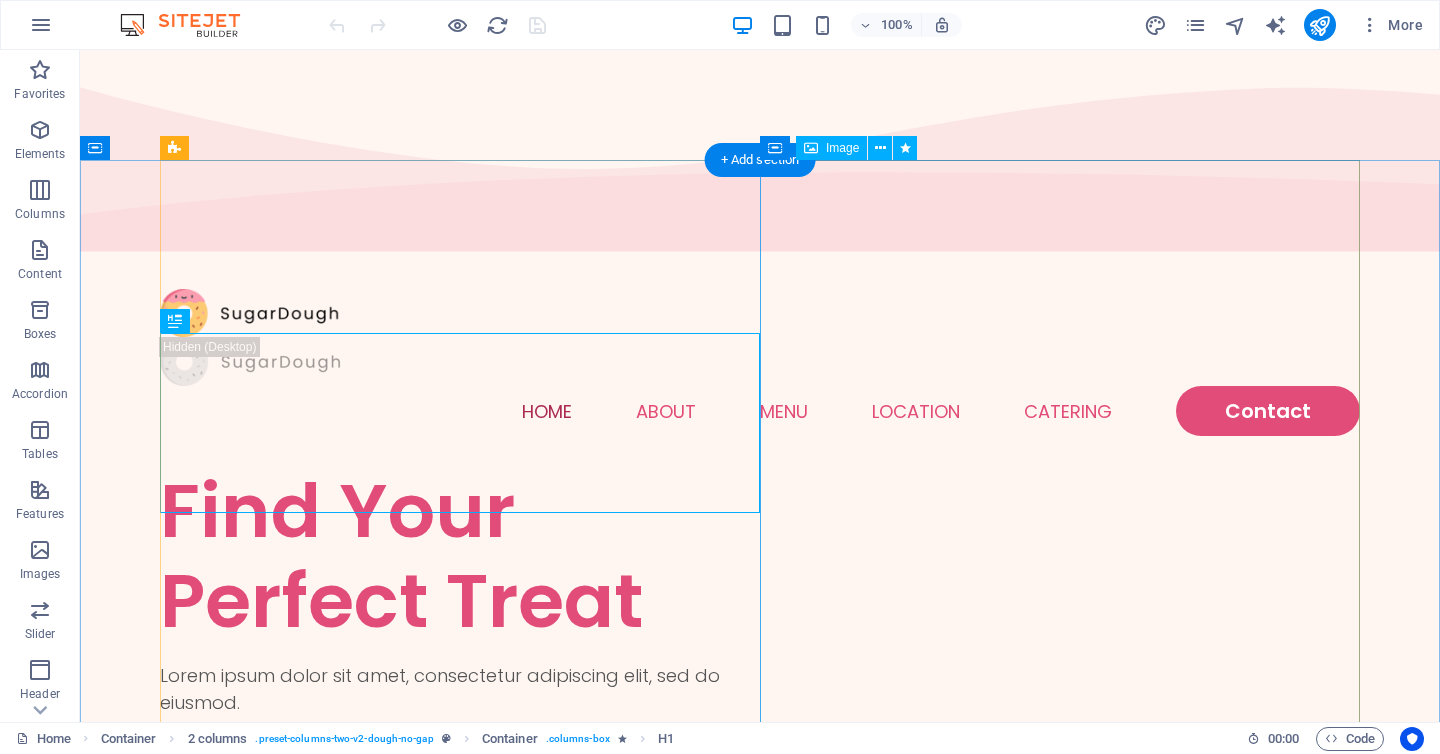 click at bounding box center [460, 1391] 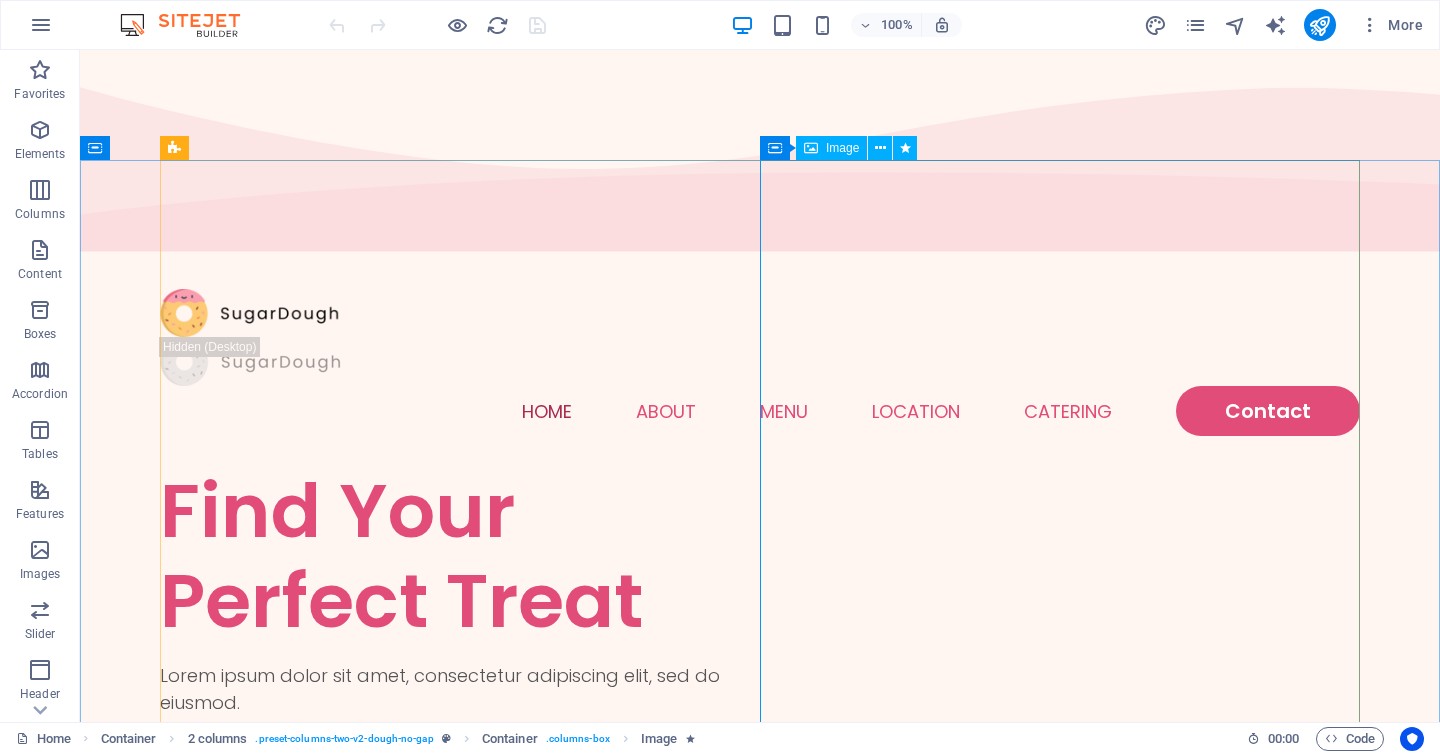 click at bounding box center [811, 148] 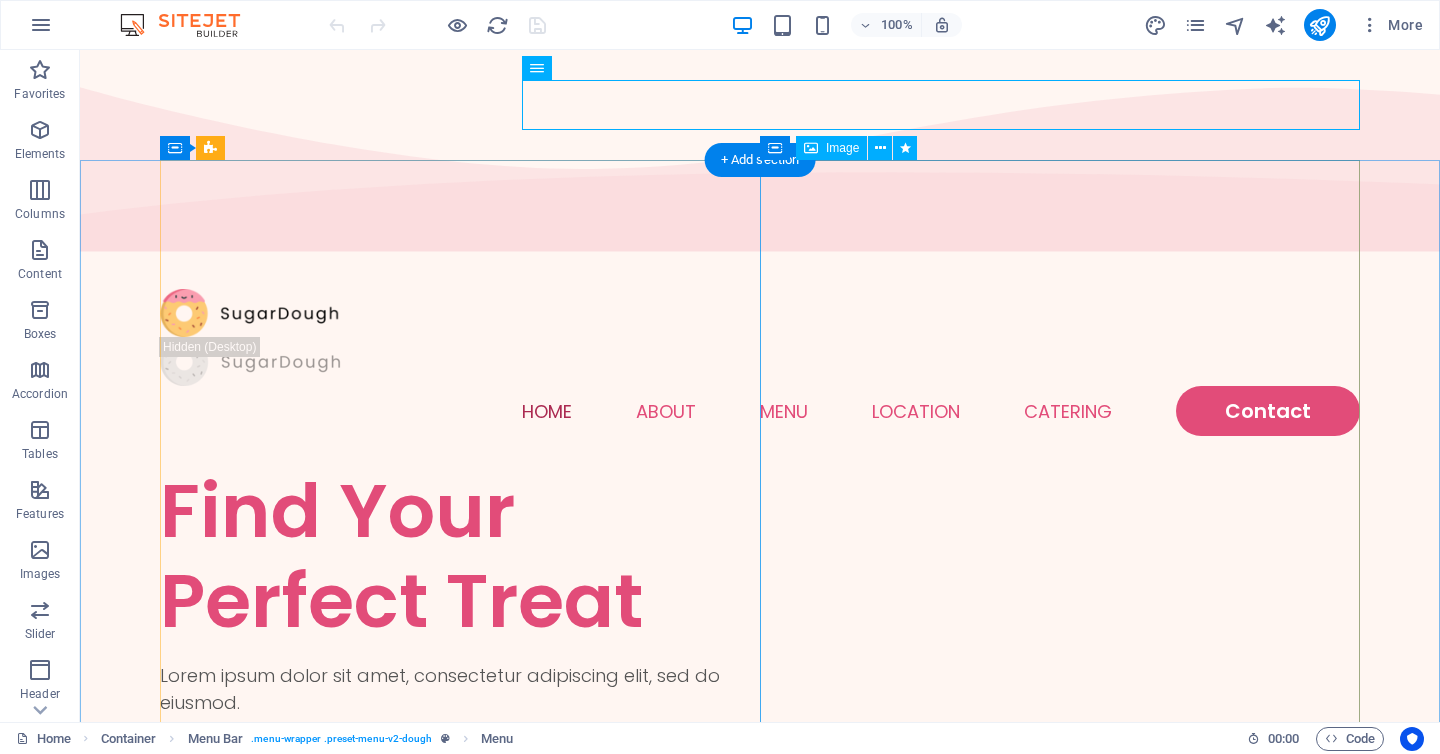 click at bounding box center [460, 1391] 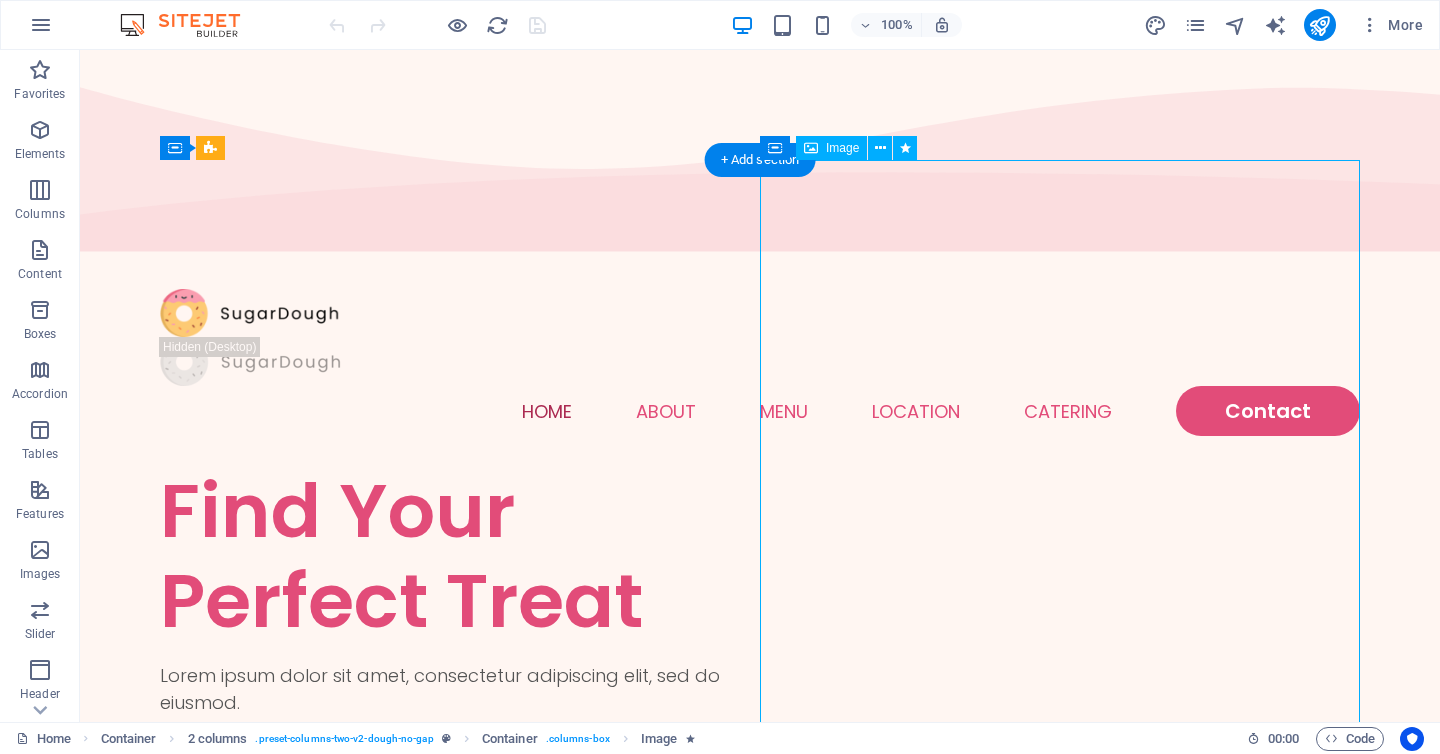 click at bounding box center (460, 1391) 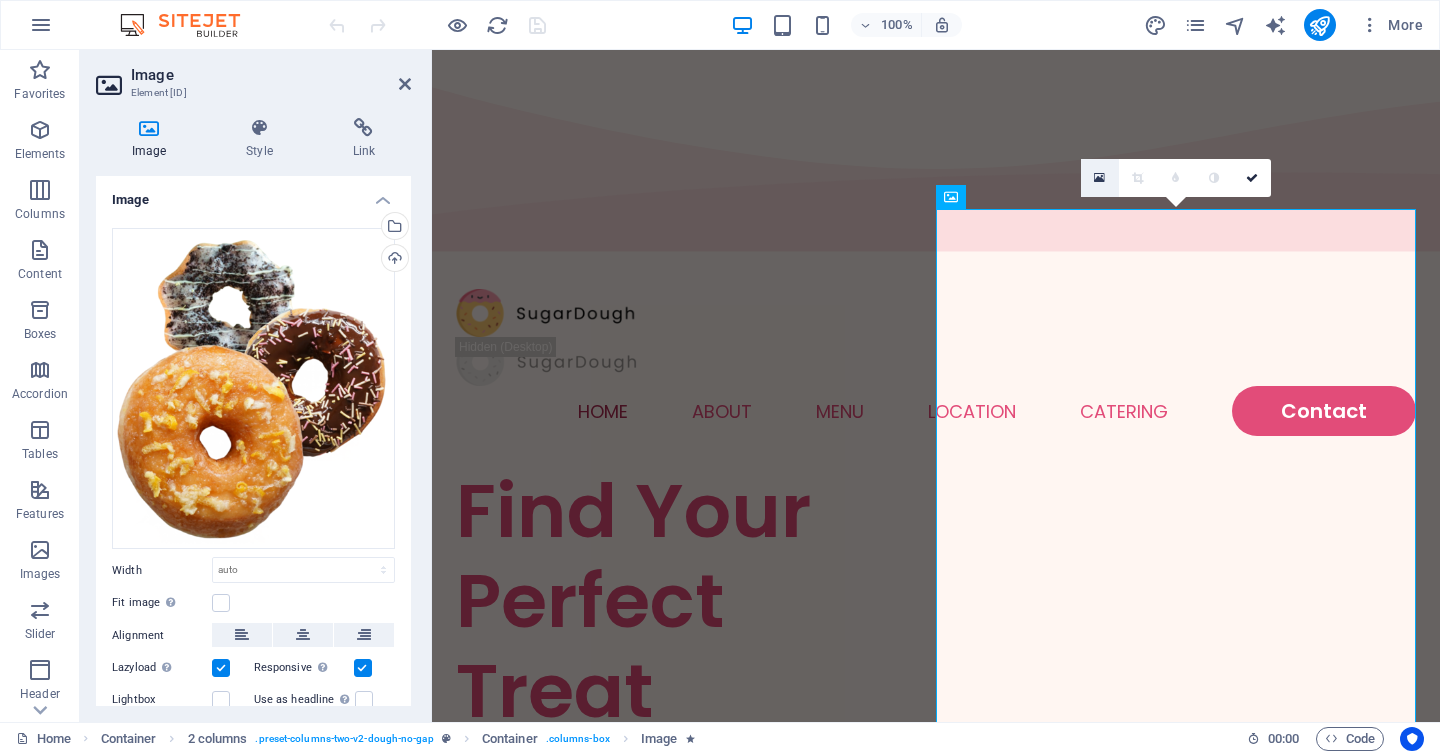 click at bounding box center (1099, 178) 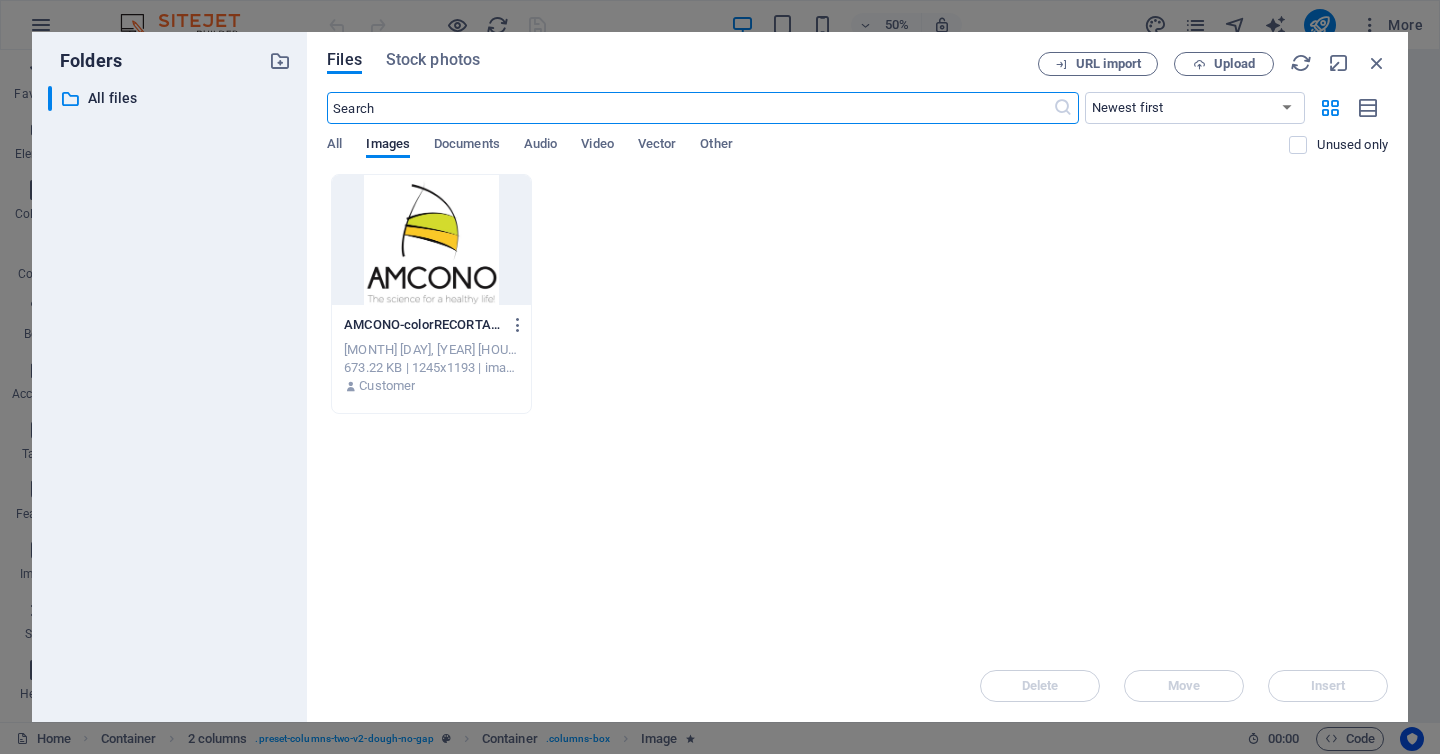 click at bounding box center [431, 240] 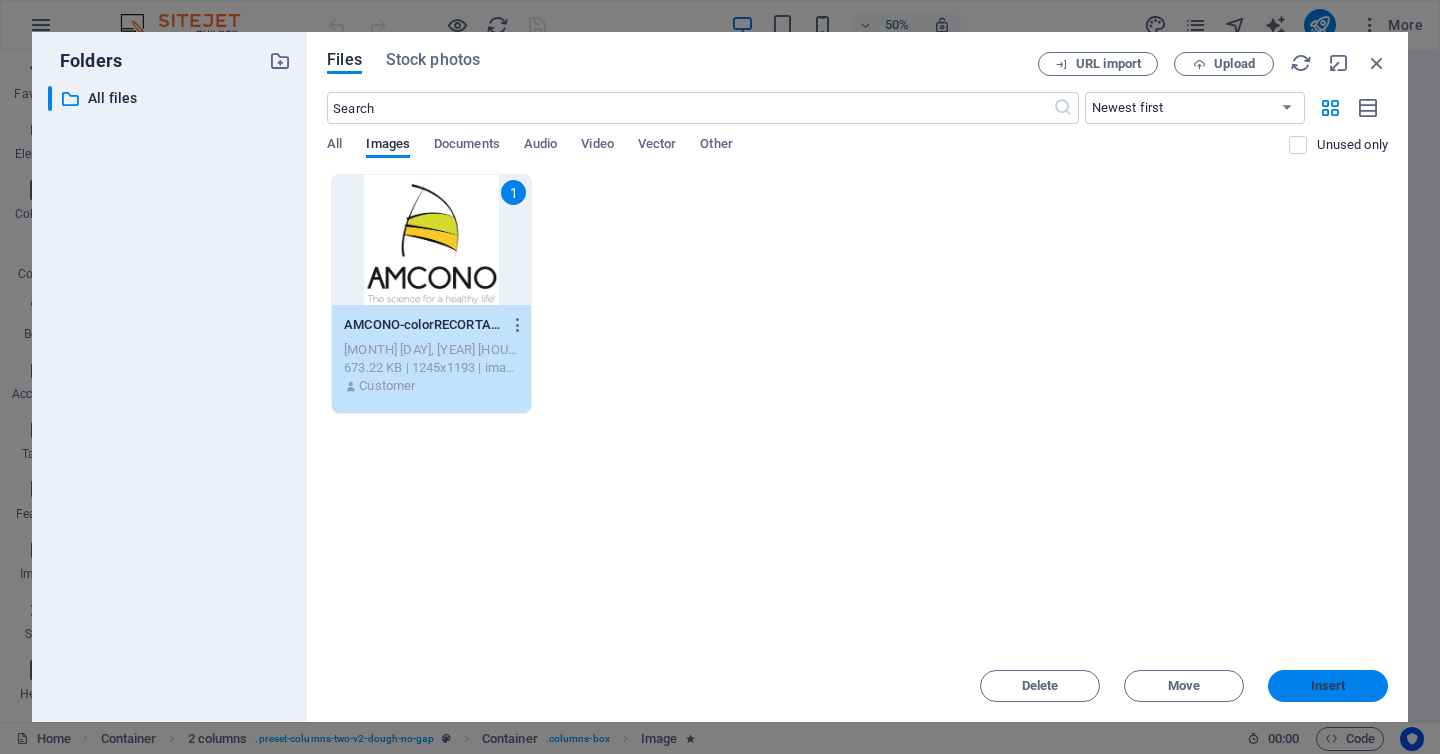 click on "Insert" at bounding box center (1328, 686) 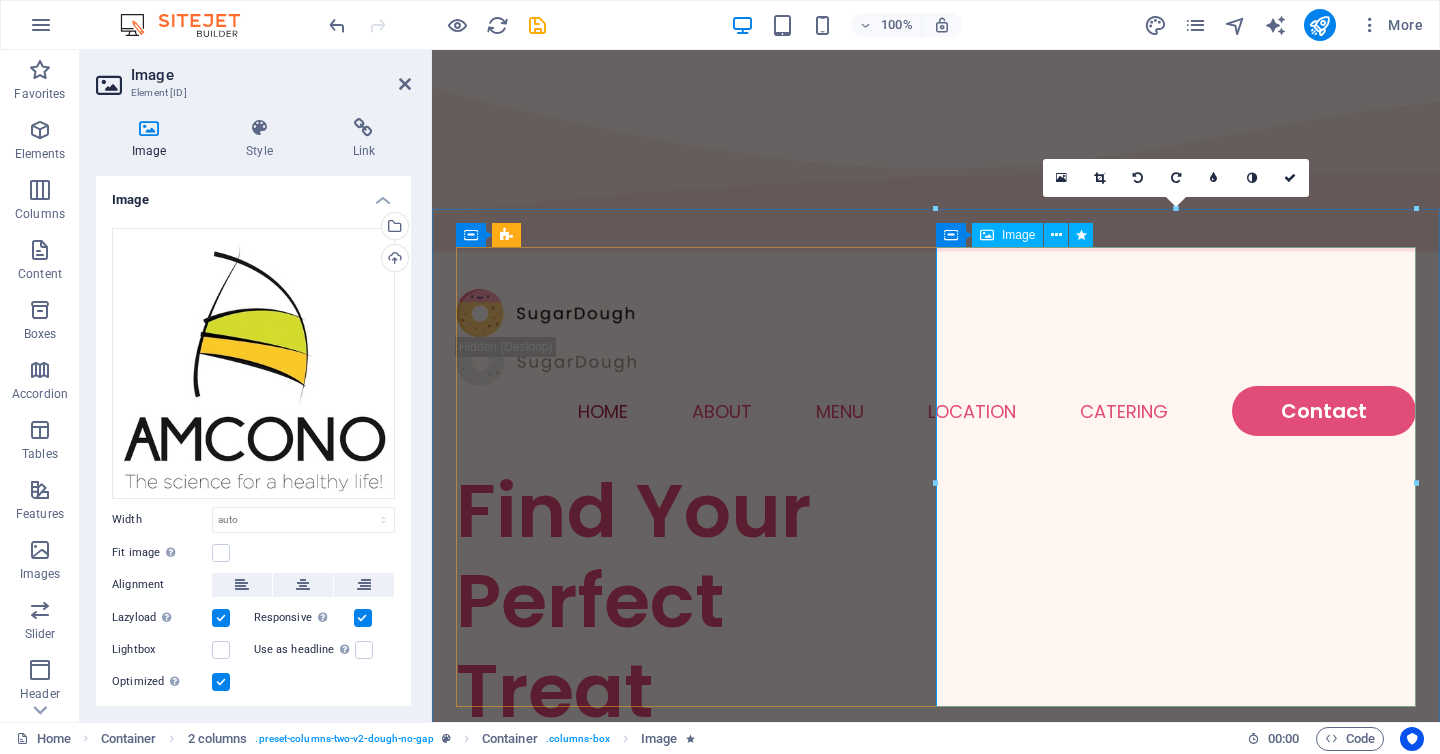 click at bounding box center [696, 1379] 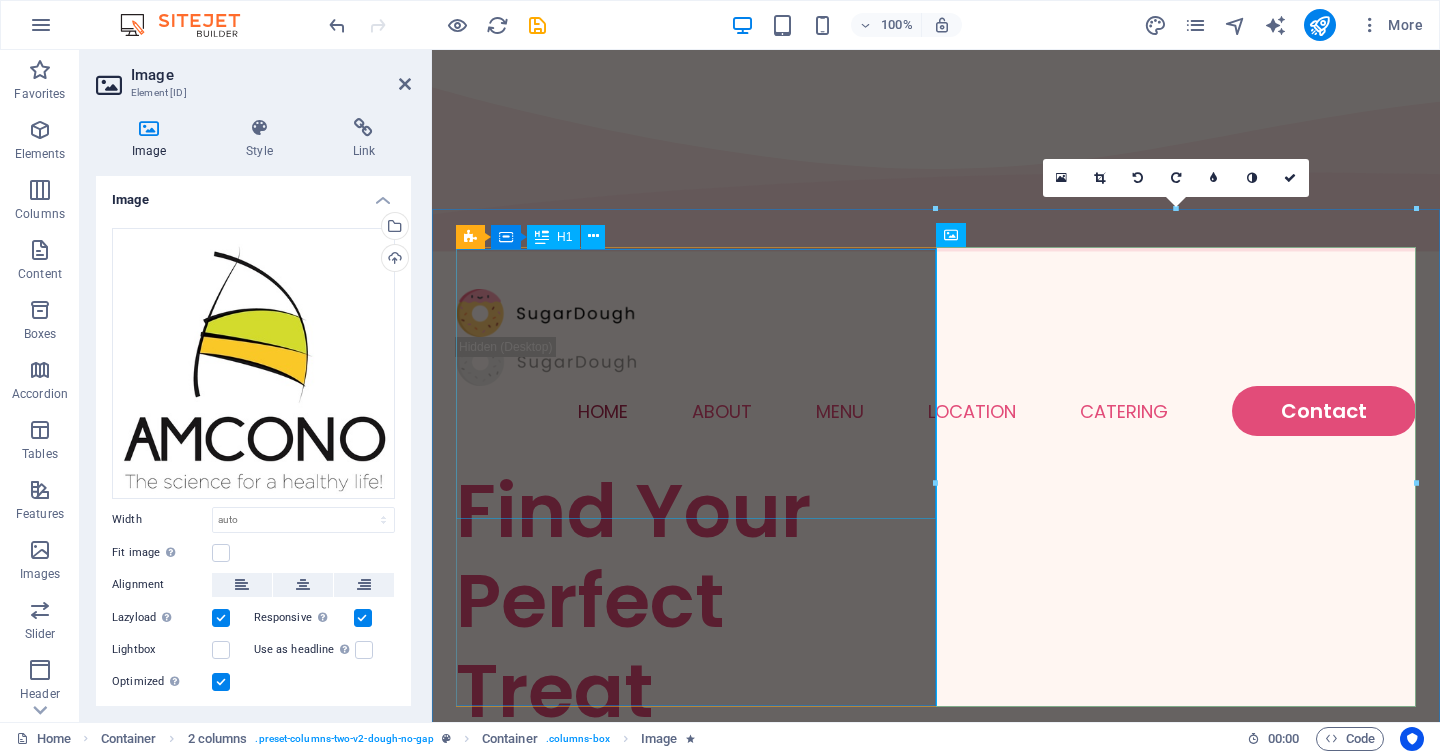 click on "Find Your Perfect Treat" at bounding box center (696, 601) 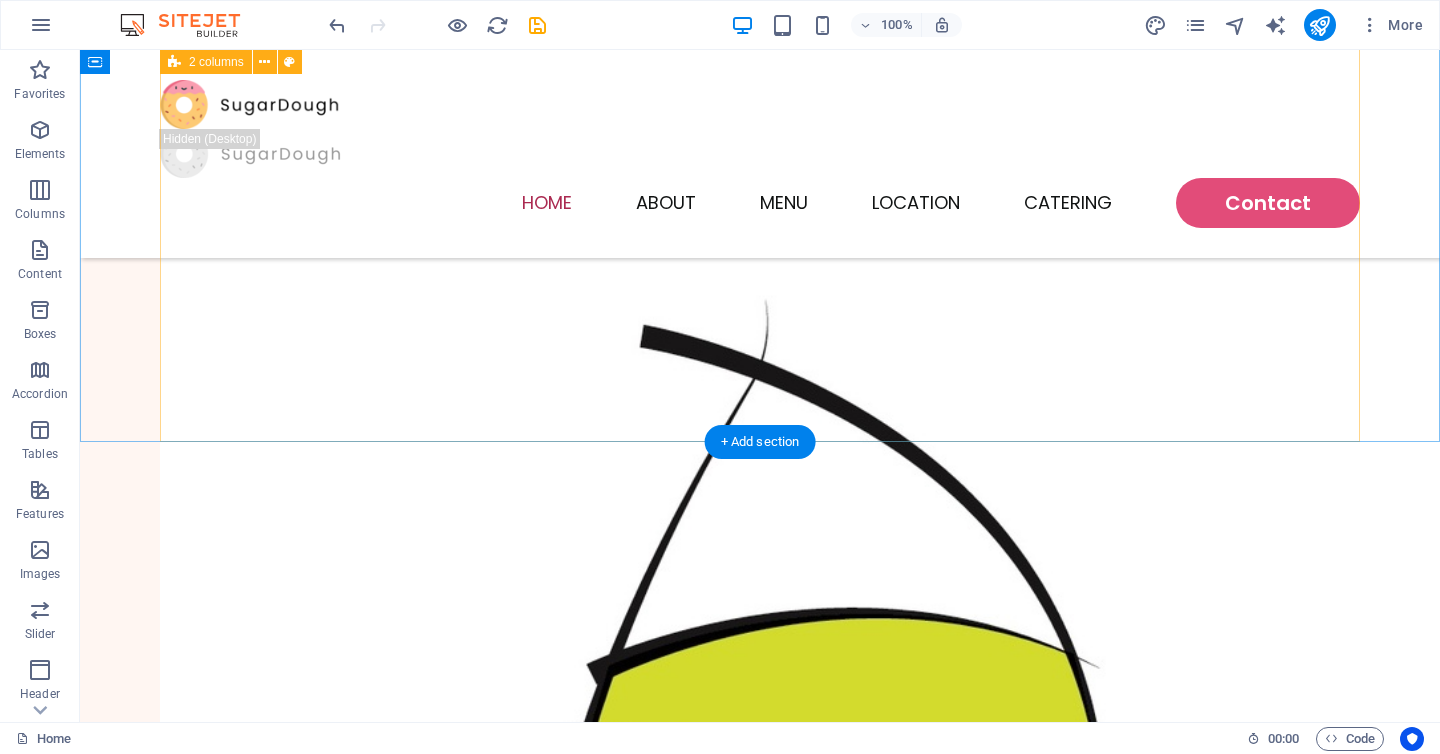 scroll, scrollTop: 0, scrollLeft: 0, axis: both 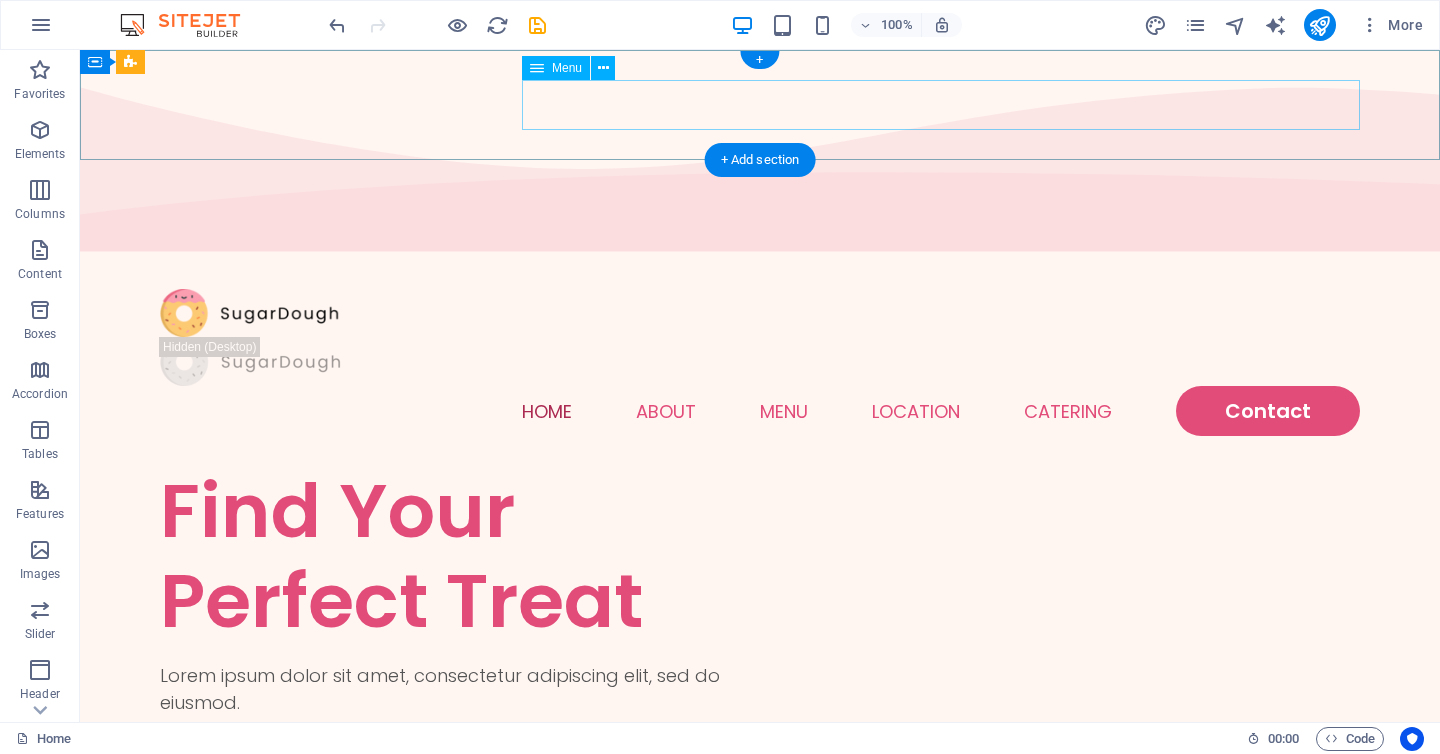 click on "Home About Menu Location Catering Contact" at bounding box center (760, 411) 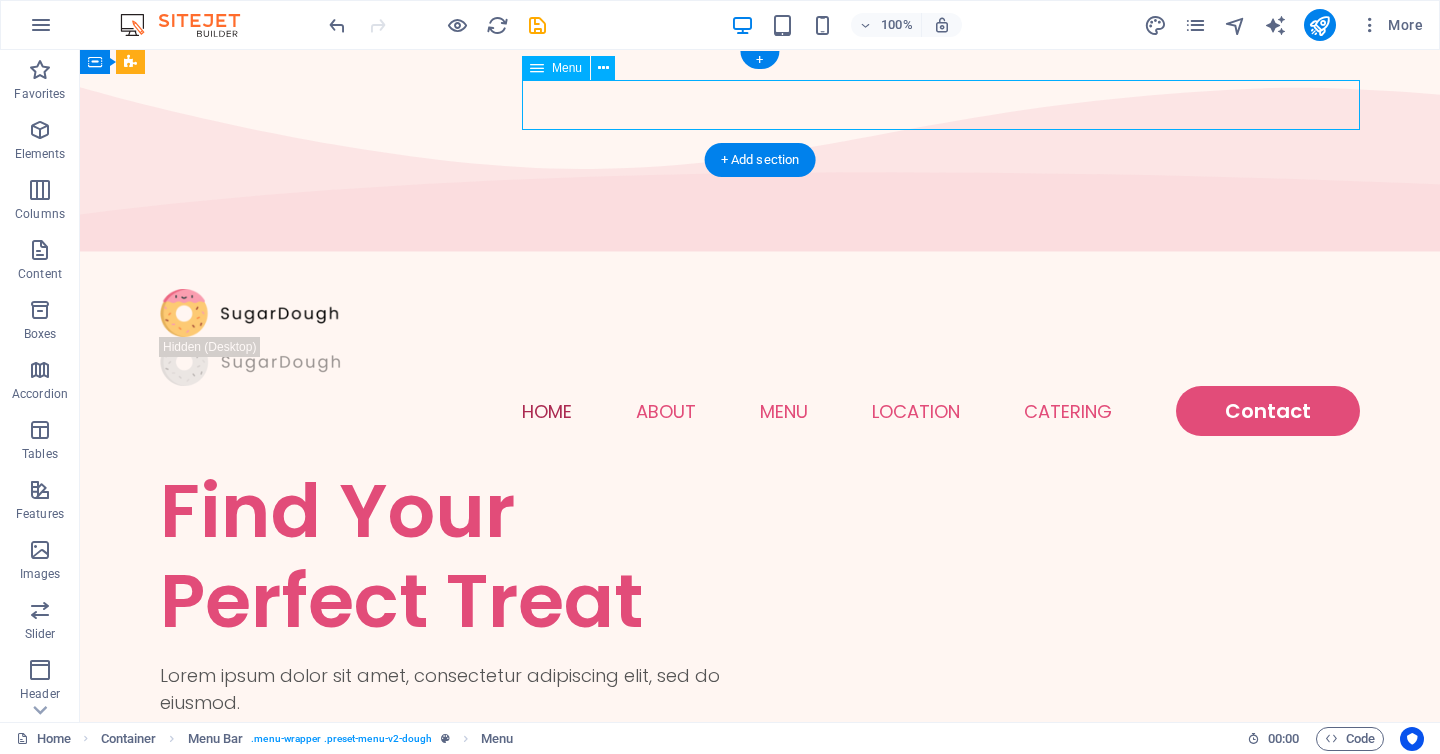 click on "Home About Menu Location Catering Contact" at bounding box center [760, 411] 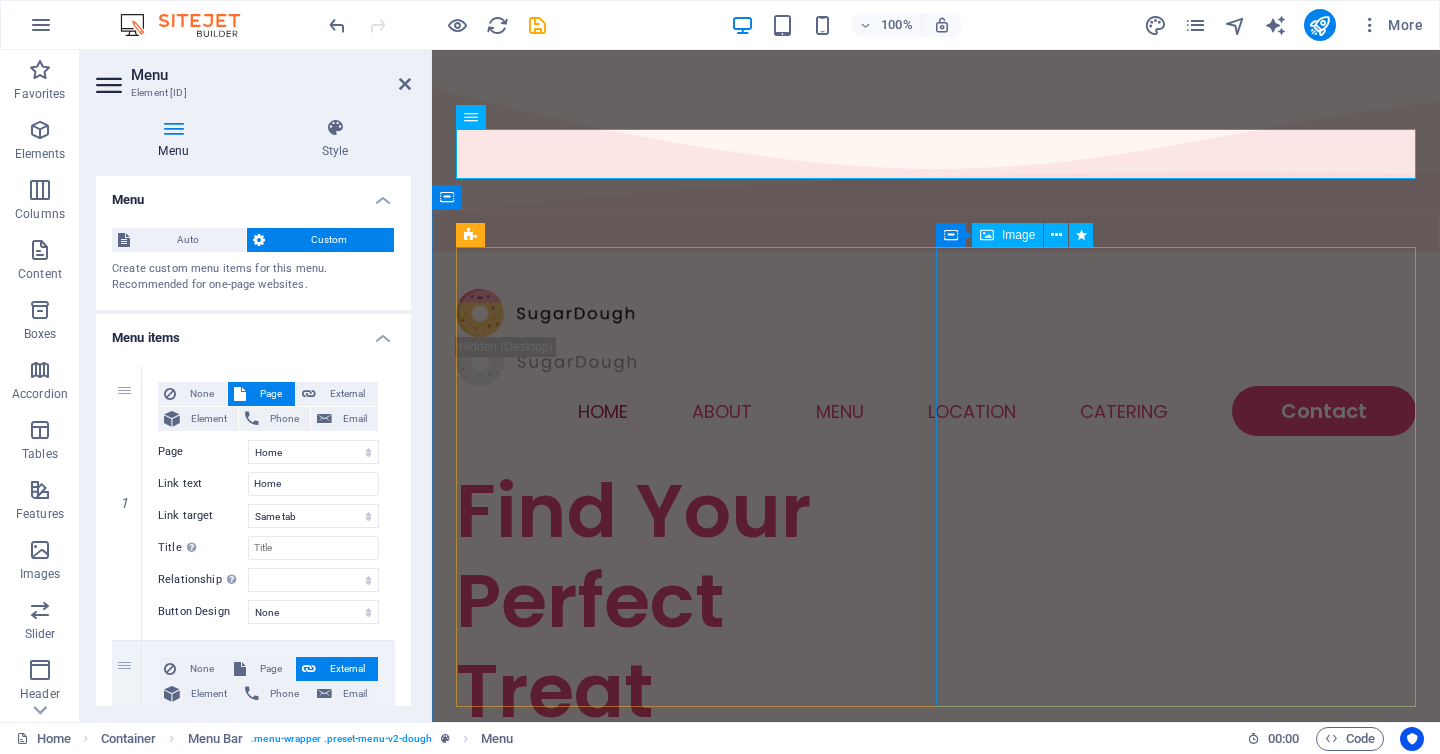 click at bounding box center (696, 1379) 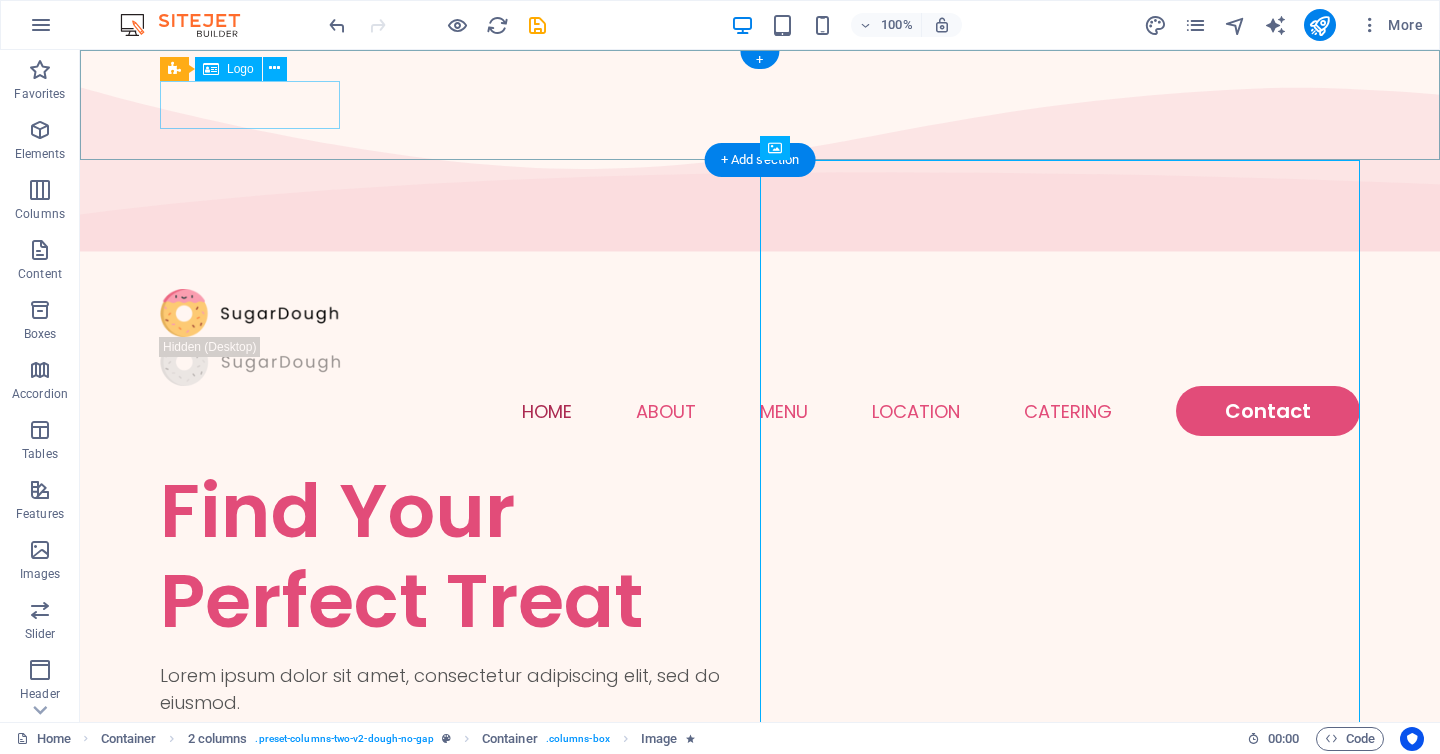 click at bounding box center [760, 313] 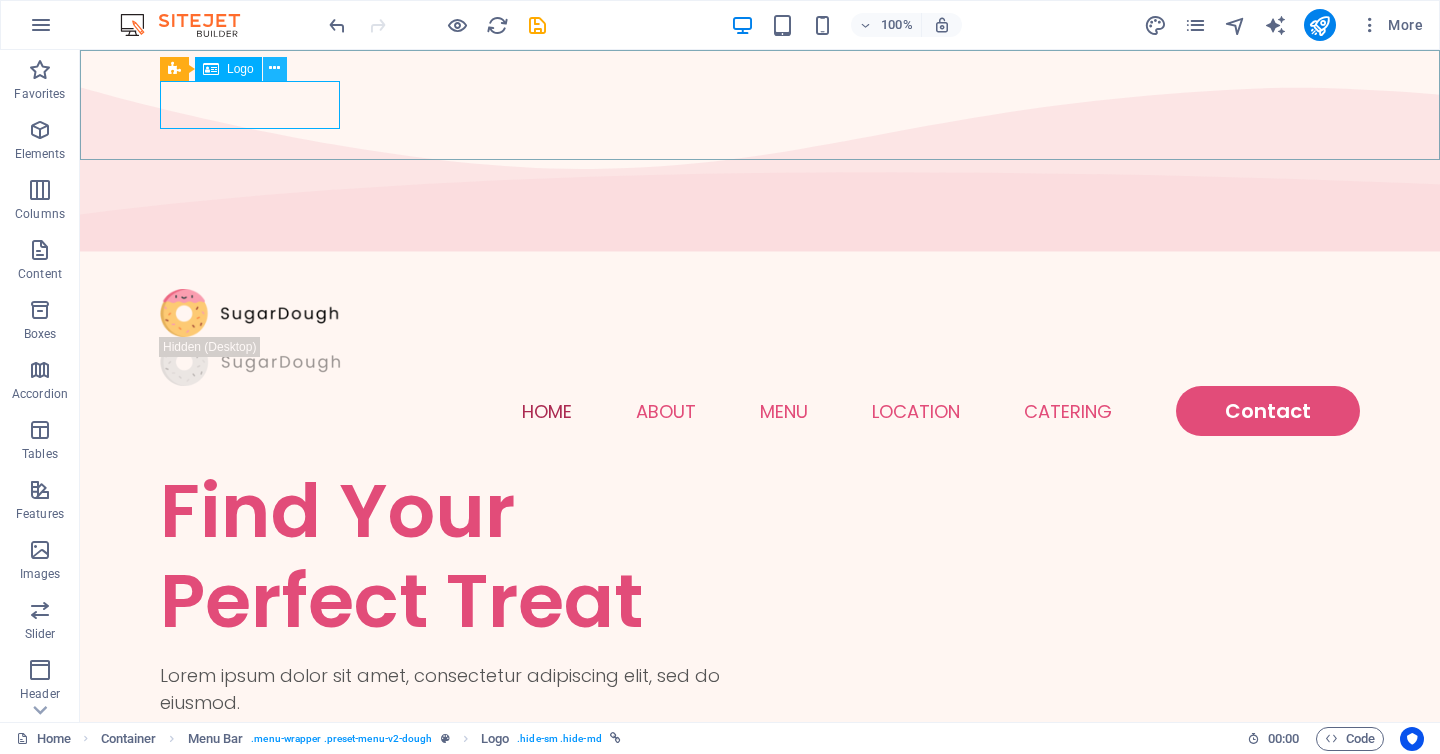 click at bounding box center (274, 68) 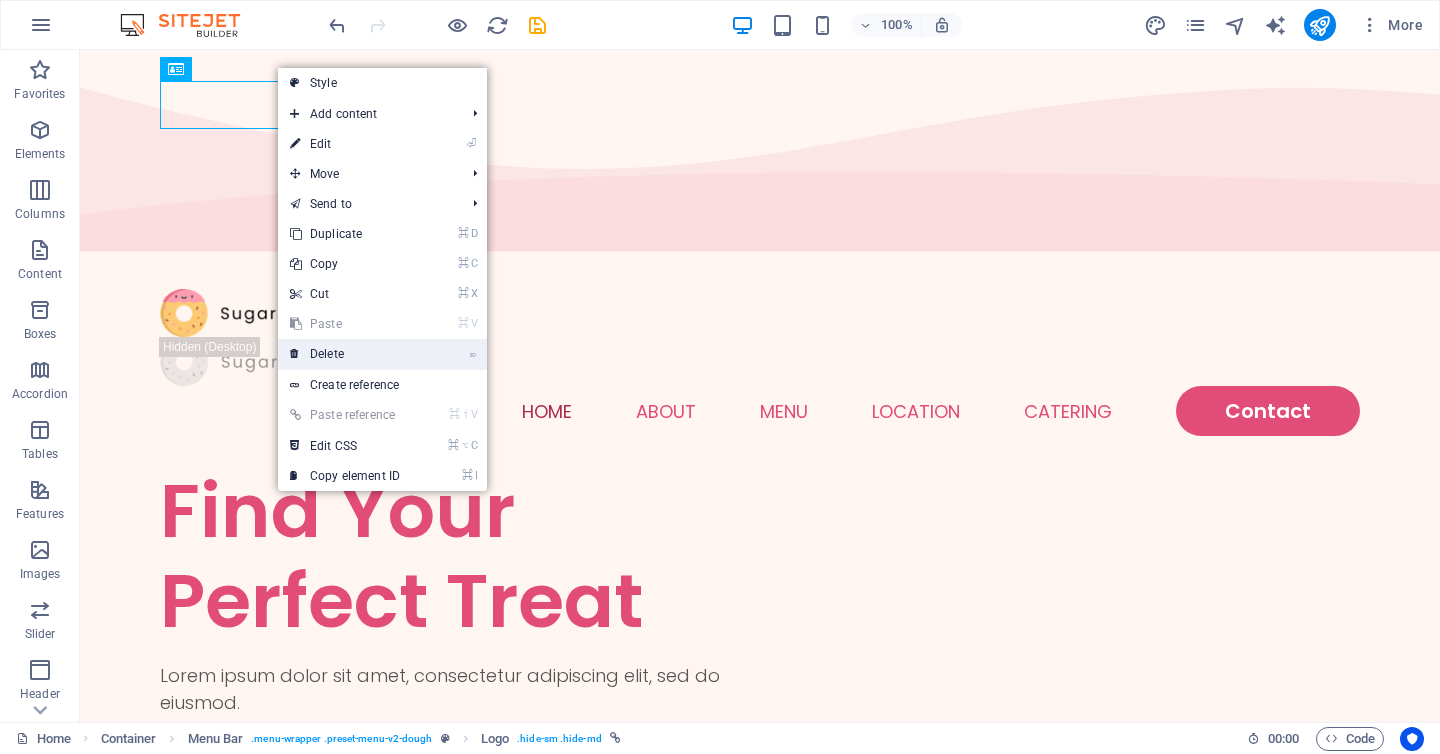 click on "⌦  Delete" at bounding box center [345, 354] 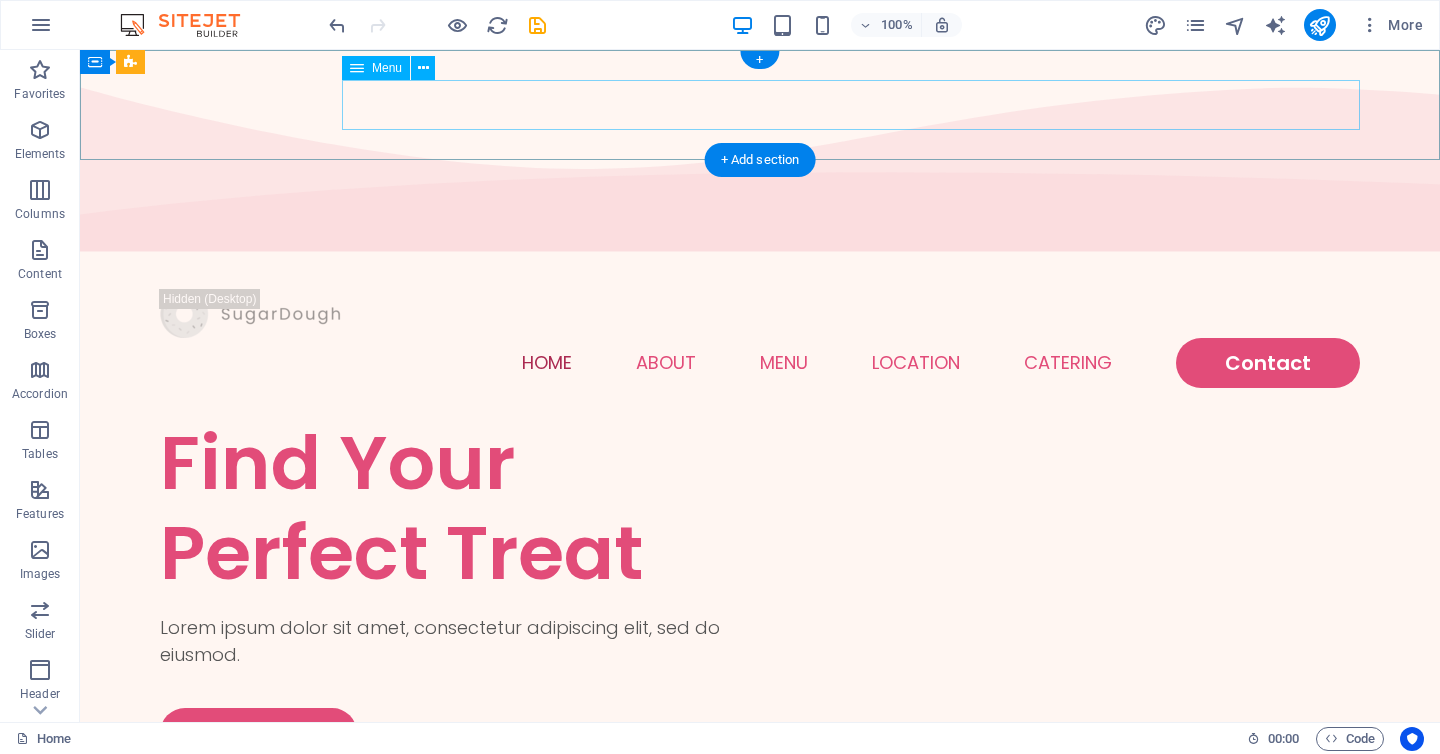 click on "Home About Menu Location Catering Contact" at bounding box center (760, 363) 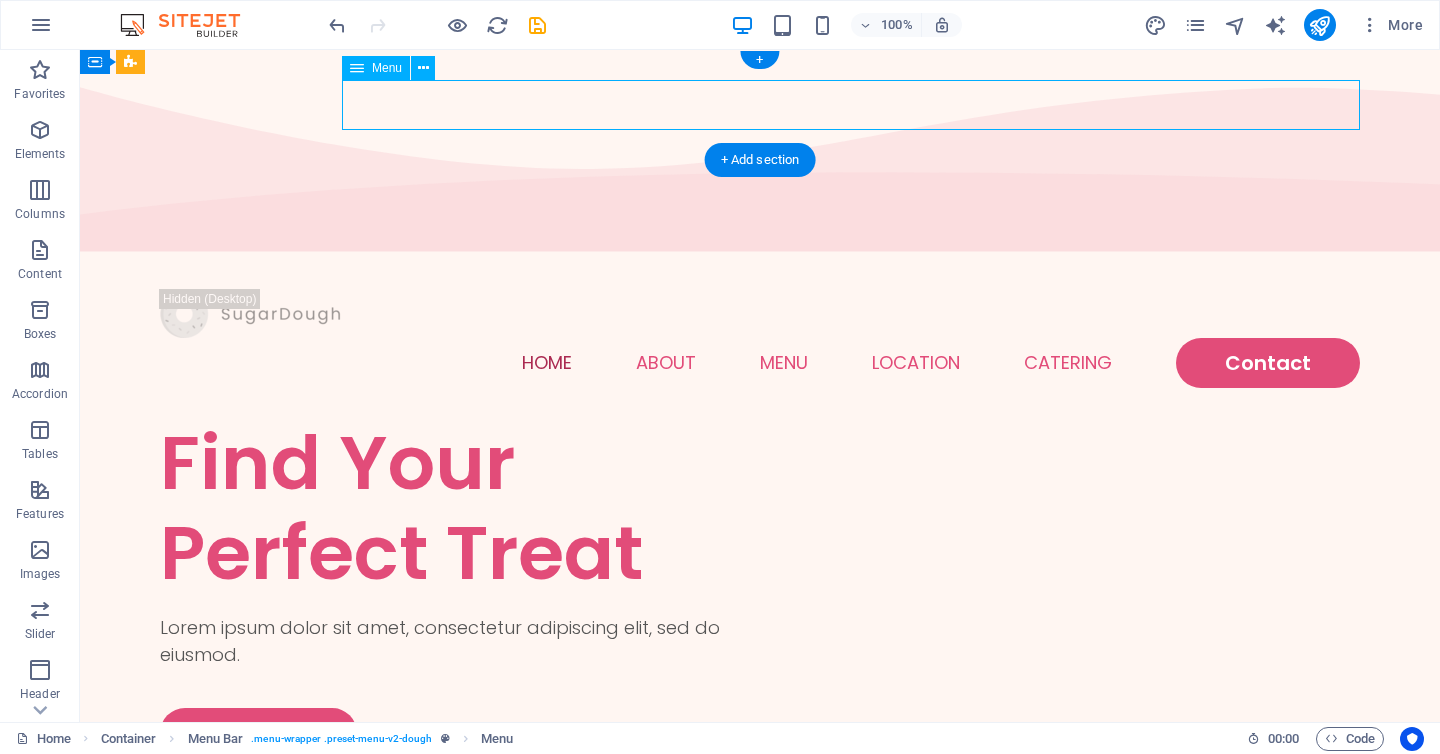 click on "Home About Menu Location Catering Contact" at bounding box center (760, 363) 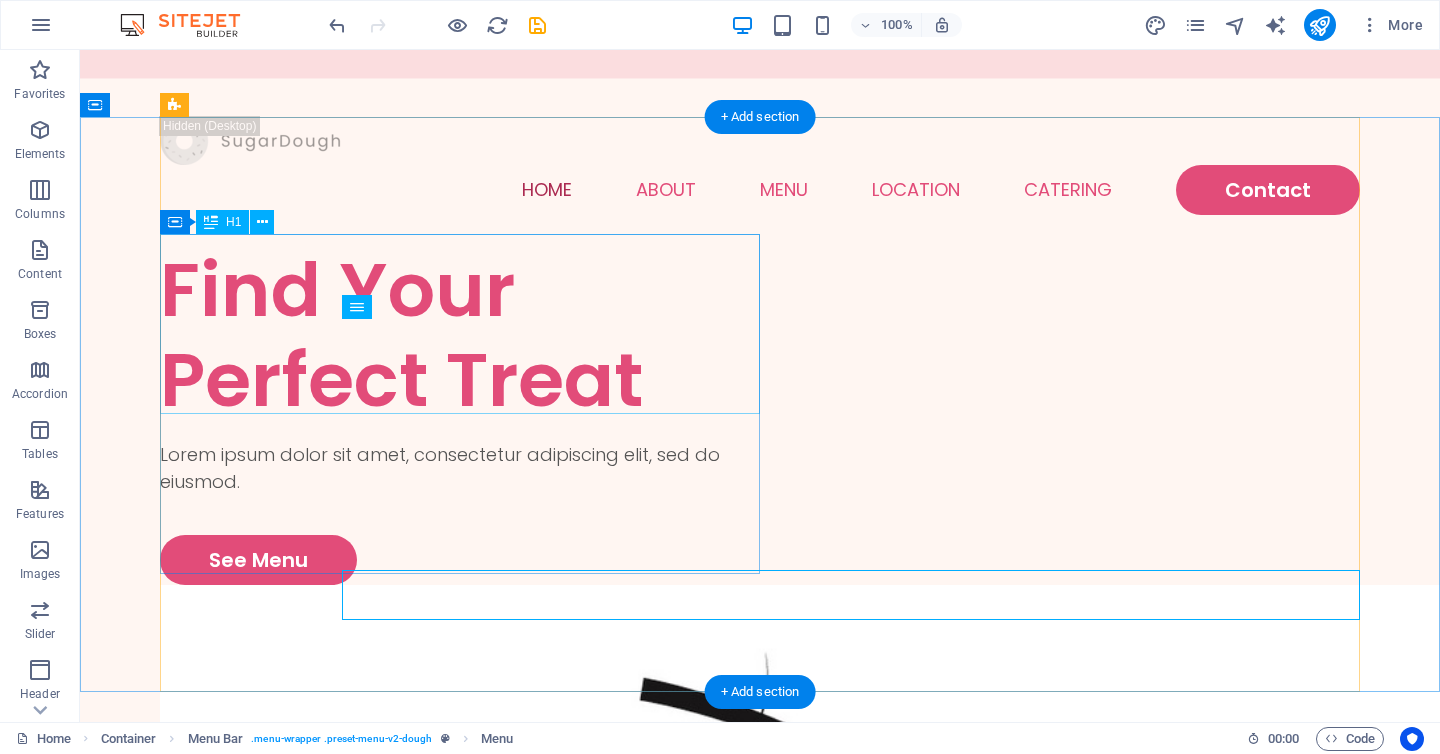scroll, scrollTop: 0, scrollLeft: 0, axis: both 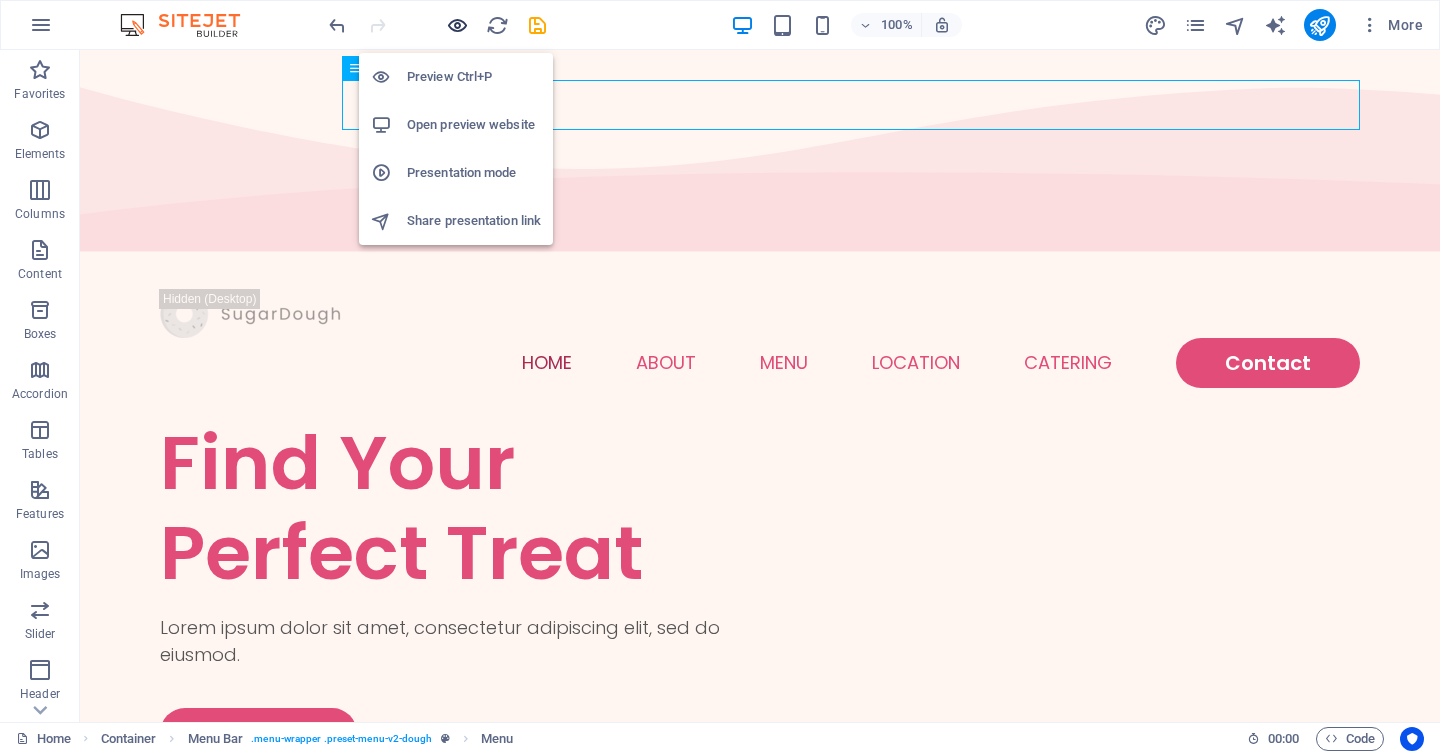 click at bounding box center [457, 25] 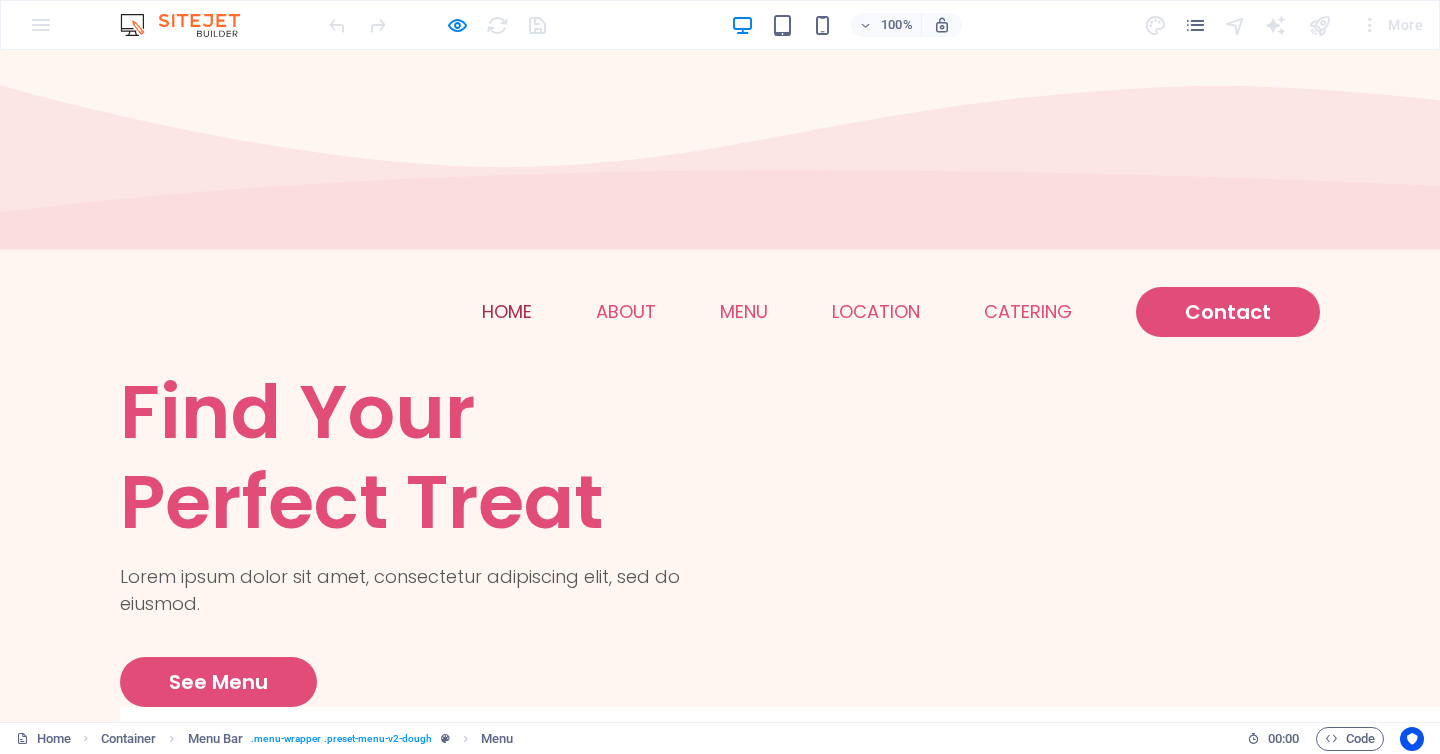 scroll, scrollTop: 0, scrollLeft: 0, axis: both 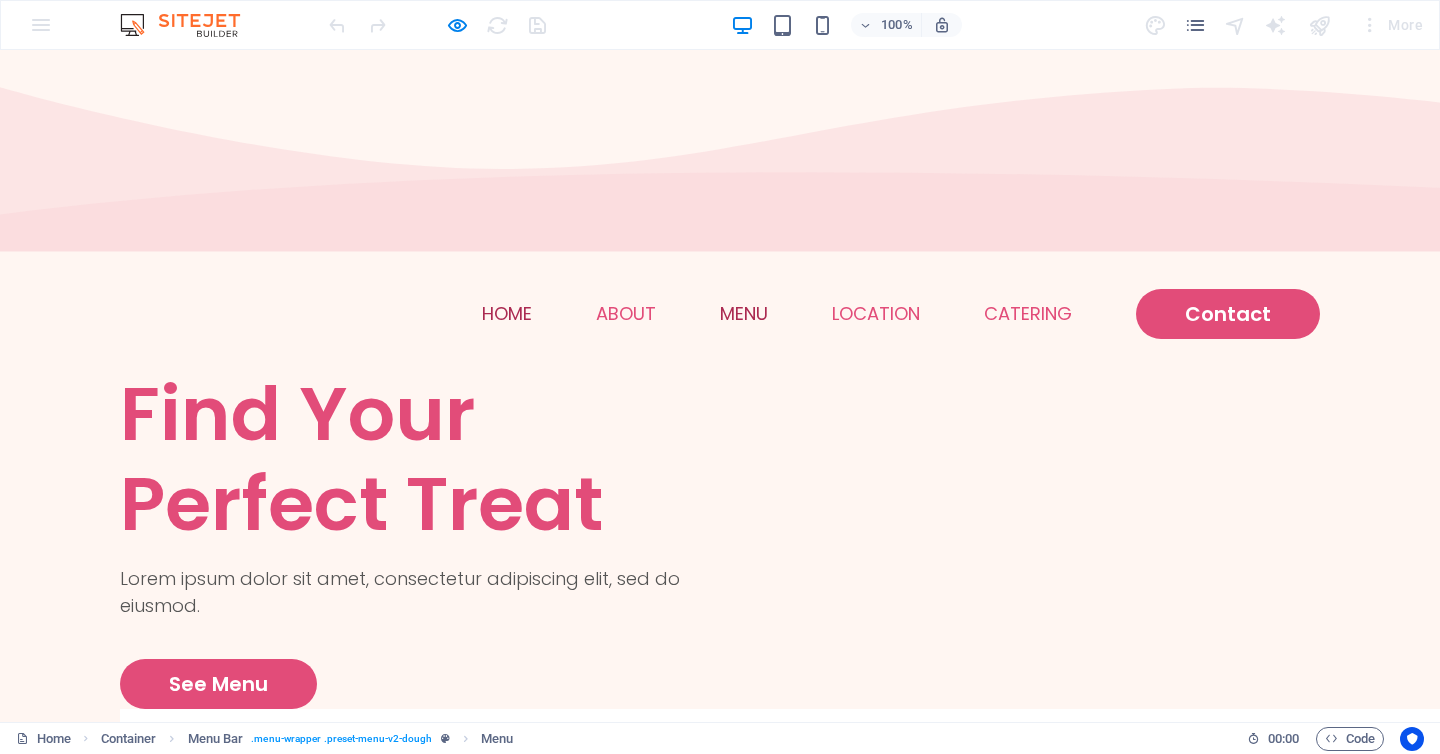click on "Menu" at bounding box center [744, 314] 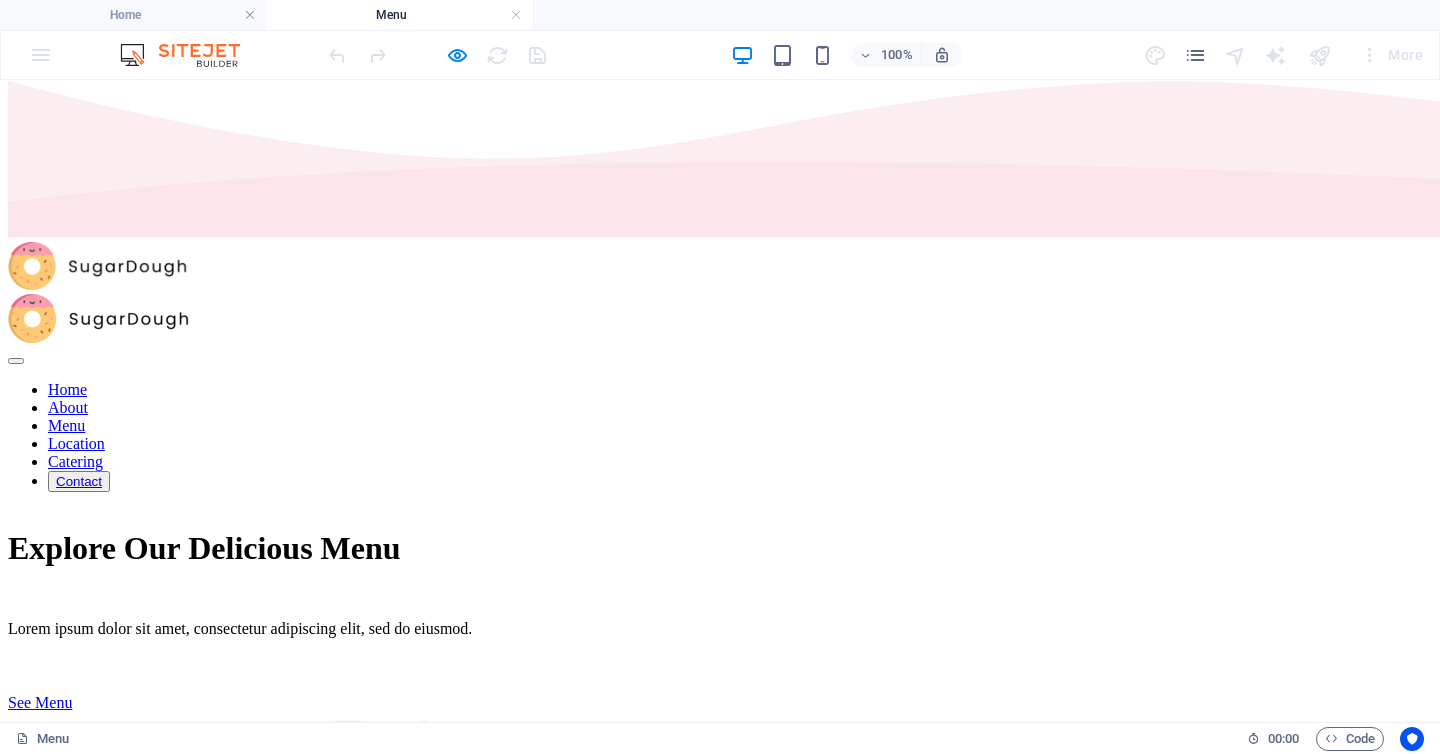 scroll, scrollTop: 0, scrollLeft: 0, axis: both 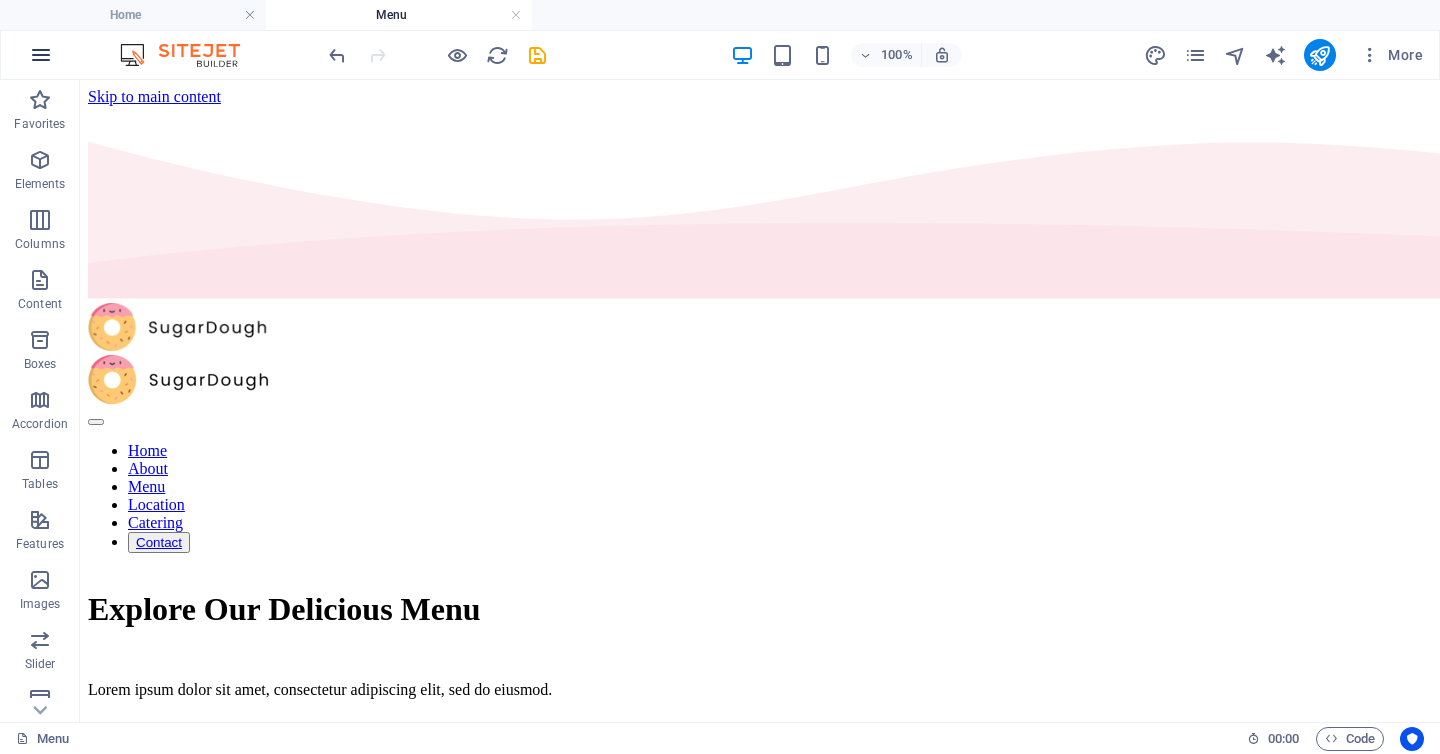 click at bounding box center (41, 55) 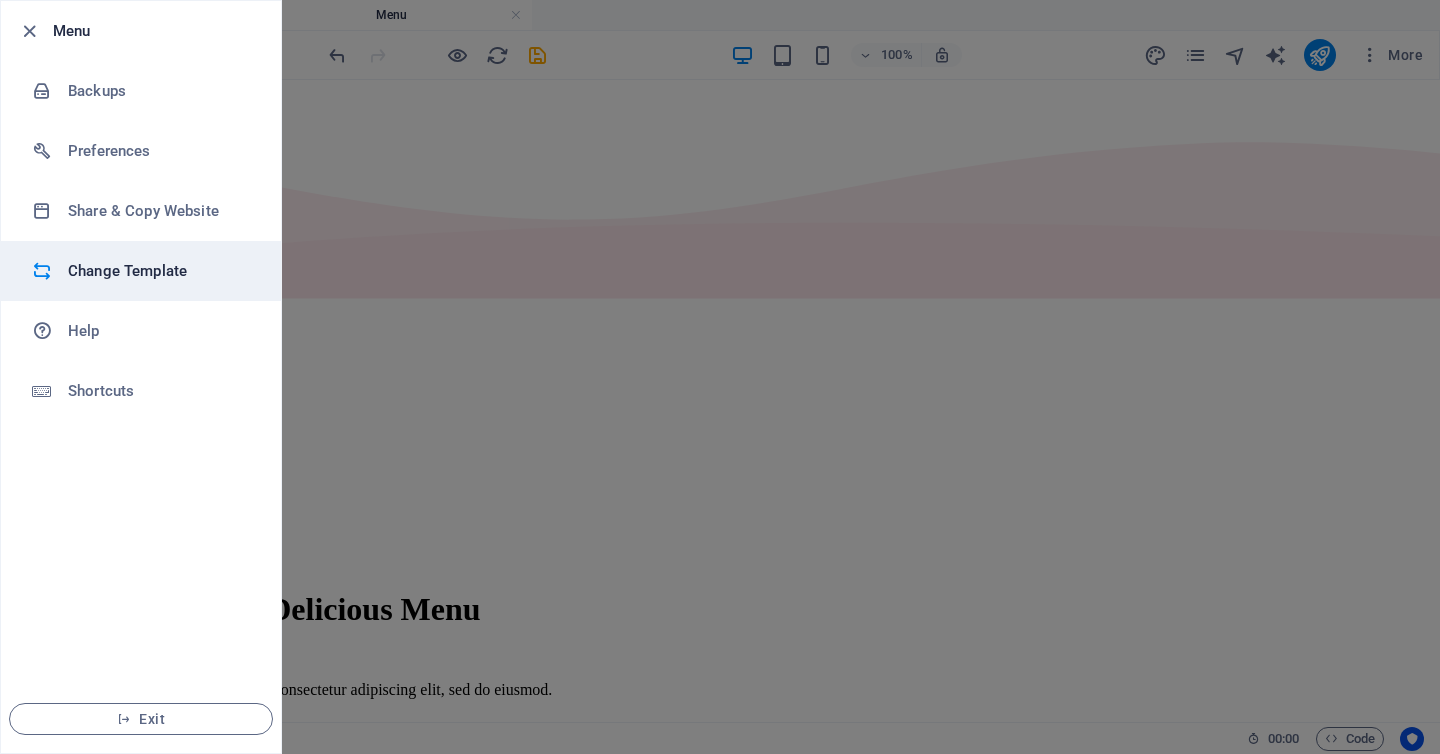click on "Change Template" at bounding box center (160, 271) 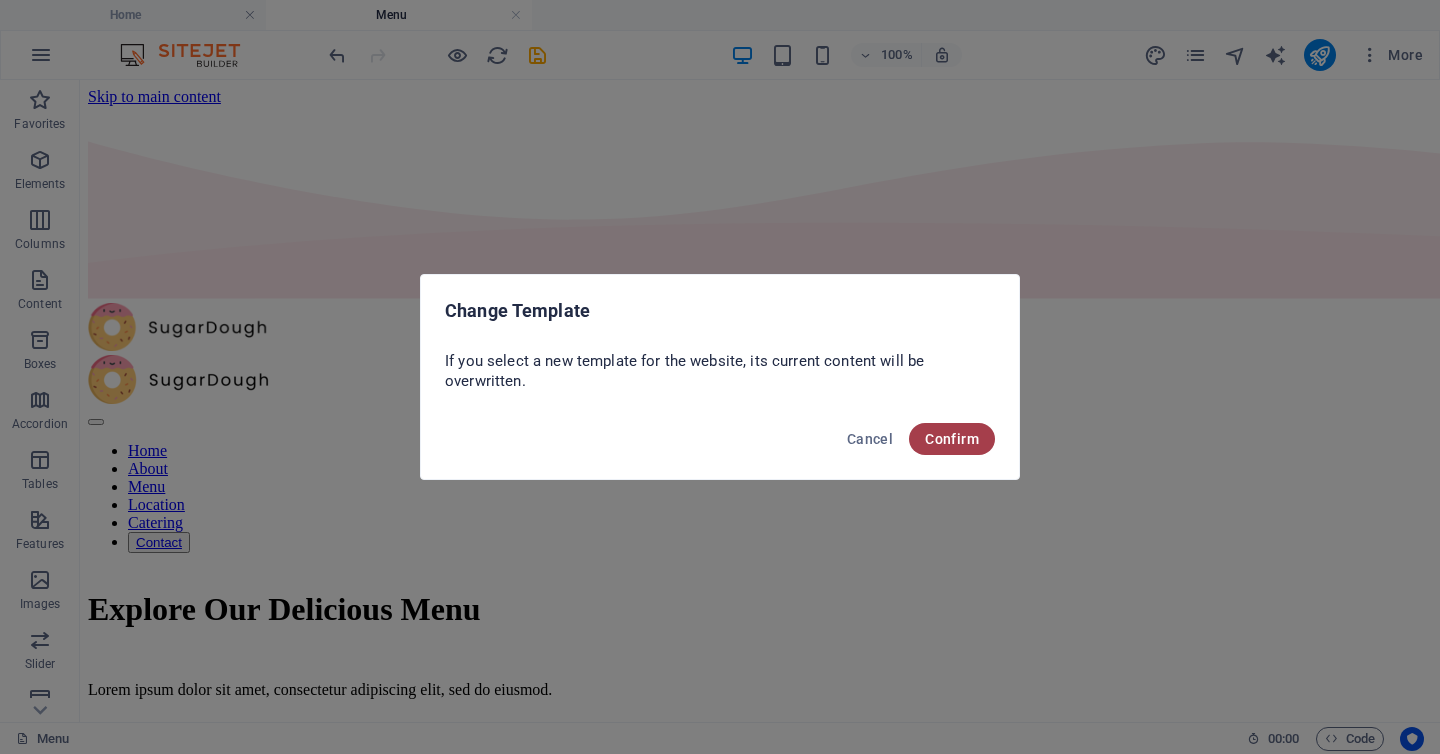 click on "Confirm" at bounding box center [952, 439] 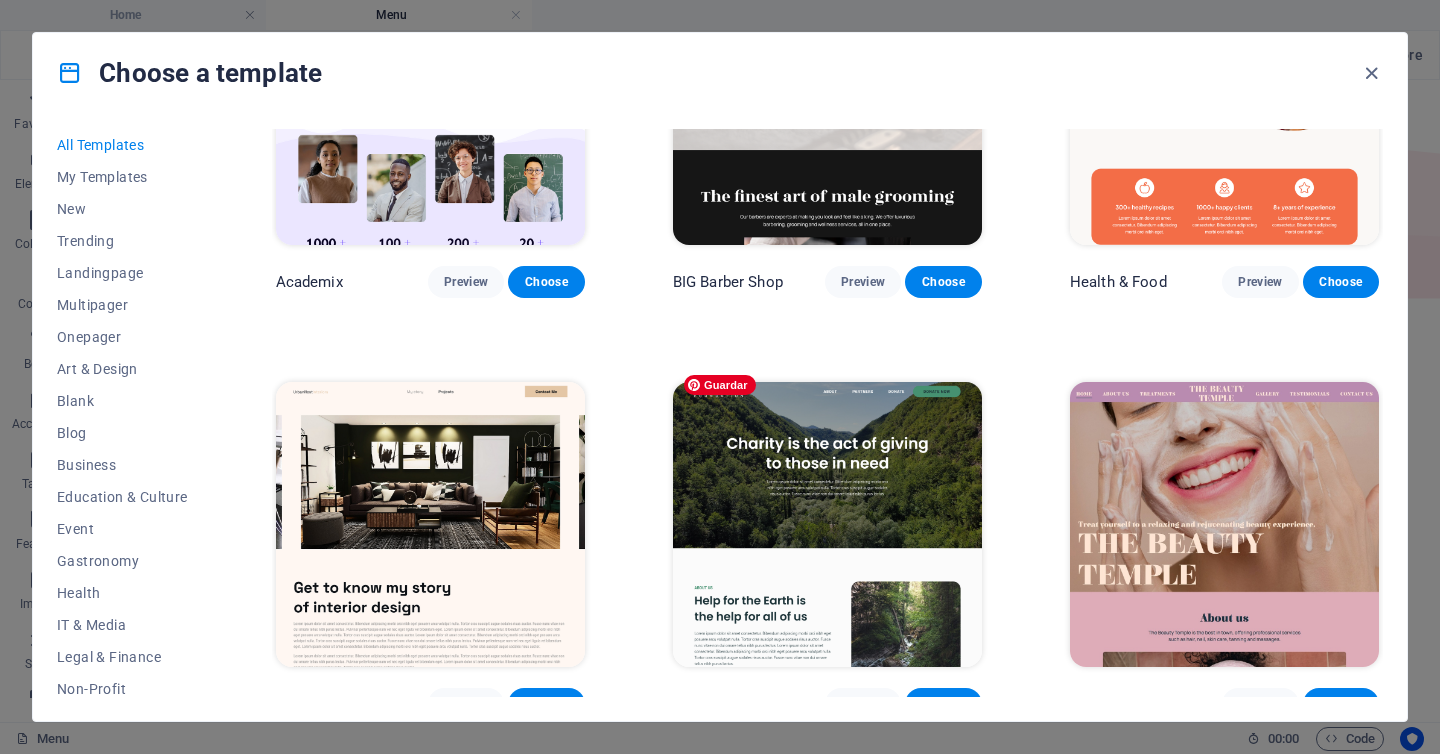 scroll, scrollTop: 1863, scrollLeft: 0, axis: vertical 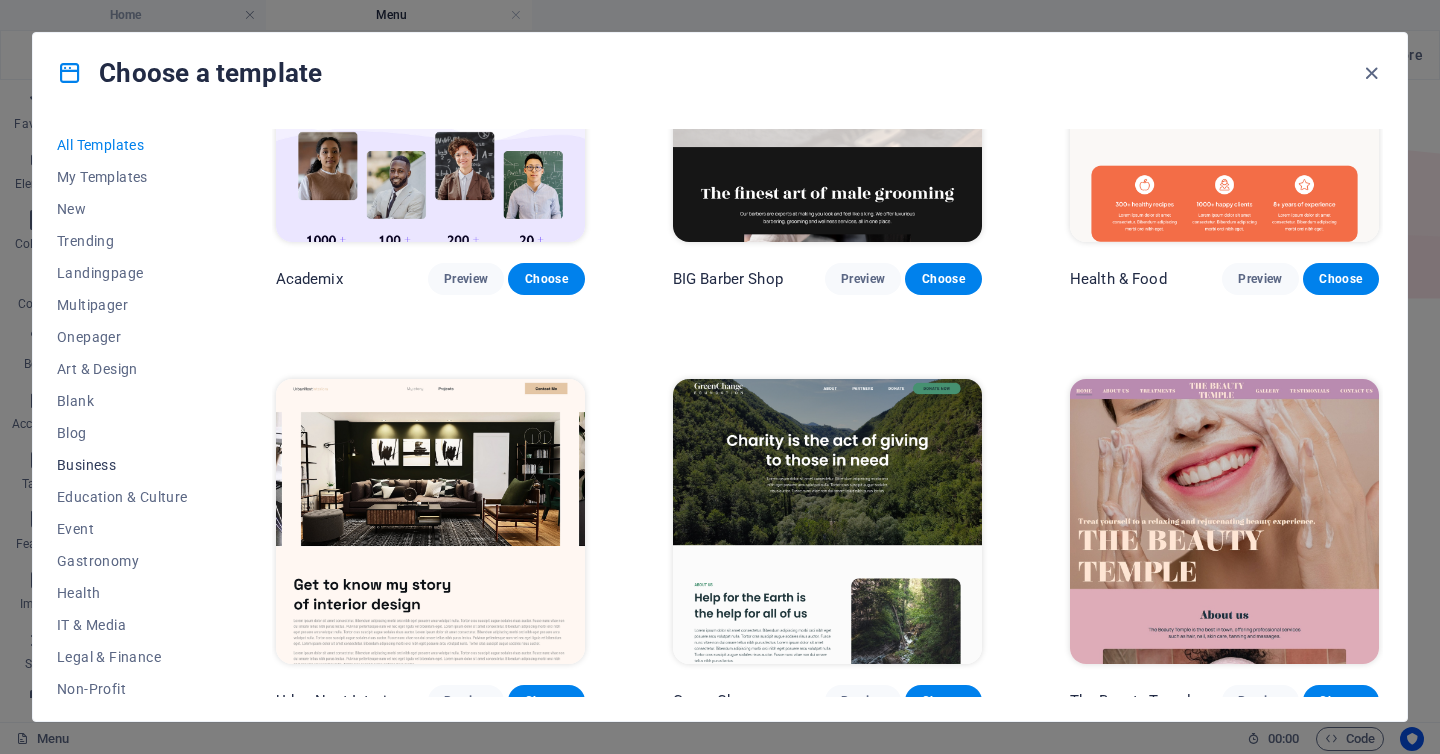 click on "Business" at bounding box center (122, 465) 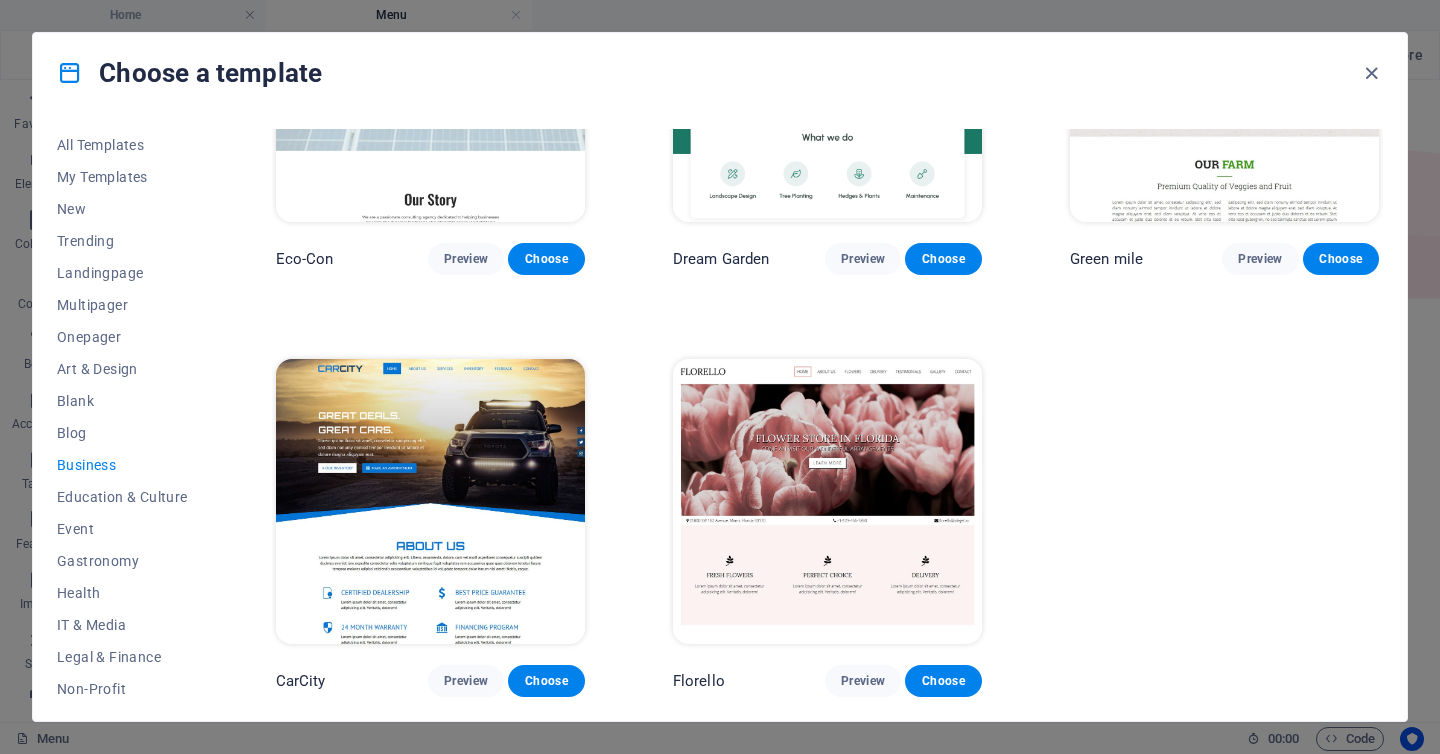 scroll, scrollTop: 190, scrollLeft: 0, axis: vertical 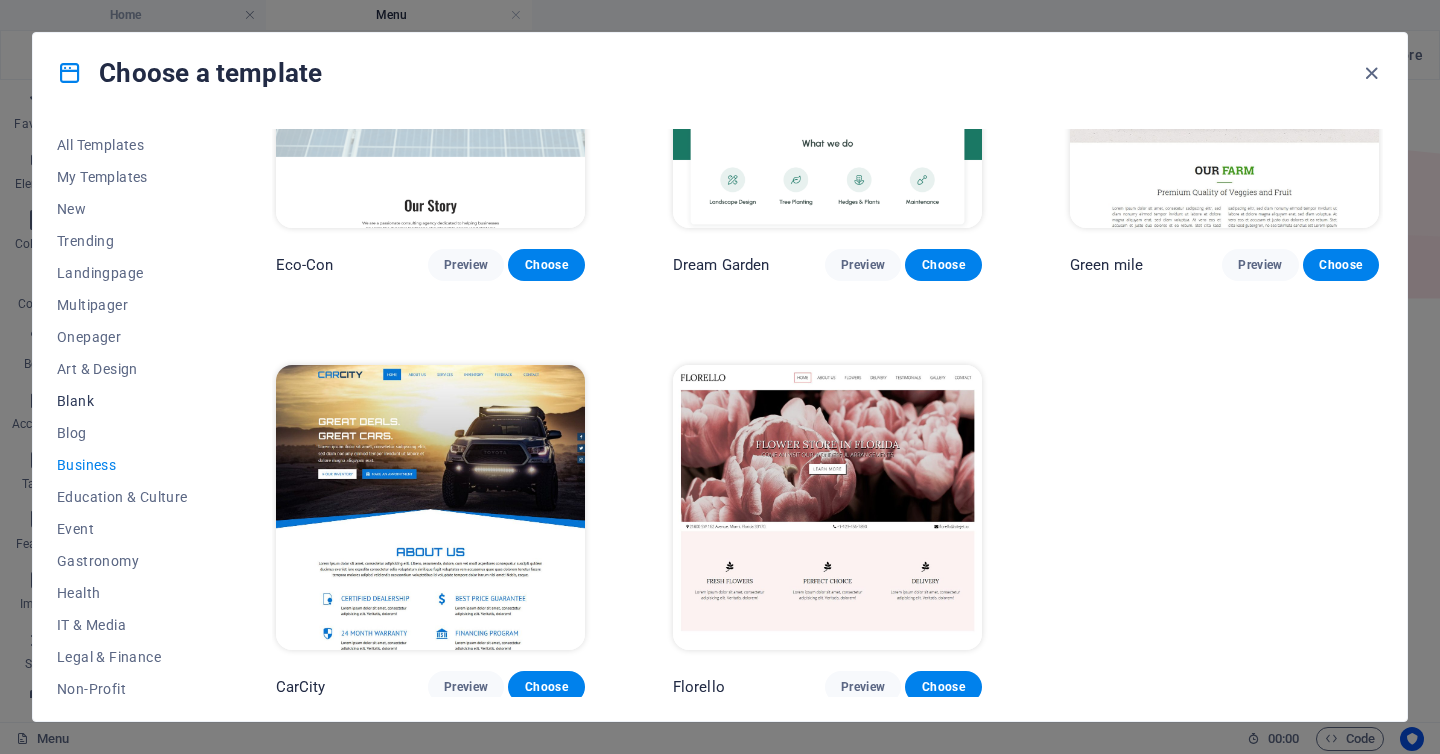 click on "Blank" at bounding box center [122, 401] 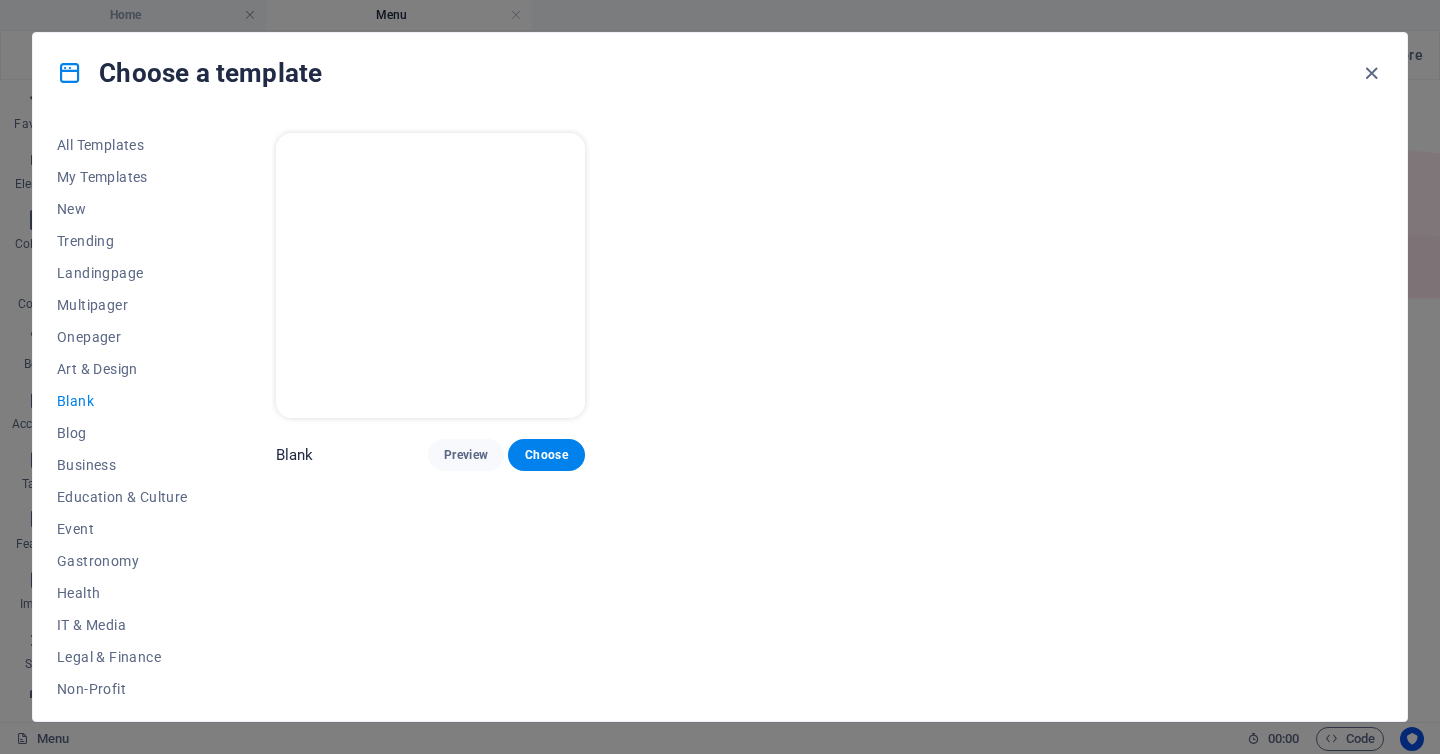 scroll, scrollTop: 0, scrollLeft: 0, axis: both 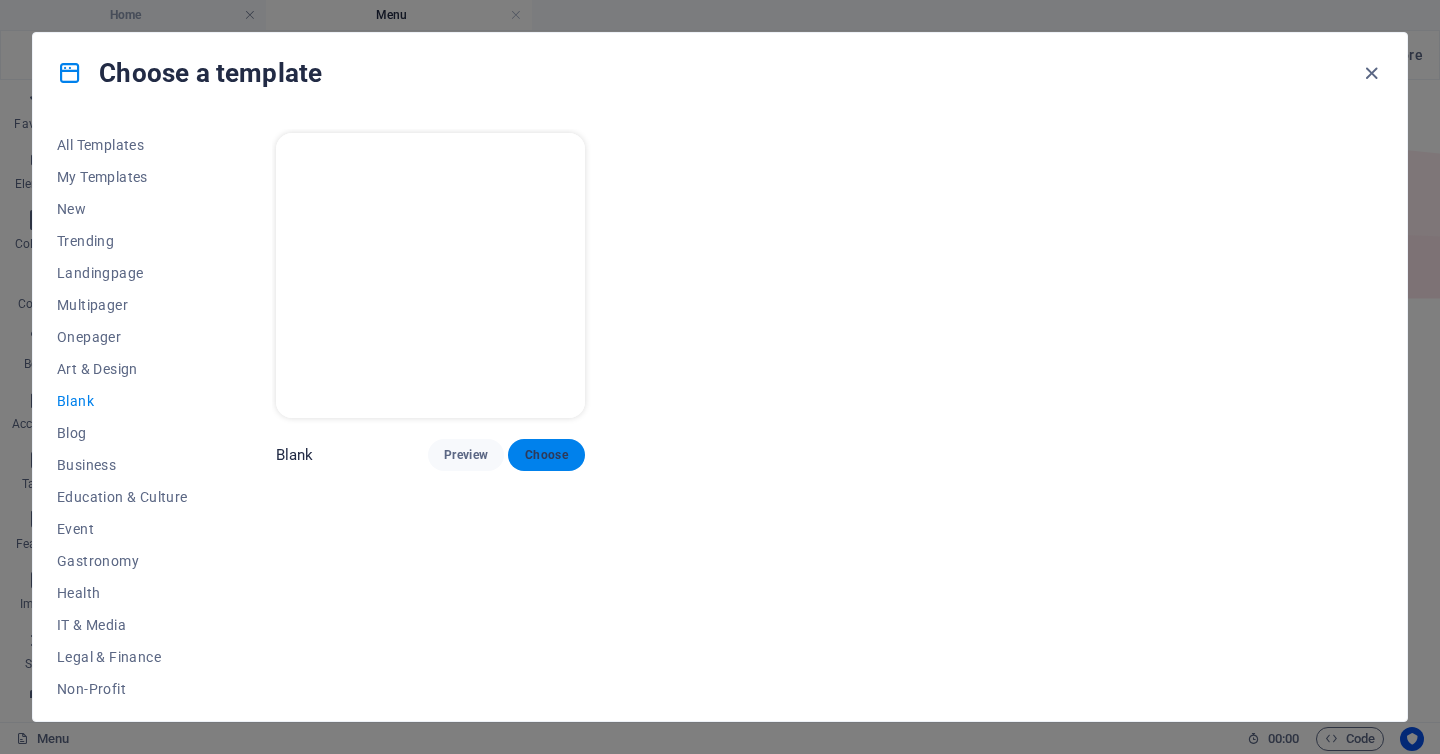 click on "Choose" at bounding box center (546, 455) 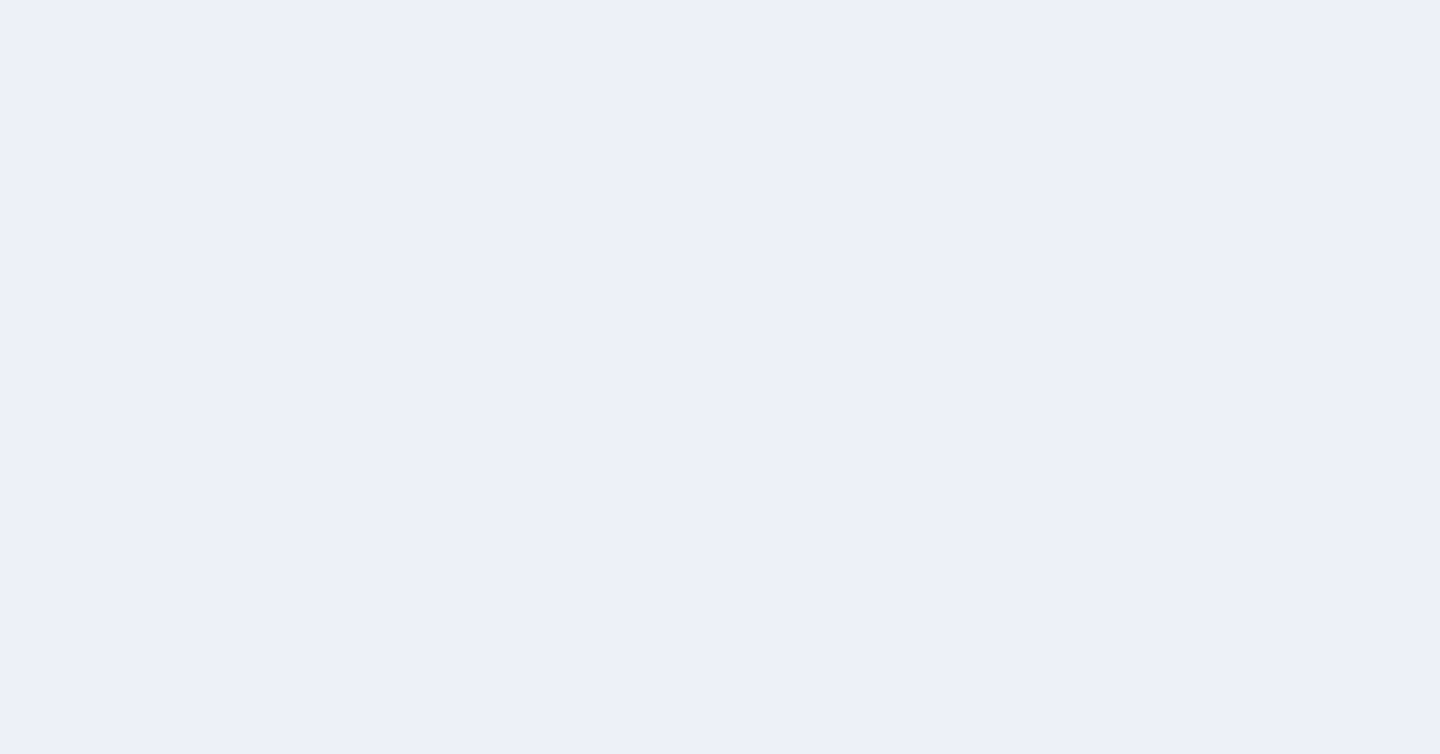 scroll, scrollTop: 0, scrollLeft: 0, axis: both 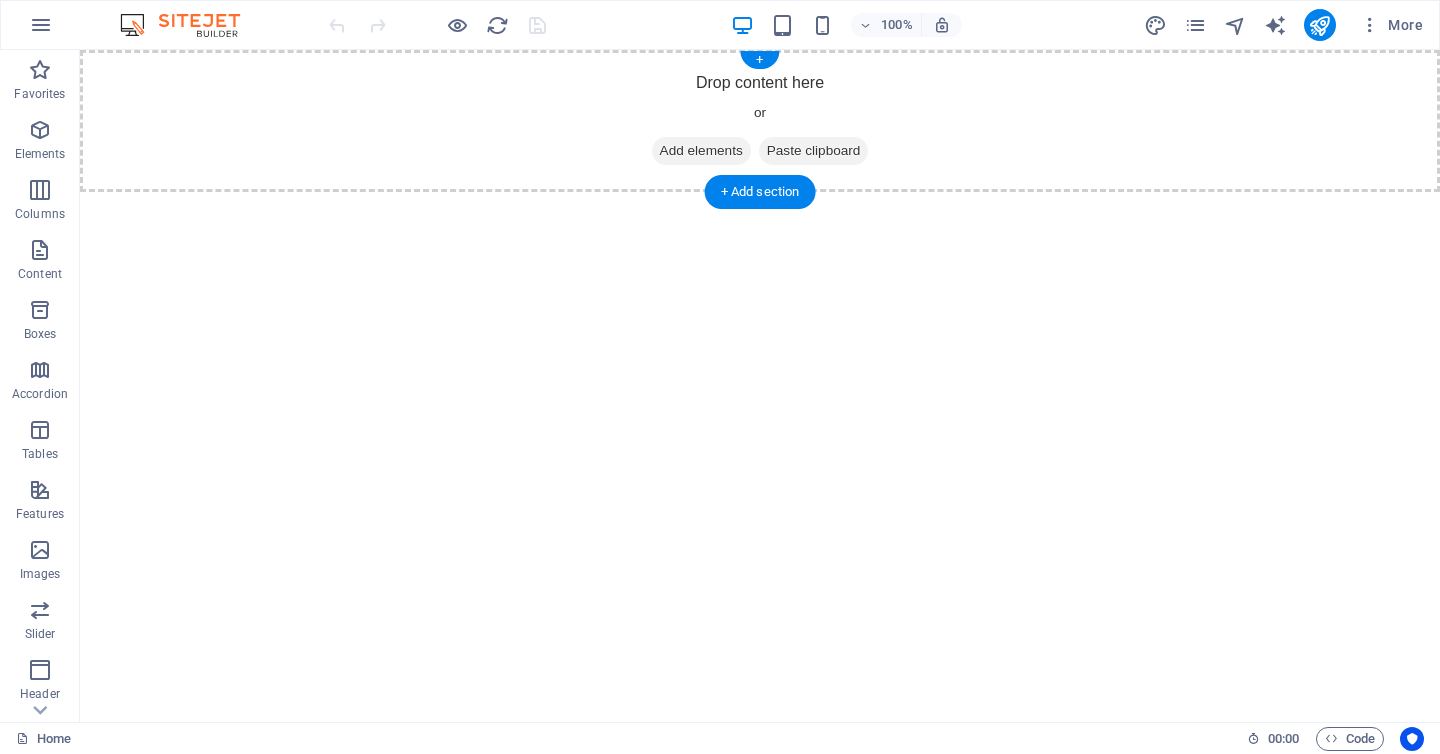 click on "Add elements" at bounding box center (701, 151) 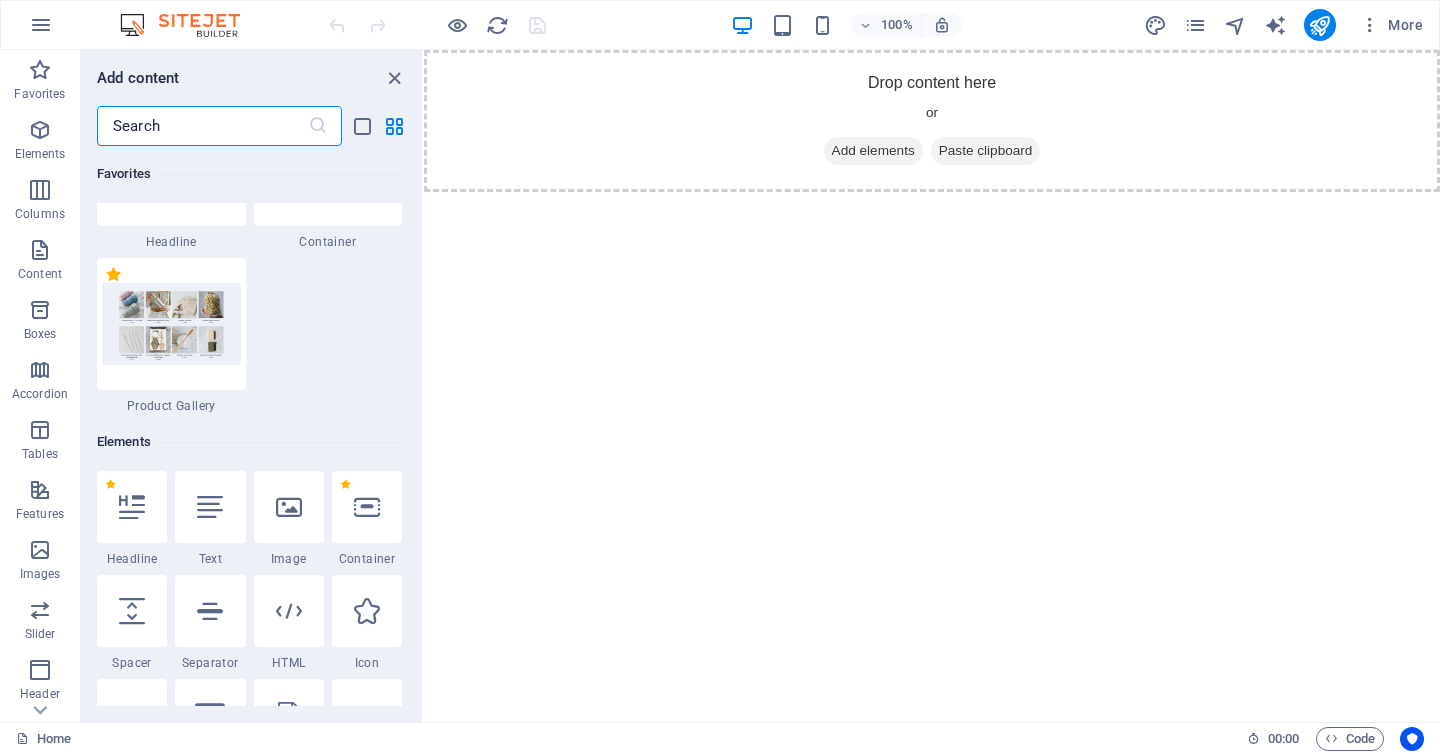 scroll, scrollTop: 115, scrollLeft: 0, axis: vertical 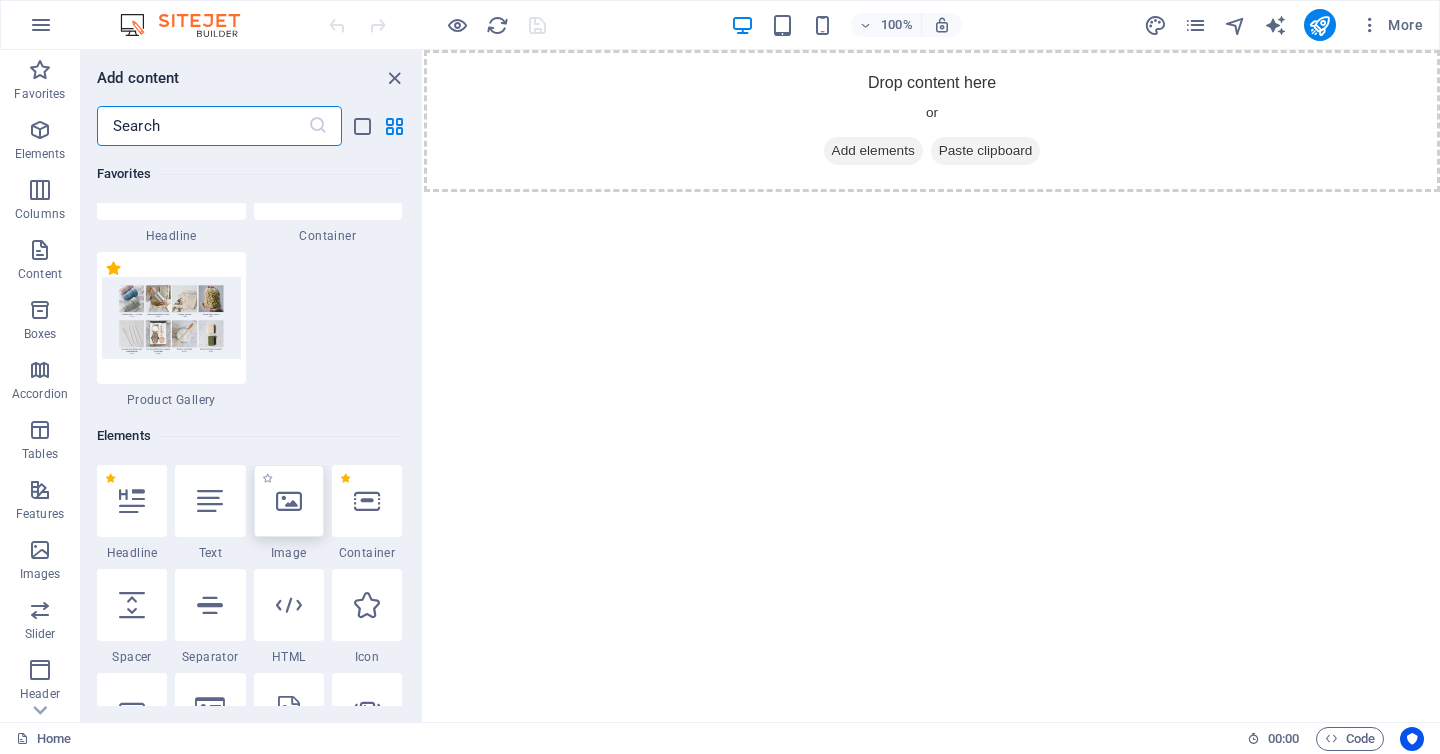 click at bounding box center [289, 501] 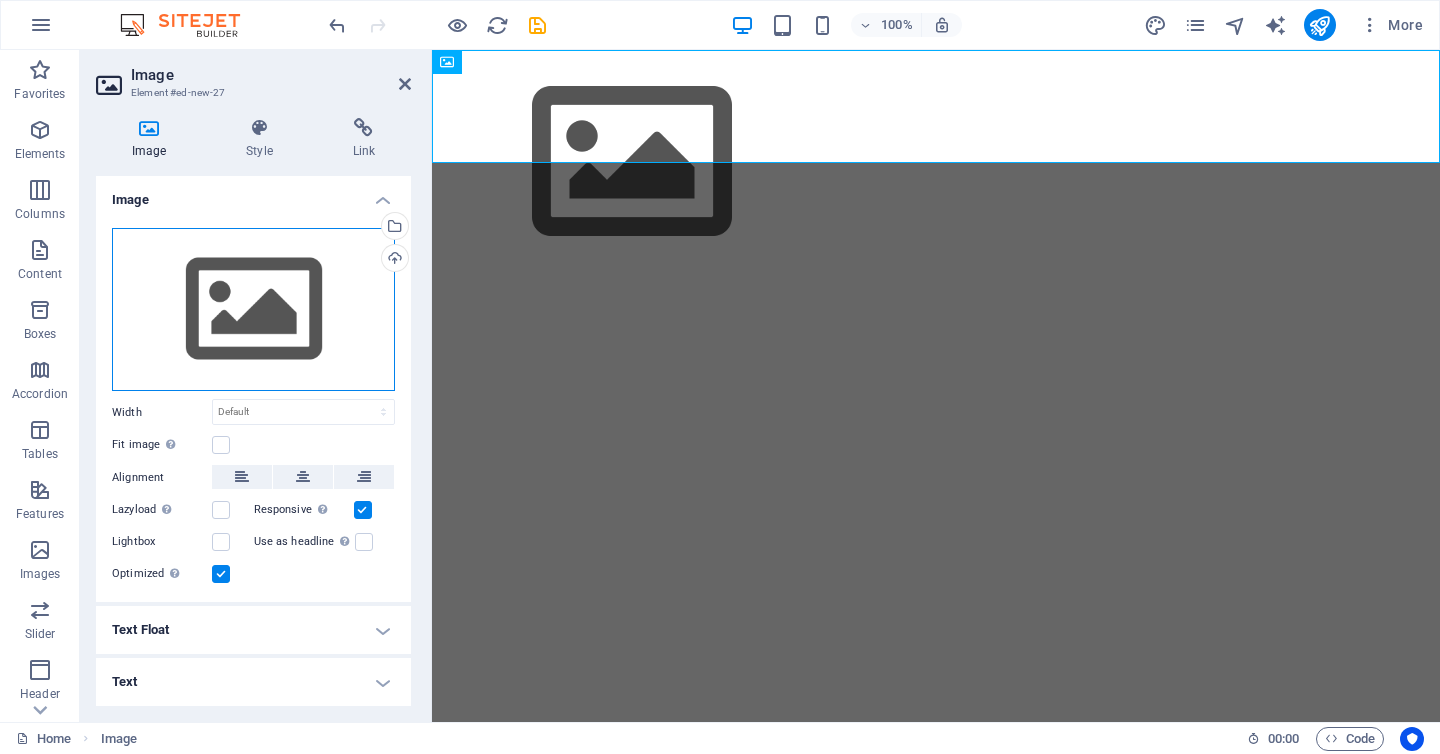 click on "Drag files here, click to choose files or select files from Files or our free stock photos & videos" at bounding box center (253, 310) 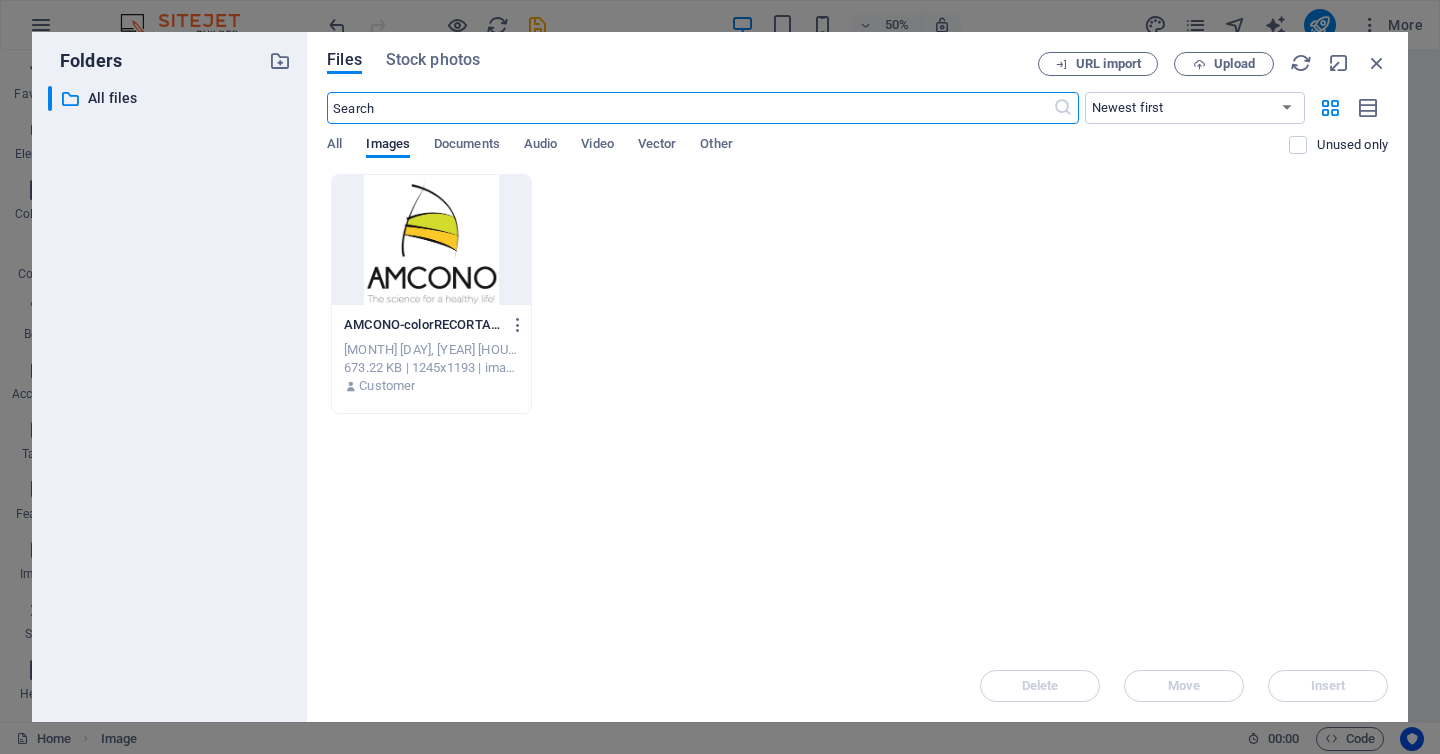 click at bounding box center (431, 240) 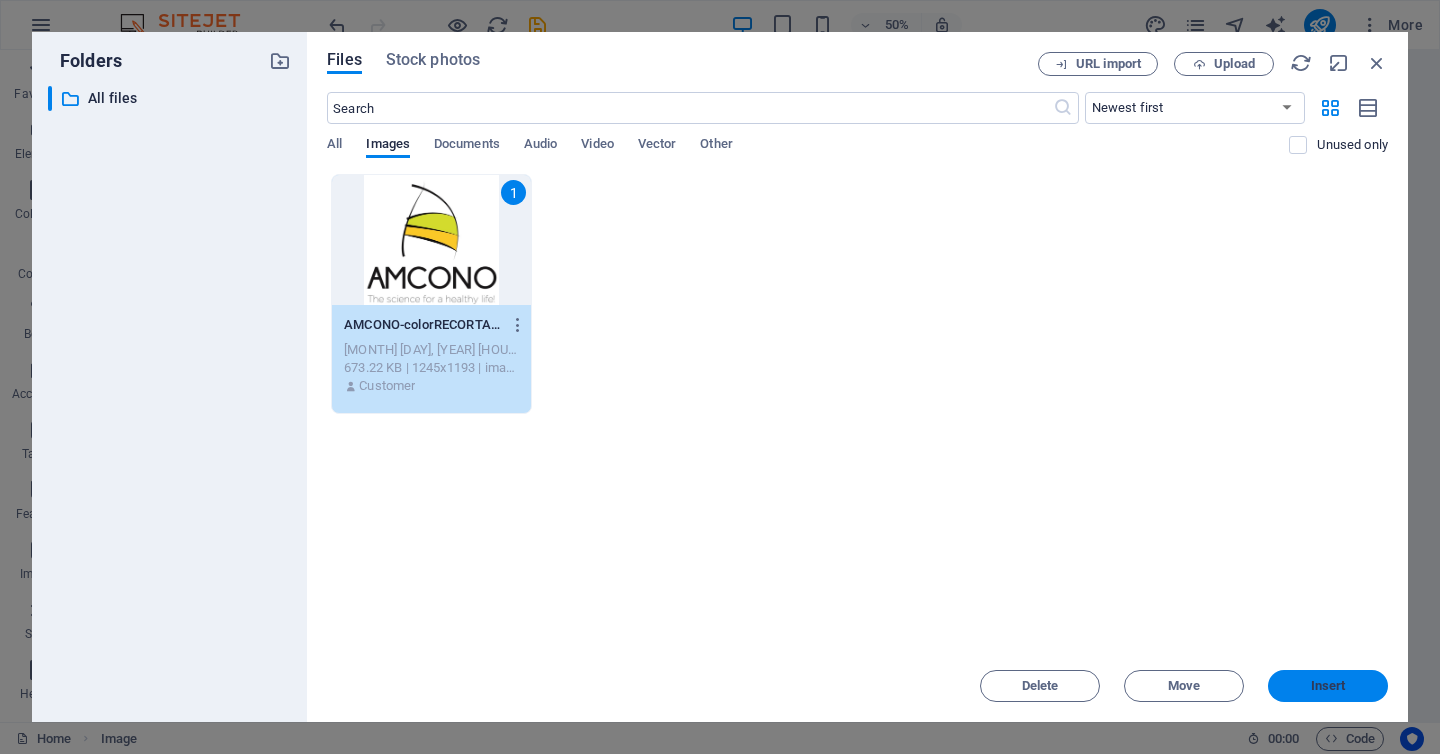 click on "Insert" at bounding box center (1328, 686) 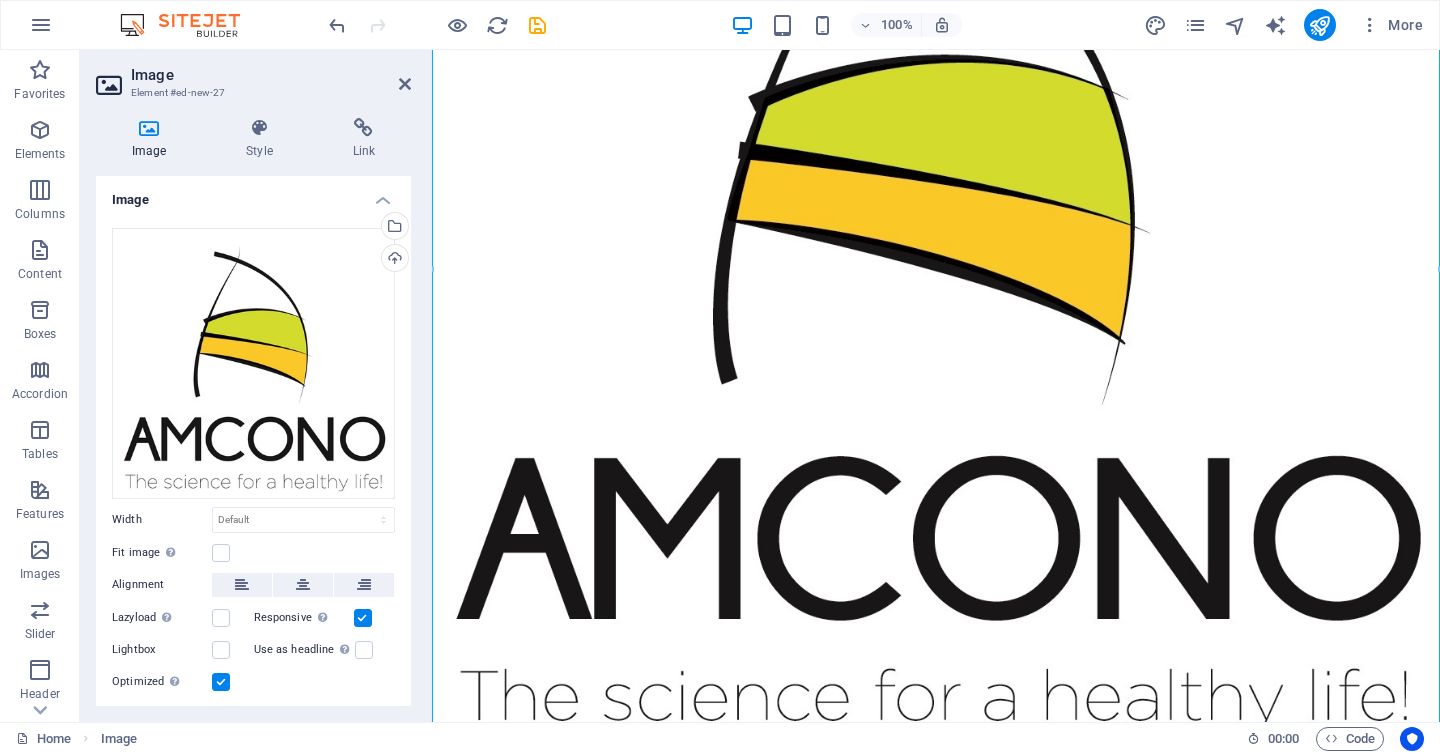 scroll, scrollTop: 294, scrollLeft: 0, axis: vertical 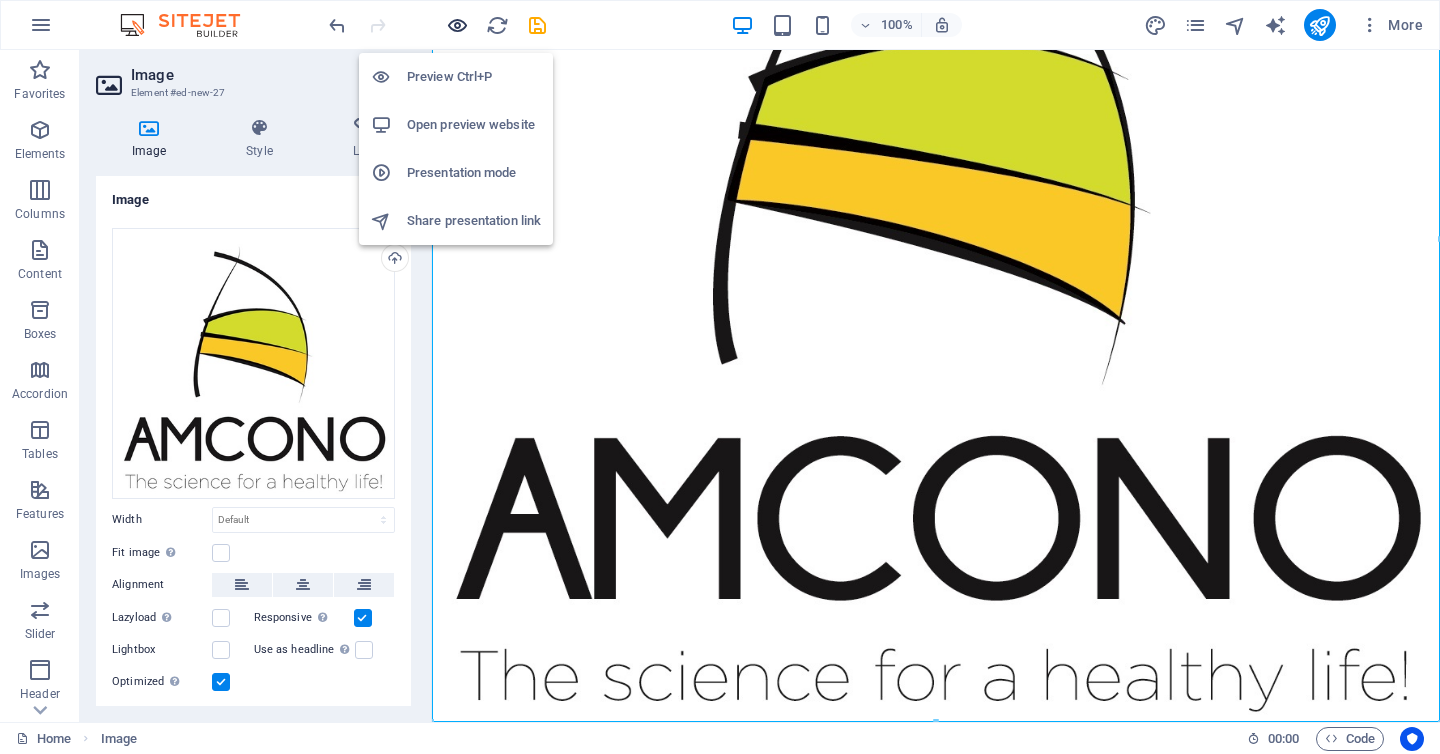 click at bounding box center [457, 25] 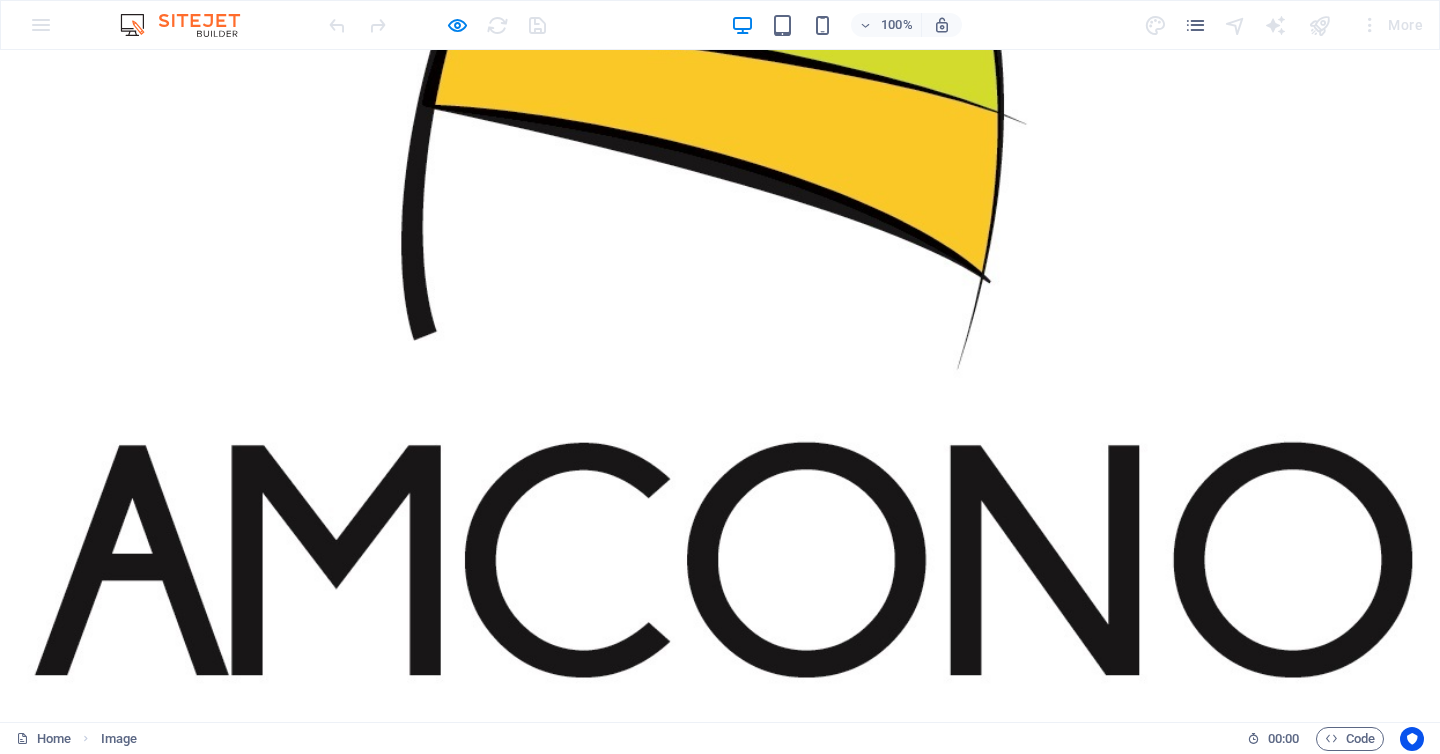 scroll, scrollTop: 0, scrollLeft: 0, axis: both 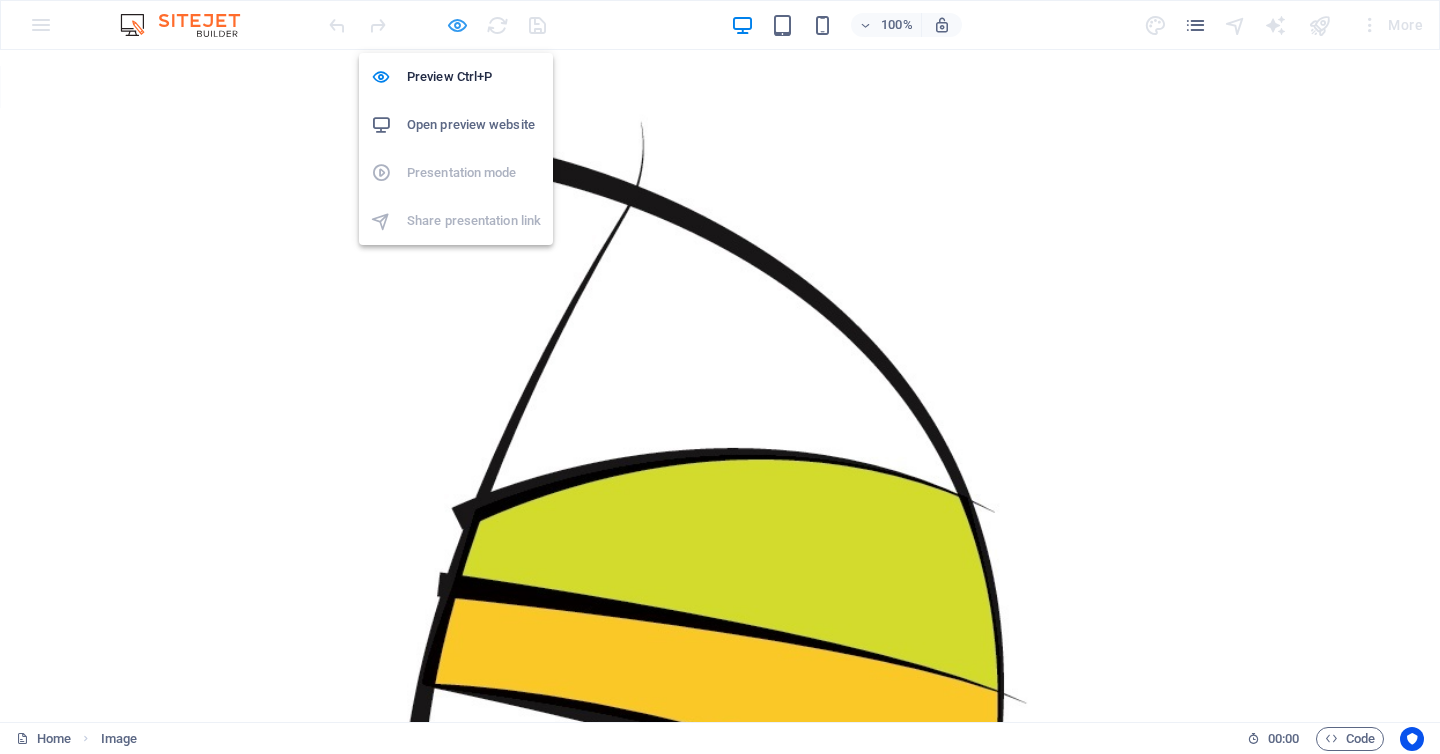 click at bounding box center [457, 25] 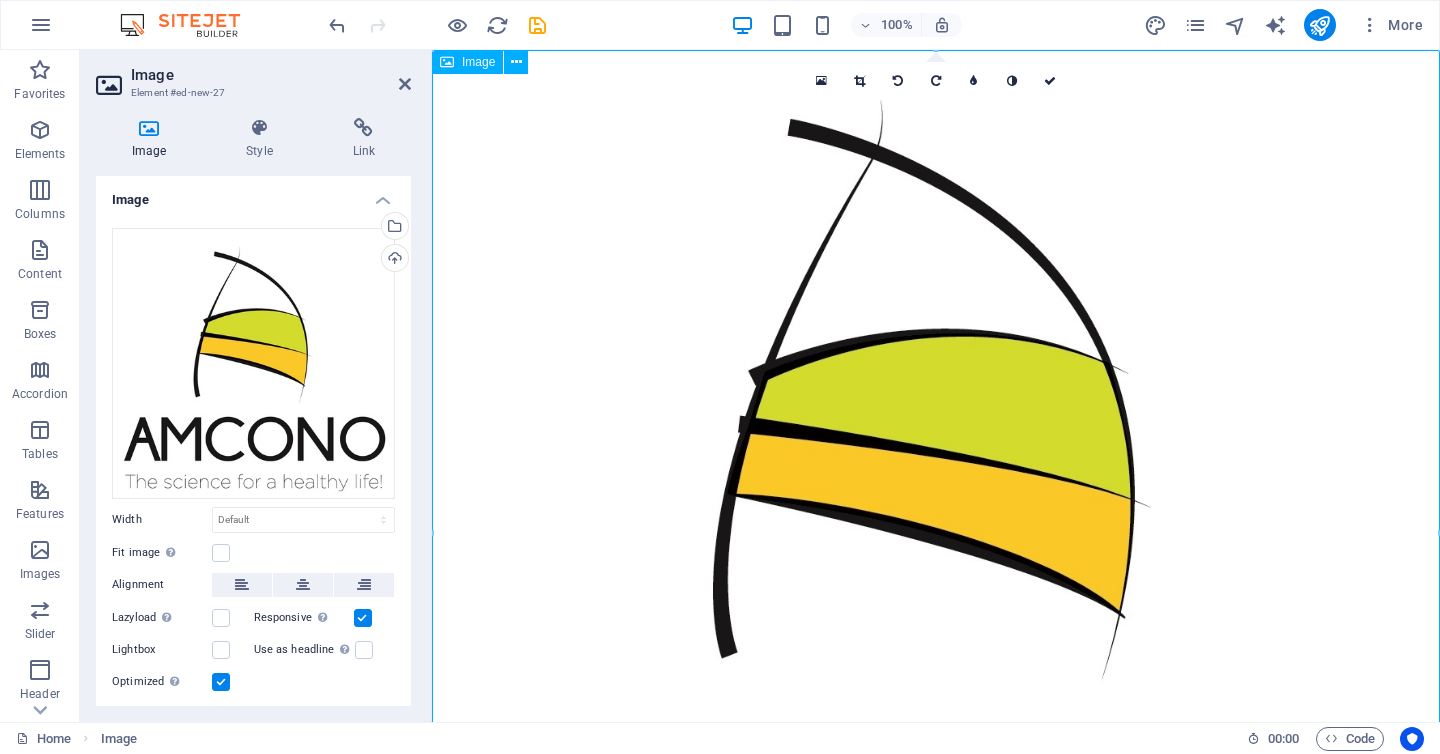 click at bounding box center [936, 533] 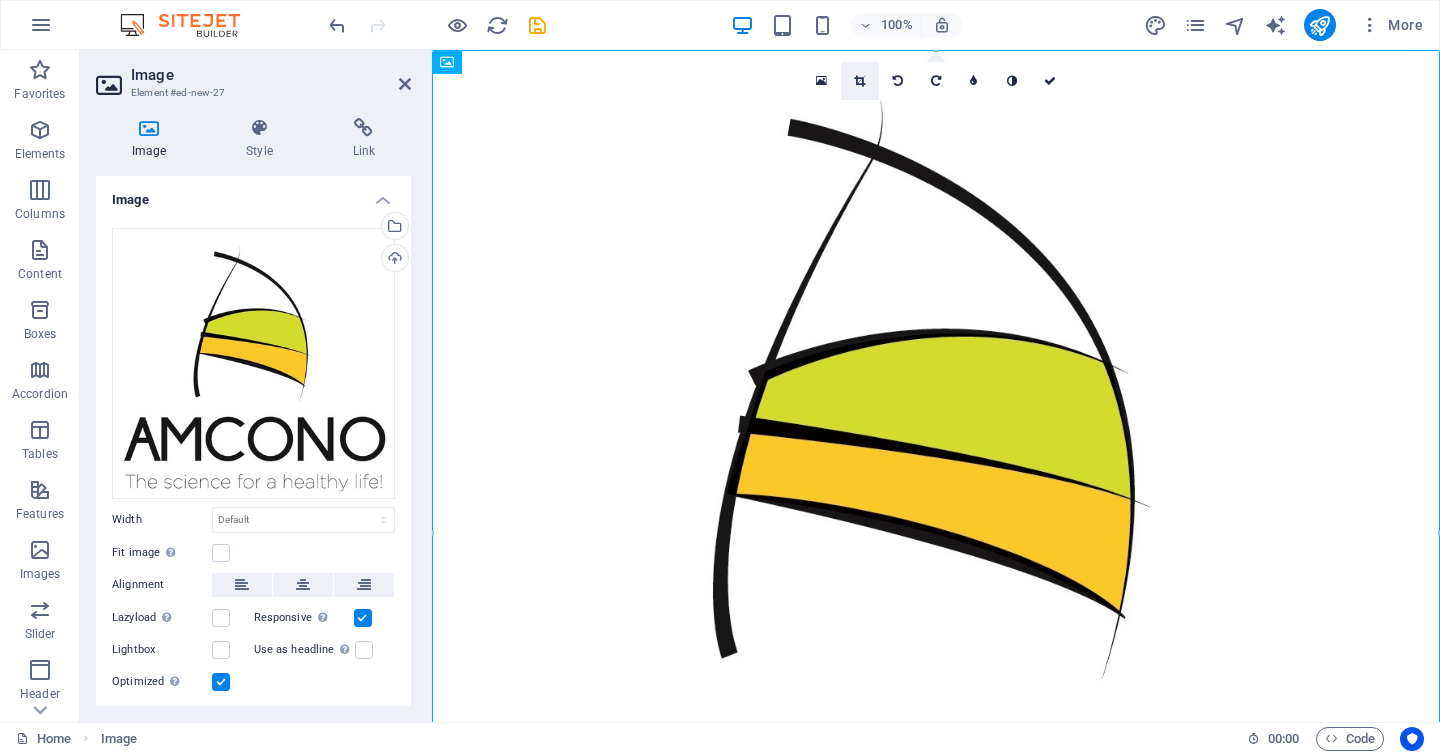 click at bounding box center (859, 81) 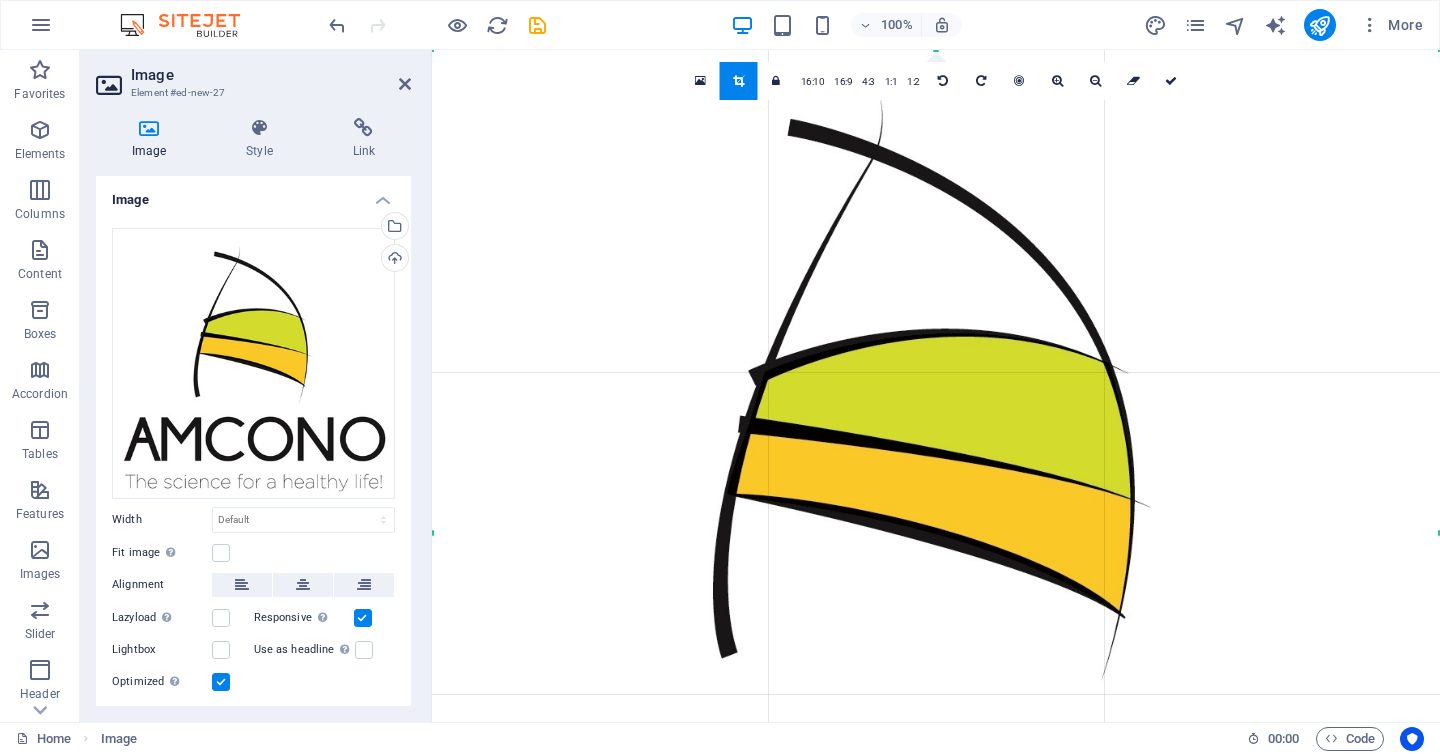 click on "4:3" at bounding box center [868, 82] 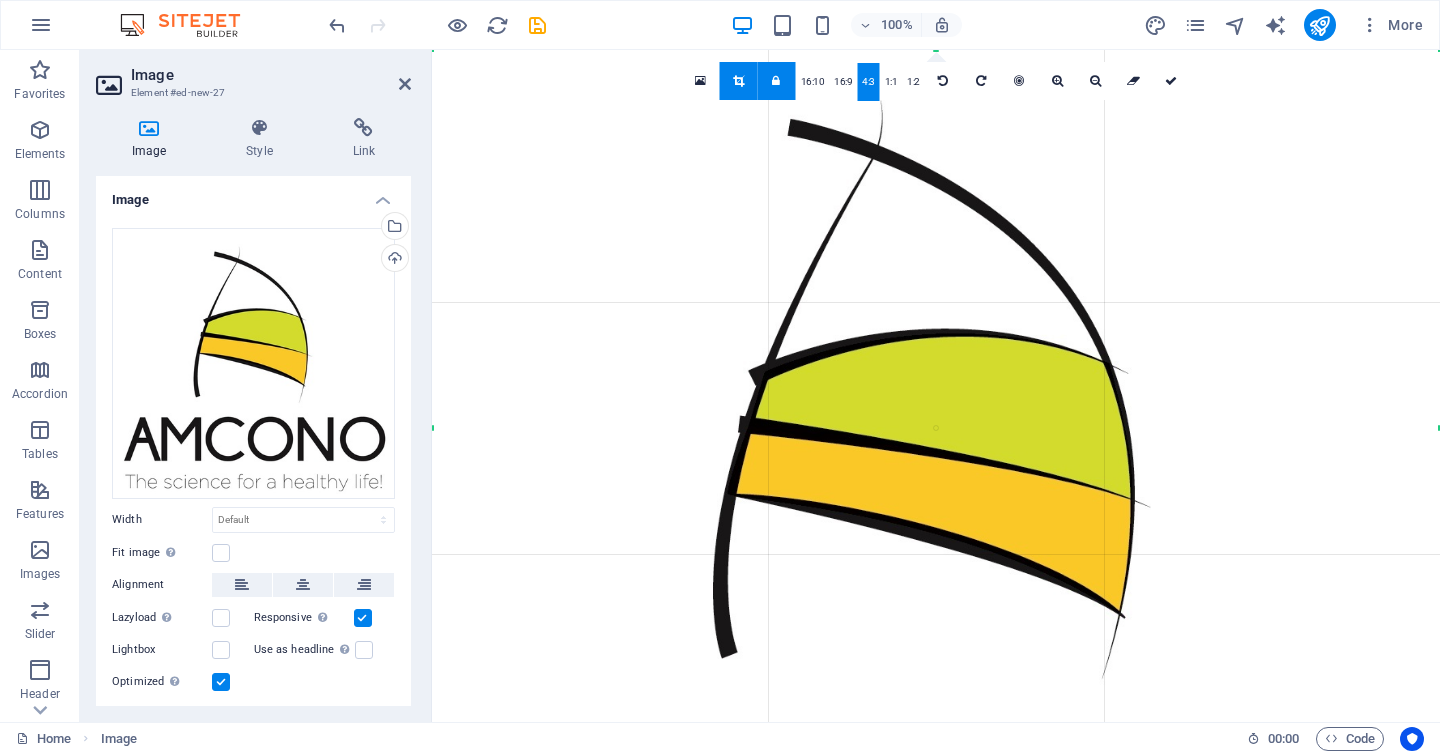 click on "4:3" at bounding box center [868, 82] 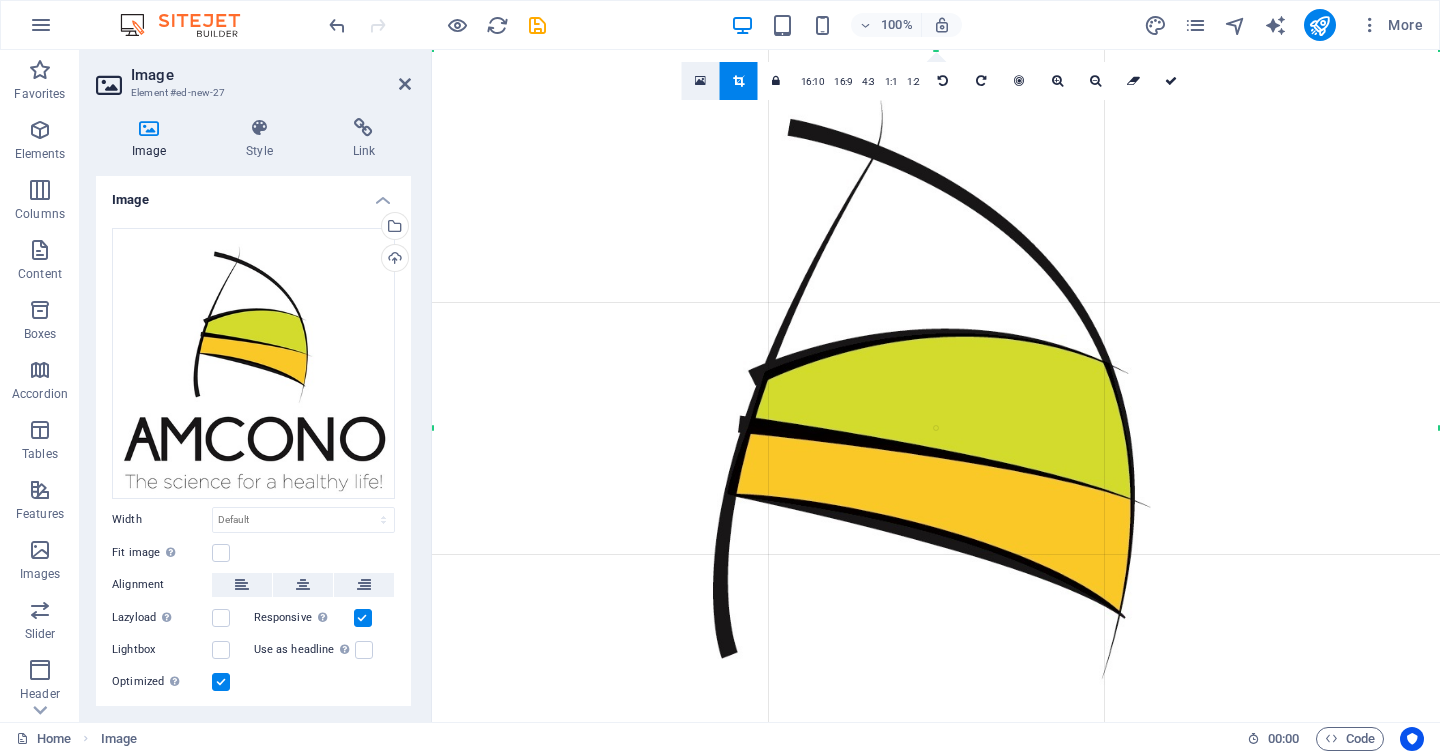click at bounding box center [701, 81] 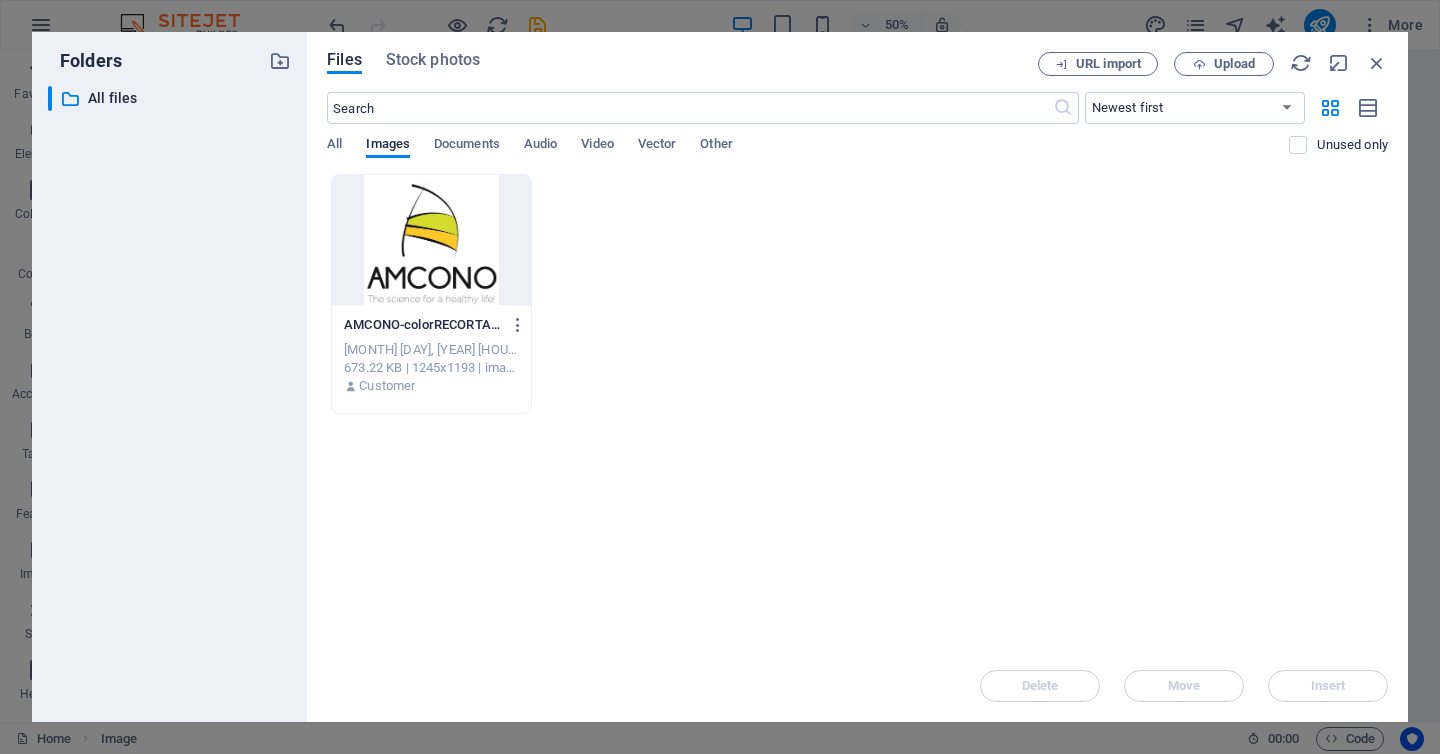 click at bounding box center (431, 240) 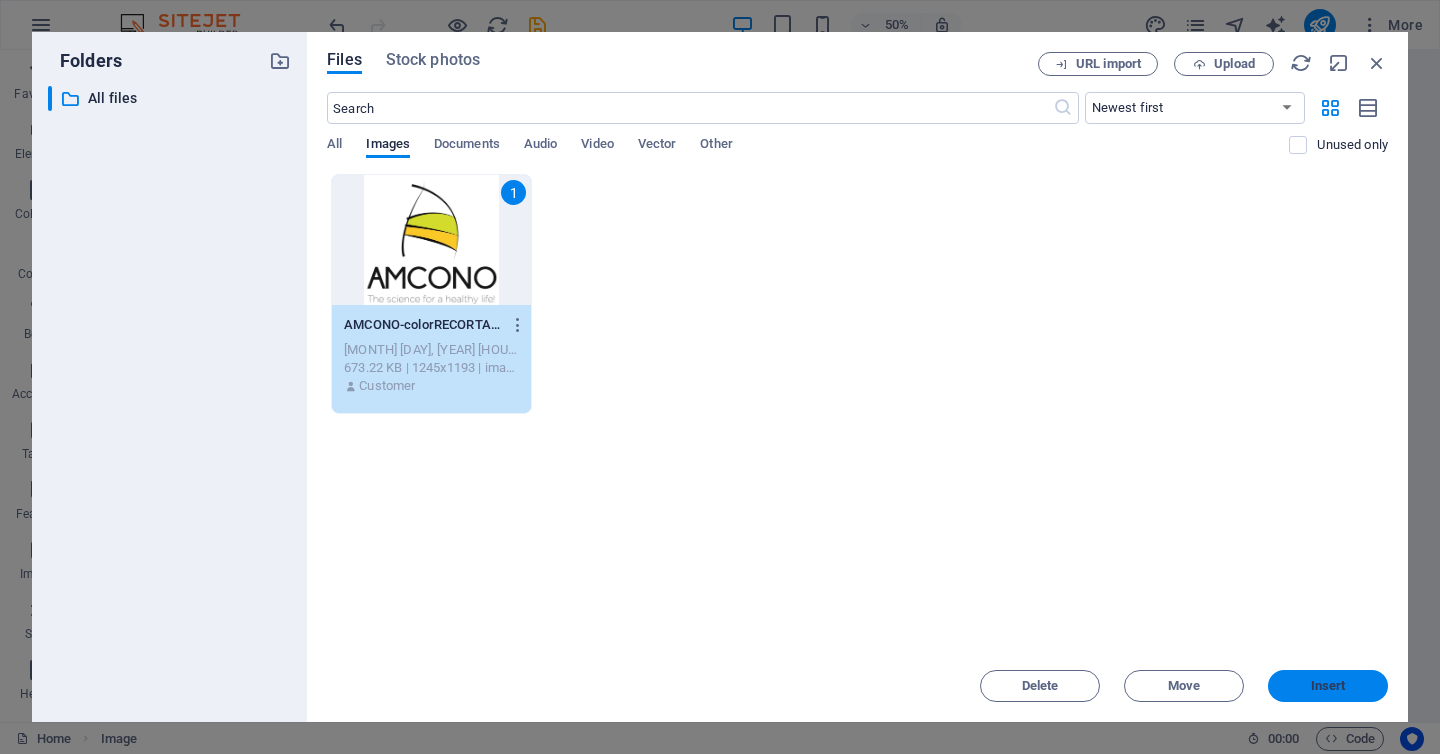 click on "Insert" at bounding box center (1328, 686) 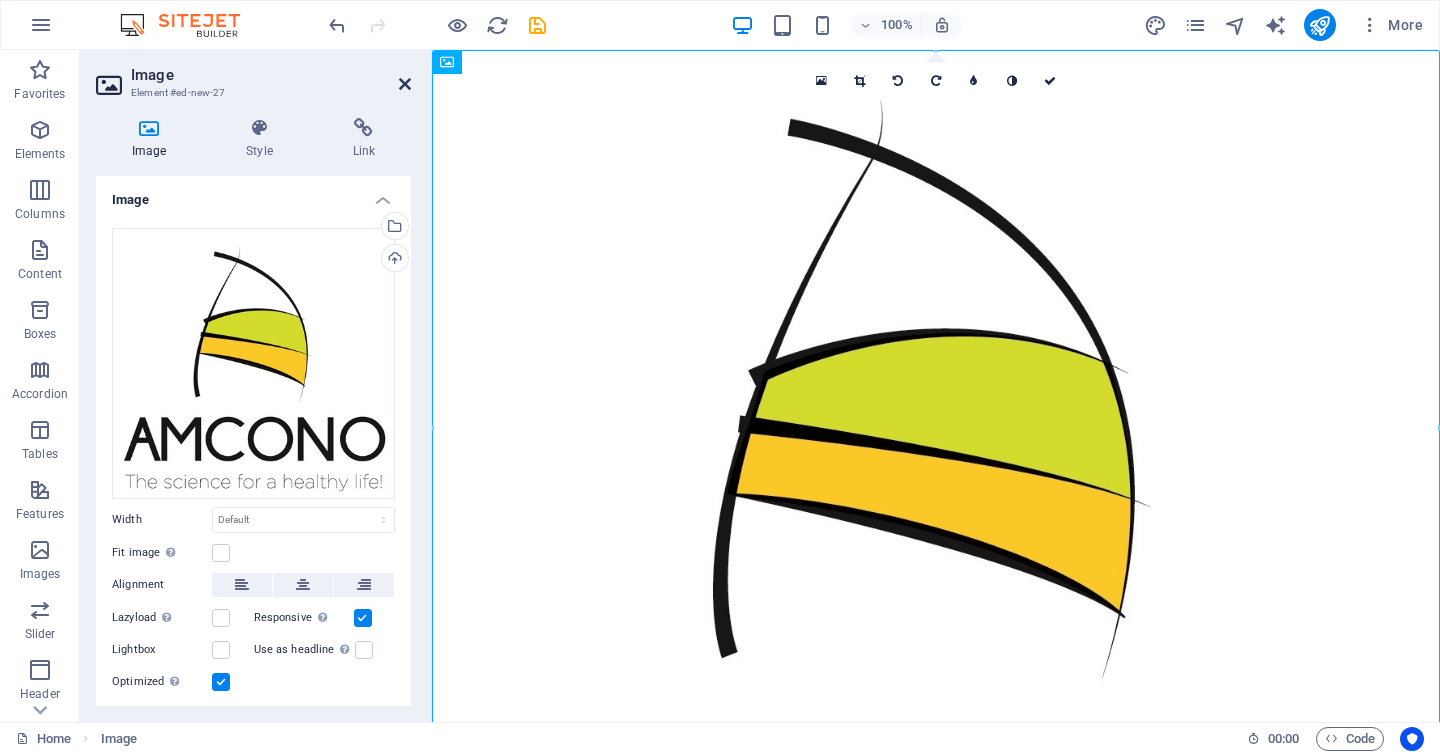 click at bounding box center [405, 84] 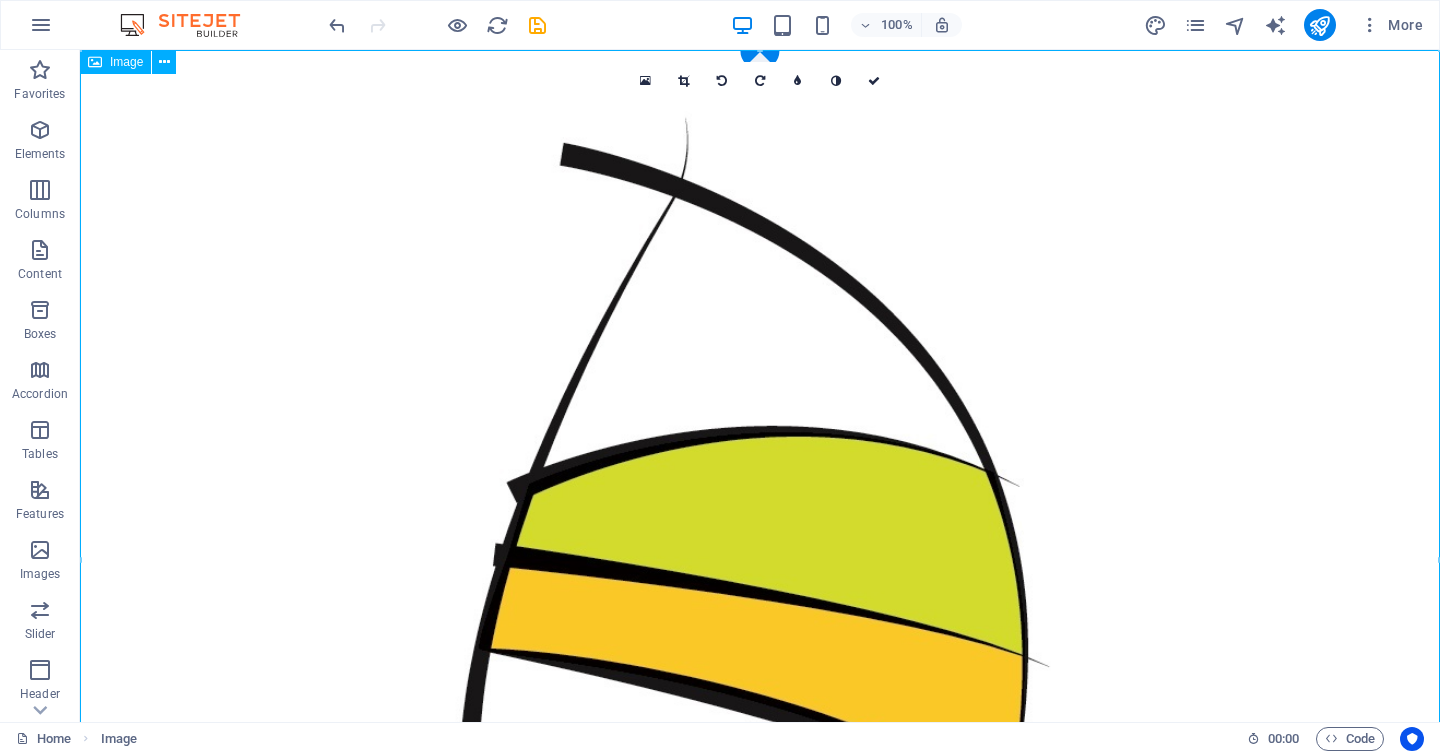 scroll, scrollTop: 1, scrollLeft: 0, axis: vertical 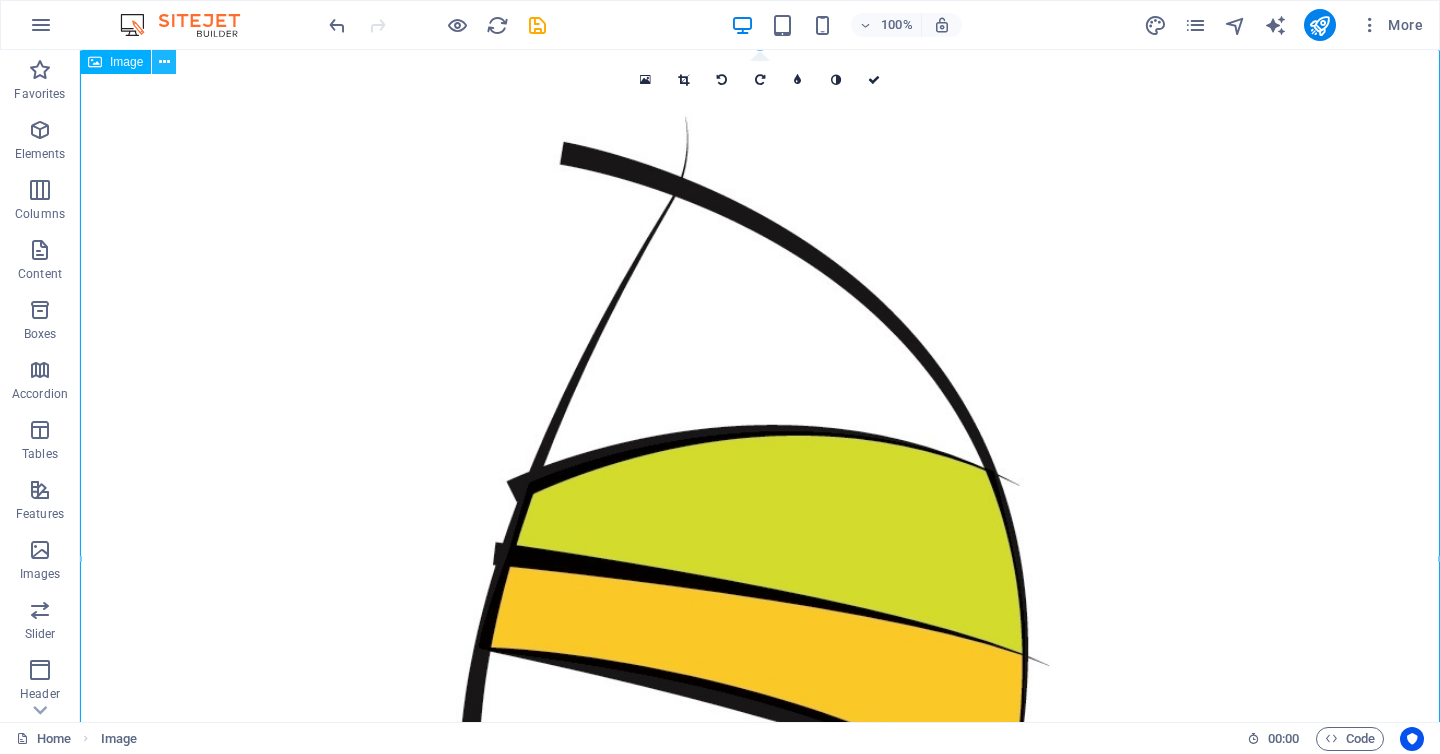 click at bounding box center [164, 62] 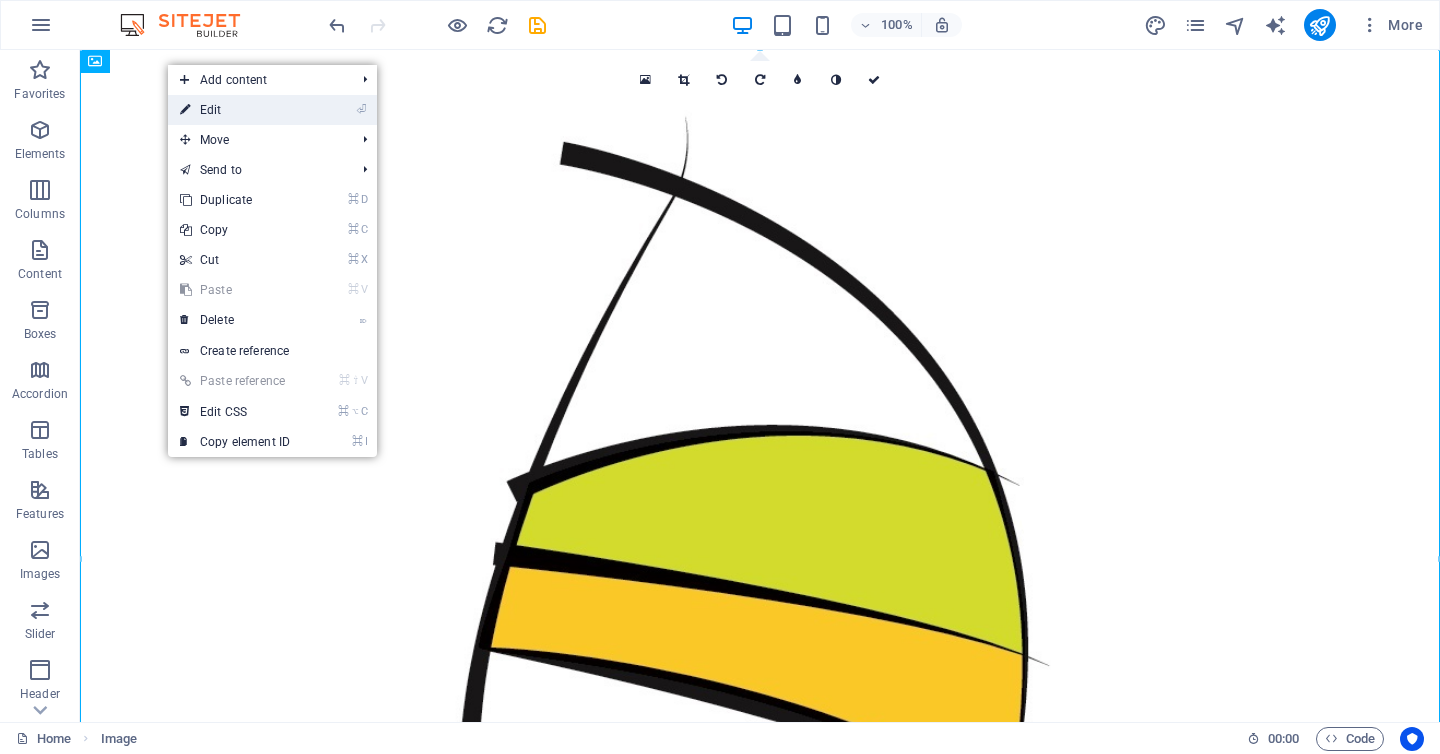 click on "⏎  Edit" at bounding box center [235, 110] 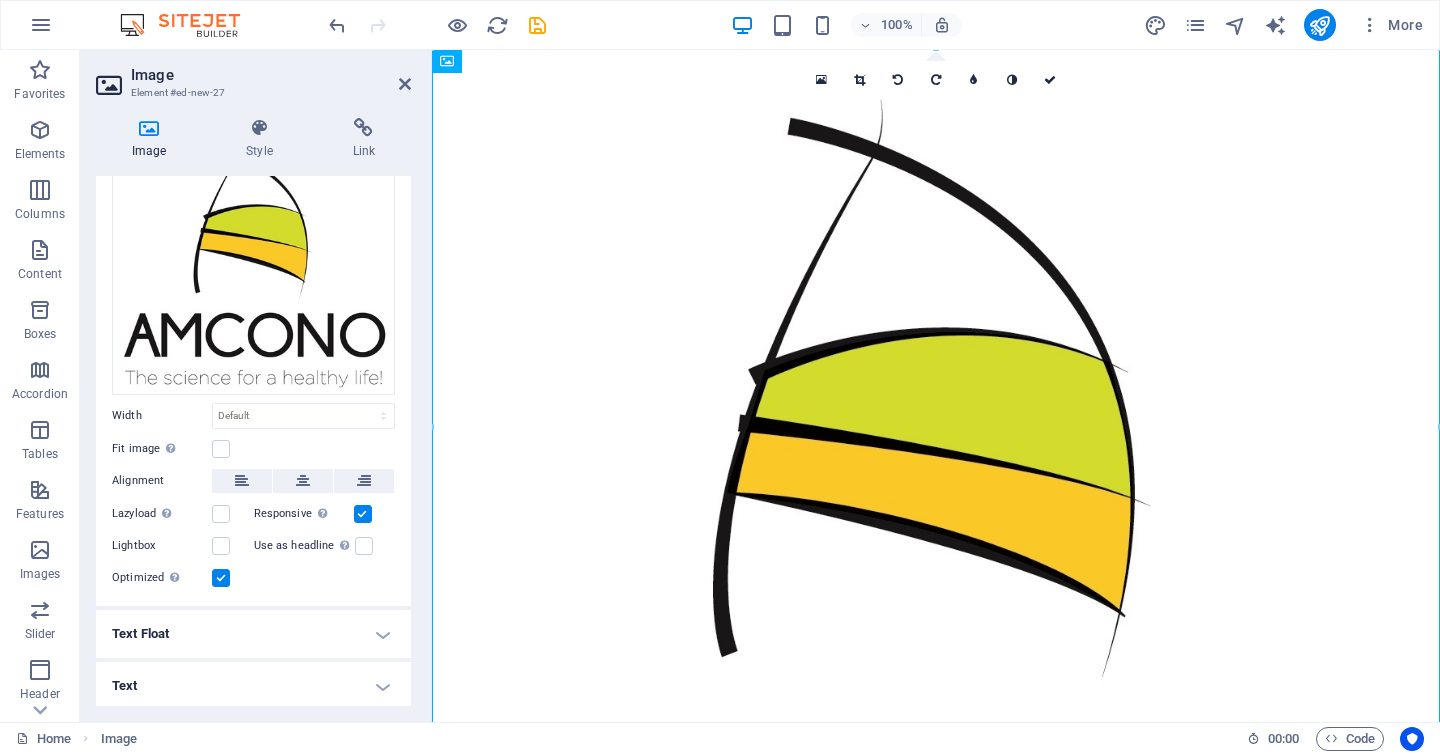 scroll, scrollTop: 0, scrollLeft: 0, axis: both 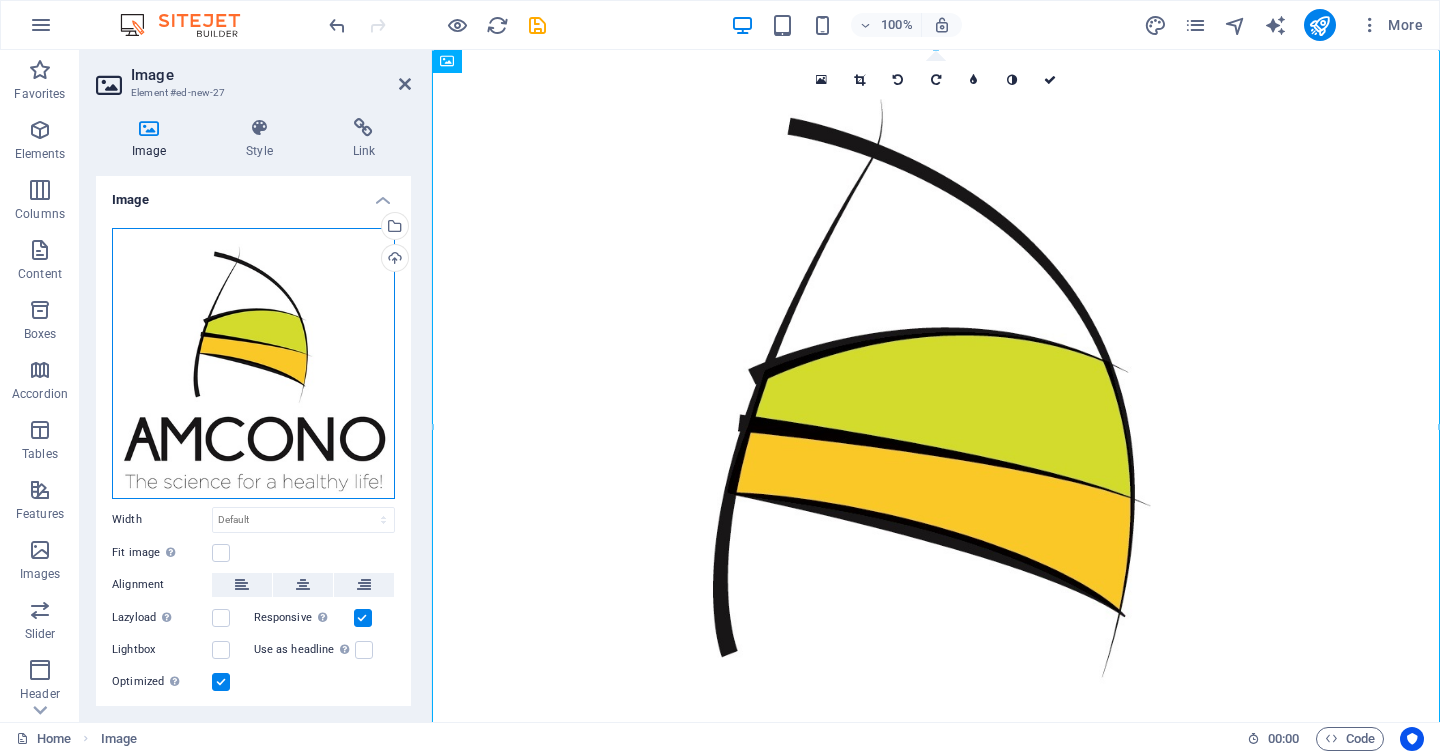 click on "Drag files here, click to choose files or select files from Files or our free stock photos & videos" at bounding box center [253, 363] 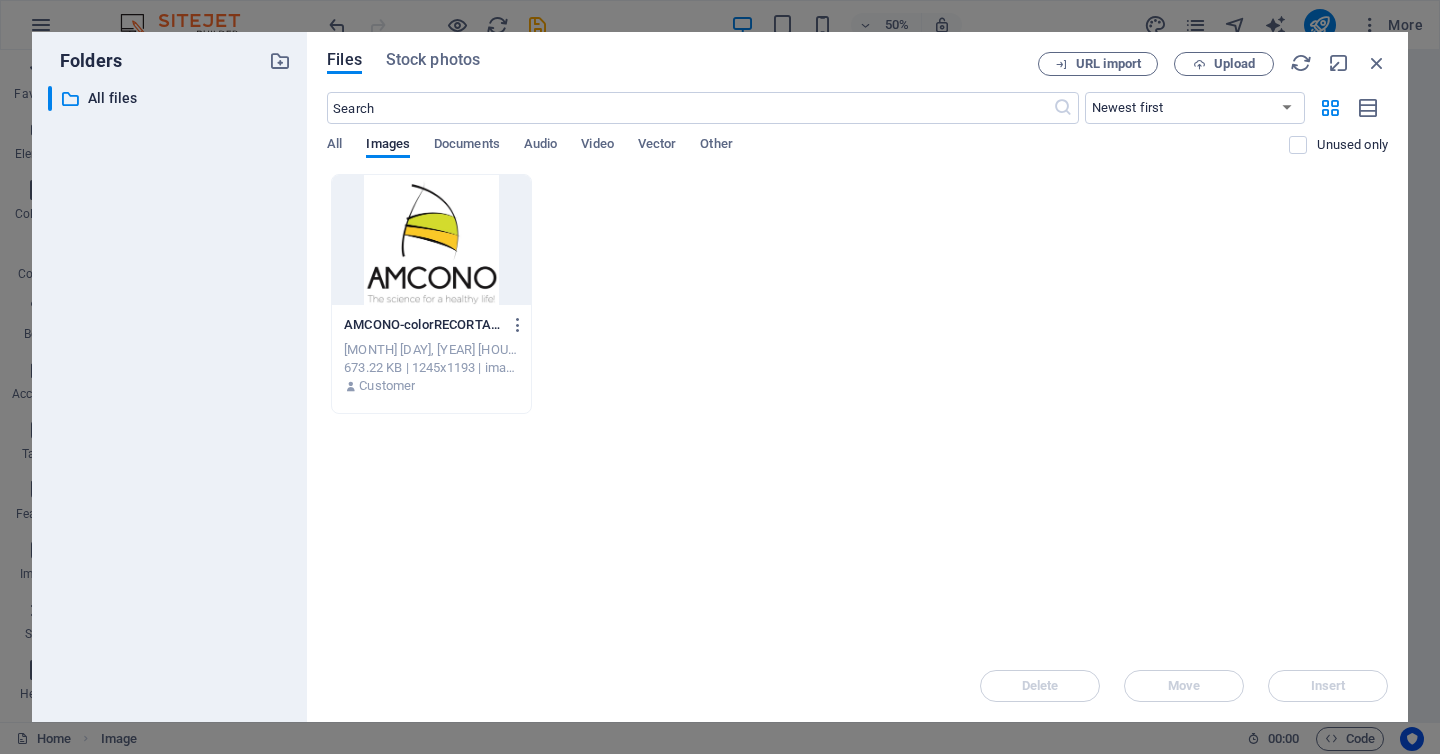 click at bounding box center [431, 240] 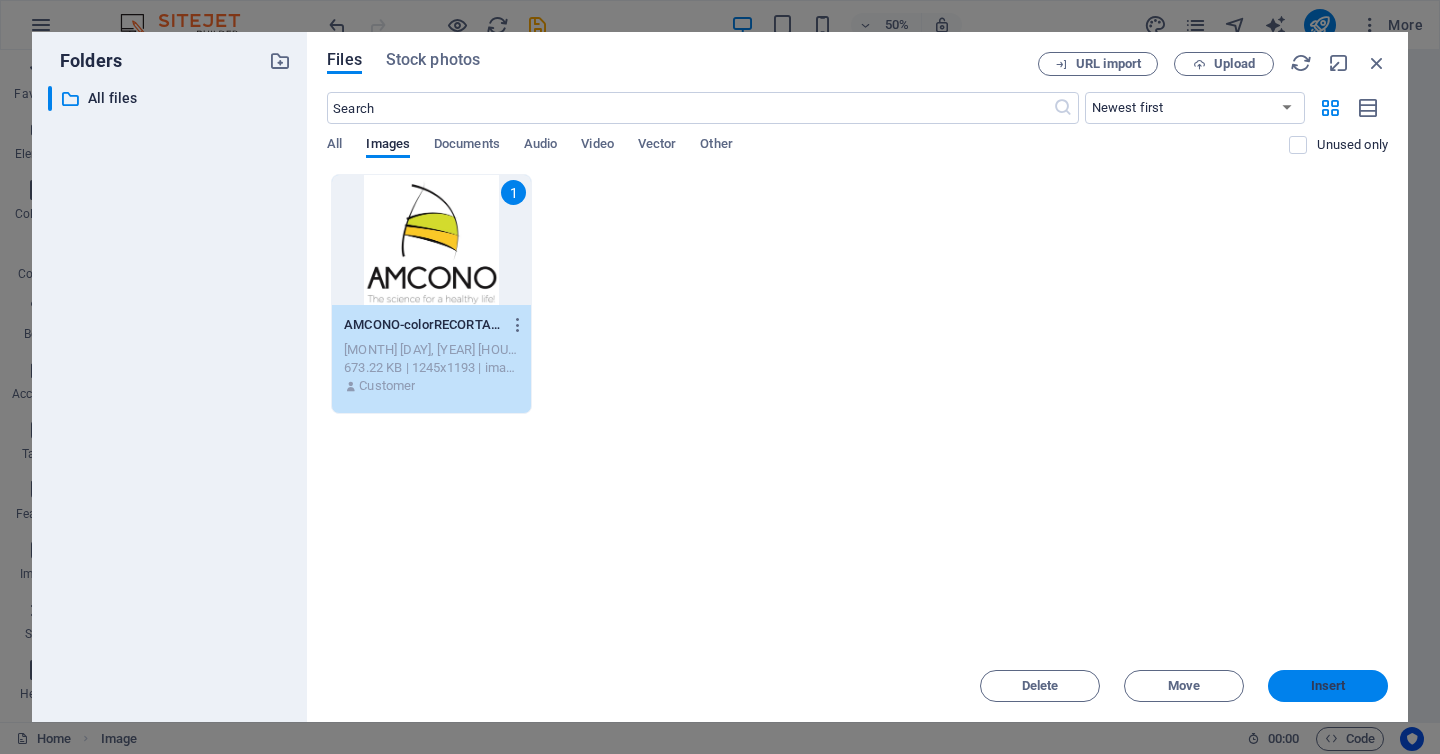 click on "Insert" at bounding box center [1328, 686] 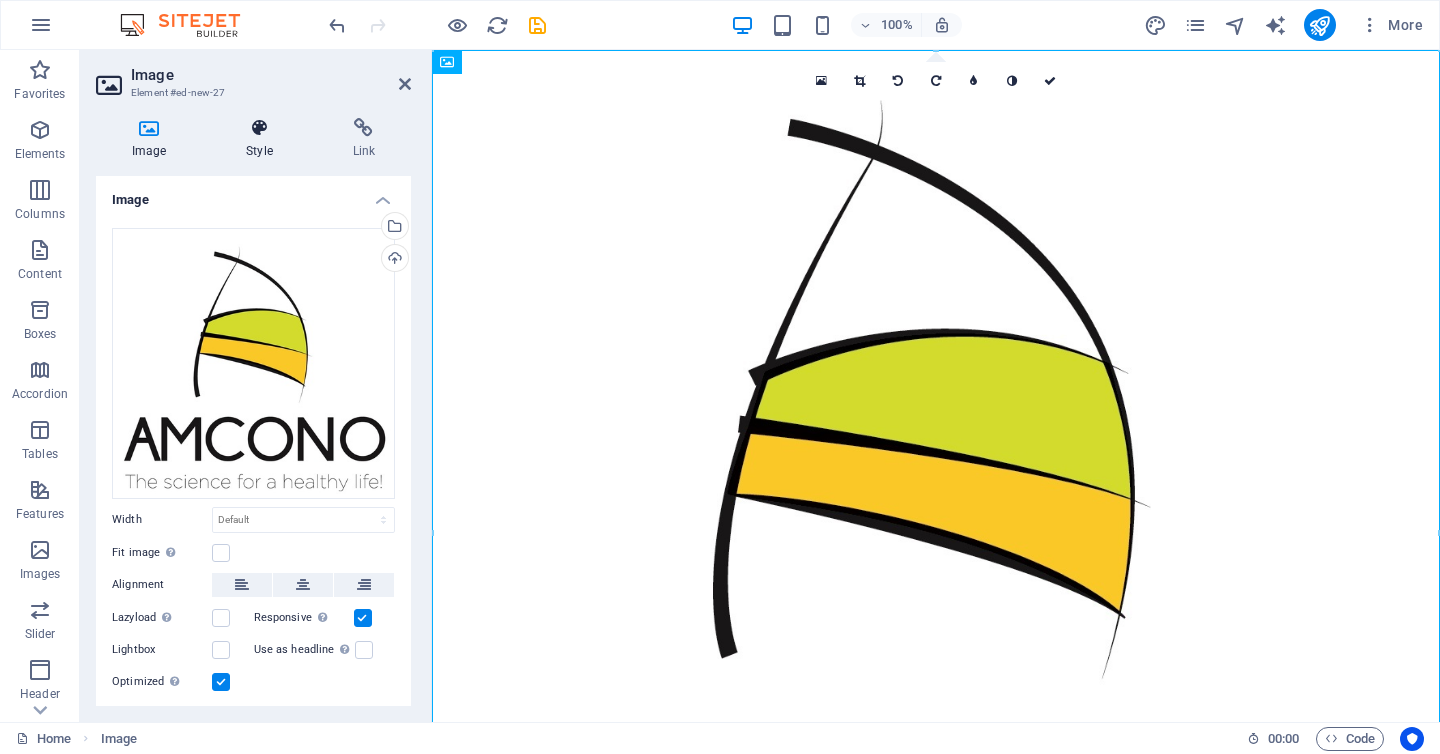 click at bounding box center (259, 128) 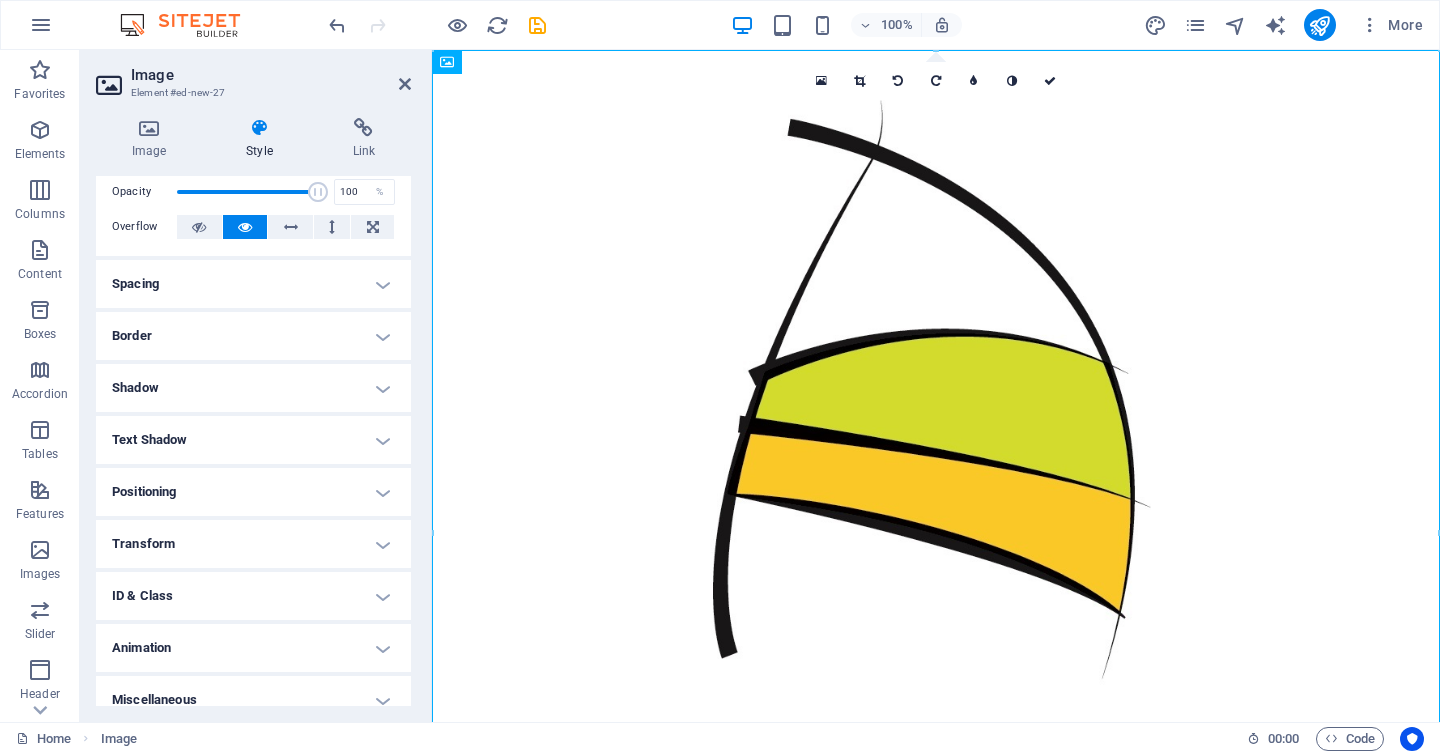 scroll, scrollTop: 100, scrollLeft: 0, axis: vertical 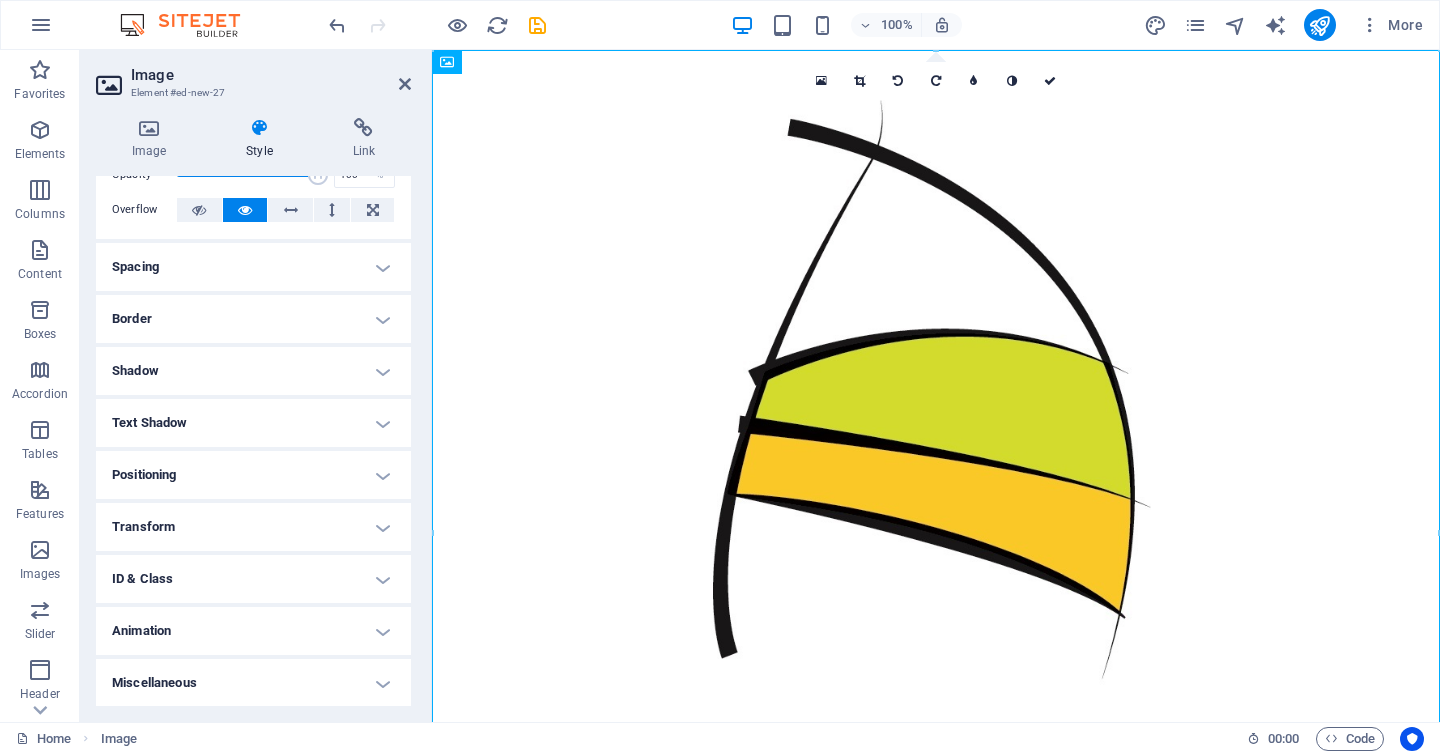 click on "Positioning" at bounding box center (253, 475) 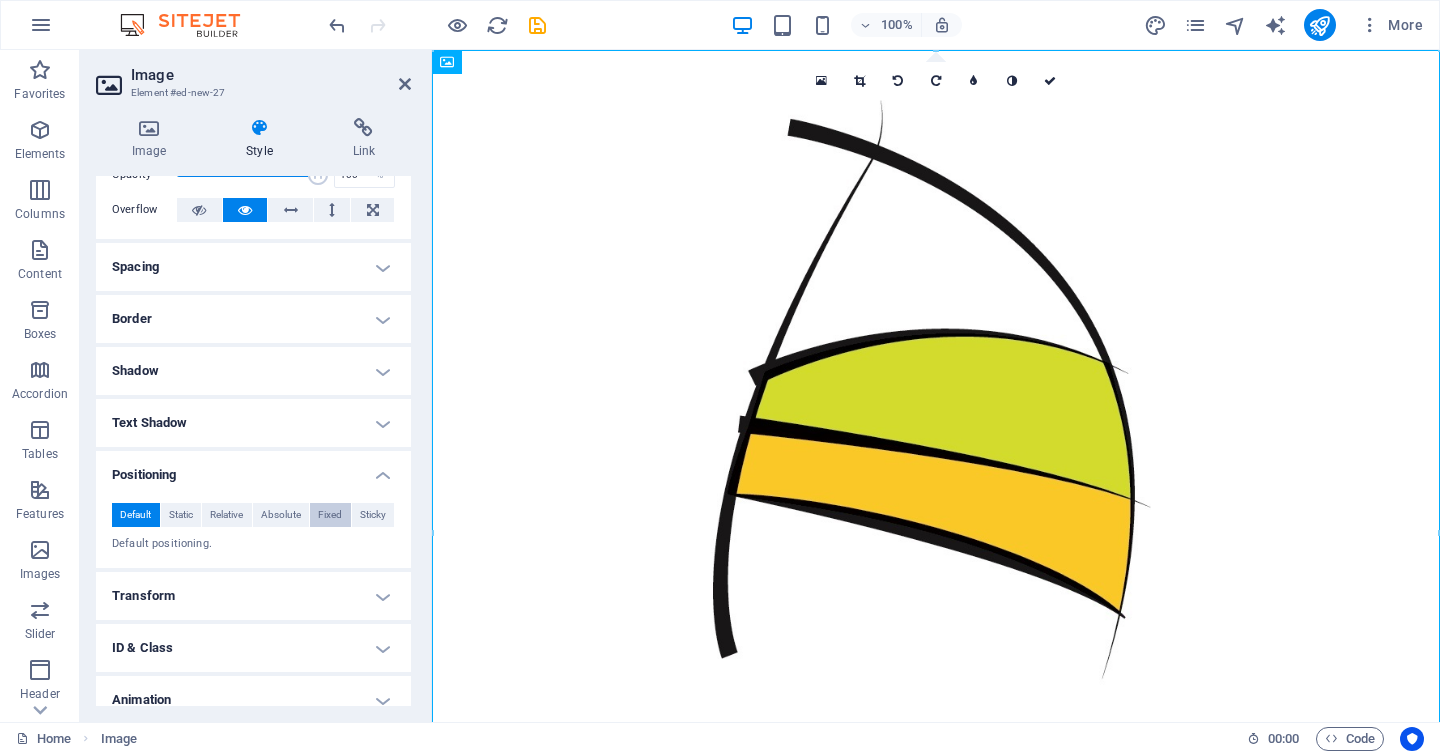 click on "Fixed" at bounding box center [330, 515] 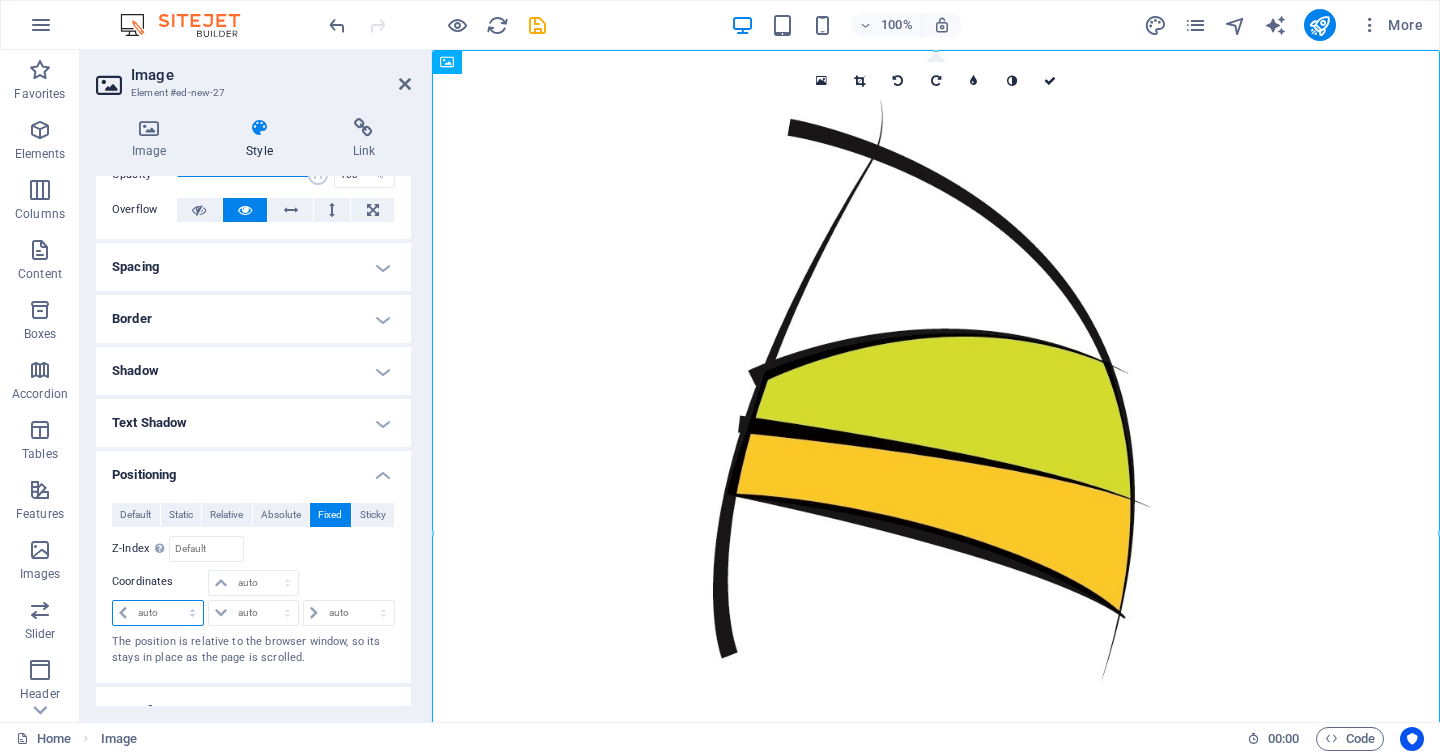 click on "auto px rem % em" at bounding box center [158, 613] 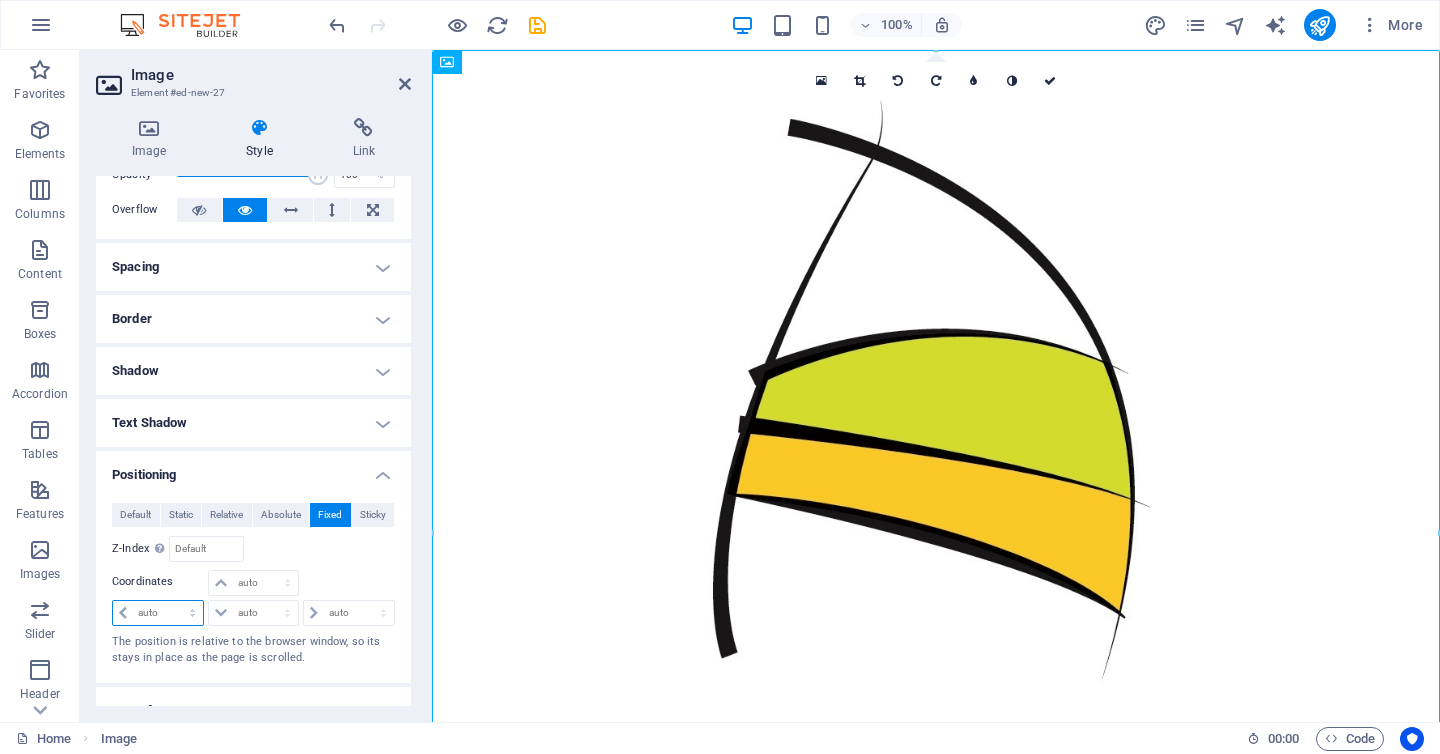 select on "%" 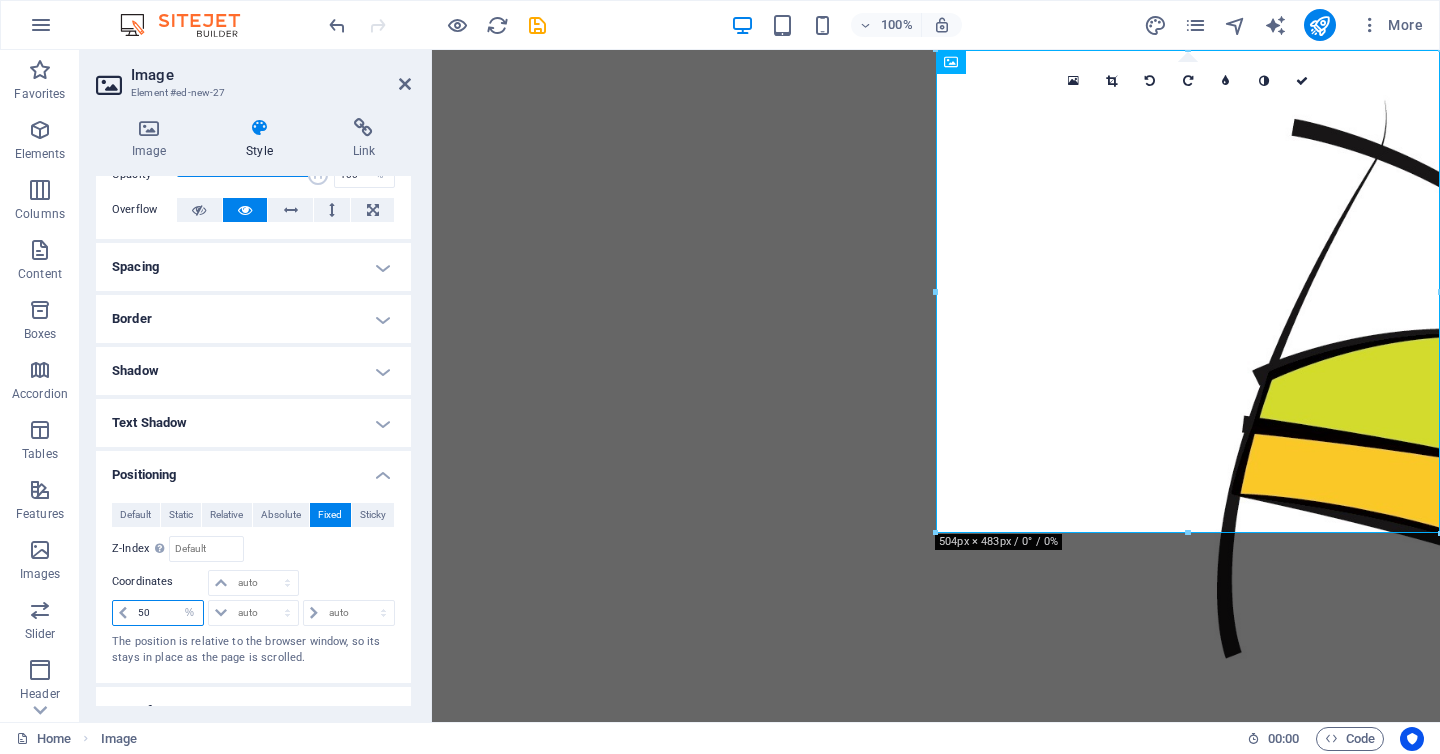 type on "50" 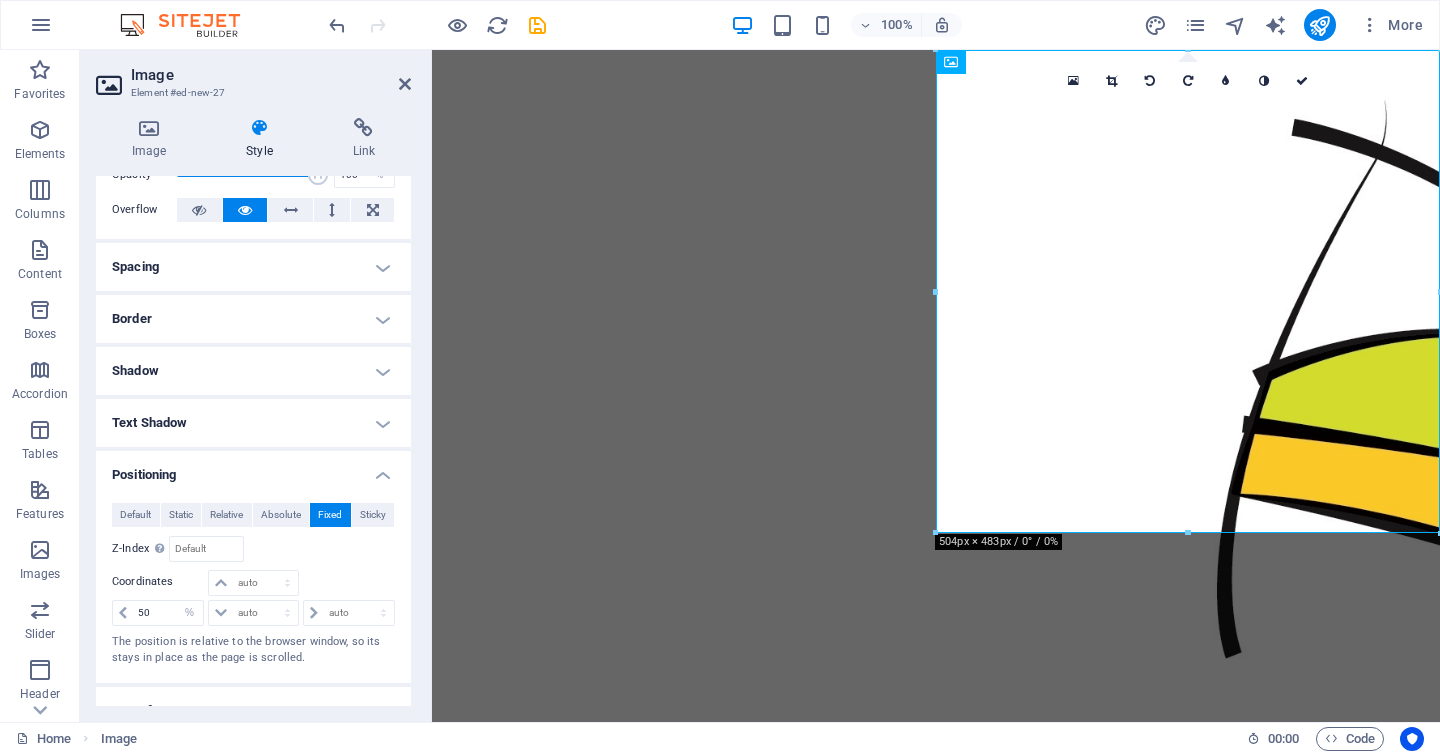 click on "Skip to main content" at bounding box center (936, 50) 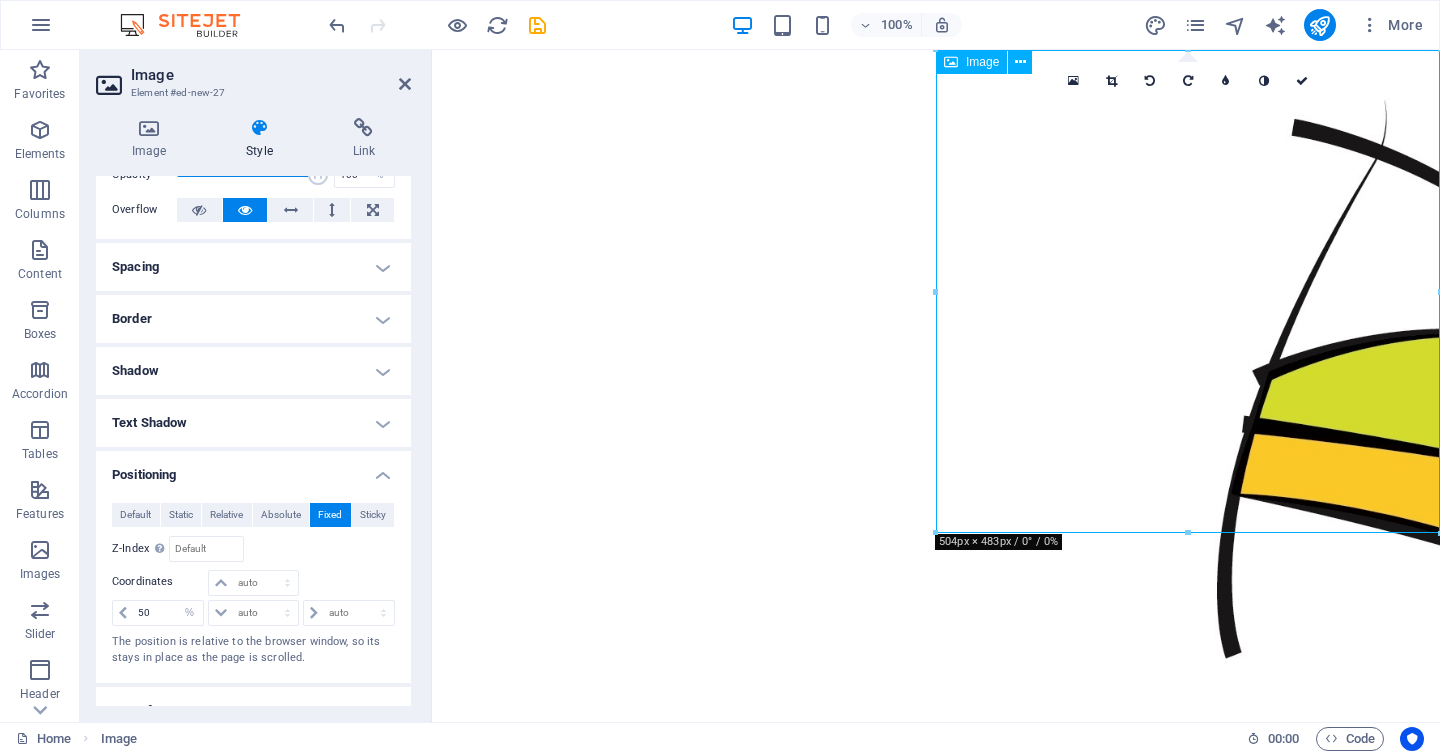 drag, startPoint x: 1198, startPoint y: 351, endPoint x: 1048, endPoint y: 444, distance: 176.4908 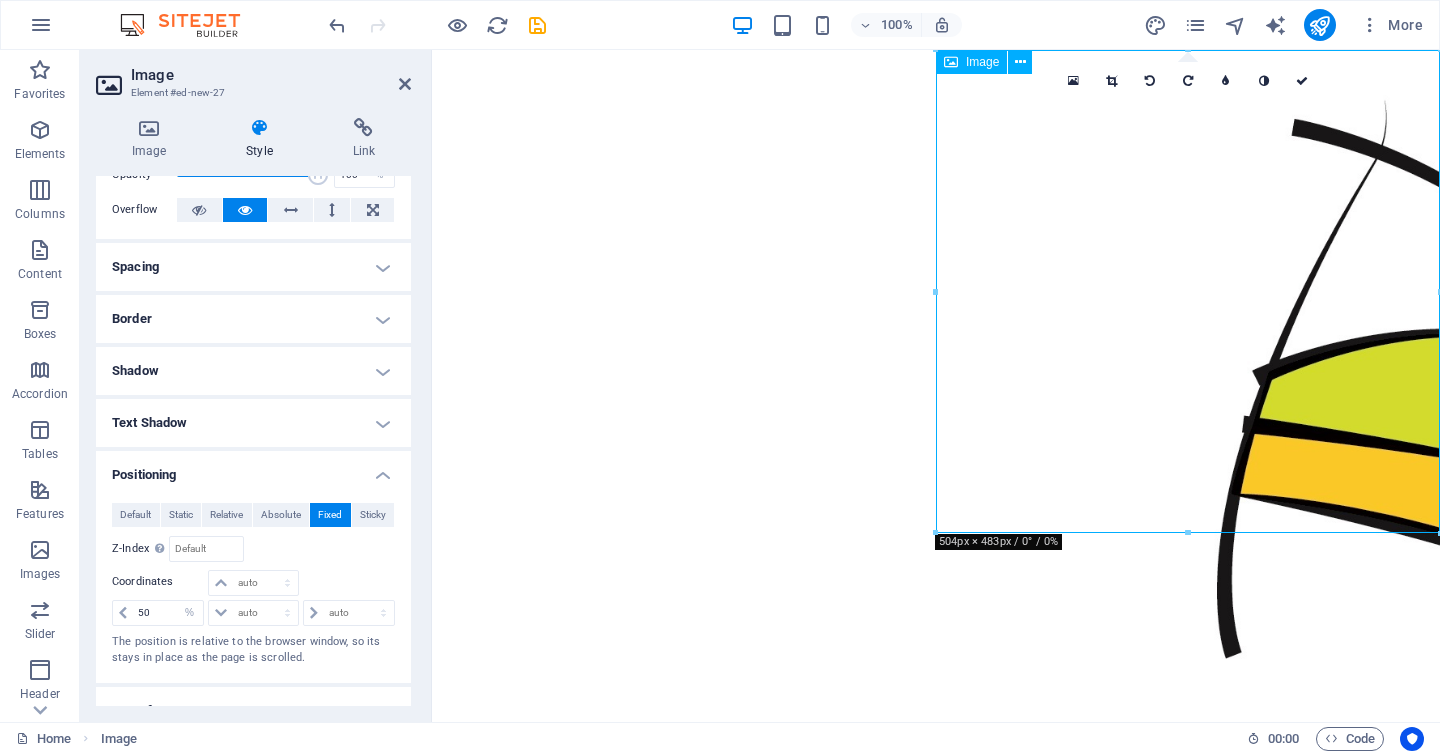 click at bounding box center (1440, 533) 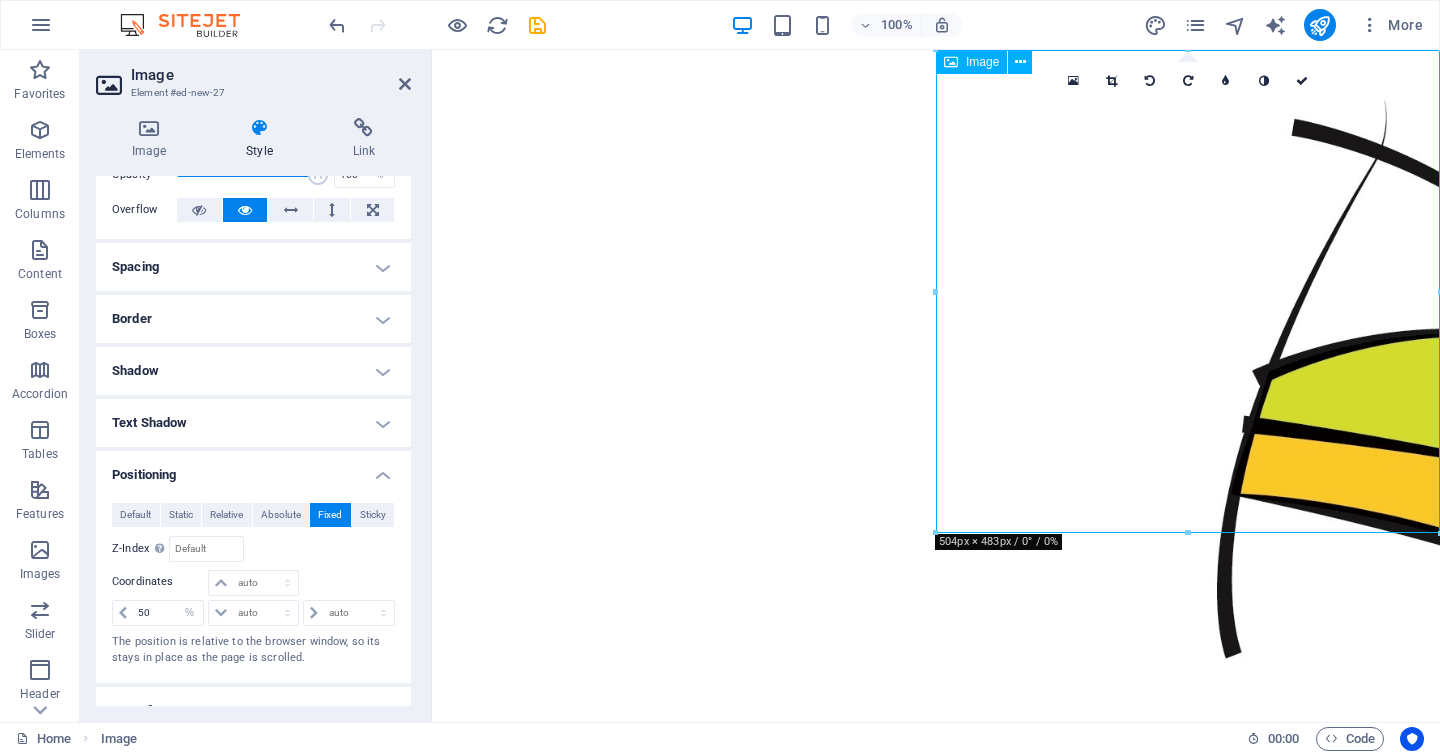drag, startPoint x: 1216, startPoint y: 278, endPoint x: 1123, endPoint y: 422, distance: 171.42053 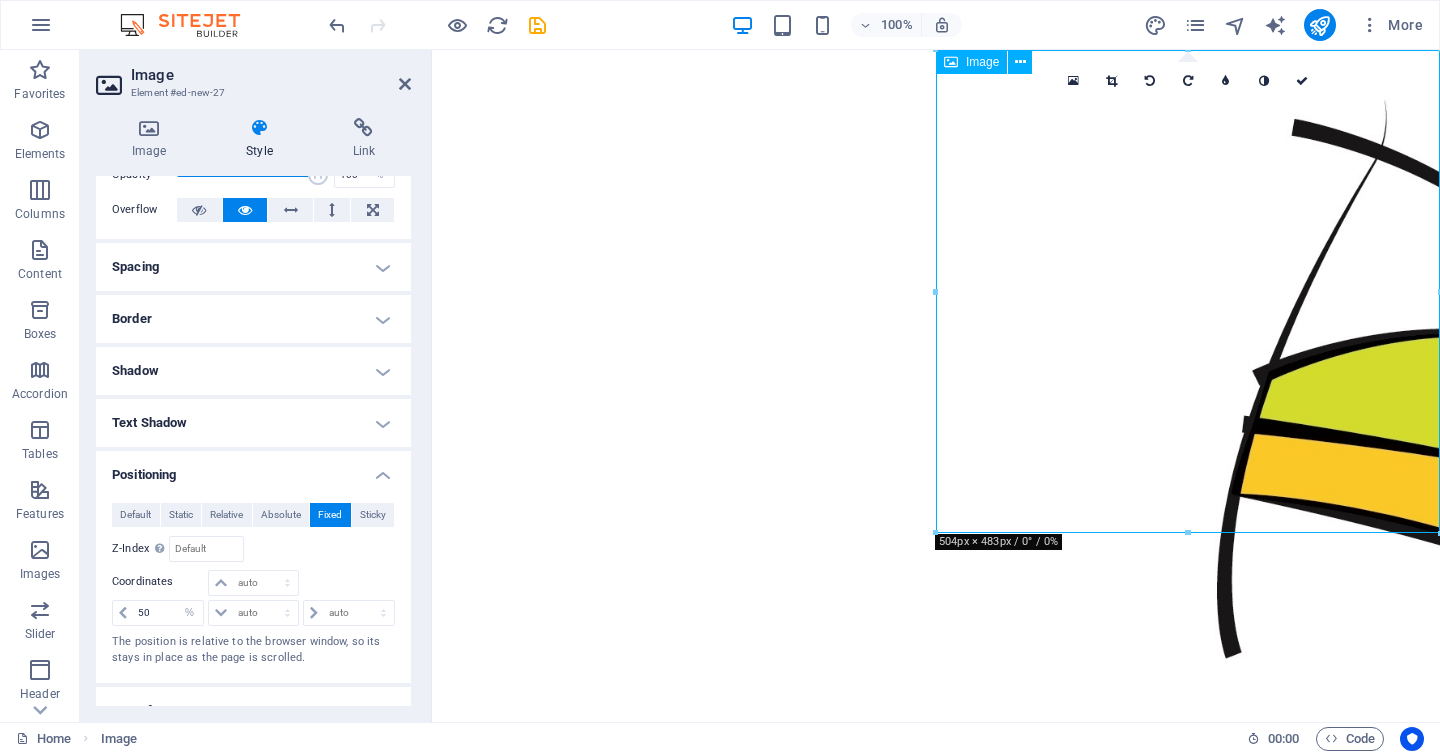 click at bounding box center [1440, 533] 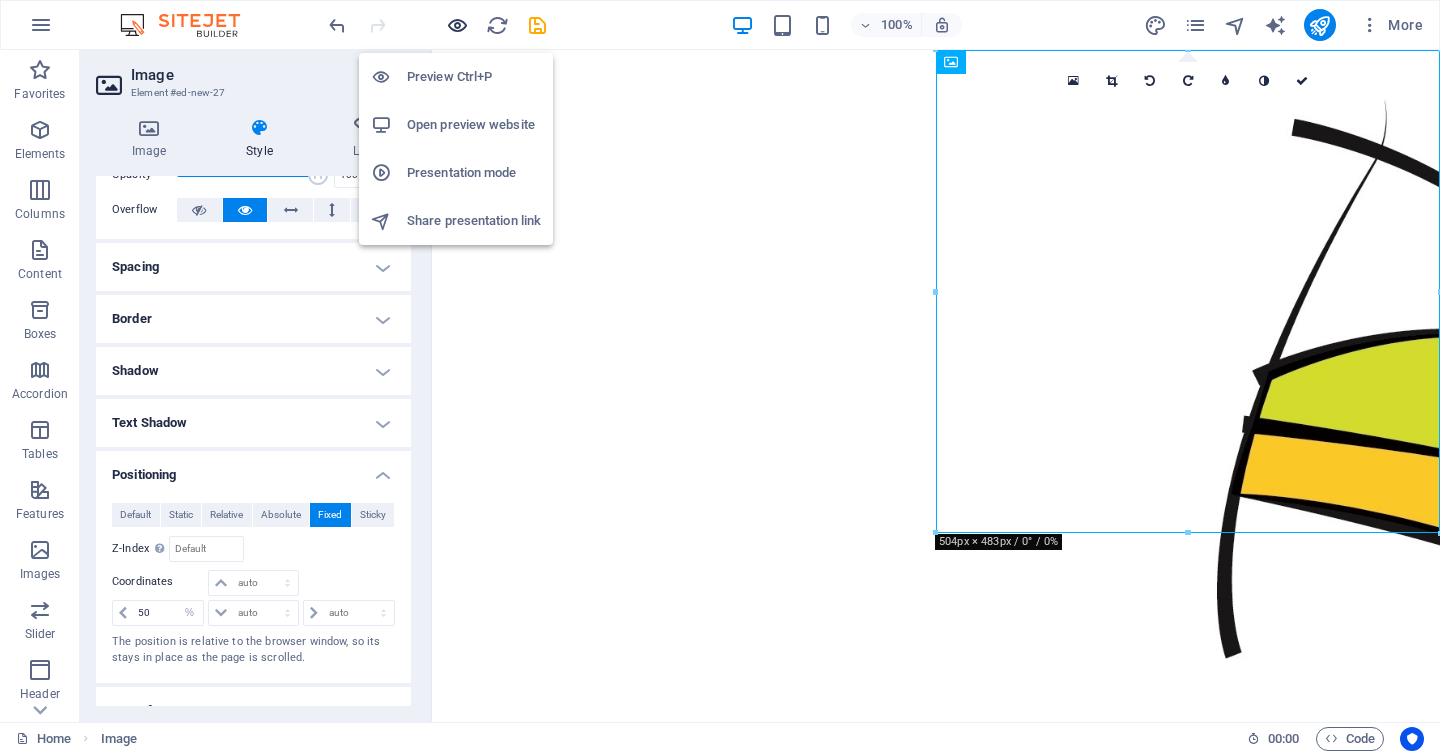 click at bounding box center (457, 25) 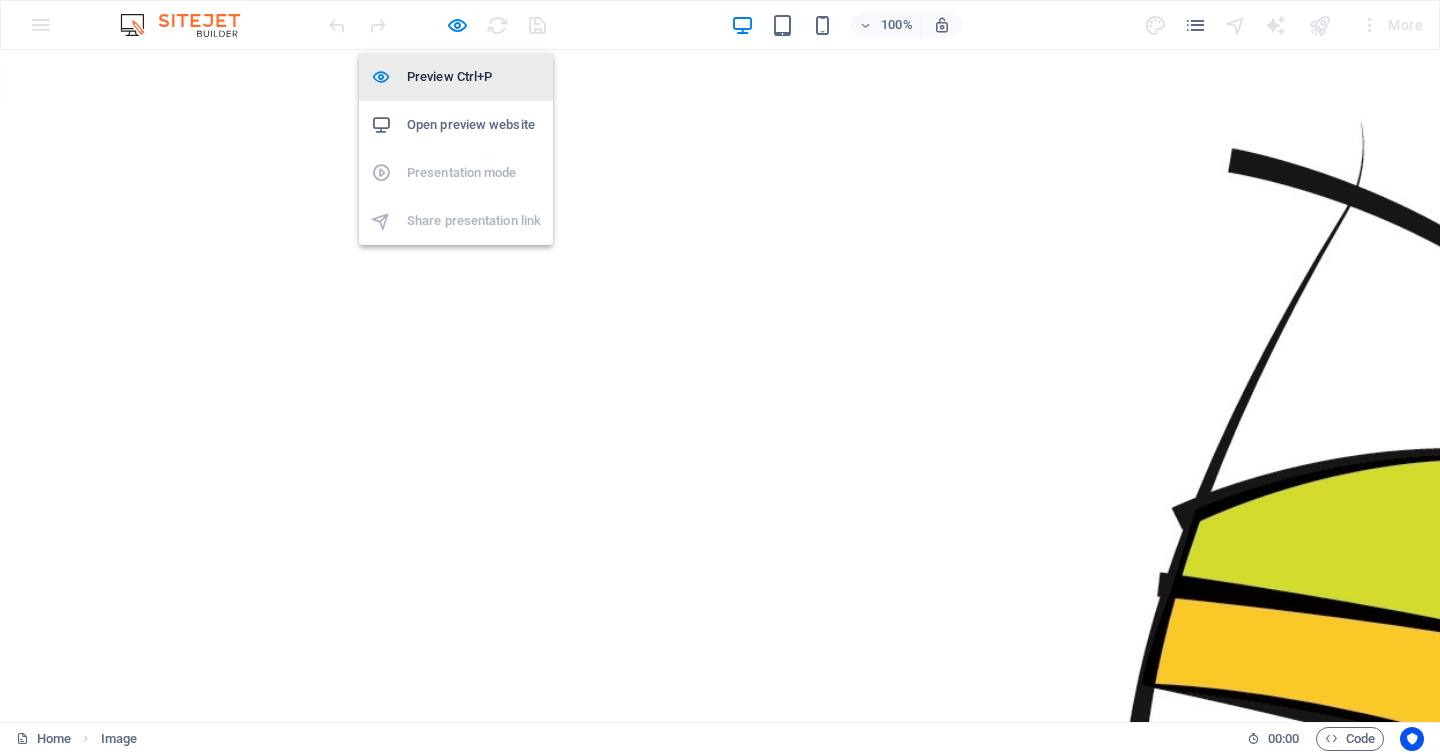 click on "Preview Ctrl+P" at bounding box center (474, 77) 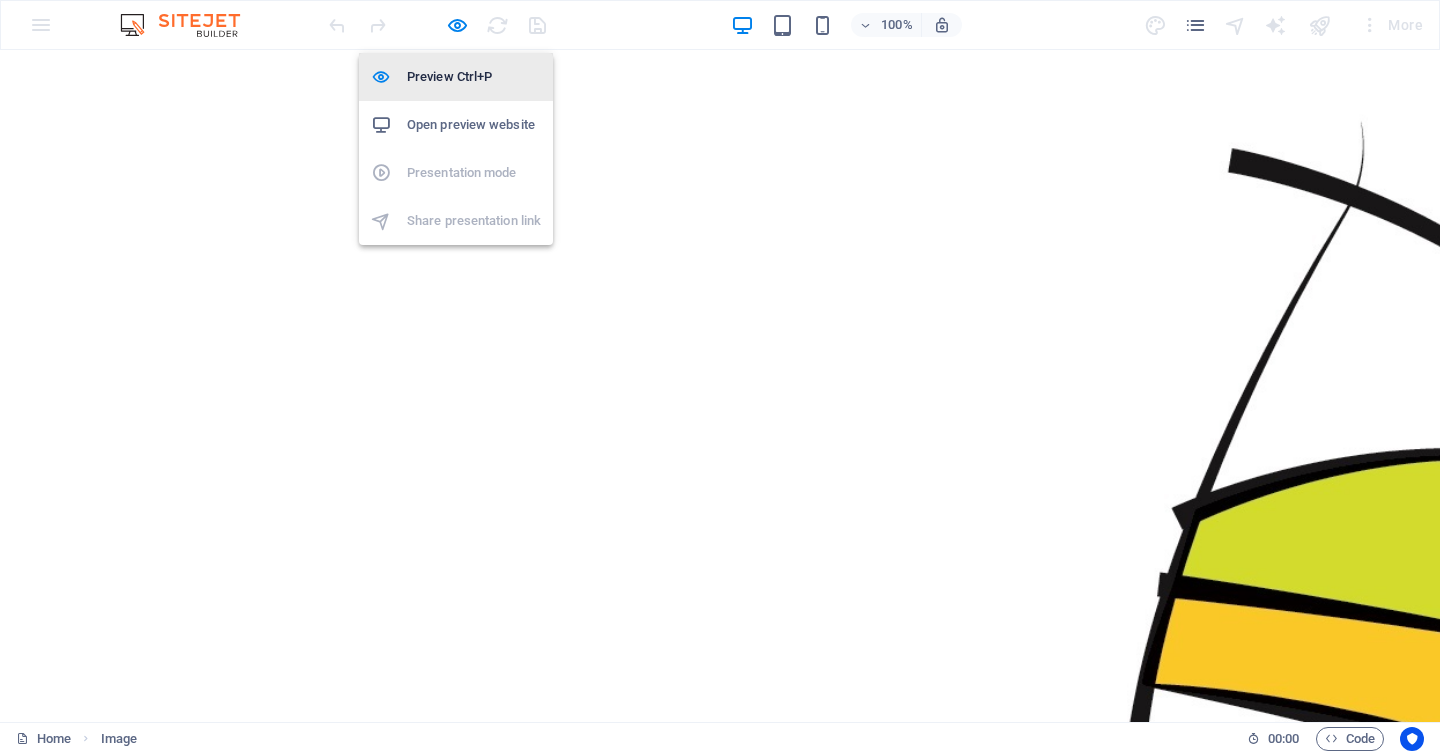 select on "%" 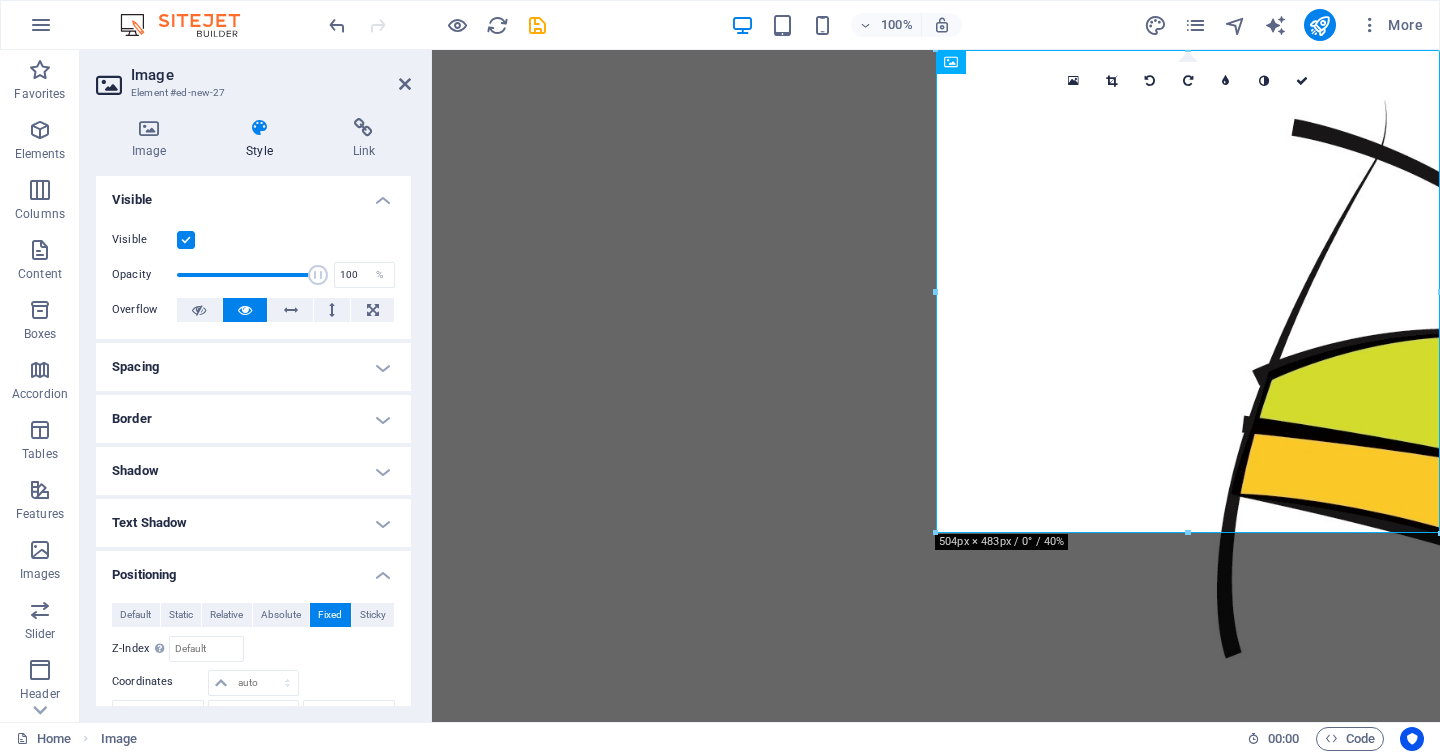 click on "Skip to main content" at bounding box center [936, 50] 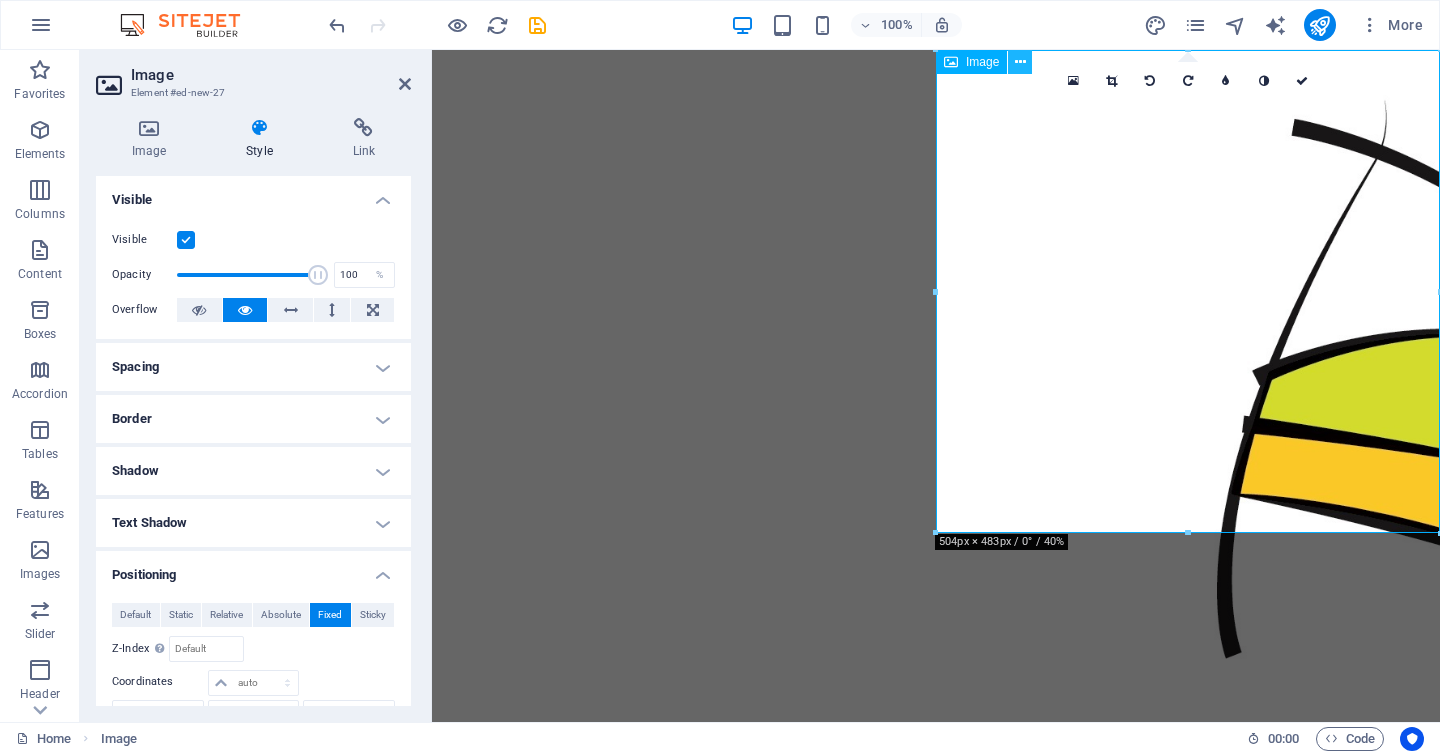 click at bounding box center (1020, 62) 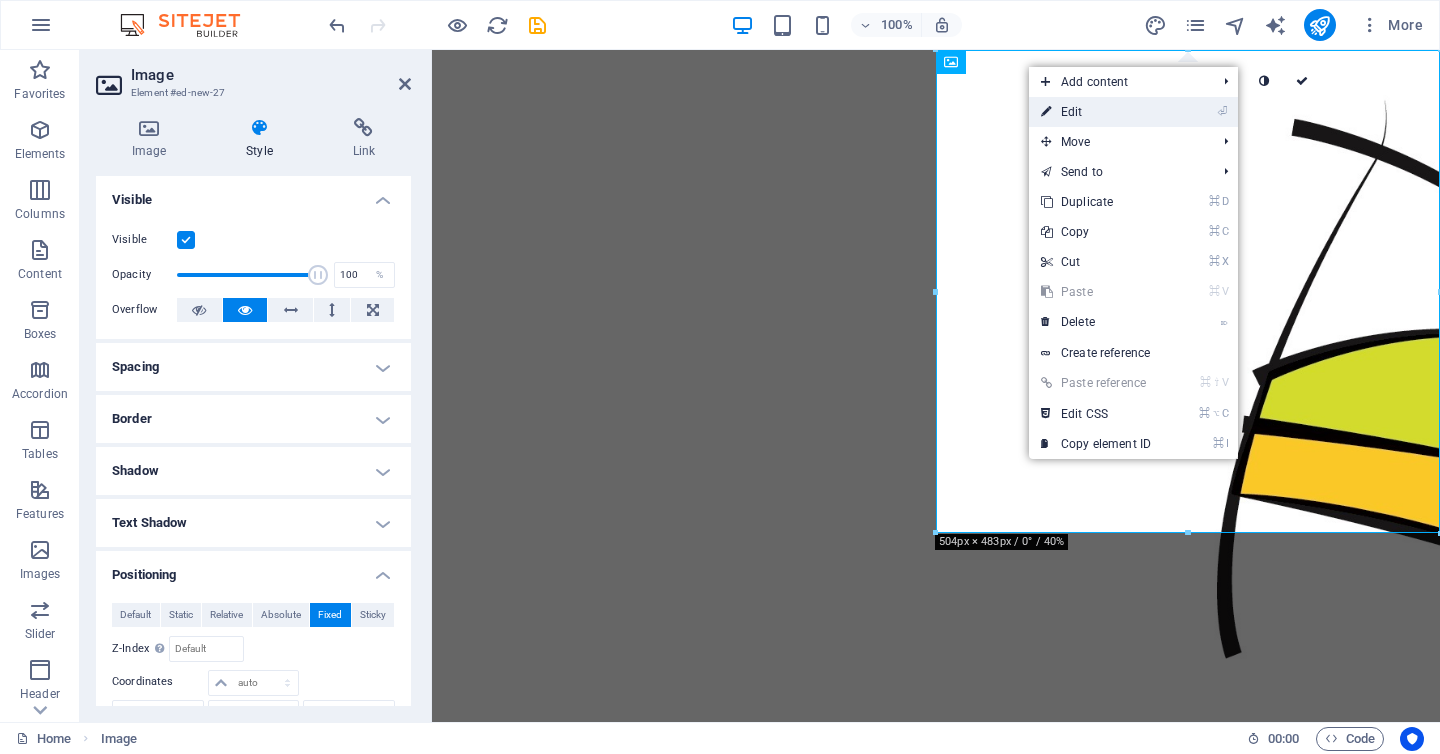 click on "⏎  Edit" at bounding box center [1096, 112] 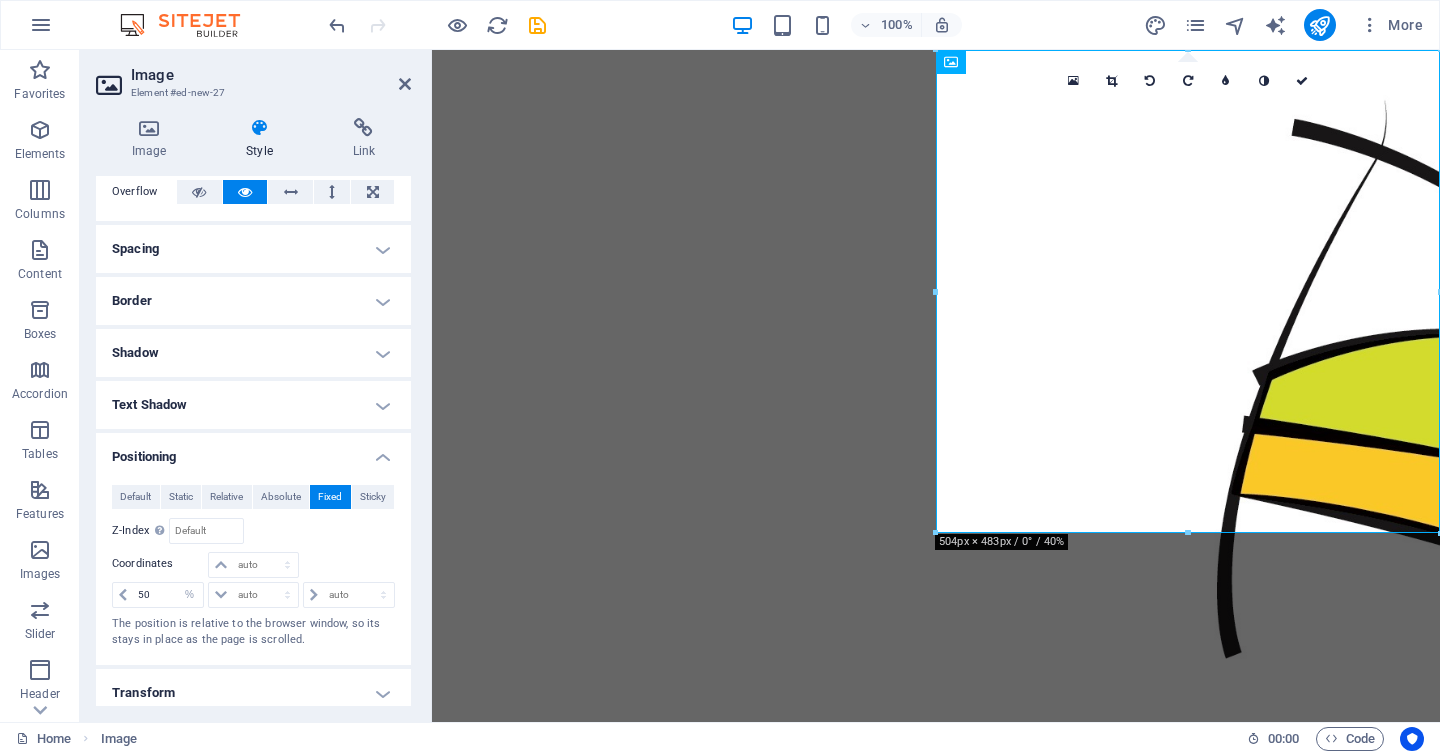 scroll, scrollTop: 123, scrollLeft: 0, axis: vertical 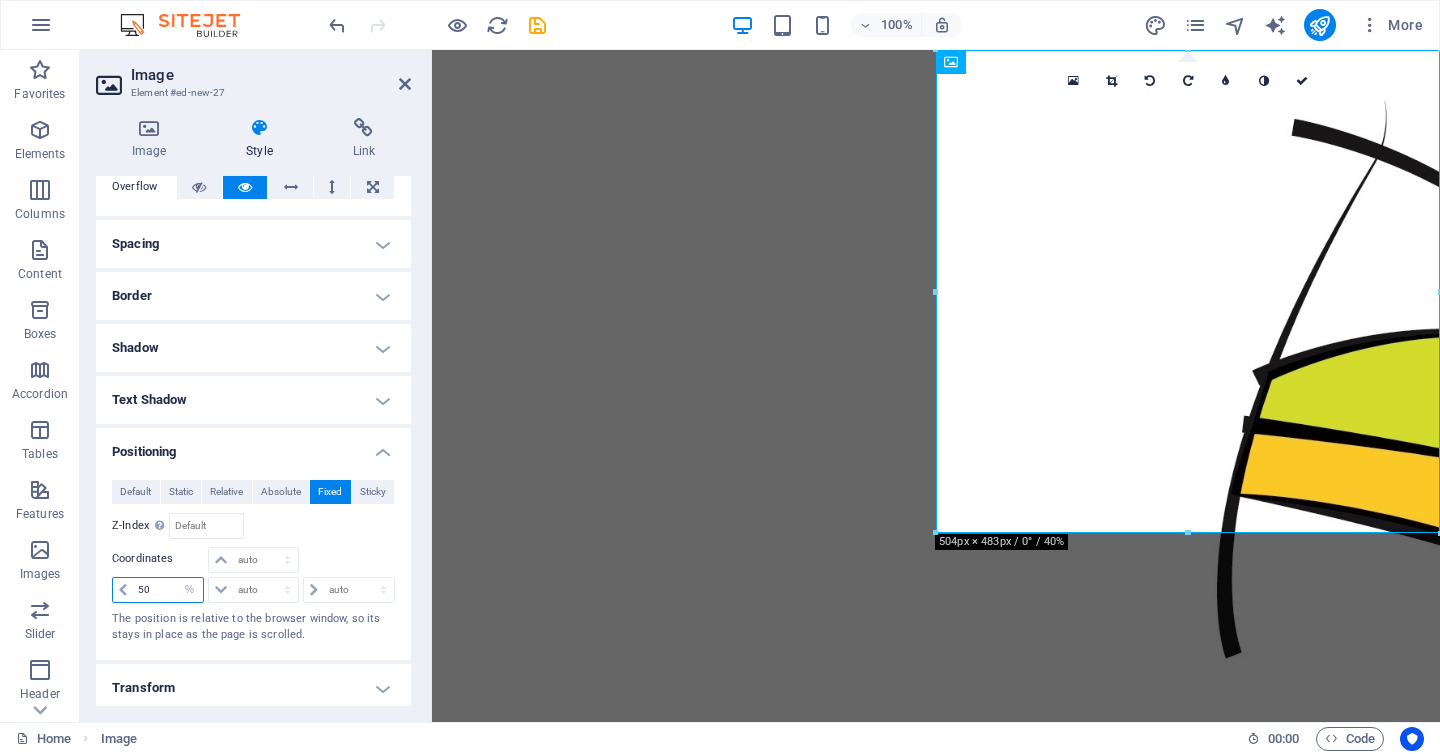 click on "50" at bounding box center [168, 590] 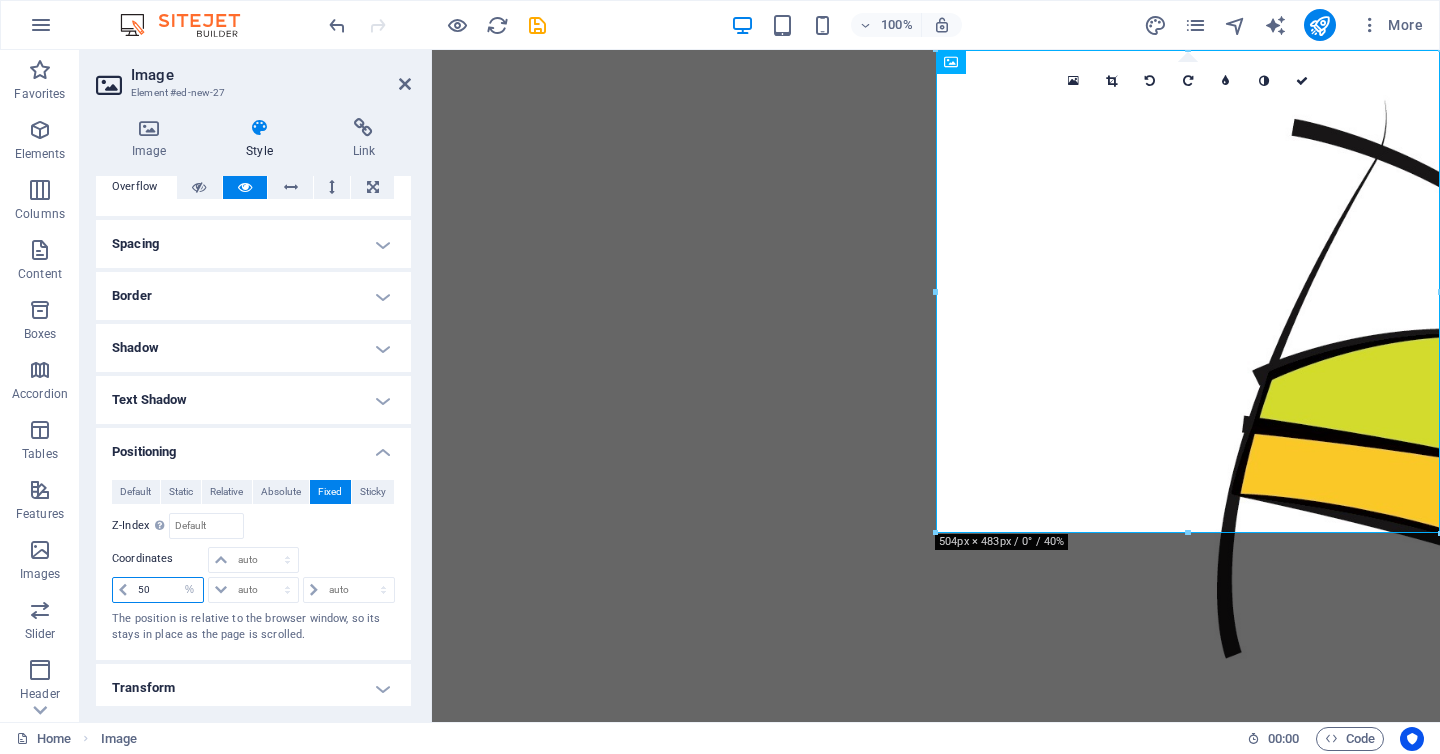 type on "5" 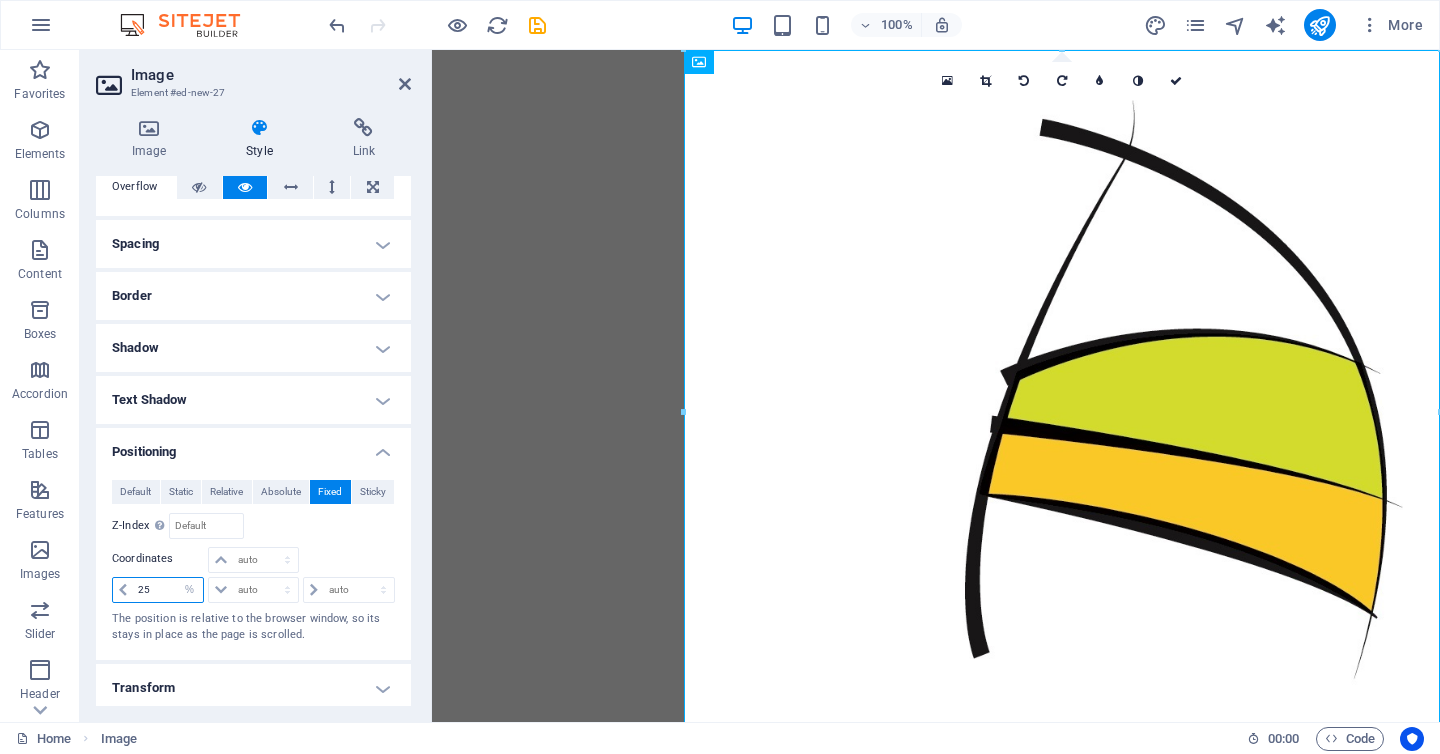 type on "2" 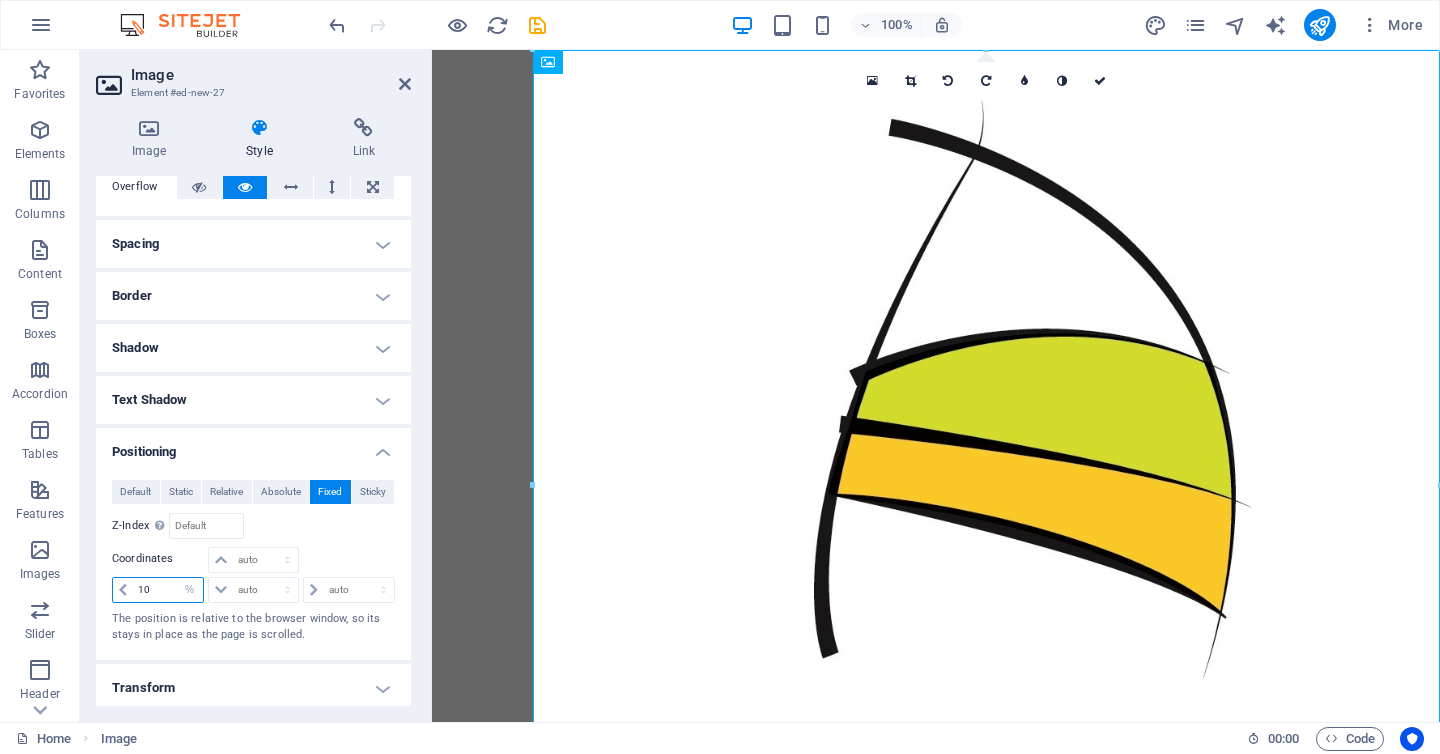 type on "10" 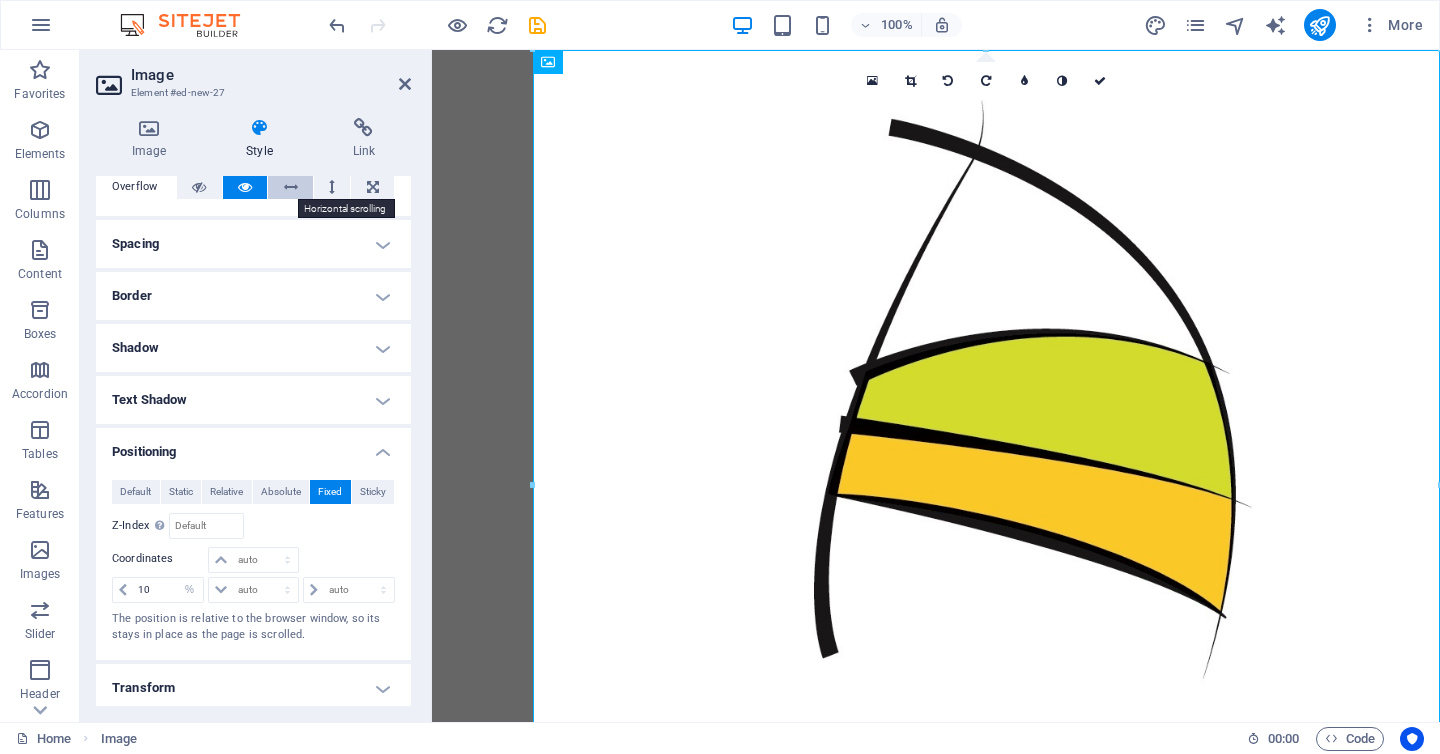 click at bounding box center (291, 187) 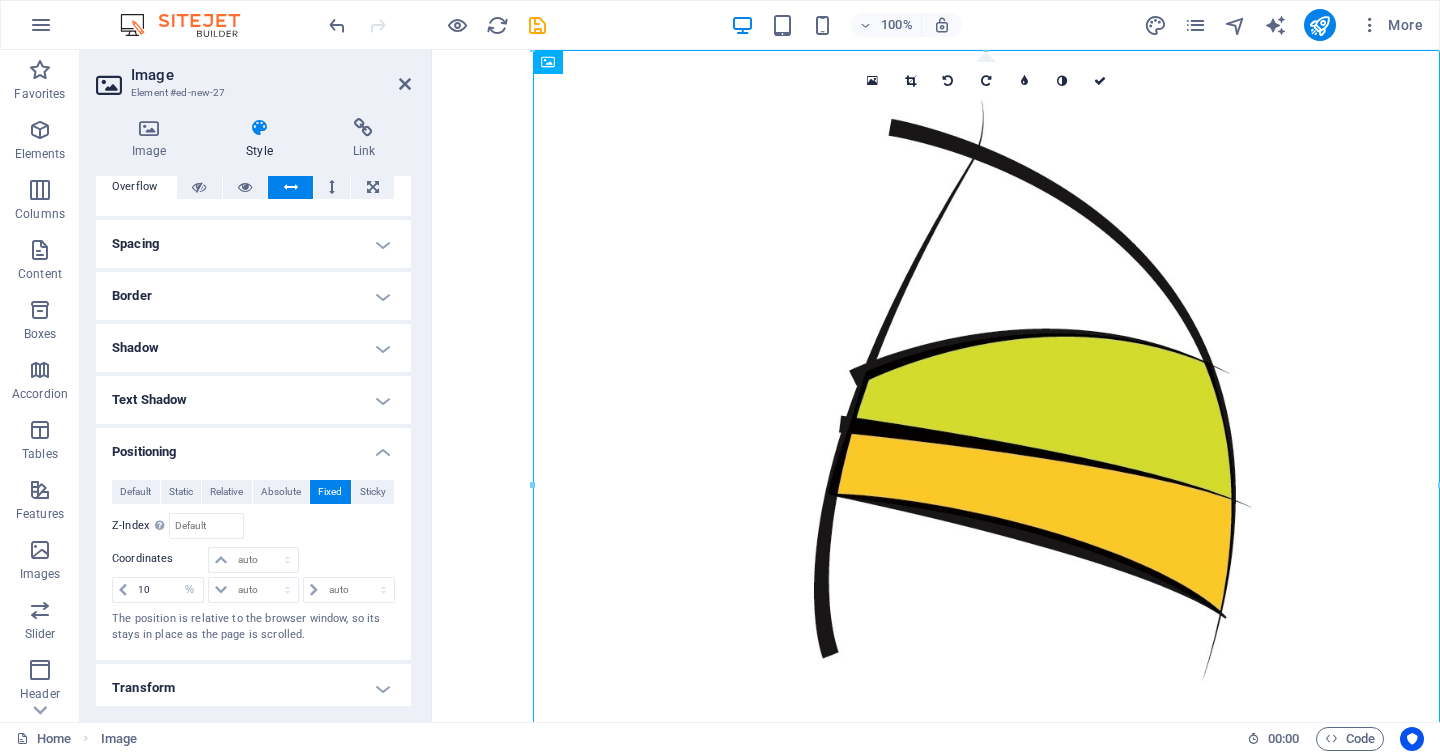 drag, startPoint x: 672, startPoint y: 276, endPoint x: 496, endPoint y: 261, distance: 176.63805 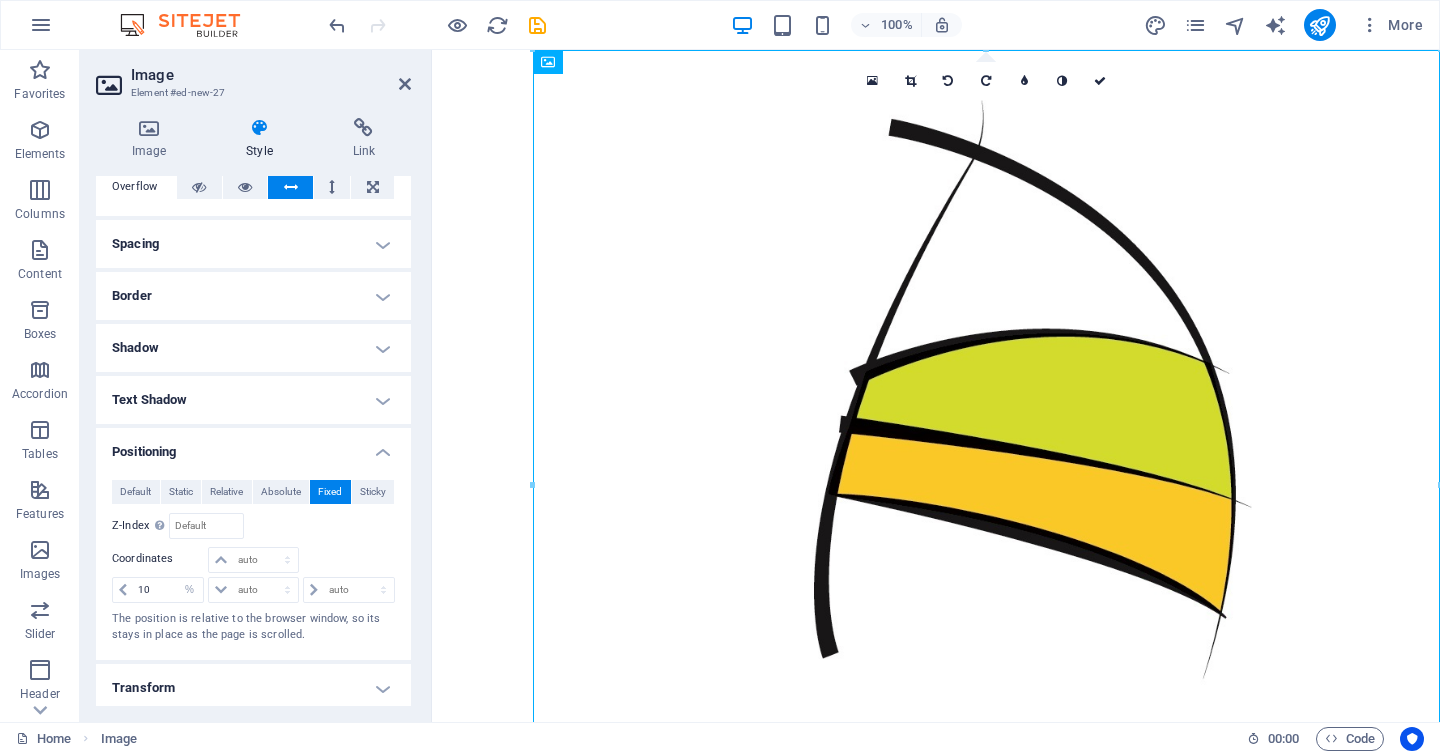 click on "Skip to main content" at bounding box center (936, 50) 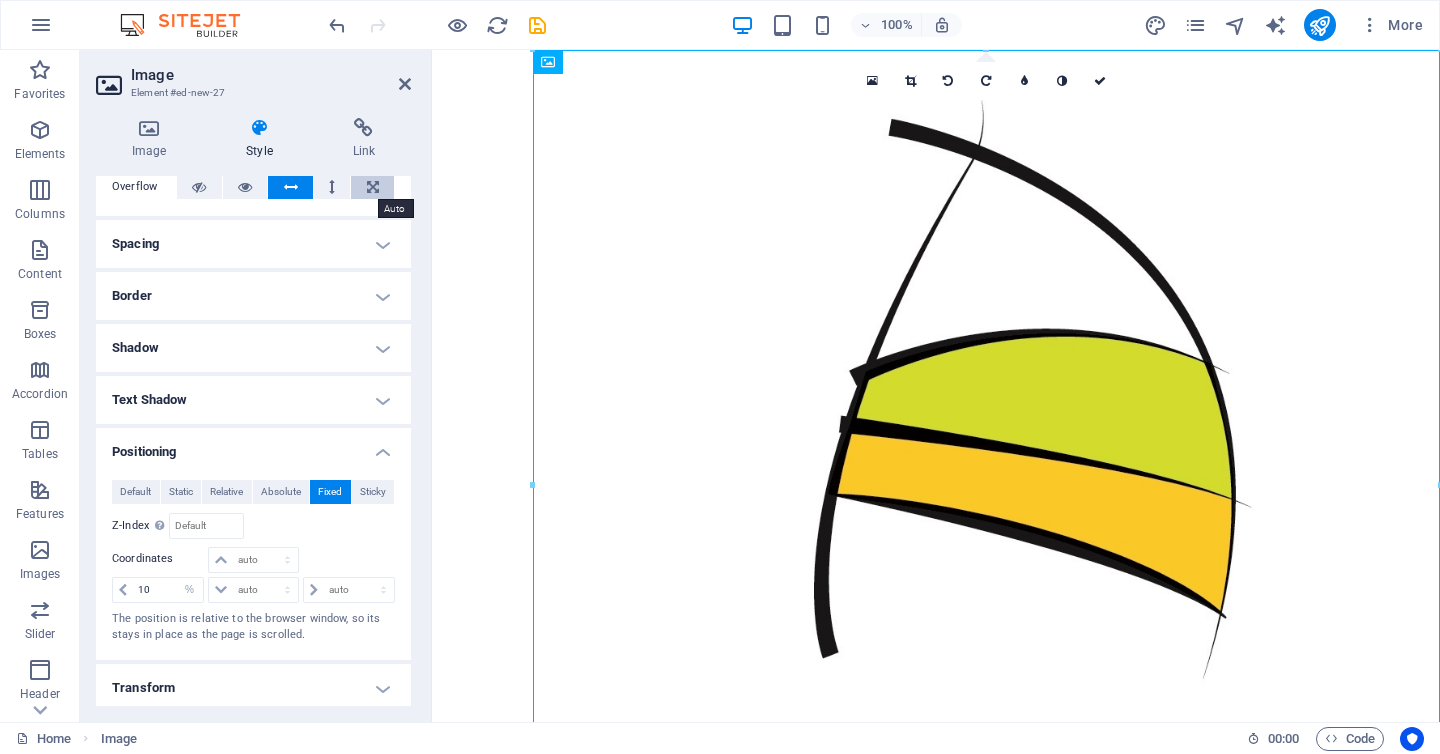 click at bounding box center (373, 187) 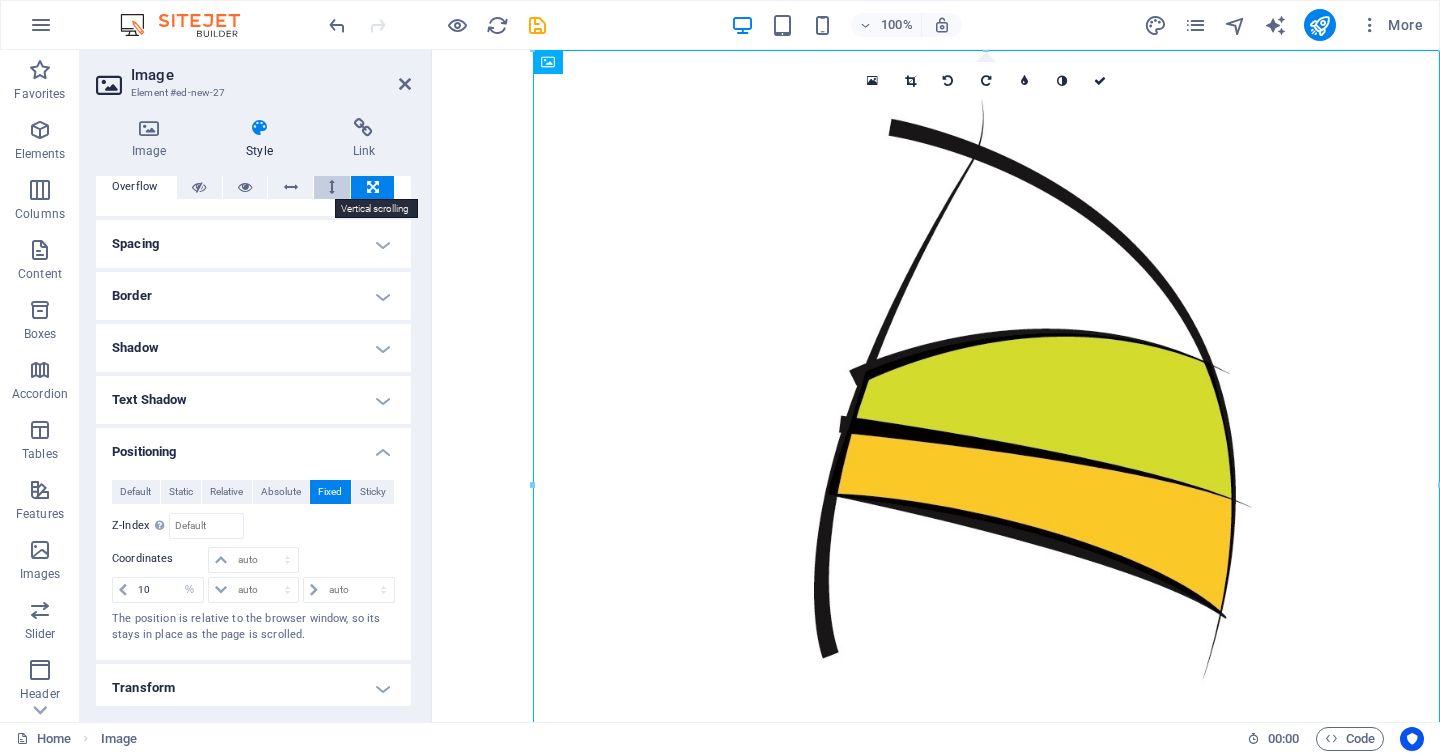 click at bounding box center (332, 187) 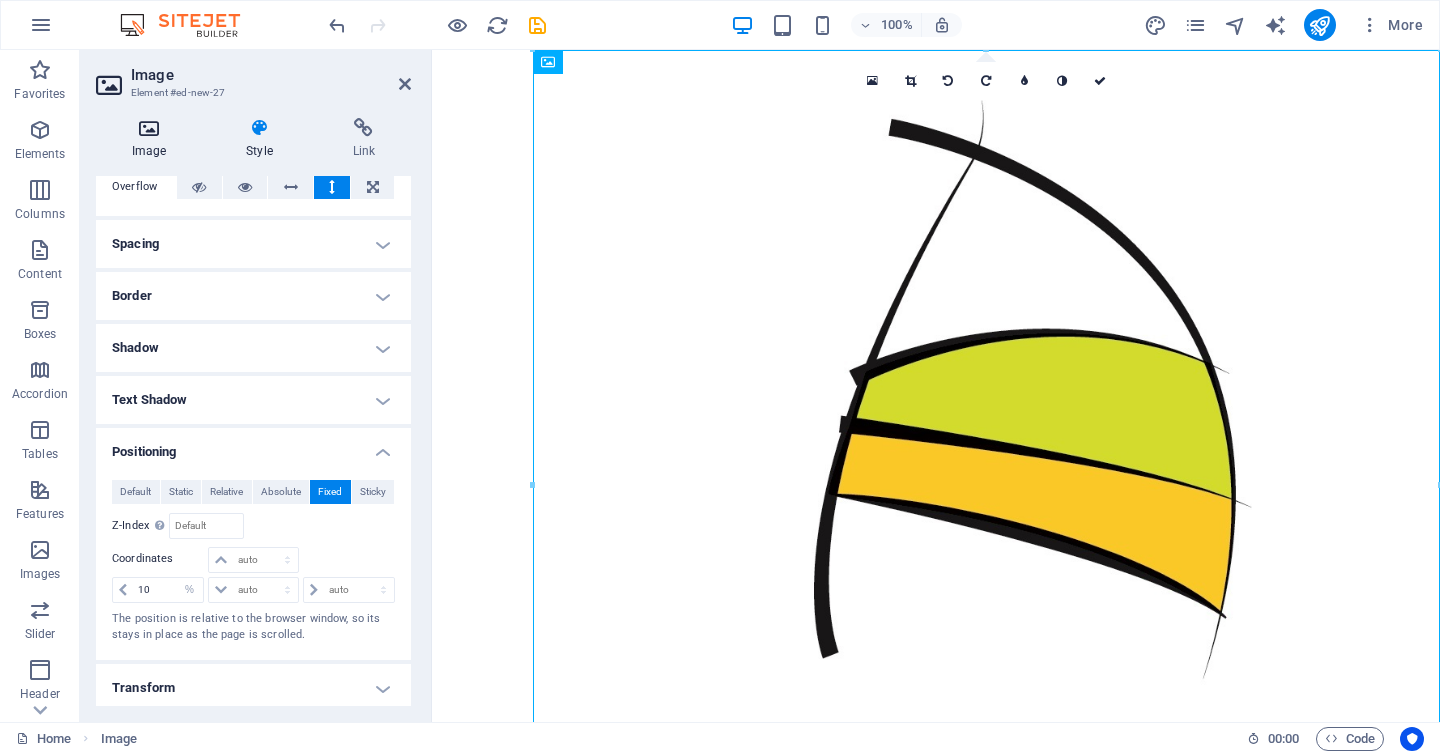 click at bounding box center [149, 128] 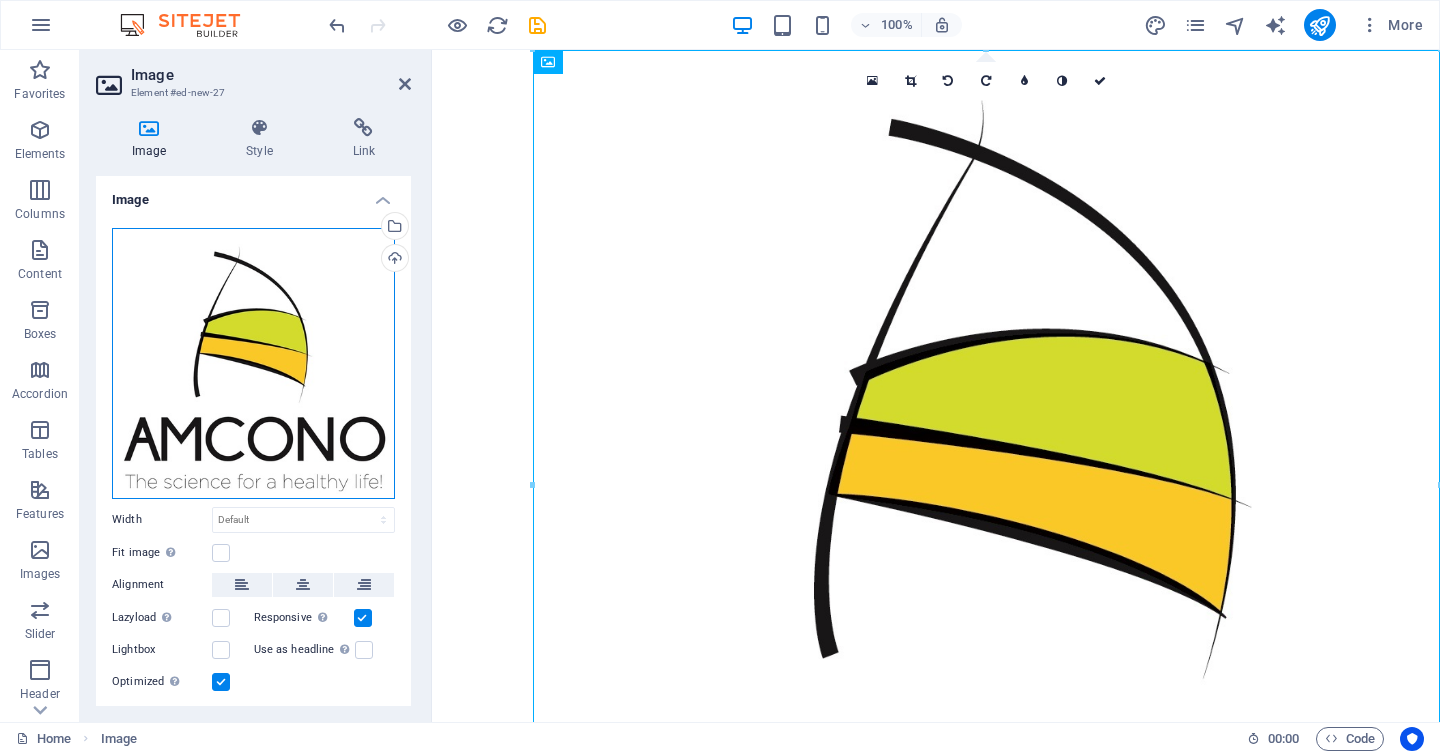 click on "Drag files here, click to choose files or select files from Files or our free stock photos & videos" at bounding box center (253, 363) 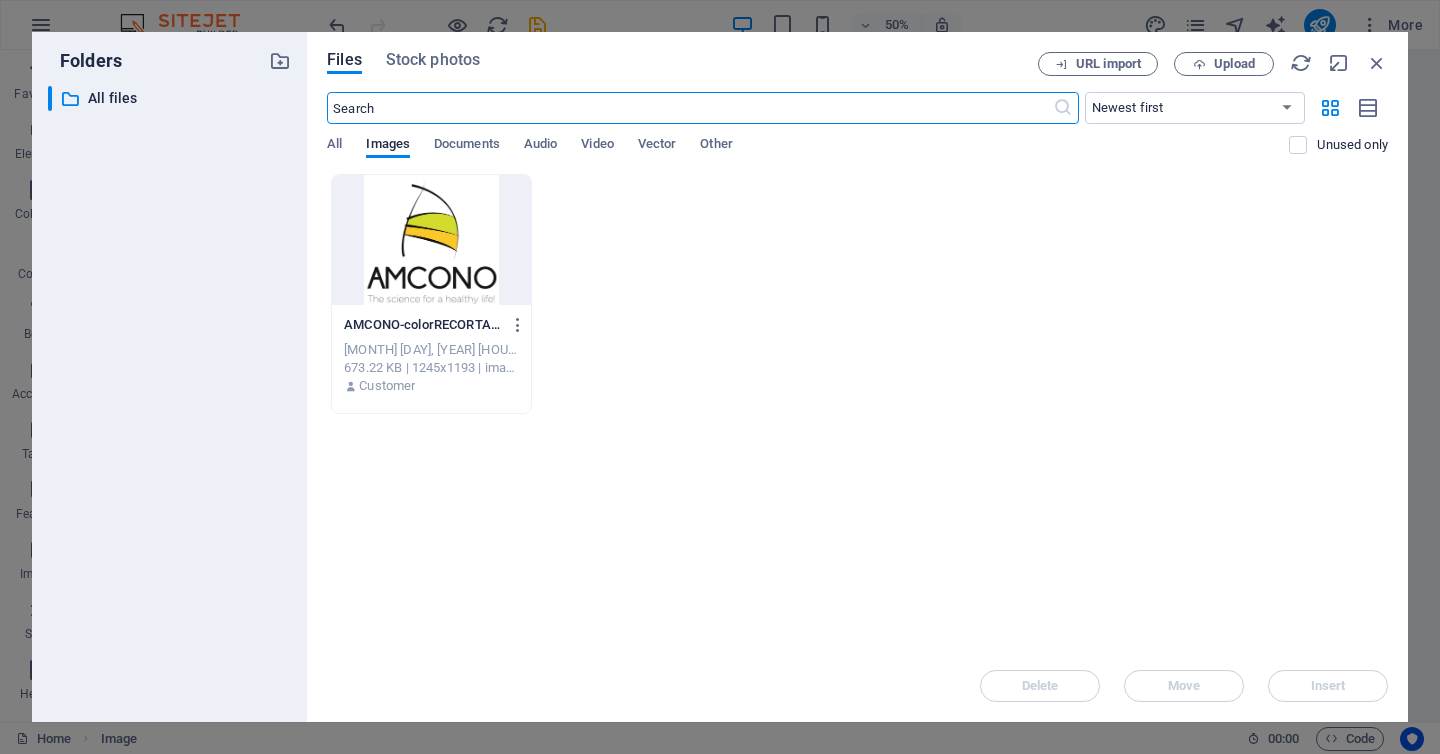 click at bounding box center [431, 240] 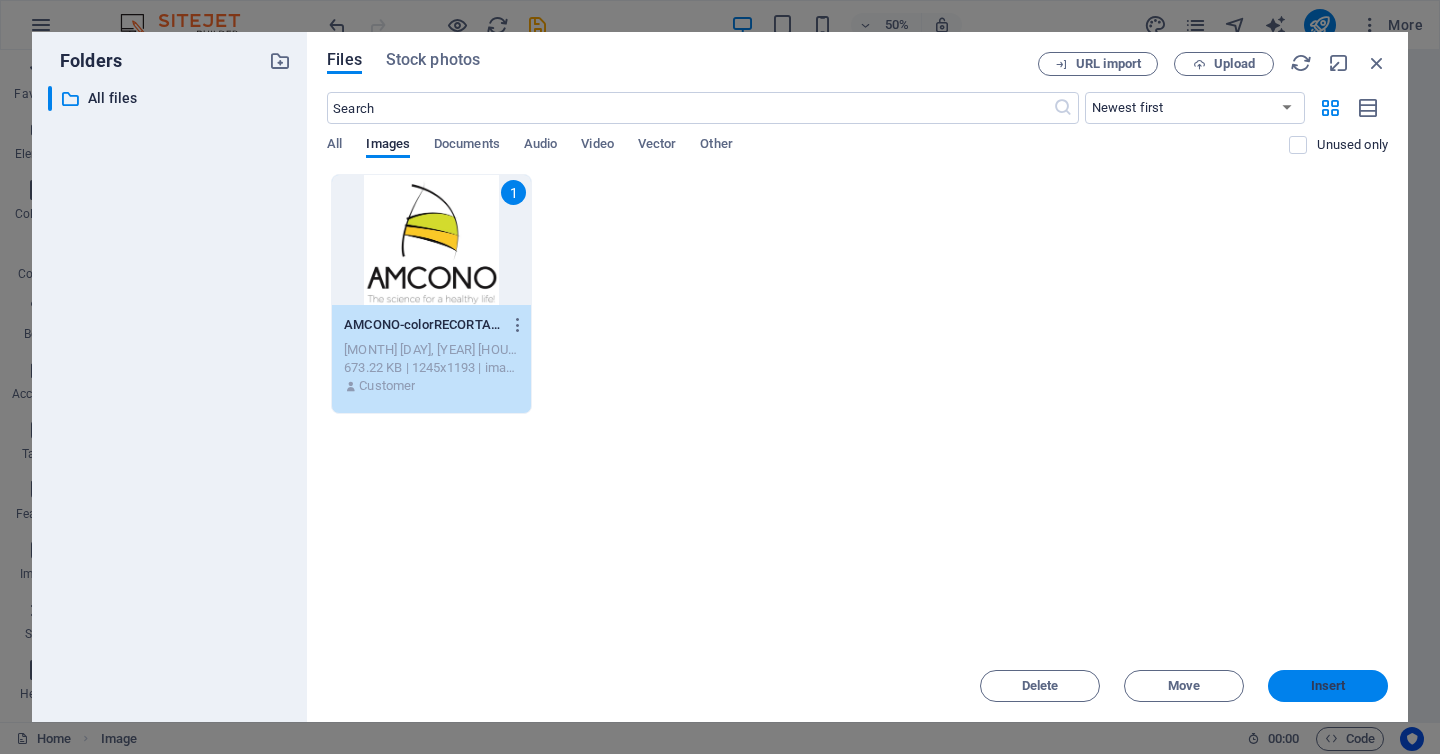 click on "Insert" at bounding box center [1328, 686] 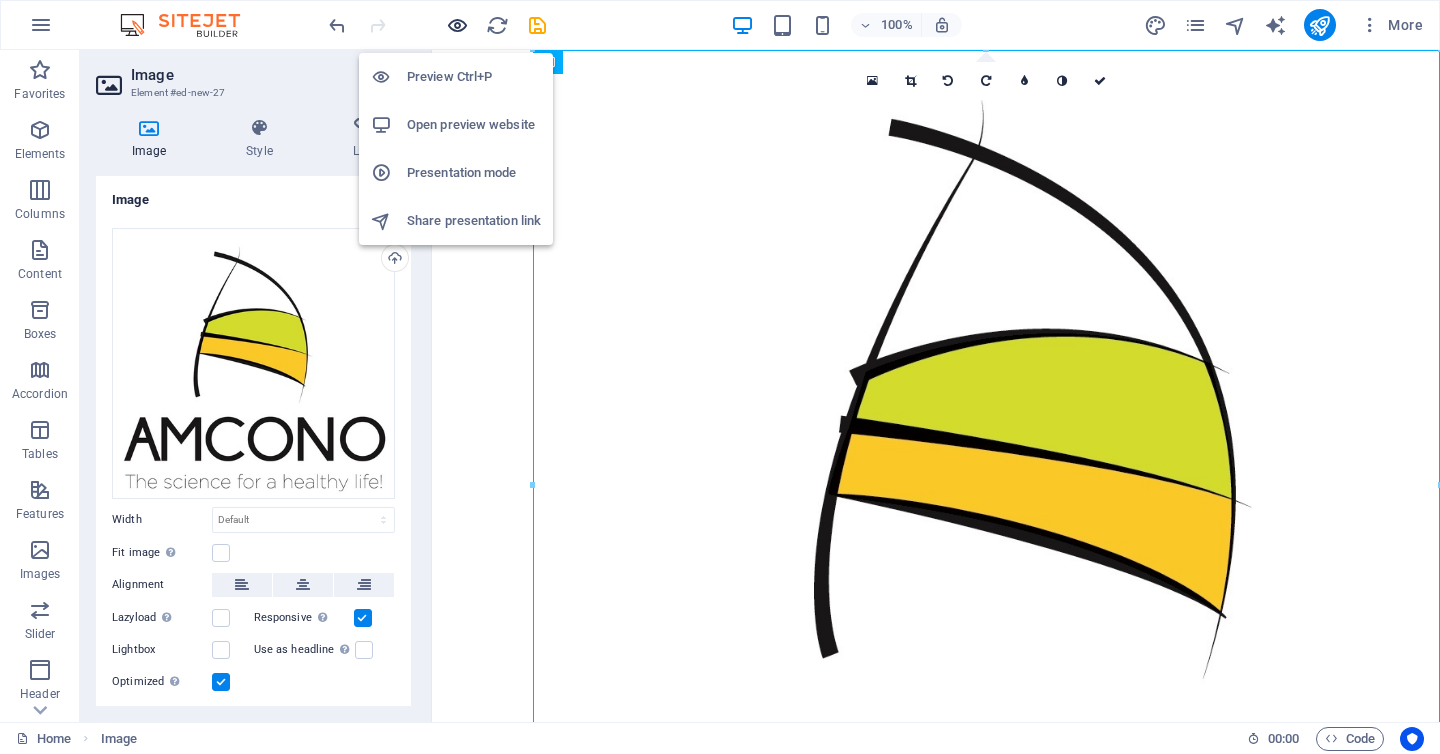 click at bounding box center (457, 25) 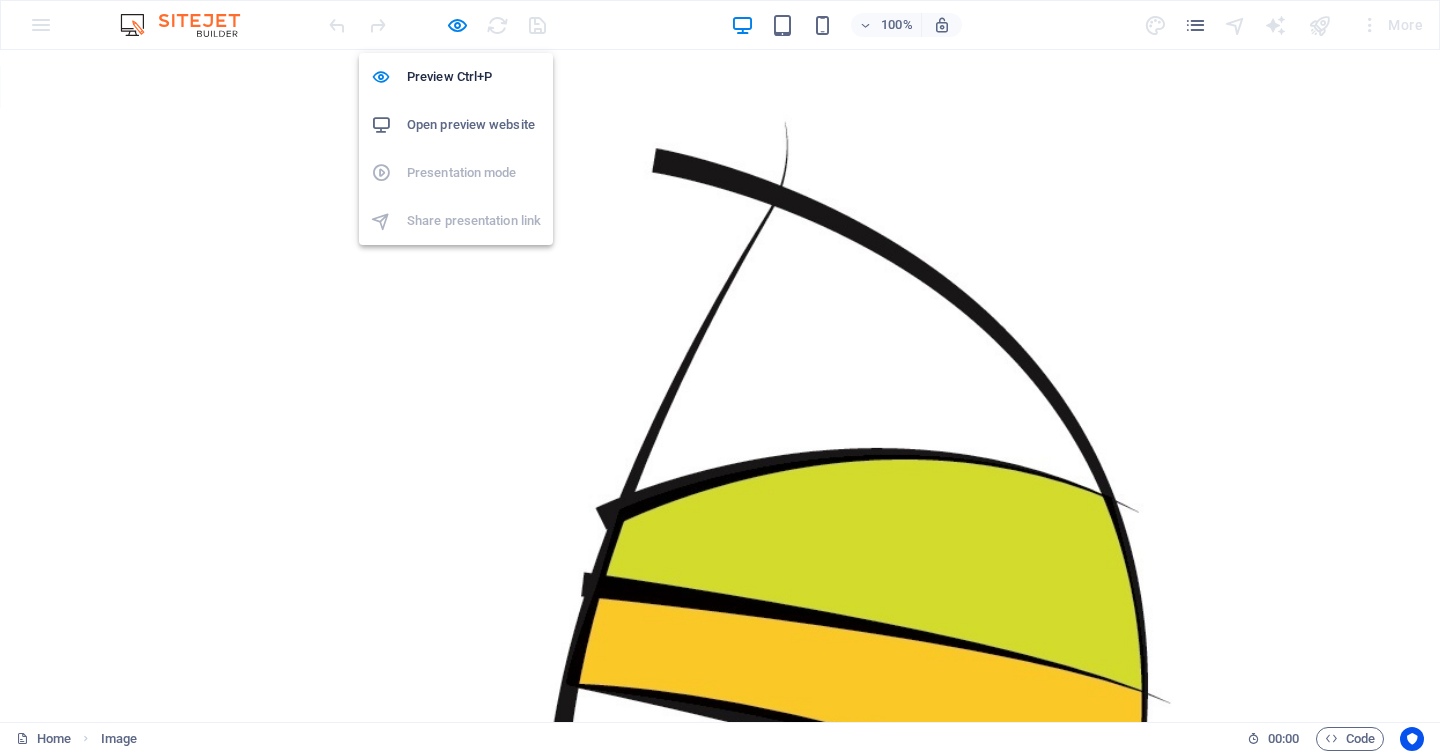 click on "Open preview website" at bounding box center (474, 125) 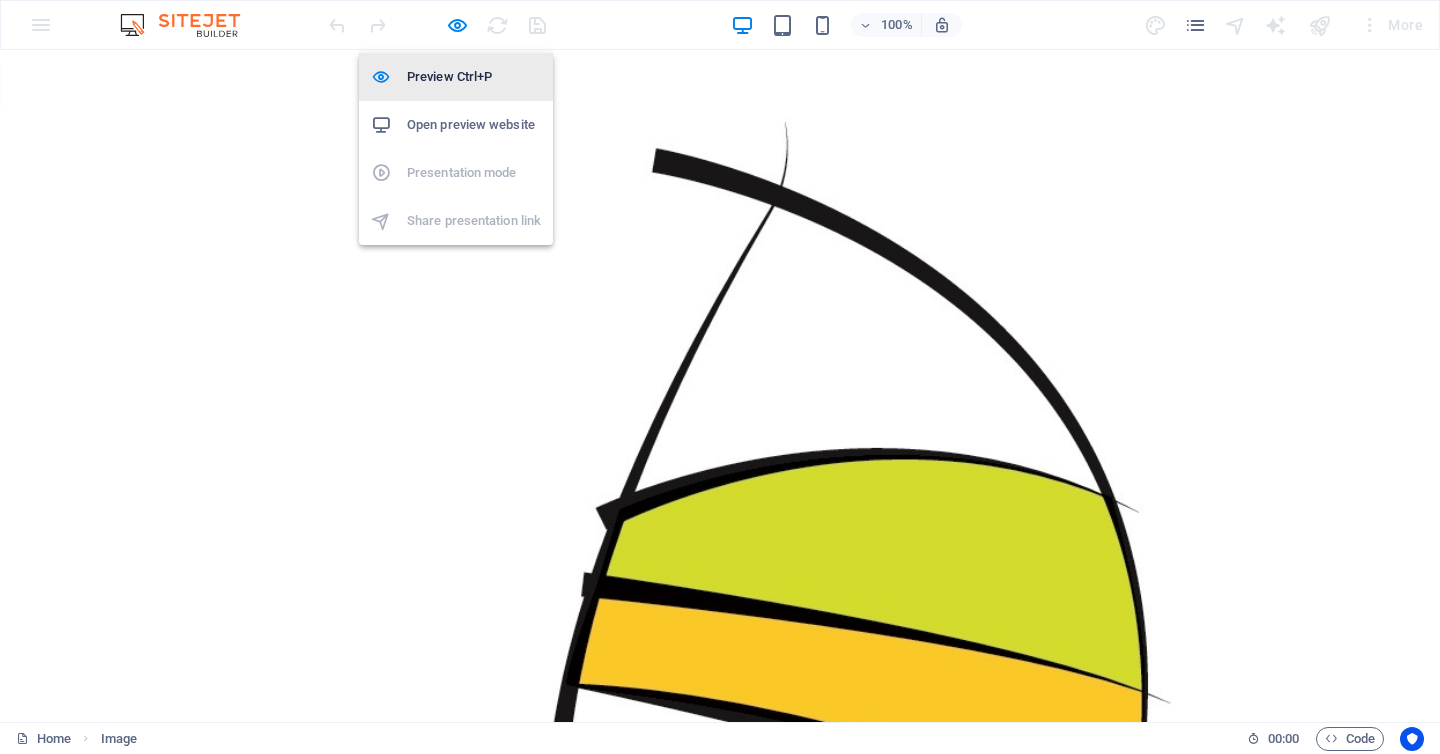 click on "Preview Ctrl+P" at bounding box center (474, 77) 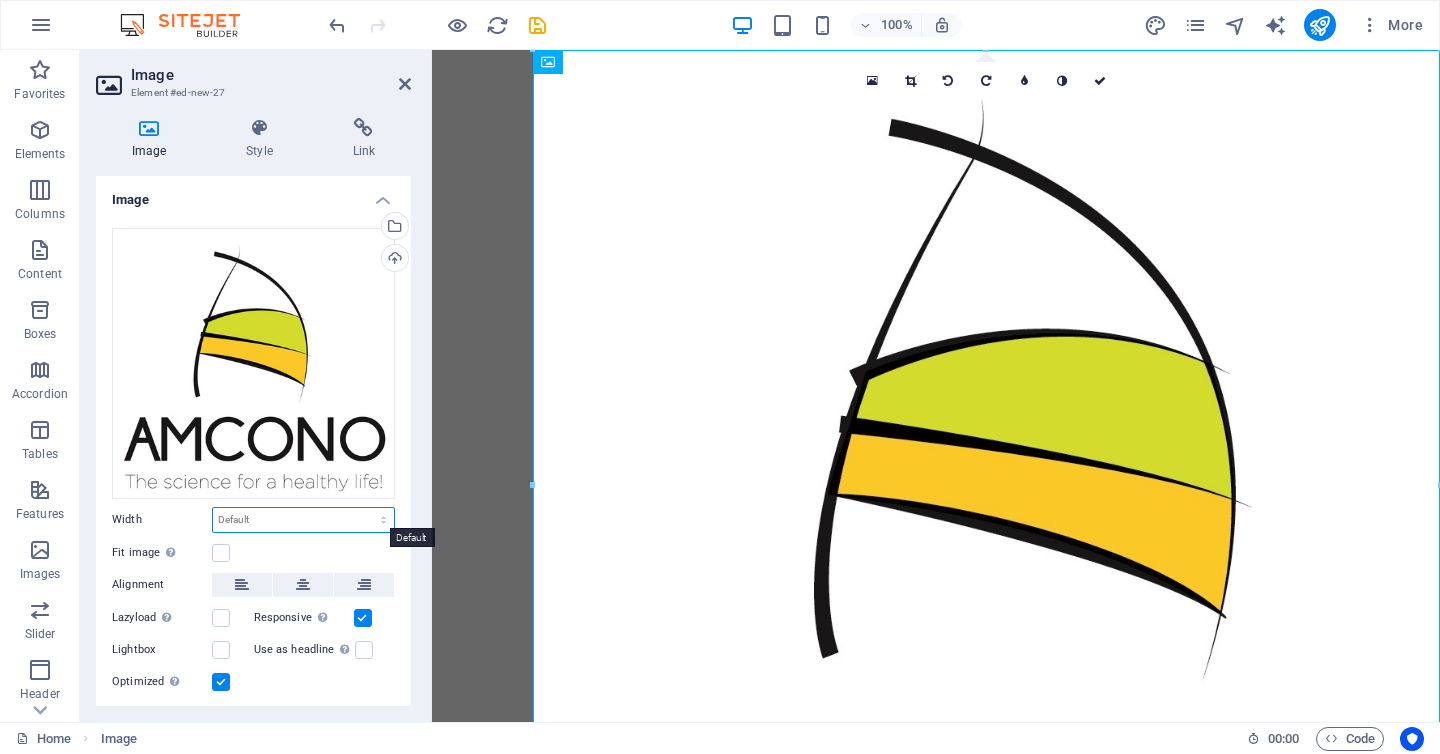 click on "Default auto px rem % em vh vw" at bounding box center [303, 520] 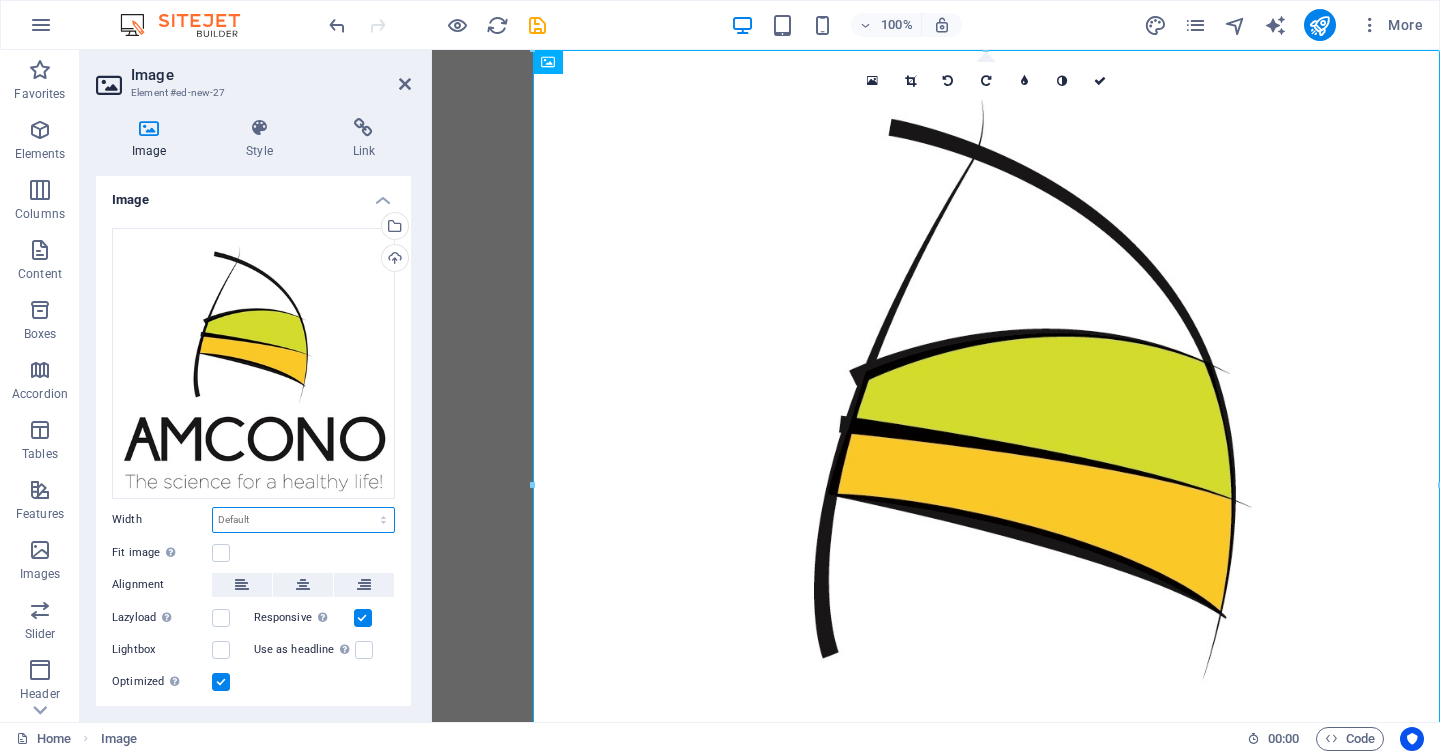 select on "%" 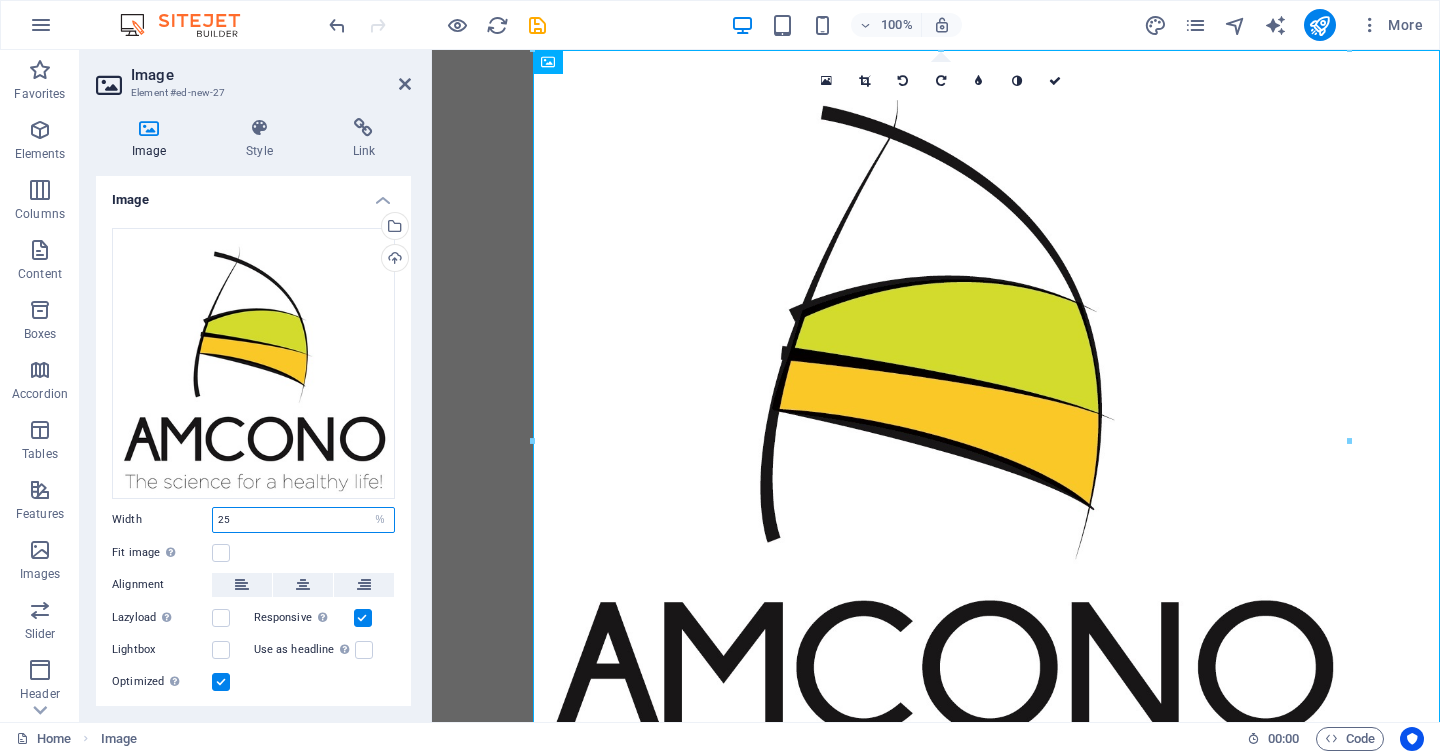 type on "25" 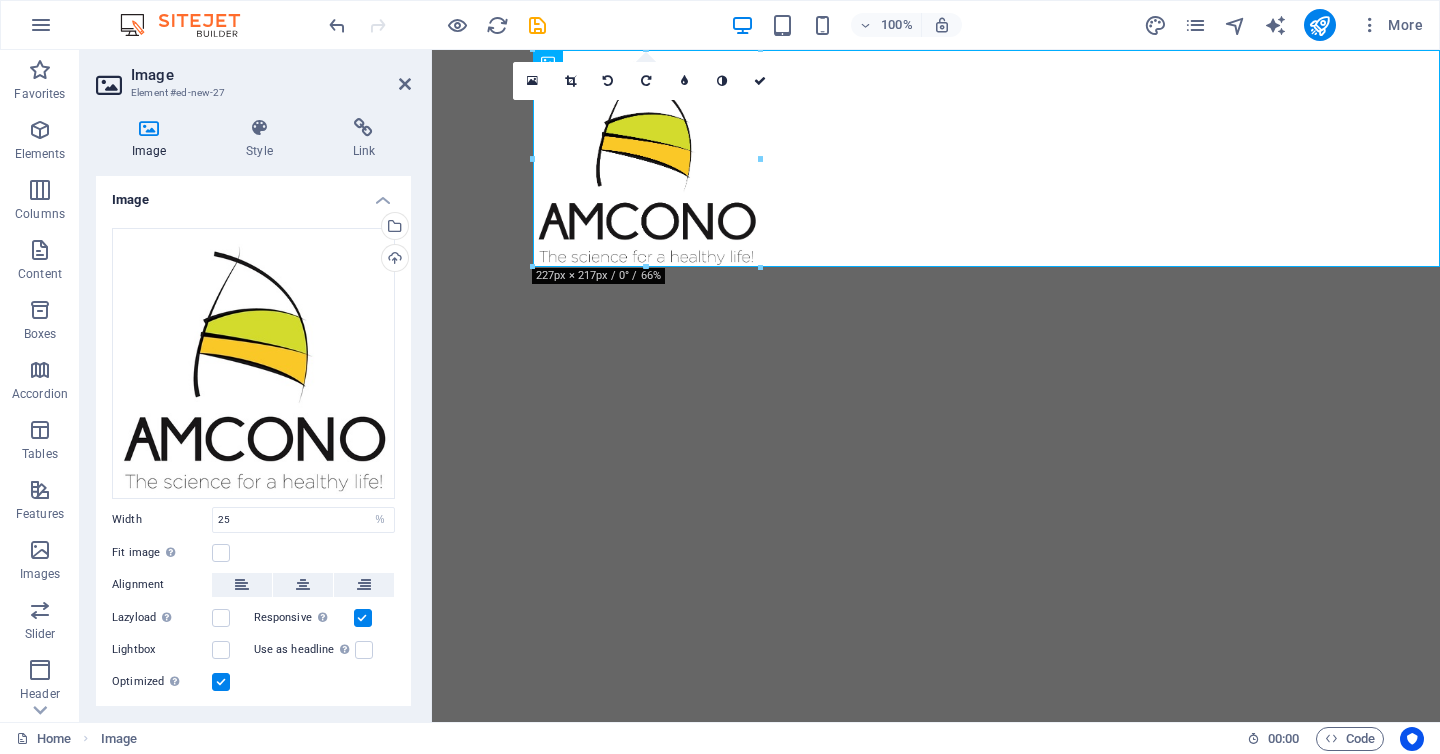 click on "Skip to main content" at bounding box center [936, 50] 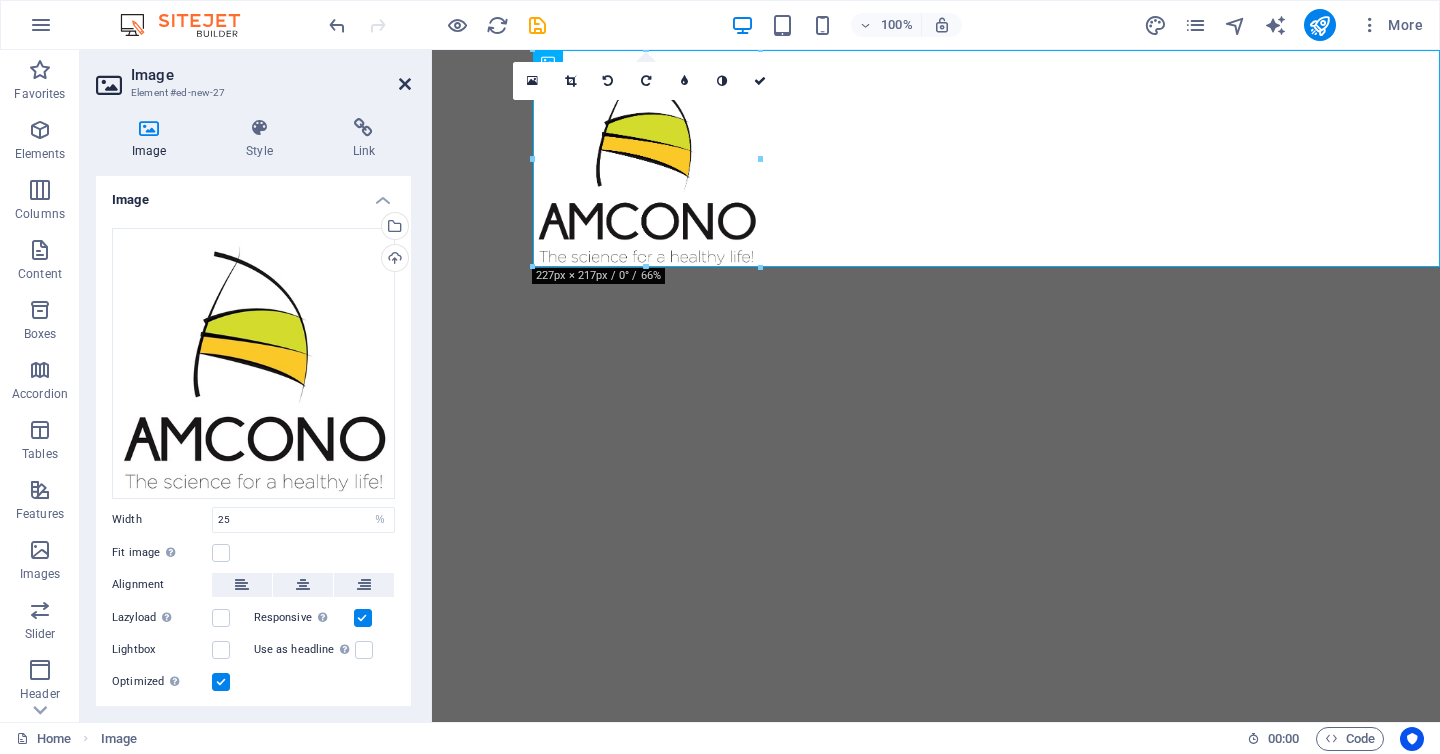 click at bounding box center (405, 84) 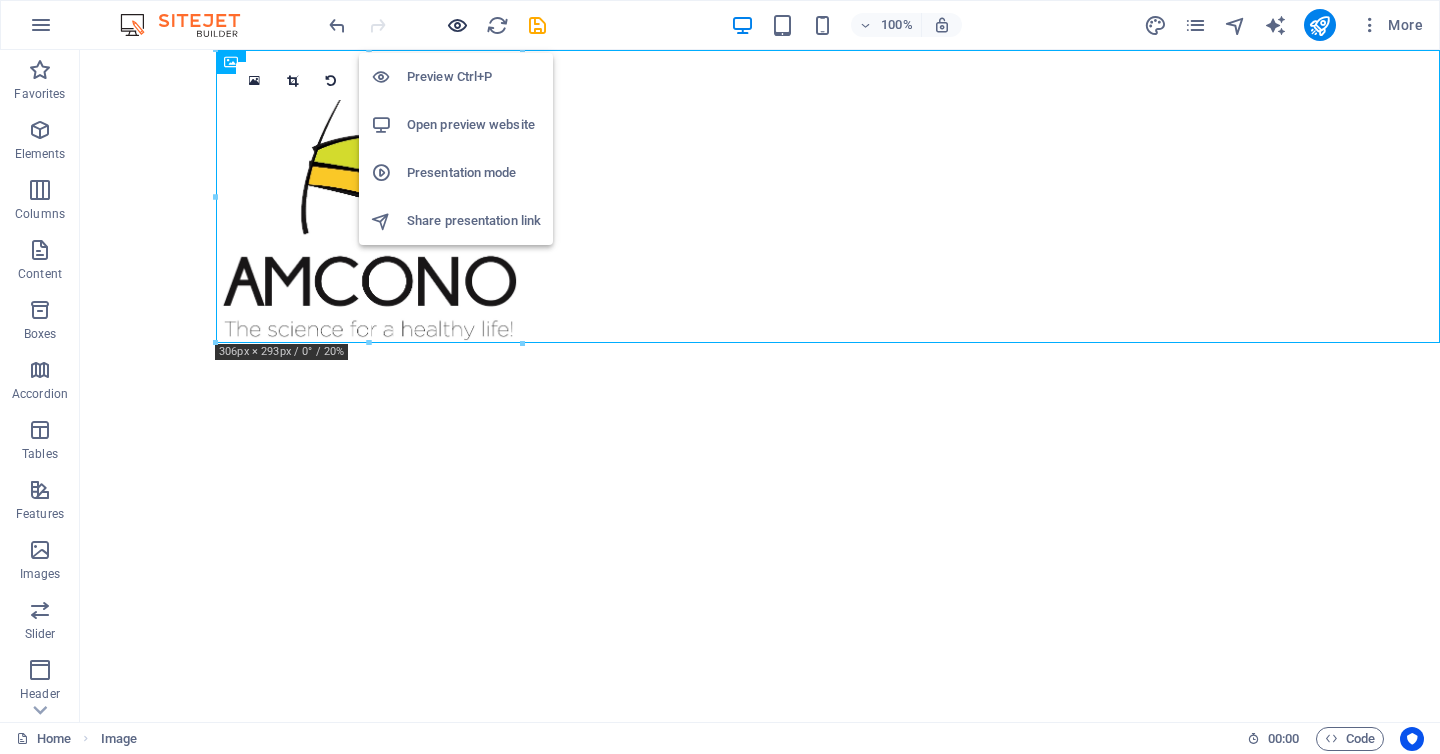click at bounding box center (457, 25) 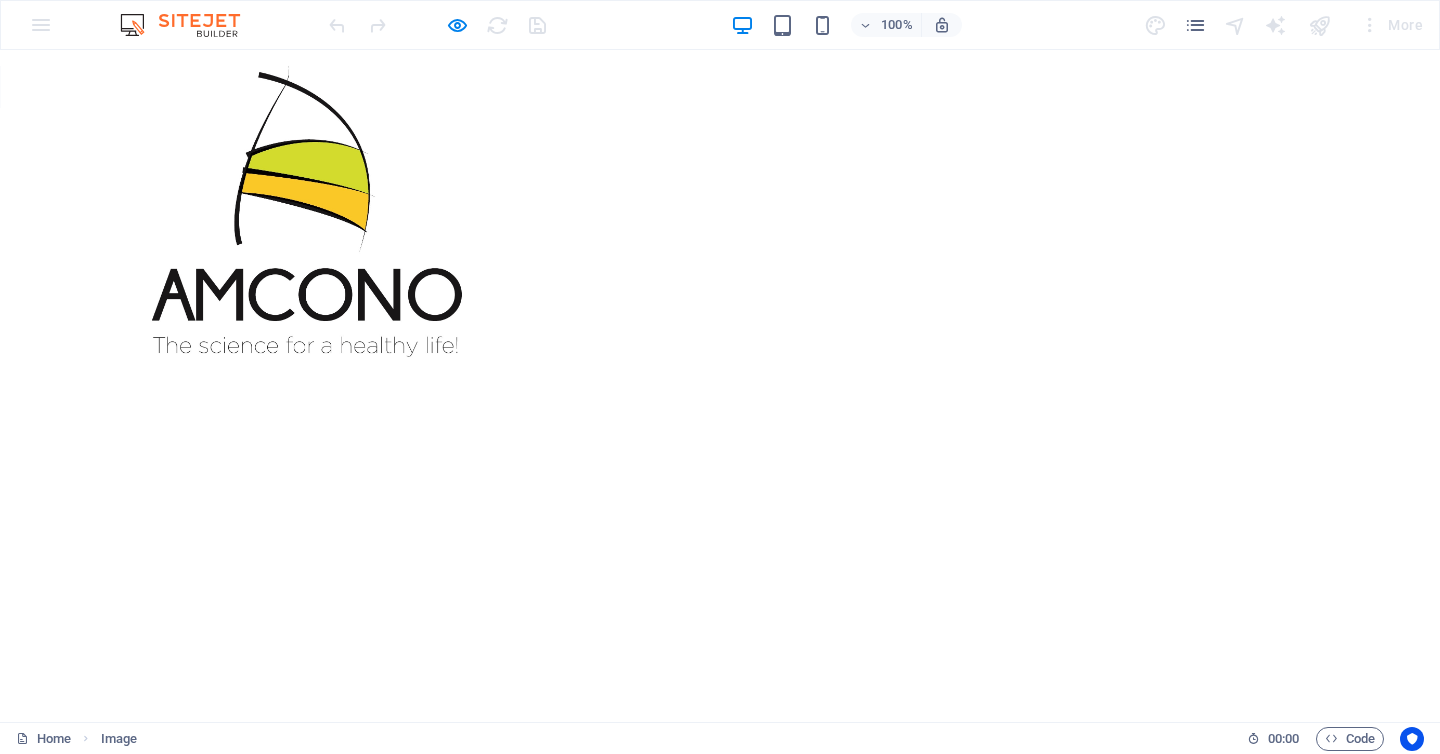 click at bounding box center [306, 205] 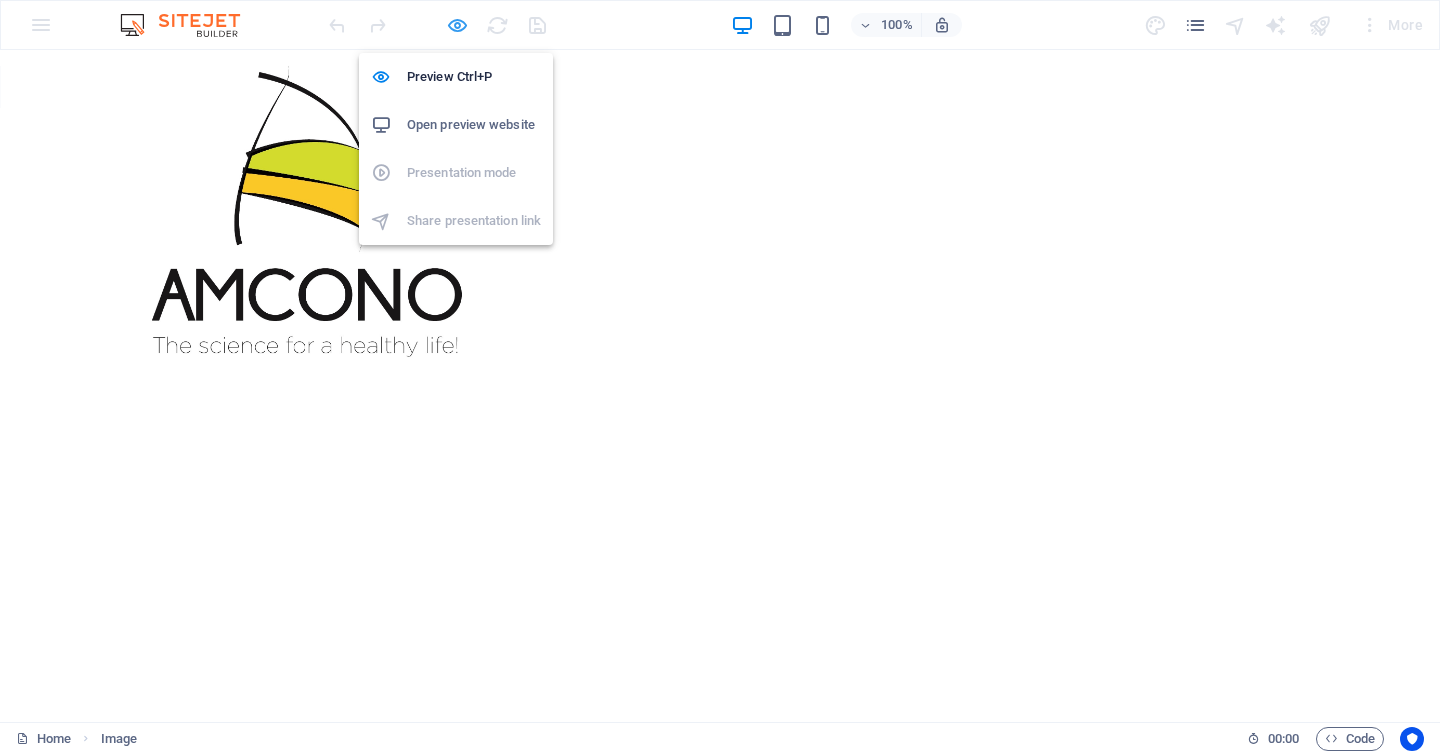 click at bounding box center [457, 25] 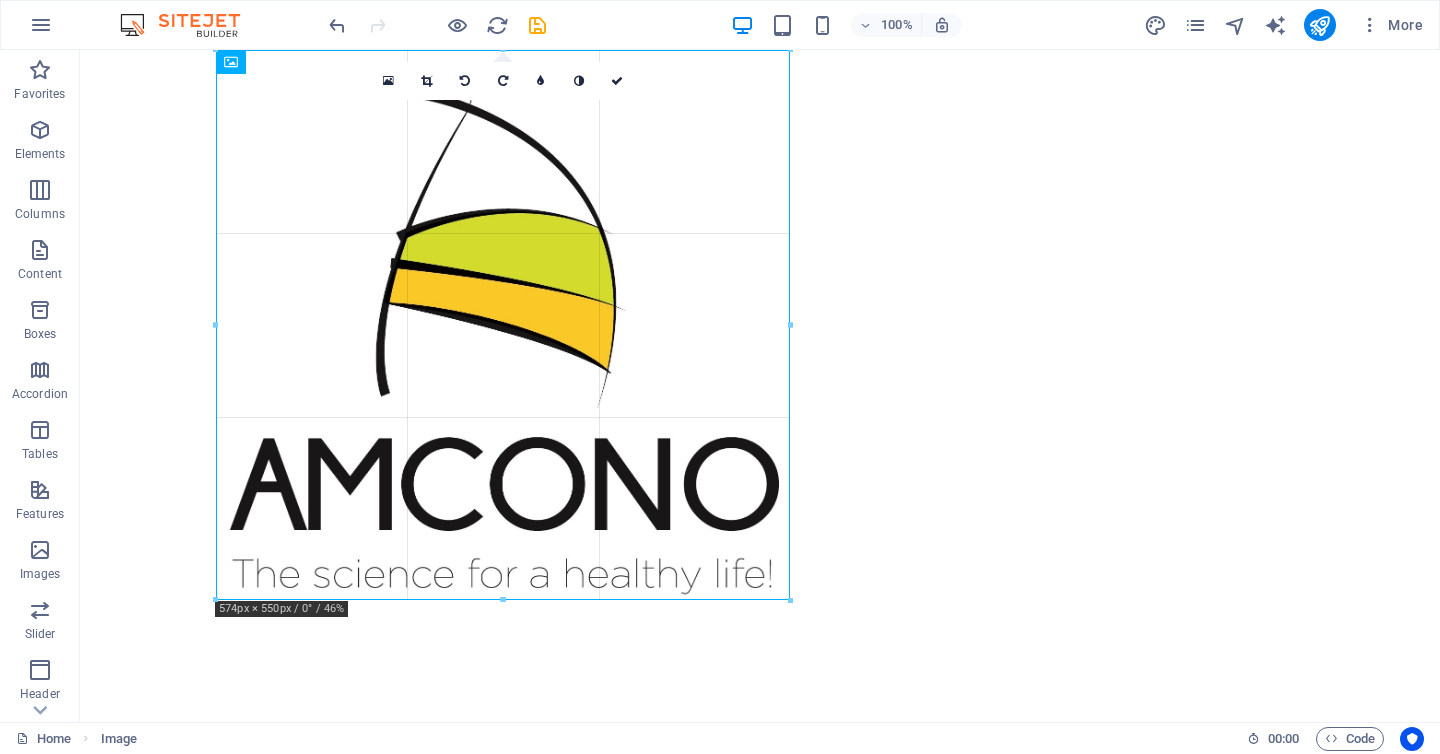 drag, startPoint x: 214, startPoint y: 342, endPoint x: 105, endPoint y: 599, distance: 279.15945 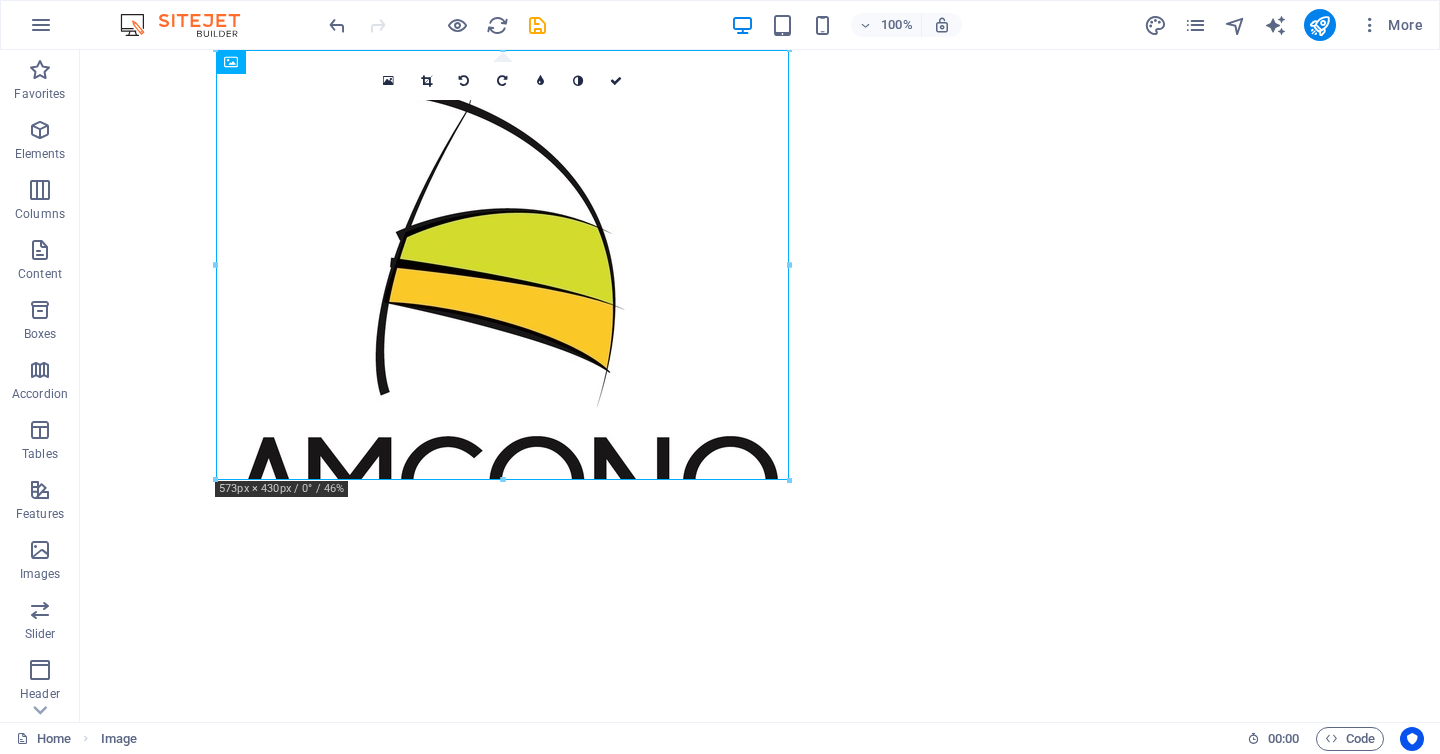 click on "Skip to main content" at bounding box center (760, 50) 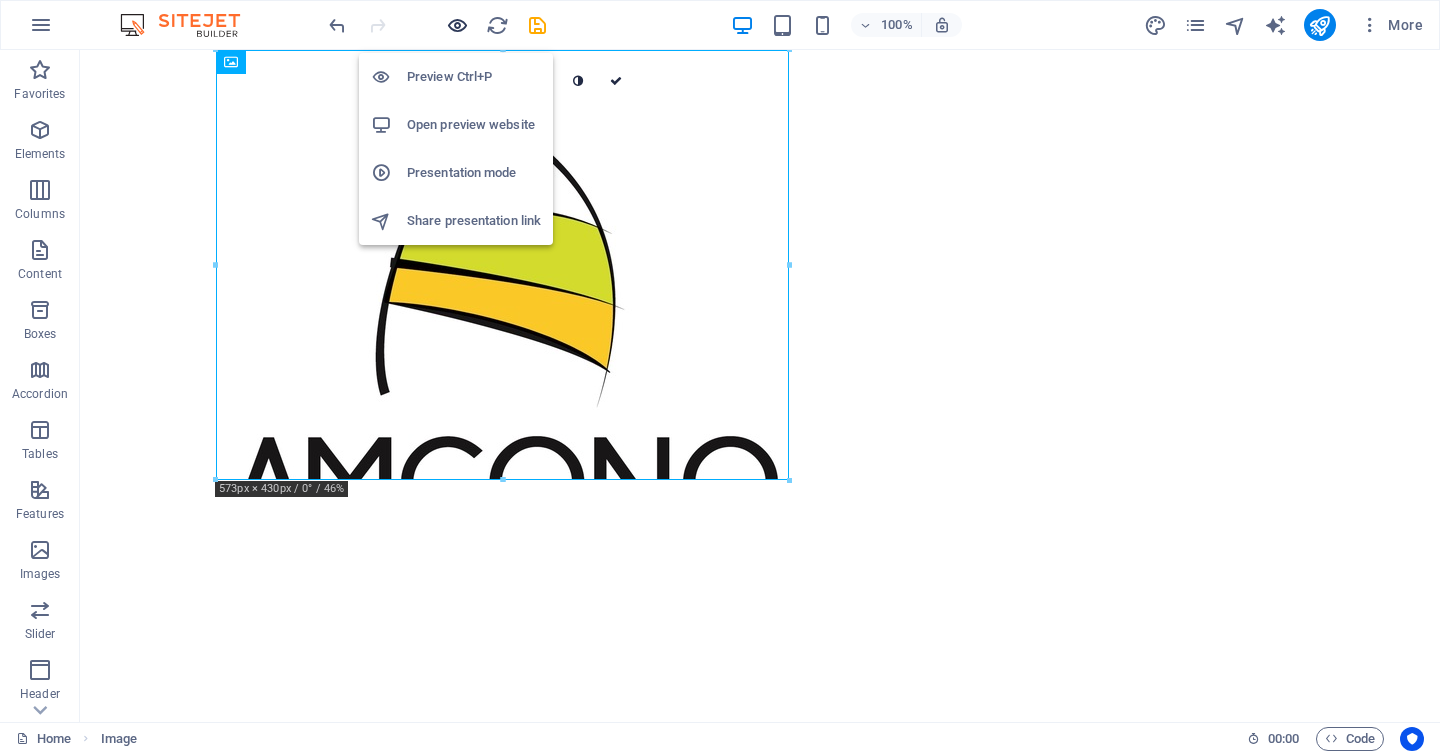 click at bounding box center [457, 25] 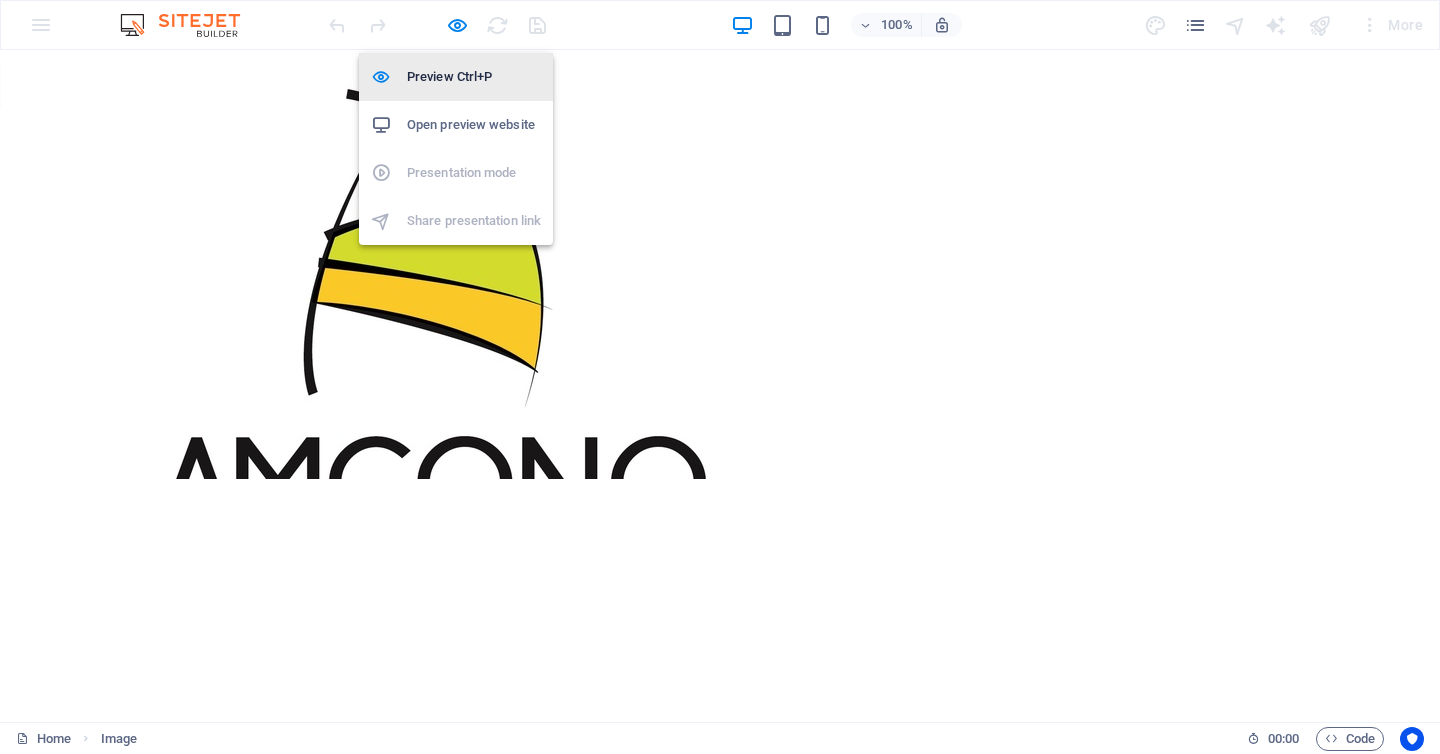 click on "Preview Ctrl+P" at bounding box center [474, 77] 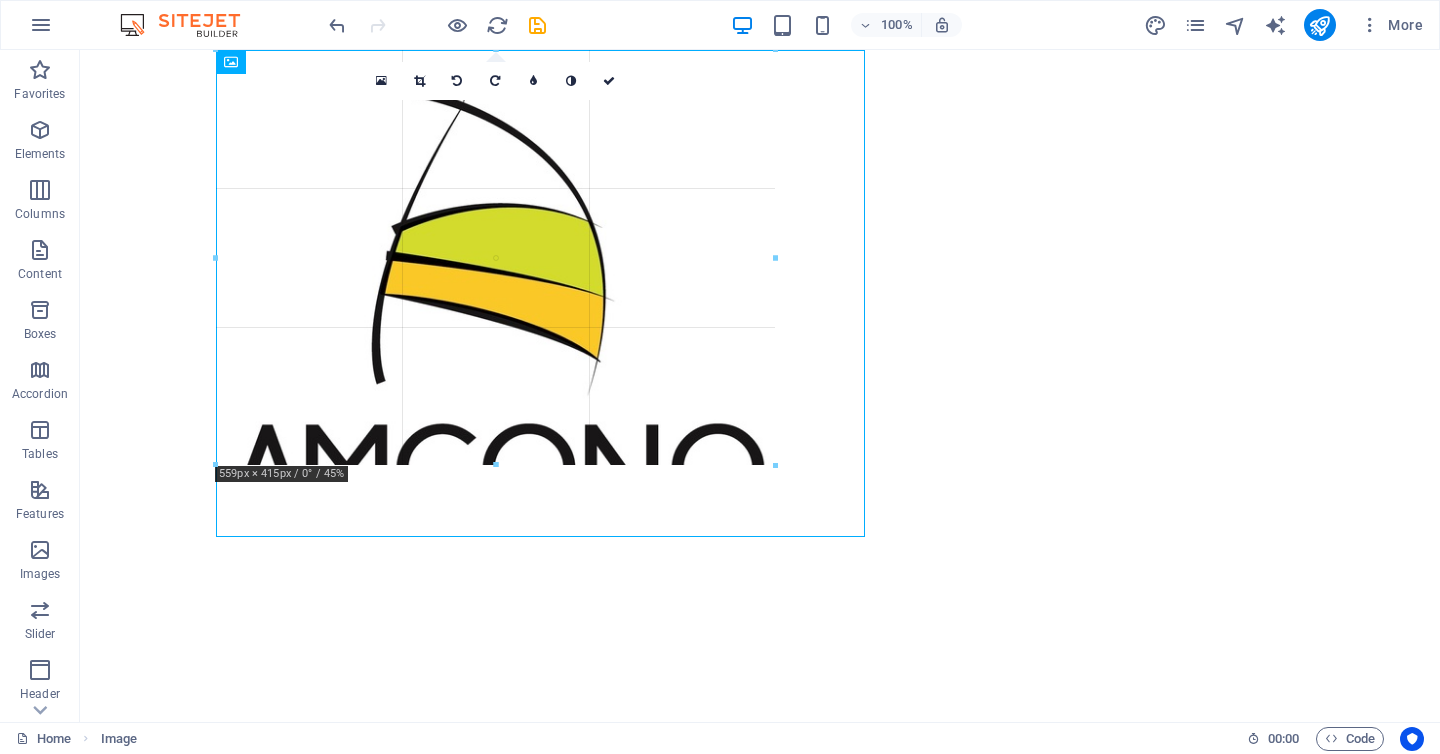 drag, startPoint x: 215, startPoint y: 477, endPoint x: 229, endPoint y: 313, distance: 164.59648 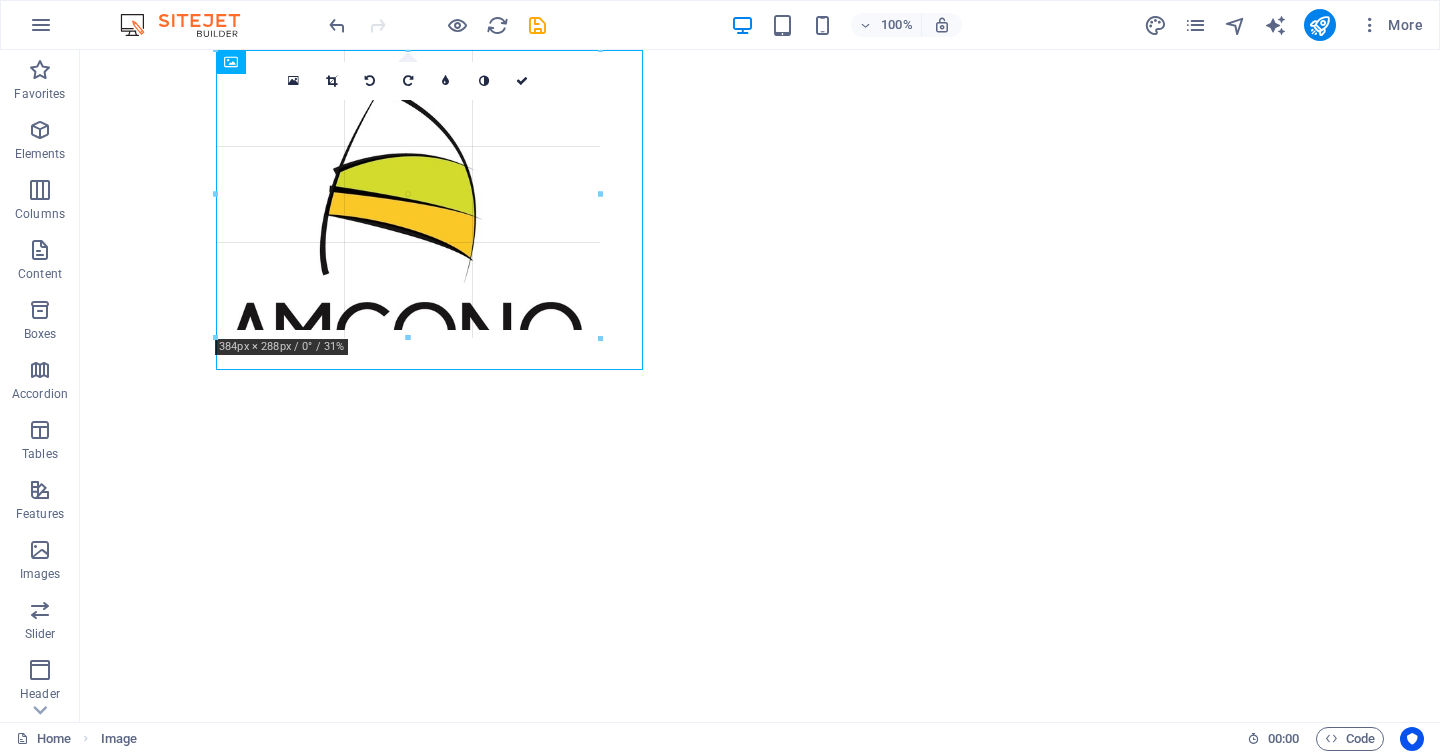 drag, startPoint x: 494, startPoint y: 467, endPoint x: 459, endPoint y: 327, distance: 144.3087 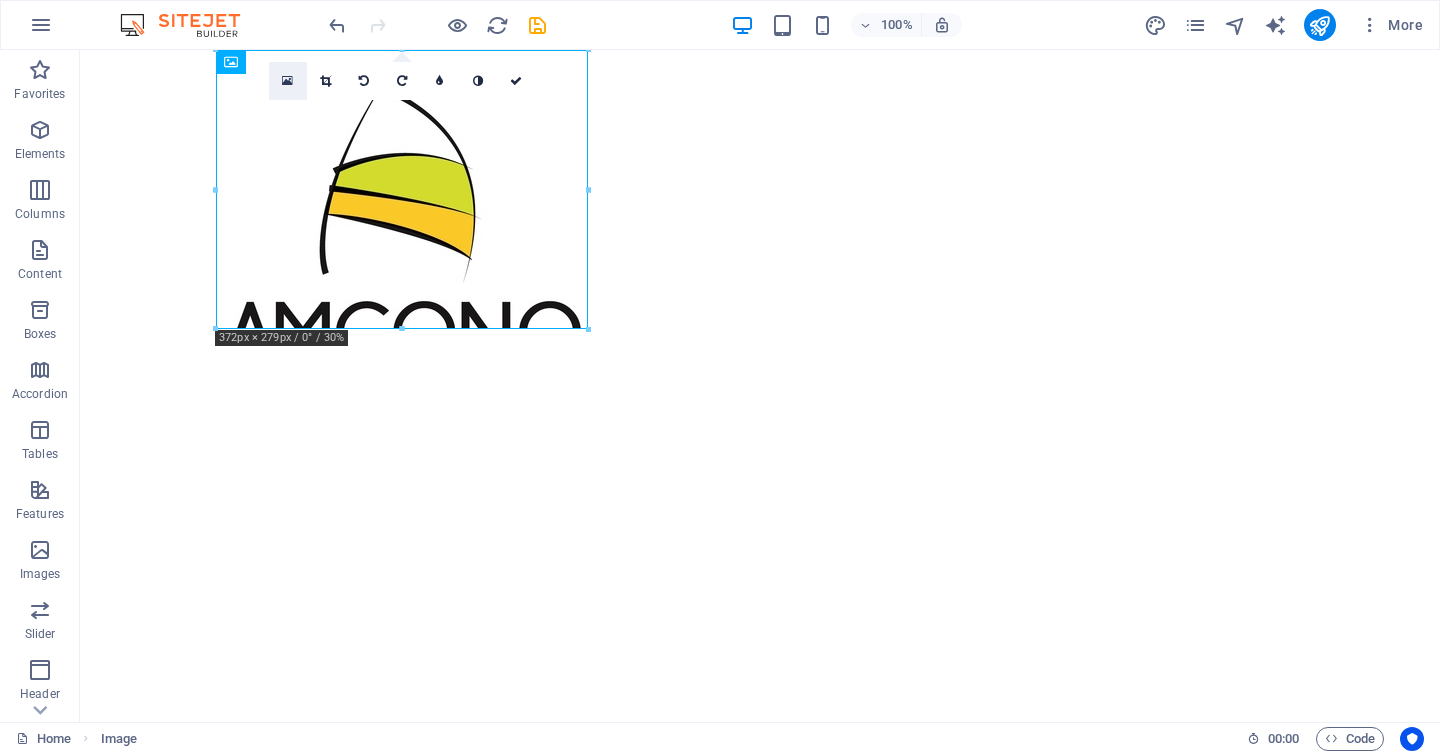 click at bounding box center [287, 81] 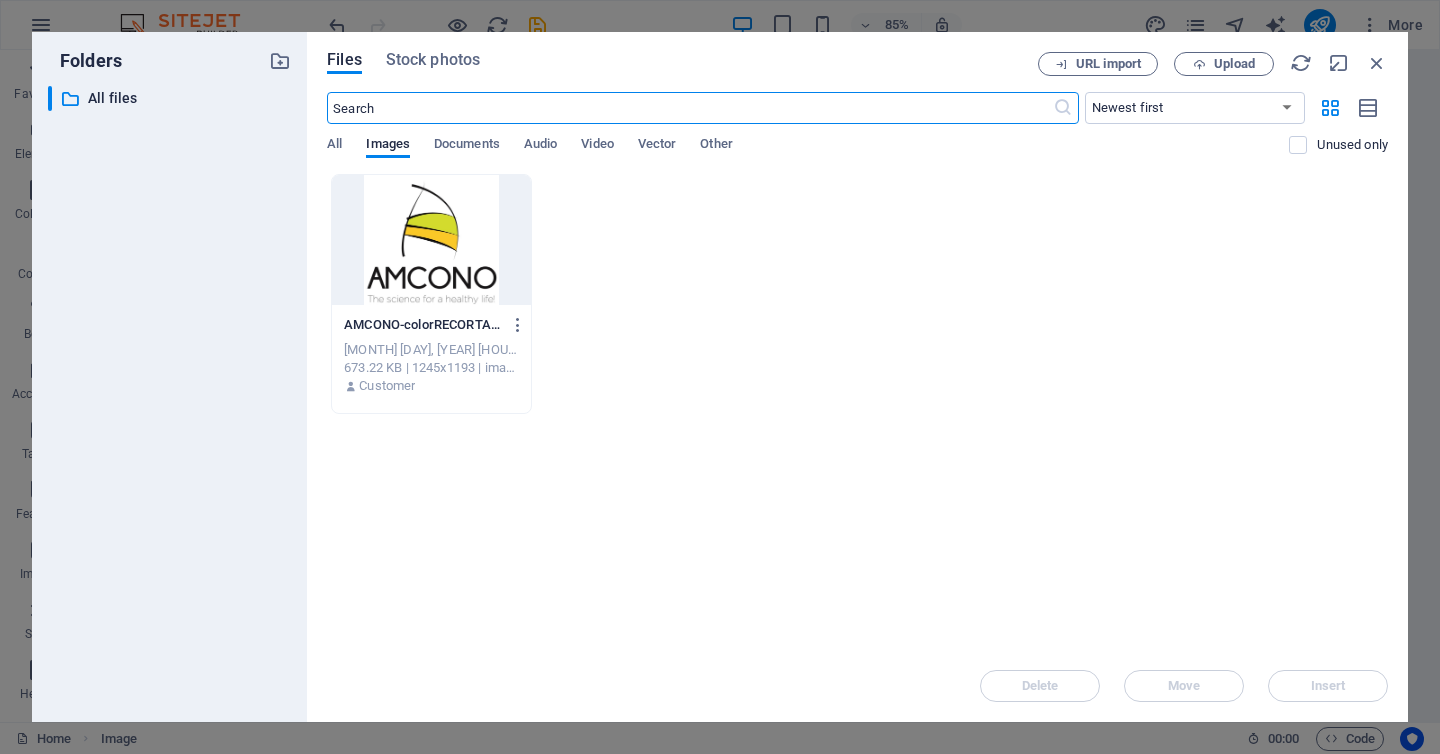 click at bounding box center (431, 240) 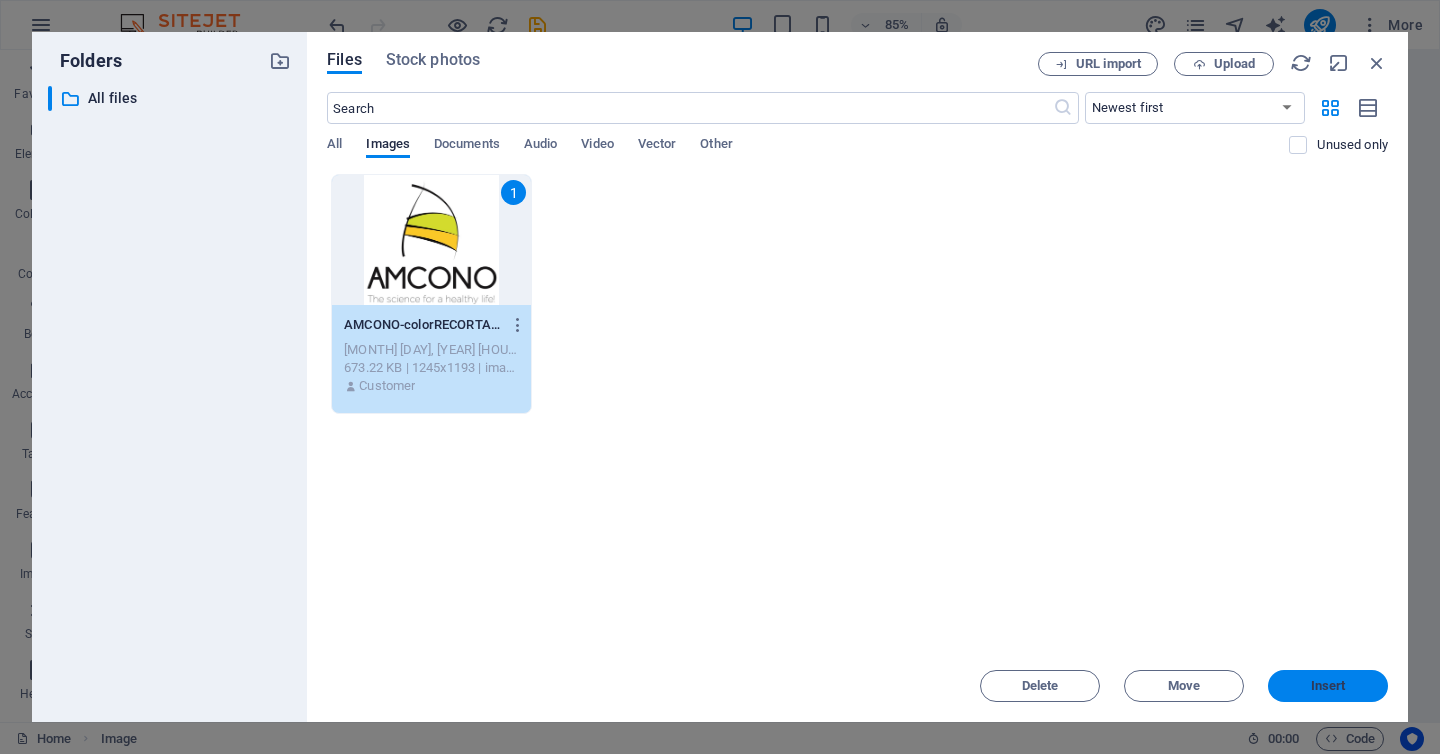 click on "Insert" at bounding box center (1328, 686) 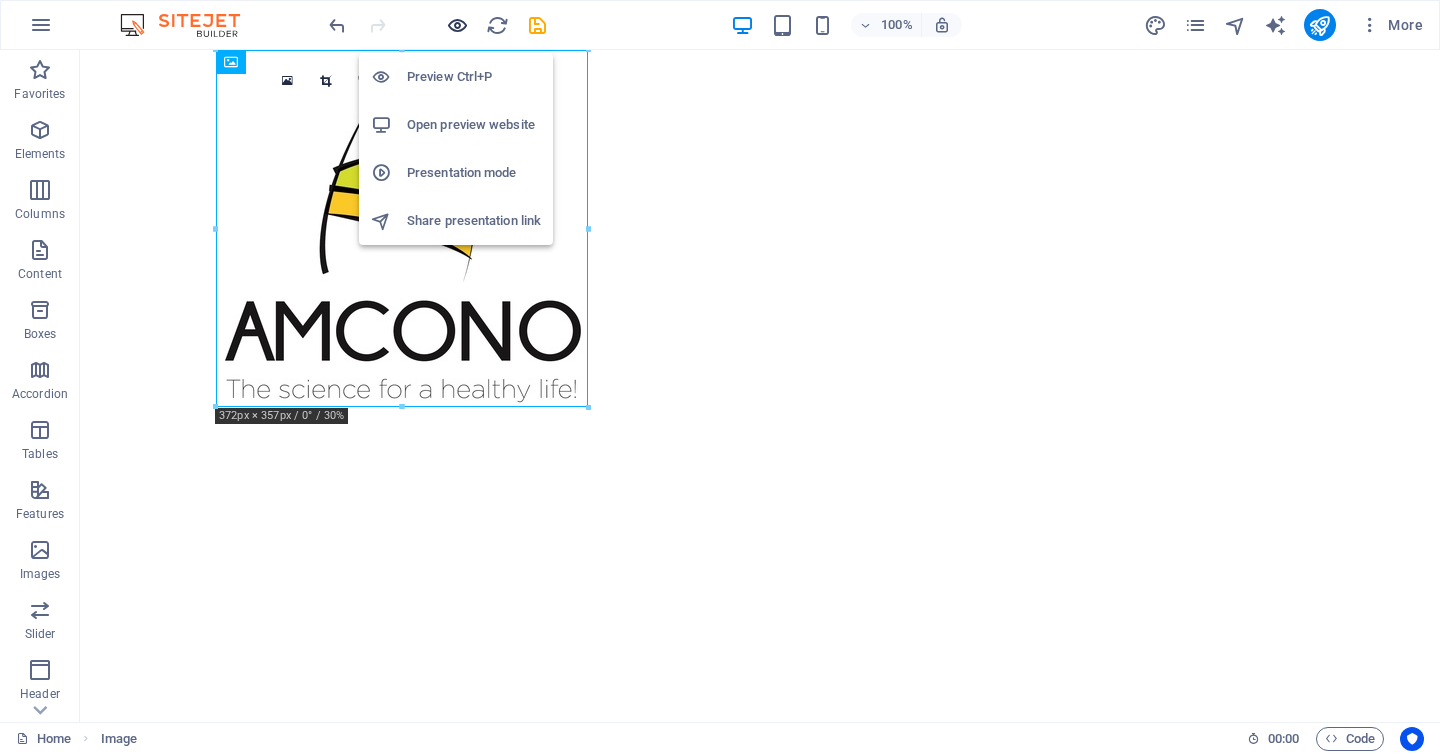 click at bounding box center (457, 25) 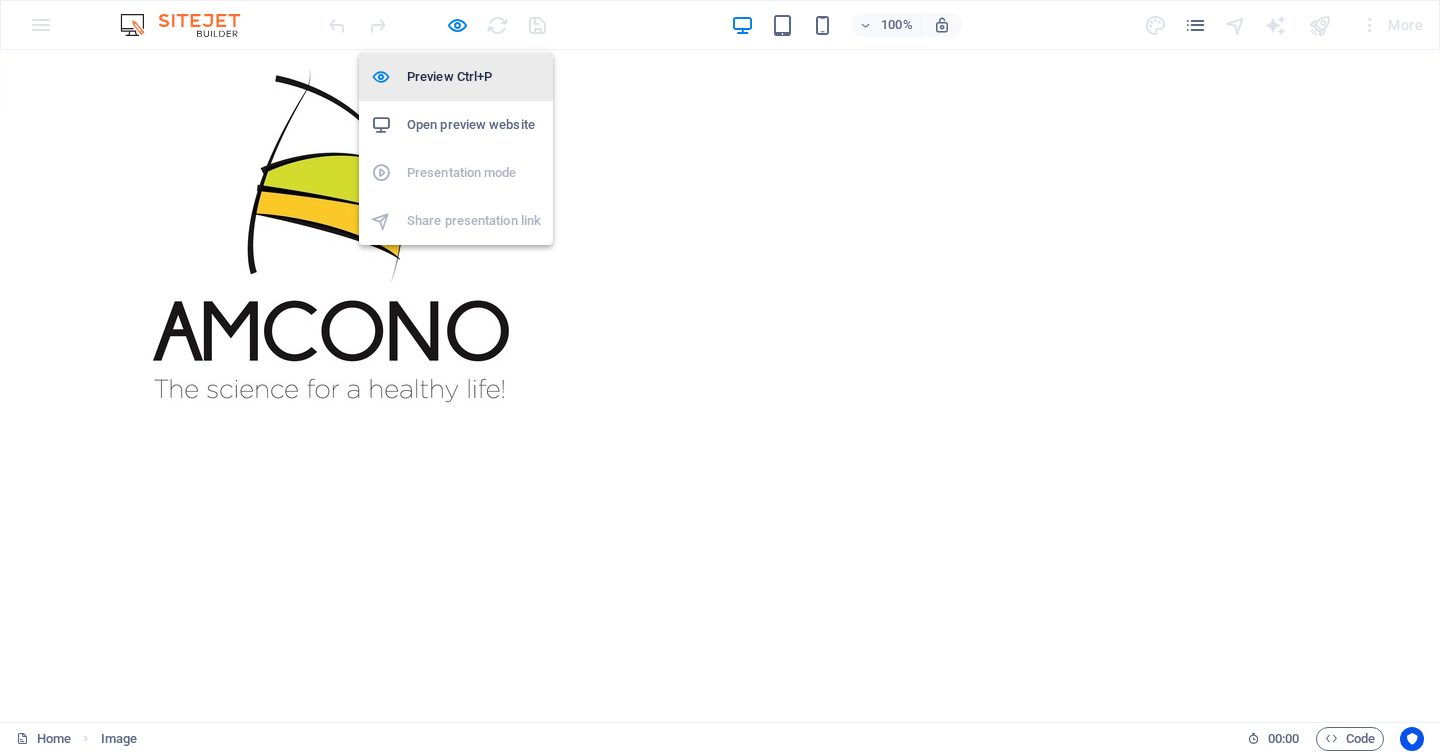 click on "Preview Ctrl+P" at bounding box center [474, 77] 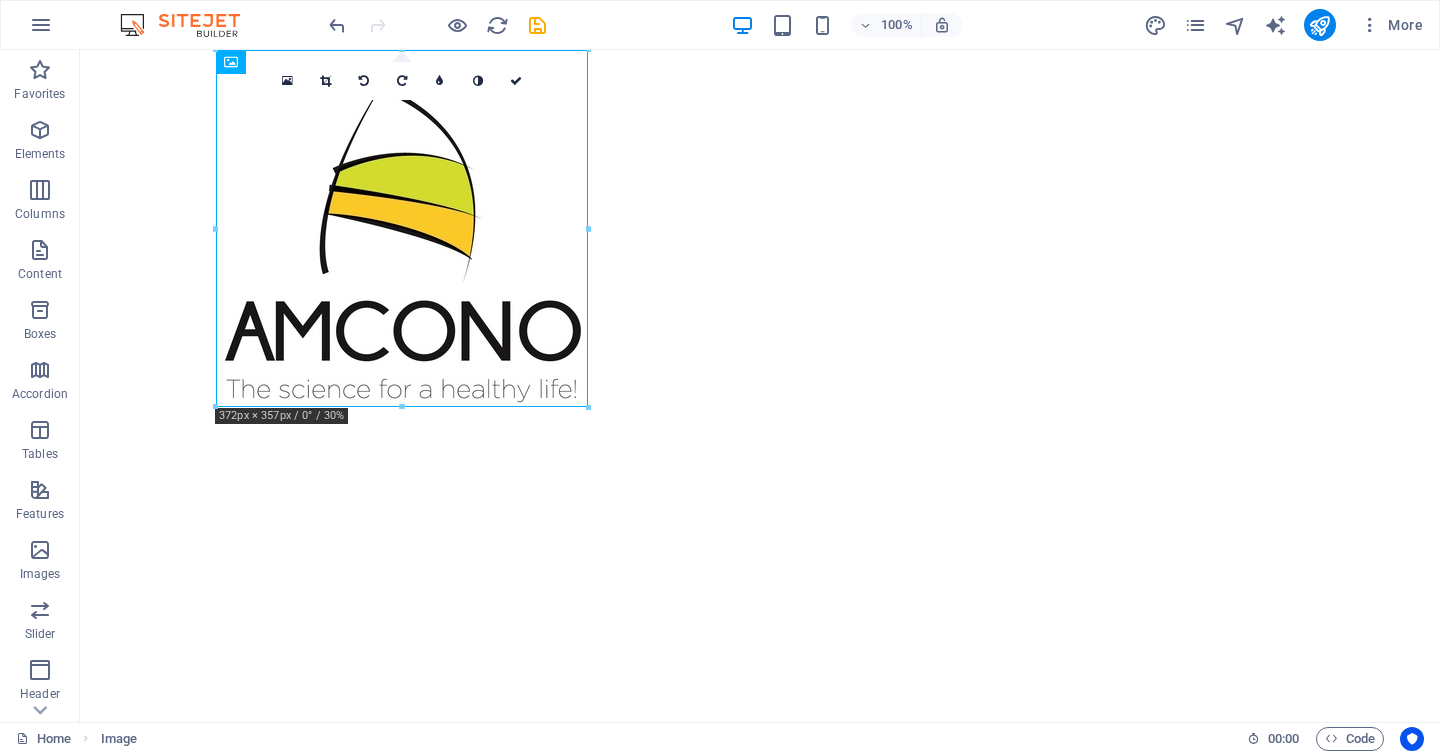click on "Skip to main content" at bounding box center [760, 50] 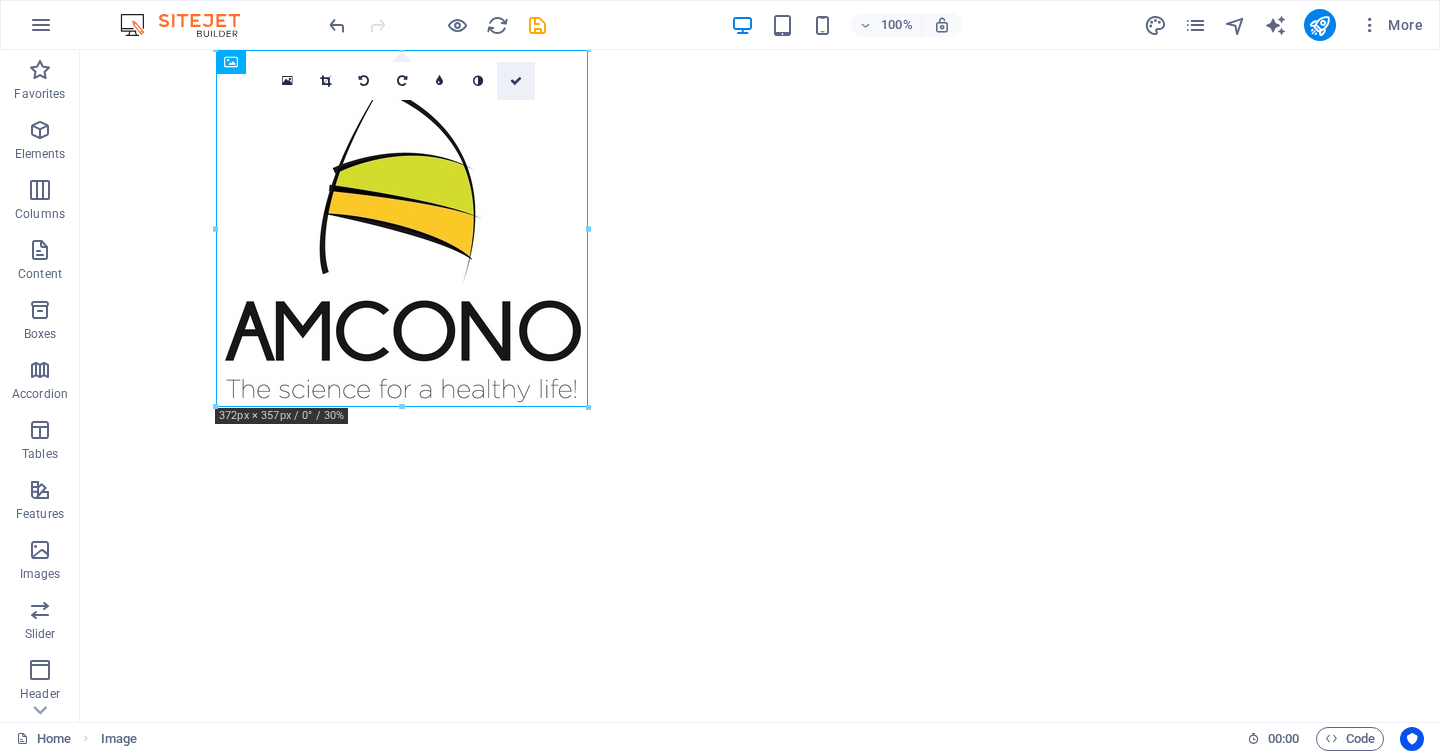 click at bounding box center [516, 81] 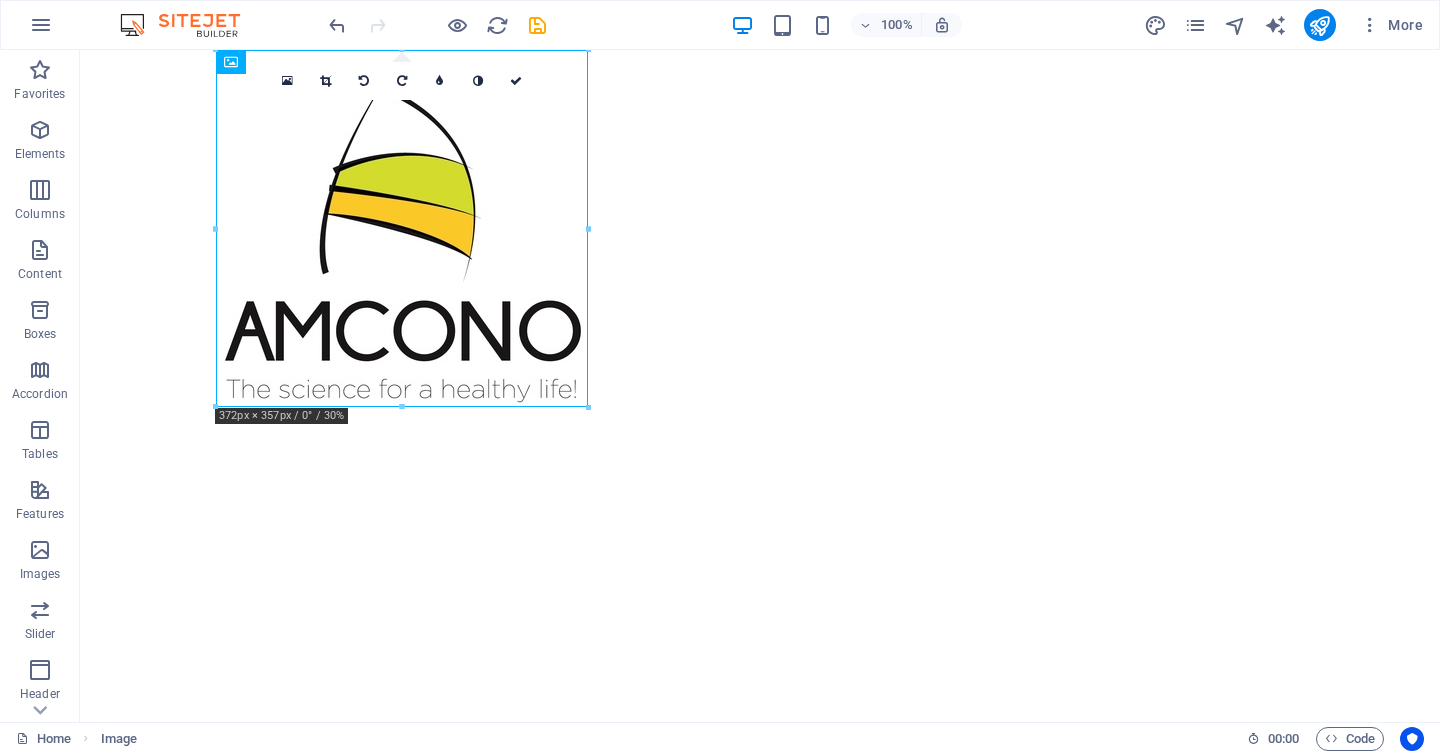 click on "Skip to main content" at bounding box center [760, 50] 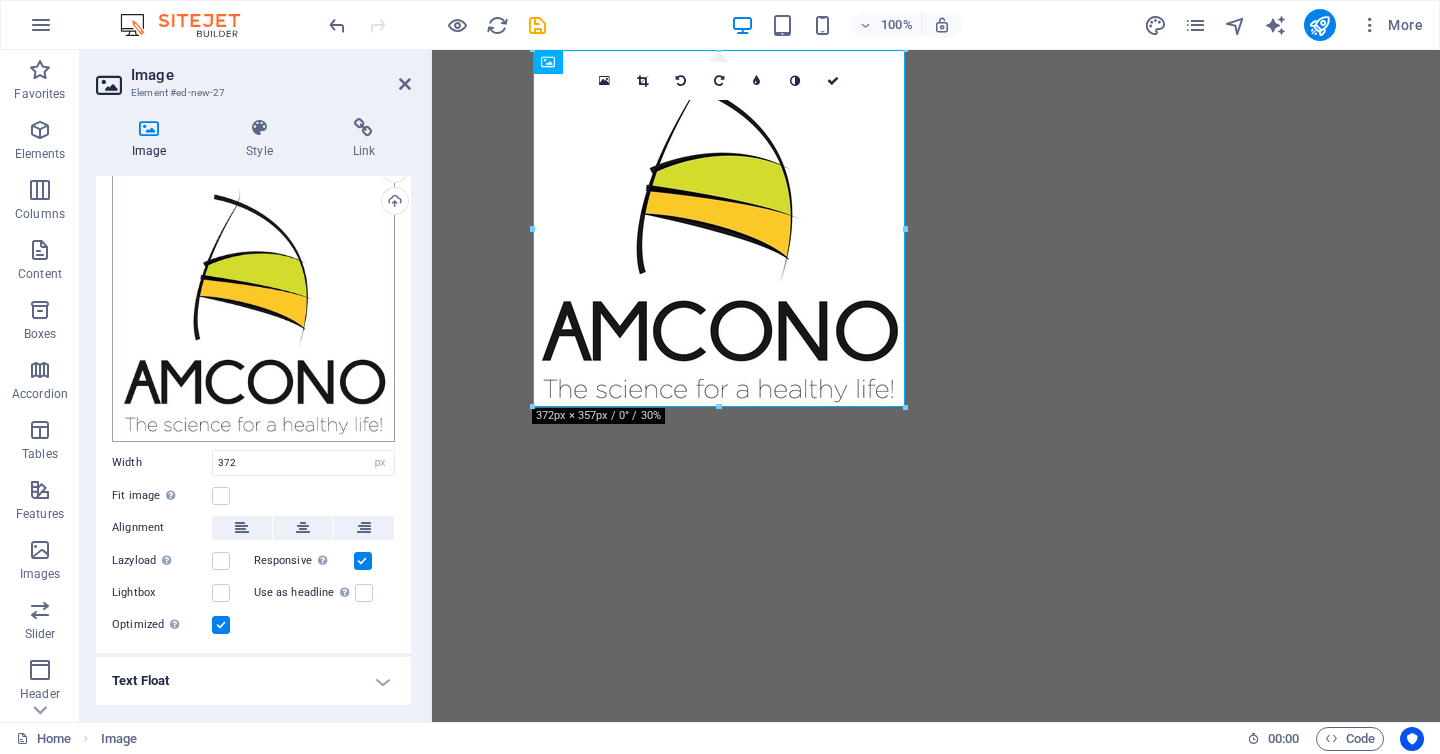 scroll, scrollTop: 55, scrollLeft: 0, axis: vertical 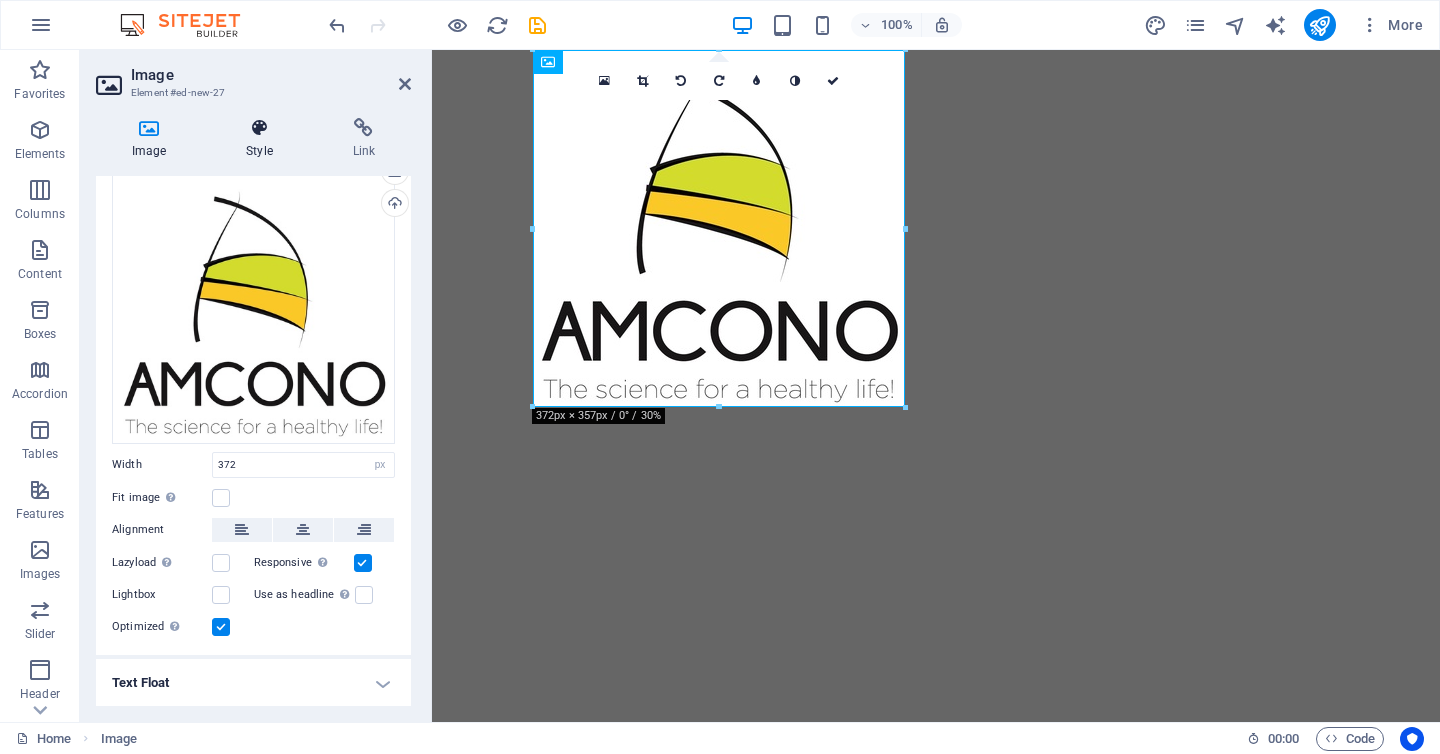 click at bounding box center [259, 128] 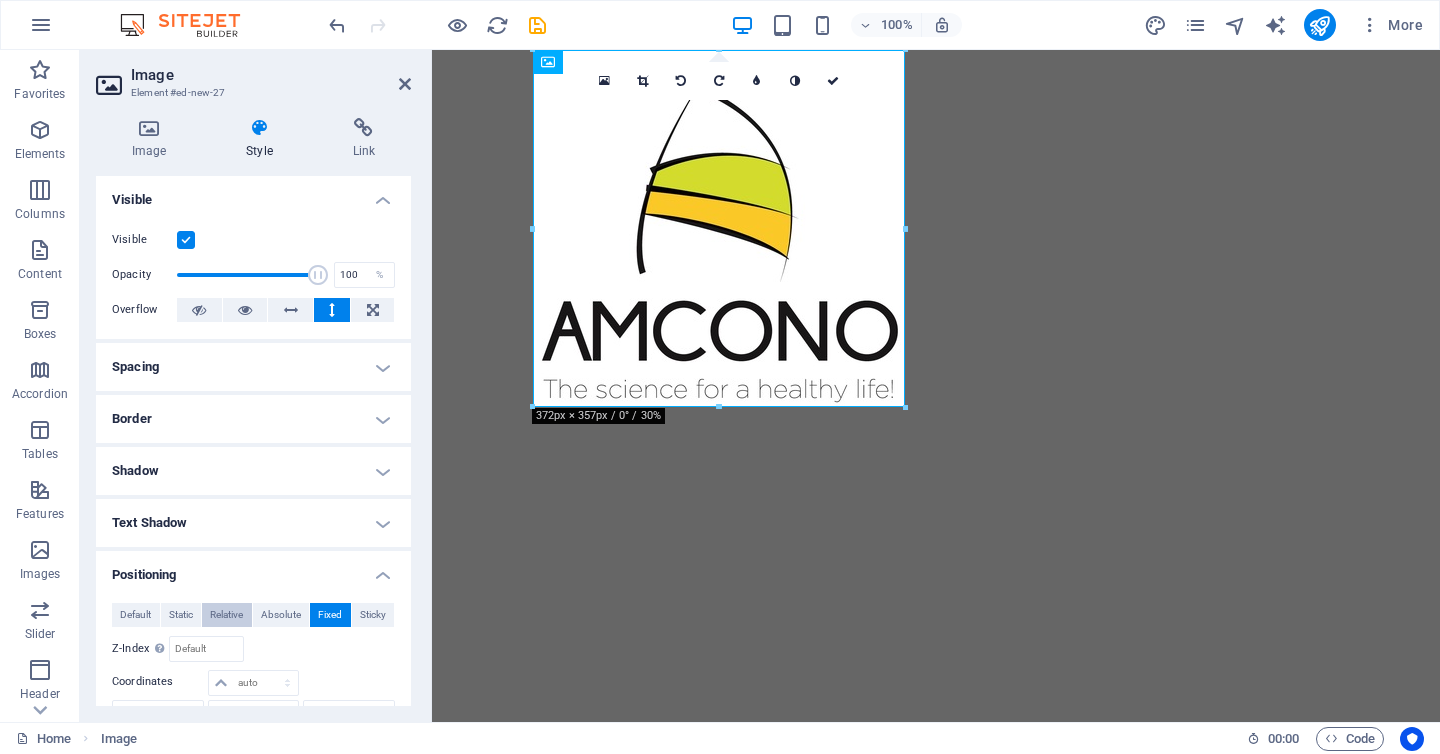 click on "Relative" at bounding box center (226, 615) 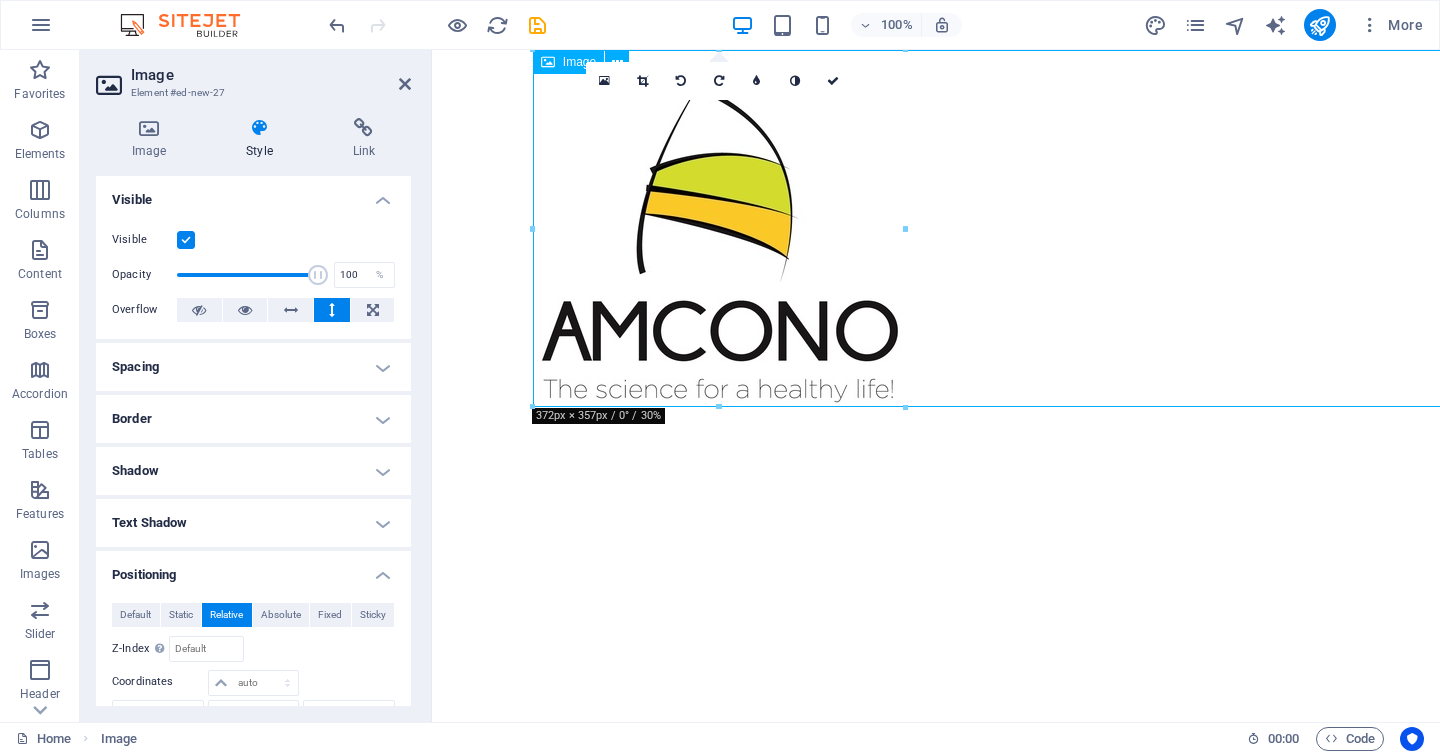 drag, startPoint x: 698, startPoint y: 292, endPoint x: 699, endPoint y: 405, distance: 113.004425 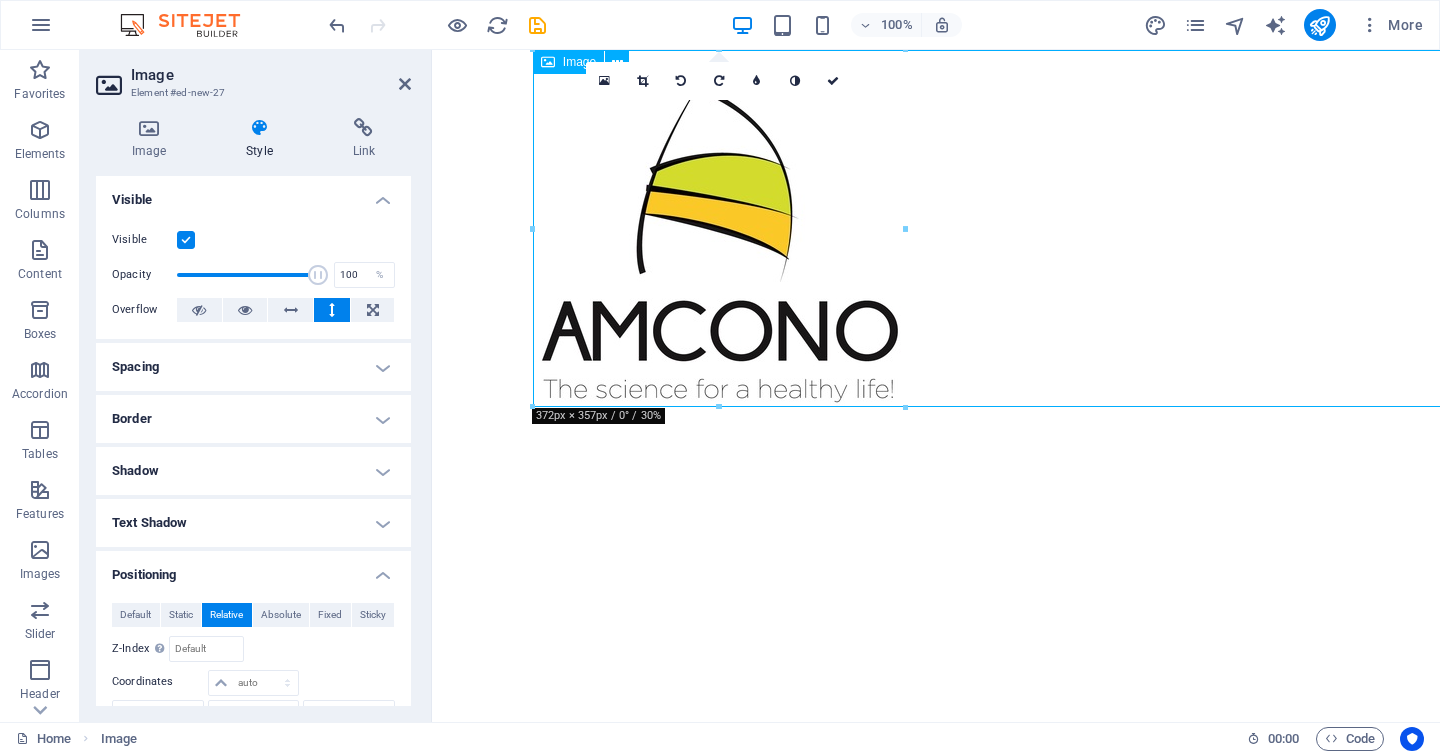 click at bounding box center [1037, 228] 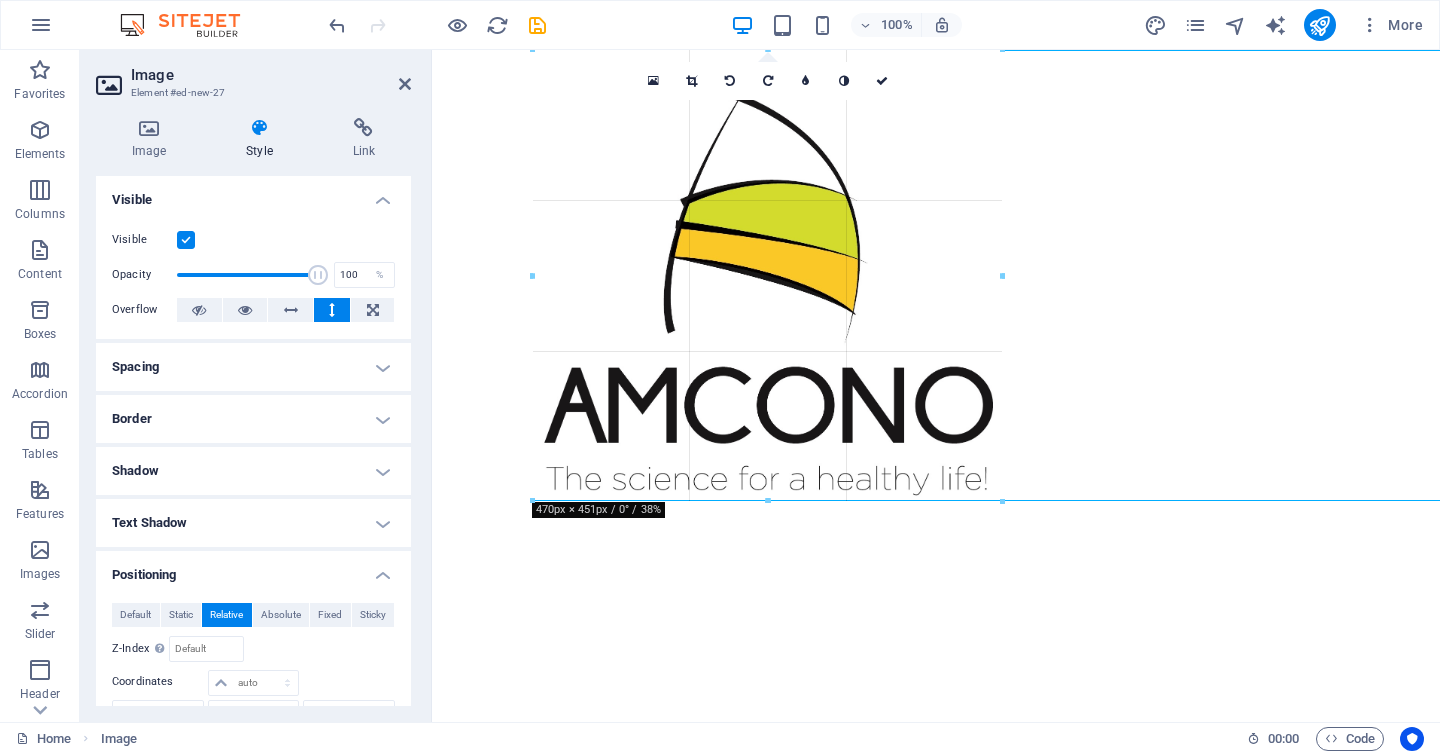 drag, startPoint x: 720, startPoint y: 408, endPoint x: 718, endPoint y: 502, distance: 94.02127 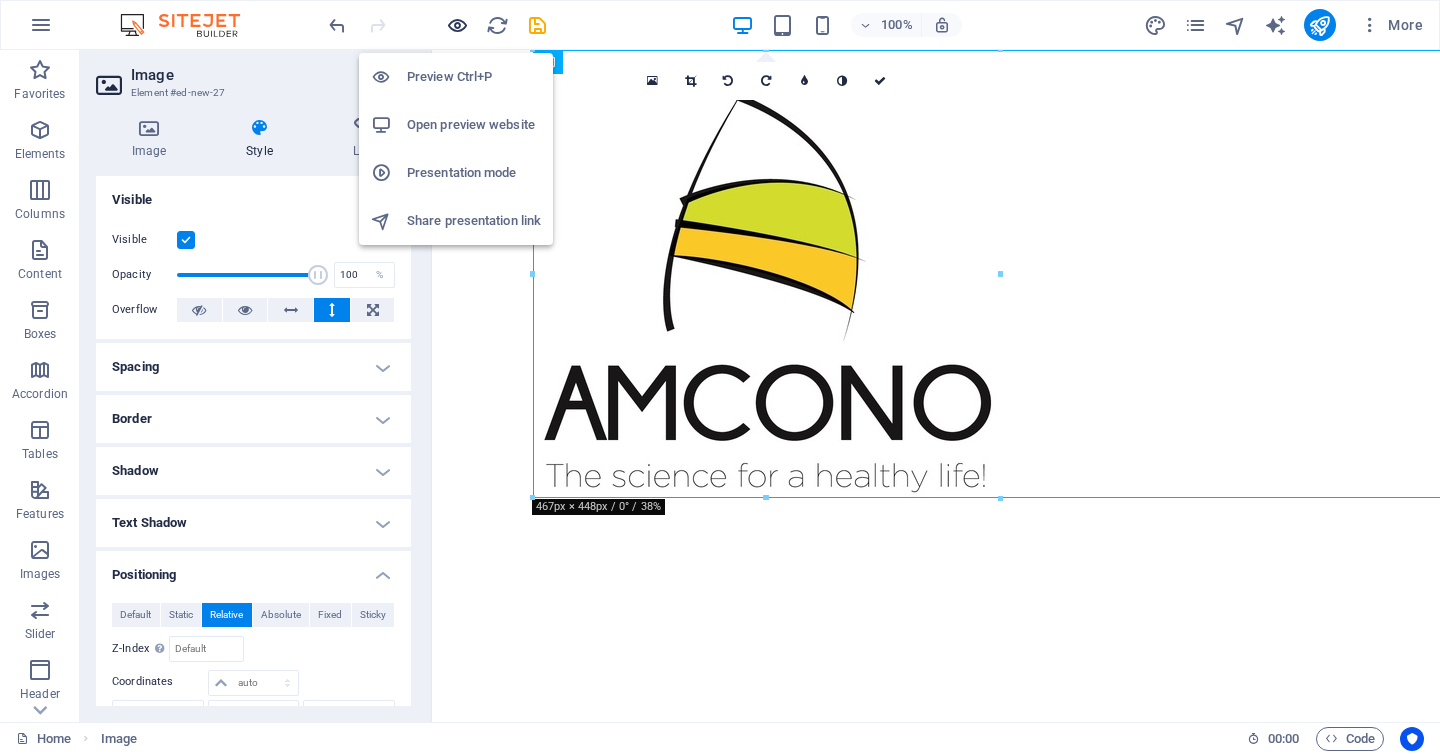 click at bounding box center [457, 25] 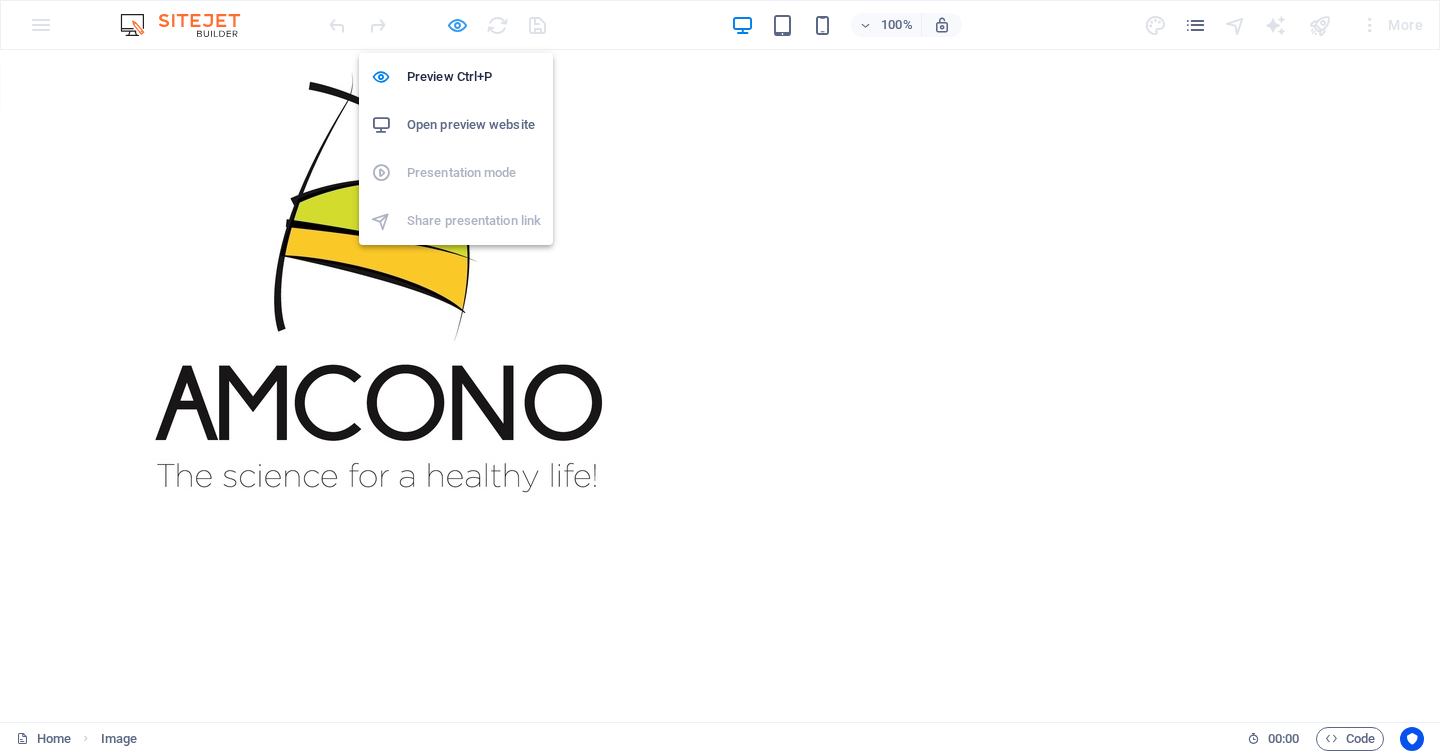 click at bounding box center [457, 25] 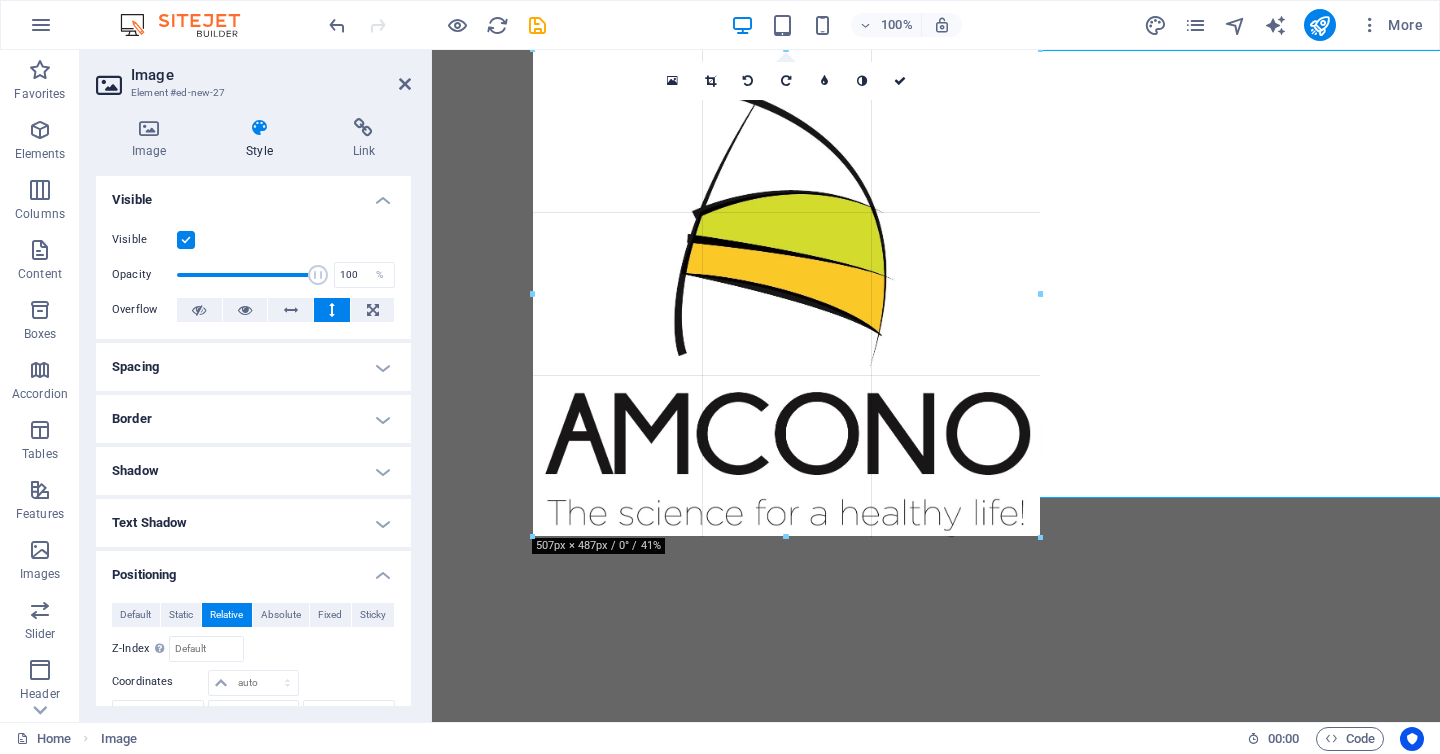drag, startPoint x: 534, startPoint y: 494, endPoint x: 498, endPoint y: 551, distance: 67.41662 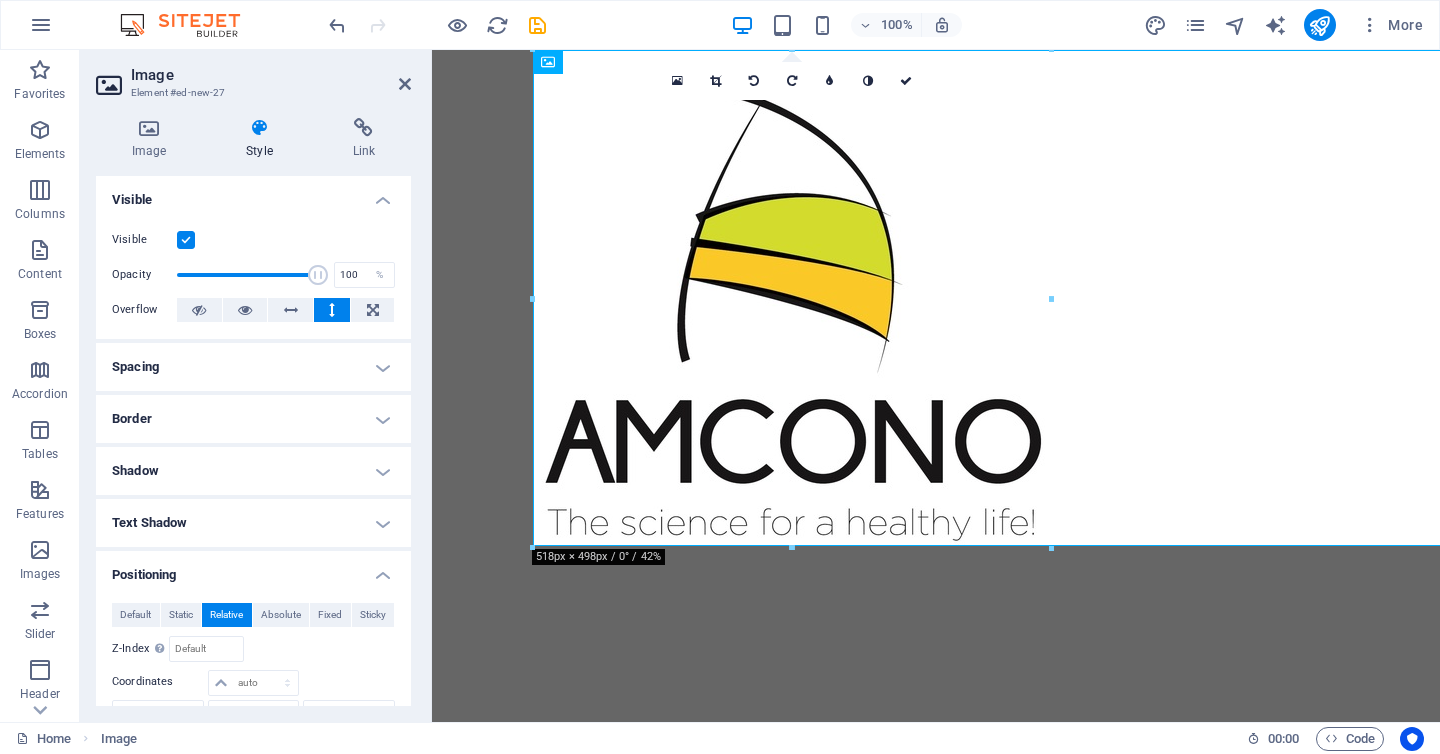 click on "Skip to main content" at bounding box center (936, 298) 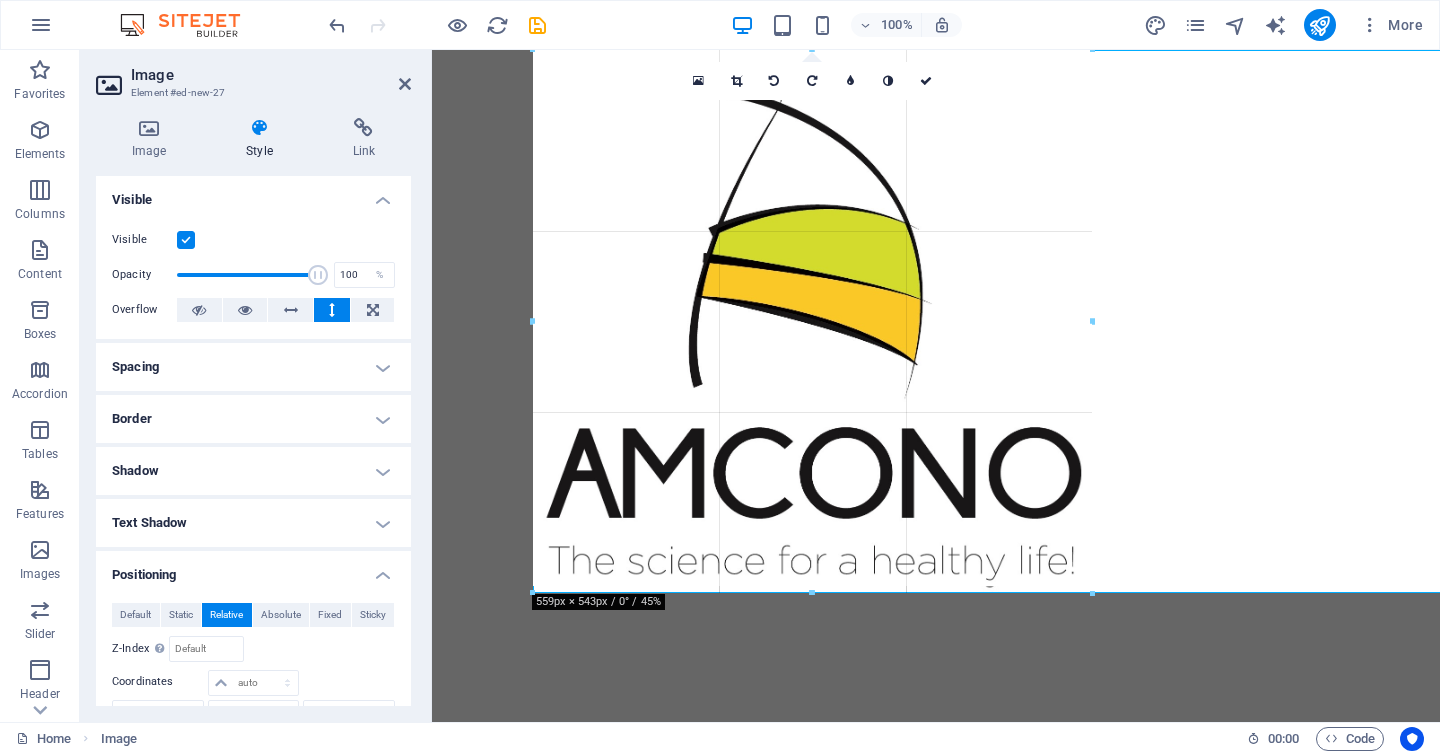 drag, startPoint x: 530, startPoint y: 544, endPoint x: 488, endPoint y: 585, distance: 58.694122 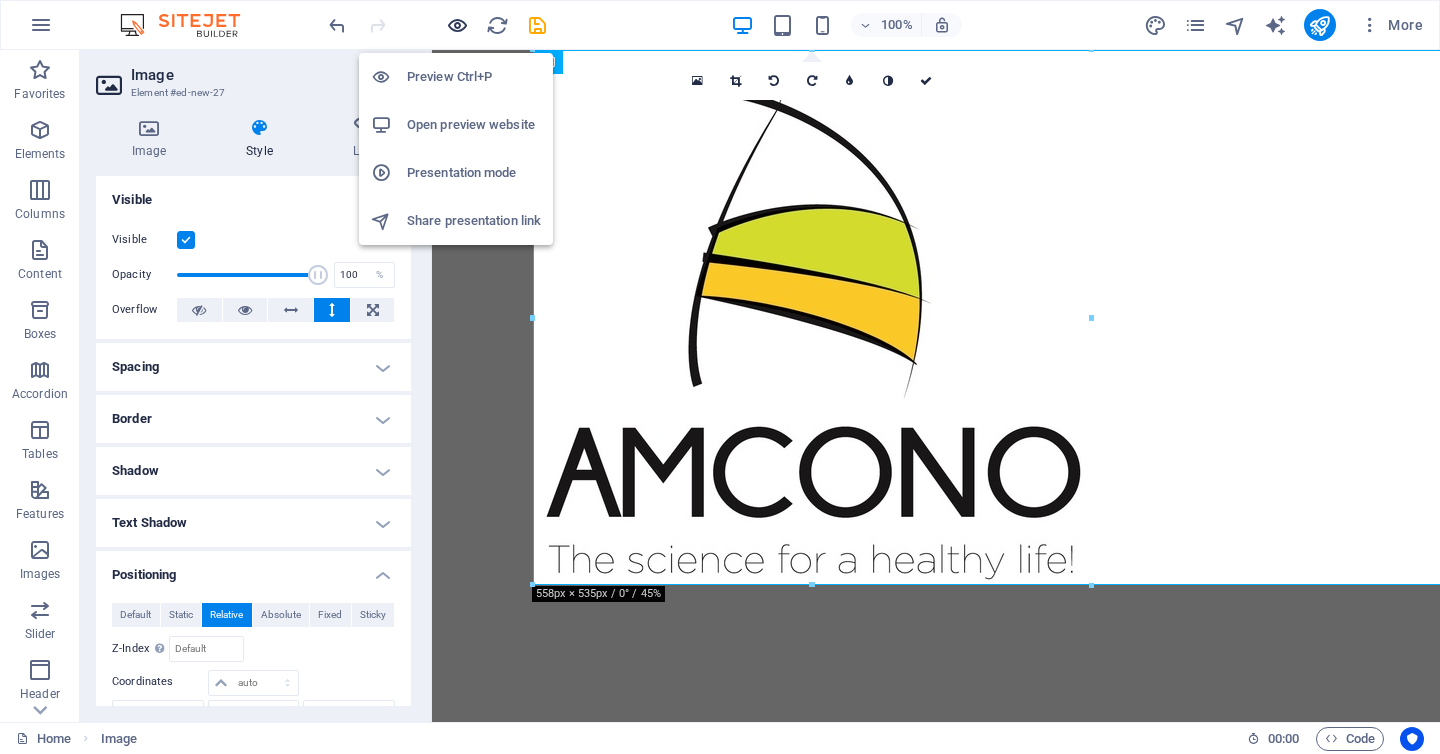 click at bounding box center (457, 25) 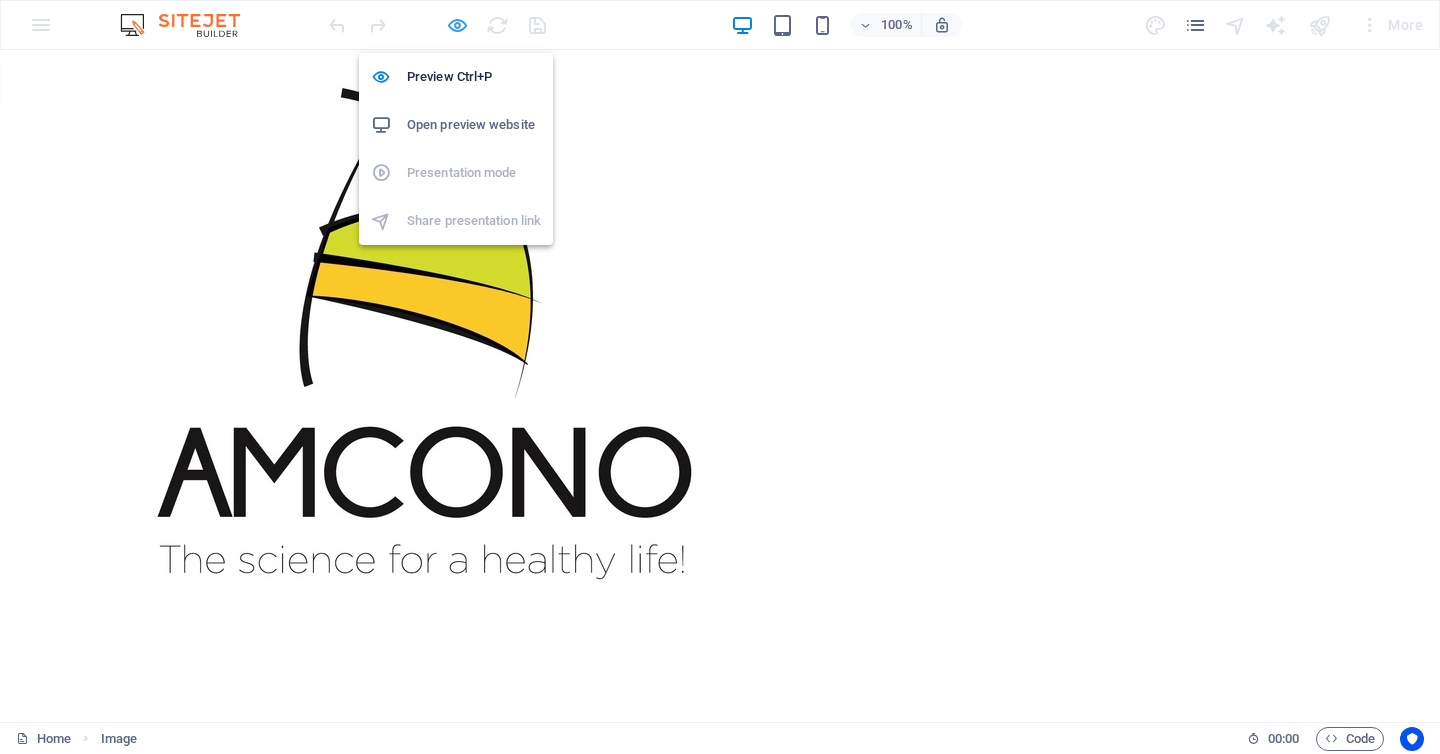 click at bounding box center [457, 25] 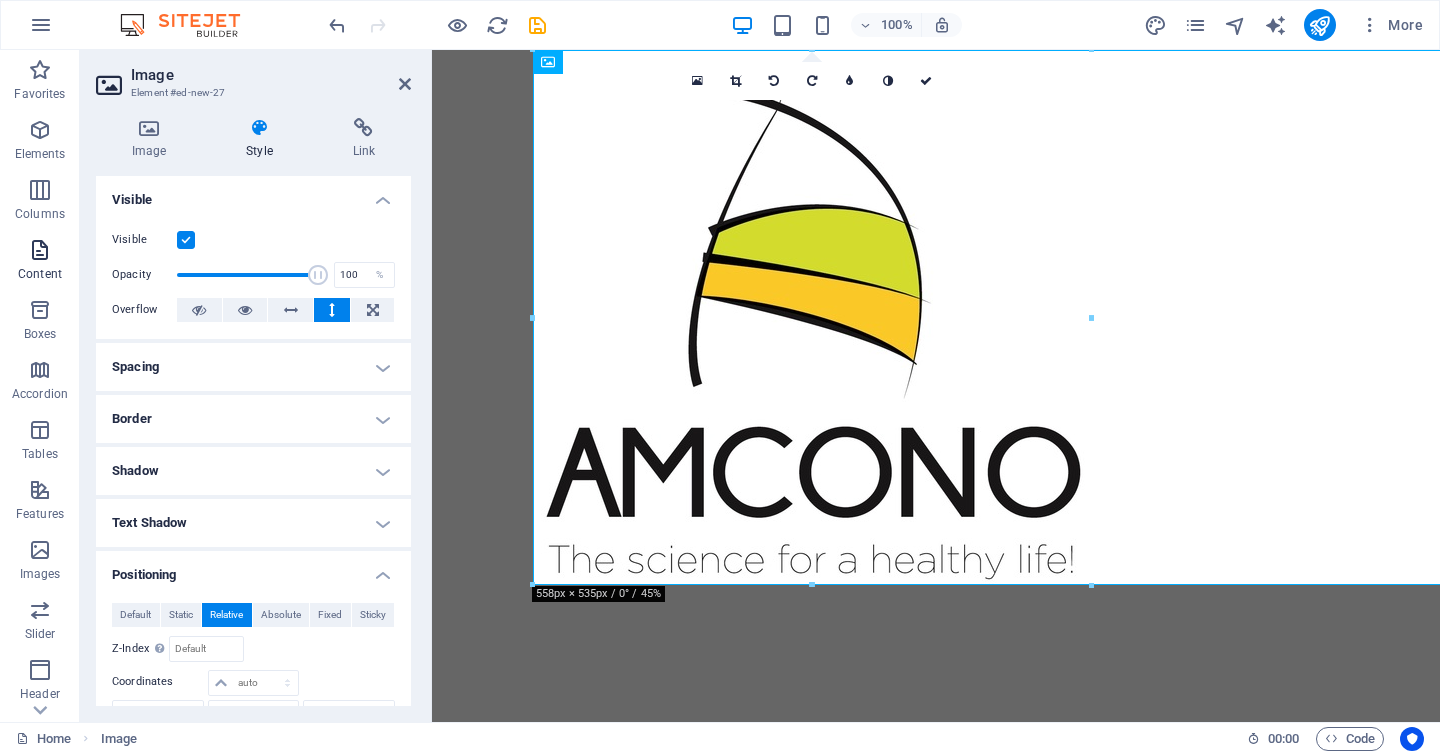 click at bounding box center (40, 250) 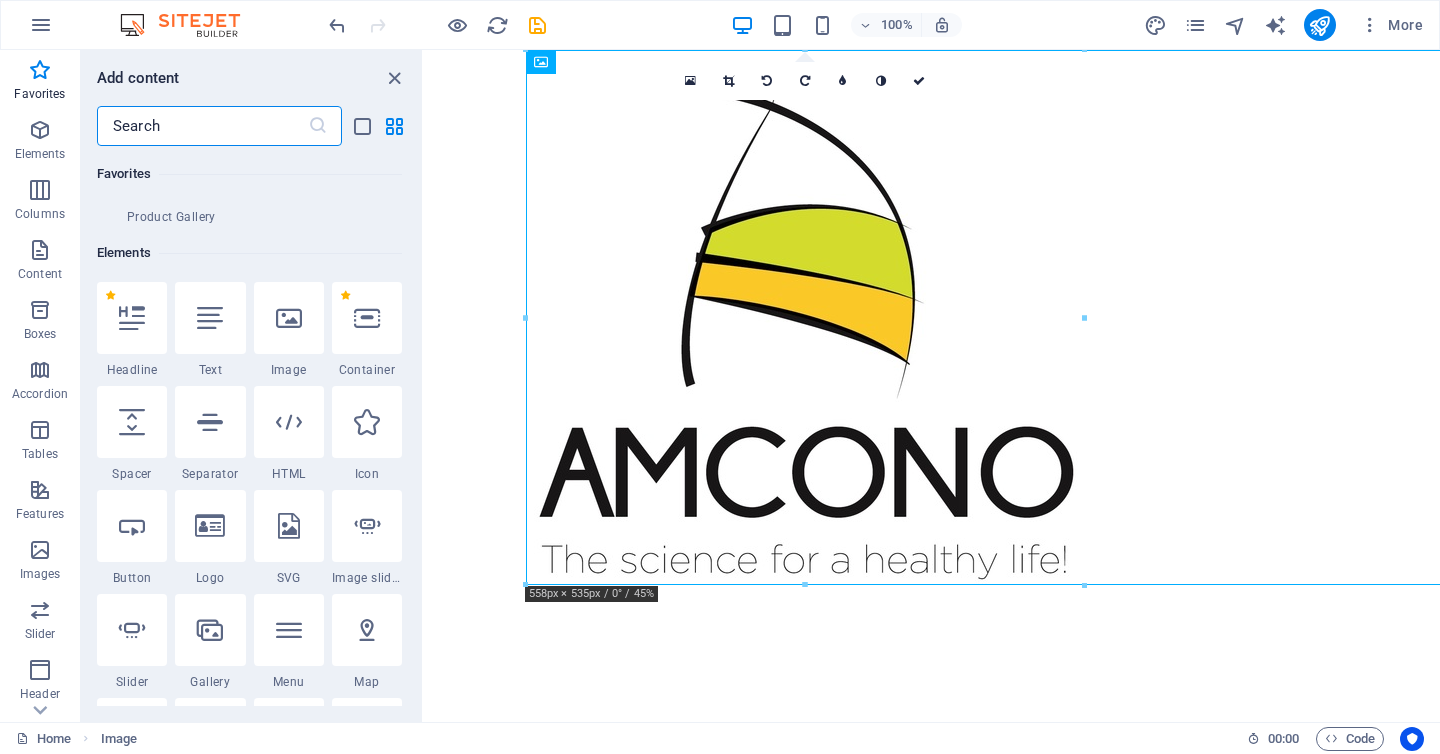 scroll, scrollTop: 303, scrollLeft: 0, axis: vertical 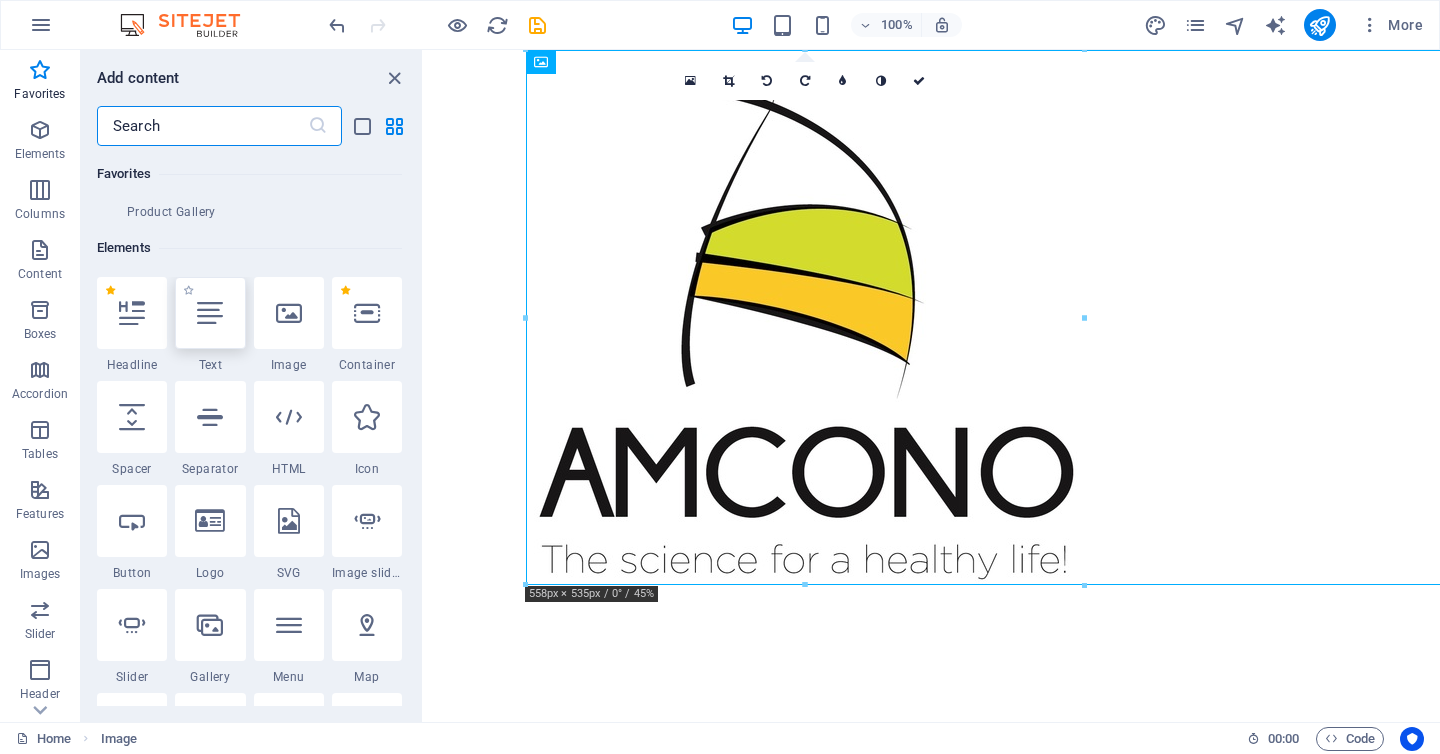 click at bounding box center (210, 313) 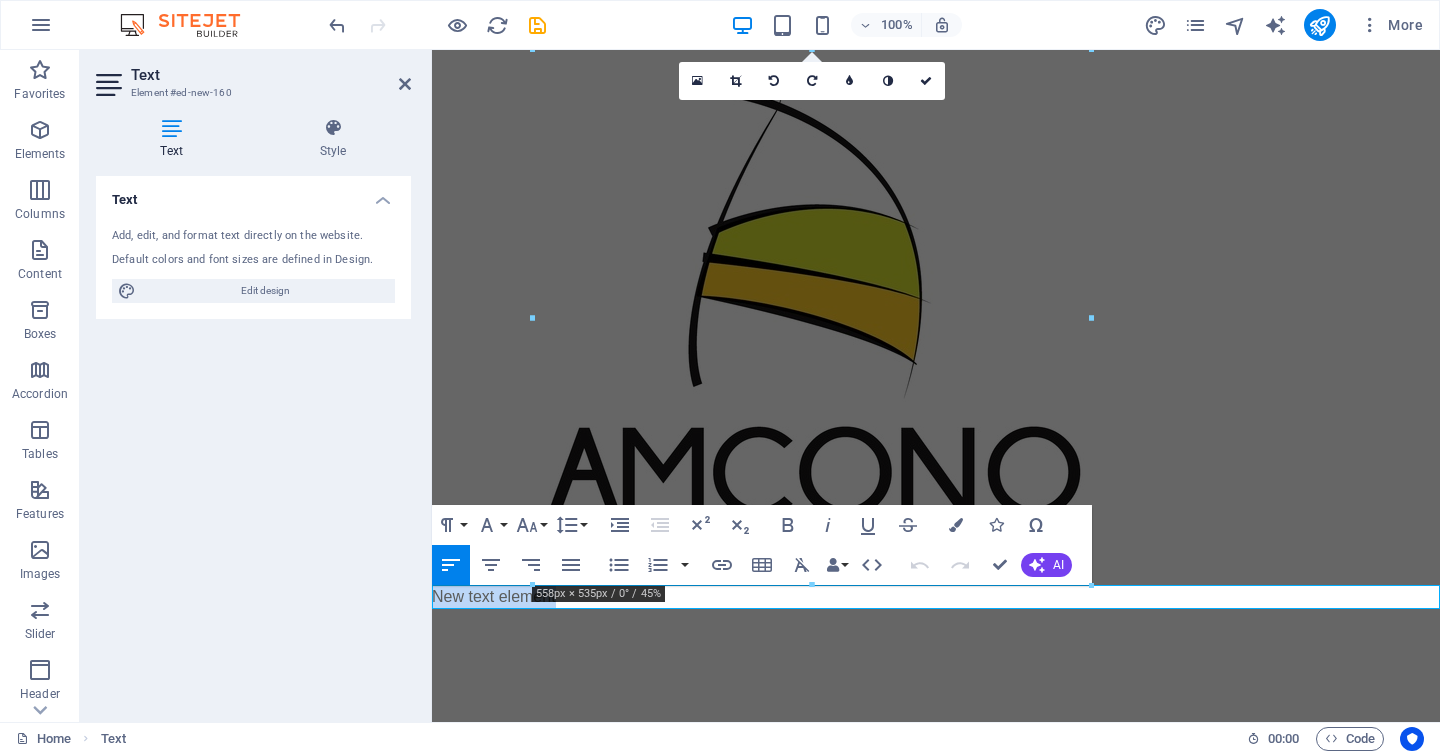 type 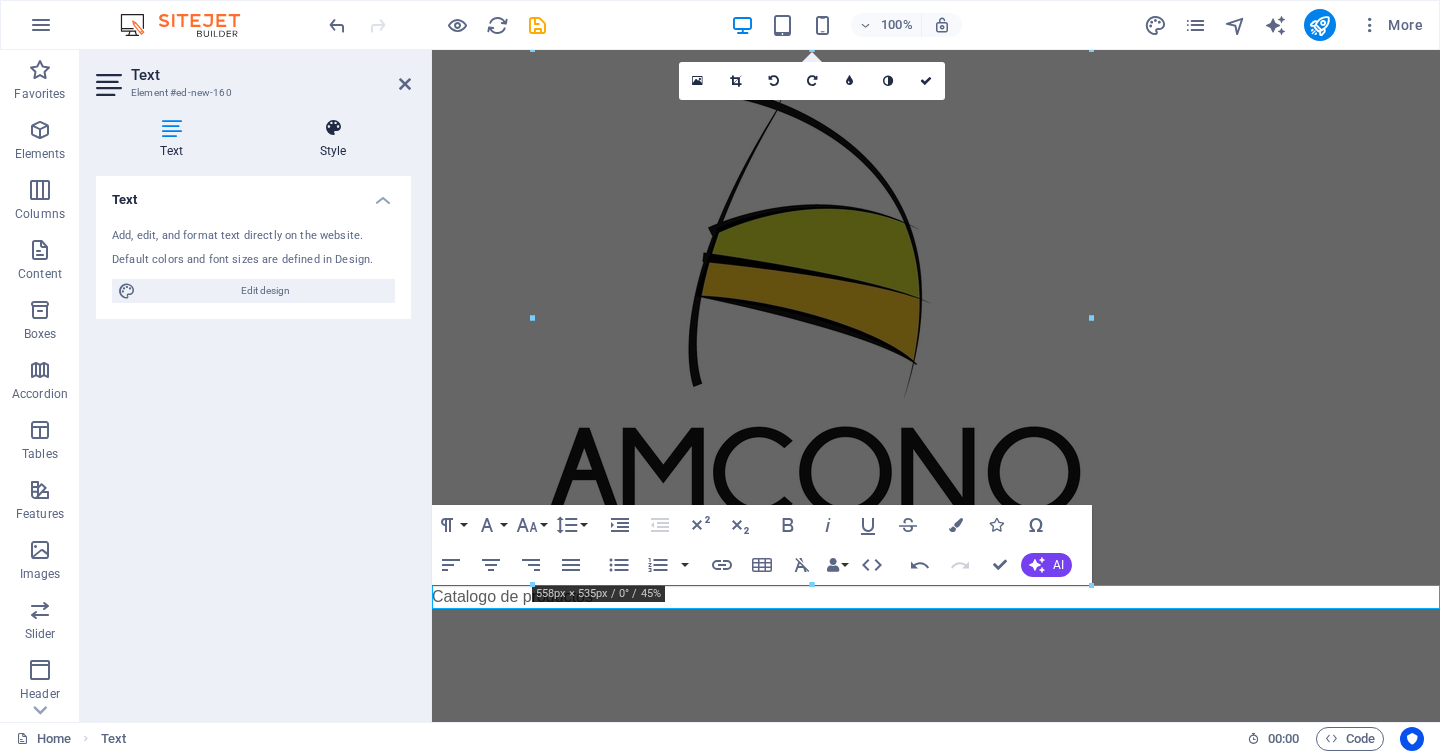 click at bounding box center (333, 128) 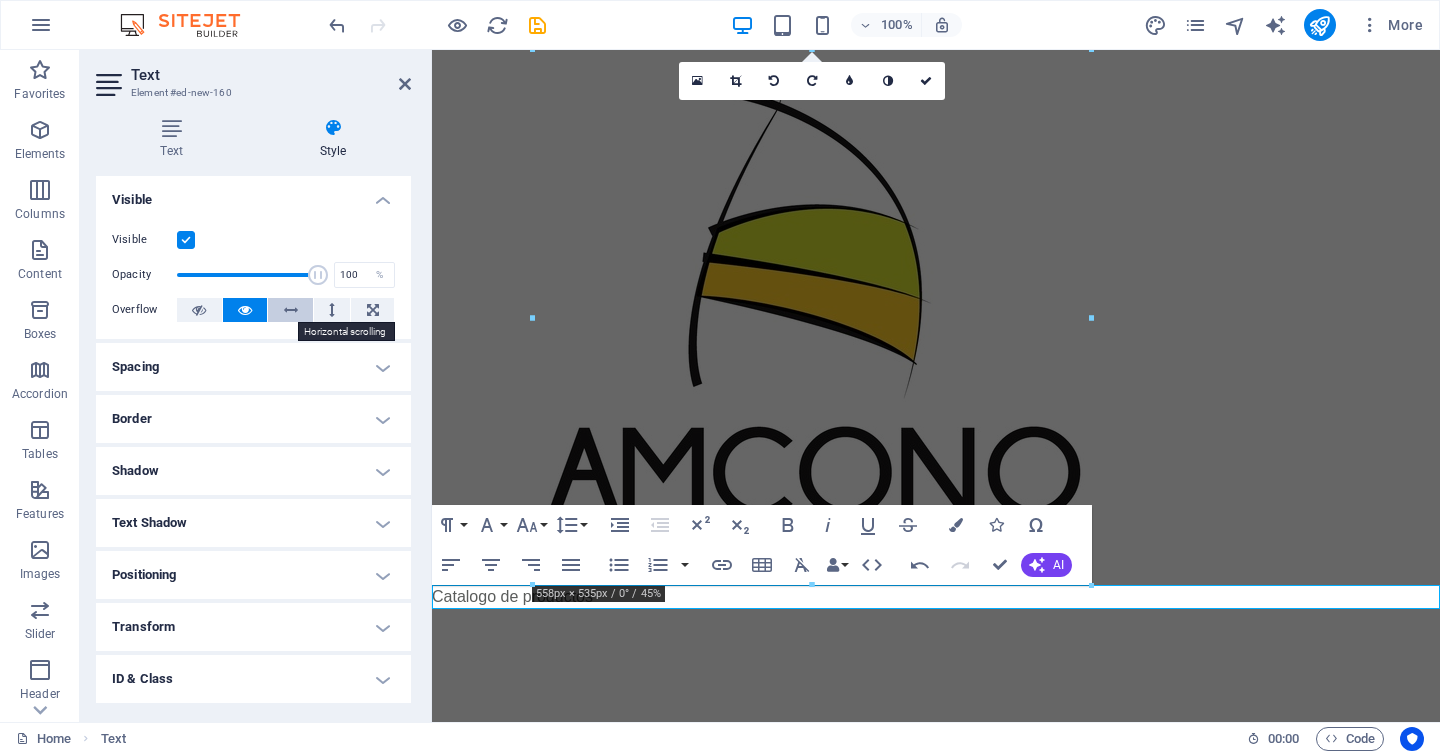 click at bounding box center (291, 310) 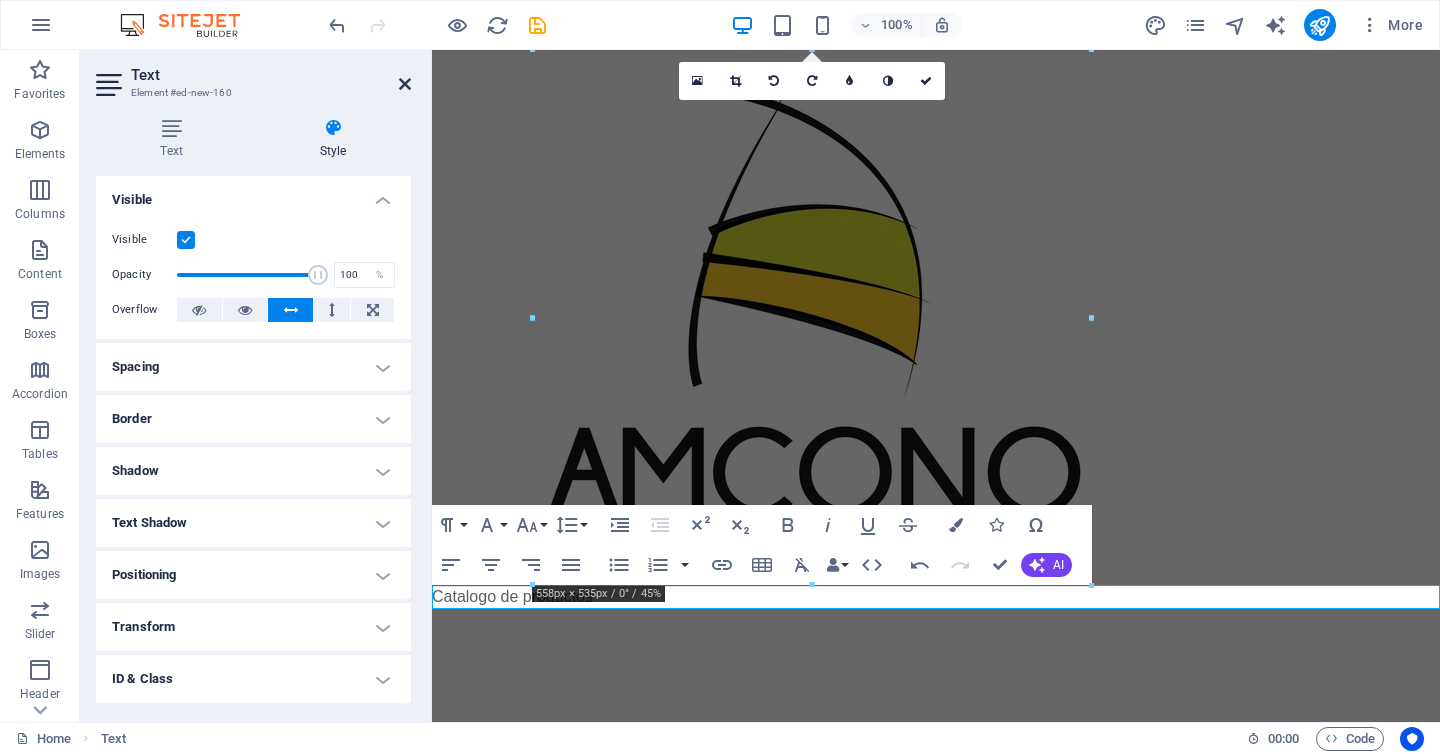click at bounding box center (405, 84) 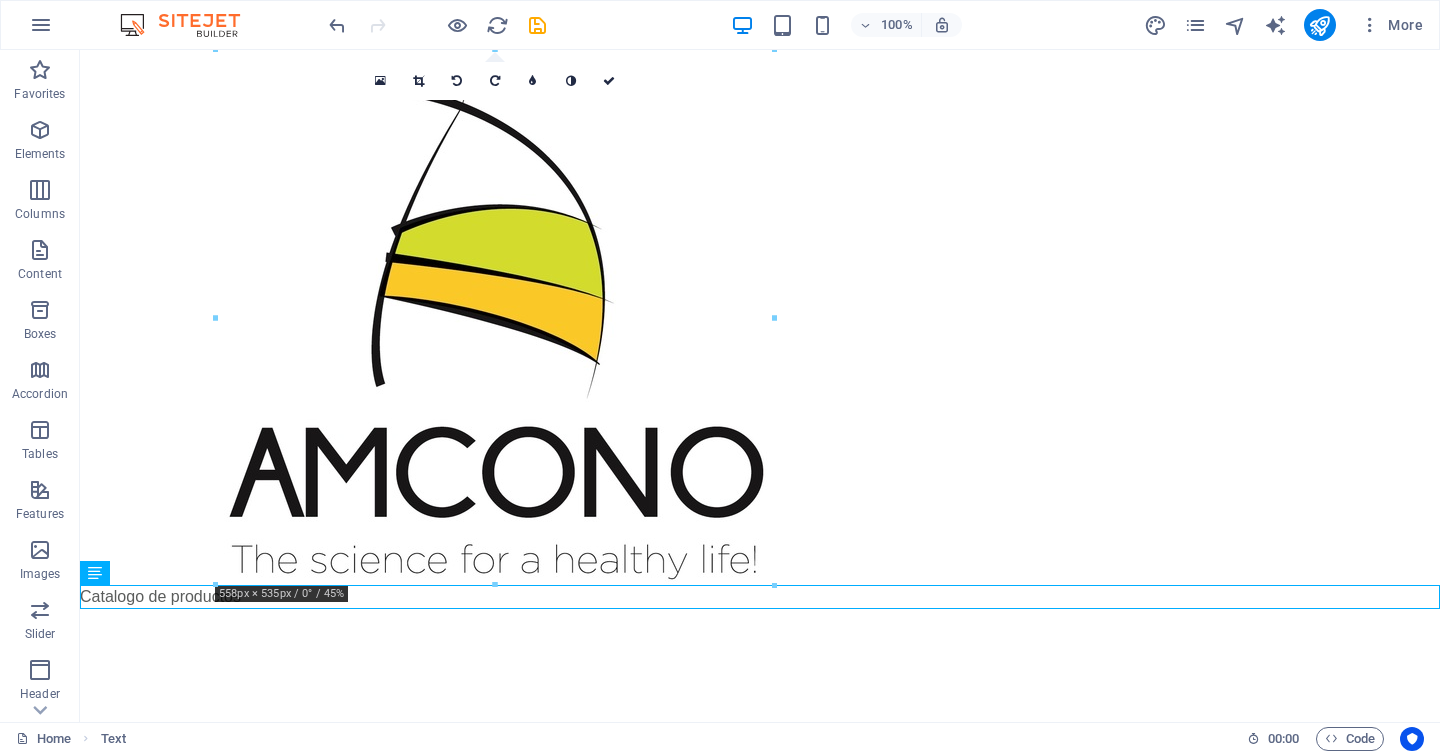 click on "Skip to main content
Catalogo de productos" at bounding box center [760, 329] 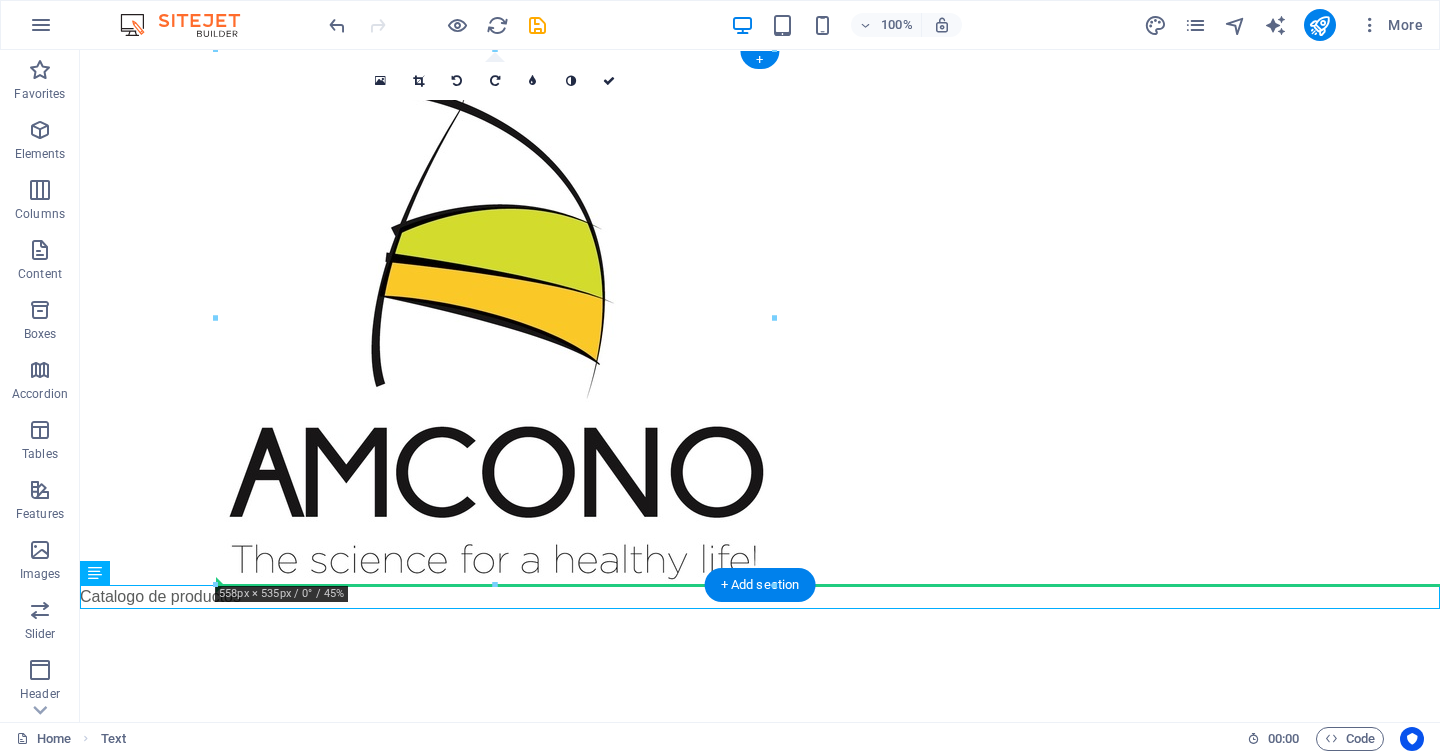 drag, startPoint x: 193, startPoint y: 621, endPoint x: 910, endPoint y: 352, distance: 765.80023 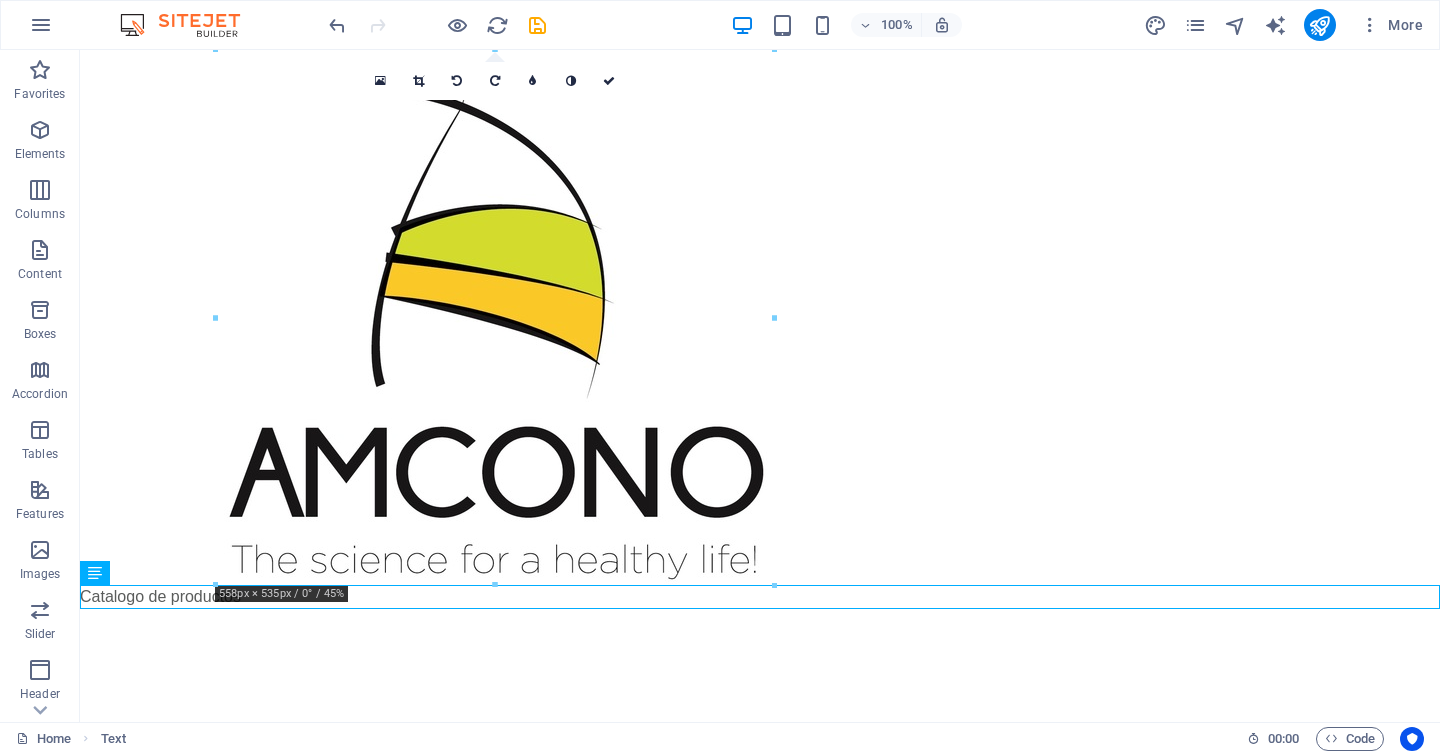 click on "Skip to main content
Catalogo de productos" at bounding box center (760, 329) 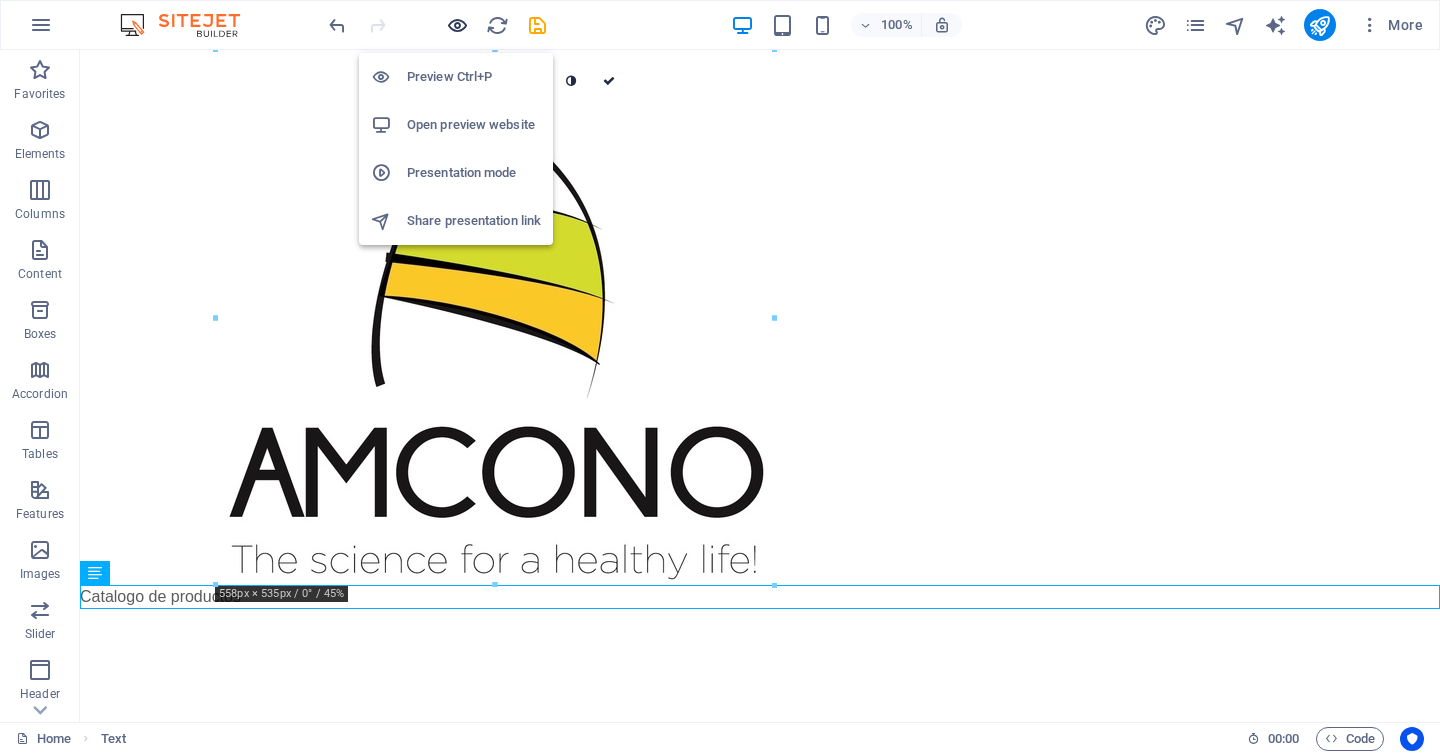 click at bounding box center (457, 25) 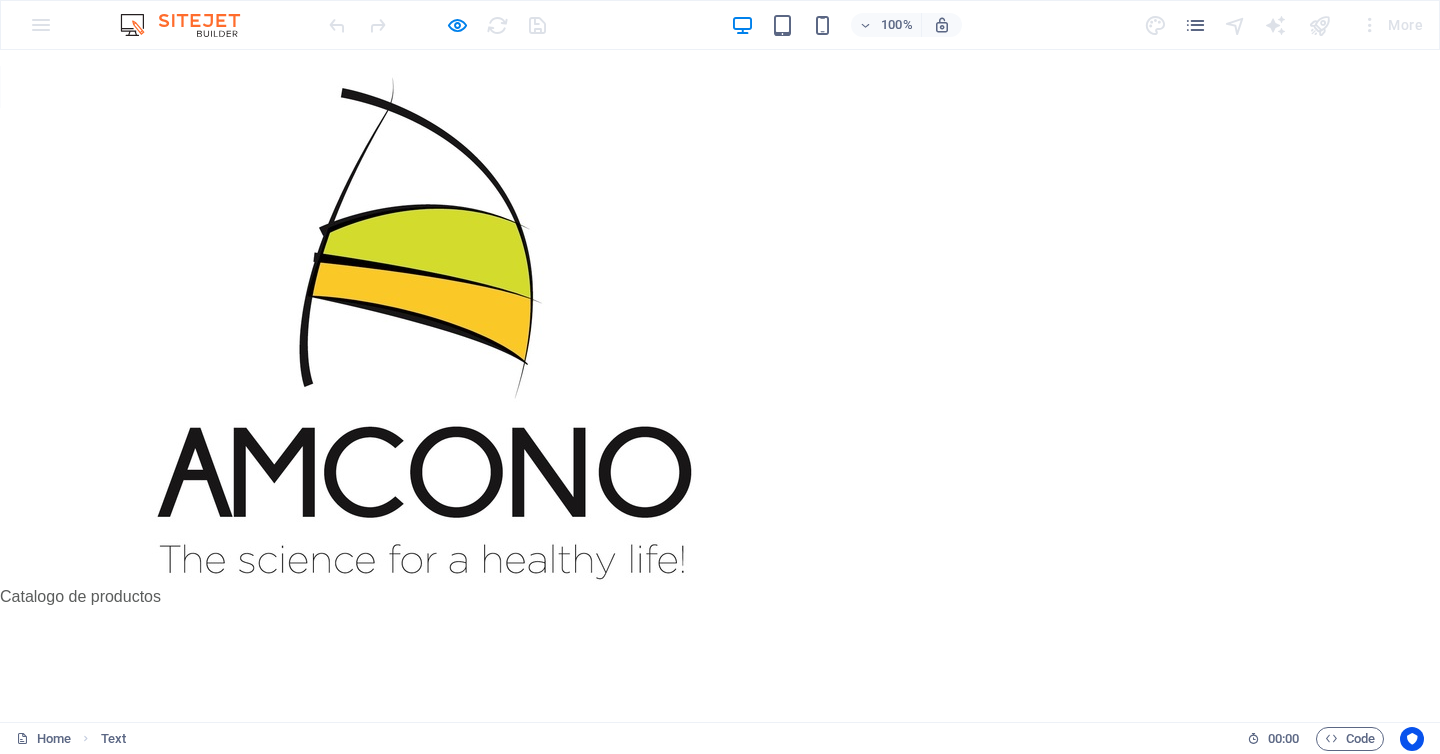 click on "Catalogo de productos" at bounding box center [720, 597] 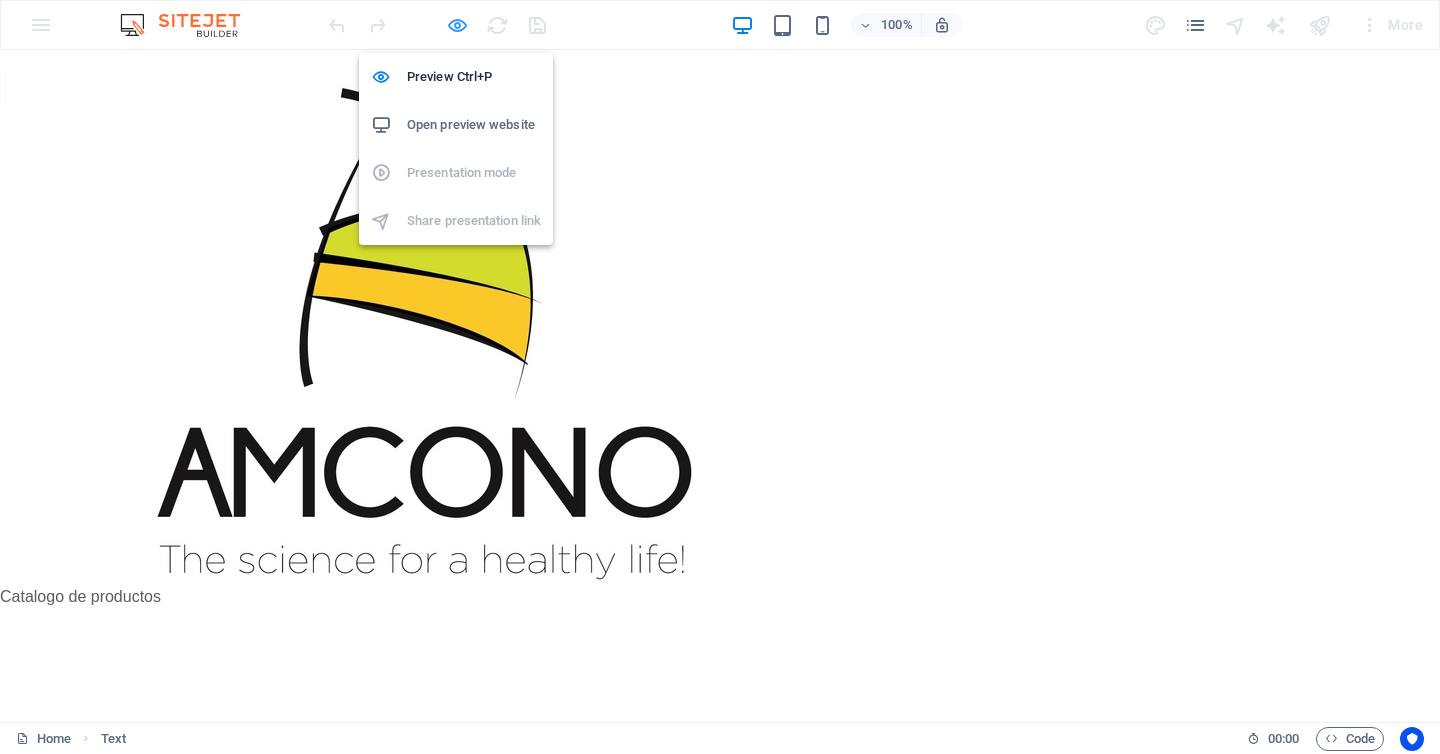 click at bounding box center [457, 25] 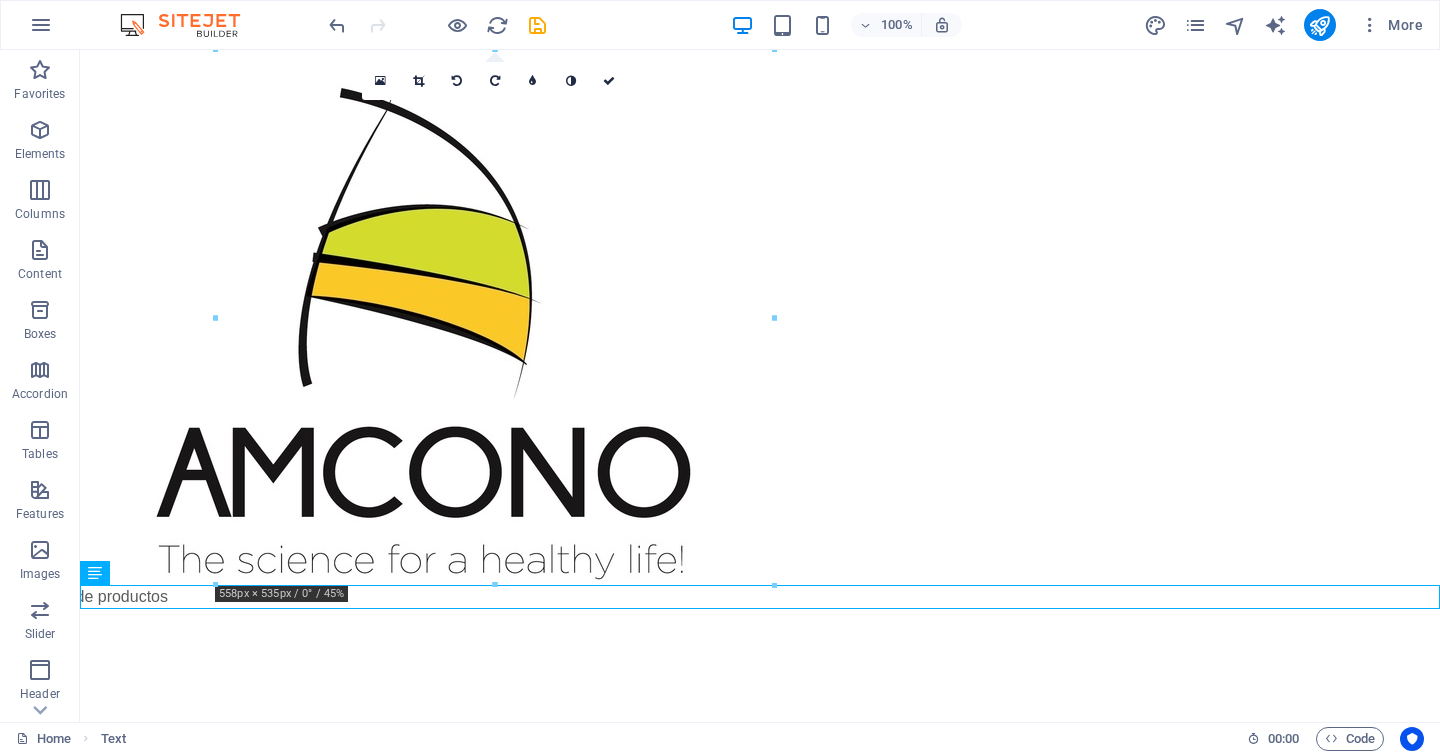 scroll, scrollTop: 0, scrollLeft: 136, axis: horizontal 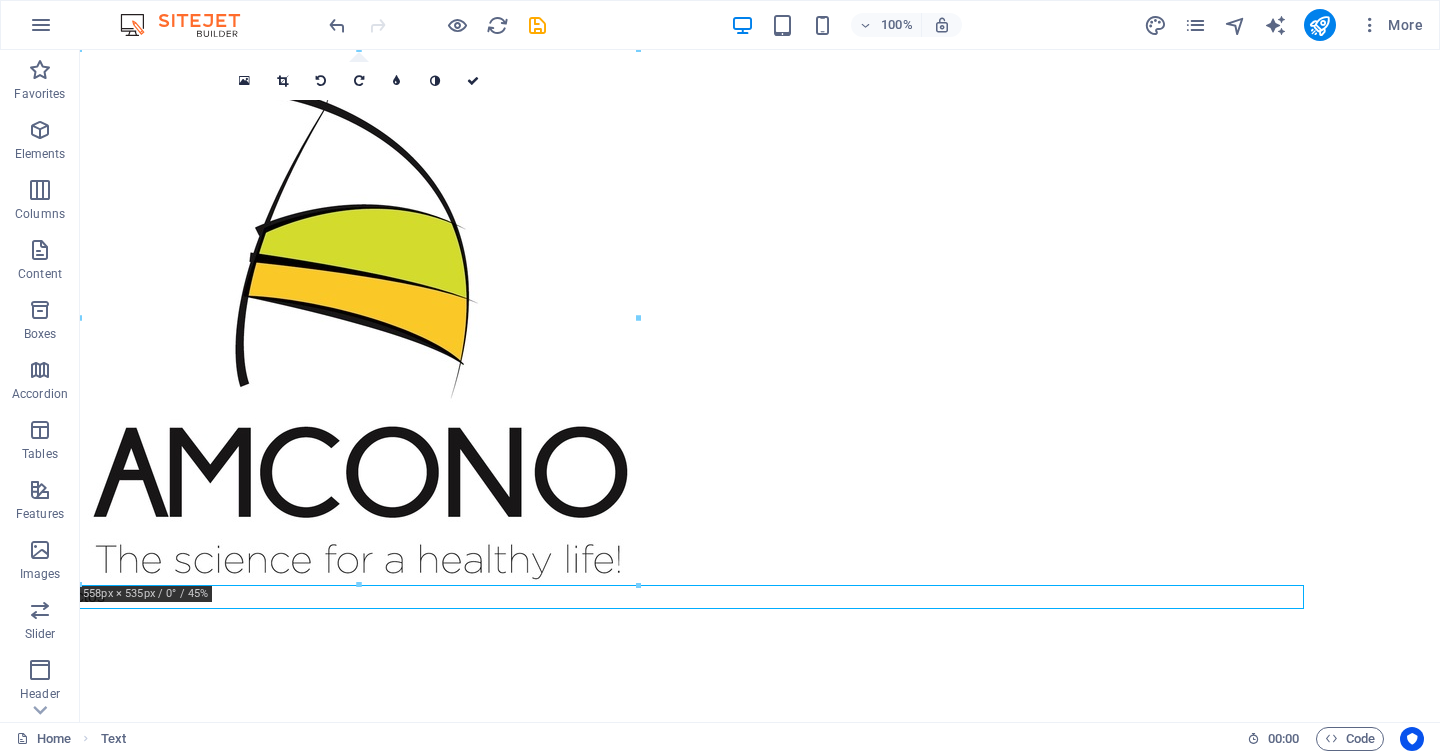 click on "Catalogo de productos" at bounding box center (624, 597) 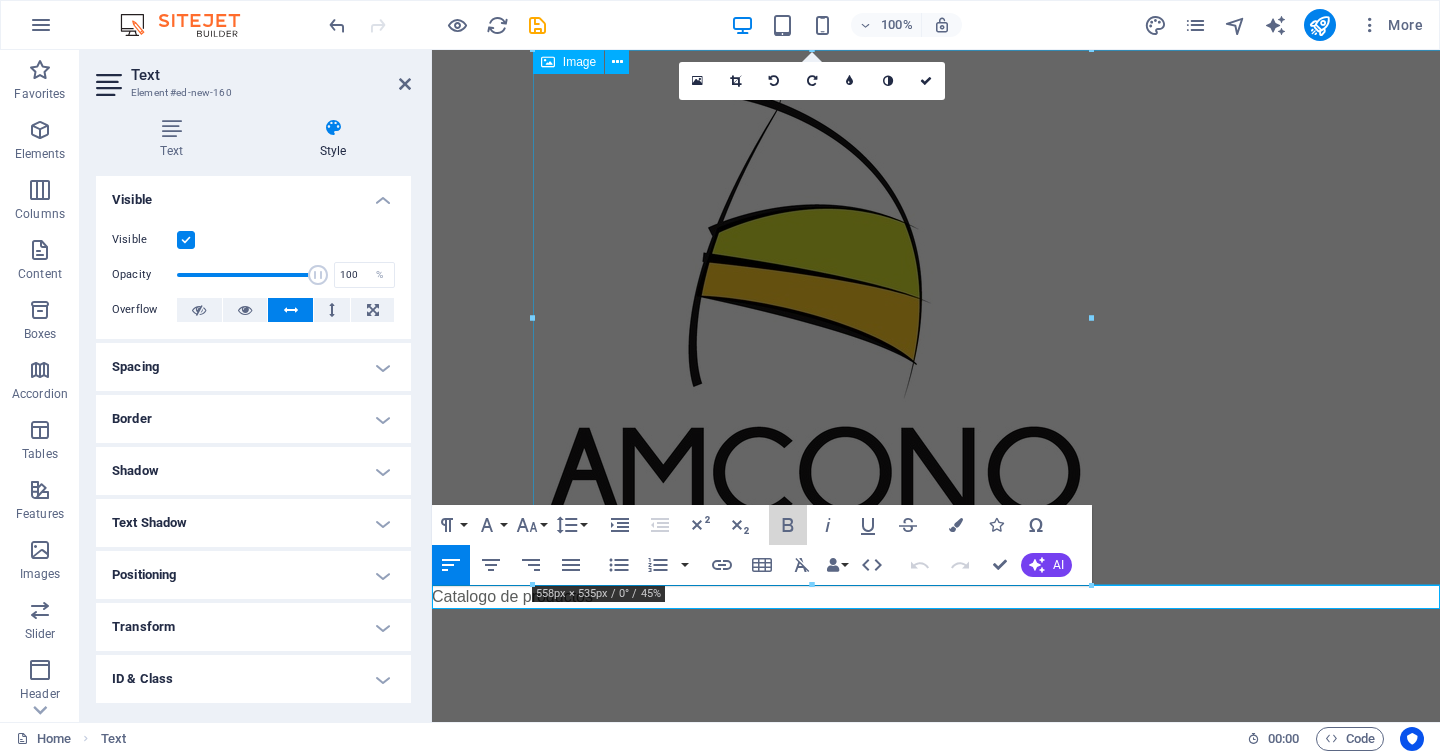 drag, startPoint x: 1227, startPoint y: 590, endPoint x: 1057, endPoint y: 365, distance: 282.00177 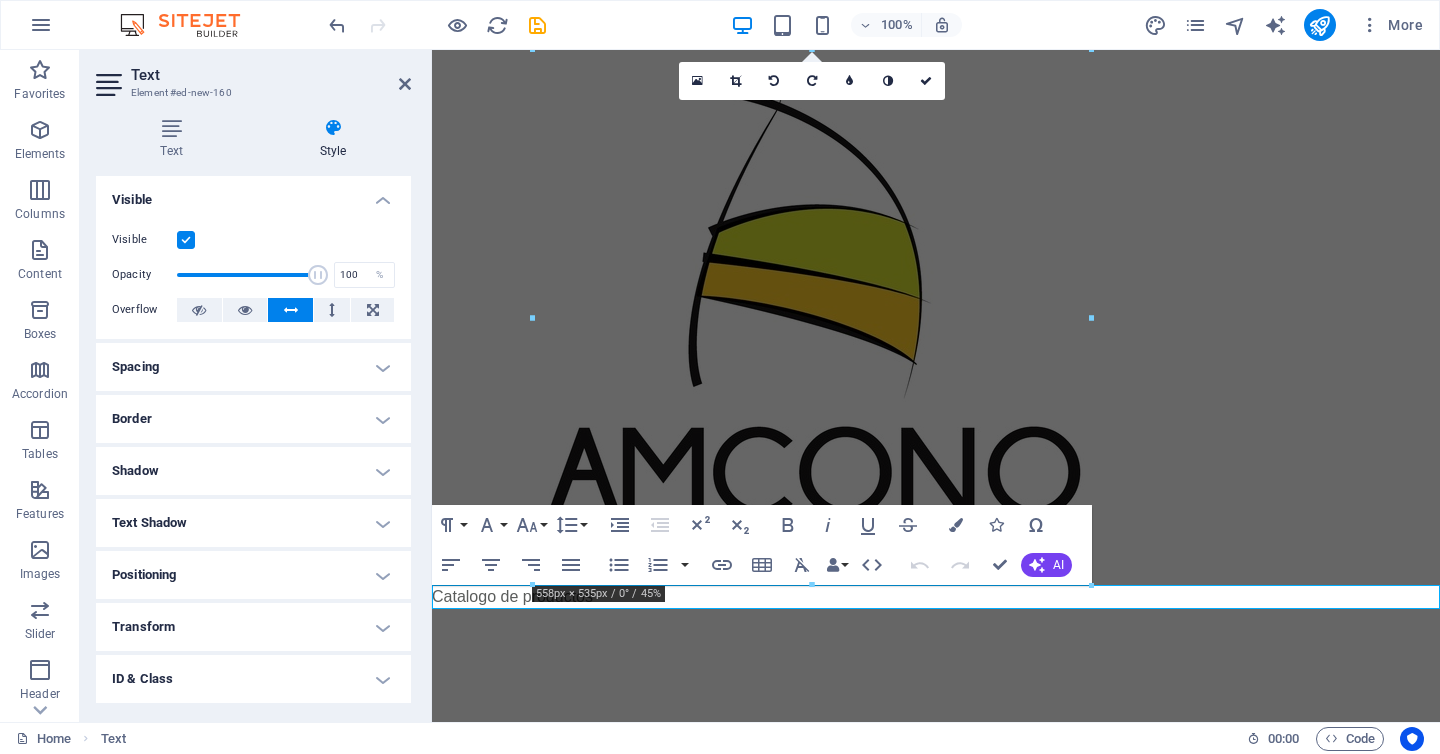 click on "Skip to main content
Catalogo de productos" at bounding box center (936, 329) 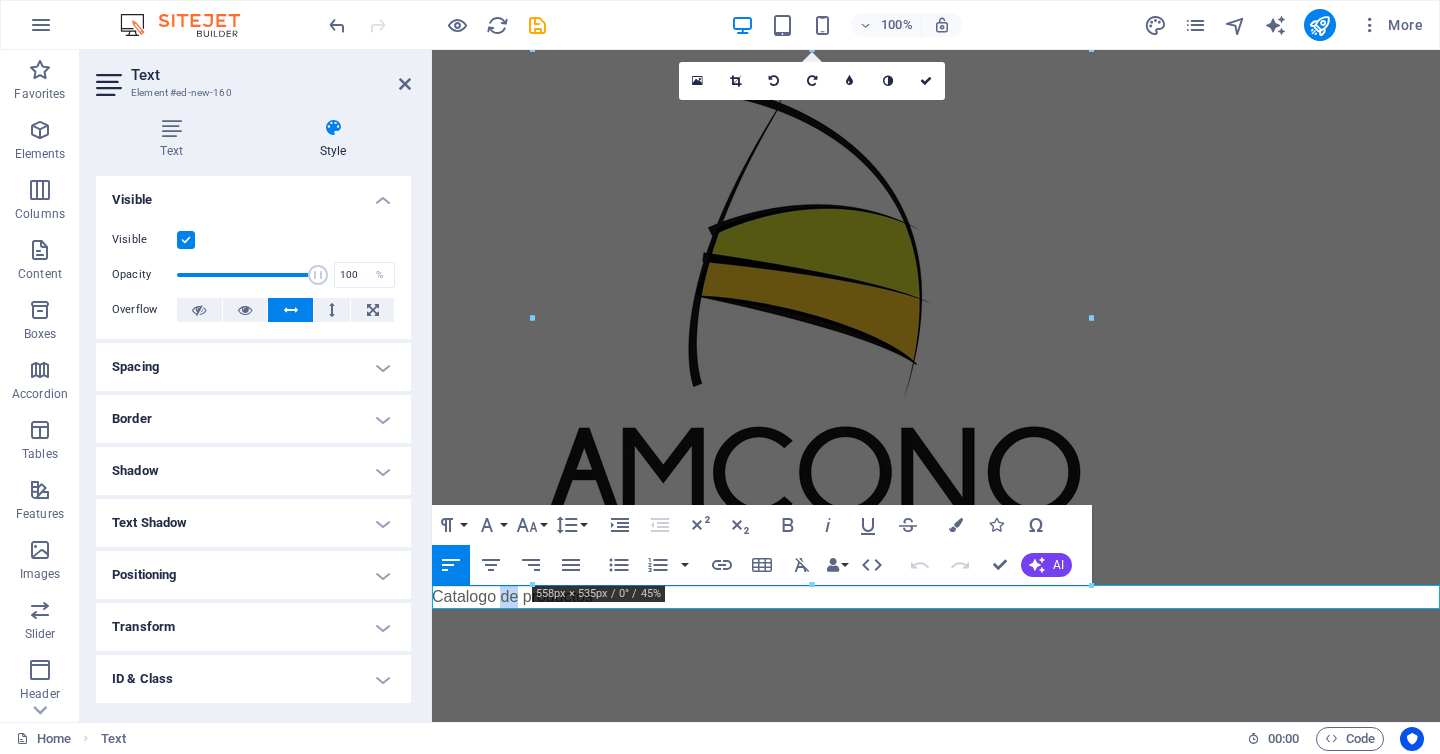 click on "Catalogo de productos" at bounding box center (936, 597) 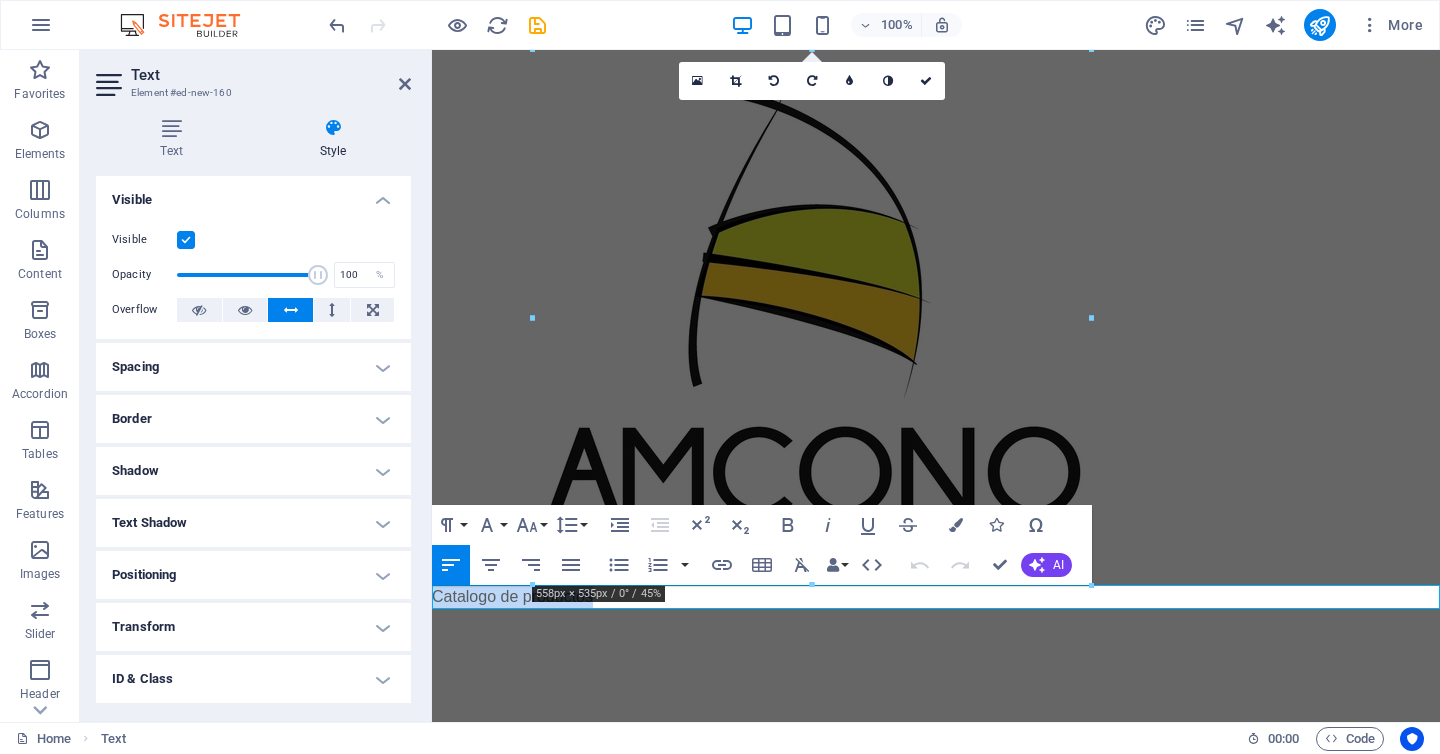 click on "Catalogo de productos" at bounding box center [936, 597] 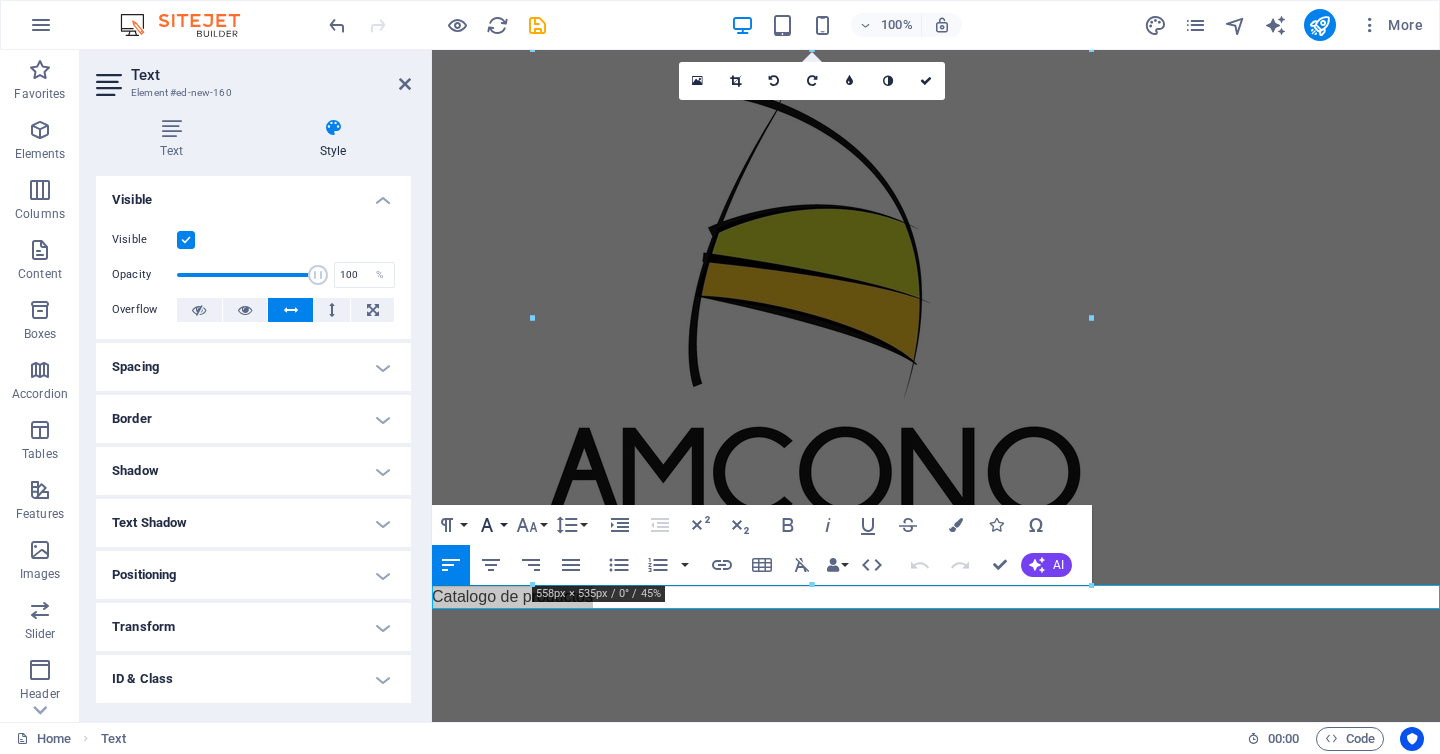 click on "Font Family" at bounding box center [491, 525] 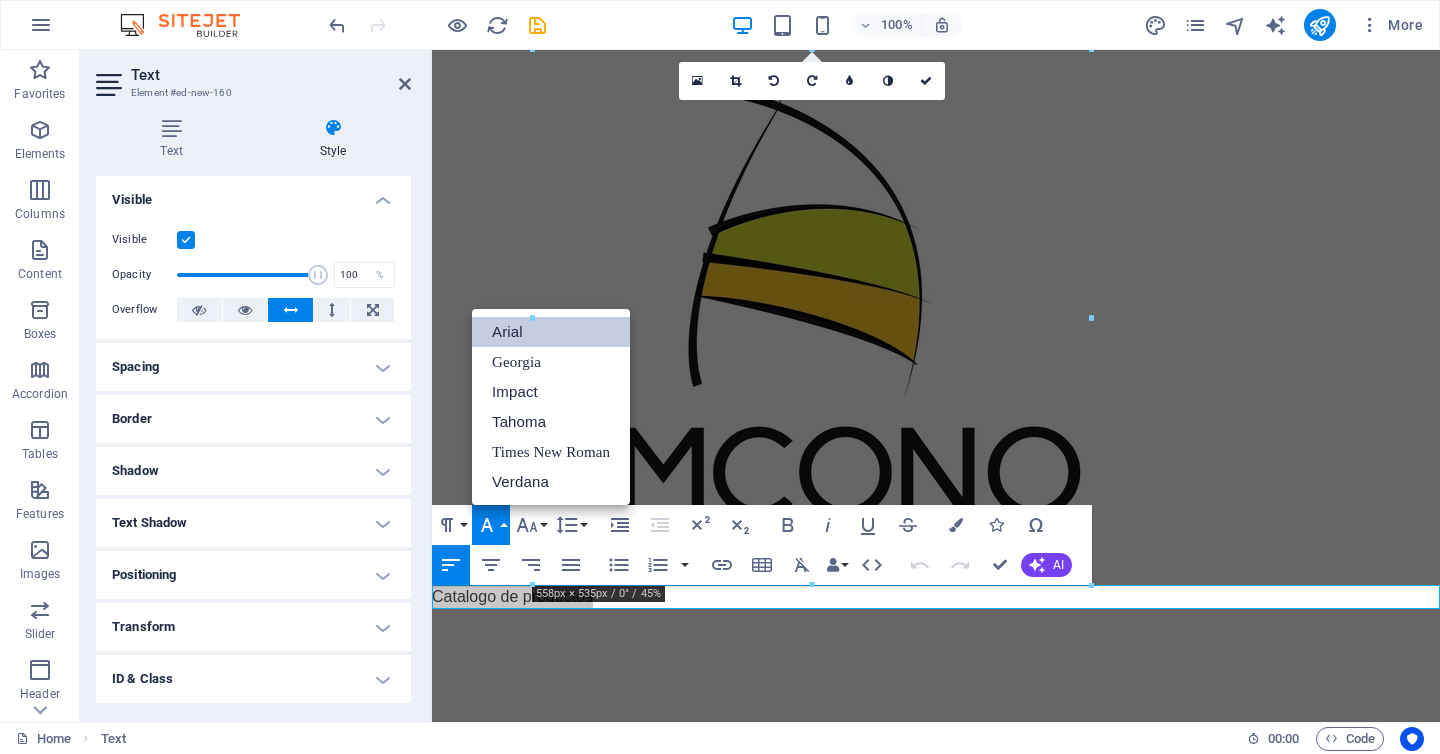 scroll, scrollTop: 0, scrollLeft: 0, axis: both 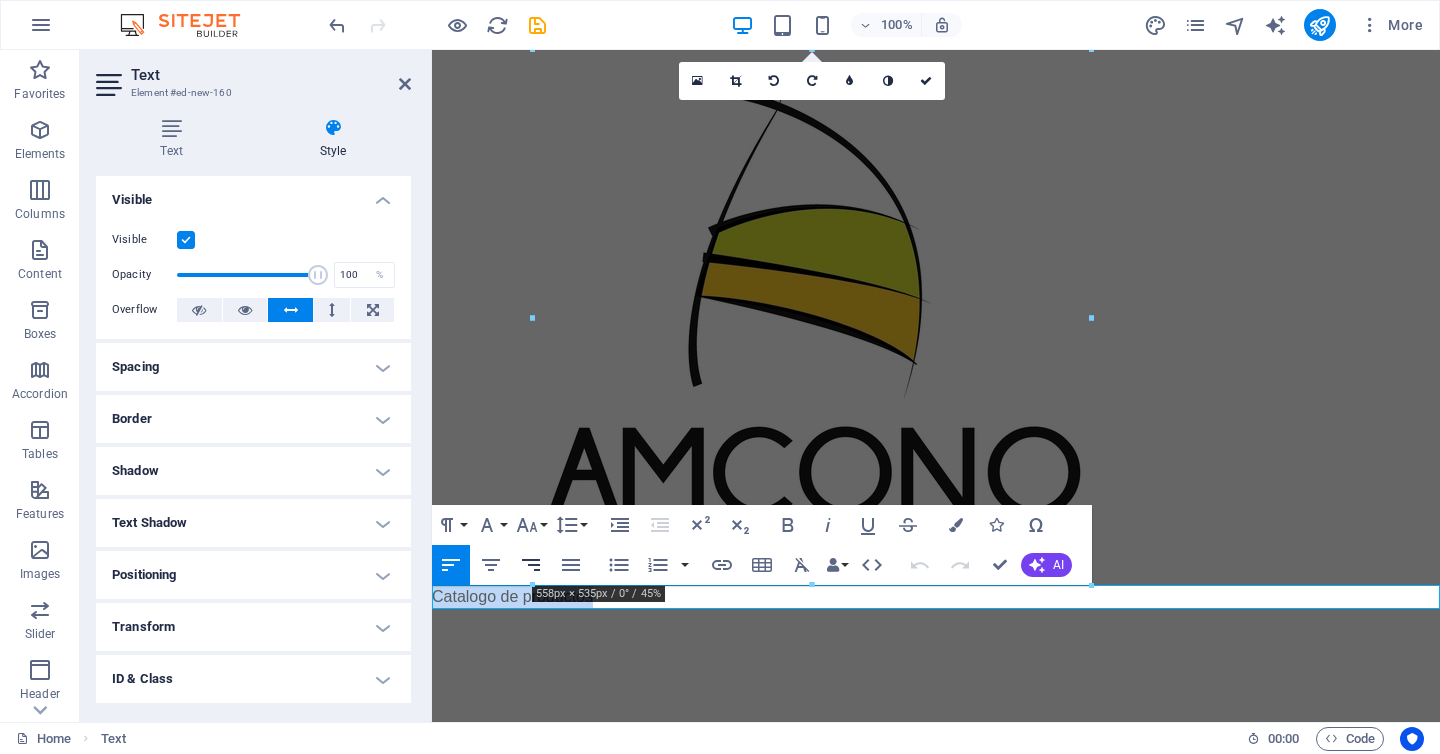 click 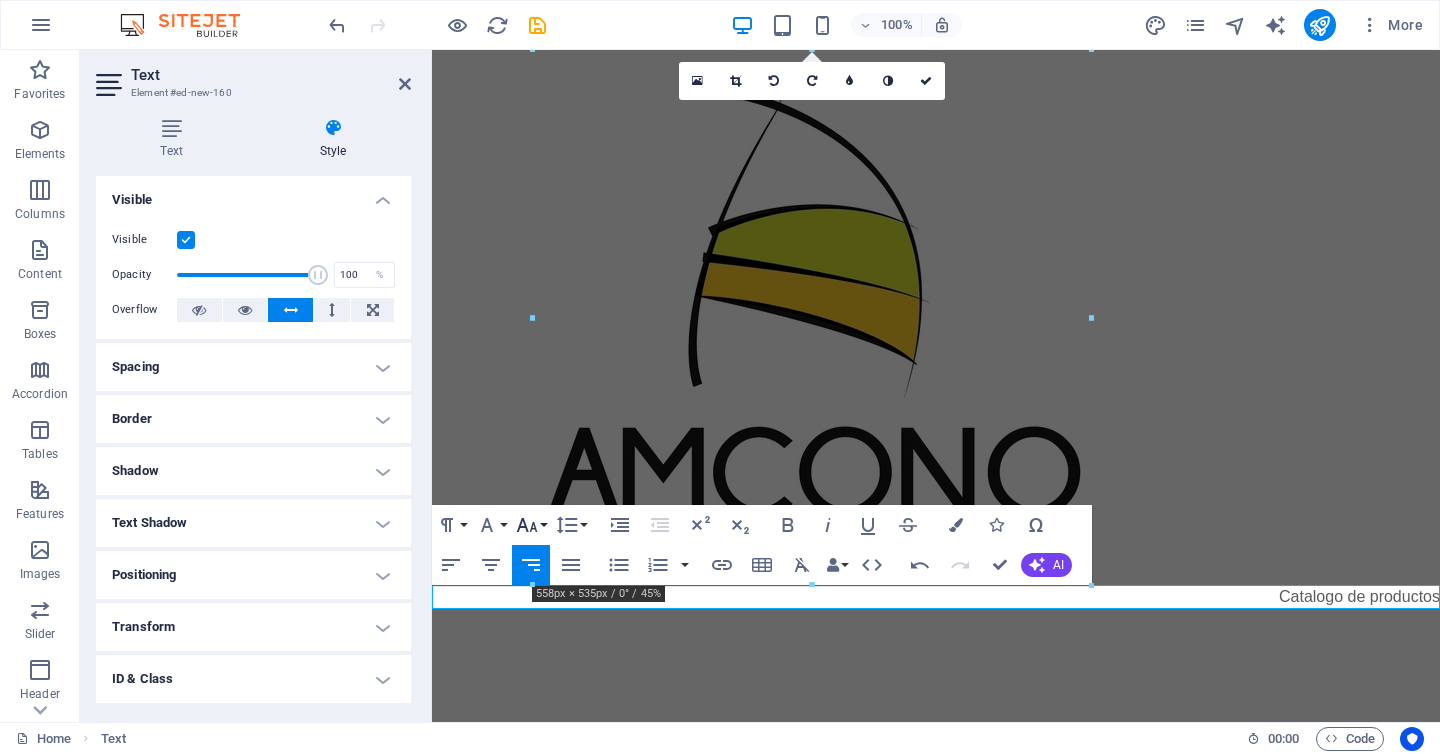 click on "Font Size" at bounding box center (531, 525) 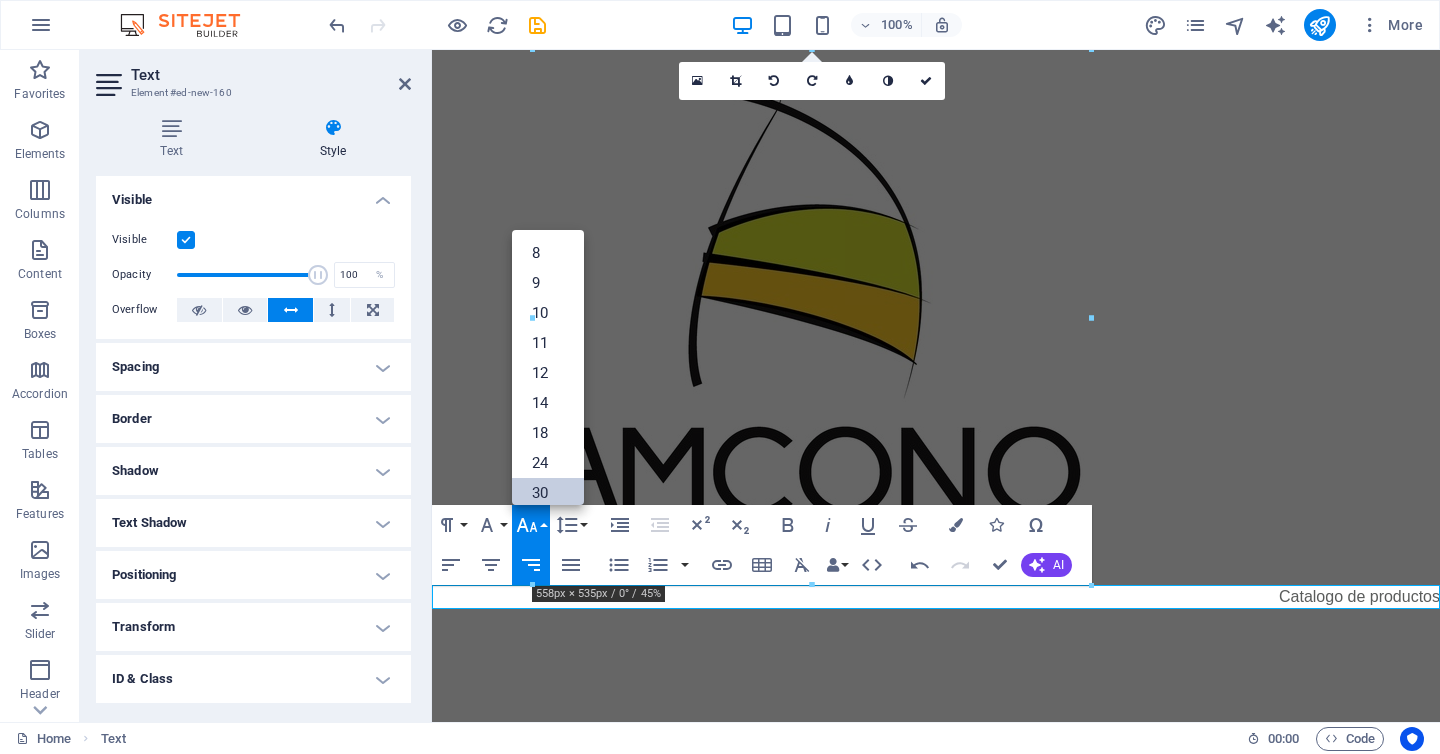 click on "30" at bounding box center [548, 493] 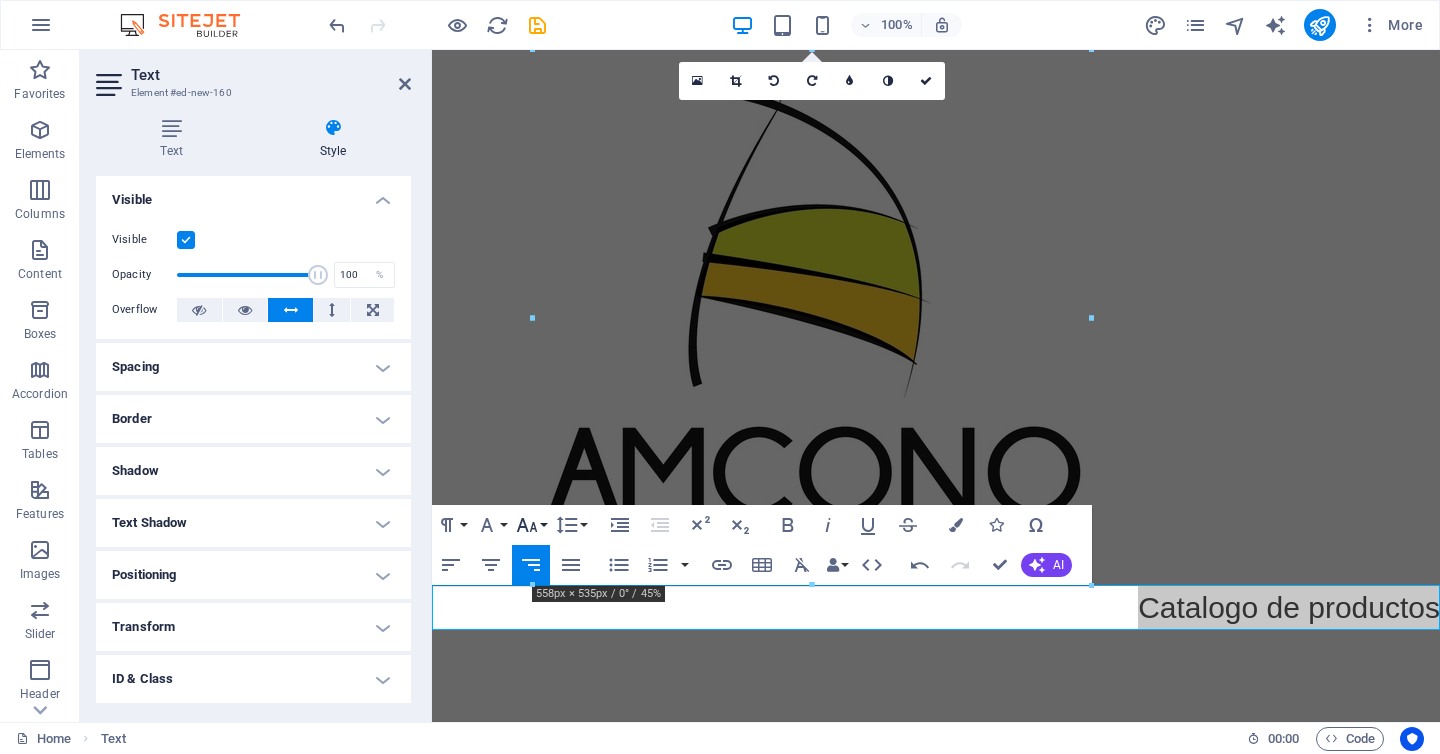 click on "Font Size" at bounding box center [531, 525] 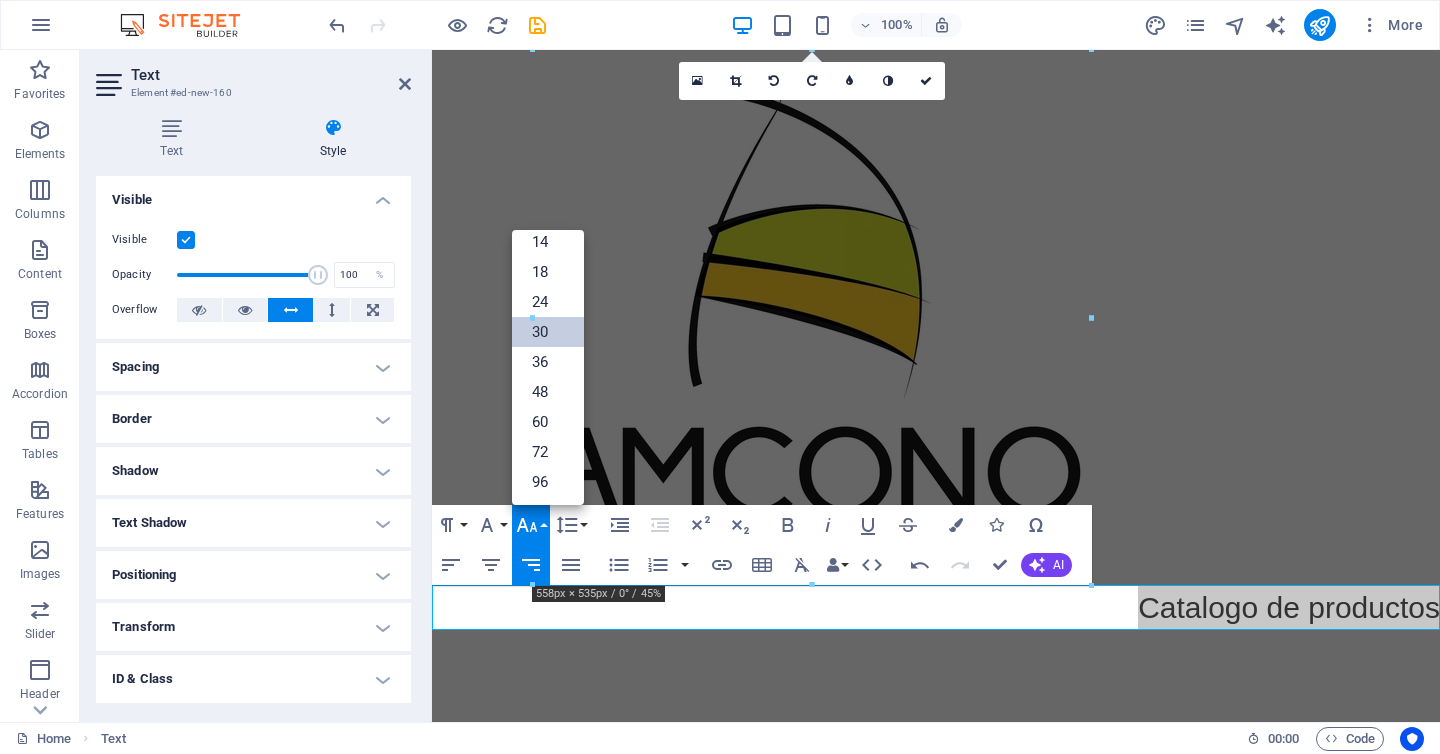 scroll, scrollTop: 161, scrollLeft: 0, axis: vertical 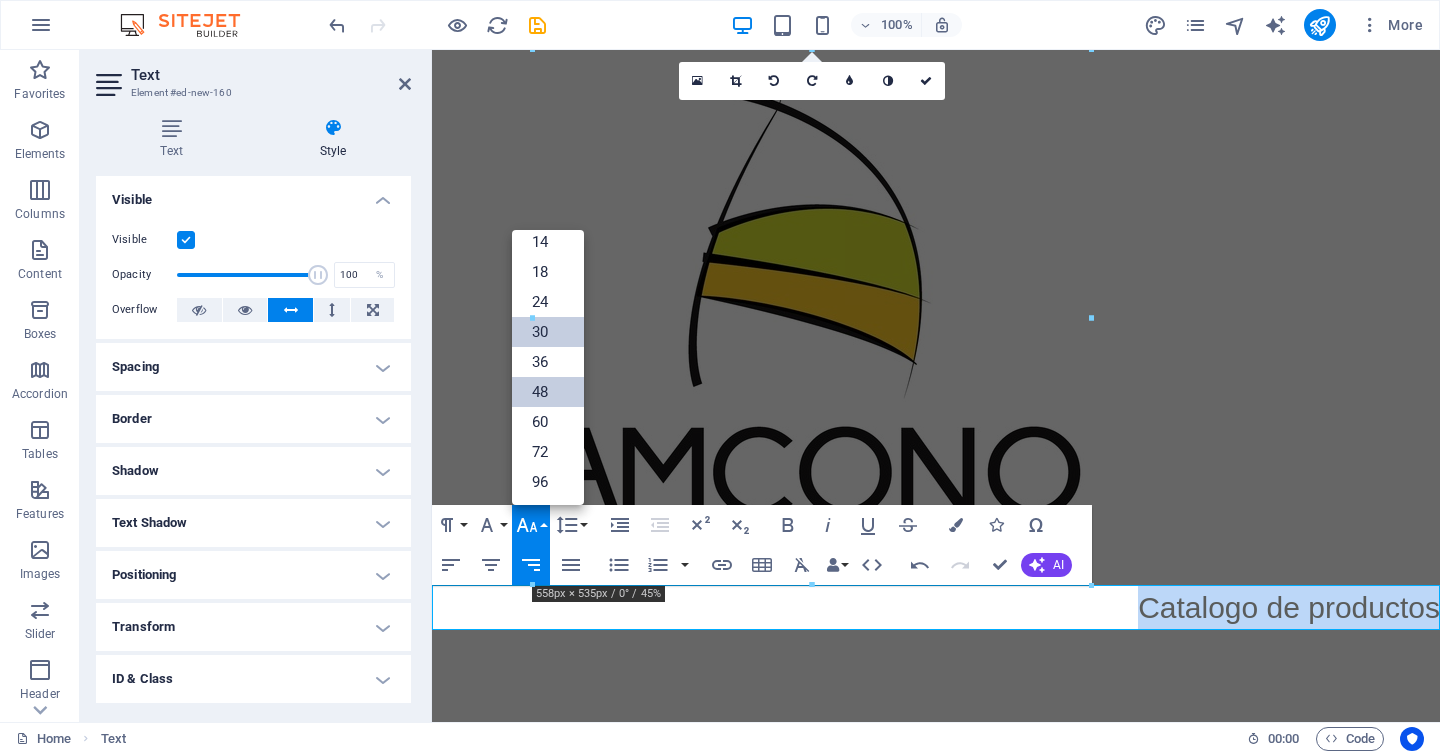 click on "48" at bounding box center [548, 392] 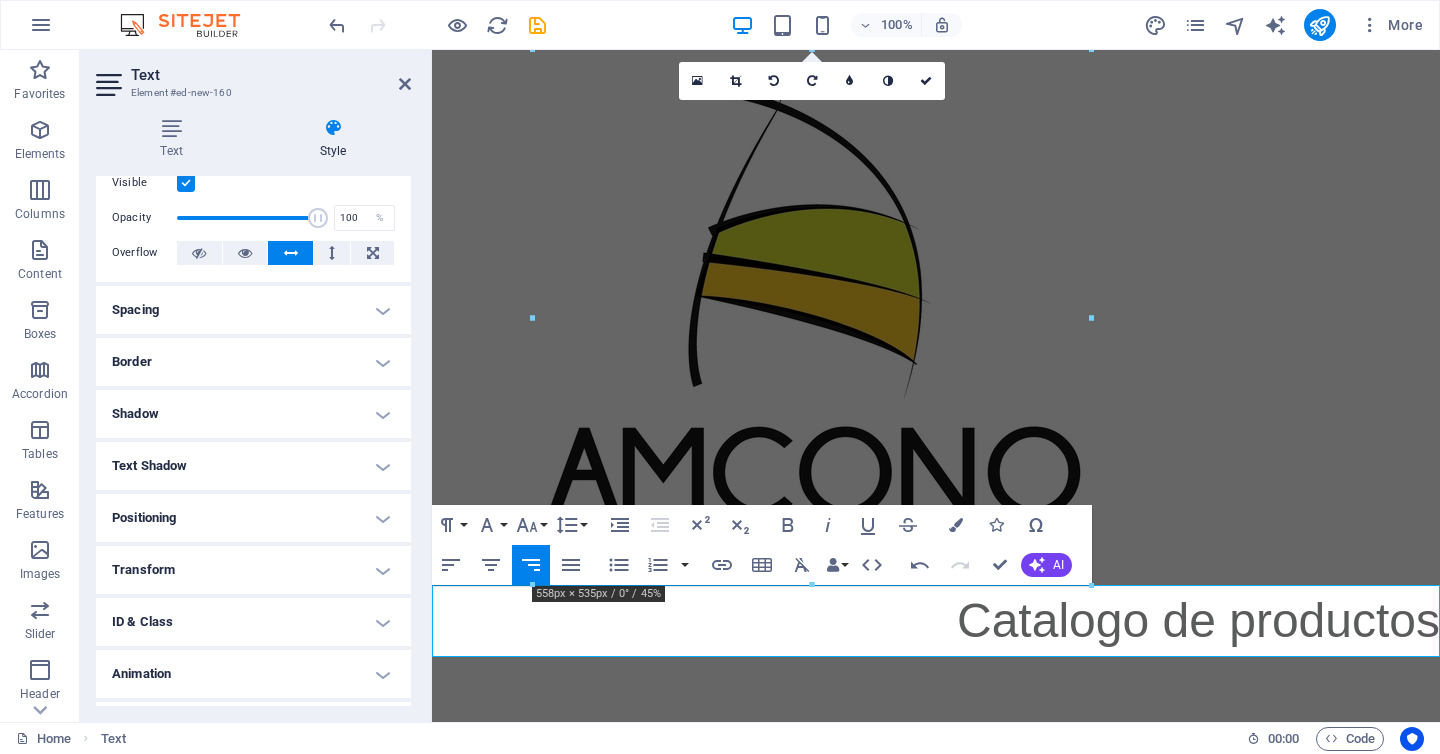 scroll, scrollTop: 76, scrollLeft: 0, axis: vertical 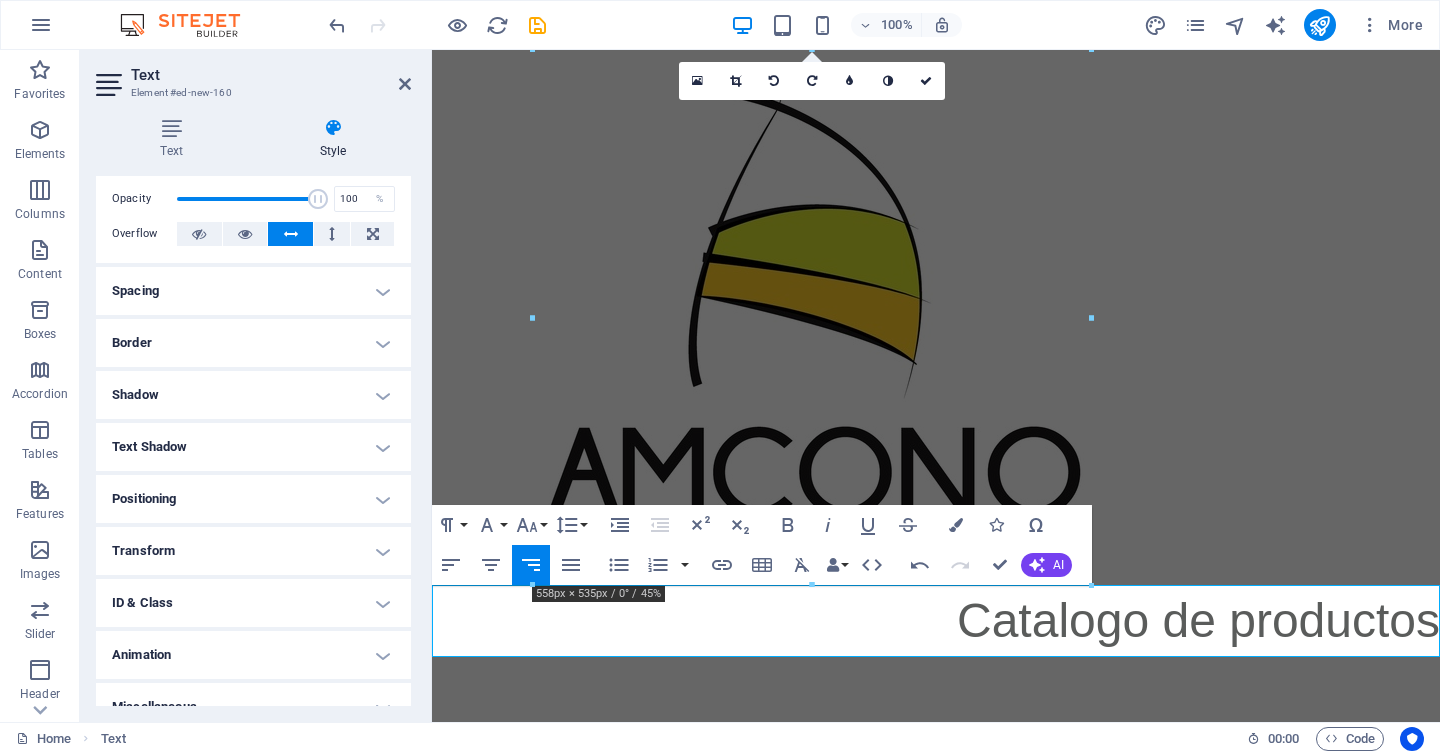 click on "Positioning" at bounding box center (253, 499) 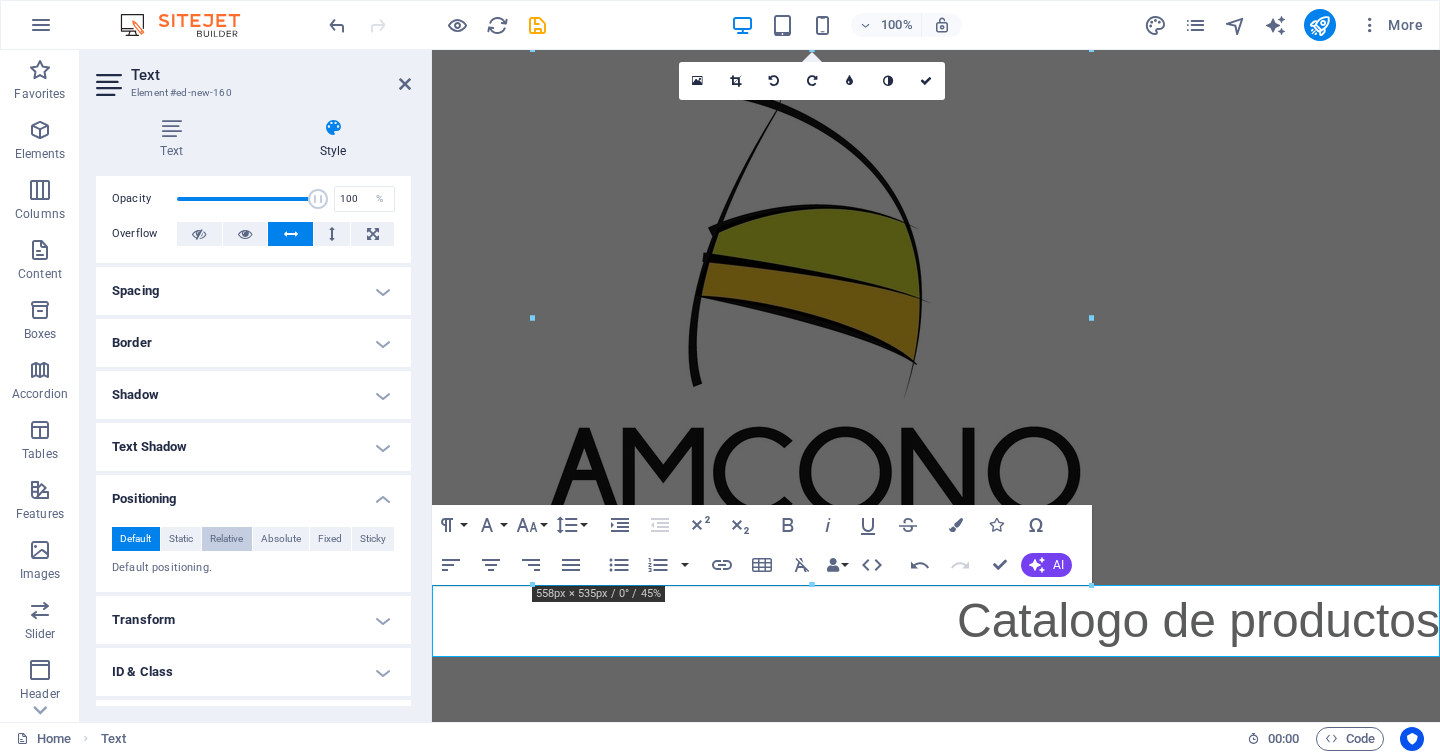 click on "Relative" at bounding box center [226, 539] 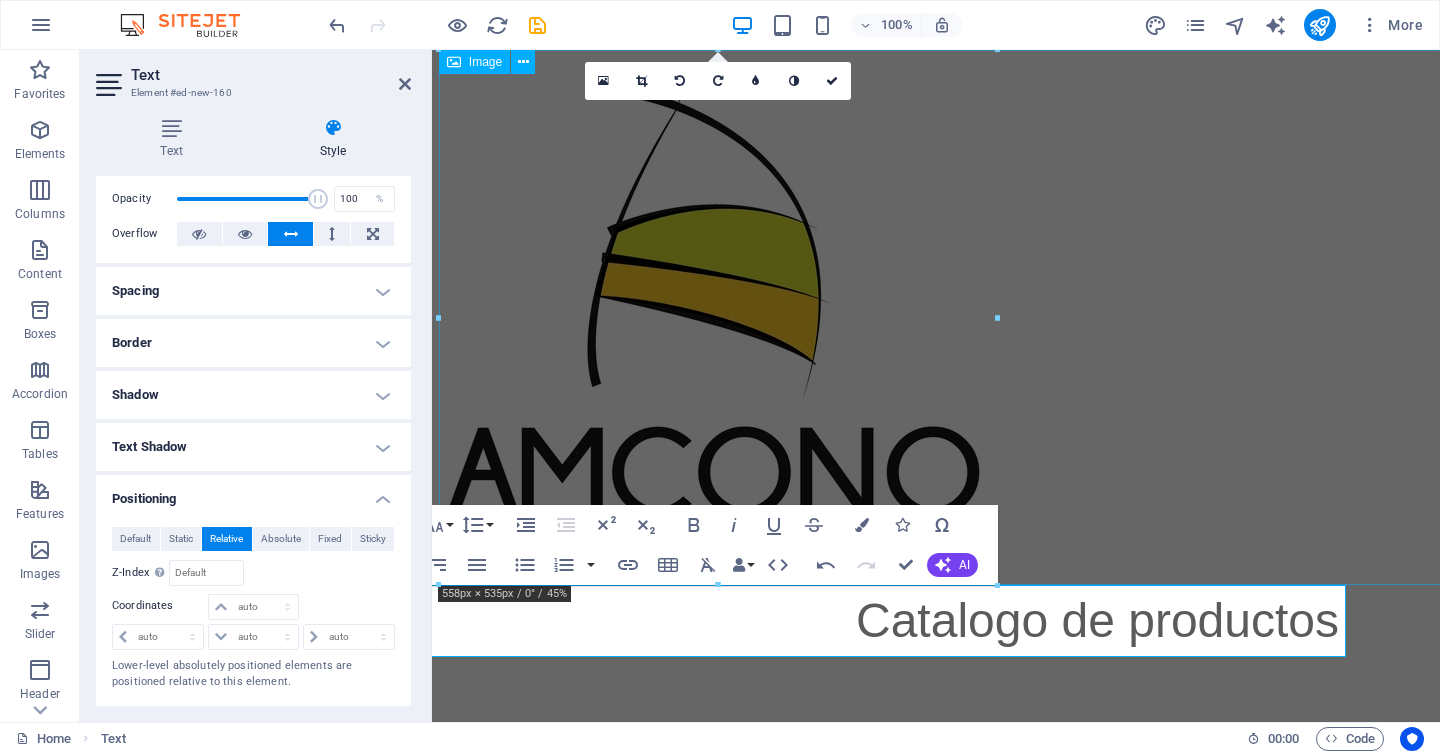 scroll, scrollTop: 0, scrollLeft: 94, axis: horizontal 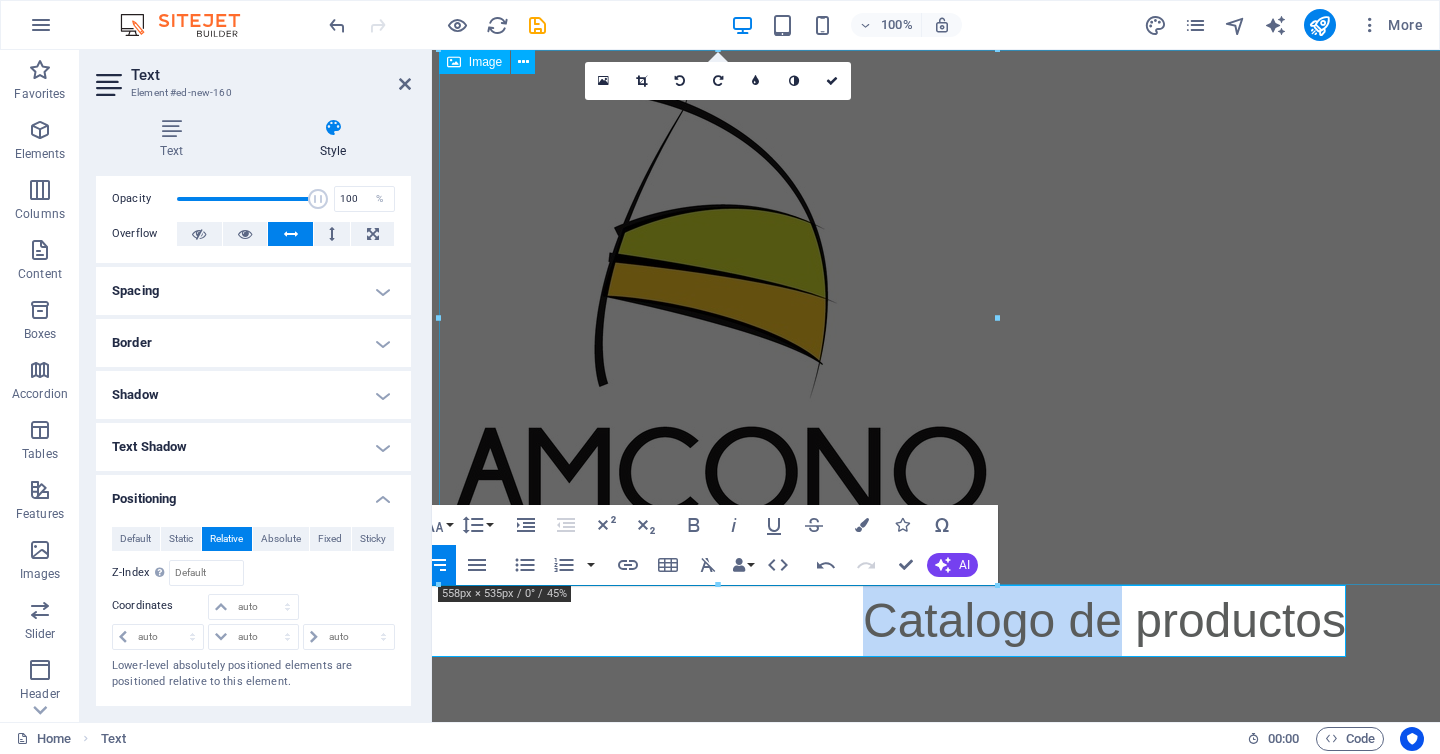 drag, startPoint x: 1111, startPoint y: 610, endPoint x: 1150, endPoint y: 543, distance: 77.52419 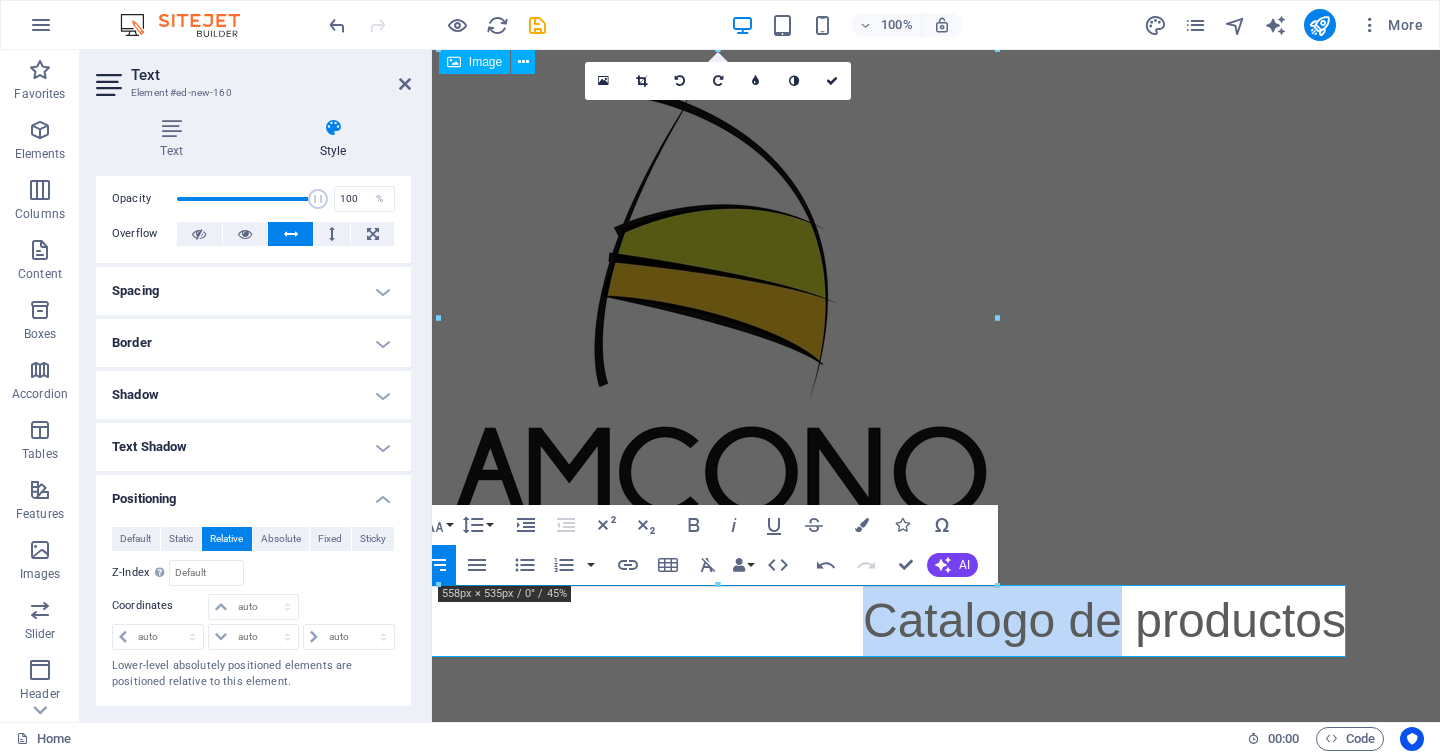 click at bounding box center (943, 317) 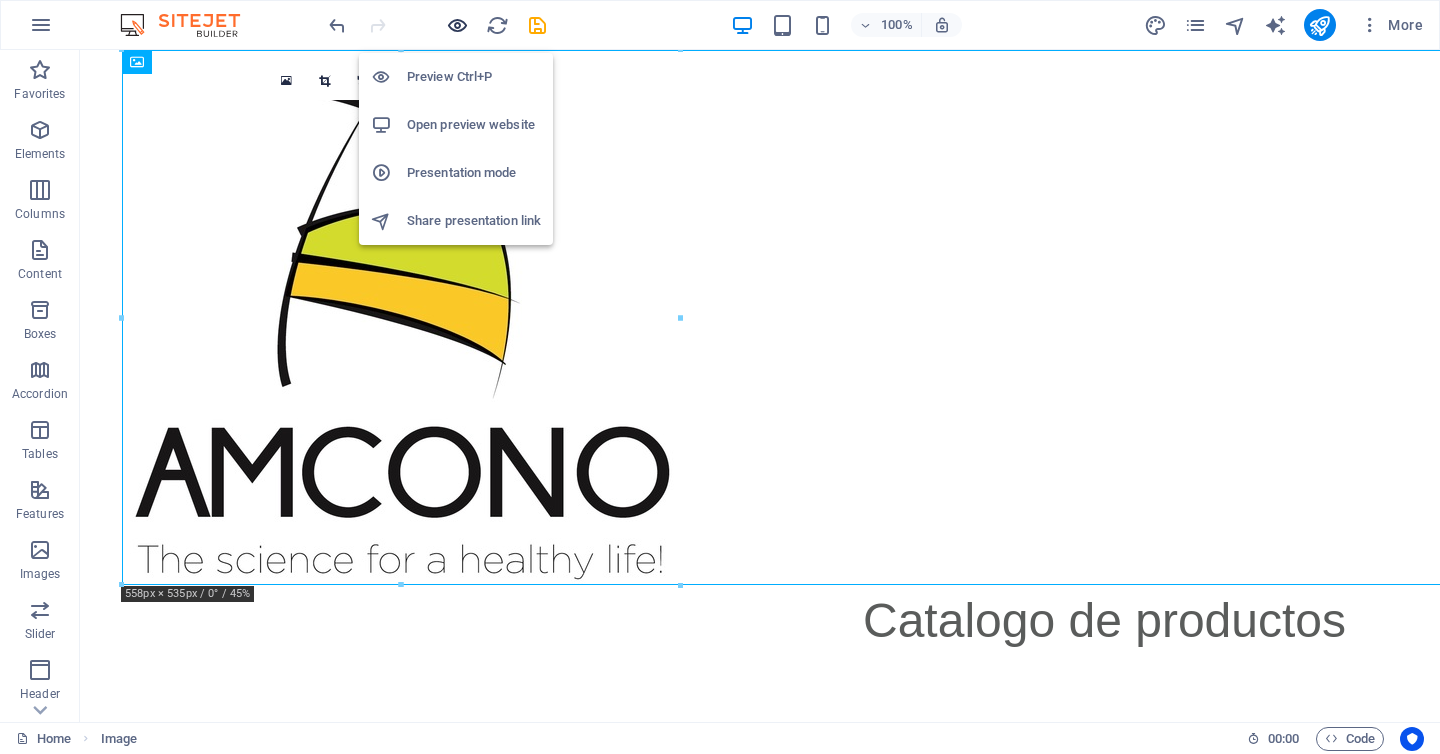click at bounding box center (457, 25) 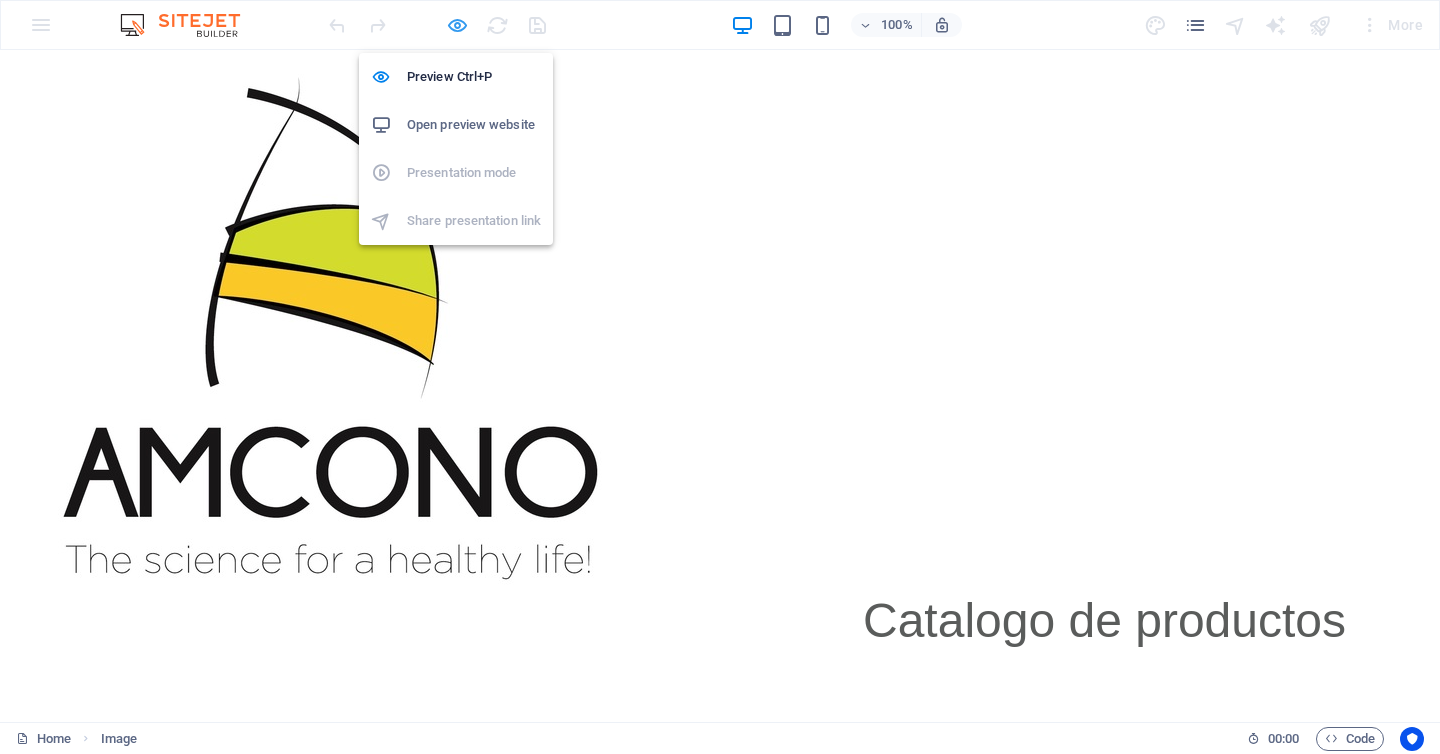 click at bounding box center [457, 25] 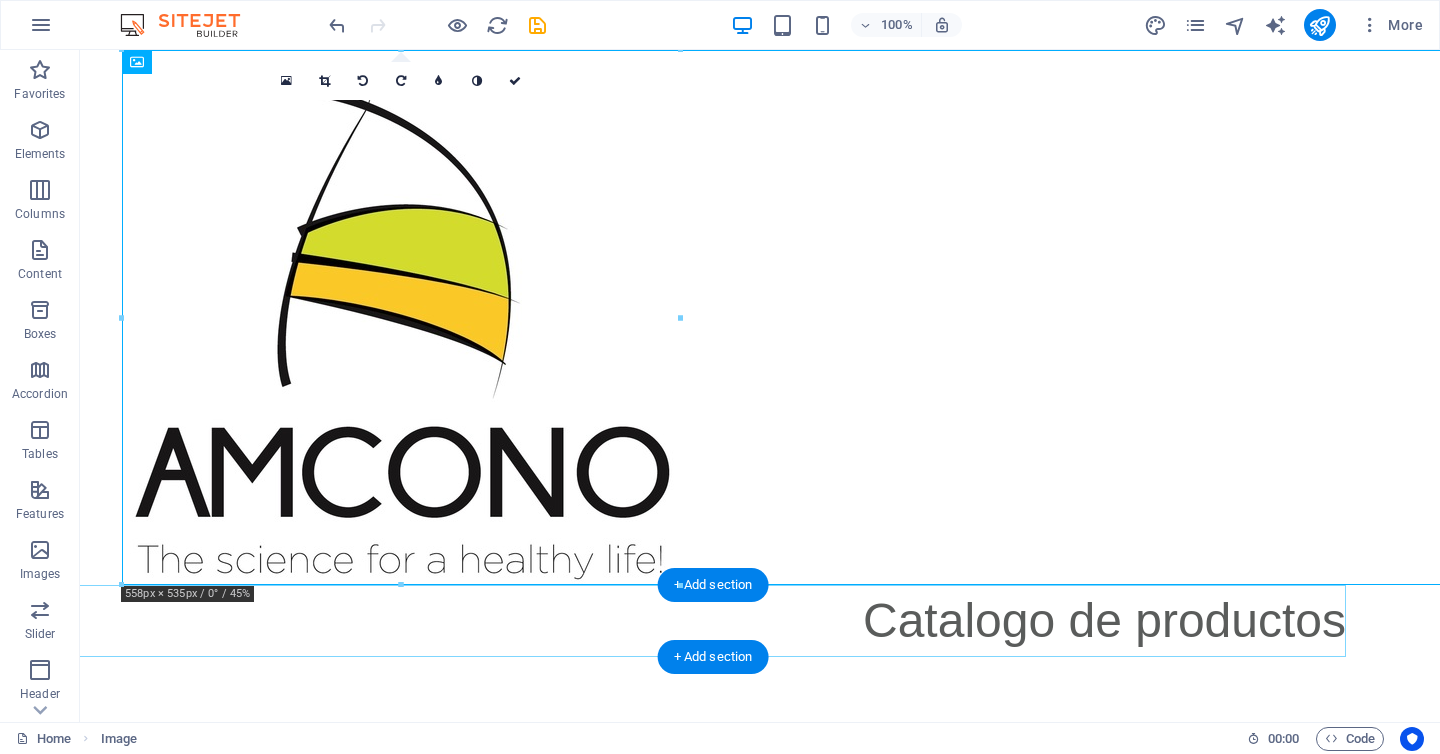 click on "Catalogo de productos" at bounding box center (666, 621) 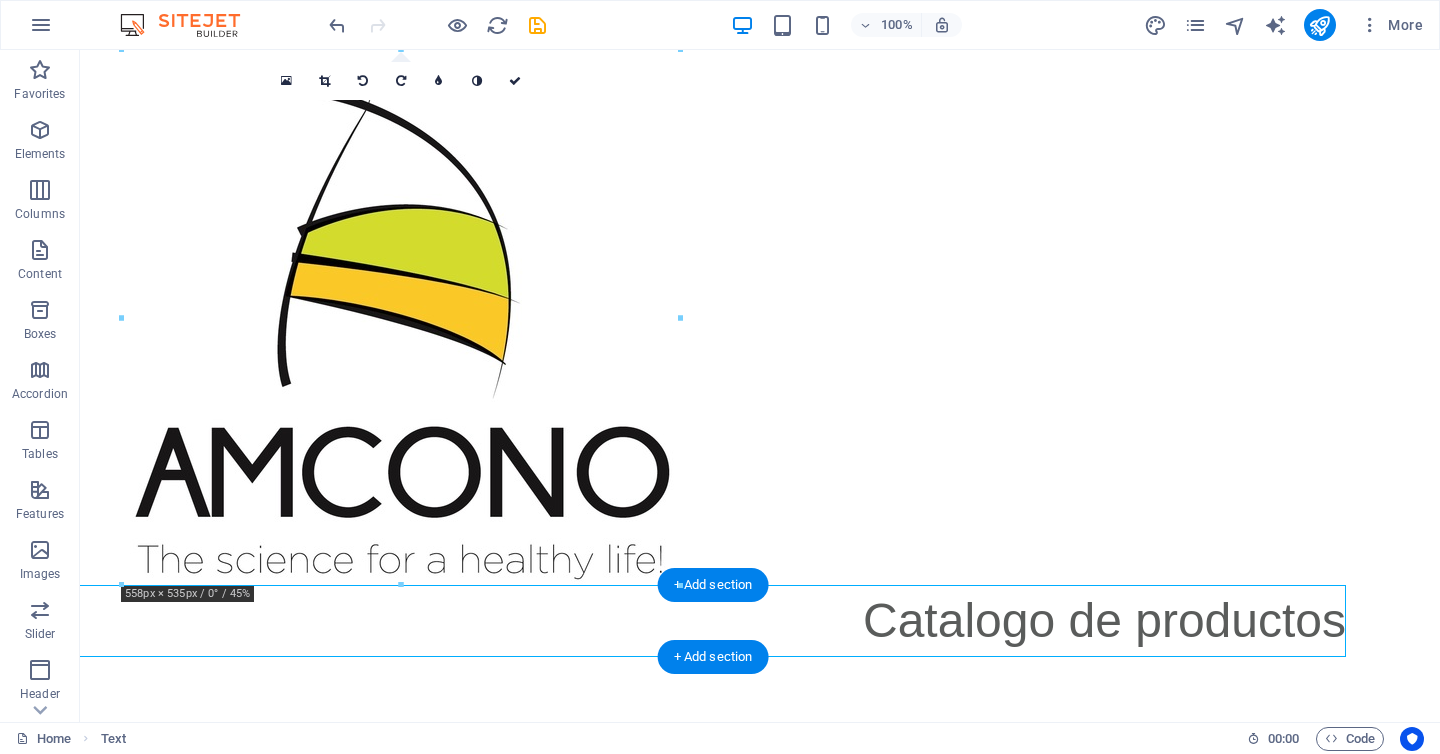 click on "Catalogo de productos" at bounding box center [666, 621] 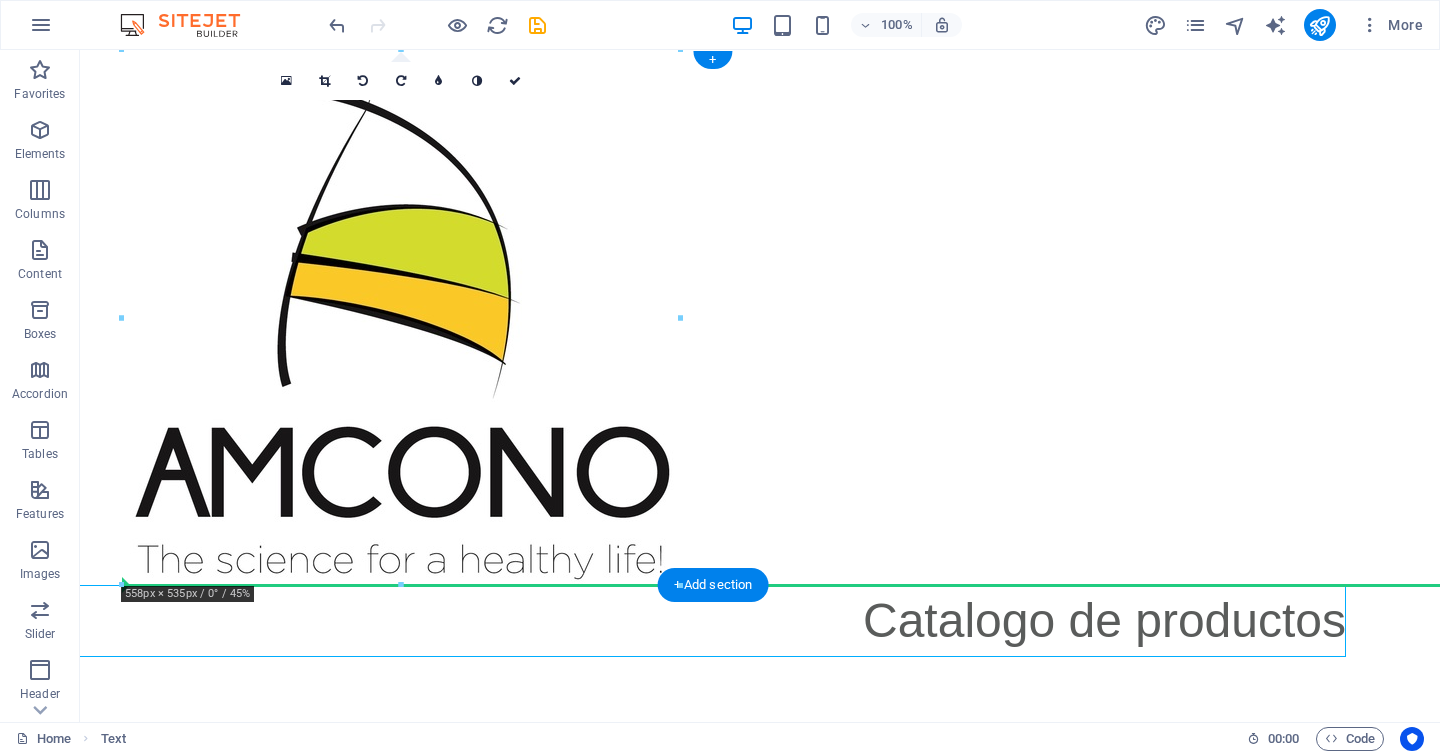 drag, startPoint x: 969, startPoint y: 629, endPoint x: 1007, endPoint y: 344, distance: 287.5222 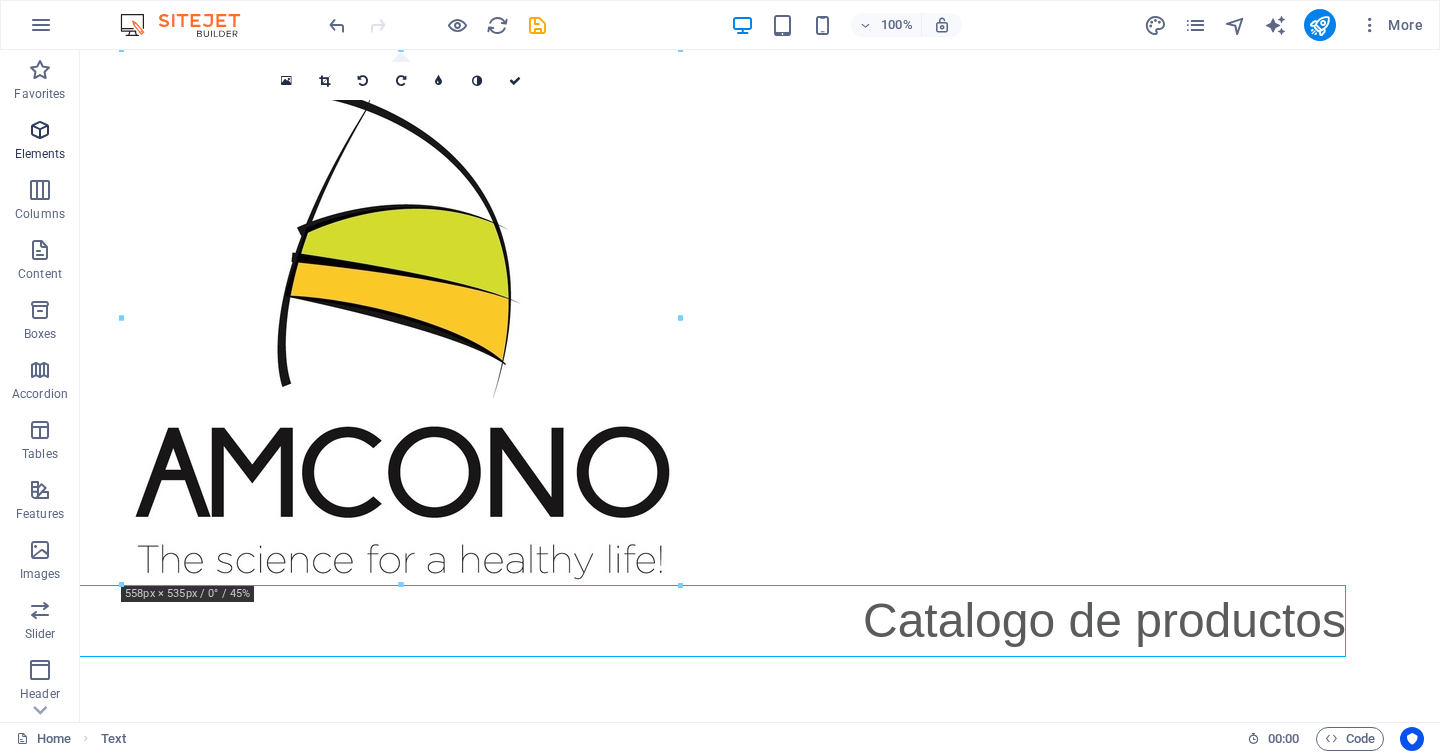 click at bounding box center [40, 130] 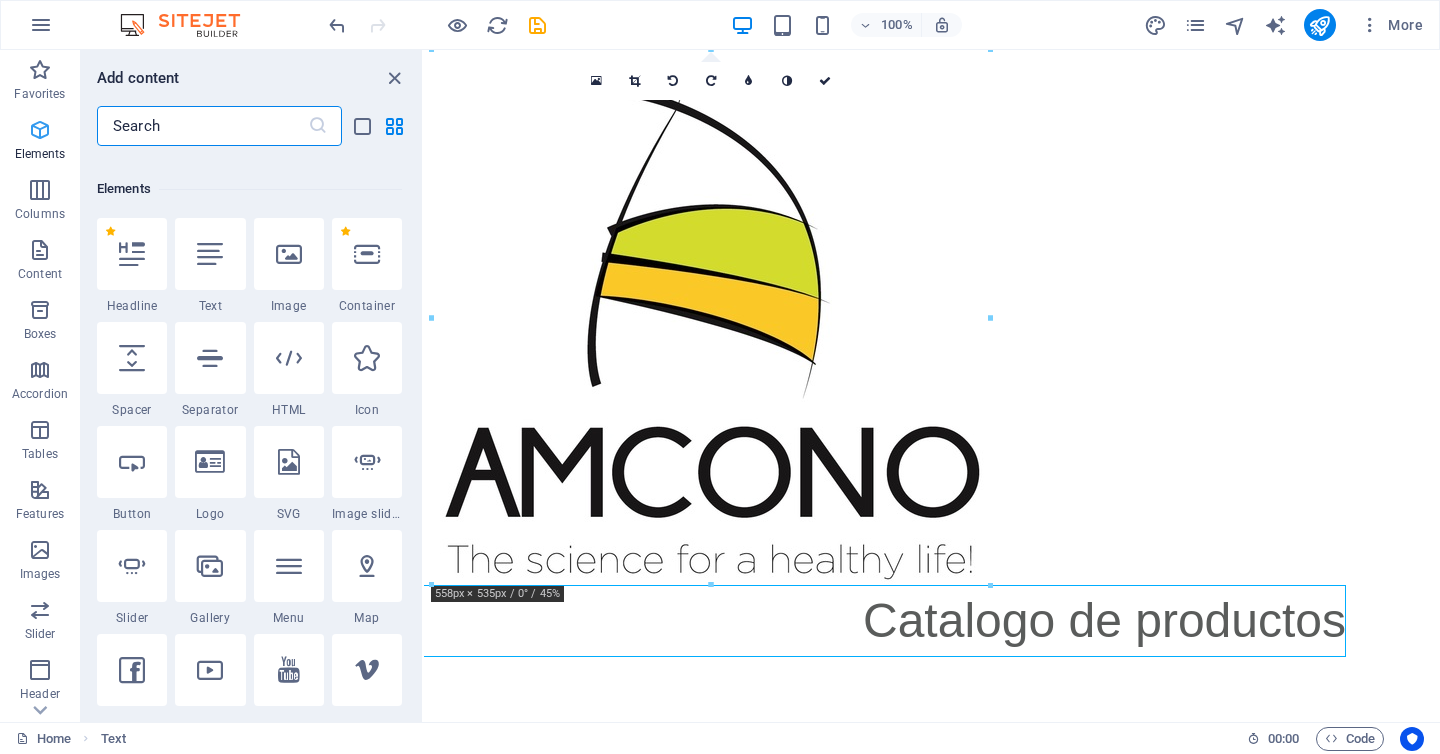 scroll, scrollTop: 377, scrollLeft: 0, axis: vertical 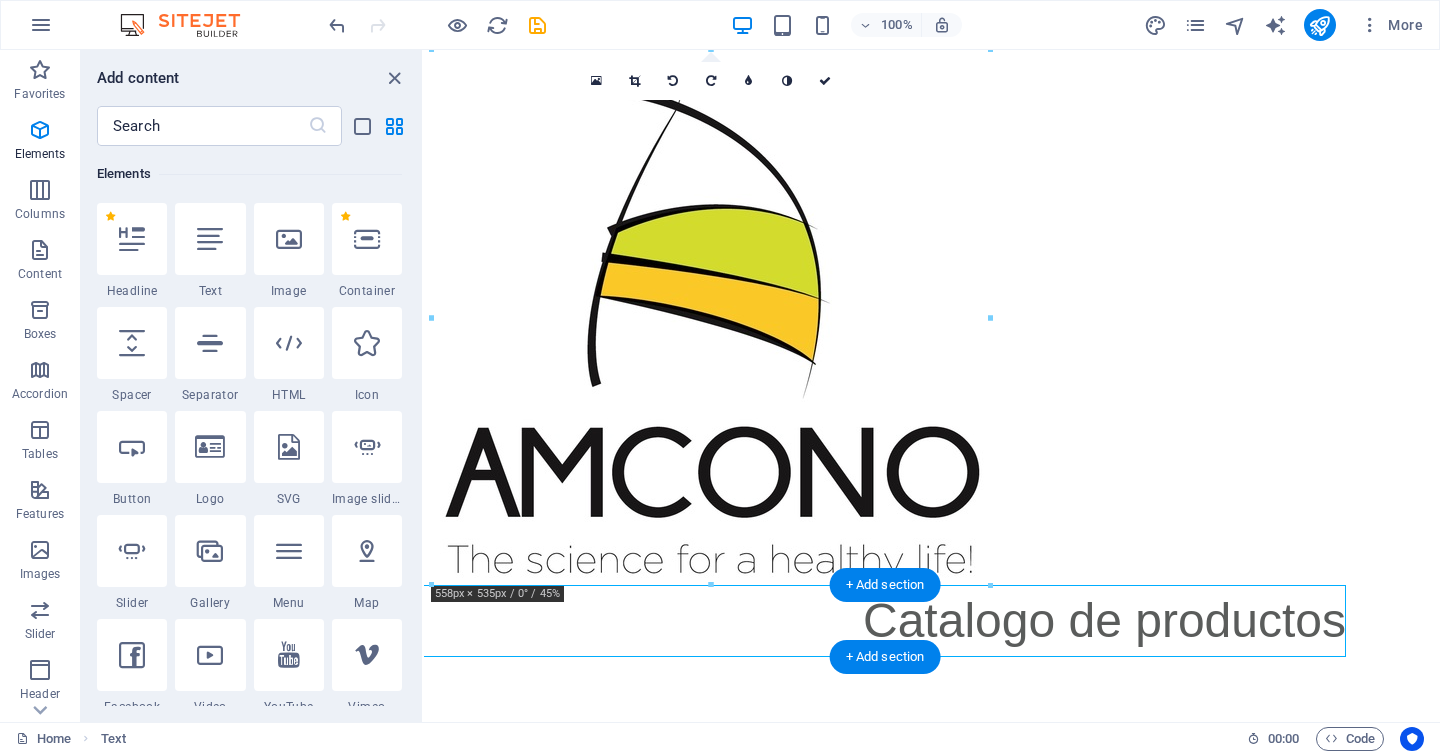 click on "Catalogo de productos" at bounding box center [838, 621] 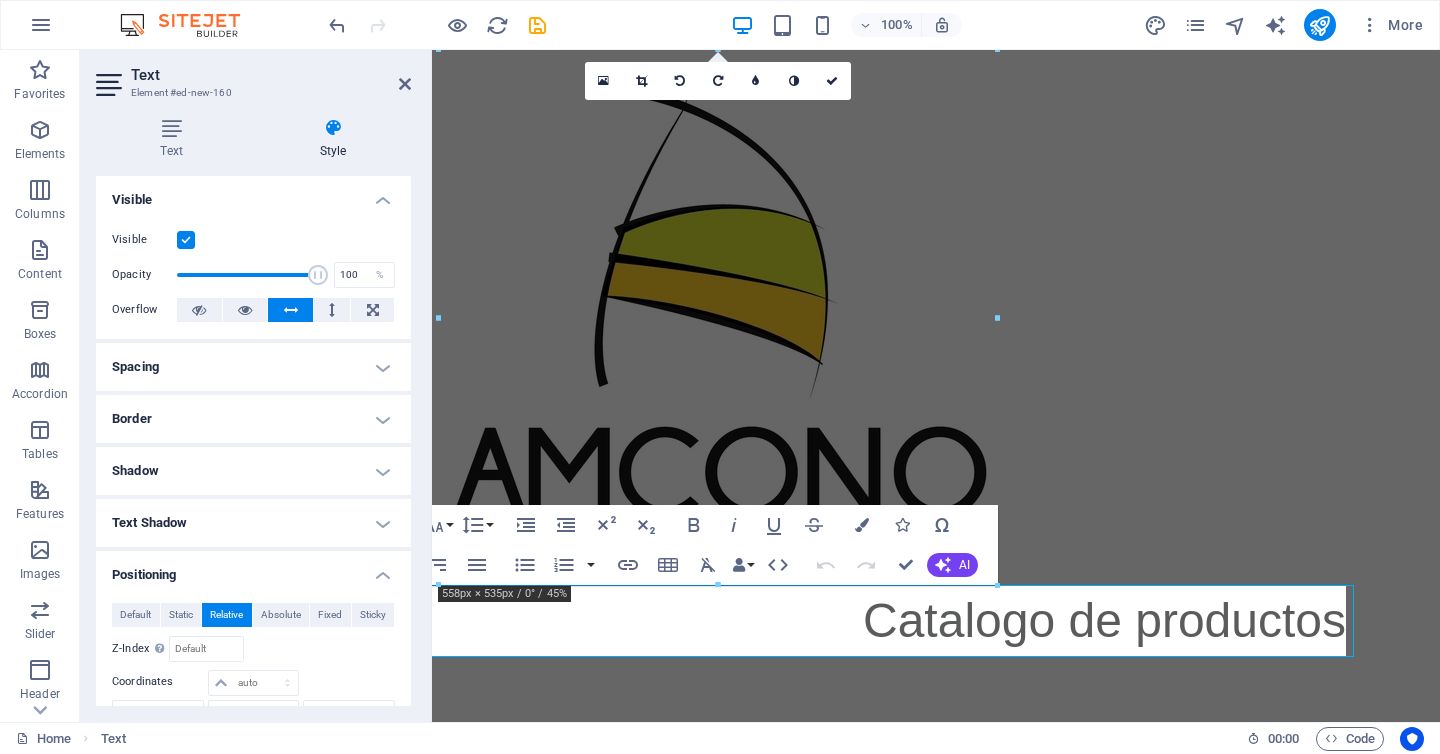 click on "Skip to main content
Catalogo de productos" at bounding box center (842, 353) 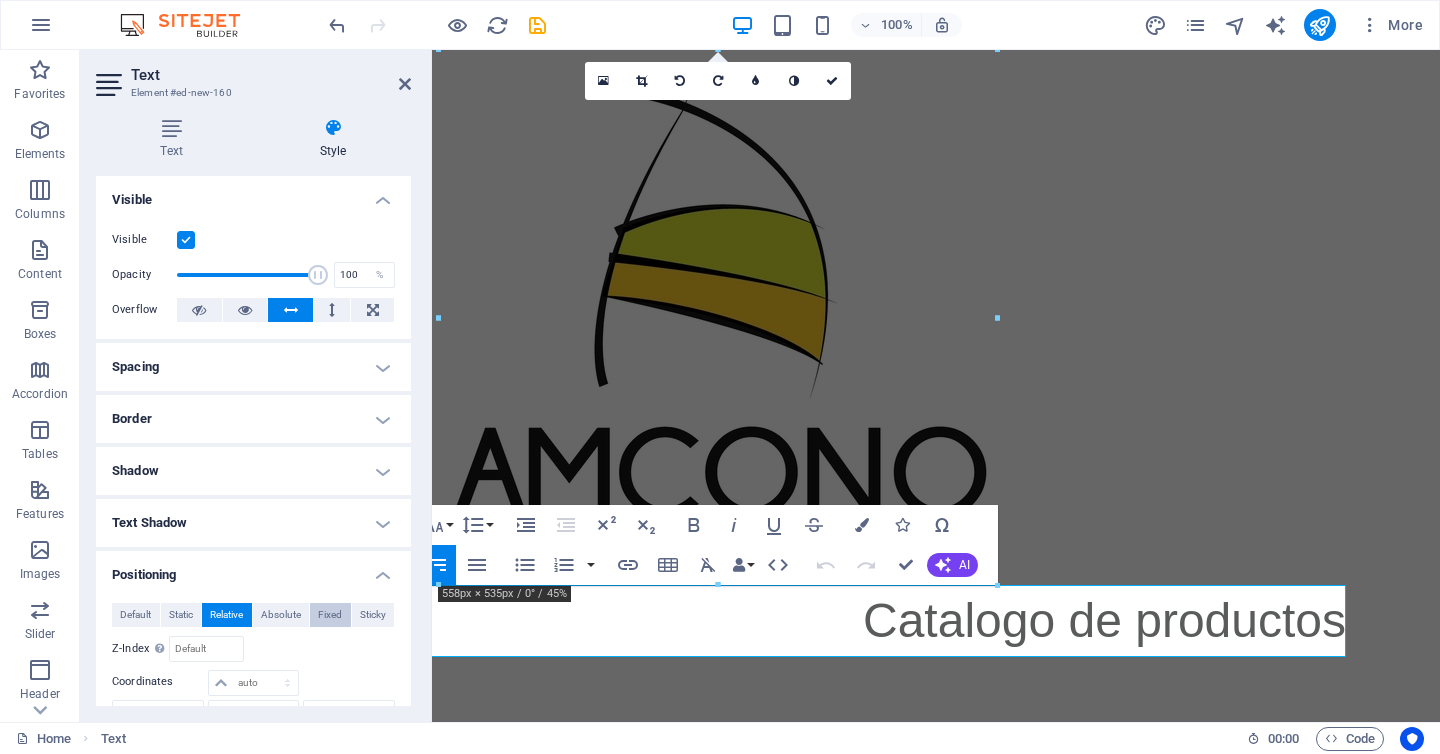 click on "Fixed" at bounding box center [330, 615] 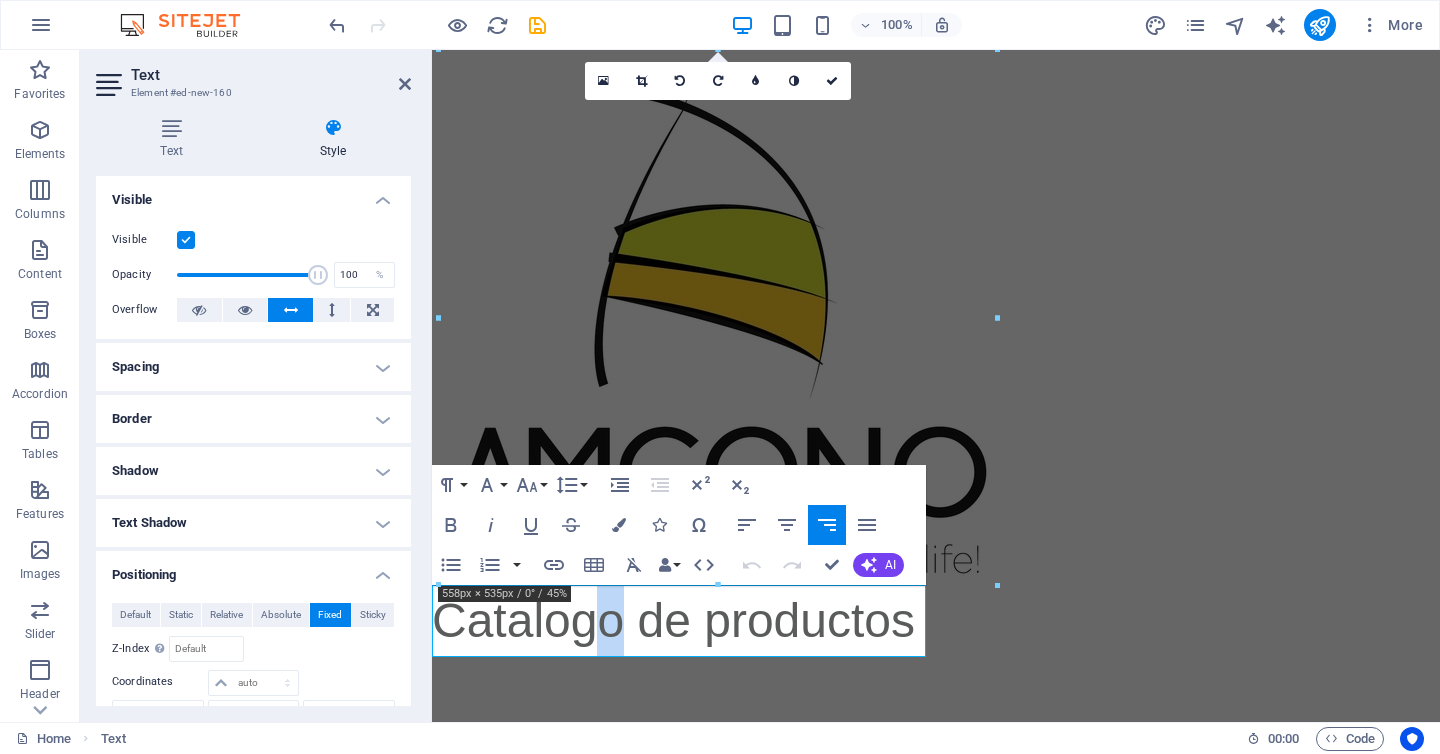 drag, startPoint x: 589, startPoint y: 618, endPoint x: 624, endPoint y: 616, distance: 35.057095 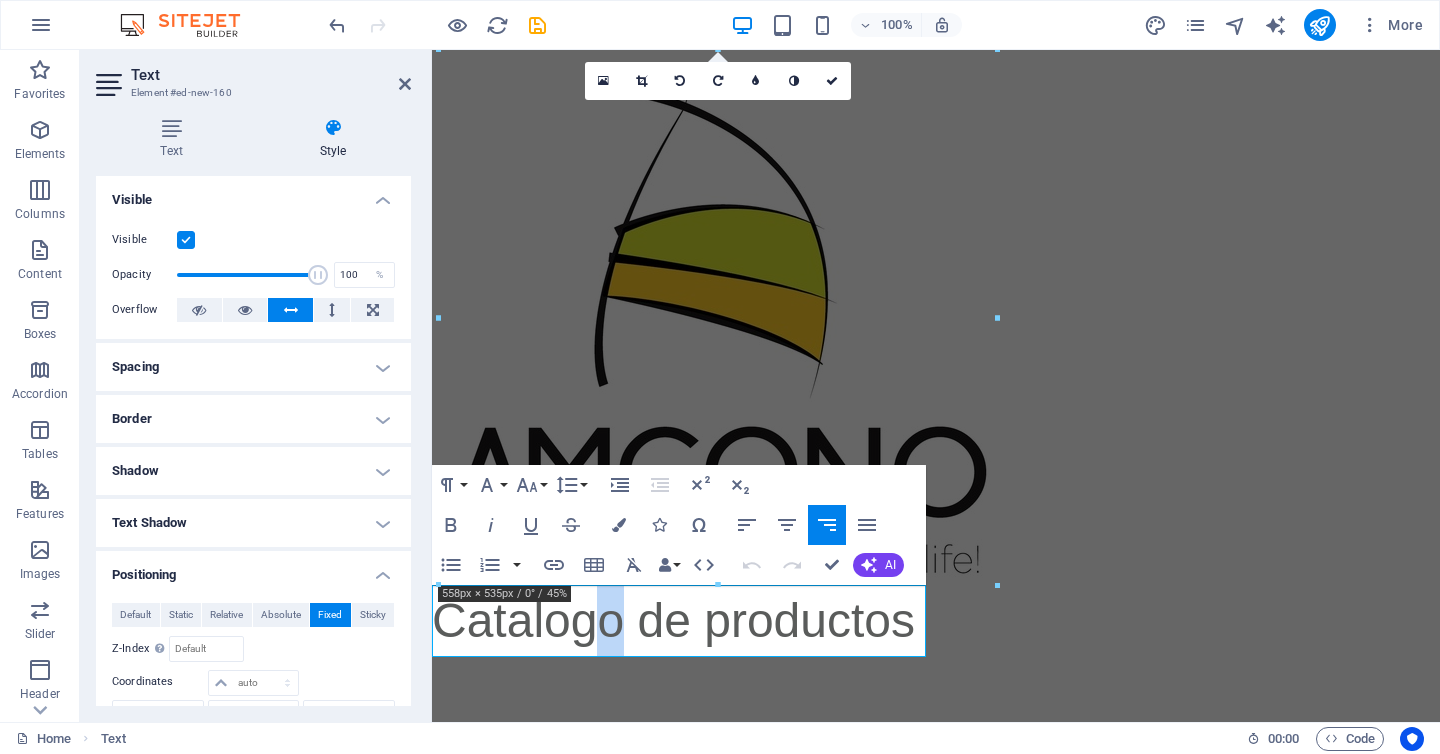 click on "Catalogo de productos" at bounding box center (673, 620) 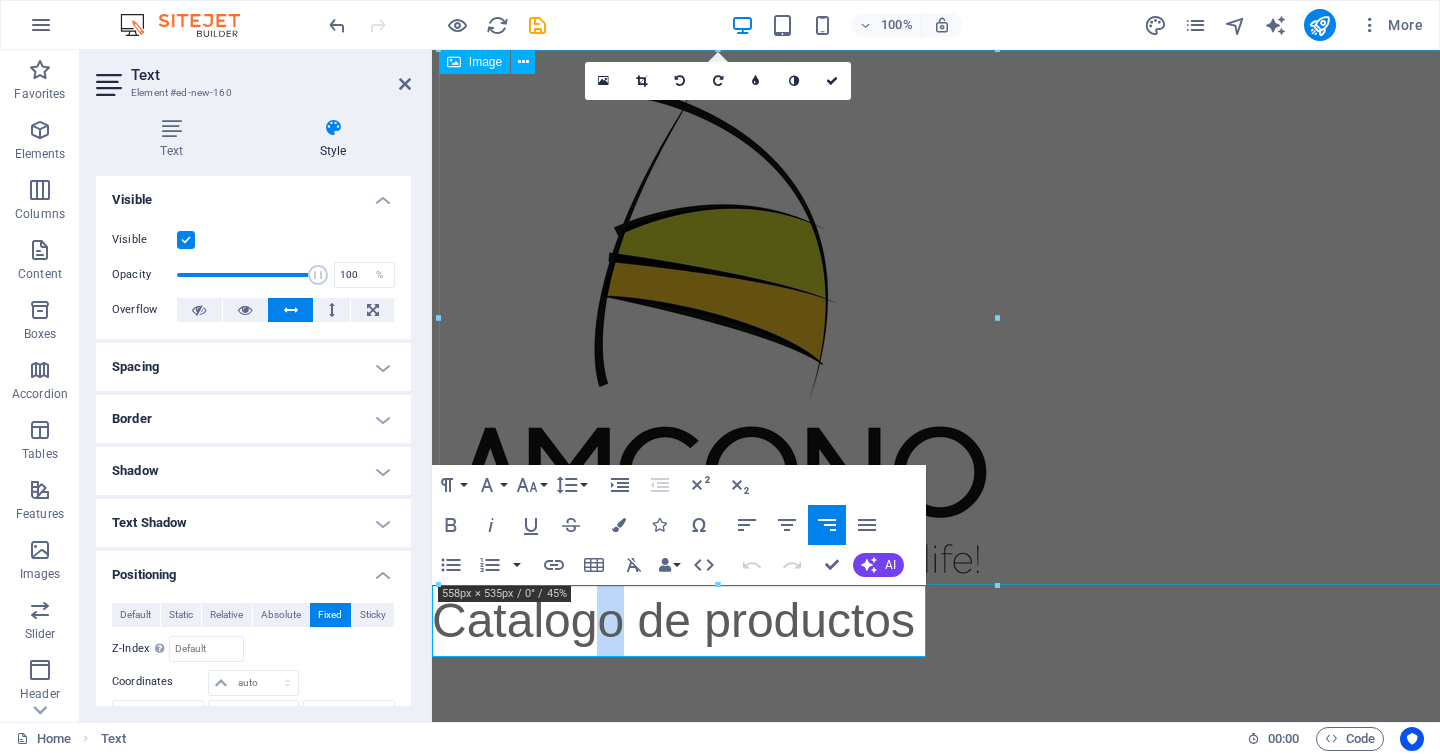 drag, startPoint x: 677, startPoint y: 501, endPoint x: 994, endPoint y: 523, distance: 317.76248 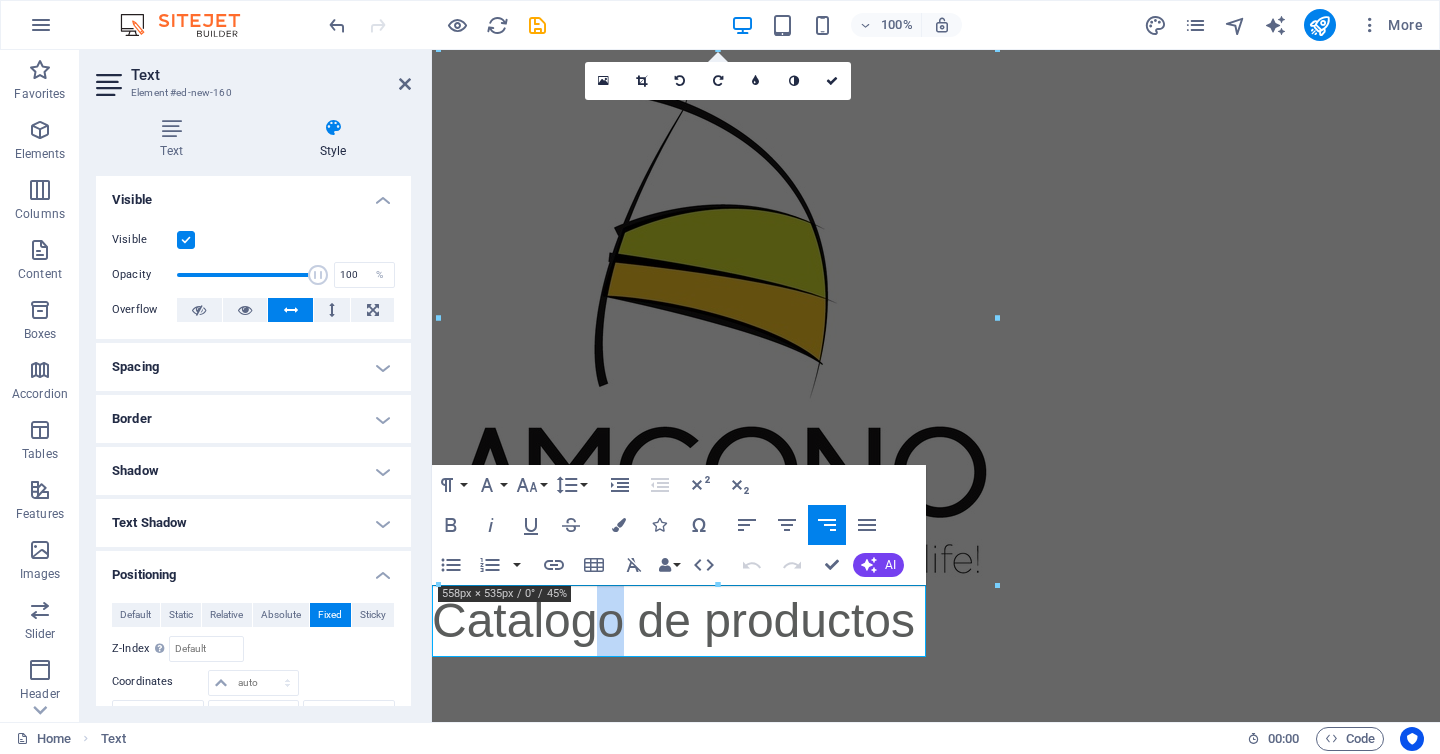 click at bounding box center [997, 317] 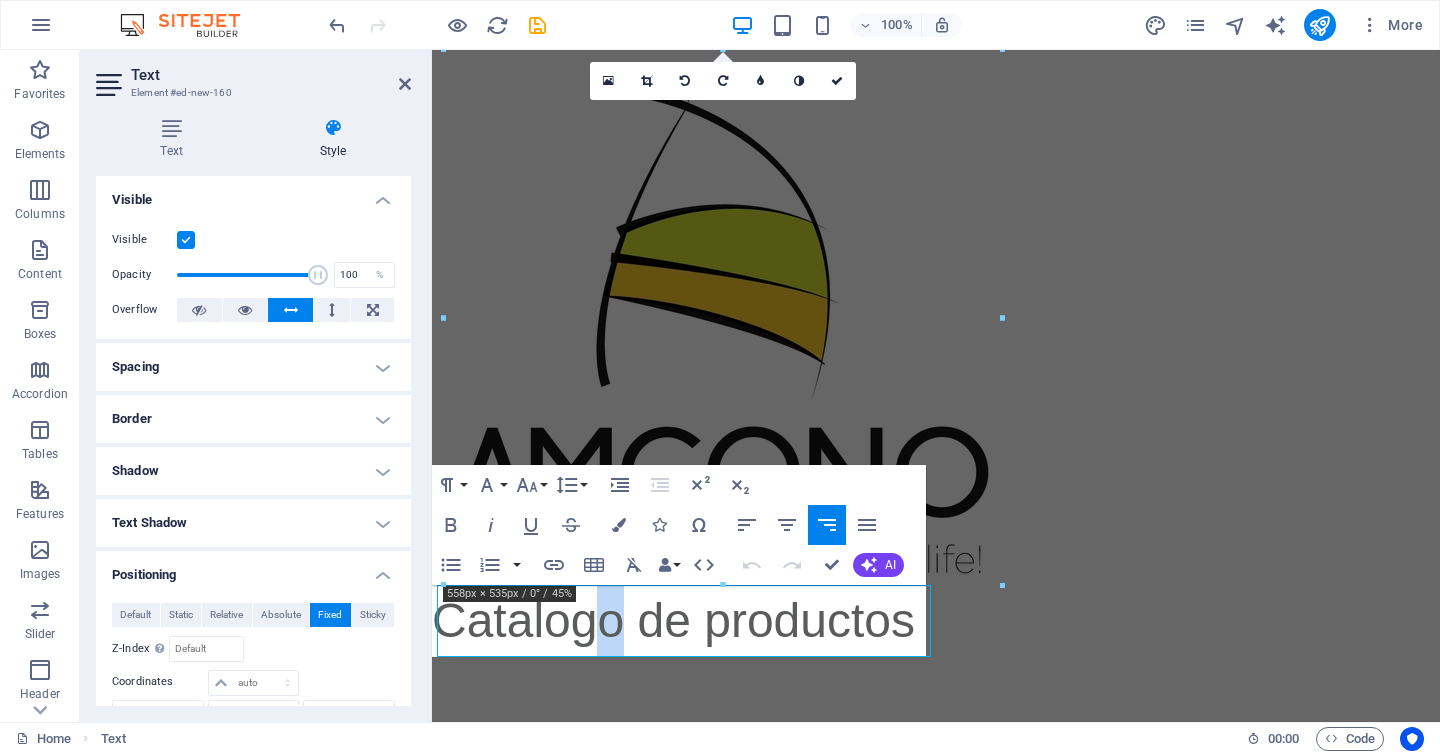 scroll, scrollTop: 0, scrollLeft: 96, axis: horizontal 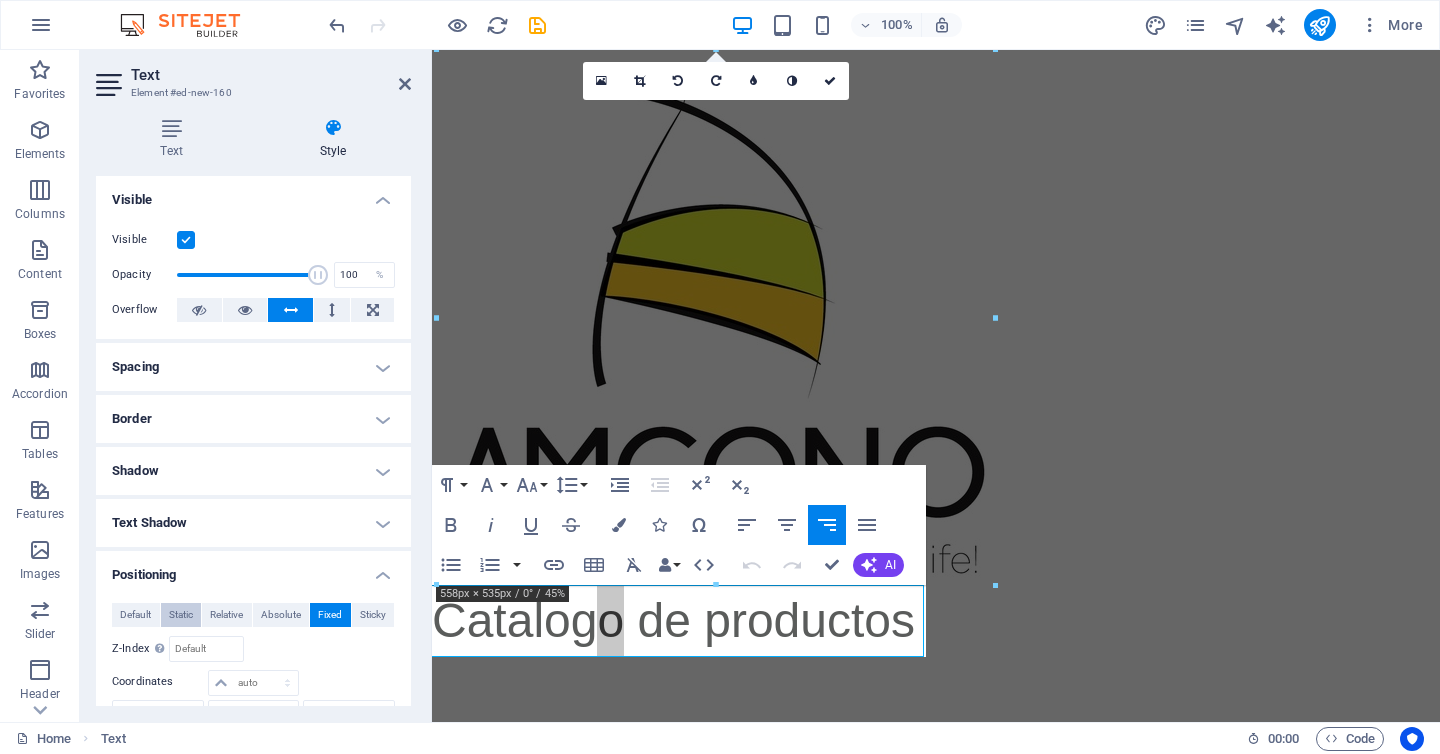 click on "Static" at bounding box center (181, 615) 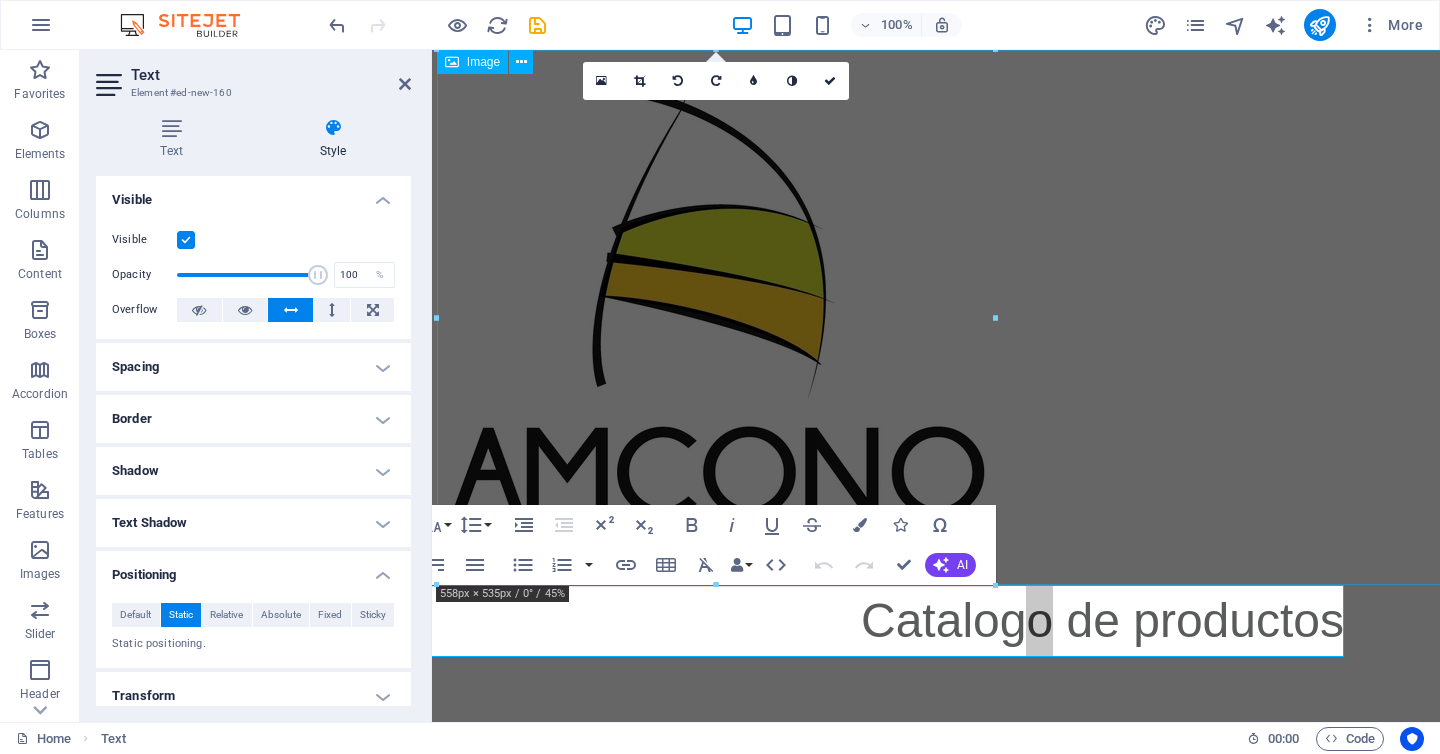 click at bounding box center [941, 317] 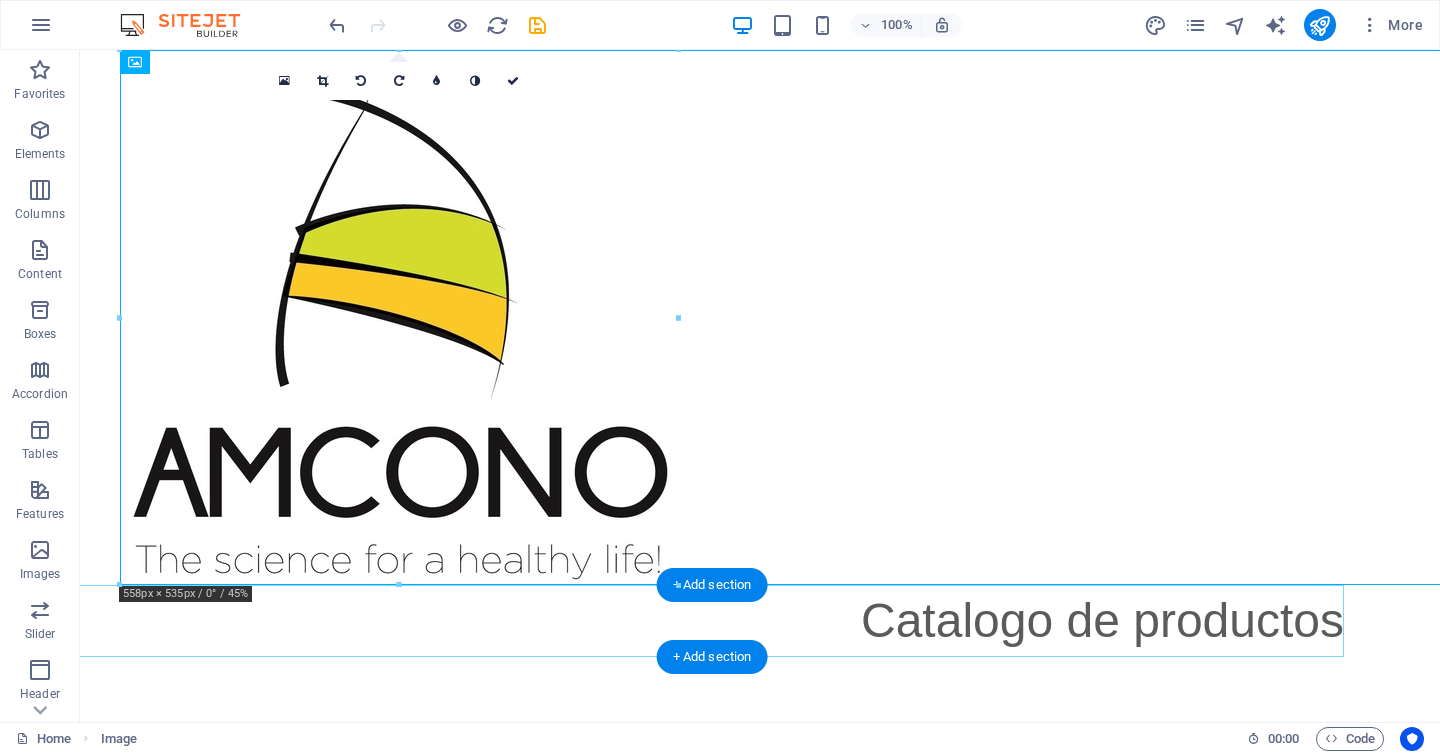 click on "Catalogo de productos" at bounding box center [664, 621] 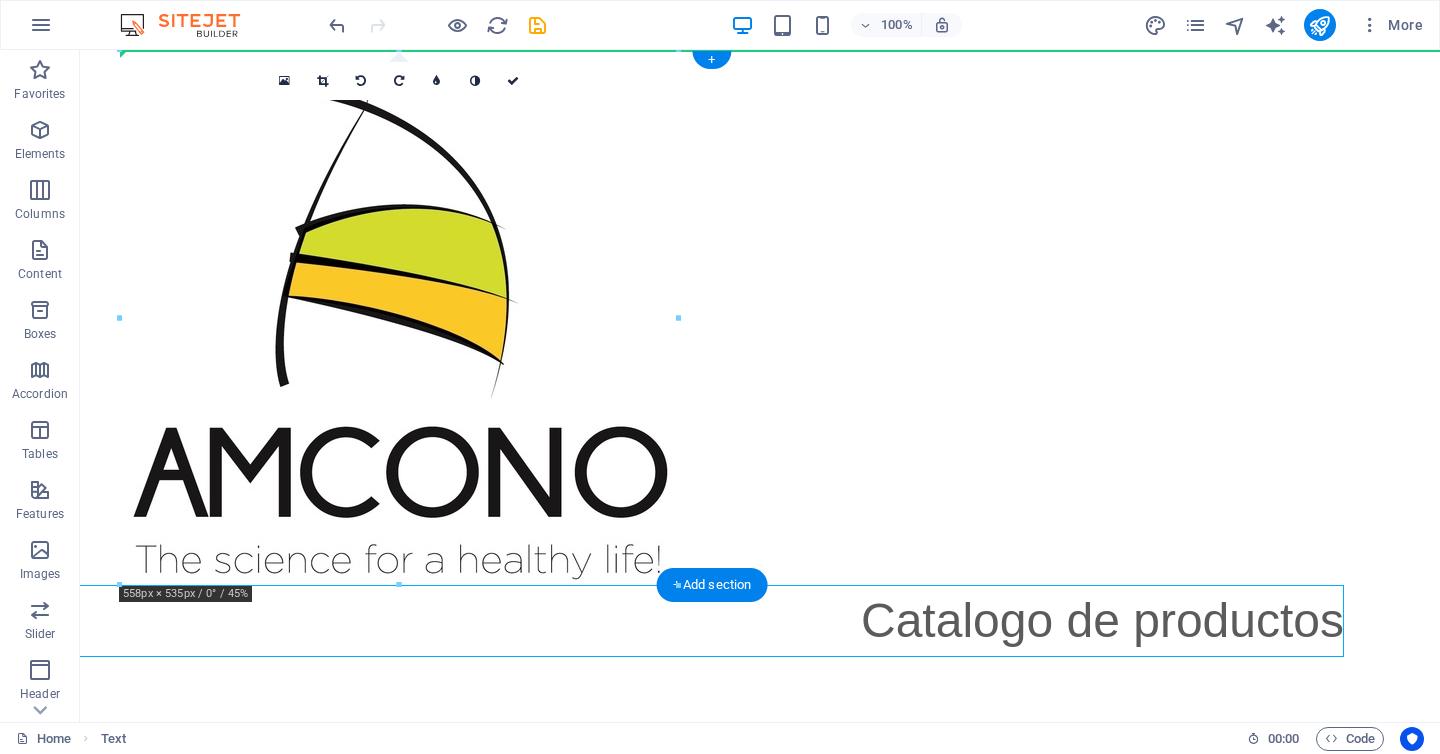 drag, startPoint x: 1001, startPoint y: 621, endPoint x: 1087, endPoint y: 268, distance: 363.32492 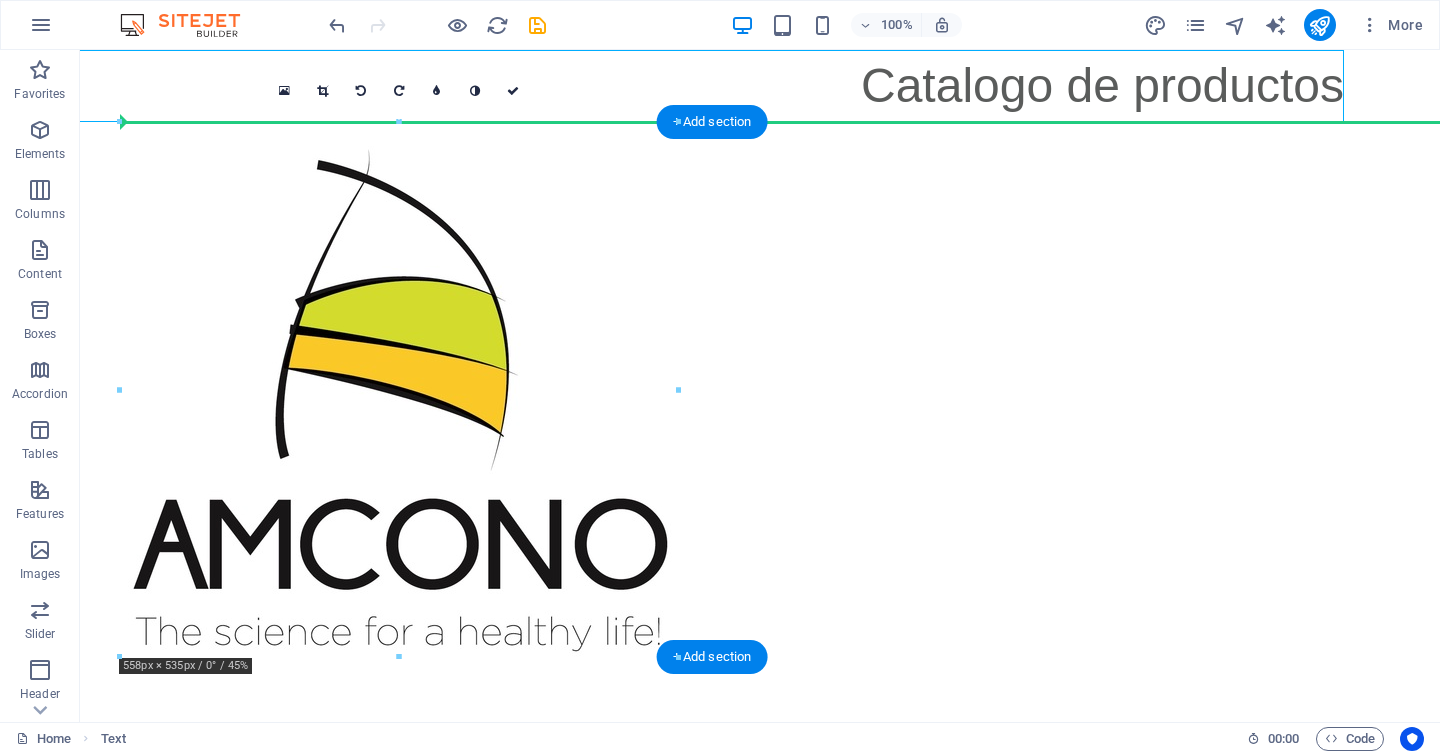 drag, startPoint x: 1060, startPoint y: 92, endPoint x: 1066, endPoint y: 309, distance: 217.08293 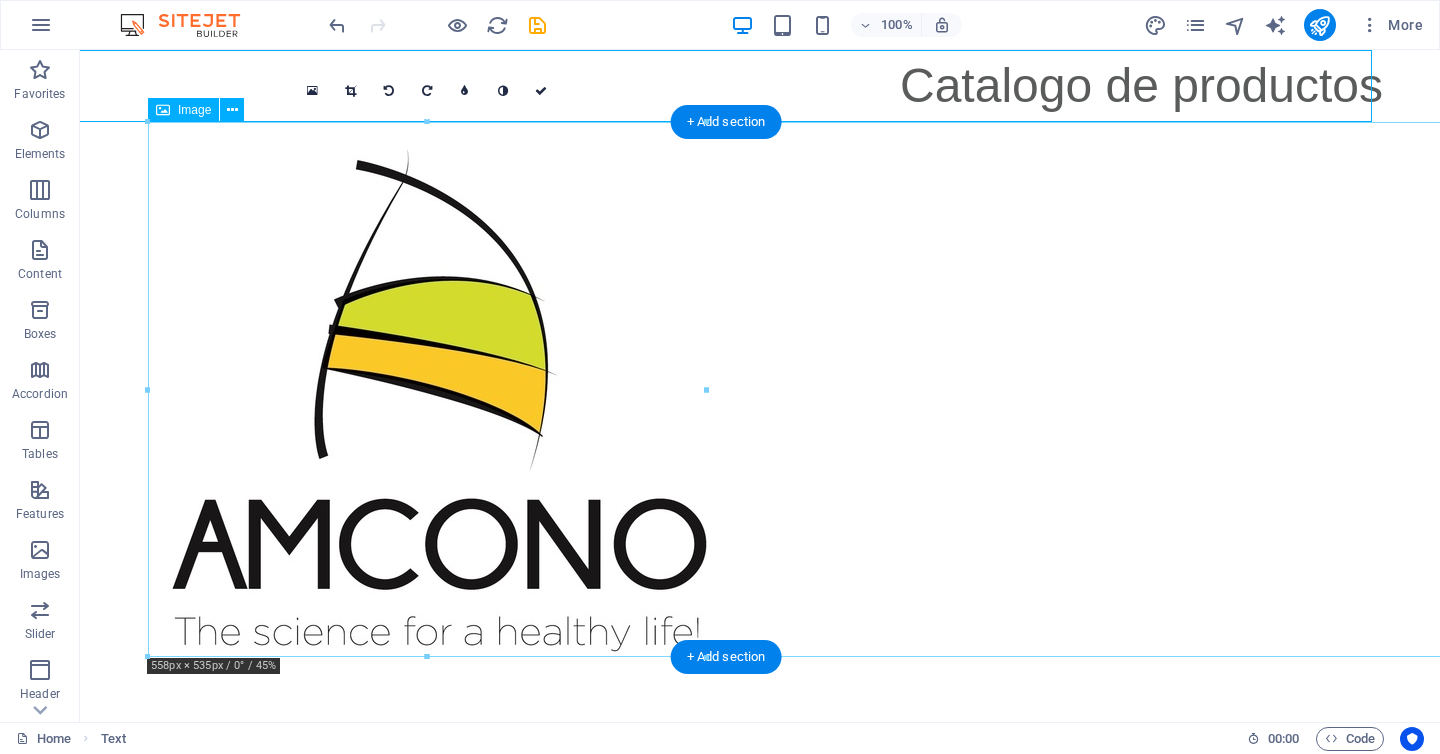 scroll, scrollTop: 0, scrollLeft: 0, axis: both 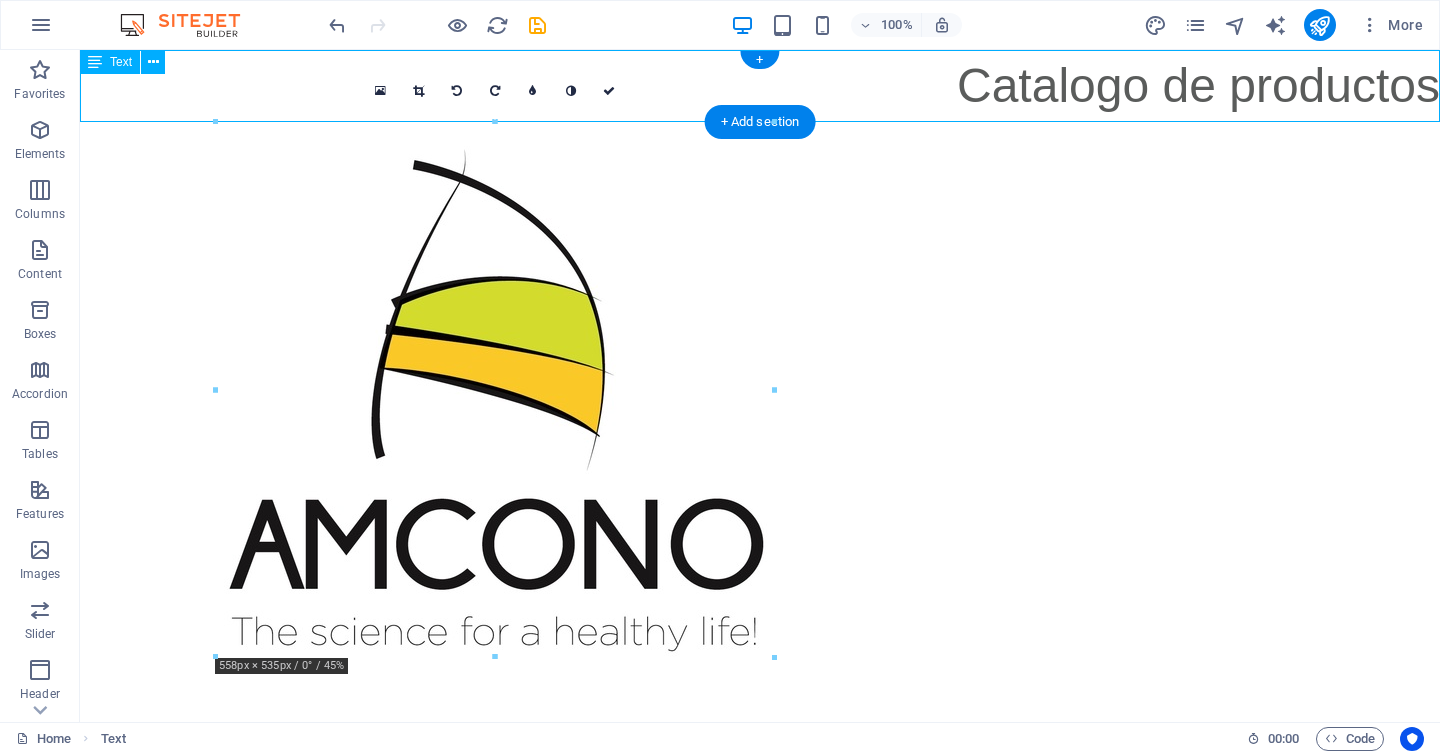 drag, startPoint x: 158, startPoint y: 145, endPoint x: 284, endPoint y: 106, distance: 131.89769 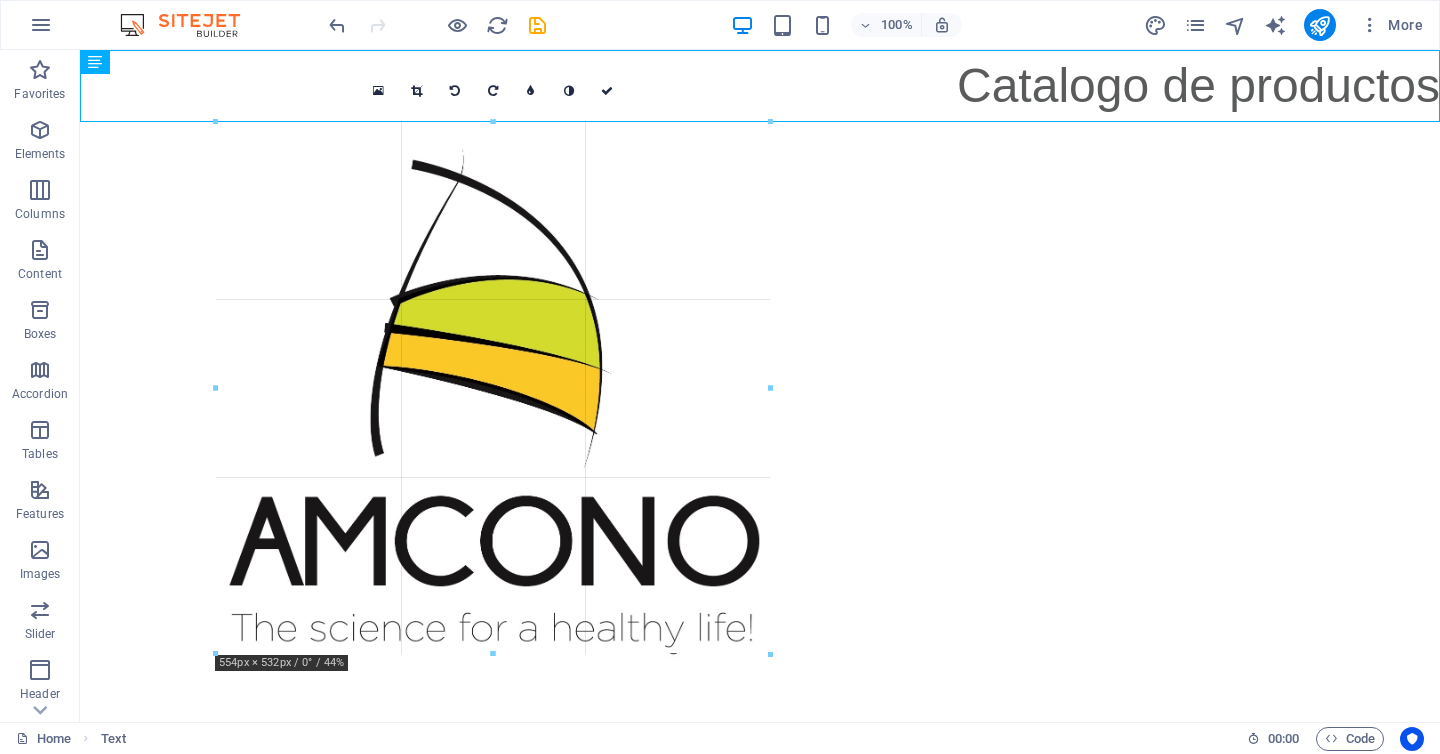 drag, startPoint x: 215, startPoint y: 121, endPoint x: 403, endPoint y: 118, distance: 188.02394 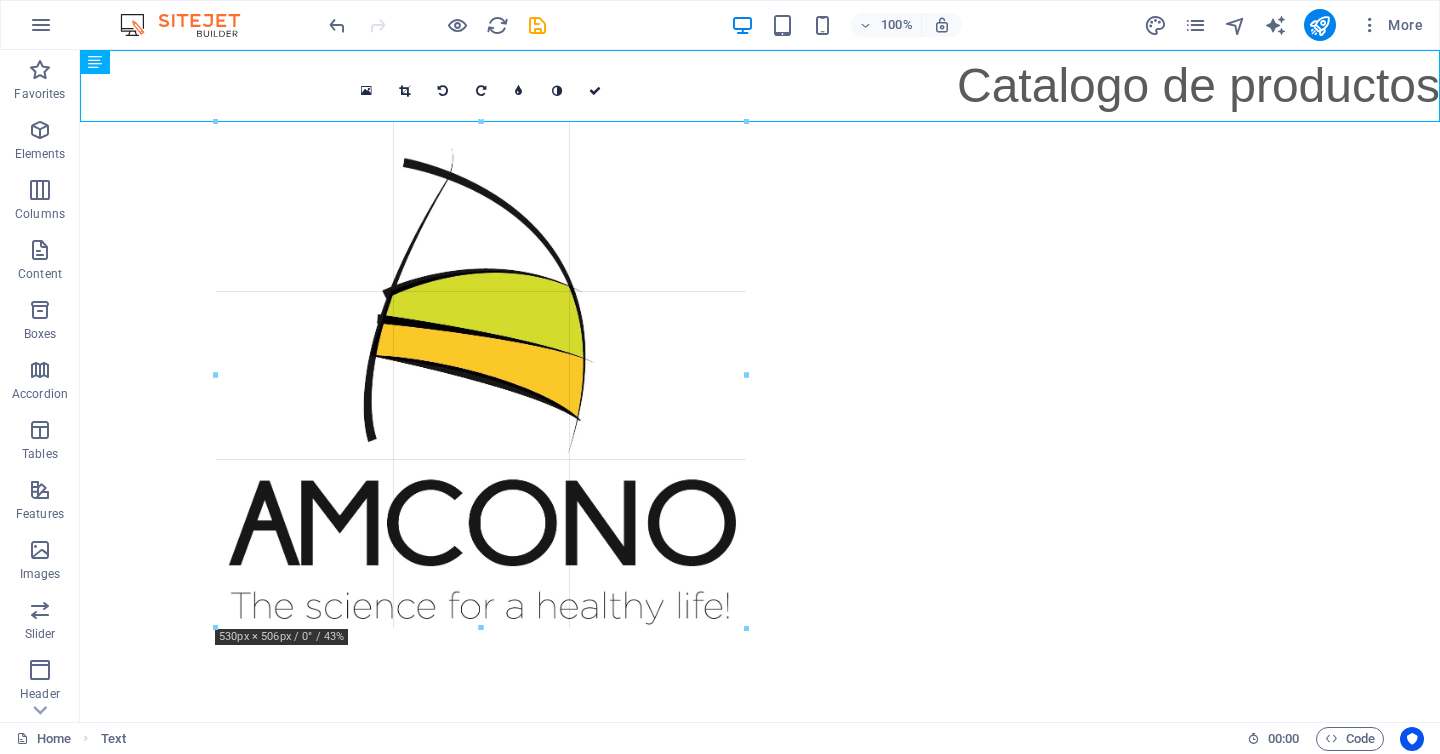 drag, startPoint x: 774, startPoint y: 123, endPoint x: 740, endPoint y: 196, distance: 80.529495 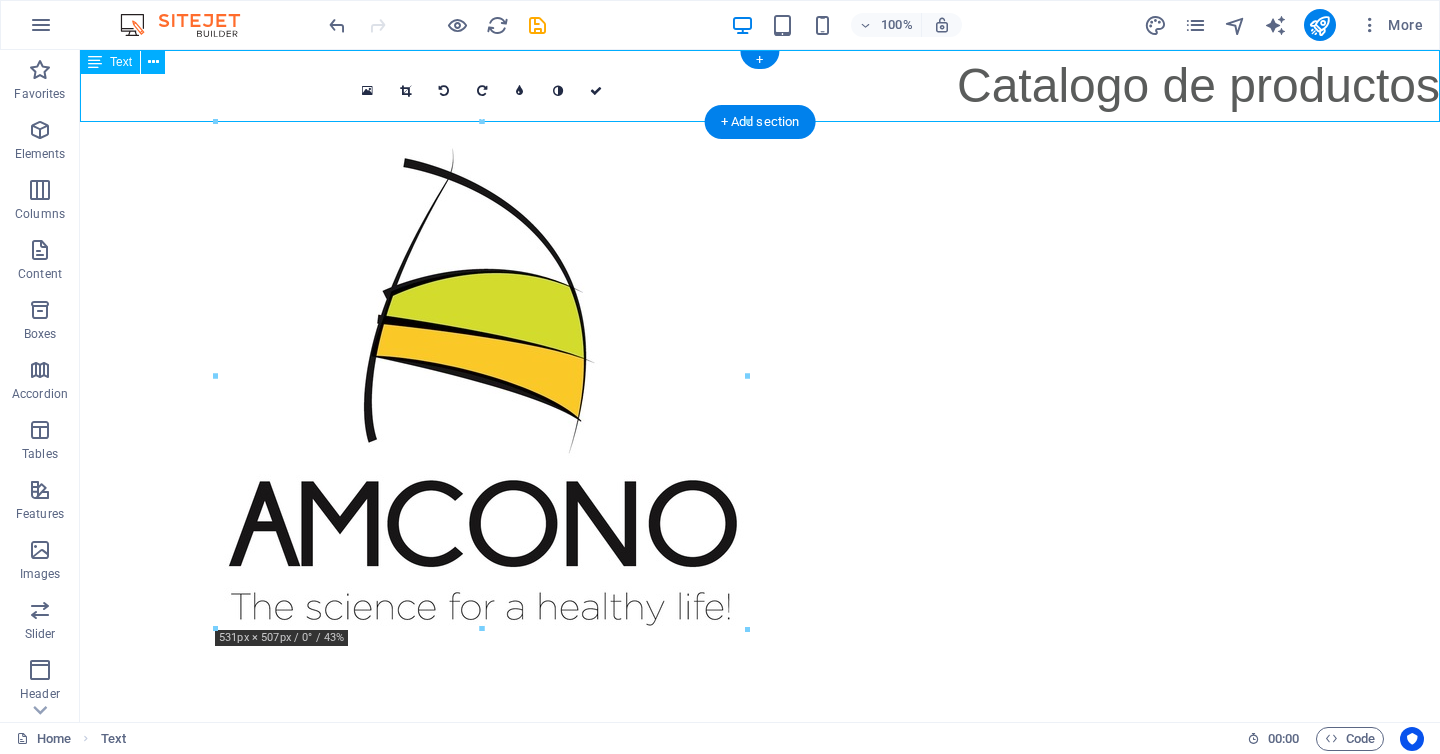 click on "Catalogo de productos" at bounding box center (760, 86) 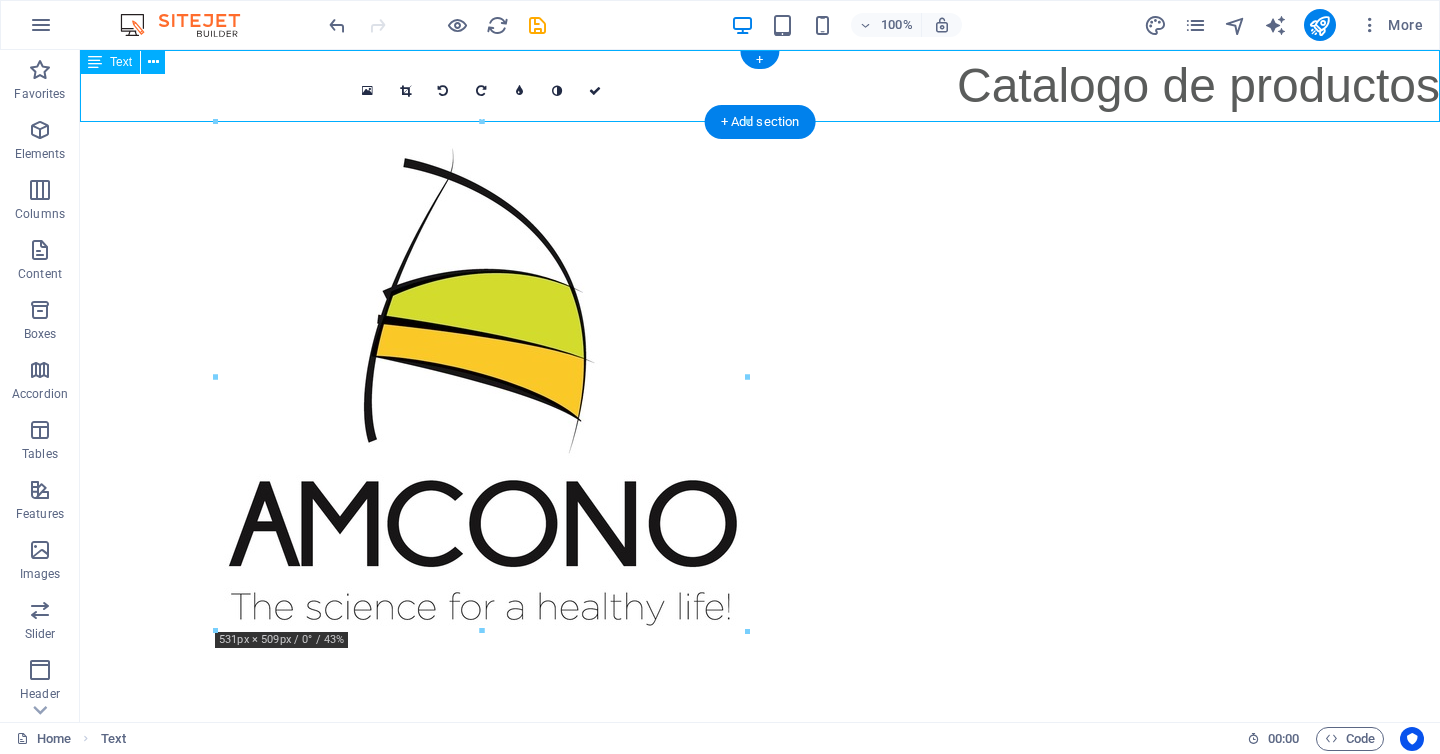 click on "Catalogo de productos" at bounding box center [760, 86] 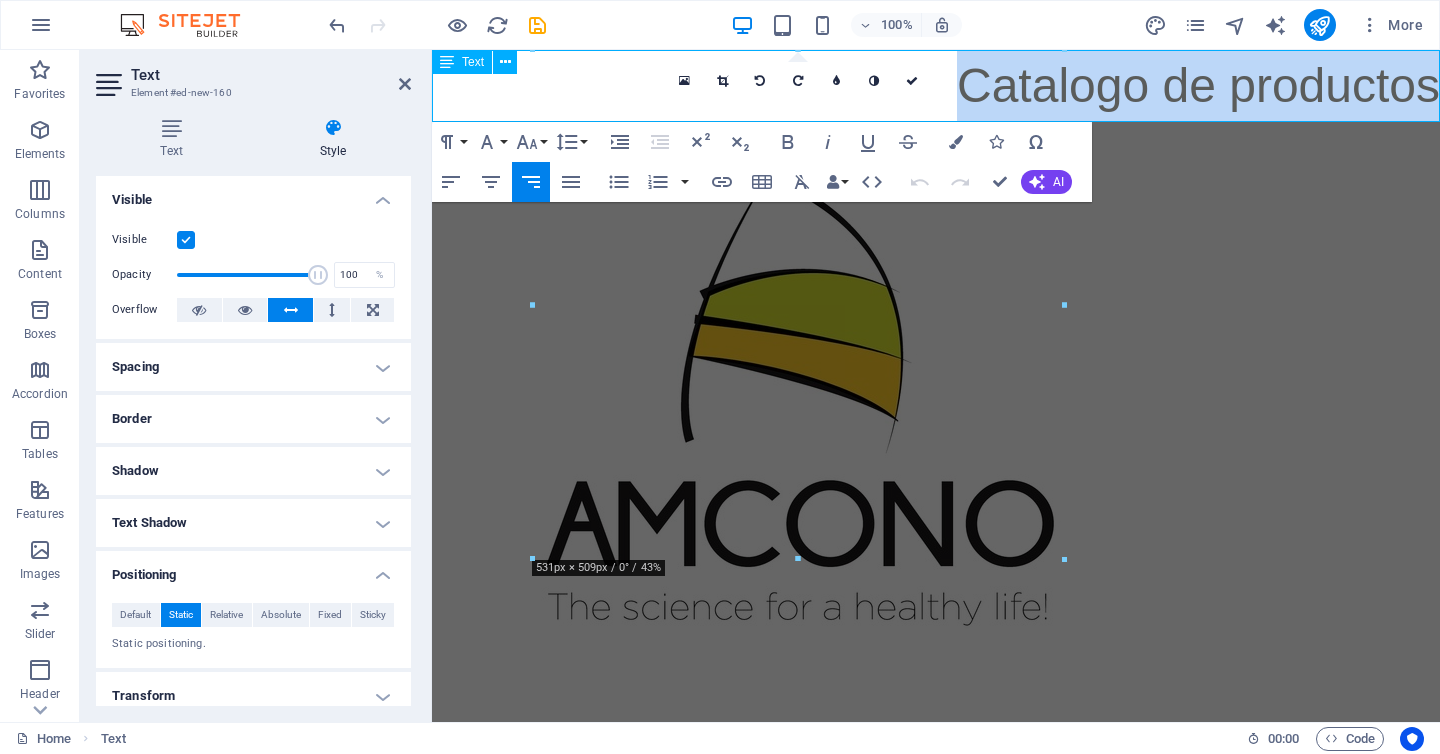 click on "Catalogo de productos" at bounding box center [1198, 85] 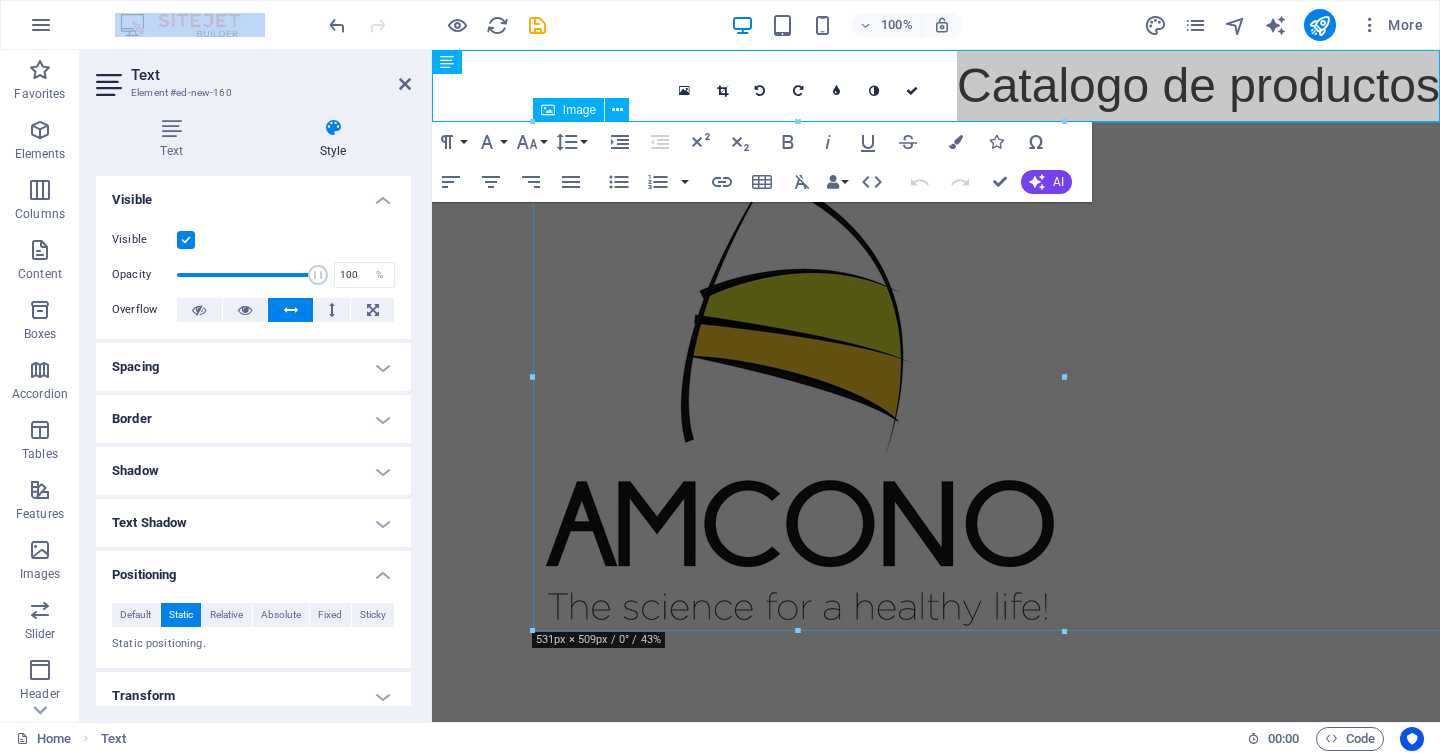 drag, startPoint x: 1231, startPoint y: 172, endPoint x: 820, endPoint y: 337, distance: 442.88373 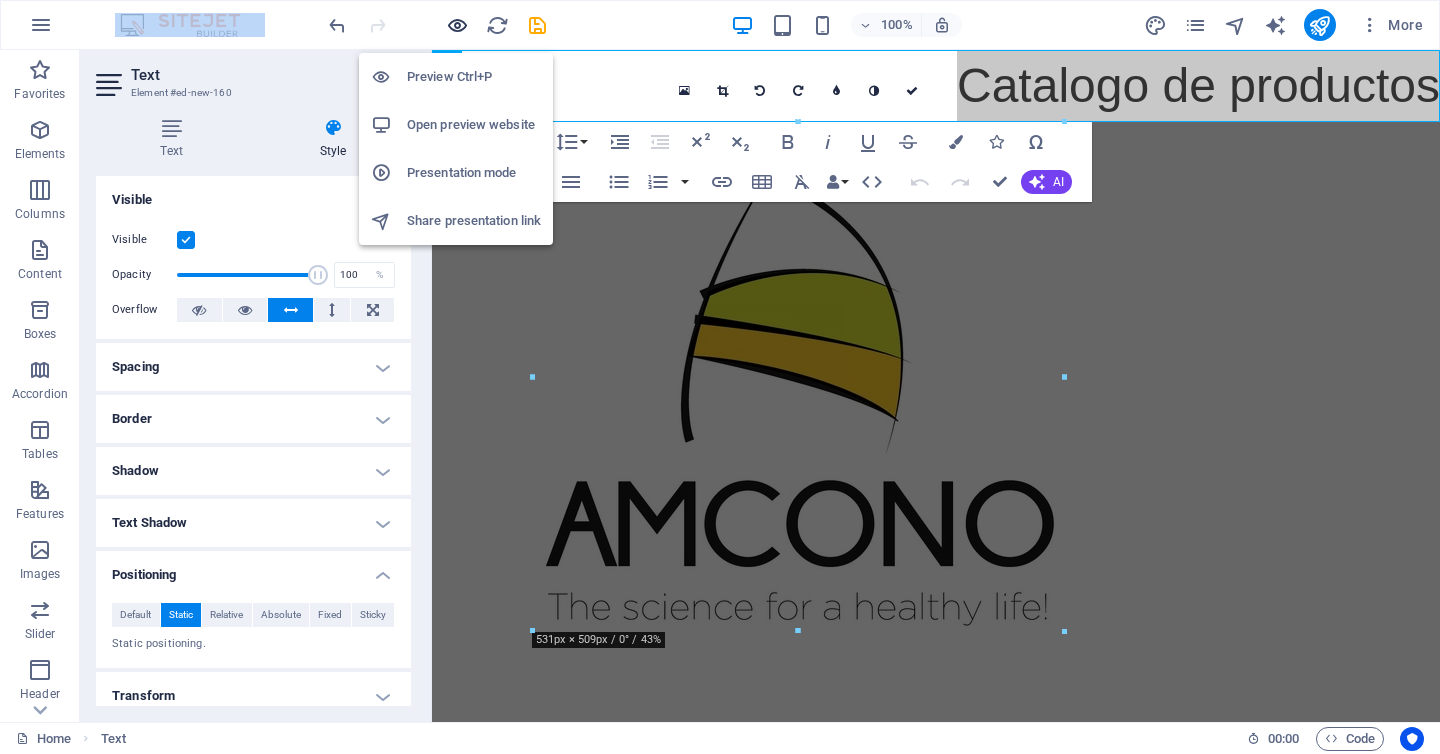 click at bounding box center [457, 25] 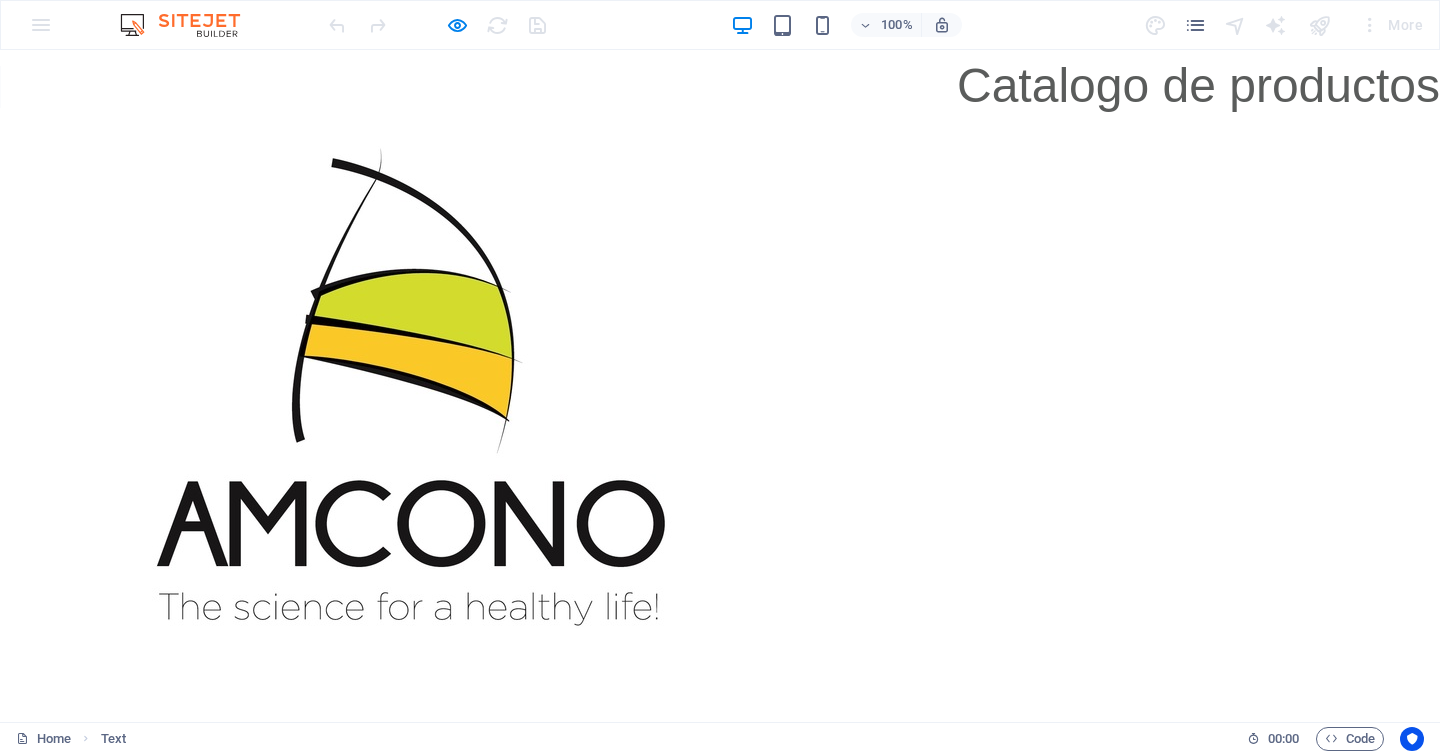 click on "Catalogo de productos" at bounding box center (720, 86) 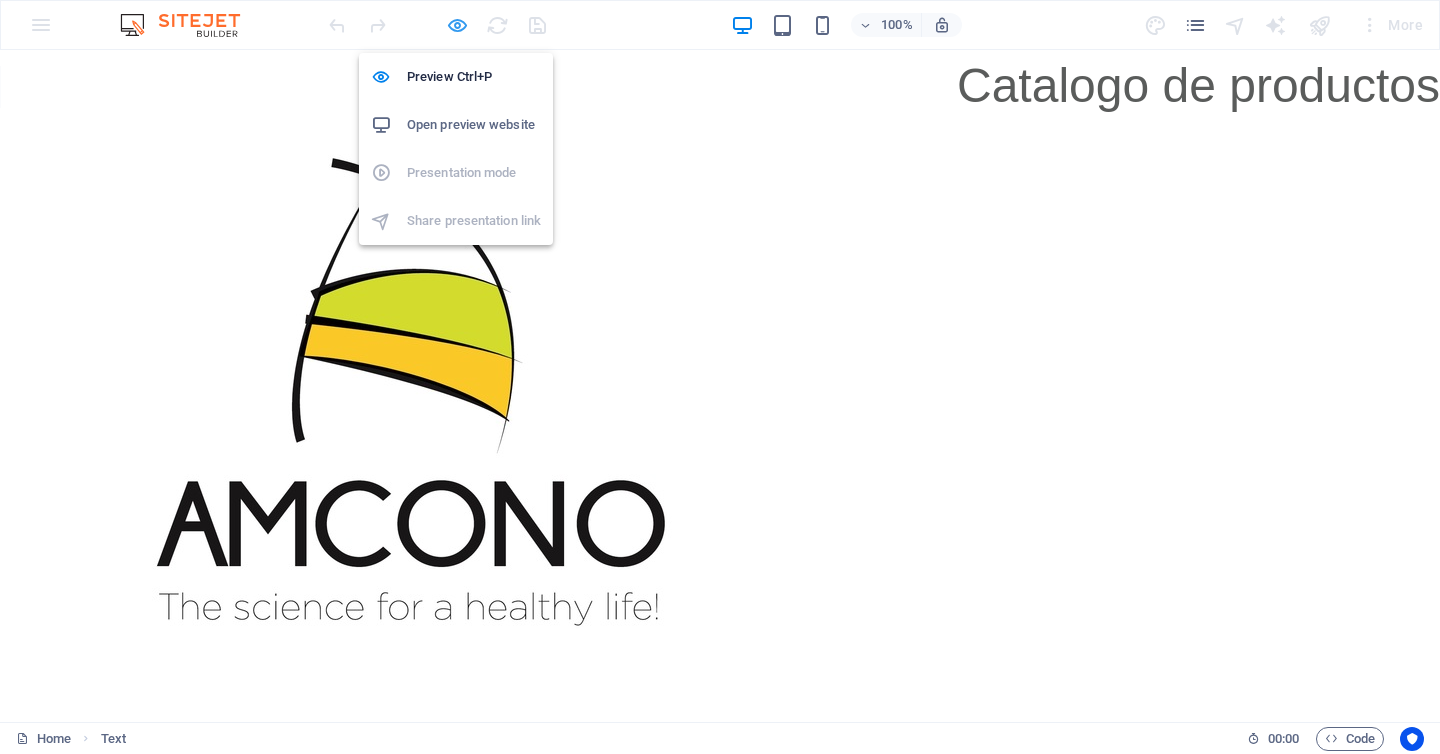 click at bounding box center [457, 25] 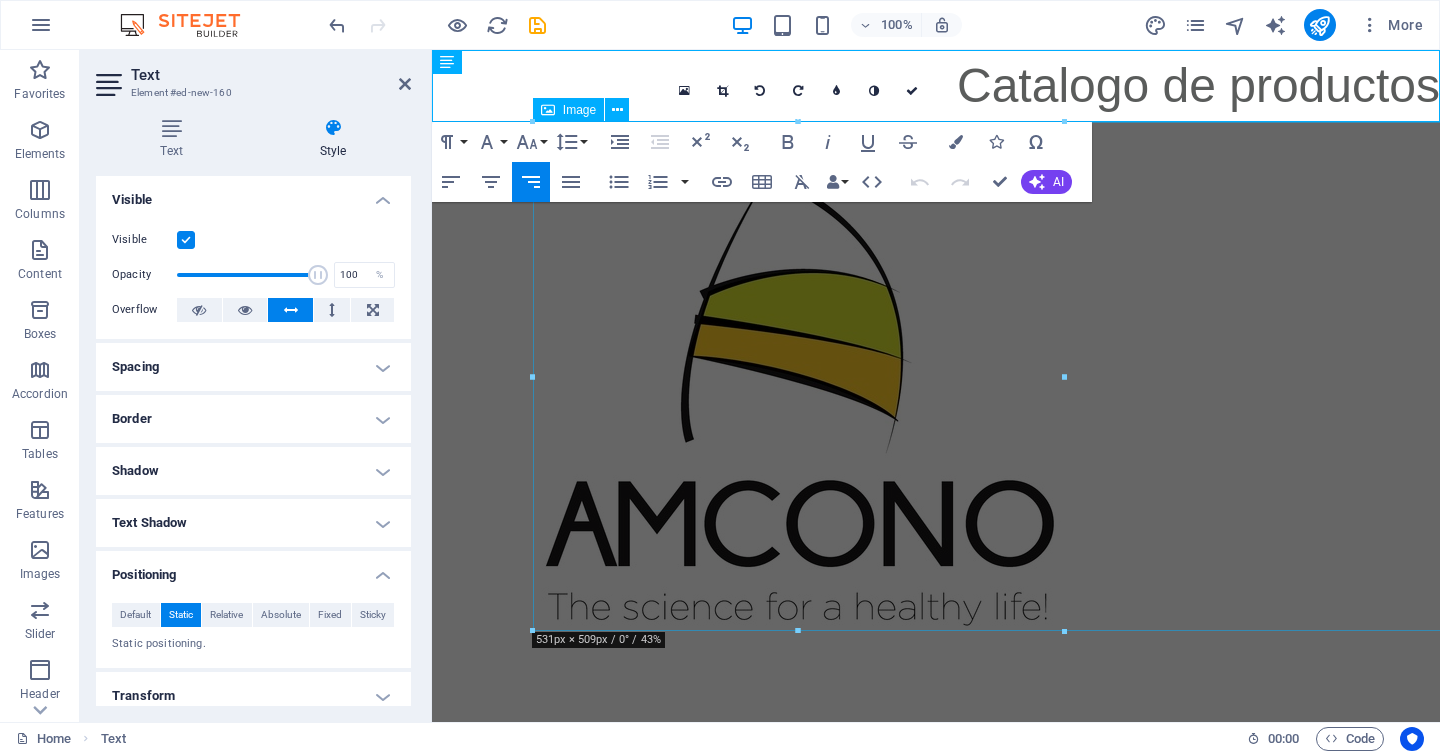 click at bounding box center (1037, 376) 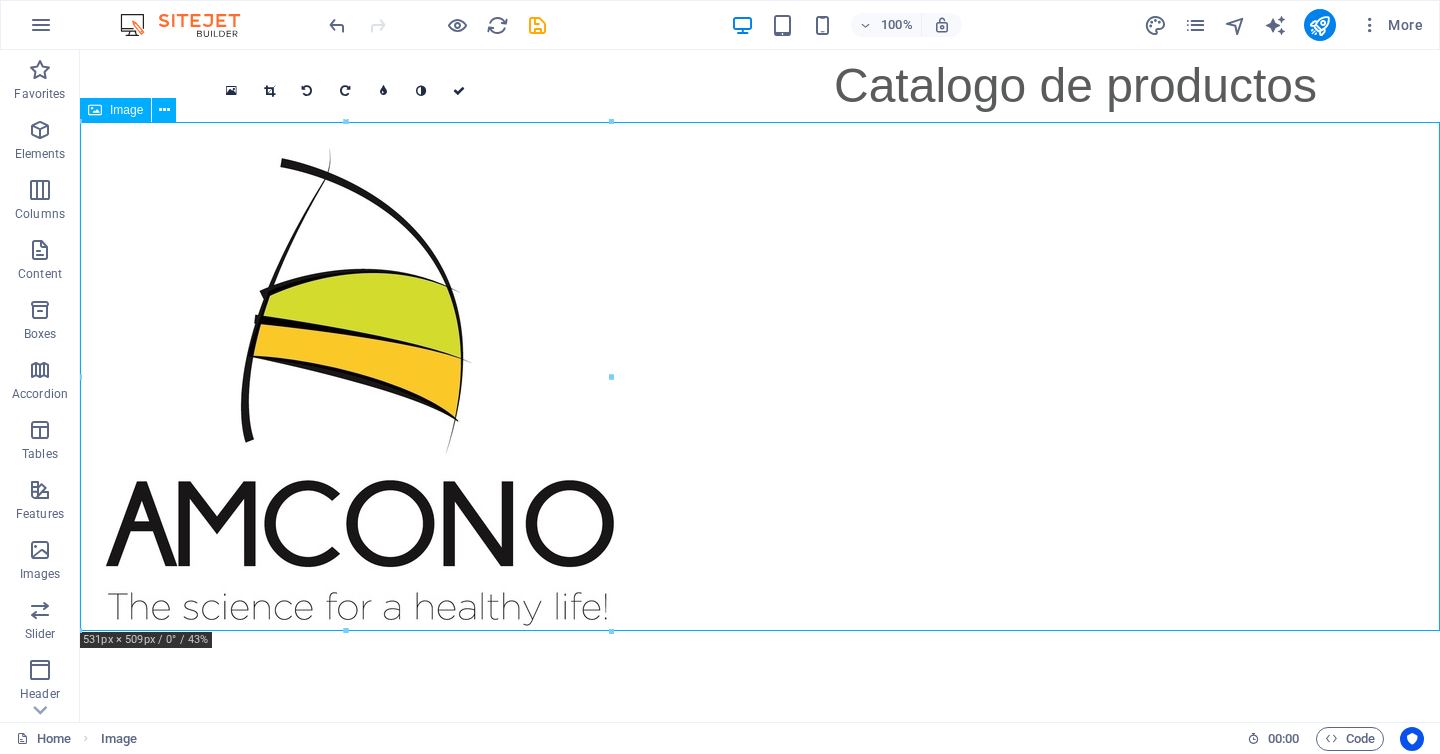 scroll, scrollTop: 0, scrollLeft: 136, axis: horizontal 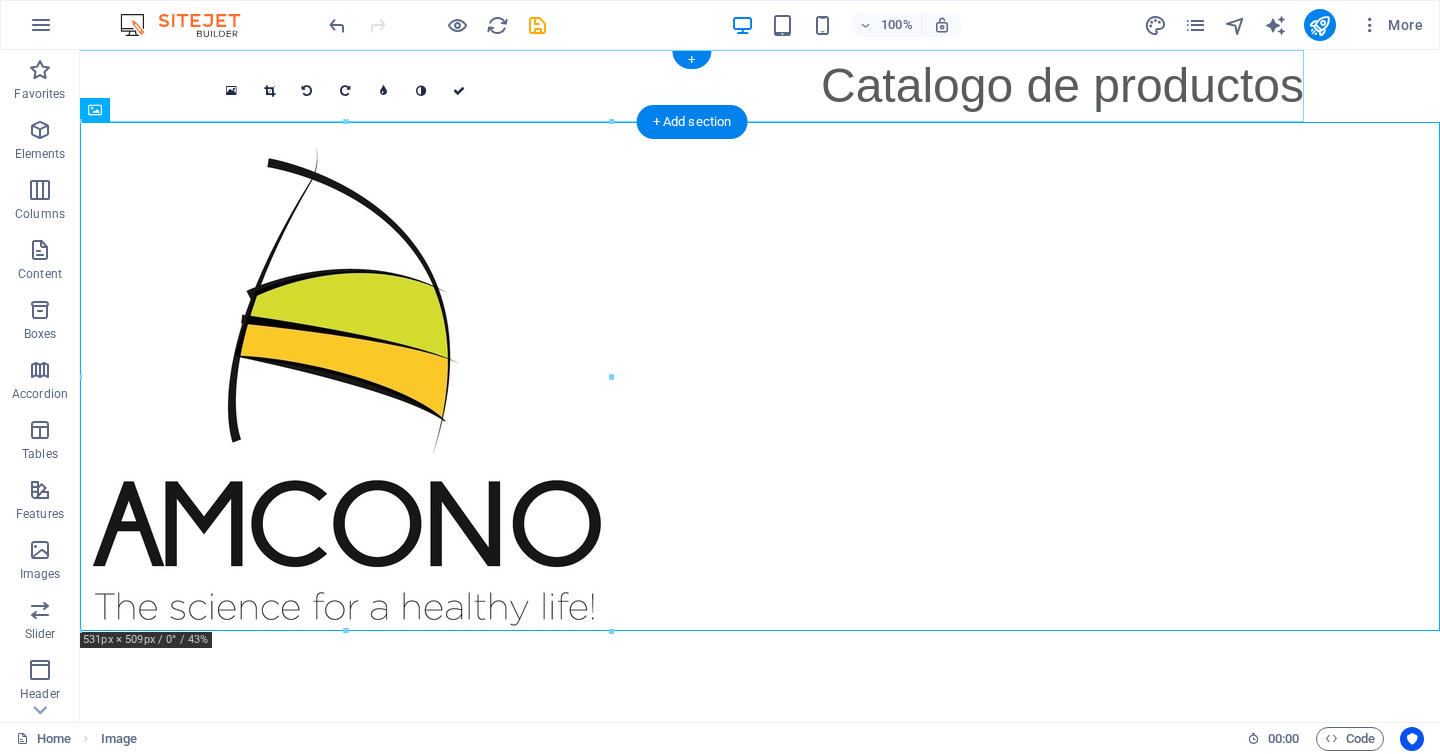 click on "Catalogo de productos" at bounding box center [624, 86] 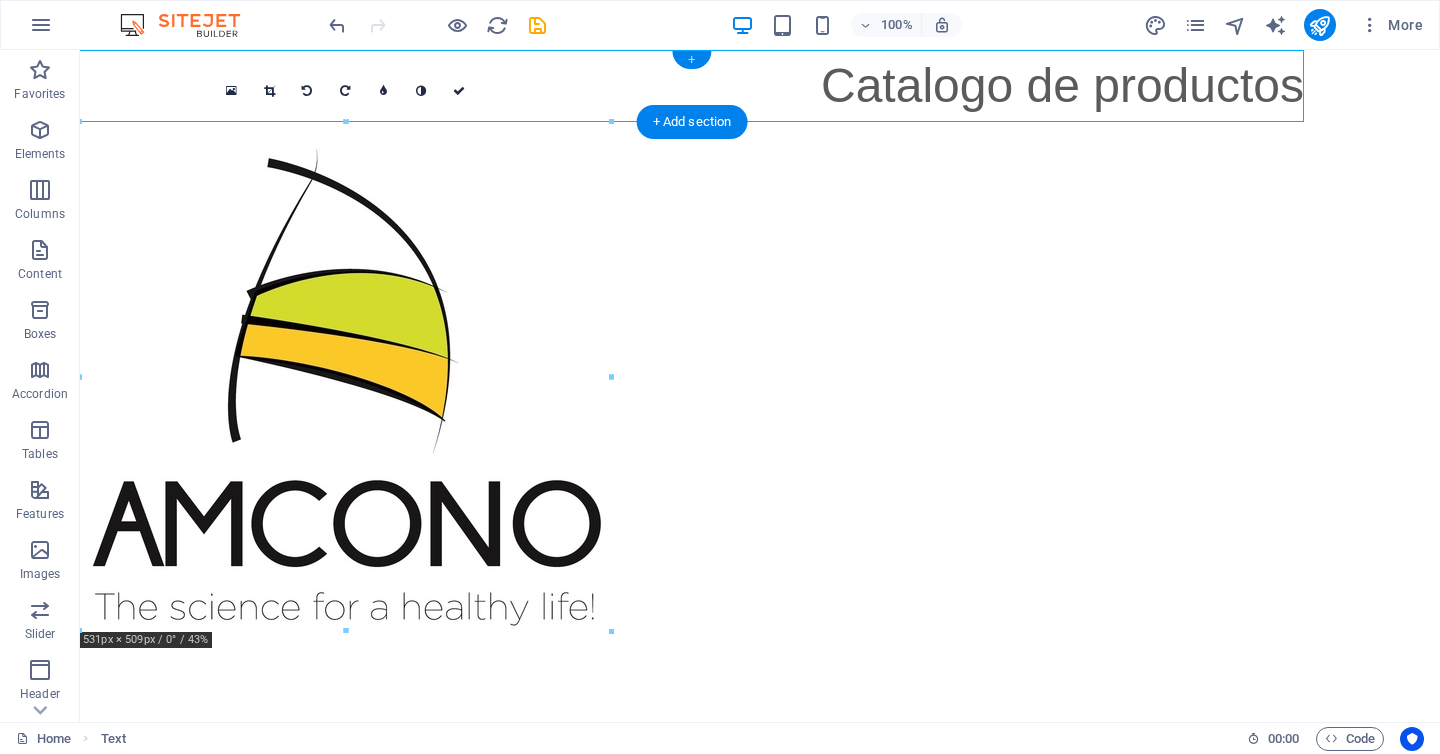 click on "+" at bounding box center [691, 60] 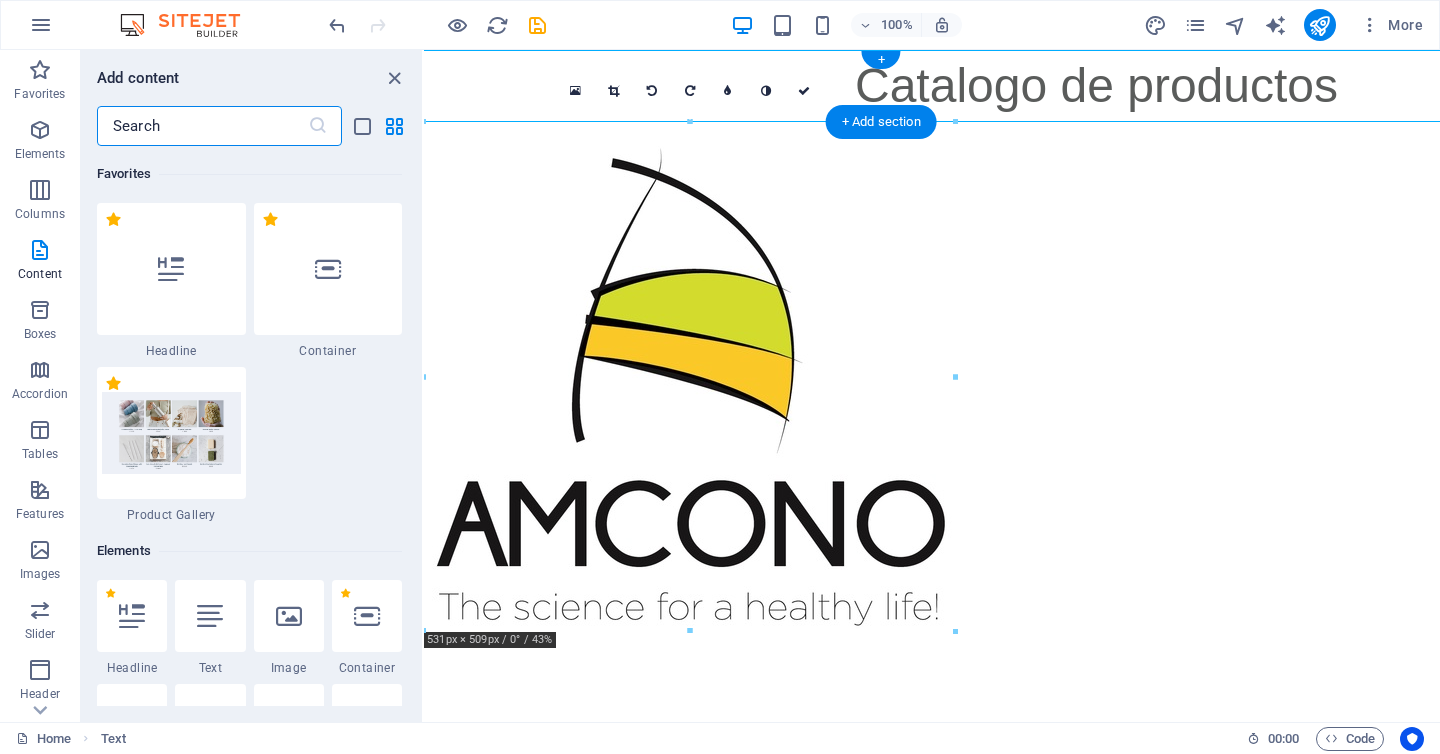 scroll, scrollTop: 0, scrollLeft: 101, axis: horizontal 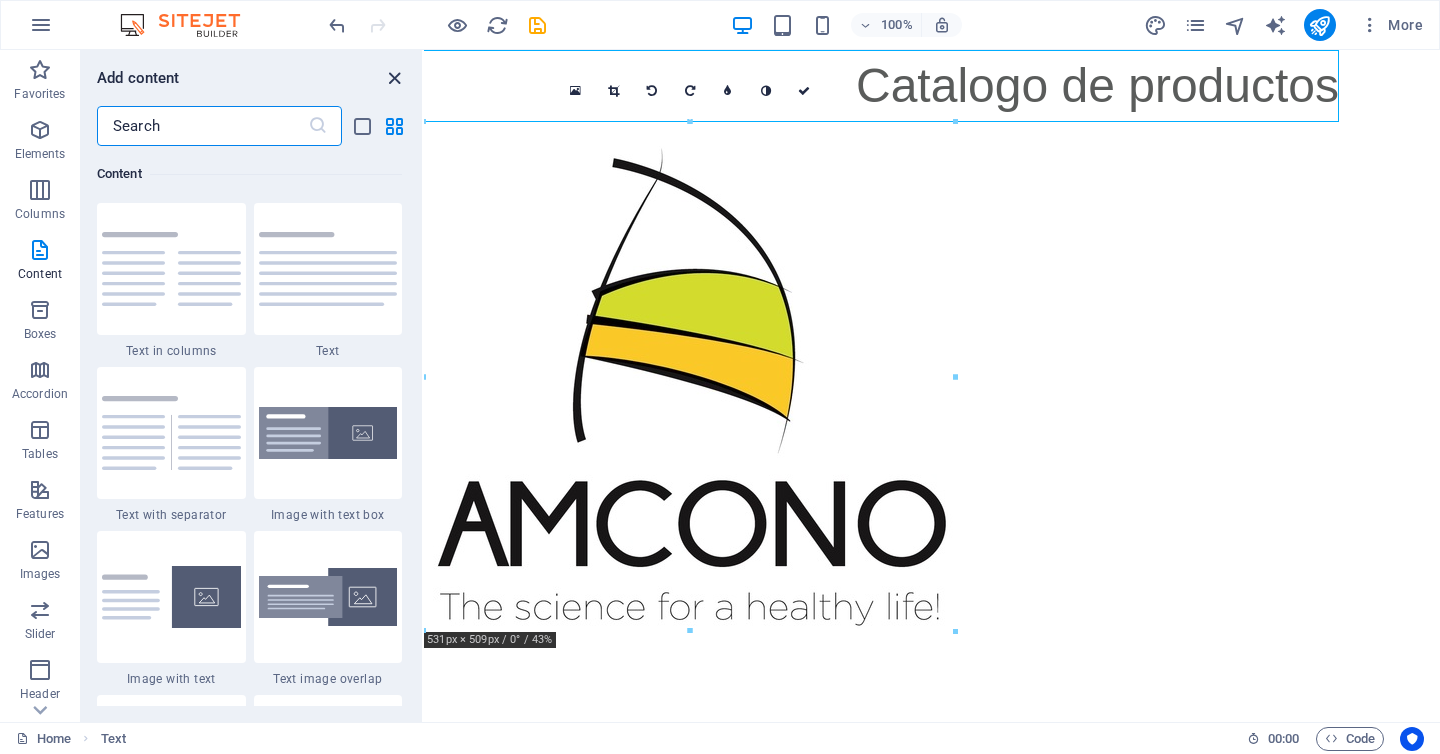 click at bounding box center [394, 78] 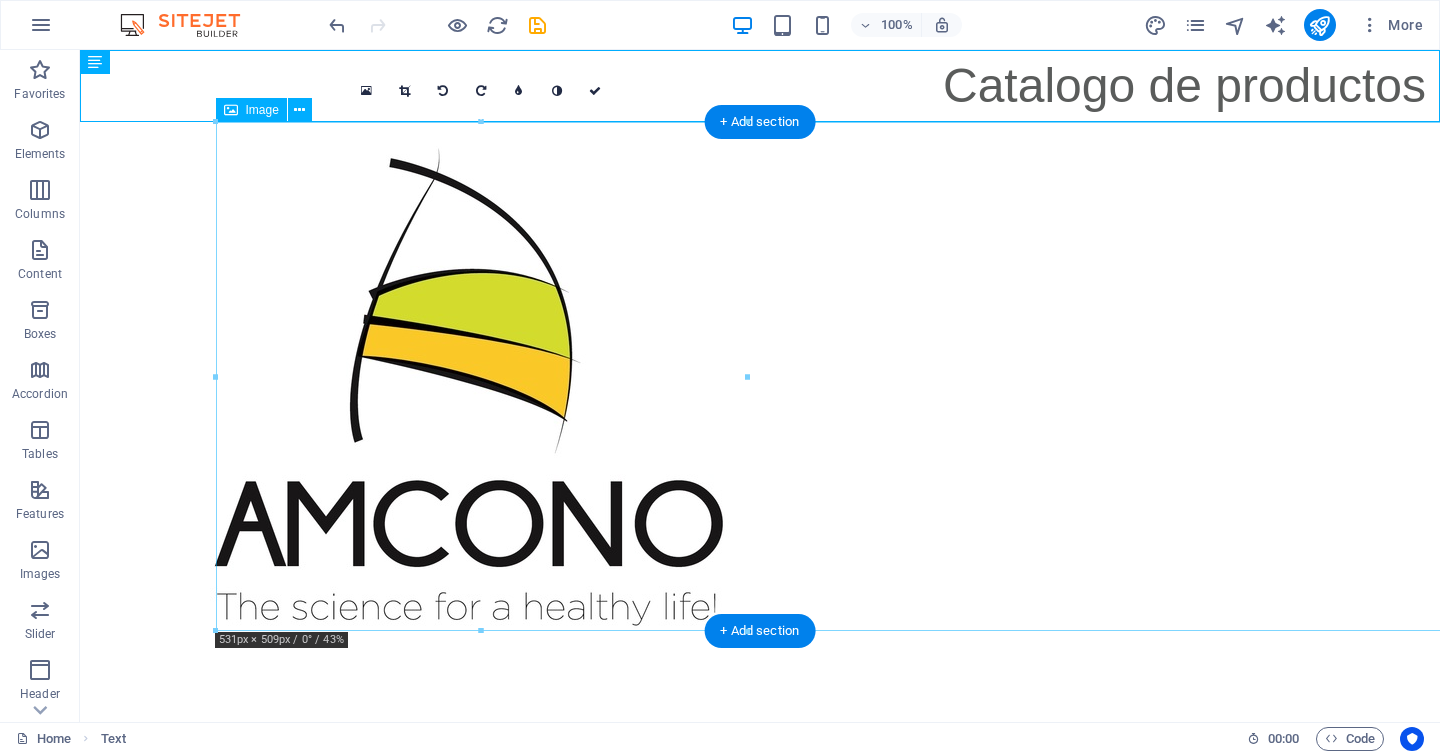 scroll, scrollTop: 0, scrollLeft: 0, axis: both 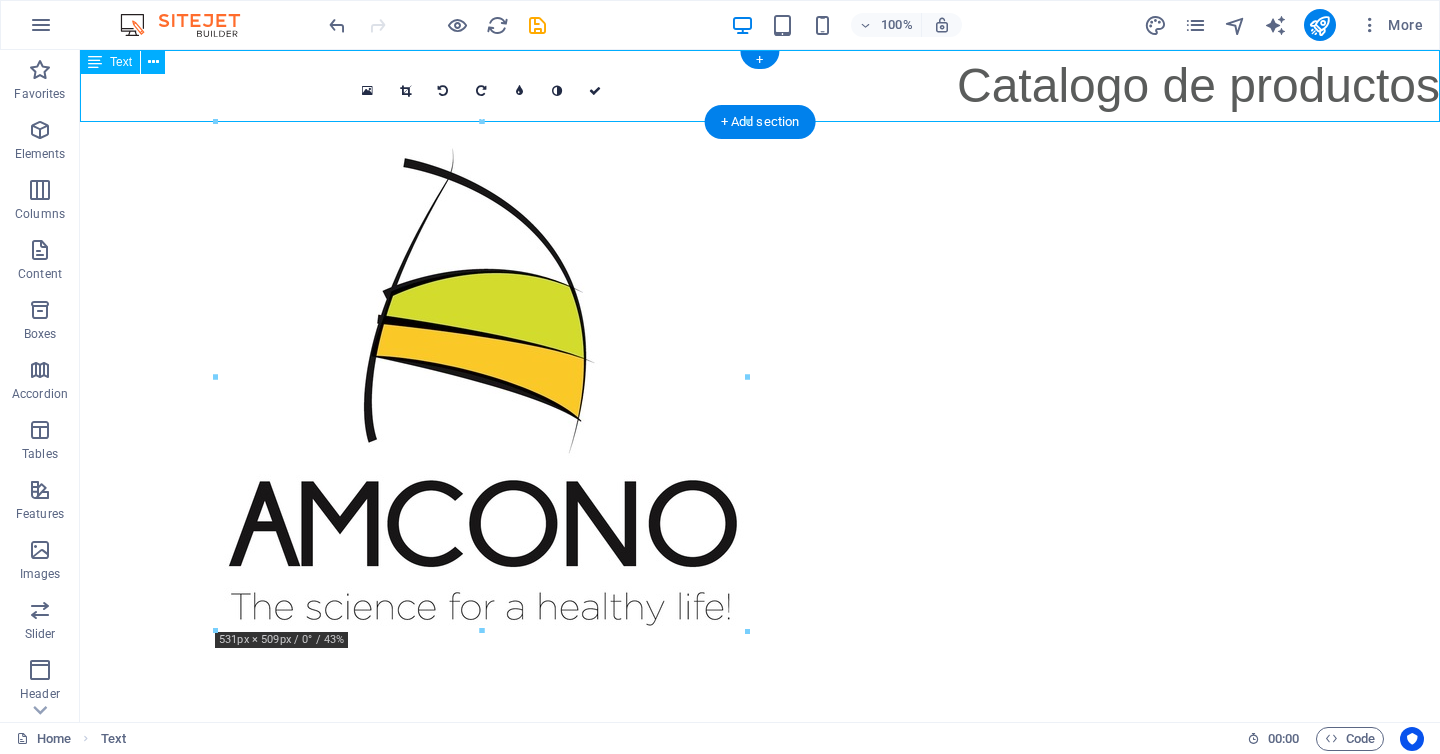 click on "Catalogo de productos" at bounding box center (760, 86) 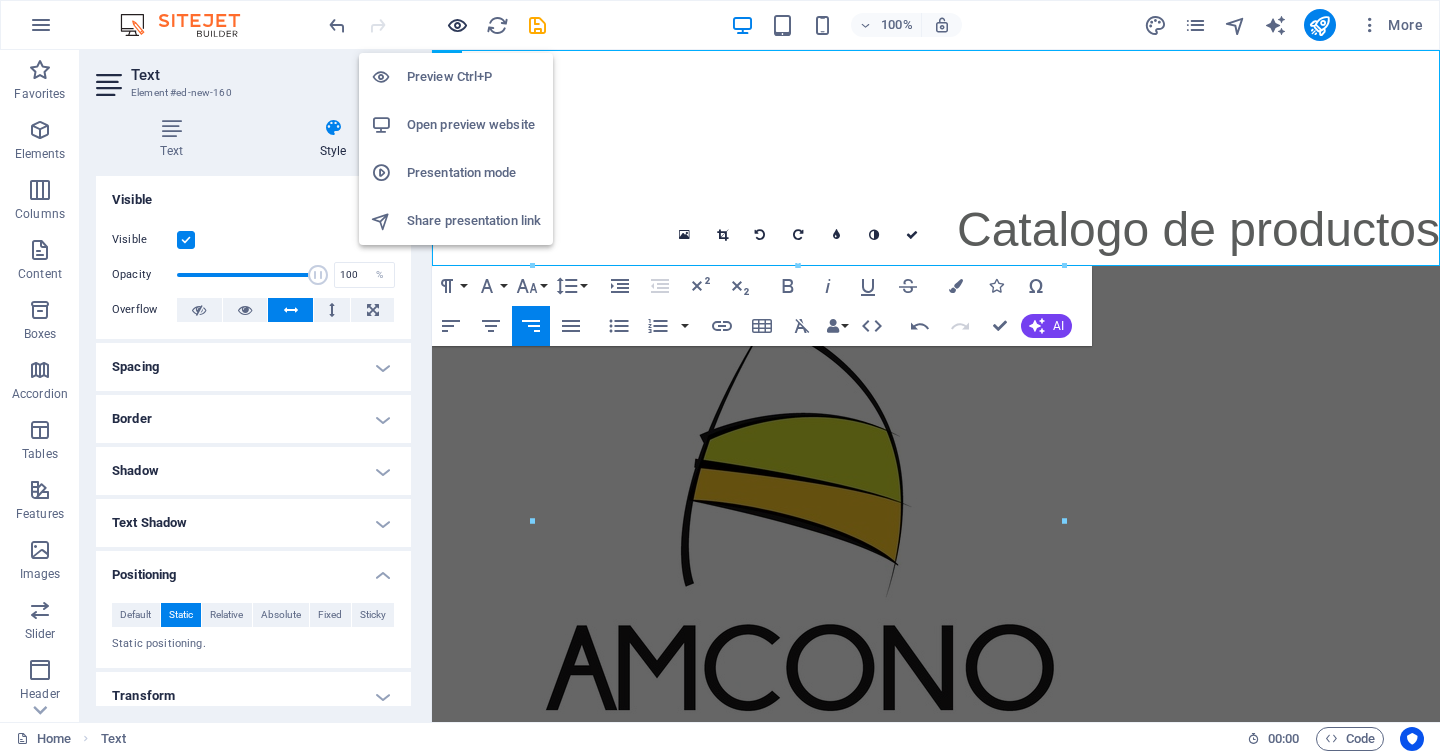 click at bounding box center [457, 25] 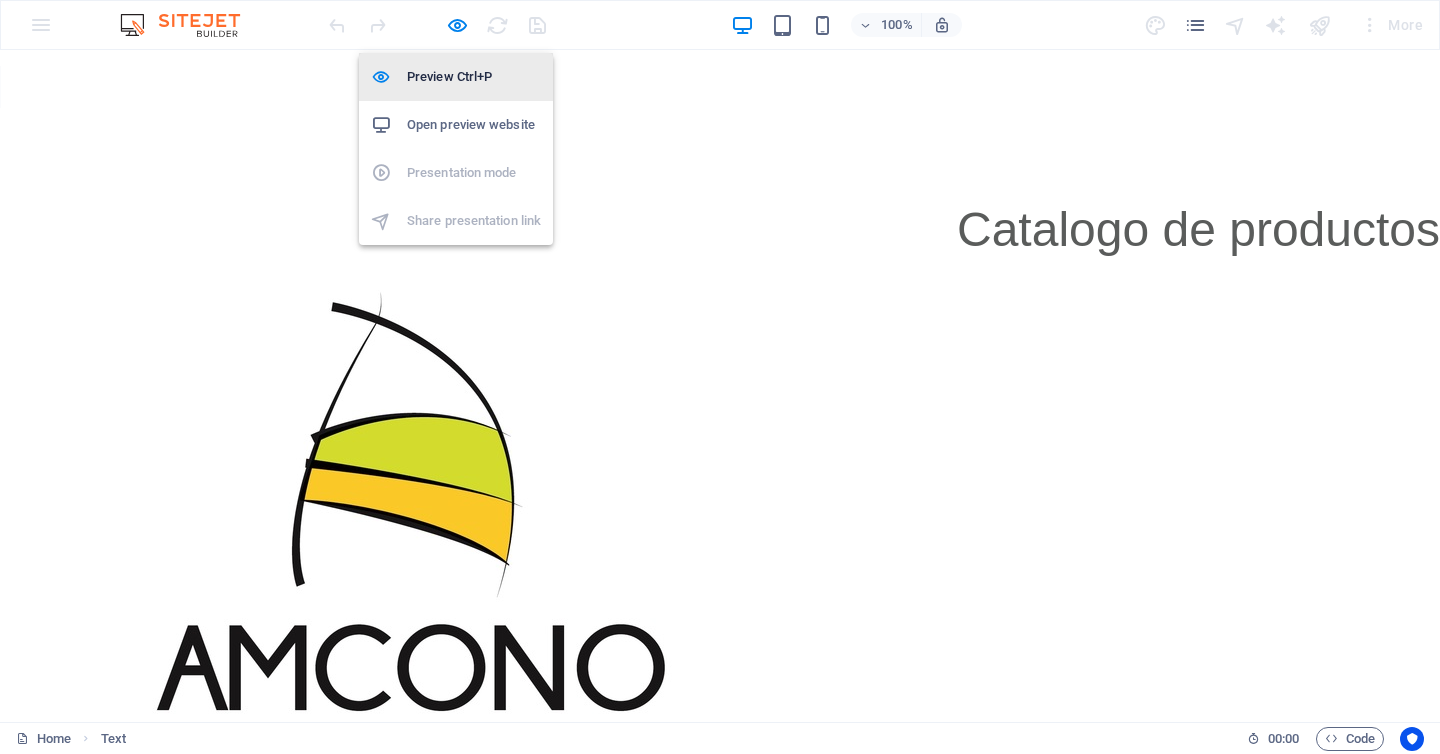 click on "Preview Ctrl+P" at bounding box center (474, 77) 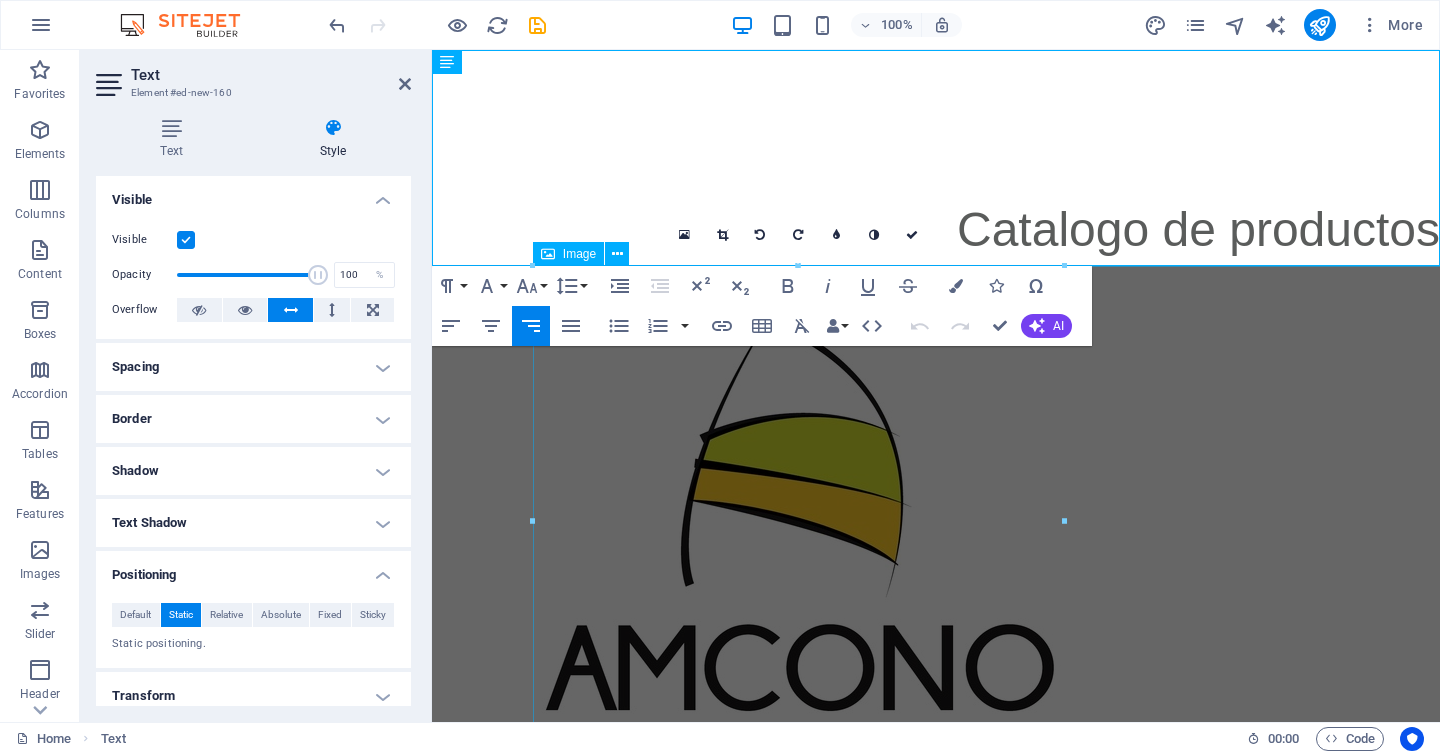 click at bounding box center [1037, 520] 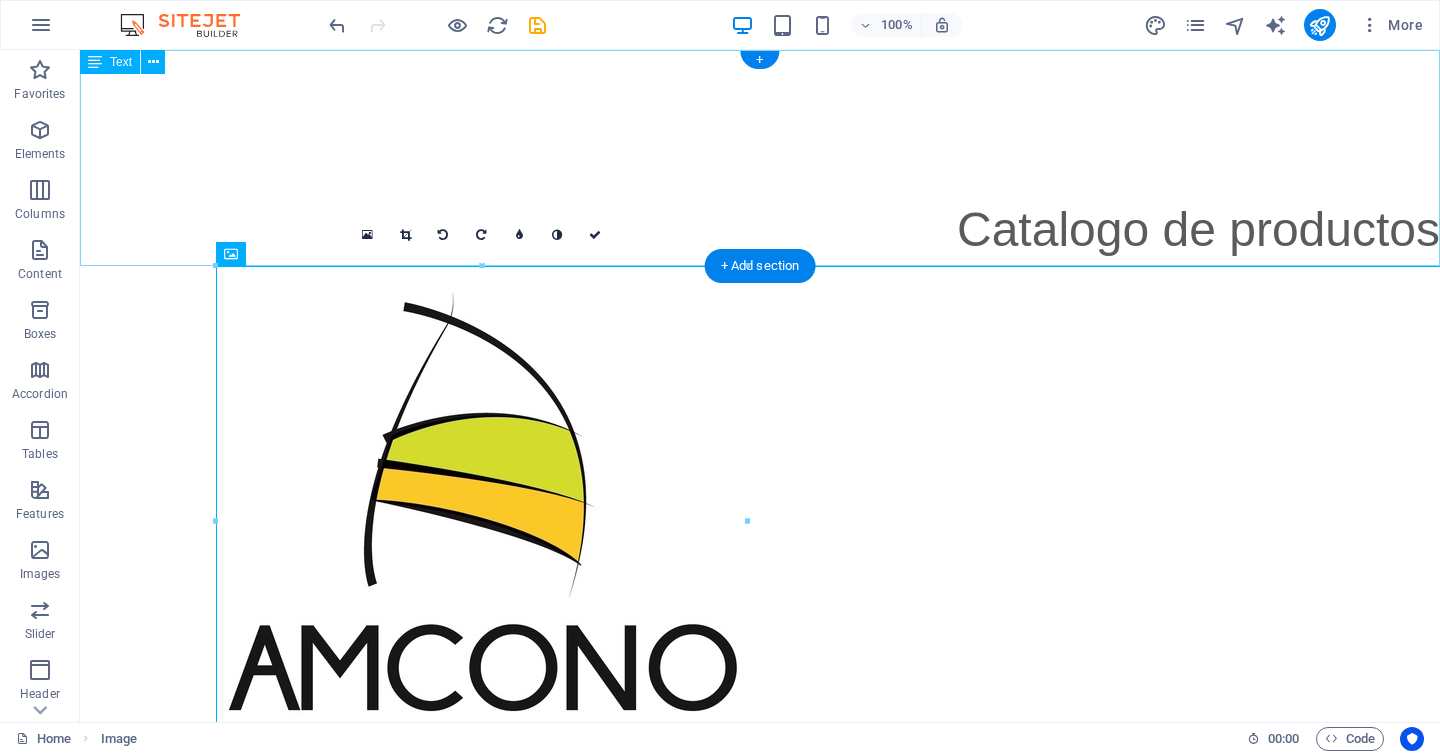 click on "Catalogo de productos" at bounding box center (760, 158) 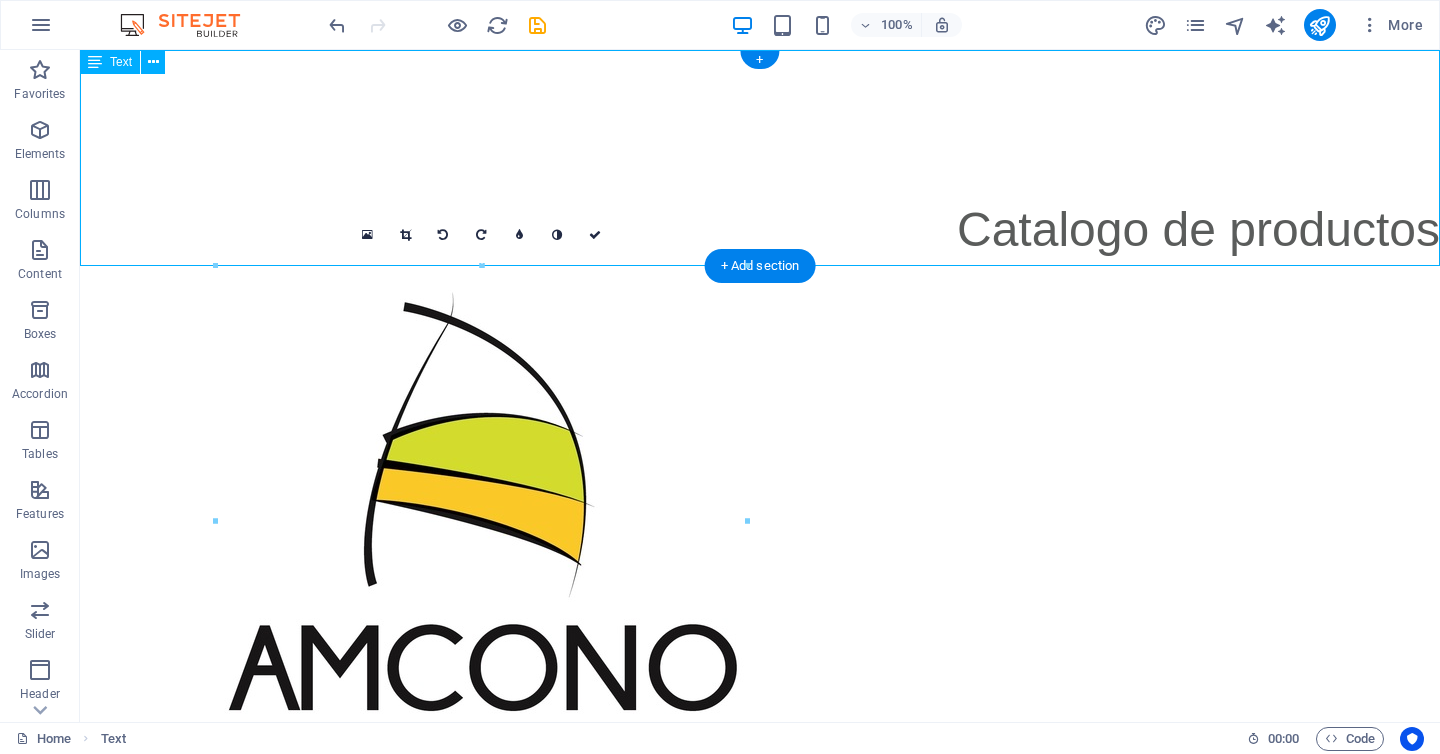 click on "Catalogo de productos" at bounding box center (760, 158) 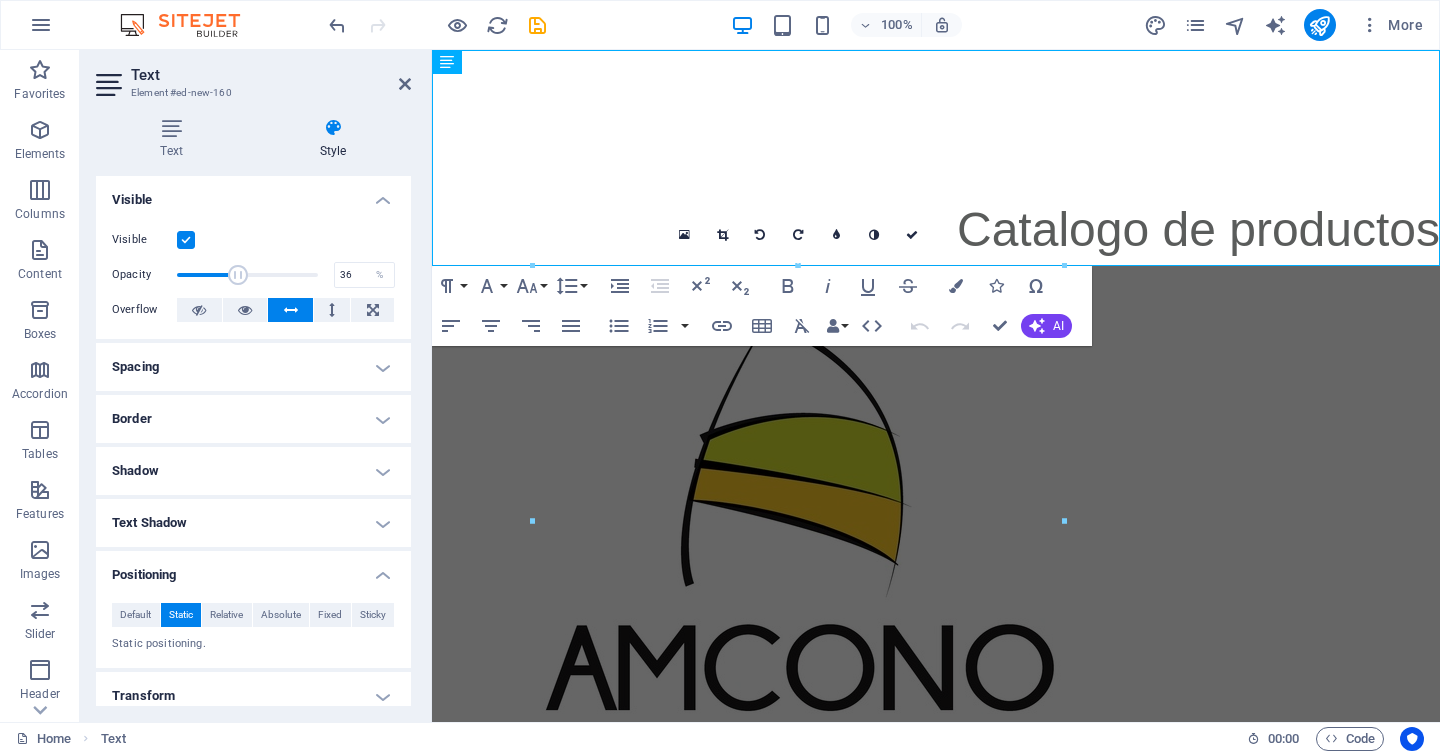 drag, startPoint x: 313, startPoint y: 274, endPoint x: 225, endPoint y: 270, distance: 88.09086 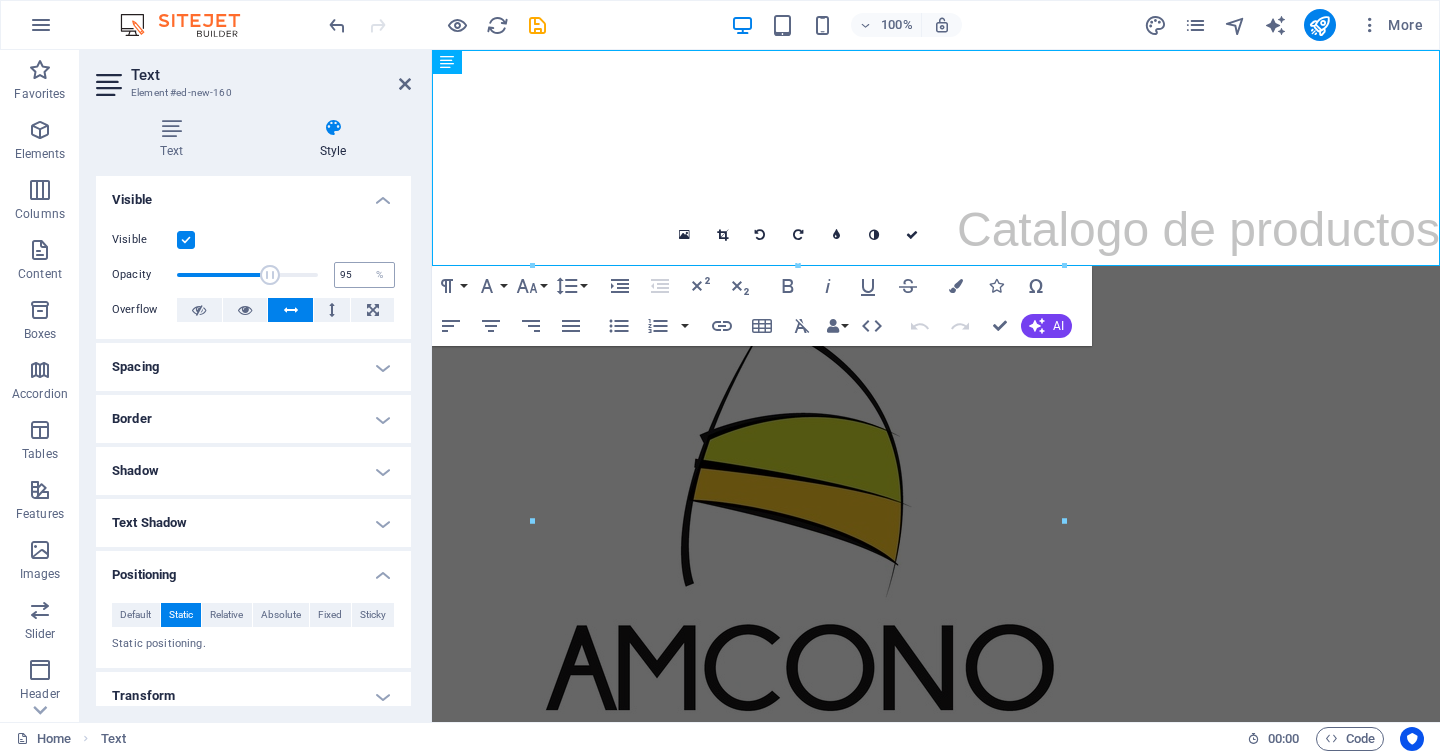 type on "100" 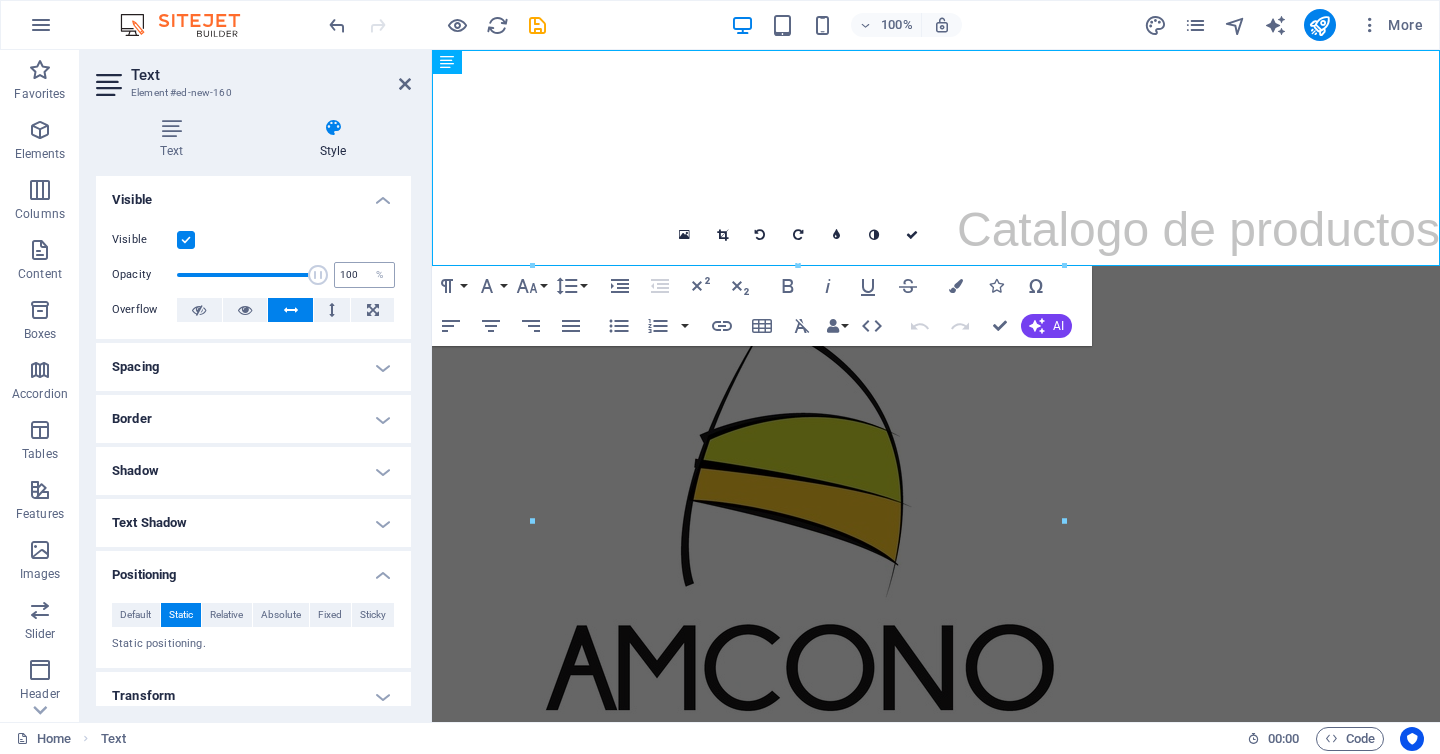 drag, startPoint x: 225, startPoint y: 270, endPoint x: 361, endPoint y: 278, distance: 136.23509 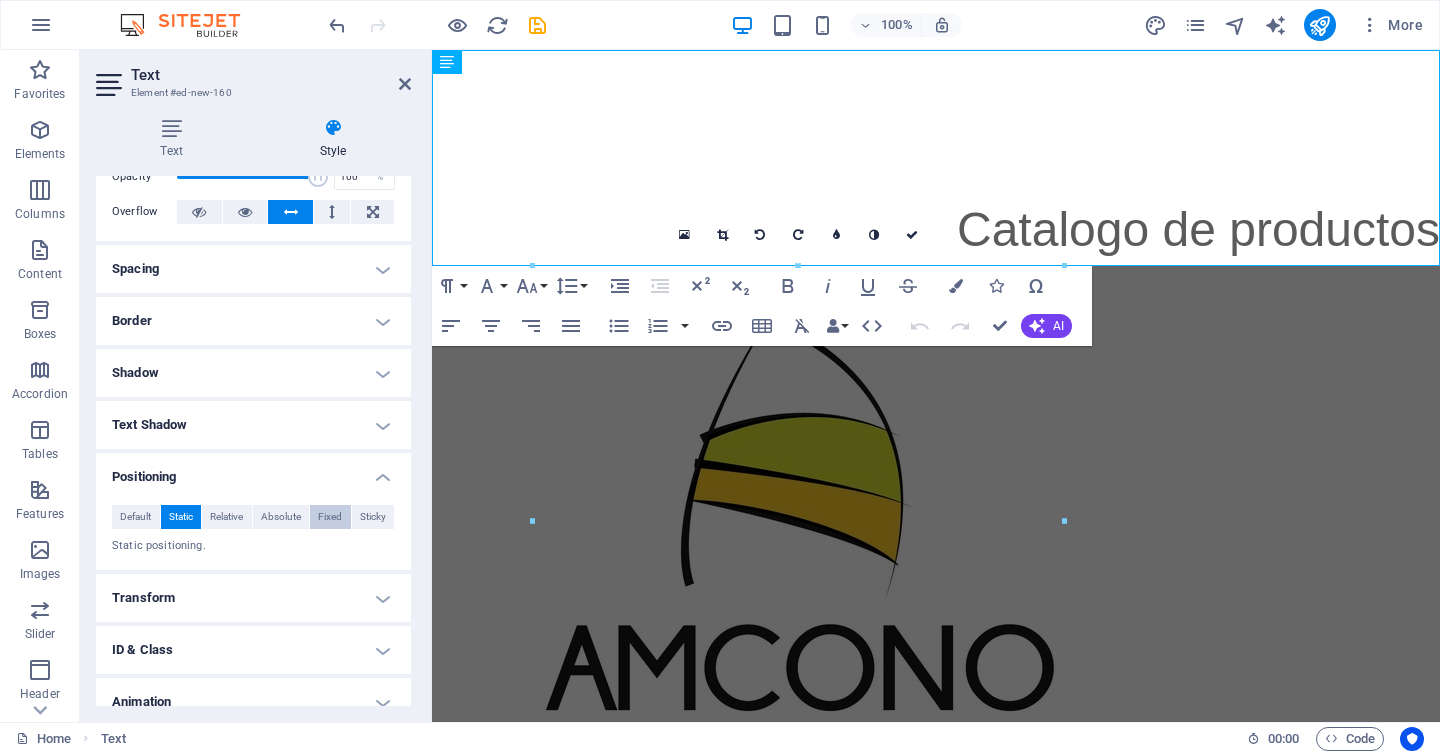 scroll, scrollTop: 170, scrollLeft: 0, axis: vertical 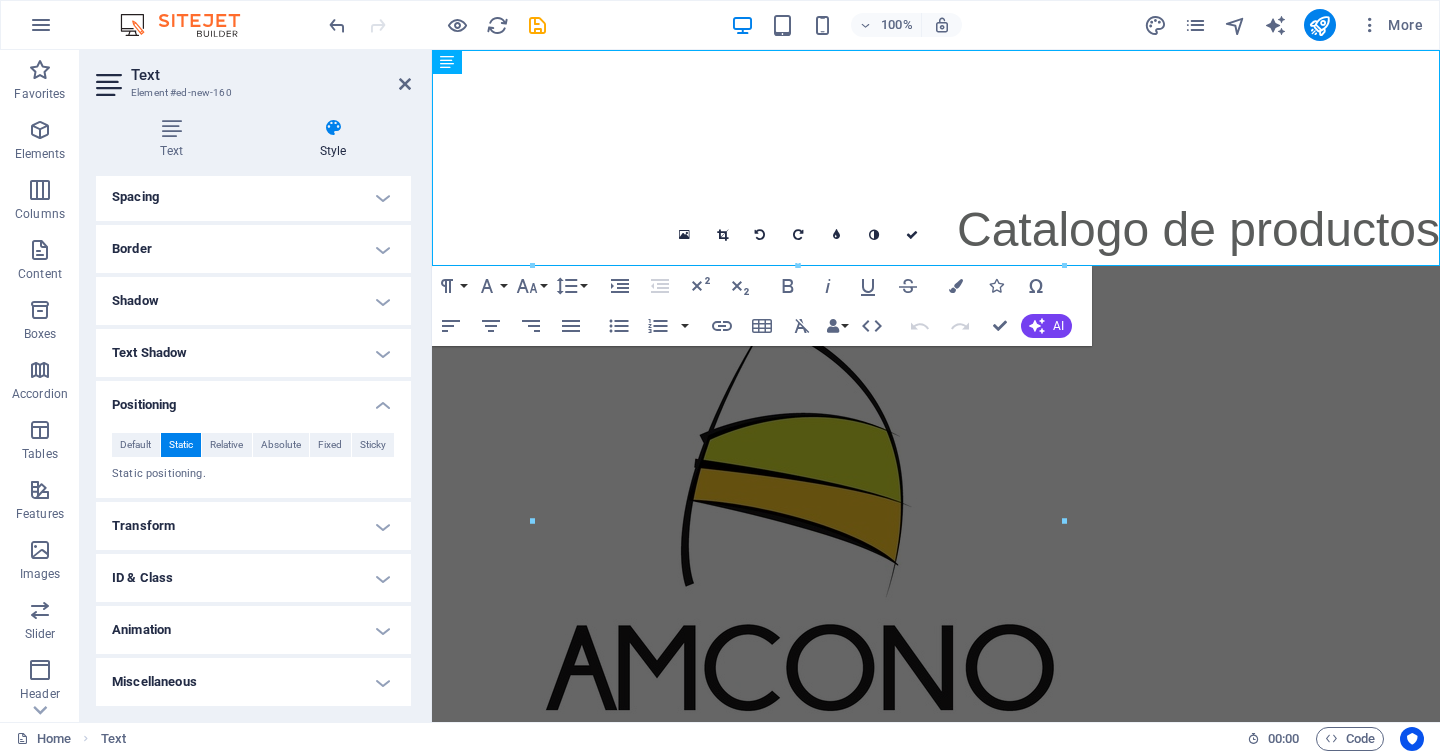 click on "Miscellaneous" at bounding box center (253, 682) 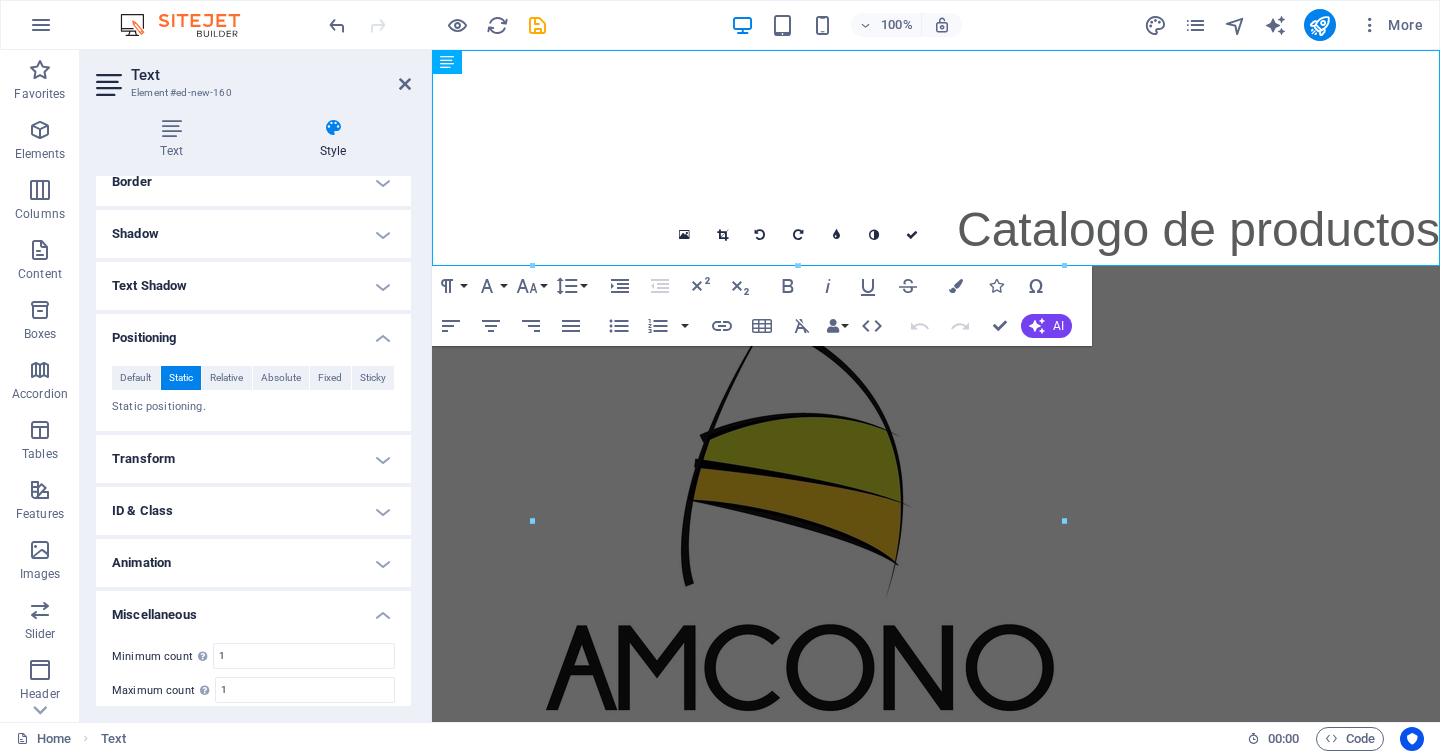scroll, scrollTop: 294, scrollLeft: 0, axis: vertical 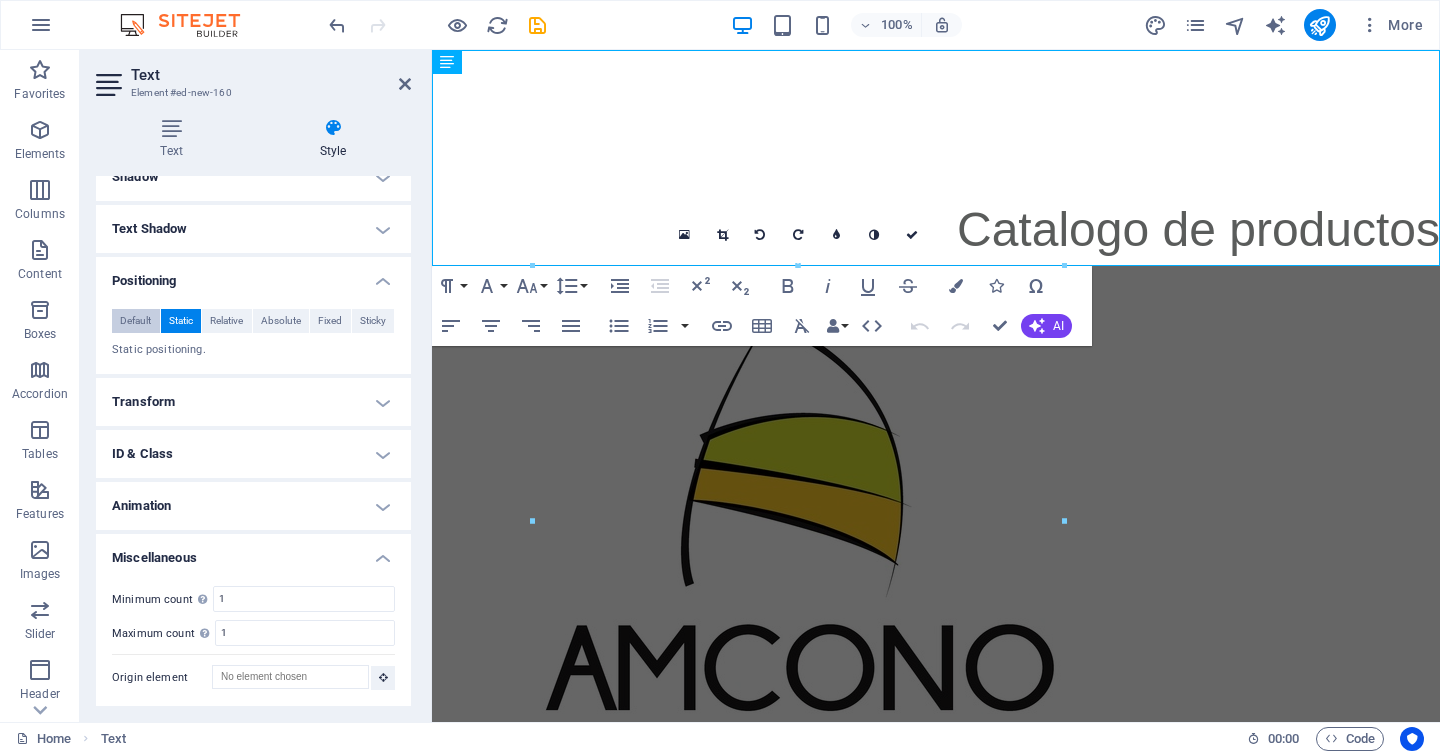 click on "Default" at bounding box center [135, 321] 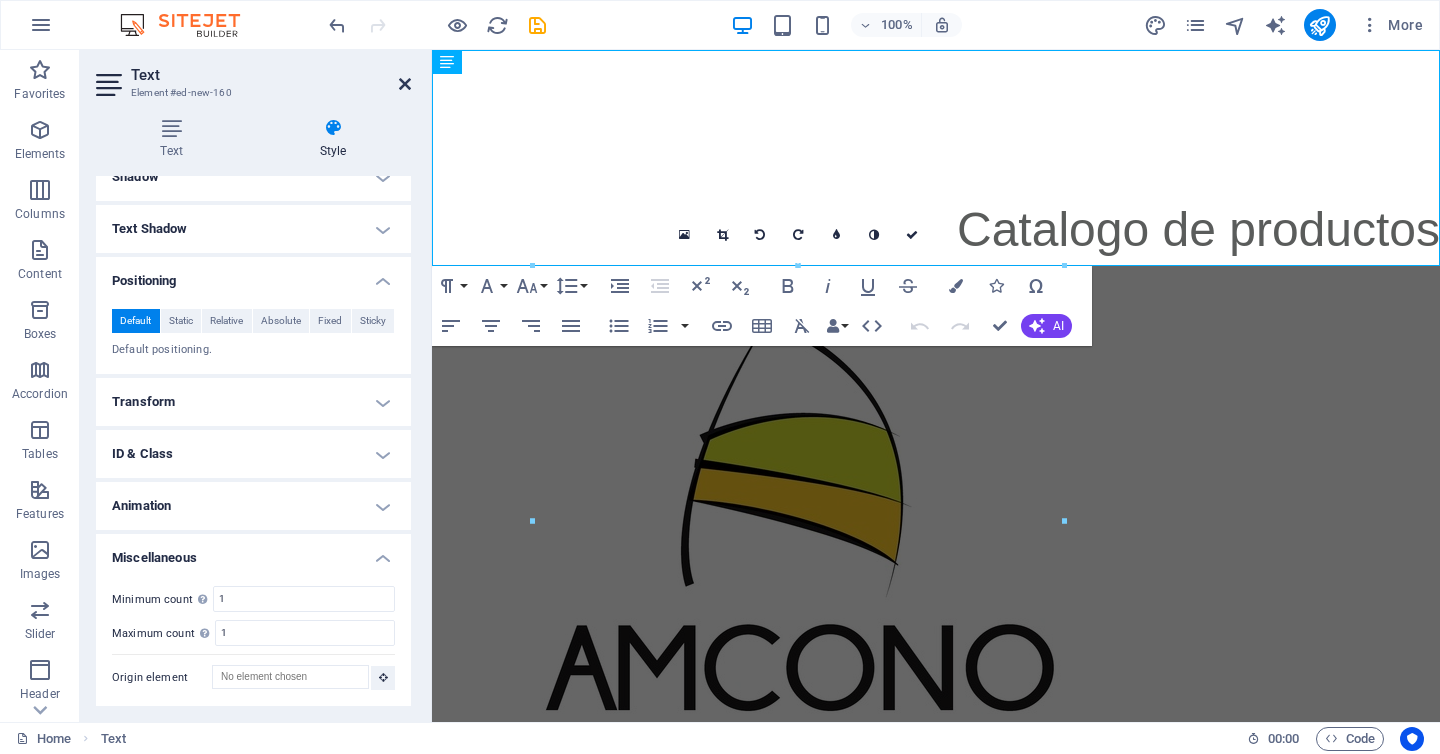 click at bounding box center [405, 84] 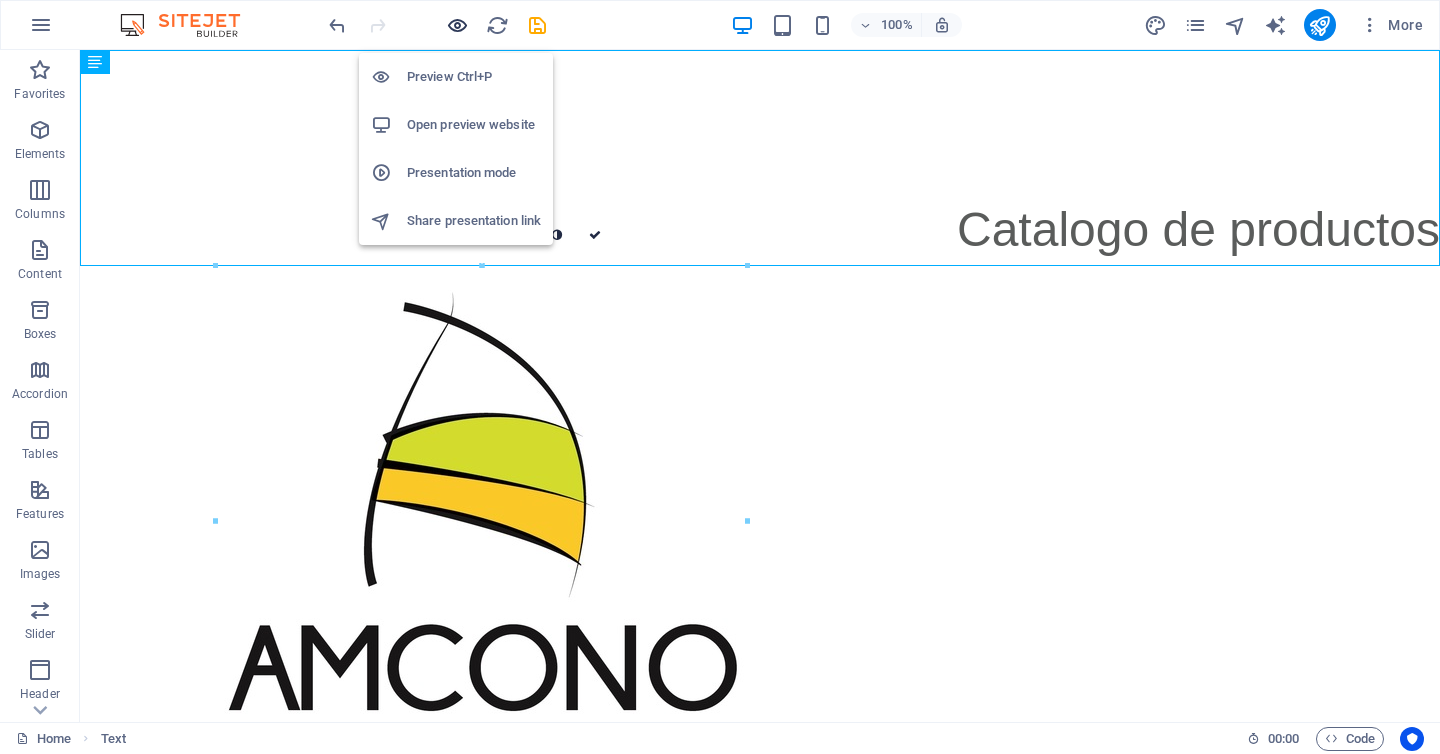 click at bounding box center (457, 25) 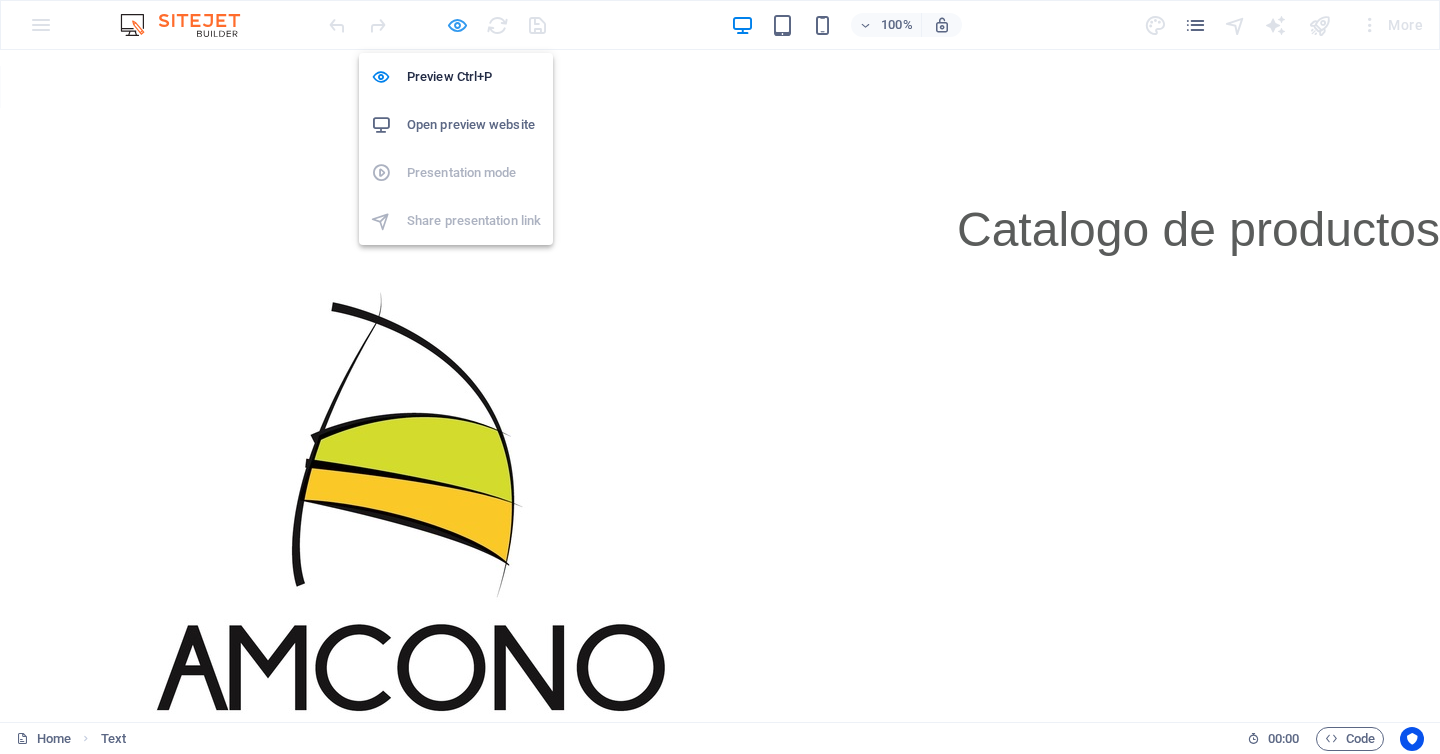 click at bounding box center (457, 25) 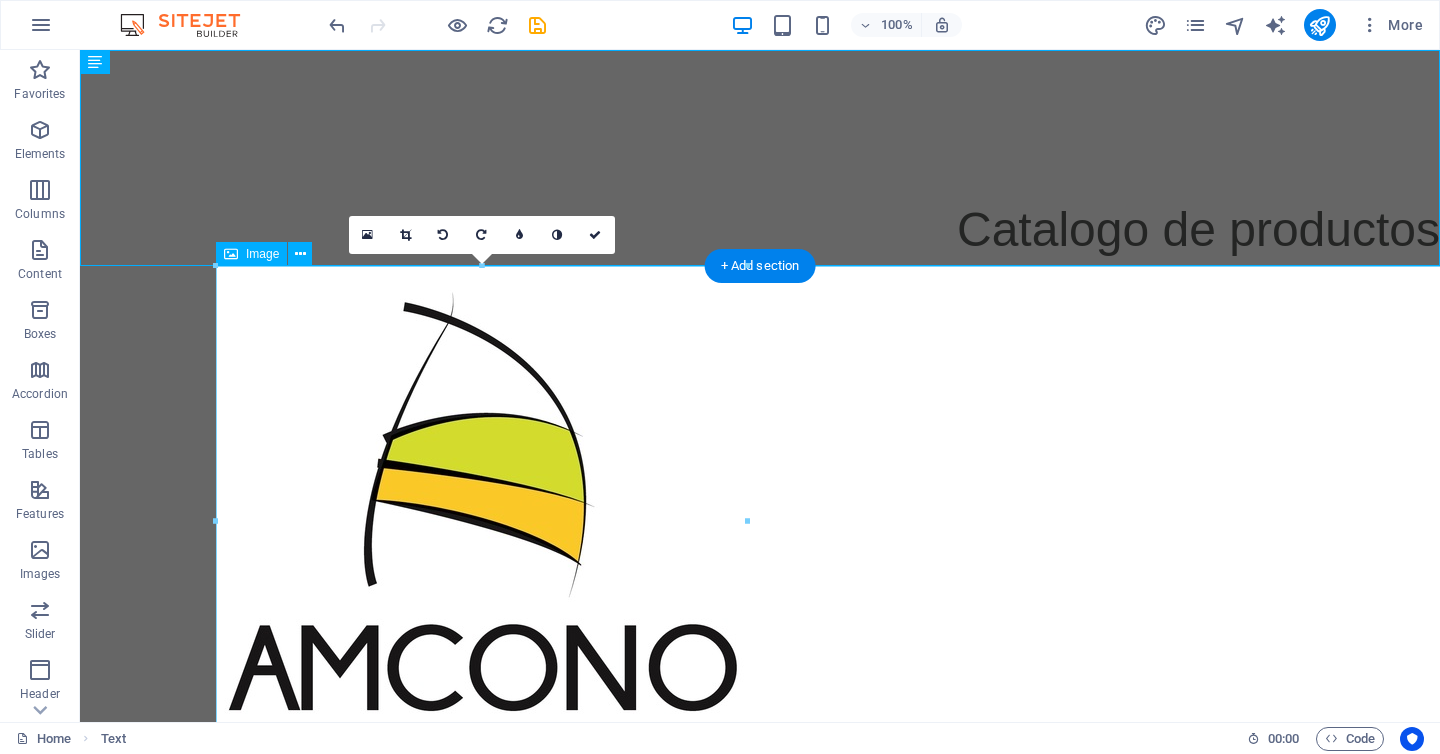 click at bounding box center (896, 520) 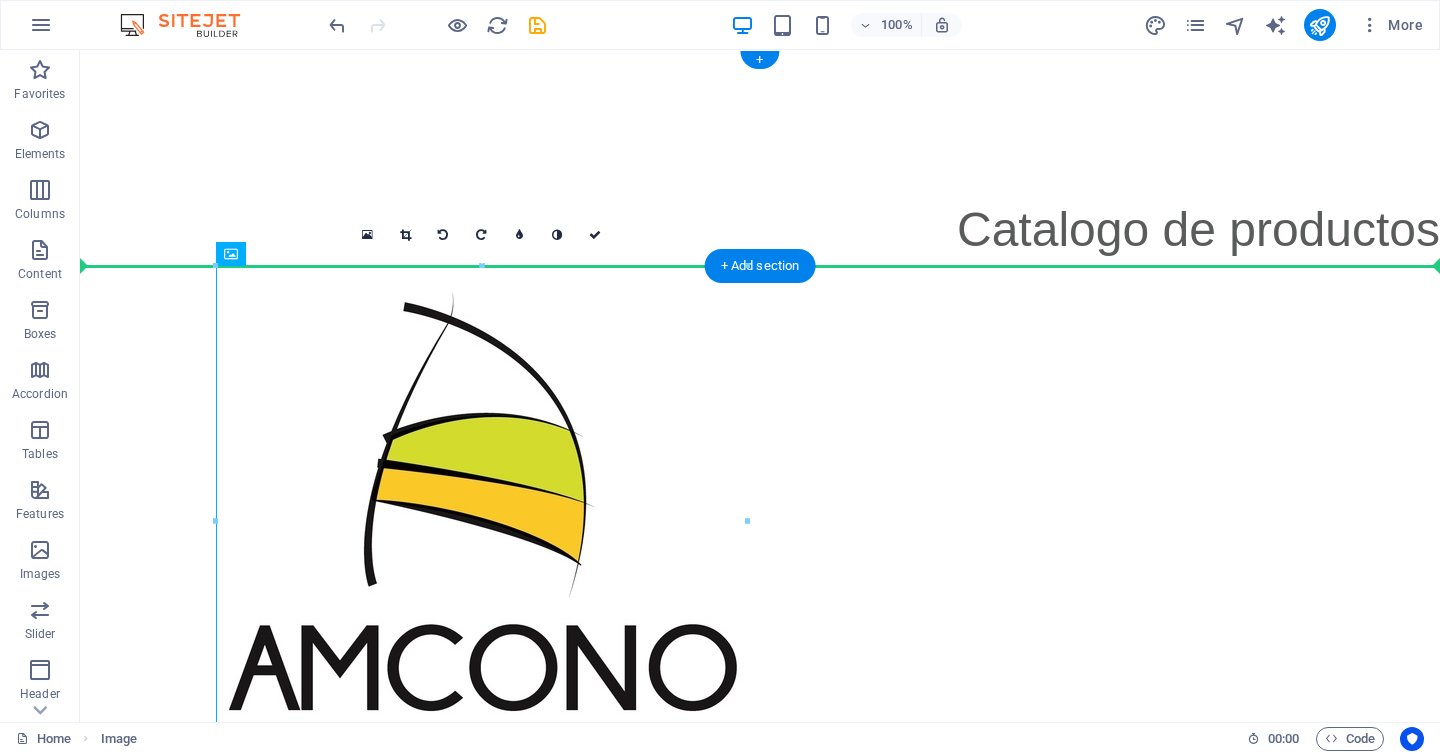drag, startPoint x: 256, startPoint y: 354, endPoint x: 221, endPoint y: 247, distance: 112.578865 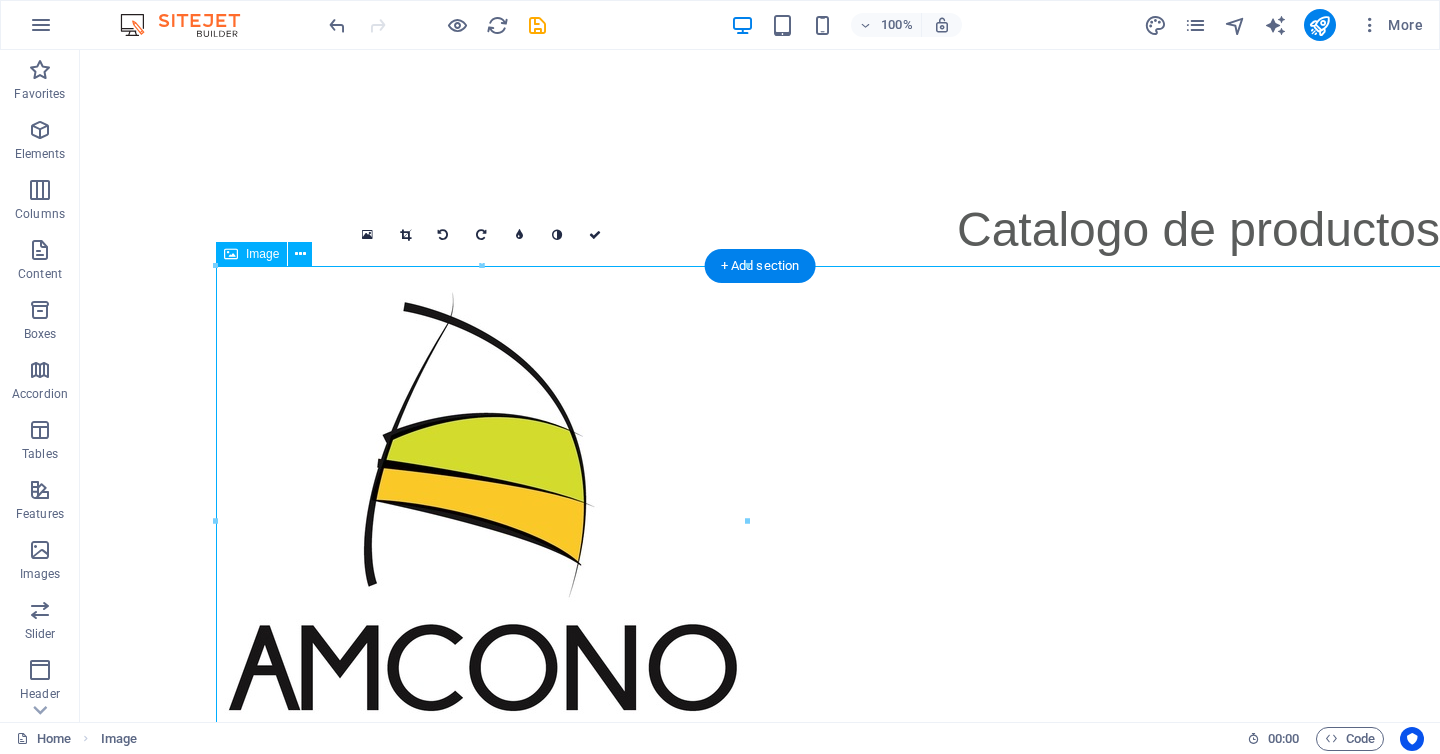drag, startPoint x: 292, startPoint y: 537, endPoint x: 311, endPoint y: 335, distance: 202.8916 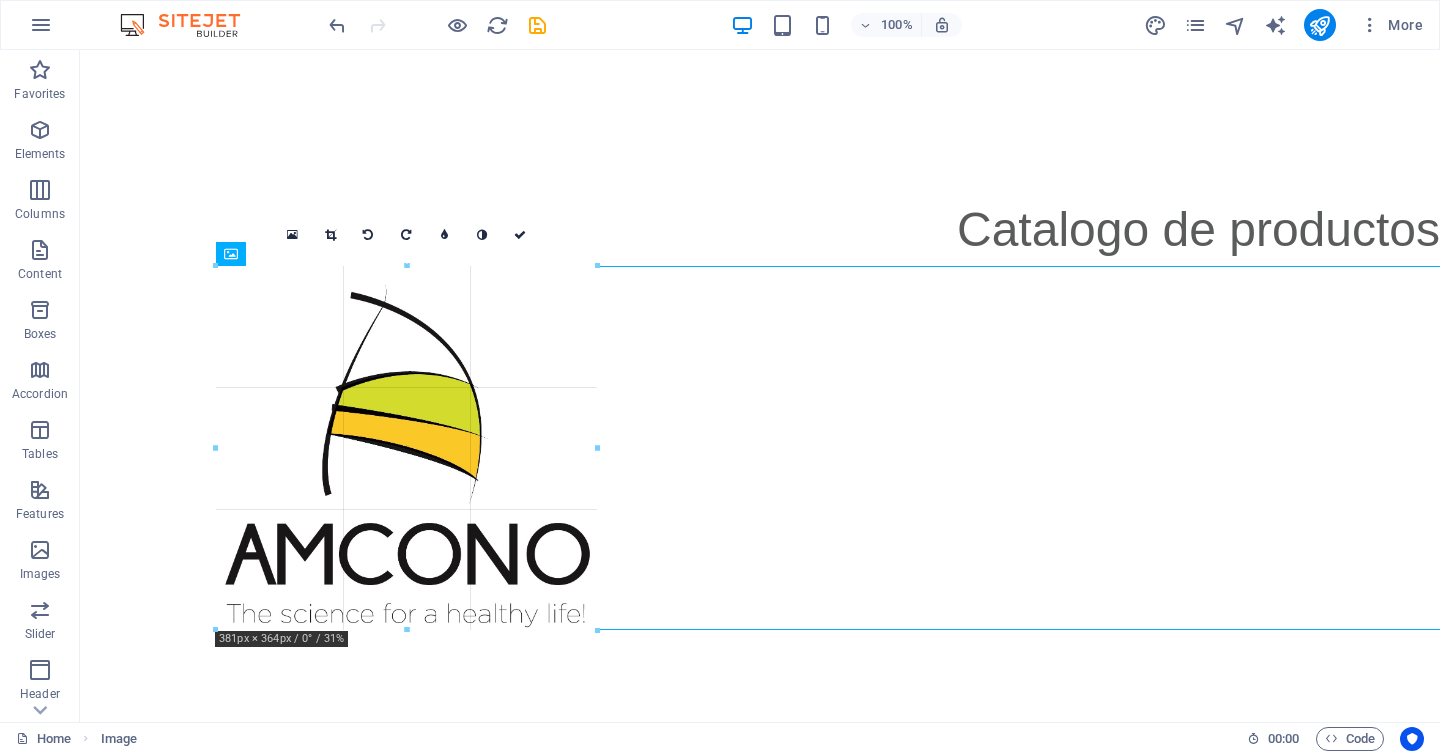 drag, startPoint x: 215, startPoint y: 518, endPoint x: 361, endPoint y: 493, distance: 148.12495 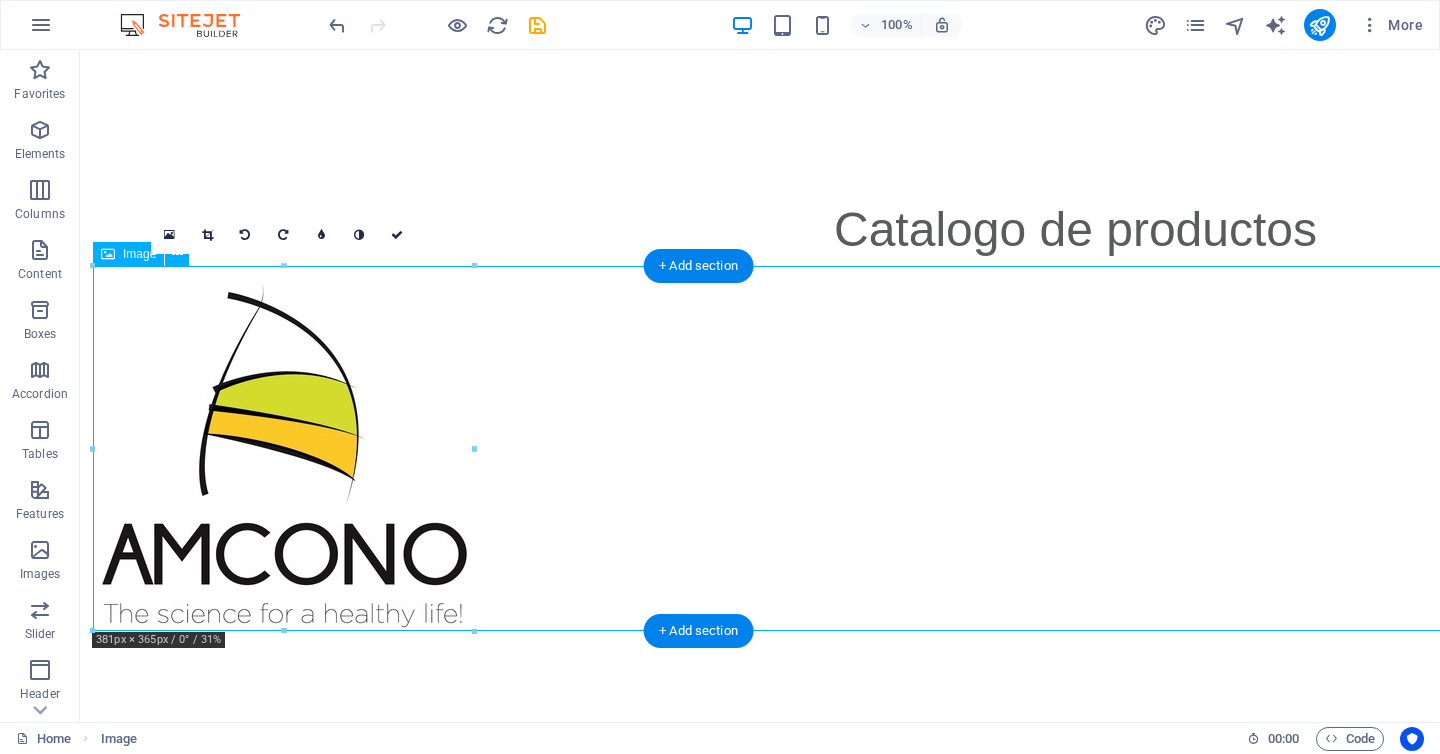 scroll, scrollTop: 0, scrollLeft: 136, axis: horizontal 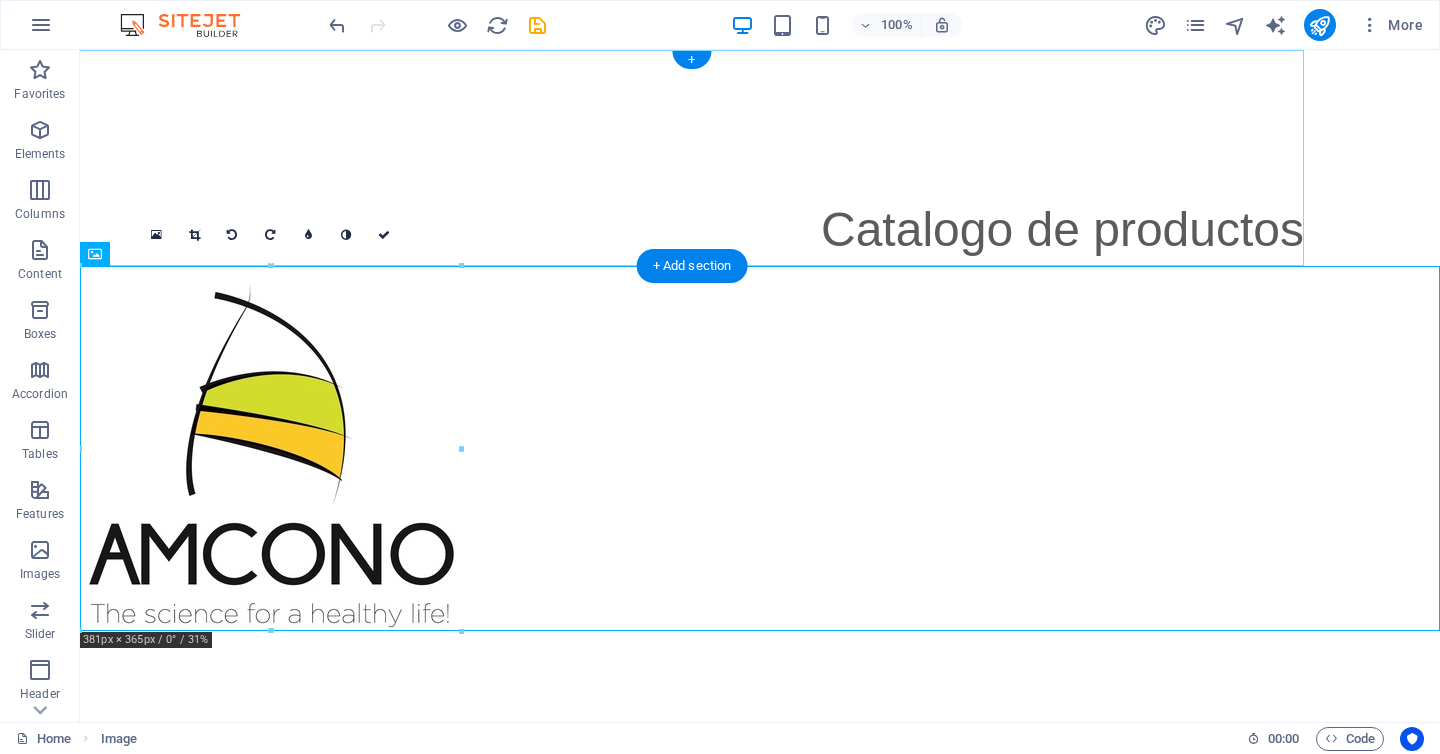 click on "Catalogo de productos" at bounding box center [624, 158] 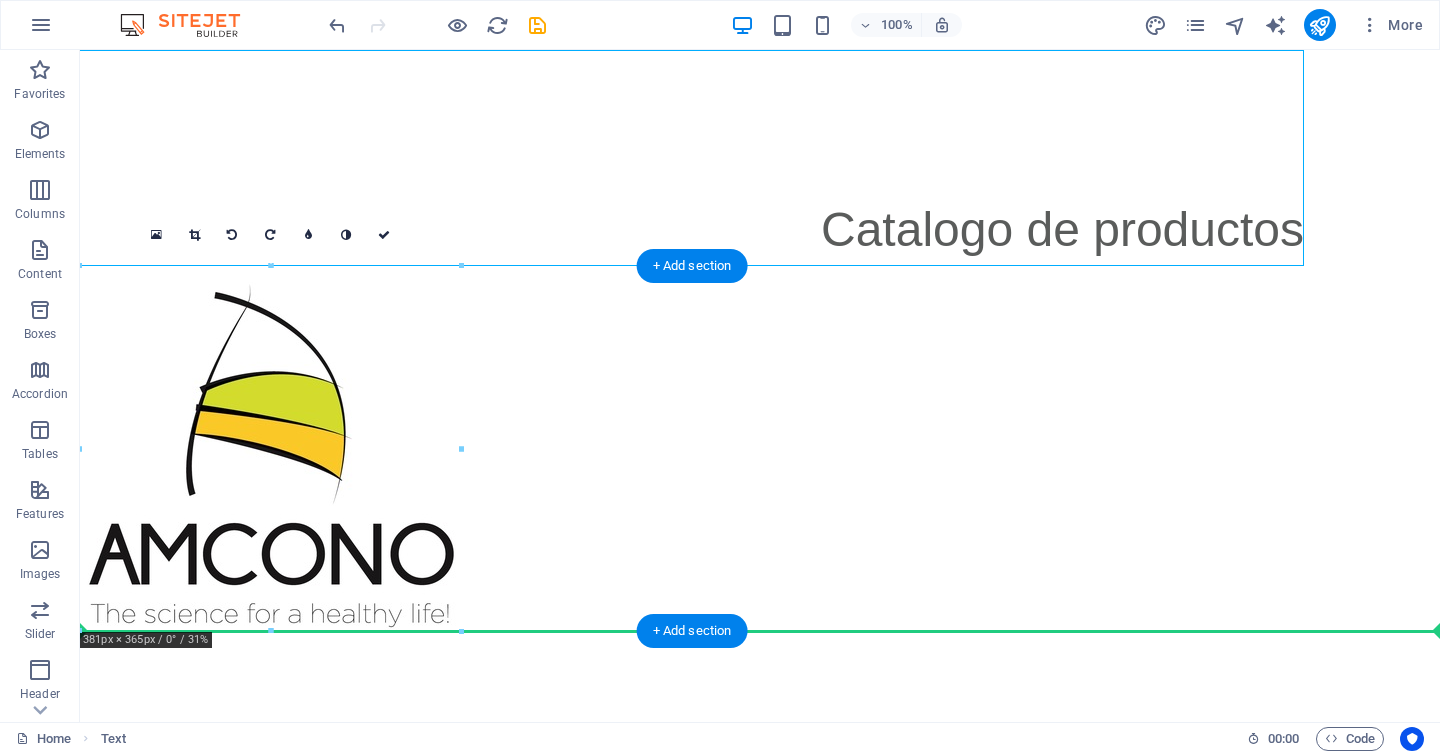 drag, startPoint x: 894, startPoint y: 144, endPoint x: 994, endPoint y: 462, distance: 333.35266 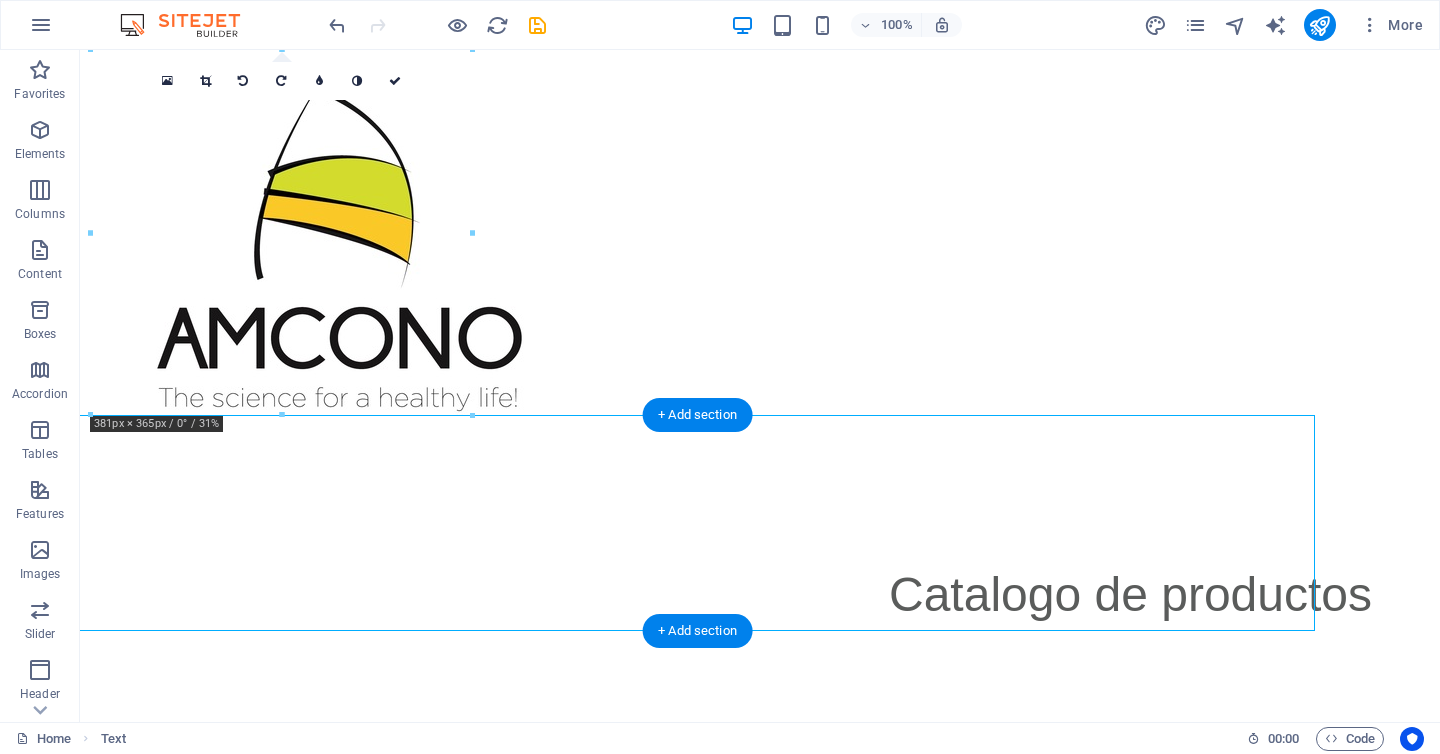 scroll, scrollTop: 0, scrollLeft: 0, axis: both 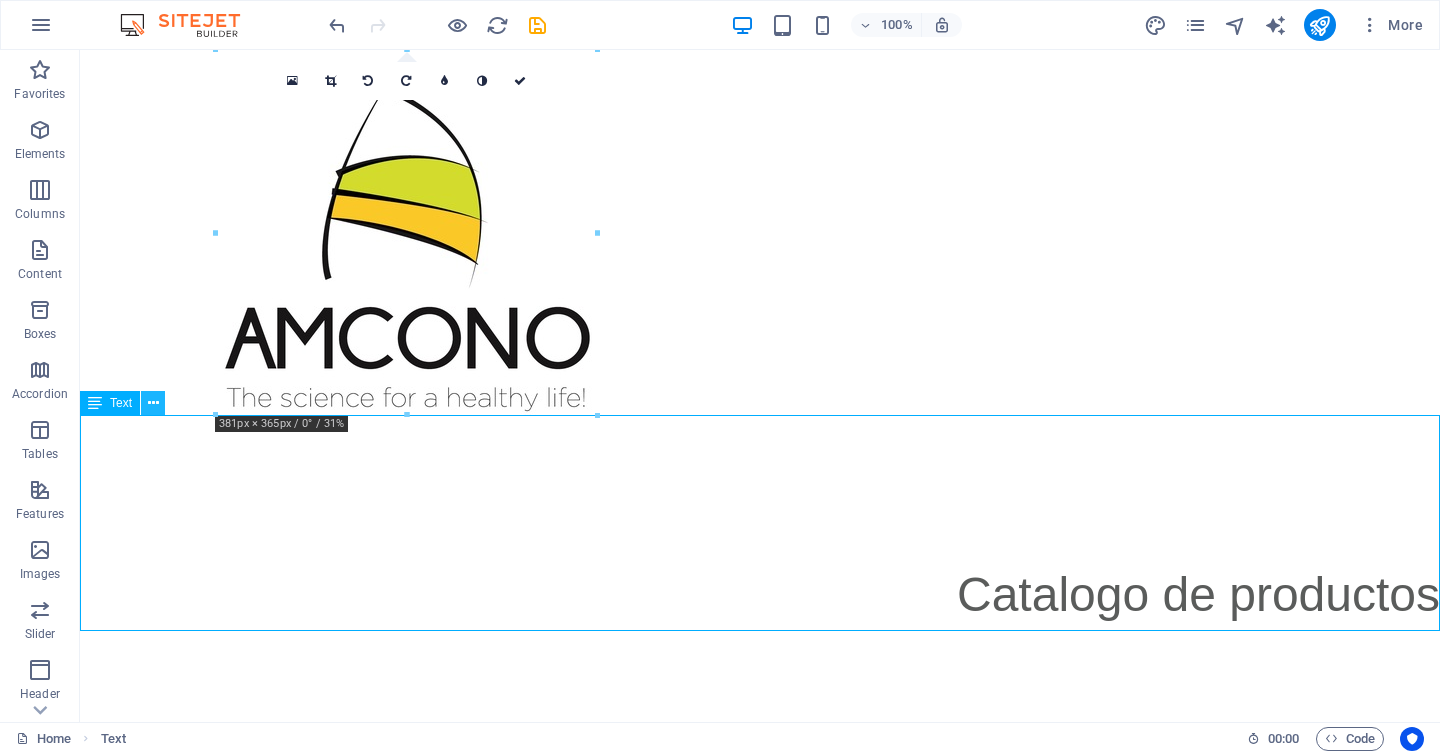 click at bounding box center (153, 403) 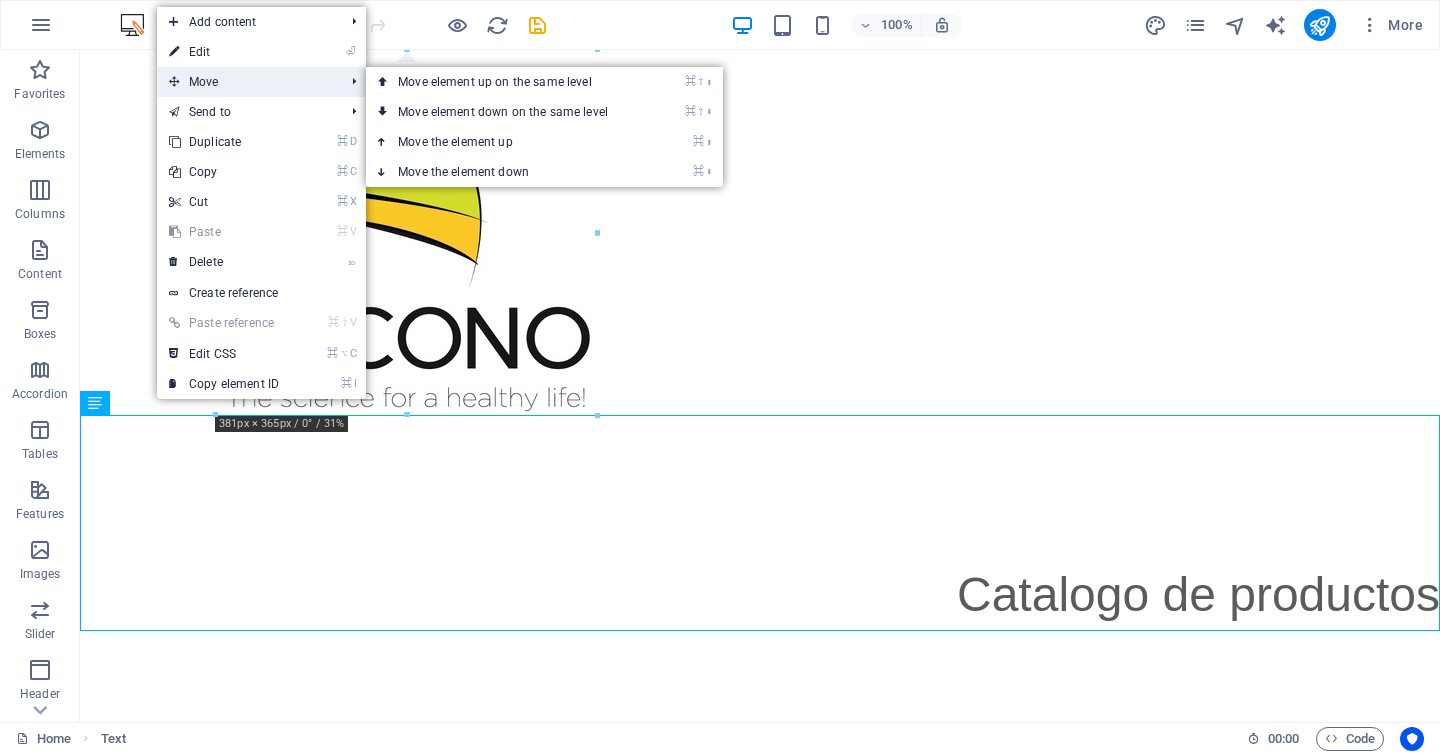 click on "Move" at bounding box center [246, 82] 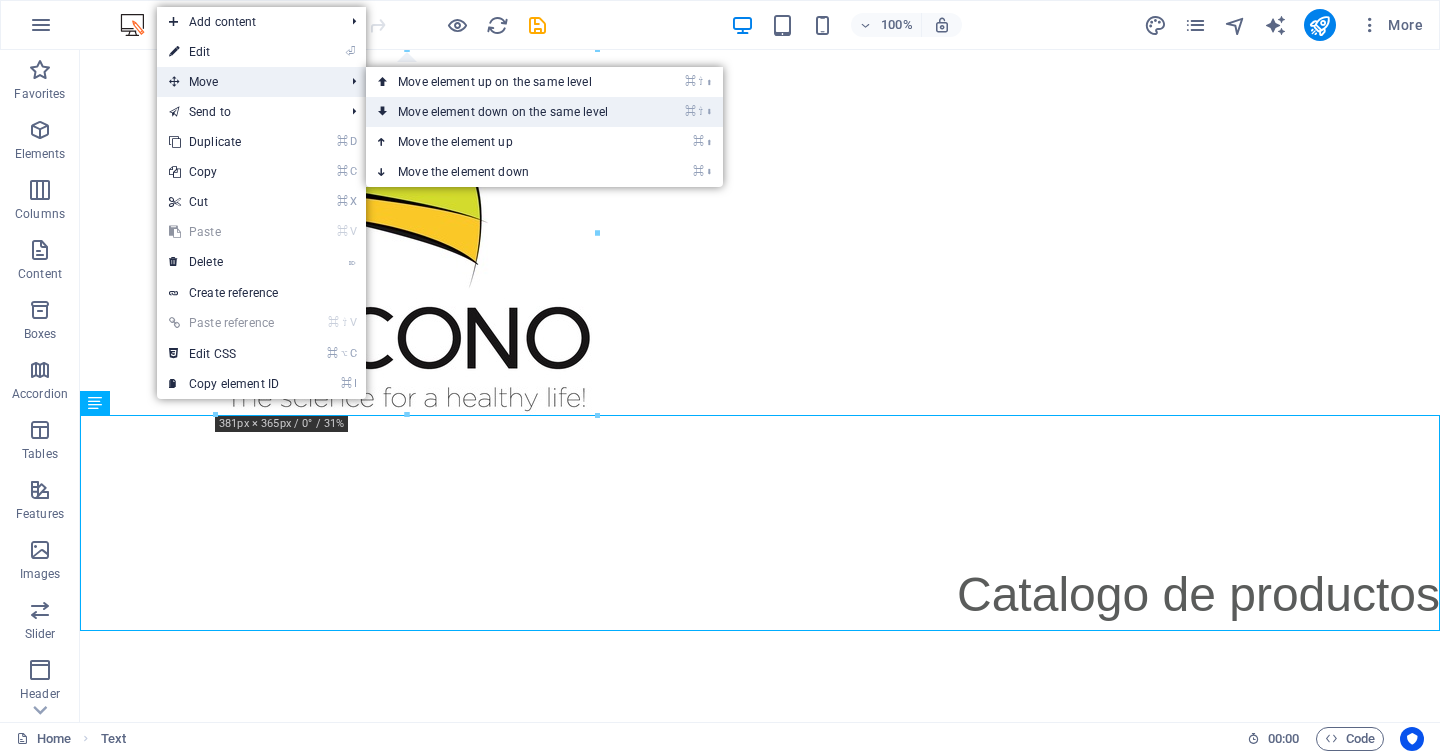 click on "⌘ ⇧ ⬇  Move element down on the same level" at bounding box center (507, 112) 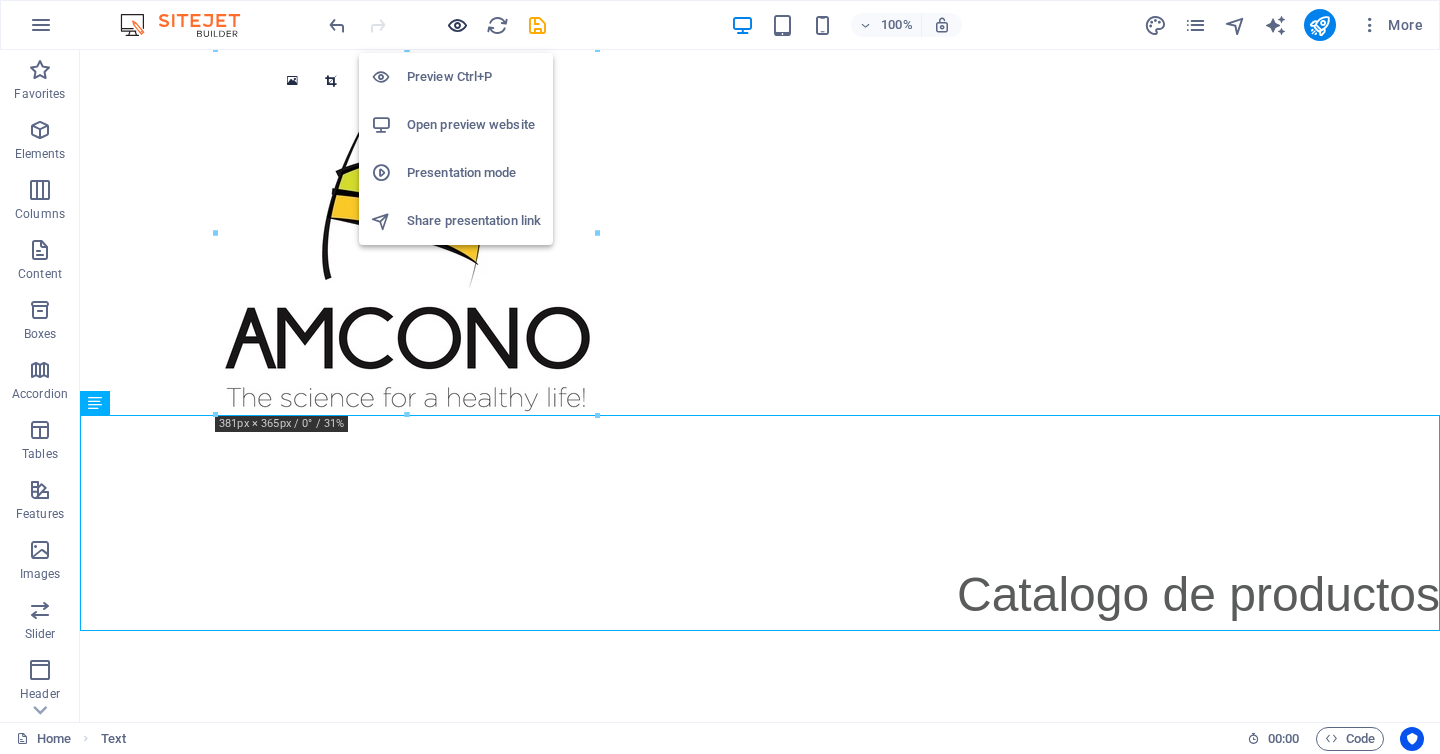 click at bounding box center [457, 25] 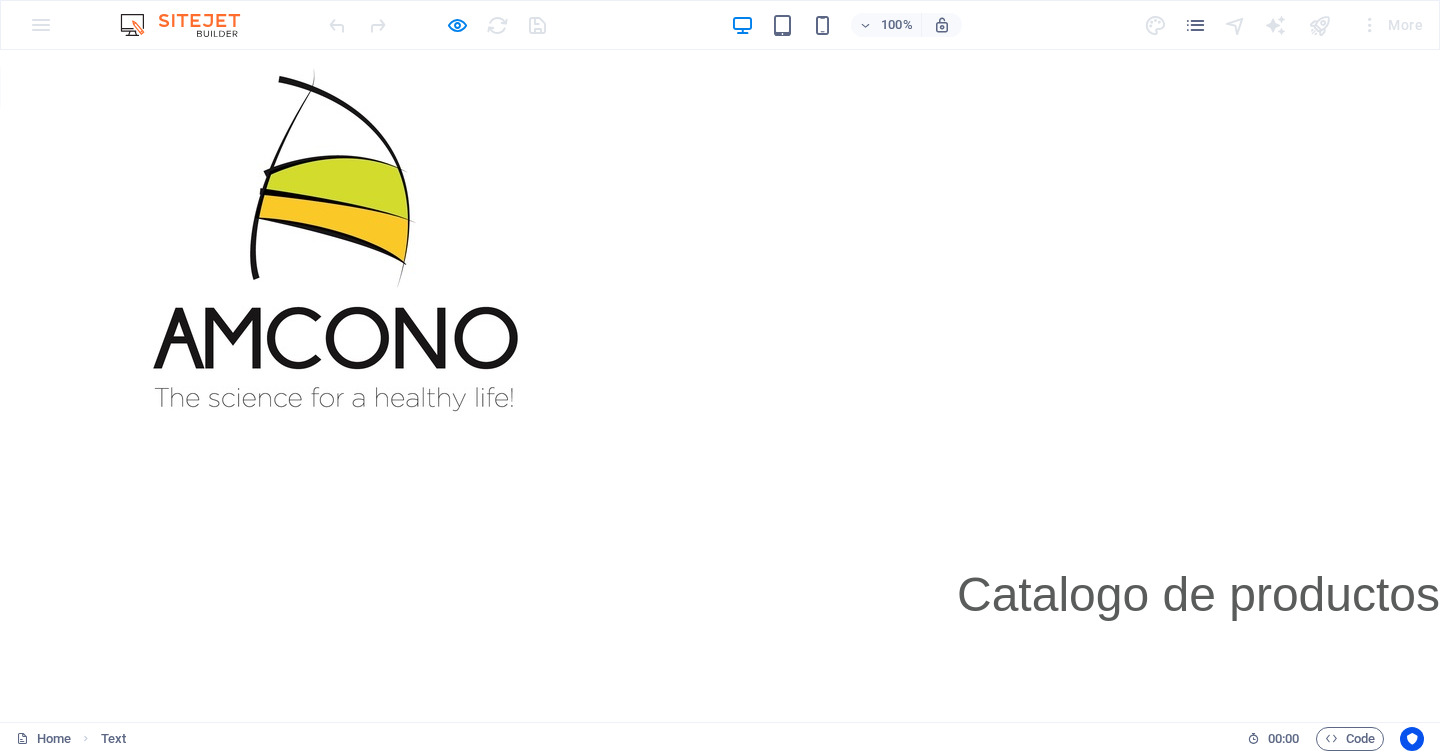 click on "Catalogo de productos" at bounding box center (1198, 594) 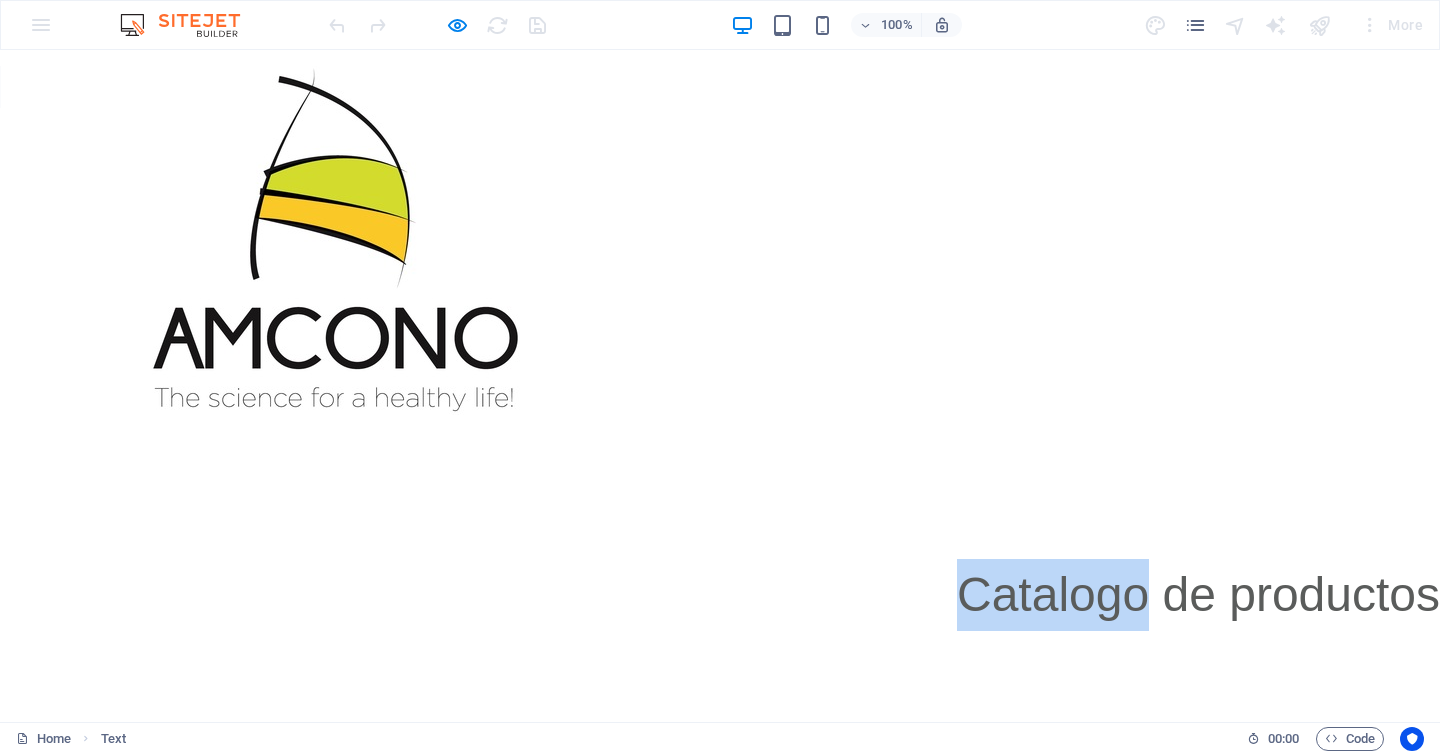 click on "Catalogo de productos" at bounding box center (1198, 594) 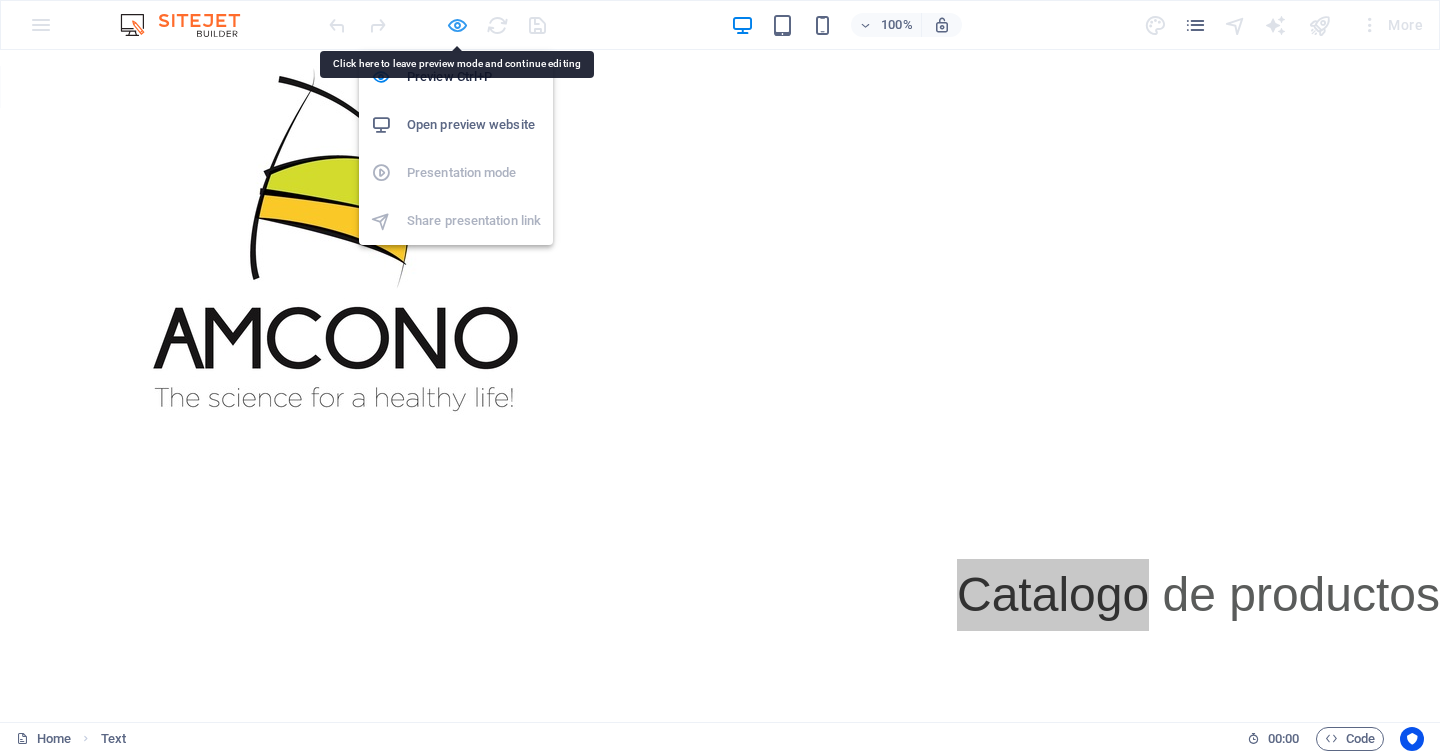 click at bounding box center [457, 25] 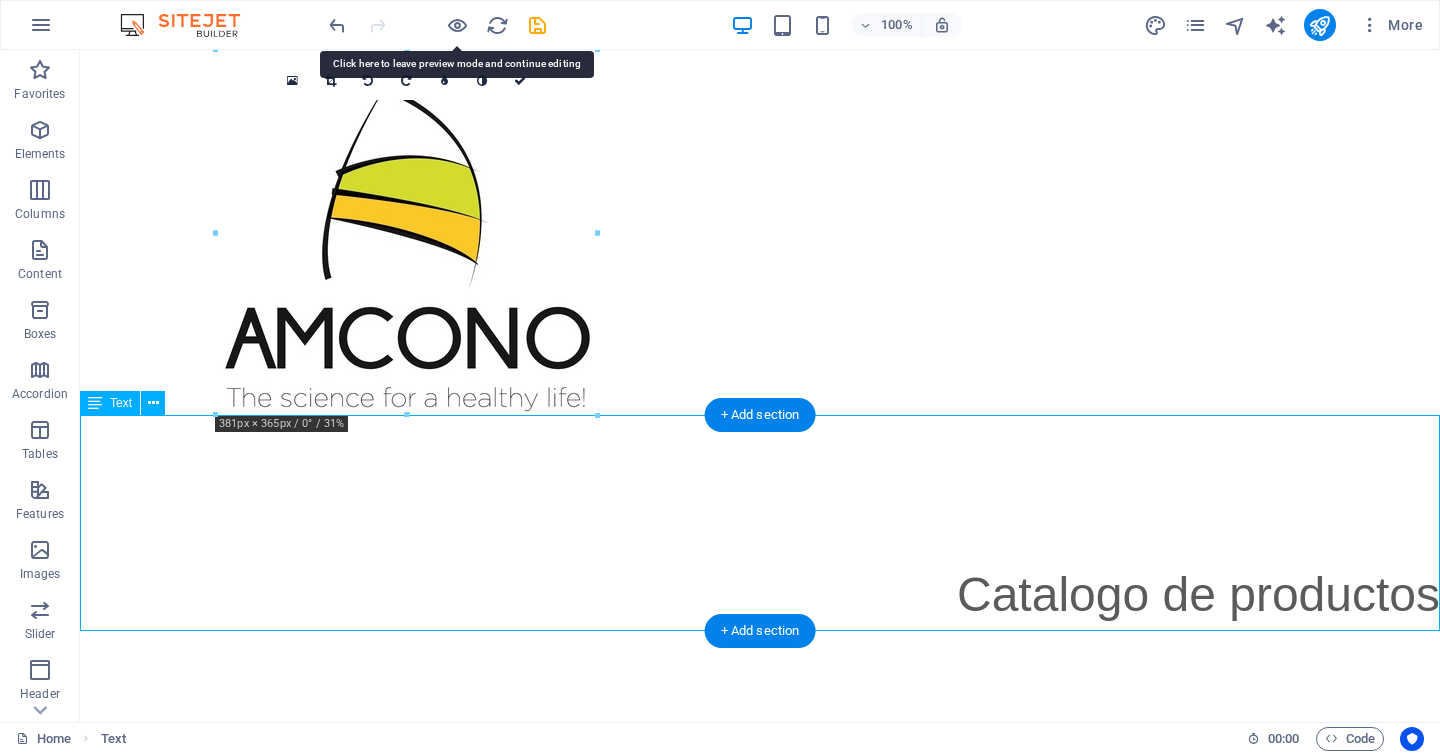 click on "Catalogo de productos" at bounding box center [760, 523] 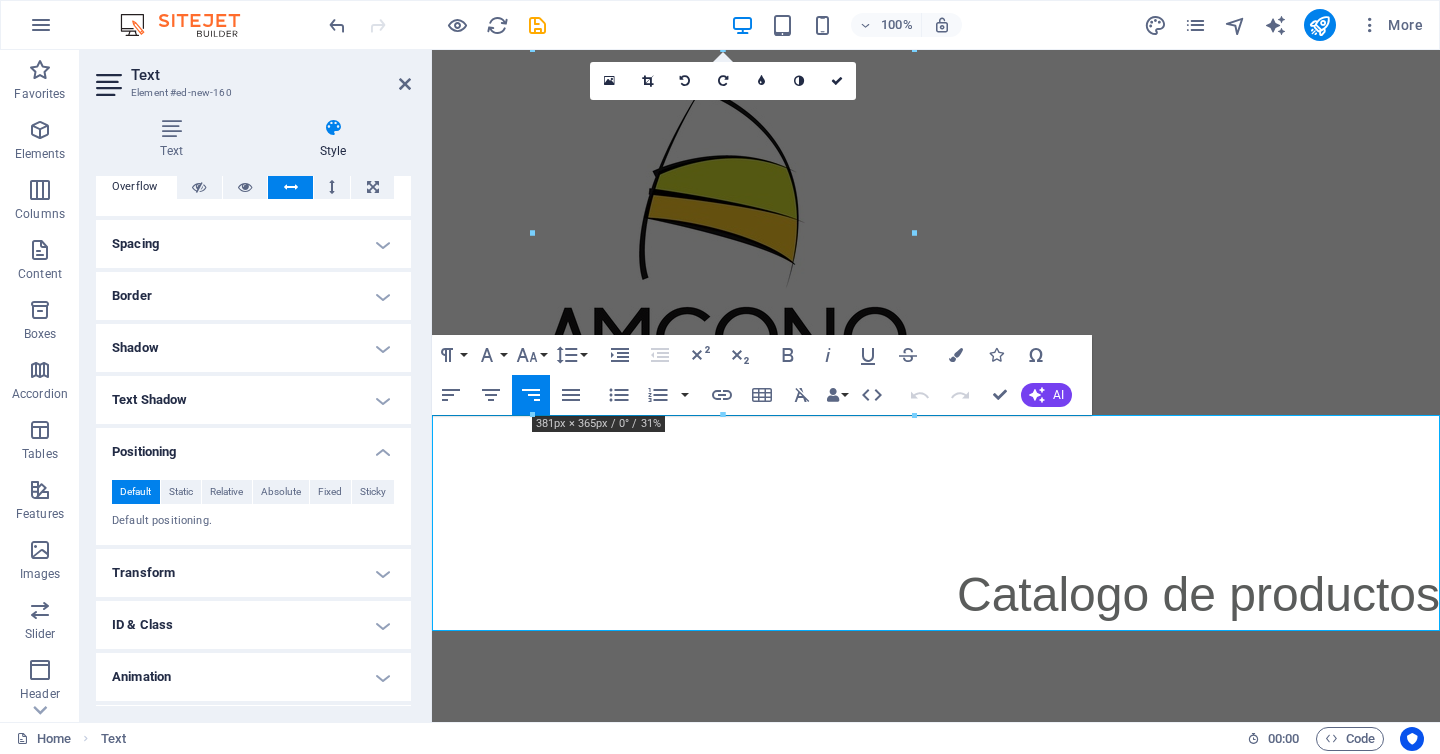 scroll, scrollTop: 158, scrollLeft: 0, axis: vertical 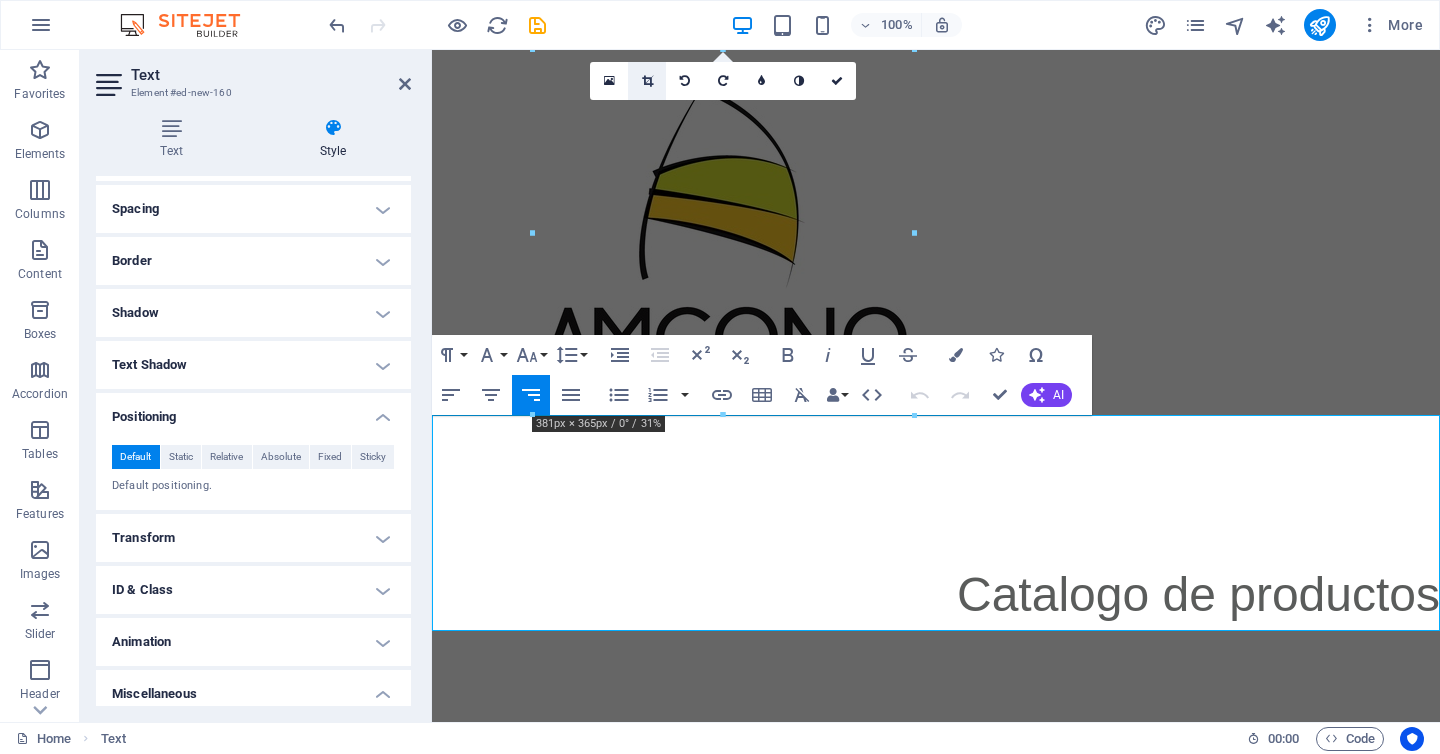 click at bounding box center (647, 81) 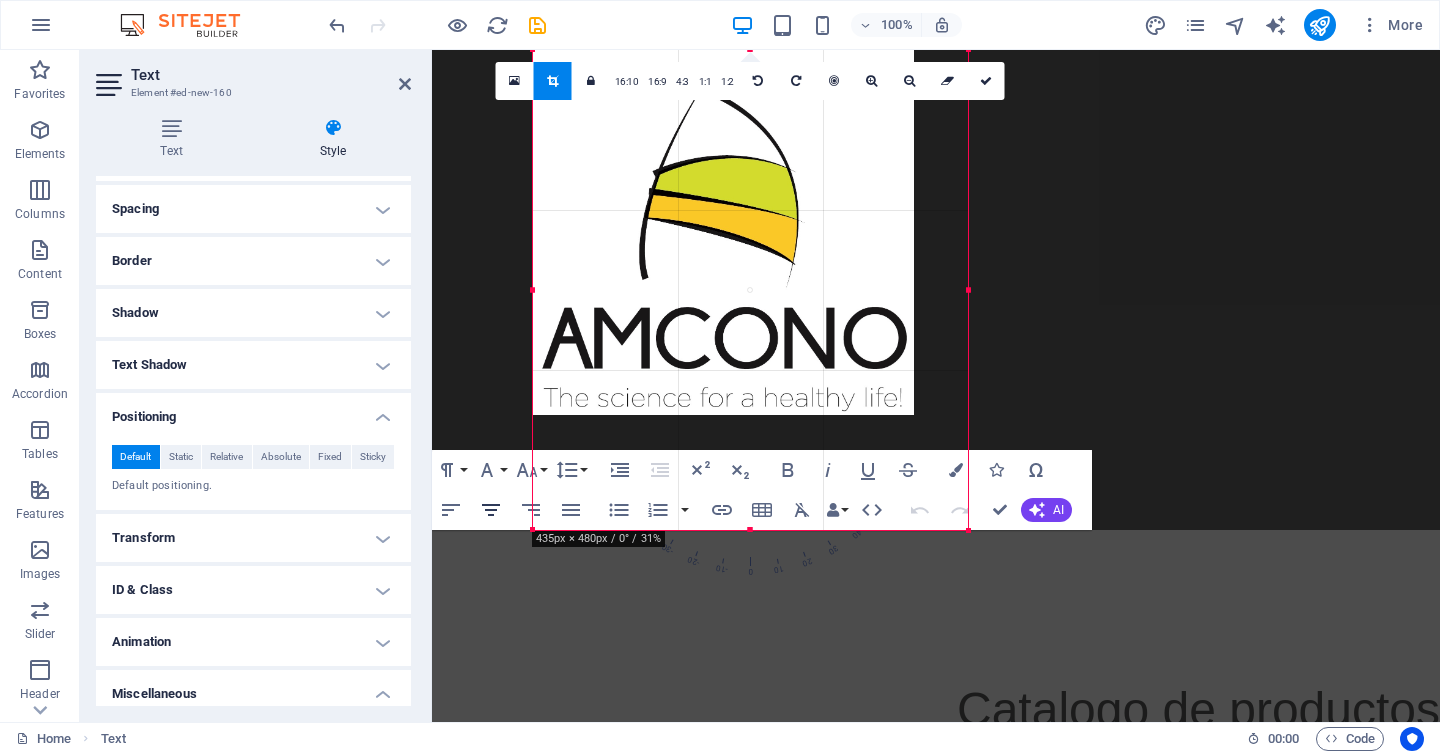 drag, startPoint x: 531, startPoint y: 414, endPoint x: 477, endPoint y: 529, distance: 127.04723 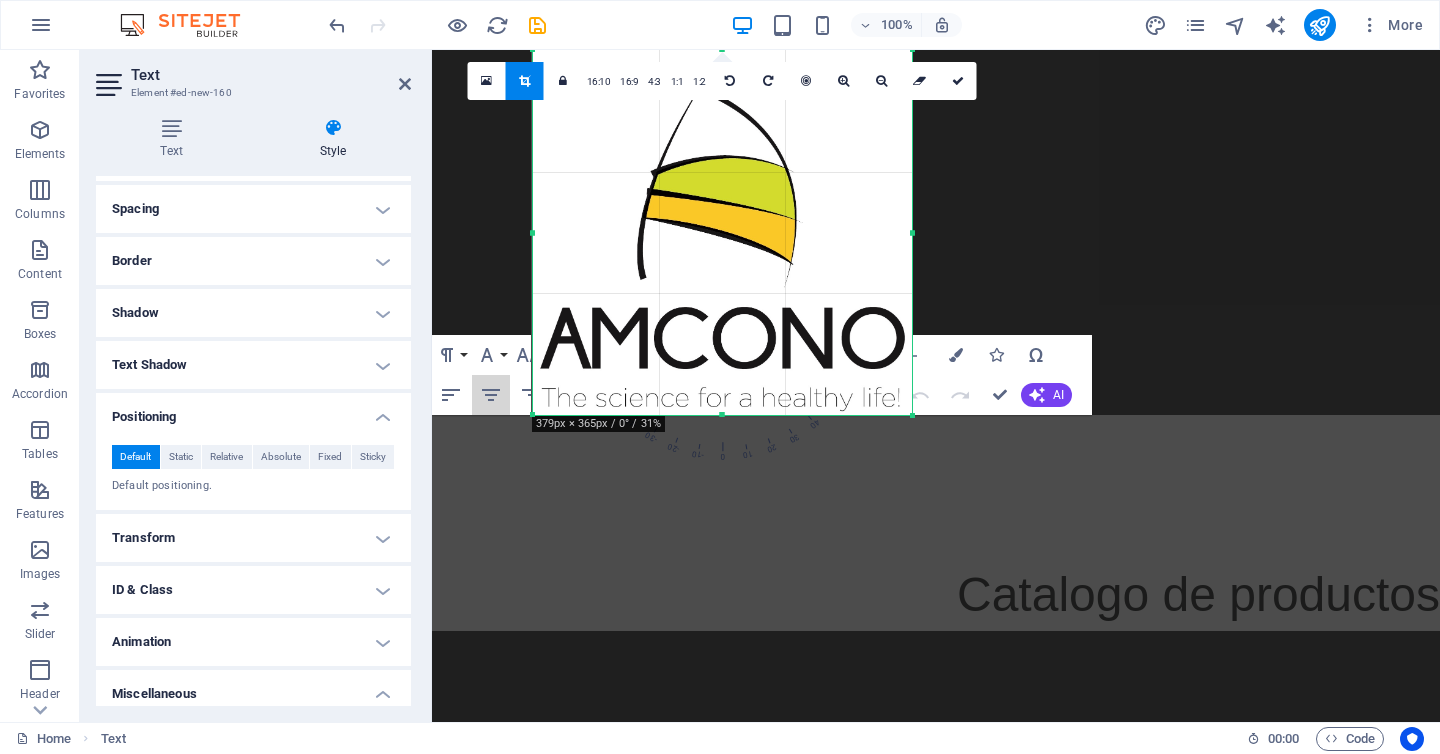 drag, startPoint x: 477, startPoint y: 529, endPoint x: 533, endPoint y: 419, distance: 123.4342 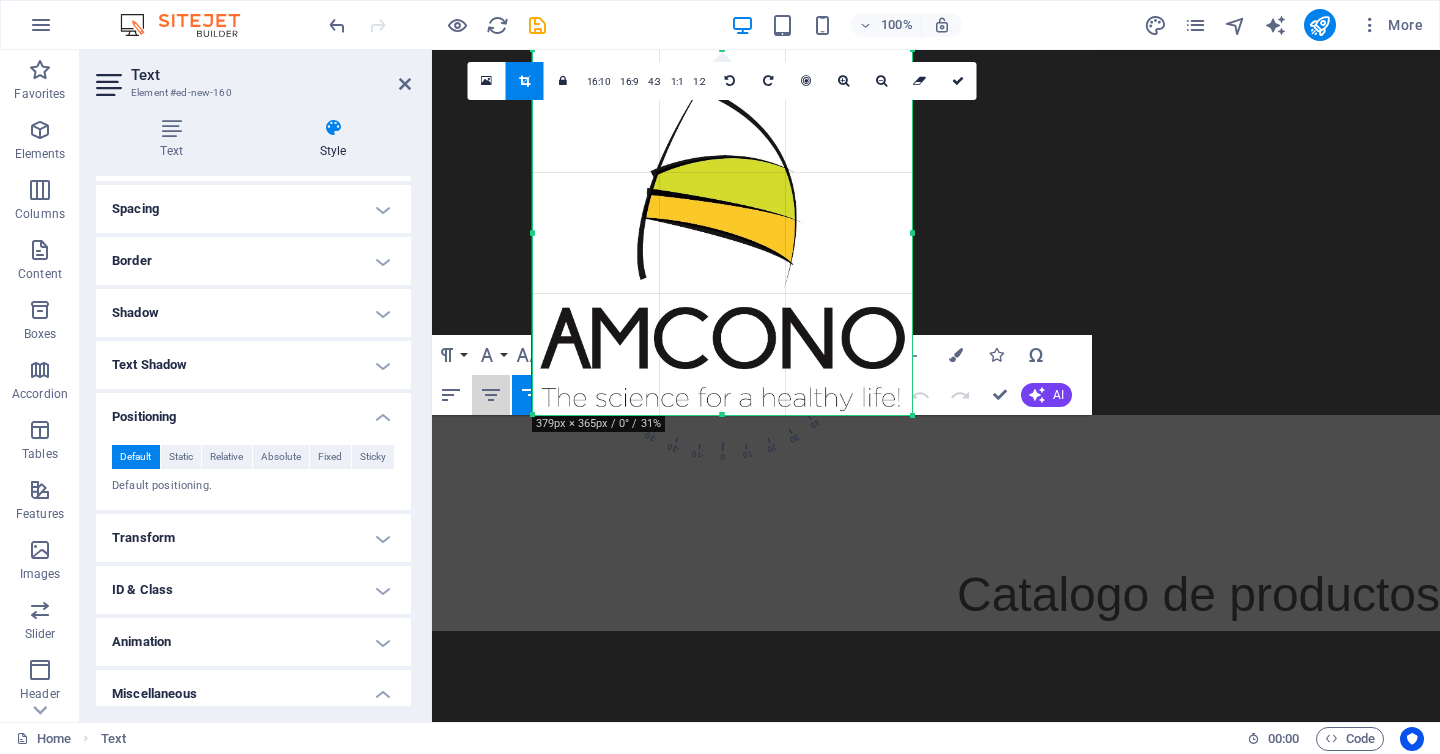 click at bounding box center [936, 523] 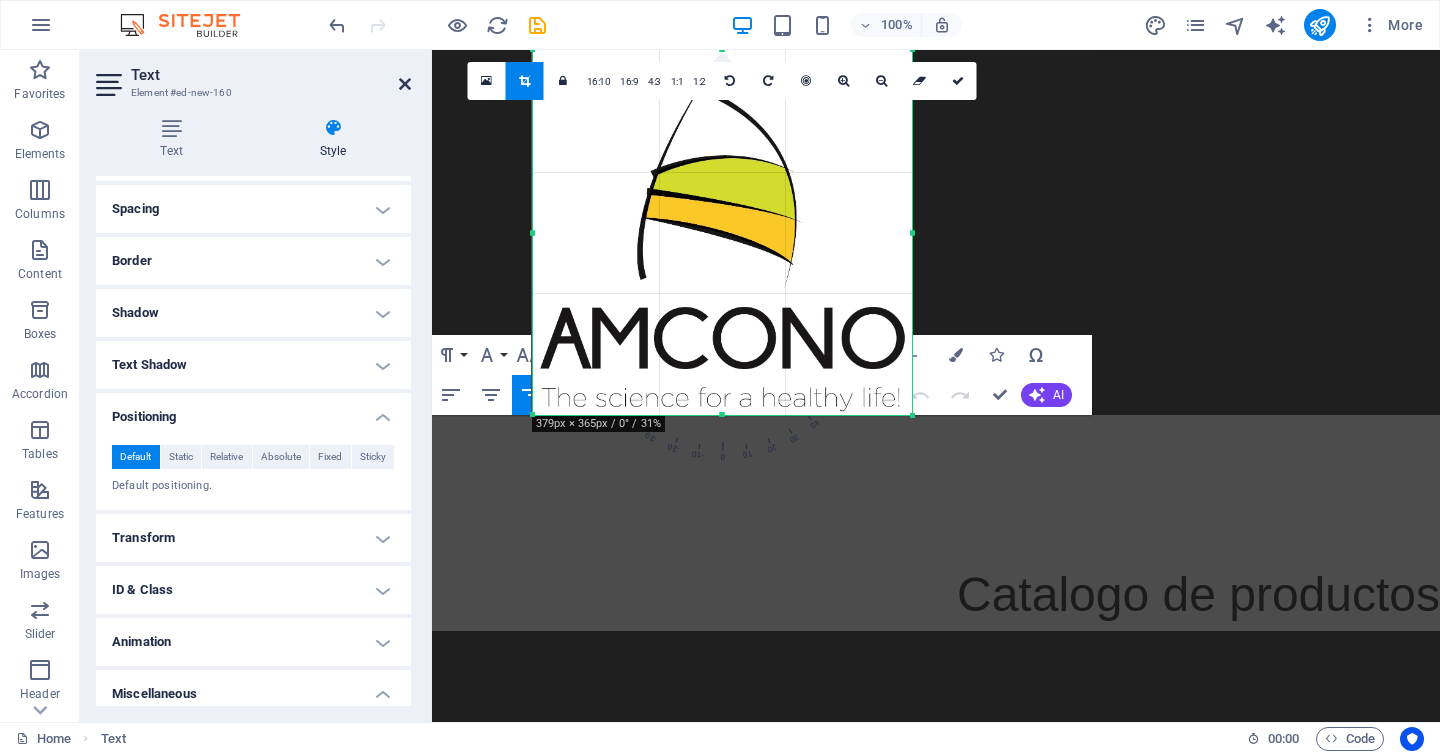 click at bounding box center [405, 84] 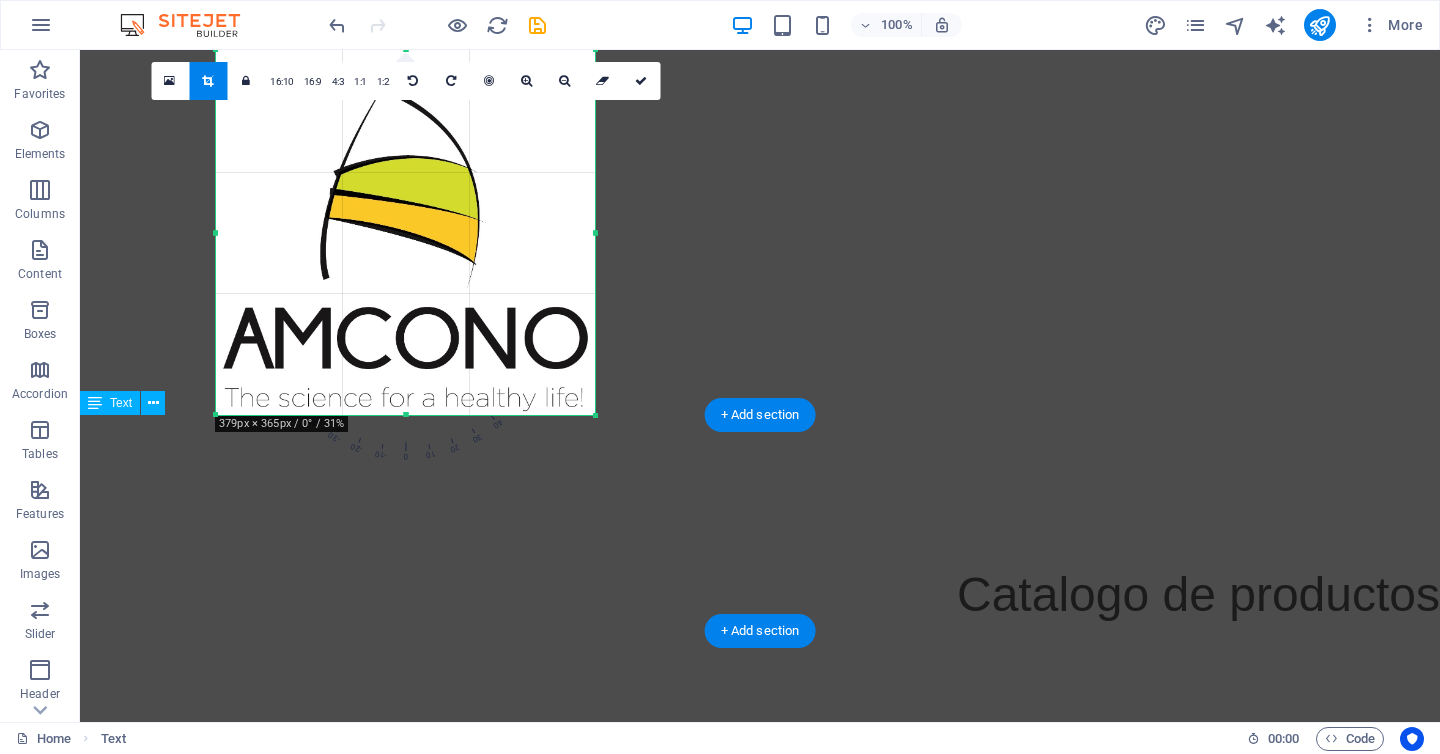 click on "Catalogo de productos" at bounding box center (760, 523) 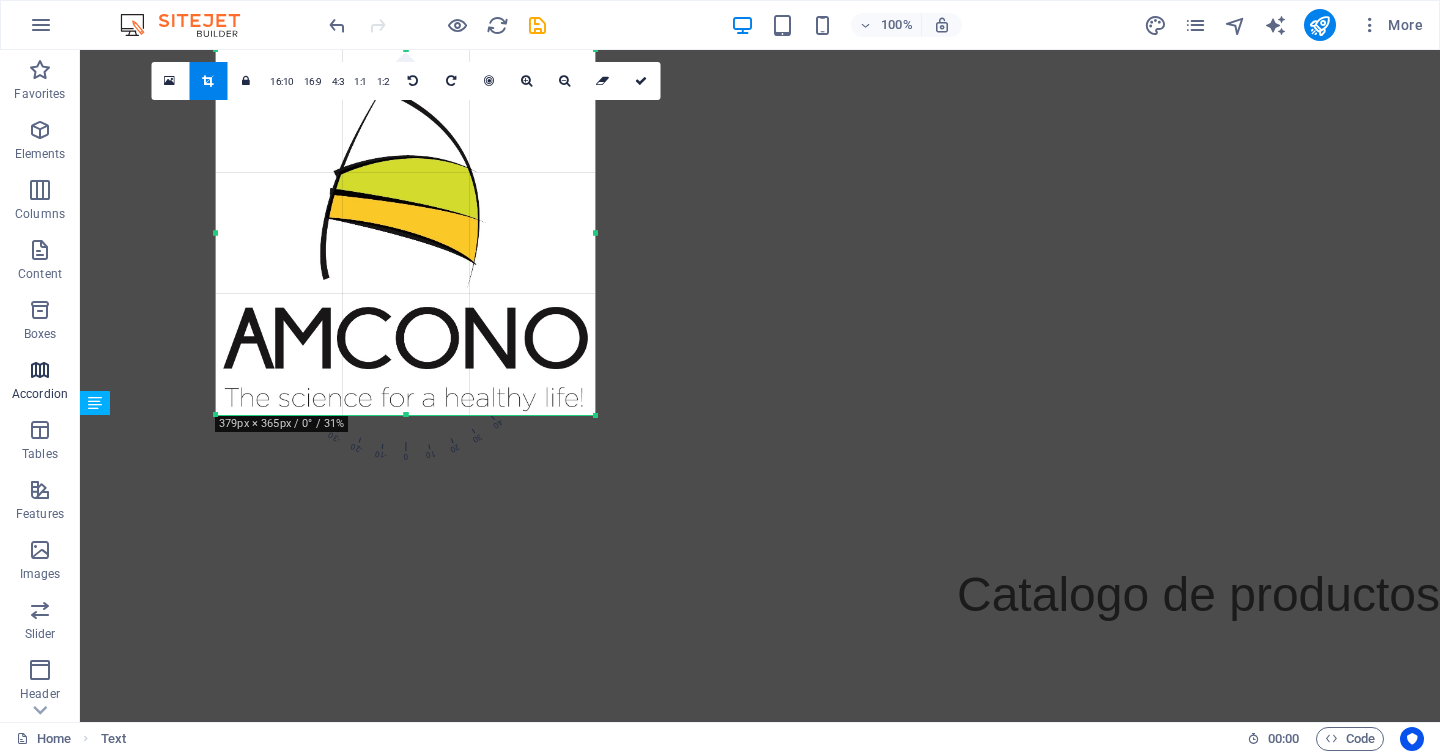 click at bounding box center [40, 370] 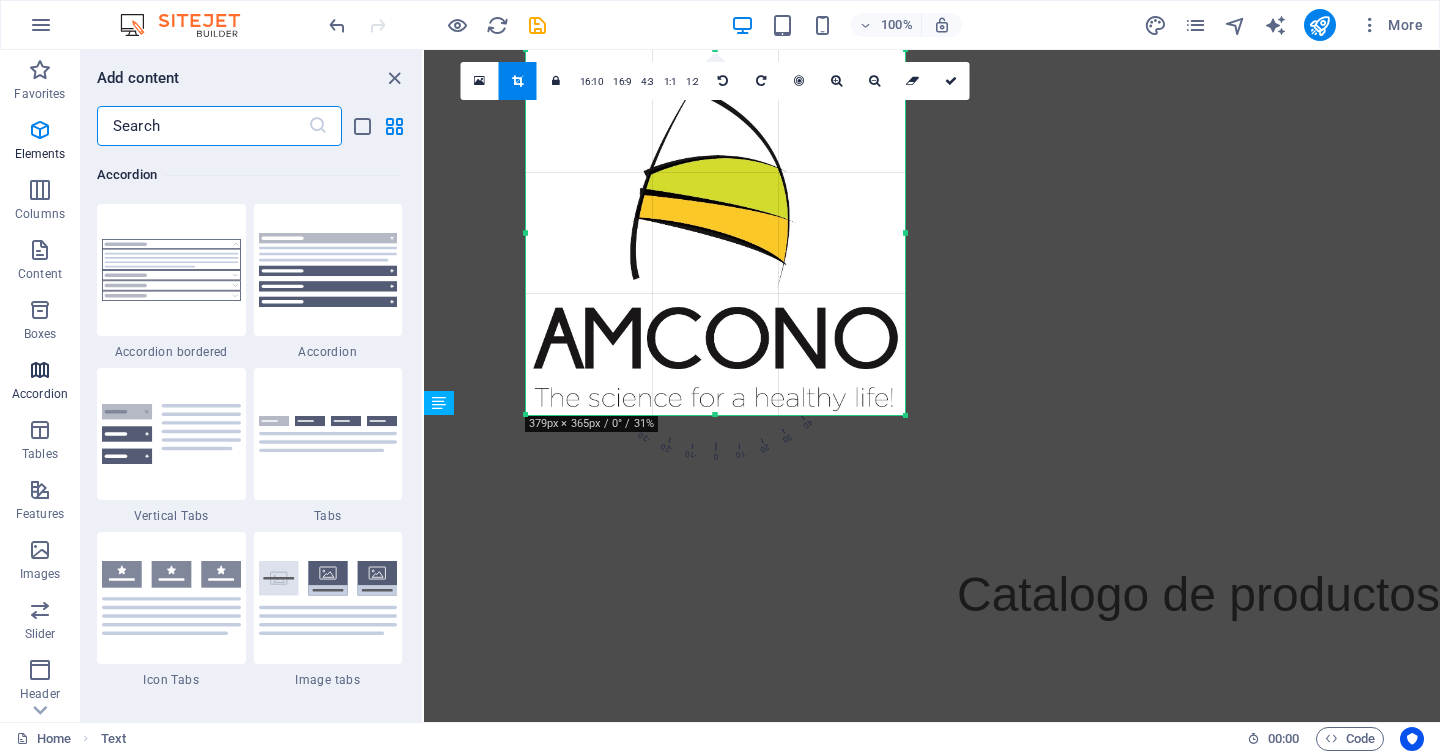 scroll, scrollTop: 6549, scrollLeft: 0, axis: vertical 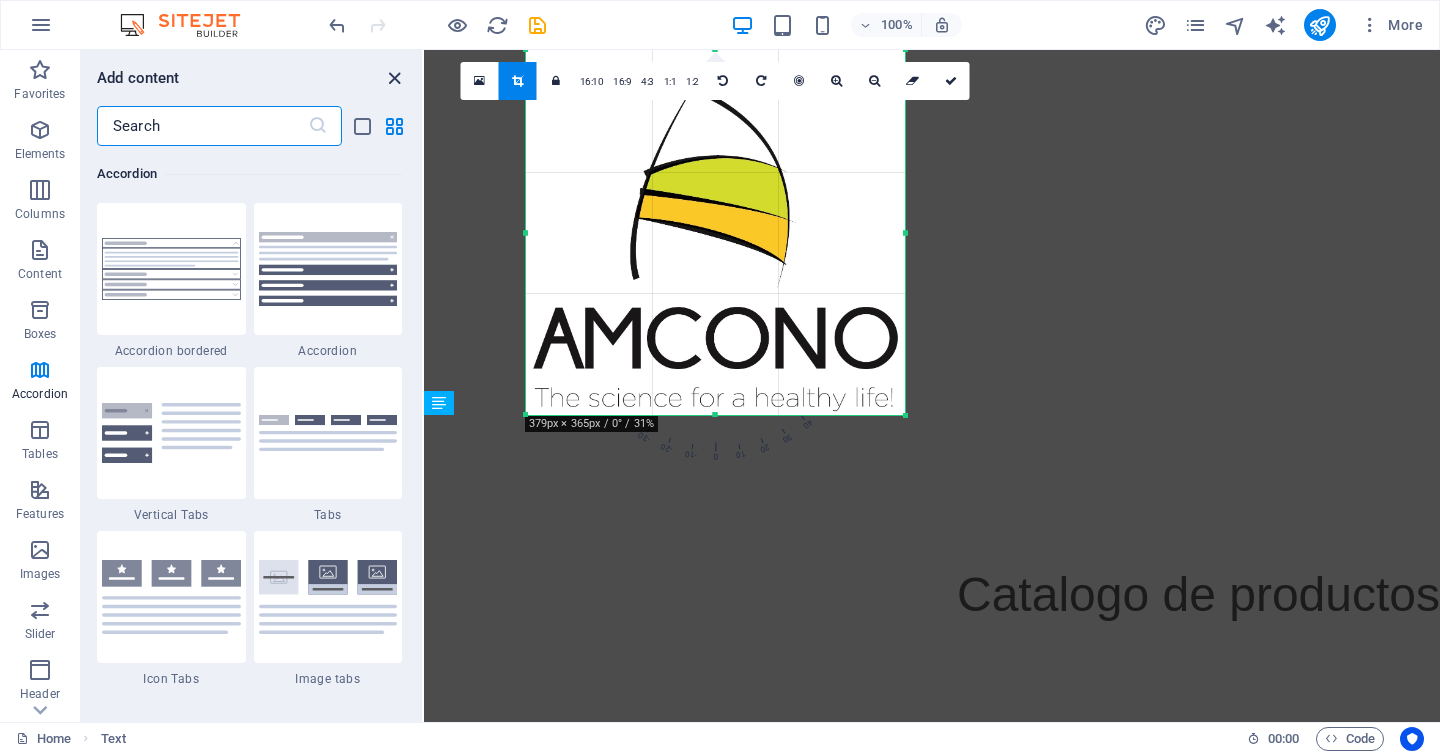 click at bounding box center (394, 78) 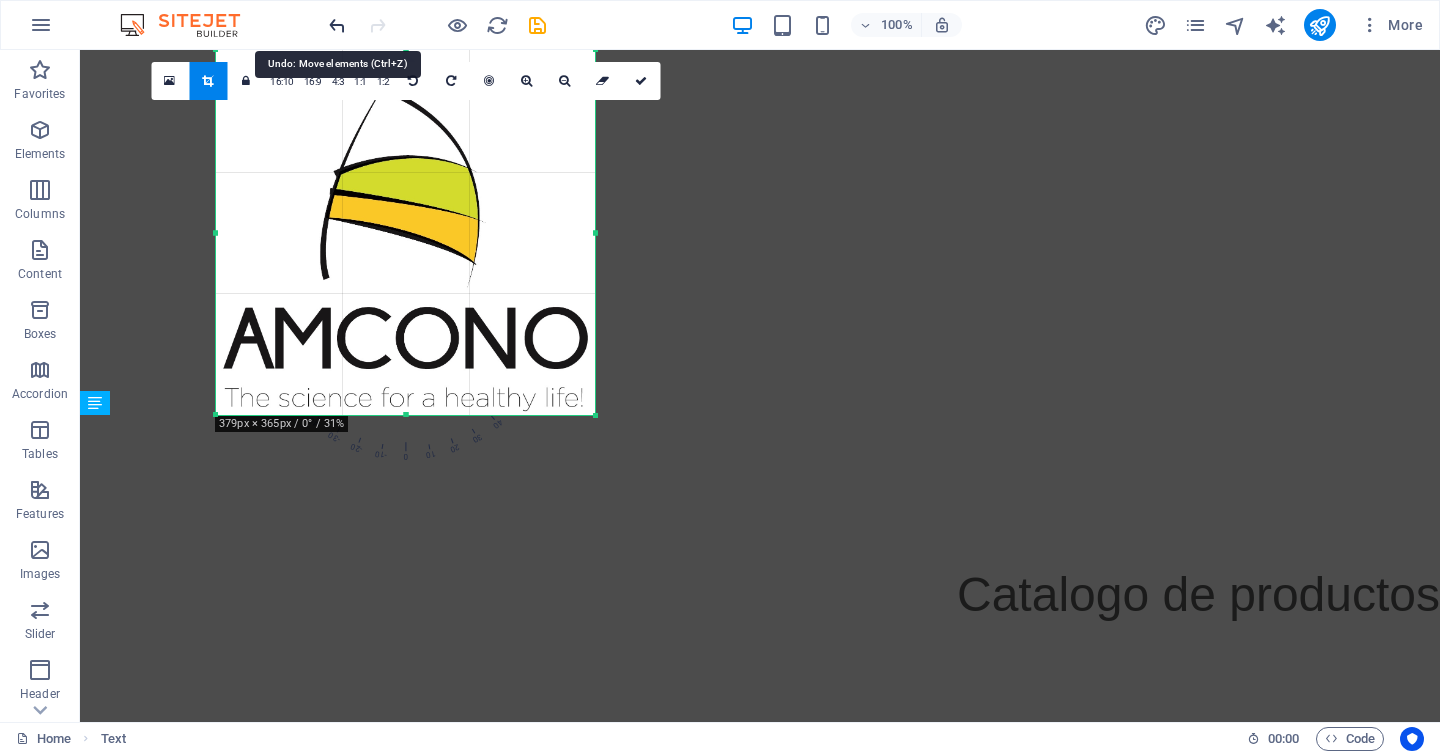 click at bounding box center [337, 25] 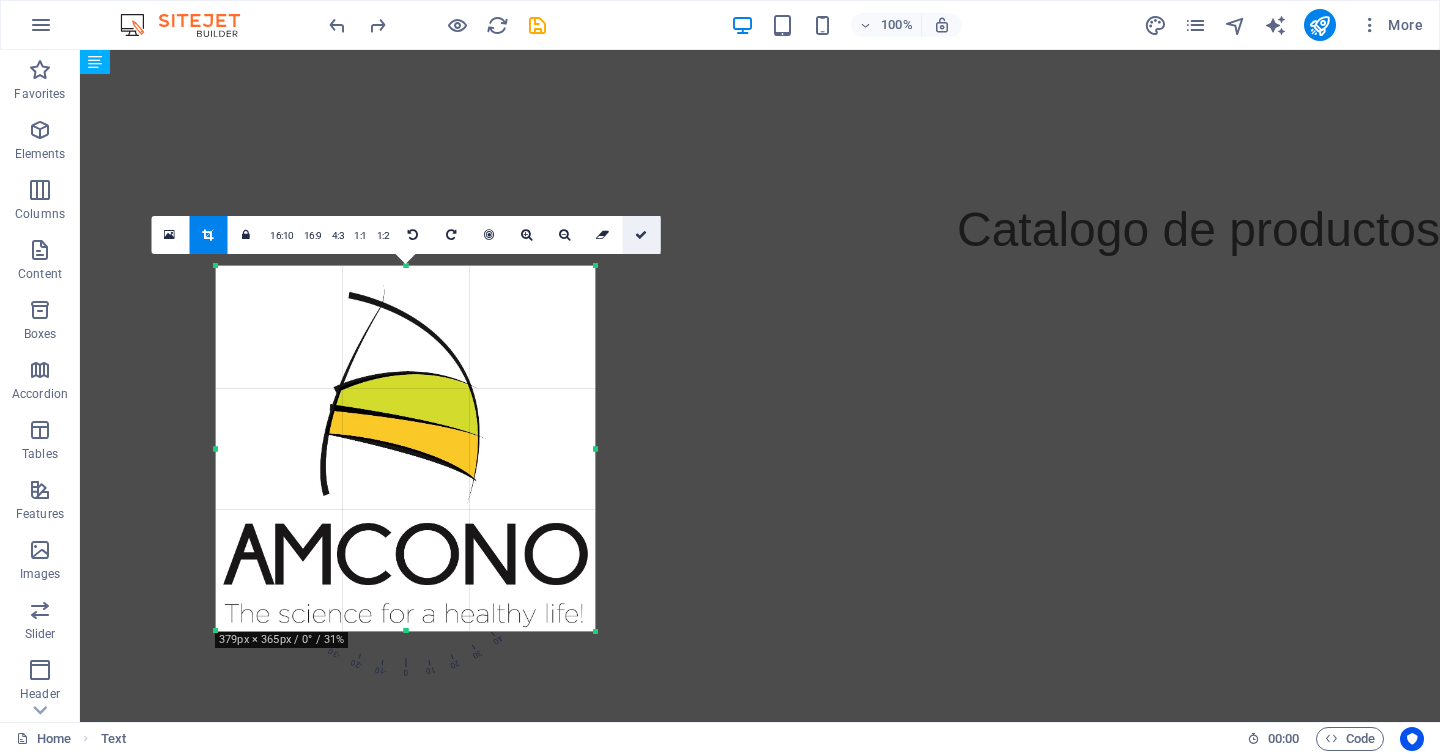 click at bounding box center [641, 235] 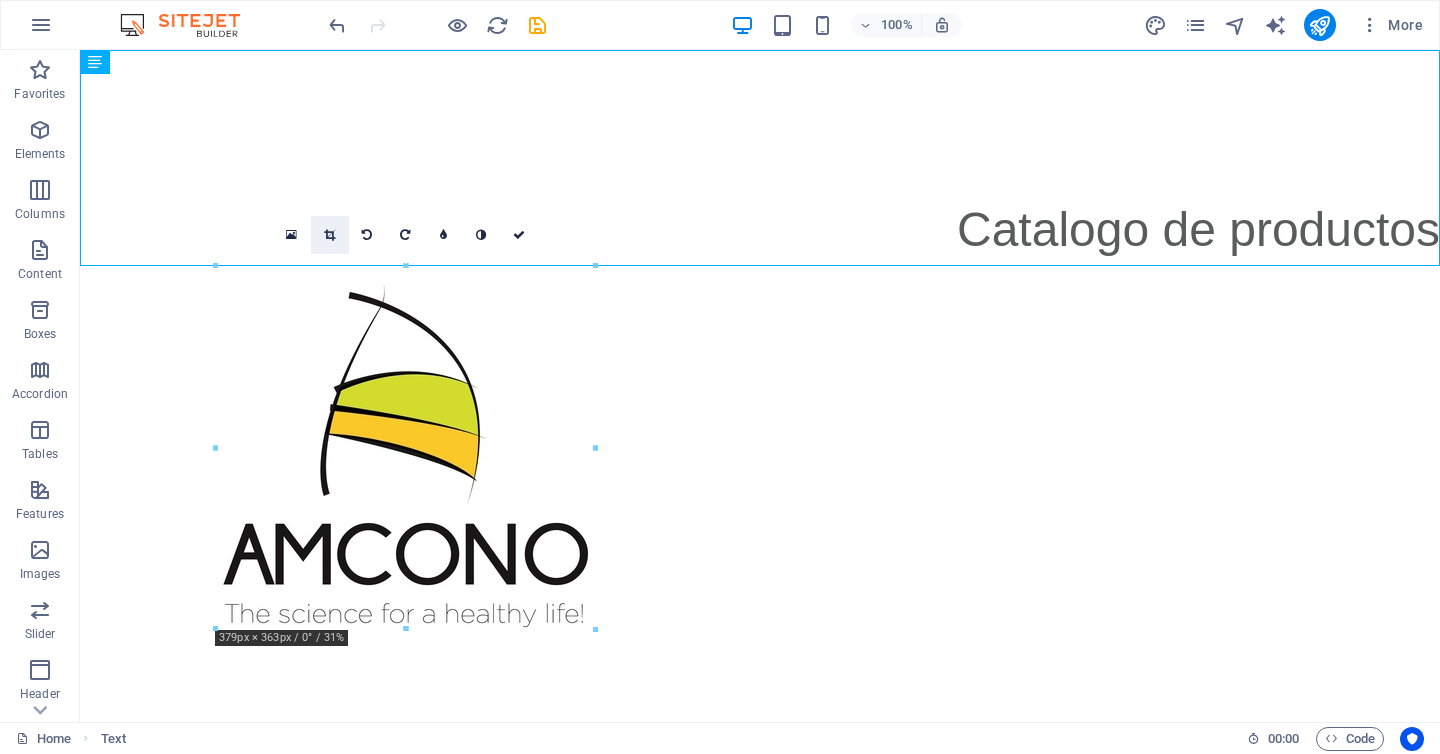 click at bounding box center [329, 235] 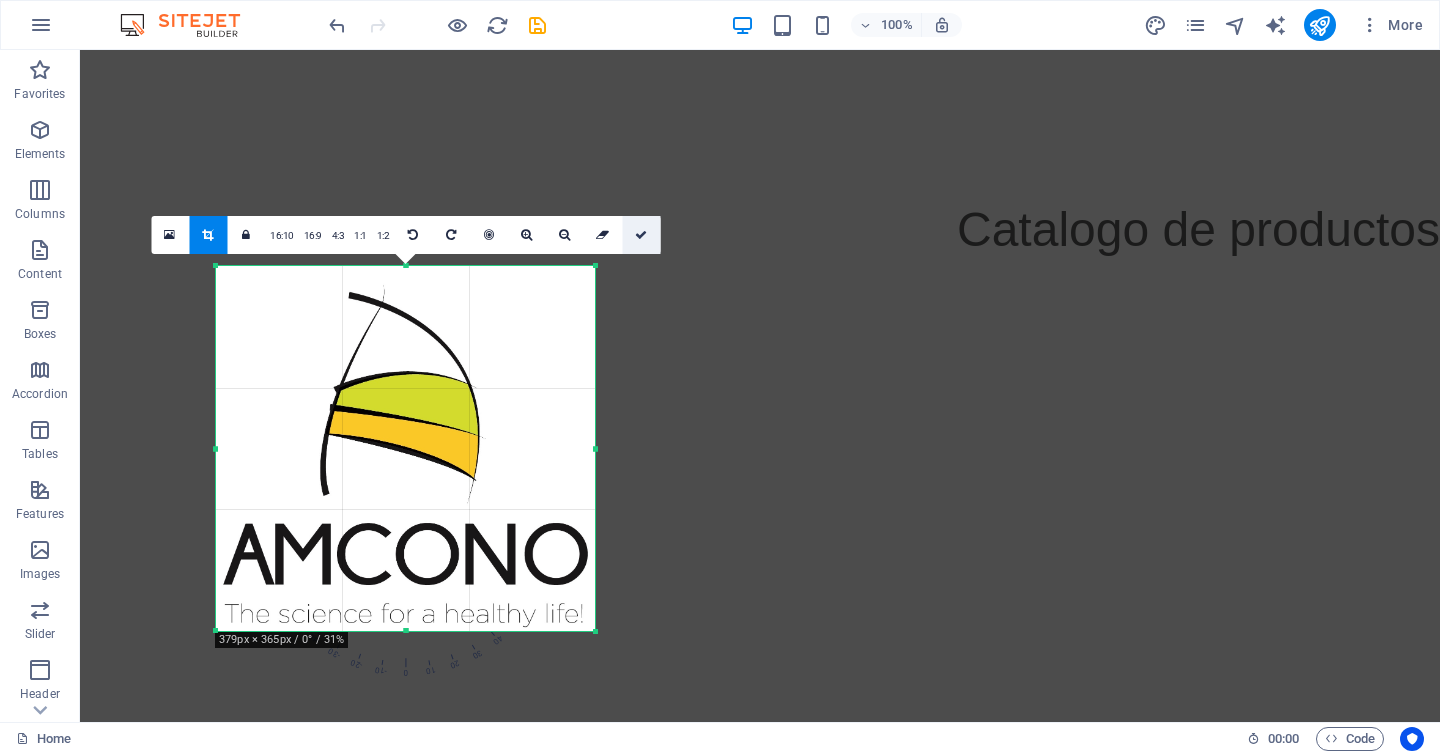 click at bounding box center (641, 235) 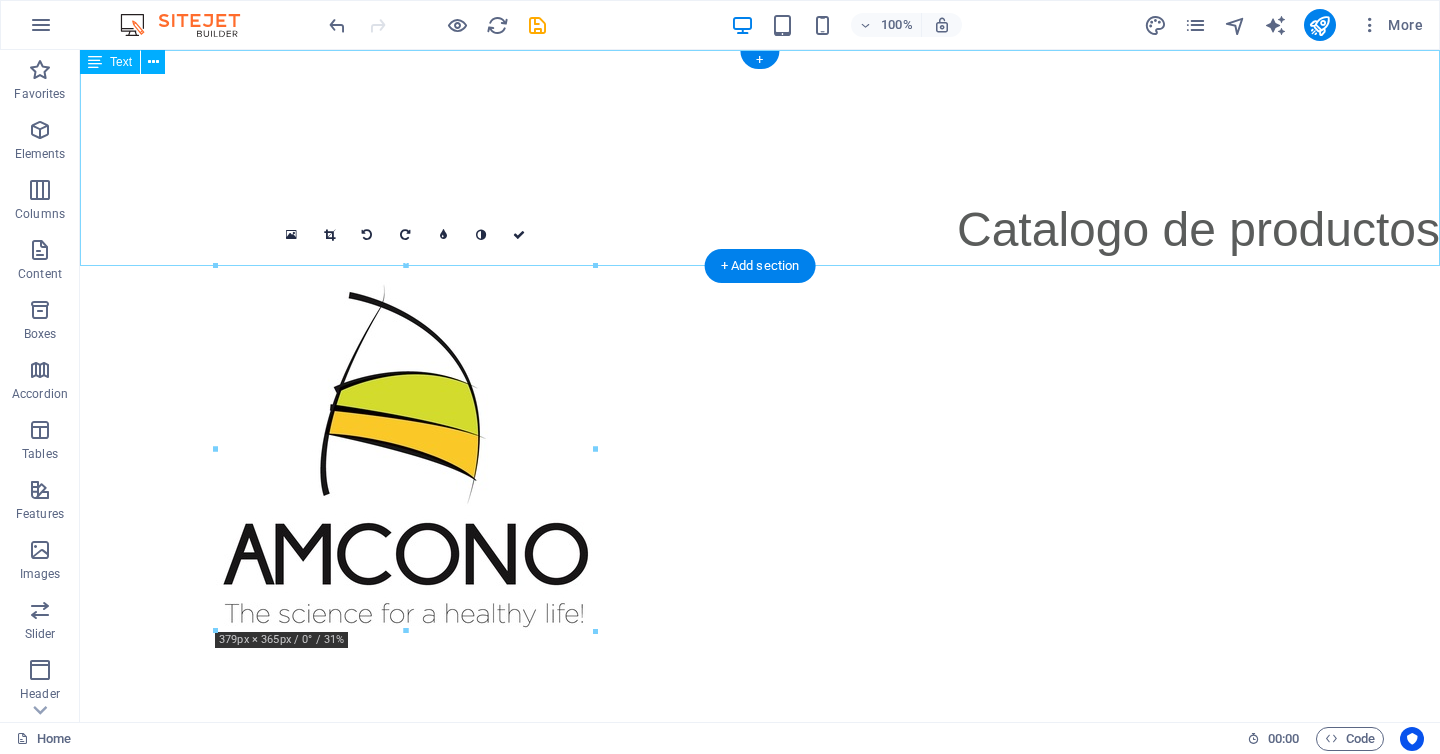 click on "Catalogo de productos" at bounding box center [760, 158] 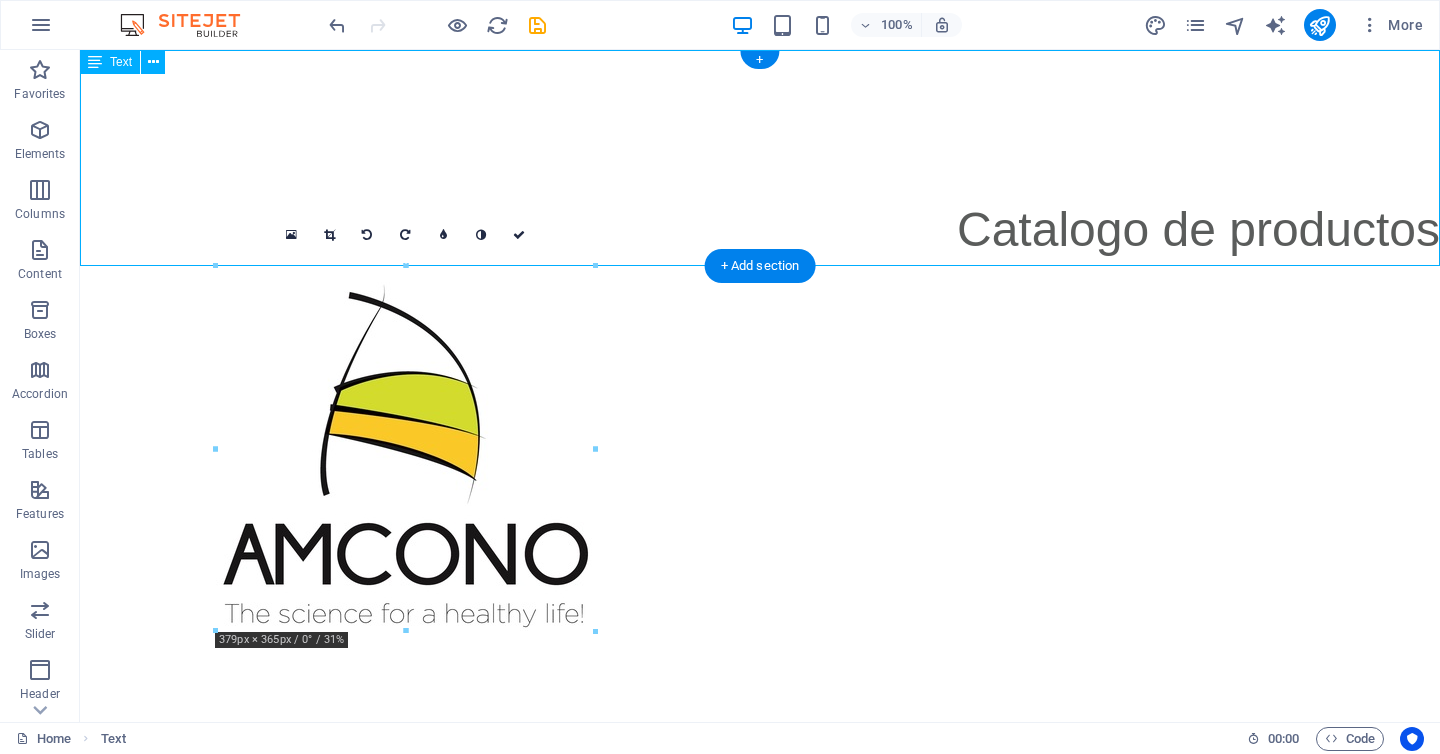 click on "Catalogo de productos" at bounding box center (760, 158) 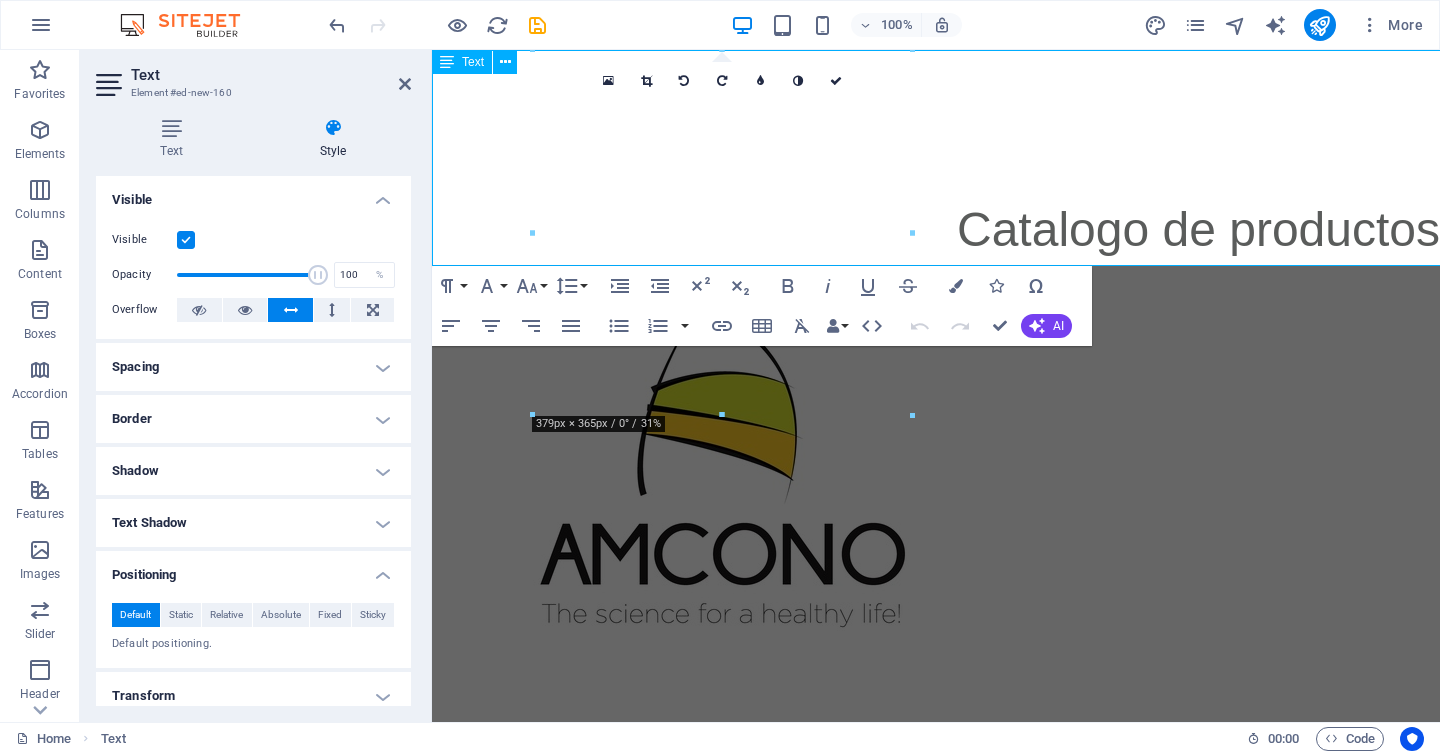 click at bounding box center [936, 158] 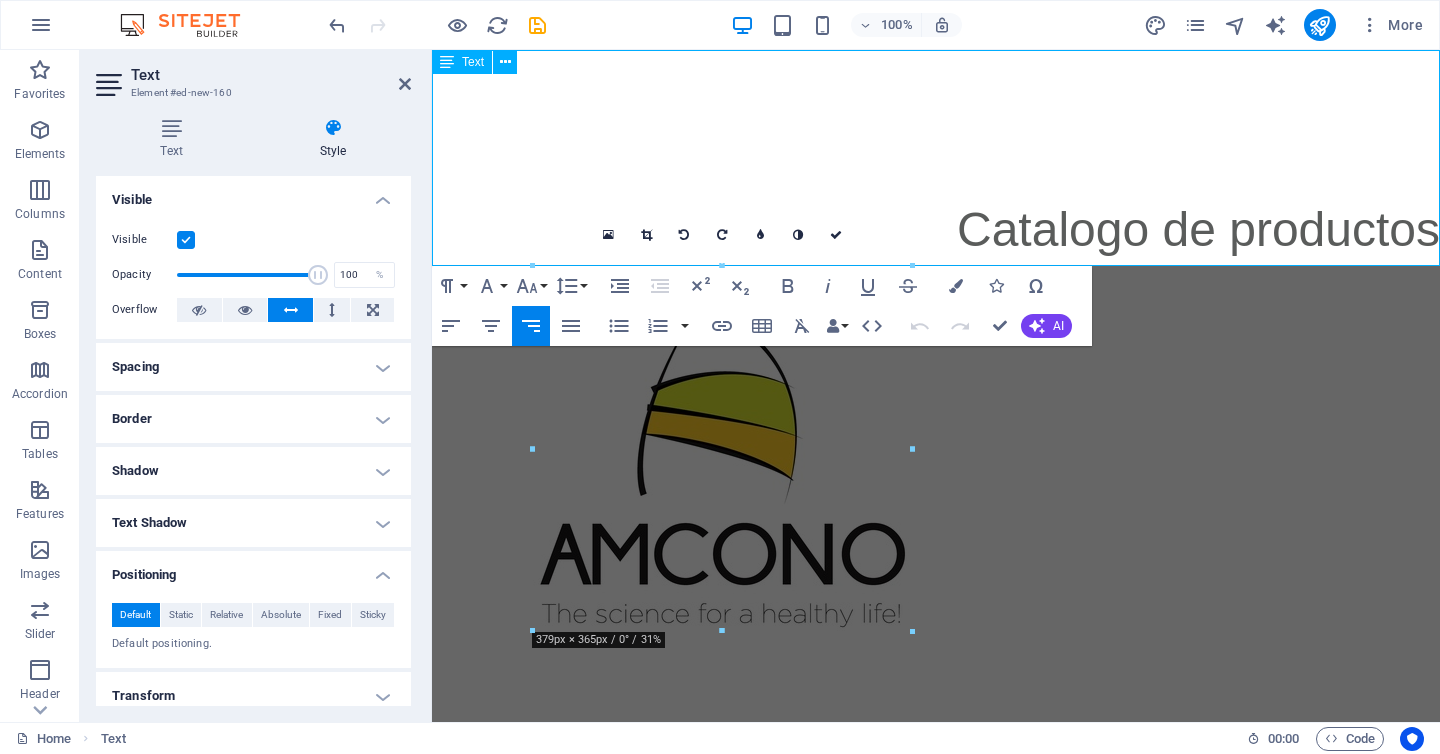click at bounding box center [936, 158] 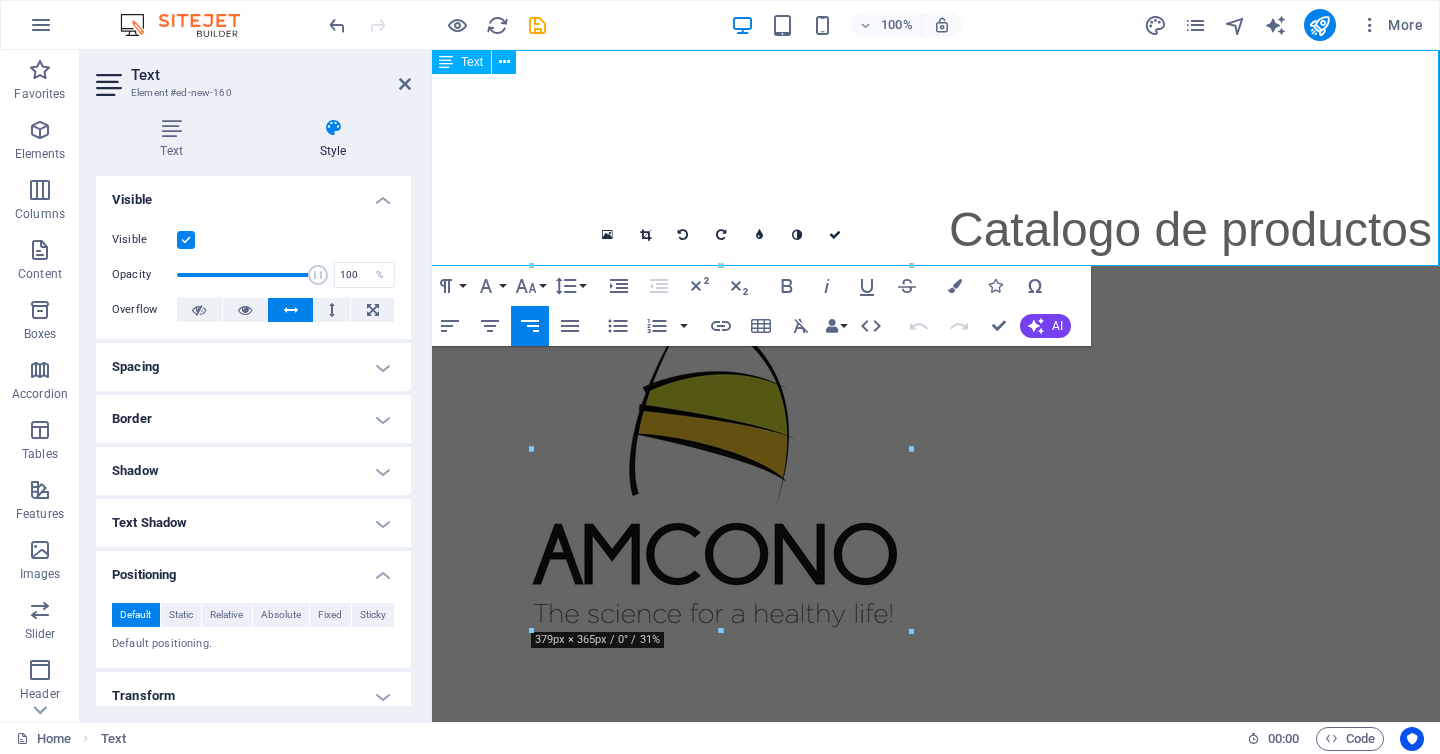 scroll, scrollTop: 0, scrollLeft: 0, axis: both 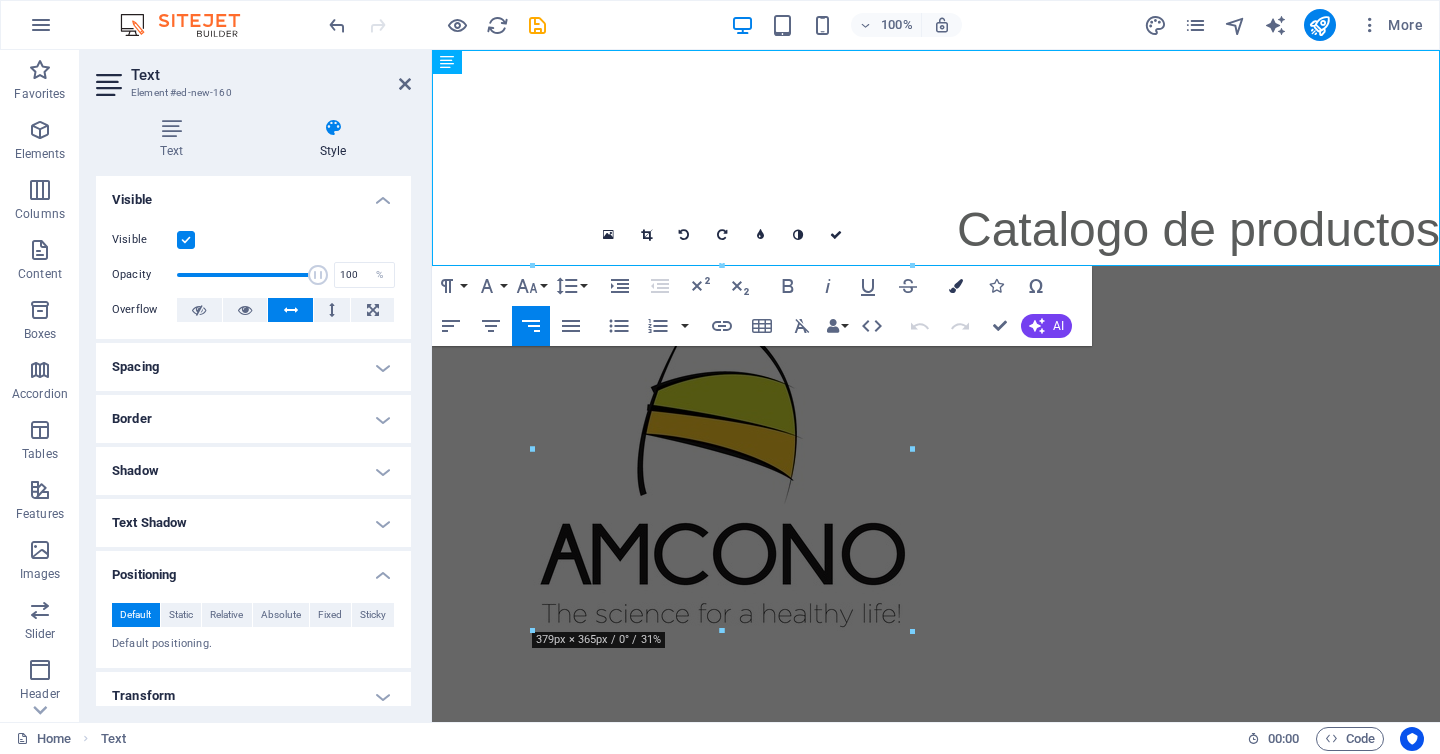 click at bounding box center (956, 286) 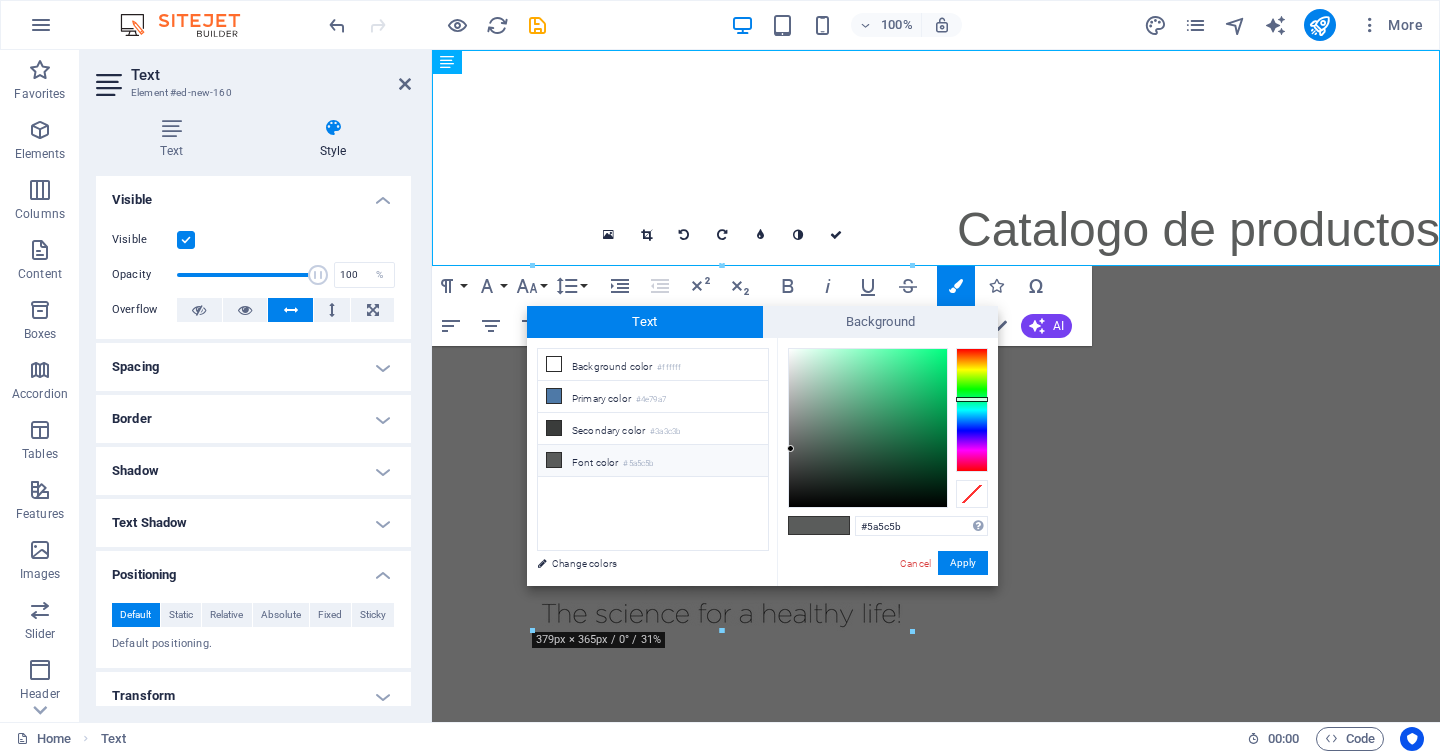 type on "#34cd80" 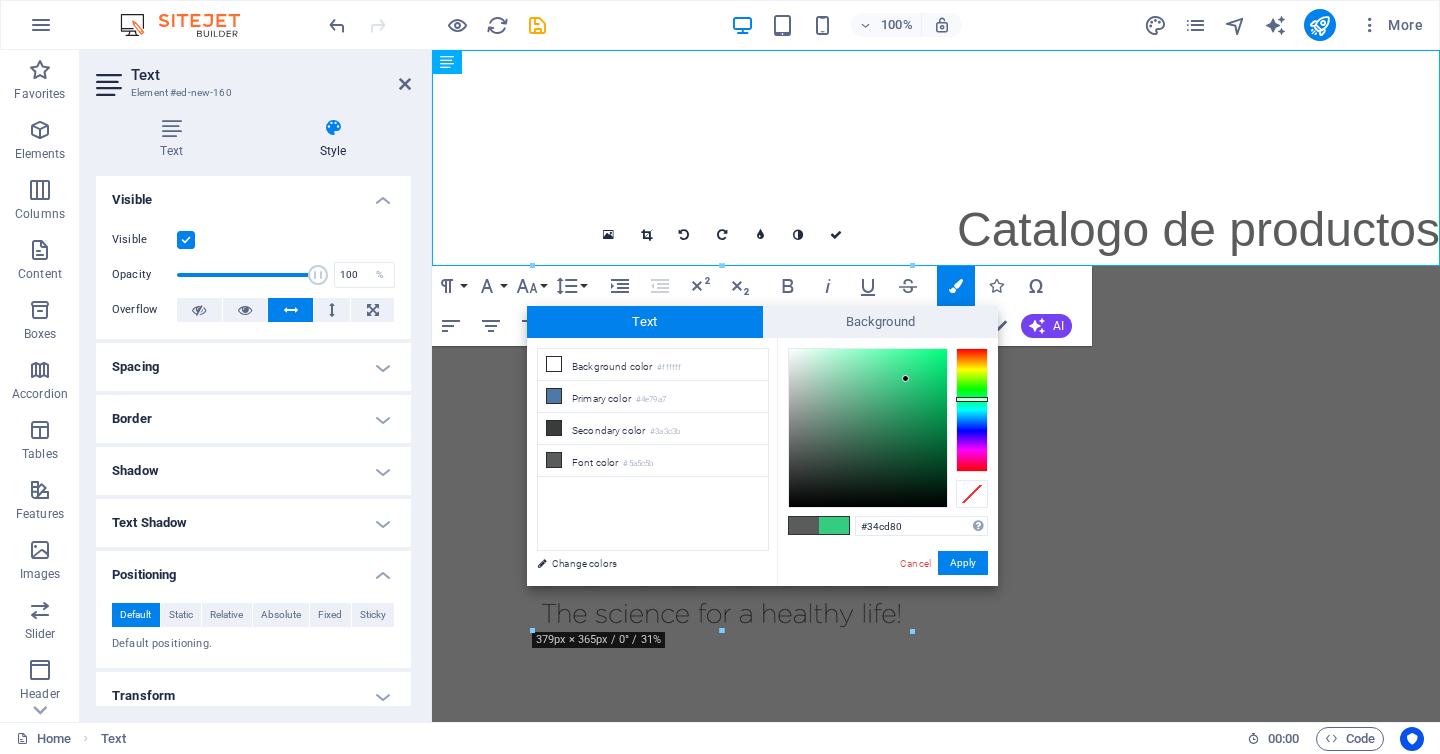click at bounding box center (868, 428) 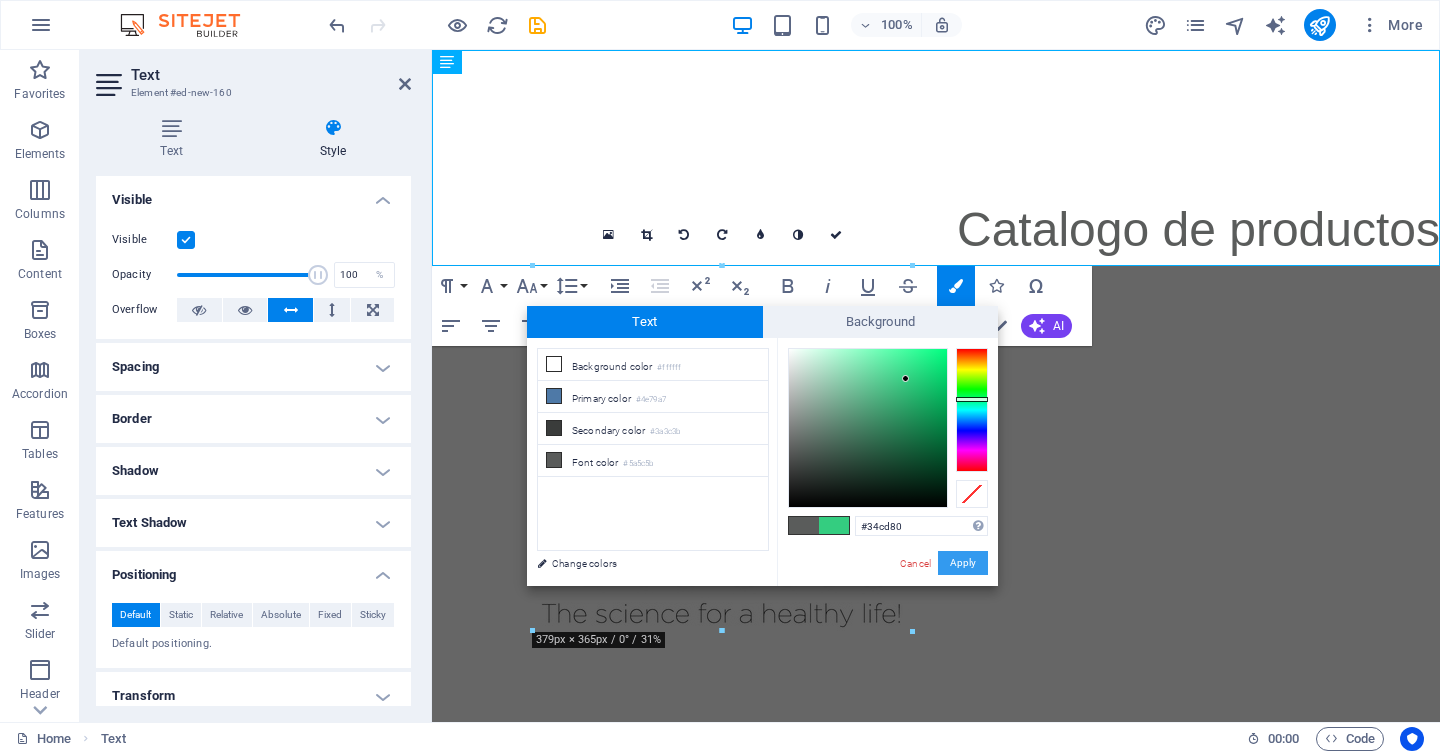 click on "Apply" at bounding box center [963, 563] 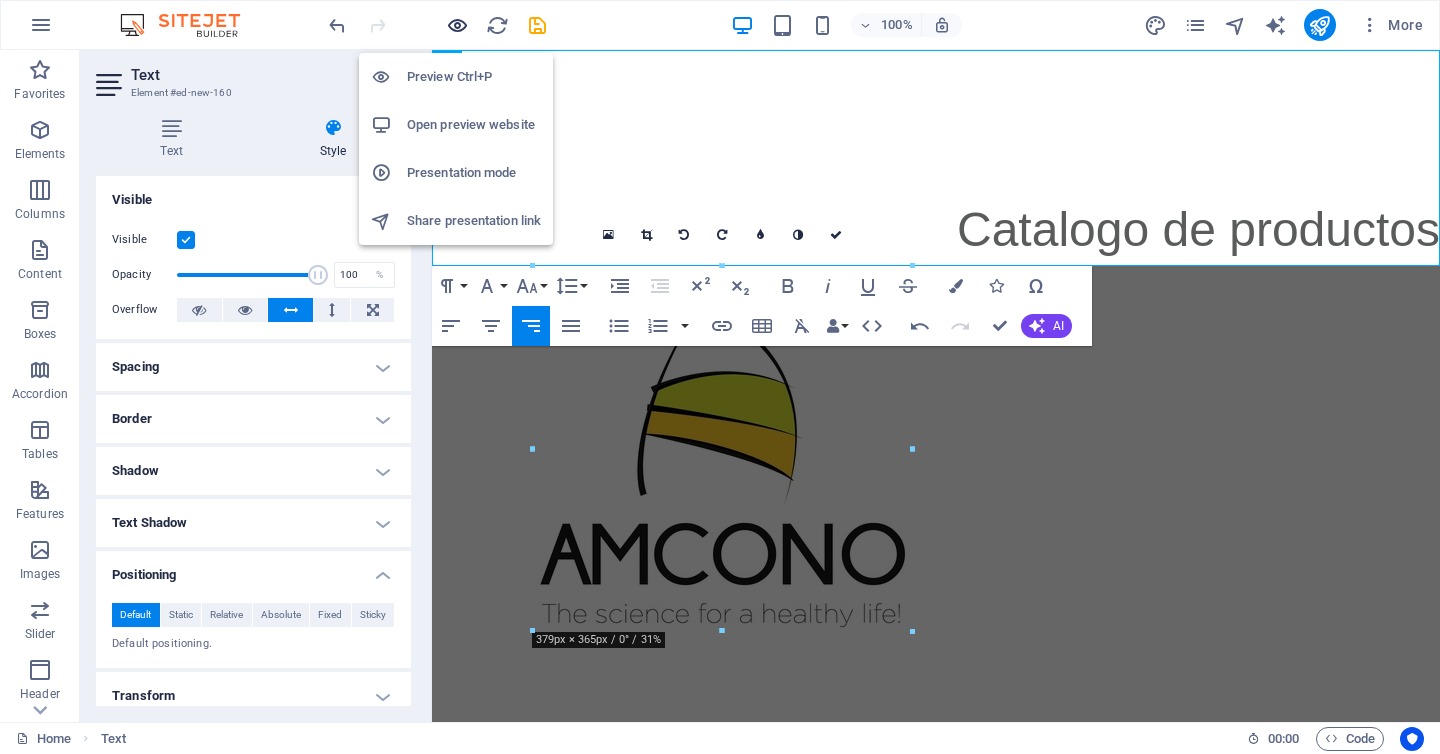 click at bounding box center (457, 25) 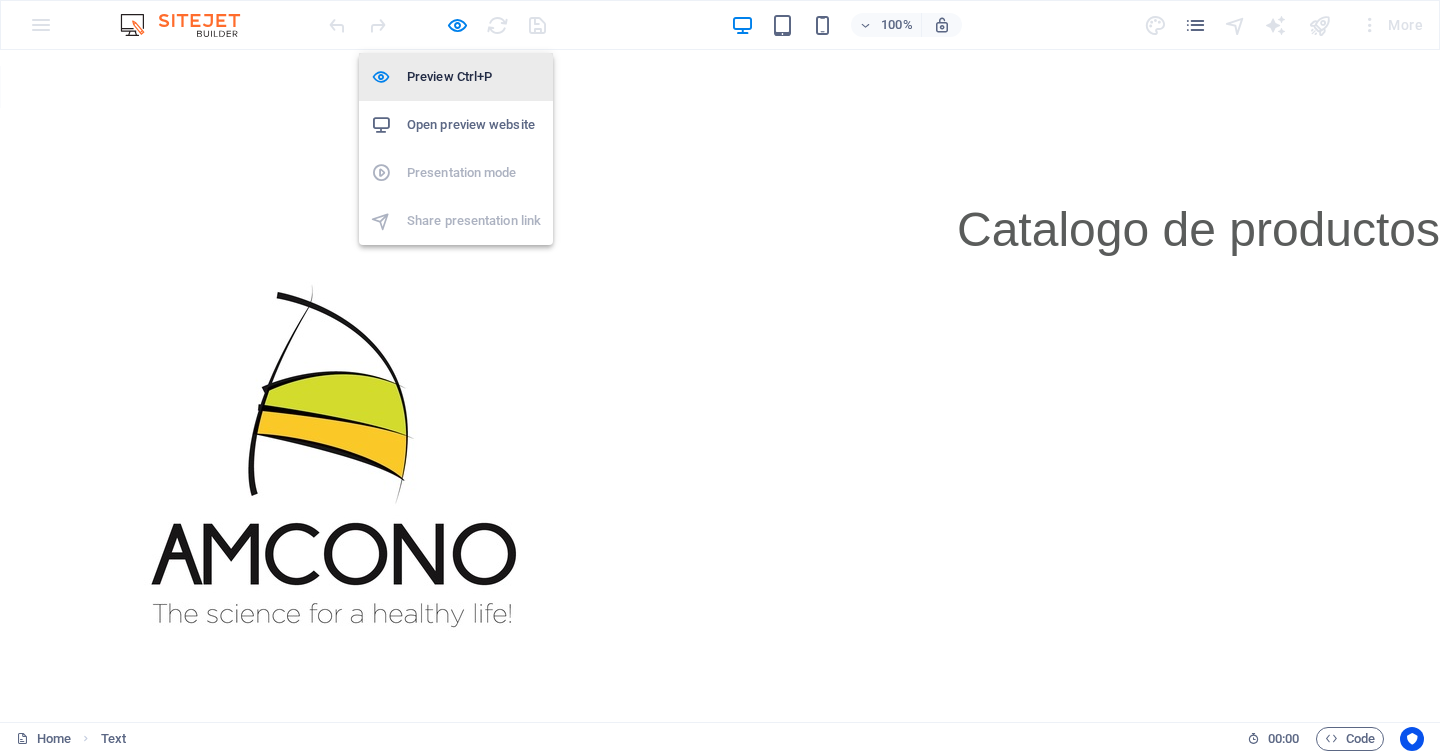 click on "Preview Ctrl+P" at bounding box center (474, 77) 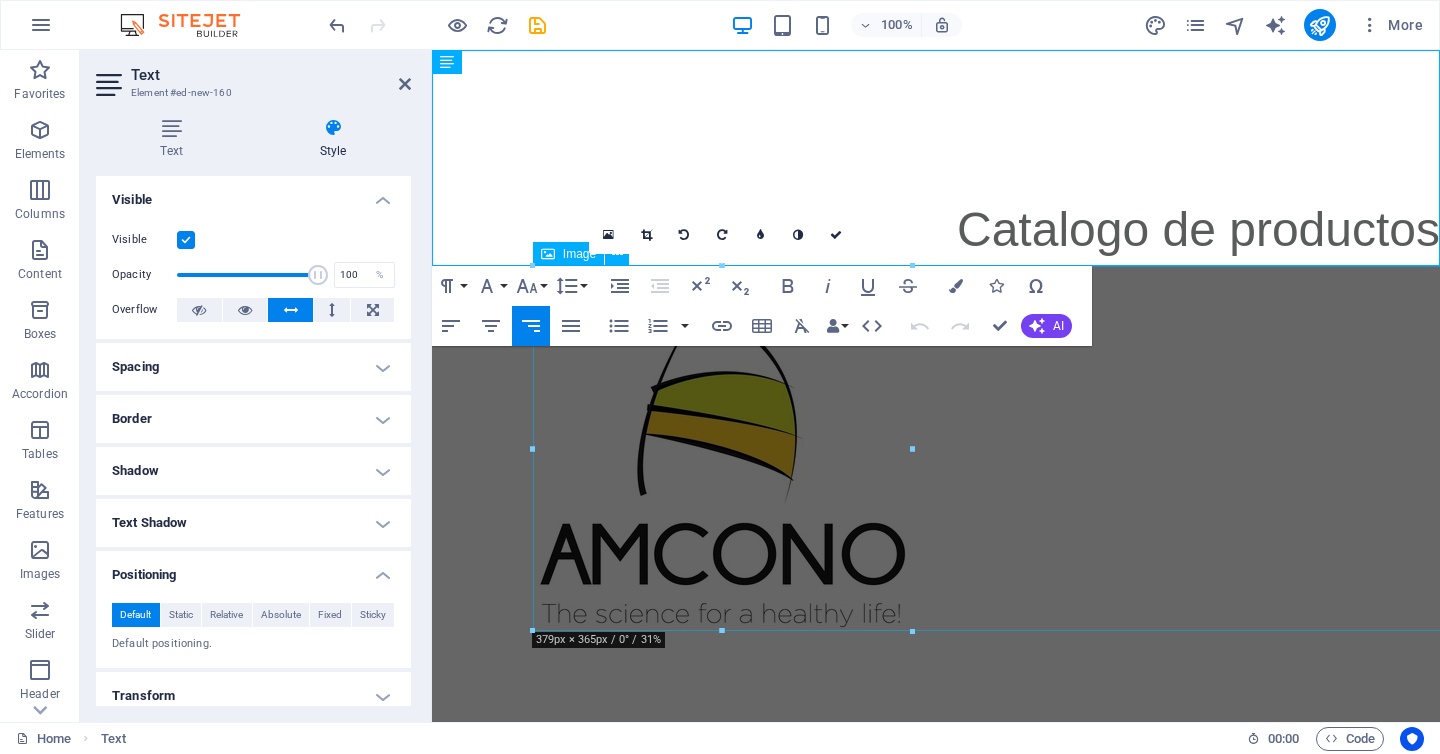 click at bounding box center (1037, 448) 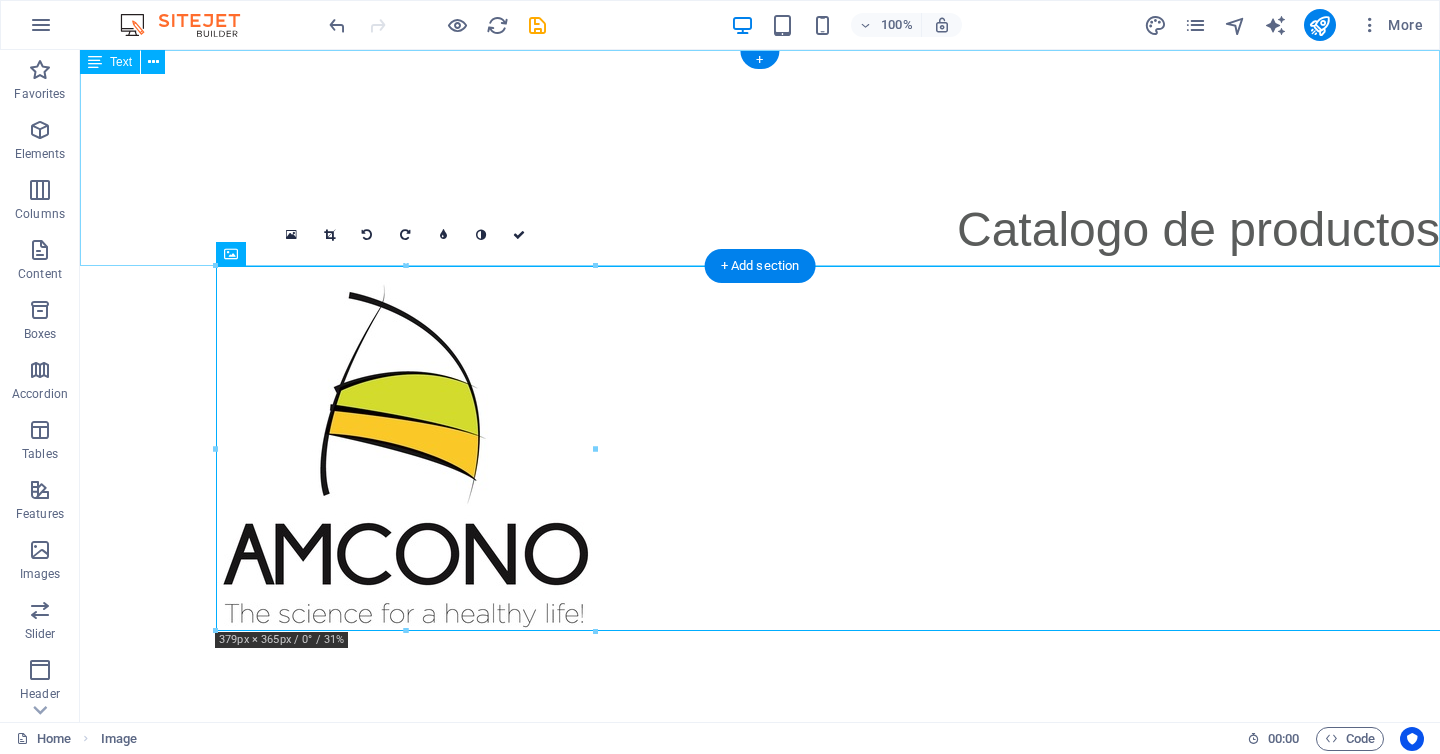 click on "Catalogo de productos" at bounding box center [760, 158] 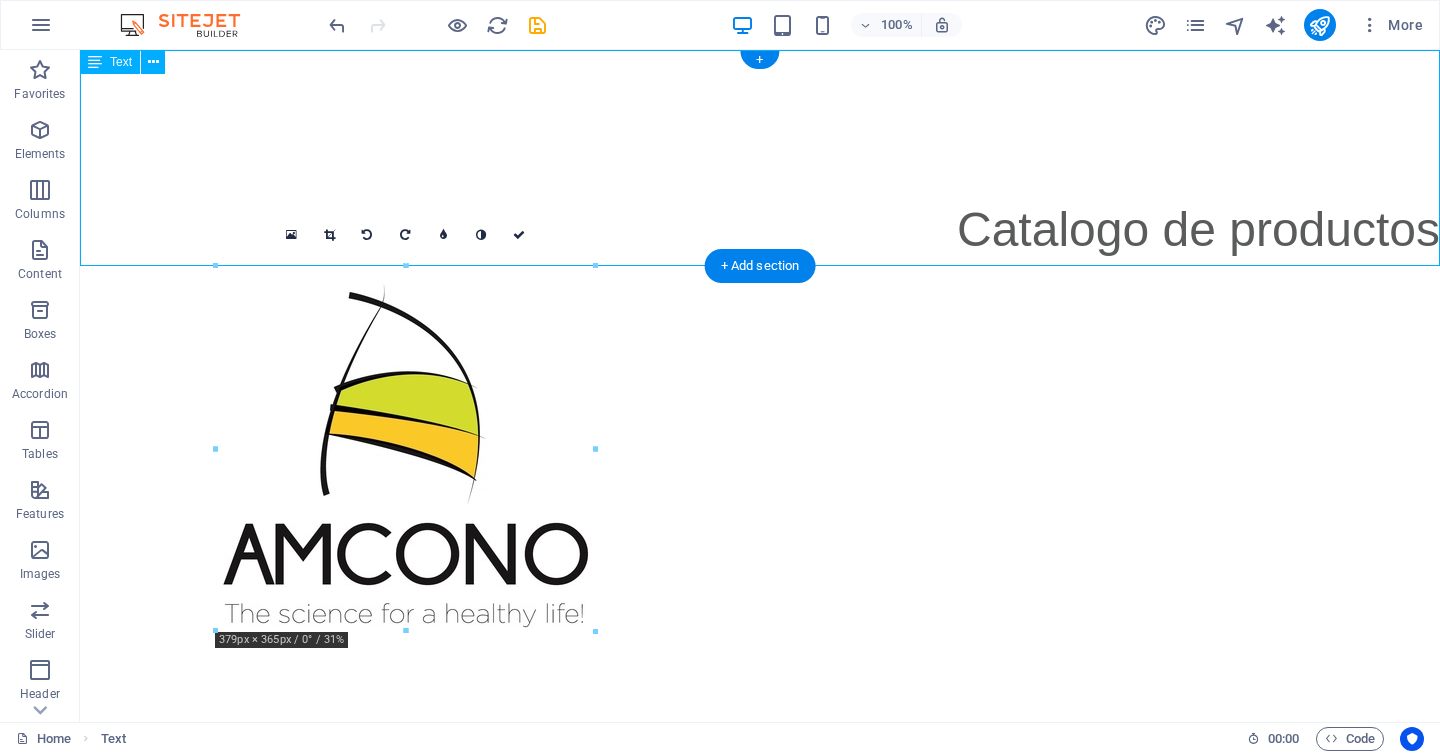 click on "Catalogo de productos" at bounding box center [760, 158] 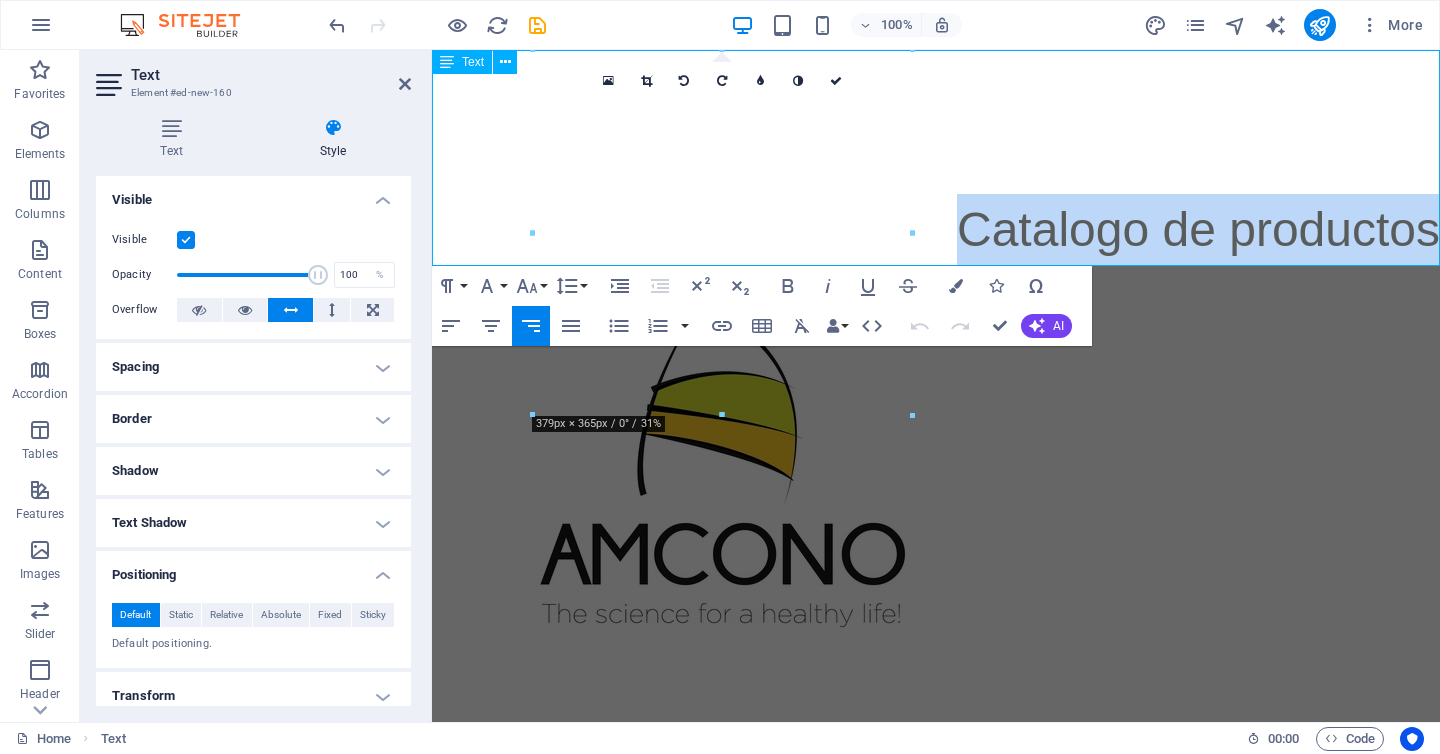 click on "Catalogo de productos" at bounding box center (1198, 229) 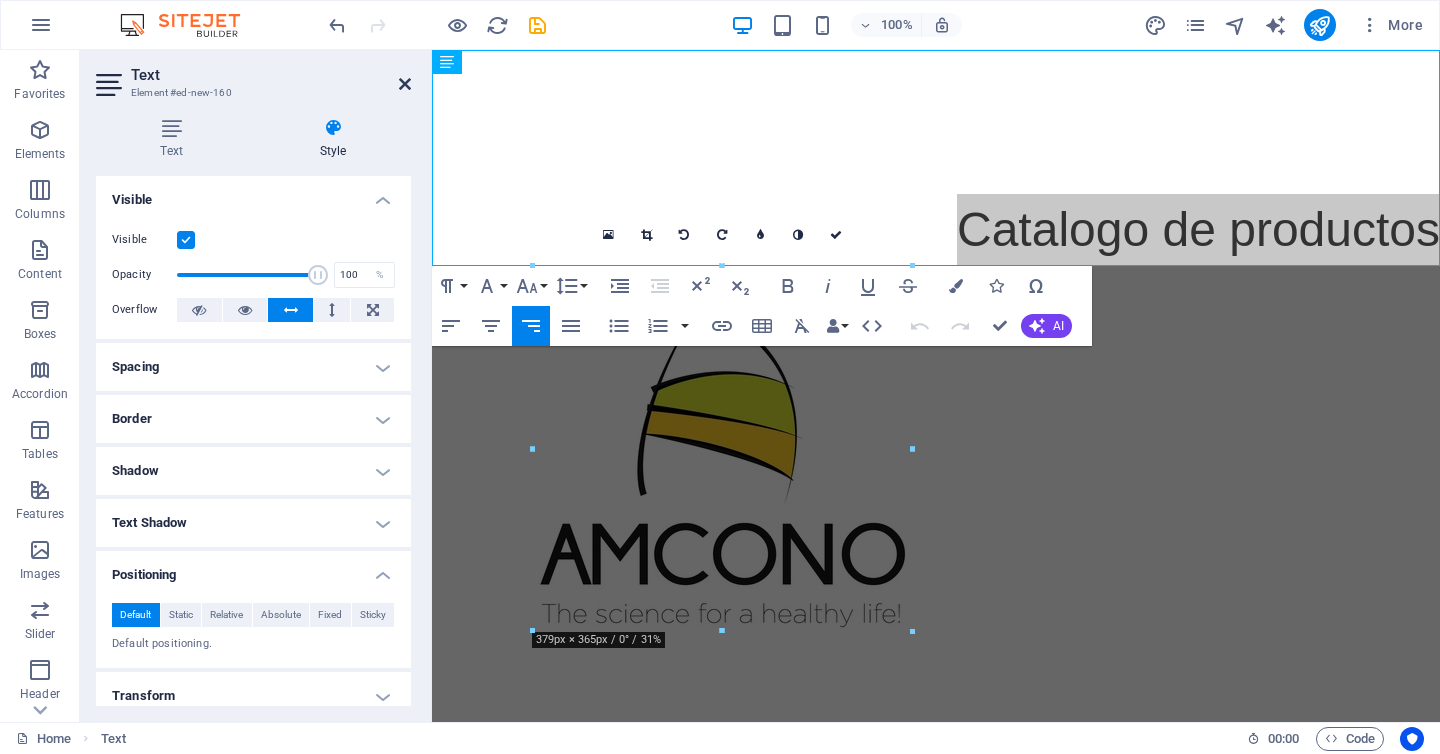 click at bounding box center (405, 84) 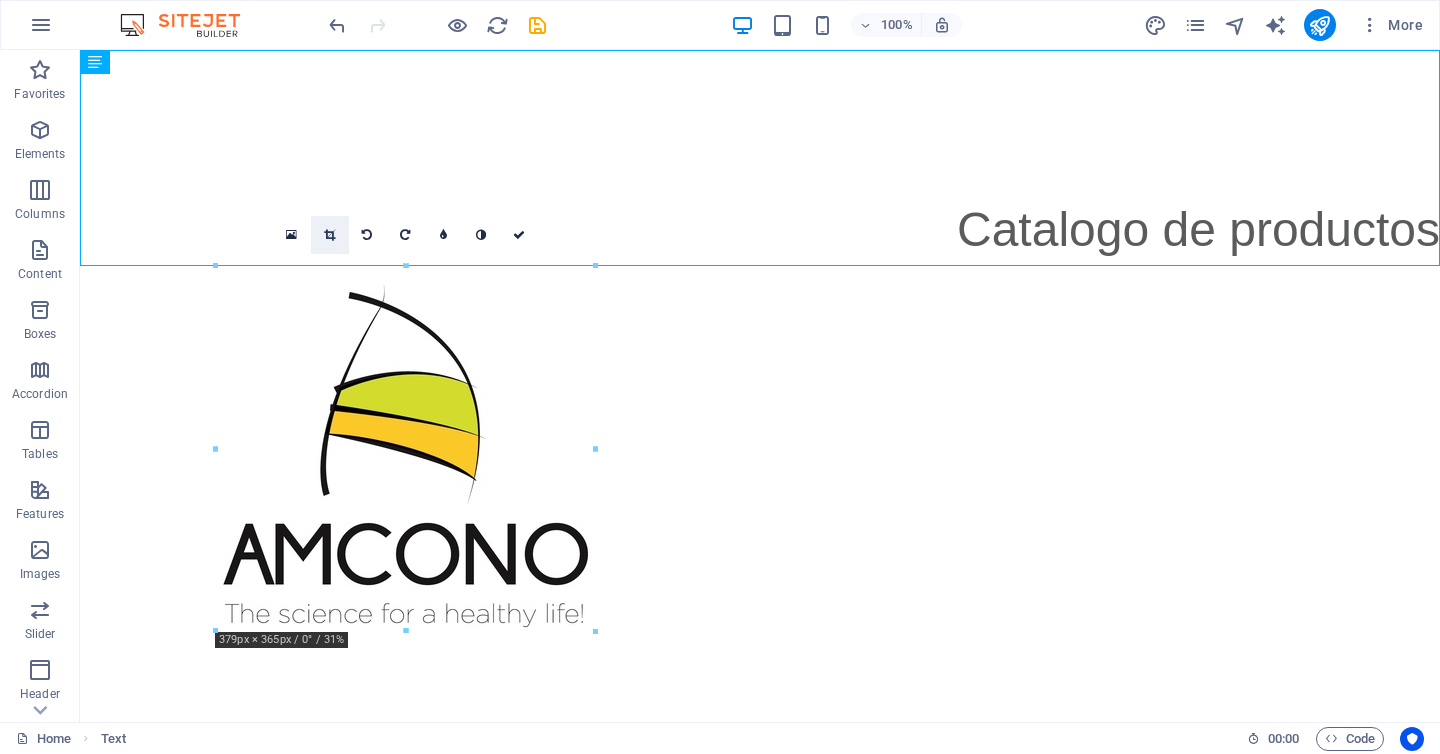 click at bounding box center (329, 235) 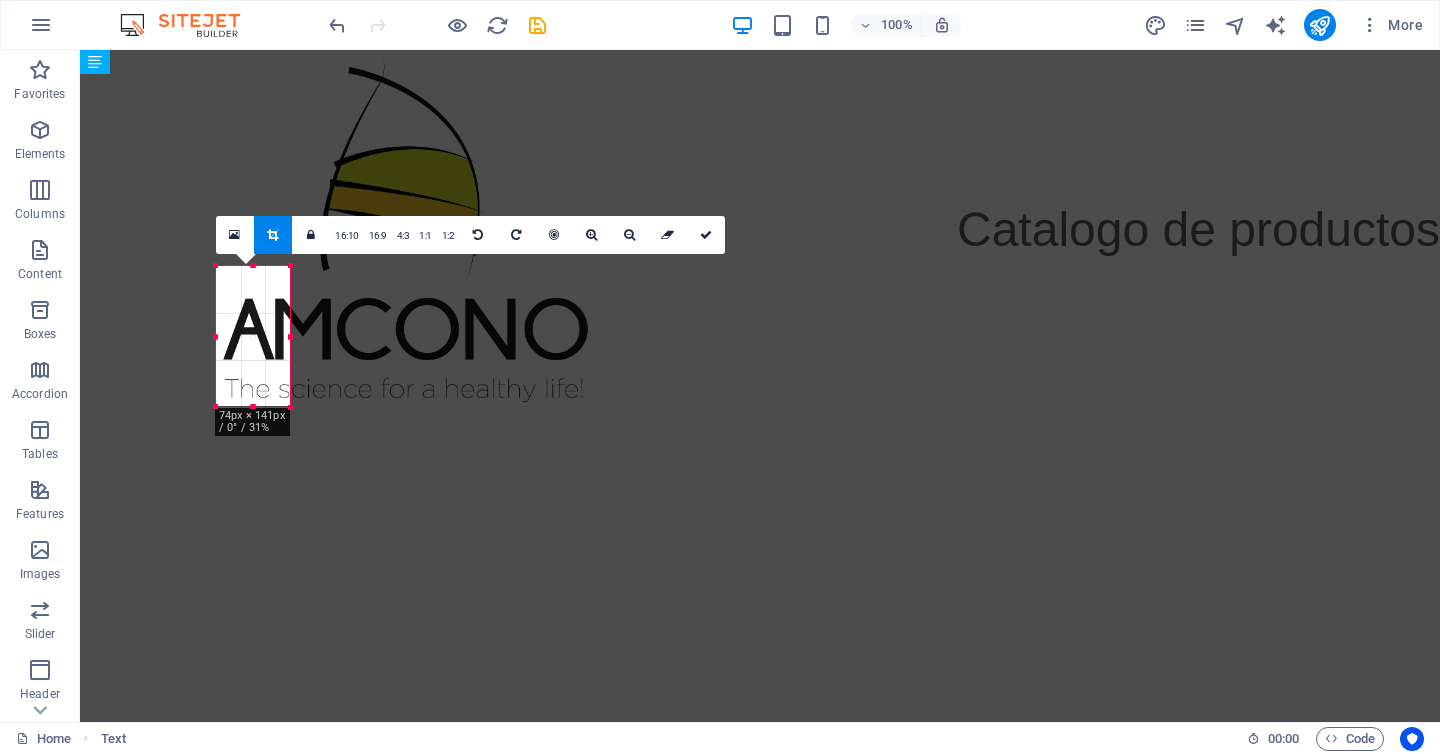 drag, startPoint x: 592, startPoint y: 266, endPoint x: 287, endPoint y: 491, distance: 379.01187 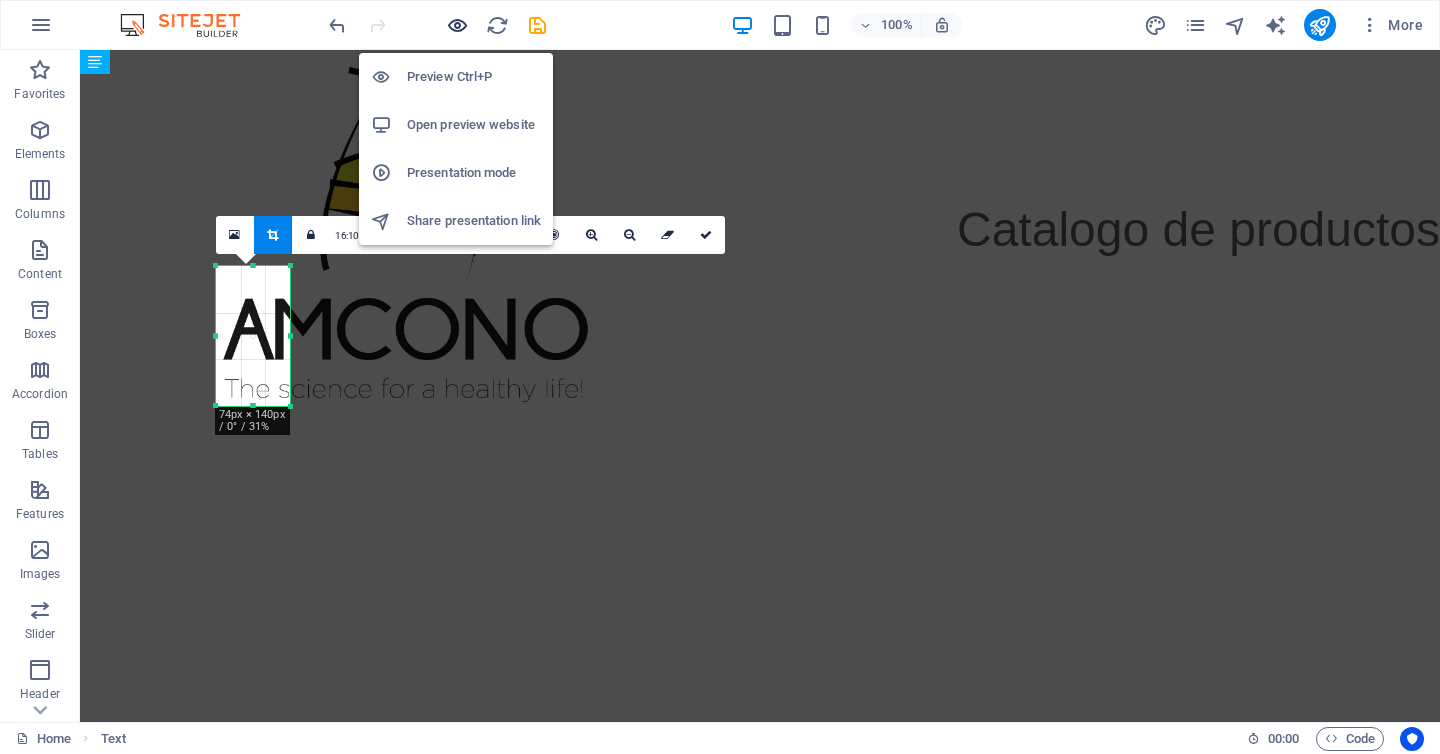 click at bounding box center [457, 25] 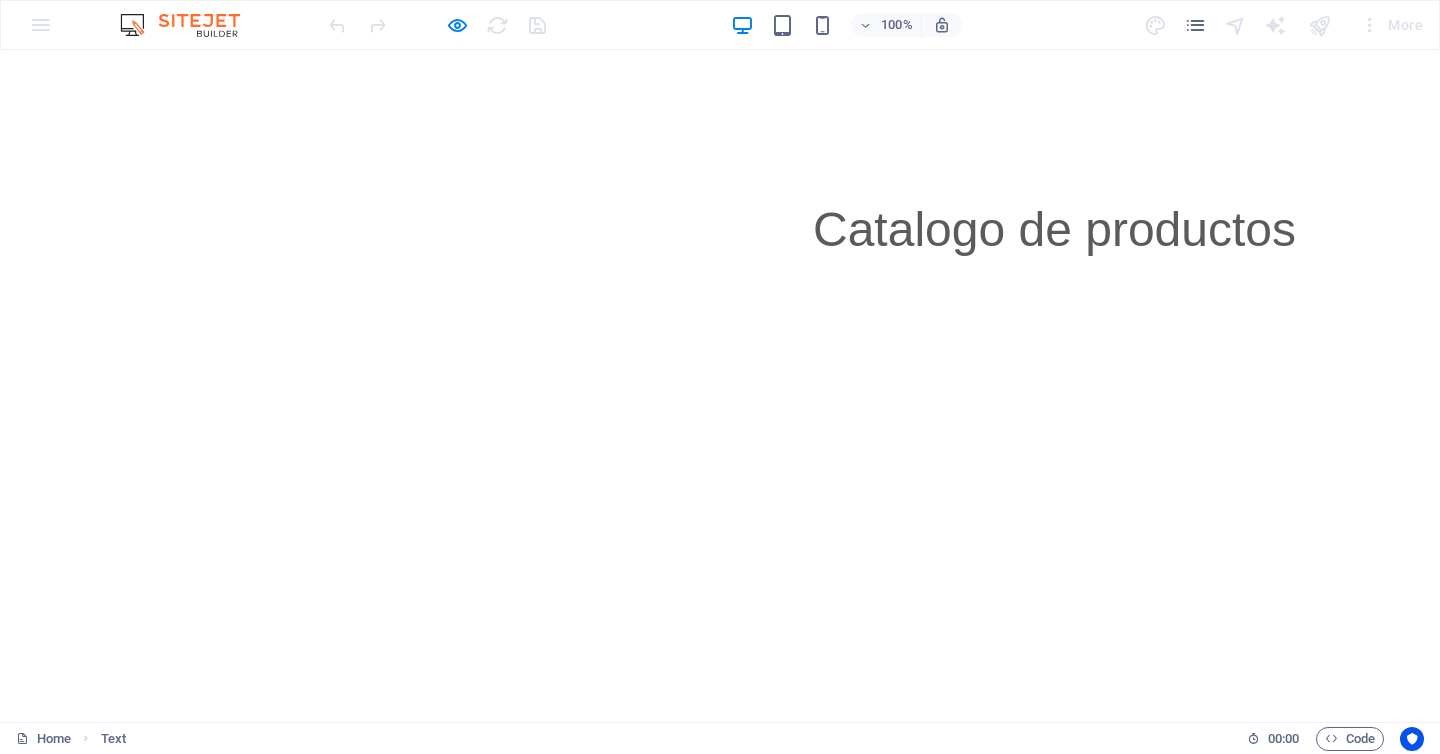 scroll, scrollTop: 0, scrollLeft: 0, axis: both 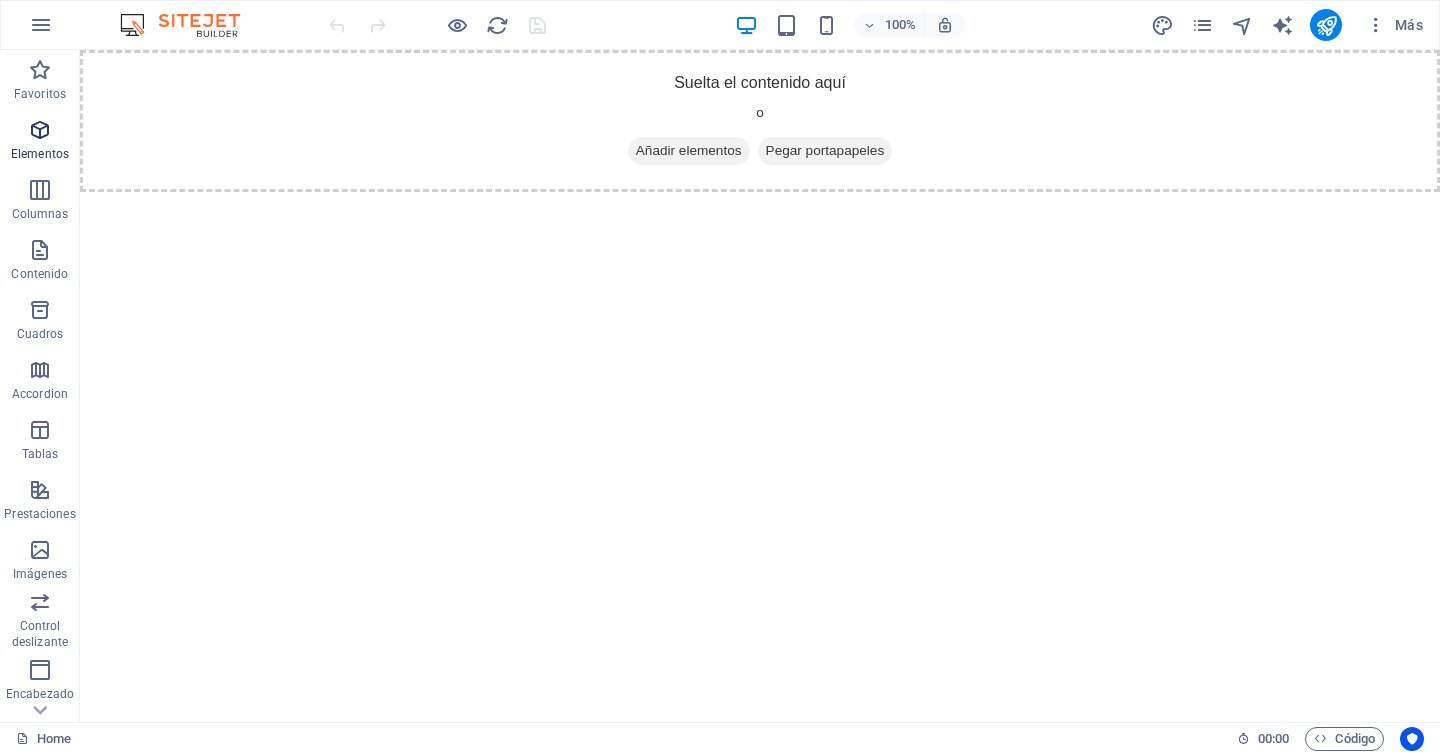click at bounding box center [40, 130] 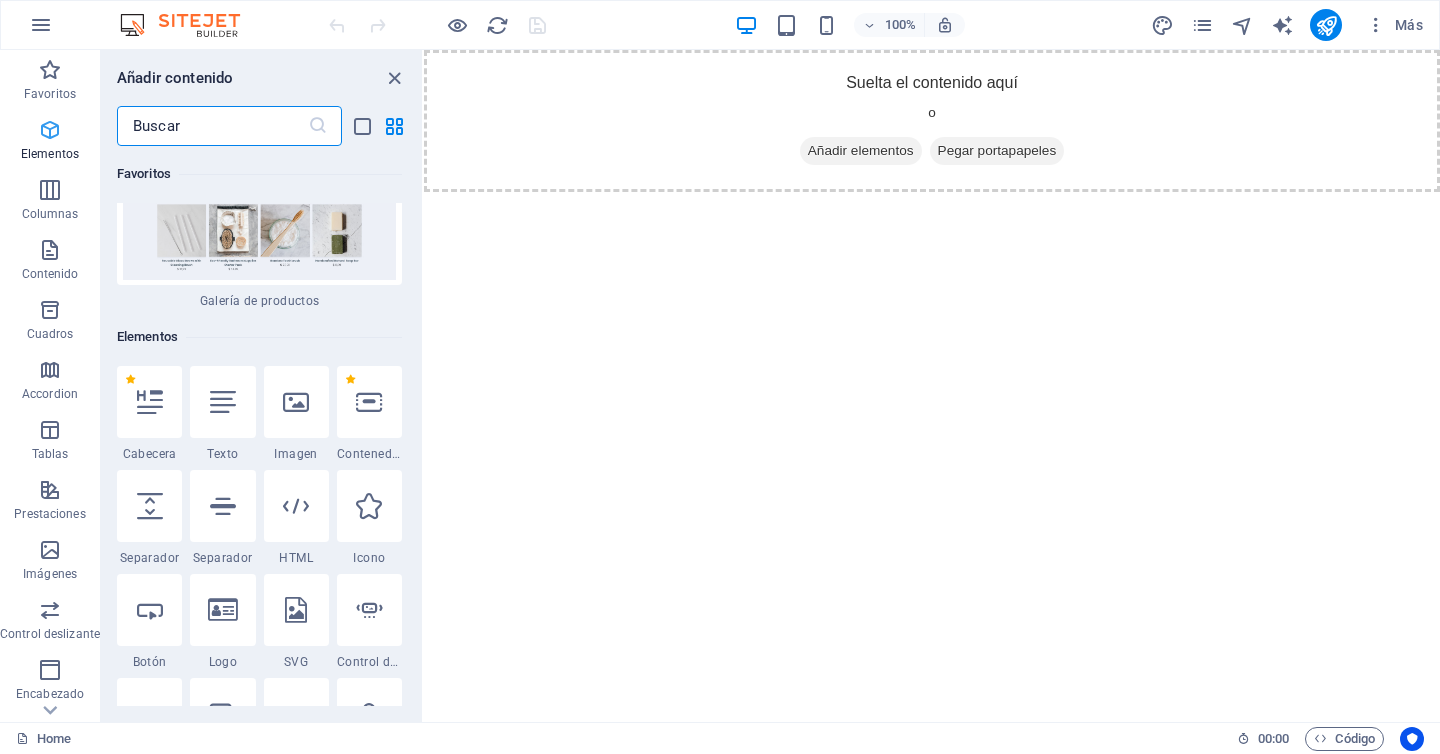 scroll, scrollTop: 579, scrollLeft: 0, axis: vertical 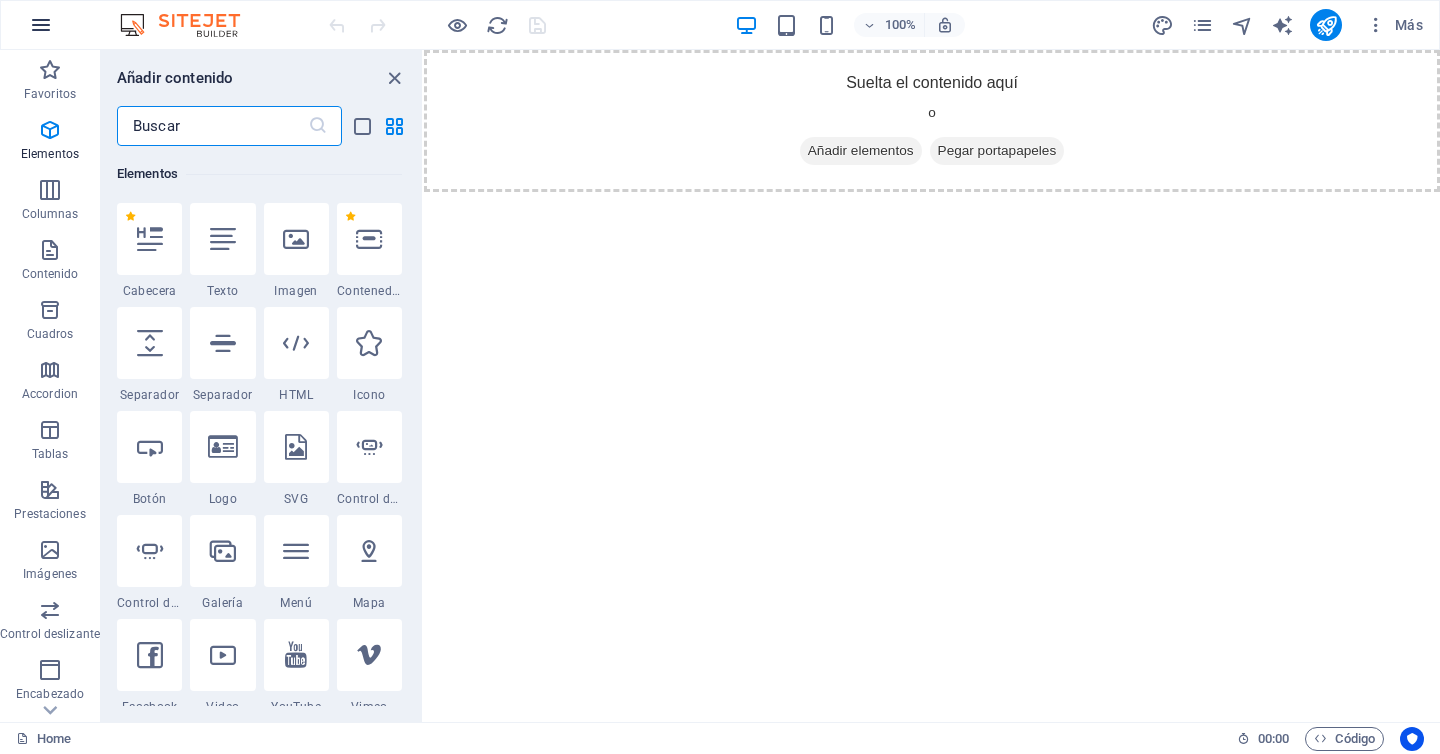 click at bounding box center [41, 25] 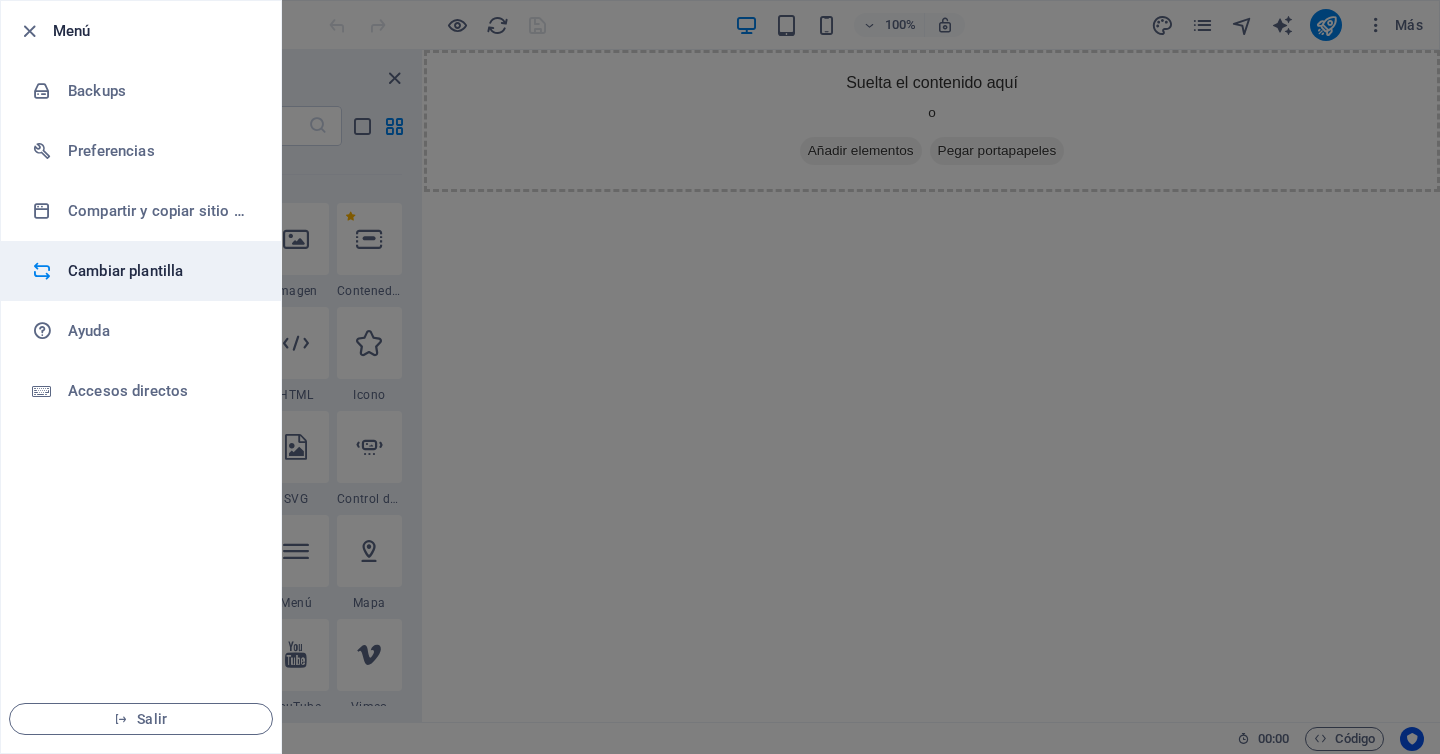 click on "Cambiar plantilla" at bounding box center (160, 271) 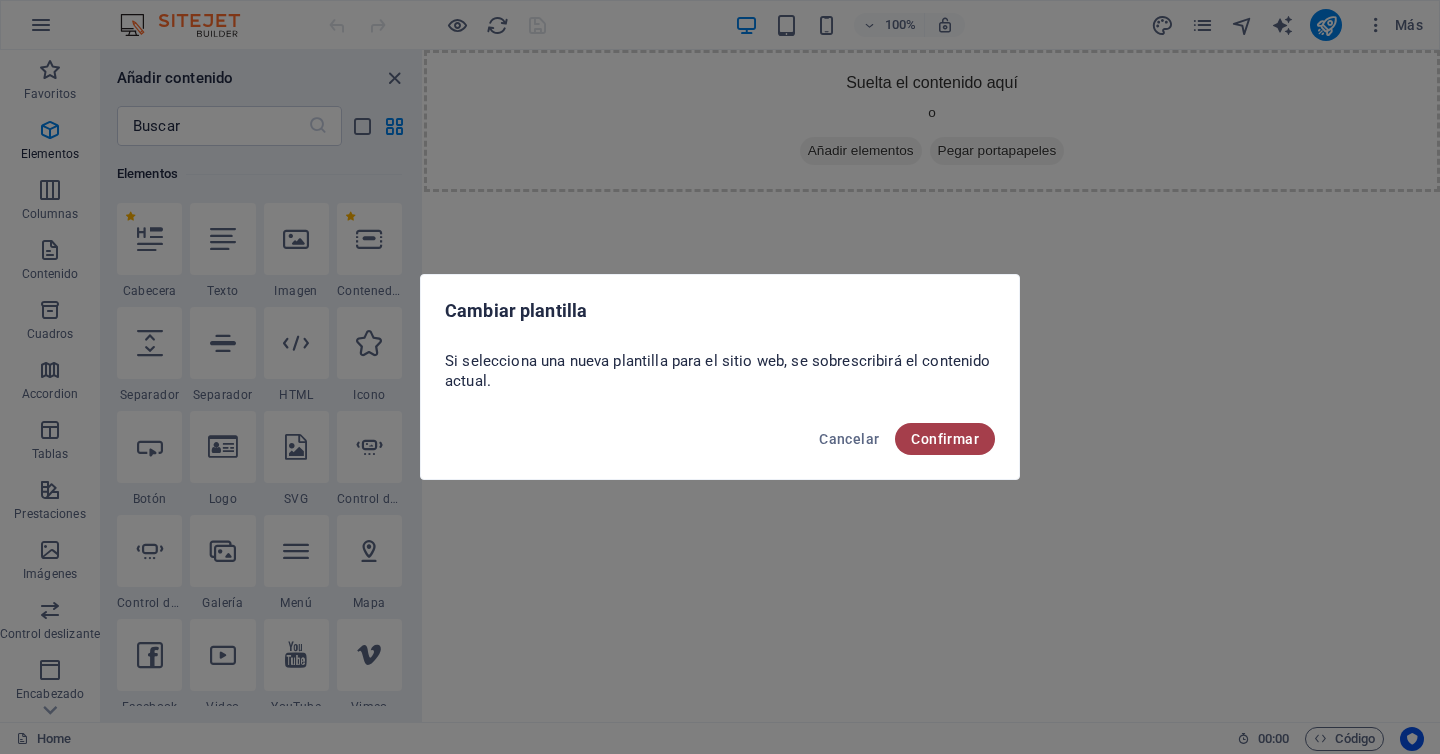 click on "Confirmar" at bounding box center (945, 439) 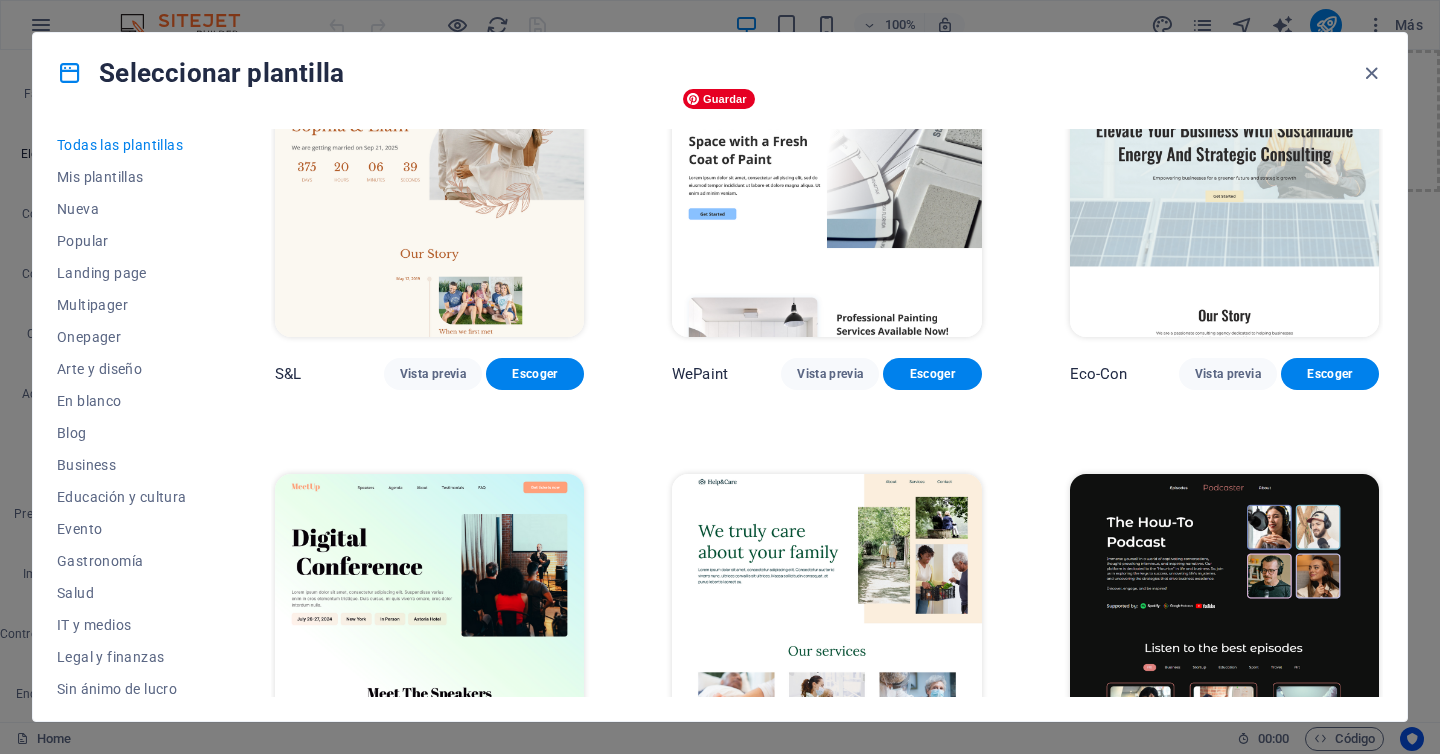 scroll, scrollTop: 869, scrollLeft: 0, axis: vertical 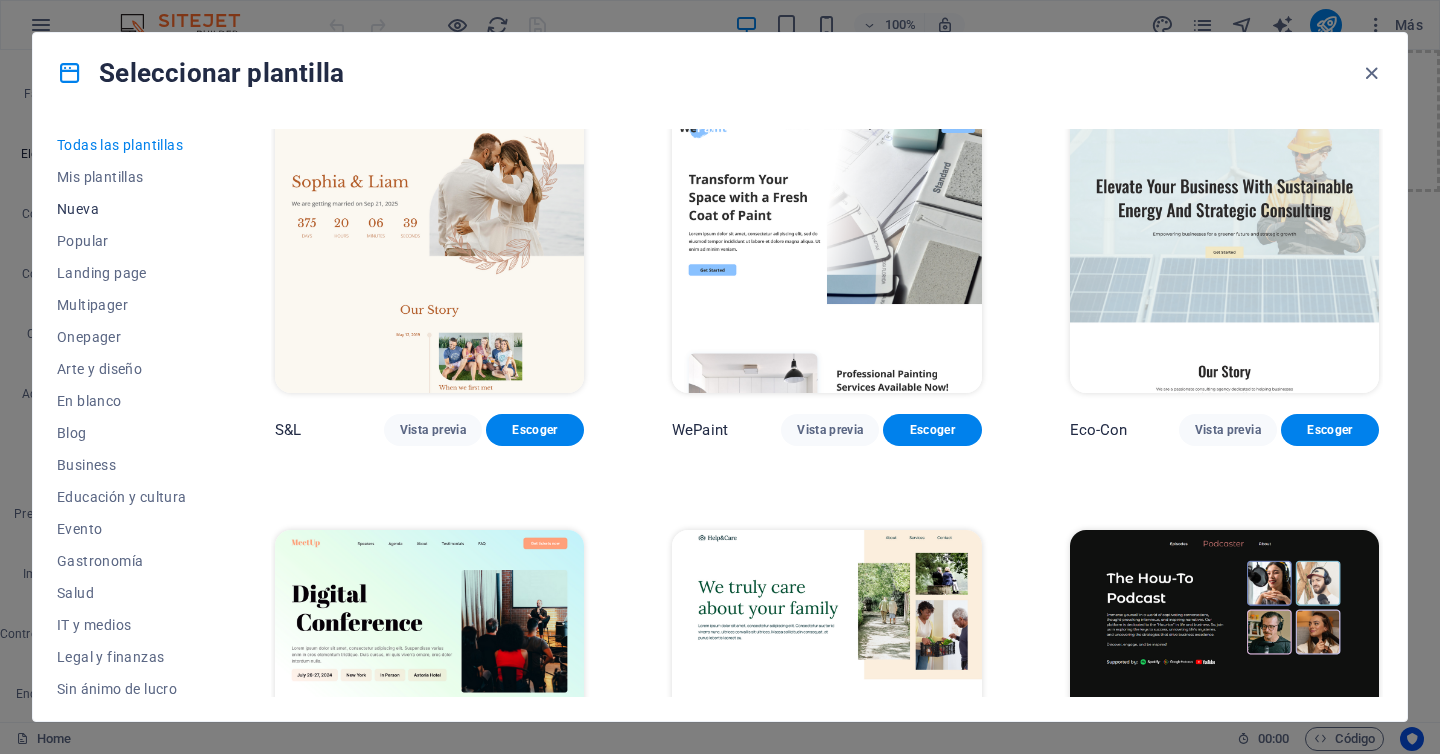 click on "Nueva" at bounding box center (122, 209) 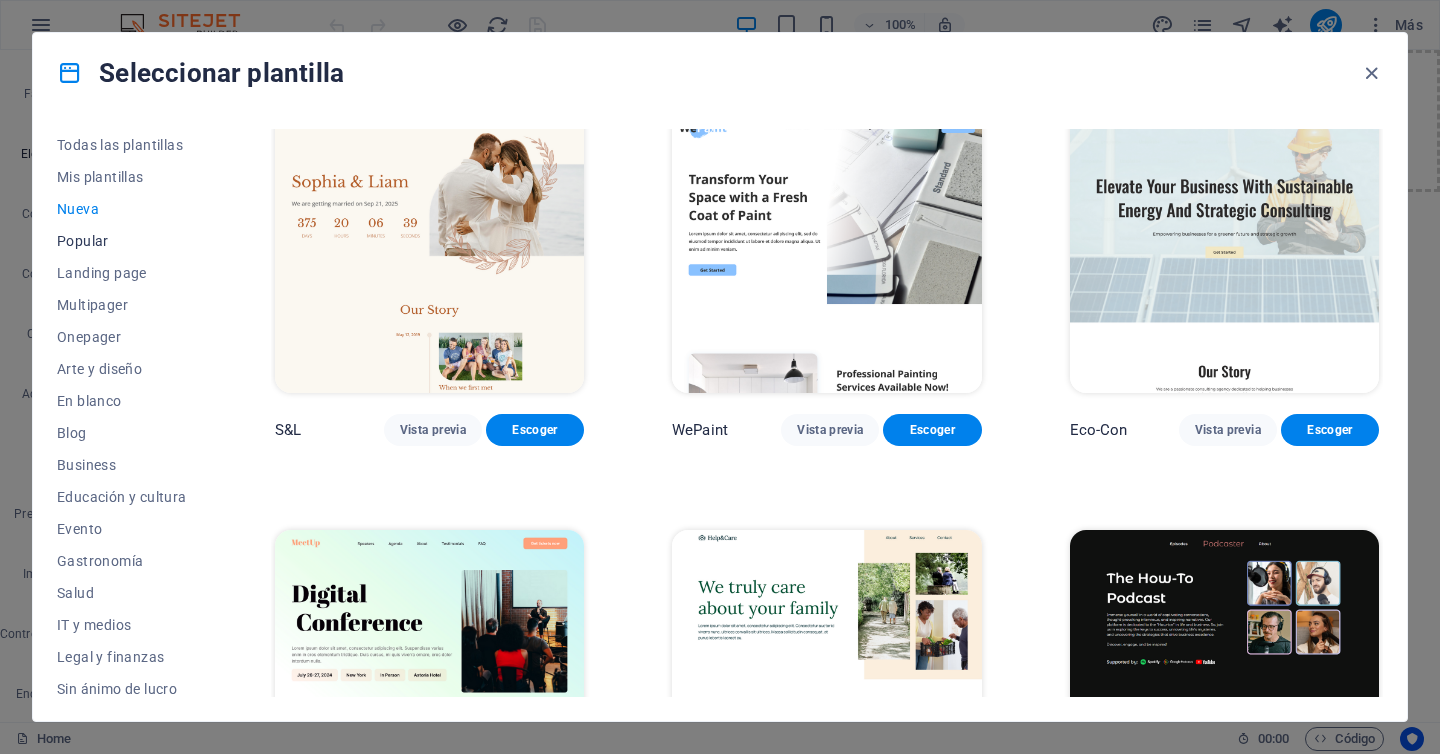 click on "Popular" at bounding box center (122, 241) 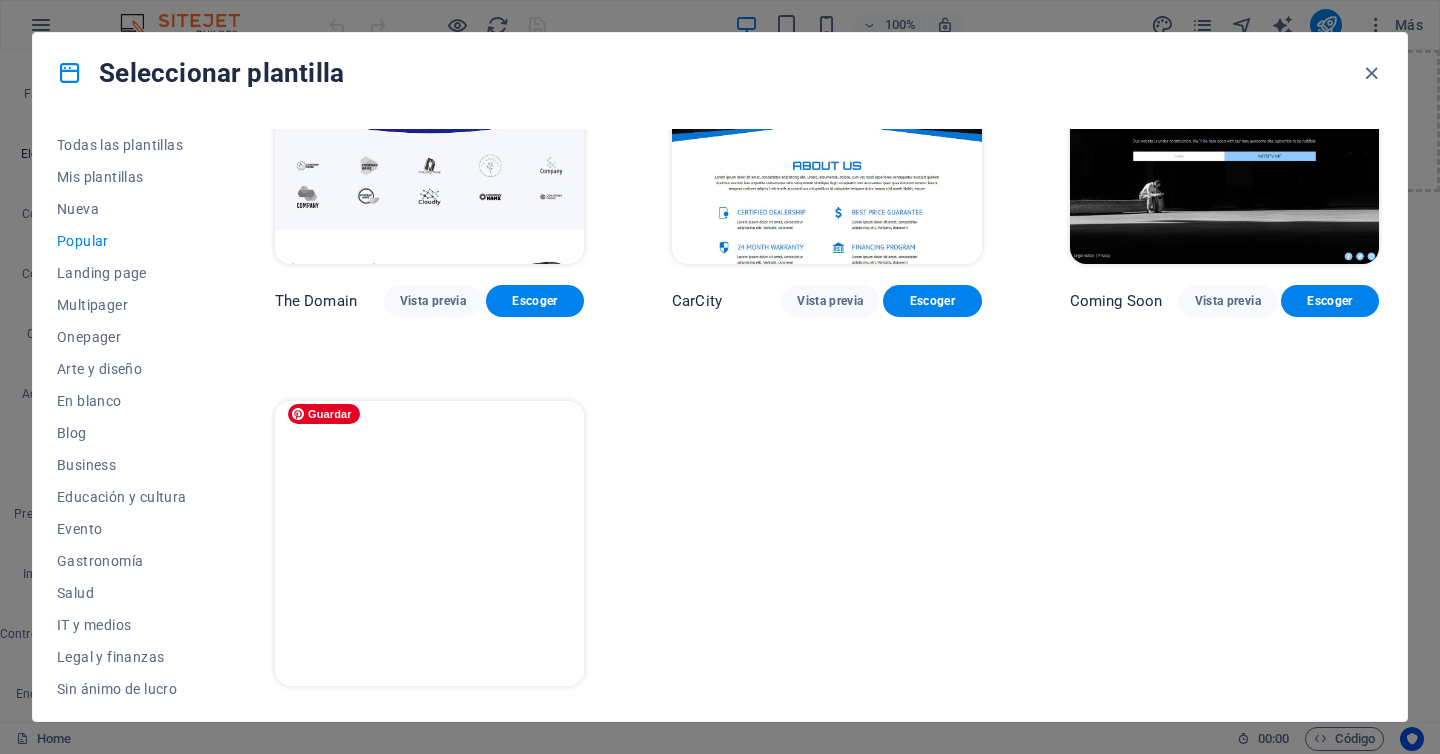 scroll, scrollTop: 1876, scrollLeft: 0, axis: vertical 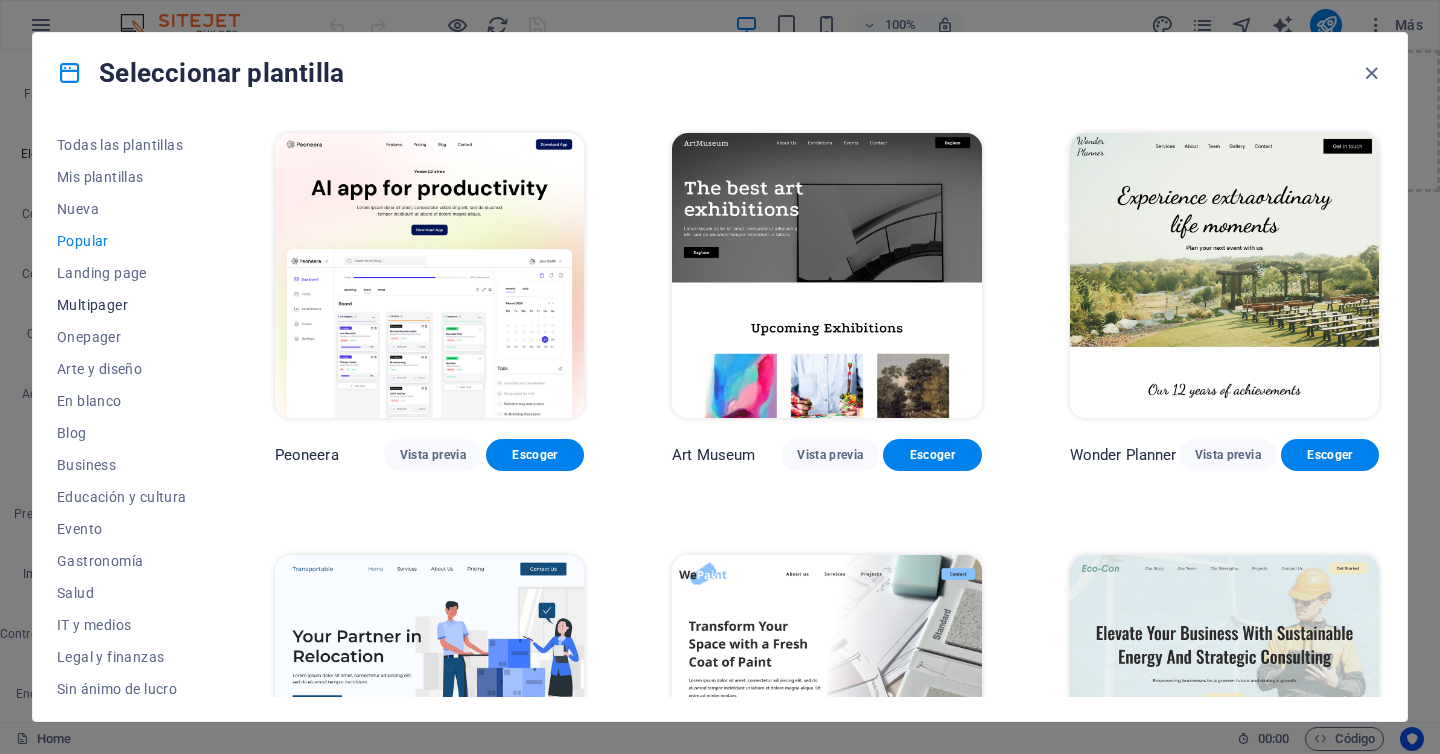 click on "Multipager" at bounding box center (122, 305) 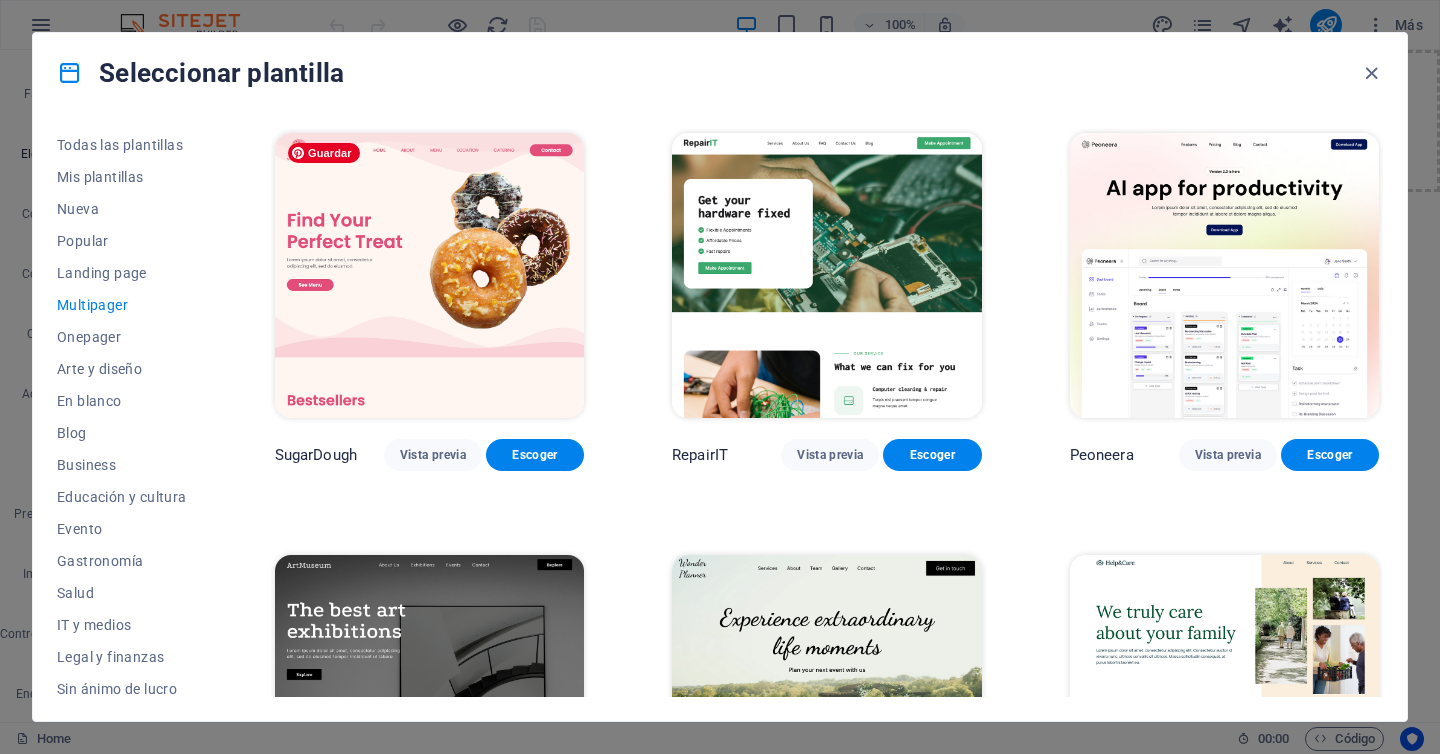 click at bounding box center (429, 275) 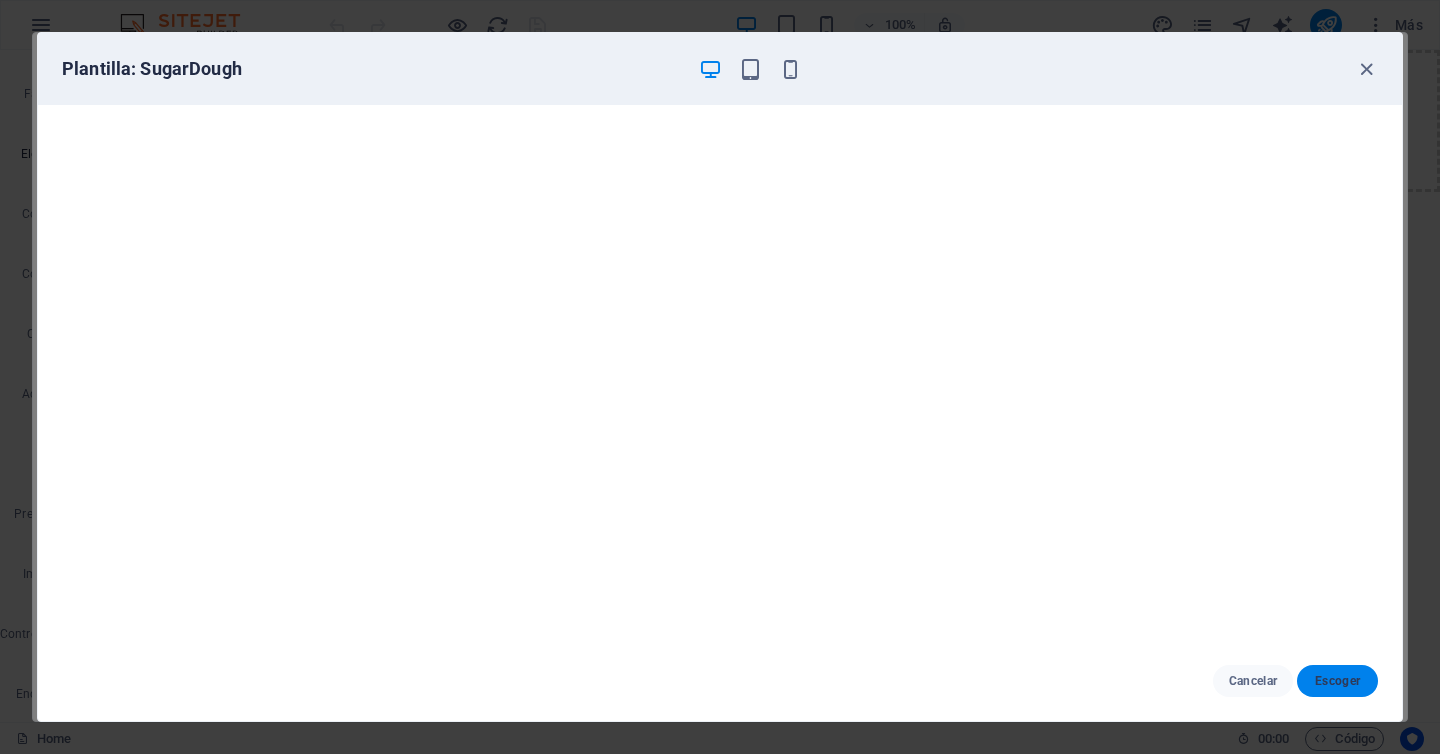 click on "Escoger" at bounding box center [1337, 681] 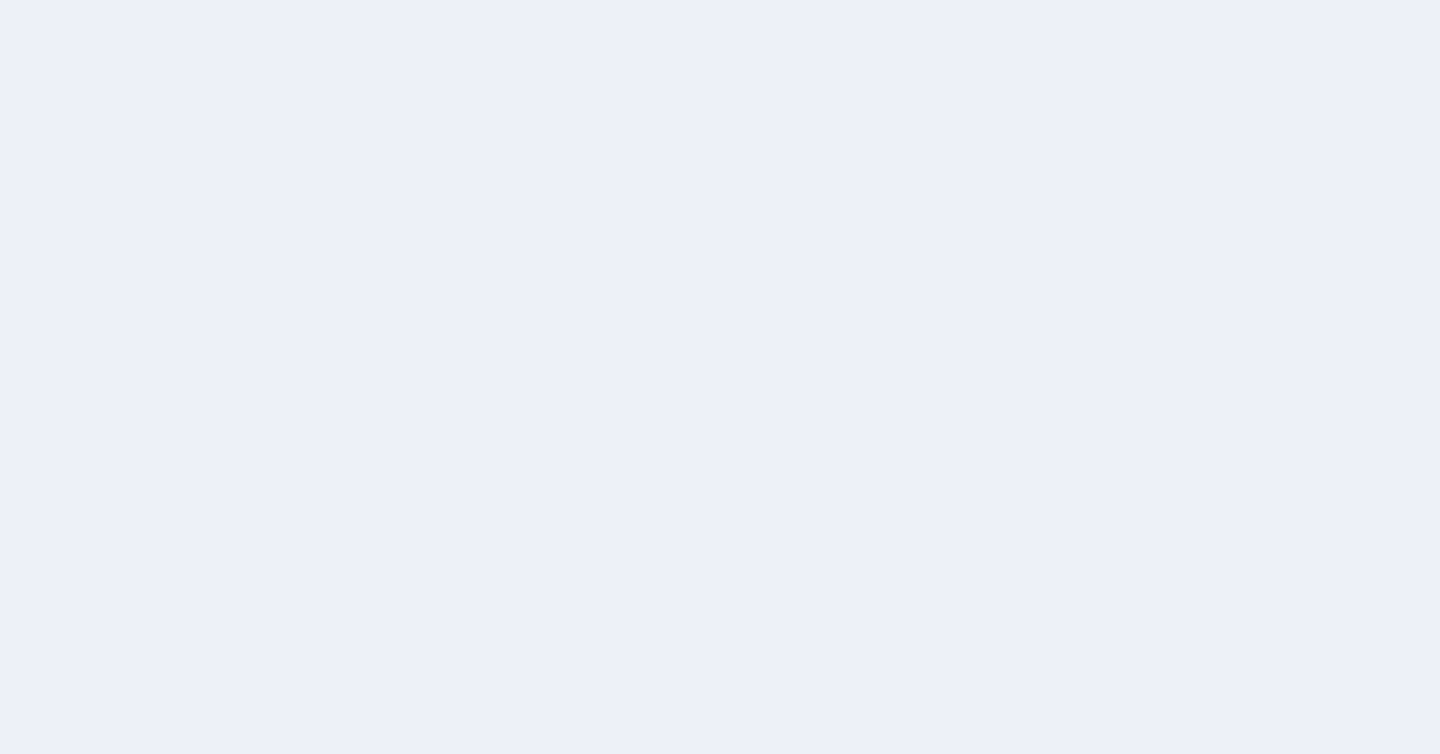 scroll, scrollTop: 0, scrollLeft: 0, axis: both 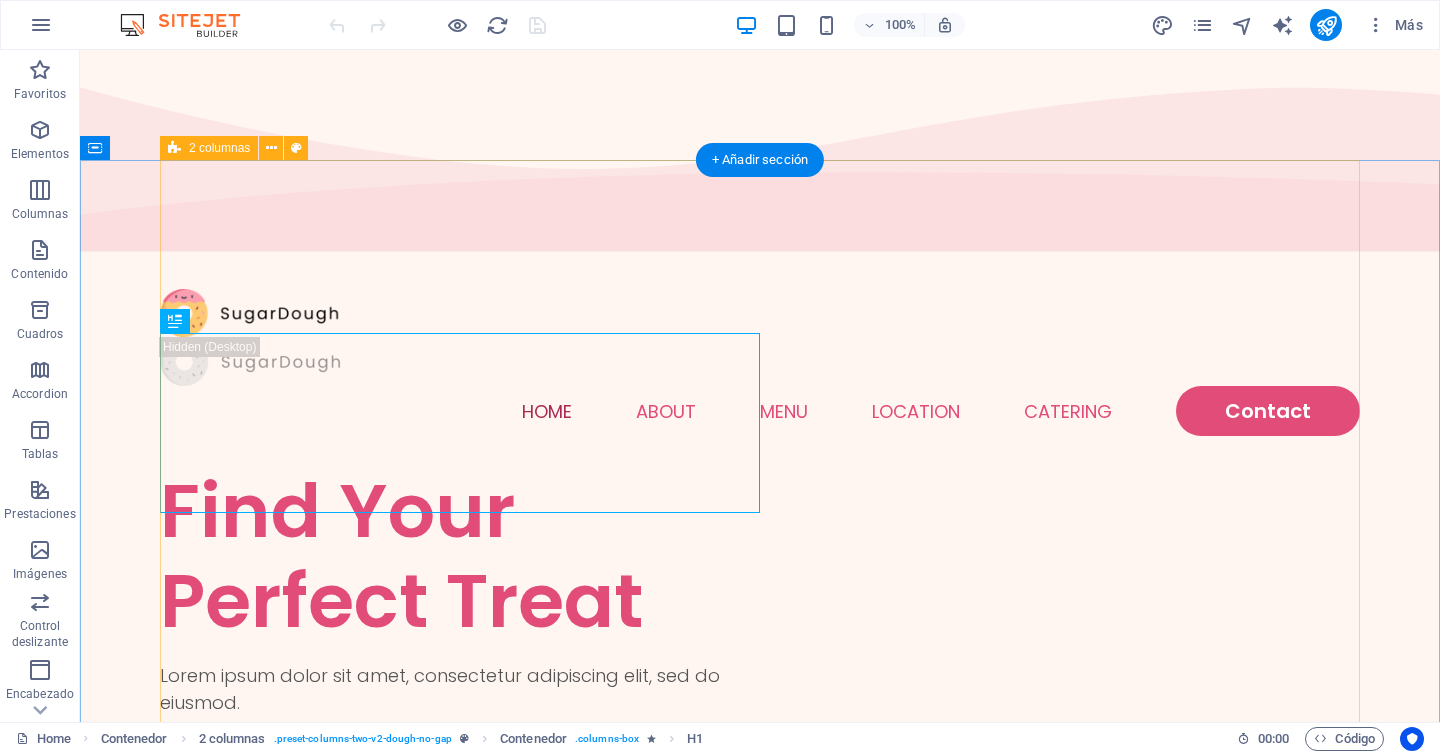 click on "Find Your Perfect Treat Lorem ipsum dolor sit amet, consectetur adipiscing elit, sed do eiusmod. See Menu" at bounding box center [760, 1221] 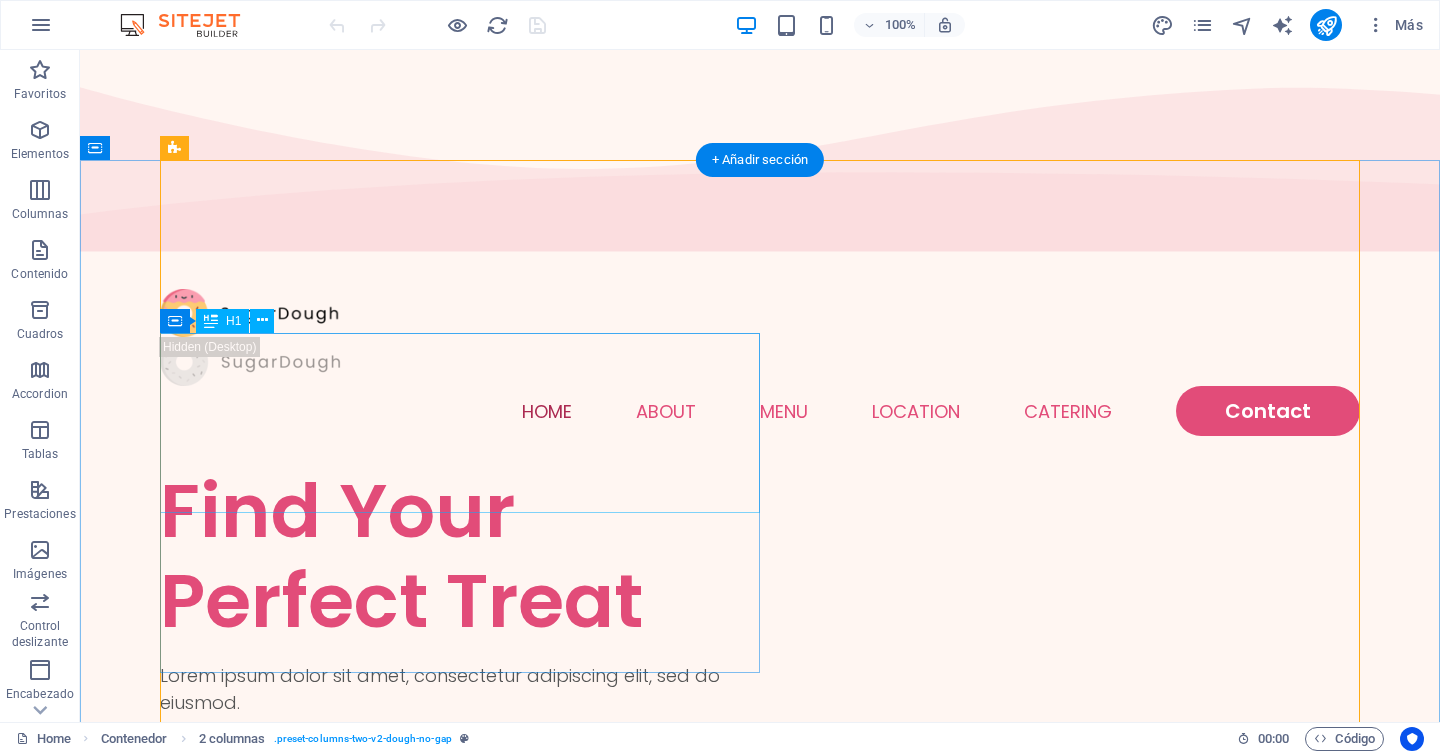 click on "Find Your Perfect Treat" at bounding box center (460, 556) 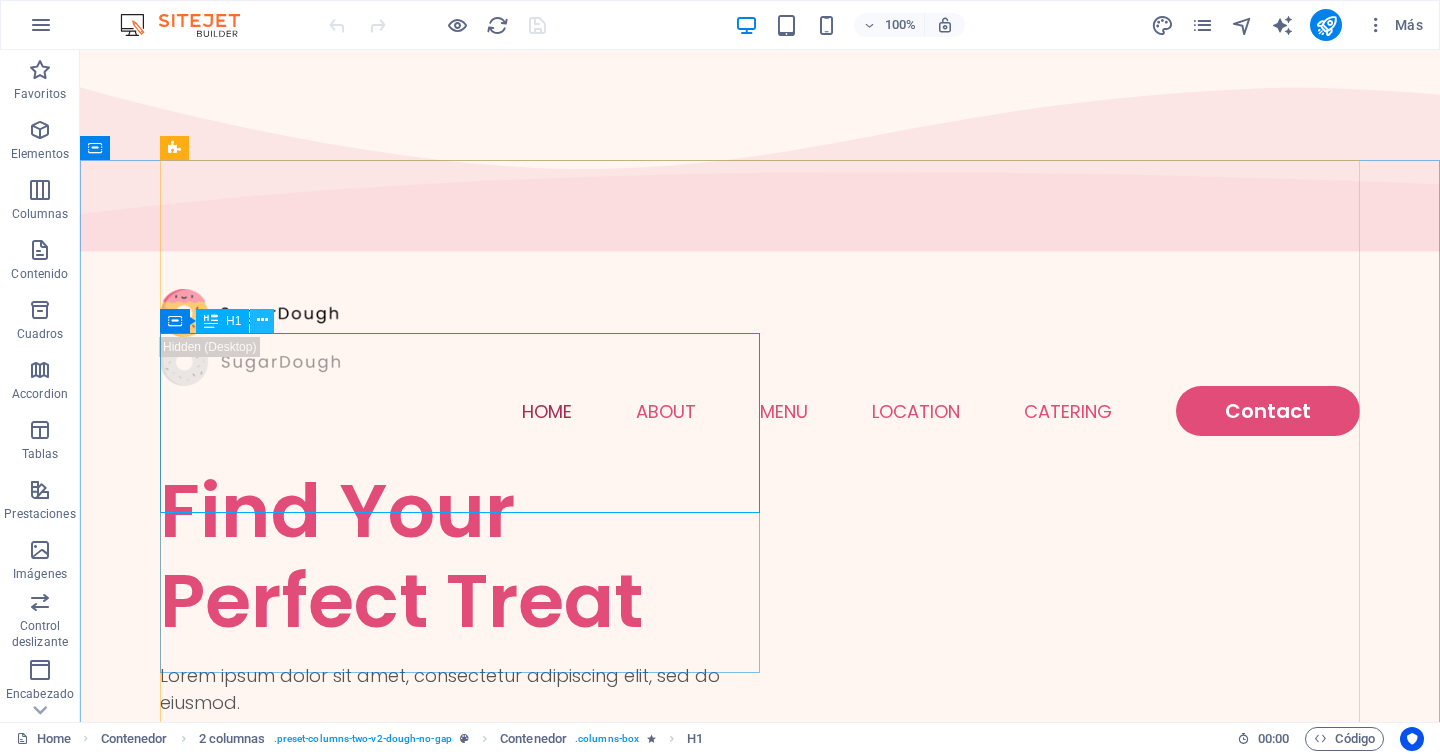 click at bounding box center (262, 320) 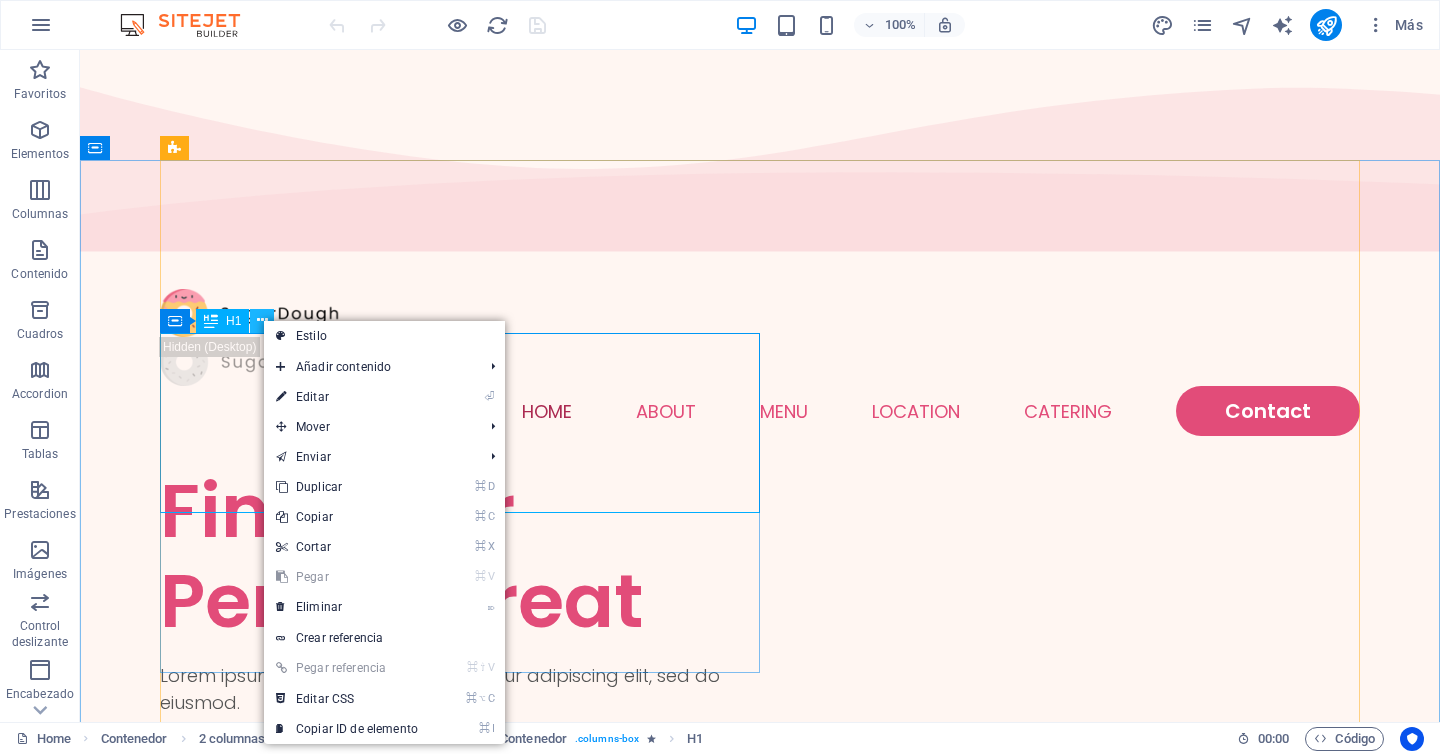 click at bounding box center (262, 320) 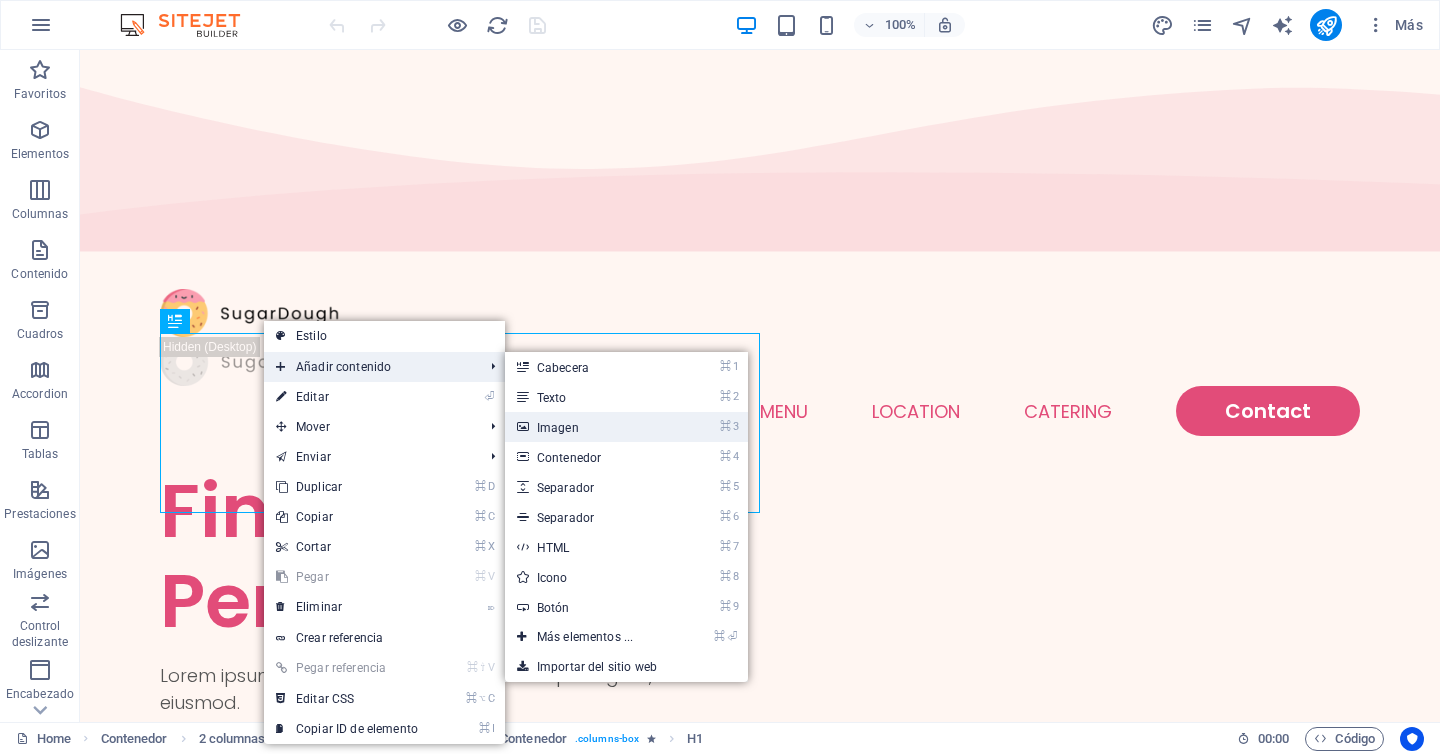 click on "⌘ 3  Imagen" at bounding box center [589, 427] 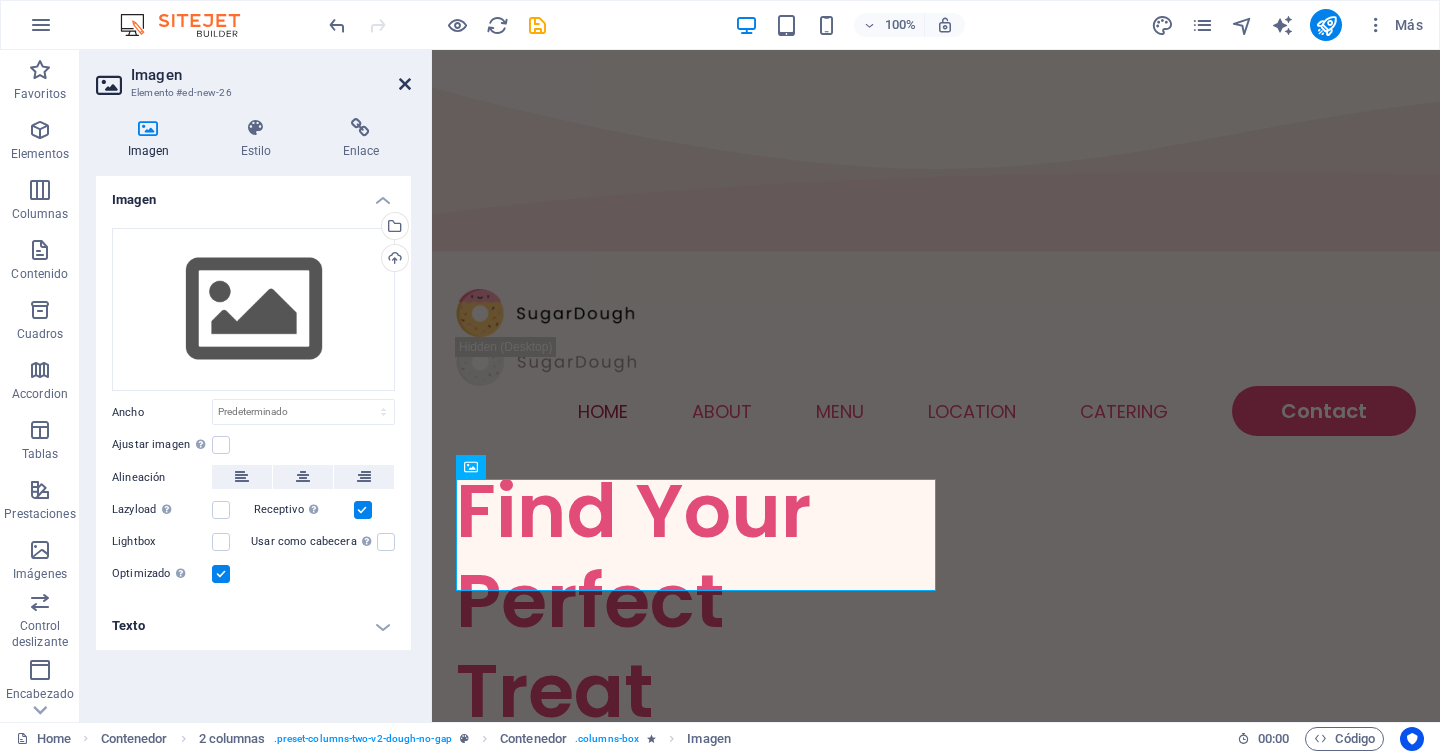 click at bounding box center [405, 84] 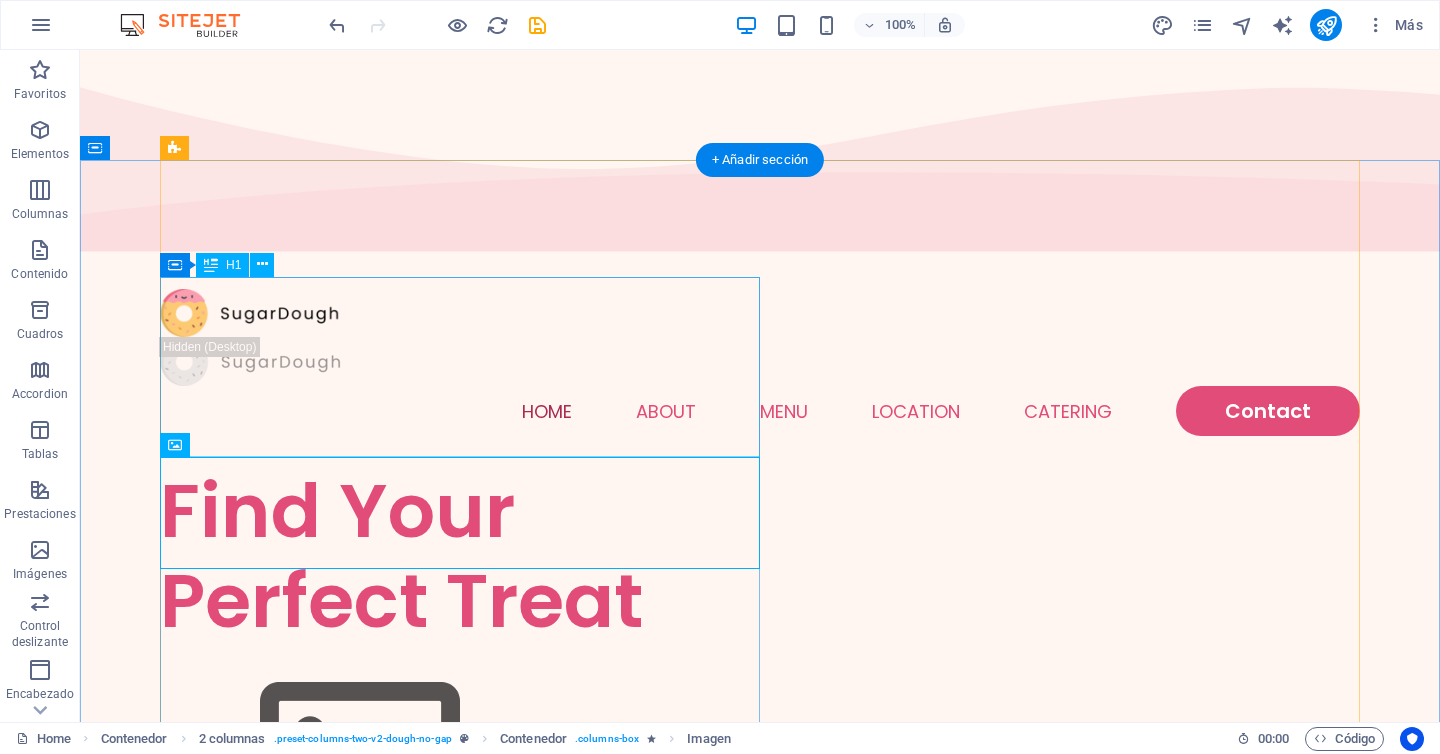 click on "Find Your Perfect Treat" at bounding box center [460, 556] 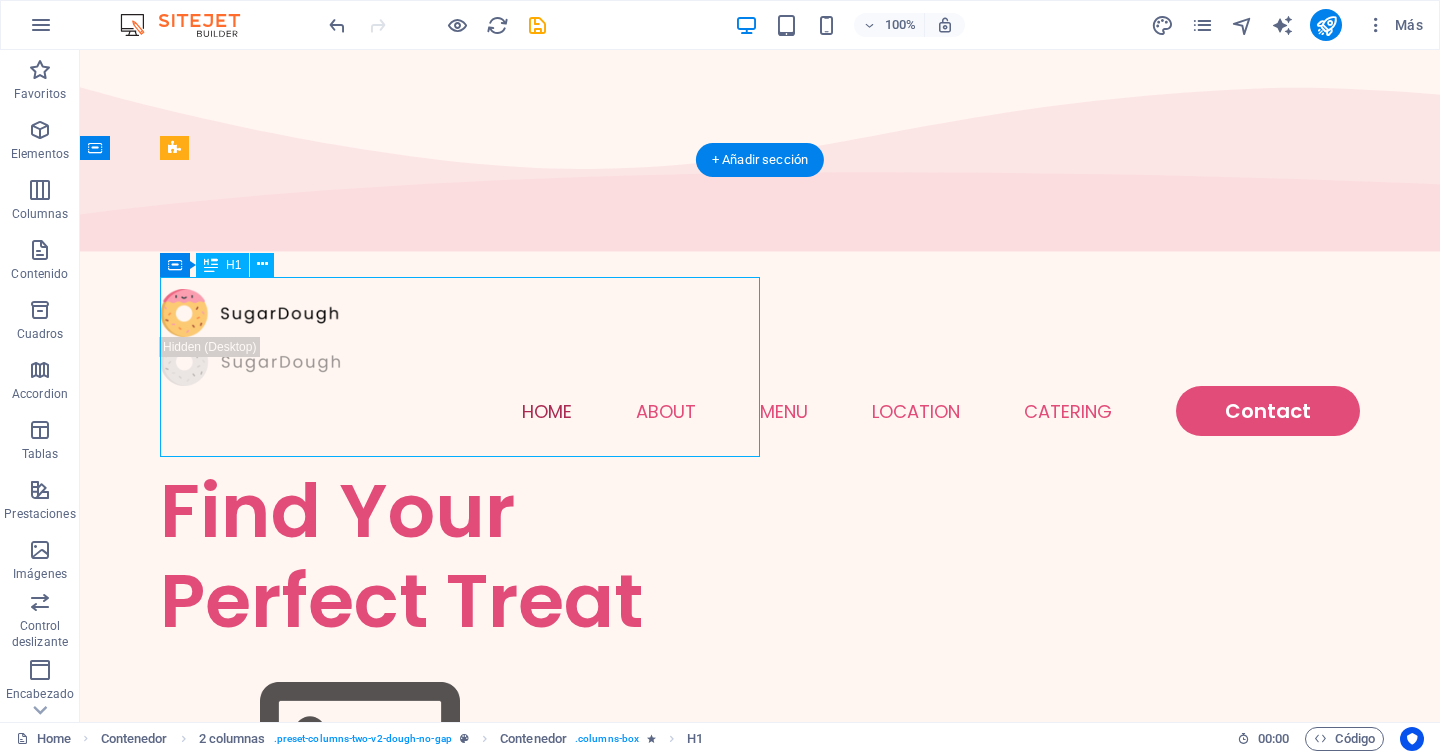 click on "Find Your Perfect Treat" at bounding box center [460, 556] 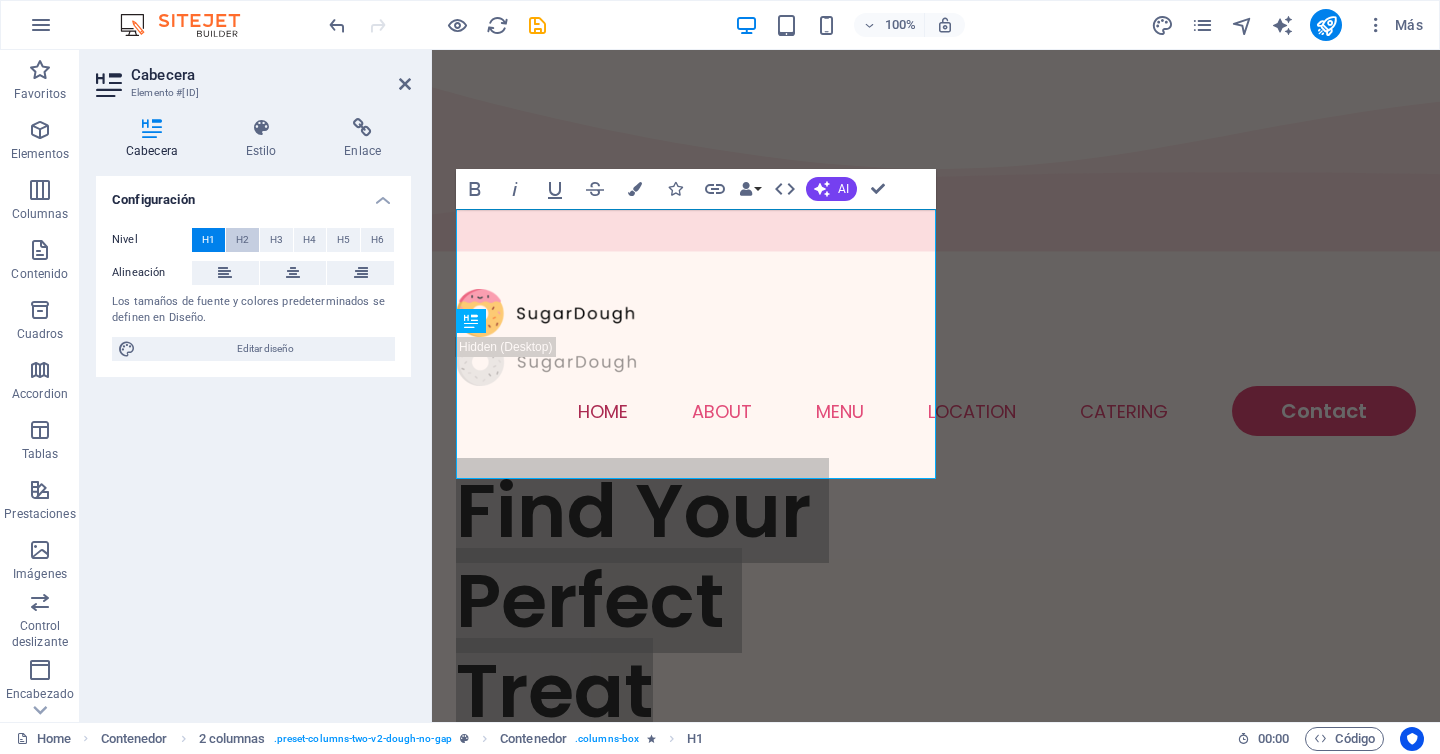 click on "H2" at bounding box center [242, 240] 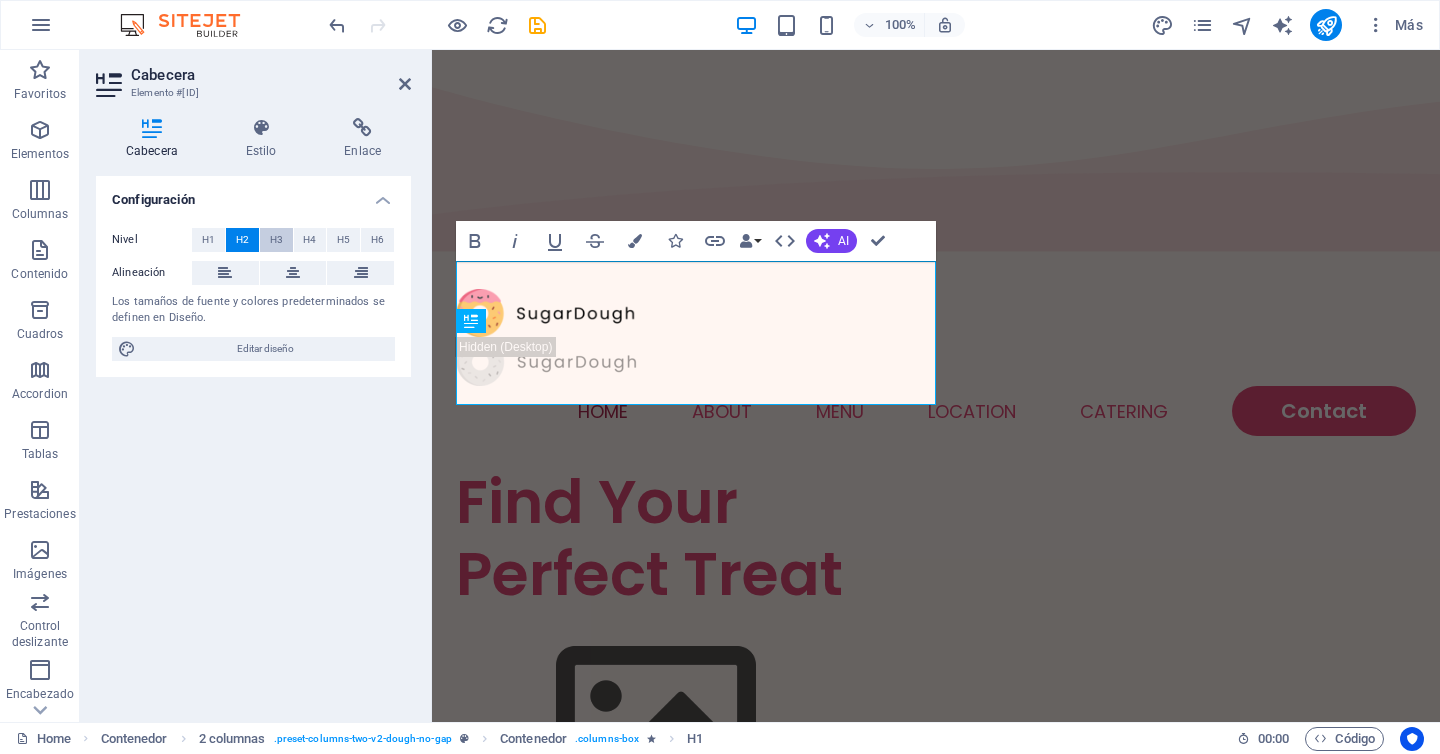 click on "H3" at bounding box center (276, 240) 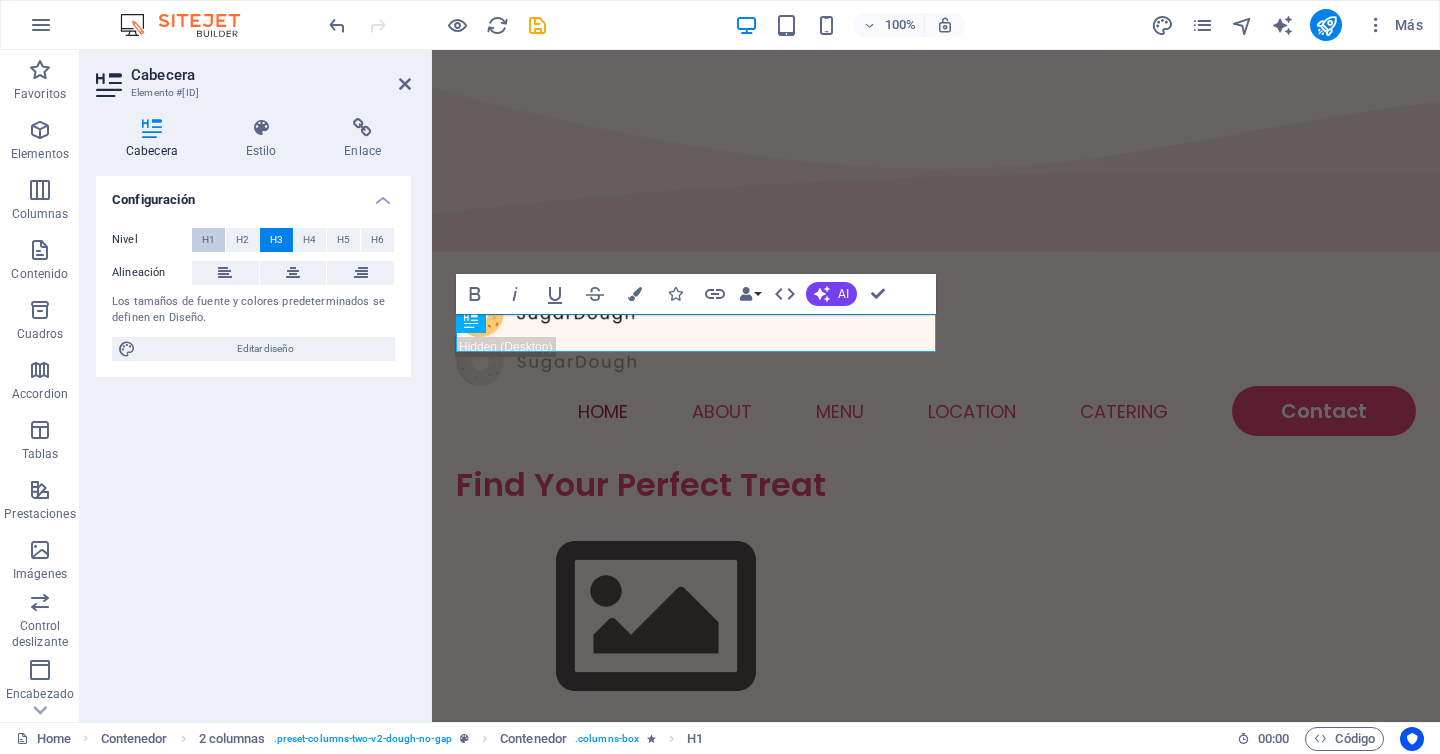 click on "H1" at bounding box center [208, 240] 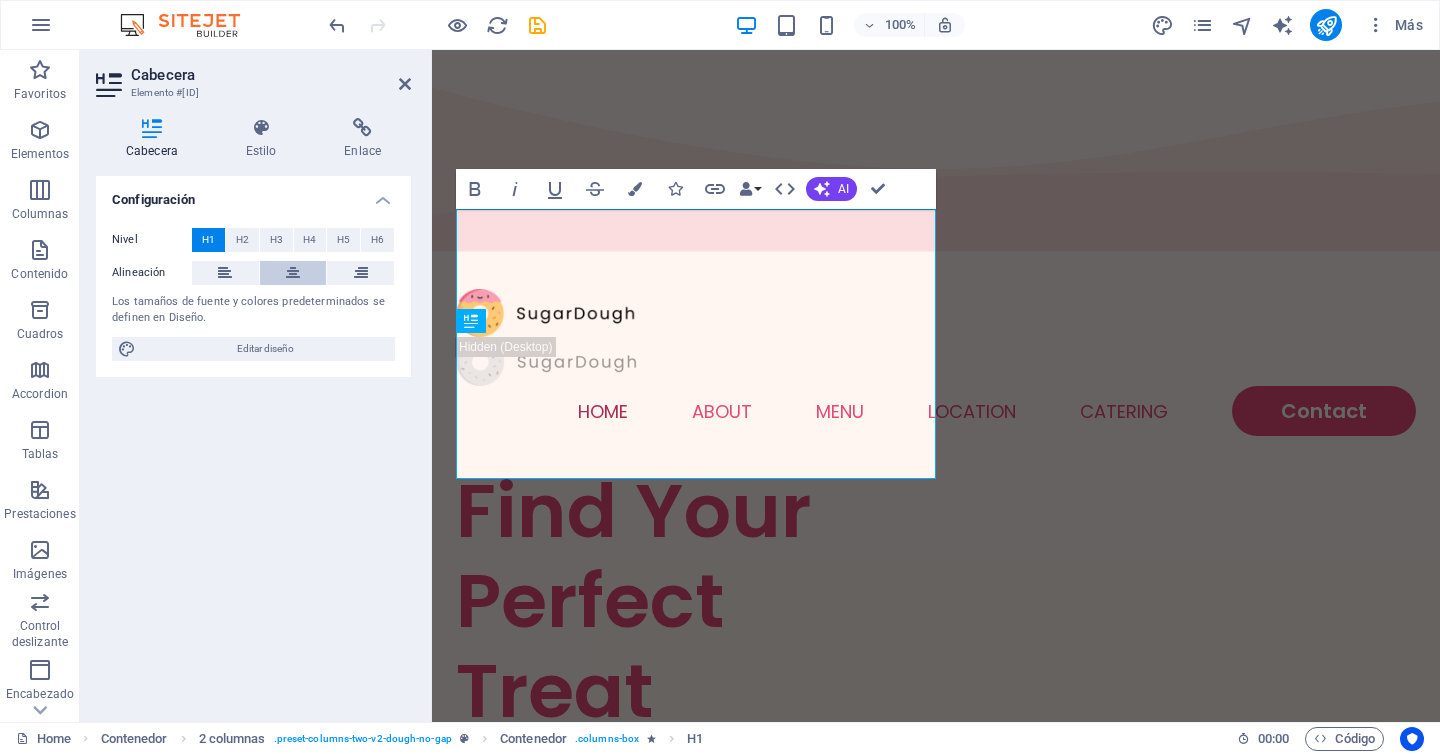 click at bounding box center (293, 273) 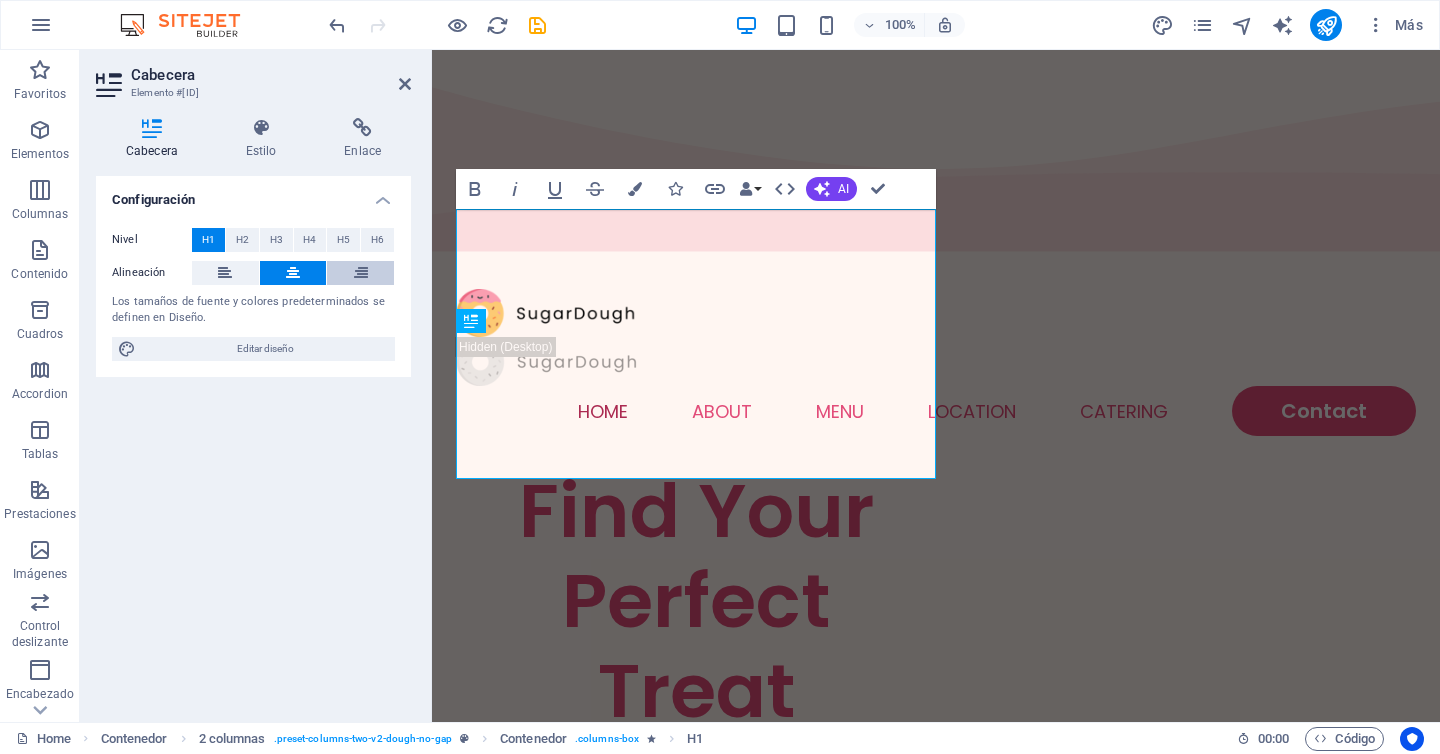 click at bounding box center (361, 273) 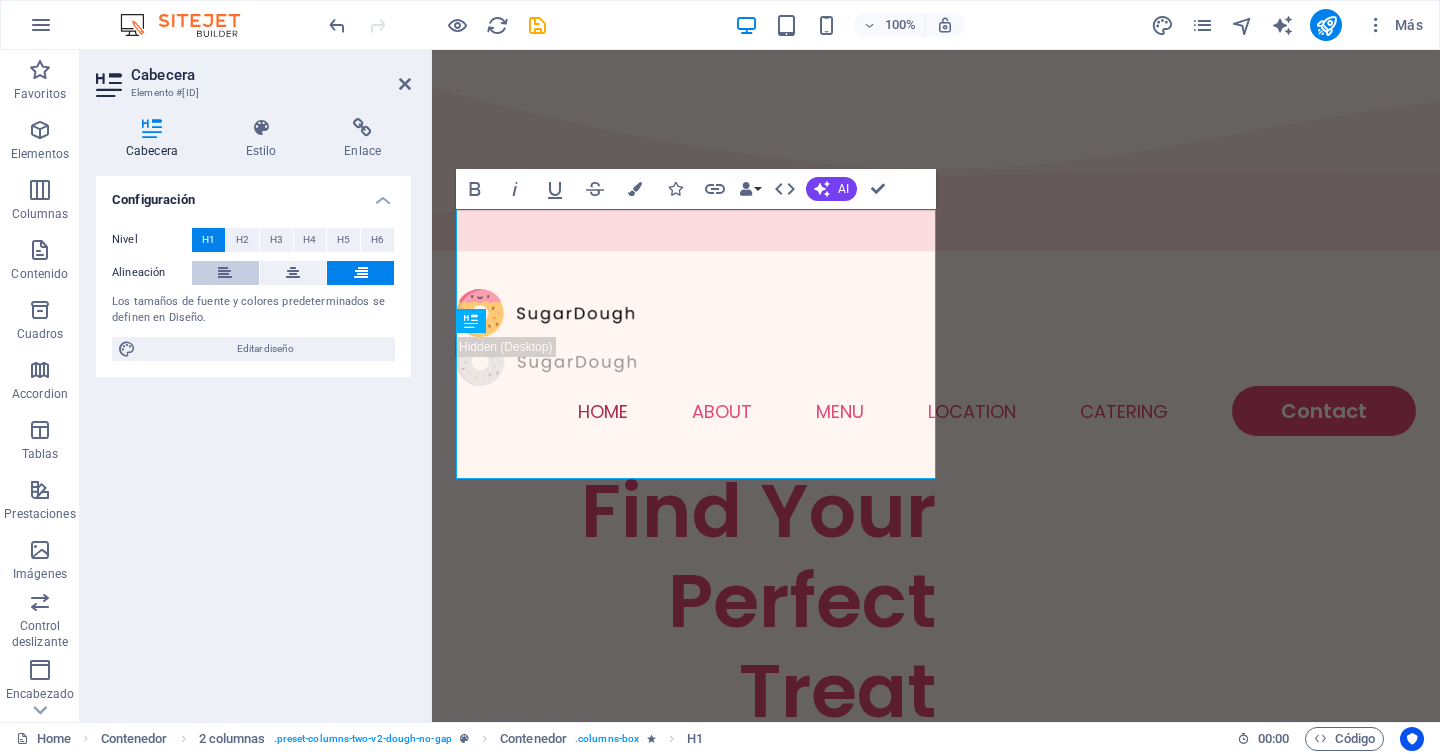 click at bounding box center [225, 273] 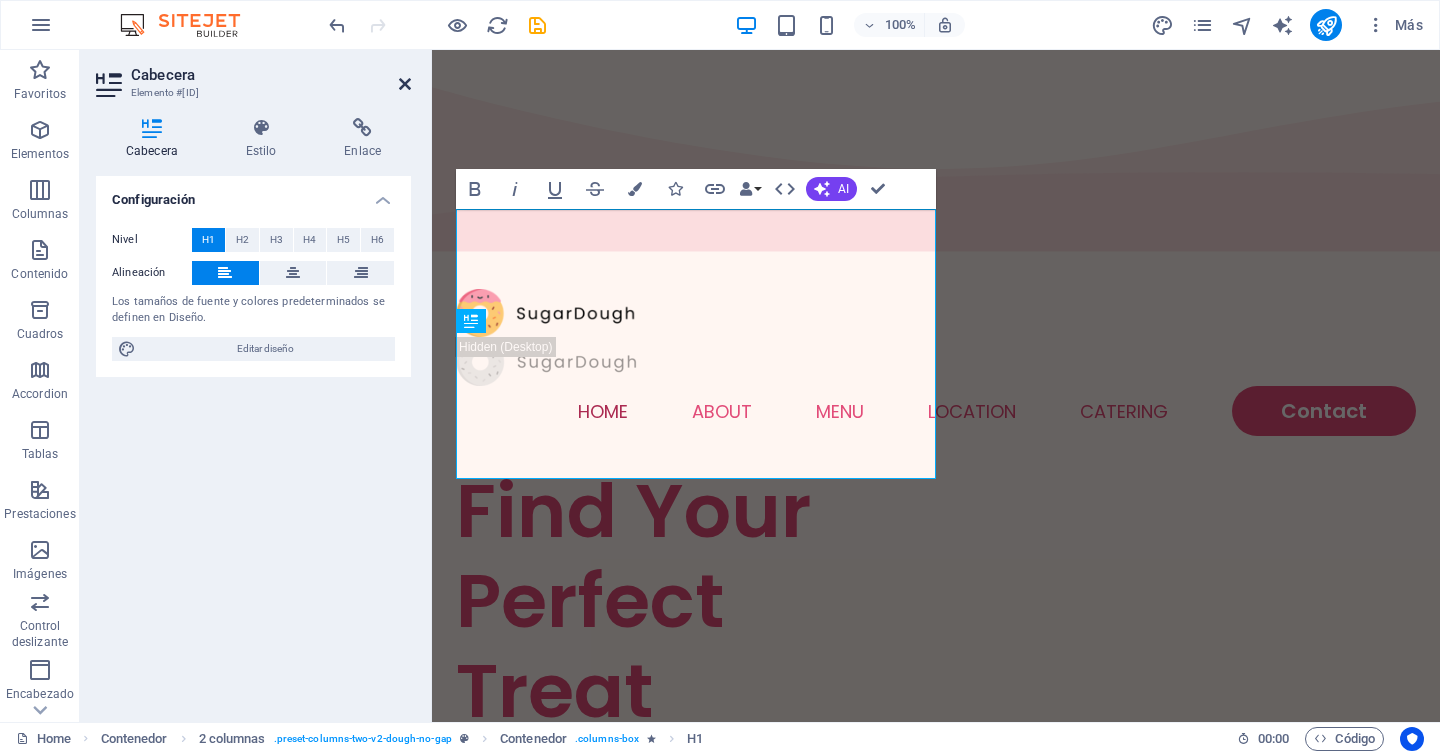 click at bounding box center (405, 84) 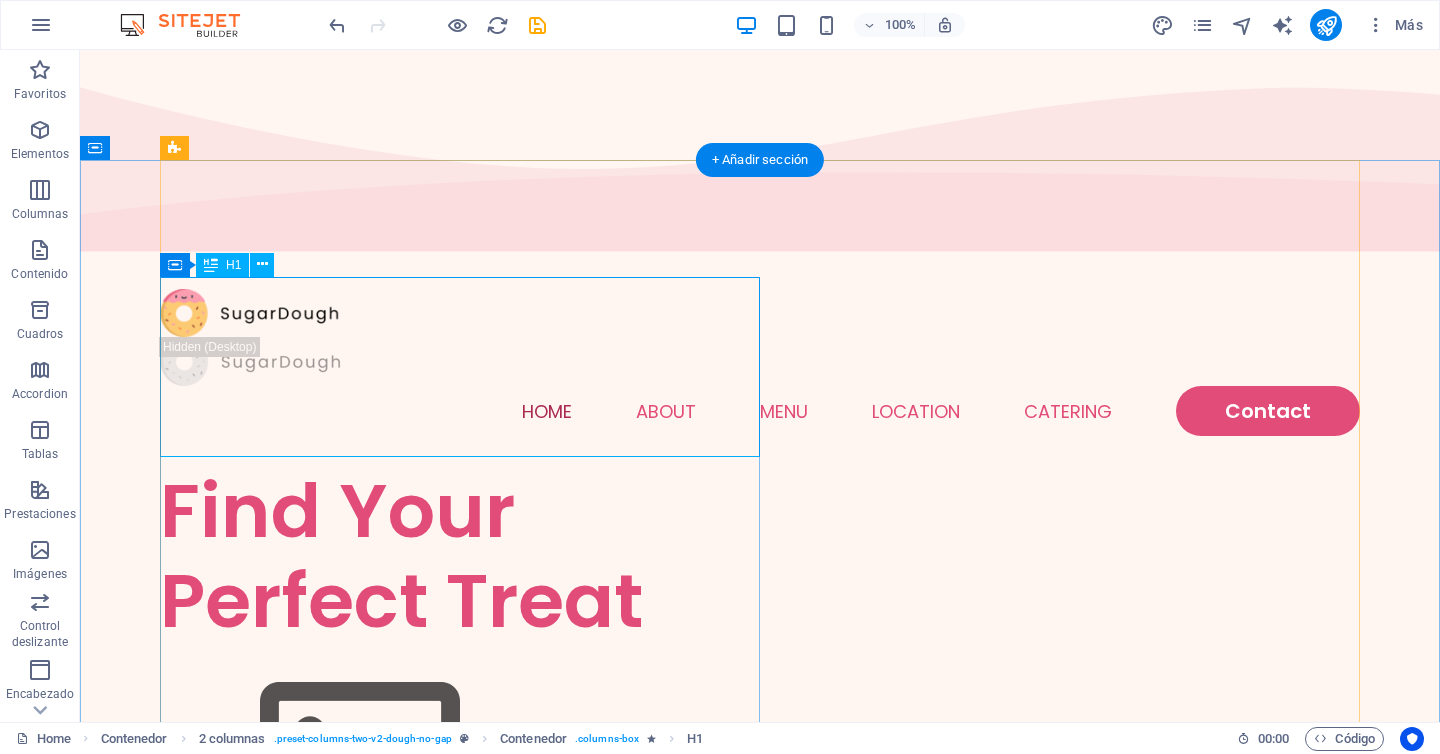 click on "Find Your Perfect Treat" at bounding box center (460, 556) 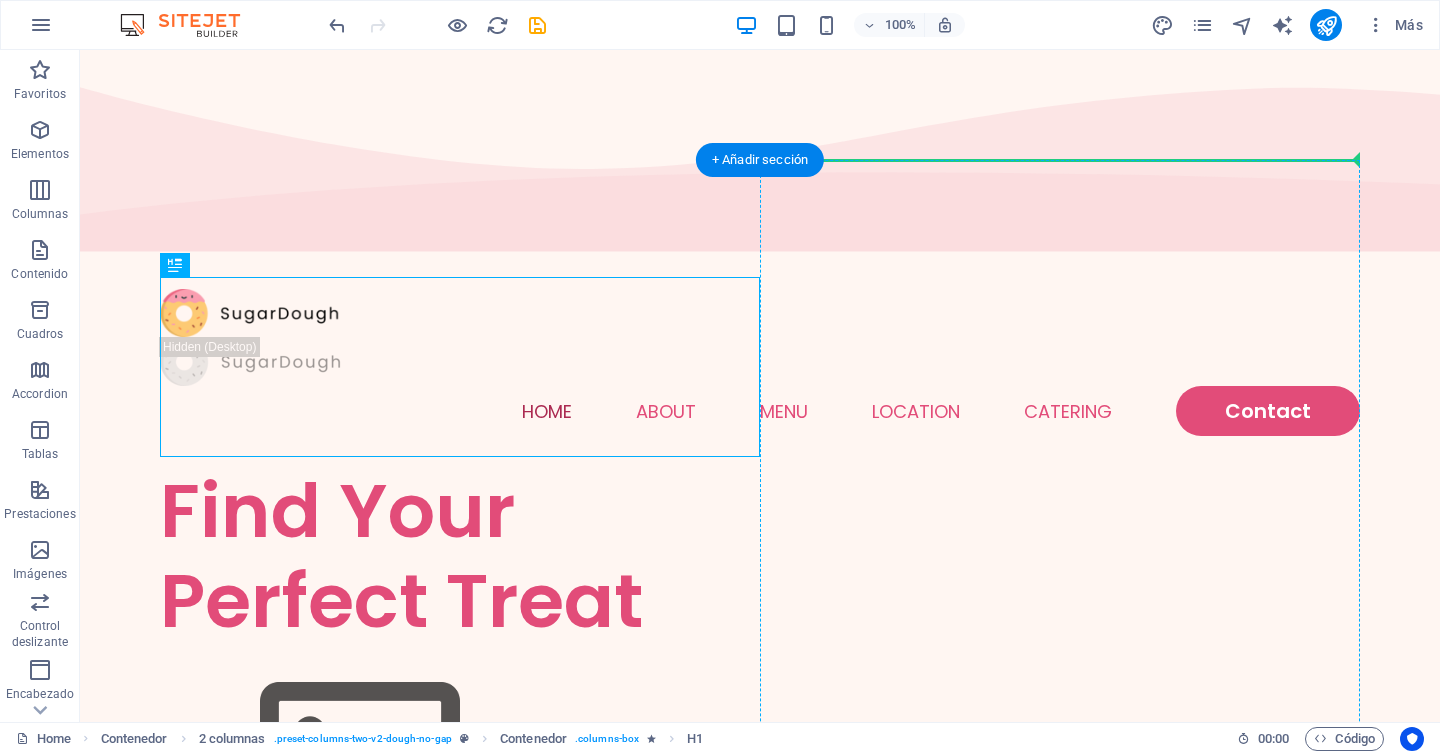 drag, startPoint x: 618, startPoint y: 388, endPoint x: 976, endPoint y: 394, distance: 358.05026 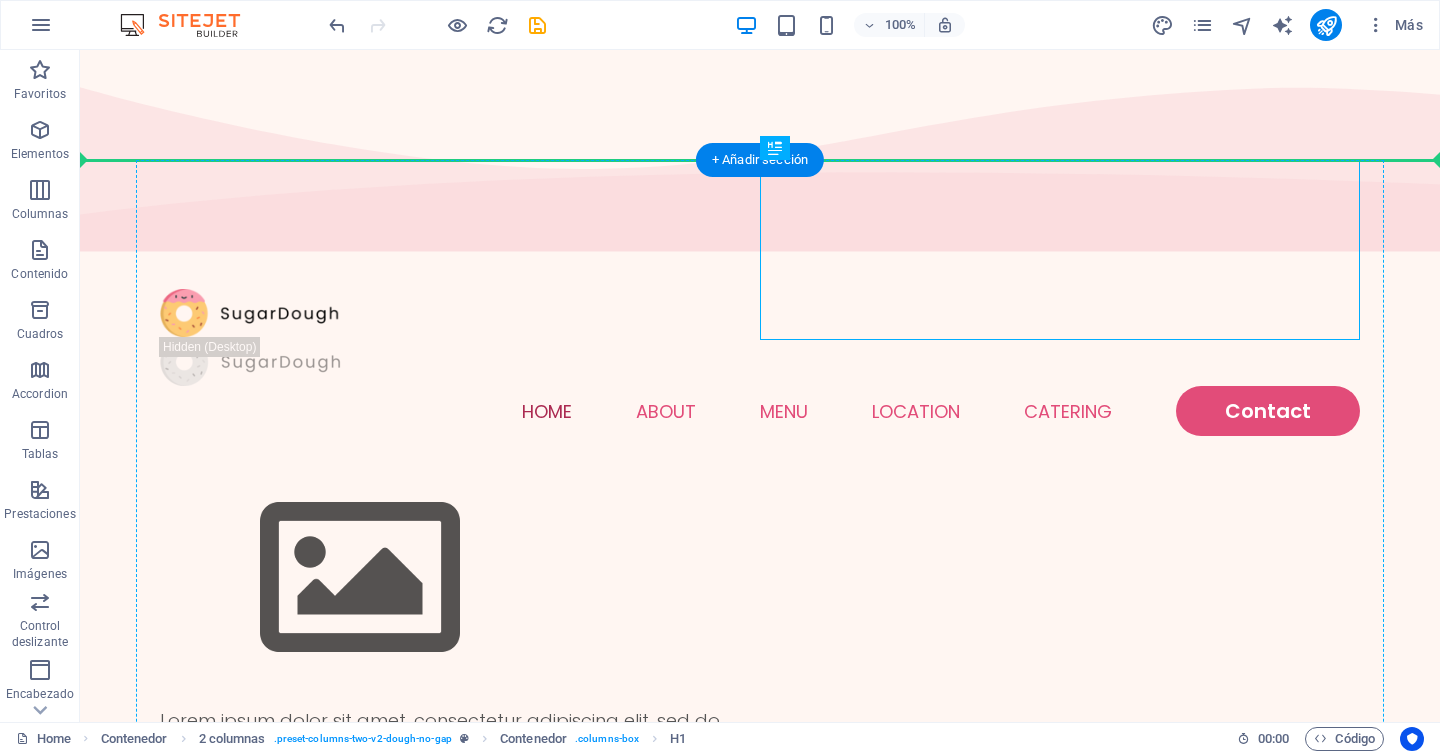 drag, startPoint x: 1027, startPoint y: 305, endPoint x: 458, endPoint y: 397, distance: 576.38965 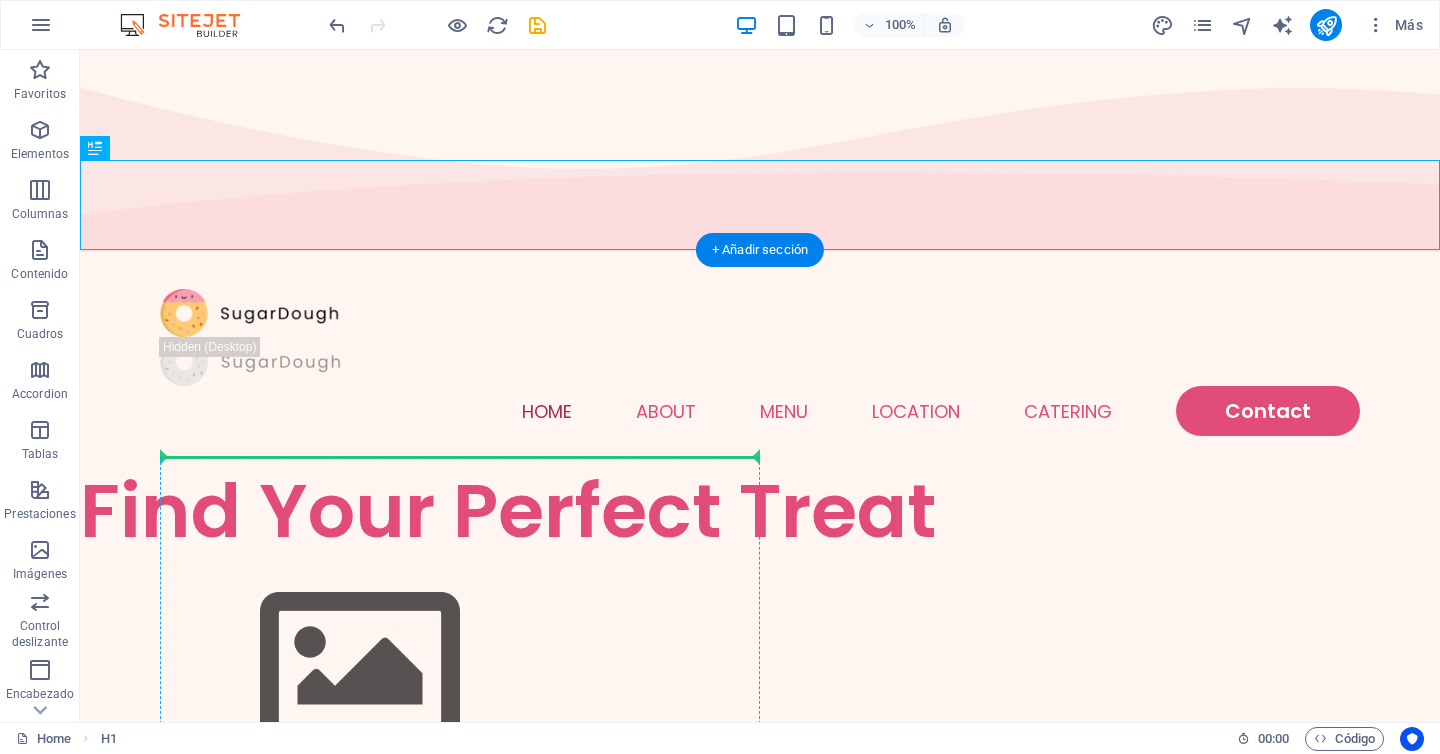 drag, startPoint x: 466, startPoint y: 187, endPoint x: 451, endPoint y: 505, distance: 318.35358 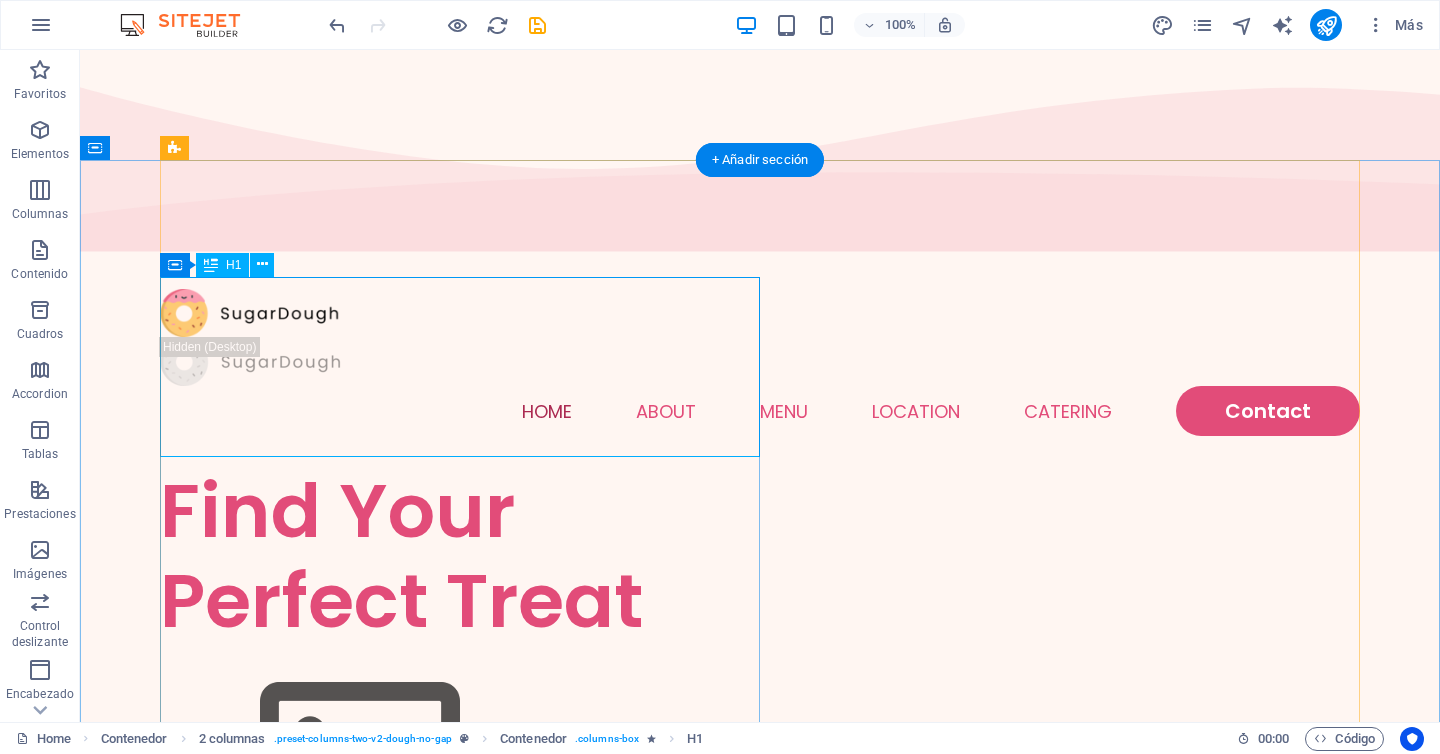 click on "Find Your Perfect Treat" at bounding box center [460, 556] 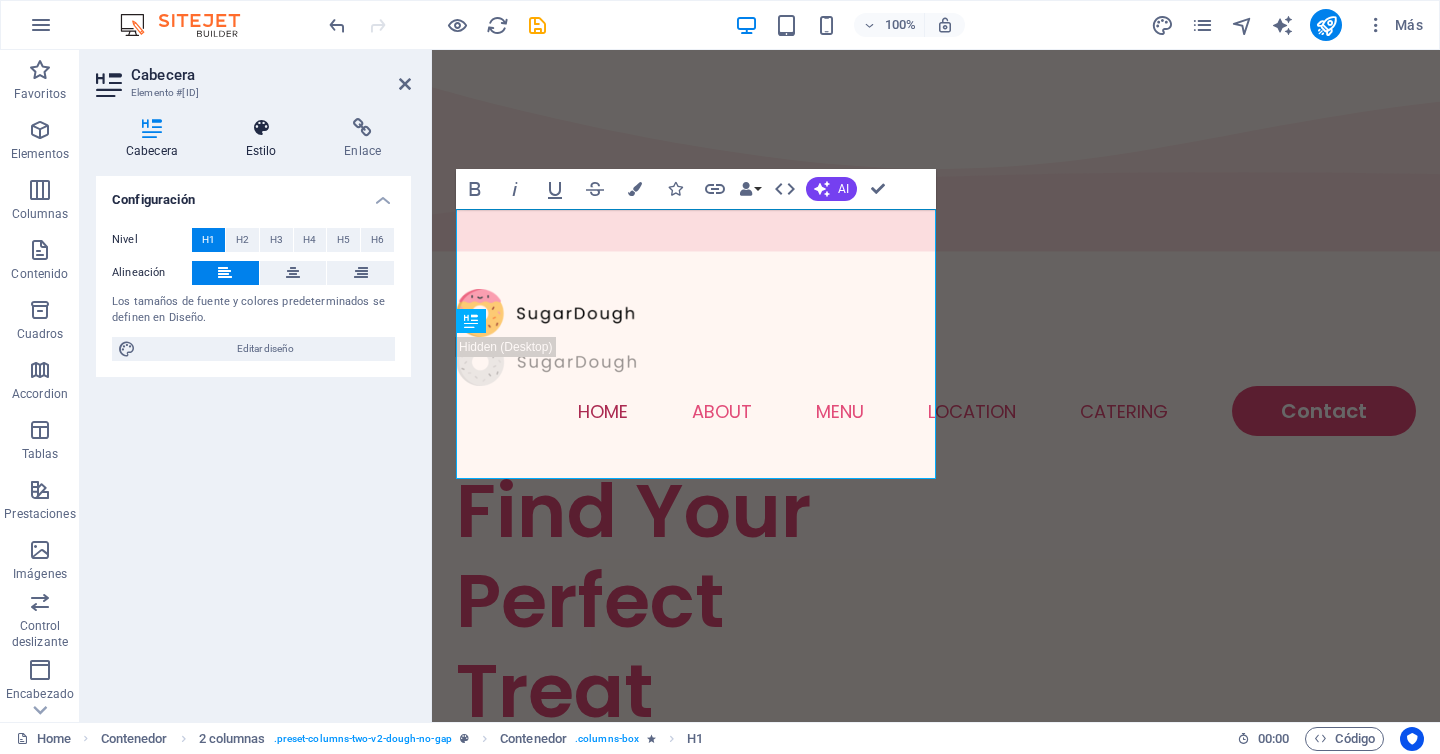 click at bounding box center [261, 128] 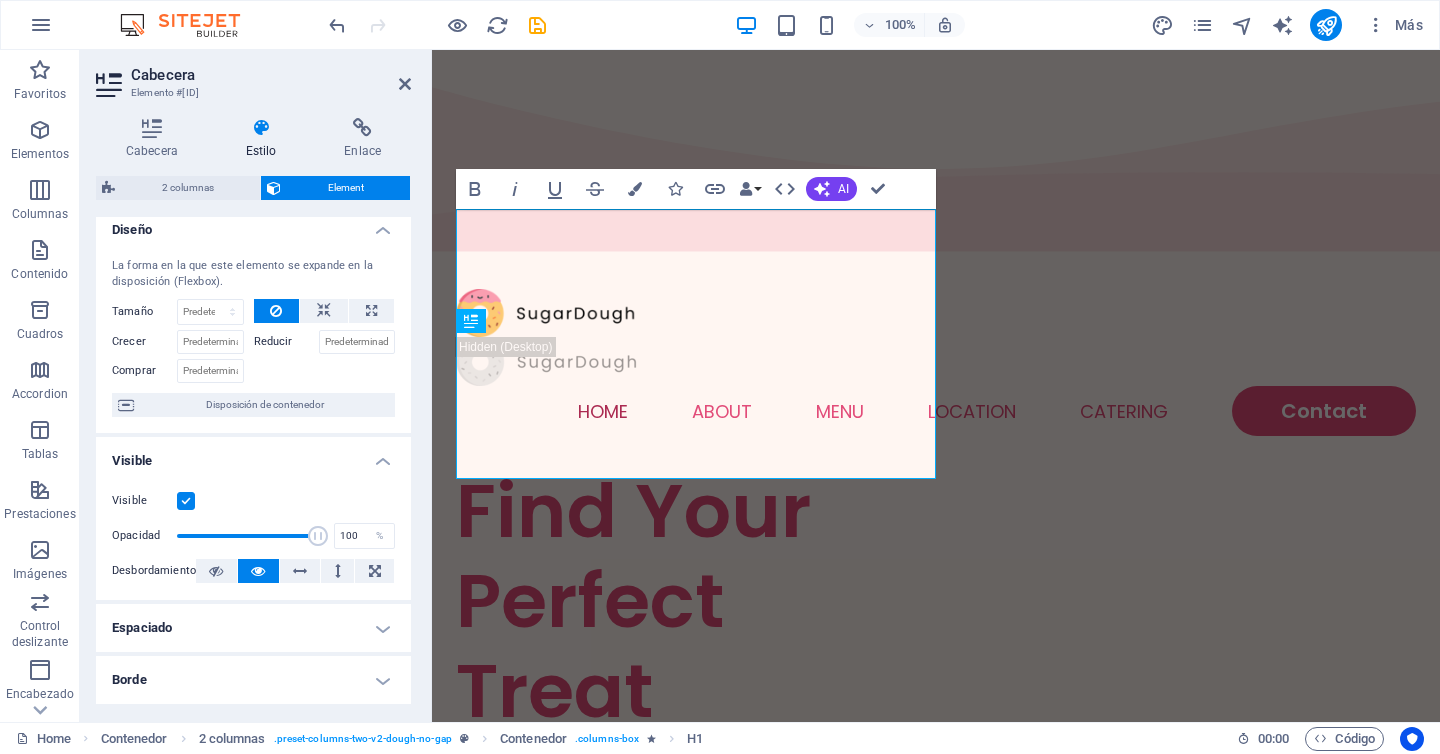 scroll, scrollTop: 8, scrollLeft: 0, axis: vertical 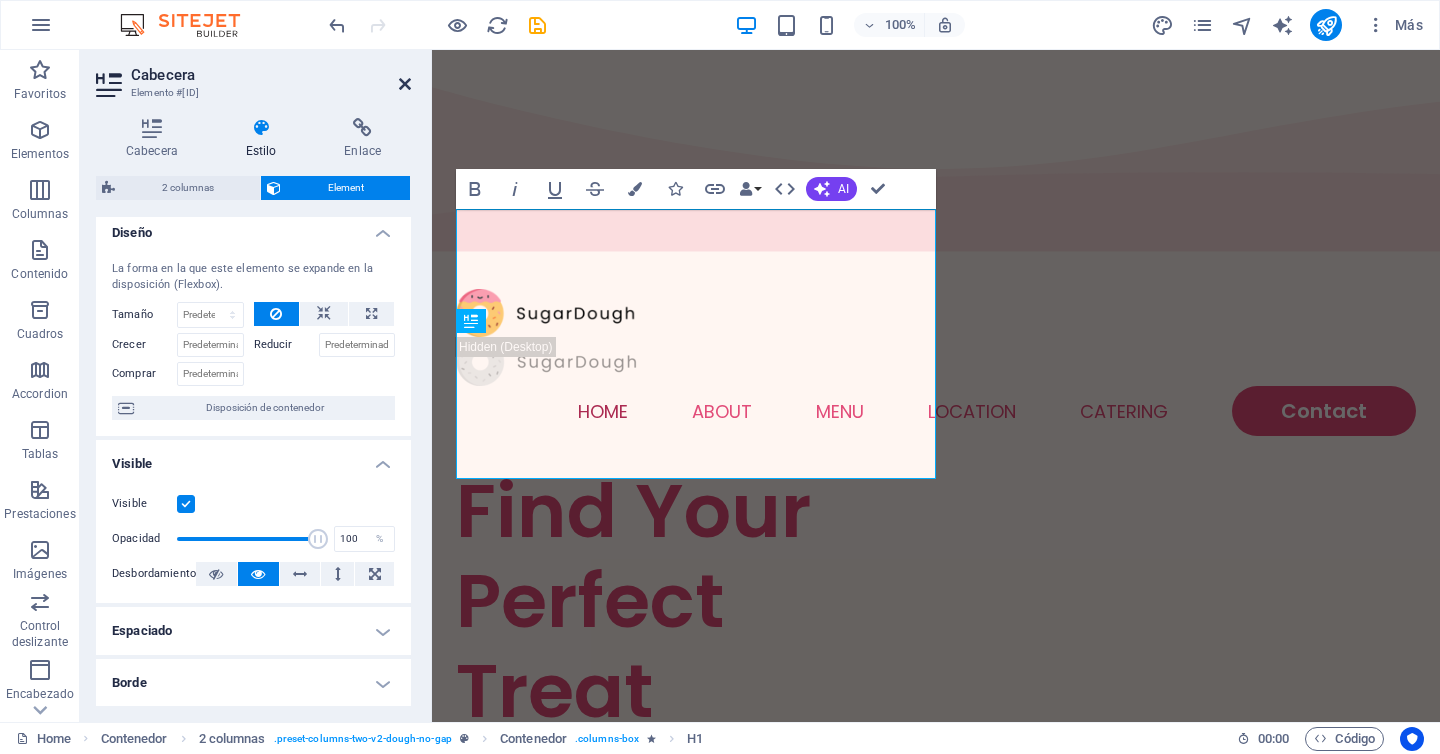 click at bounding box center [405, 84] 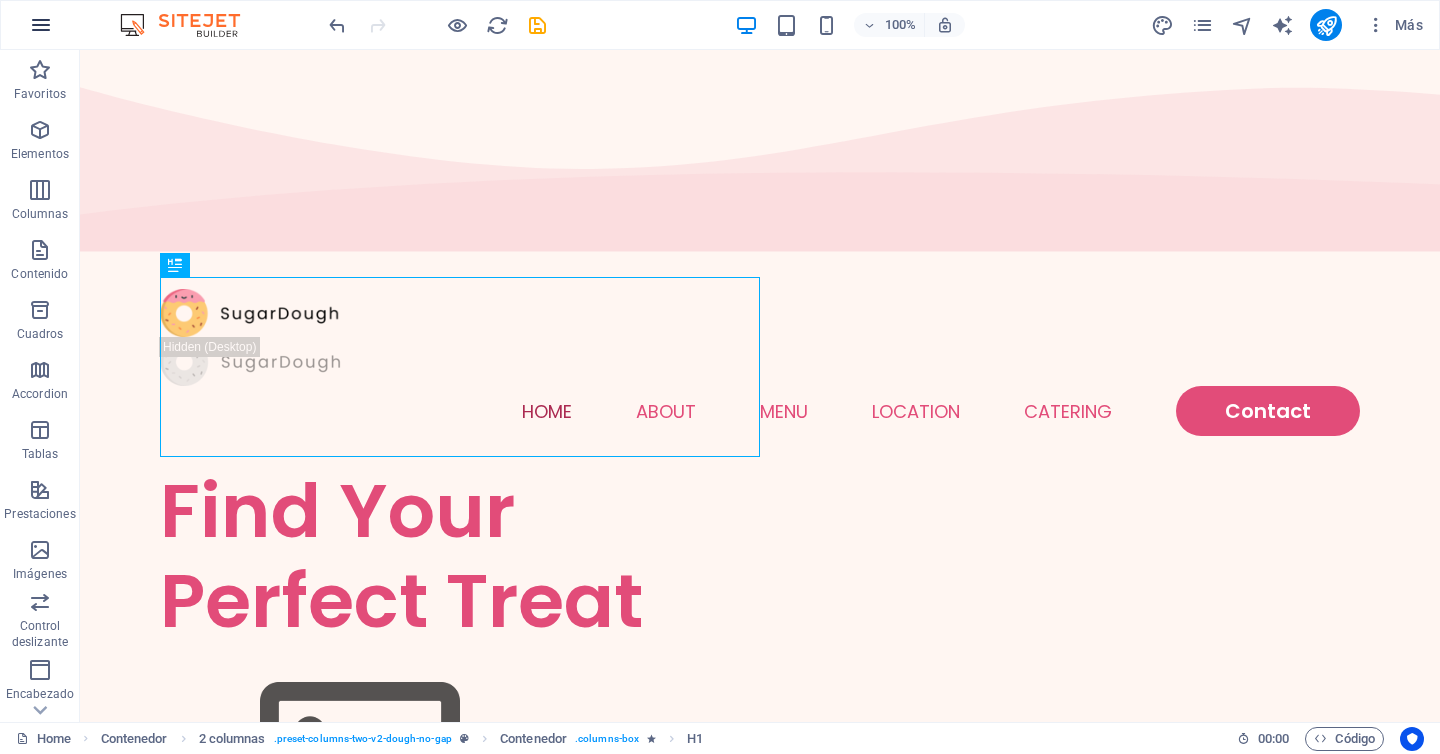 click at bounding box center (41, 25) 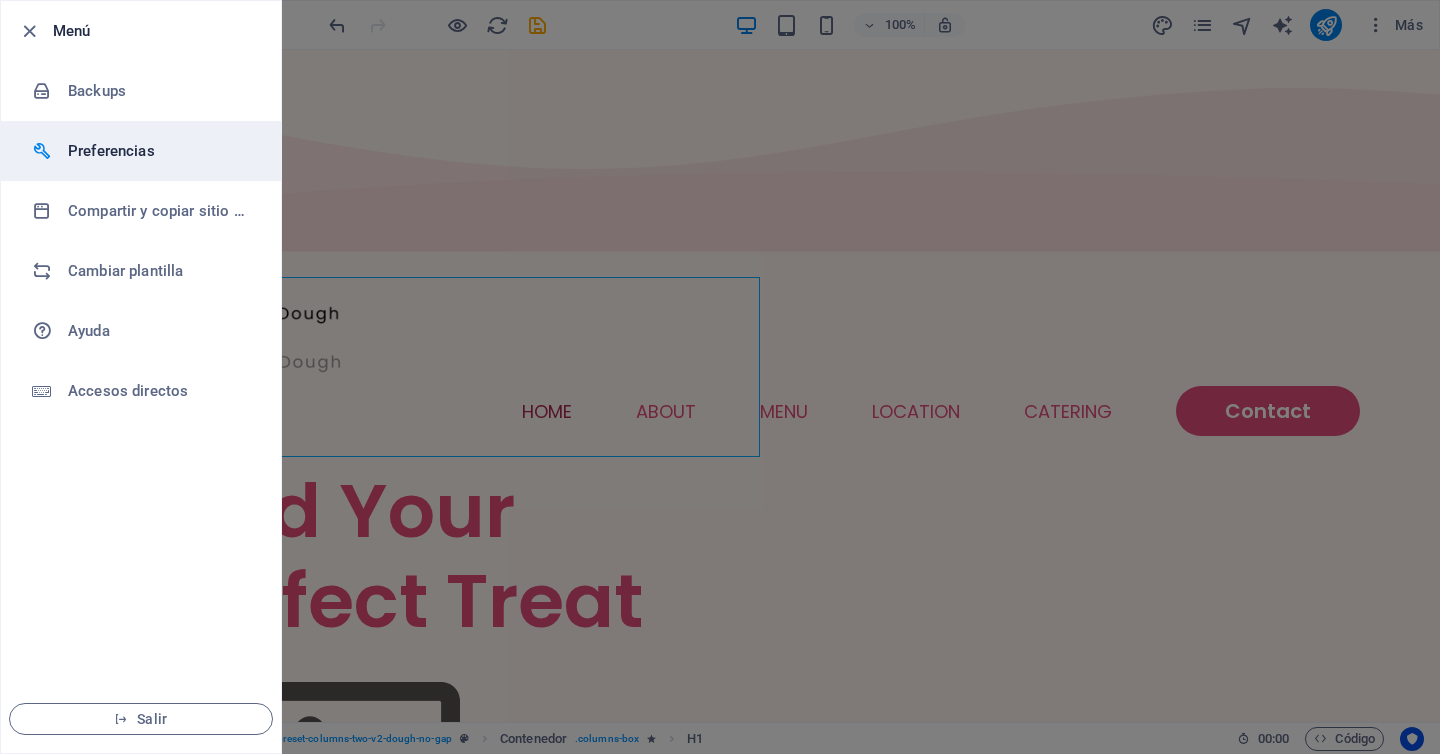 click on "Preferencias" at bounding box center [160, 151] 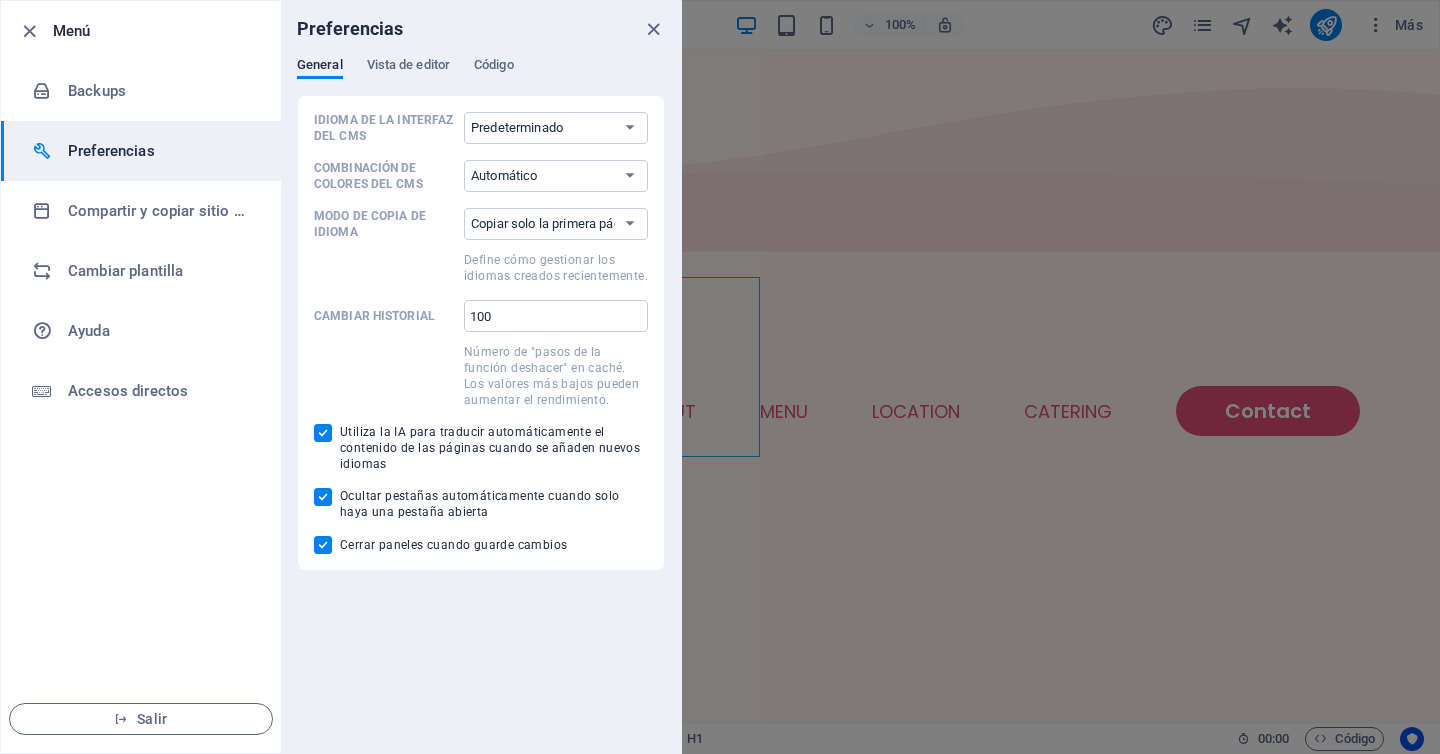 click at bounding box center (720, 377) 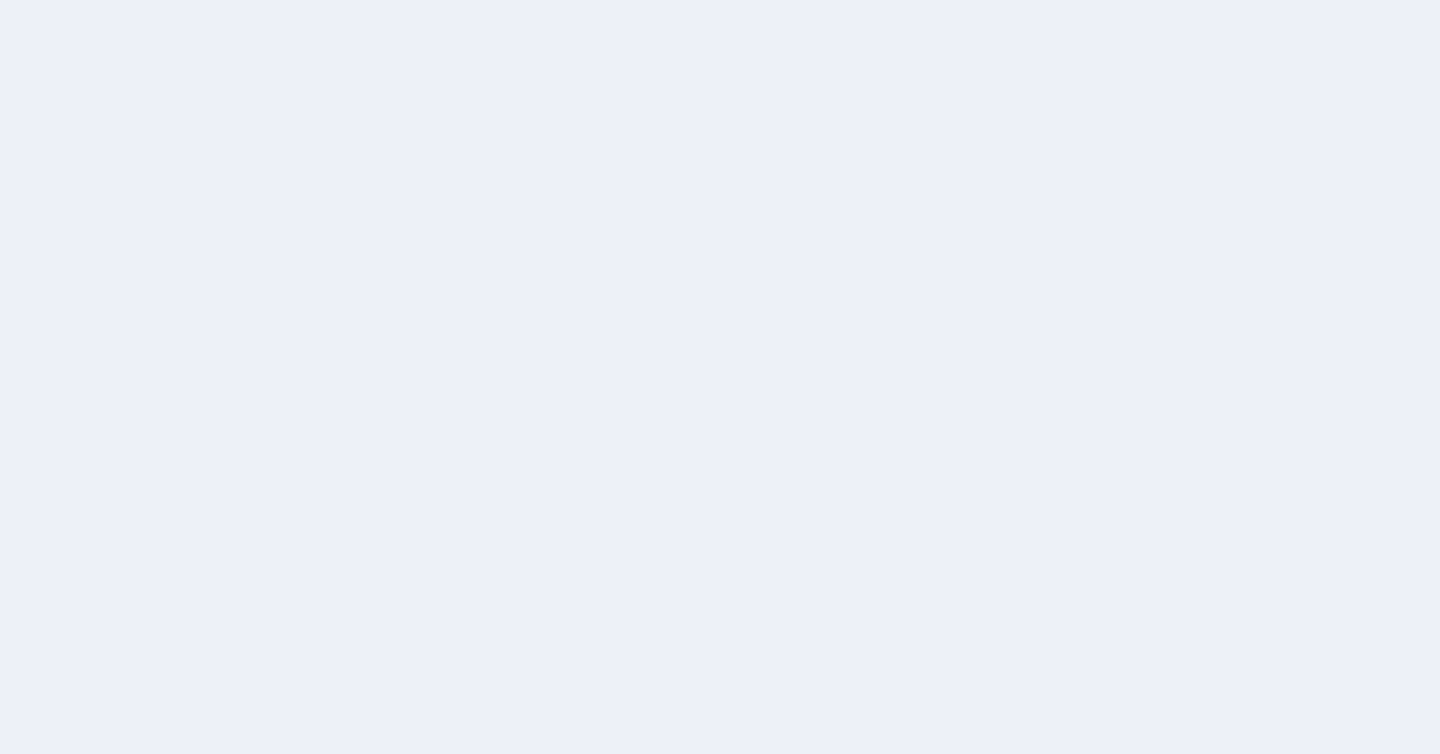 scroll, scrollTop: 0, scrollLeft: 0, axis: both 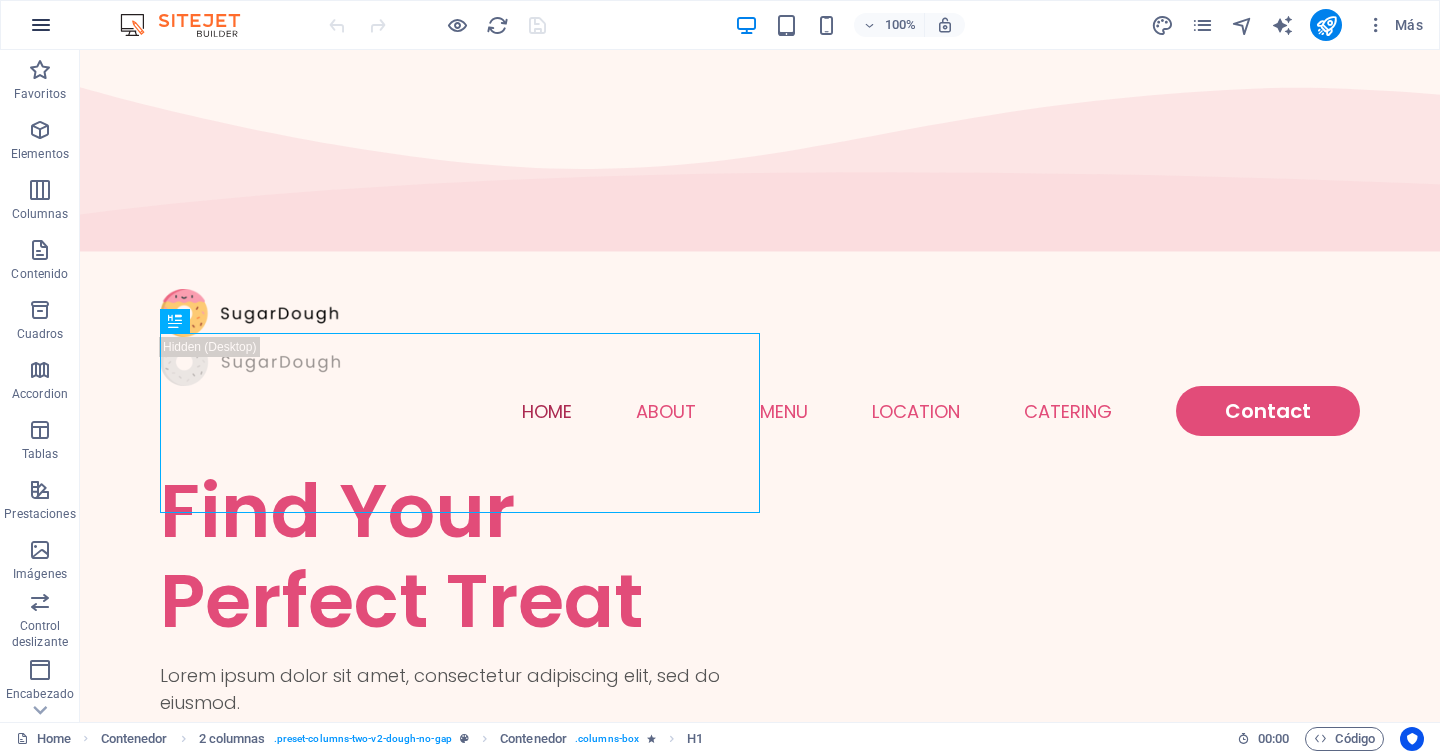 click at bounding box center (41, 25) 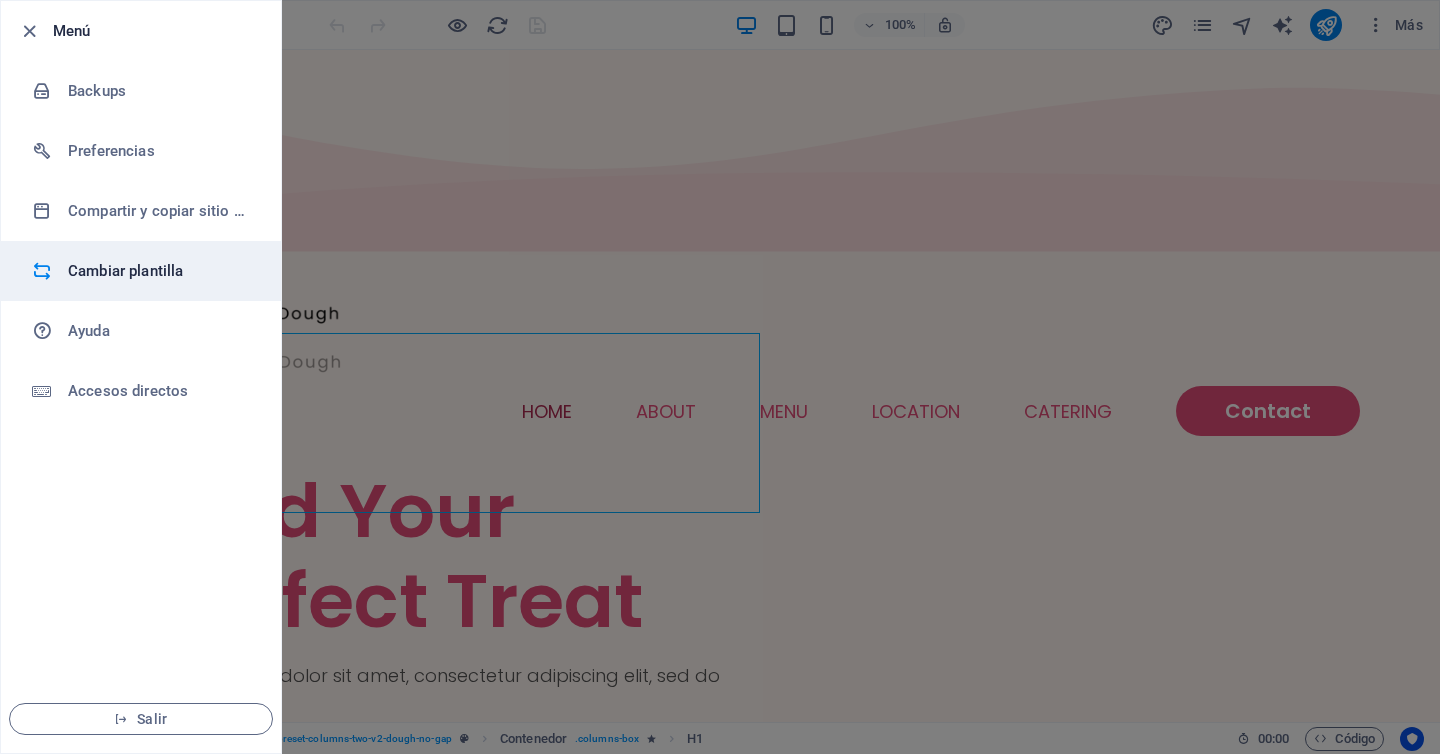 click on "Cambiar plantilla" at bounding box center [160, 271] 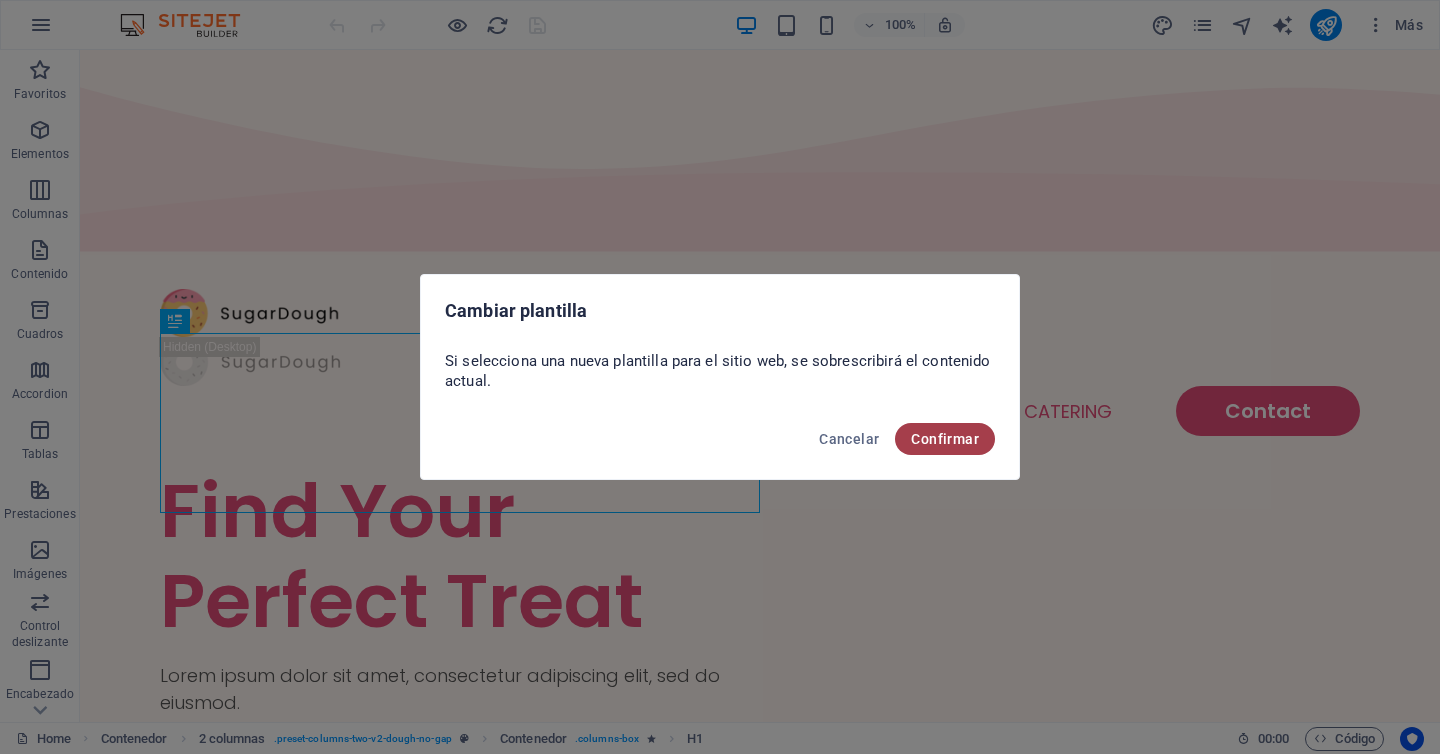 click on "Confirmar" at bounding box center [945, 439] 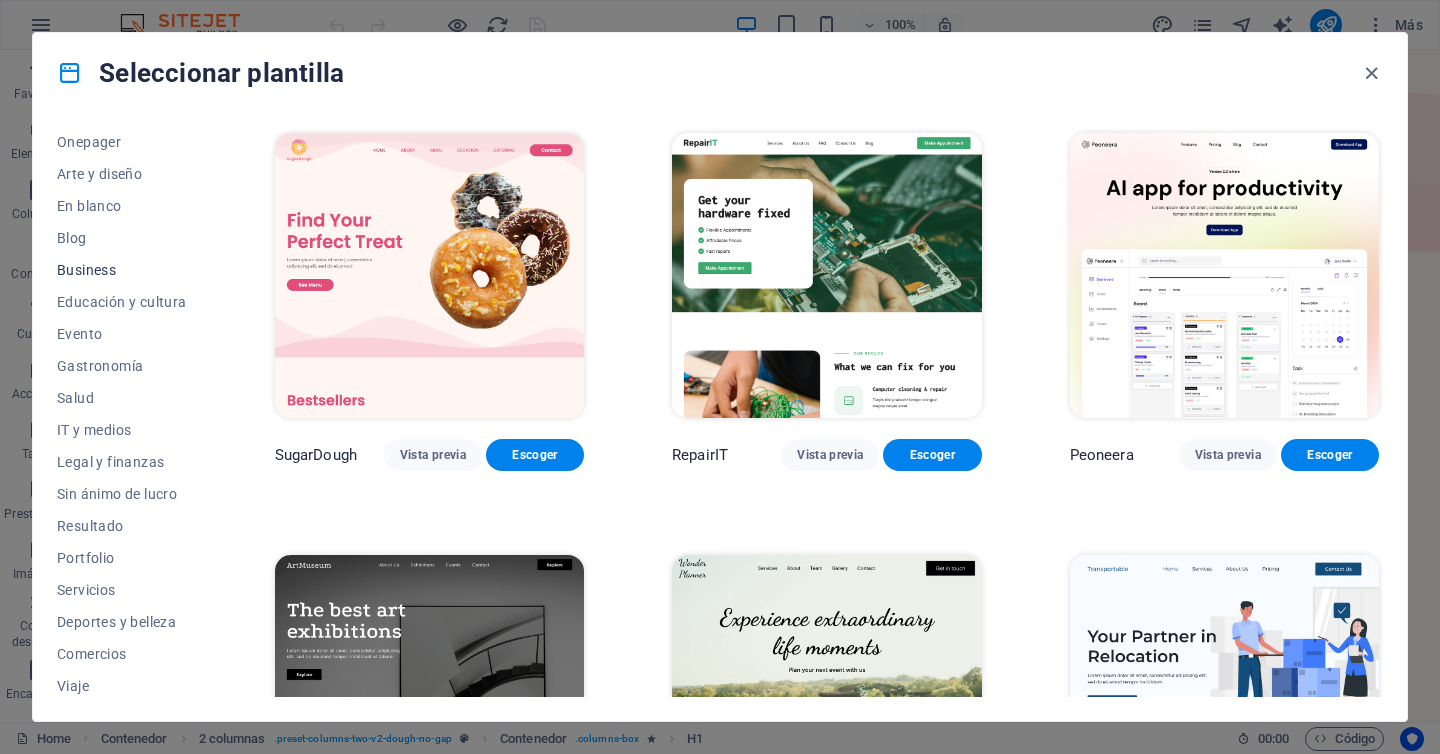scroll, scrollTop: 232, scrollLeft: 0, axis: vertical 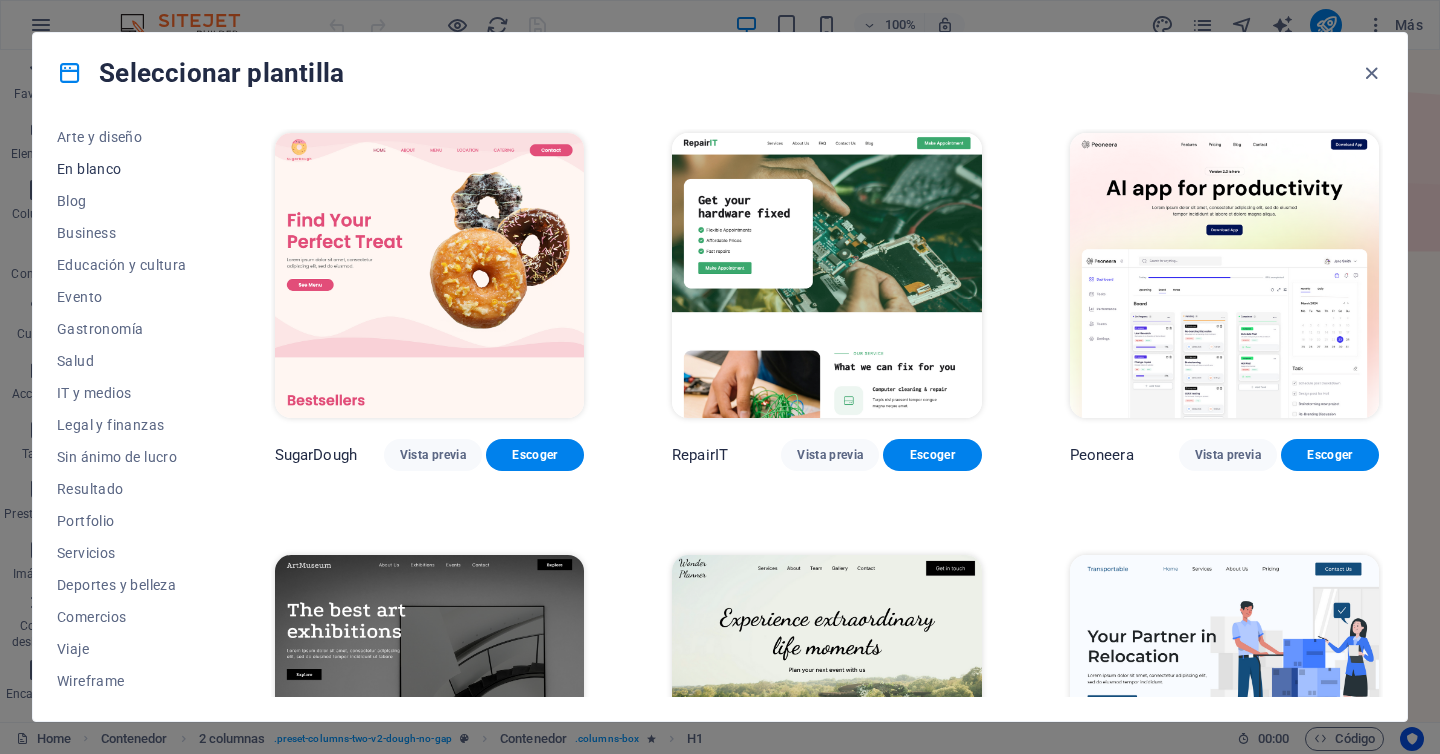 click on "En blanco" at bounding box center [122, 169] 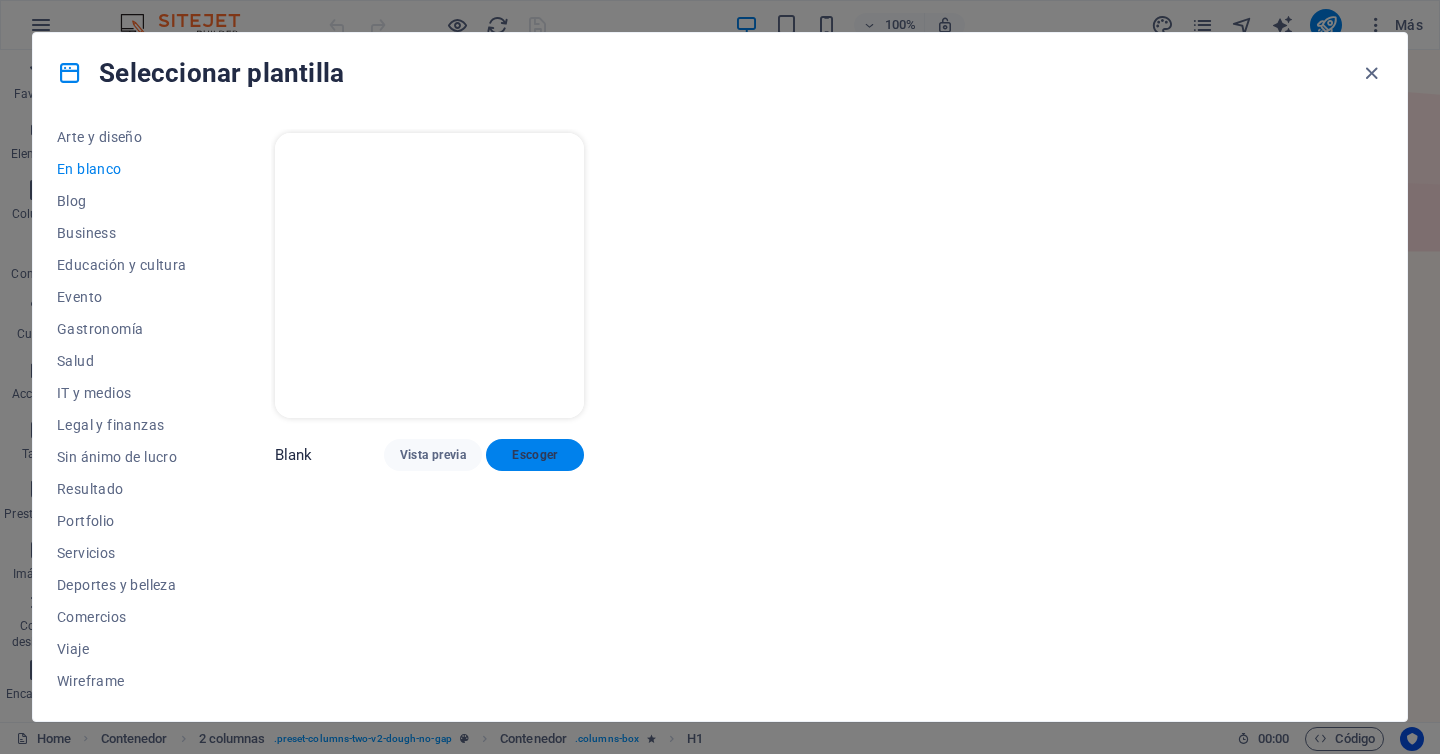 click on "Escoger" at bounding box center [535, 455] 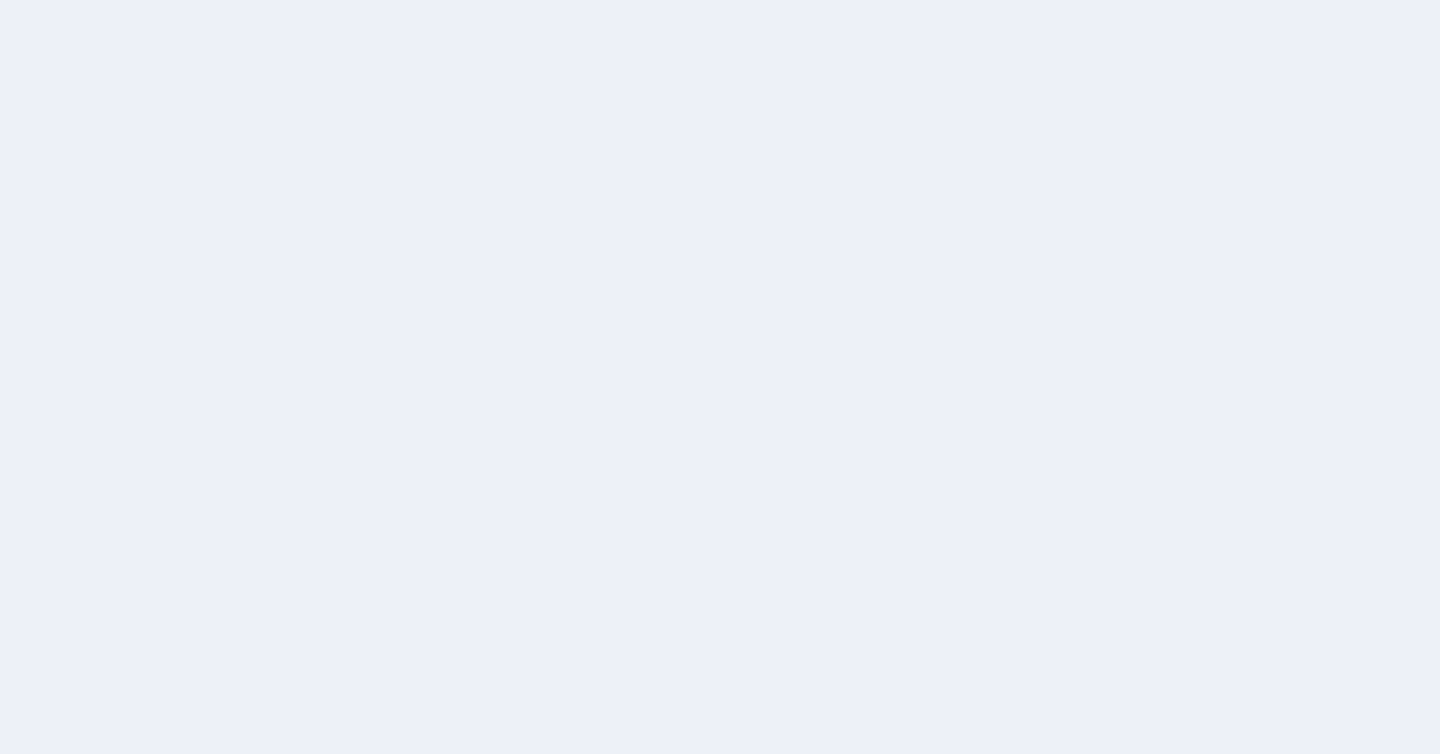 scroll, scrollTop: 0, scrollLeft: 0, axis: both 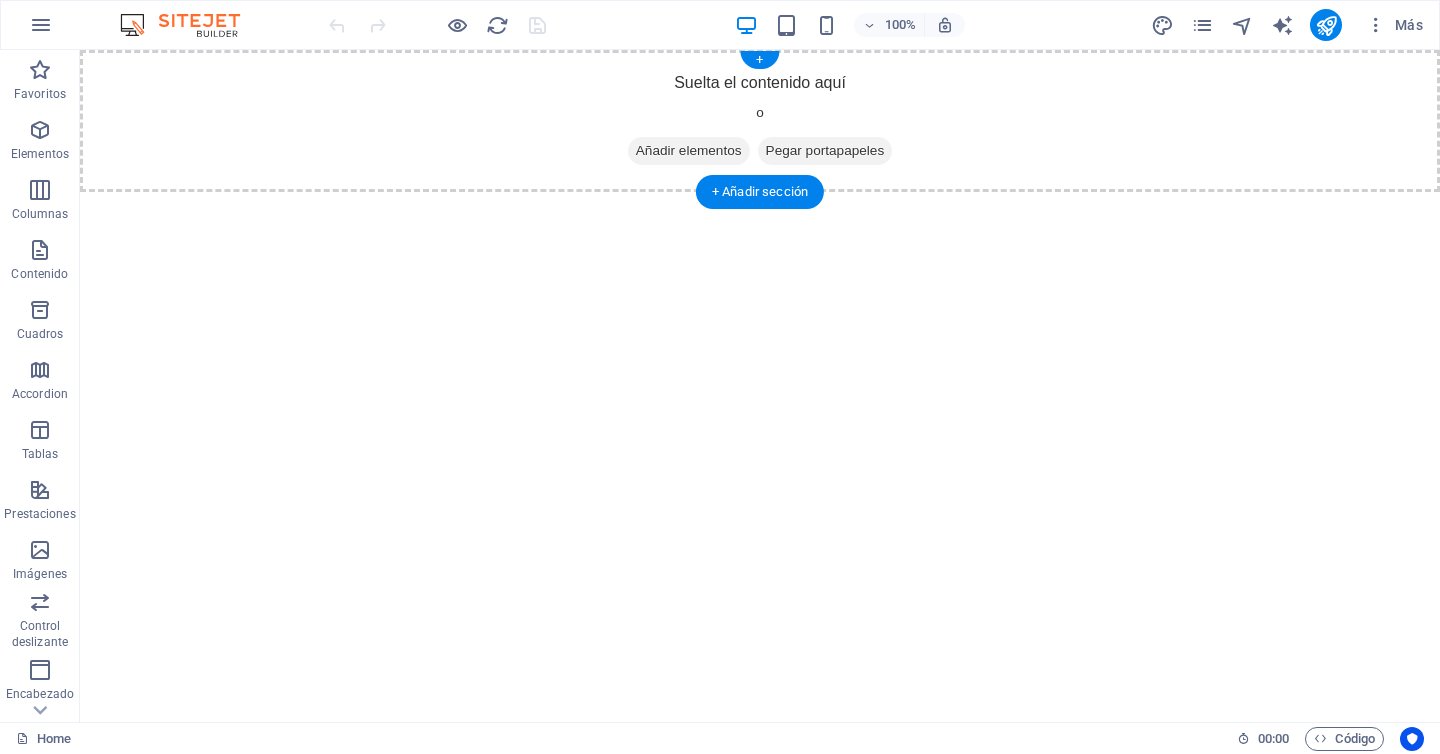 click on "Añadir elementos" at bounding box center (689, 151) 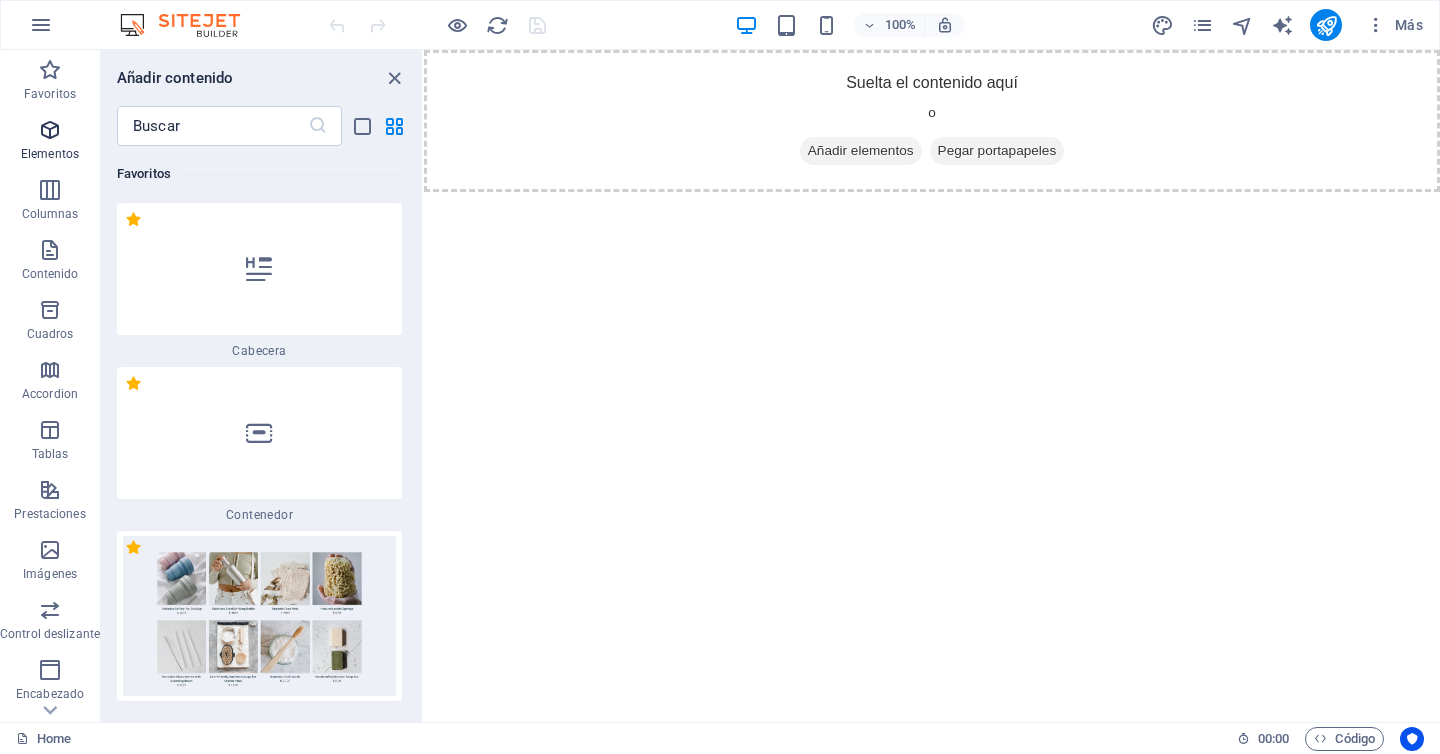 click at bounding box center (50, 130) 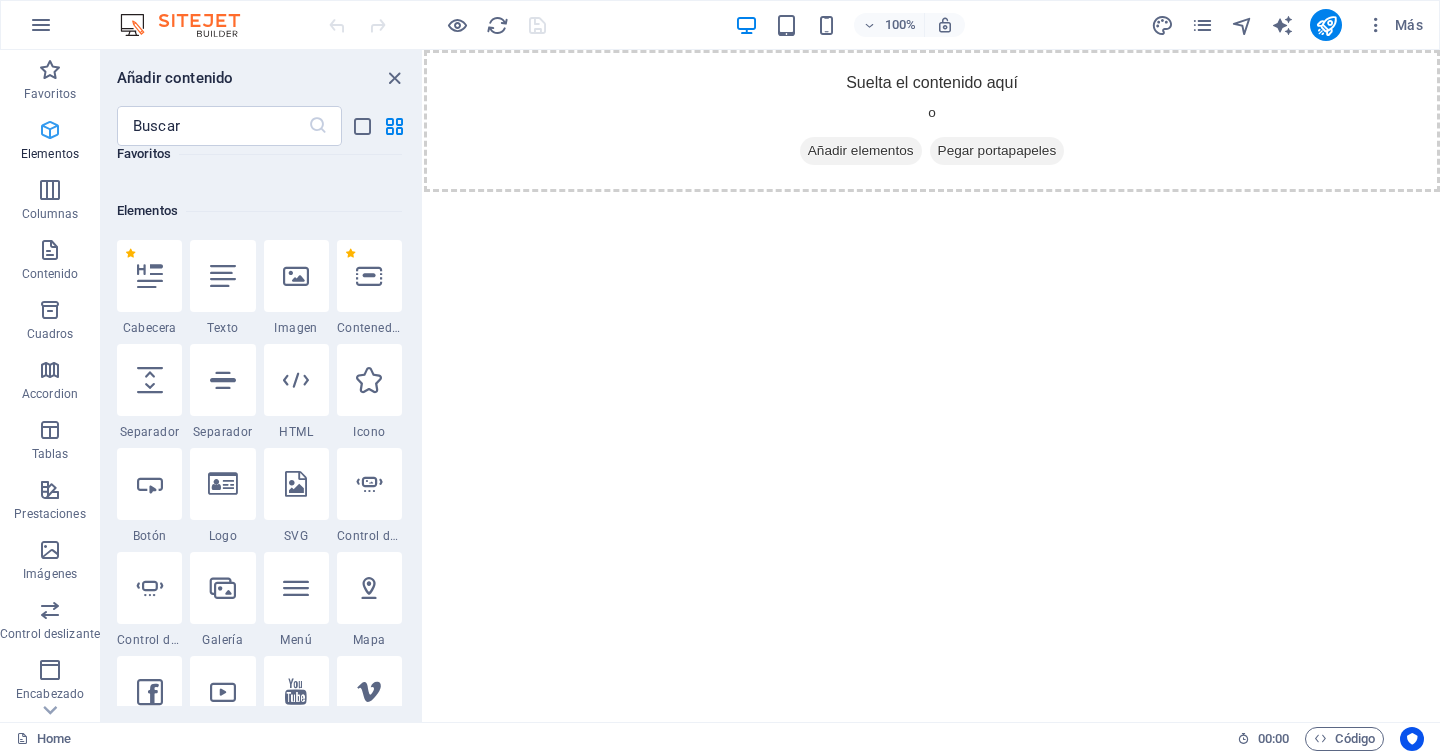 scroll, scrollTop: 579, scrollLeft: 0, axis: vertical 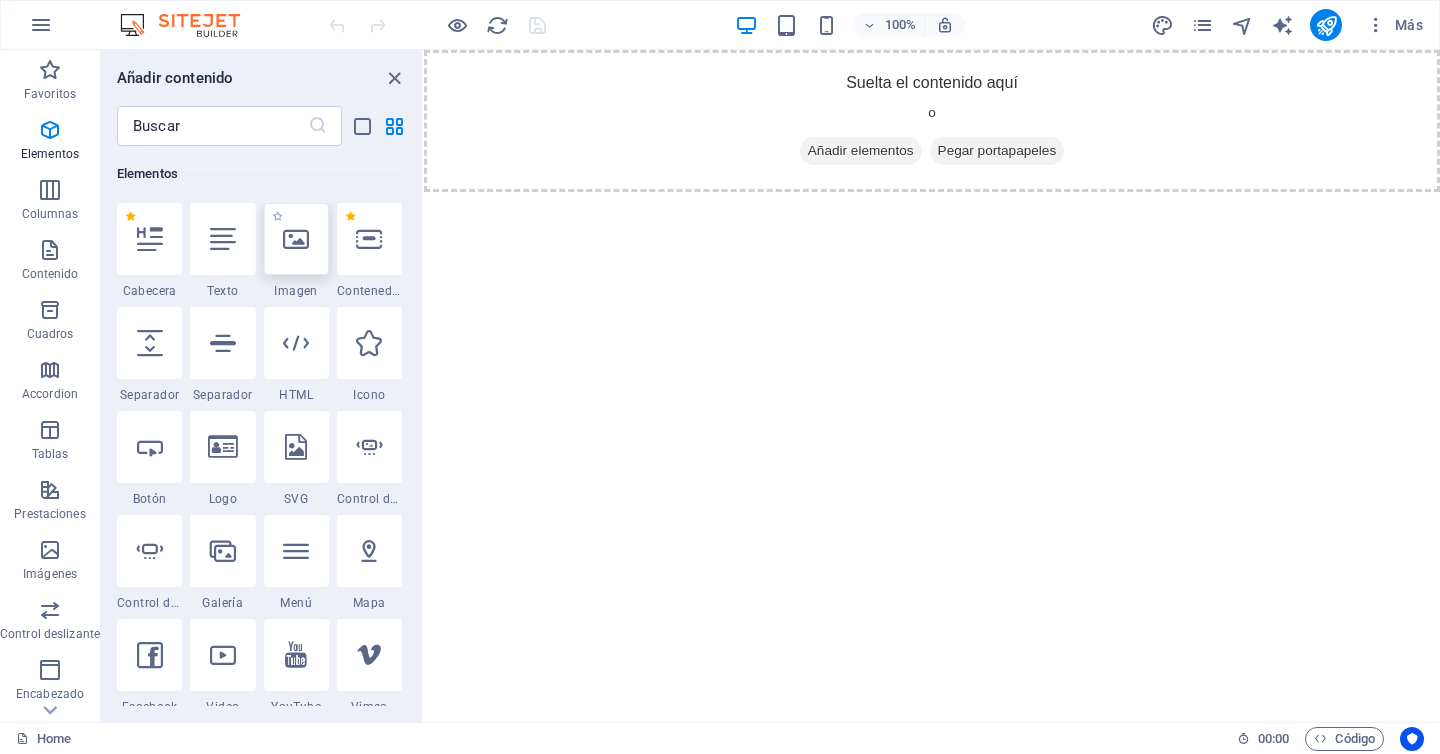 click at bounding box center (296, 239) 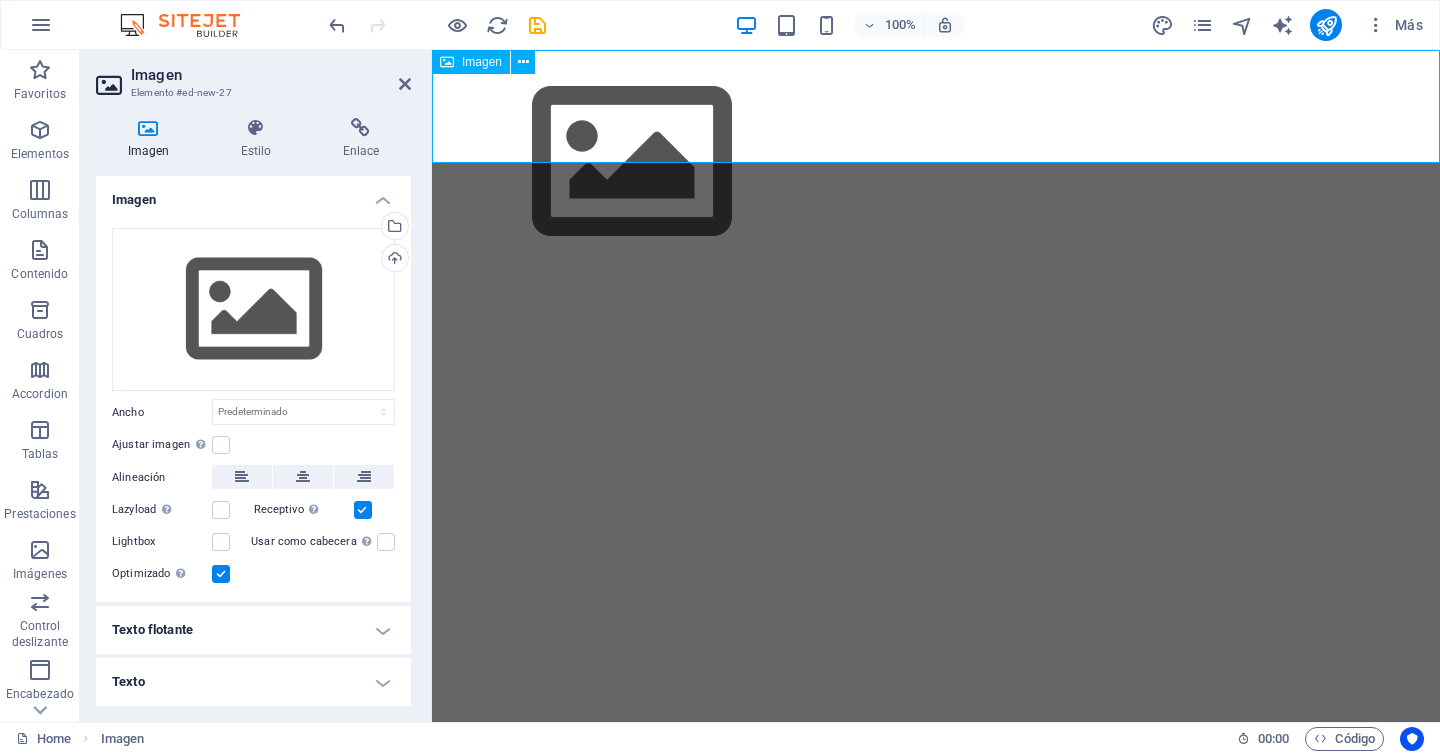 click at bounding box center [936, 162] 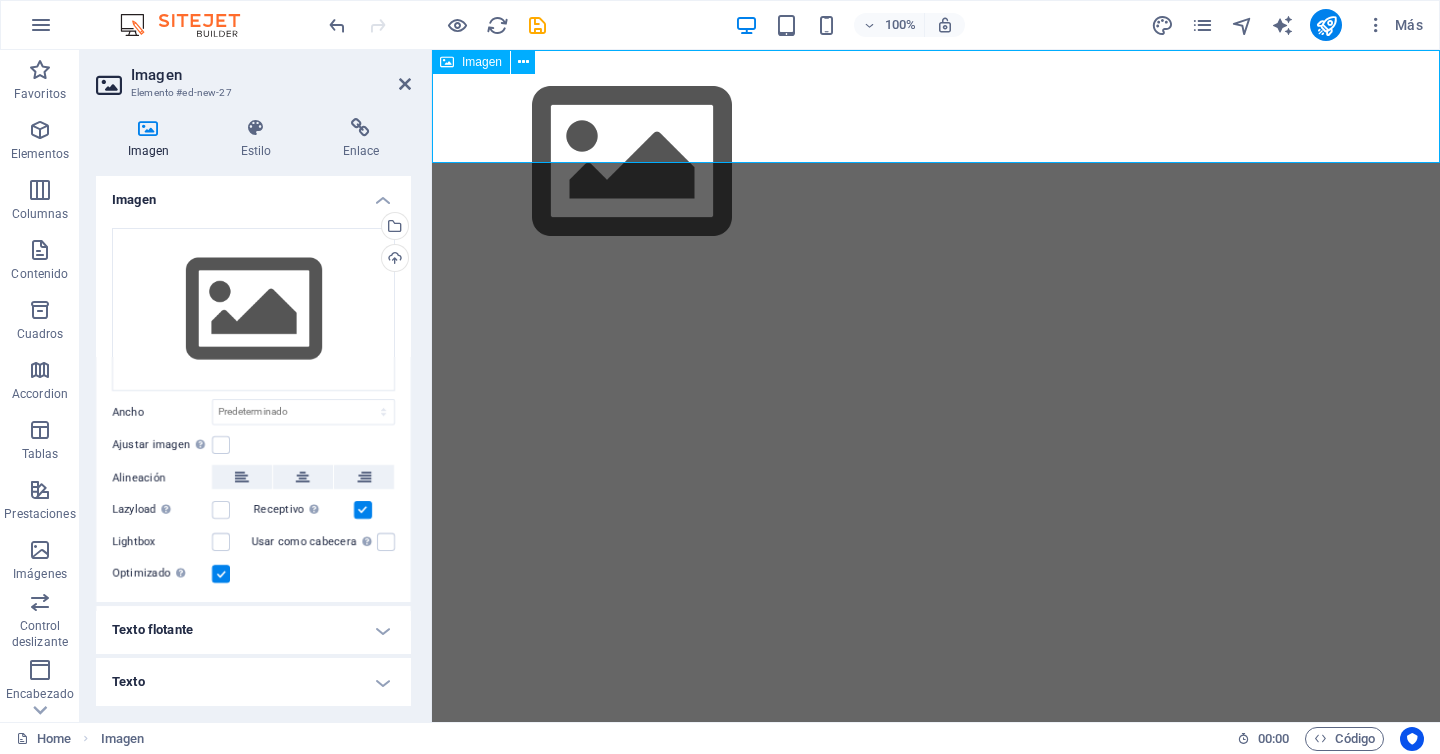 click at bounding box center [936, 162] 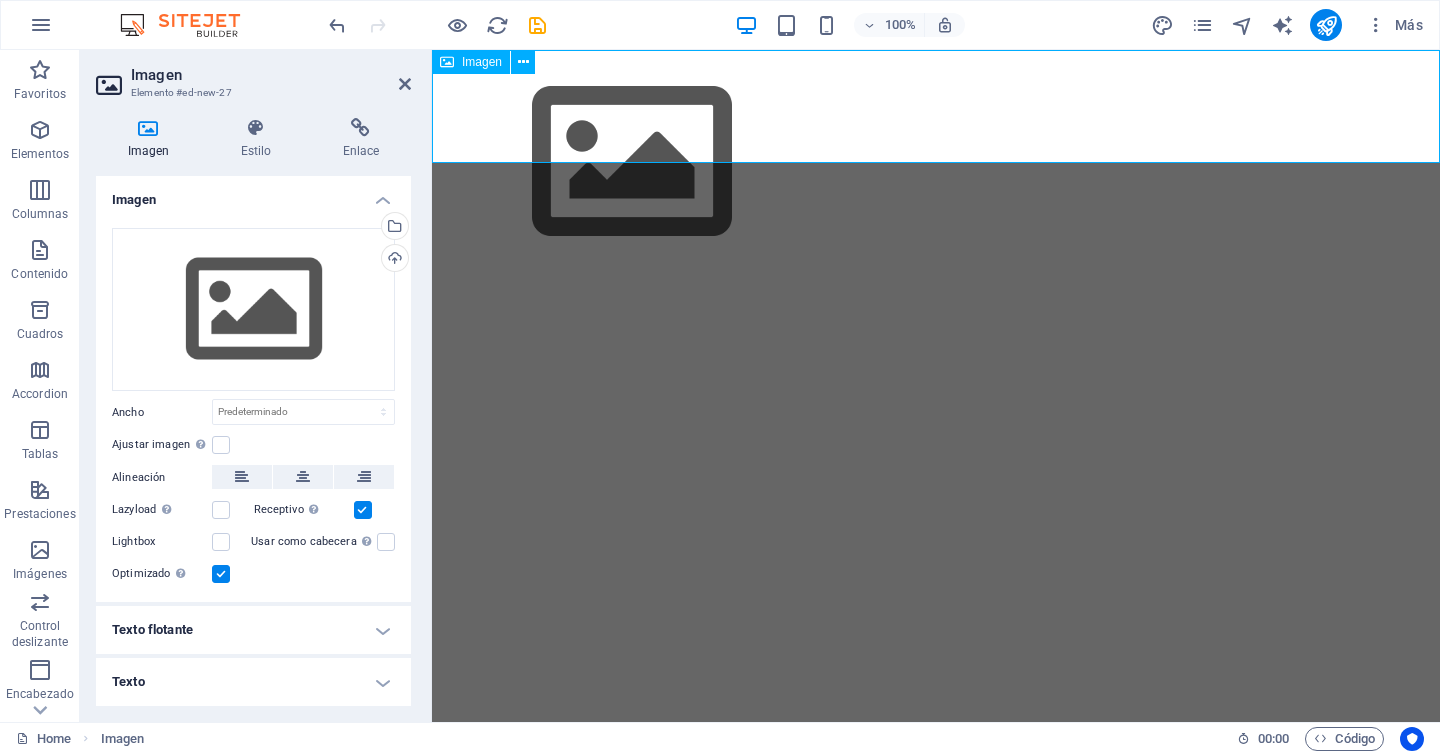click at bounding box center [936, 162] 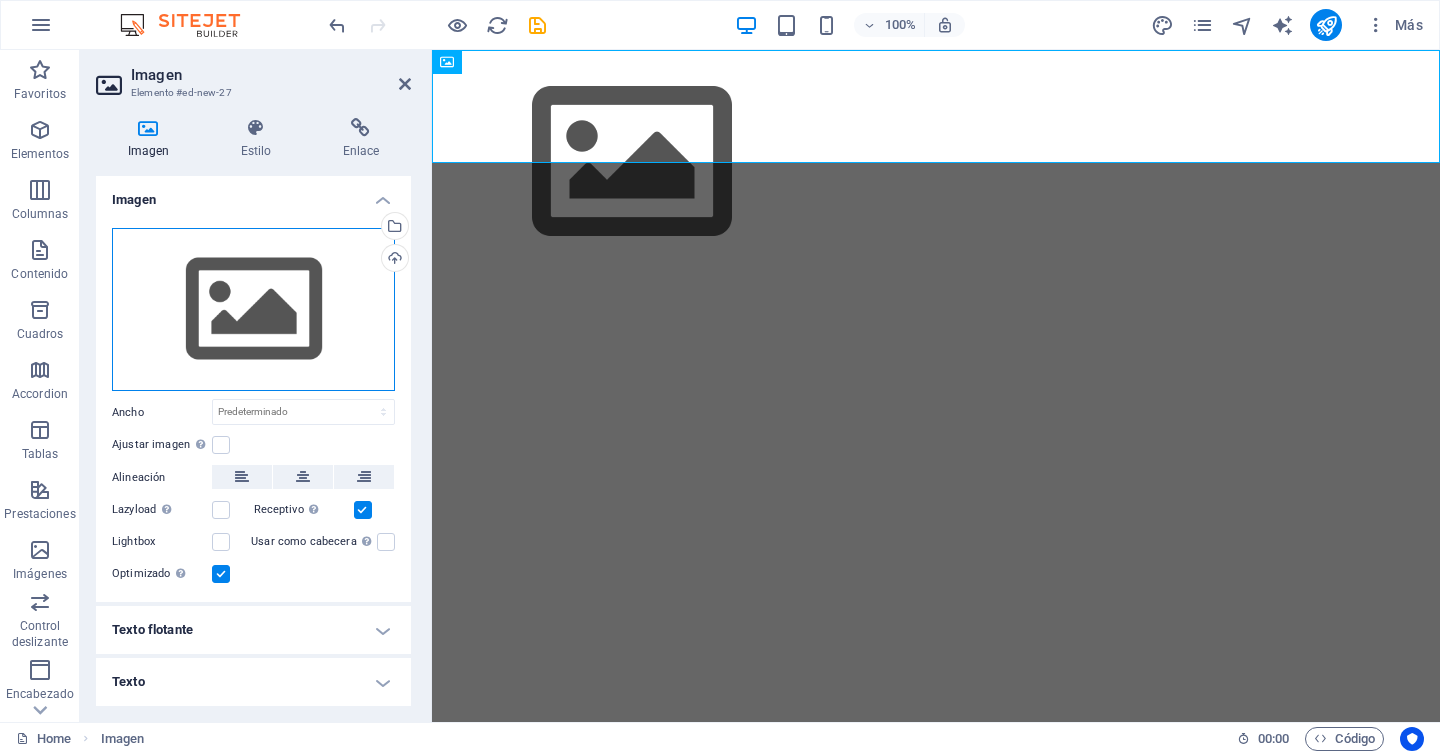 click on "Arrastra archivos aquí, haz clic para escoger archivos o  selecciona archivos de Archivos o de nuestra galería gratuita de fotos y vídeos" at bounding box center [253, 310] 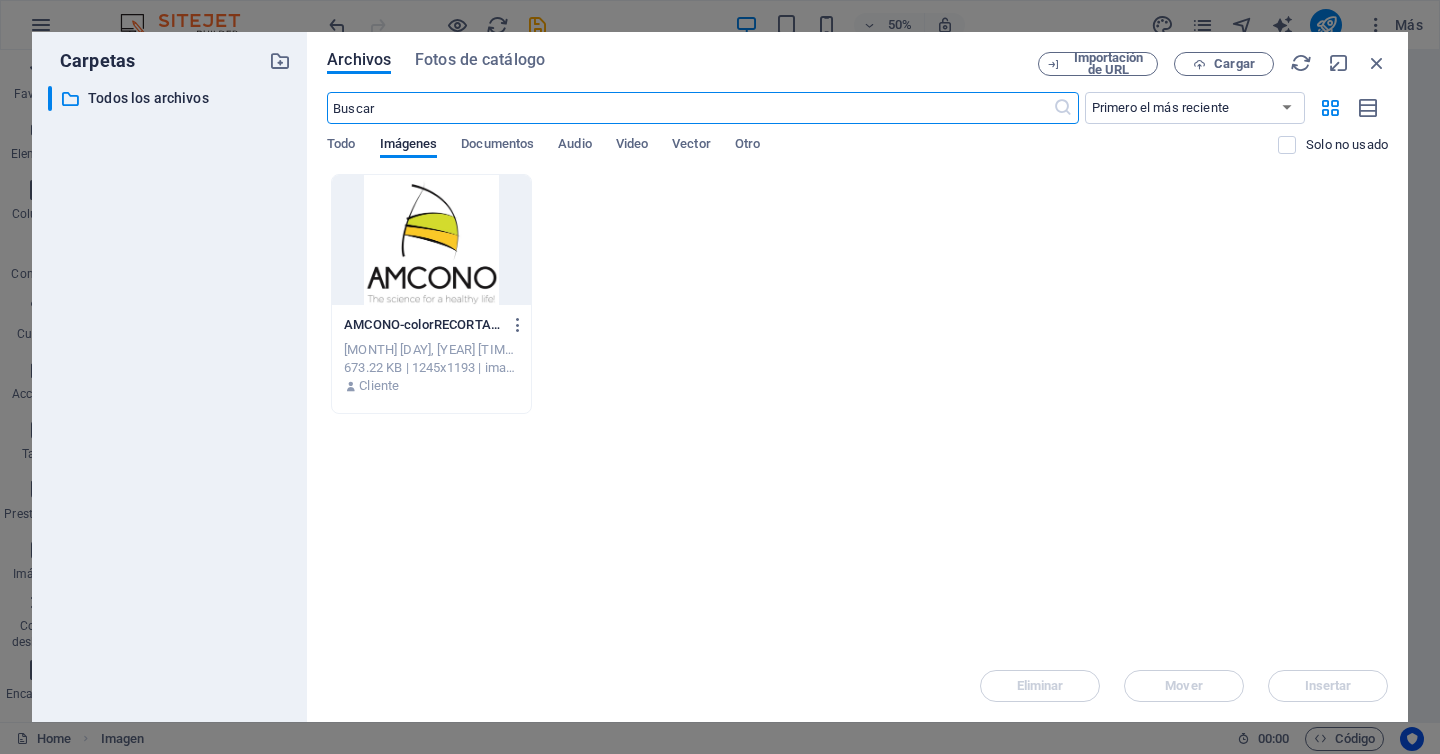click at bounding box center [431, 240] 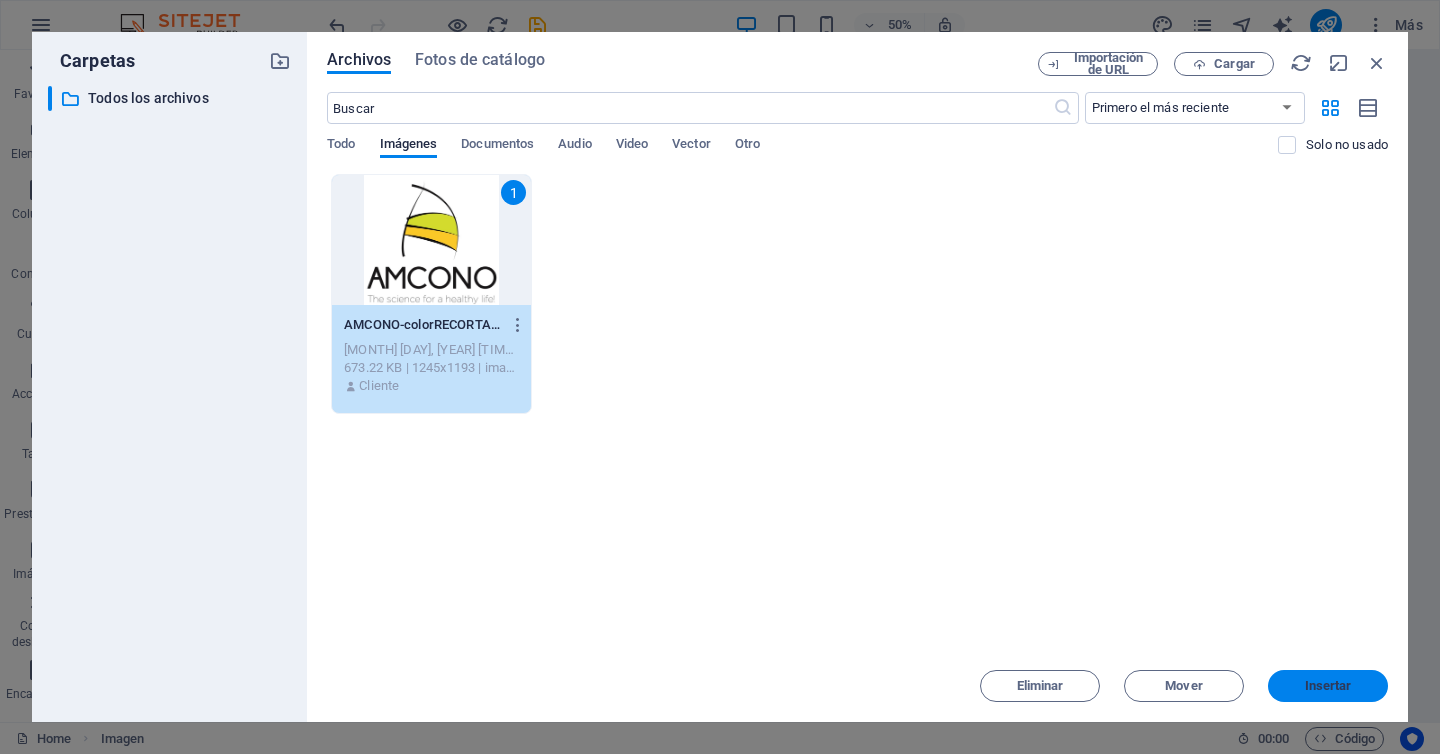 click on "Insertar" at bounding box center (1328, 686) 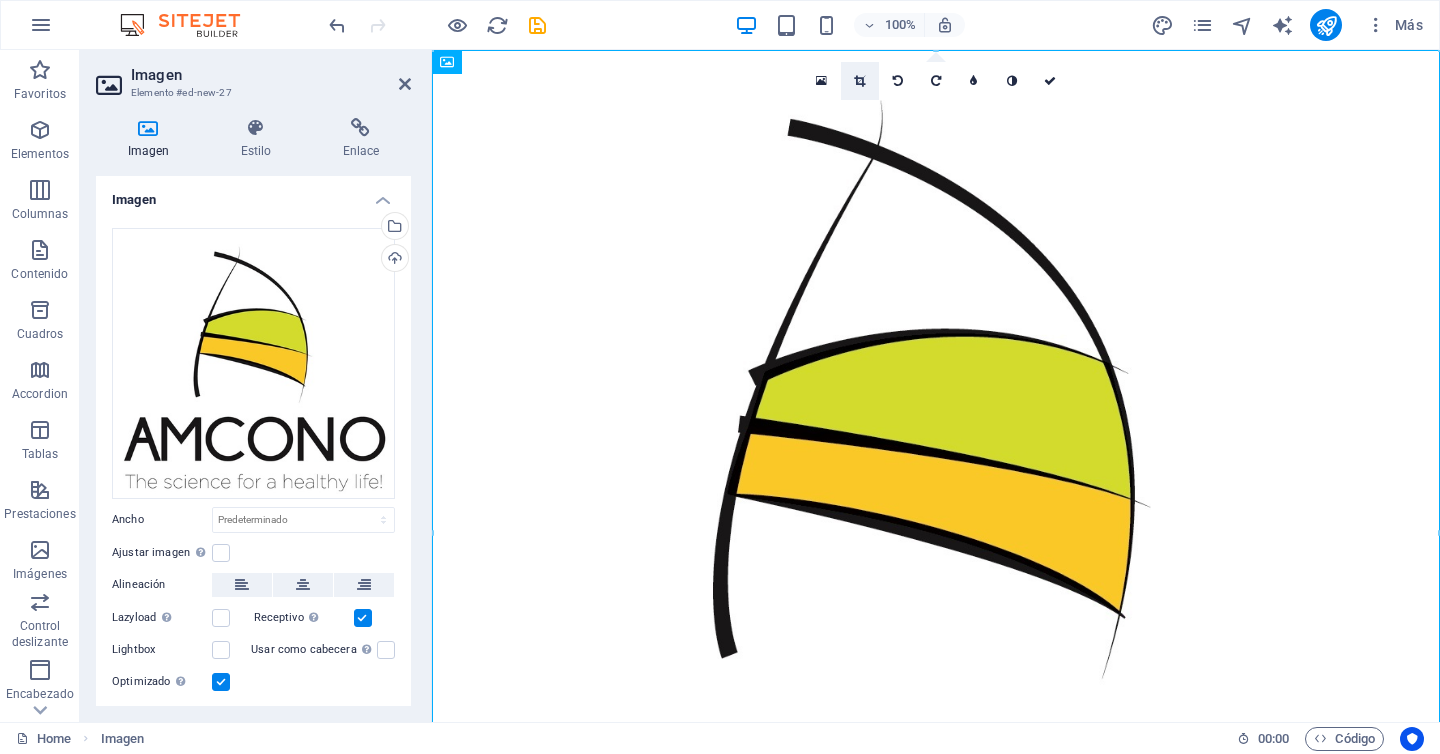 click at bounding box center [859, 81] 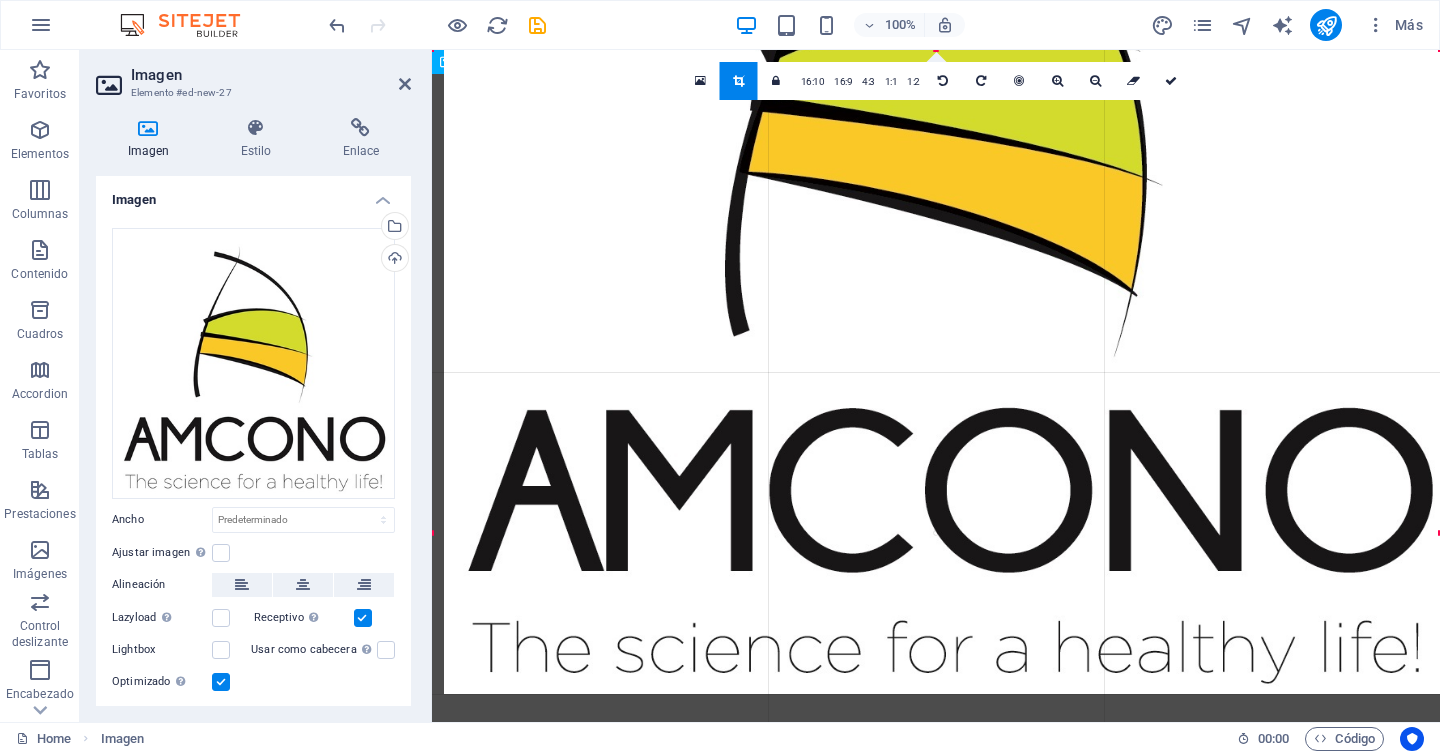 drag, startPoint x: 568, startPoint y: 596, endPoint x: 580, endPoint y: 274, distance: 322.2235 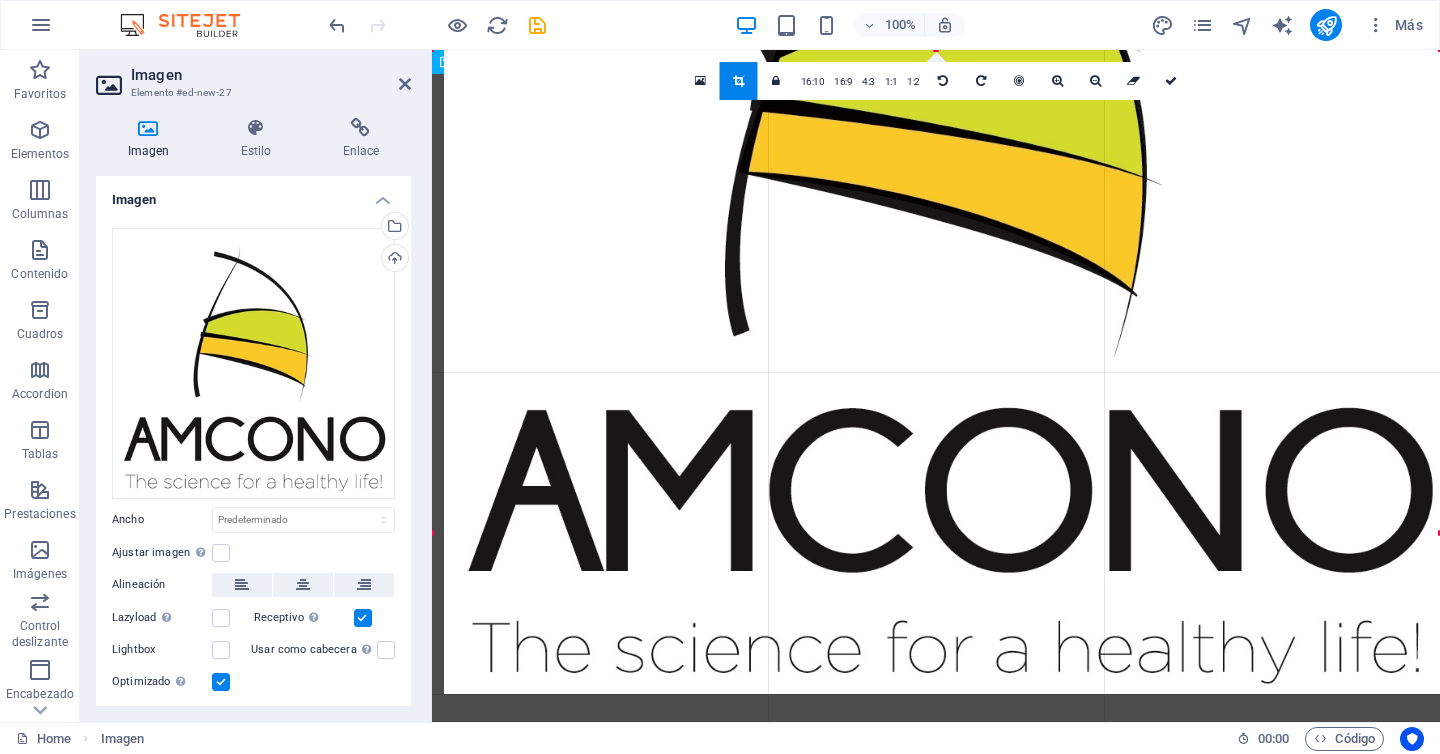 click at bounding box center [948, 211] 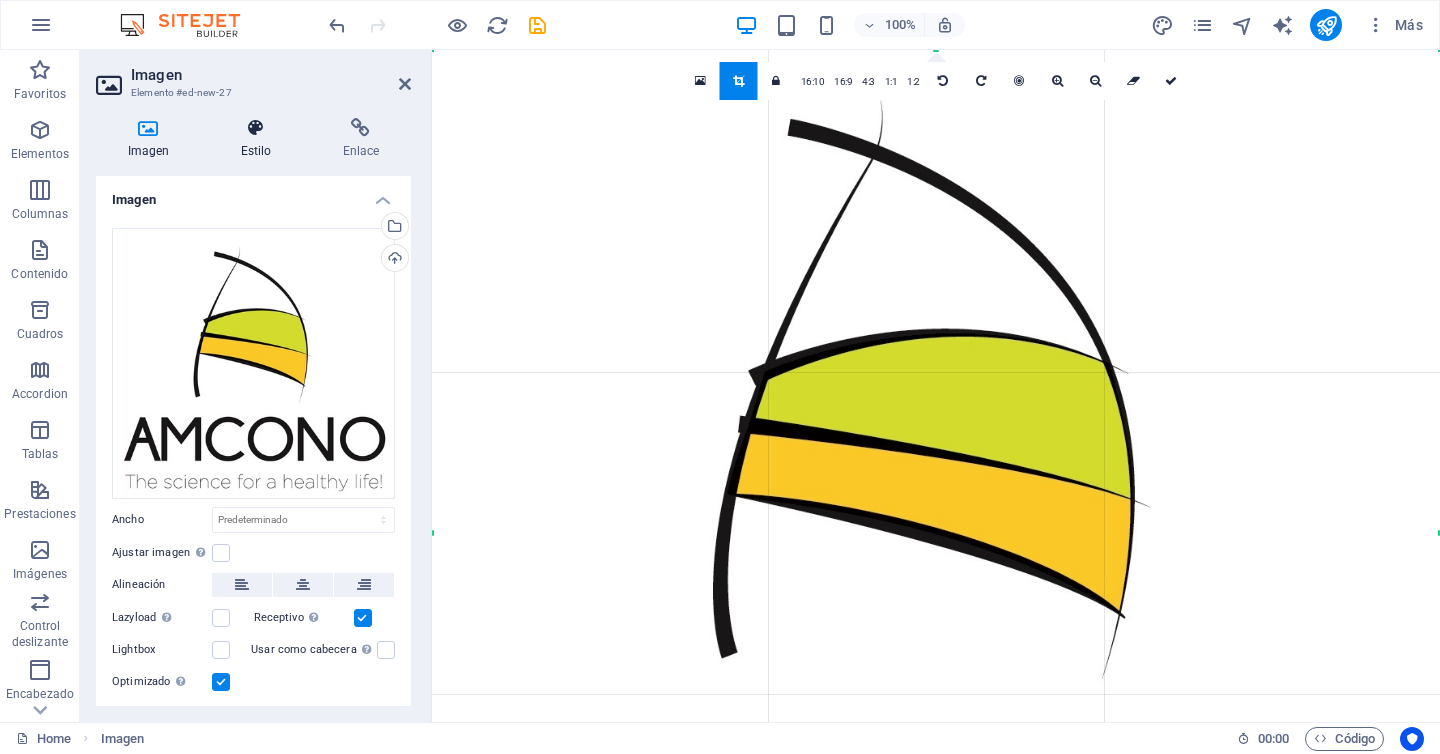 click at bounding box center [256, 128] 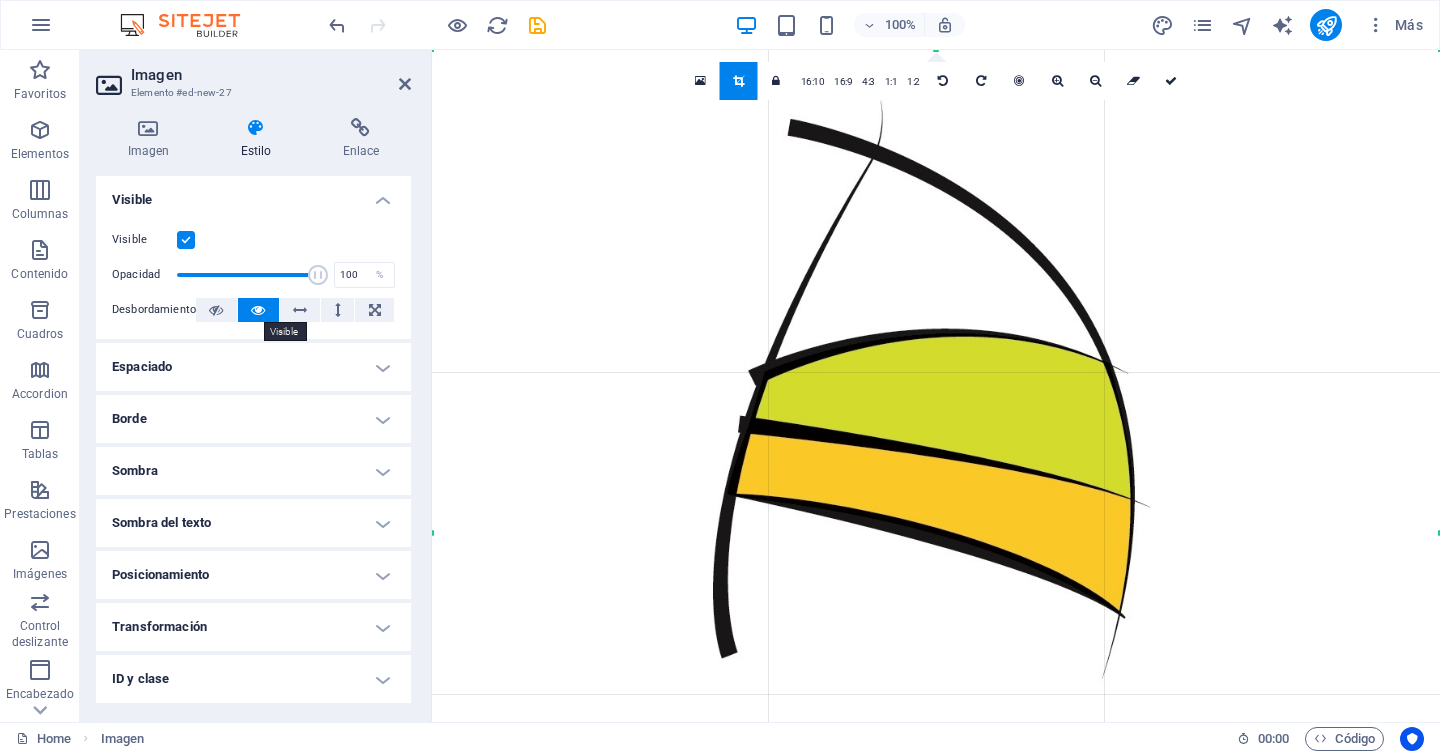 click at bounding box center (258, 310) 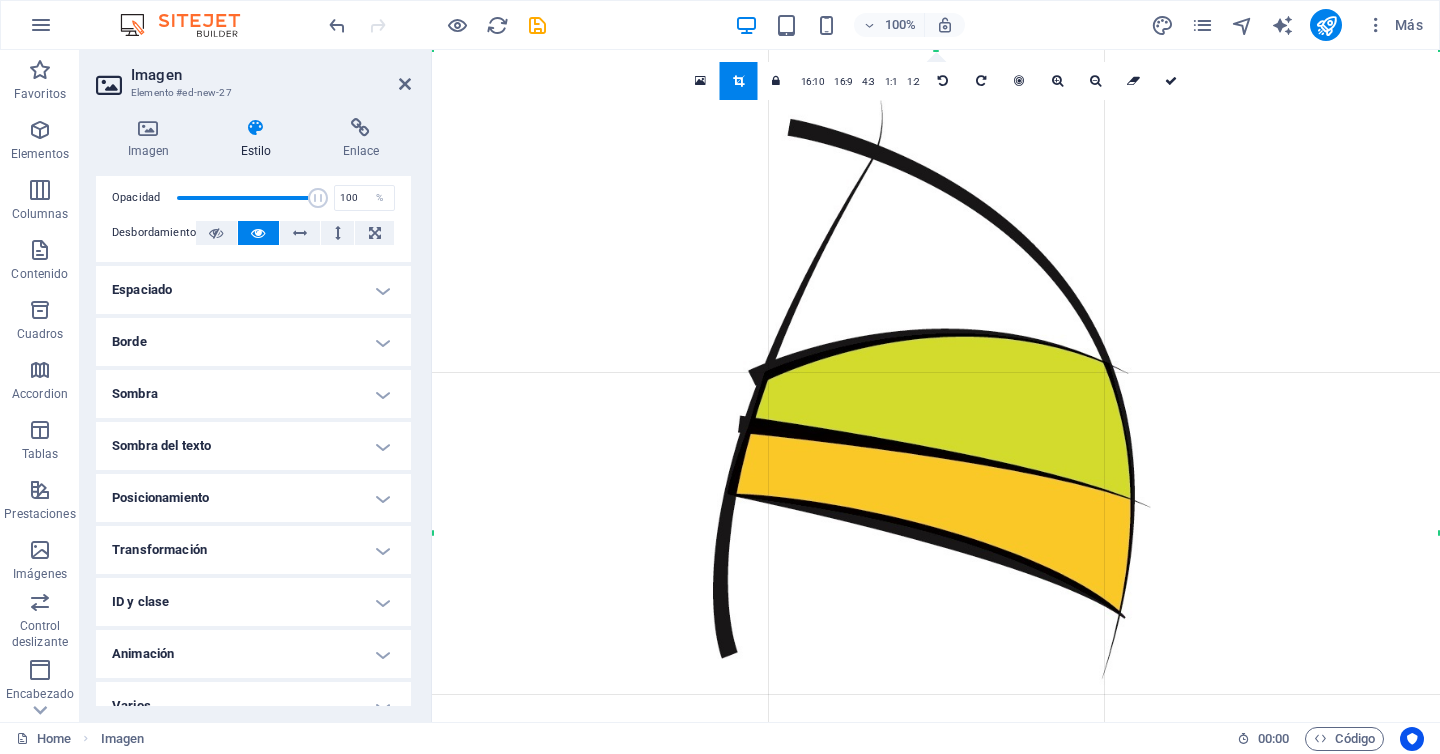 scroll, scrollTop: 100, scrollLeft: 0, axis: vertical 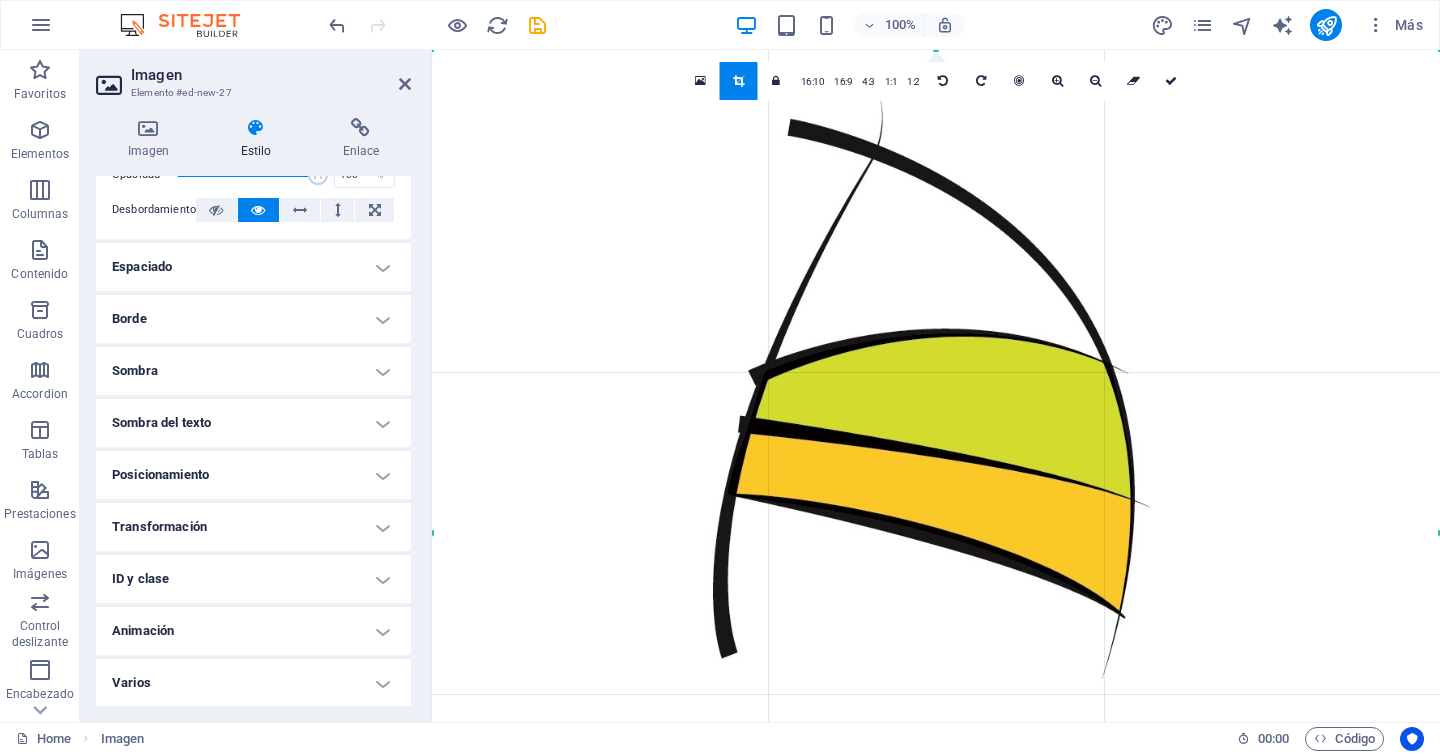 click on "Varios" at bounding box center [253, 683] 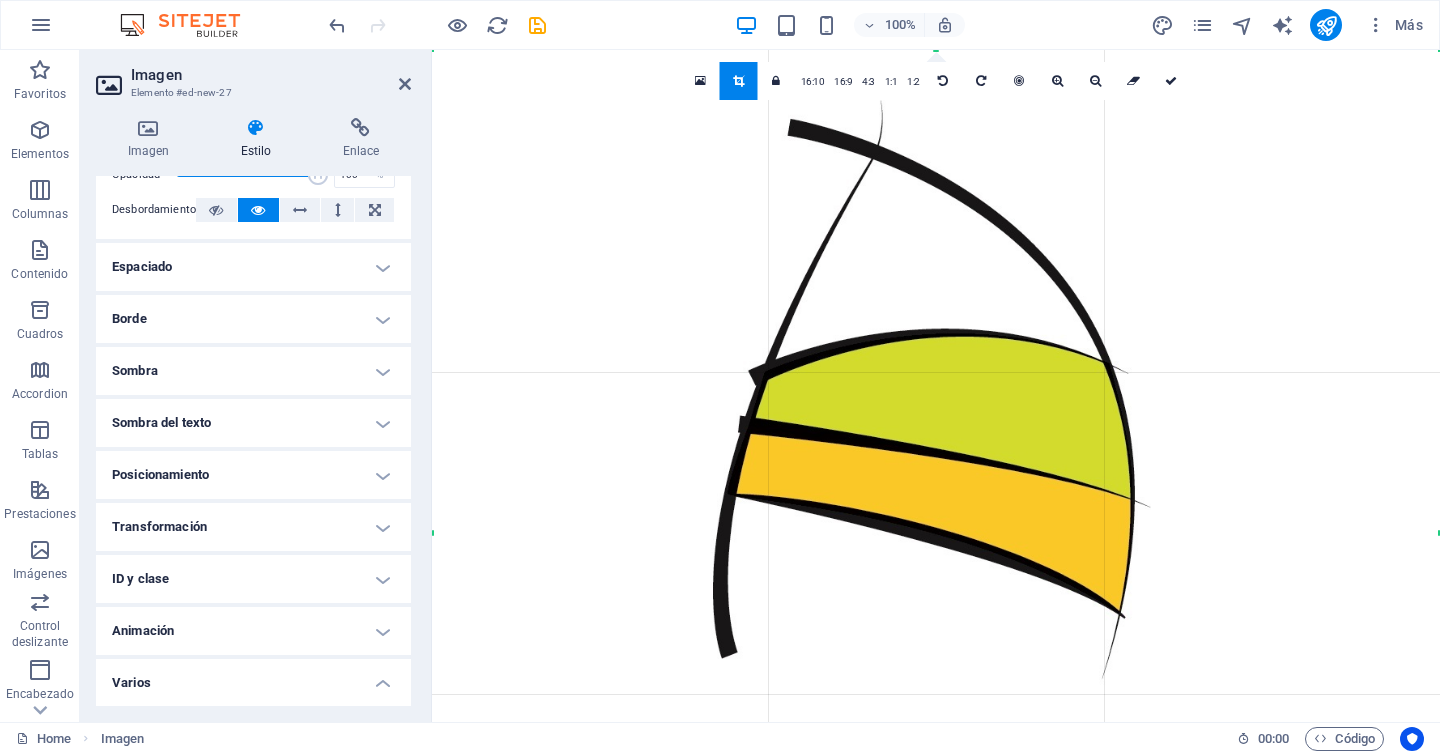 click on "Varios" at bounding box center [253, 677] 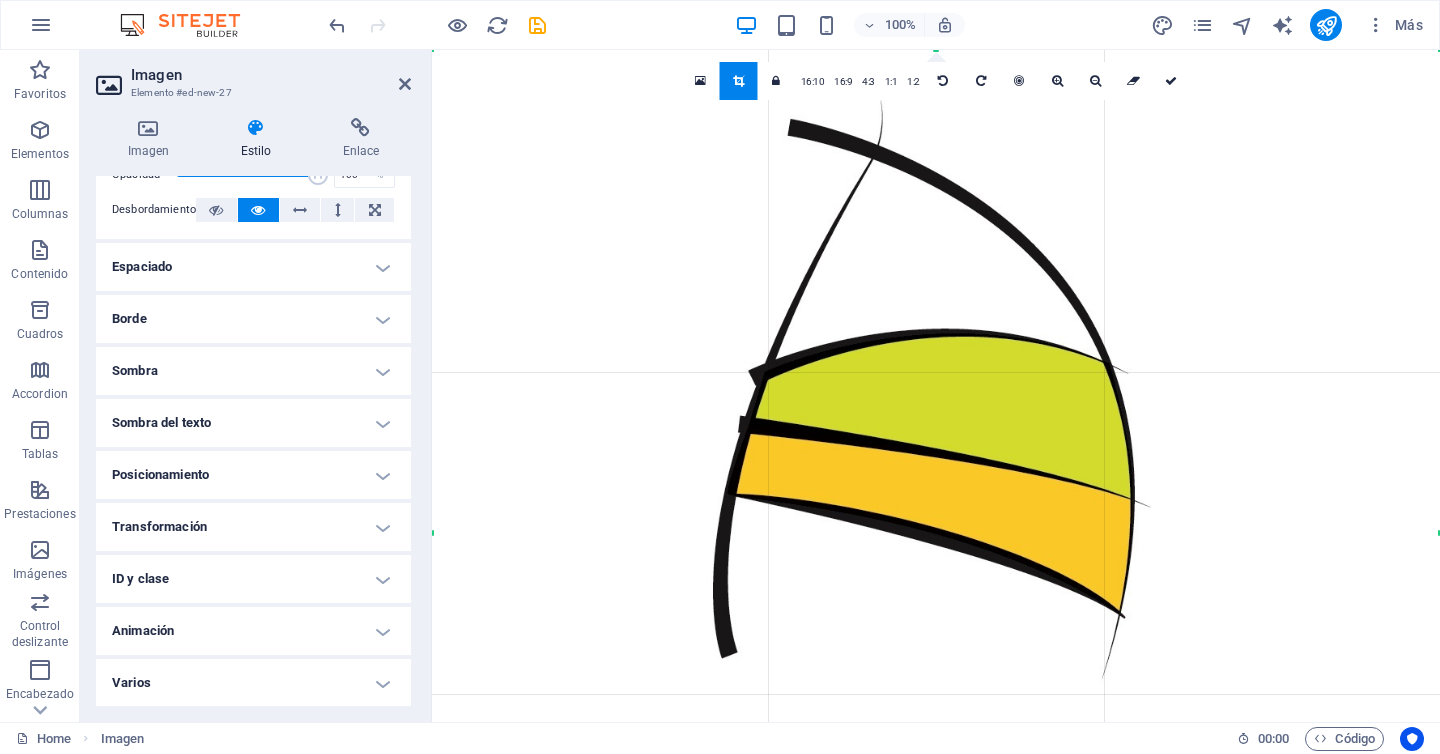 scroll, scrollTop: 0, scrollLeft: 0, axis: both 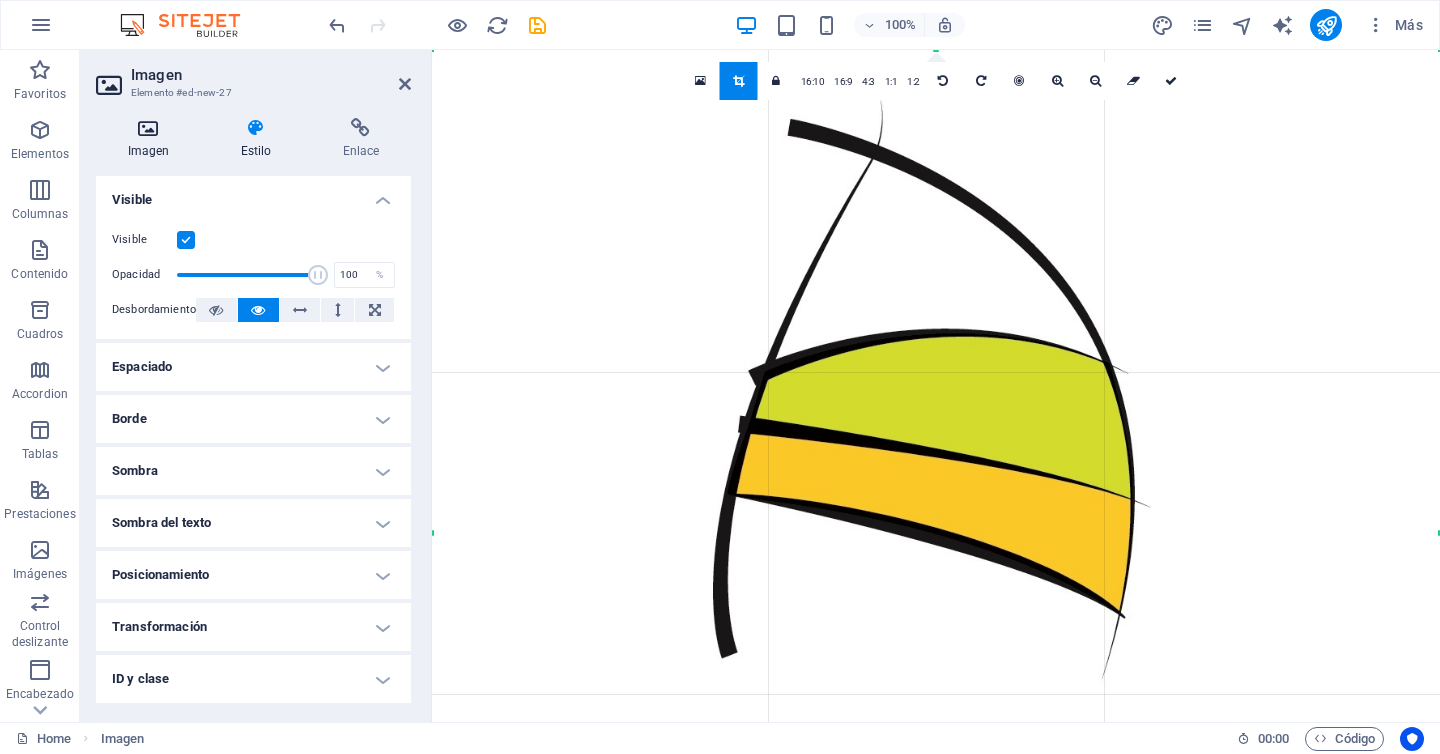 click at bounding box center (148, 128) 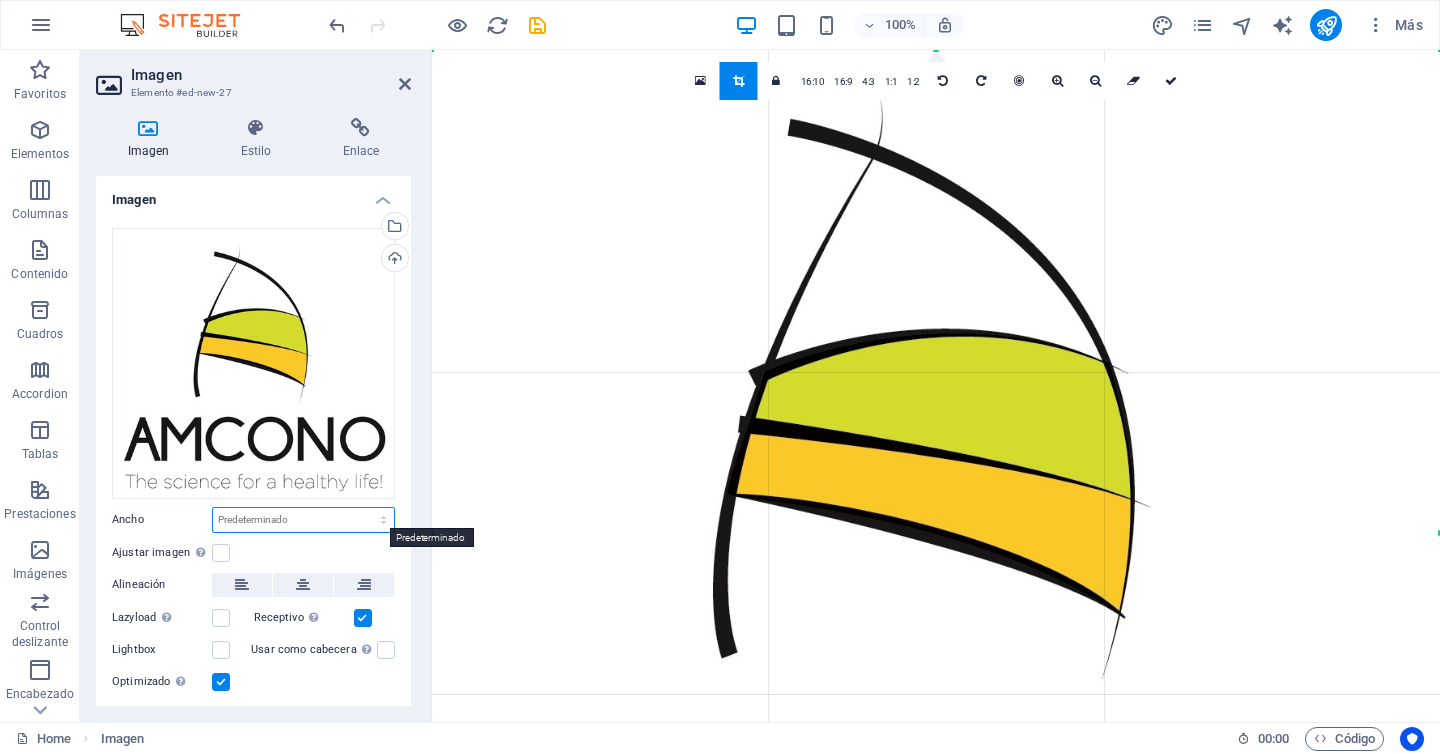 click on "Predeterminado automático px rem % em vh vw" at bounding box center (303, 520) 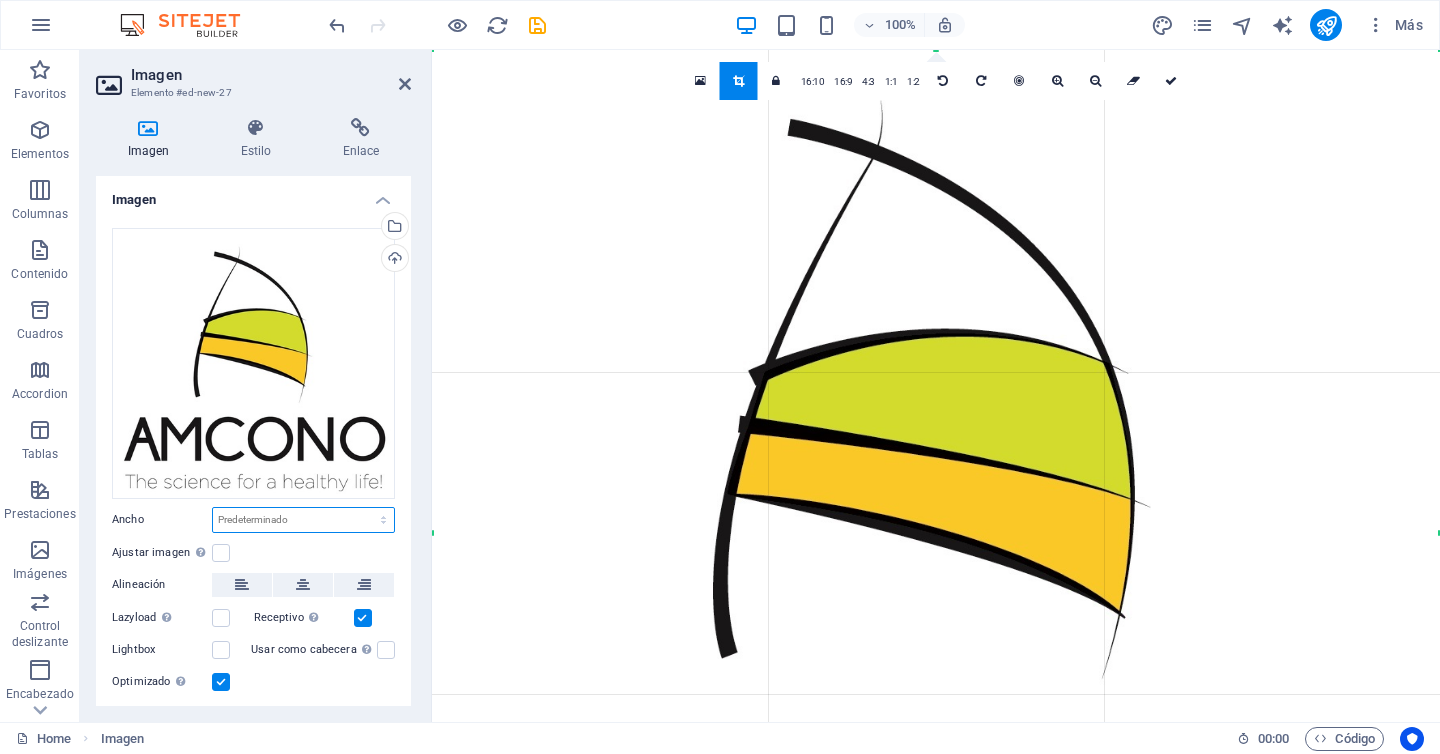select on "px" 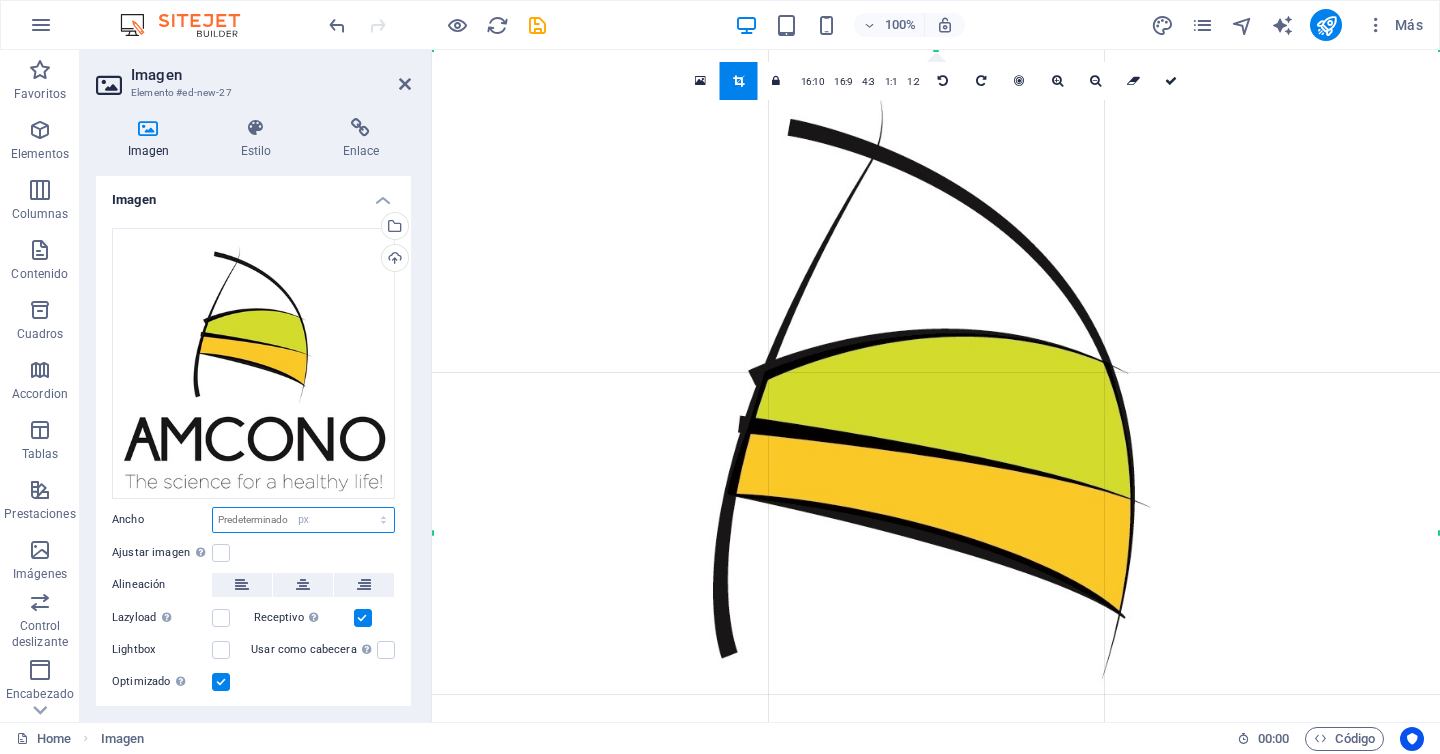 type on "1008" 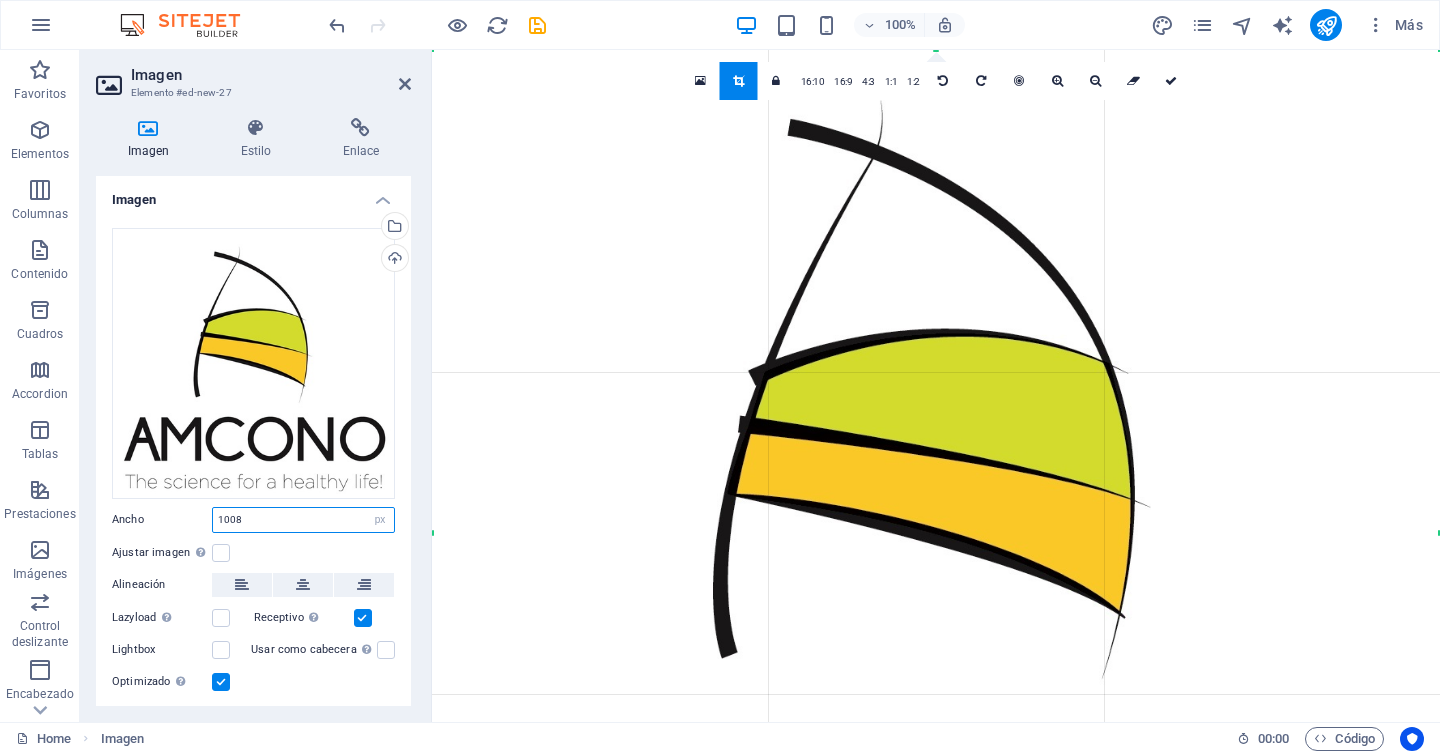 click on "1008" at bounding box center (303, 520) 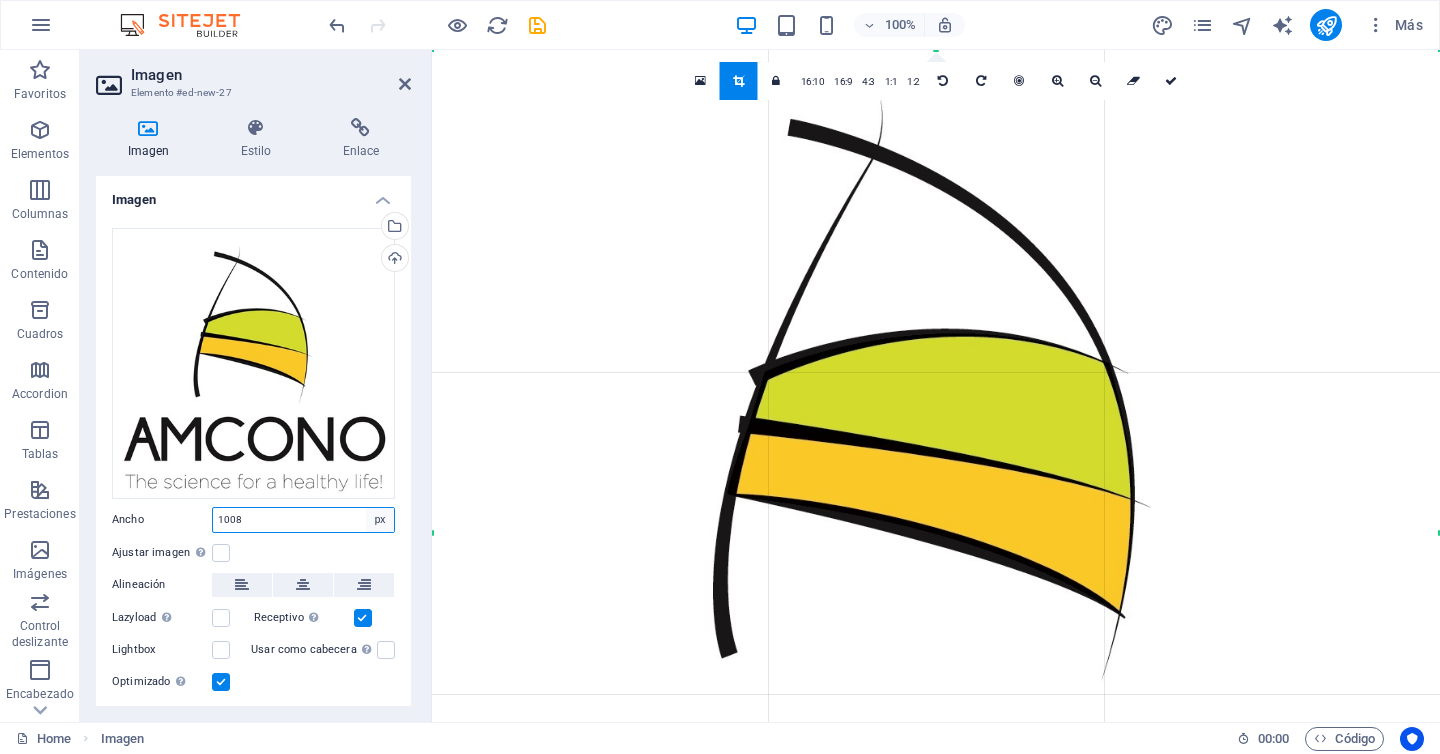 click on "Predeterminado automático px rem % em vh vw" at bounding box center [380, 520] 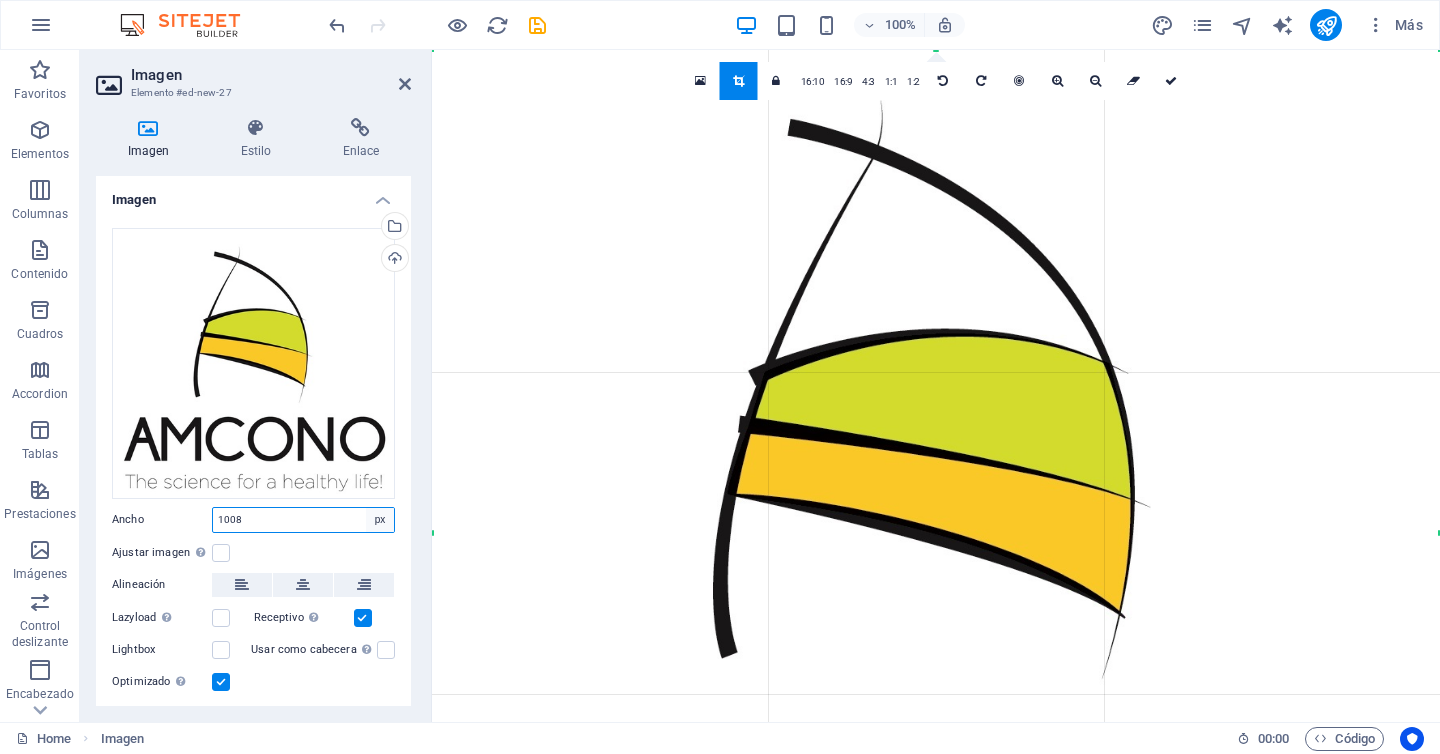 select on "%" 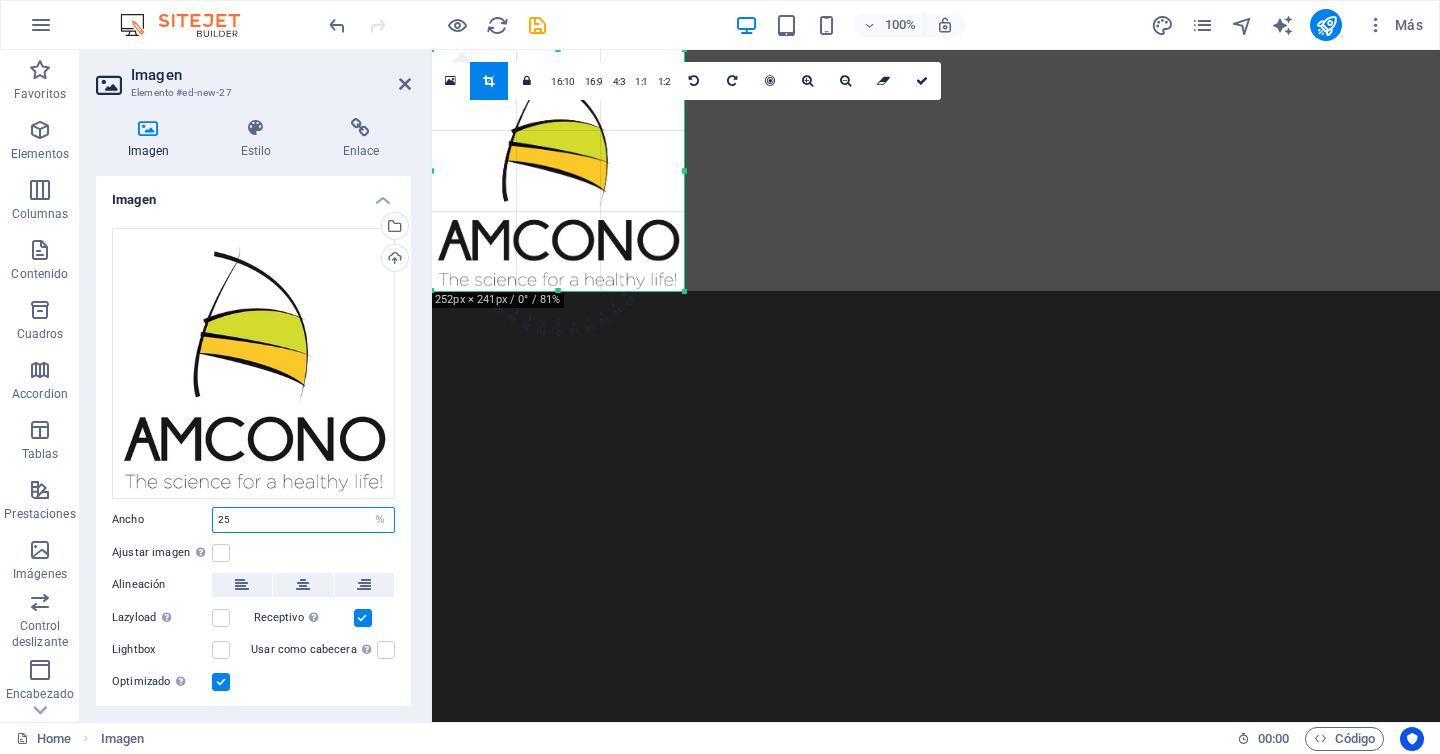 click on "25" at bounding box center [303, 520] 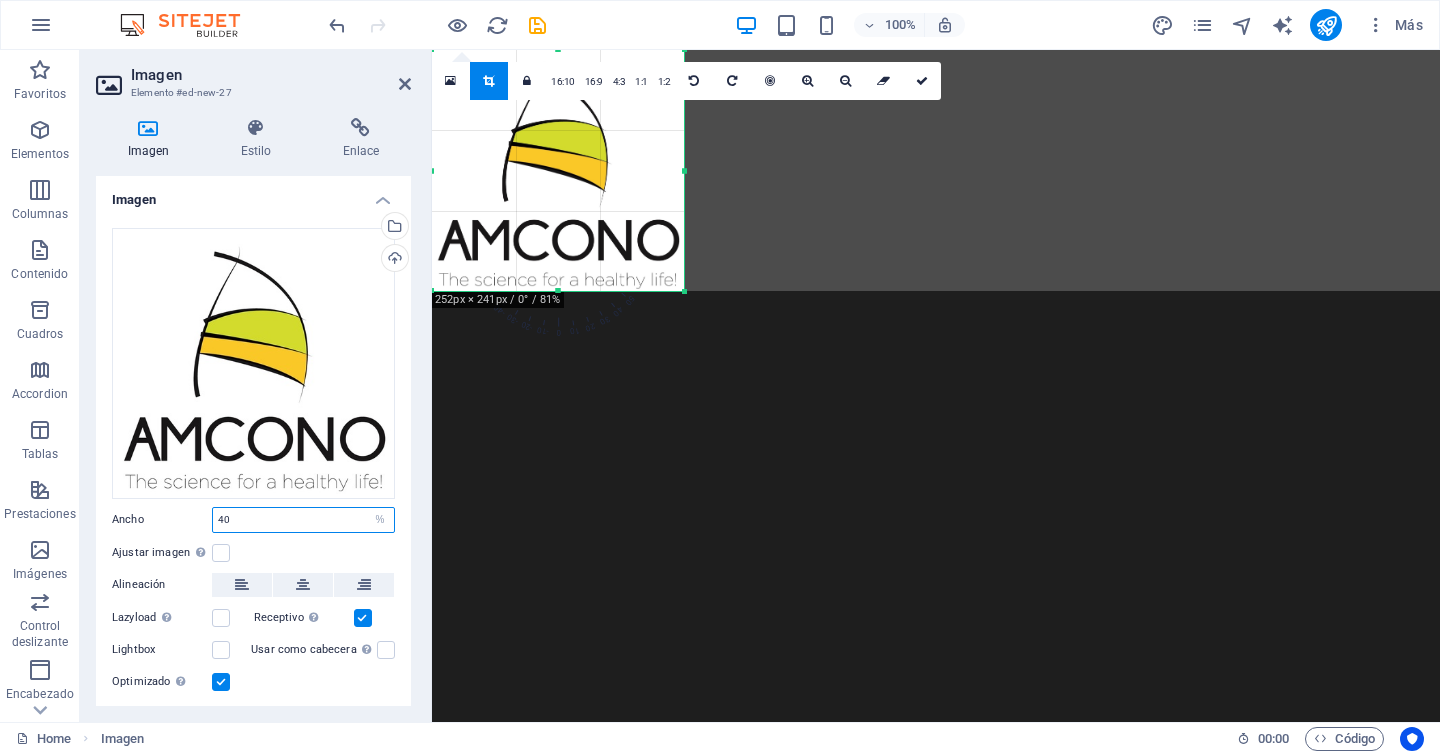 type on "40" 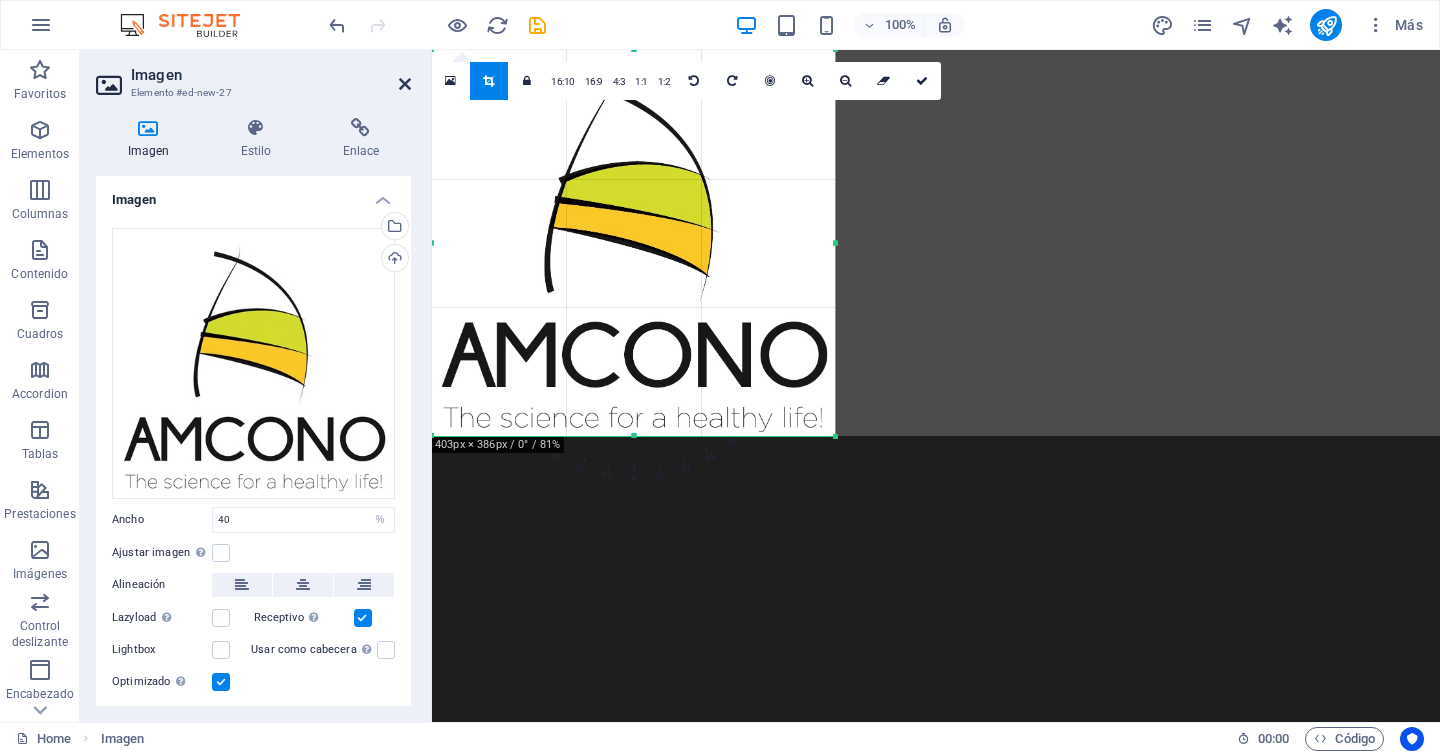 click at bounding box center (405, 84) 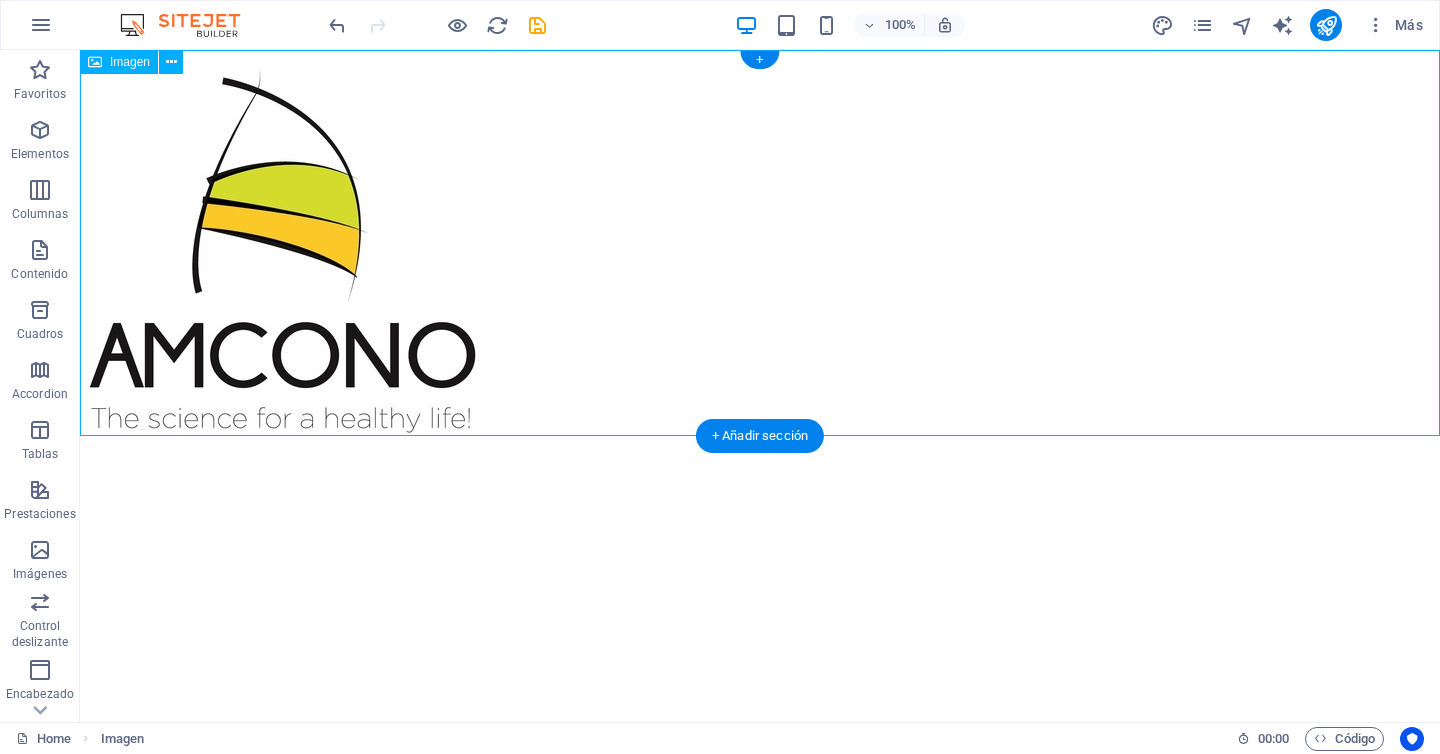 click at bounding box center [760, 243] 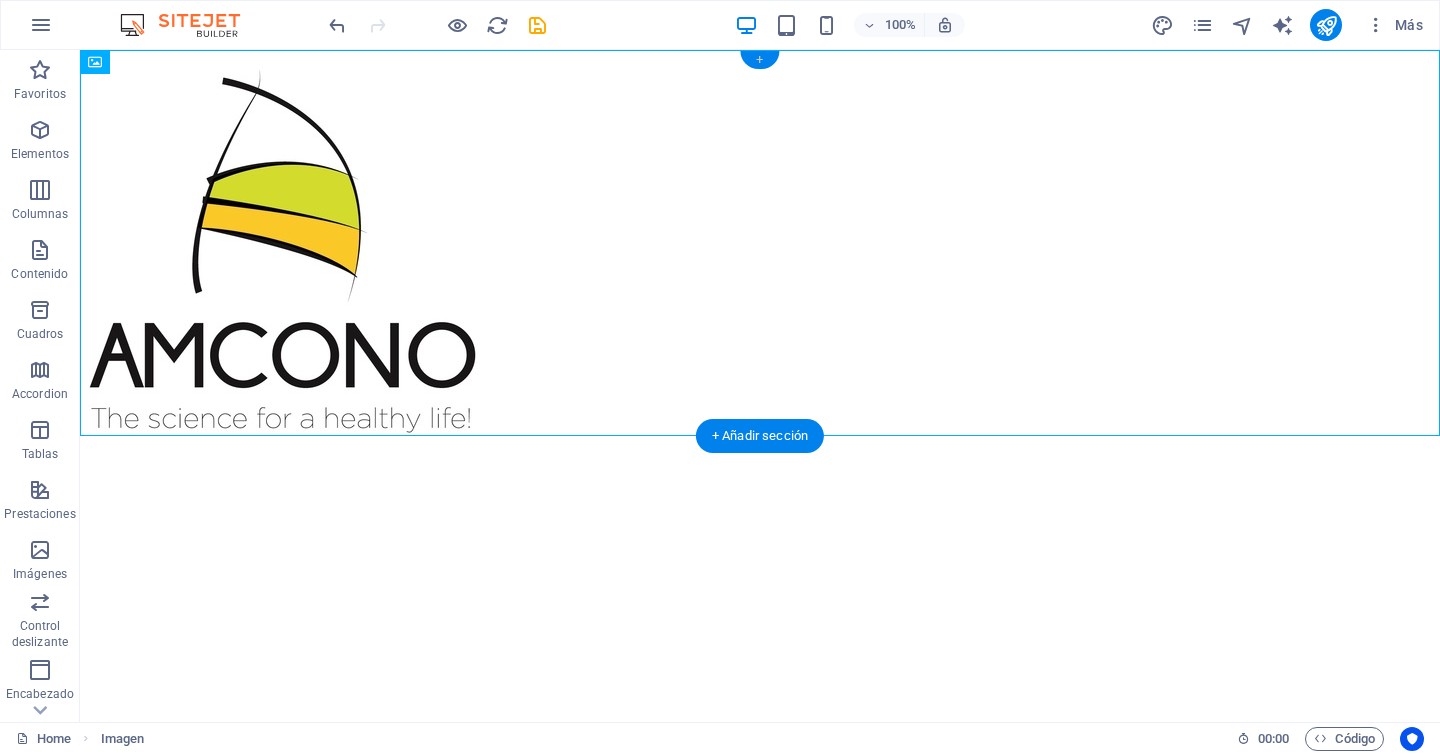 click on "+" at bounding box center (759, 60) 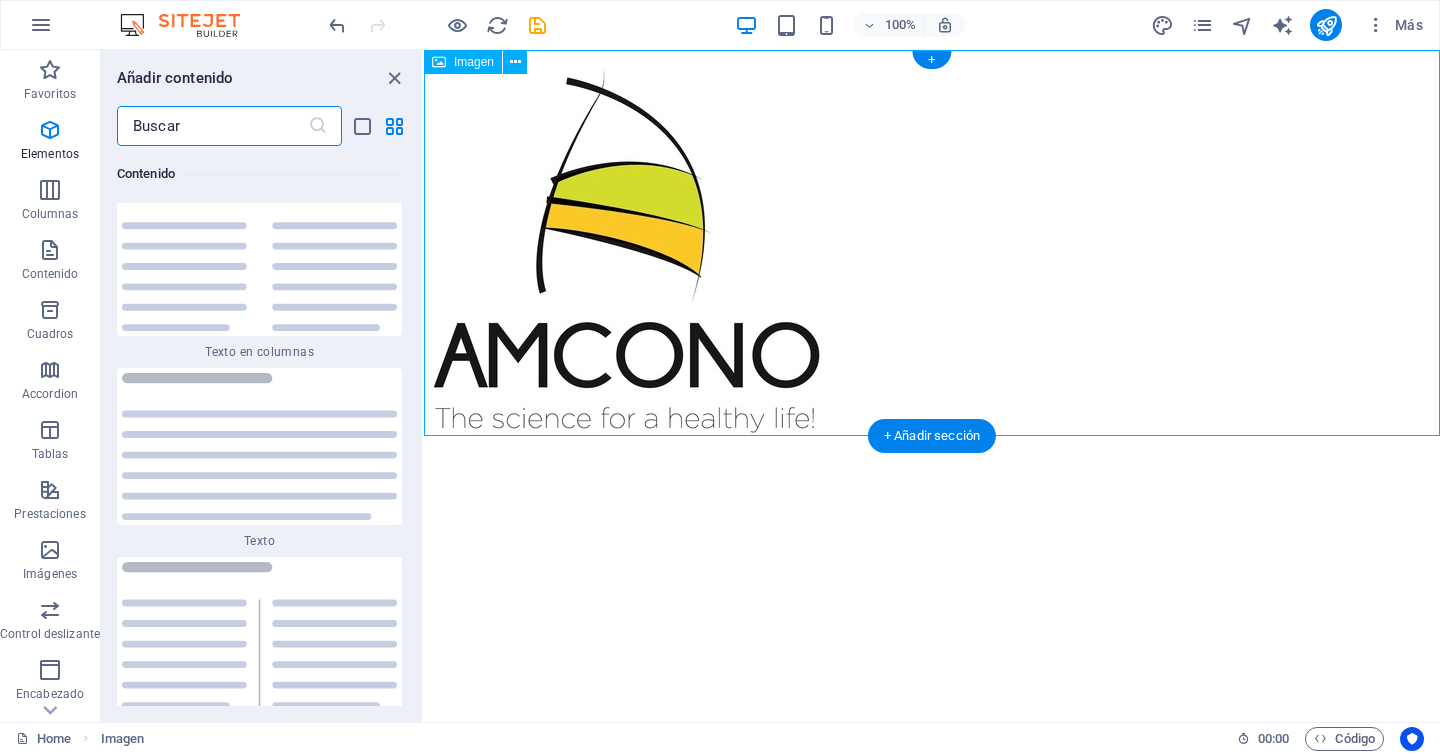 scroll, scrollTop: 7010, scrollLeft: 0, axis: vertical 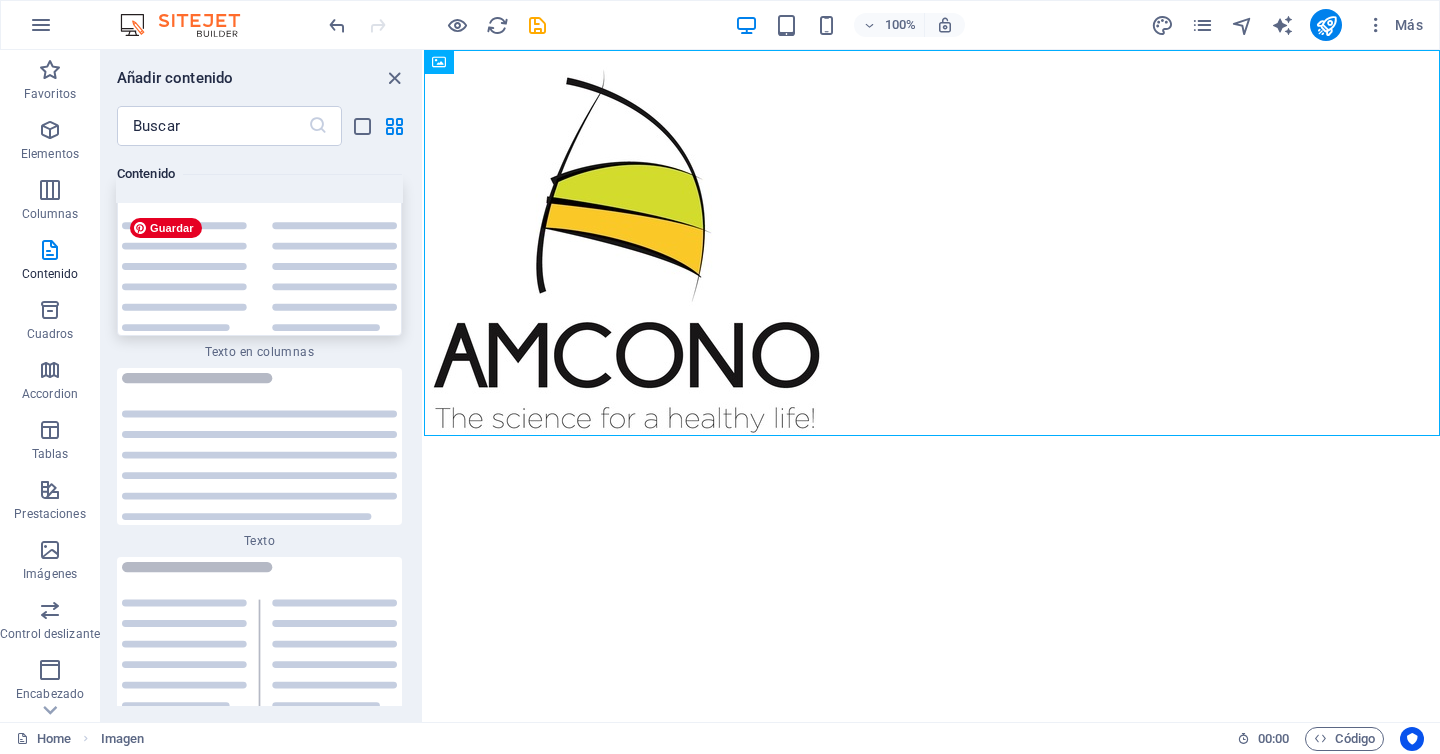 click at bounding box center [259, 258] 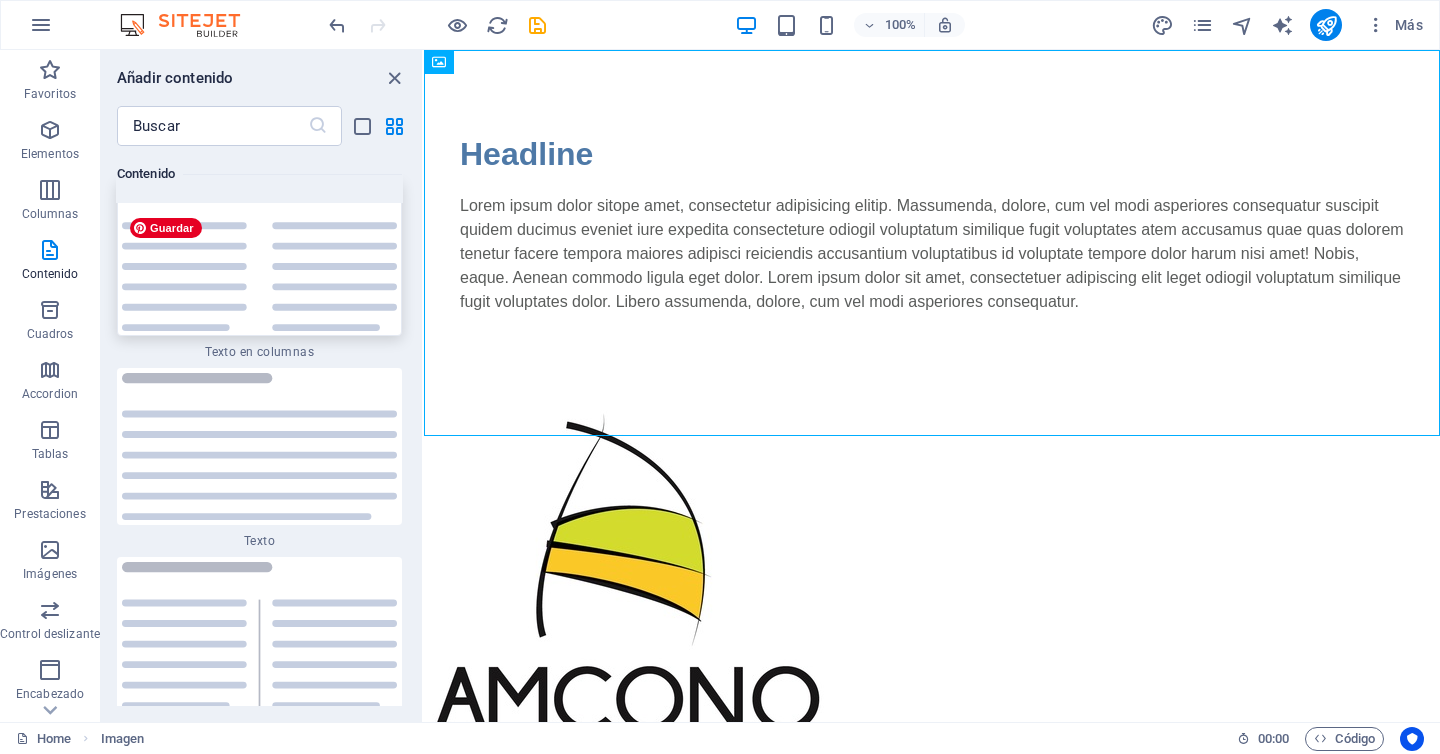 select on "rem" 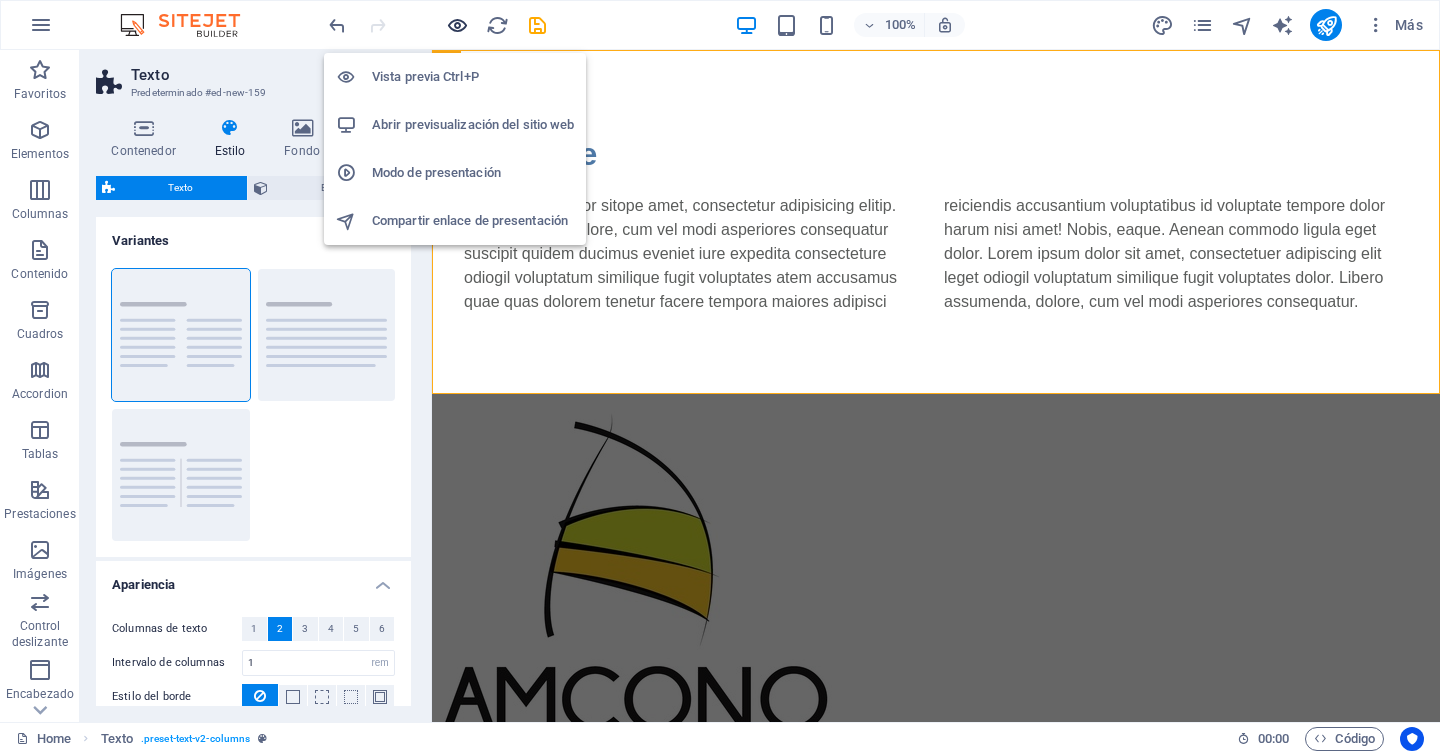 click at bounding box center [457, 25] 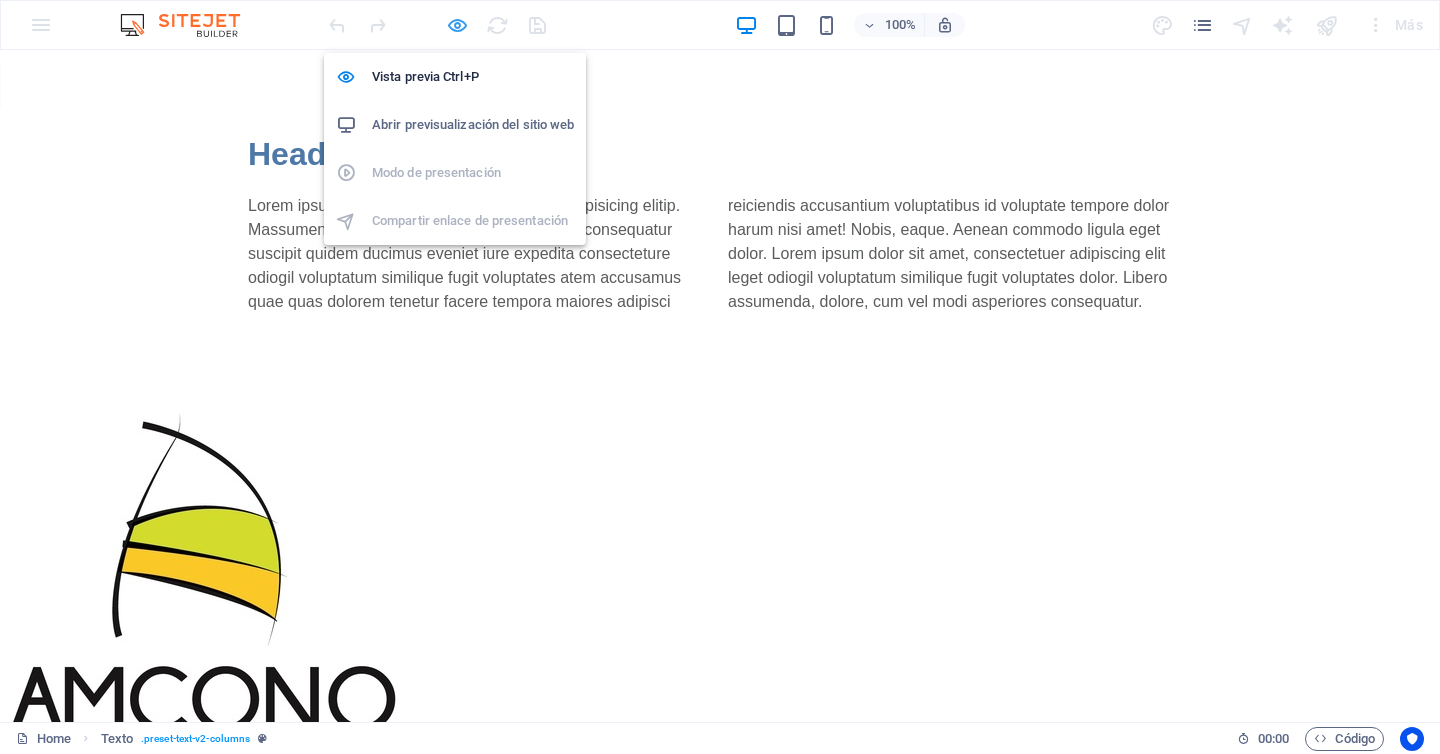 click at bounding box center (457, 25) 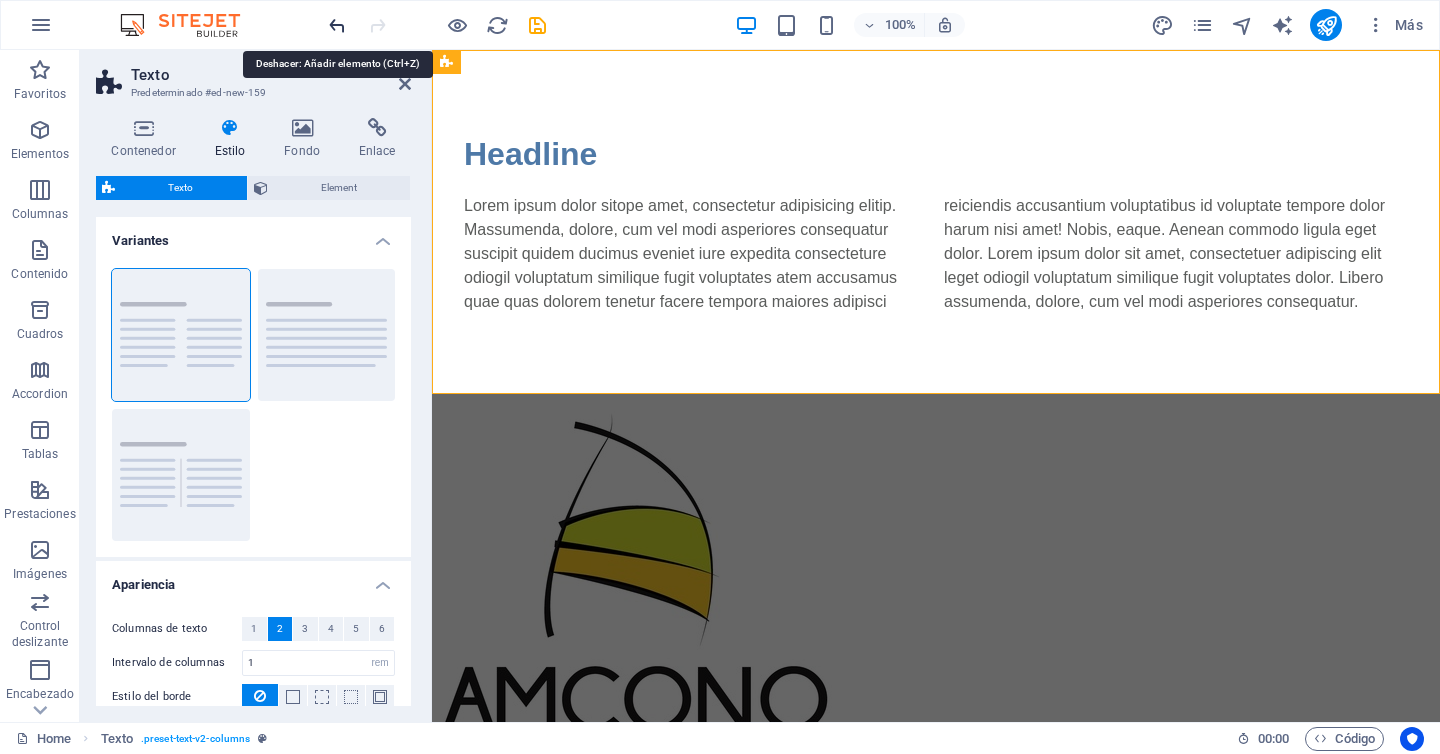 click at bounding box center (337, 25) 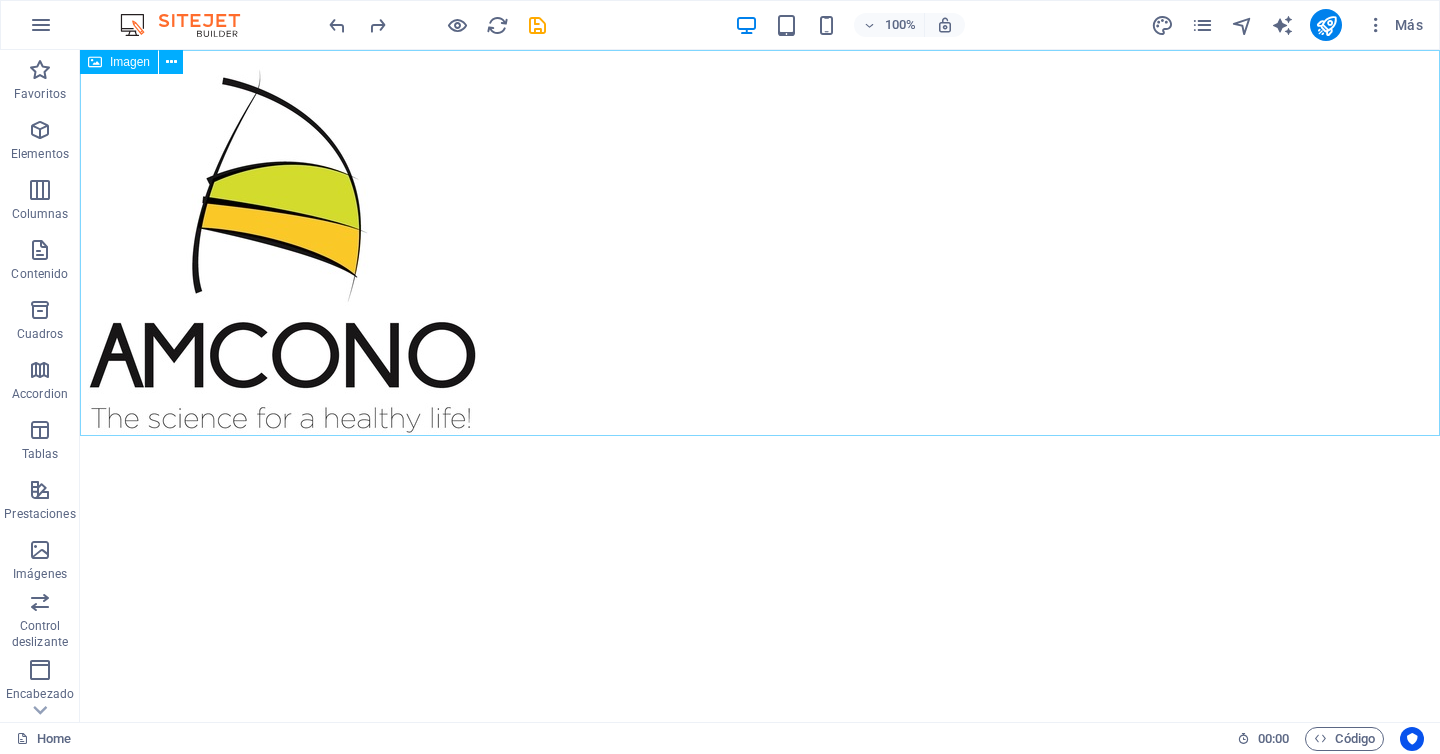 click on "Imagen" at bounding box center (130, 62) 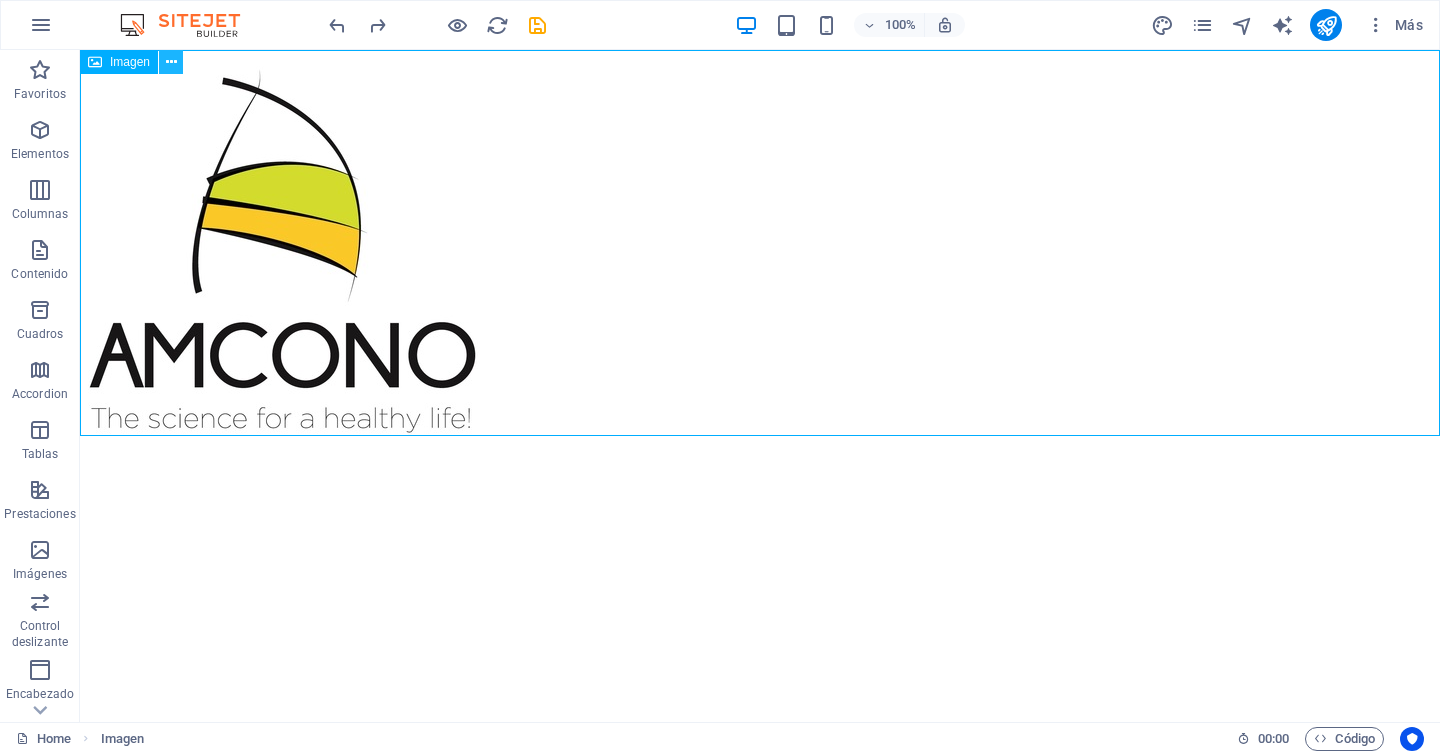 click at bounding box center [171, 62] 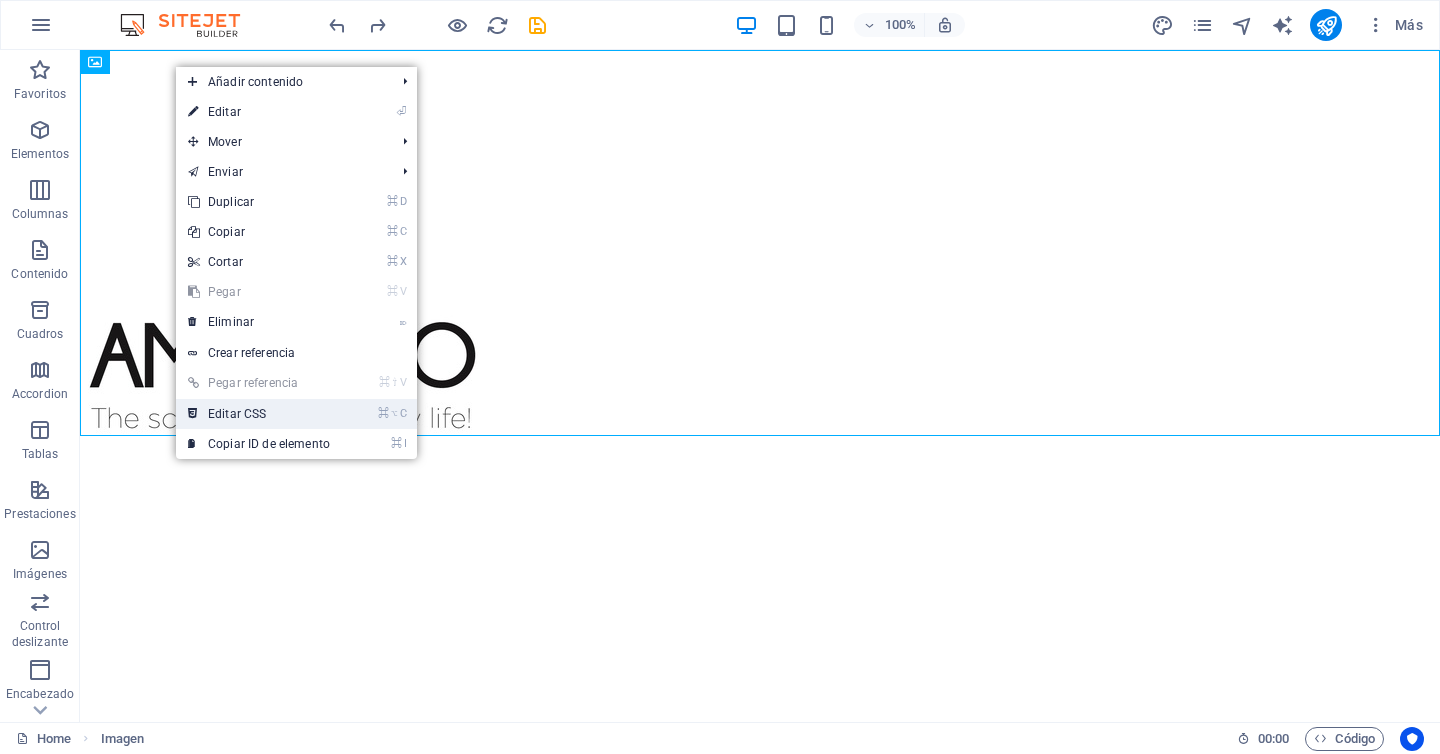 click on "⌘ ⌥ C  Editar CSS" at bounding box center [259, 414] 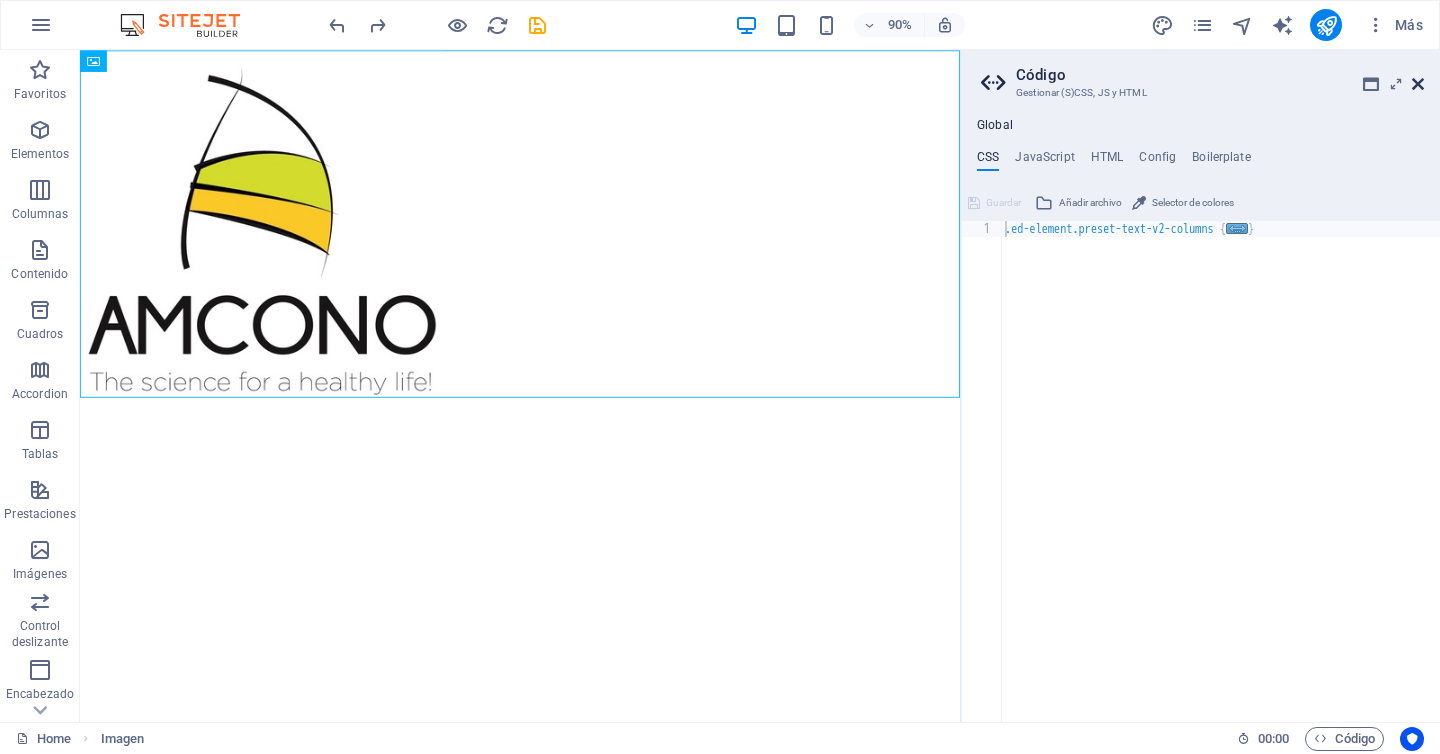 click at bounding box center (1418, 84) 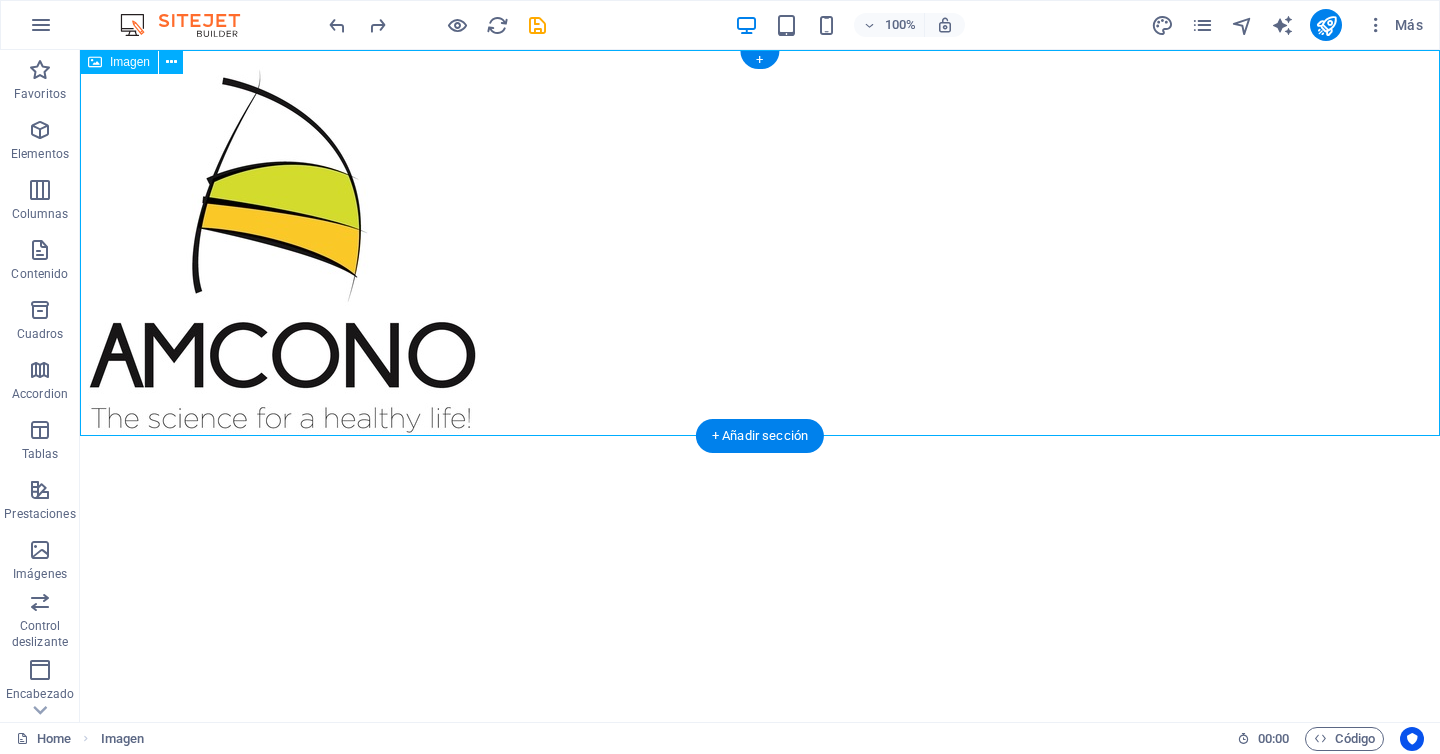 click at bounding box center [760, 243] 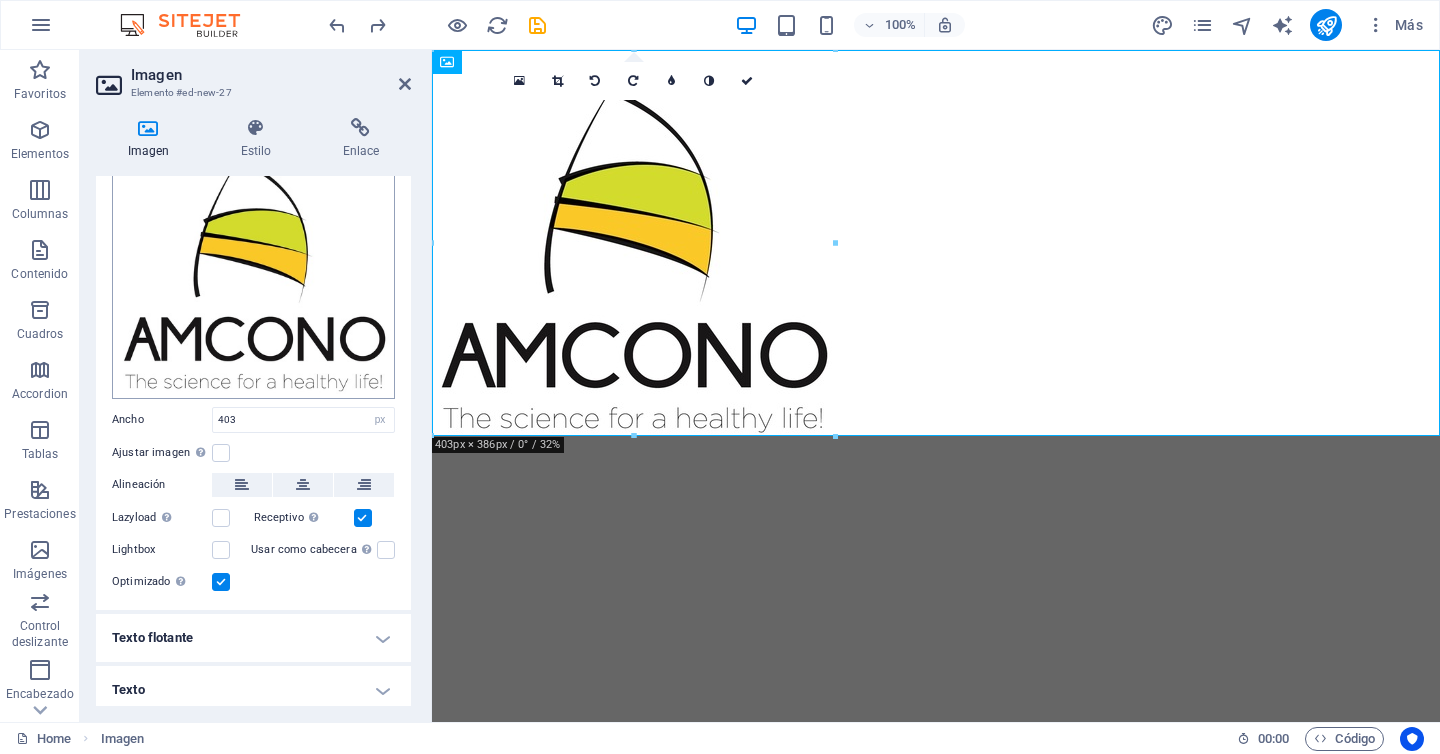 scroll, scrollTop: 104, scrollLeft: 0, axis: vertical 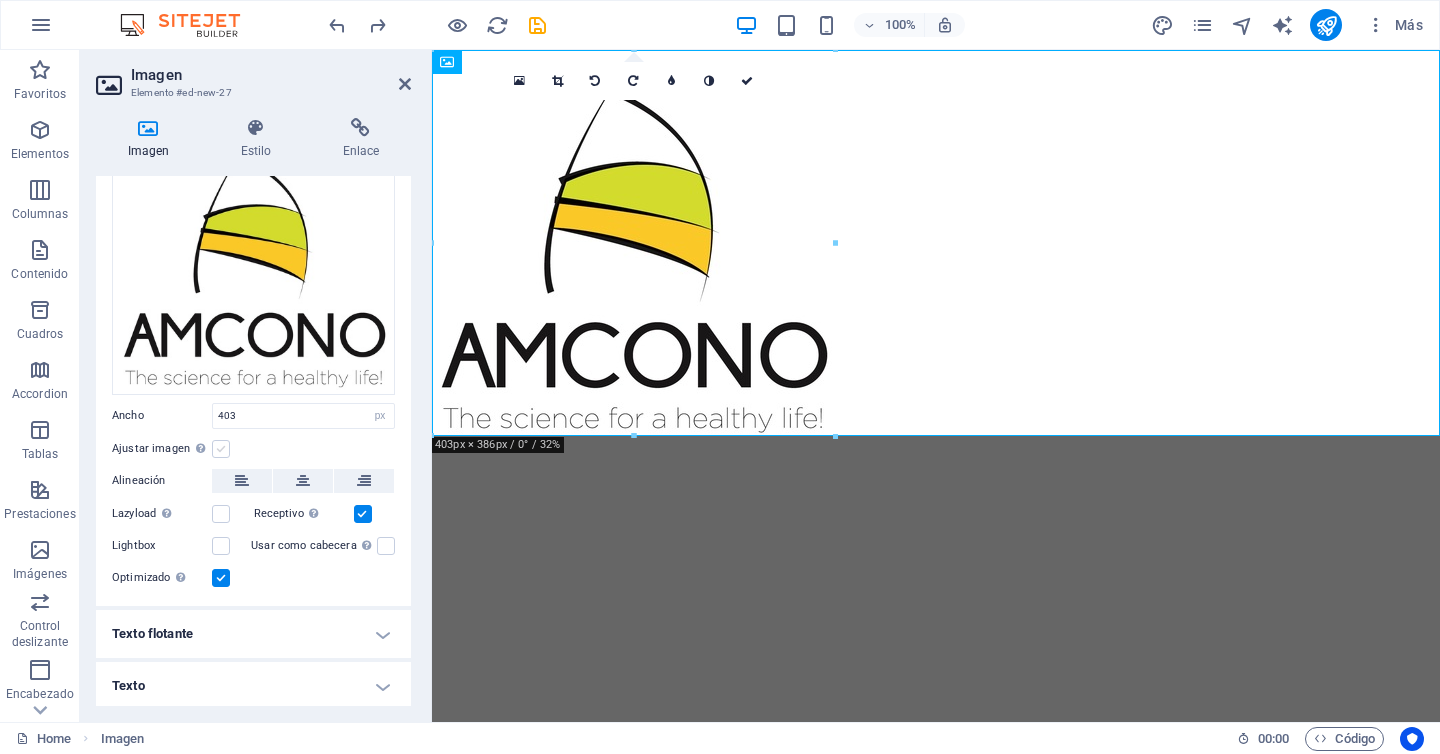 click at bounding box center [221, 449] 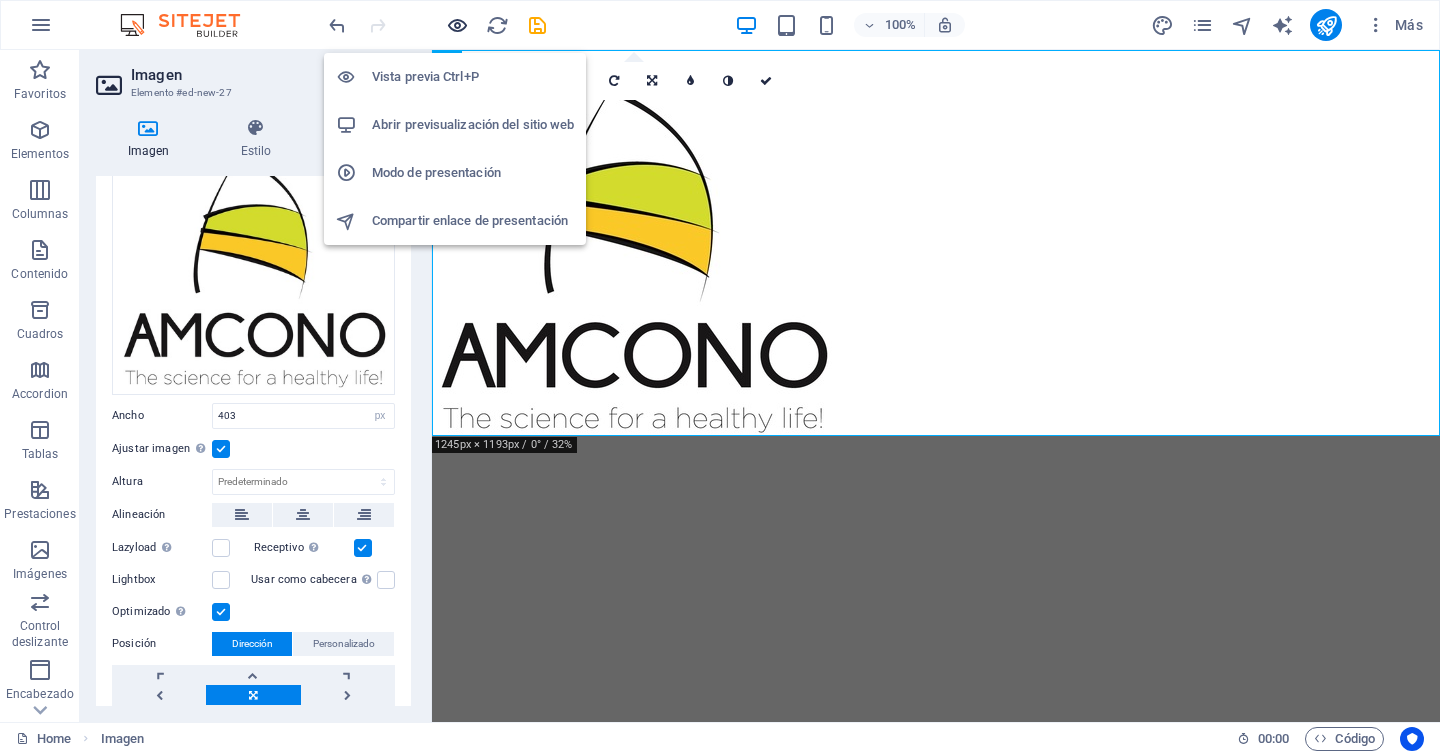 click at bounding box center [457, 25] 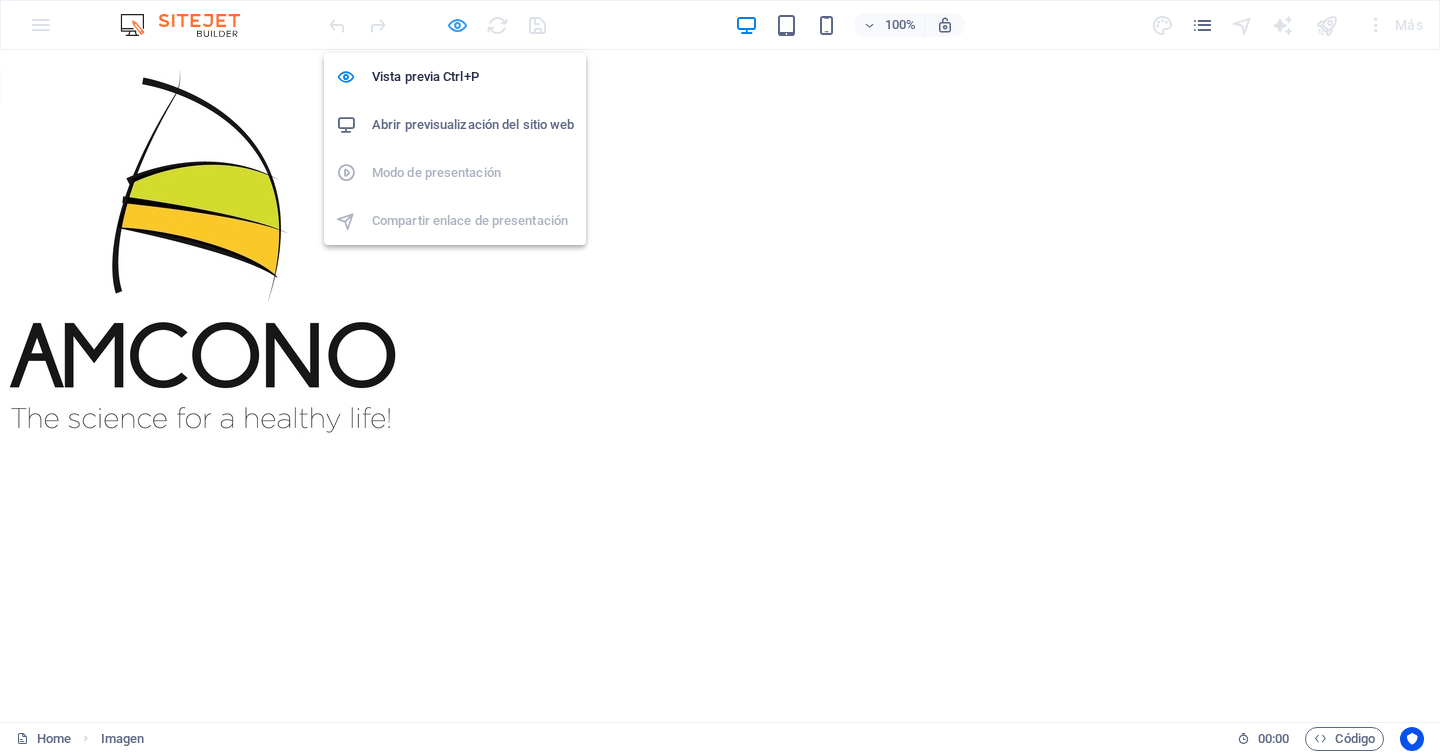 click at bounding box center (457, 25) 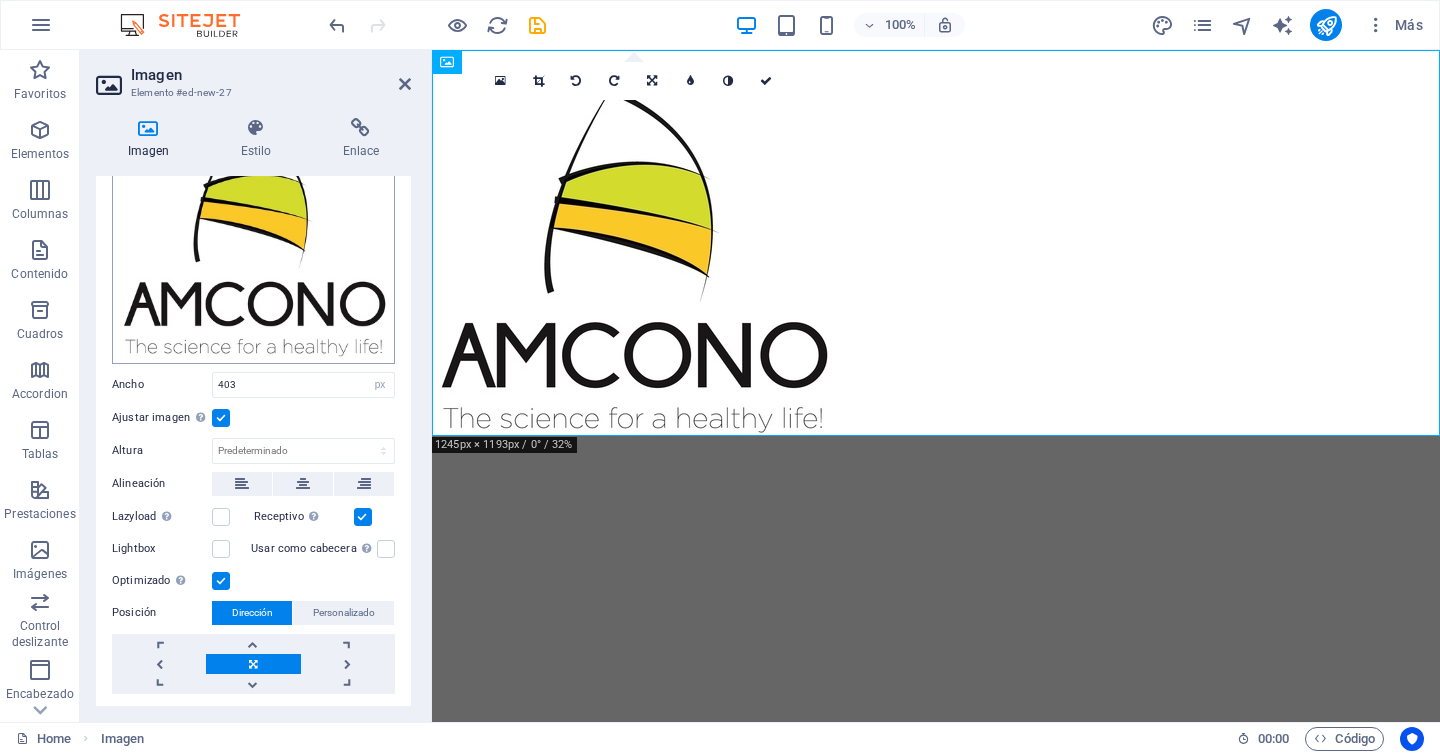 scroll, scrollTop: 136, scrollLeft: 0, axis: vertical 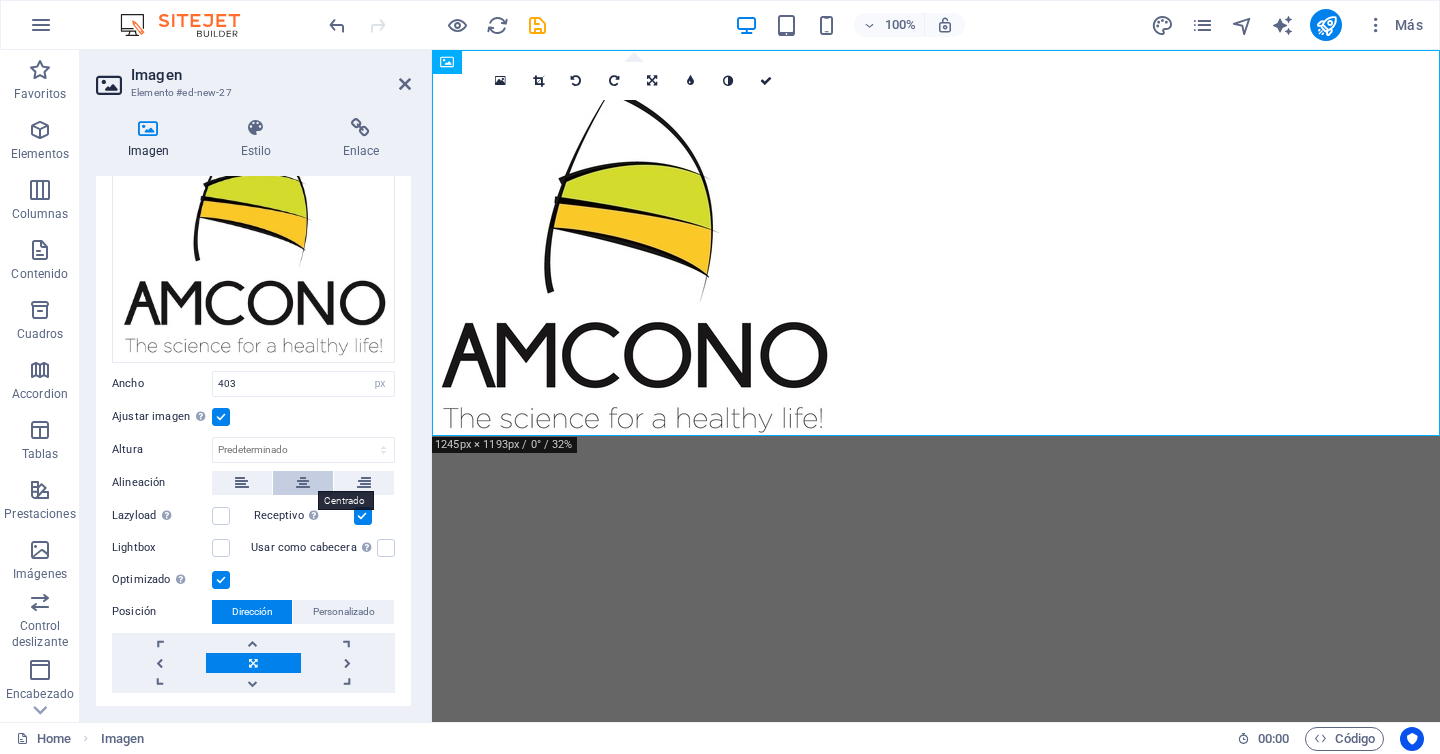 click at bounding box center (303, 483) 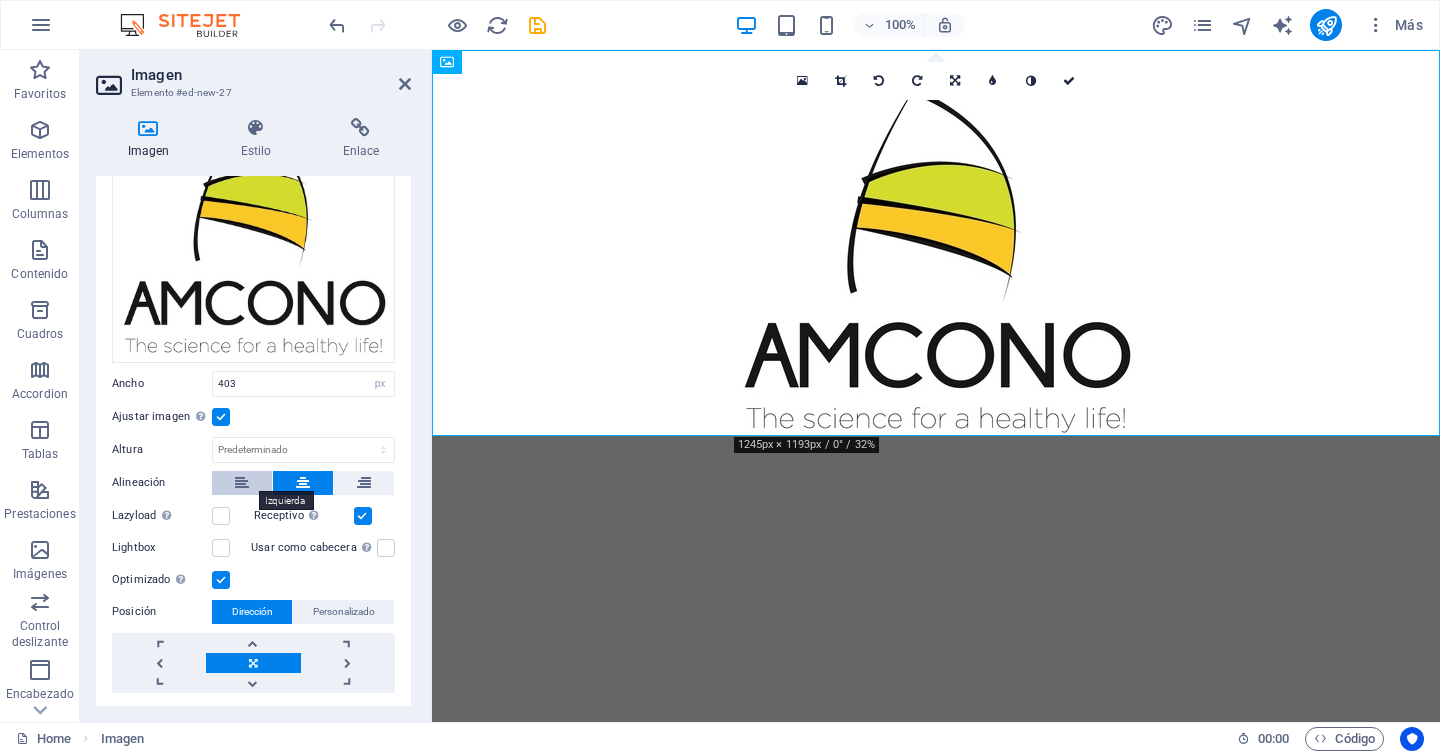 click at bounding box center (242, 483) 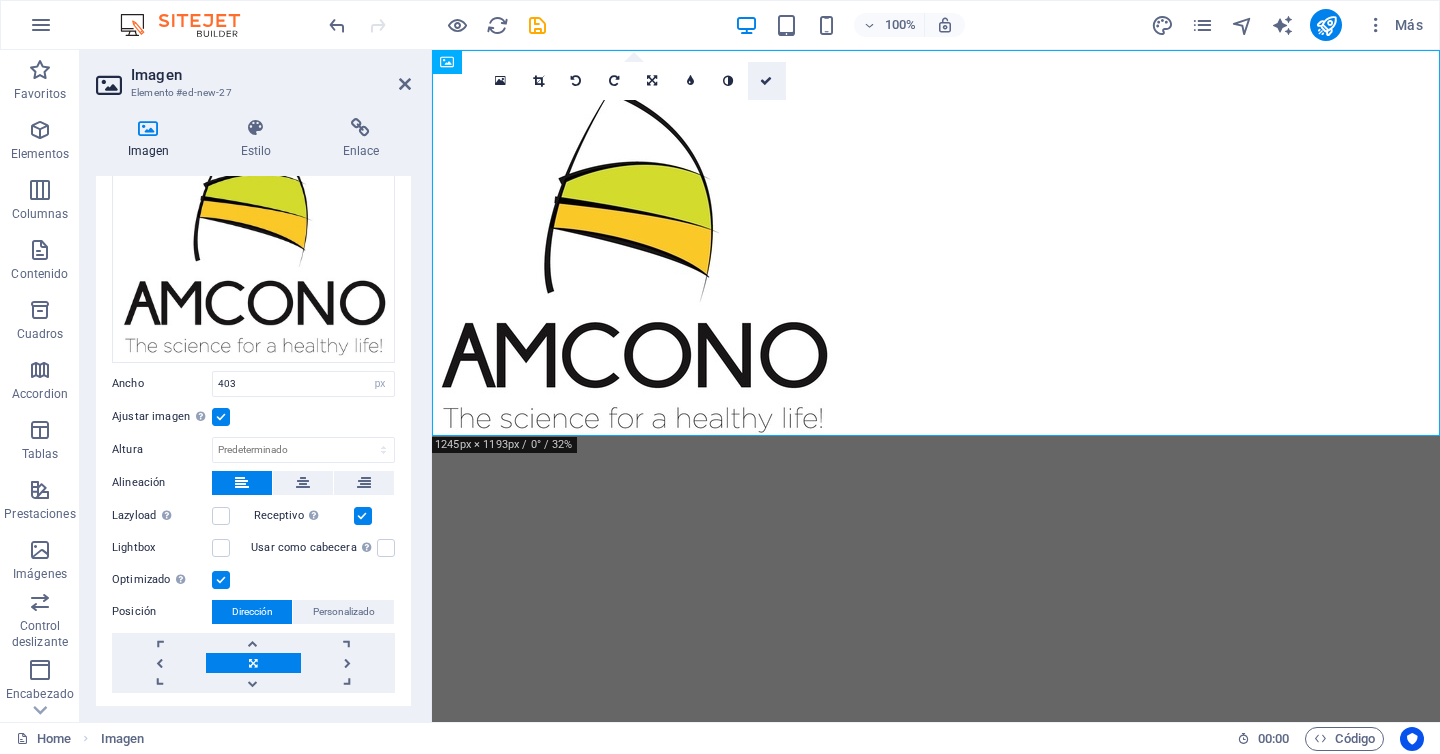 click at bounding box center [766, 81] 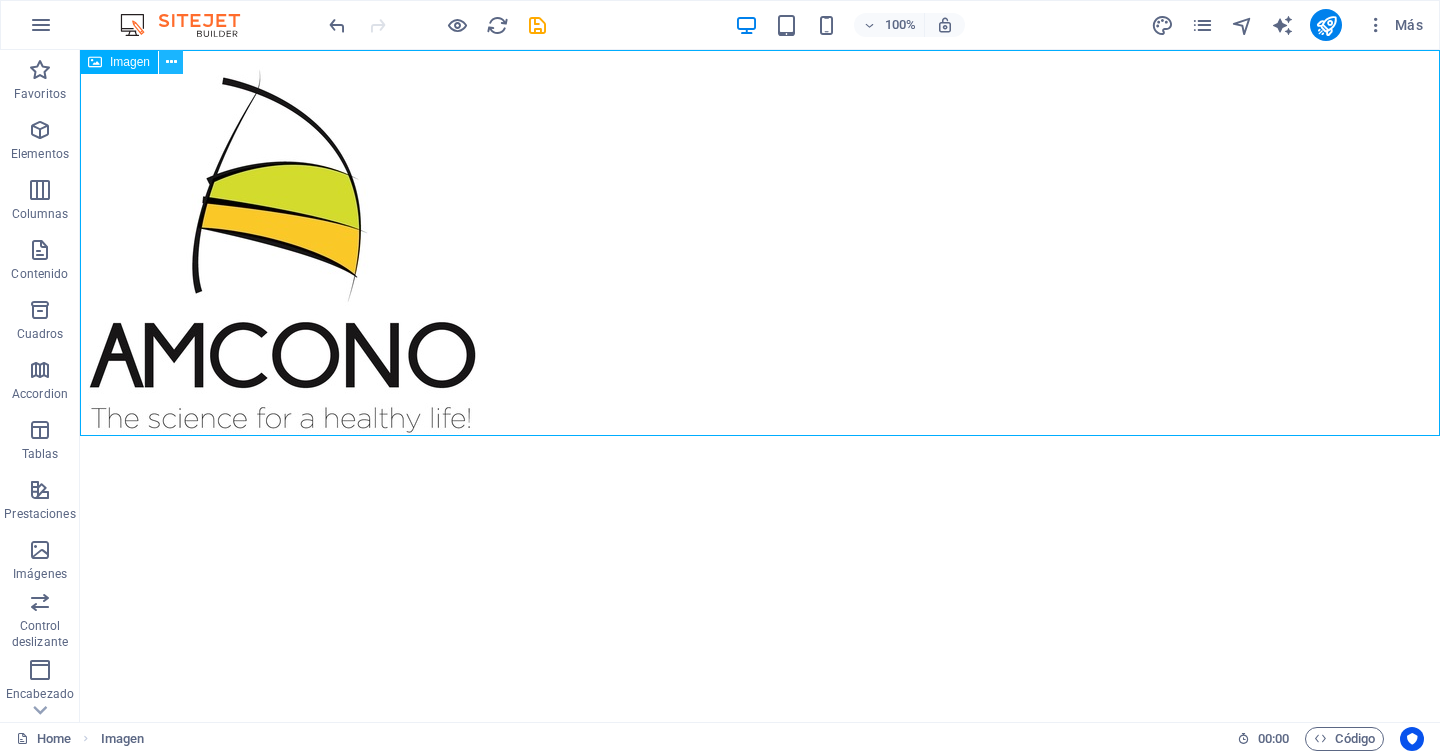 click at bounding box center [171, 62] 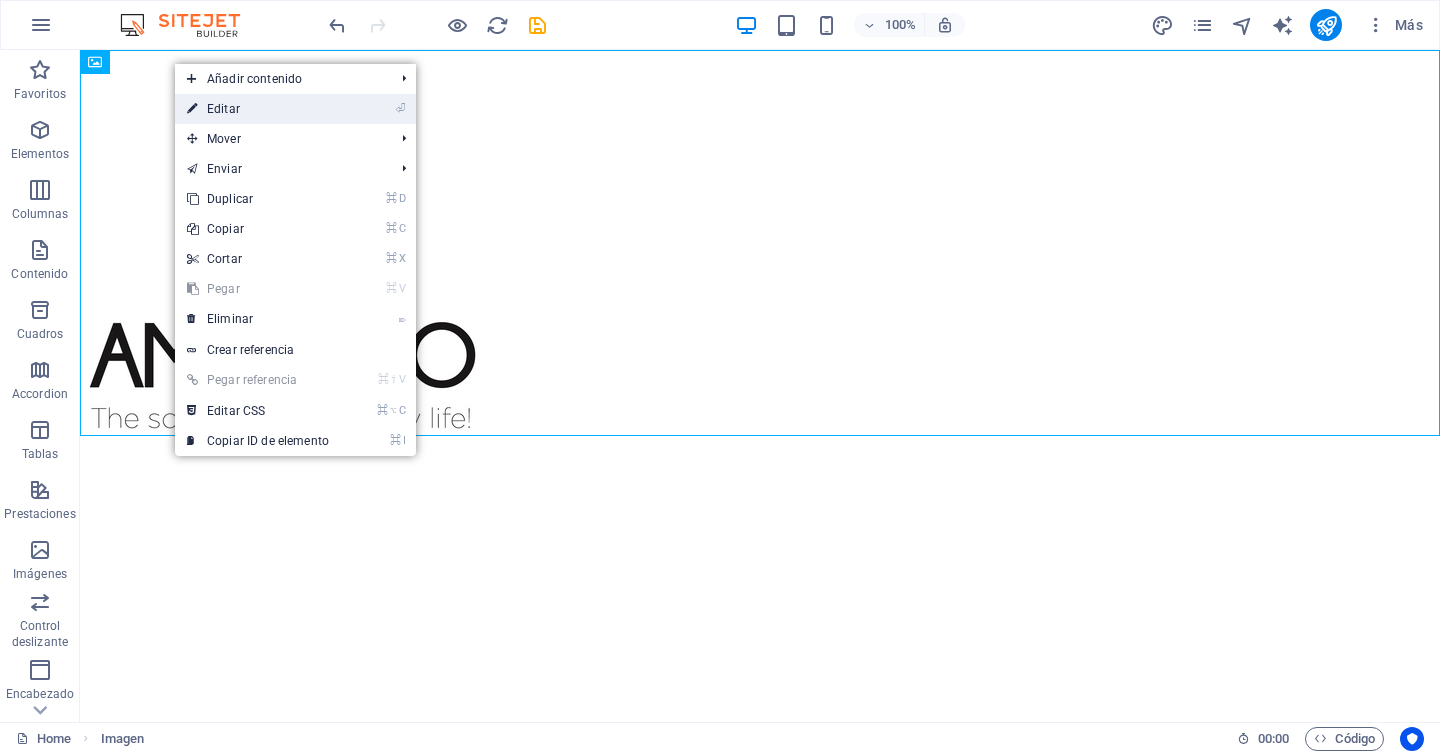 click on "⏎  Editar" at bounding box center [258, 109] 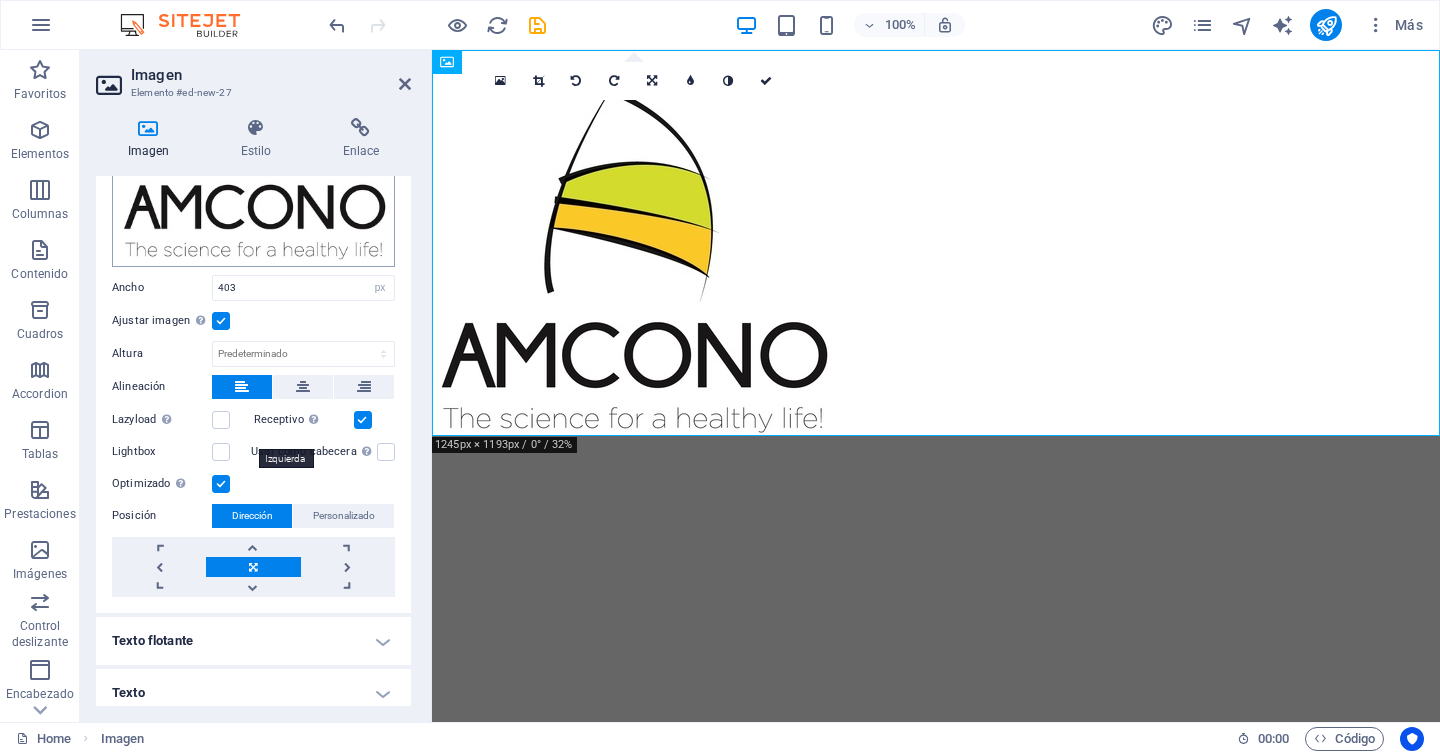 scroll, scrollTop: 239, scrollLeft: 0, axis: vertical 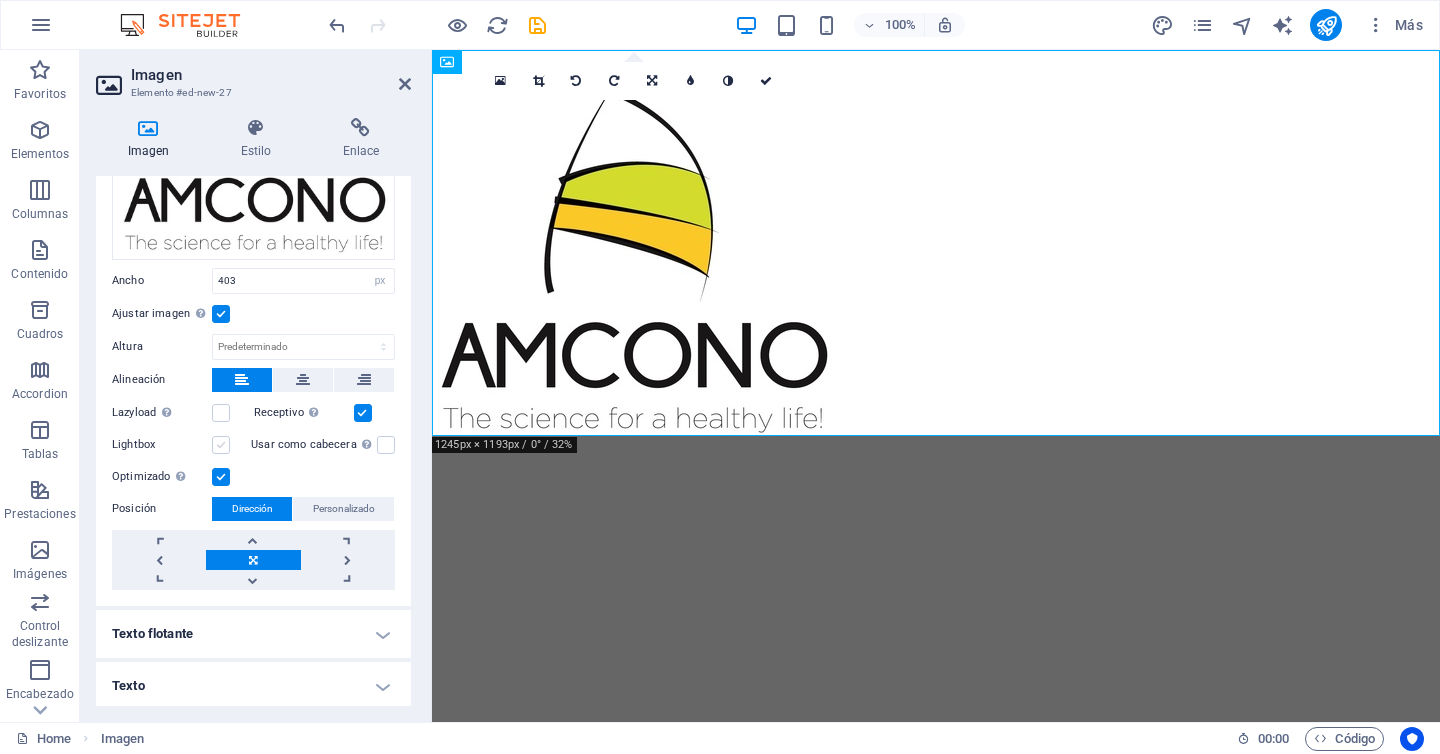 click at bounding box center [221, 445] 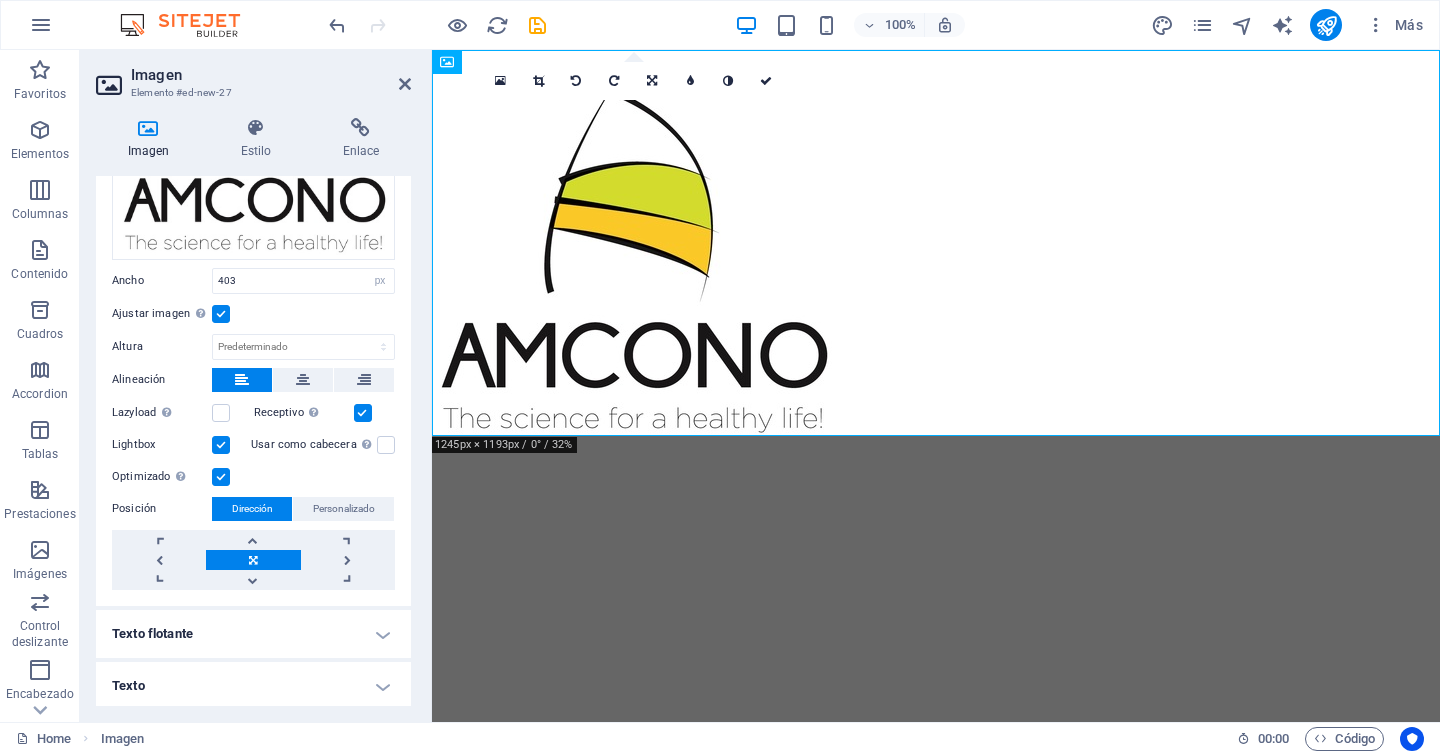 click at bounding box center [221, 445] 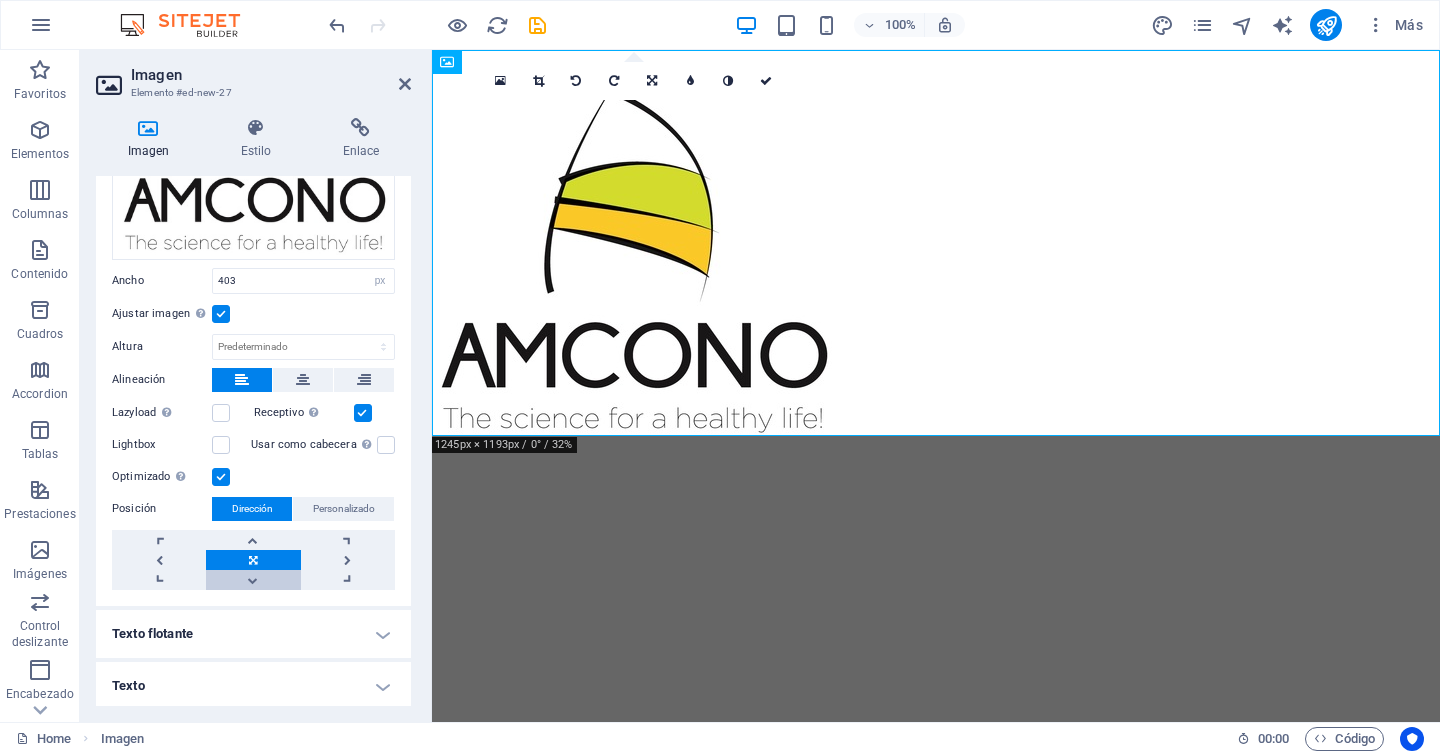 click at bounding box center [253, 580] 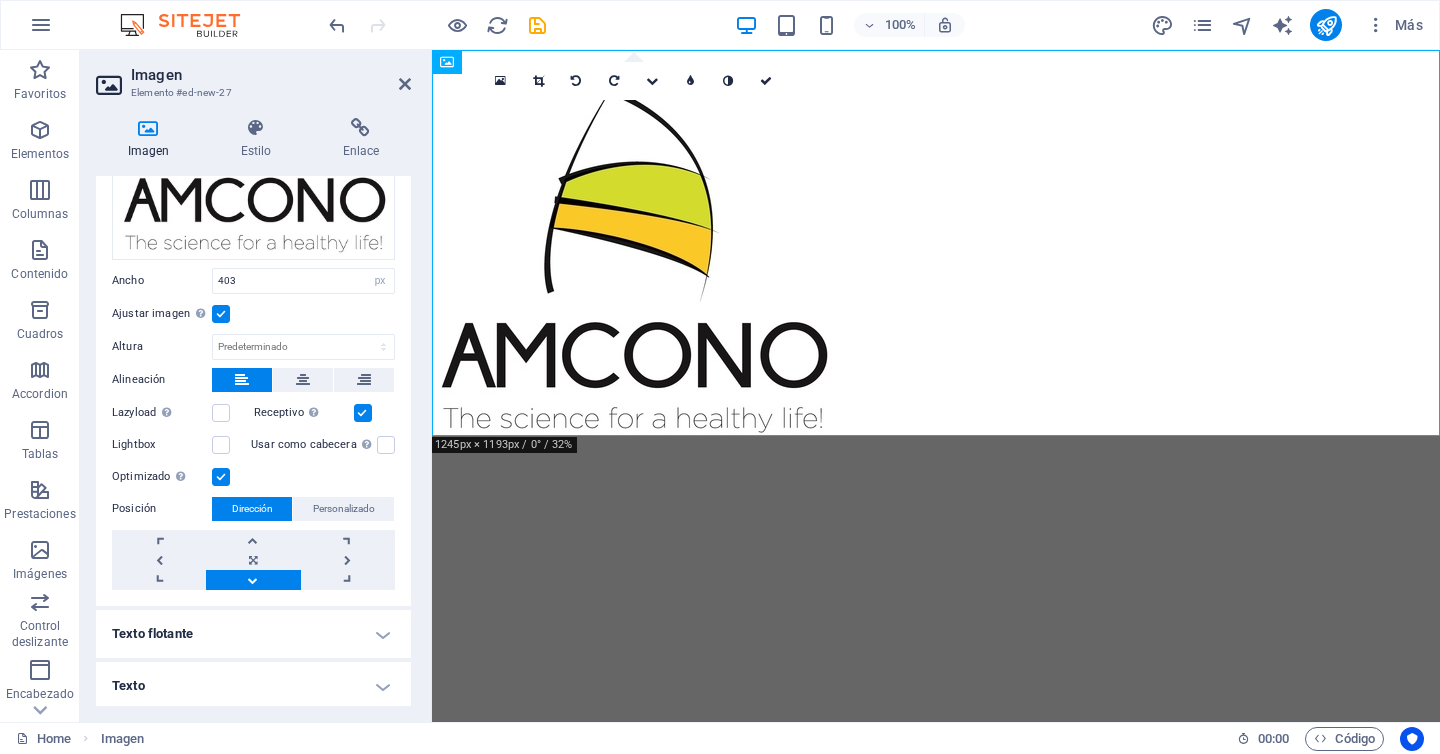 click at bounding box center (253, 580) 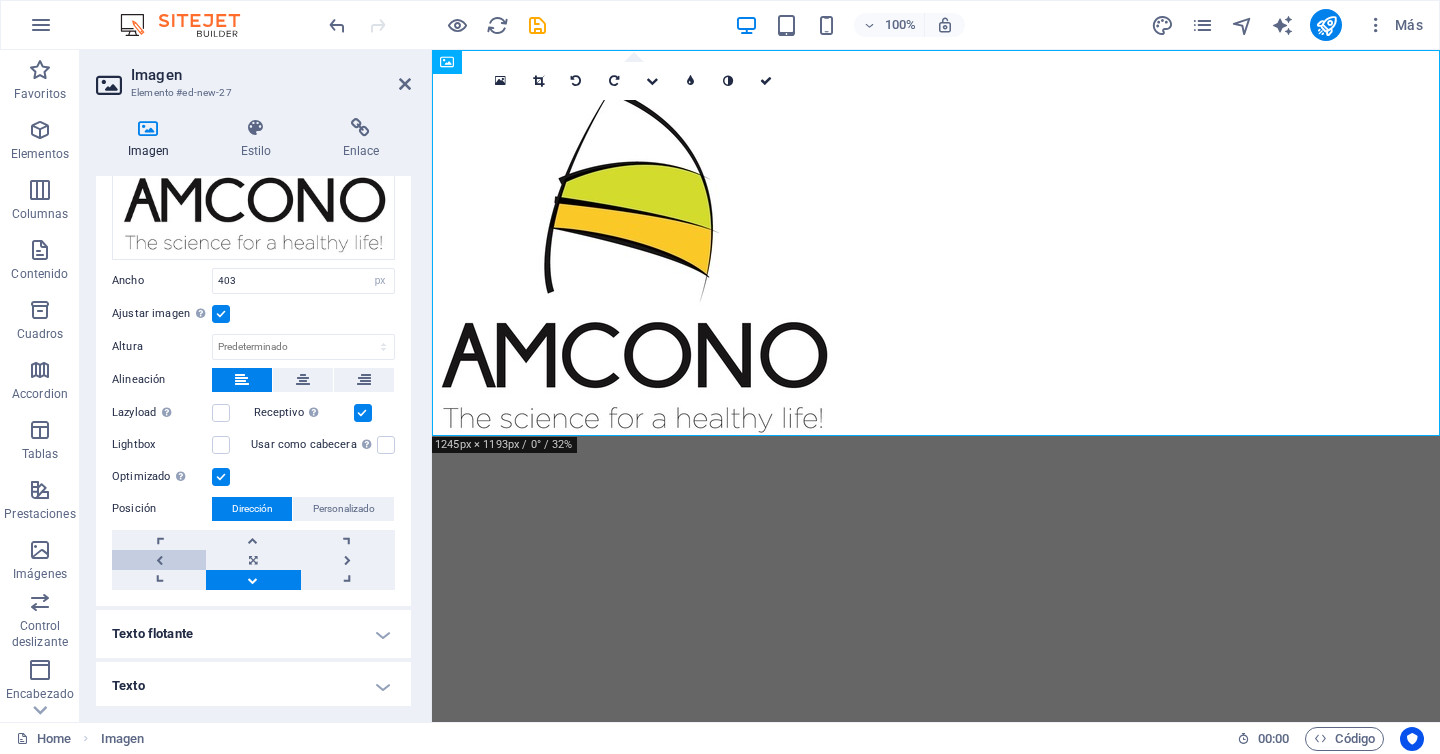 click at bounding box center [159, 560] 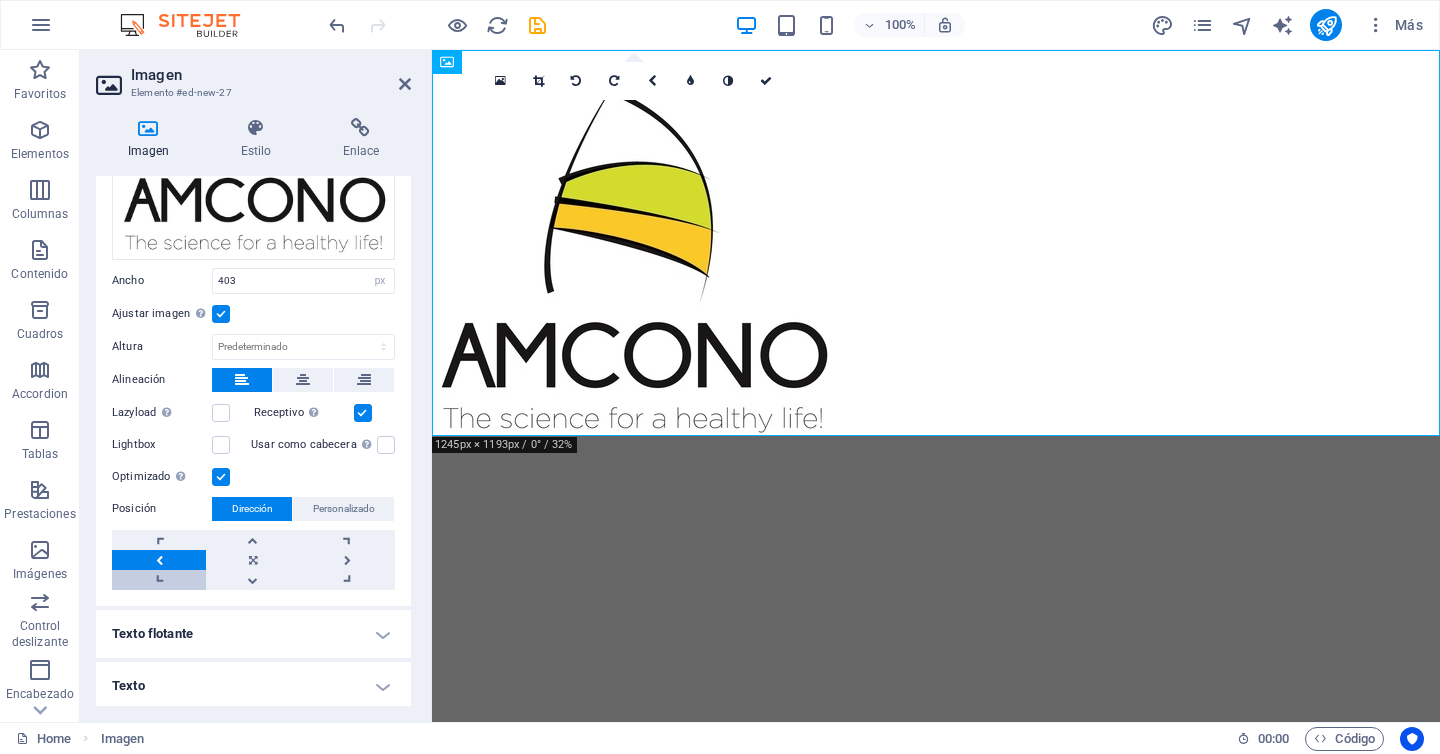 click at bounding box center [159, 580] 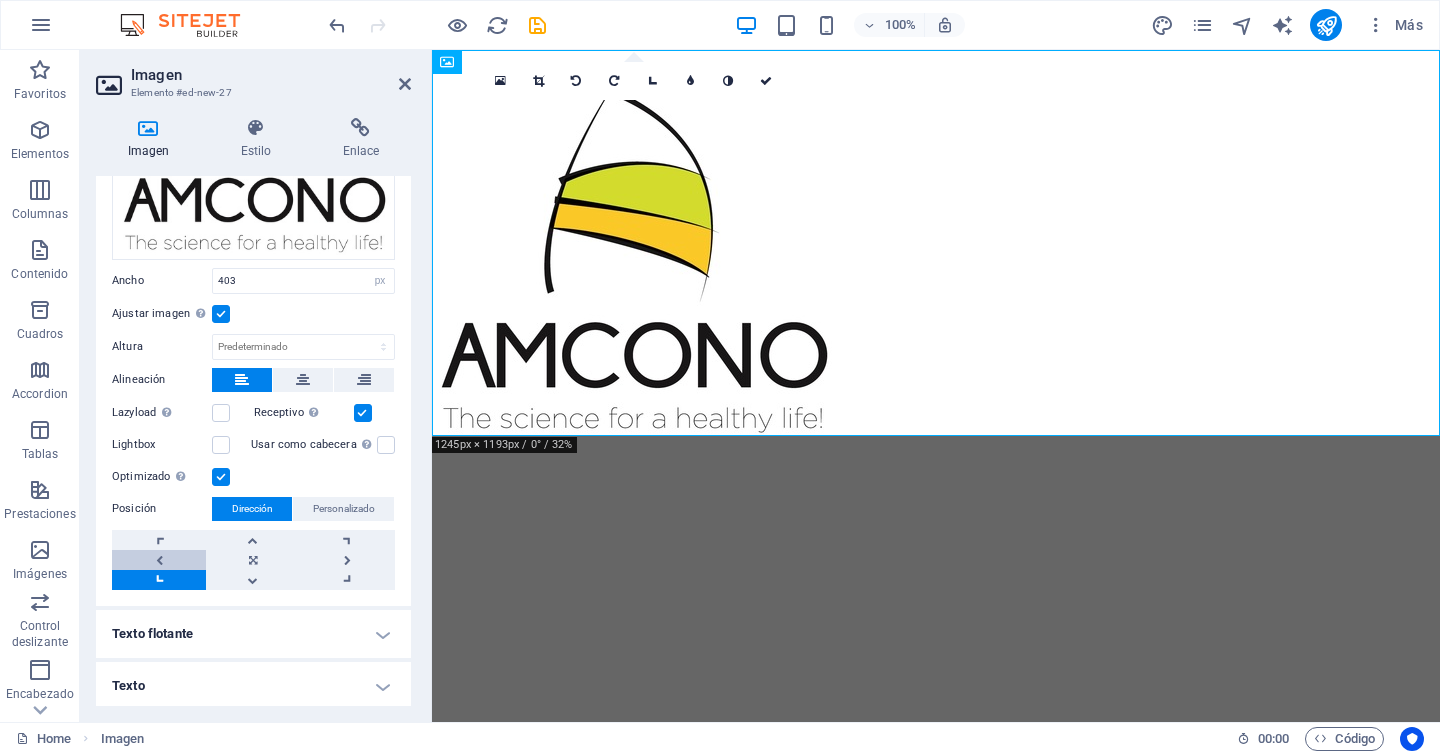 click at bounding box center [159, 560] 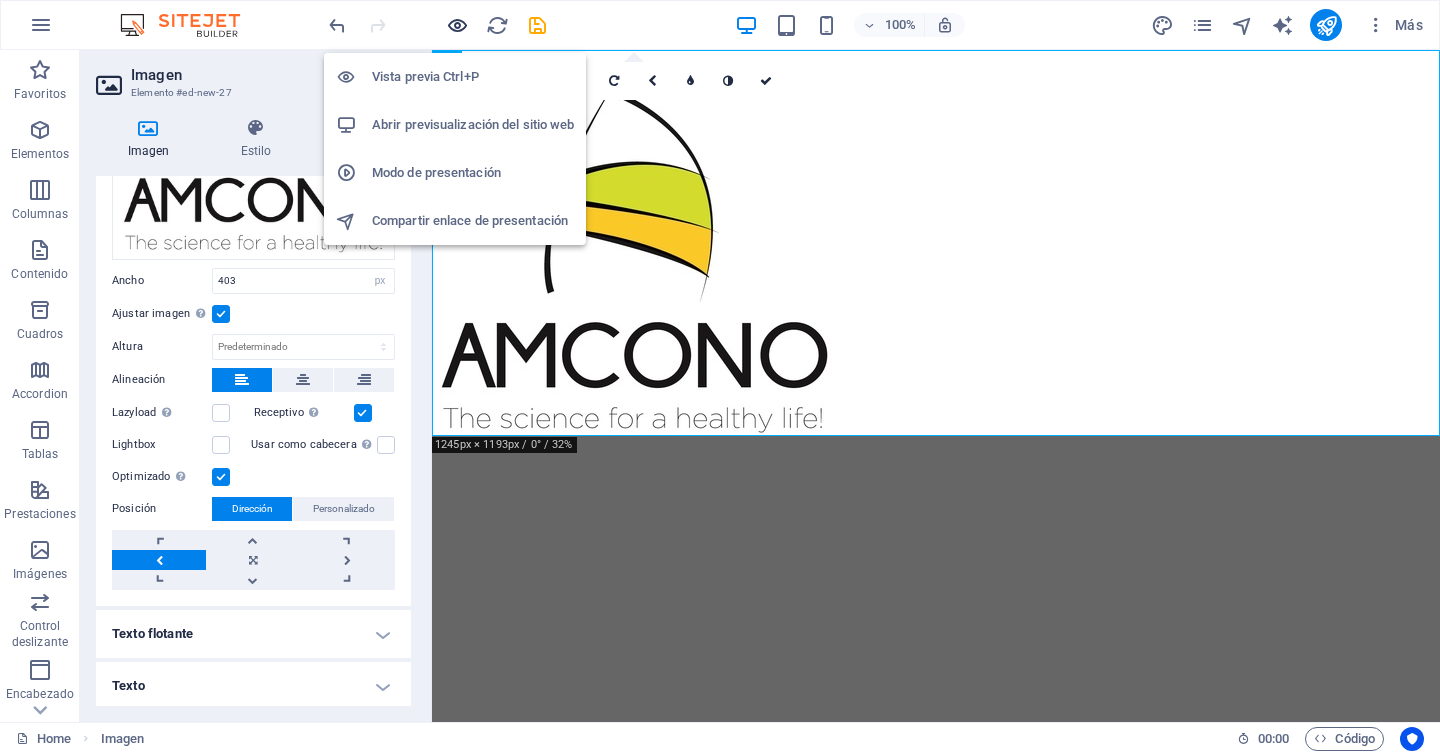 click at bounding box center (457, 25) 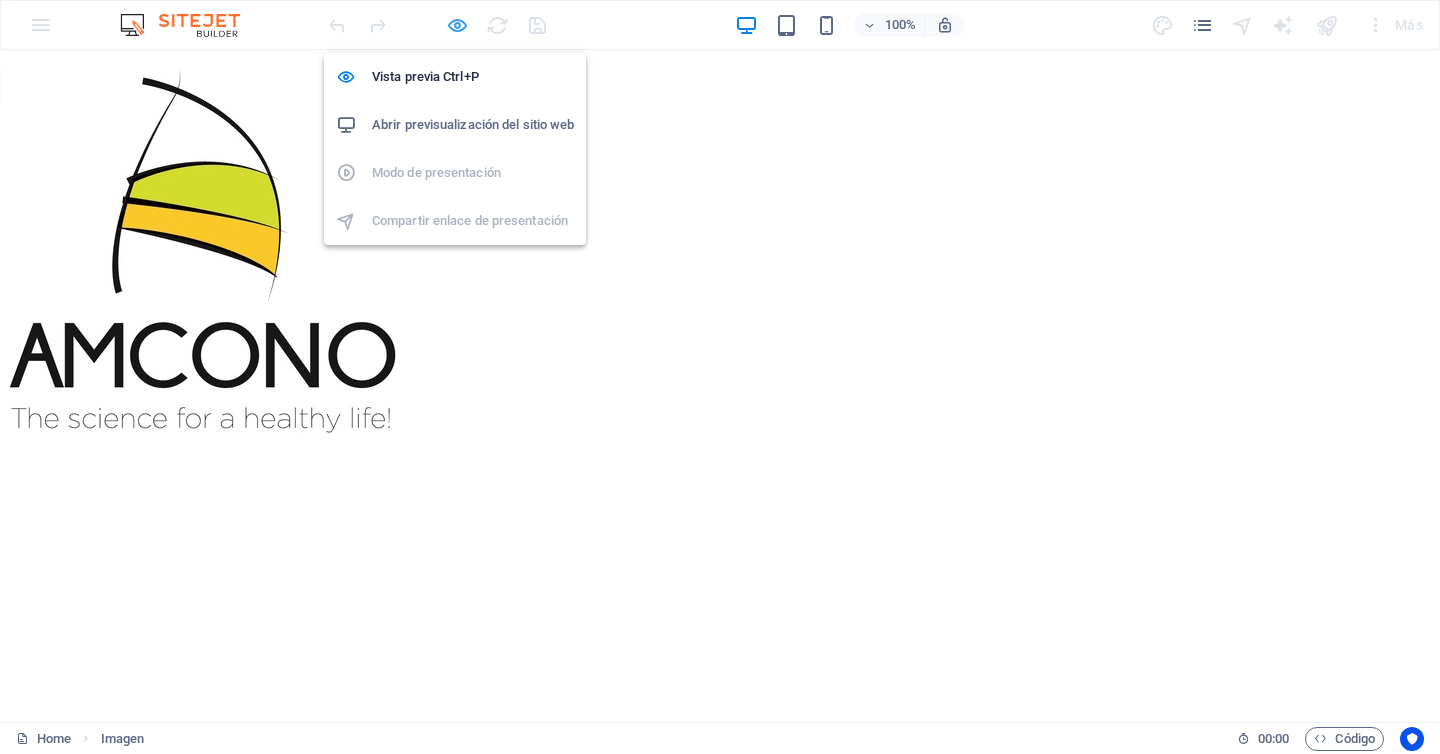 click at bounding box center [457, 25] 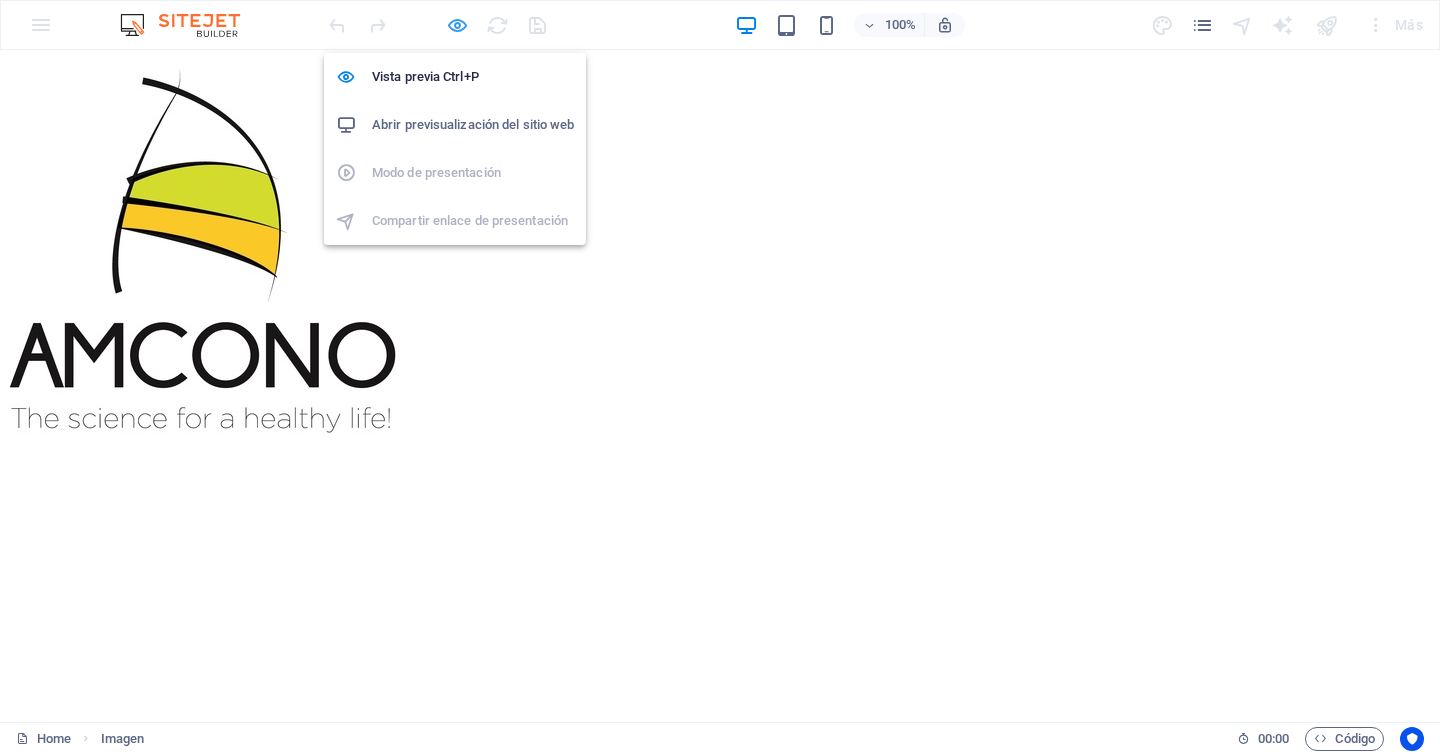 select on "px" 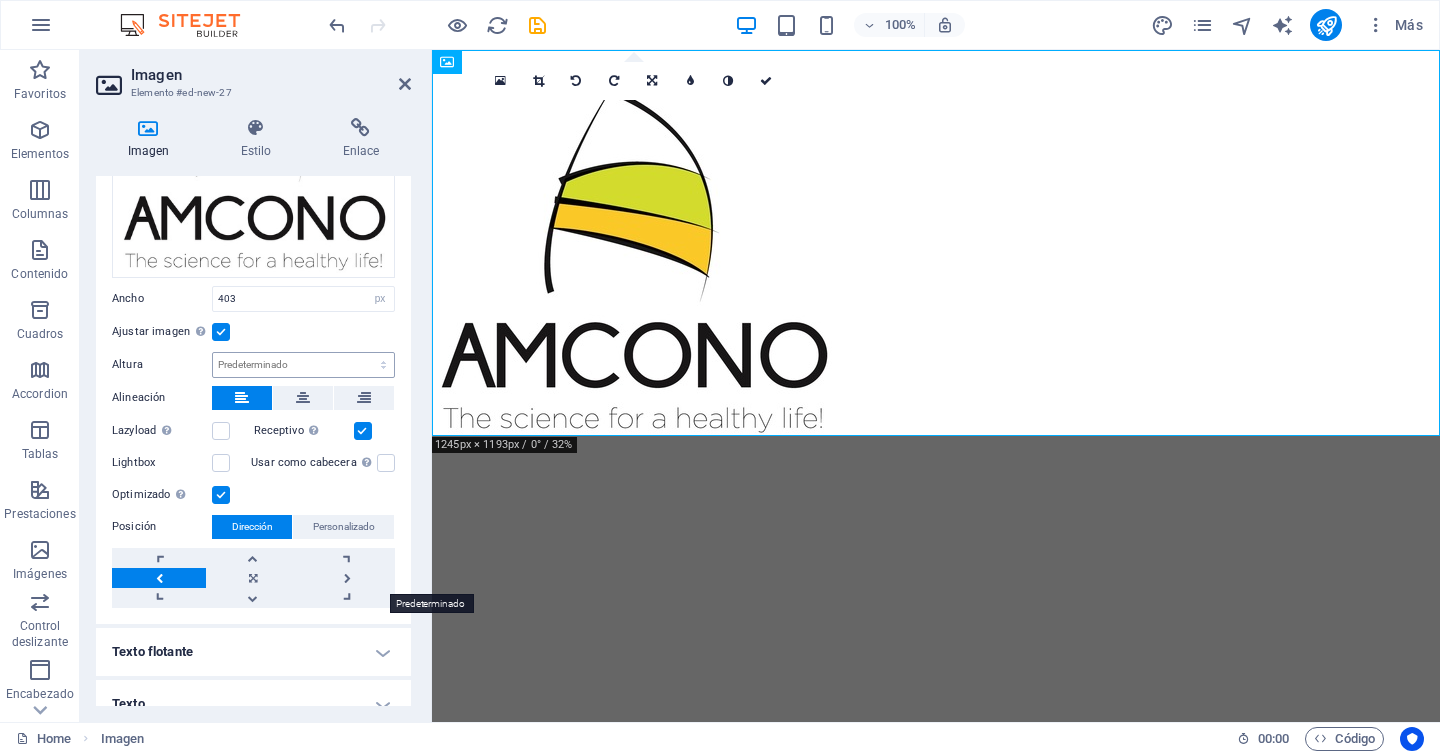 scroll, scrollTop: 239, scrollLeft: 0, axis: vertical 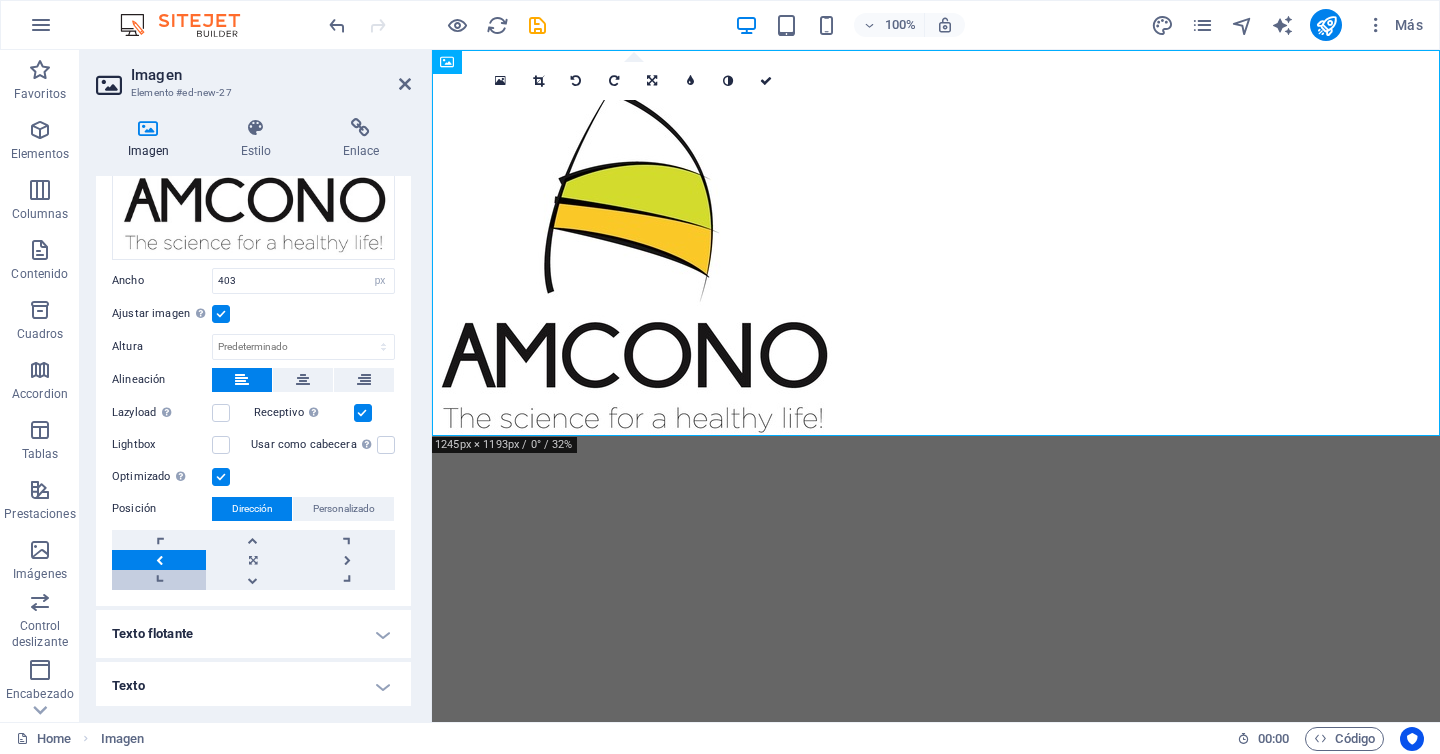 click at bounding box center (159, 580) 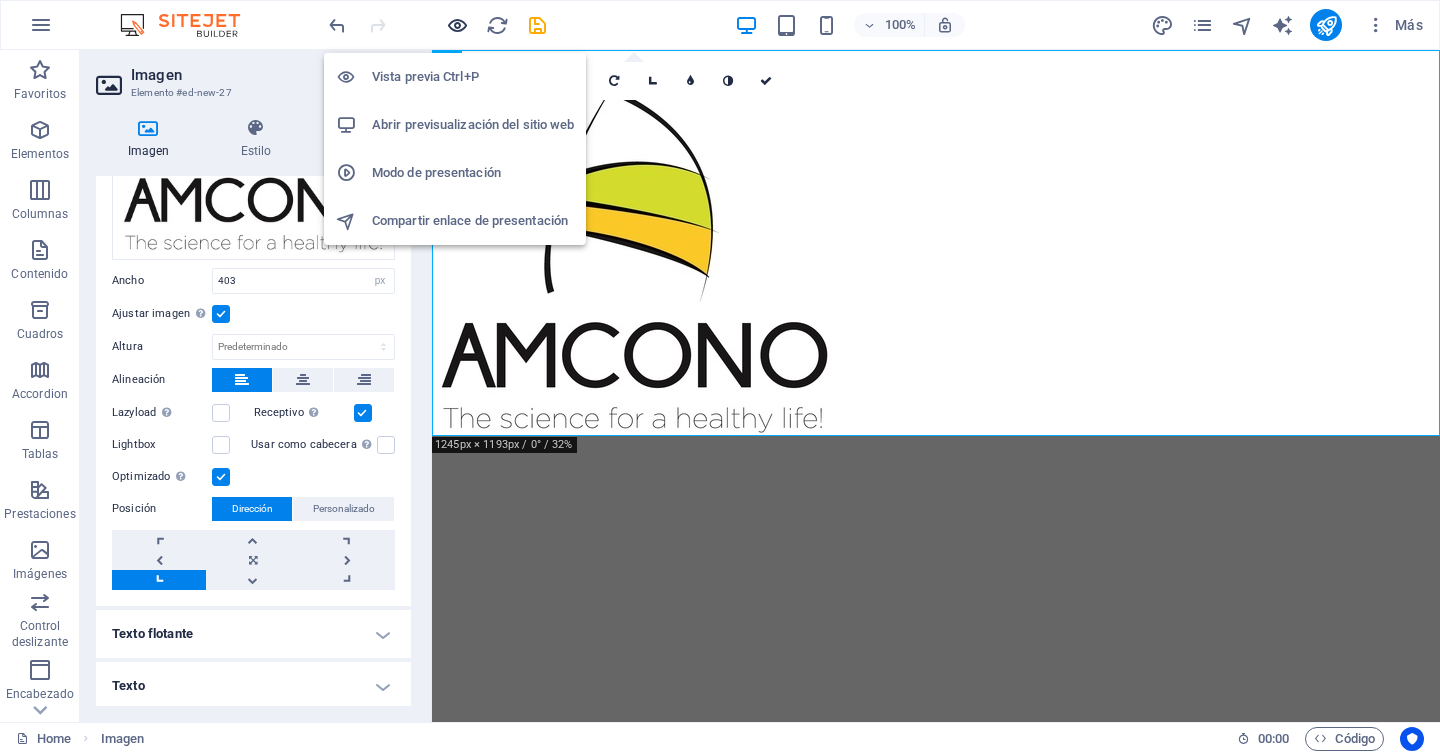 click at bounding box center [457, 25] 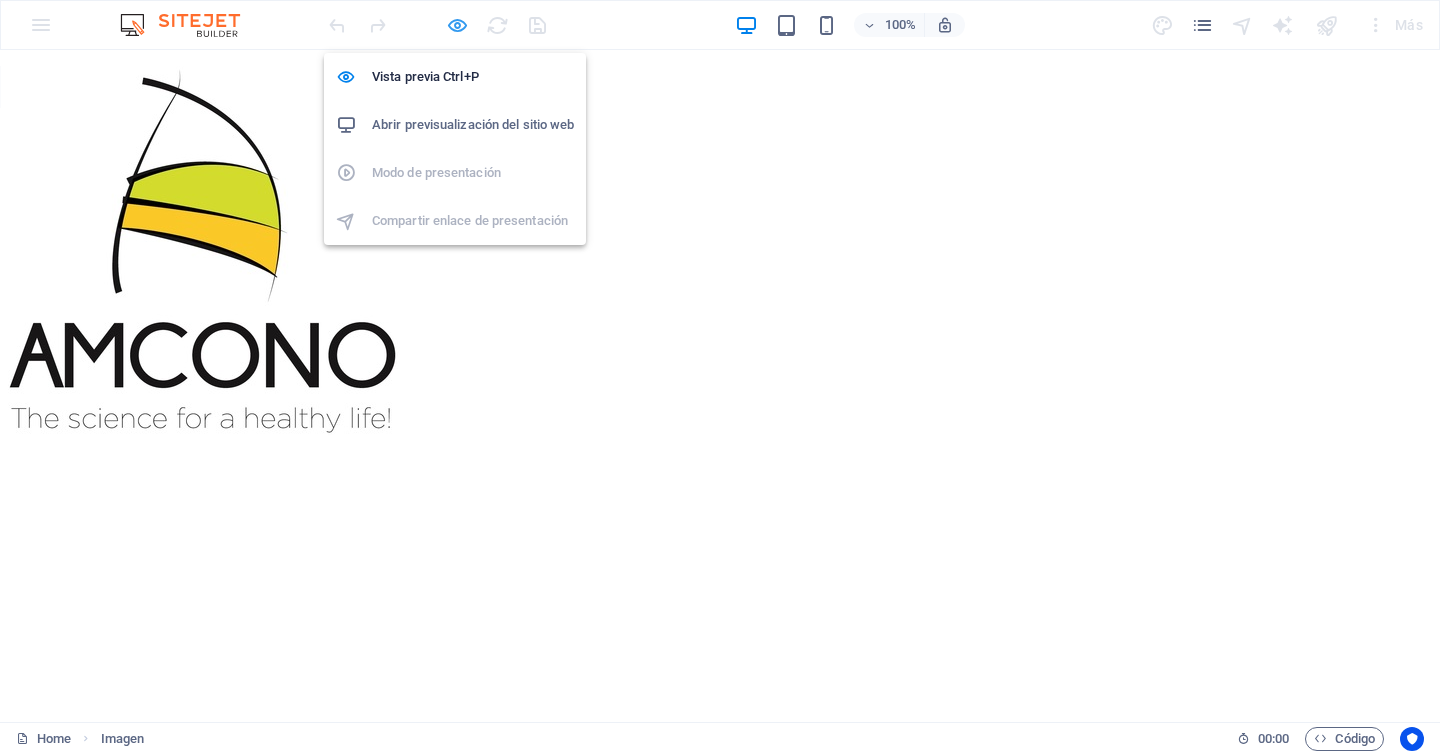 click at bounding box center [457, 25] 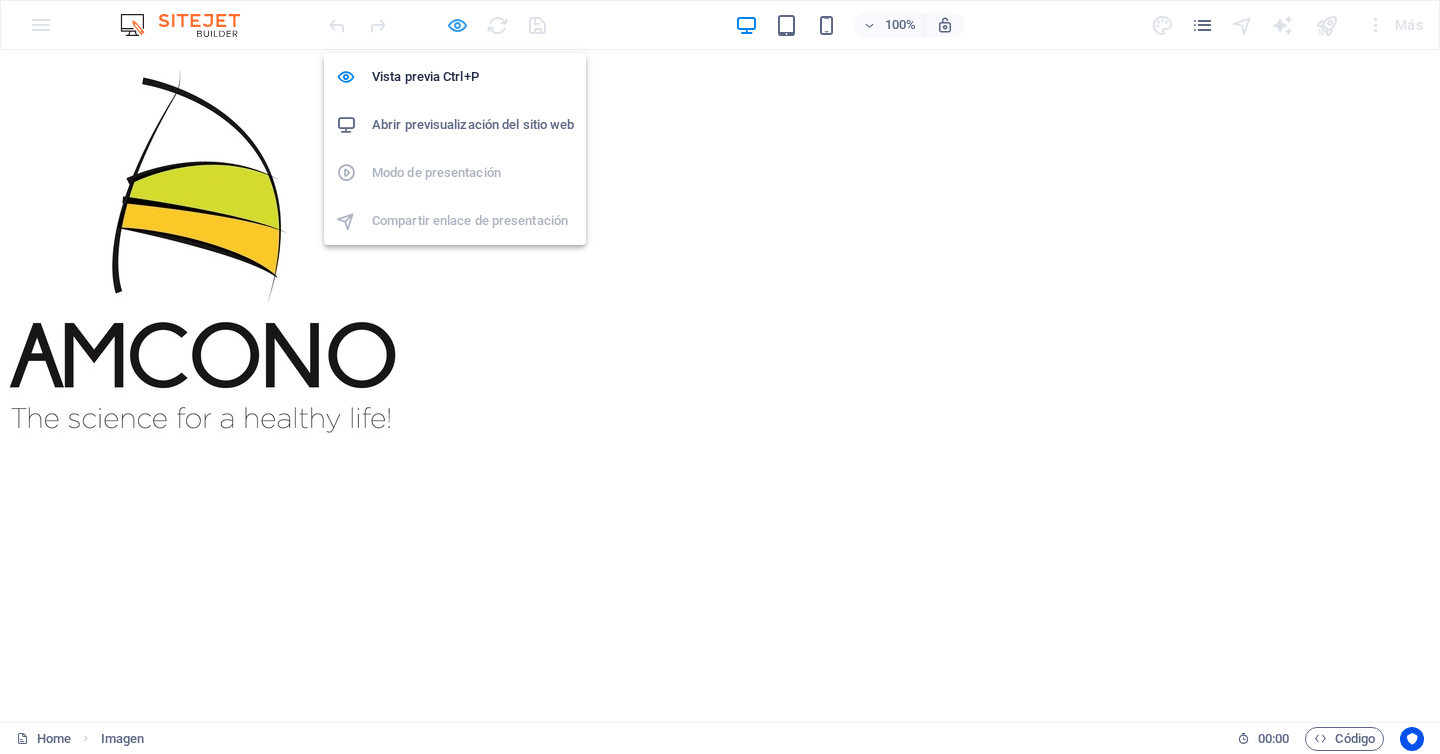 select on "px" 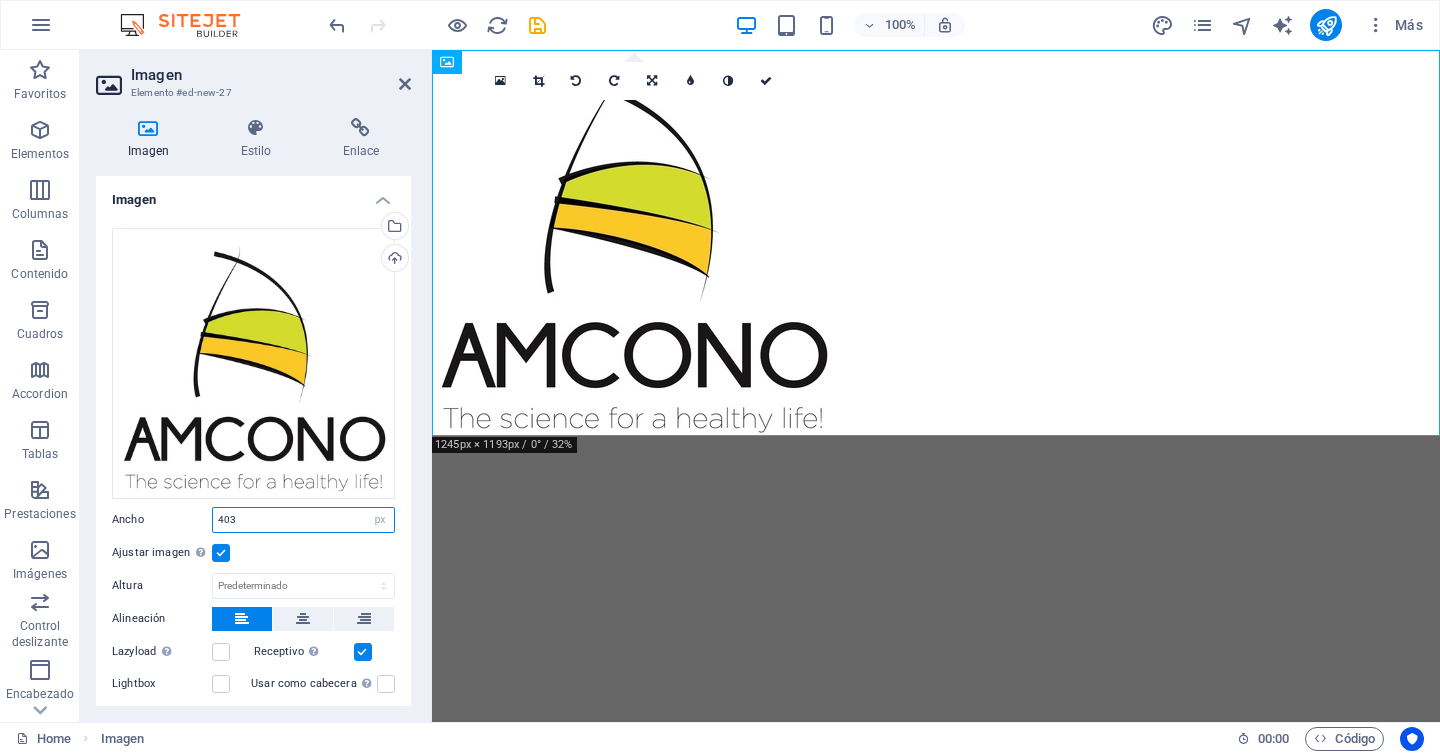 click on "403" at bounding box center [303, 520] 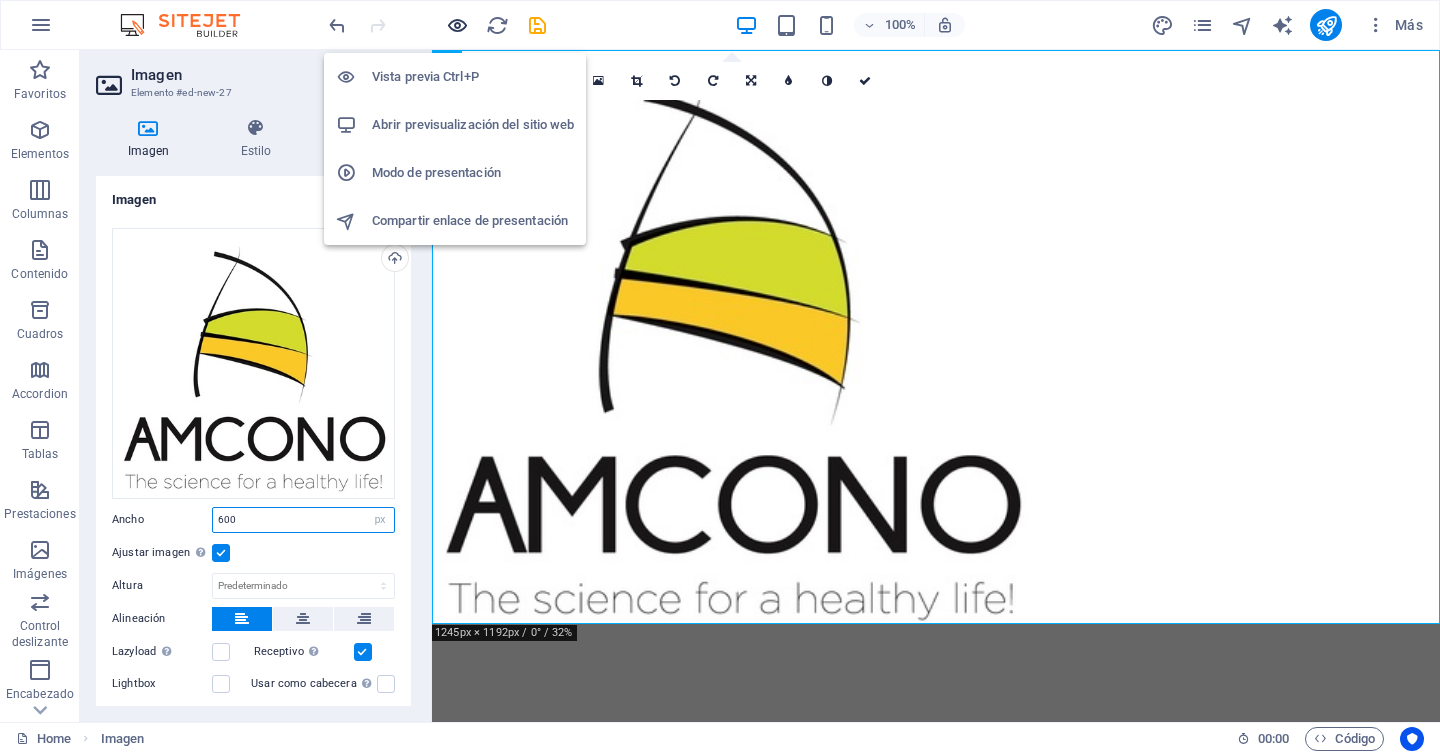 type on "600" 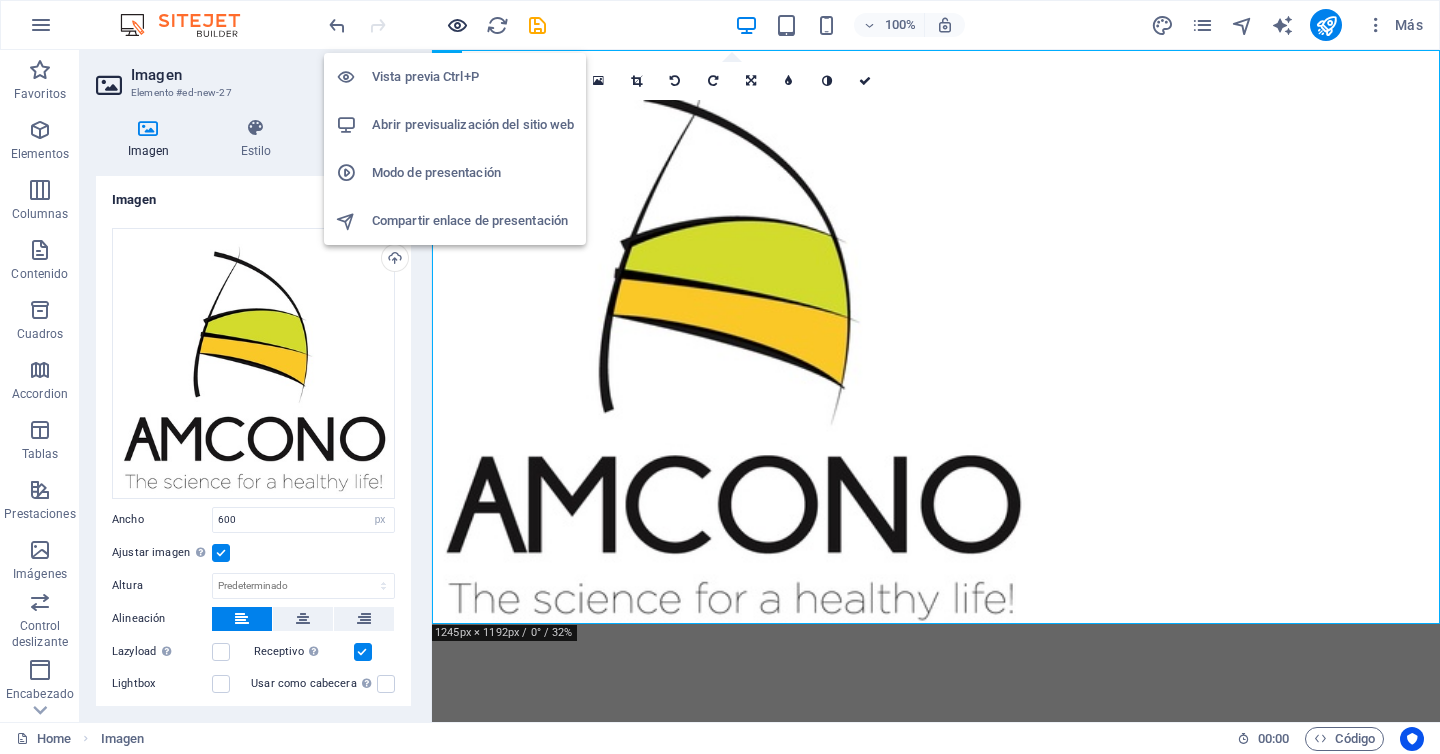 click at bounding box center (457, 25) 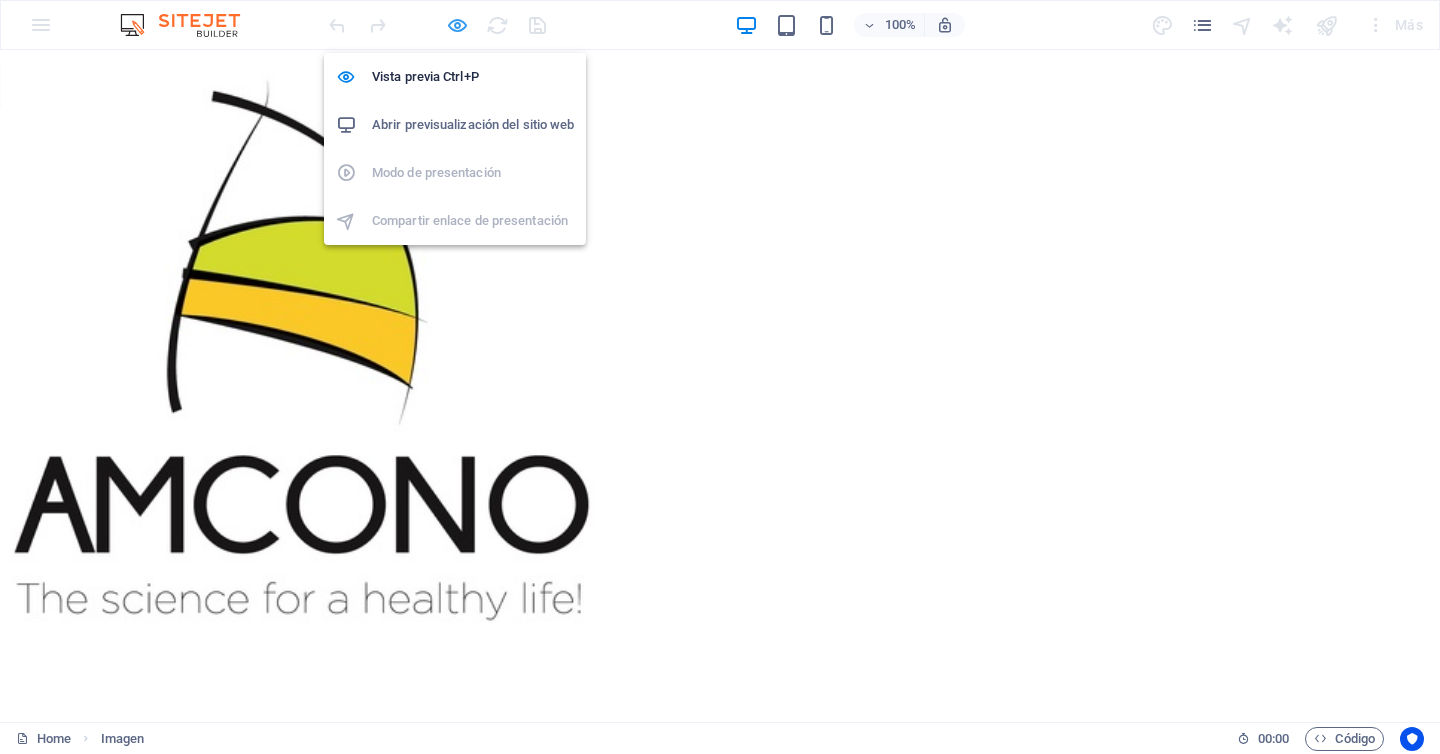 click at bounding box center [457, 25] 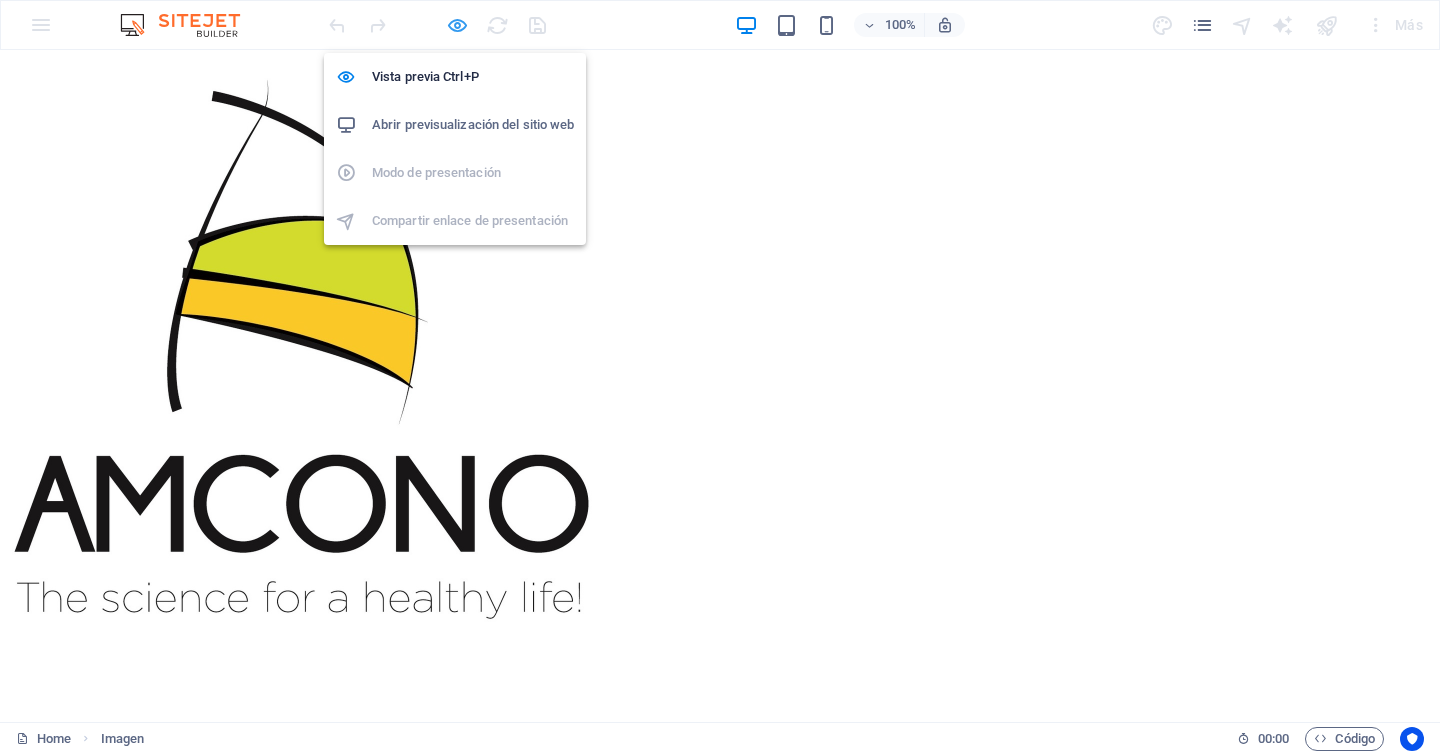 select on "px" 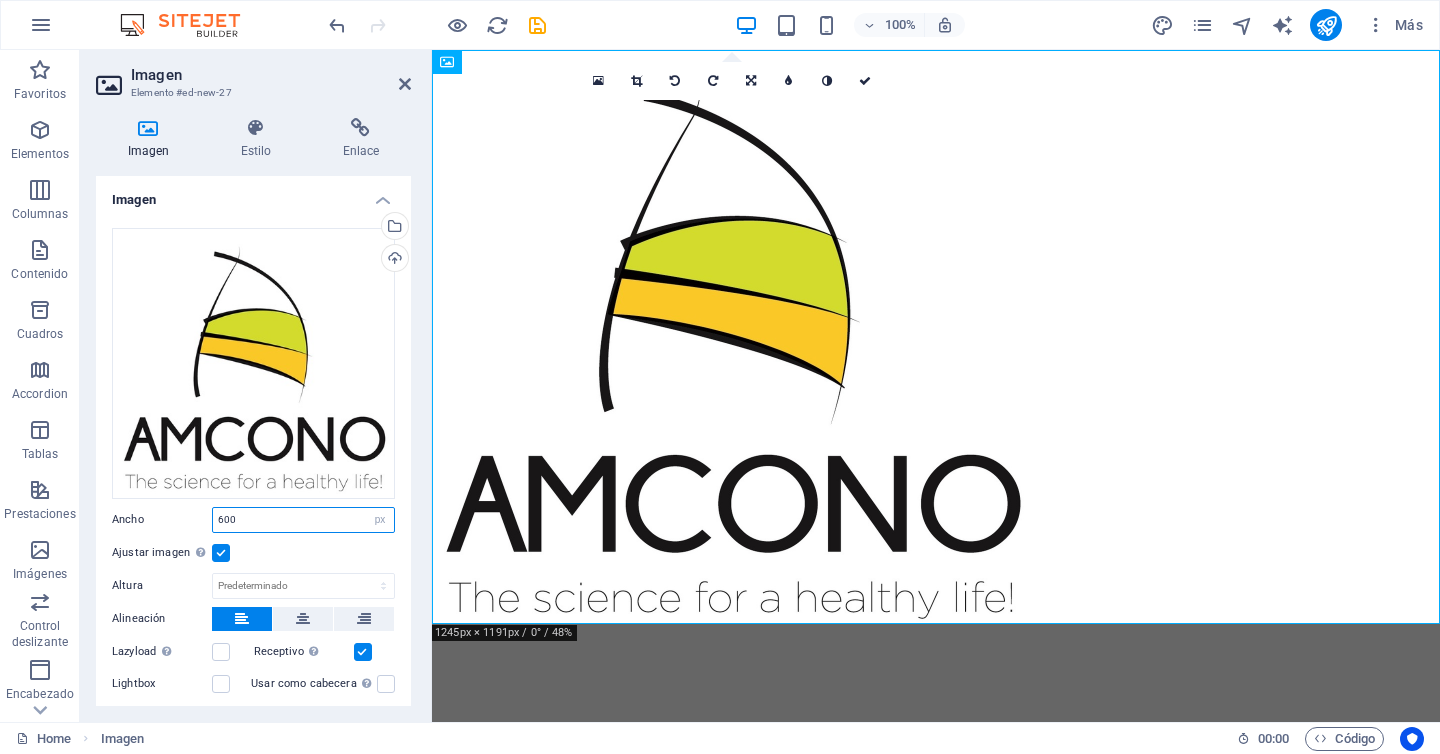 click on "600" at bounding box center [303, 520] 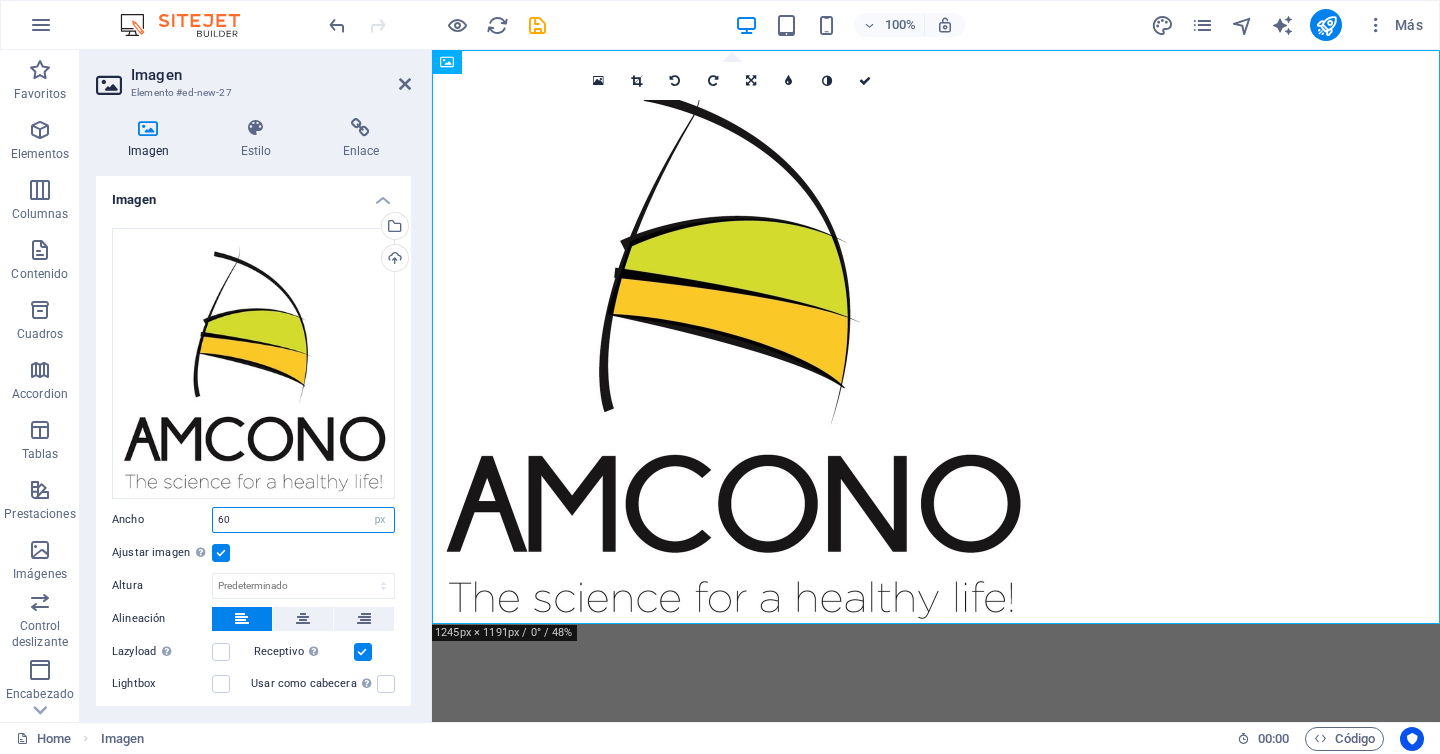 type on "6" 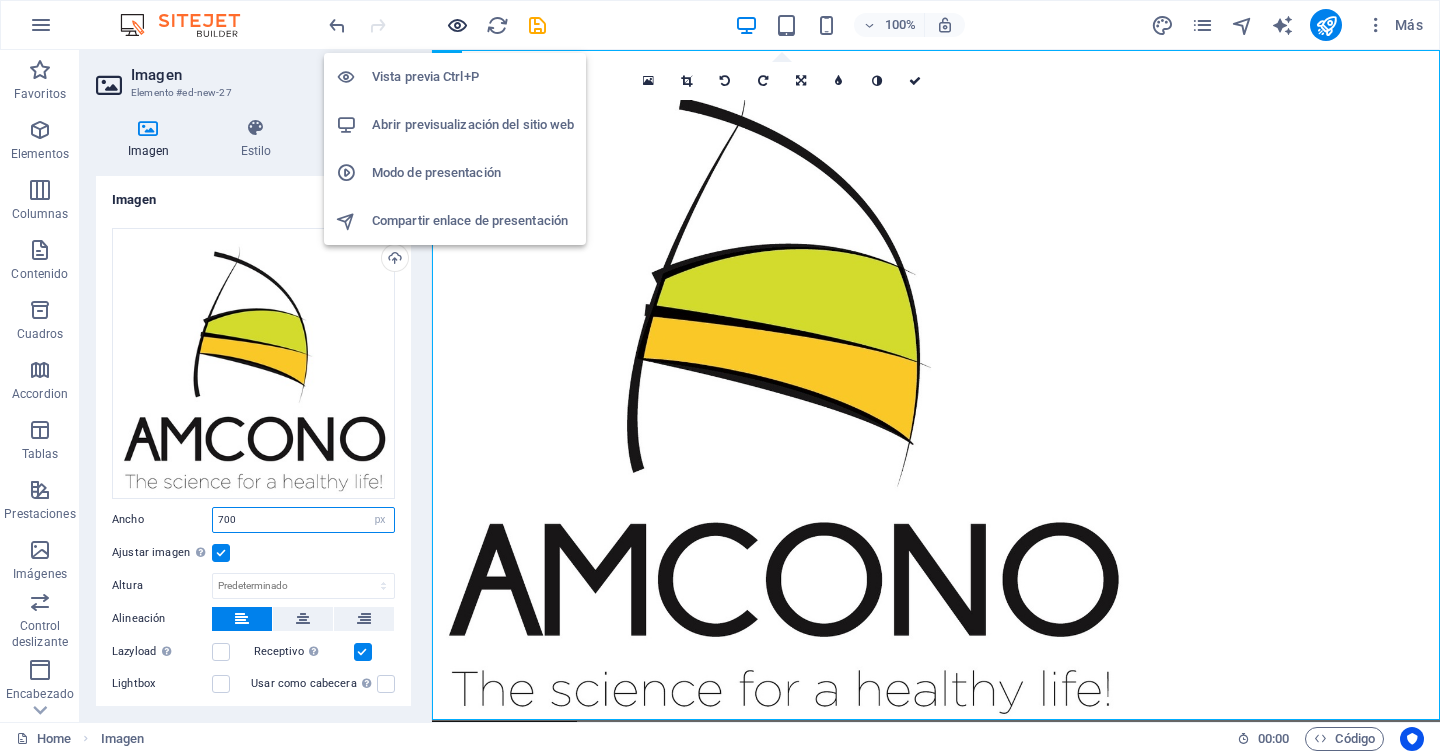 type on "700" 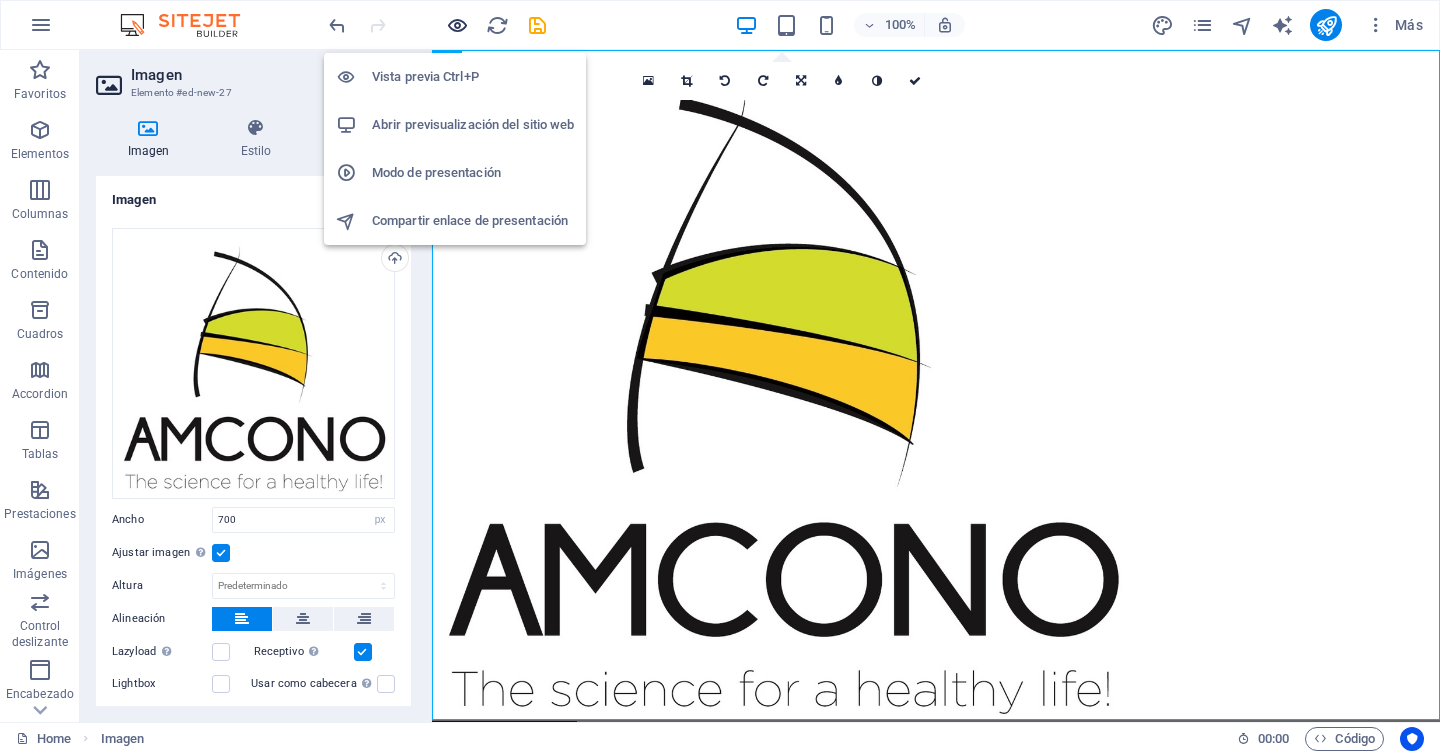 click at bounding box center [457, 25] 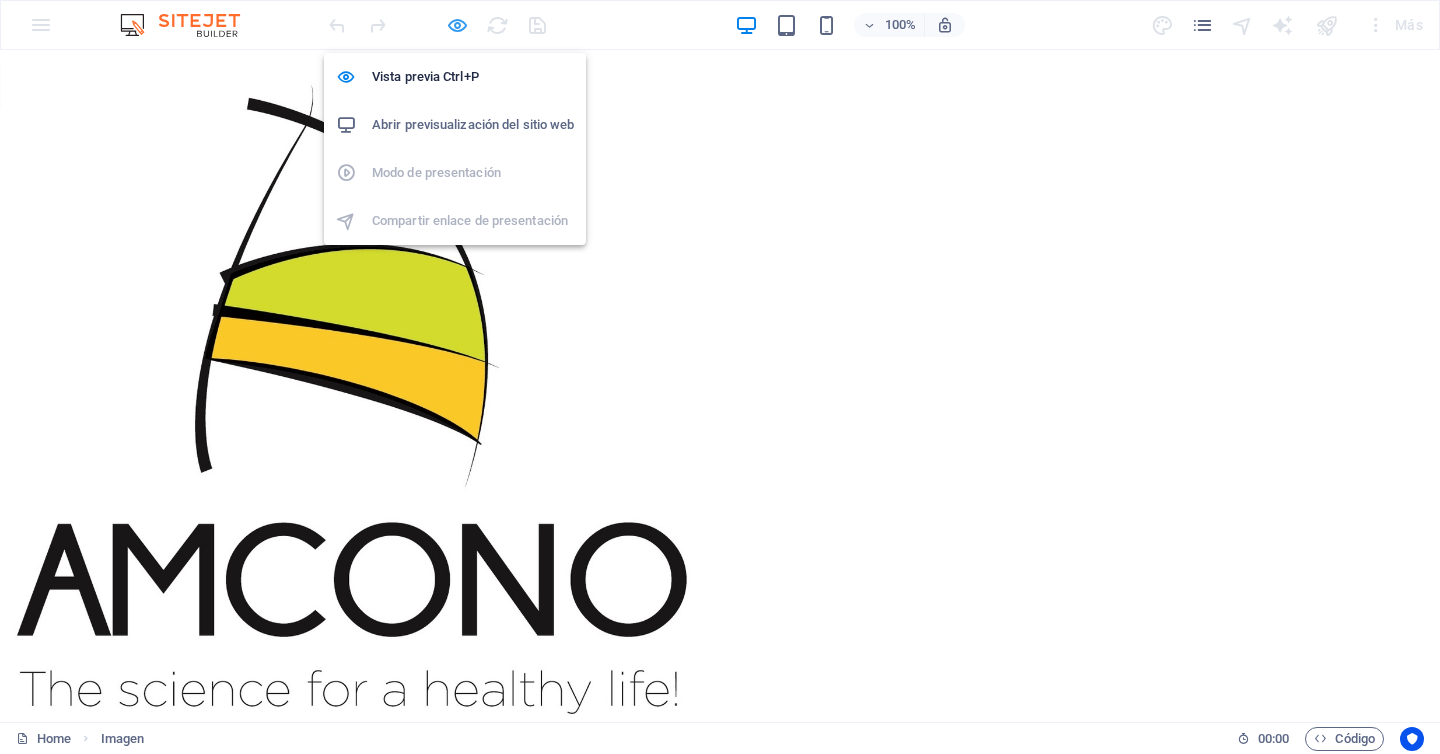 click at bounding box center [457, 25] 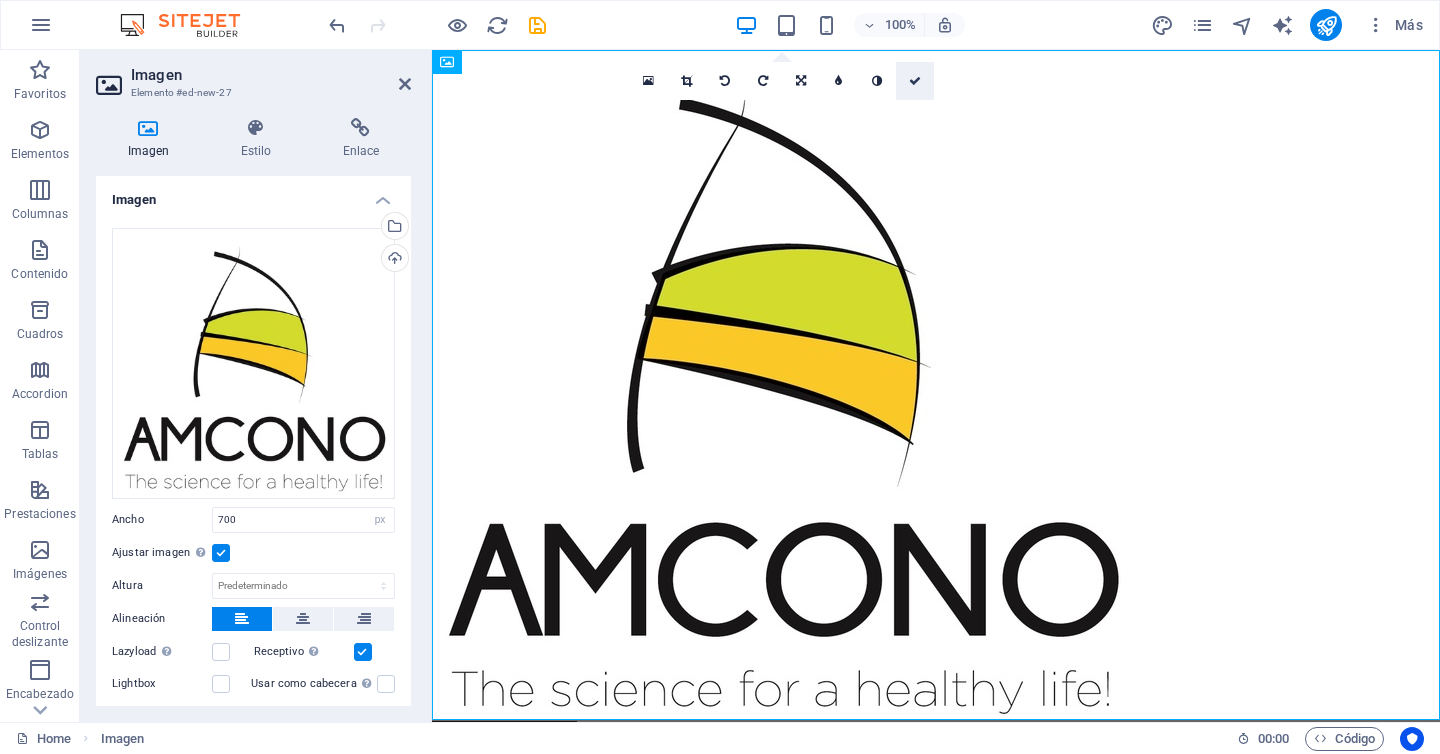 click at bounding box center [915, 81] 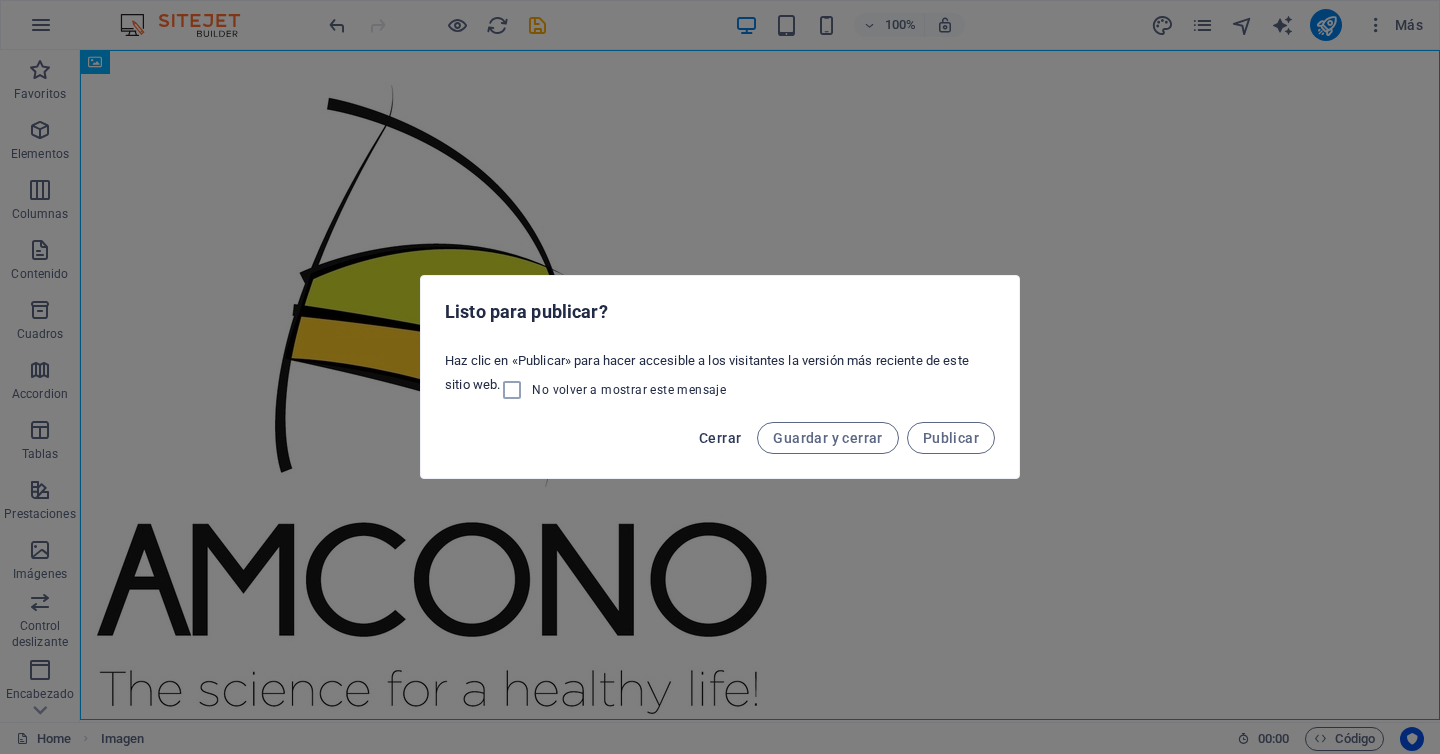 click on "Cerrar" at bounding box center [720, 438] 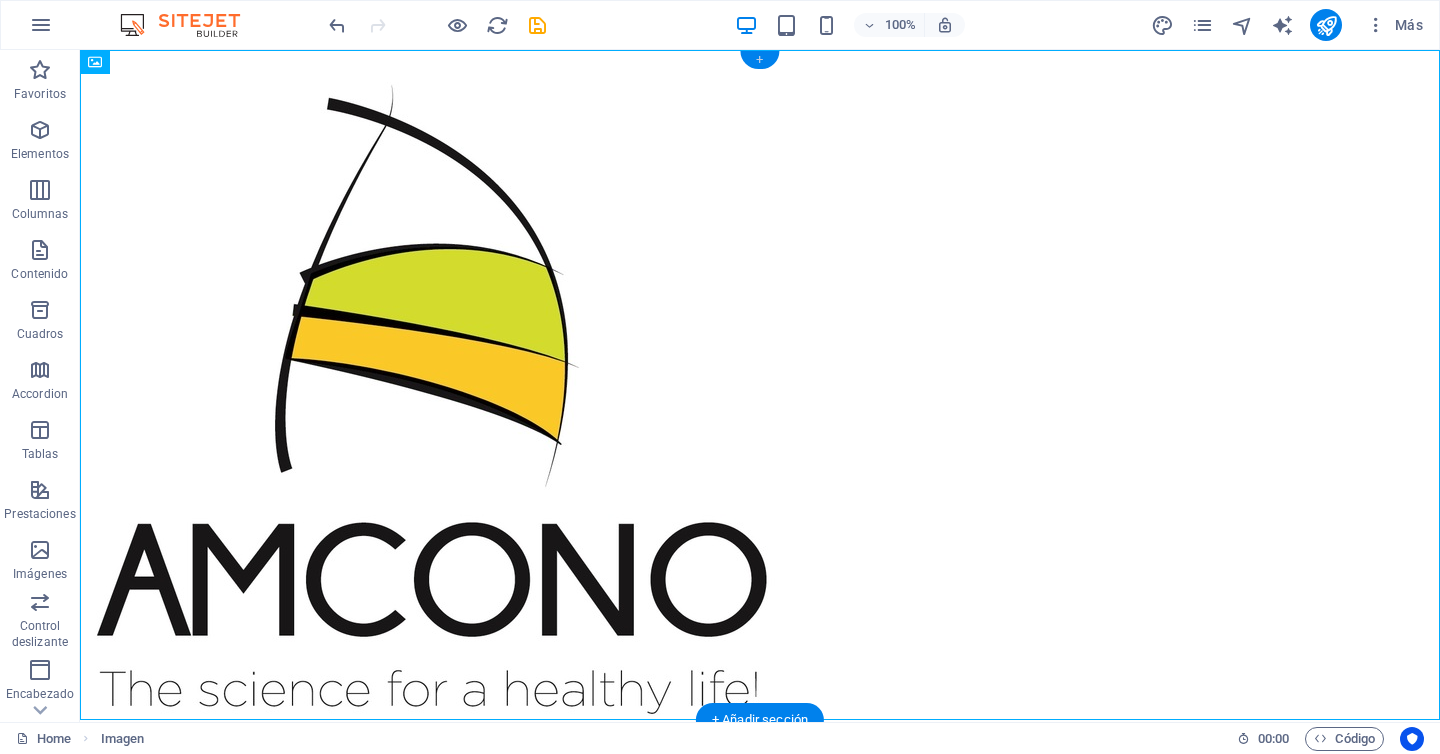 click on "+" at bounding box center (759, 60) 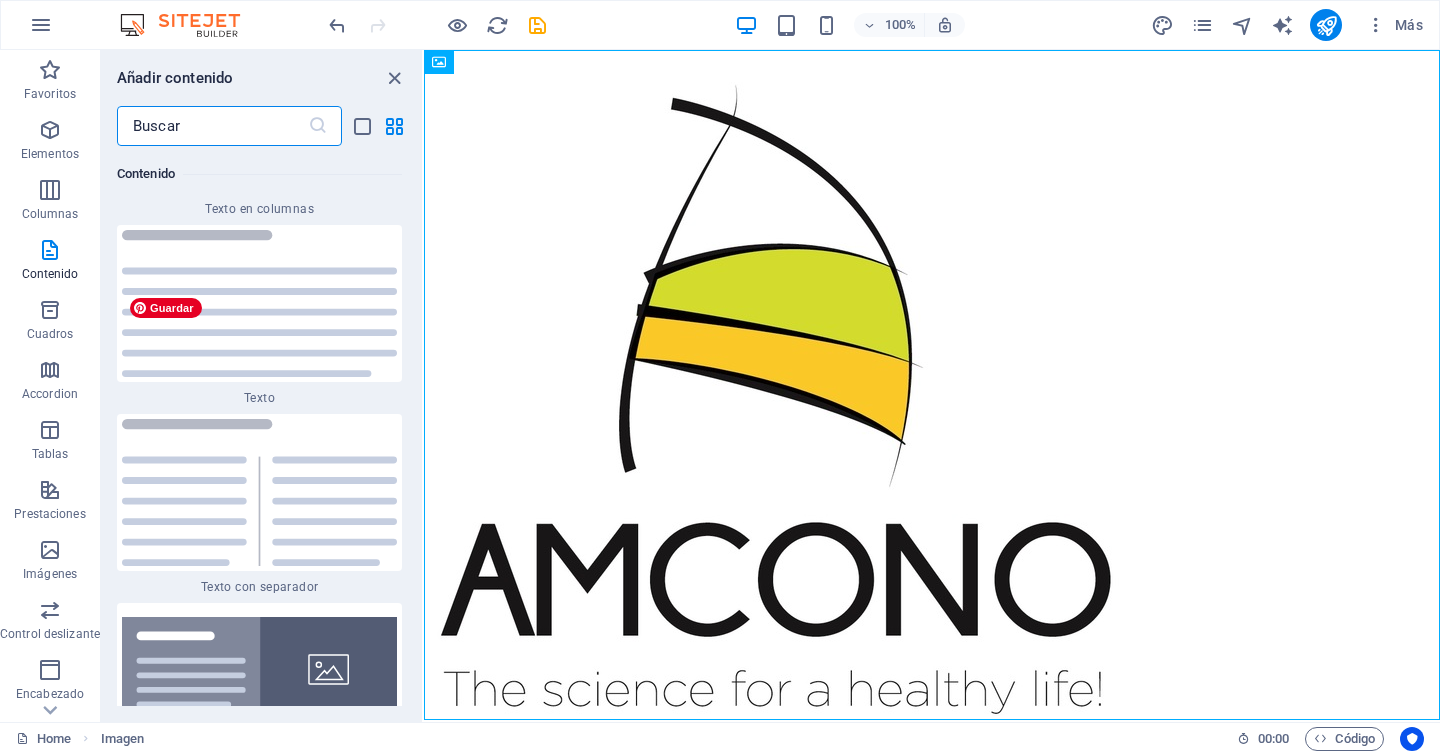 scroll, scrollTop: 7142, scrollLeft: 0, axis: vertical 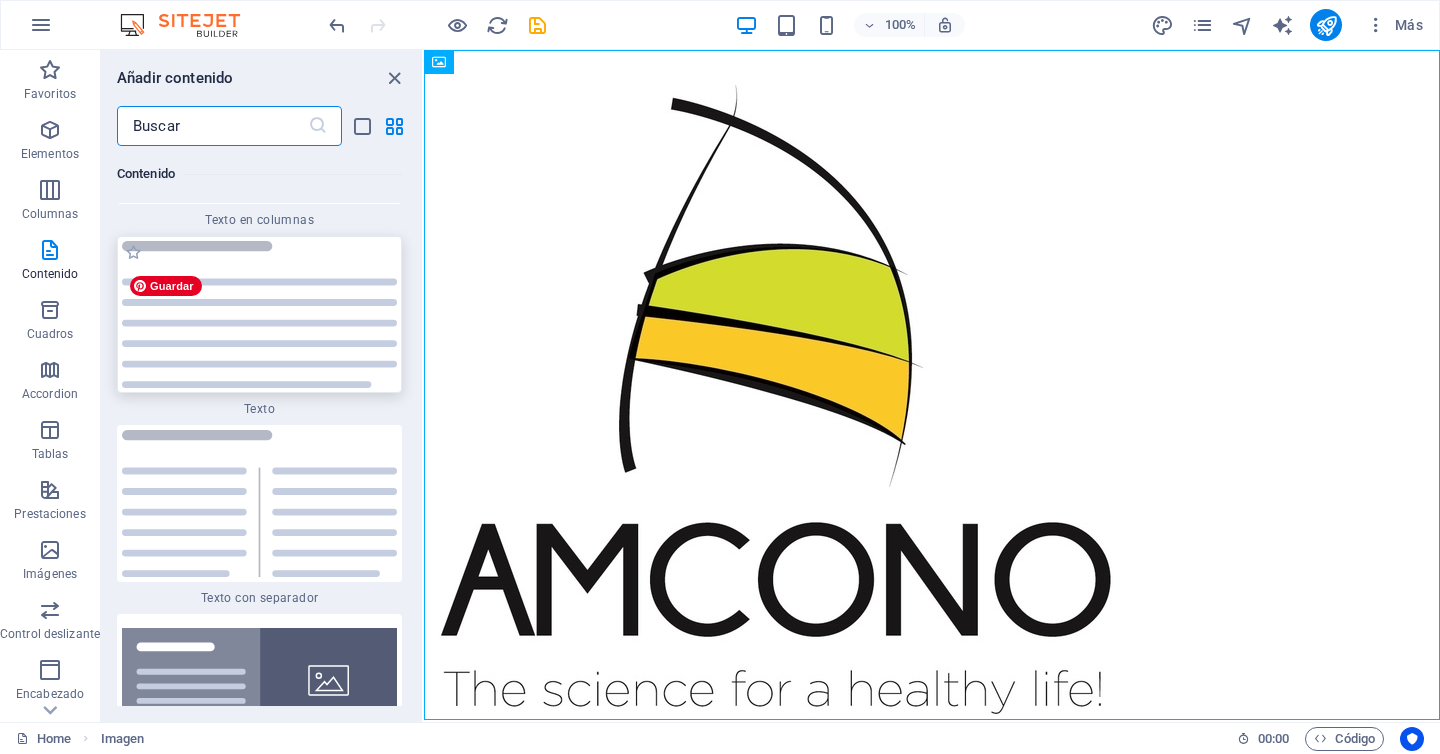 click at bounding box center (259, 314) 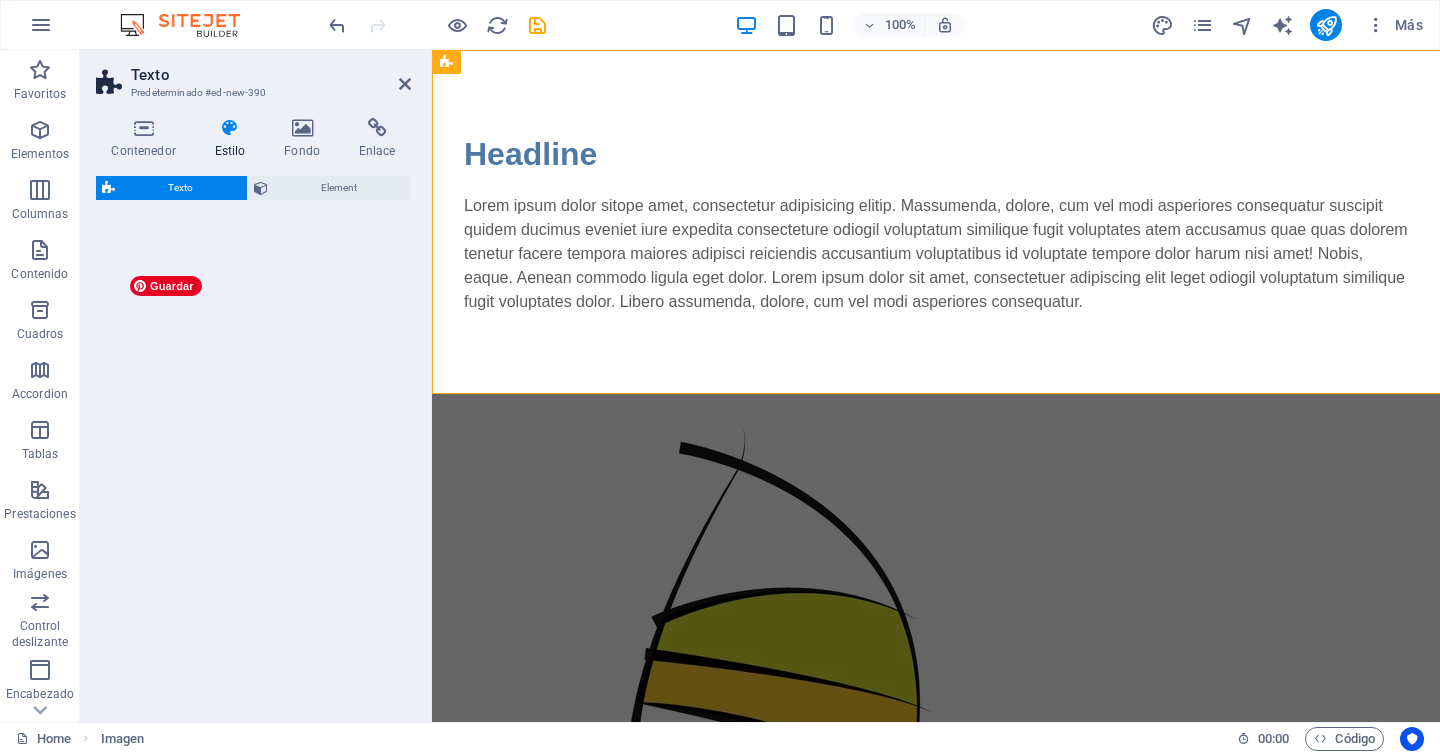 select on "preset-text-v2-default" 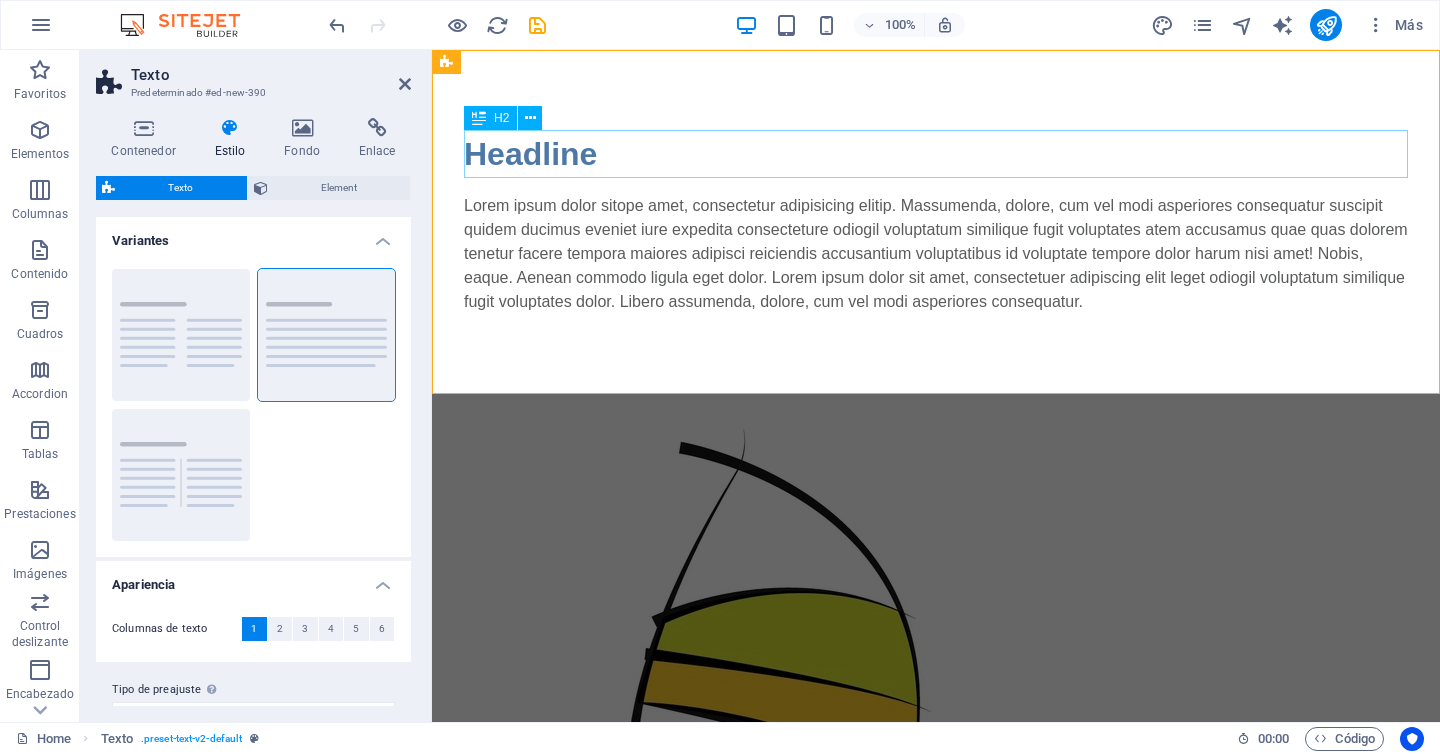 click on "Headline" at bounding box center [936, 154] 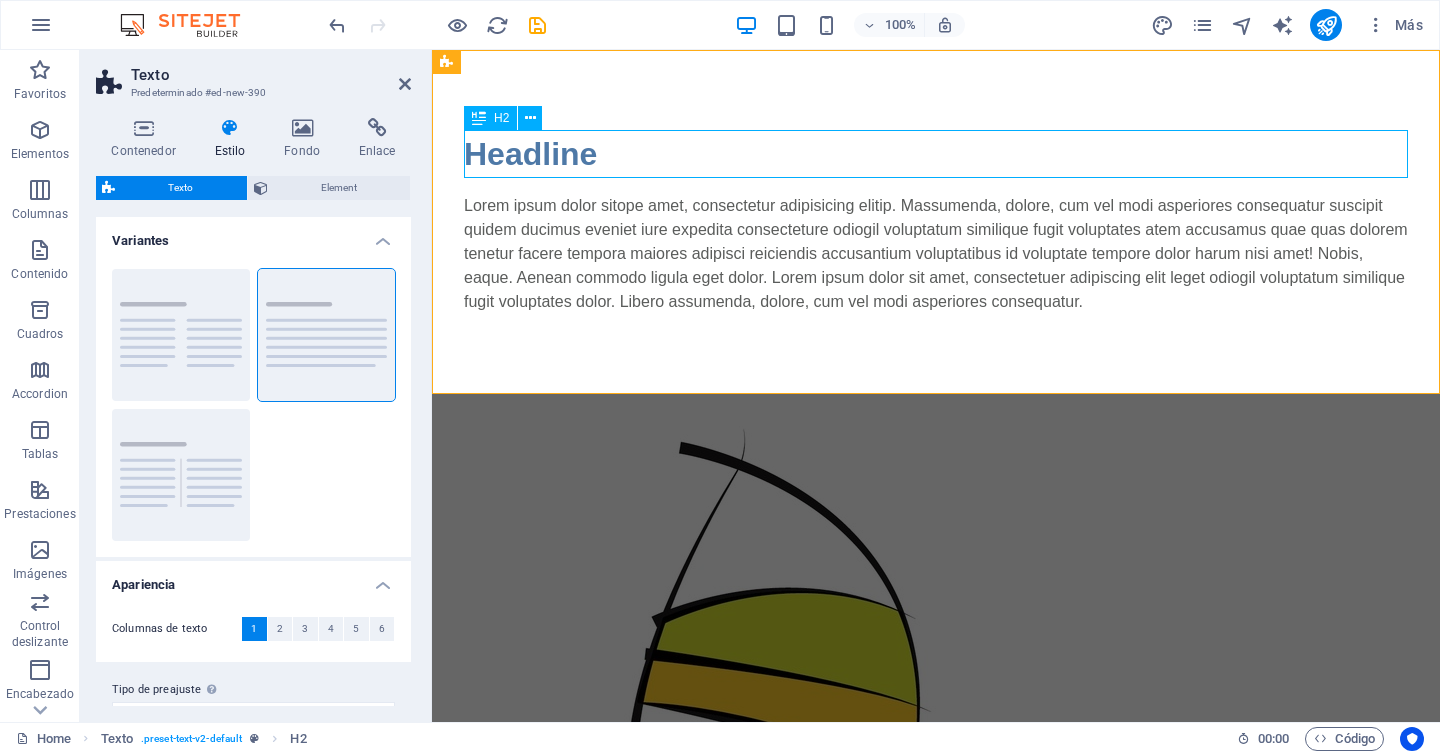 click on "Headline" at bounding box center [936, 154] 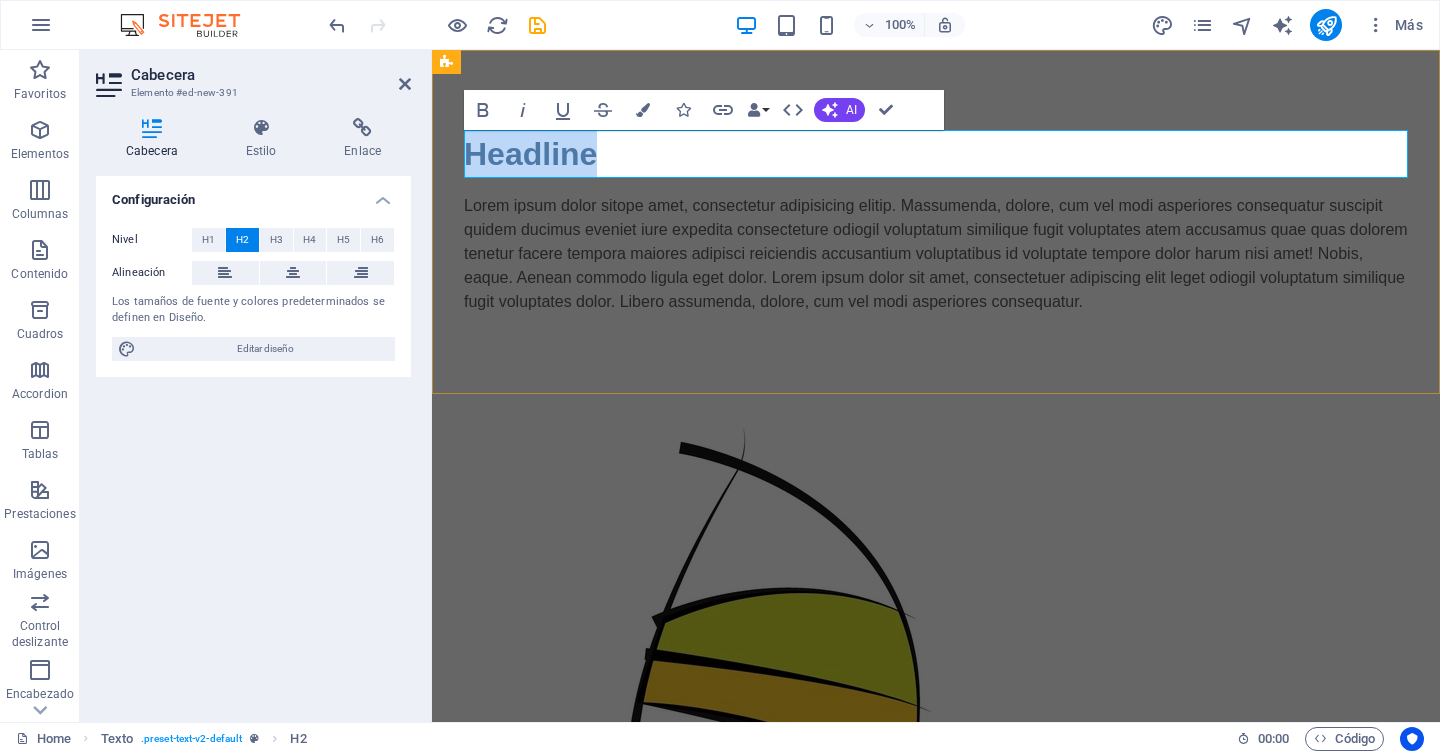 click on "Headline" at bounding box center [936, 154] 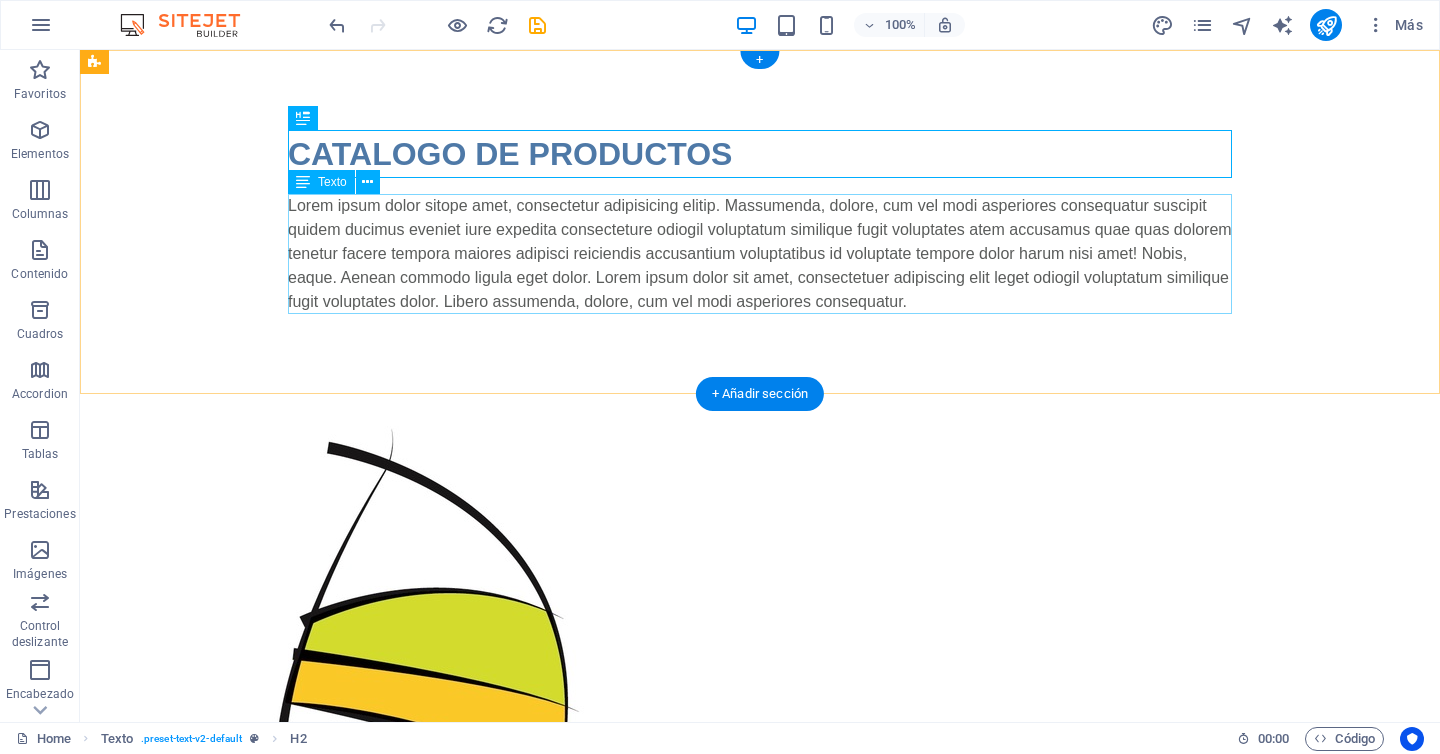 click on "Lorem ipsum dolor sitope amet, consectetur adipisicing elitip. Massumenda, dolore, cum vel modi asperiores consequatur suscipit quidem ducimus eveniet iure expedita consecteture odiogil voluptatum similique fugit voluptates atem accusamus quae quas dolorem tenetur facere tempora maiores adipisci reiciendis accusantium voluptatibus id voluptate tempore dolor harum nisi amet! Nobis, eaque. Aenean commodo ligula eget dolor. Lorem ipsum dolor sit amet, consectetuer adipiscing elit leget odiogil voluptatum similique fugit voluptates dolor. Libero assumenda, dolore, cum vel modi asperiores consequatur." at bounding box center (760, 254) 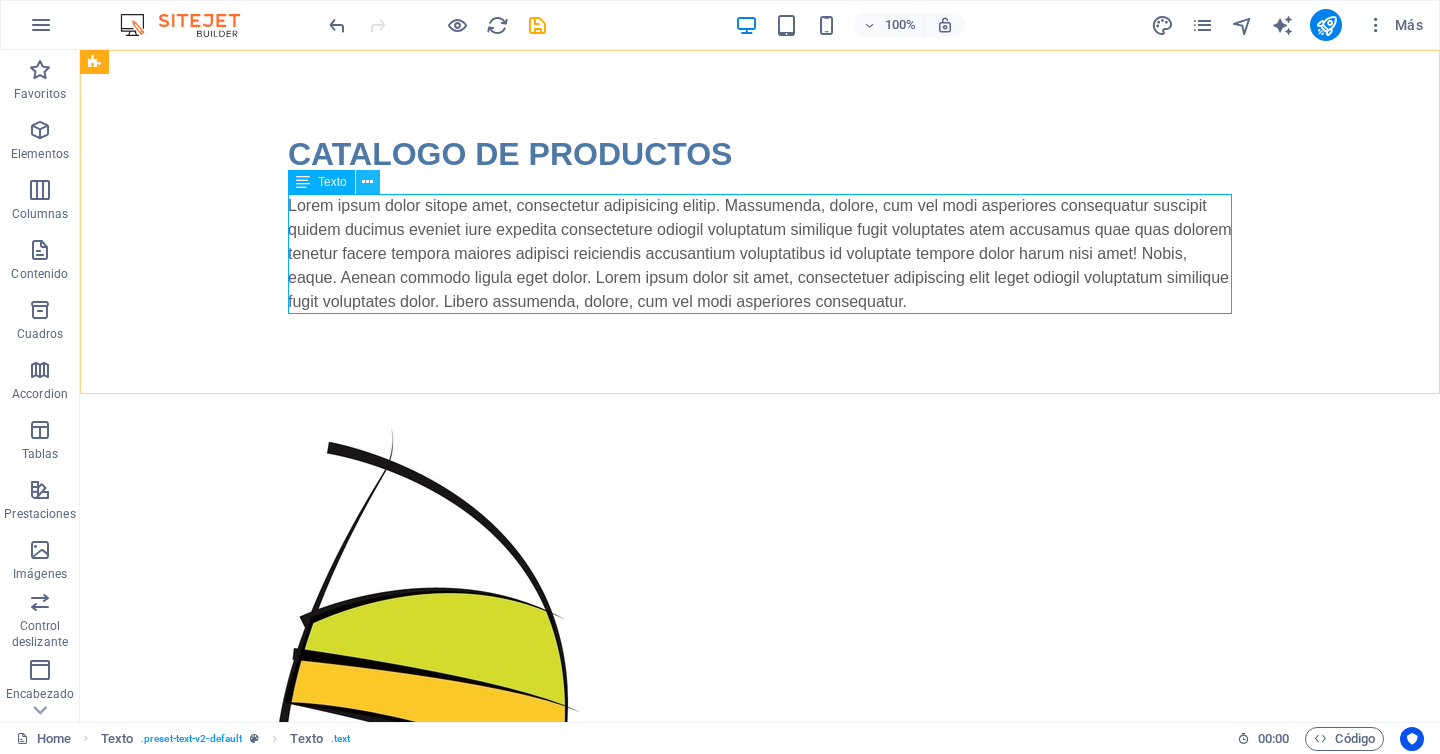 click at bounding box center (367, 182) 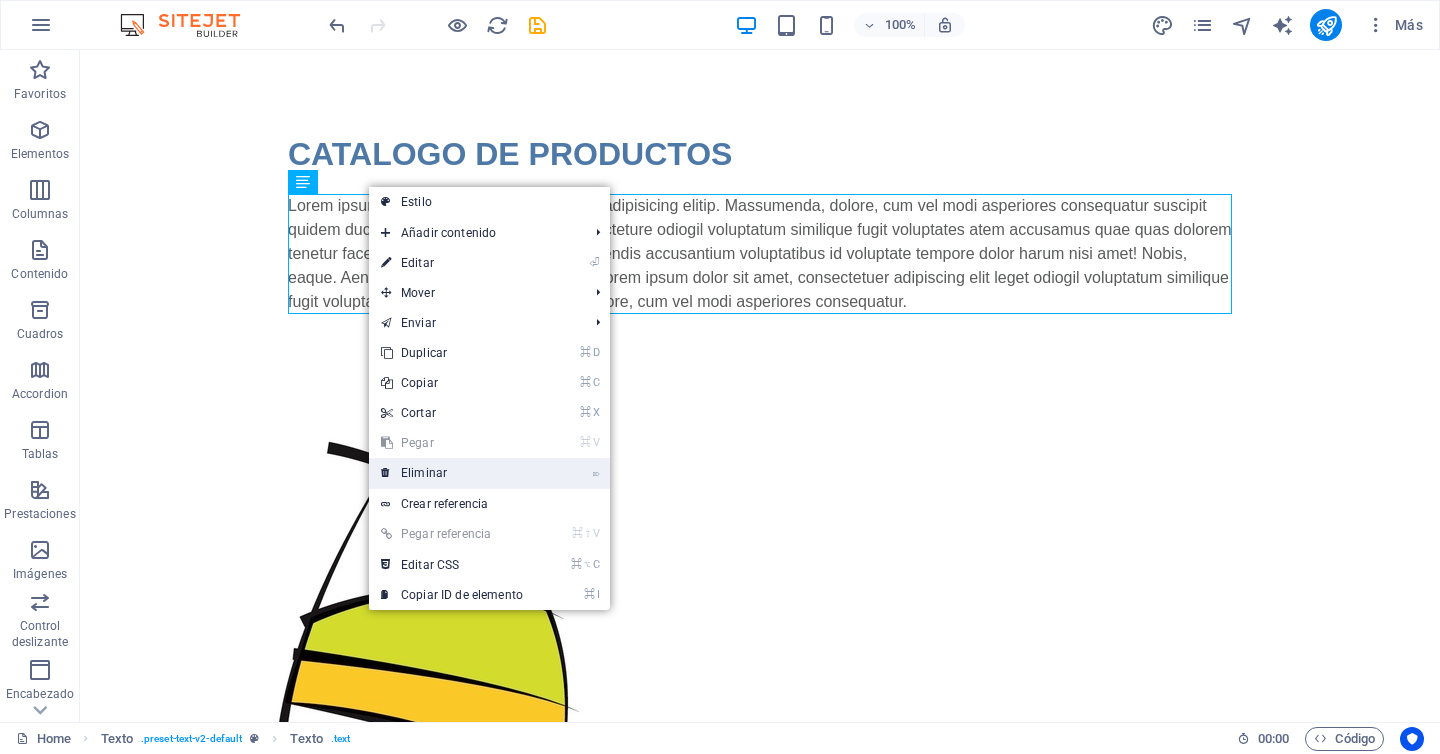 click on "⌦  Eliminar" at bounding box center [452, 473] 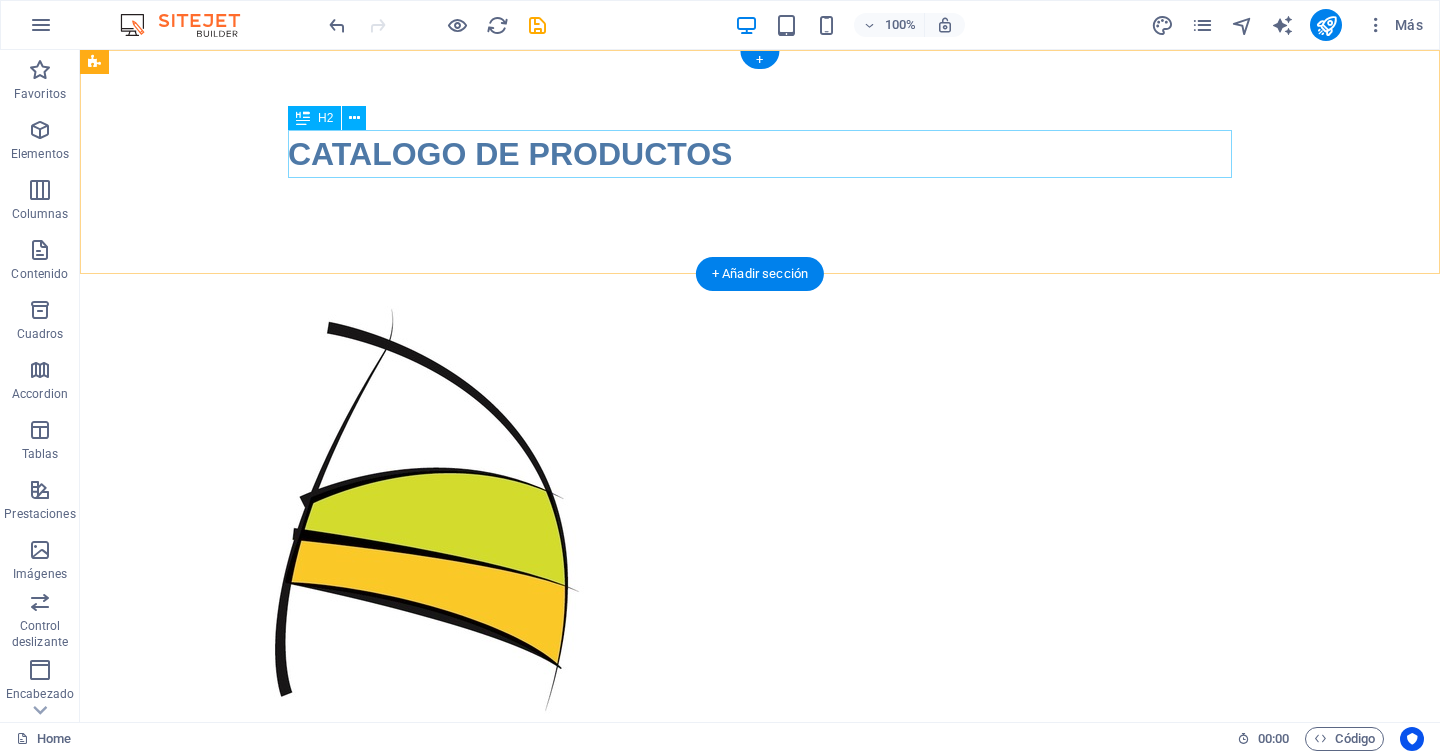 click on "CATALOGO DE PRODUCTOS" at bounding box center [760, 154] 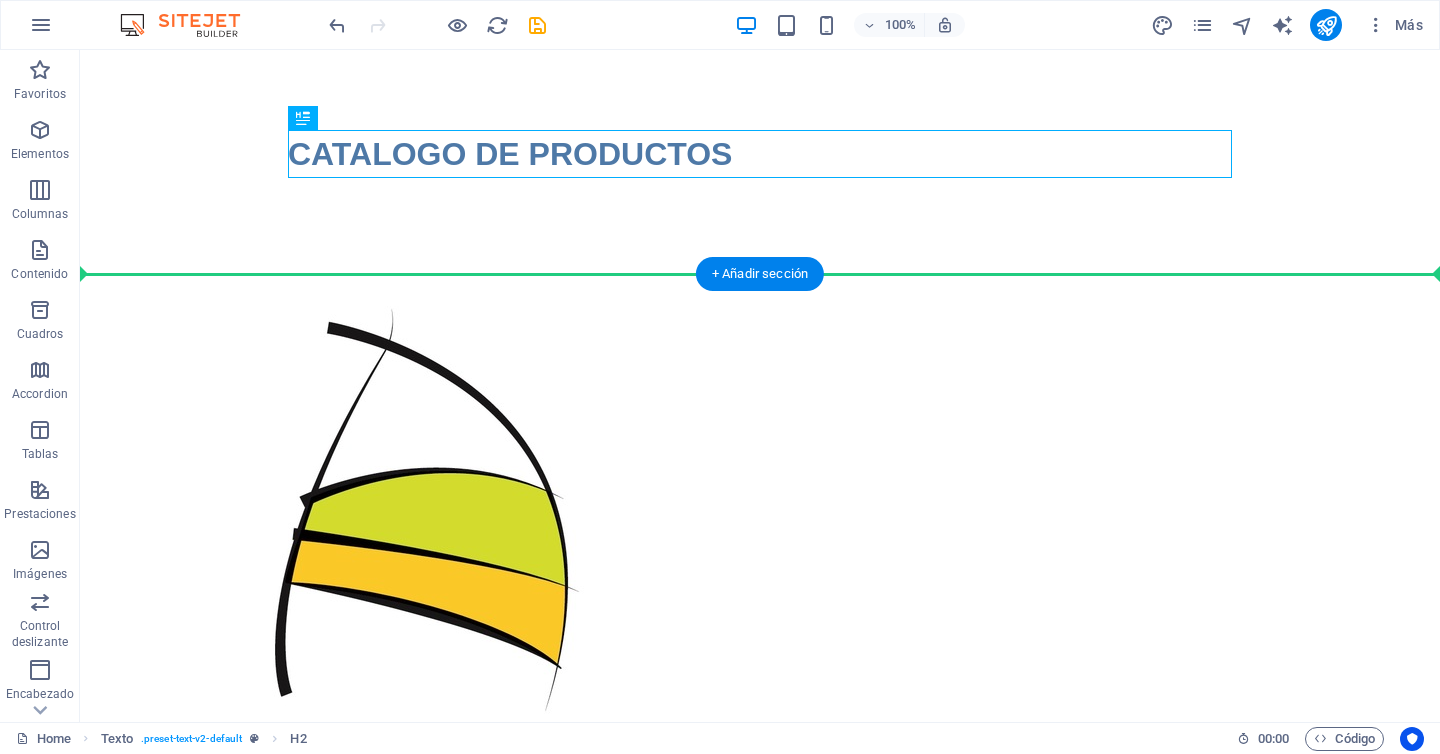 drag, startPoint x: 536, startPoint y: 160, endPoint x: 776, endPoint y: 401, distance: 340.1191 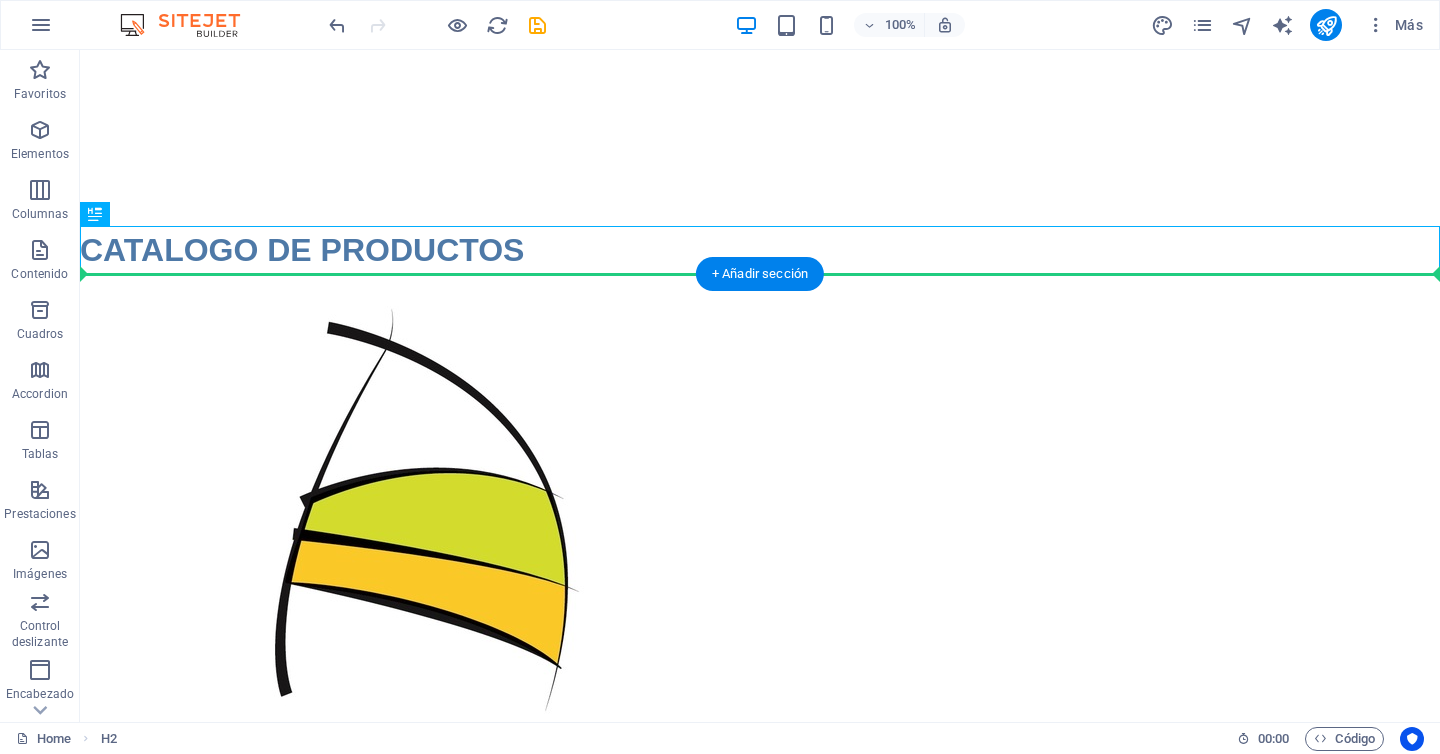 drag, startPoint x: 620, startPoint y: 256, endPoint x: 628, endPoint y: 486, distance: 230.13908 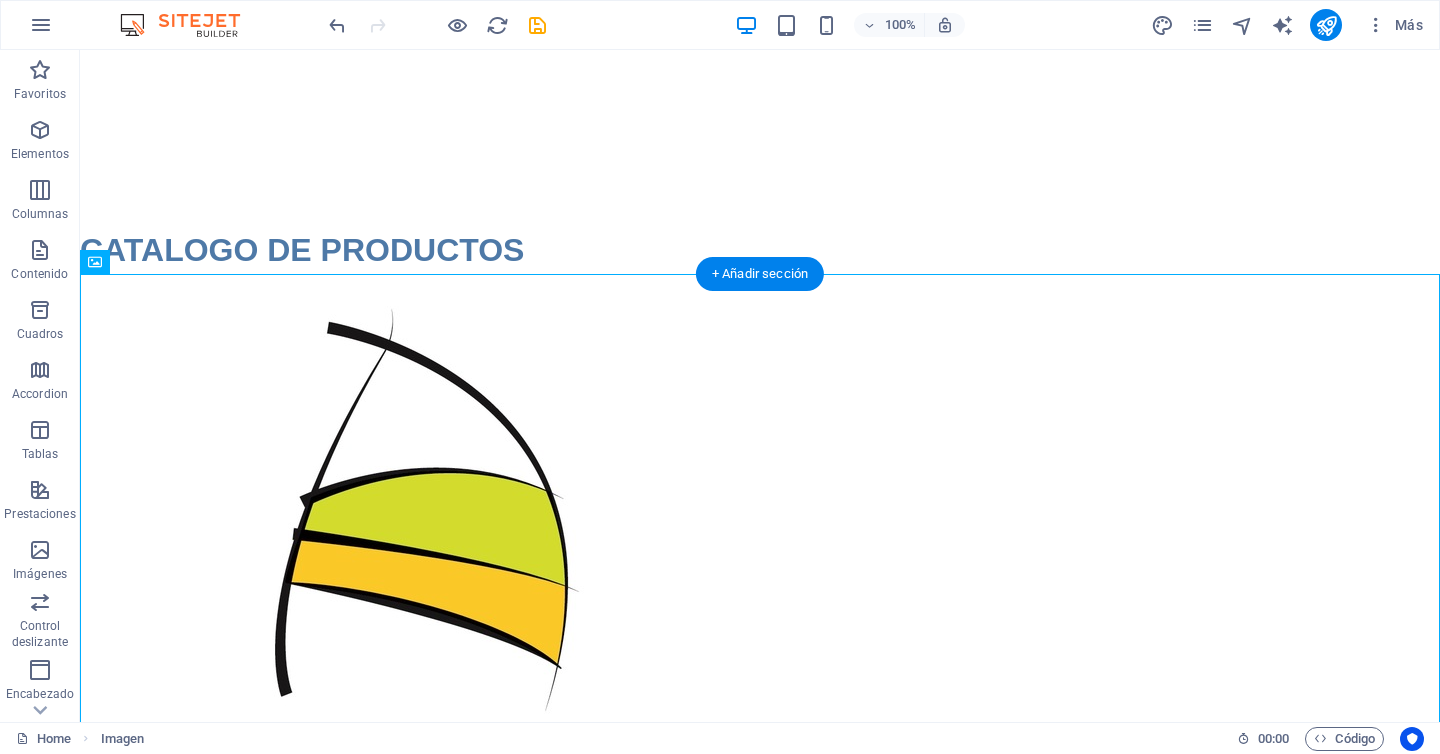 drag, startPoint x: 652, startPoint y: 551, endPoint x: 652, endPoint y: 377, distance: 174 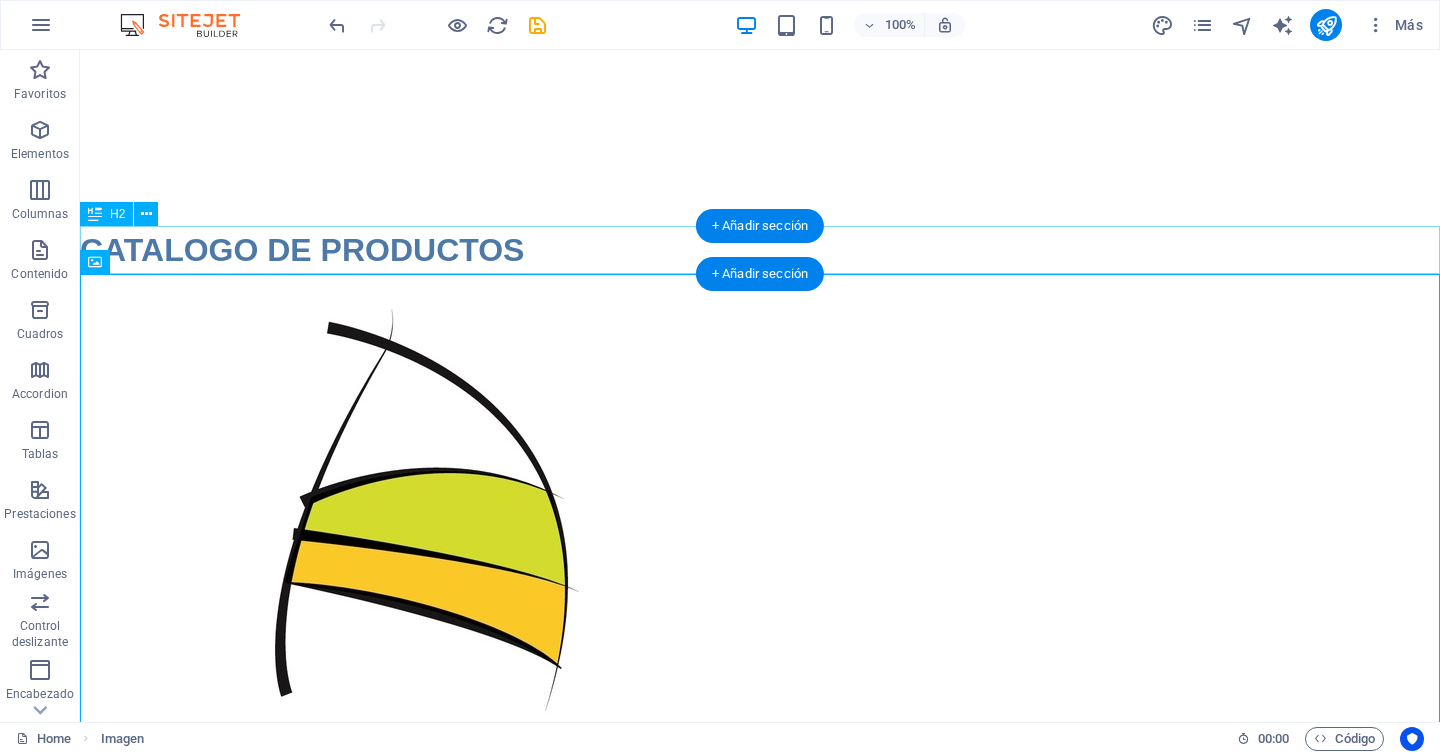 click on "CATALOGO DE PRODUCTOS" at bounding box center (760, 250) 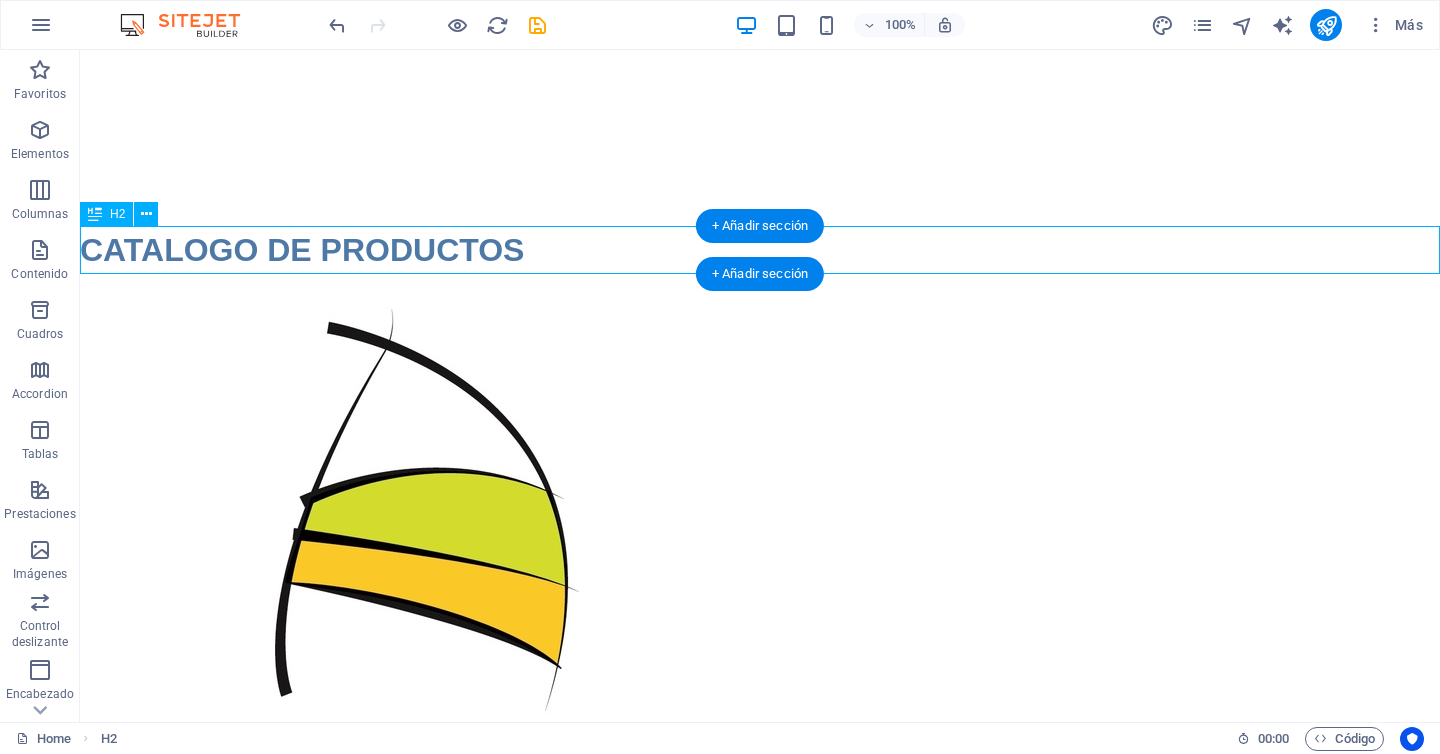 click on "CATALOGO DE PRODUCTOS" at bounding box center (760, 250) 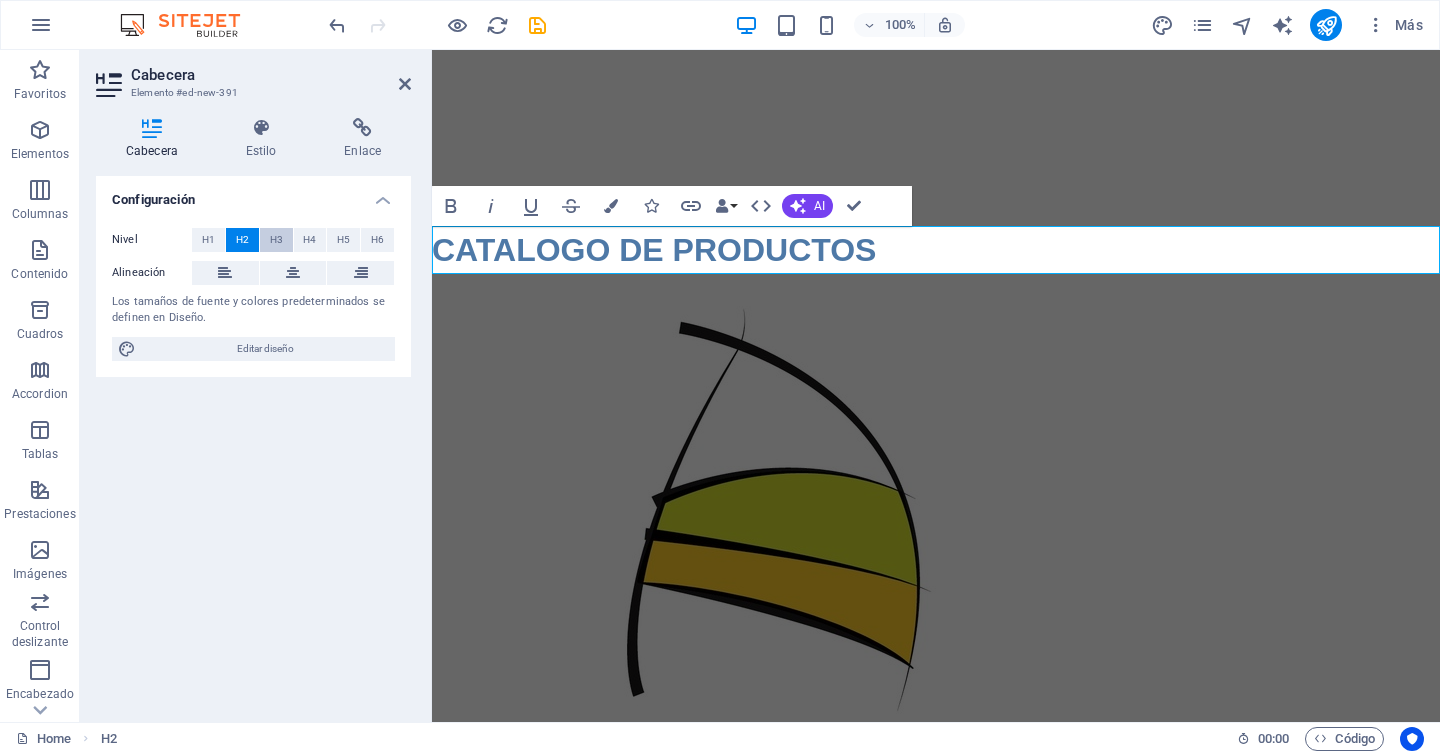click on "H3" at bounding box center (276, 240) 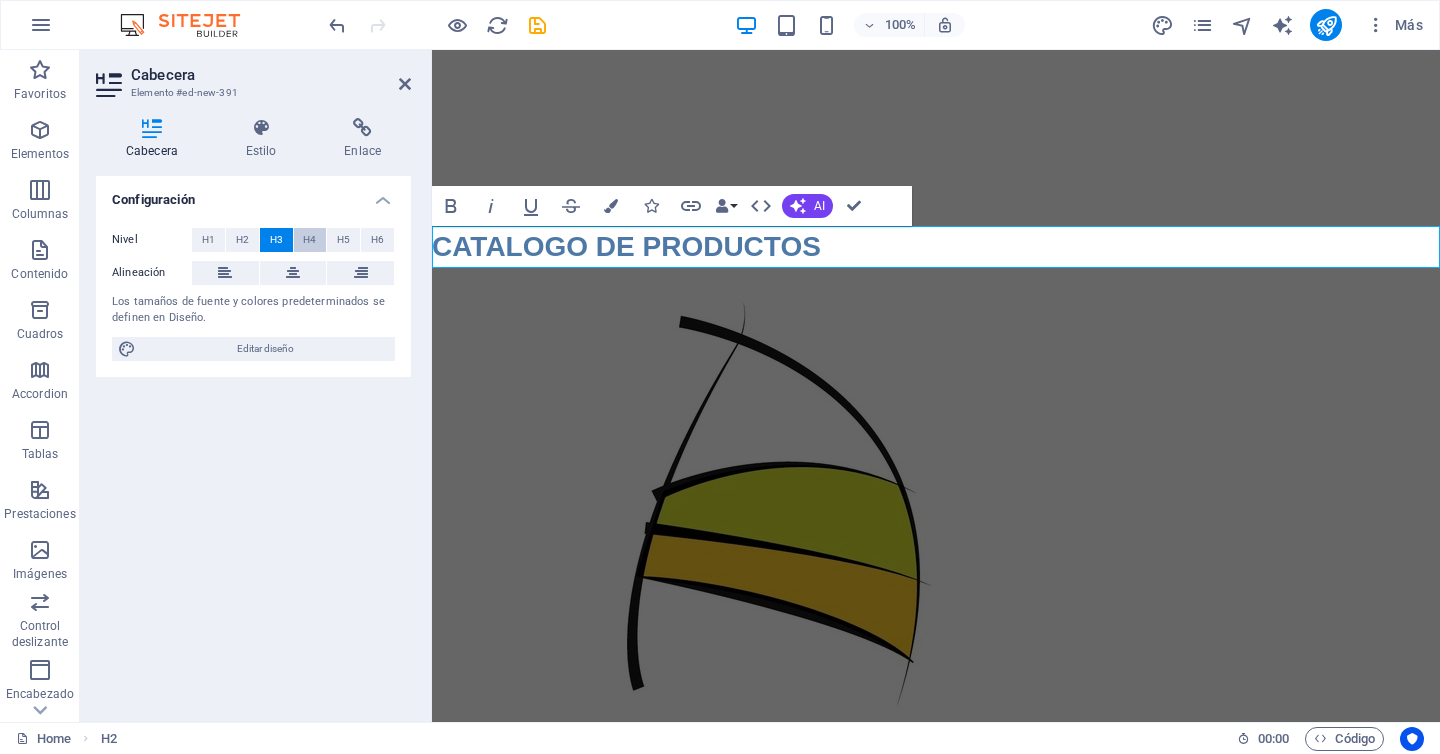 click on "H4" at bounding box center (309, 240) 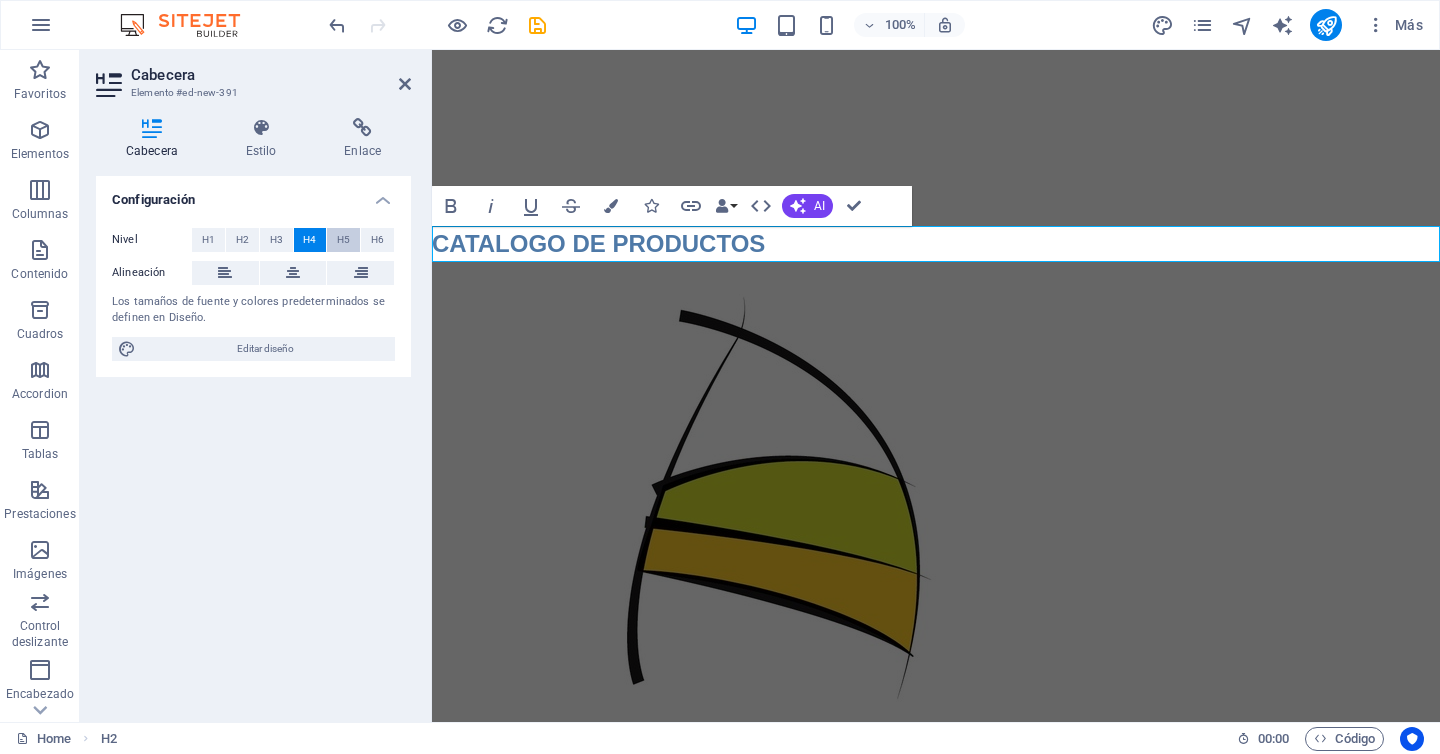 click on "H5" at bounding box center (343, 240) 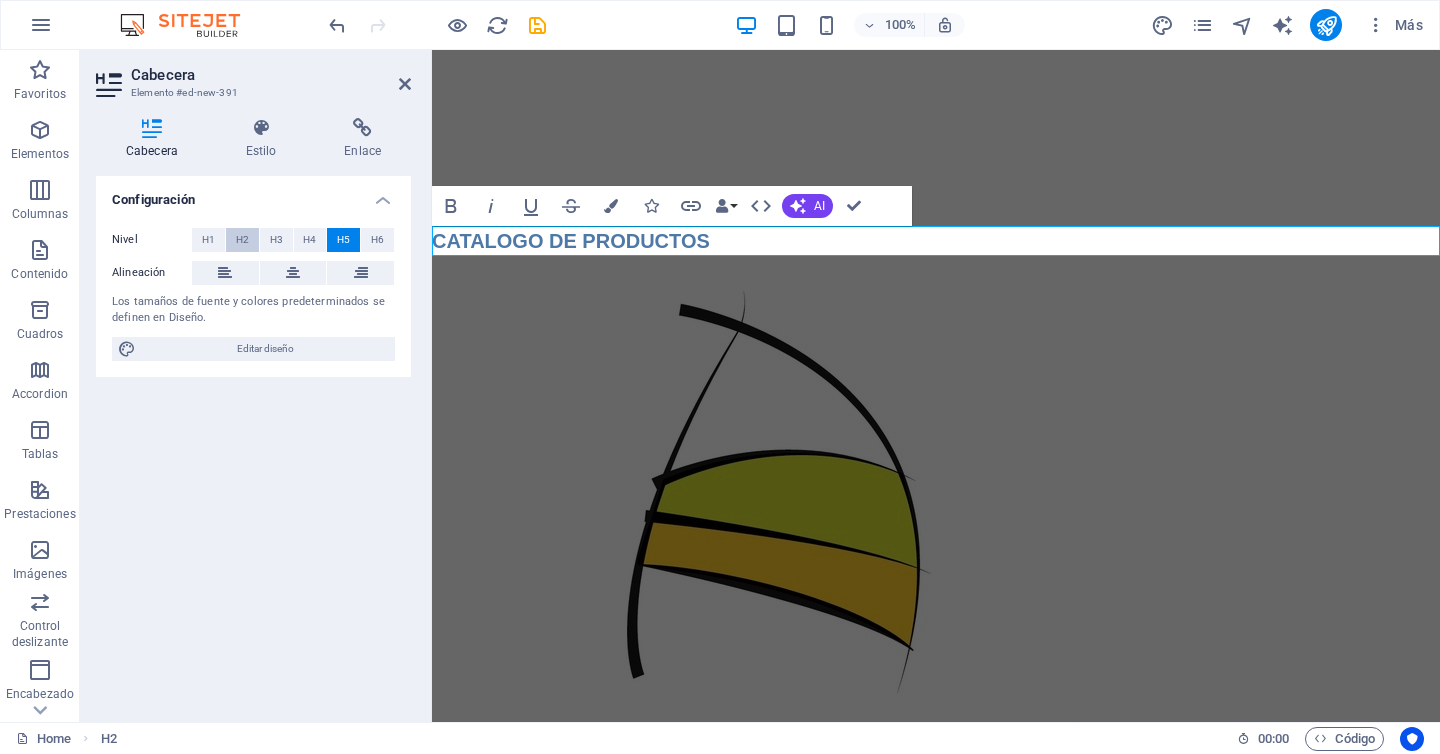 click on "H2" at bounding box center [242, 240] 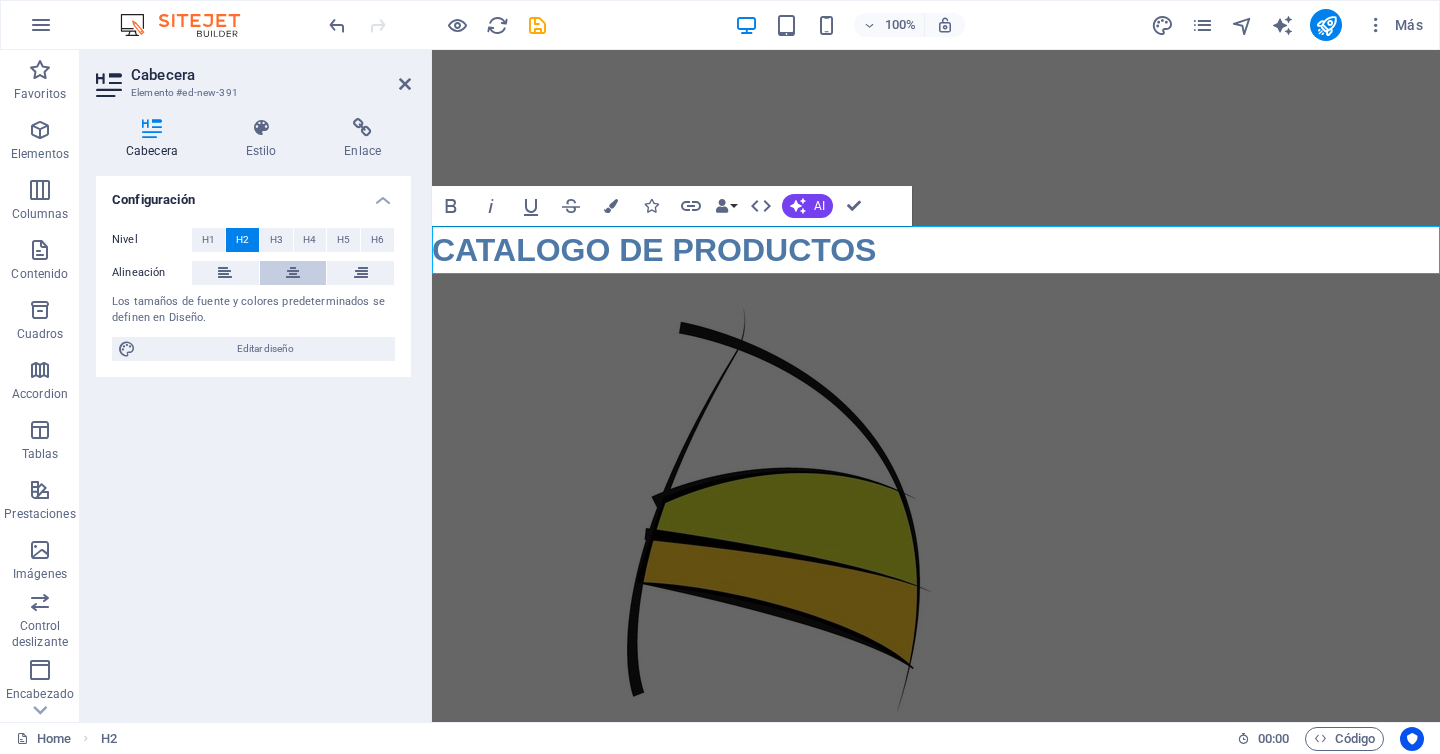 click at bounding box center [293, 273] 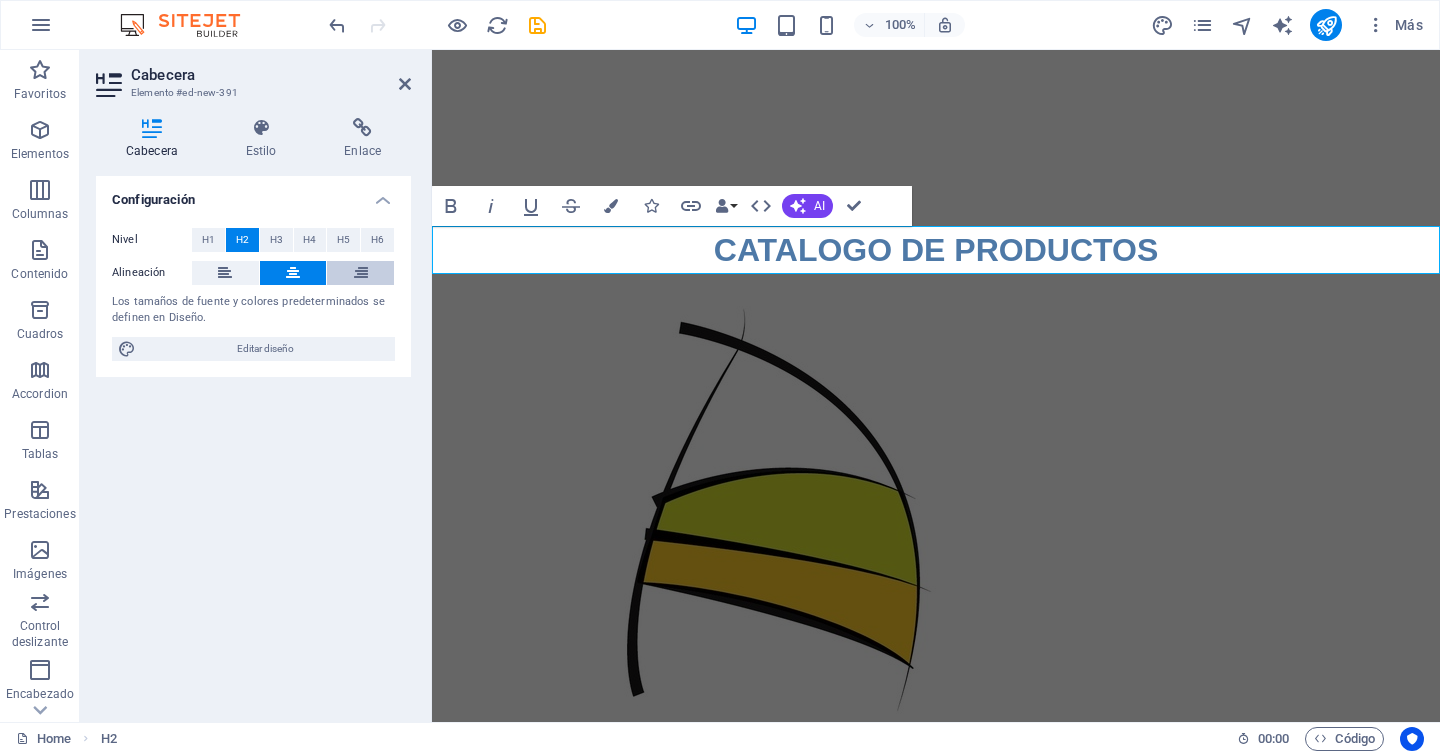 click at bounding box center (361, 273) 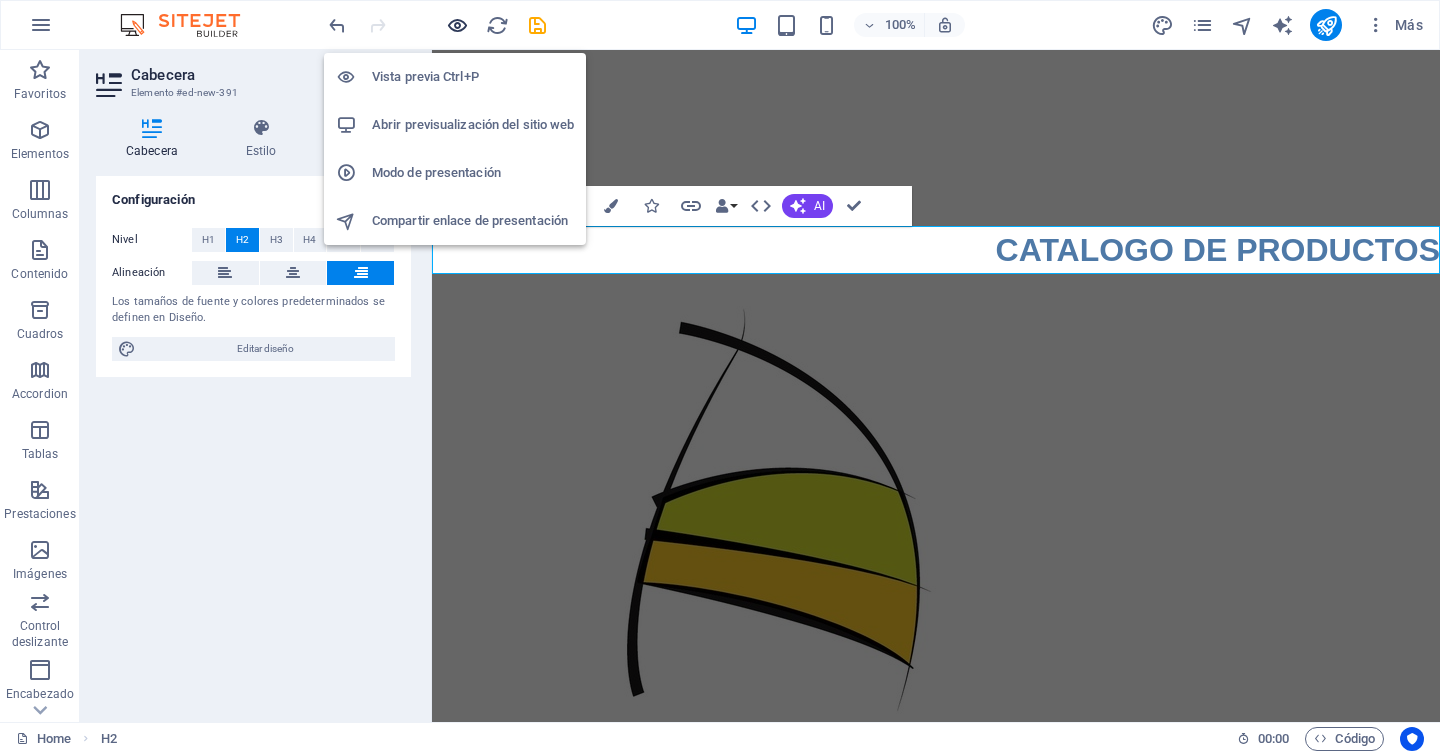 click at bounding box center [457, 25] 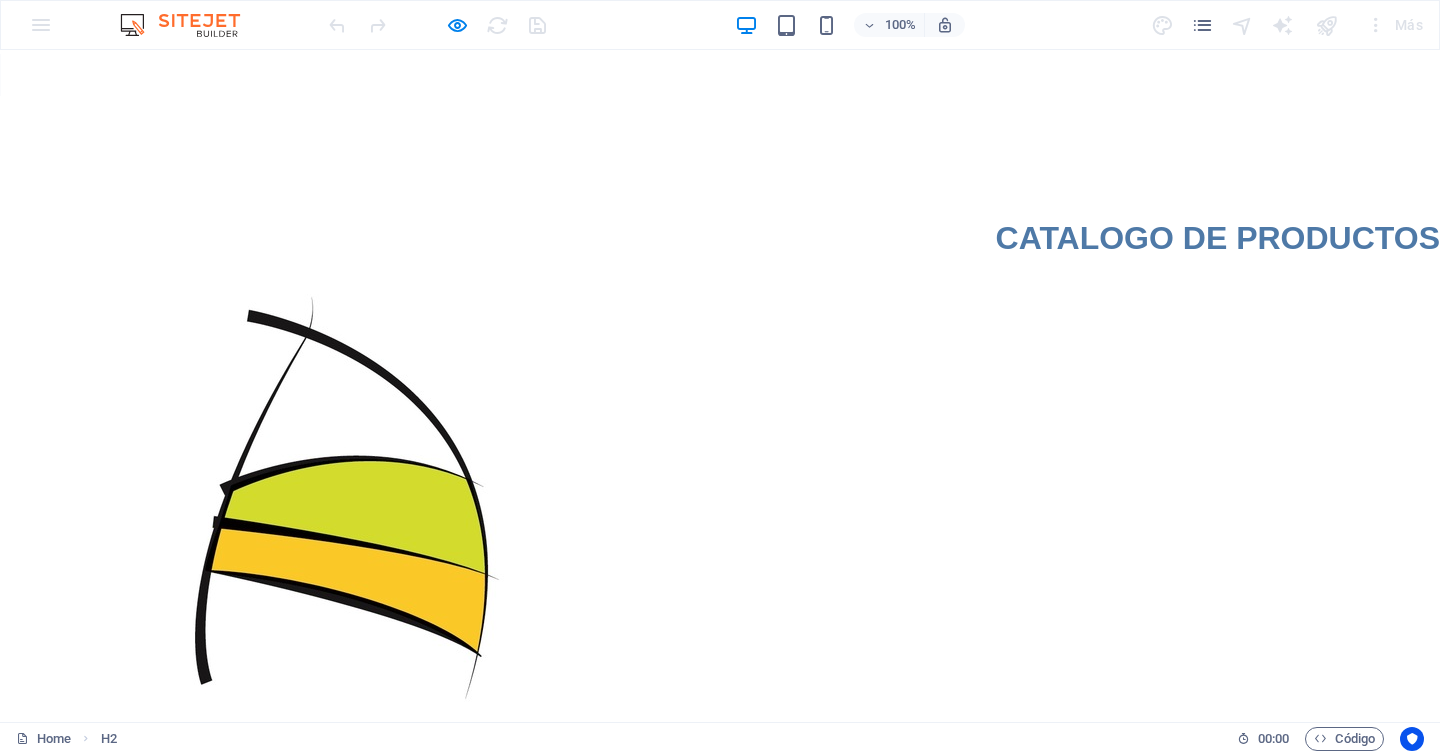 scroll, scrollTop: 222, scrollLeft: 0, axis: vertical 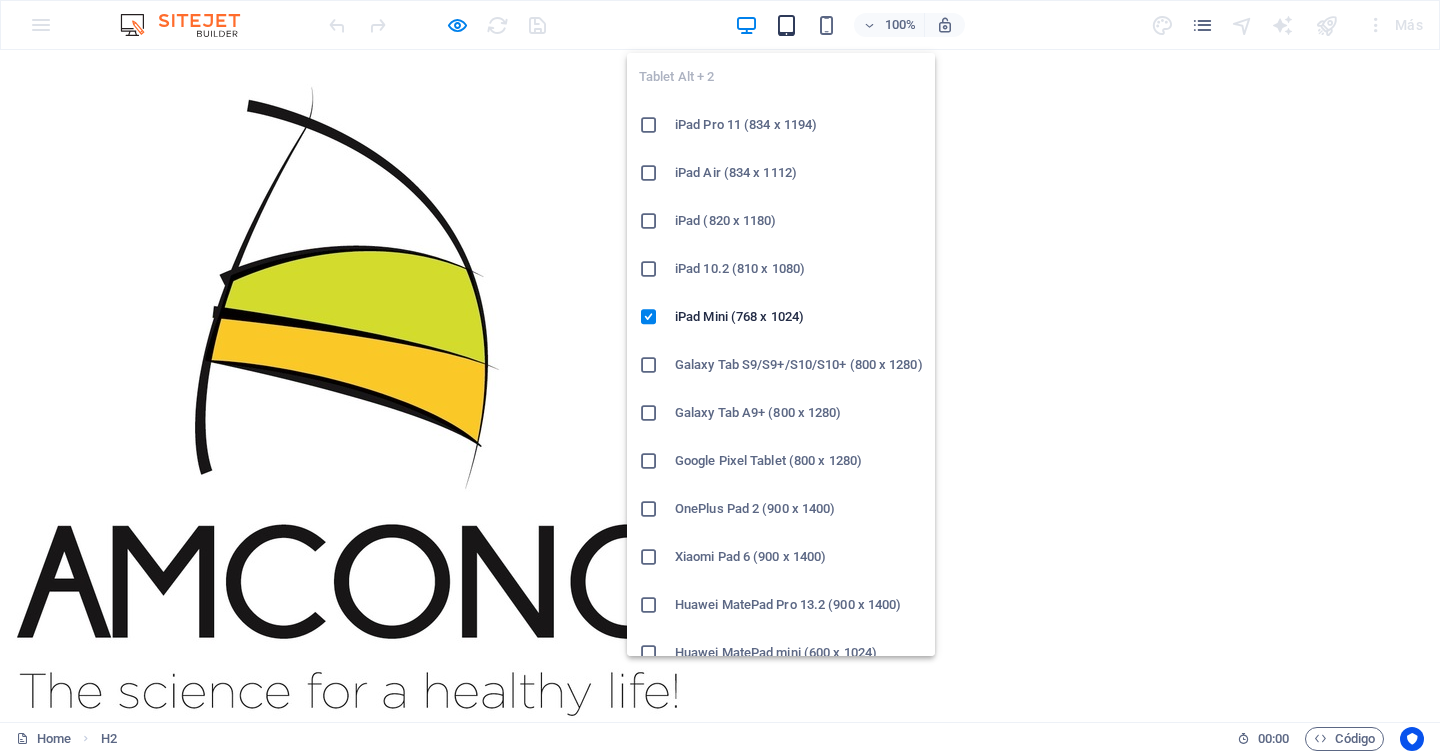 click at bounding box center (786, 25) 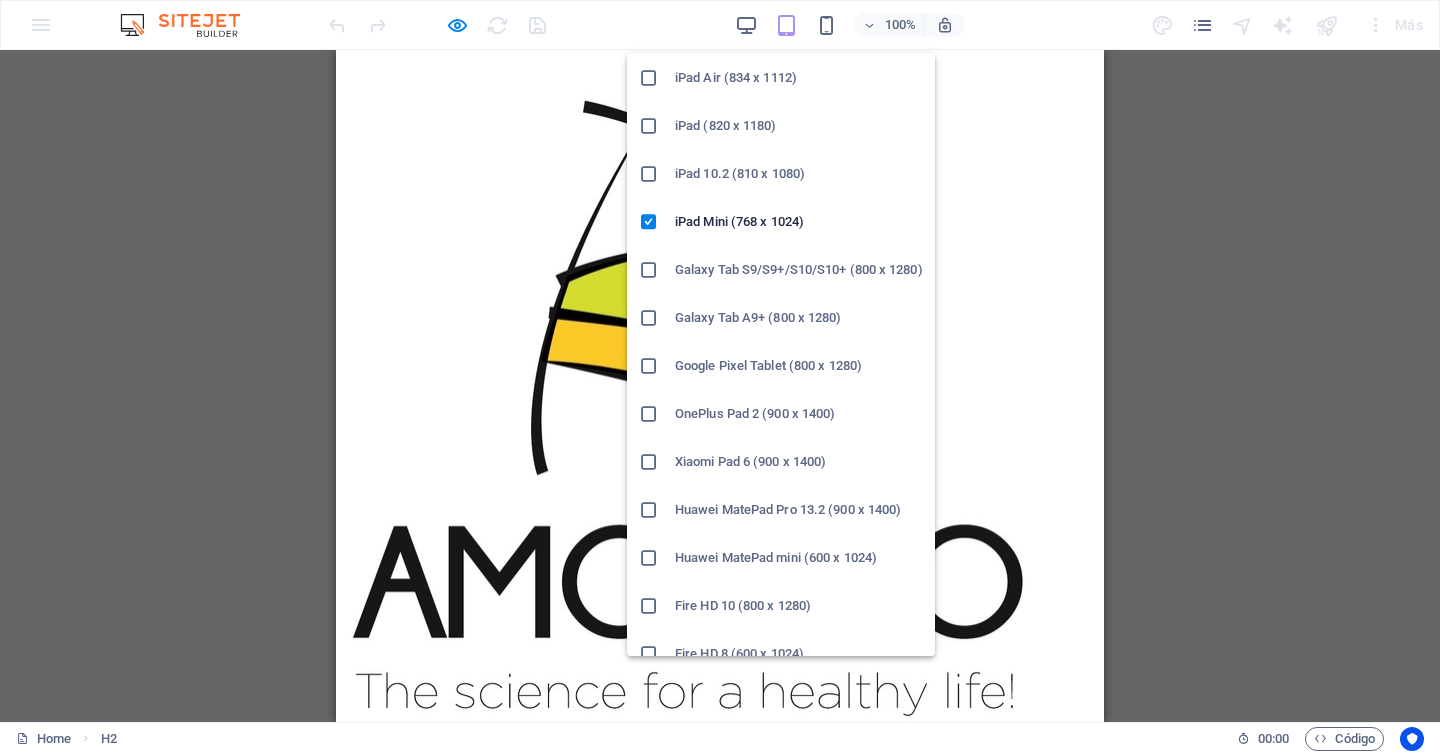 scroll, scrollTop: 117, scrollLeft: 0, axis: vertical 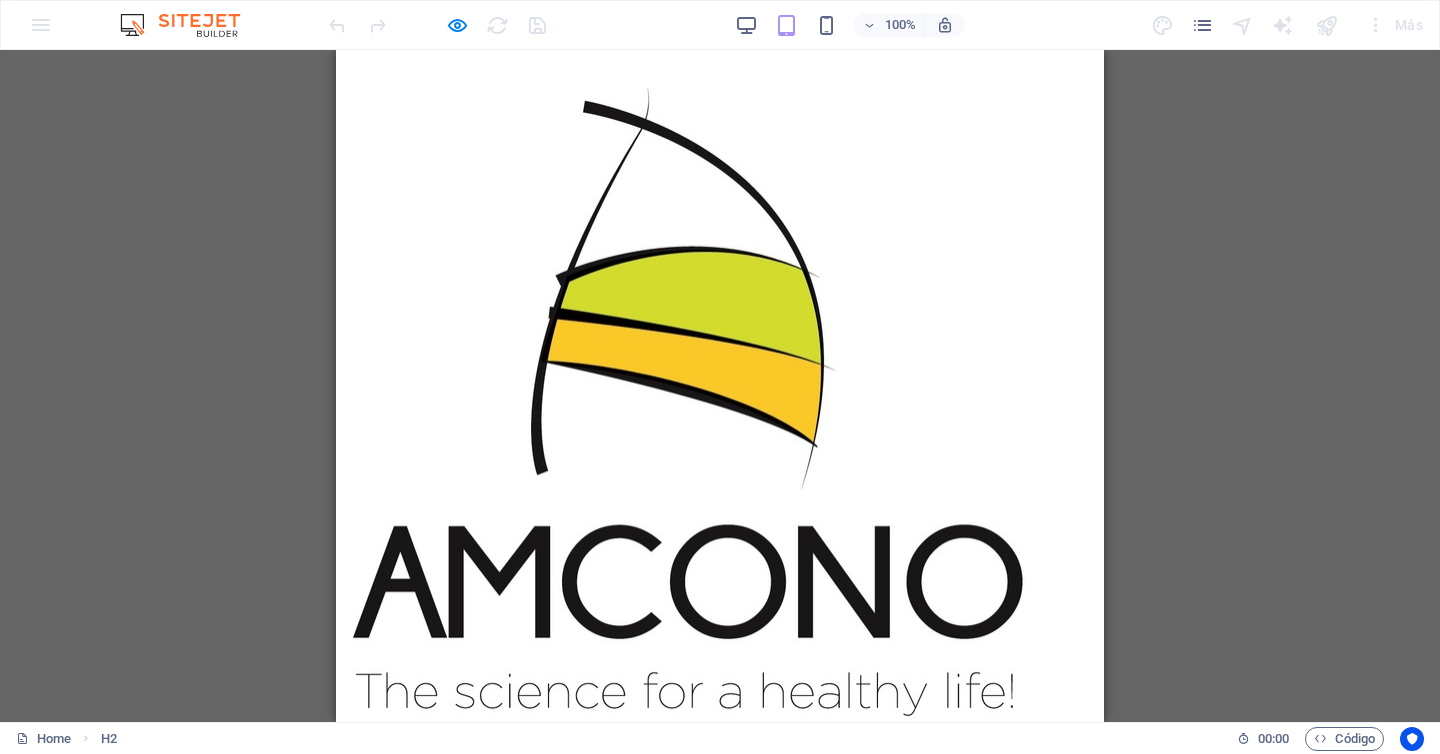 click at bounding box center (686, 388) 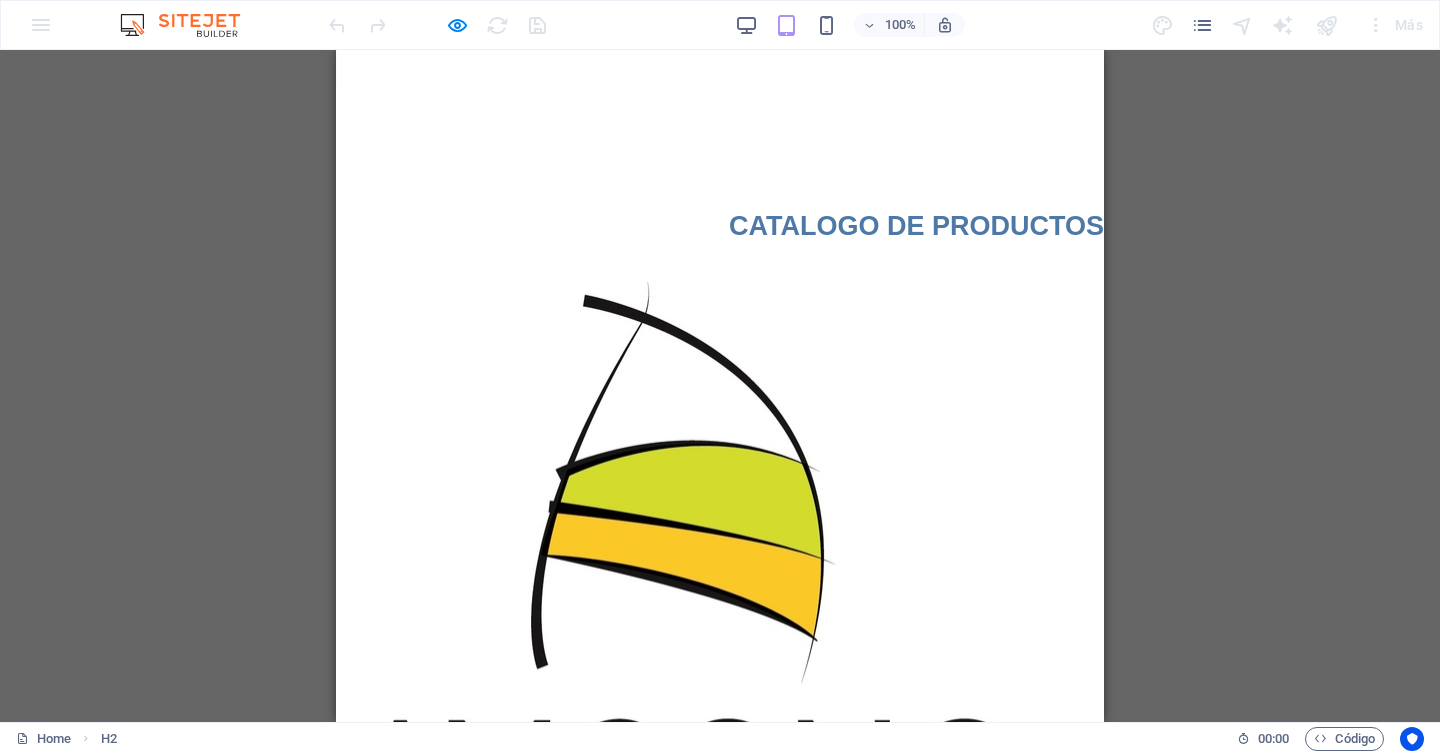 scroll, scrollTop: 25, scrollLeft: 0, axis: vertical 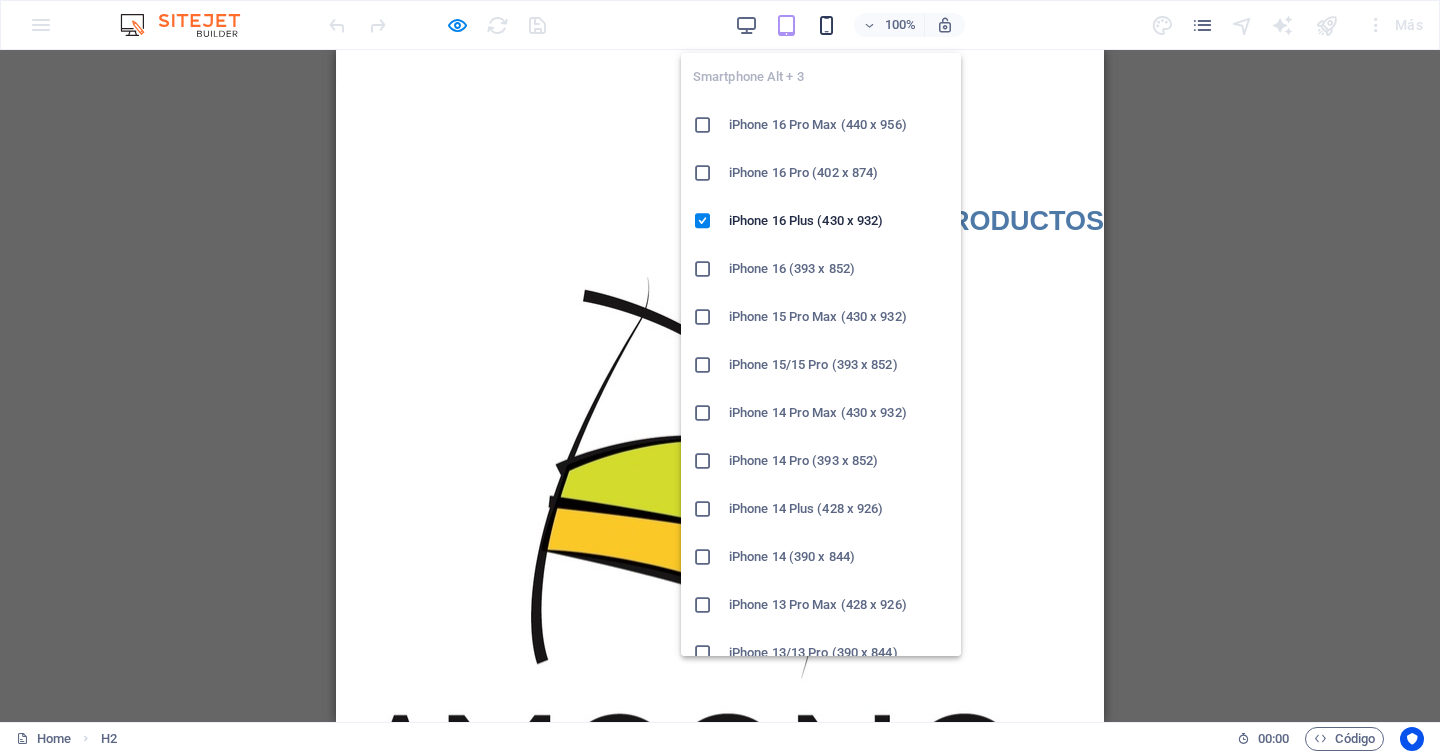 click at bounding box center [826, 25] 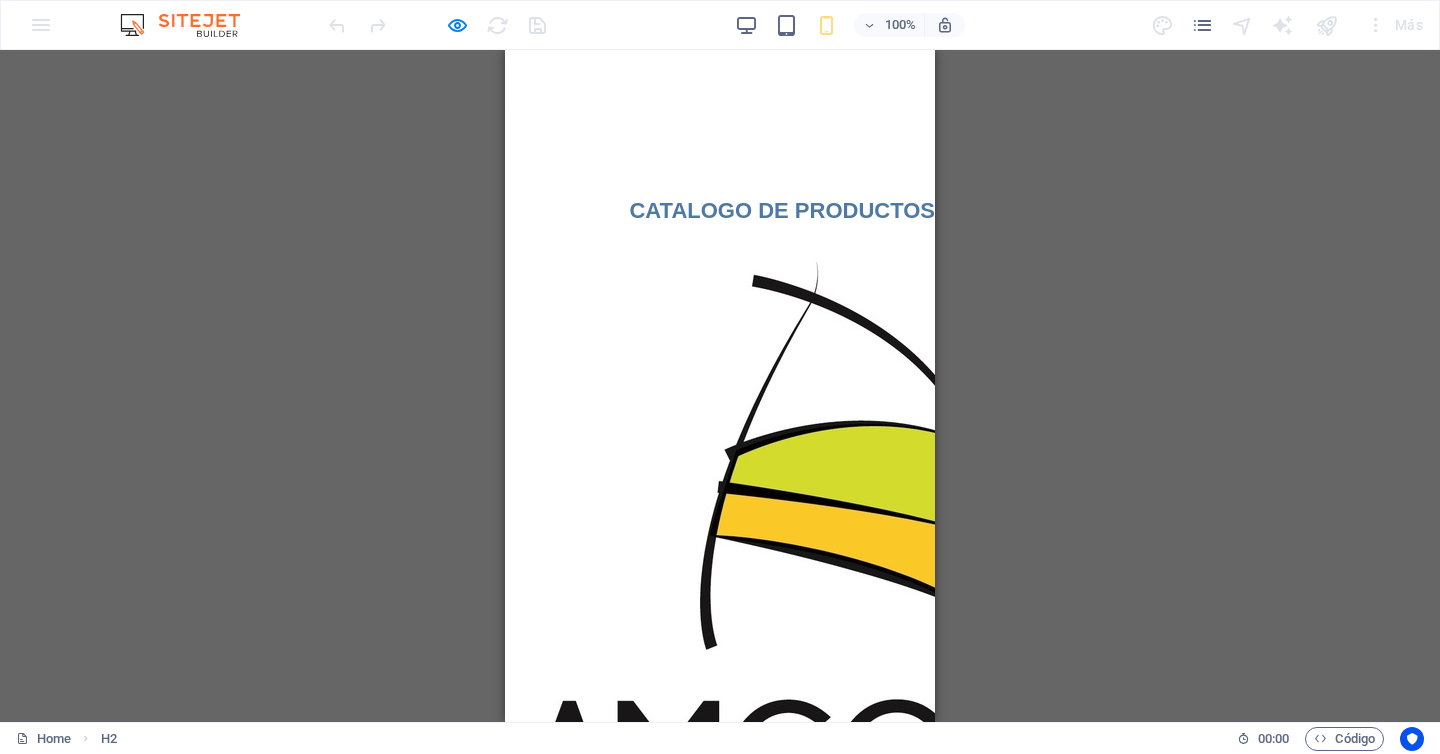 click on "Marcador   Imagen   Texto   Texto   H2   Texto   Separador" at bounding box center [720, 386] 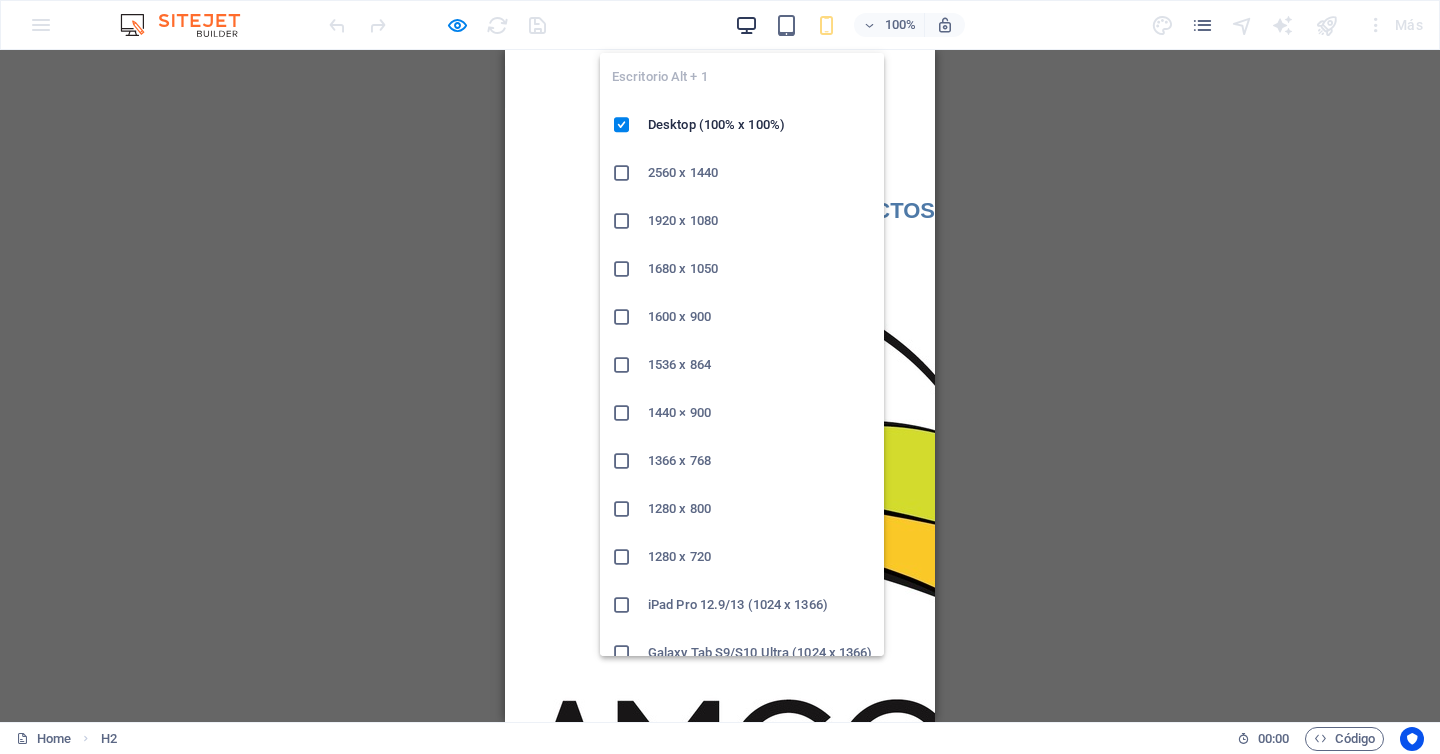 click at bounding box center (746, 25) 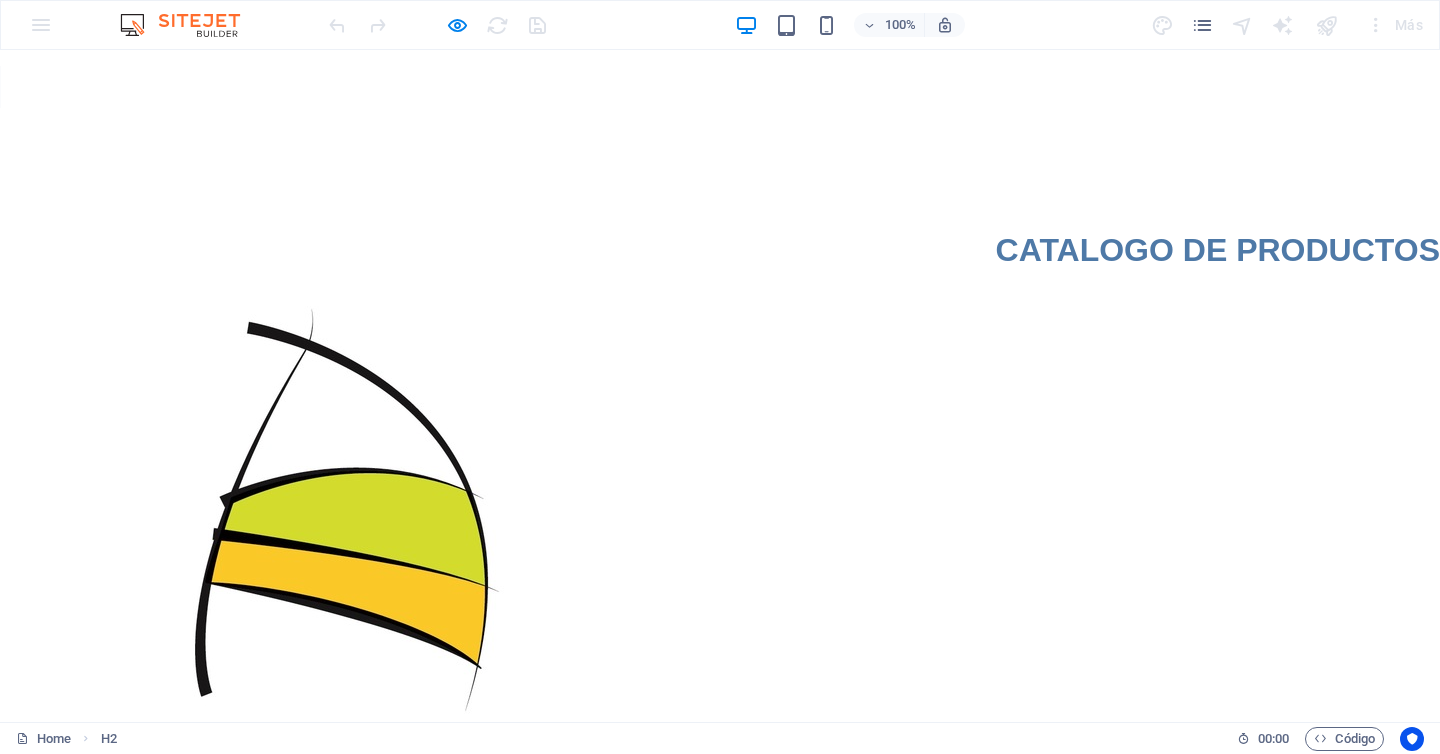 click at bounding box center (720, 609) 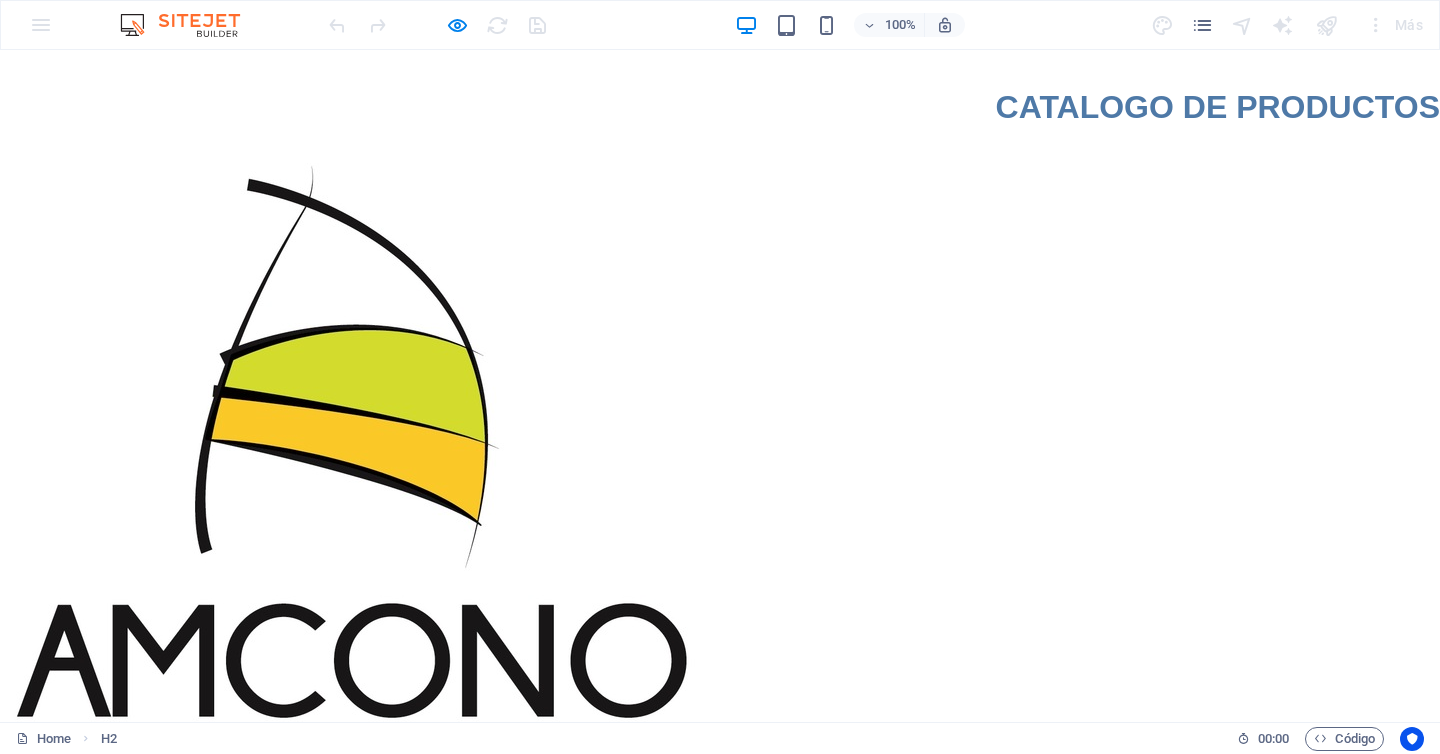 scroll, scrollTop: 0, scrollLeft: 0, axis: both 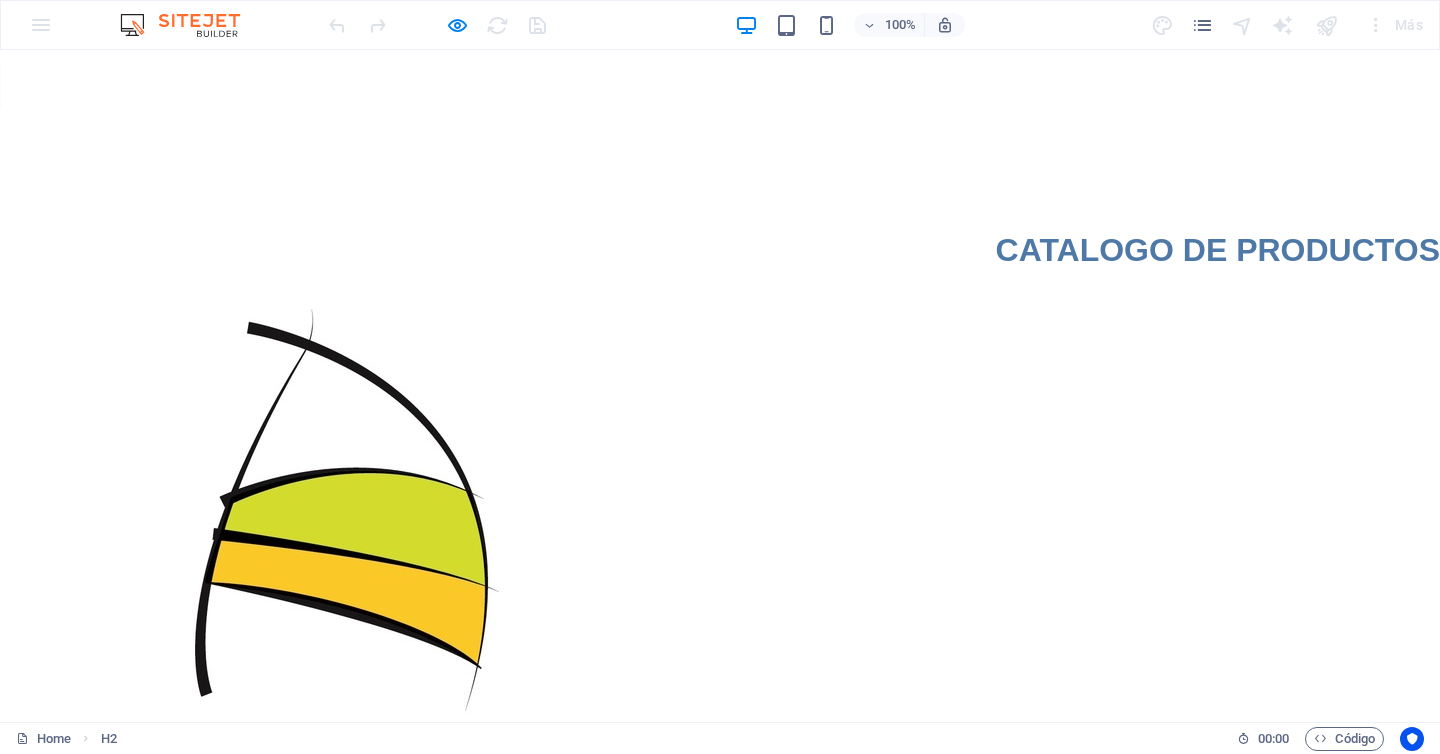 click at bounding box center (350, 609) 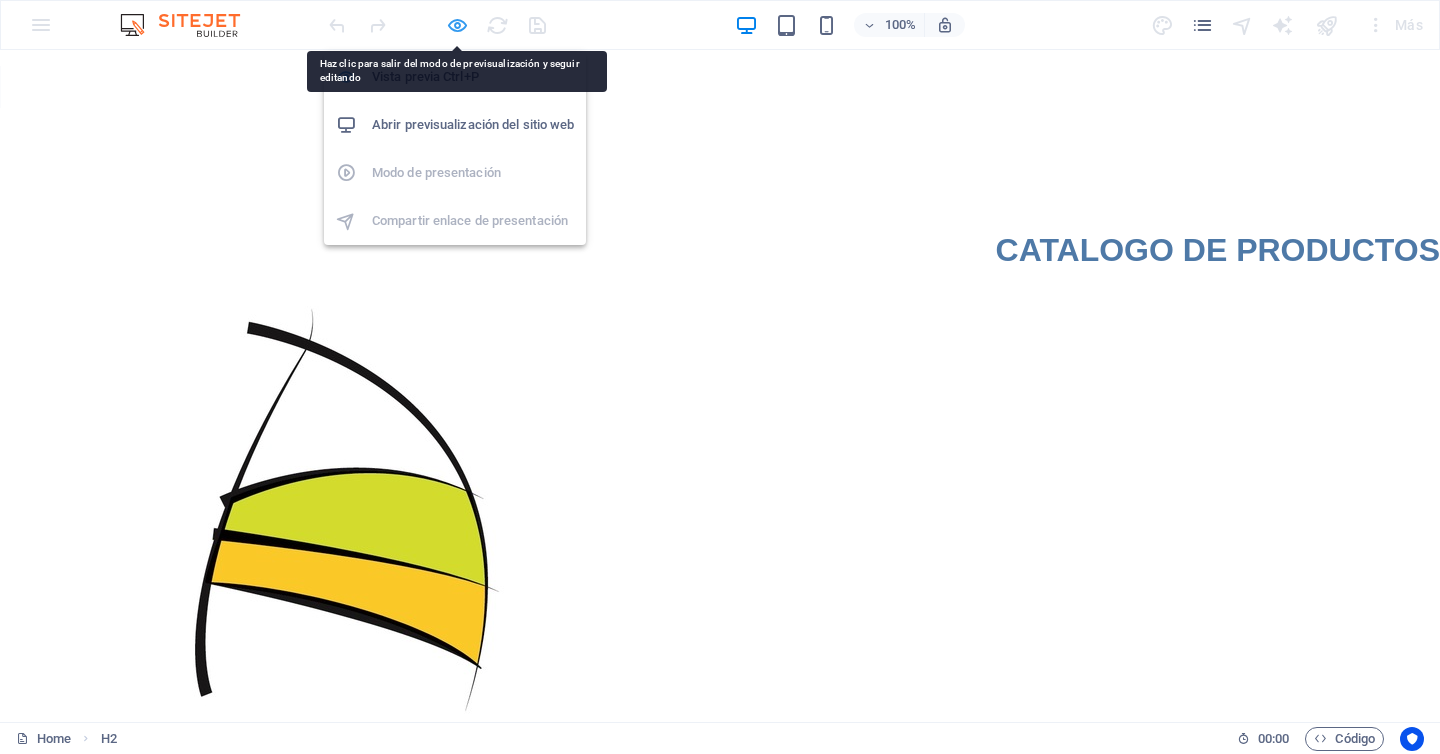click at bounding box center (457, 25) 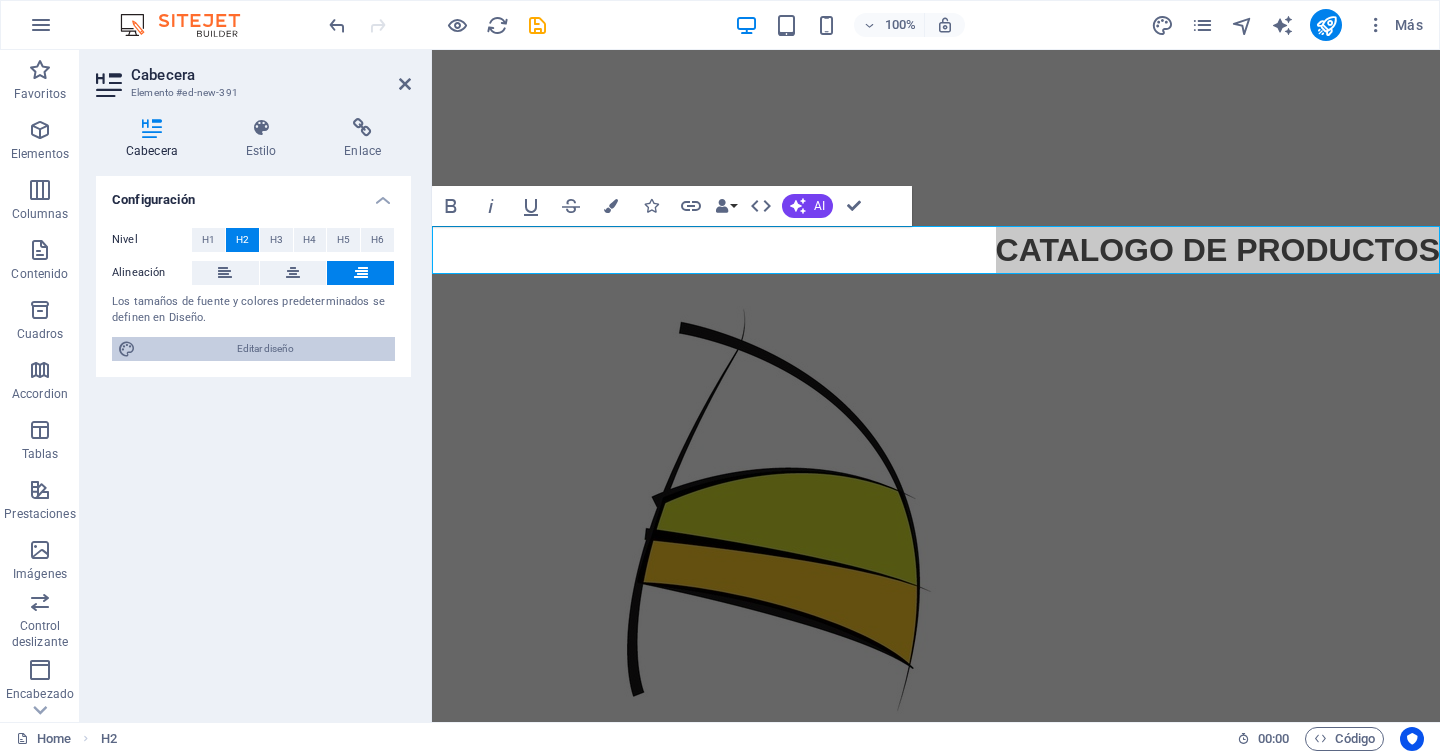 click on "Editar diseño" at bounding box center [265, 349] 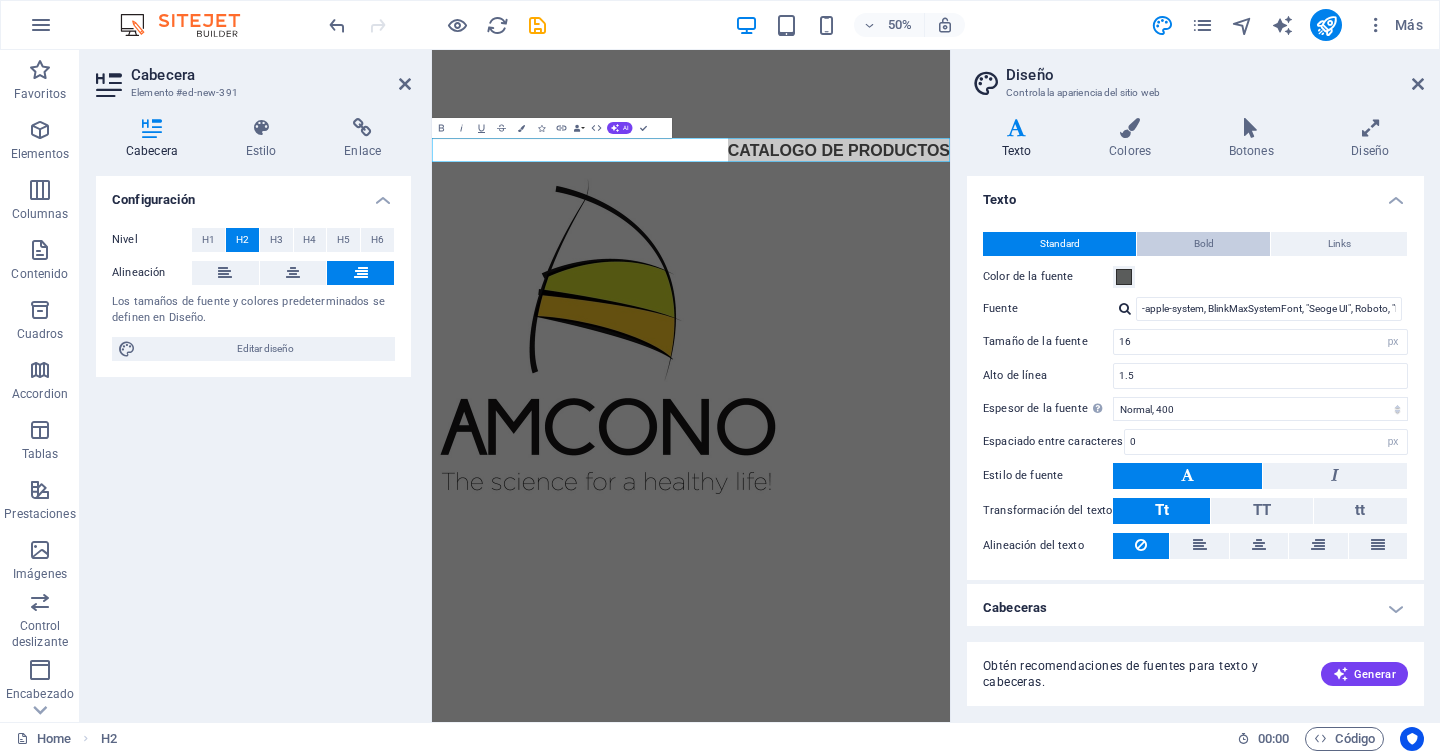 click on "Bold" at bounding box center [1204, 244] 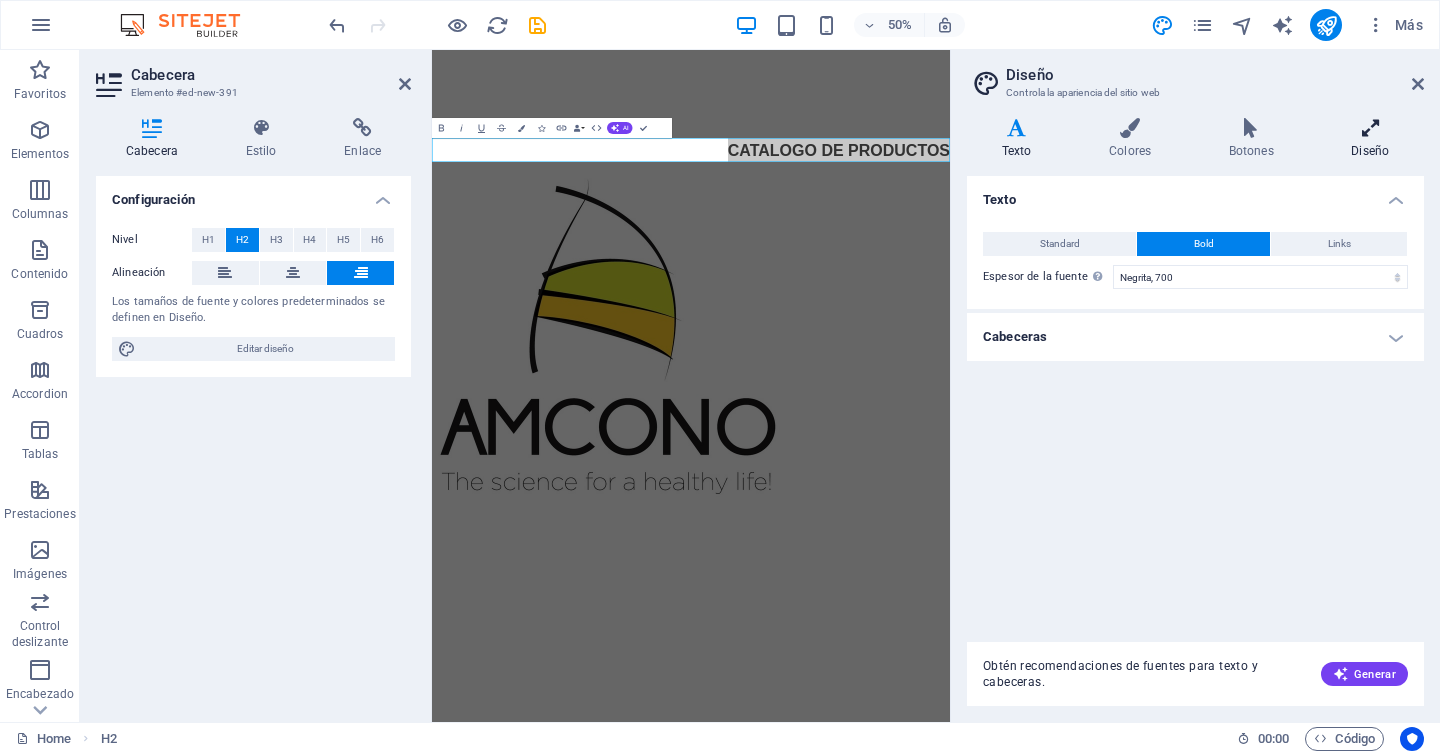 click at bounding box center (1370, 128) 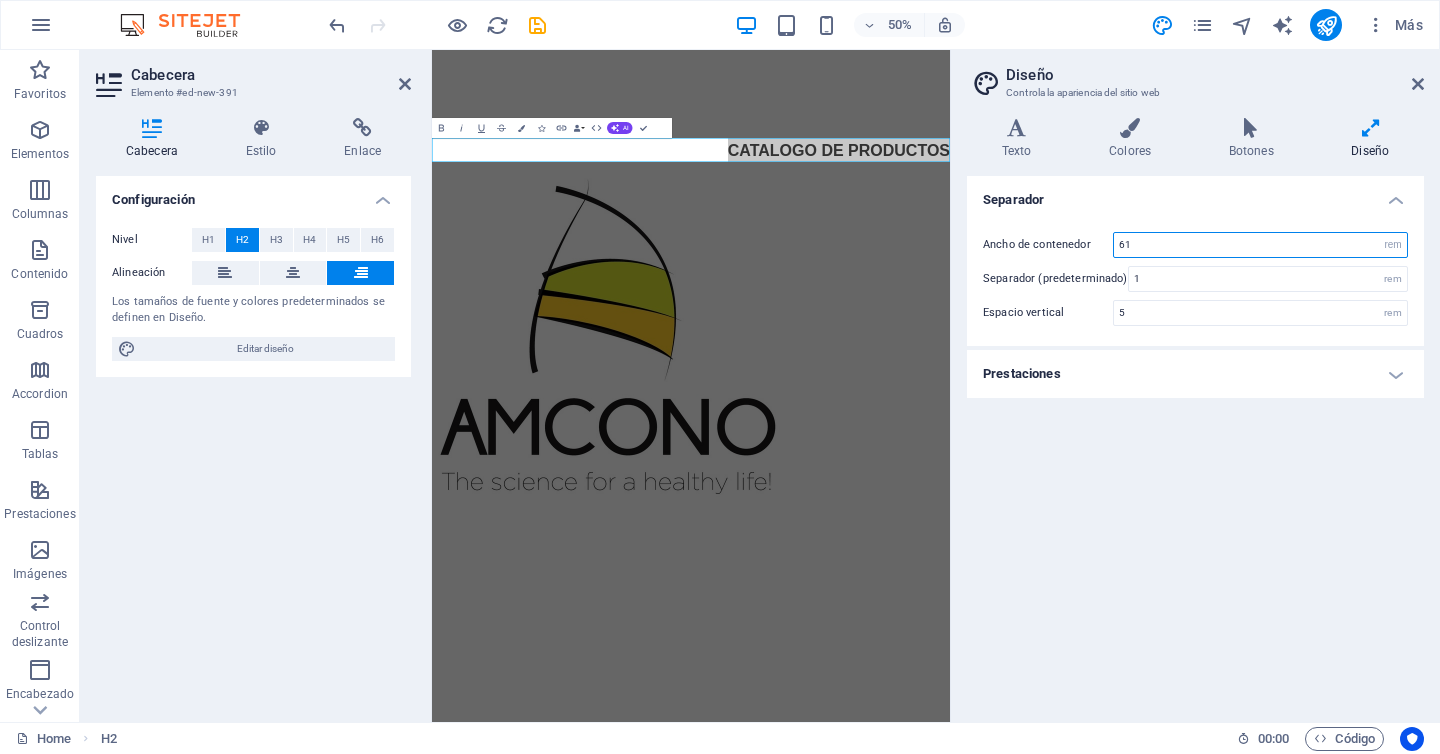 click on "61" at bounding box center (1260, 245) 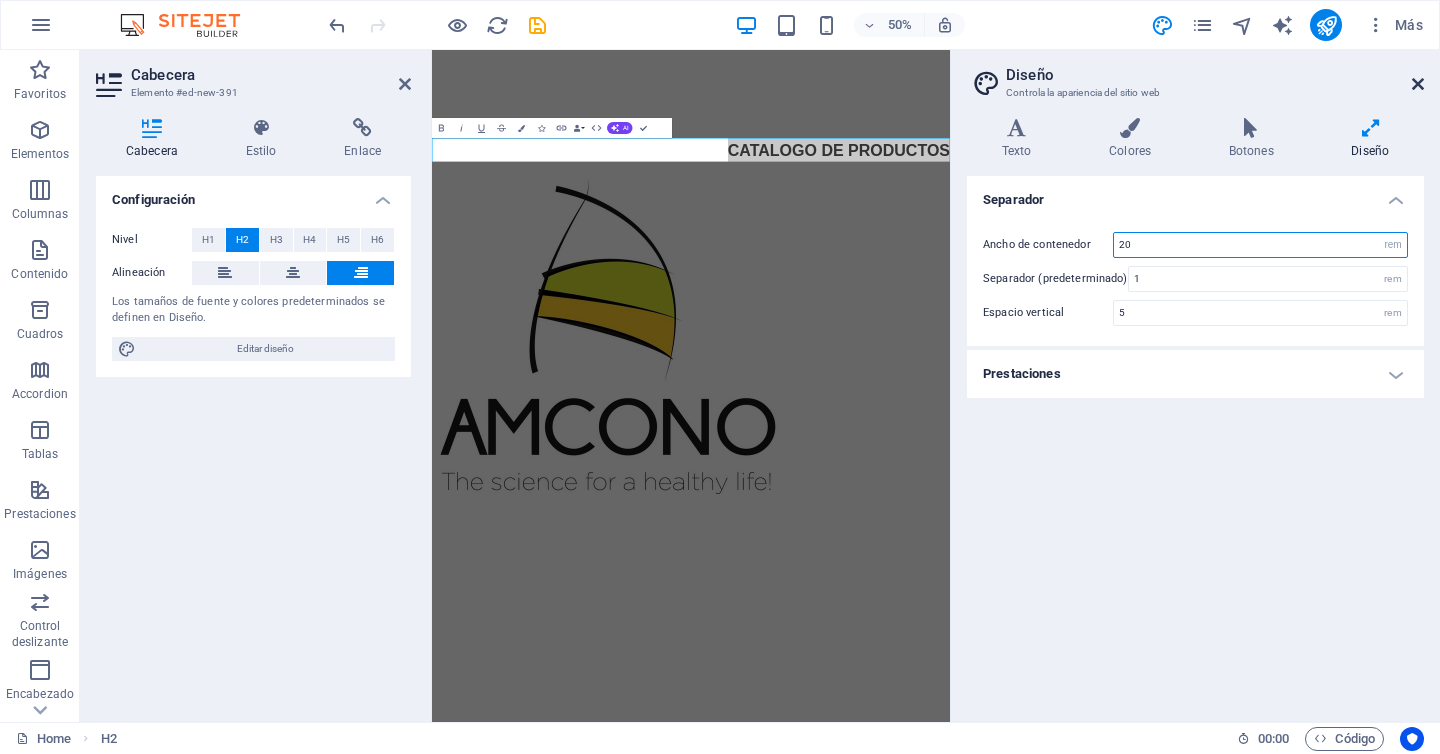 type on "20" 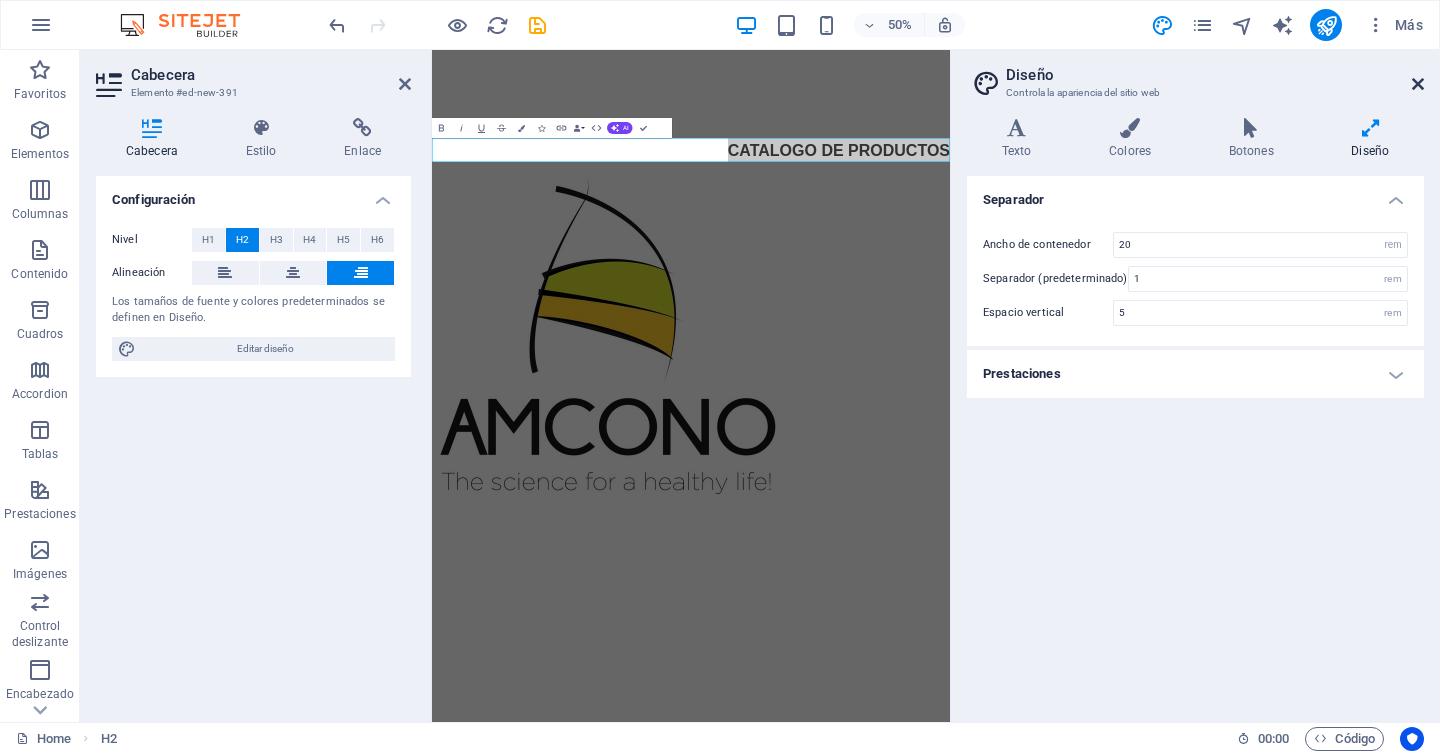 click at bounding box center (1418, 84) 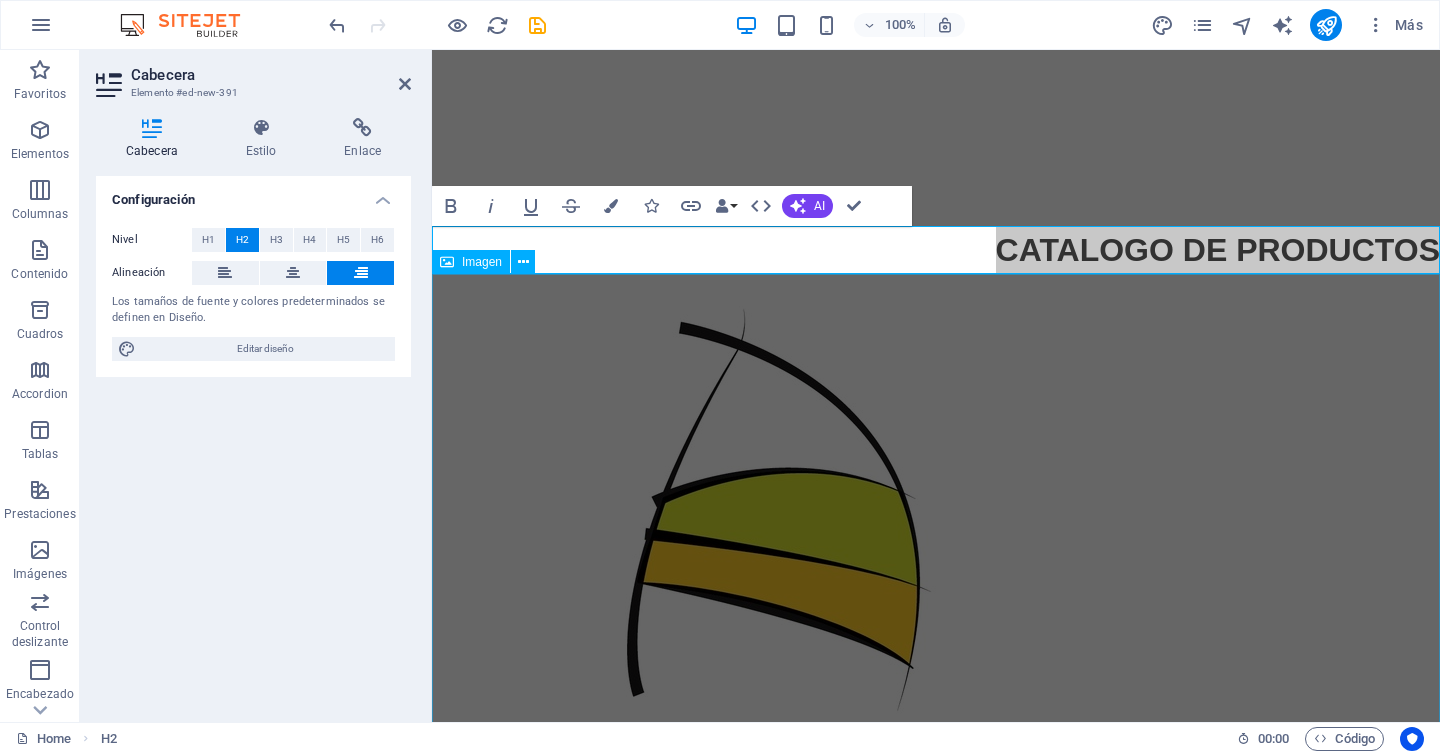 click at bounding box center [936, 609] 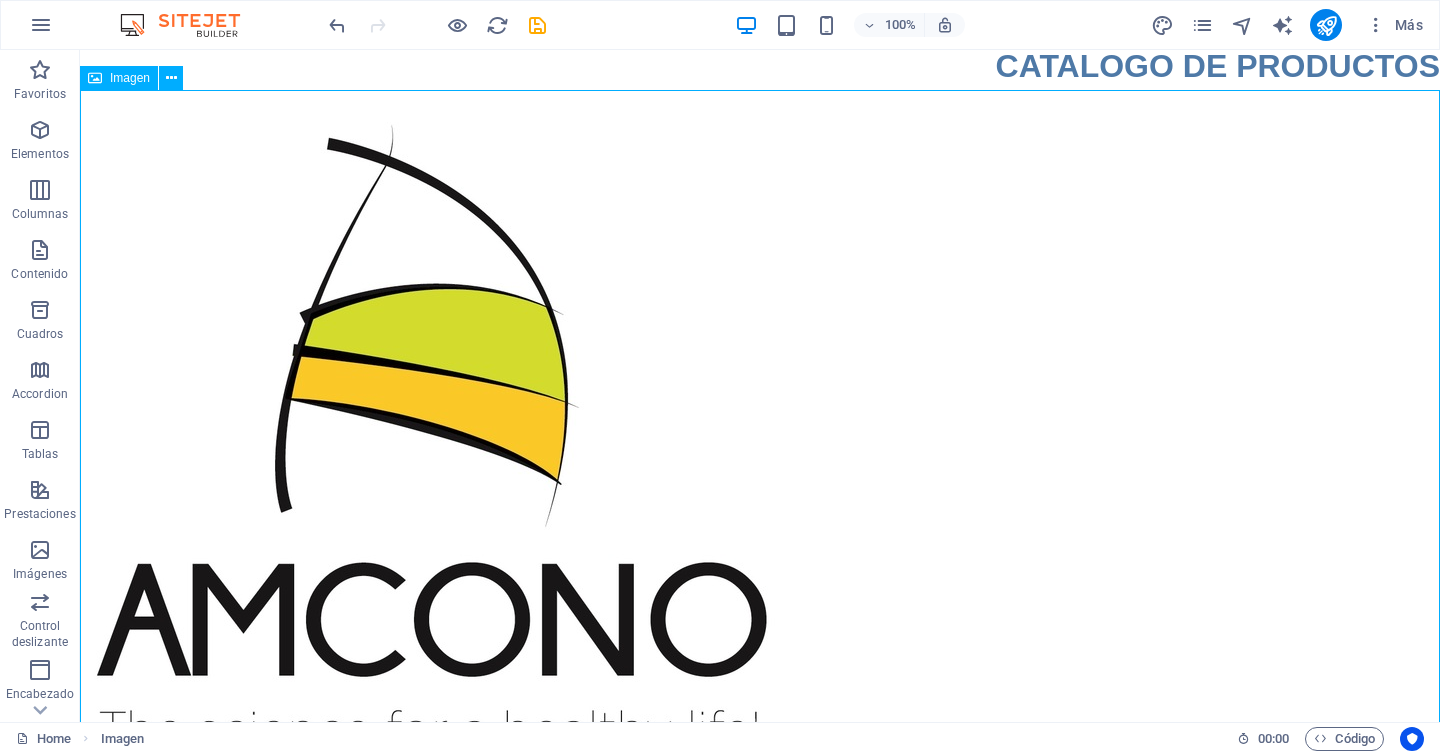 scroll, scrollTop: 187, scrollLeft: 0, axis: vertical 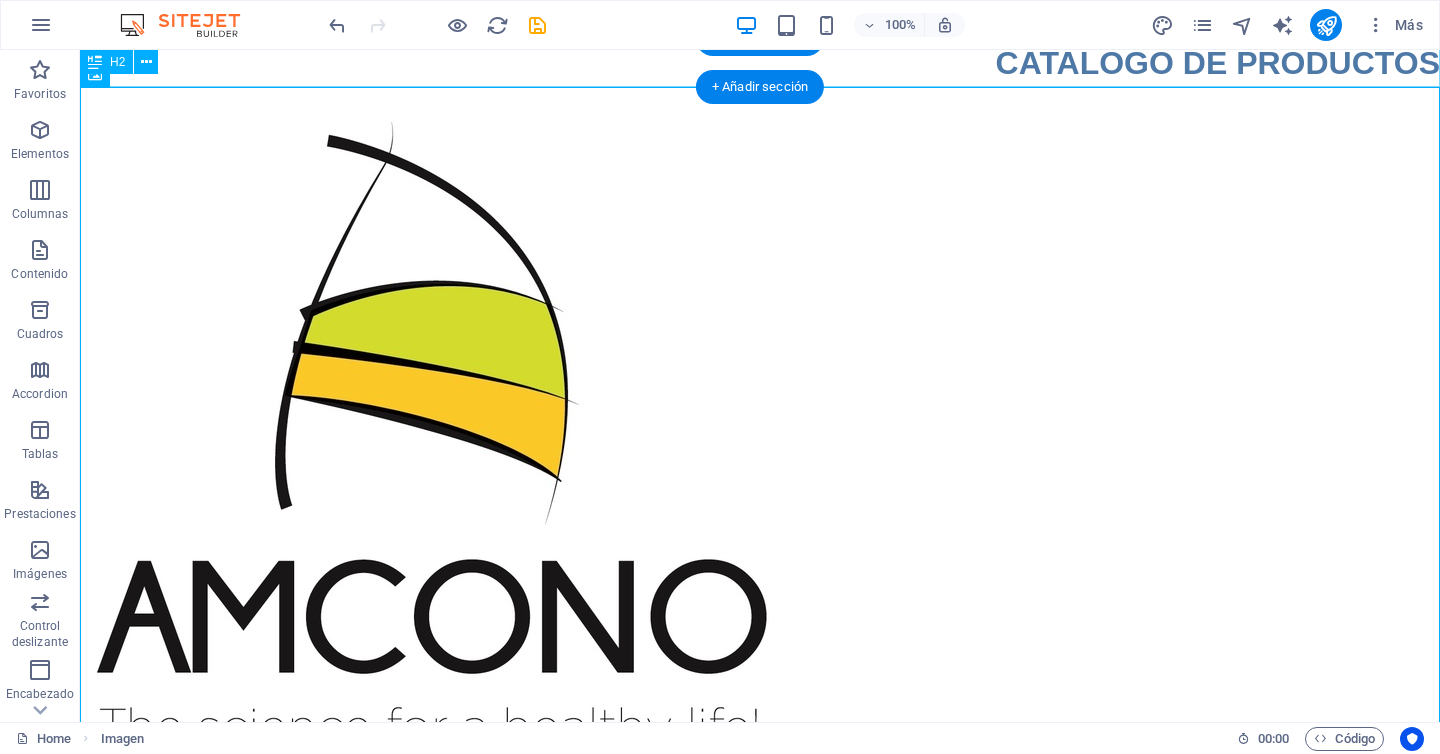 click on "CATALOGO DE PRODUCTOS" at bounding box center [760, 63] 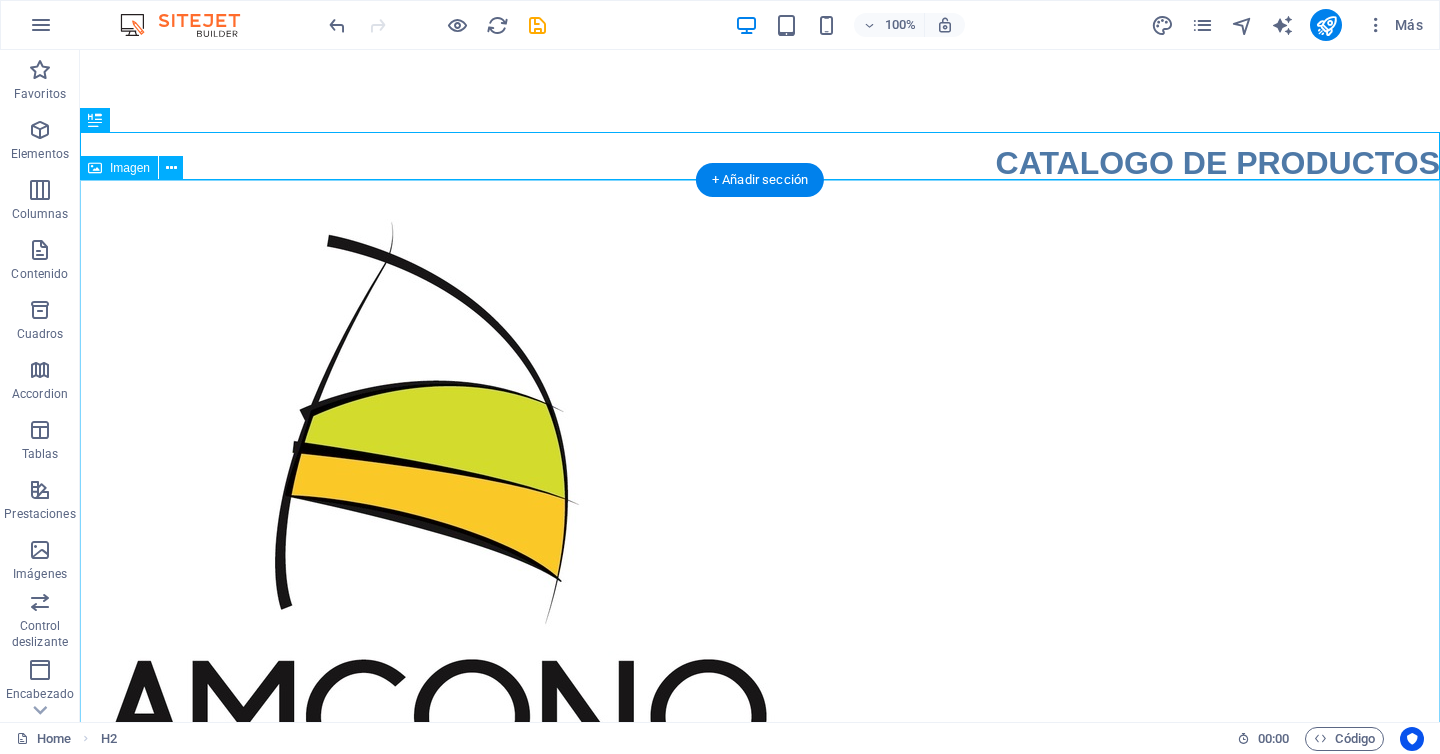 scroll, scrollTop: 66, scrollLeft: 0, axis: vertical 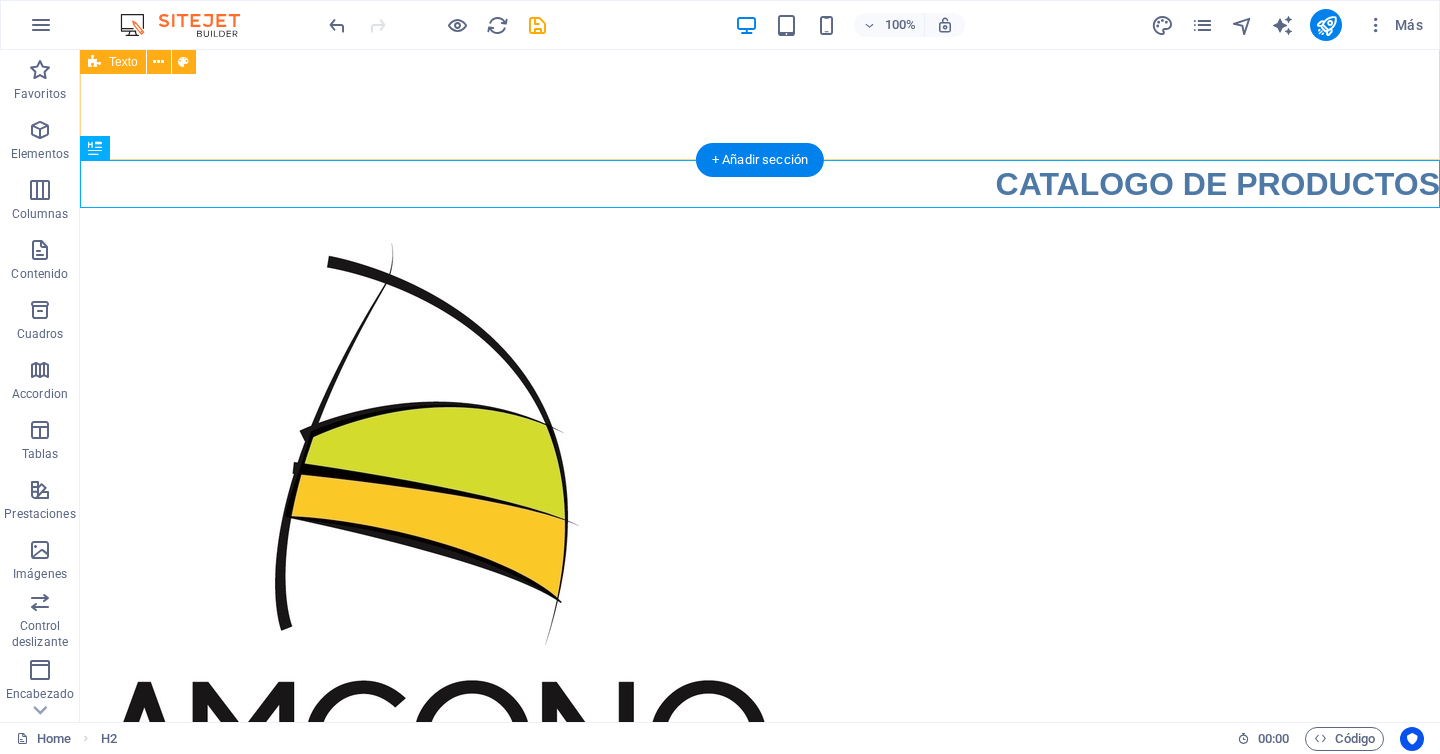 click at bounding box center (760, 72) 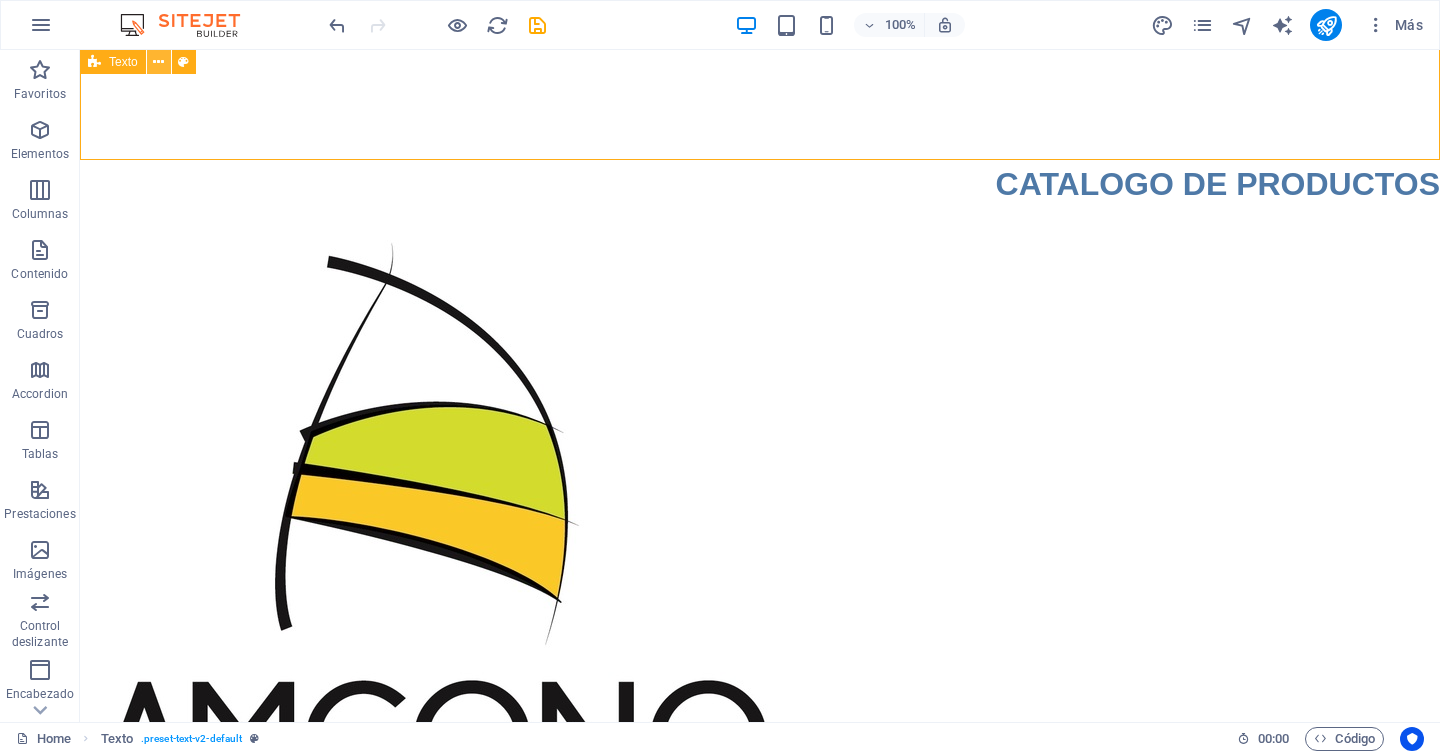 click at bounding box center [158, 62] 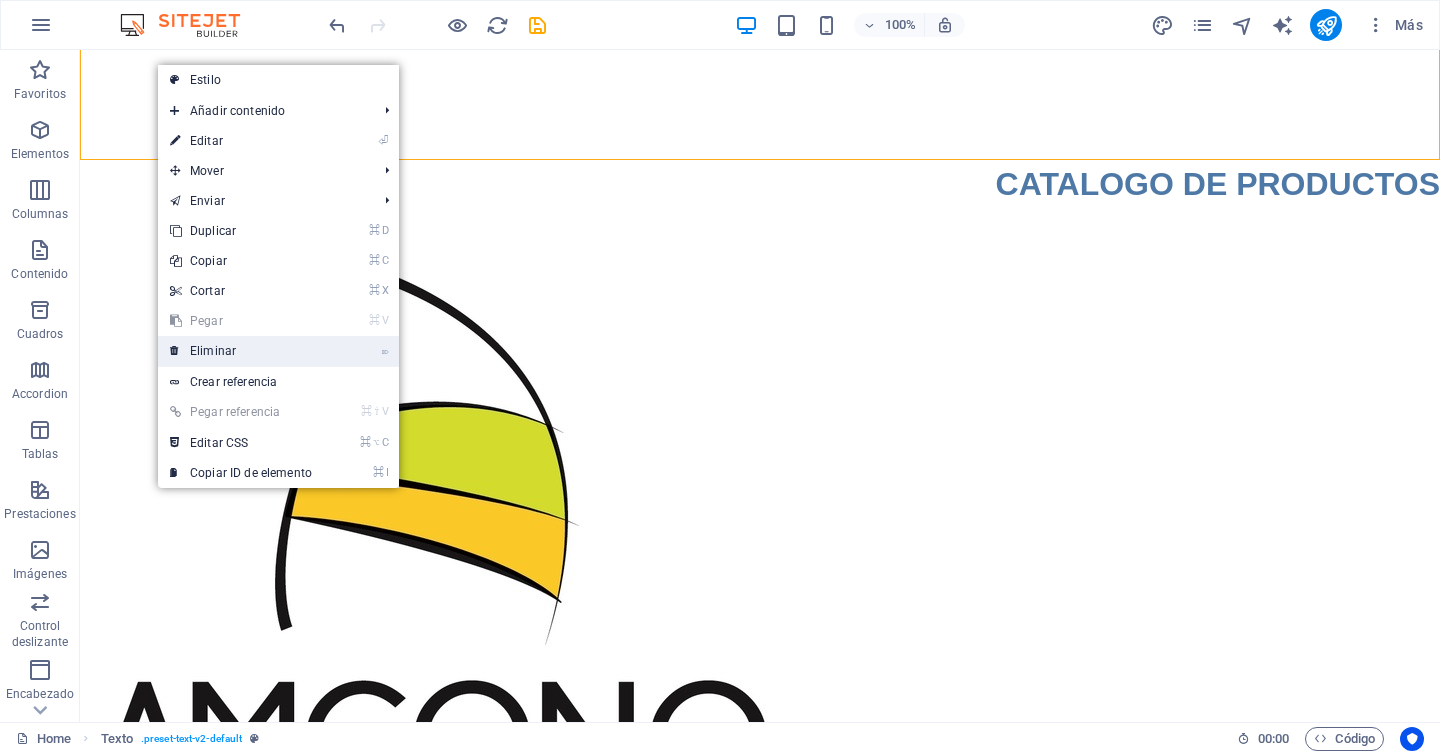 click on "⌦  Eliminar" at bounding box center (241, 351) 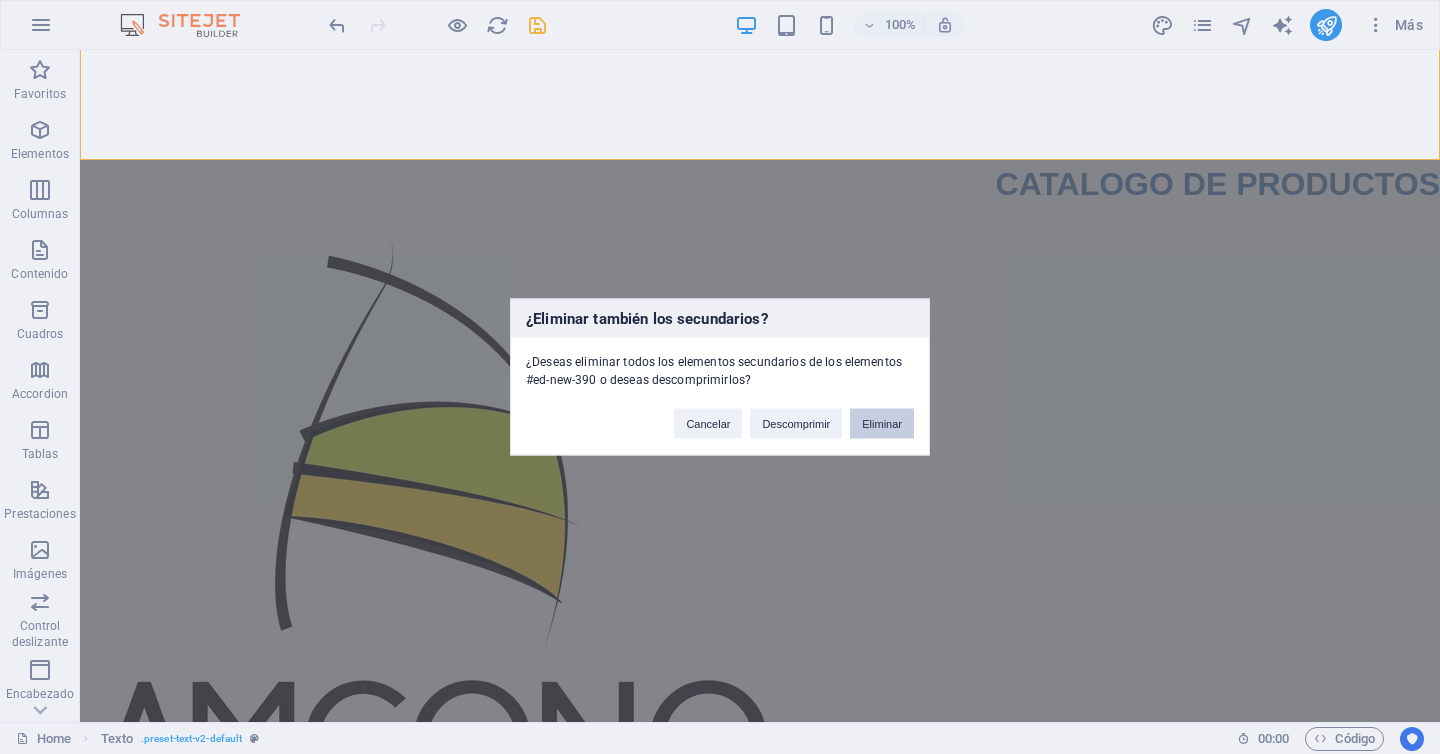 click on "Eliminar" at bounding box center [882, 424] 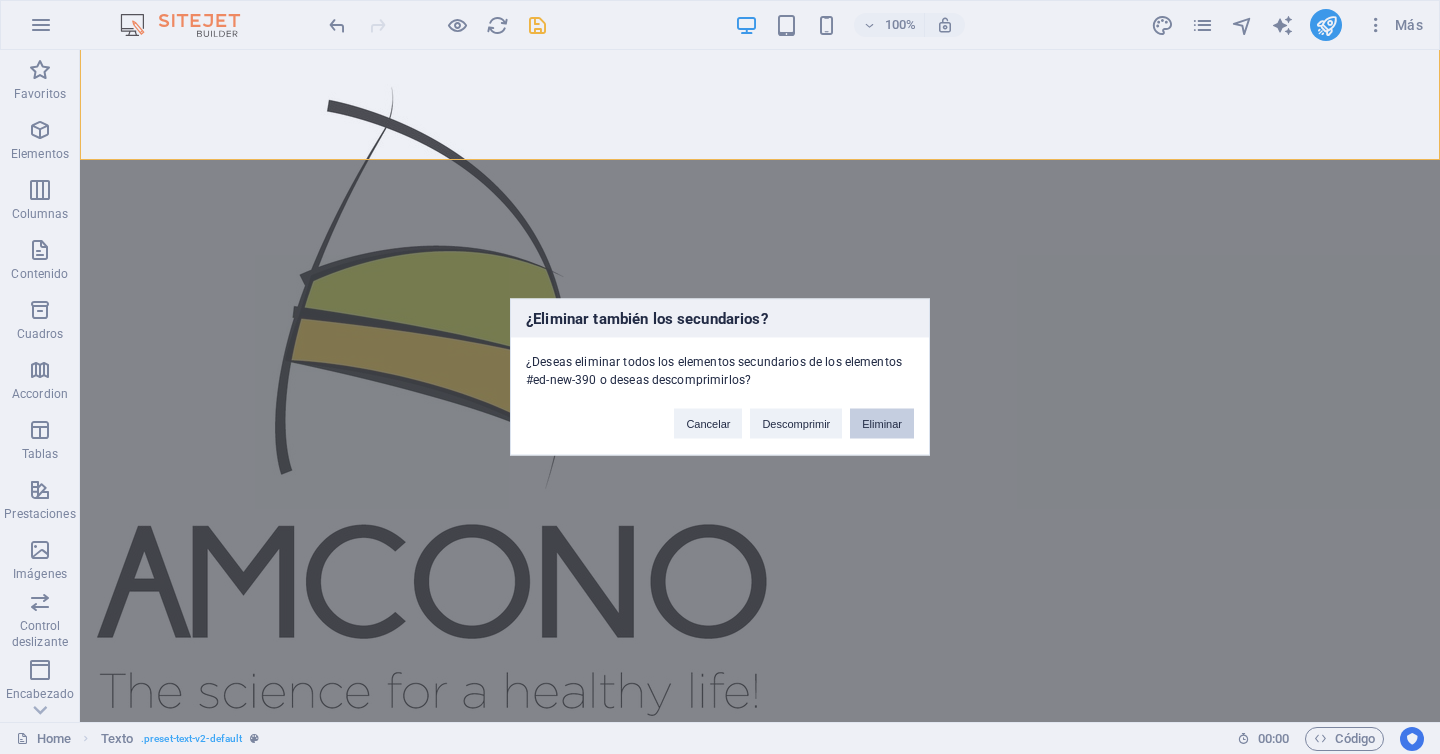 scroll, scrollTop: 0, scrollLeft: 0, axis: both 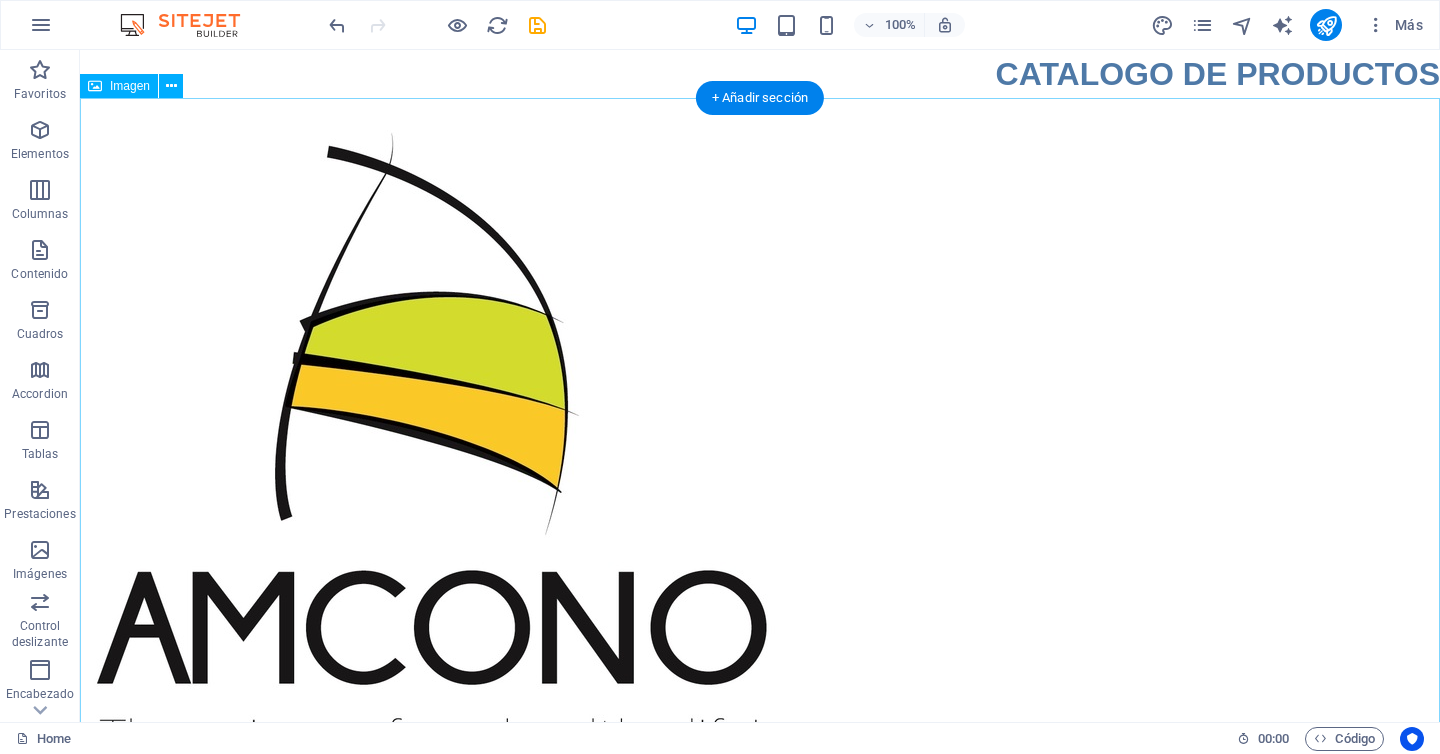 click at bounding box center [760, 433] 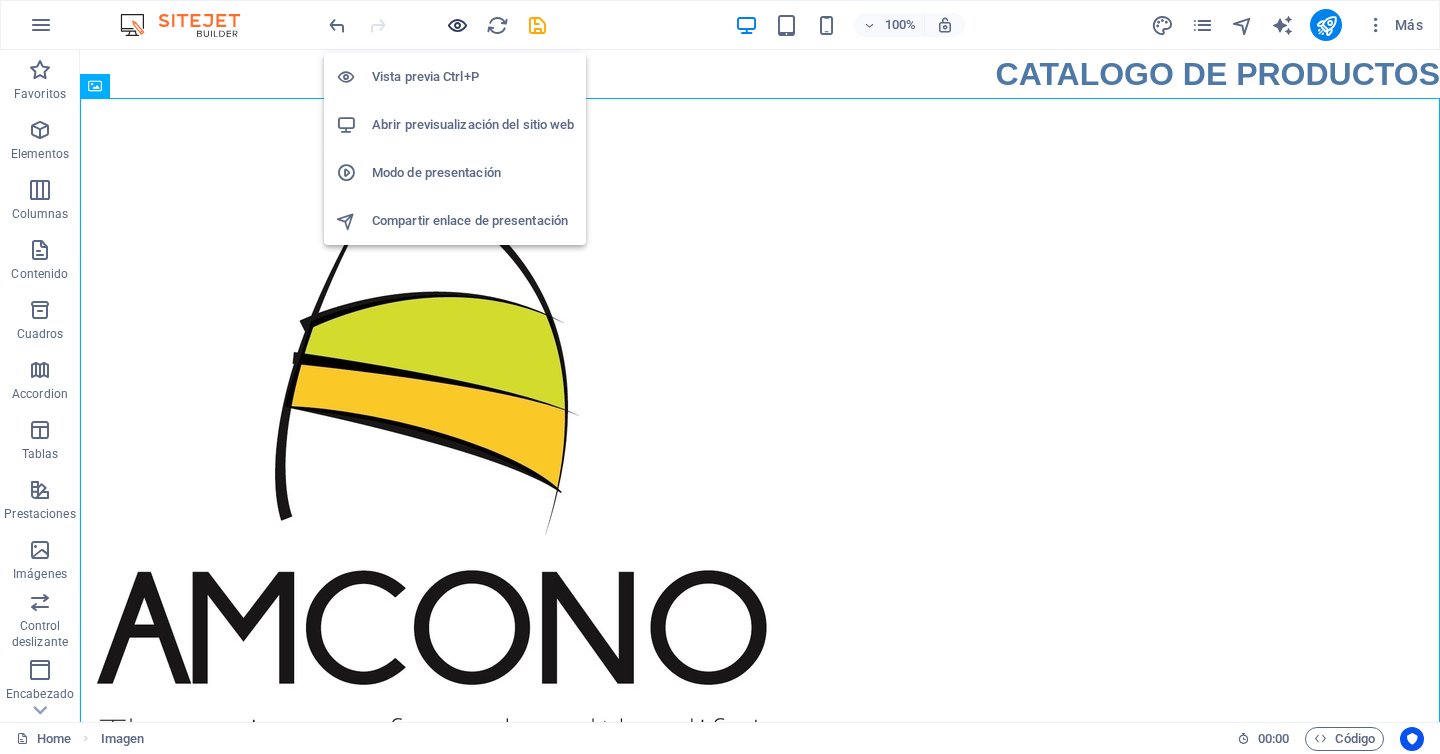 click at bounding box center (457, 25) 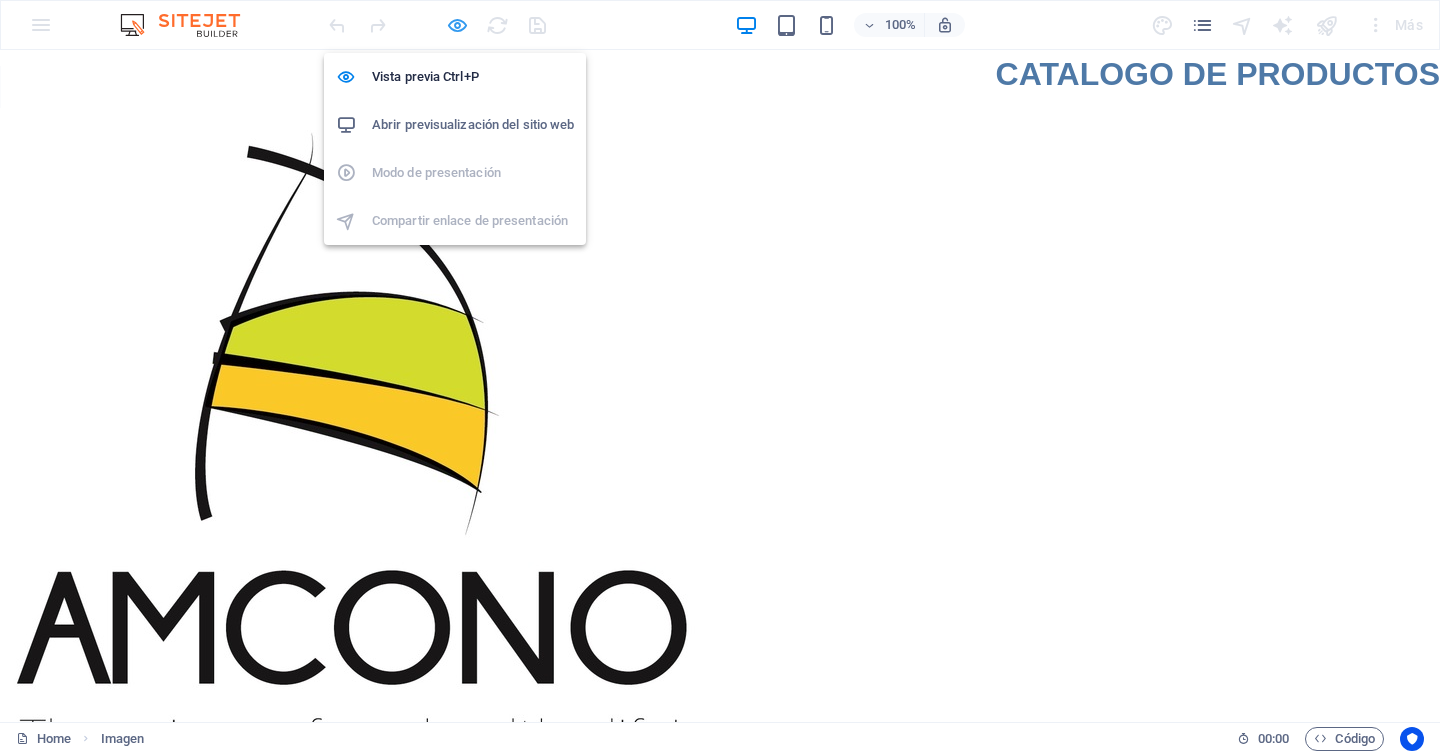click at bounding box center (457, 25) 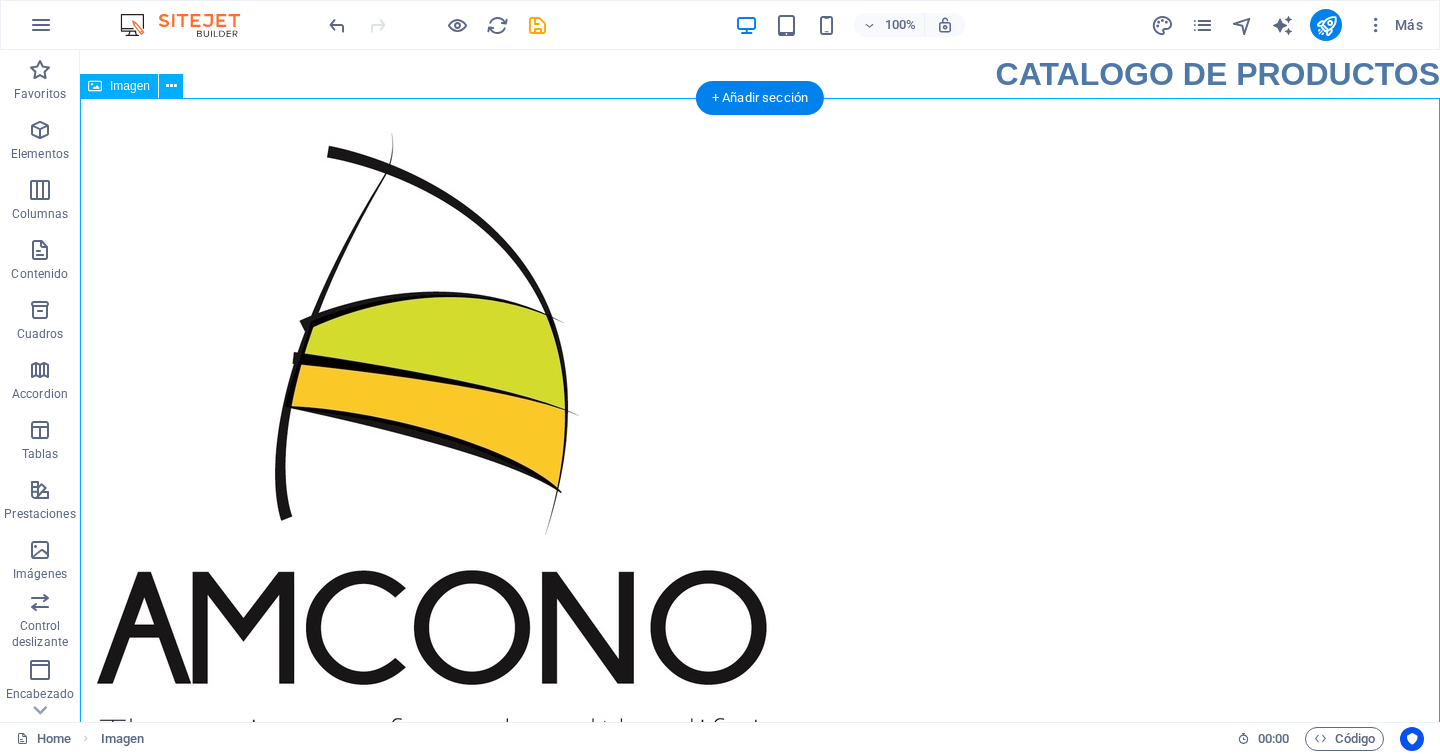 click at bounding box center [760, 433] 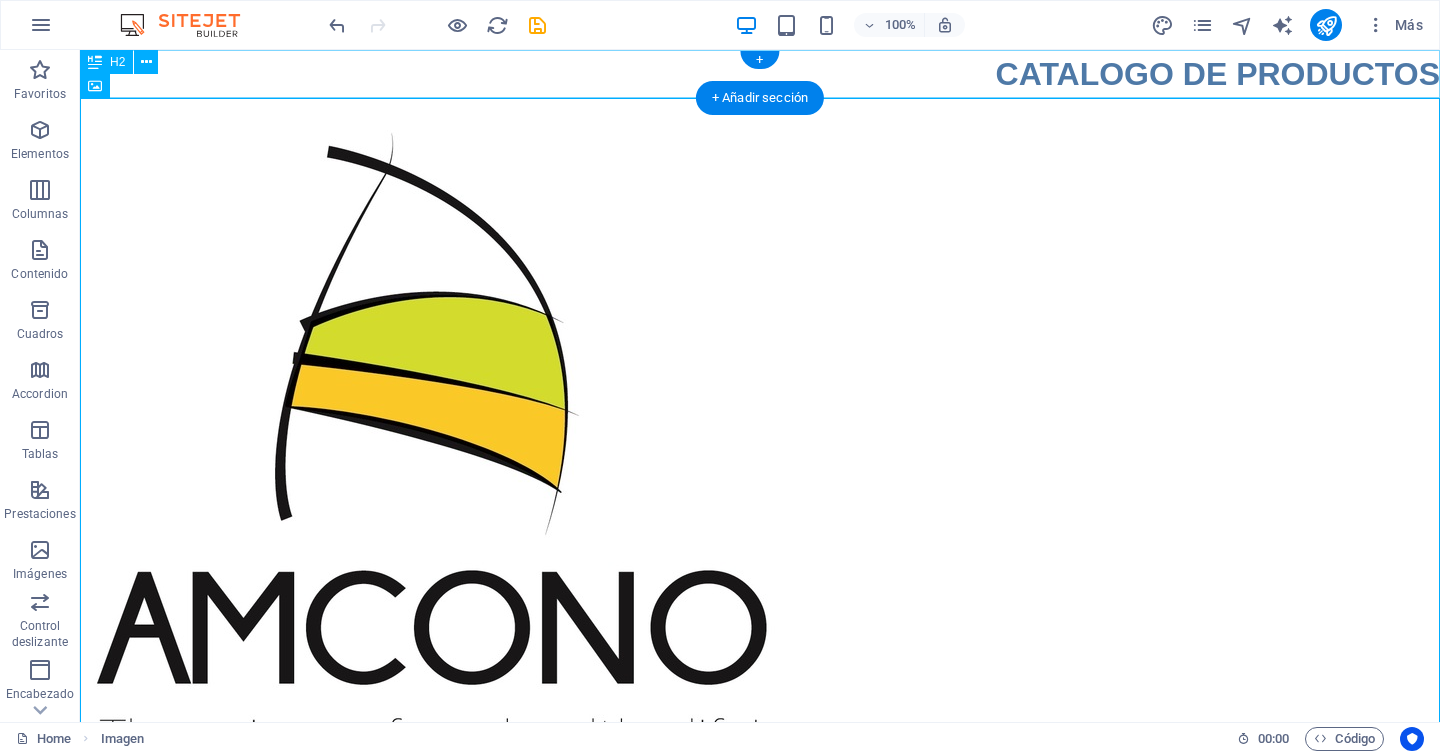click on "CATALOGO DE PRODUCTOS" at bounding box center [760, 74] 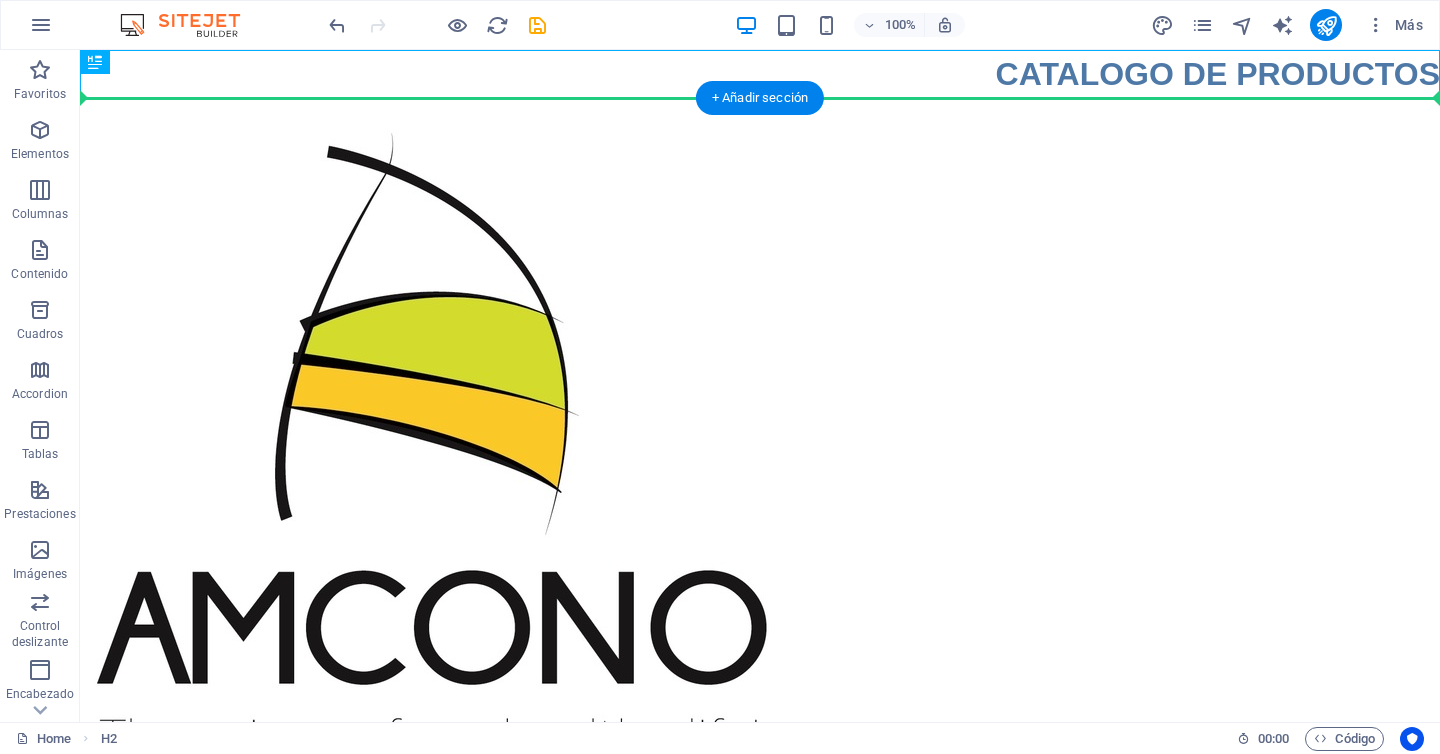 drag, startPoint x: 1102, startPoint y: 70, endPoint x: 988, endPoint y: 387, distance: 336.87534 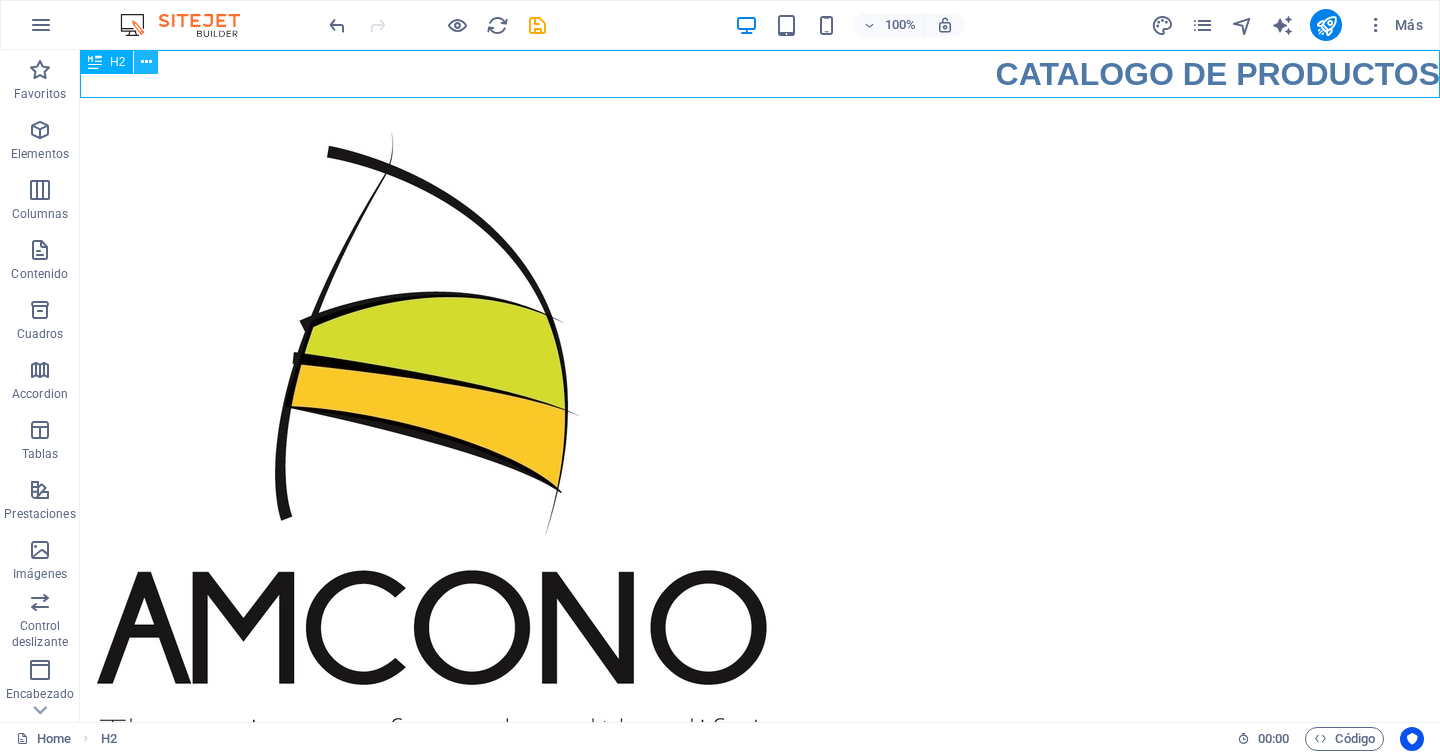 click at bounding box center (146, 62) 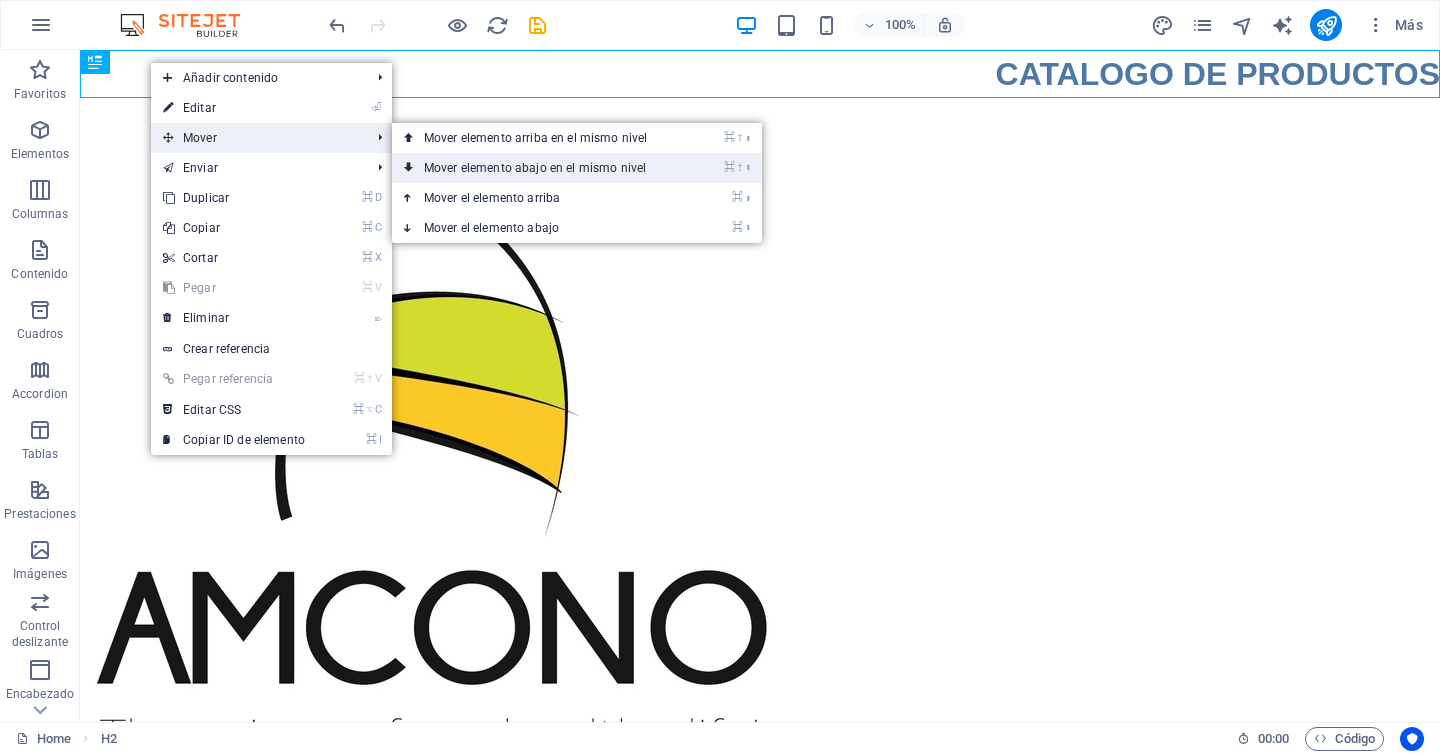 click on "⌘ ⇧ ⬇  Mover elemento abajo en el mismo nivel" at bounding box center (539, 168) 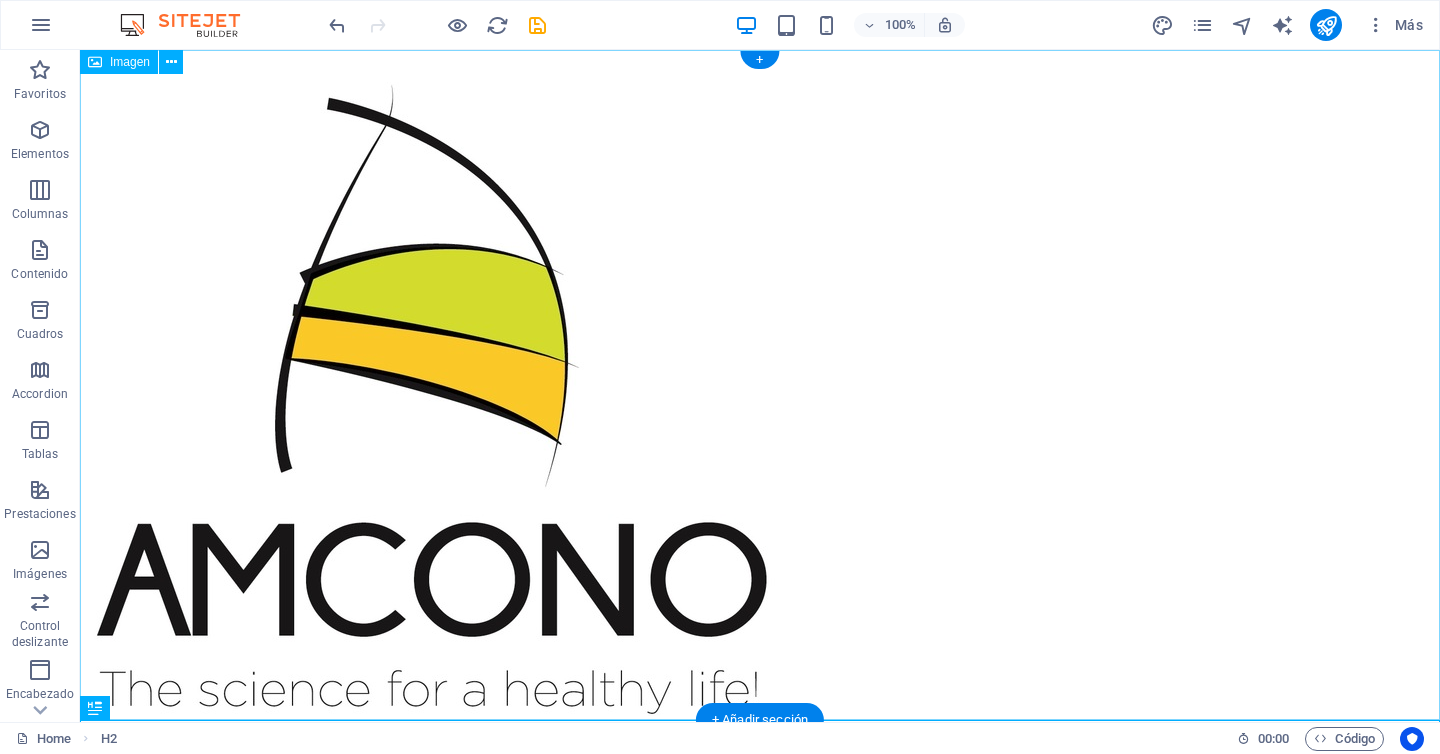 scroll, scrollTop: 46, scrollLeft: 0, axis: vertical 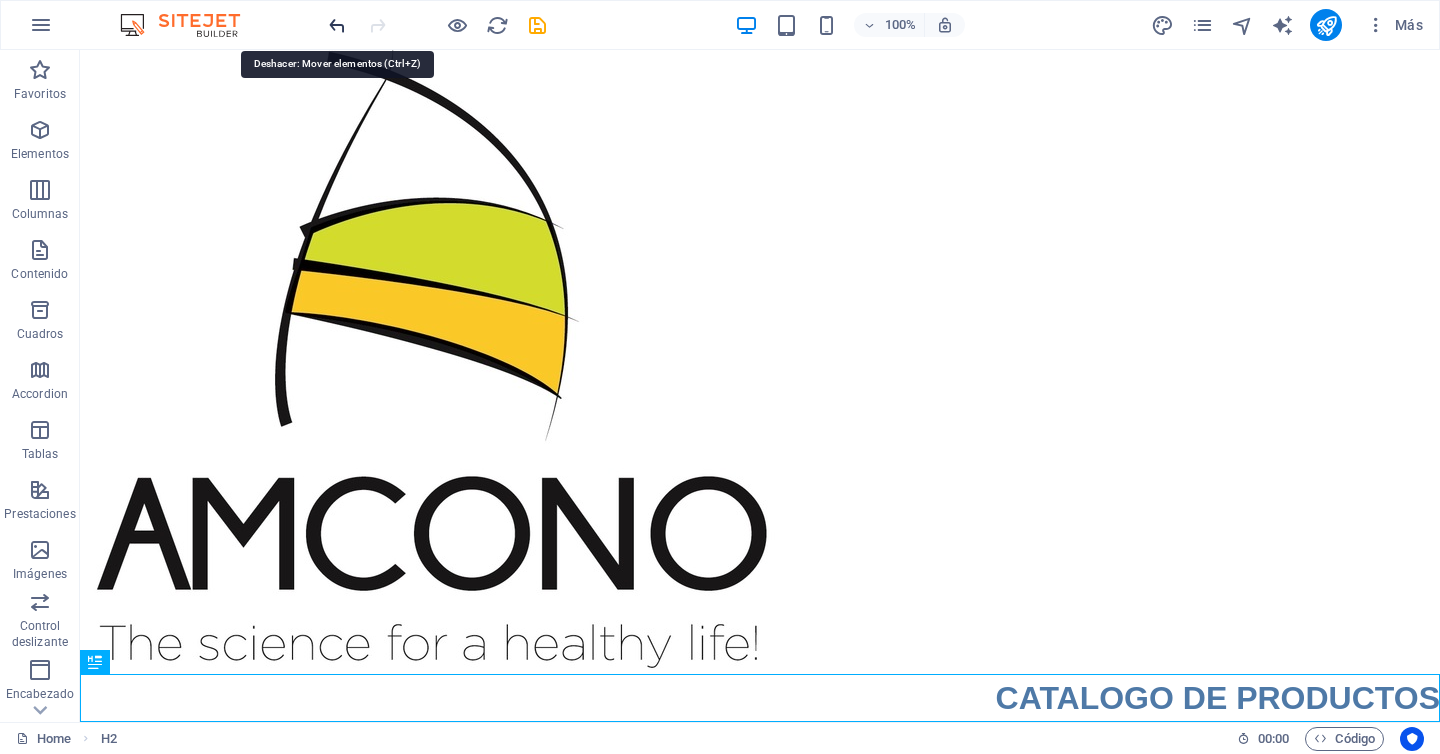 click at bounding box center (337, 25) 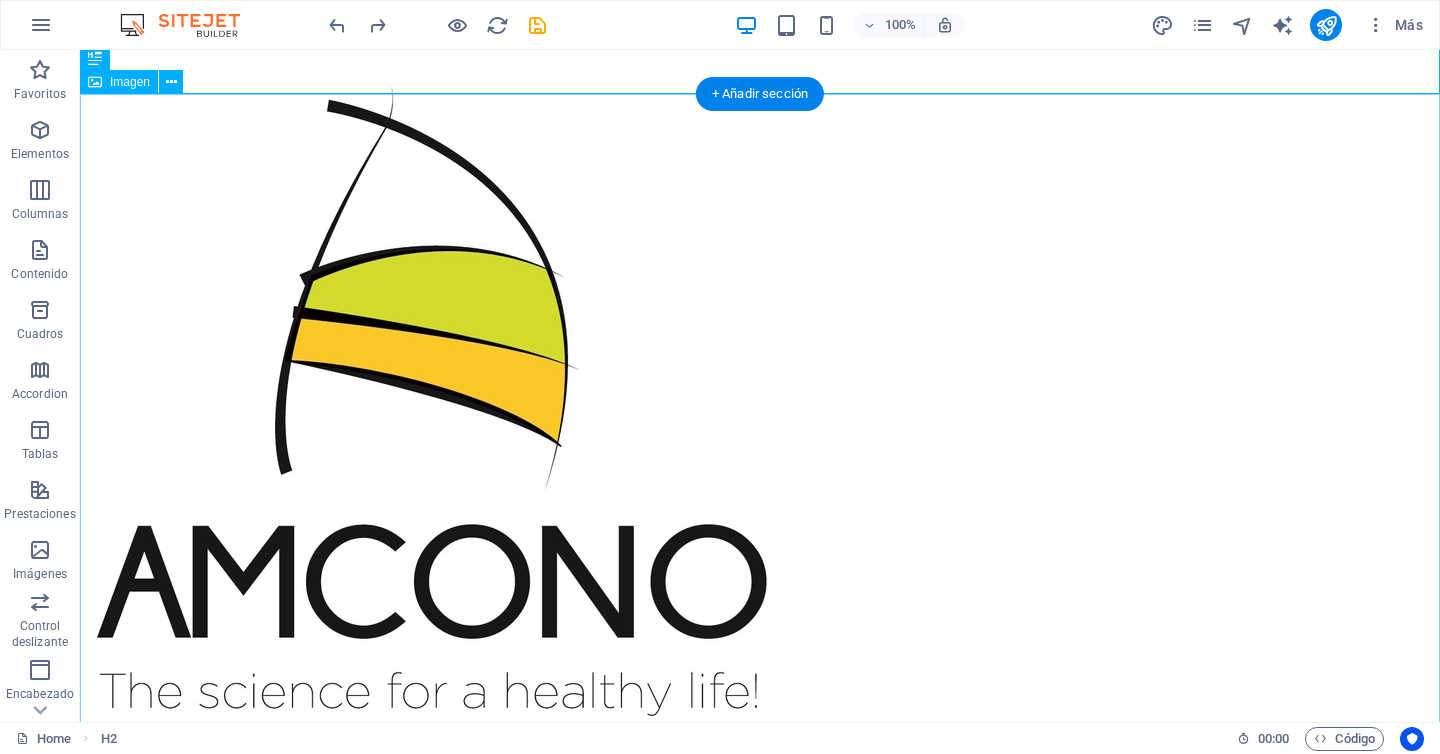 scroll, scrollTop: 0, scrollLeft: 0, axis: both 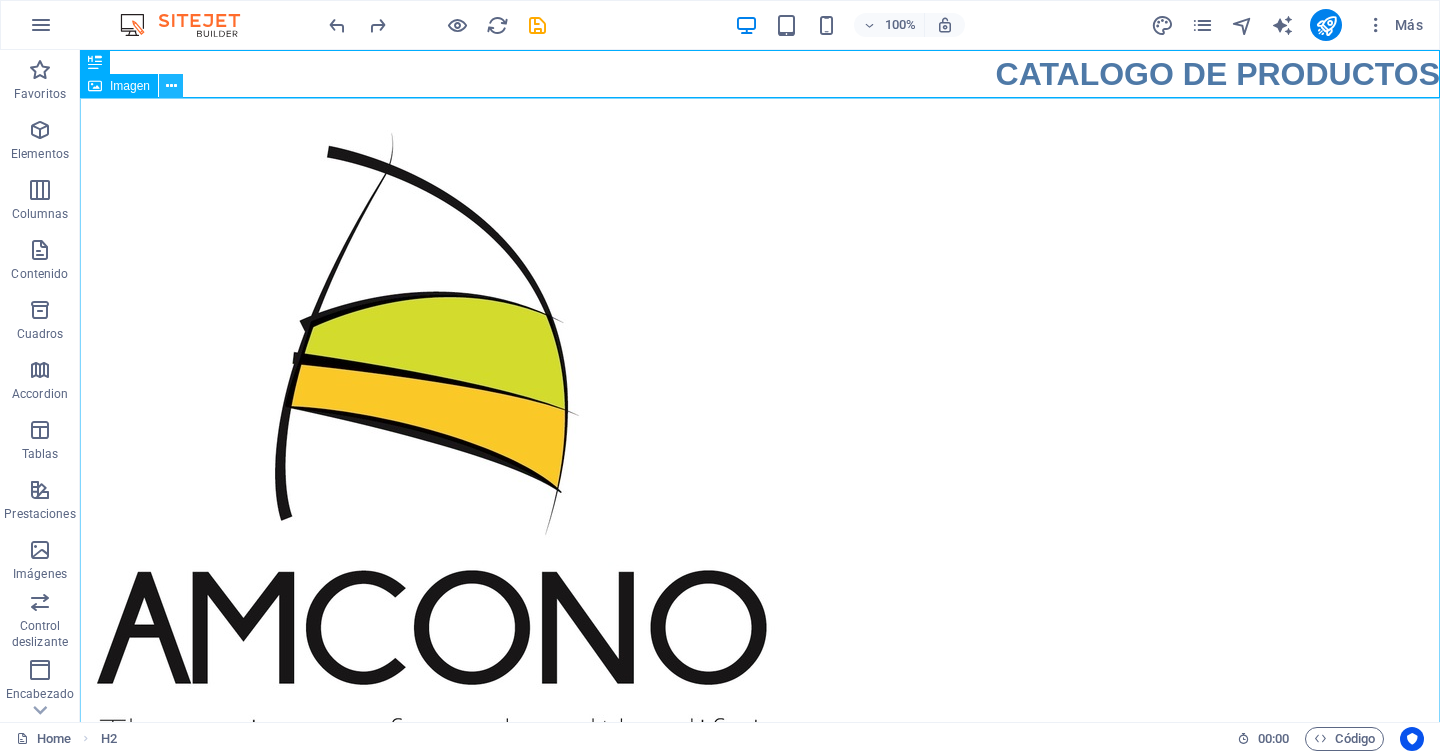 click at bounding box center [171, 86] 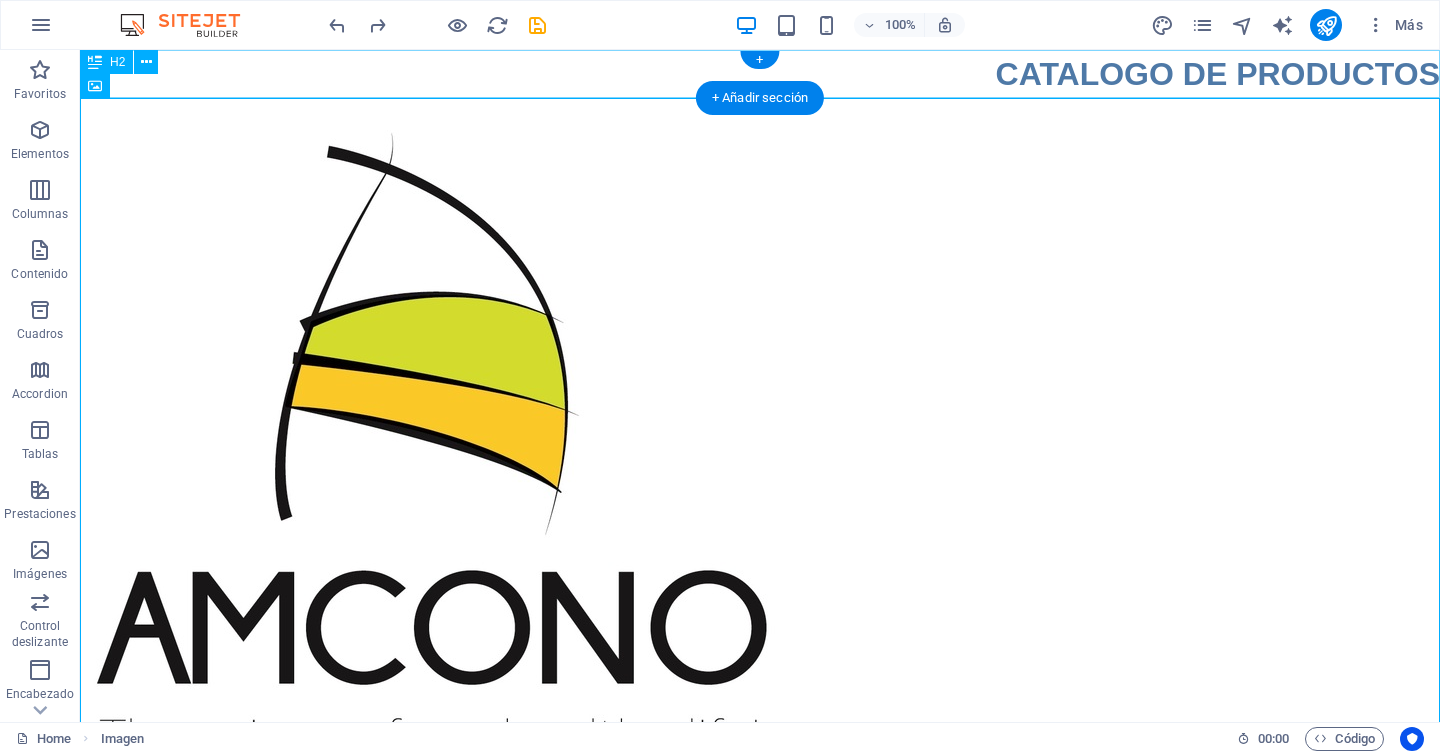 click on "CATALOGO DE PRODUCTOS" at bounding box center [760, 74] 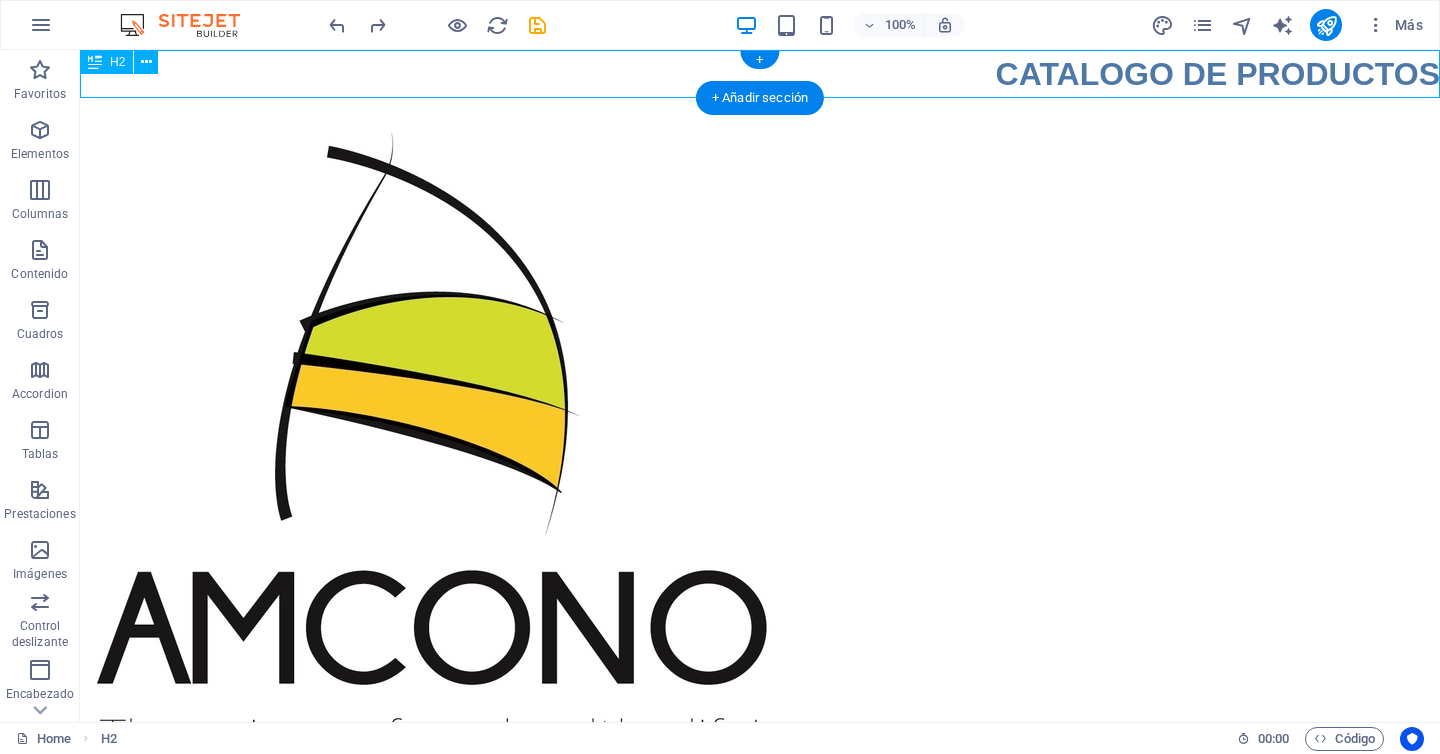 click on "CATALOGO DE PRODUCTOS" at bounding box center (760, 74) 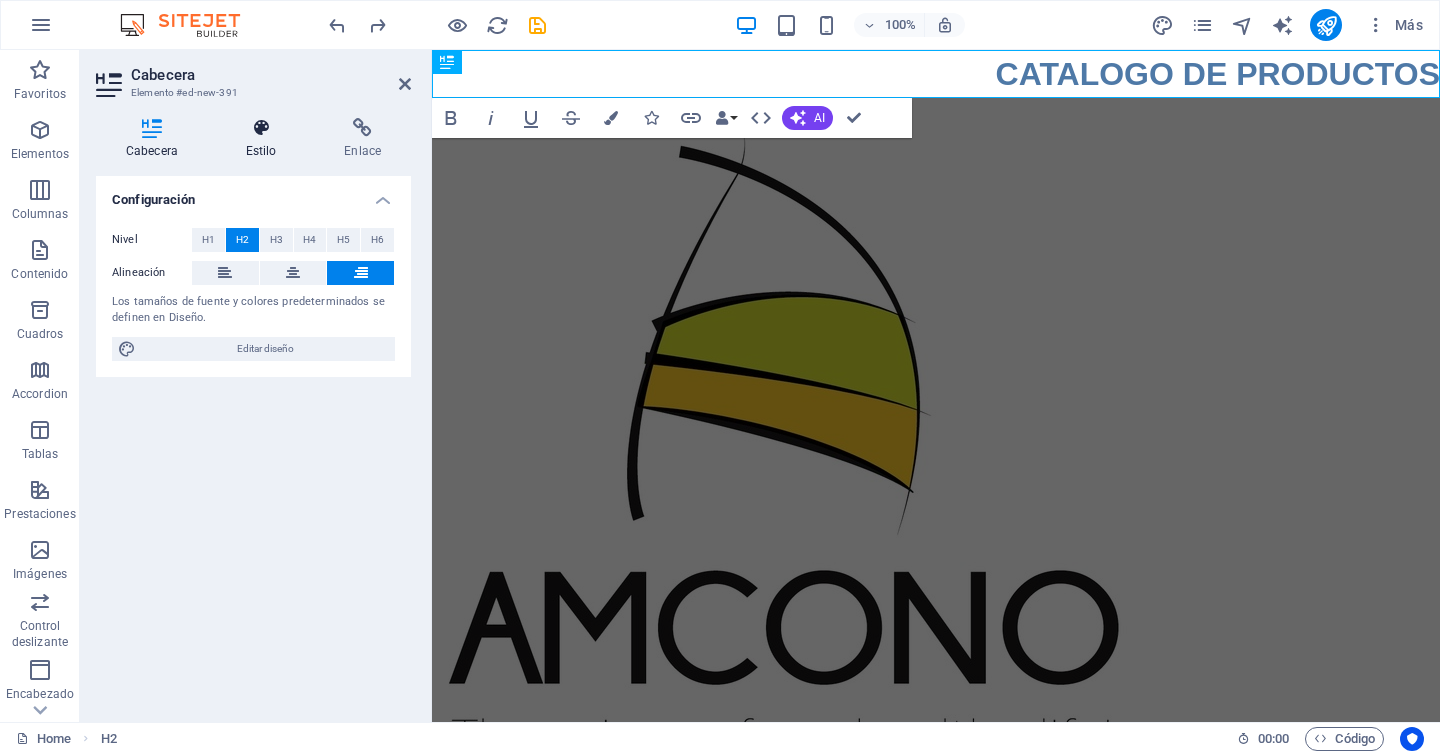 click at bounding box center [261, 128] 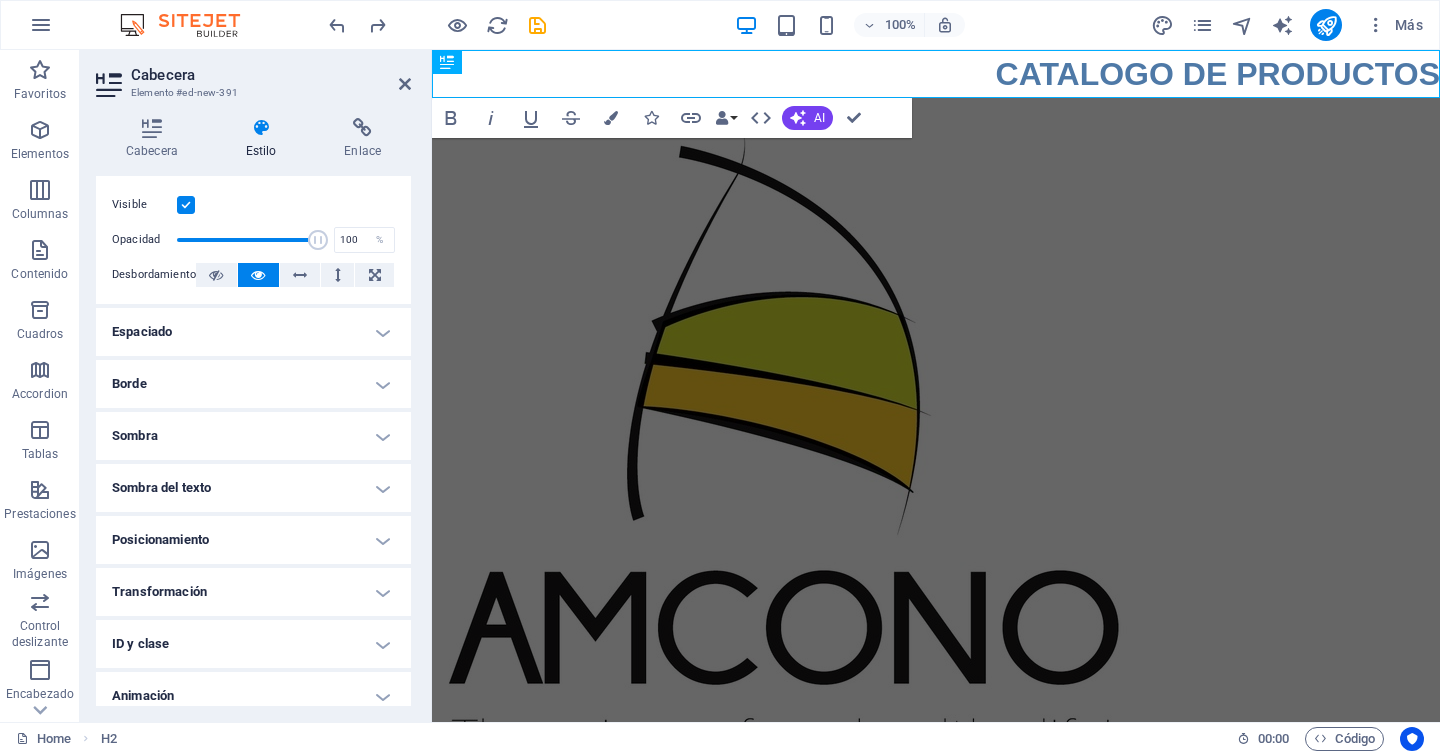 scroll, scrollTop: 39, scrollLeft: 0, axis: vertical 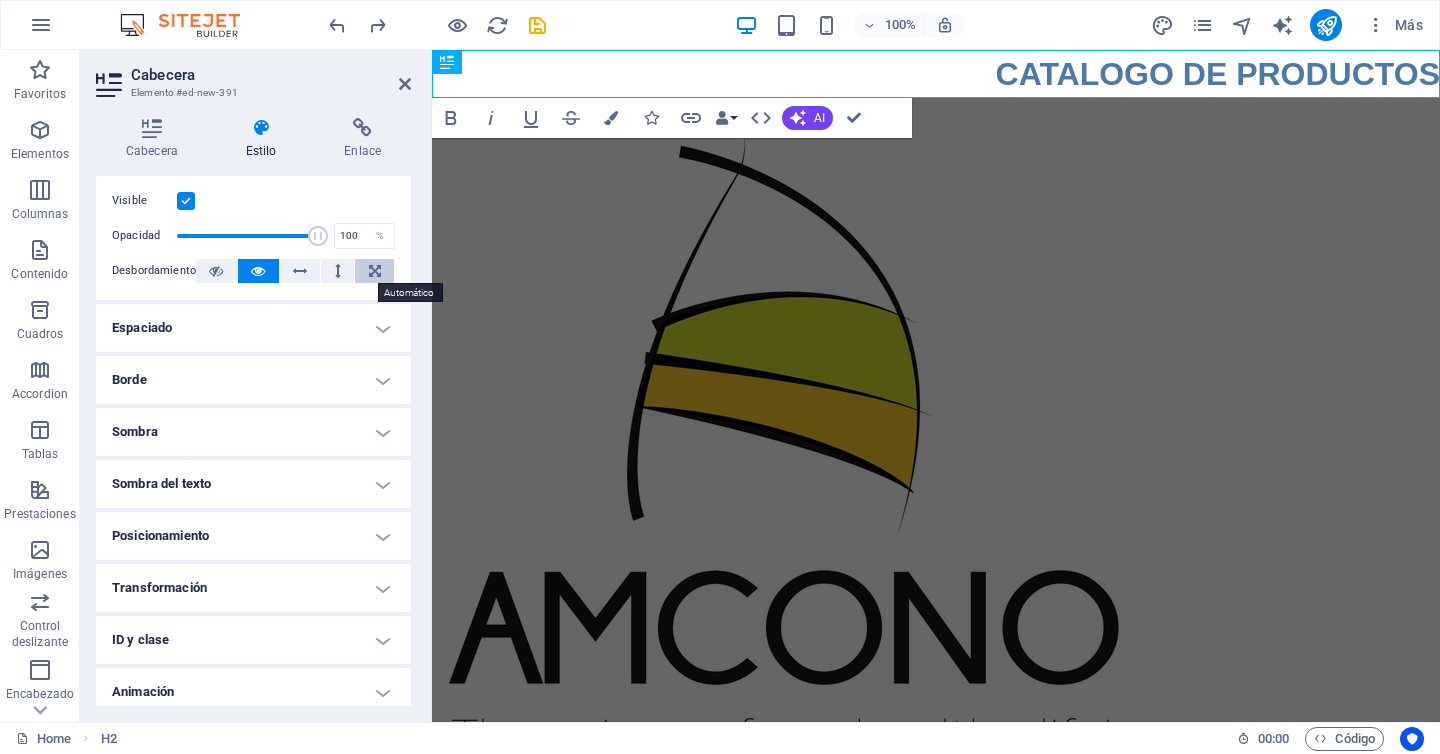click at bounding box center (375, 271) 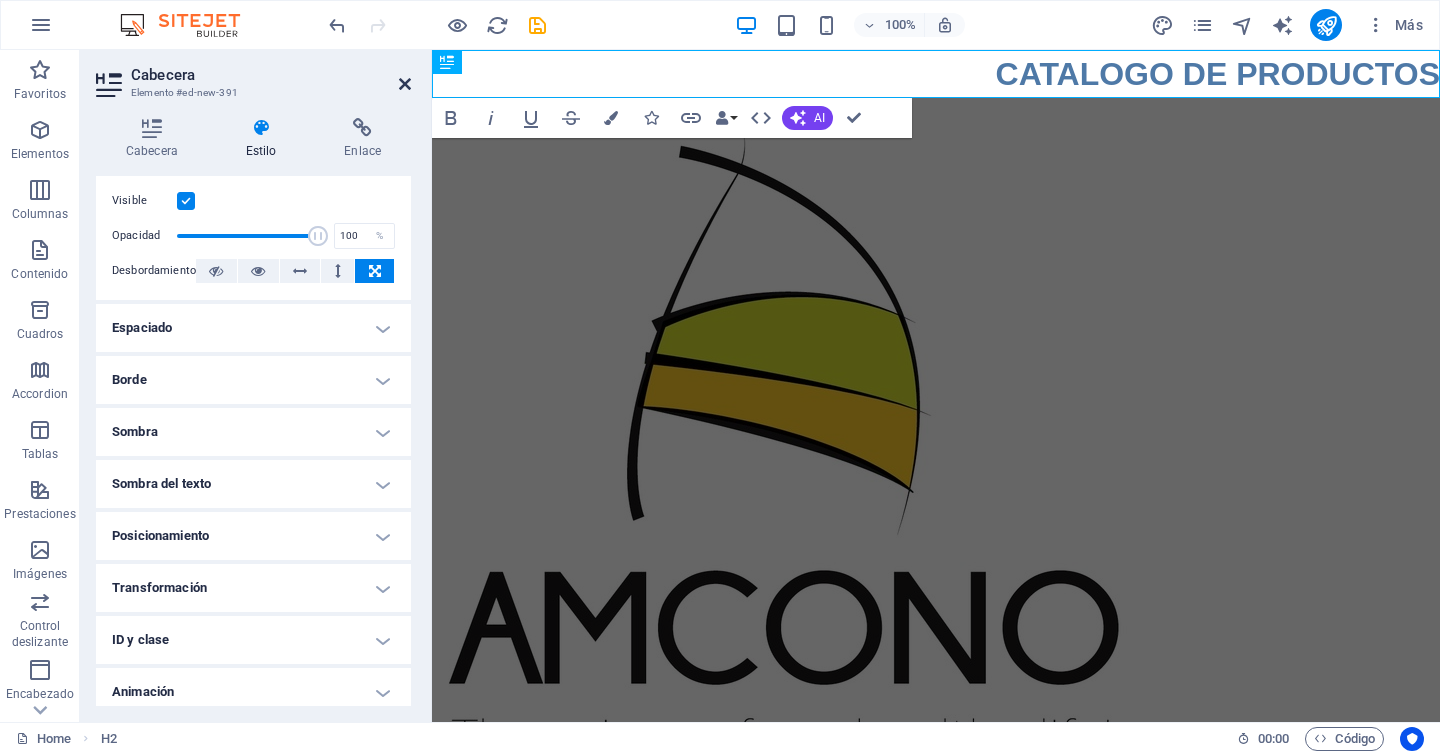 click at bounding box center (405, 84) 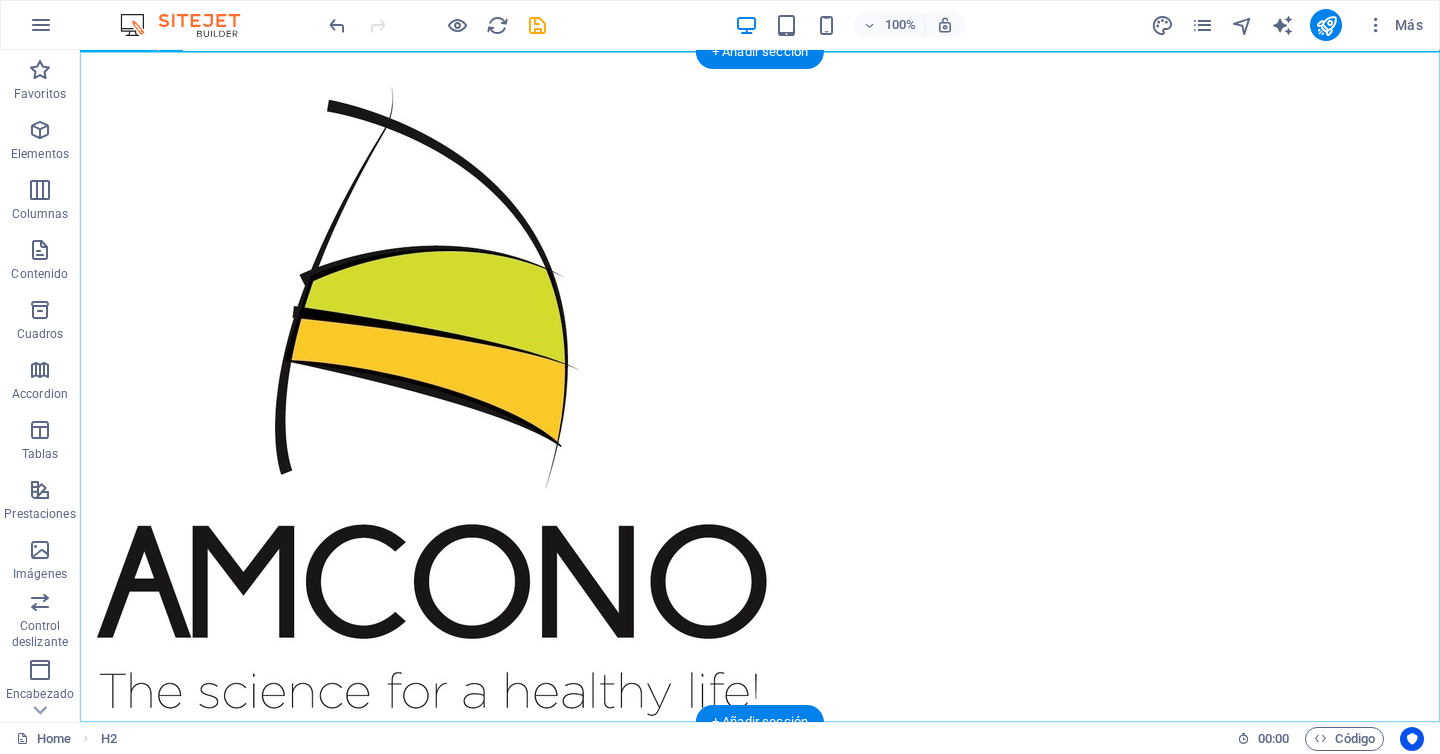 scroll, scrollTop: 0, scrollLeft: 0, axis: both 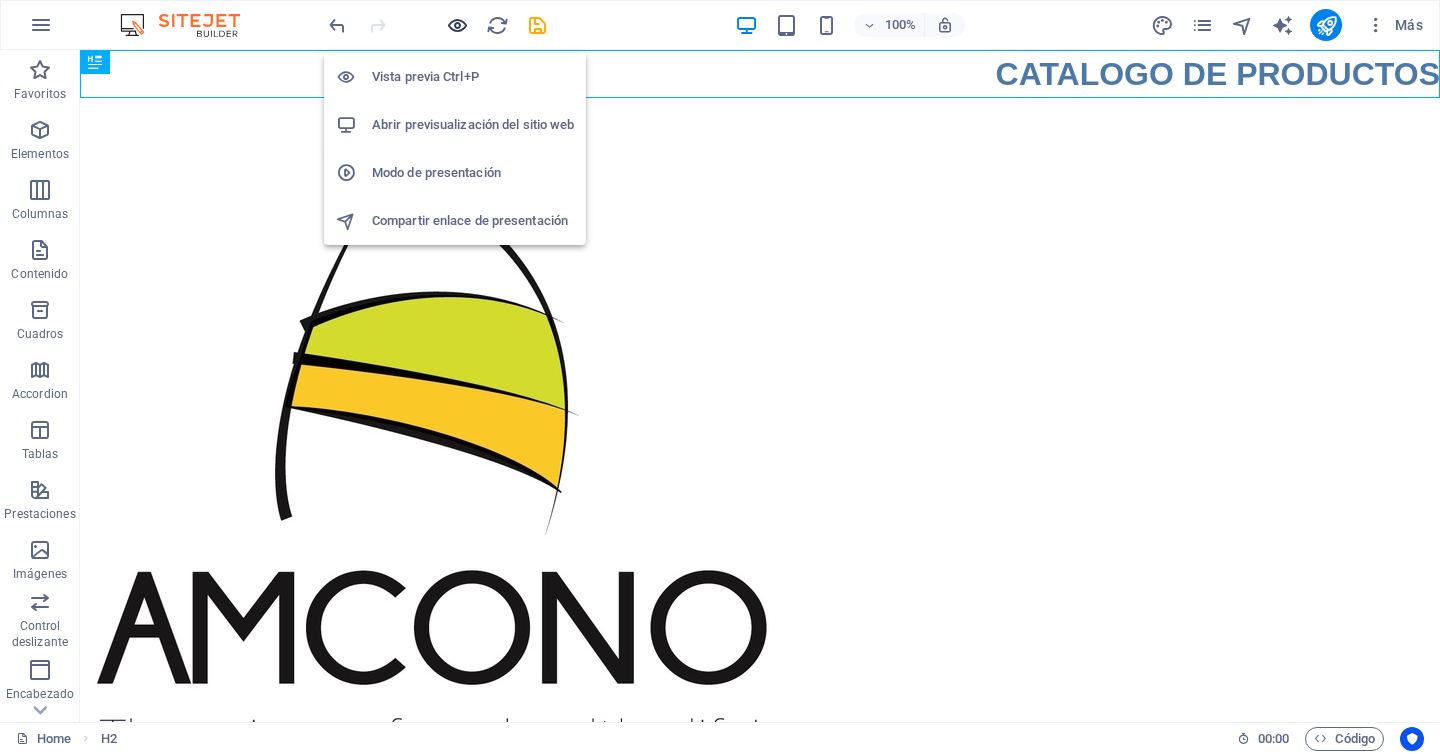 click at bounding box center (457, 25) 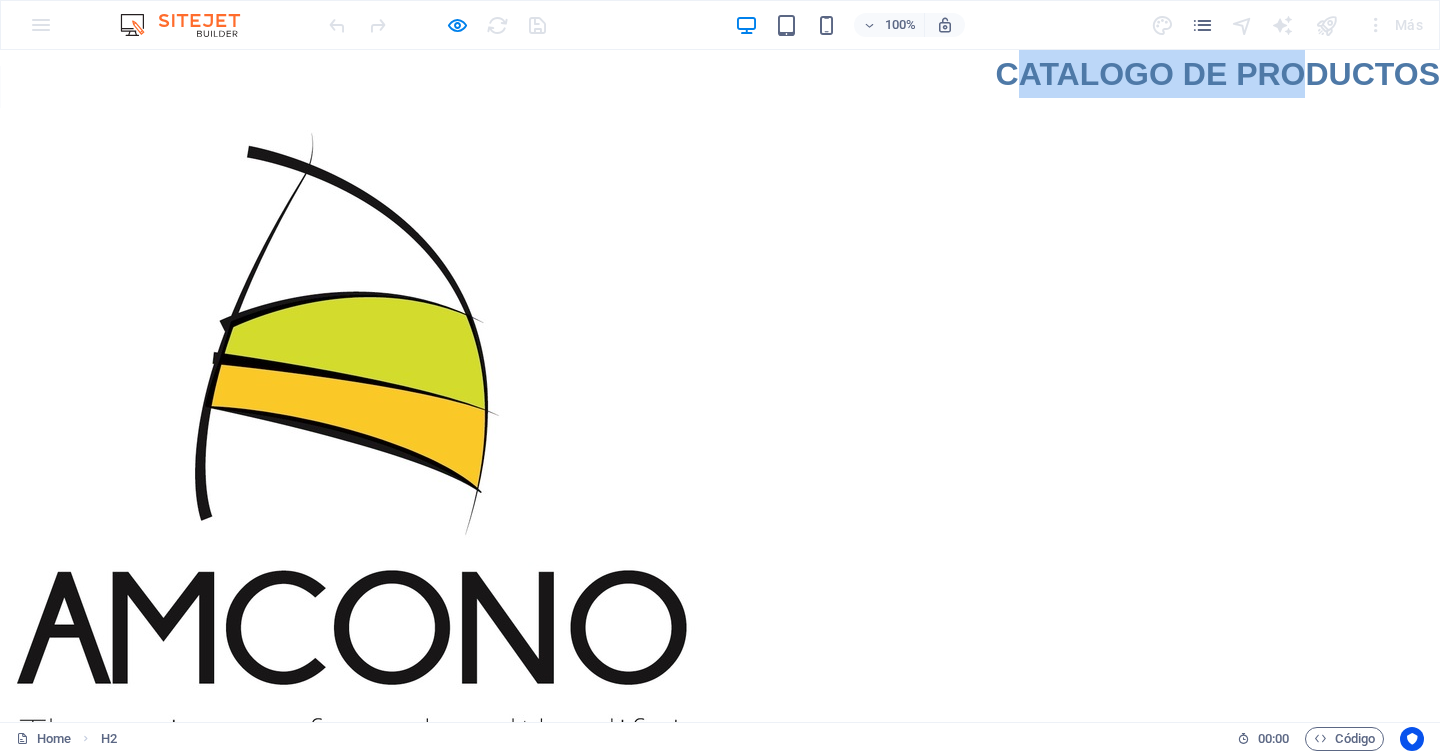 drag, startPoint x: 1302, startPoint y: 73, endPoint x: 1013, endPoint y: 83, distance: 289.17297 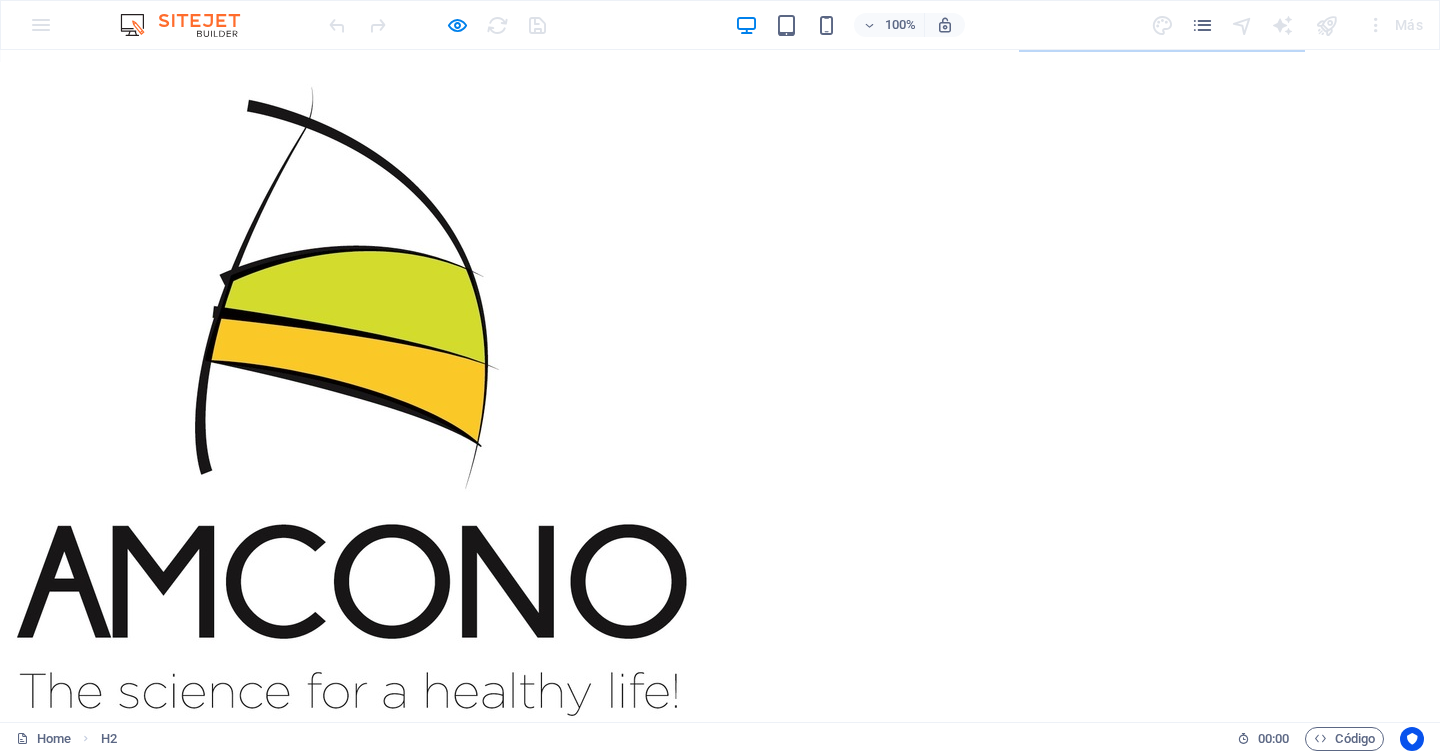 scroll, scrollTop: 0, scrollLeft: 0, axis: both 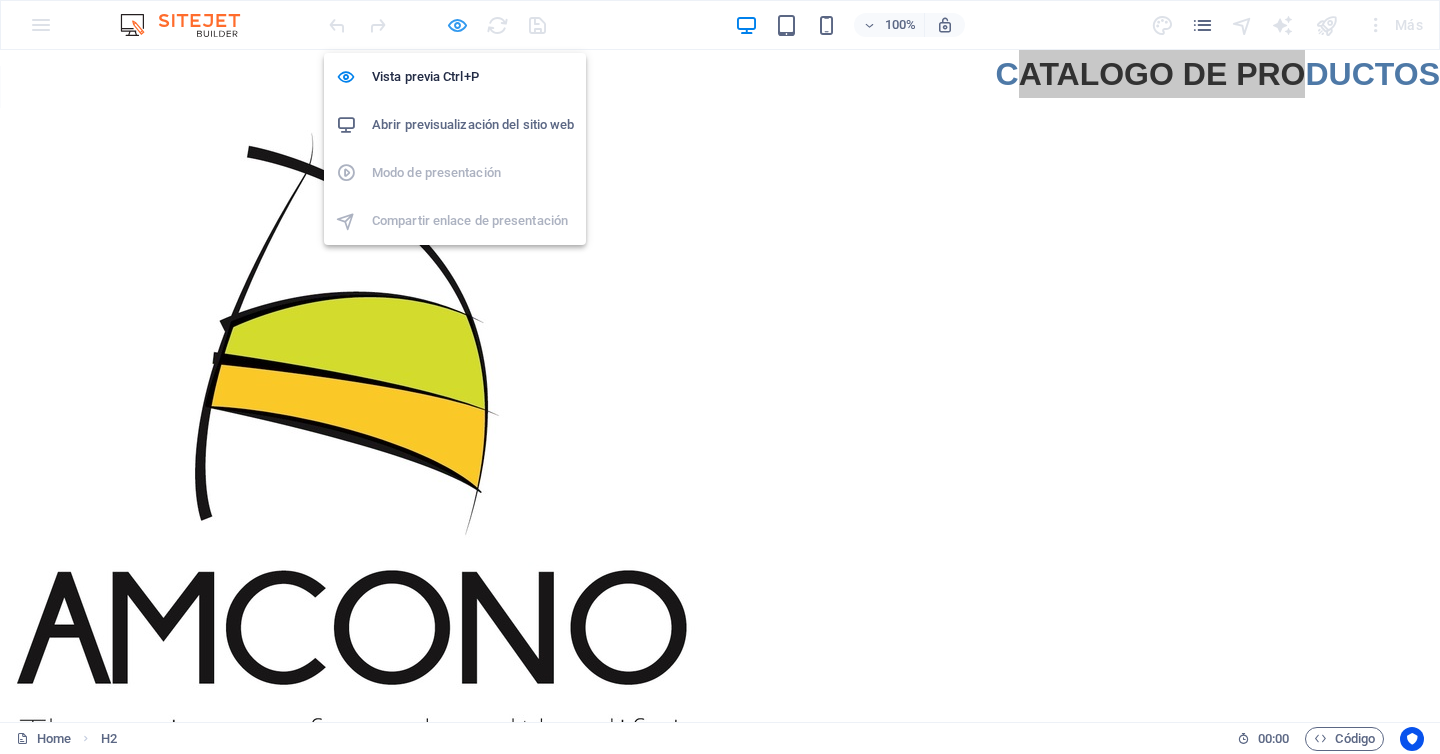 click at bounding box center (457, 25) 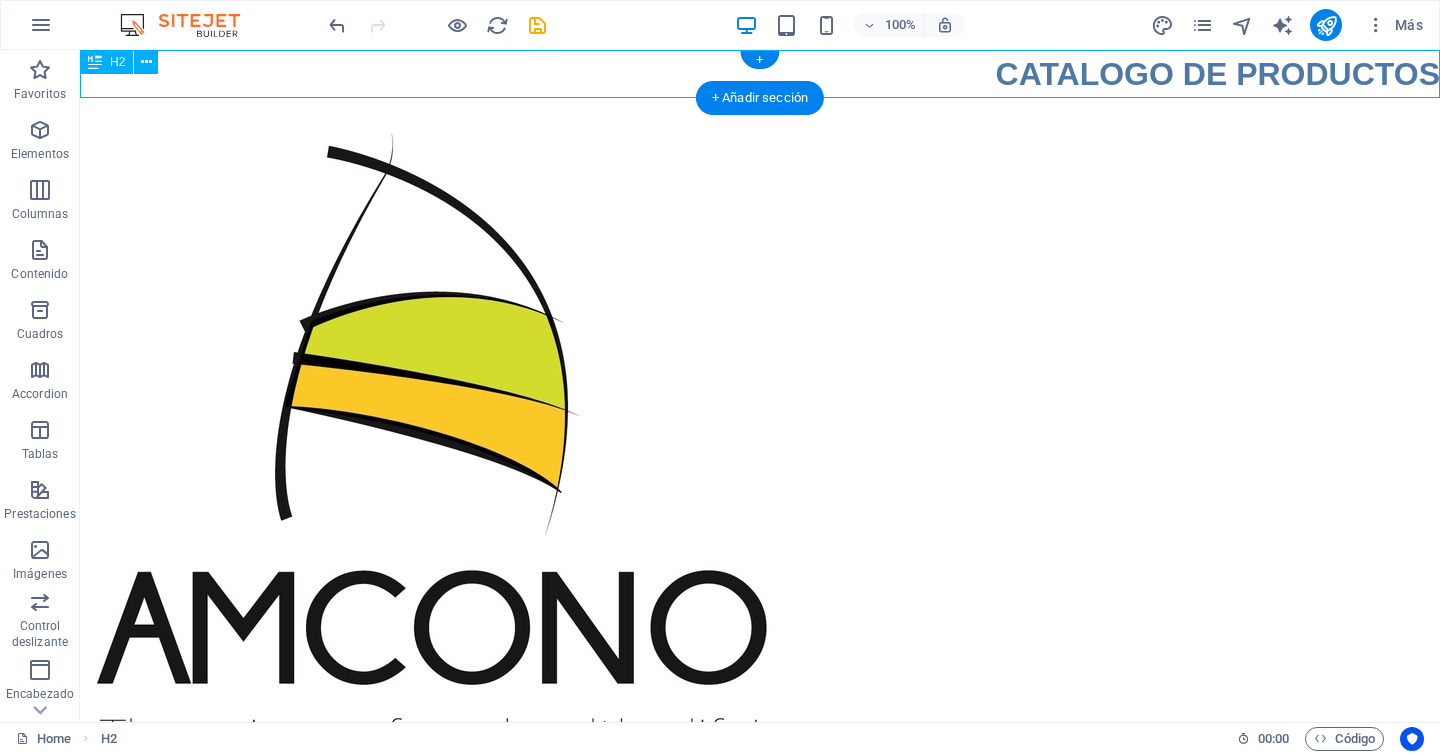 click on "CATALOGO DE PRODUCTOS" at bounding box center [760, 74] 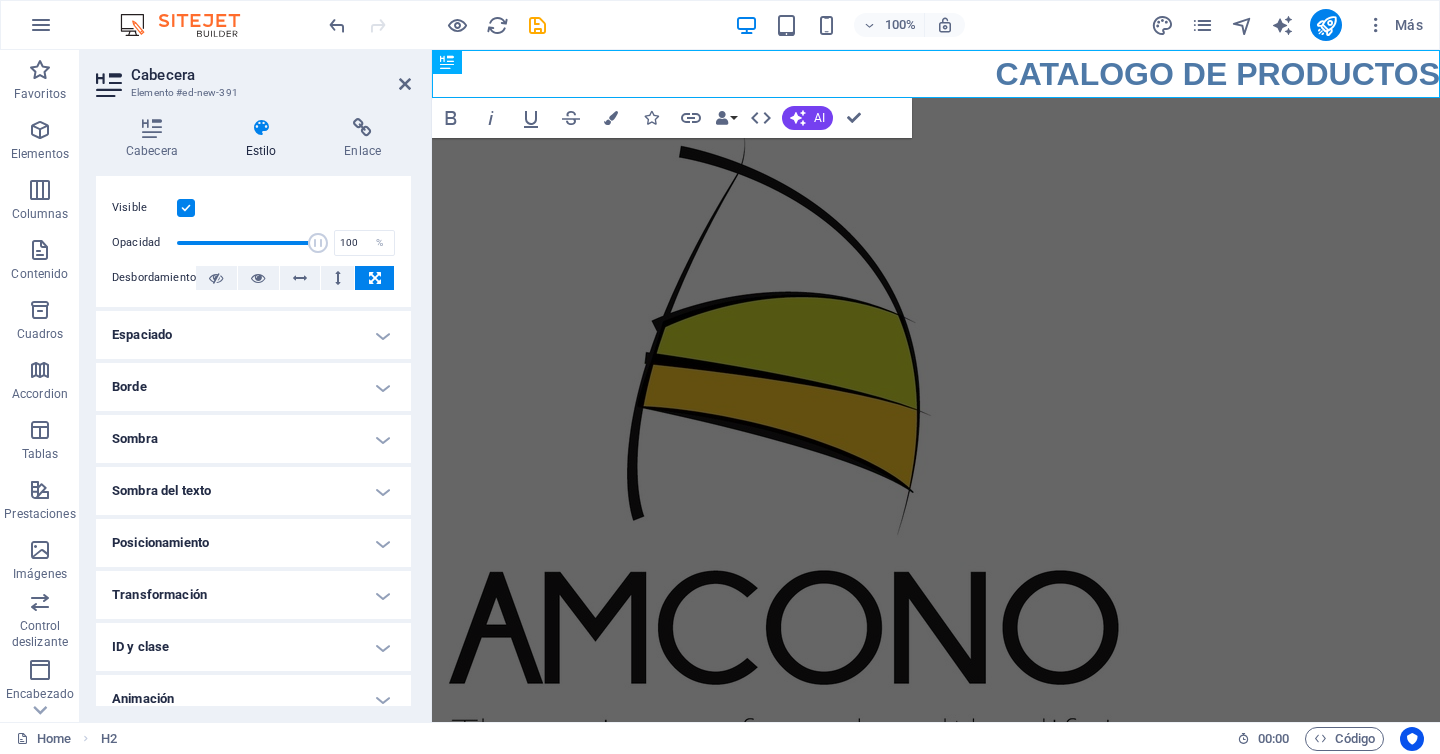 scroll, scrollTop: 49, scrollLeft: 0, axis: vertical 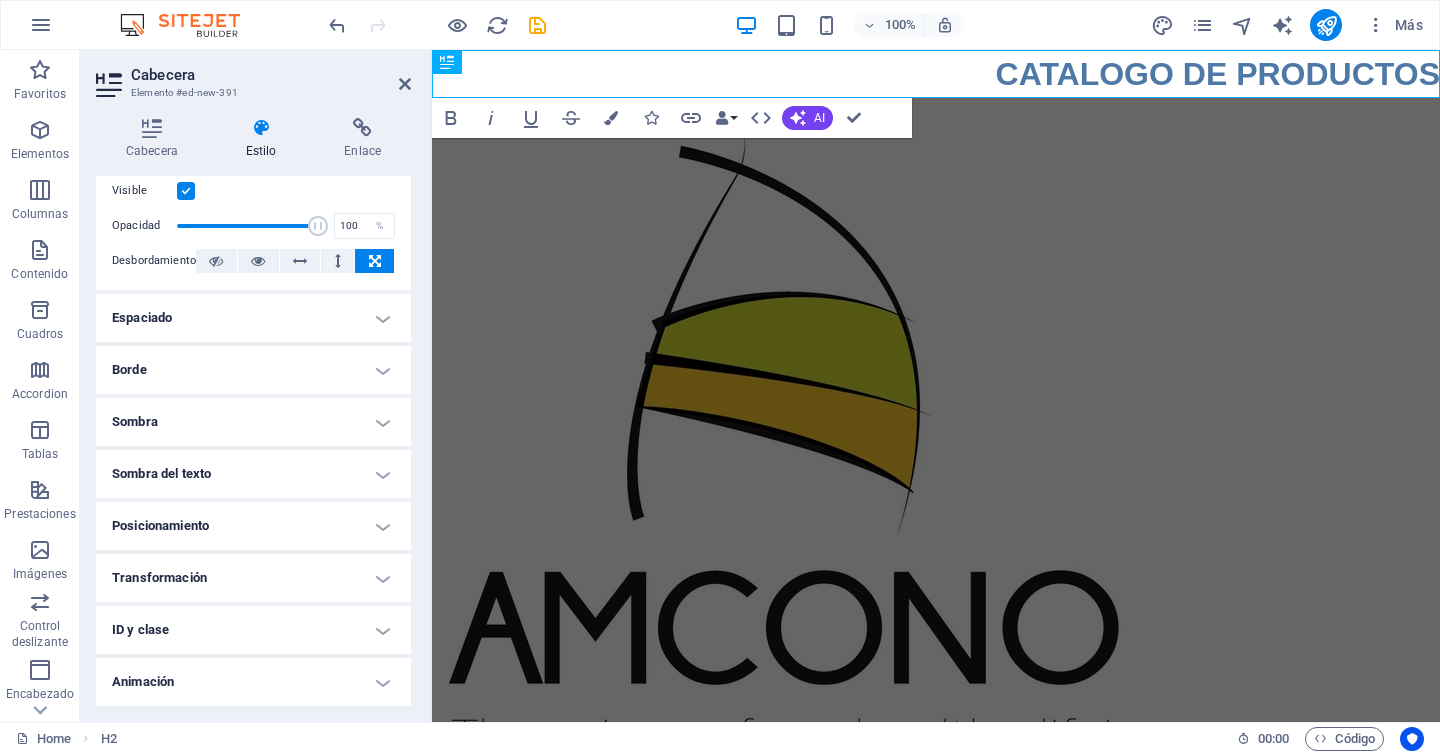 click on "Espaciado" at bounding box center (253, 318) 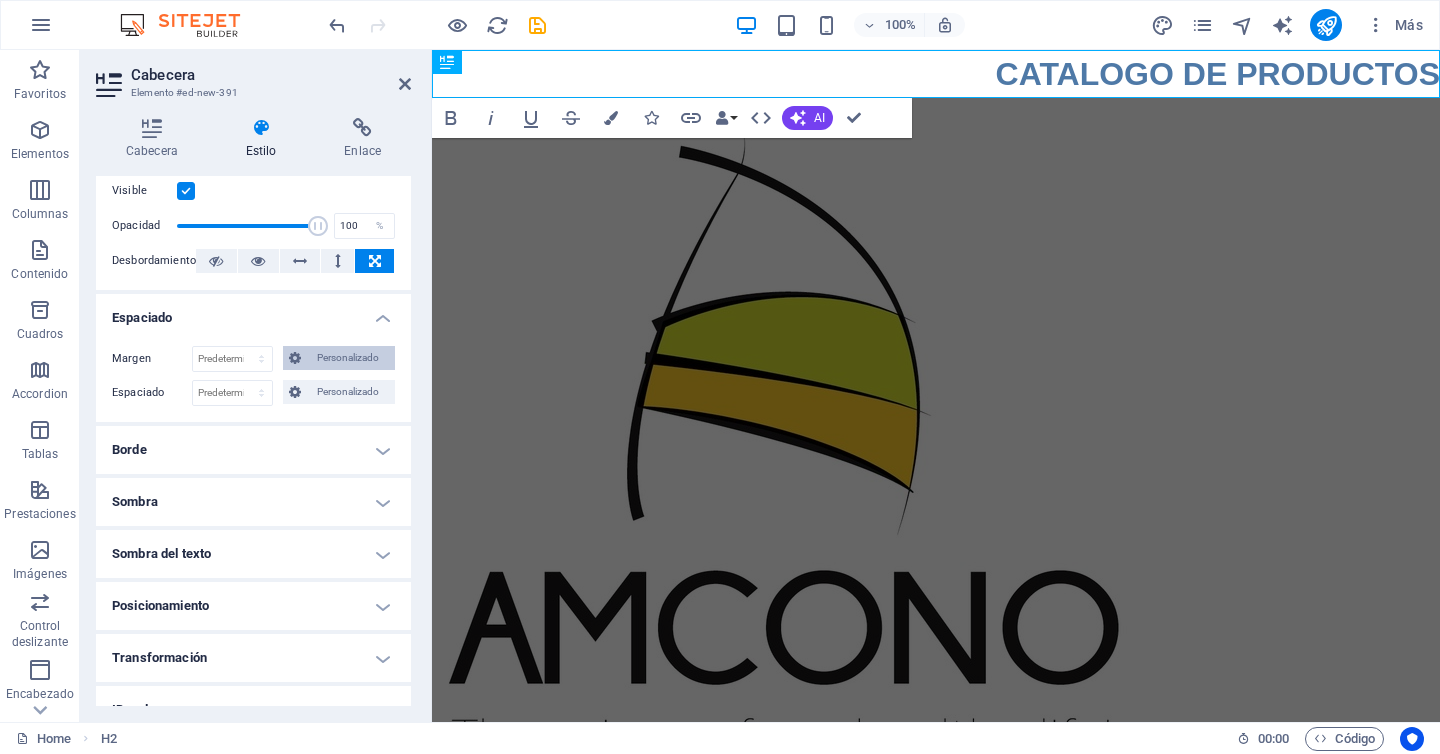 click on "Personalizado" at bounding box center (348, 358) 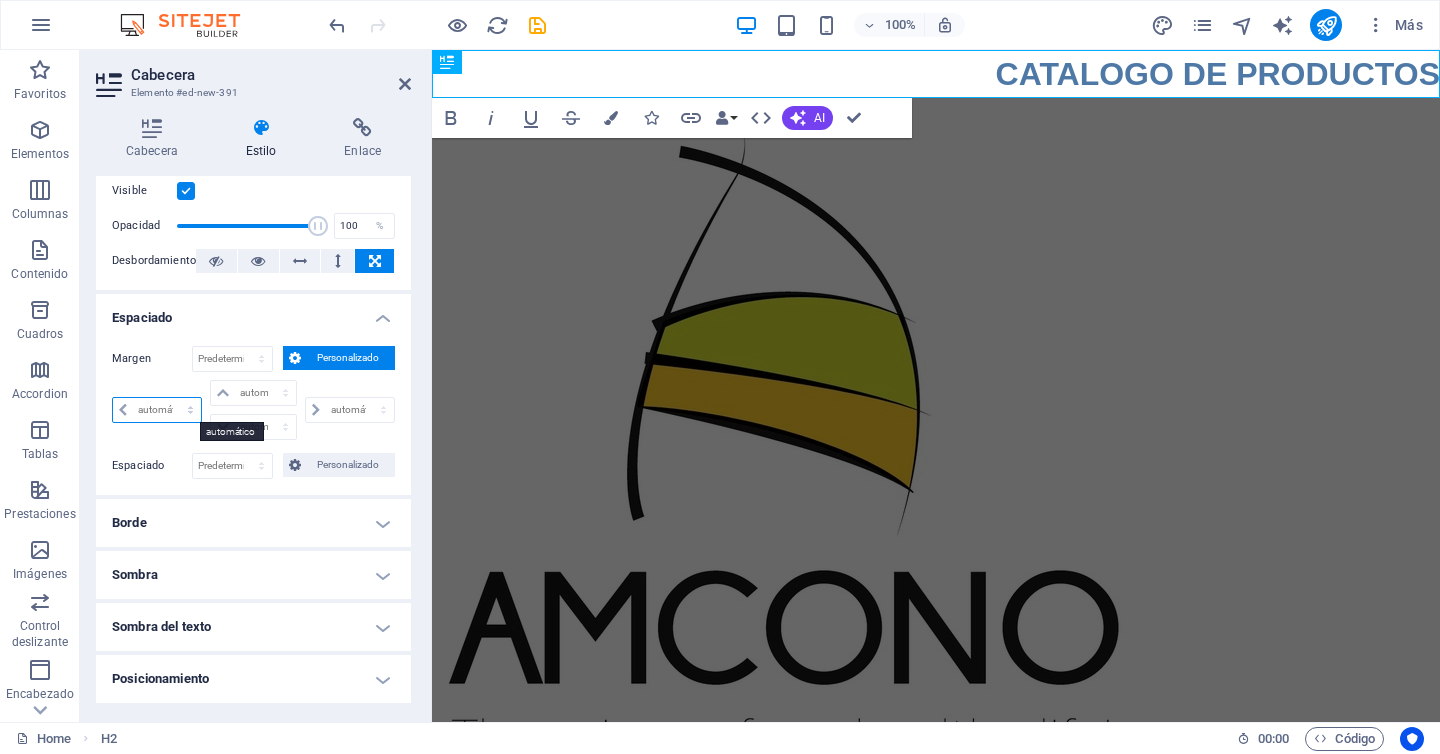 click on "automático px % rem vw vh" at bounding box center (157, 410) 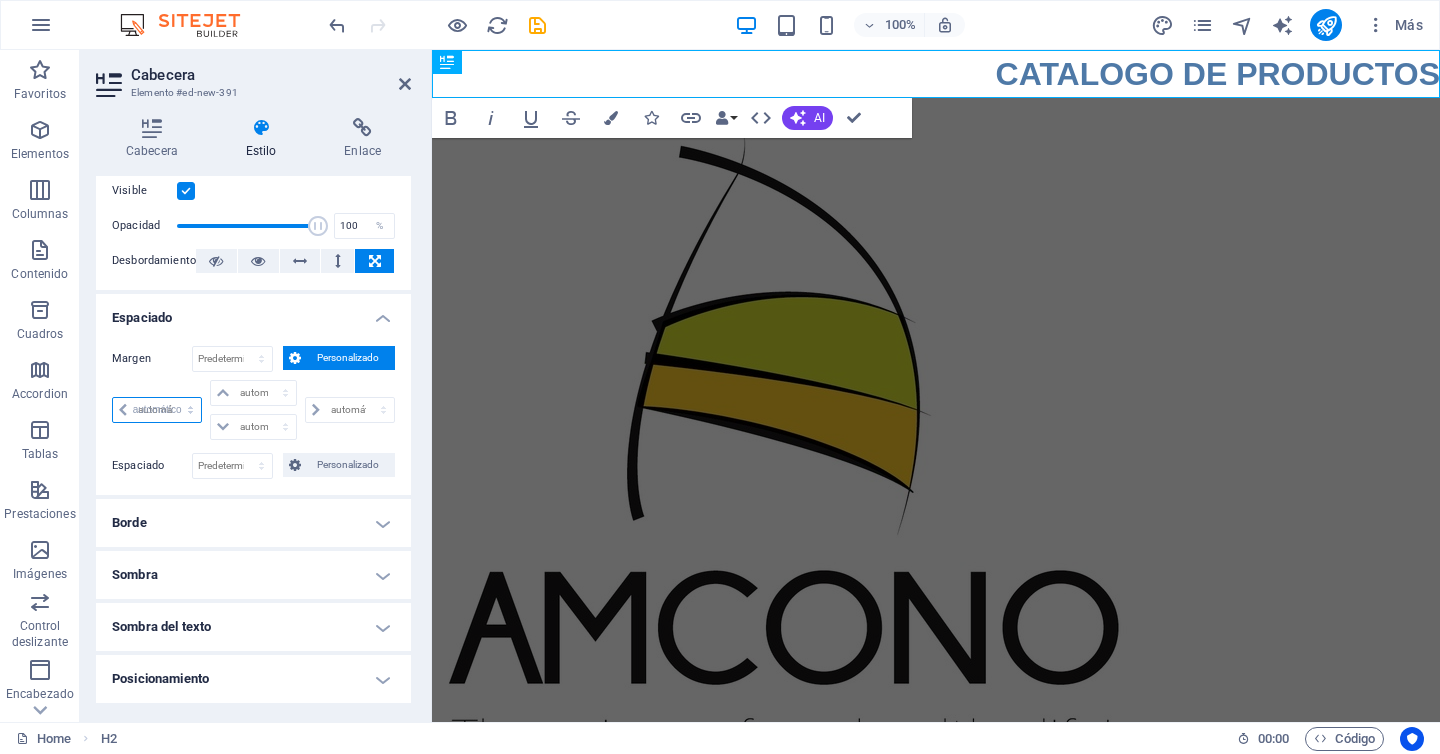 select on "DISABLED_OPTION_VALUE" 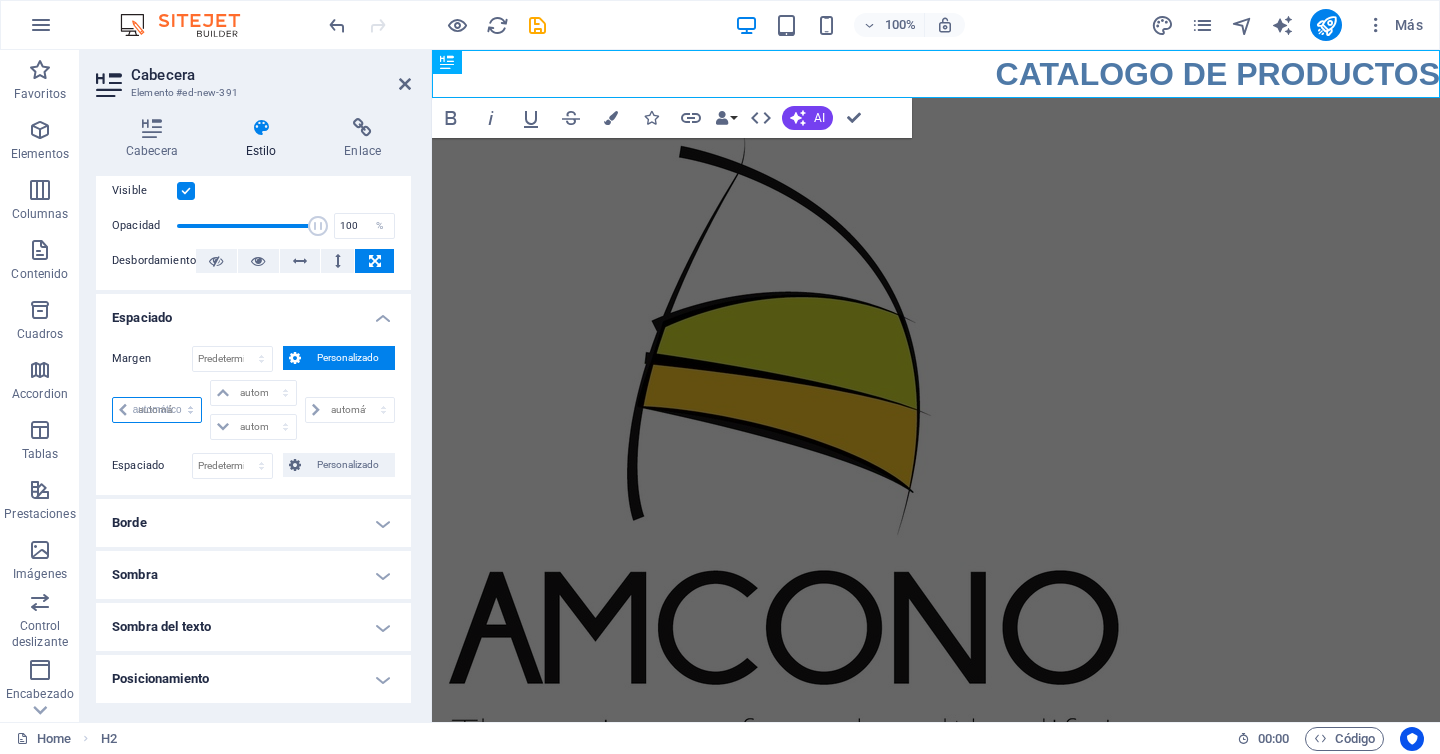 select on "px" 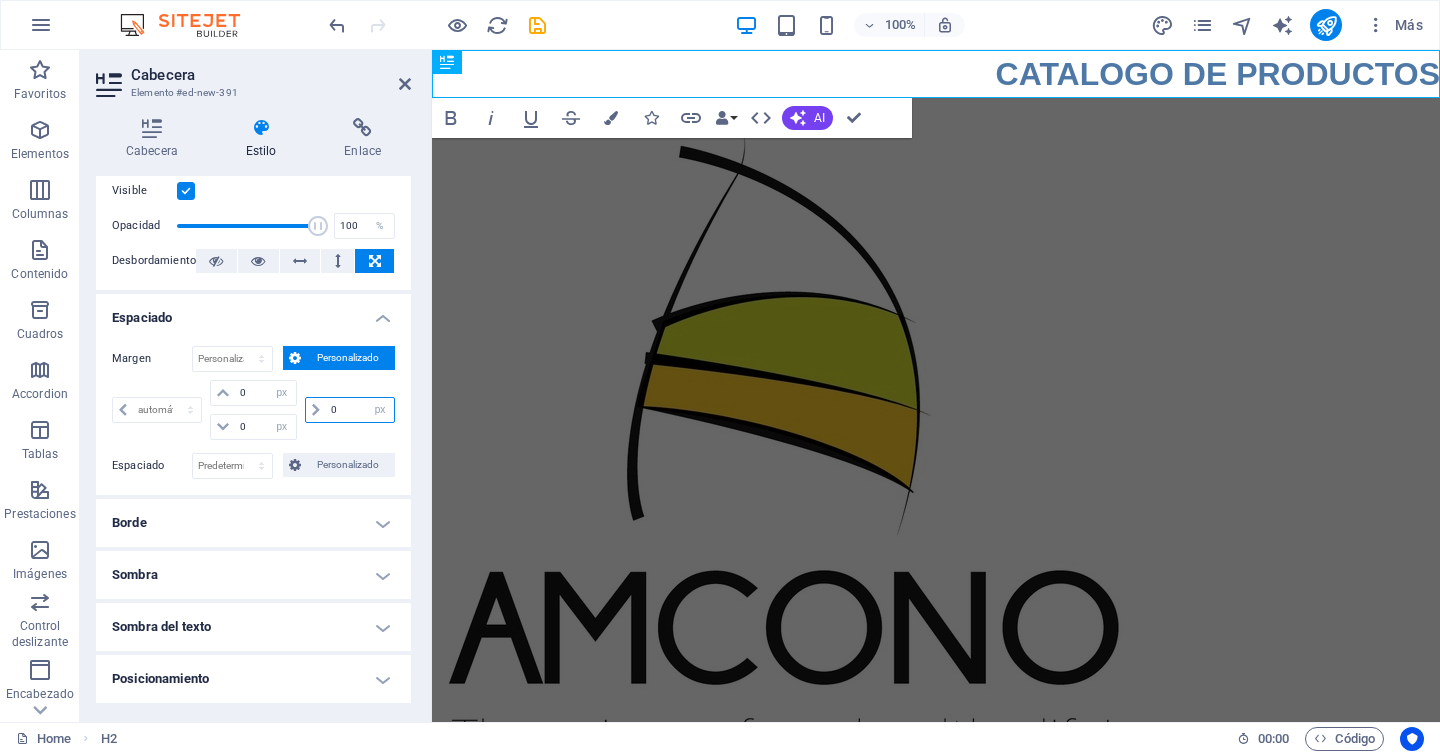 click on "0" at bounding box center (360, 410) 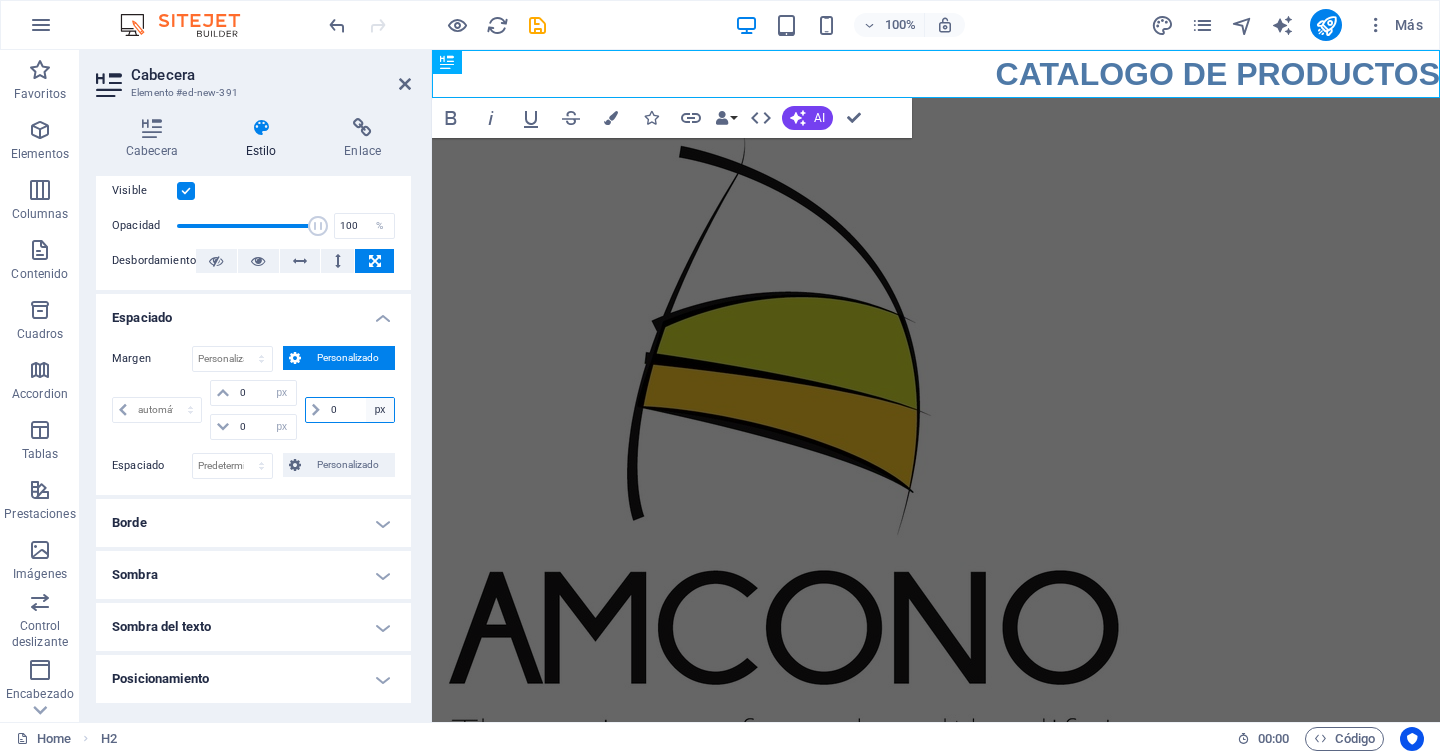 click on "automático px % rem vw vh" at bounding box center [380, 410] 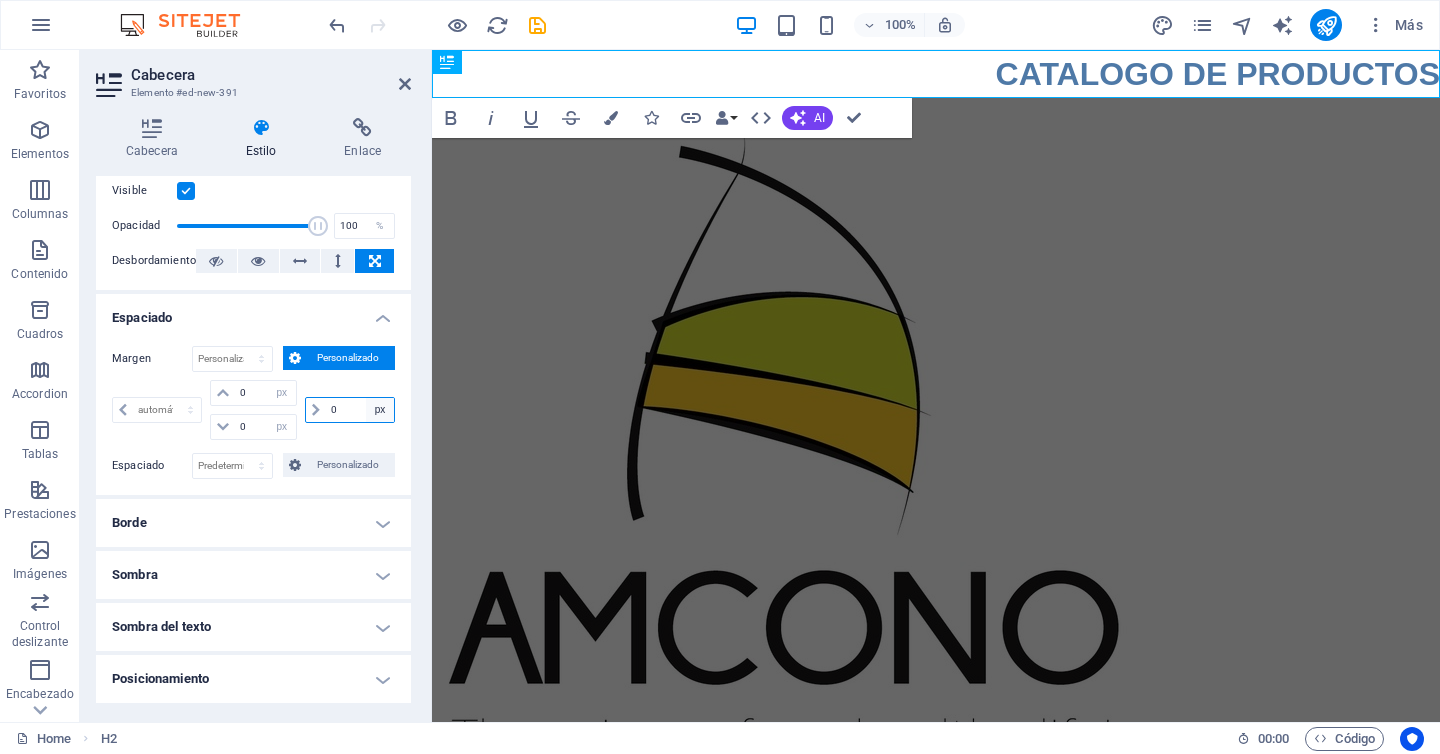 select on "auto" 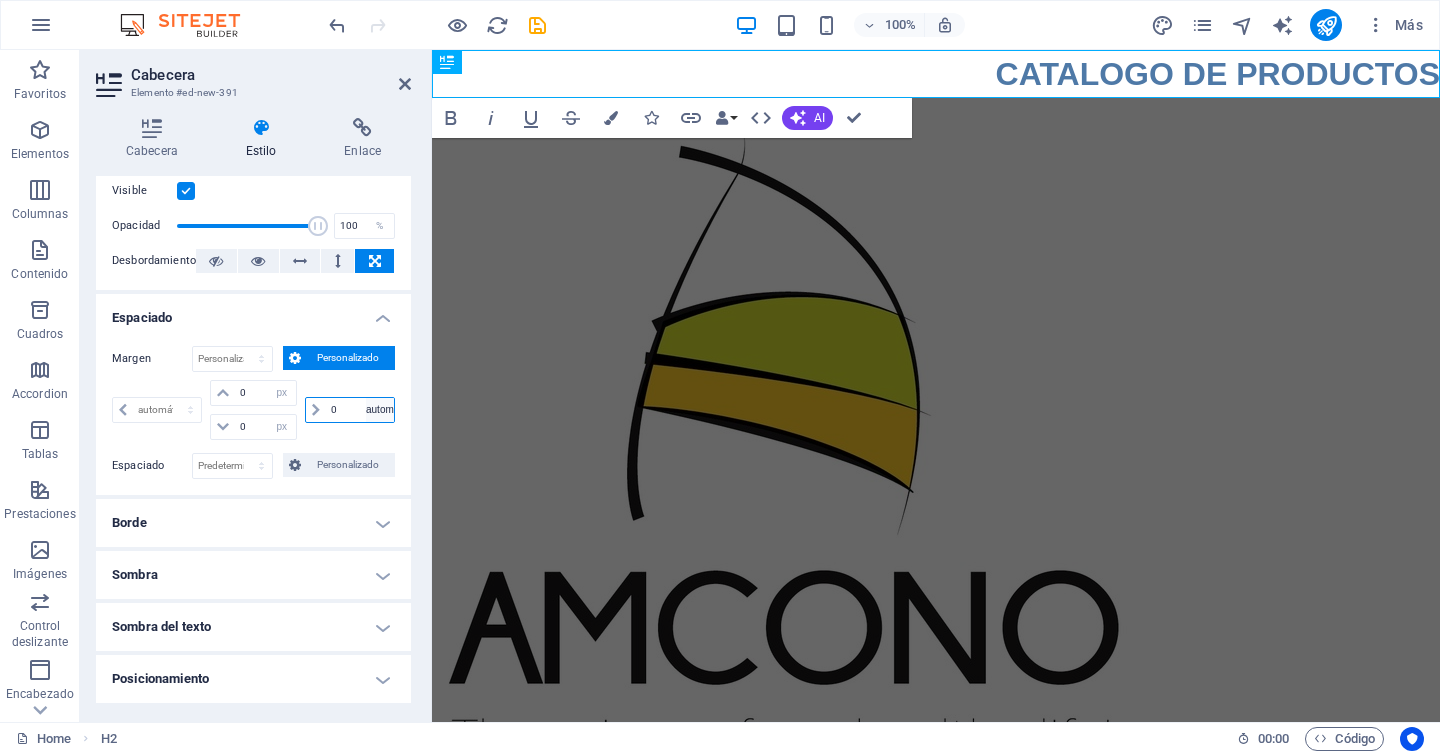 type 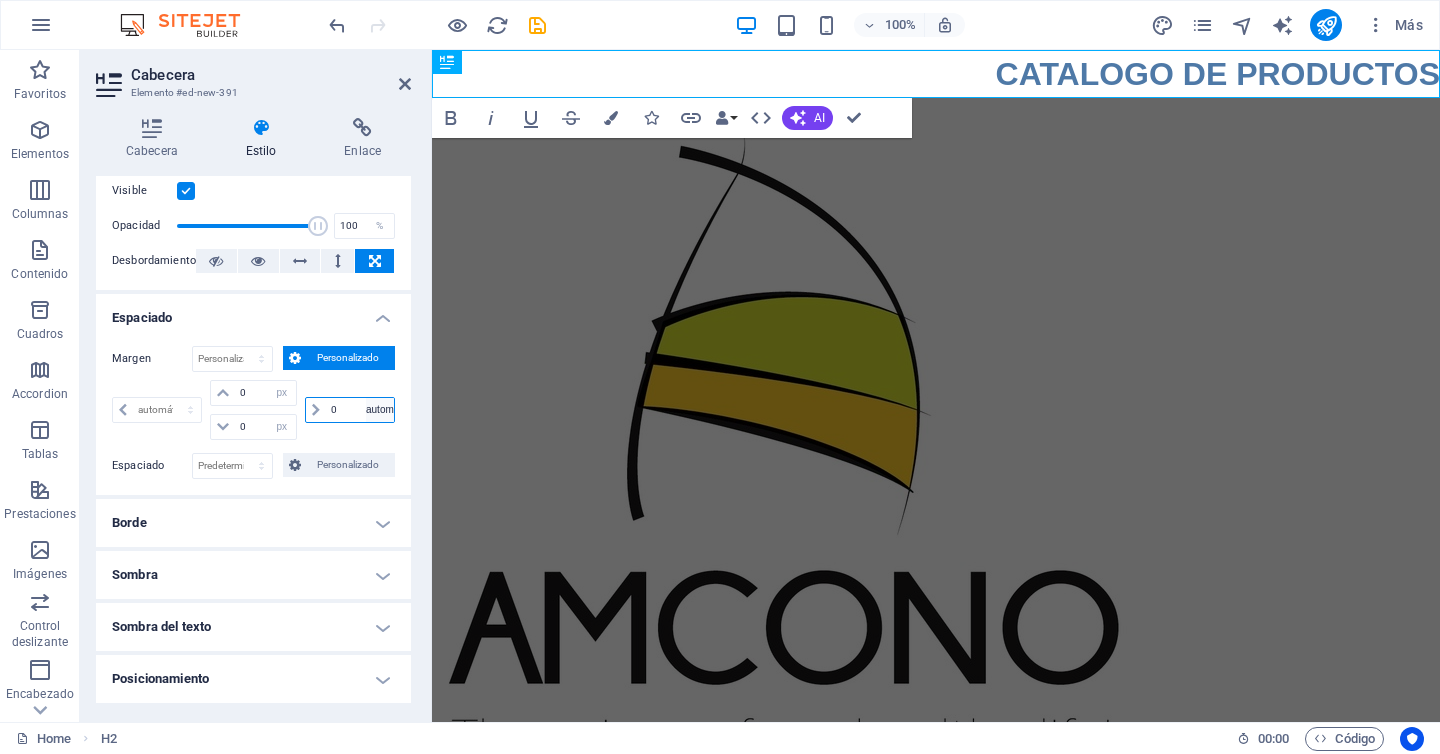 select on "DISABLED_OPTION_VALUE" 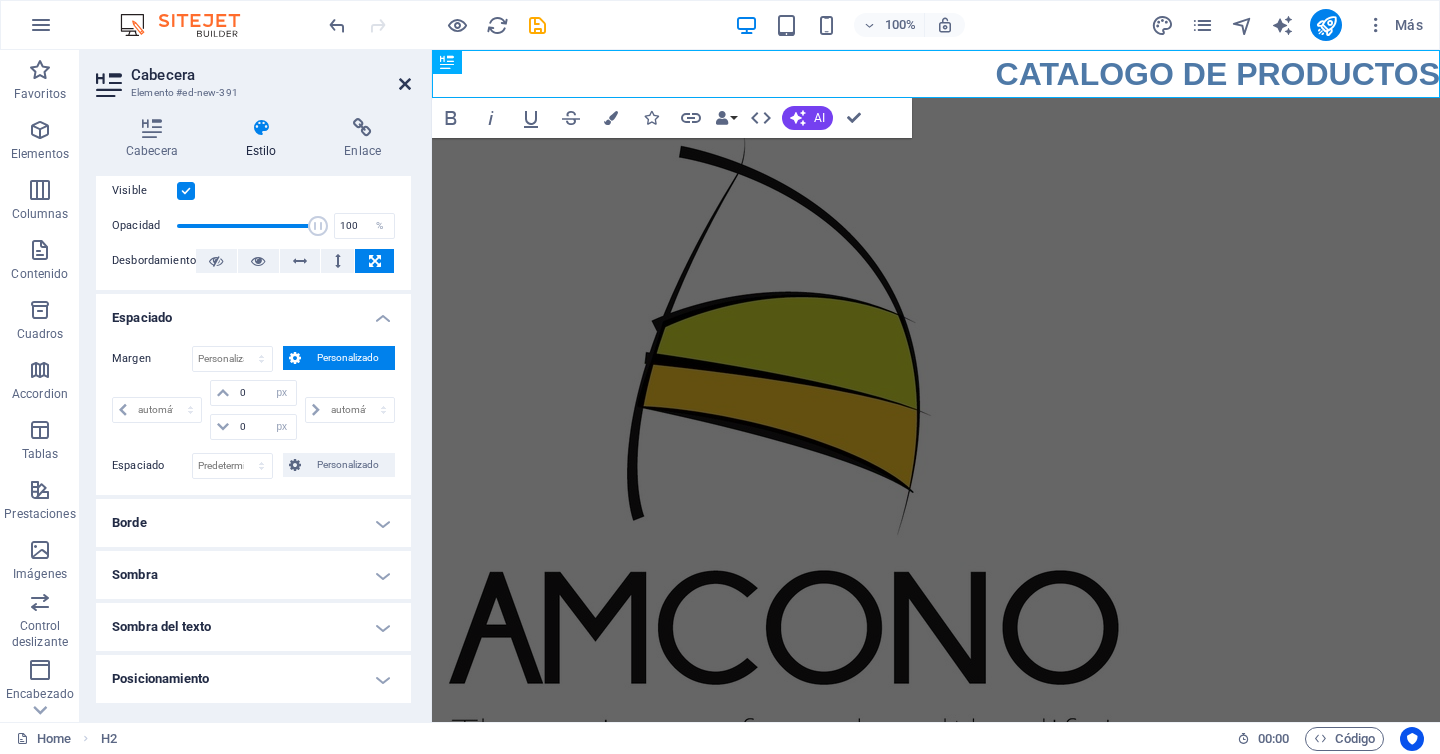 click at bounding box center (405, 84) 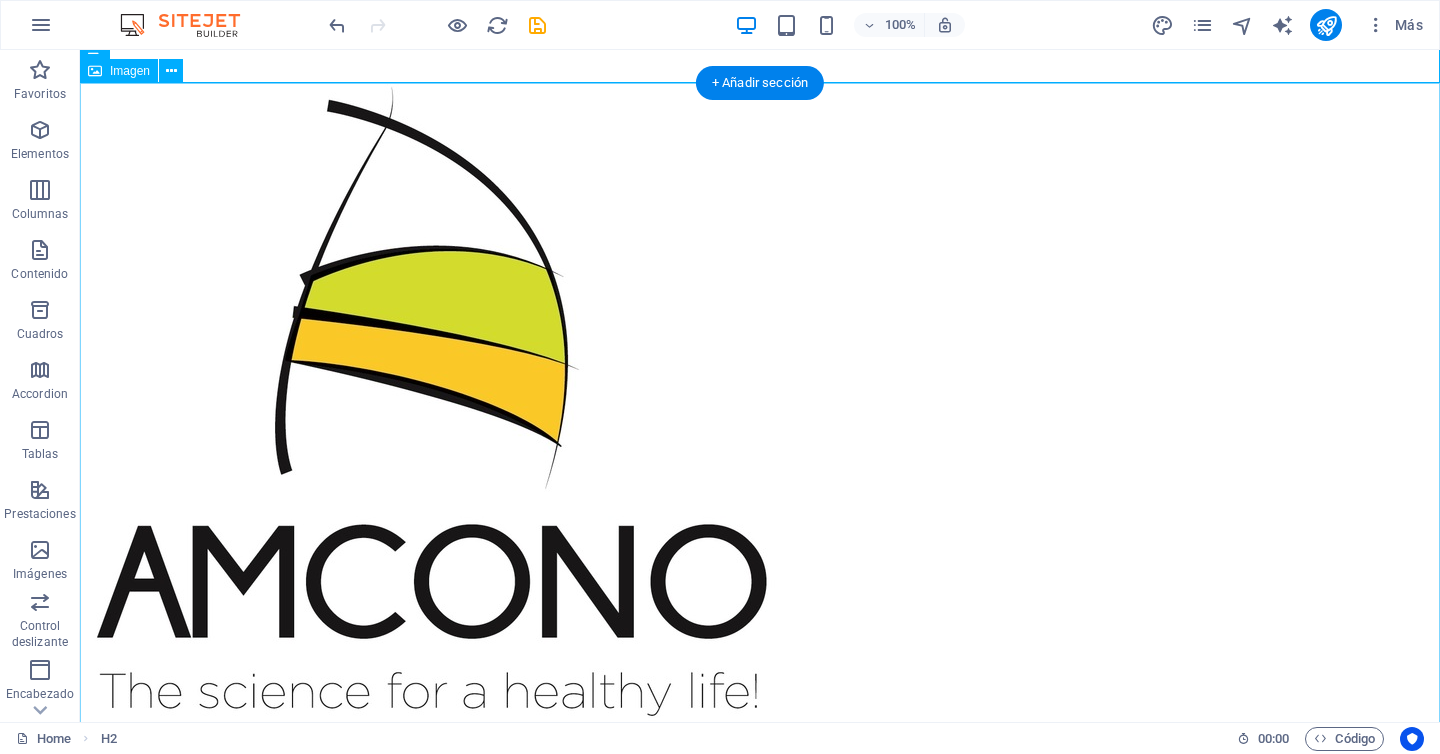 scroll, scrollTop: 0, scrollLeft: 0, axis: both 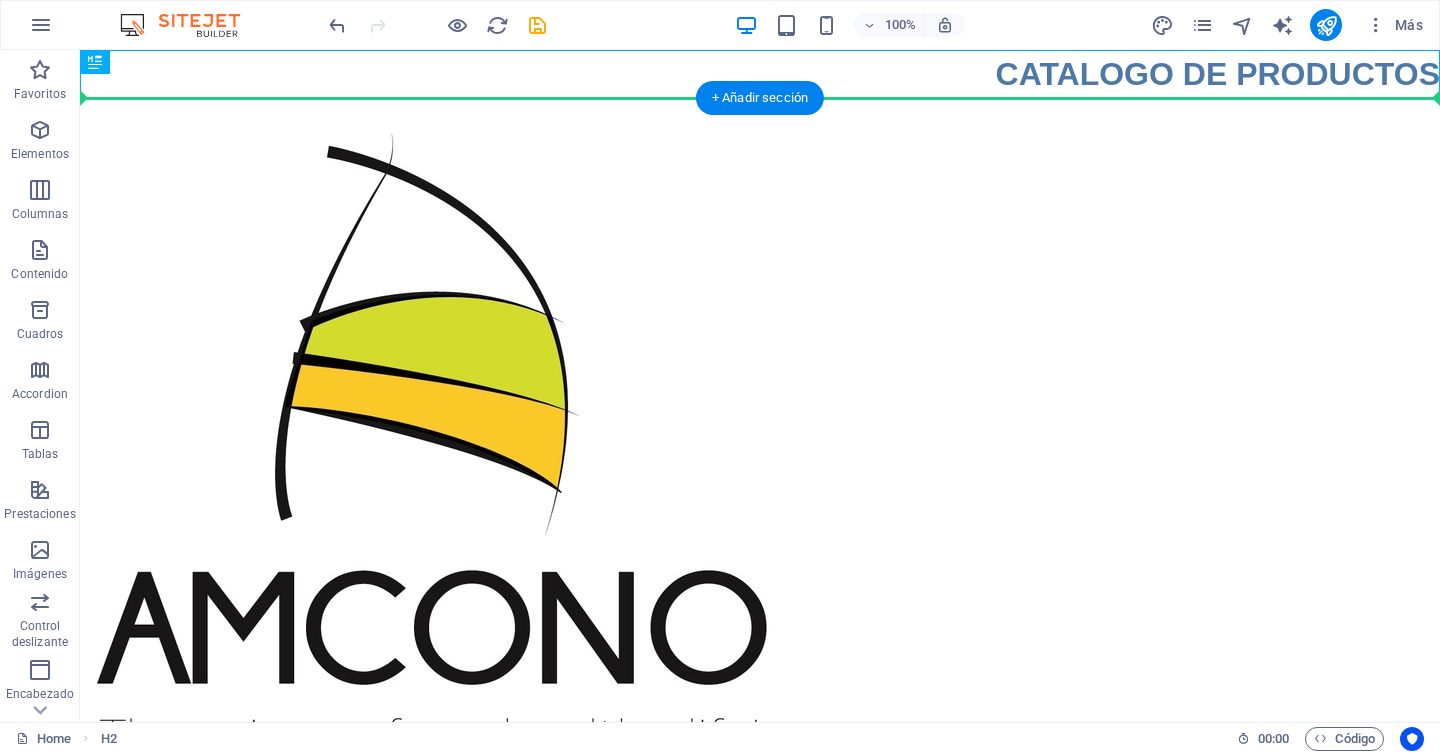 drag, startPoint x: 915, startPoint y: 74, endPoint x: 903, endPoint y: 377, distance: 303.23752 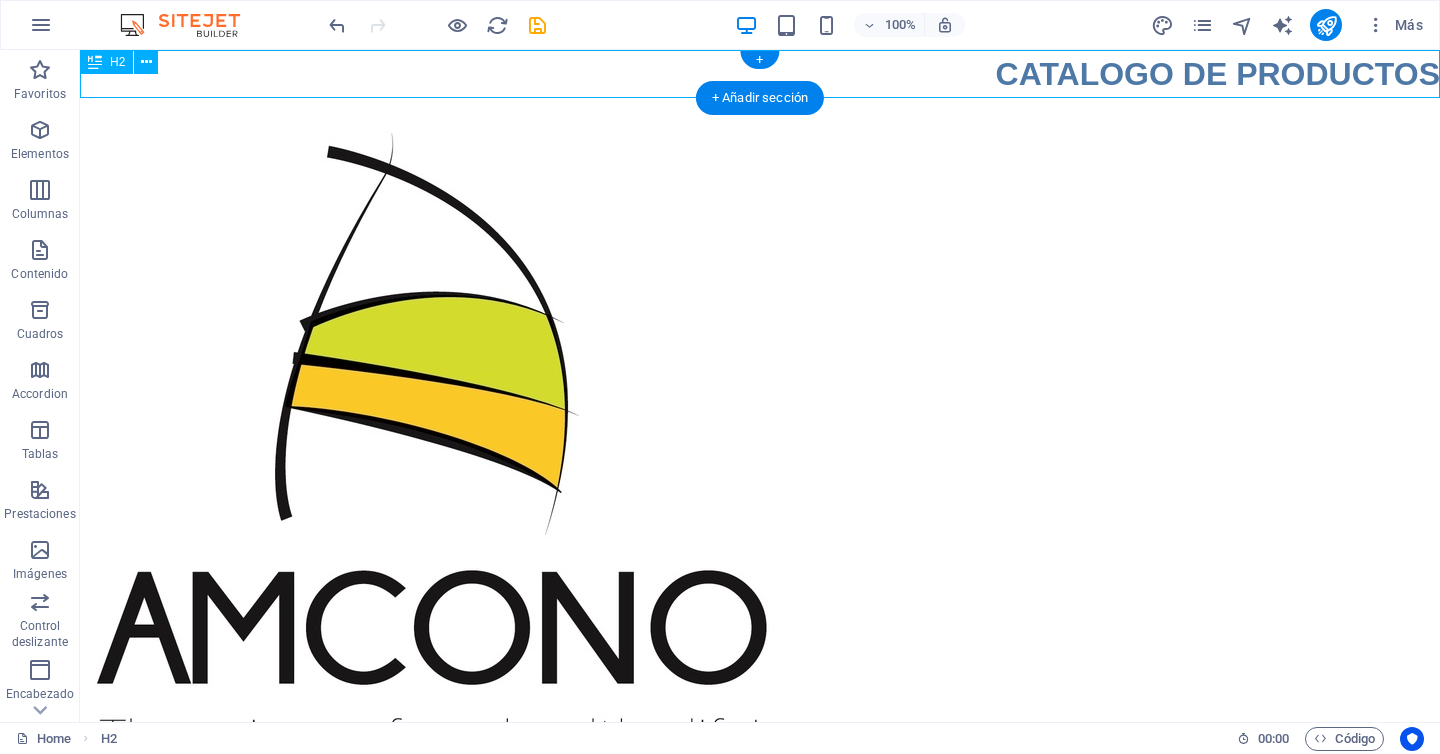 click on "CATALOGO DE PRODUCTOS" at bounding box center (760, 74) 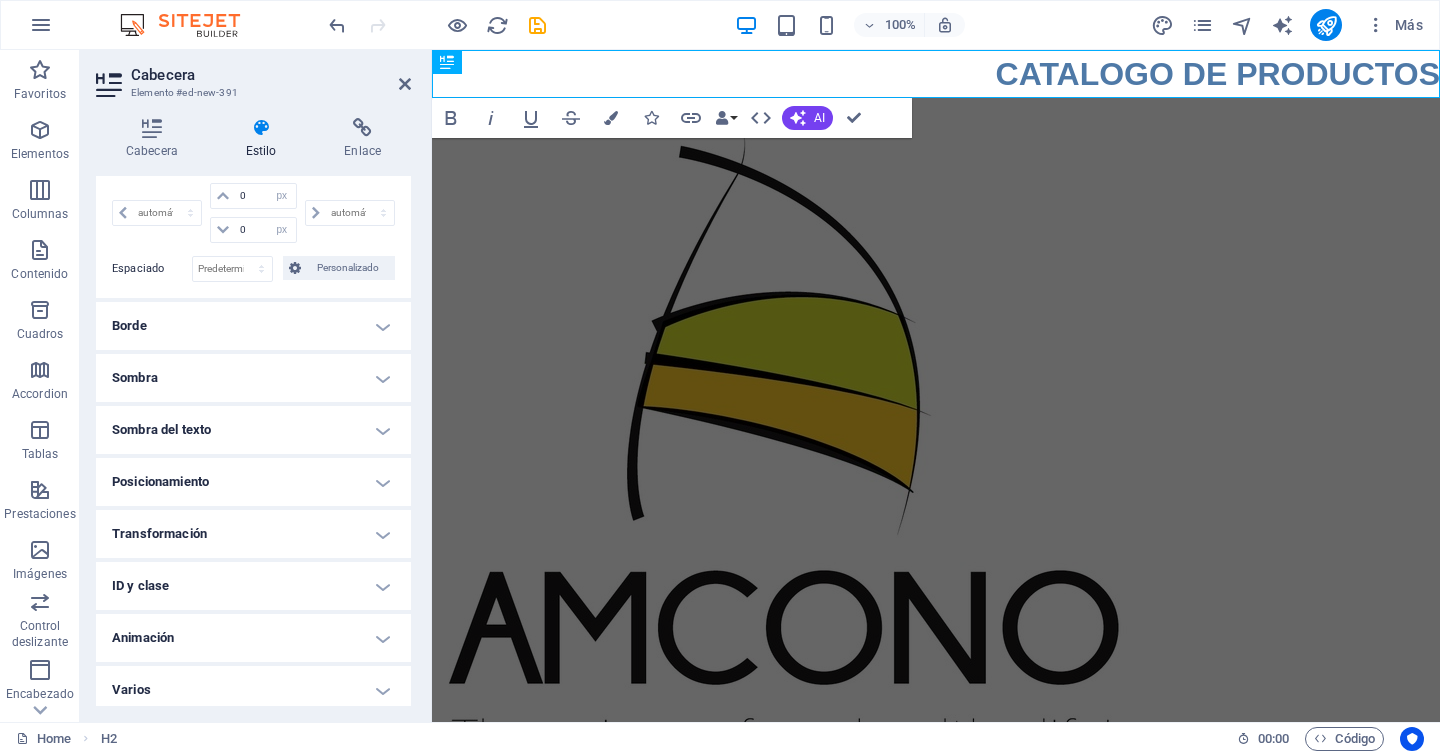 scroll, scrollTop: 253, scrollLeft: 0, axis: vertical 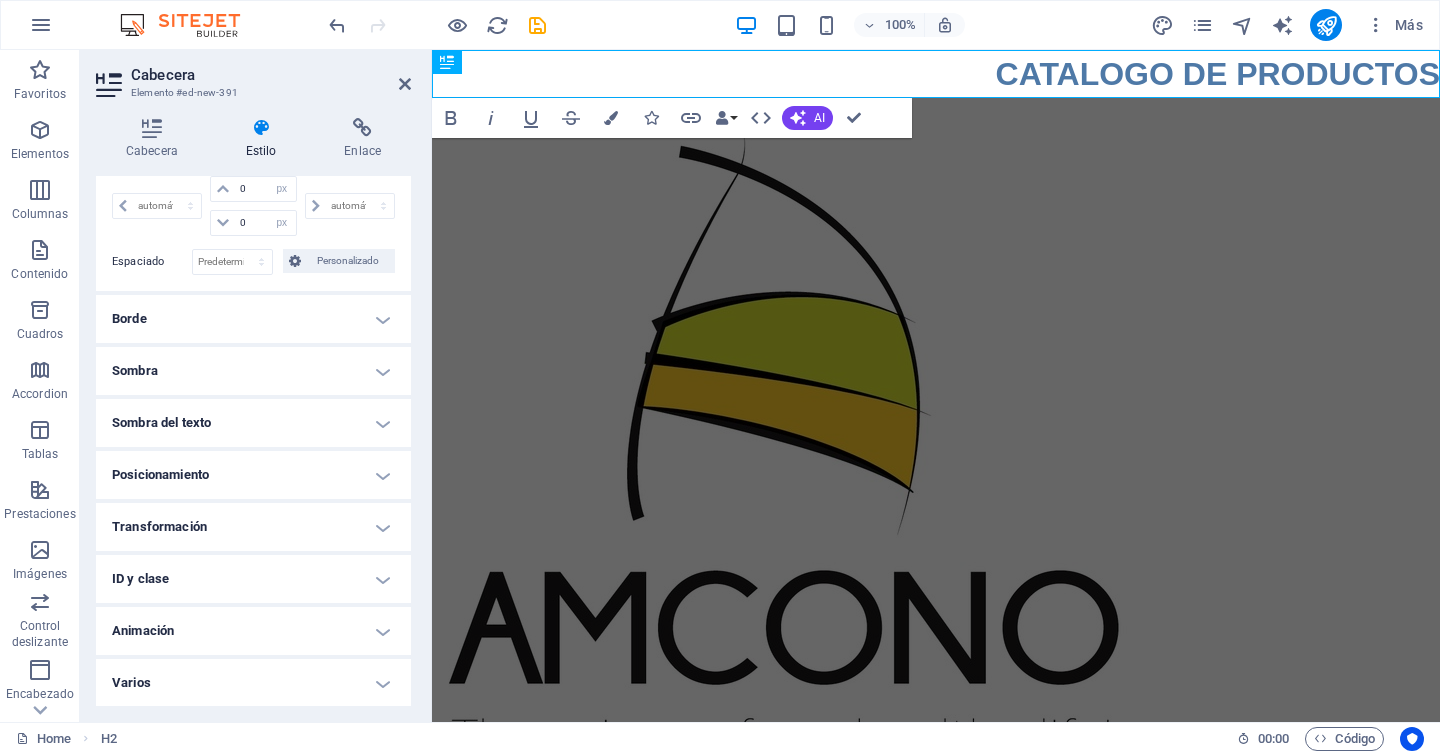 click on "Posicionamiento" at bounding box center (253, 475) 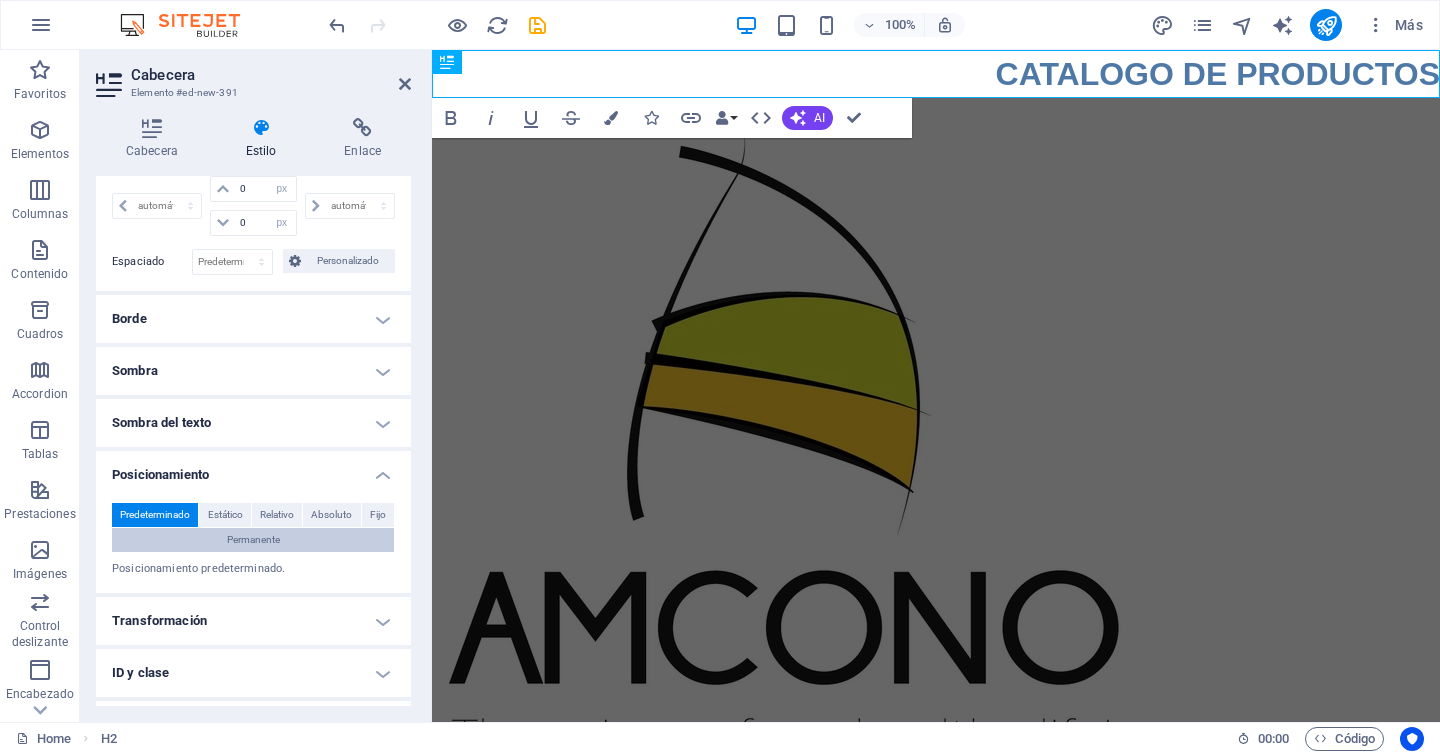 click on "Permanente" at bounding box center (253, 540) 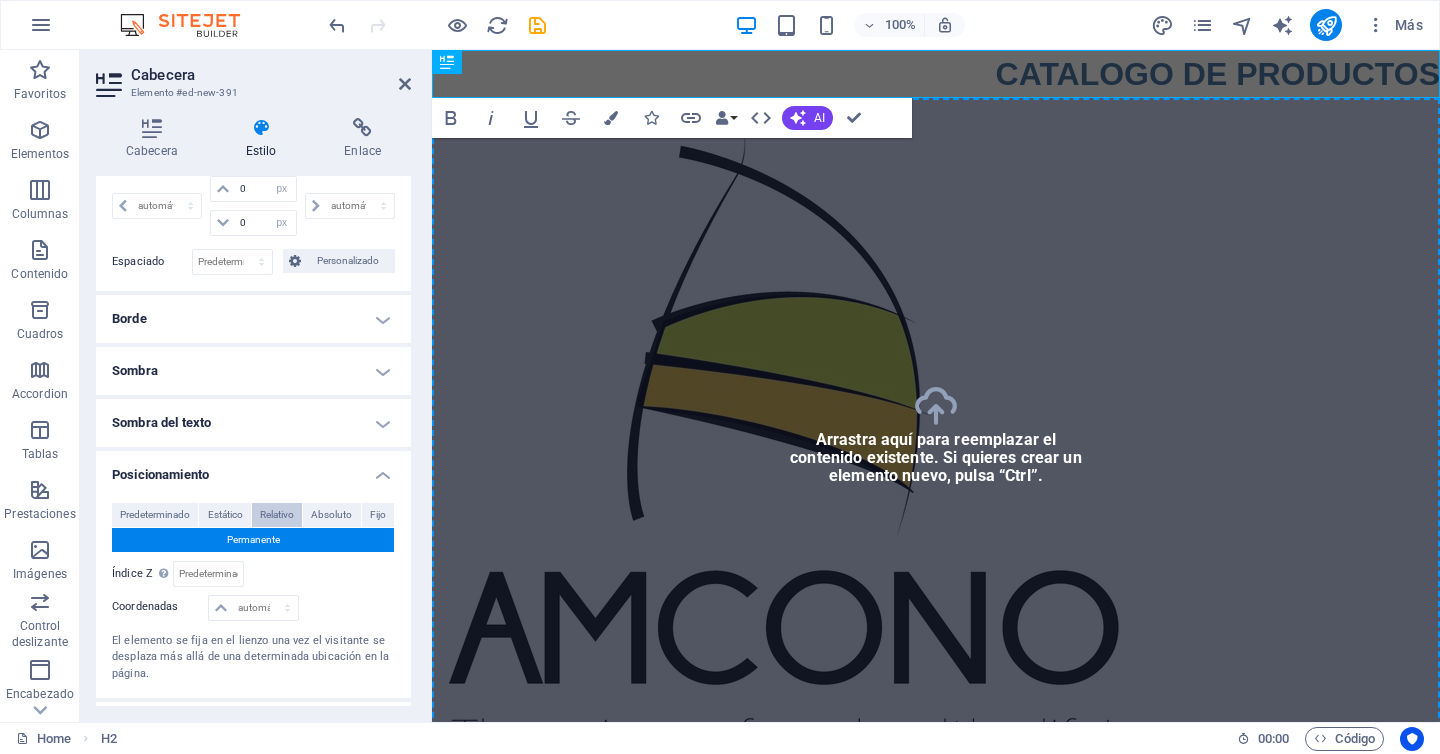 click on "Relativo" at bounding box center [277, 515] 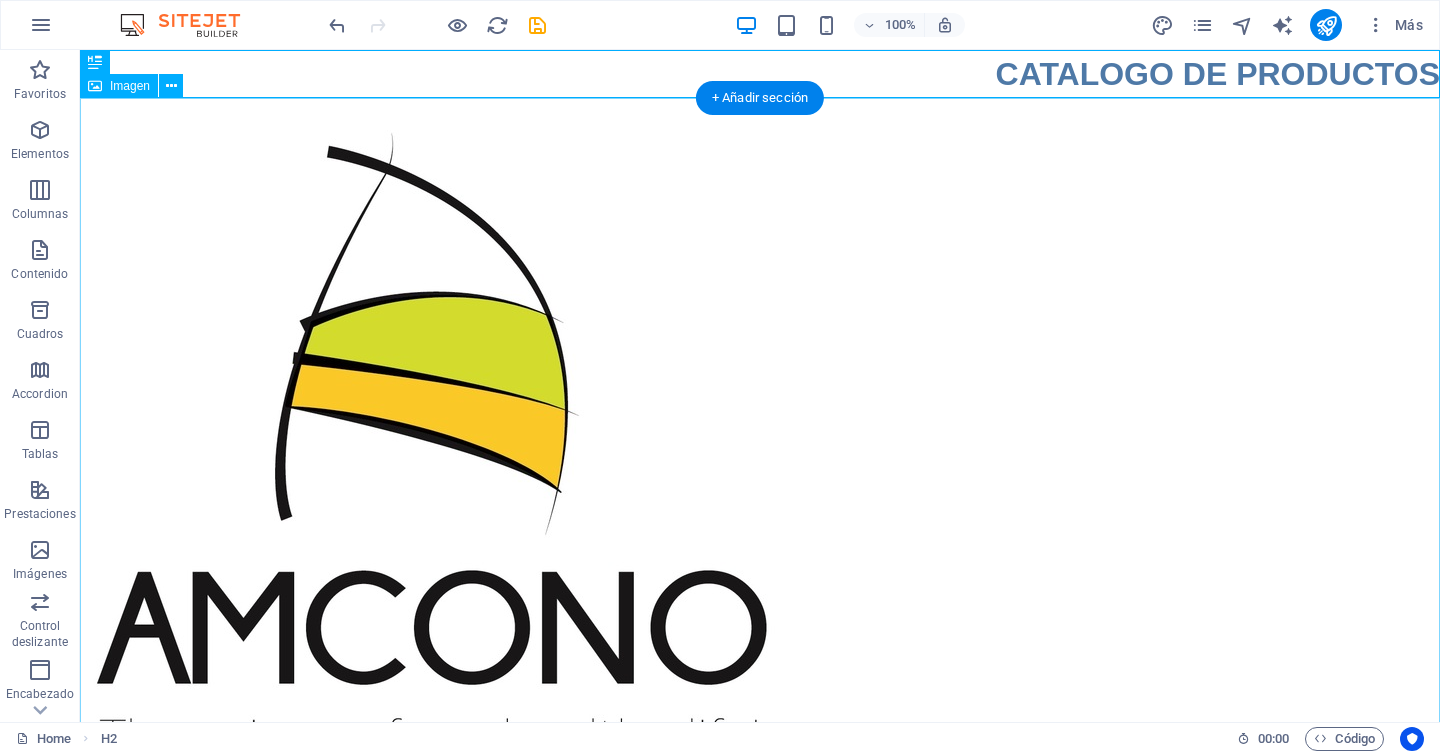 drag, startPoint x: 158, startPoint y: 130, endPoint x: 453, endPoint y: 163, distance: 296.84003 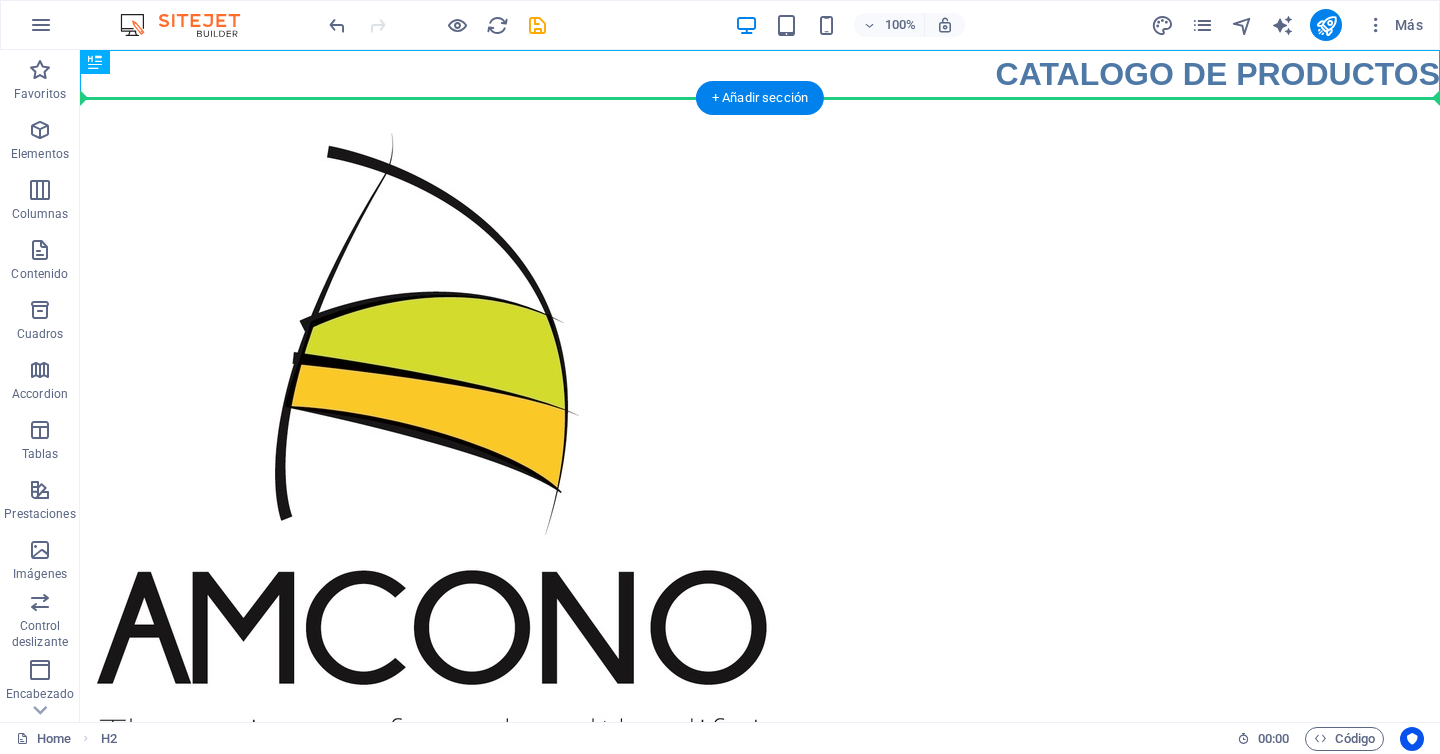drag, startPoint x: 1096, startPoint y: 83, endPoint x: 1078, endPoint y: 445, distance: 362.44724 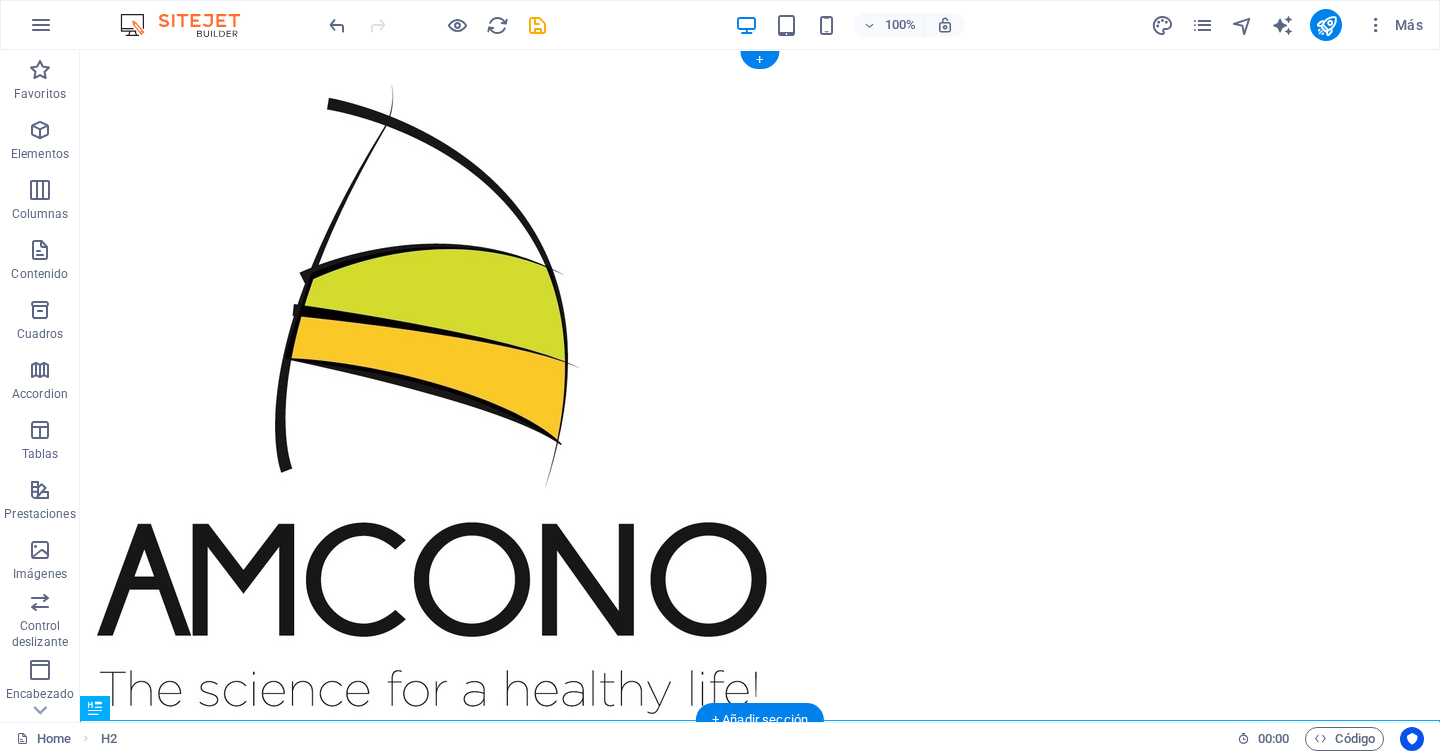 scroll, scrollTop: 46, scrollLeft: 0, axis: vertical 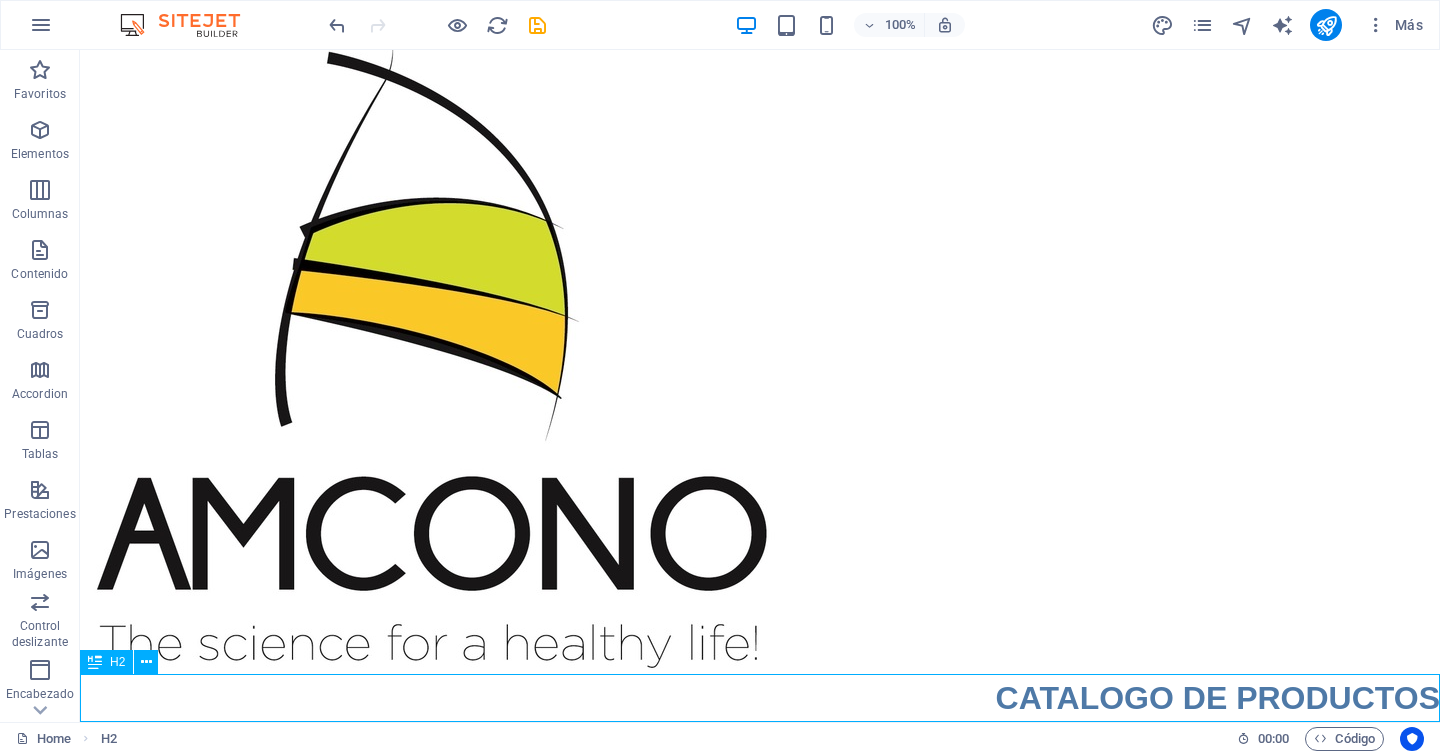 click at bounding box center [95, 662] 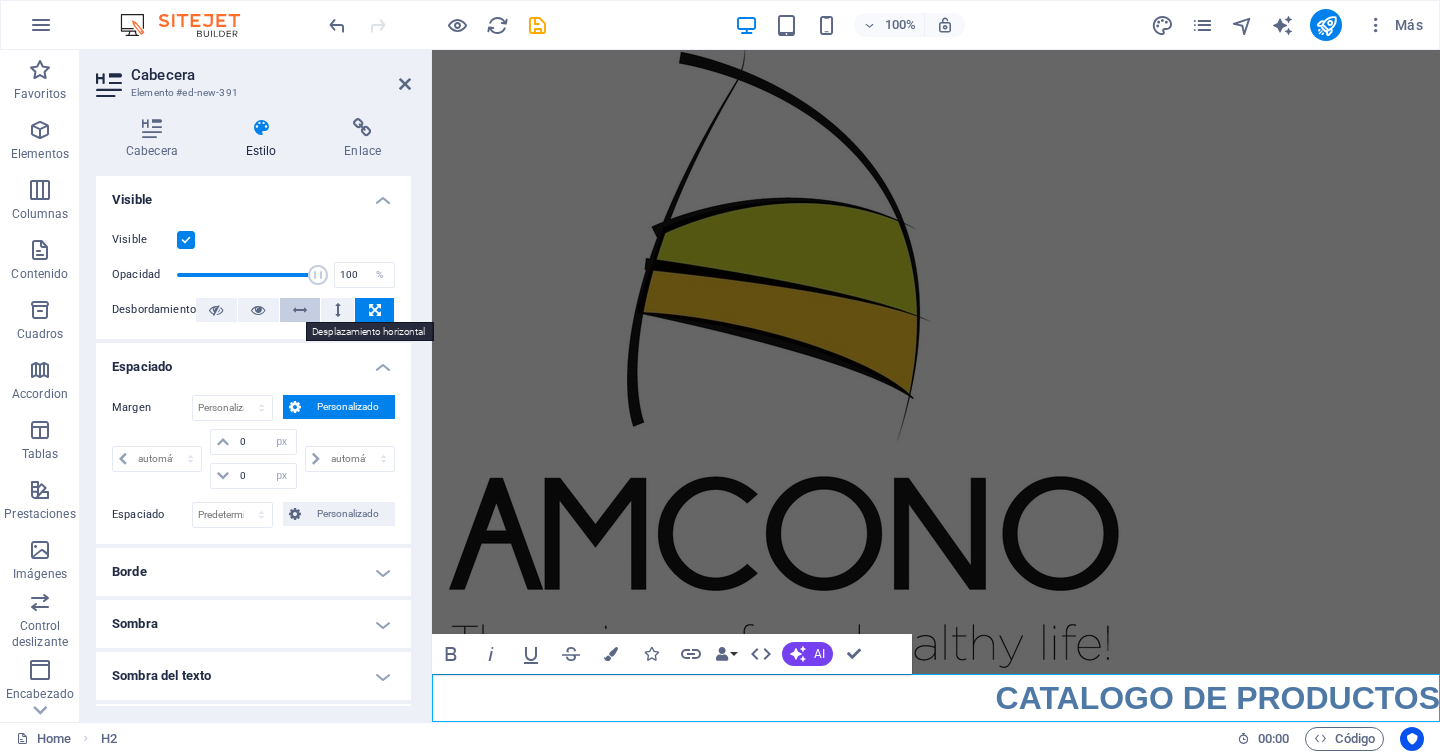 click at bounding box center (300, 310) 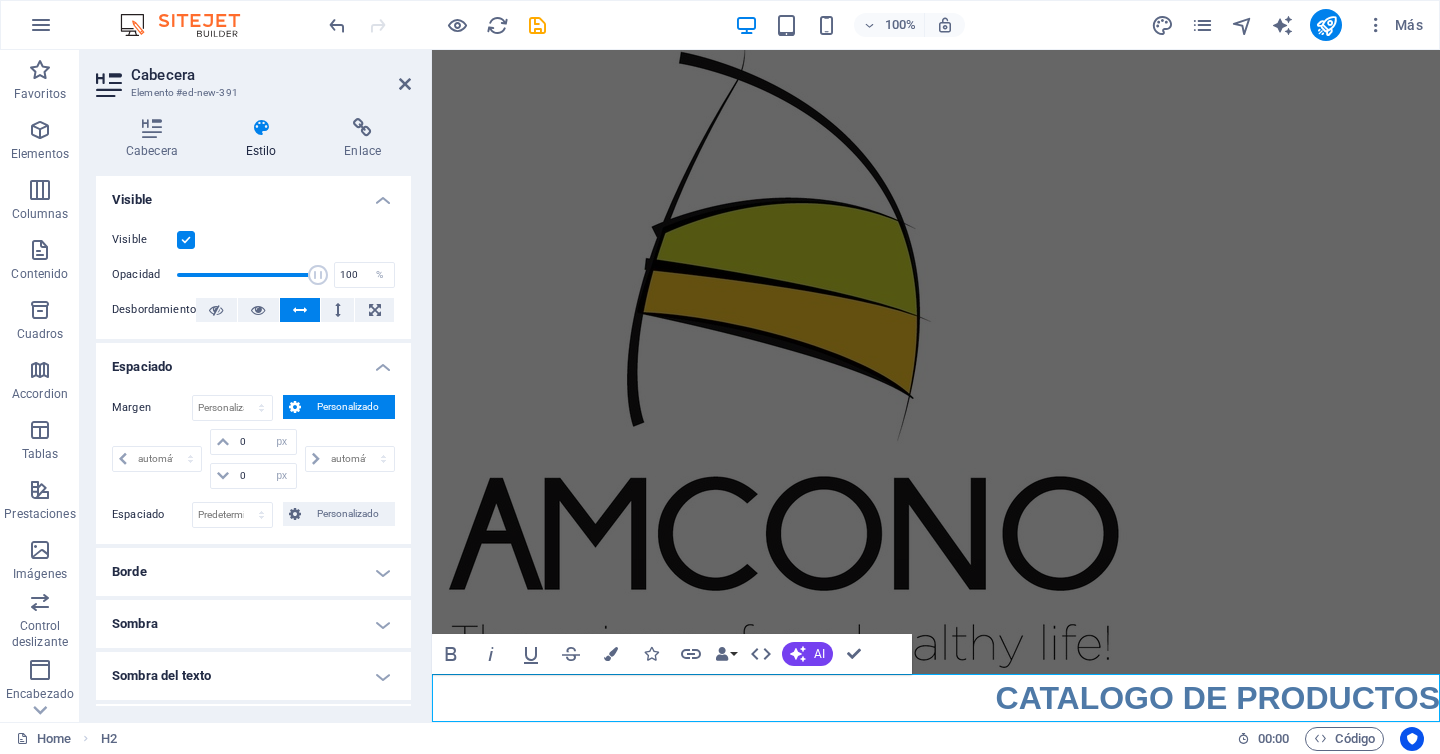 click at bounding box center (300, 310) 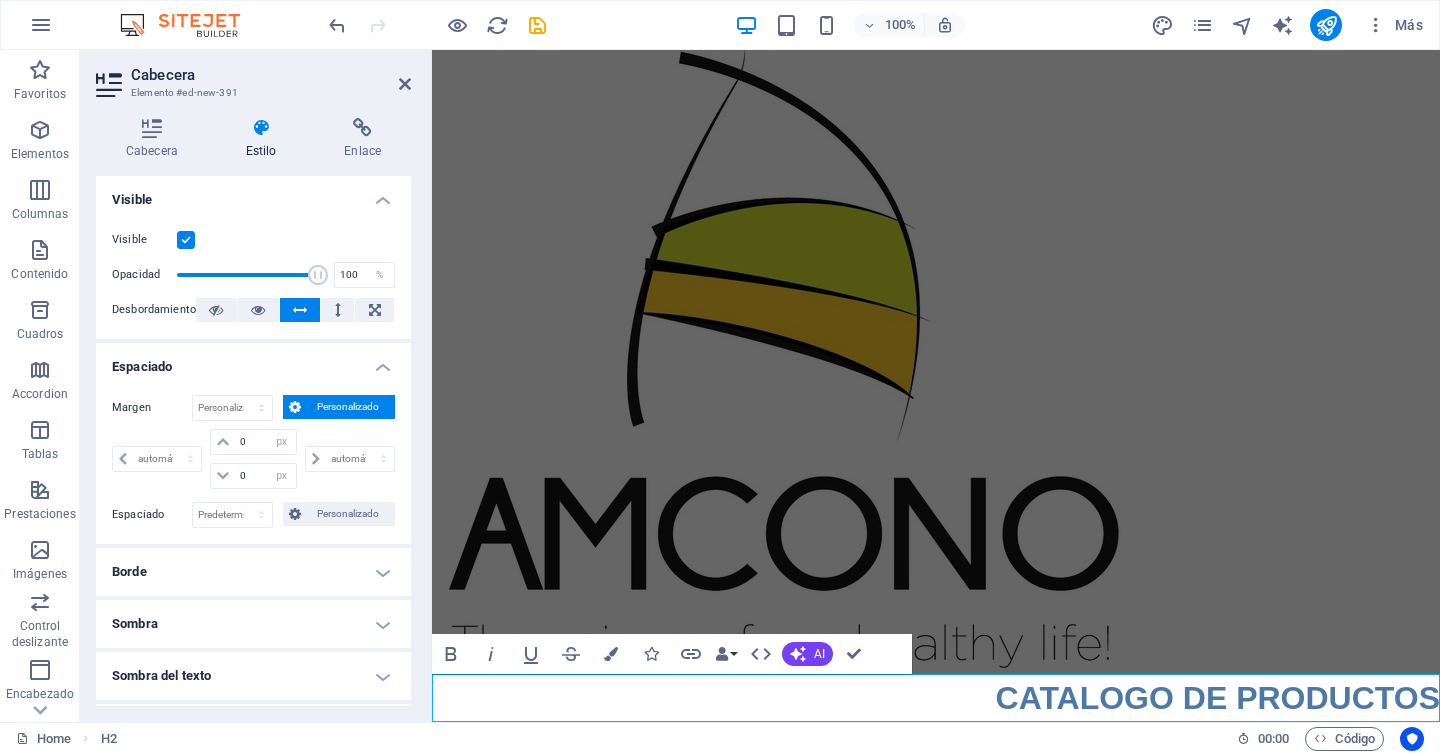 click at bounding box center [300, 310] 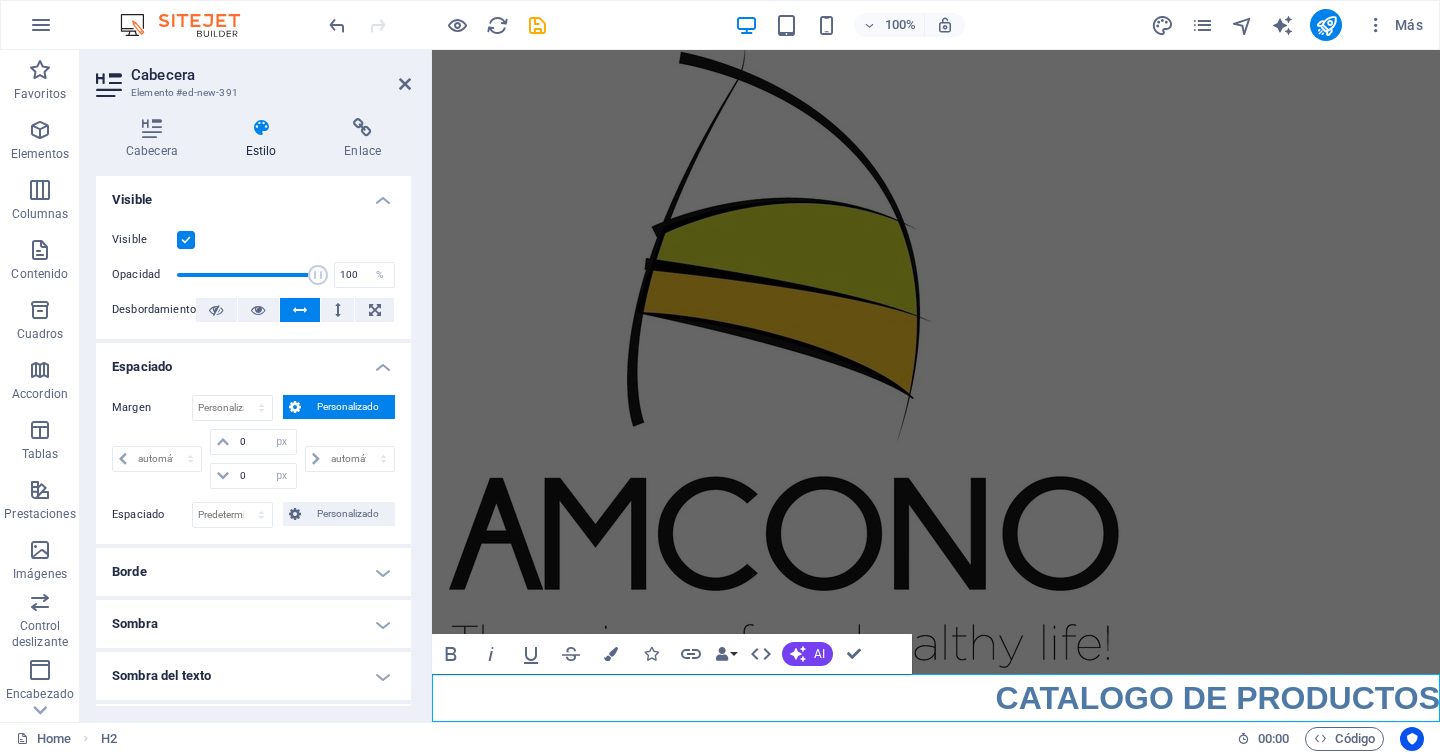 click at bounding box center (300, 310) 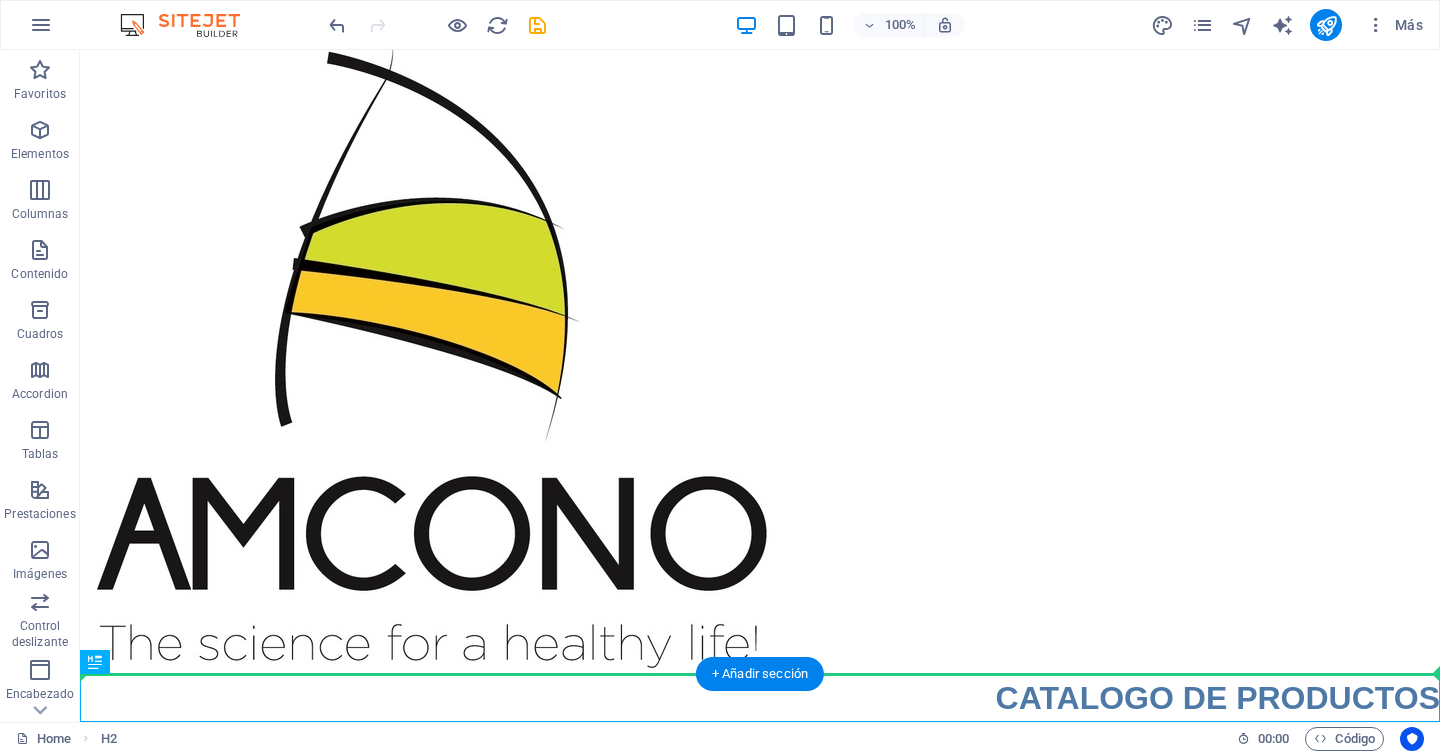 drag, startPoint x: 1210, startPoint y: 700, endPoint x: 1128, endPoint y: 373, distance: 337.1246 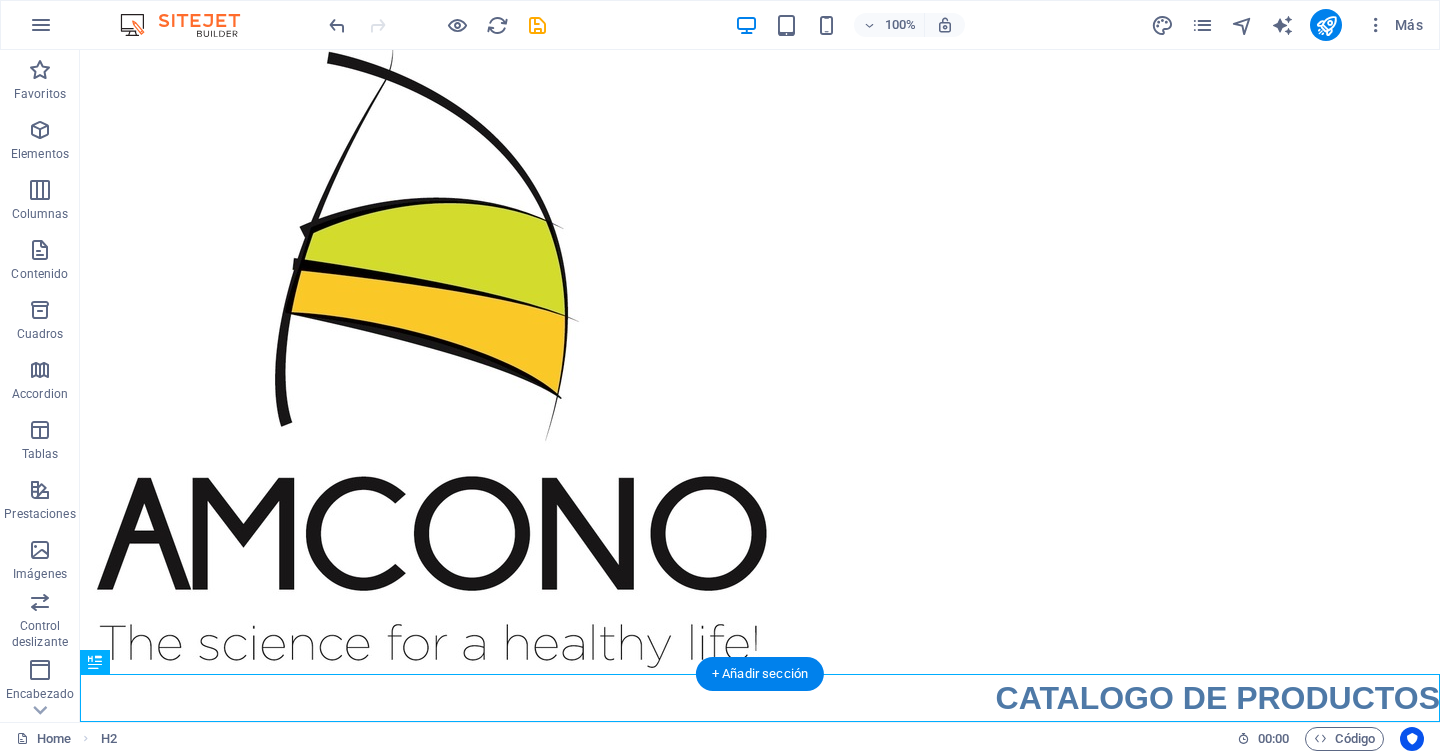 click at bounding box center (760, 339) 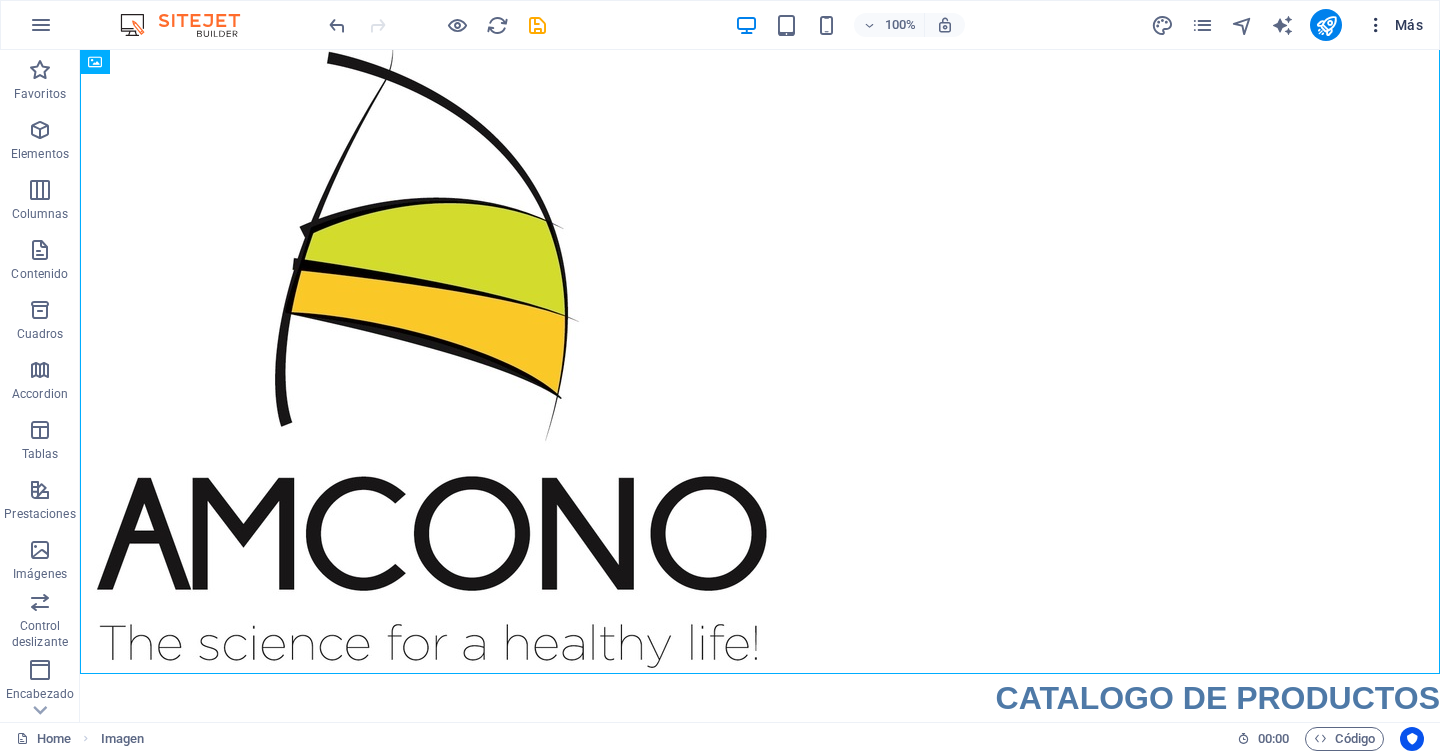 click at bounding box center (1376, 25) 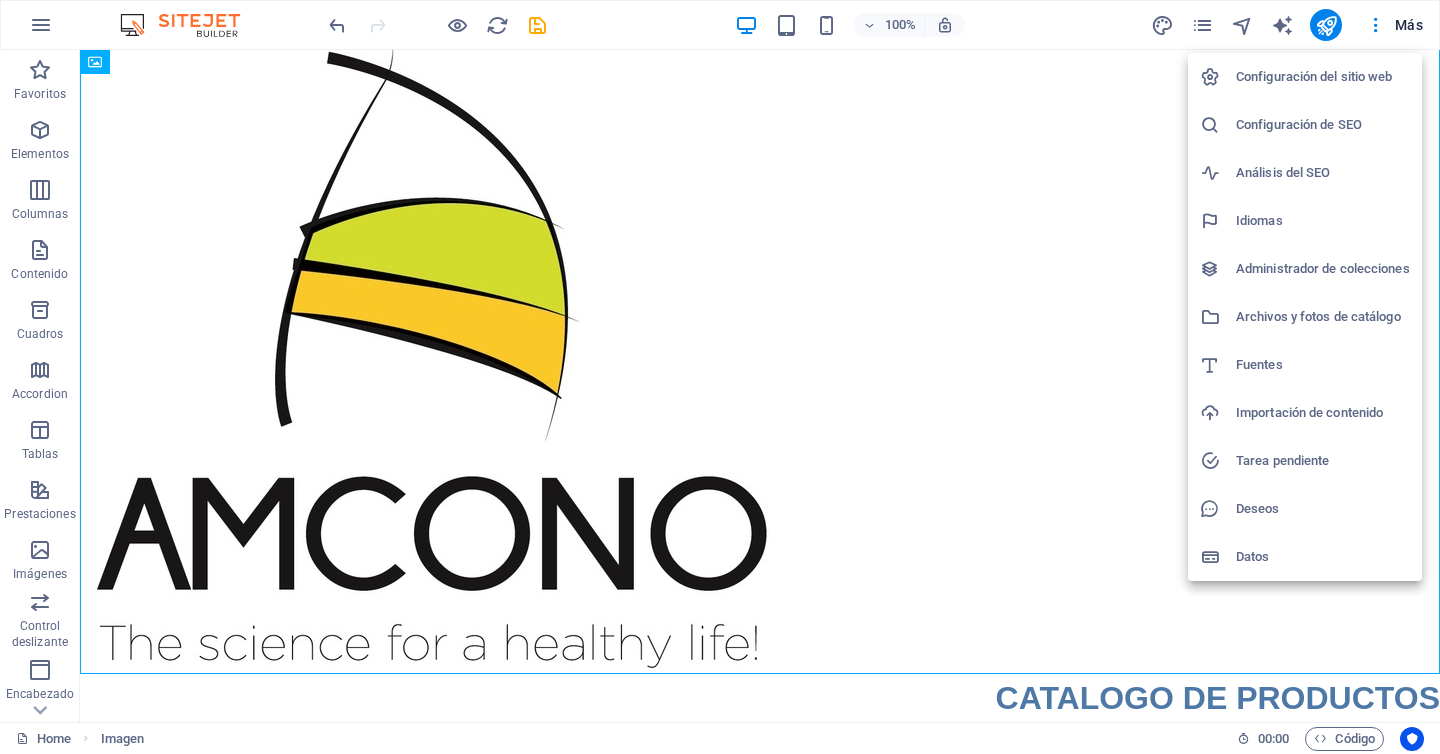 click at bounding box center [720, 377] 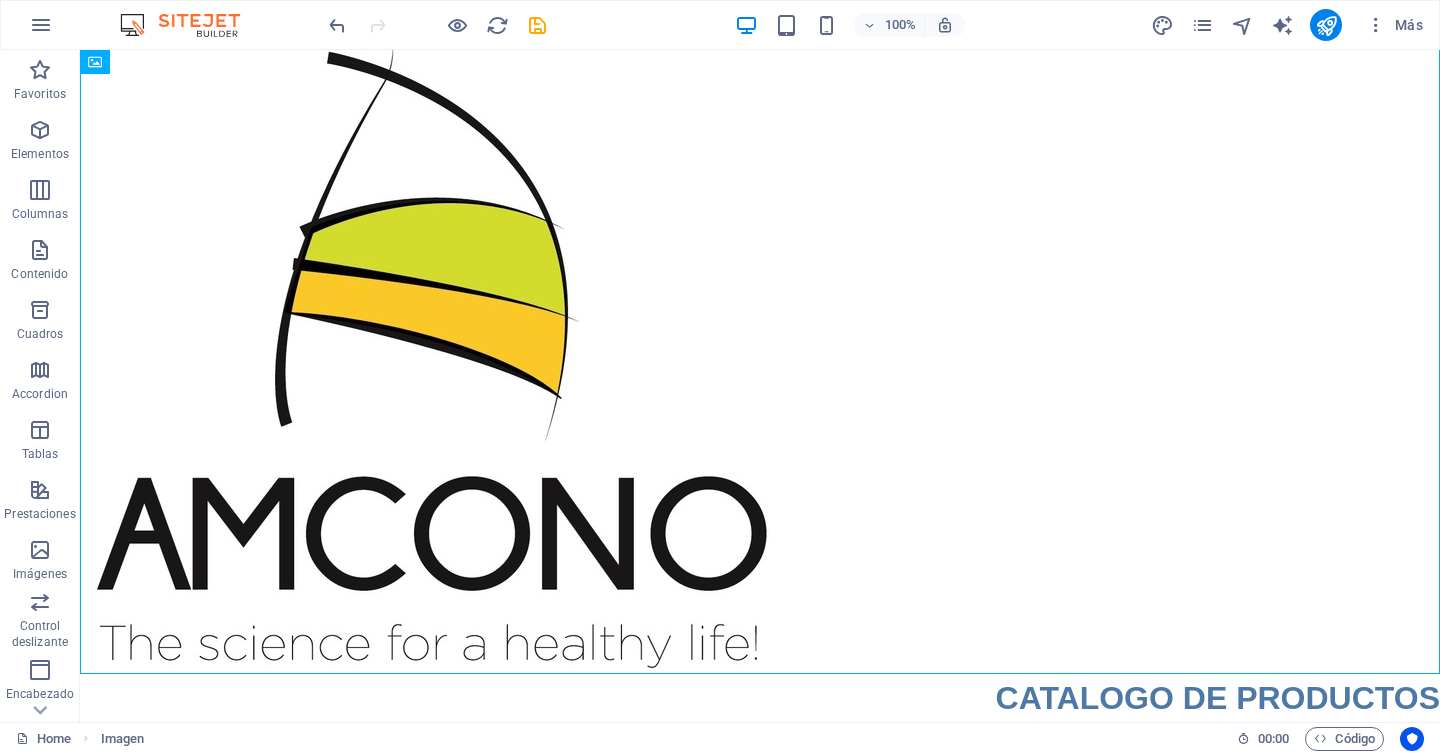 click on "Más" at bounding box center (1394, 25) 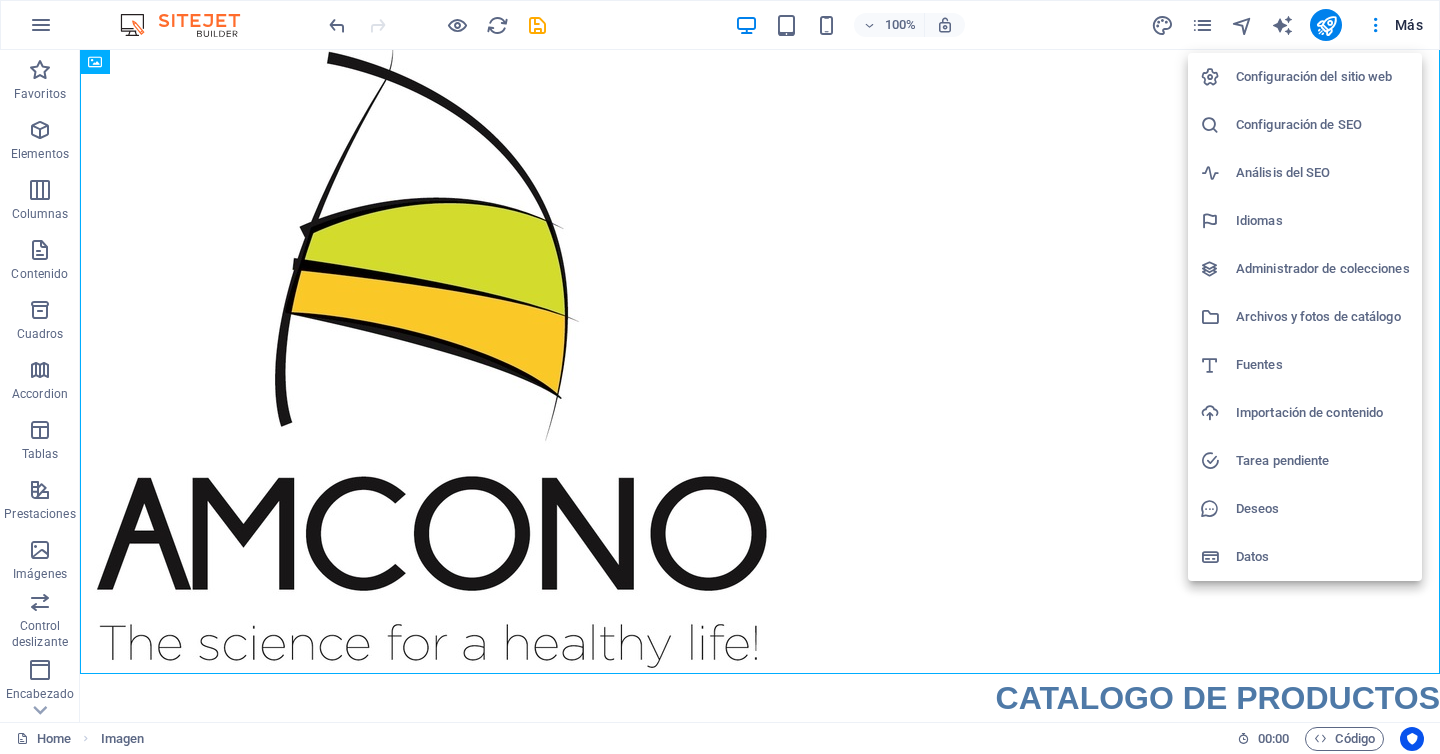click at bounding box center (720, 377) 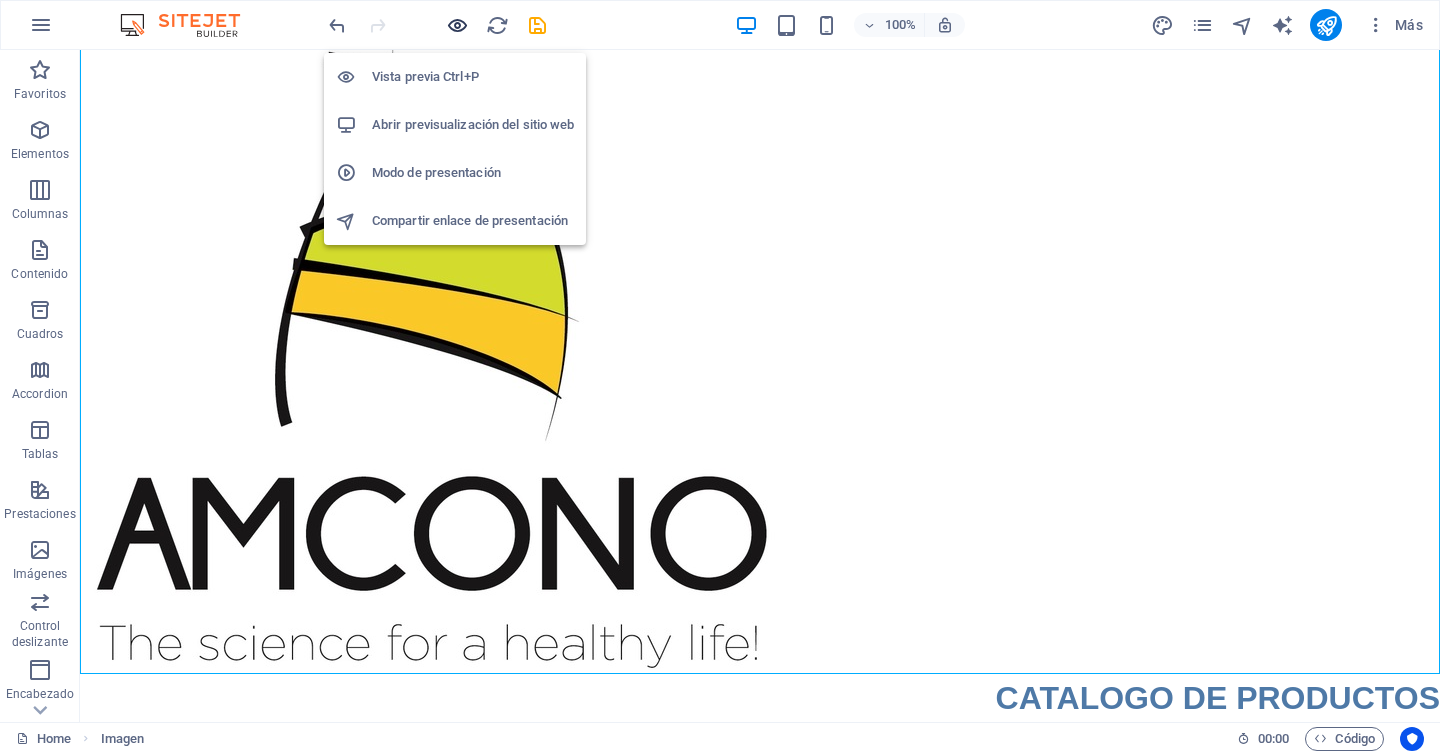 click at bounding box center (457, 25) 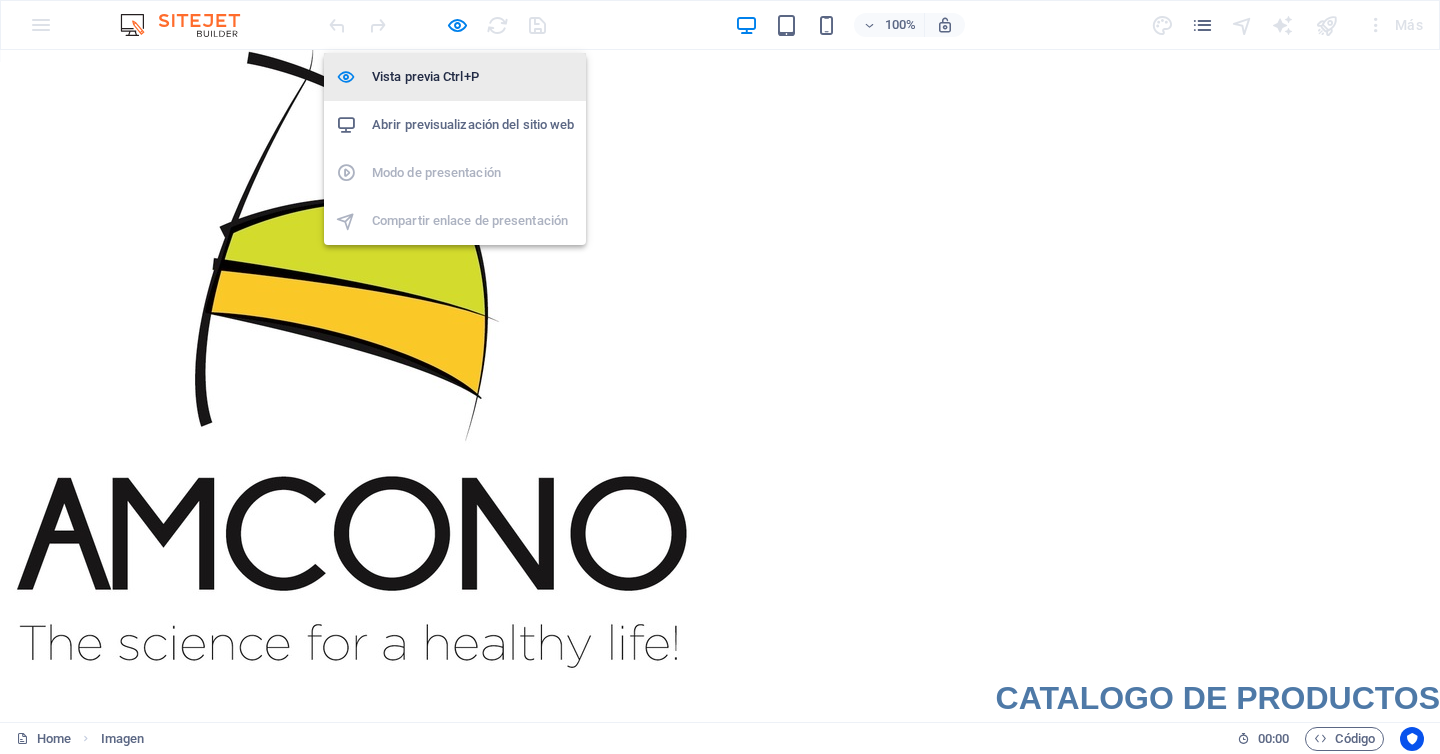 click on "Vista previa Ctrl+P" at bounding box center [473, 77] 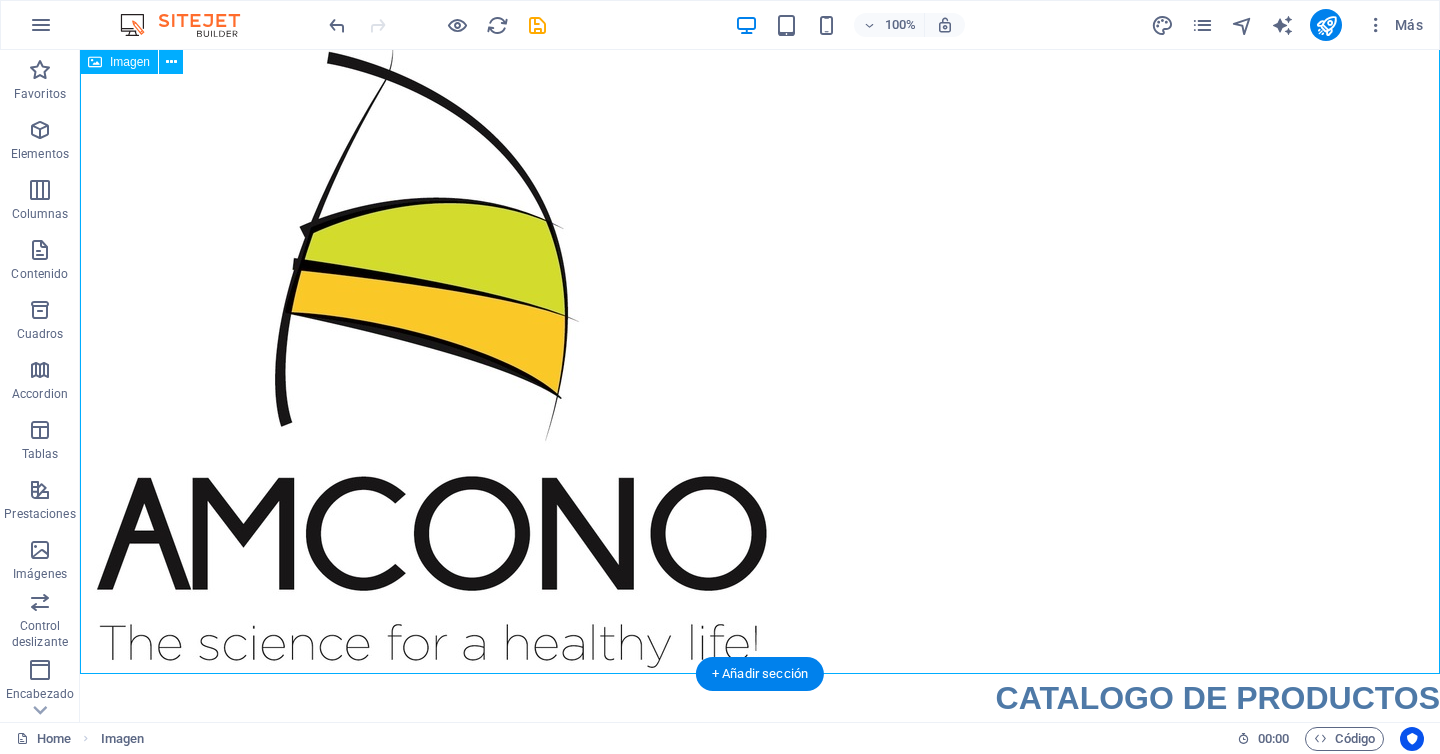click at bounding box center (760, 339) 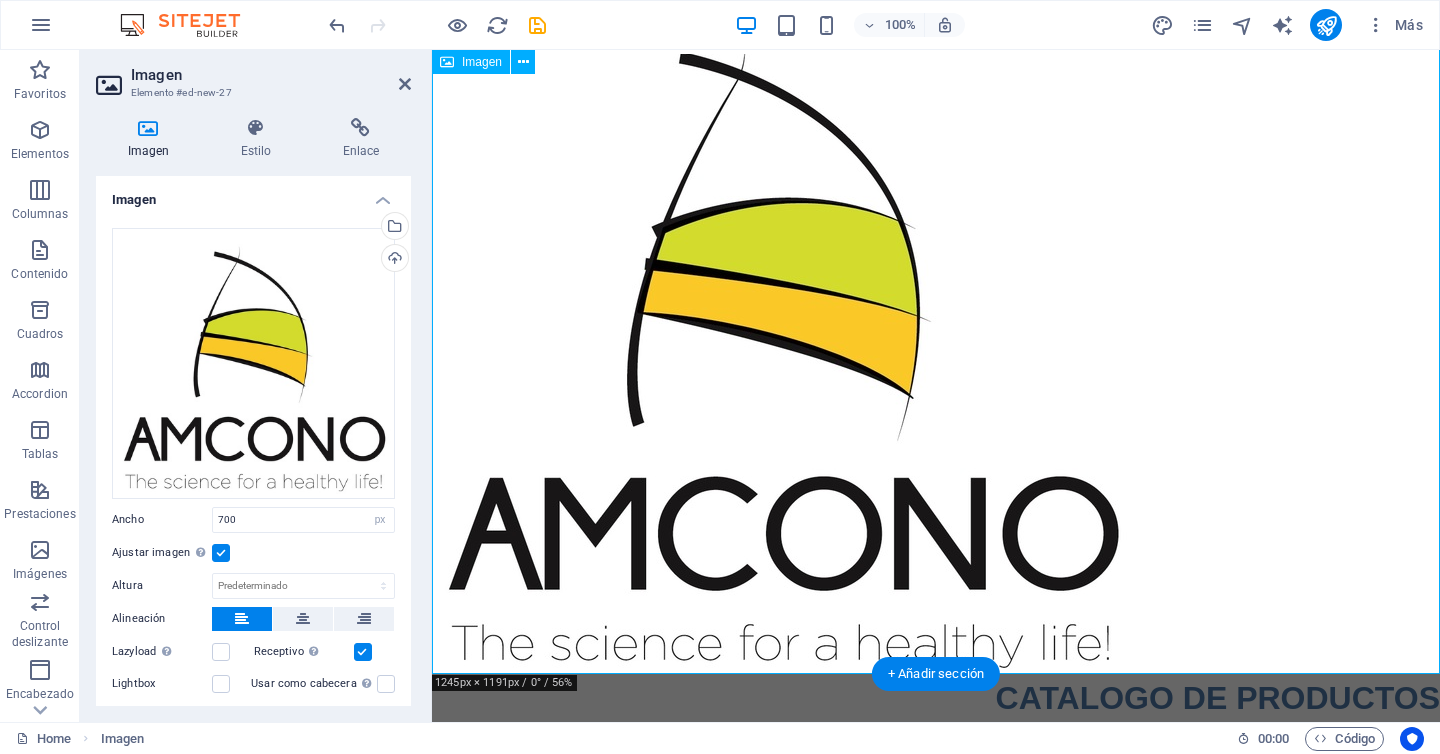 click at bounding box center [936, 339] 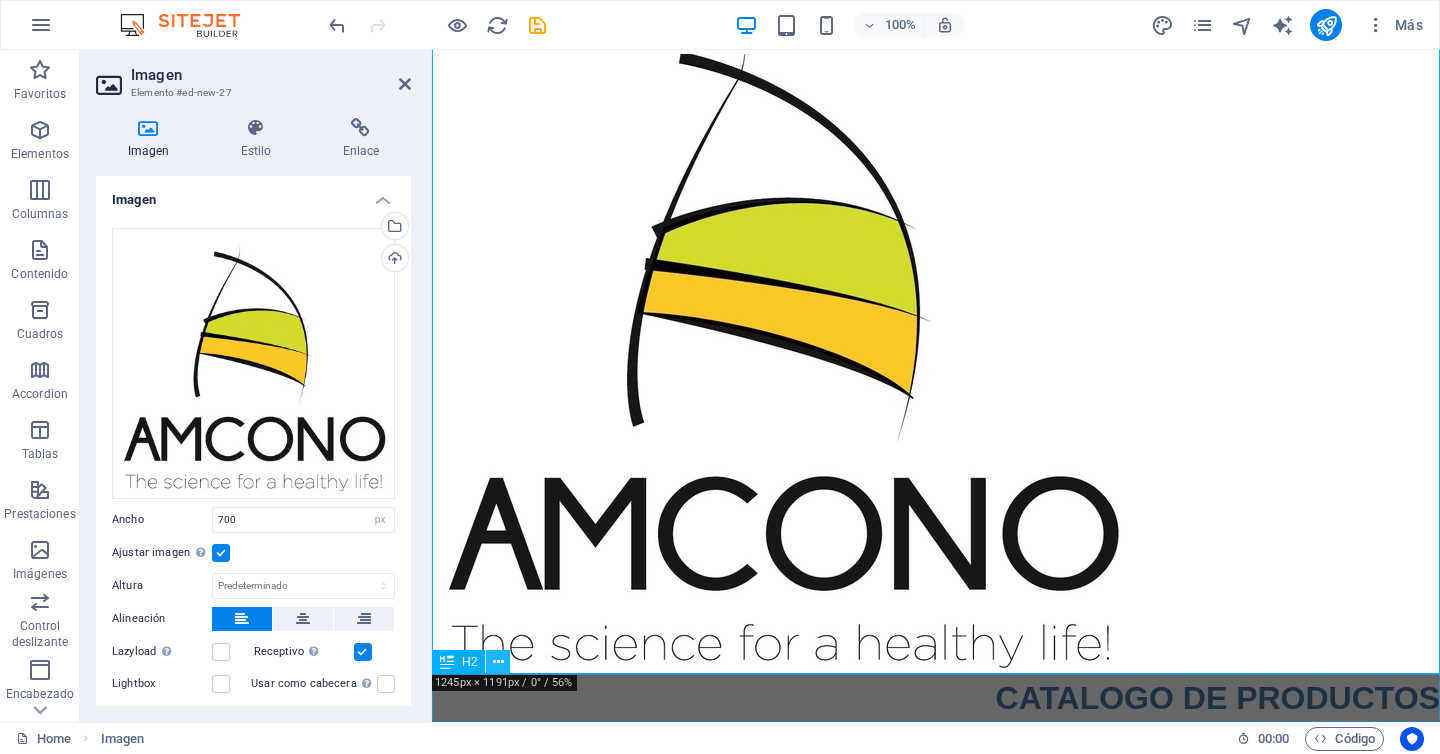click at bounding box center [498, 662] 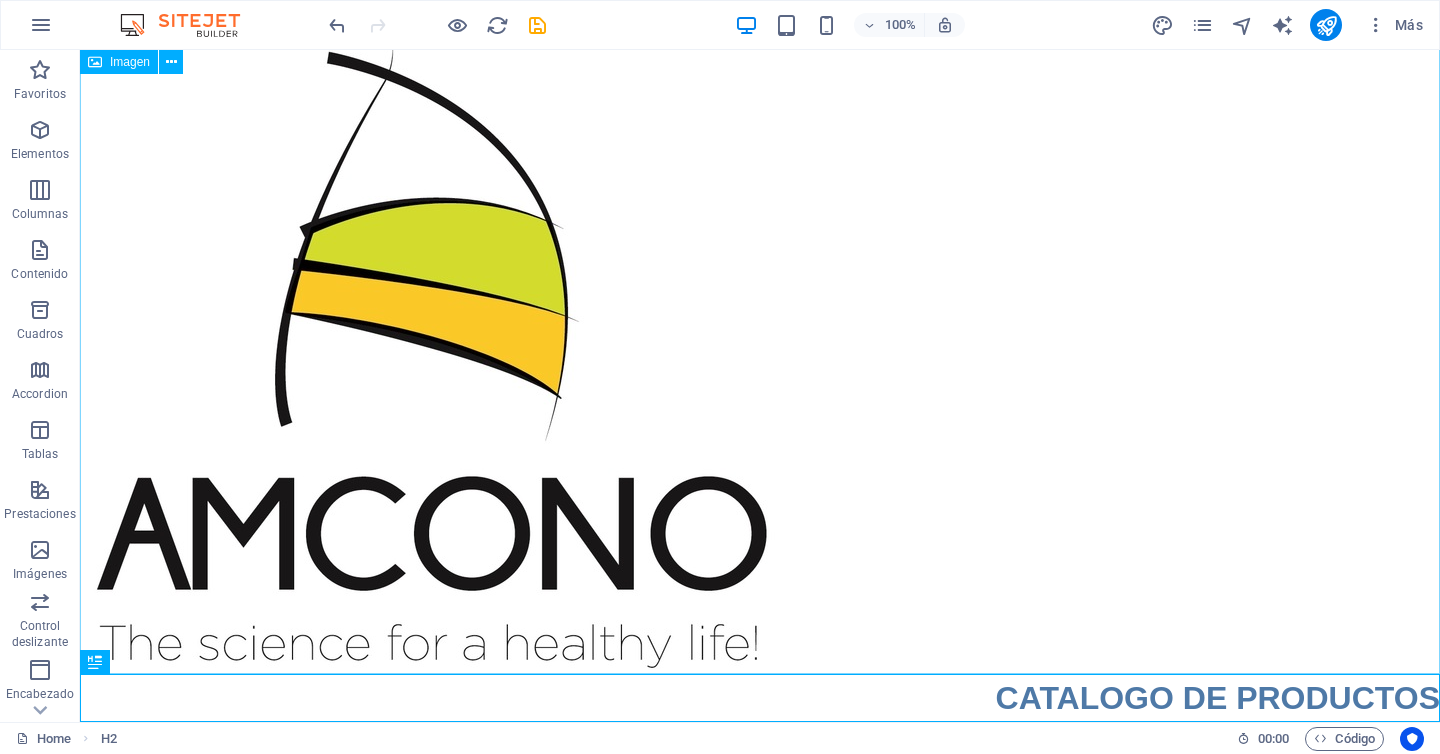 click on "Imagen" at bounding box center [130, 62] 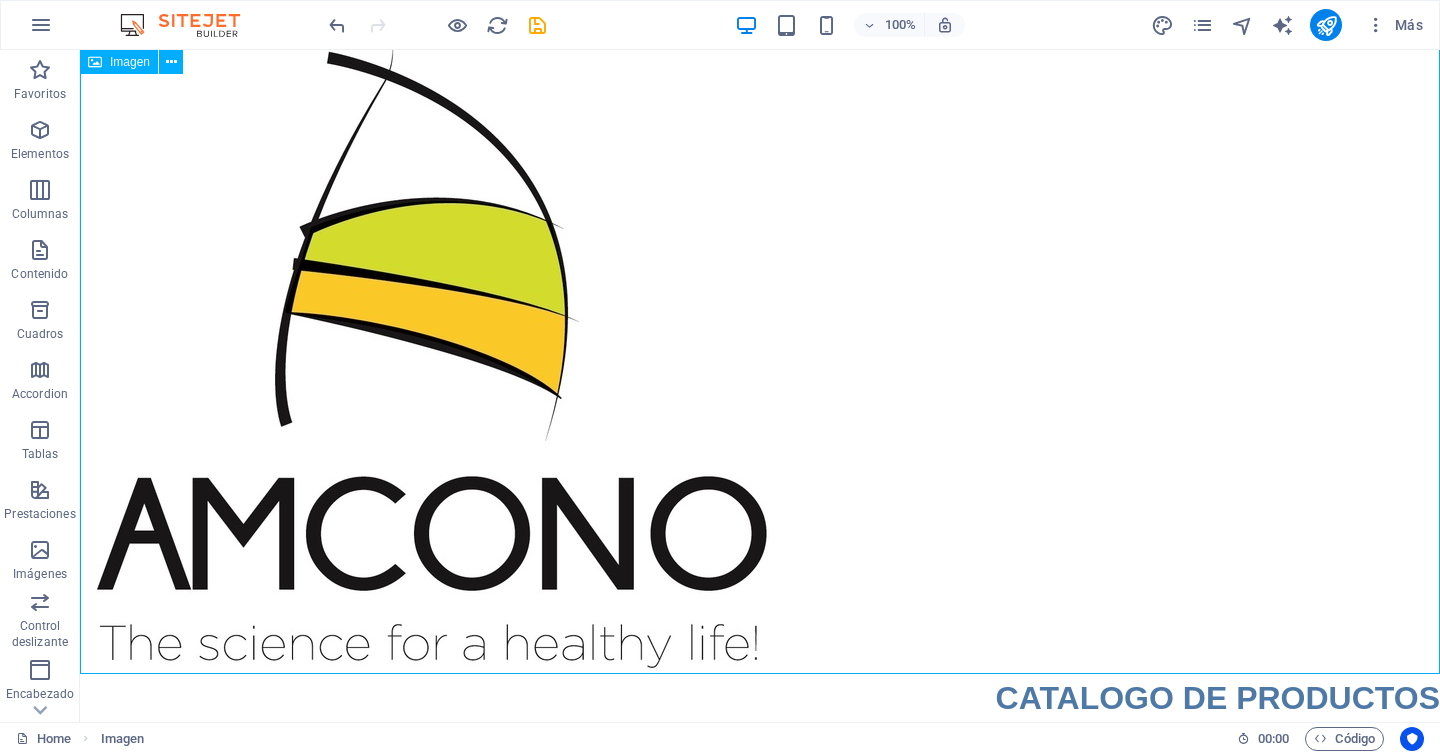 click on "Imagen" at bounding box center (130, 62) 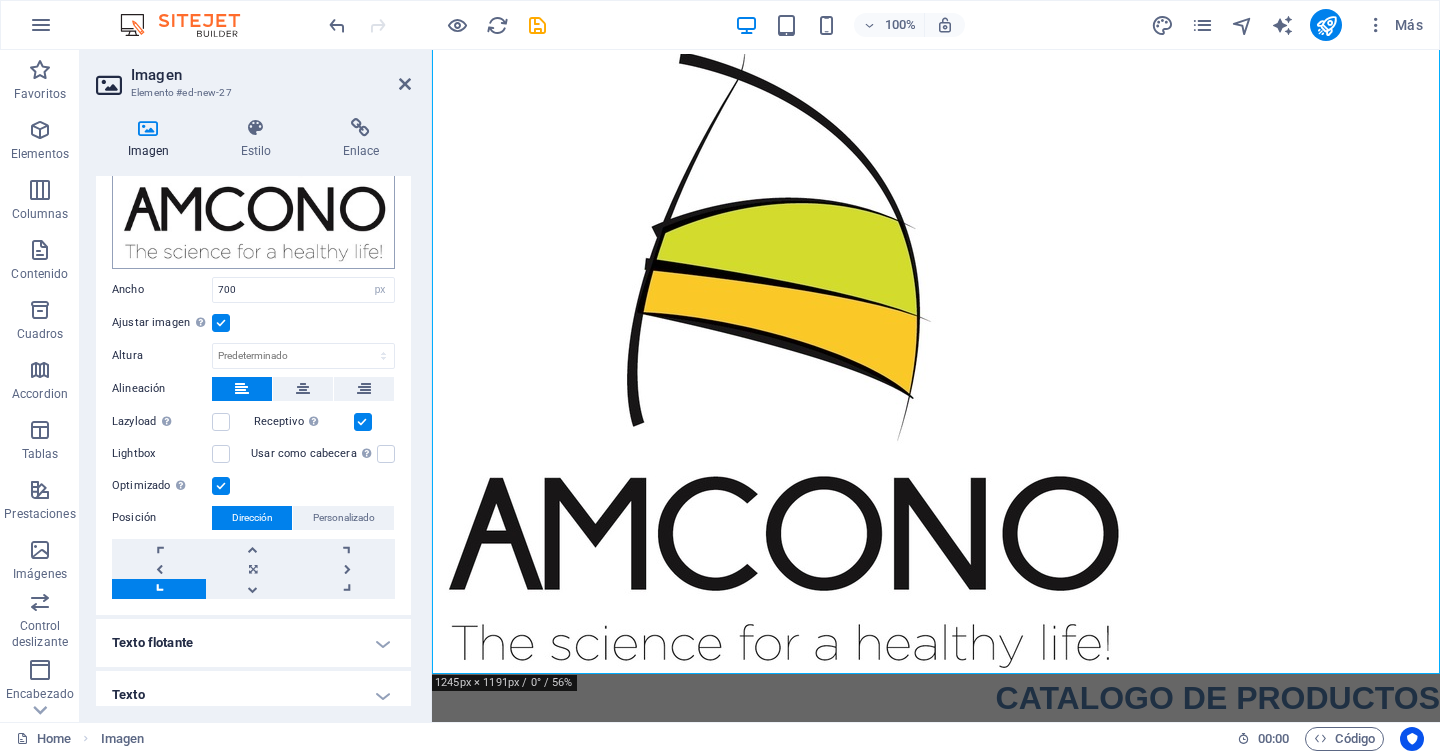 scroll, scrollTop: 239, scrollLeft: 0, axis: vertical 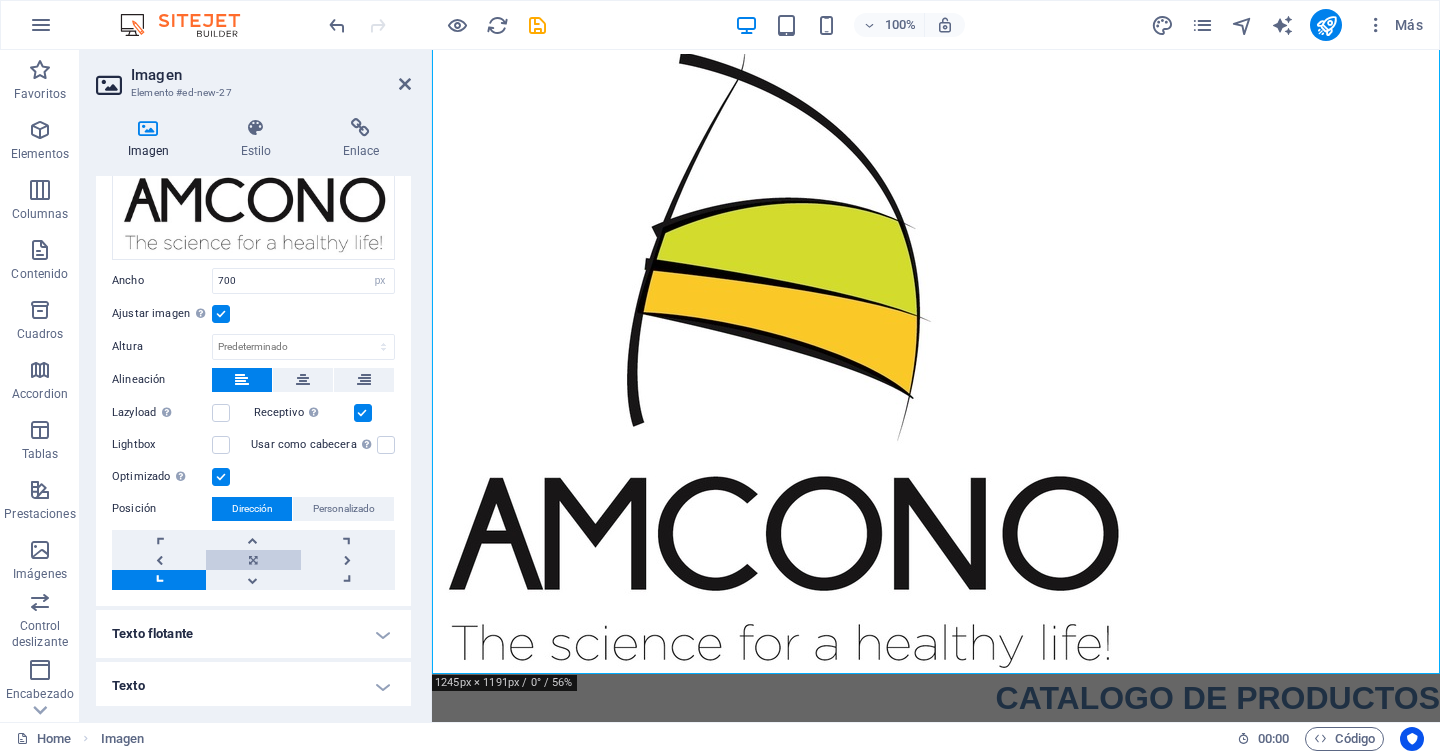 click at bounding box center (253, 560) 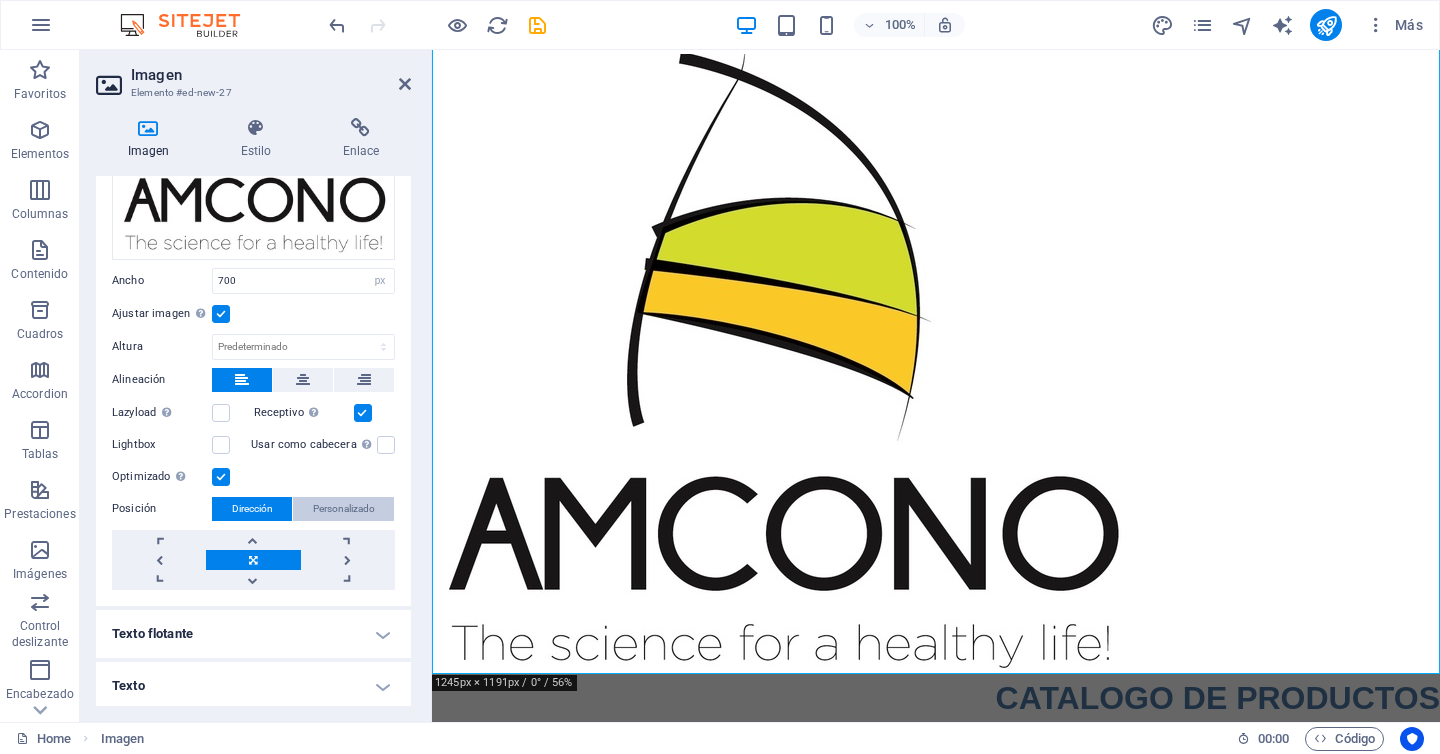 click on "Personalizado" at bounding box center [344, 509] 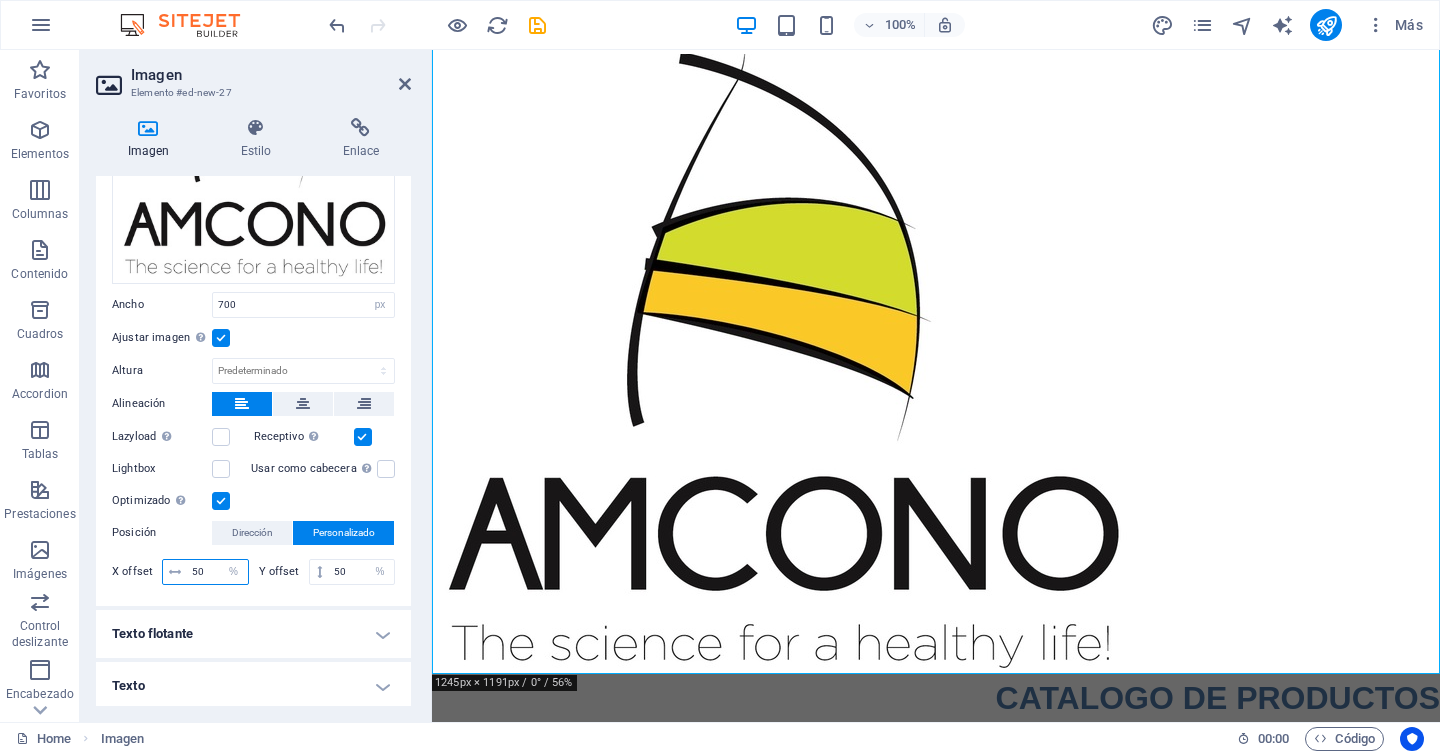 click on "50" at bounding box center (217, 572) 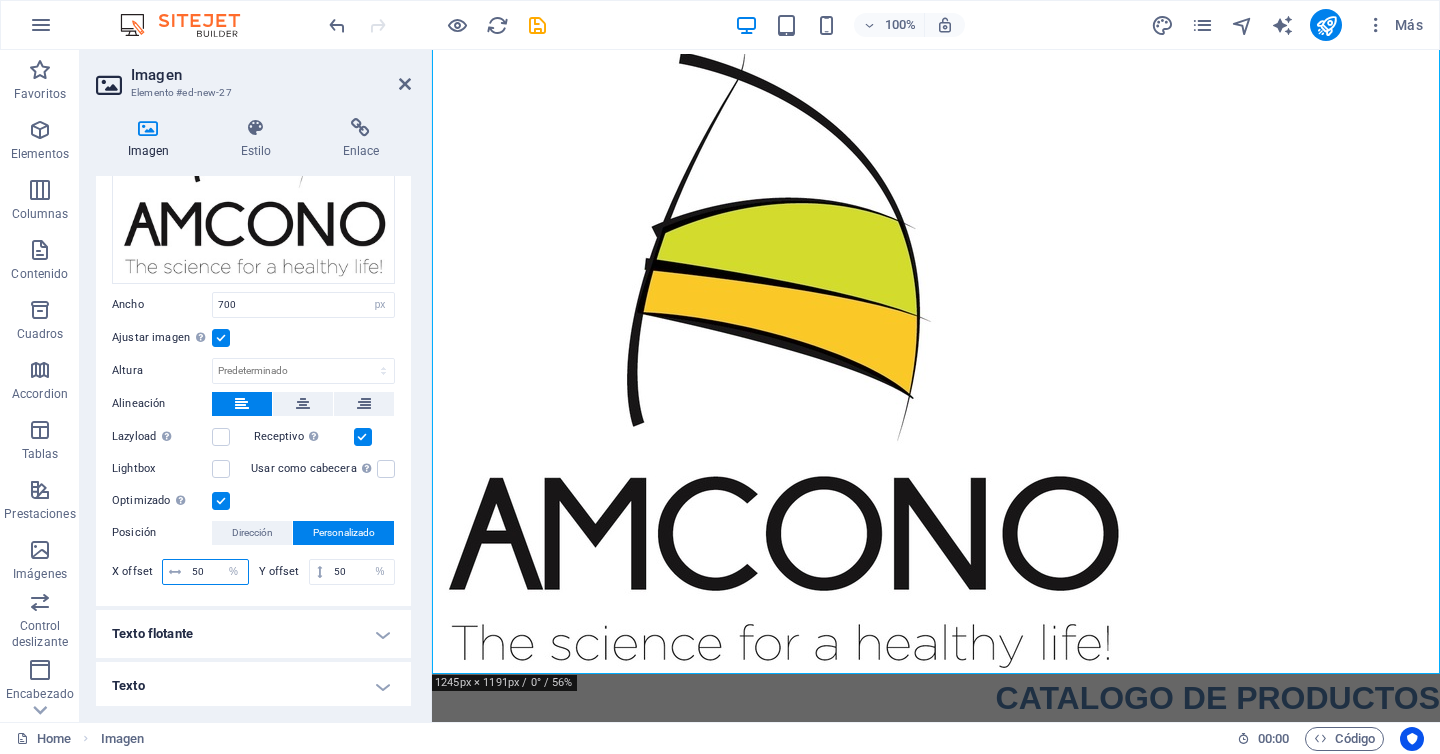 click on "50" at bounding box center (217, 572) 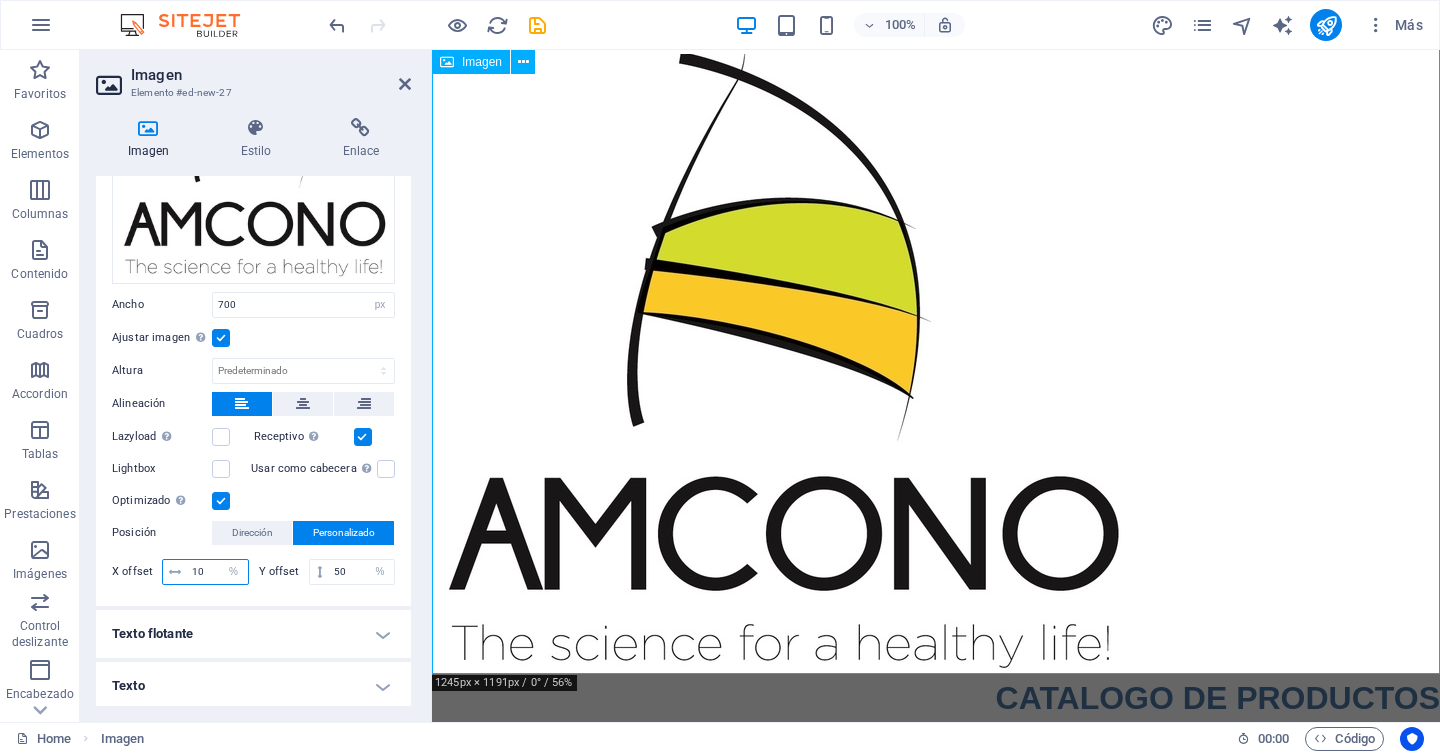 type on "10" 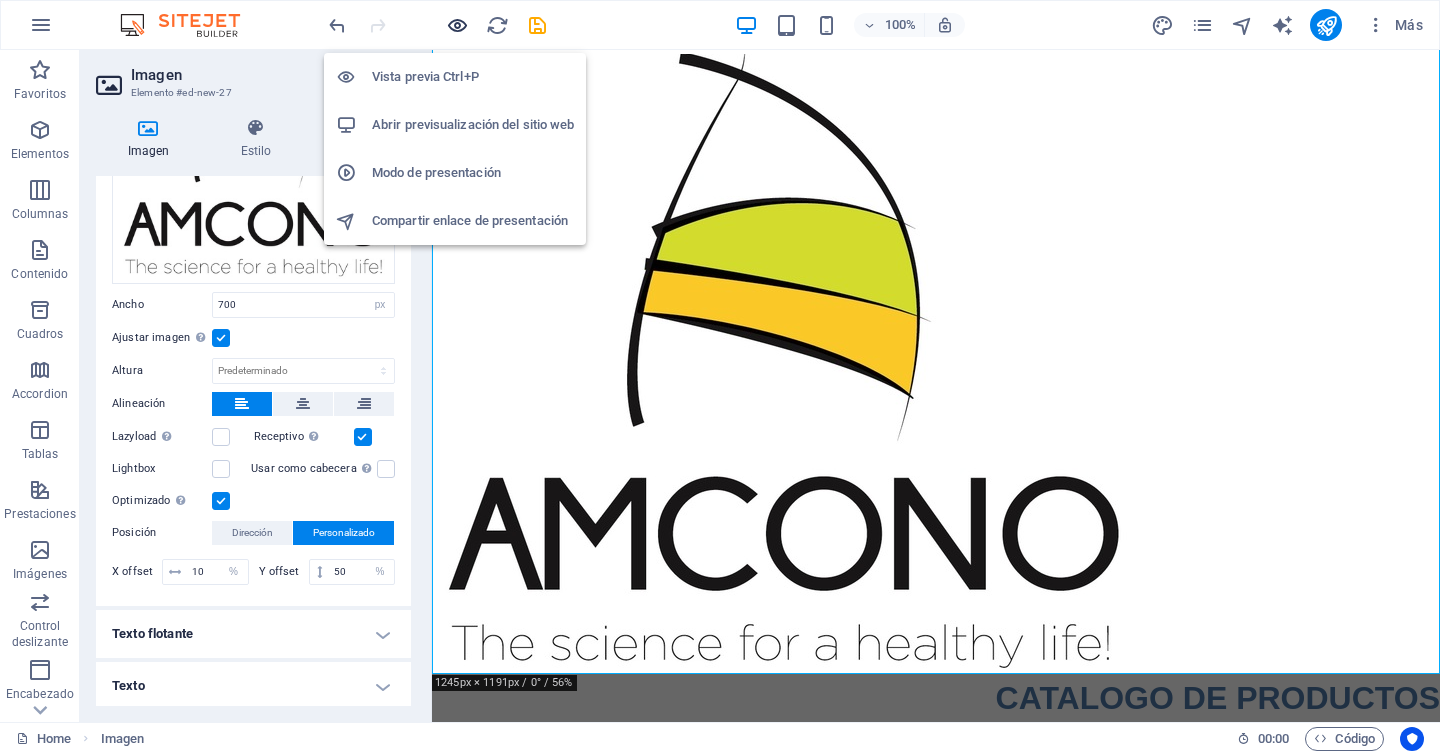 click at bounding box center [457, 25] 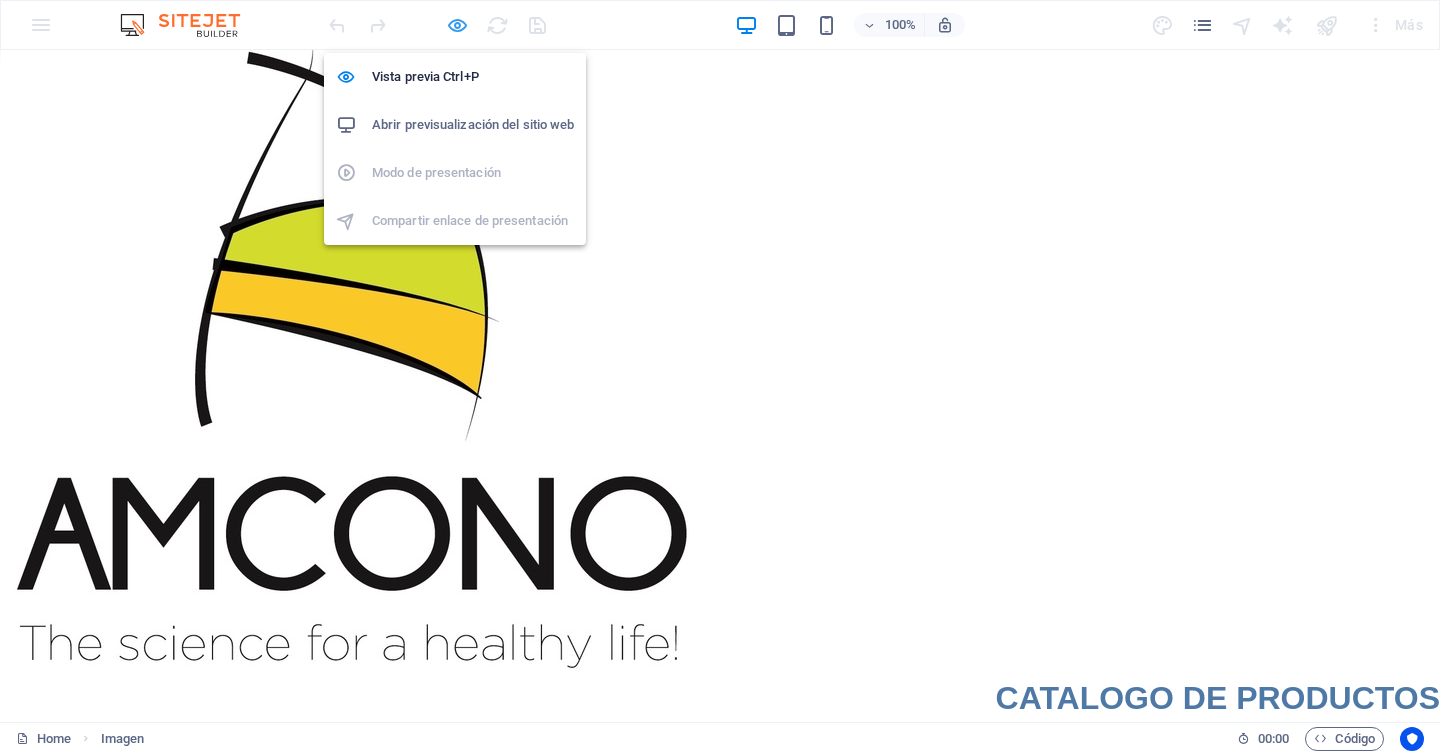 click at bounding box center (457, 25) 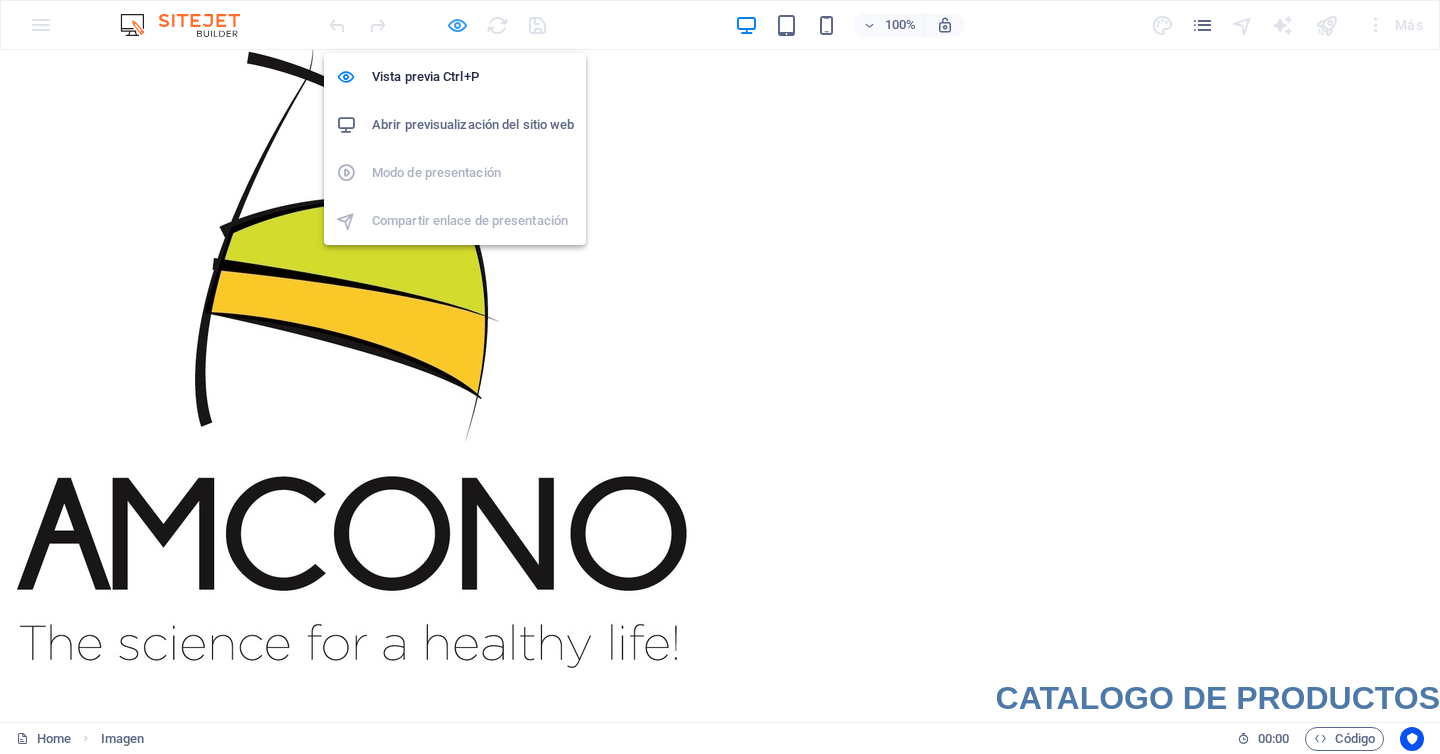 select on "px" 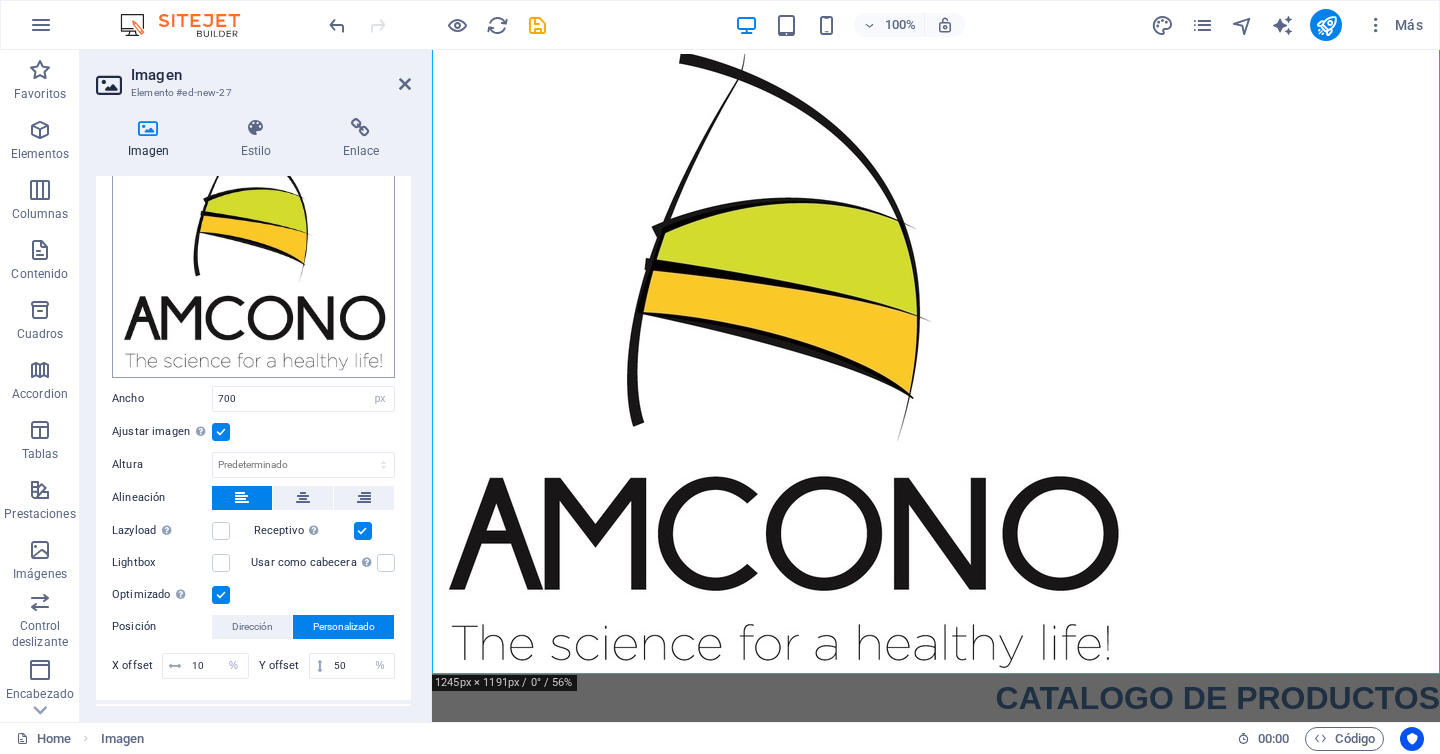scroll, scrollTop: 130, scrollLeft: 0, axis: vertical 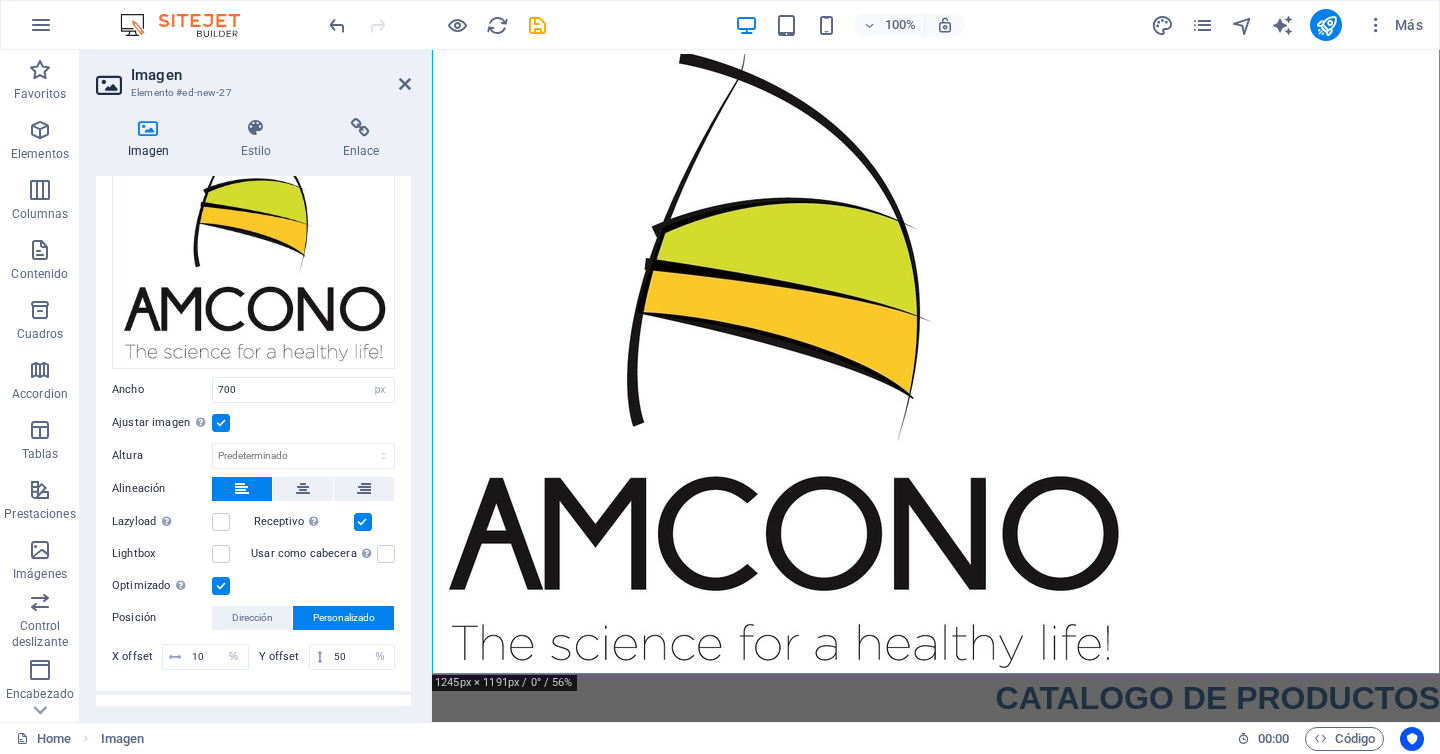click at bounding box center [221, 423] 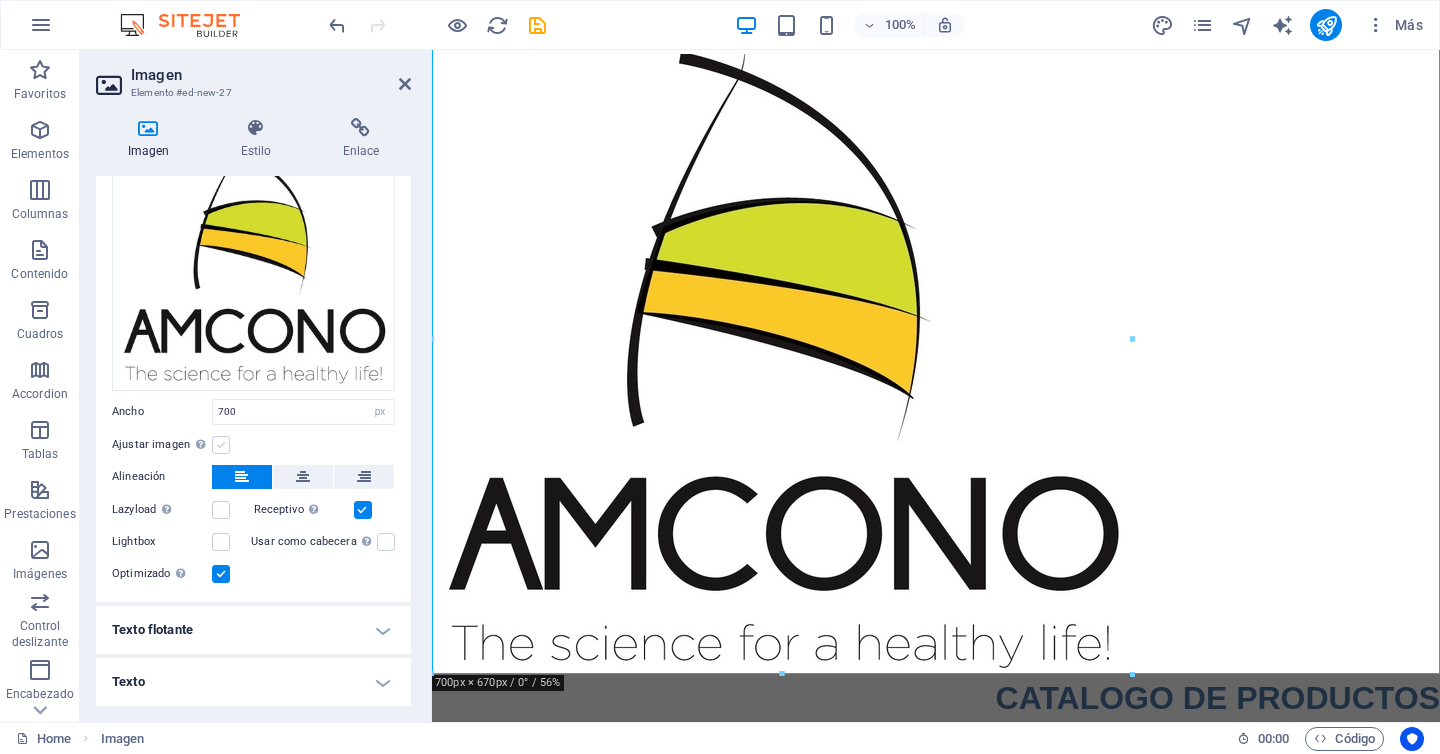 scroll, scrollTop: 104, scrollLeft: 0, axis: vertical 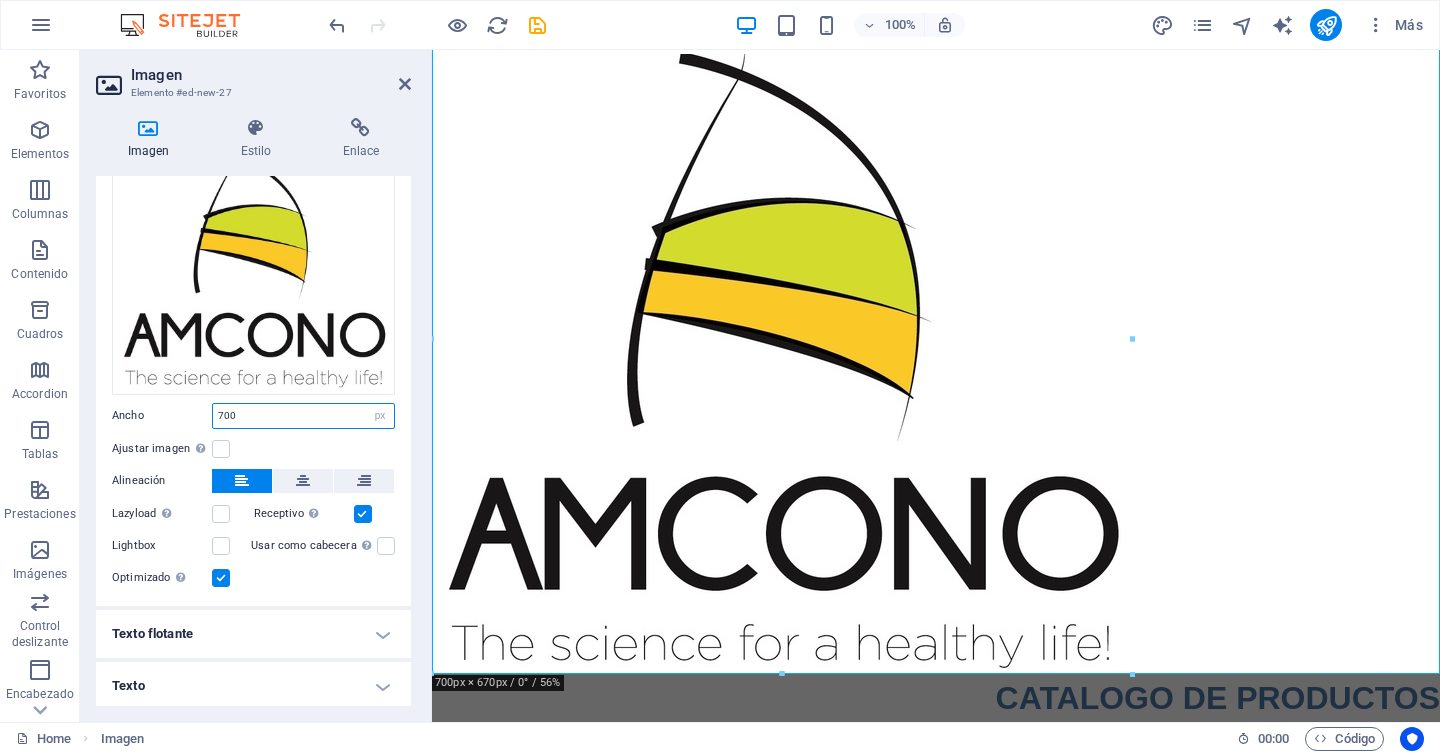 click on "700" at bounding box center (303, 416) 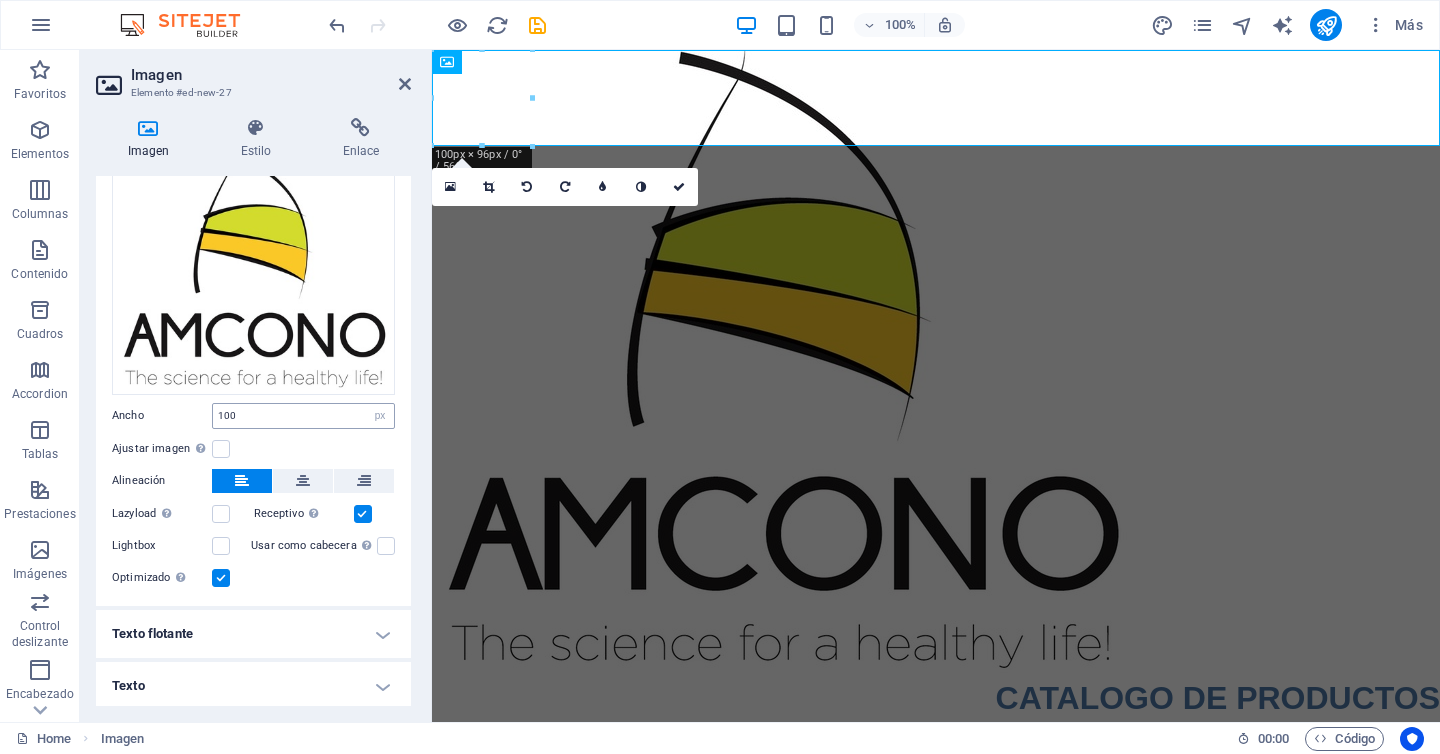 scroll, scrollTop: 0, scrollLeft: 0, axis: both 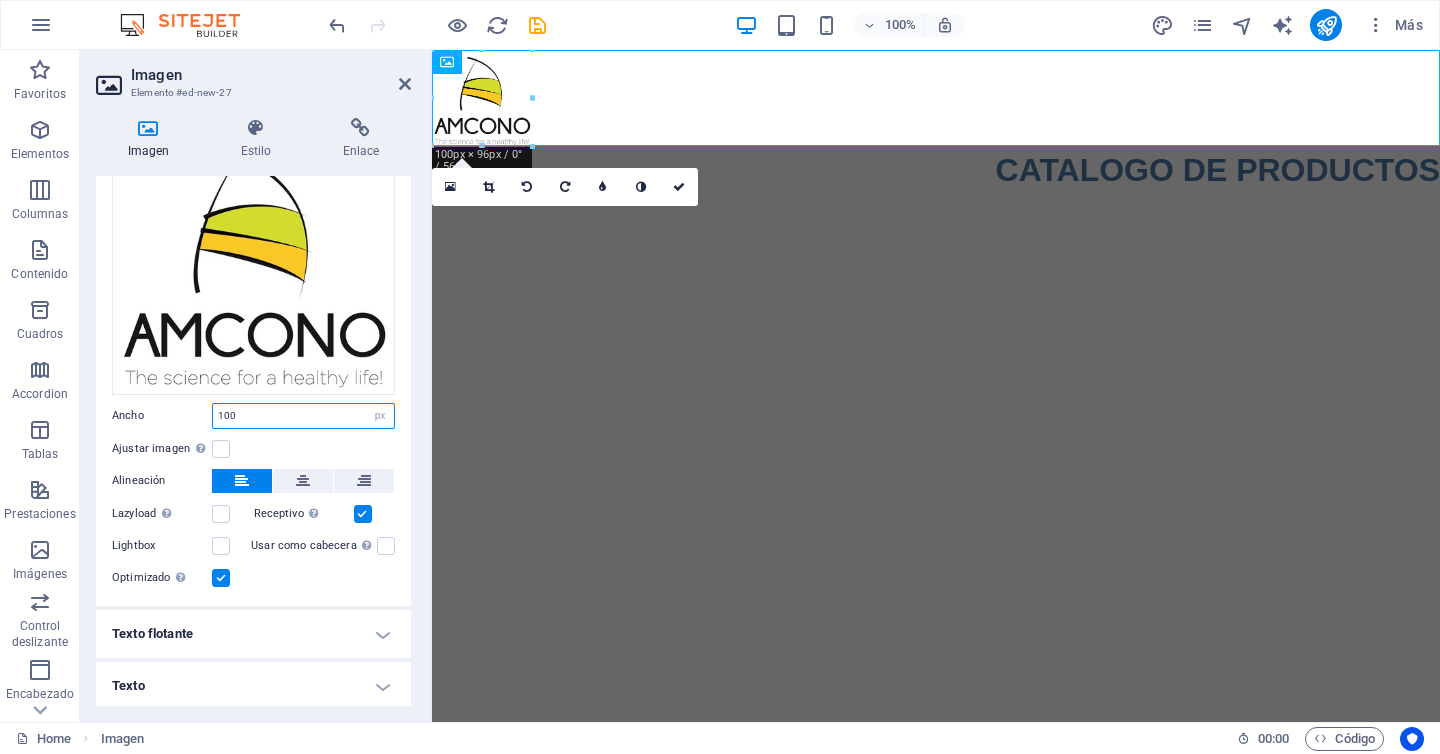 click on "100" at bounding box center [303, 416] 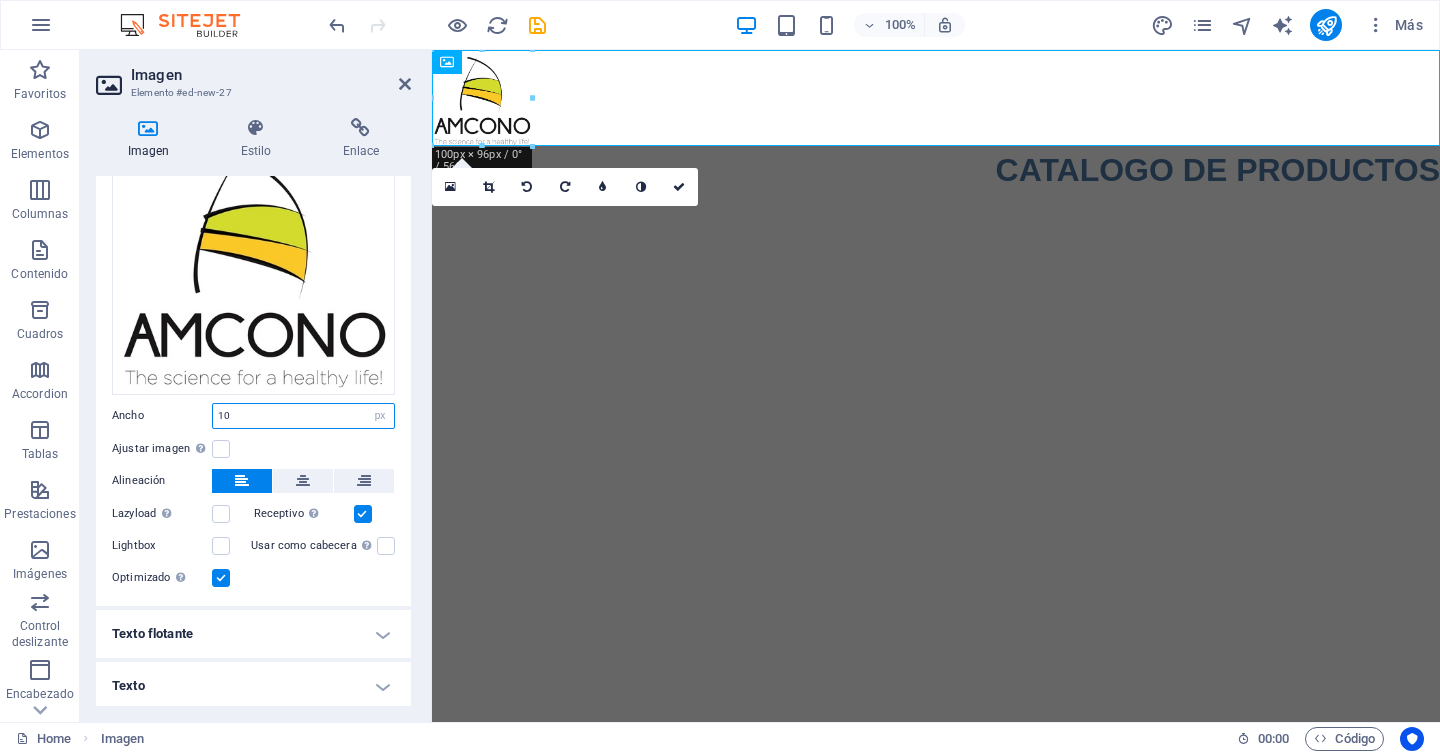 type on "1" 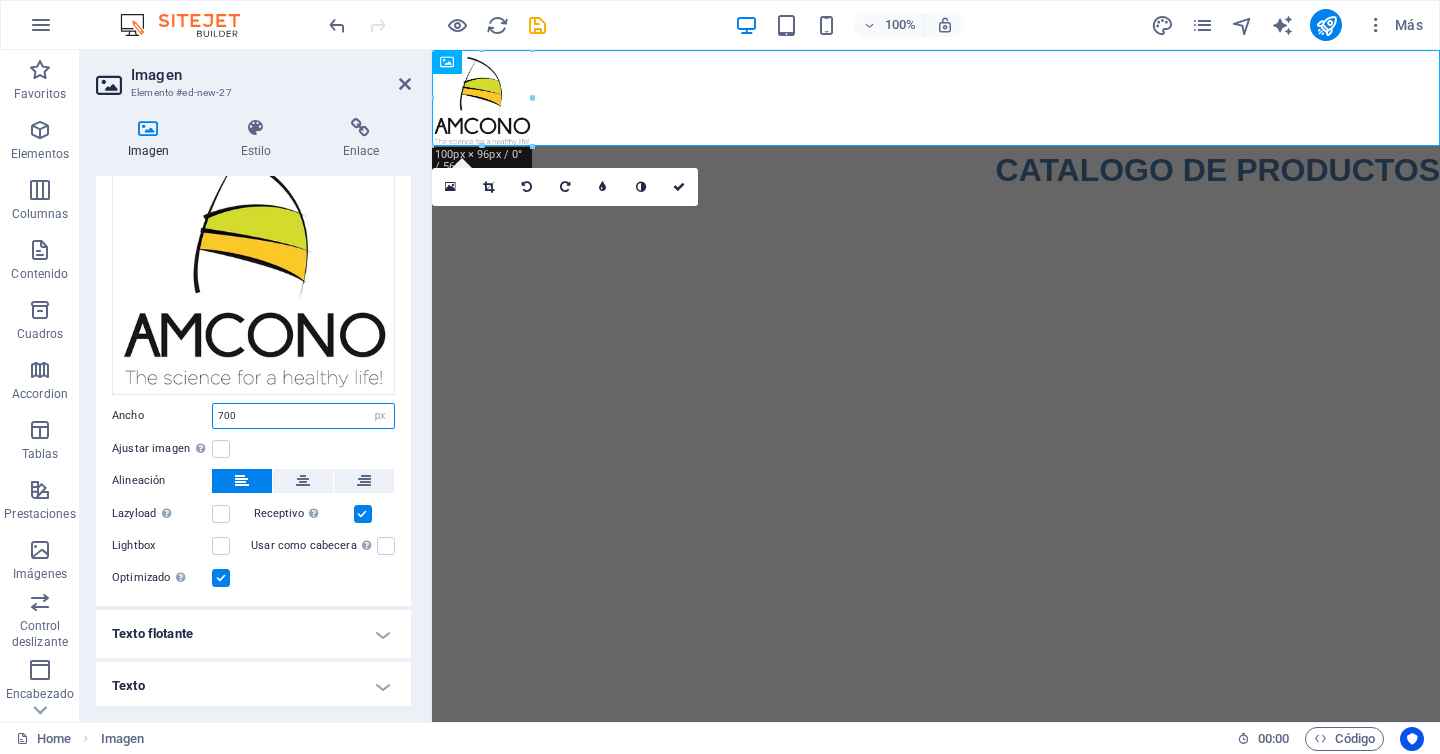 type on "700" 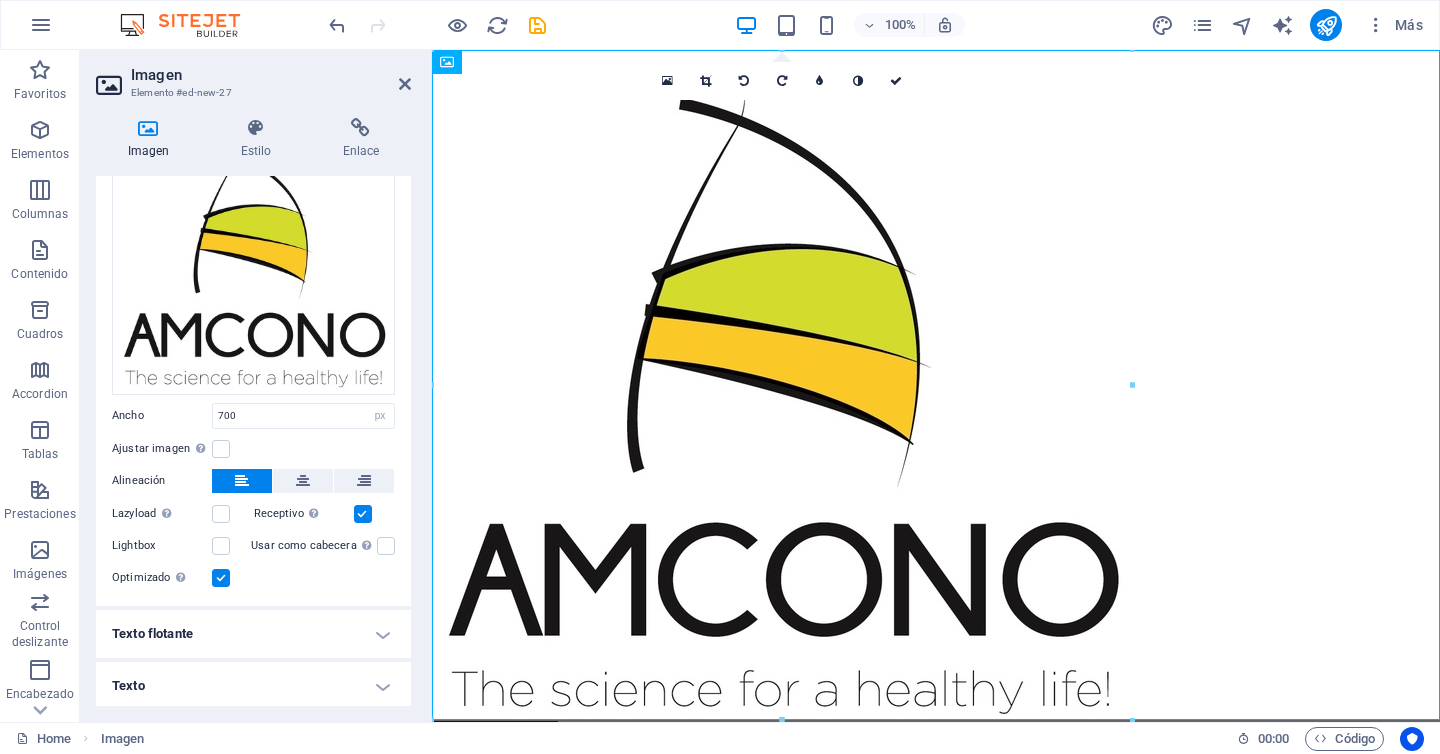 click on "Texto flotante" at bounding box center [253, 634] 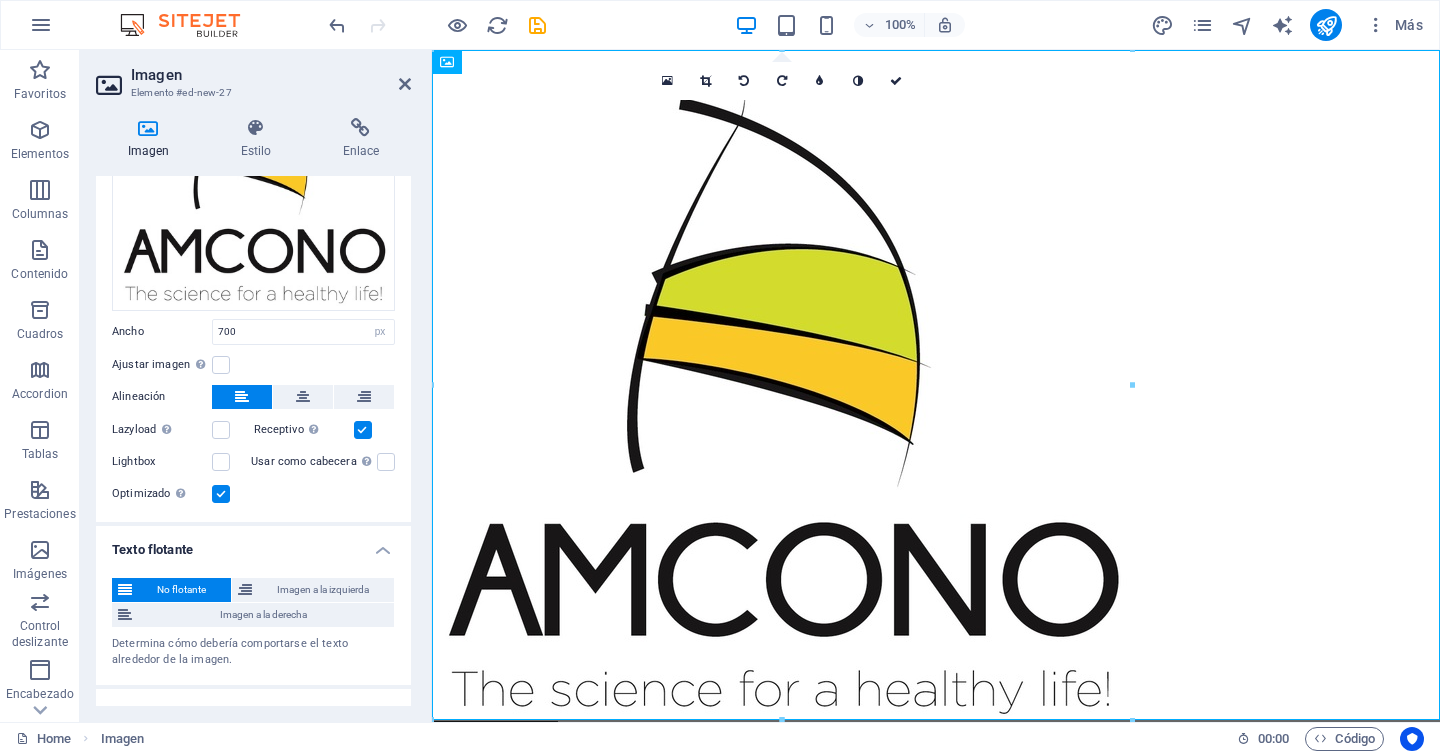 scroll, scrollTop: 215, scrollLeft: 0, axis: vertical 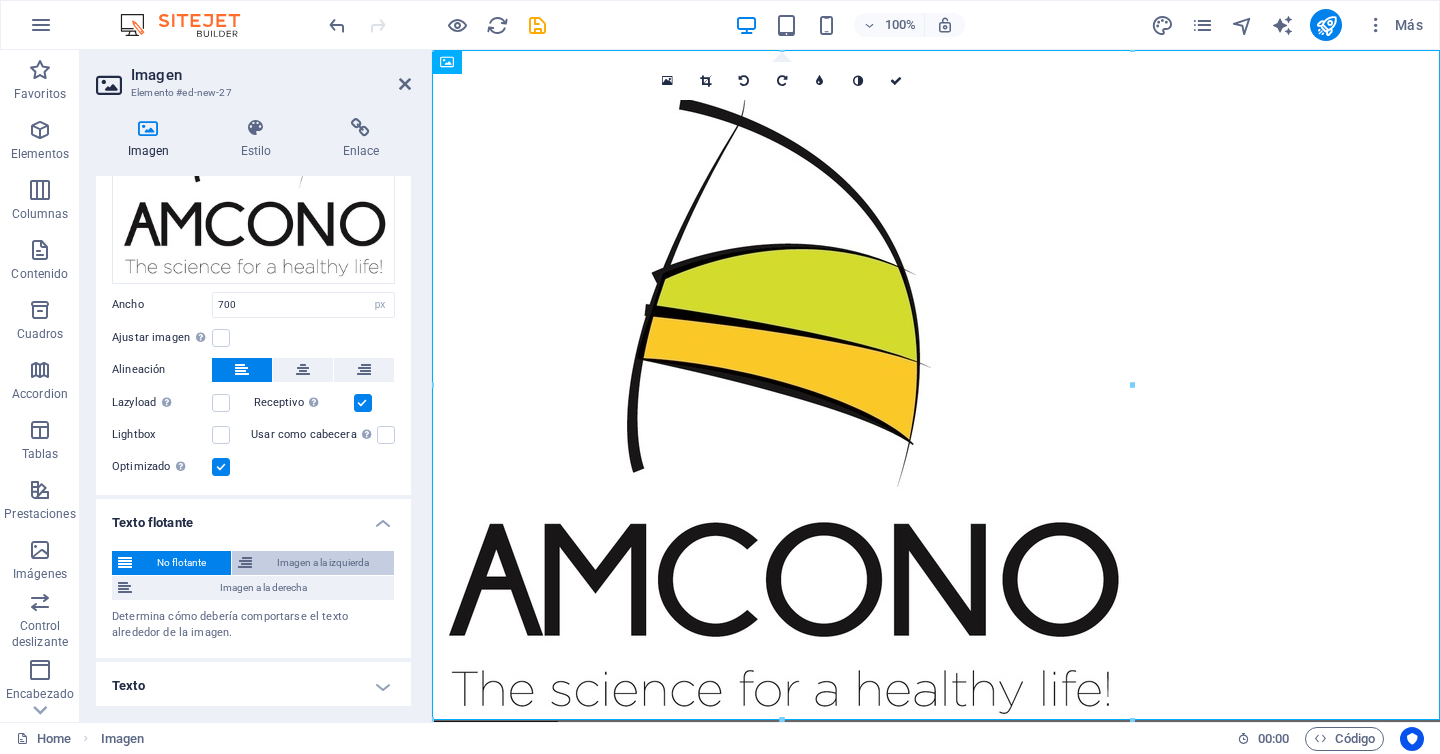 click on "Imagen a la izquierda" at bounding box center (323, 563) 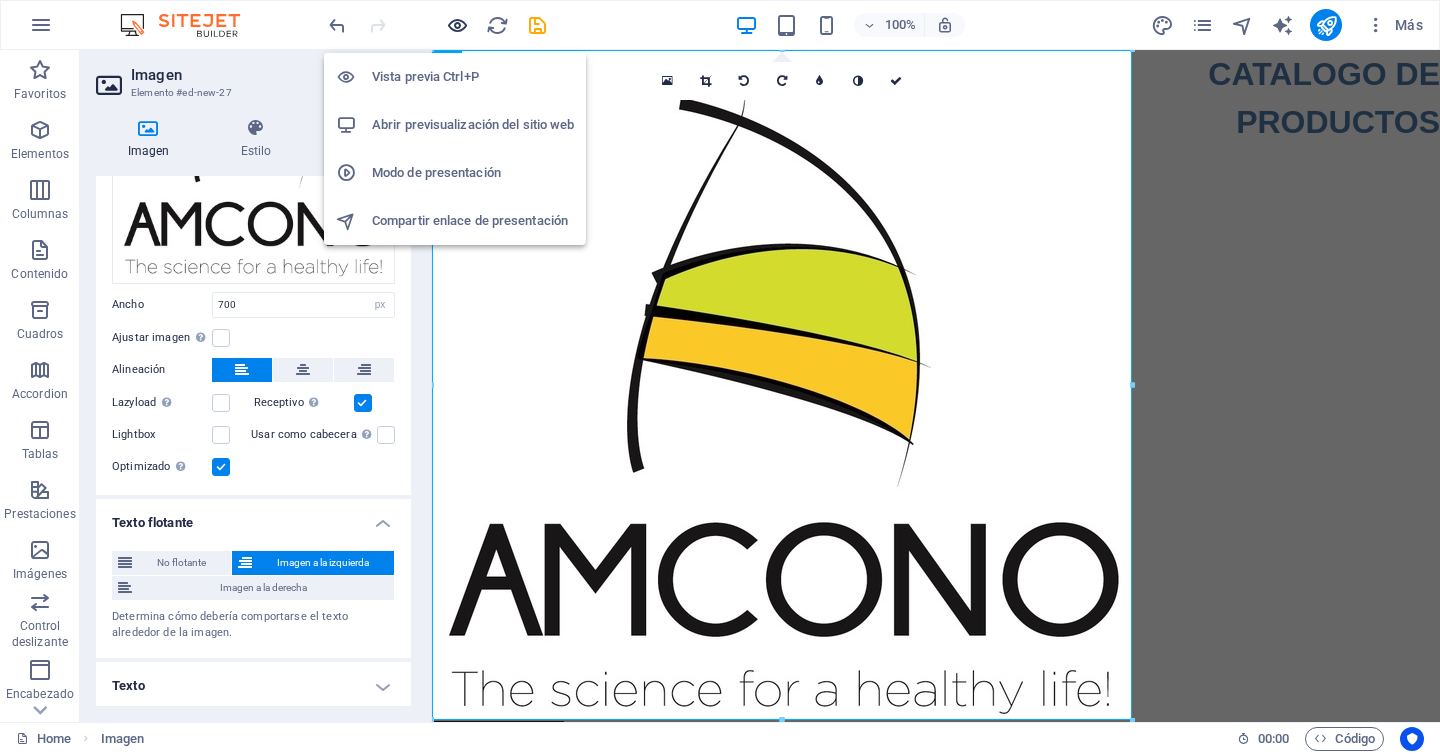 click at bounding box center [457, 25] 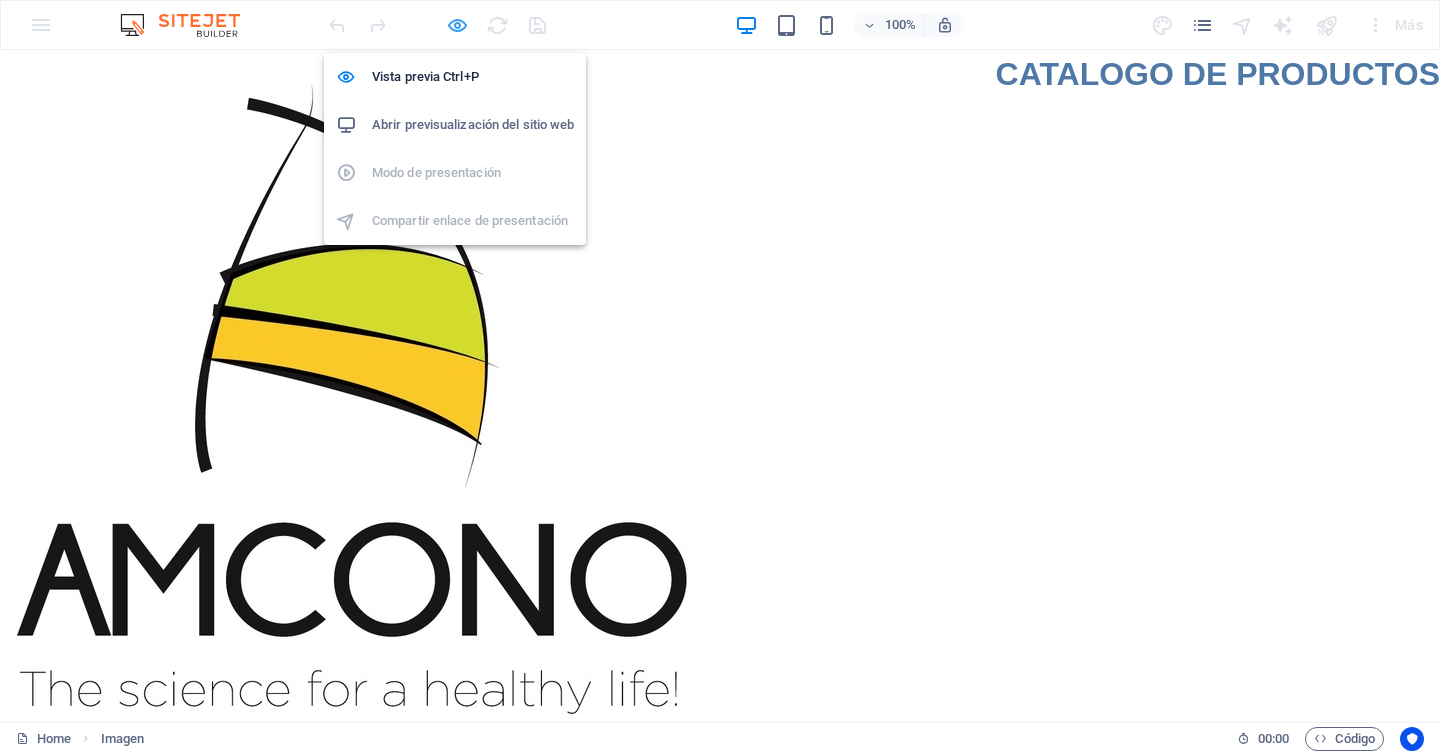 click at bounding box center (457, 25) 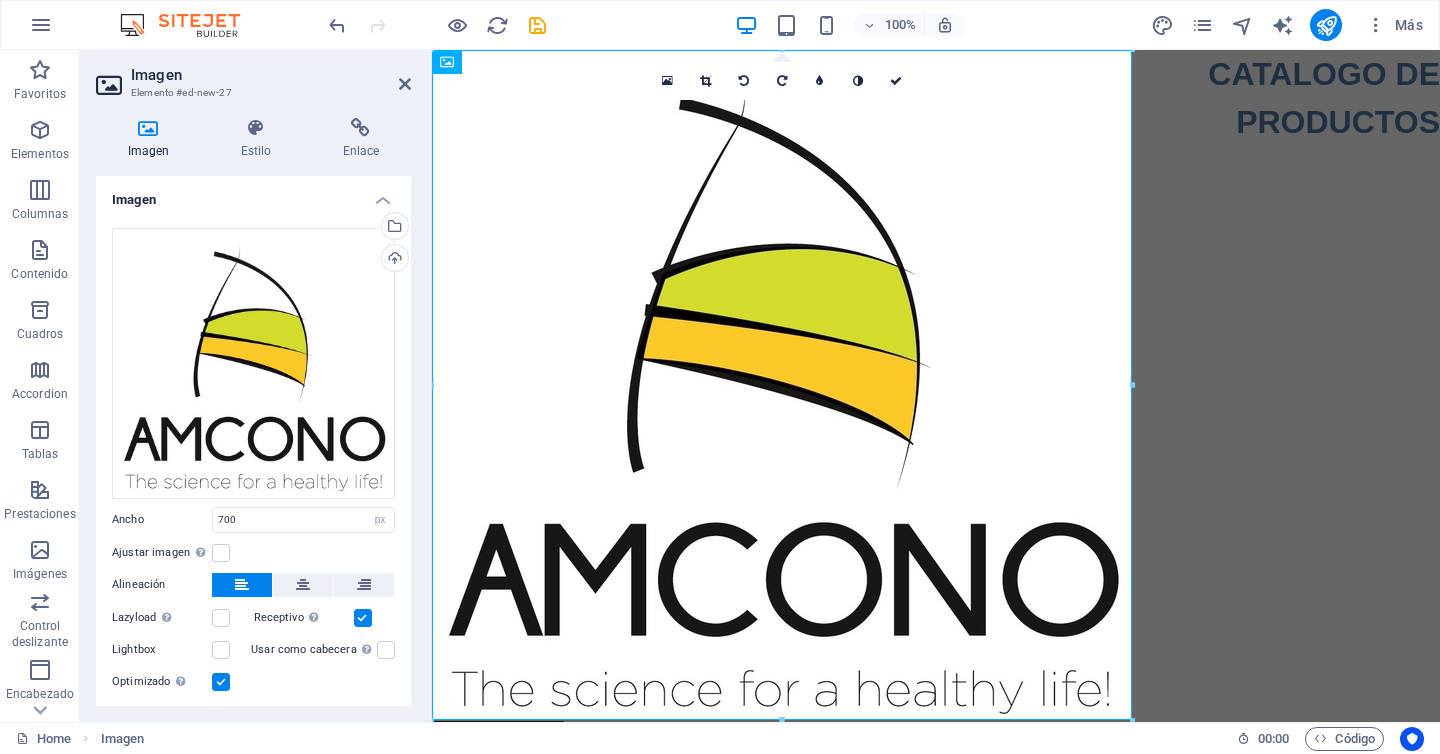 click on "Skip to main content
CATALOGO DE PRODUCTOS" at bounding box center (936, 385) 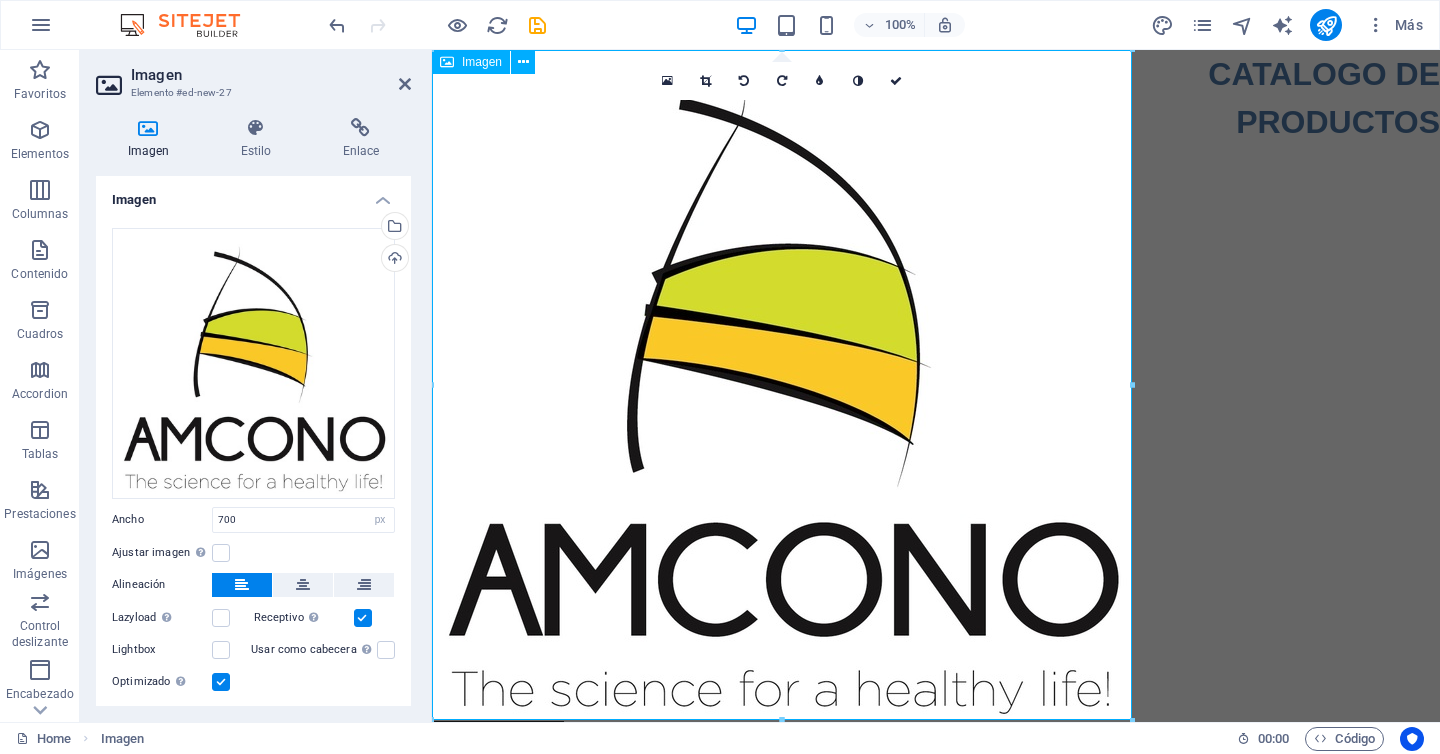 click at bounding box center (782, 385) 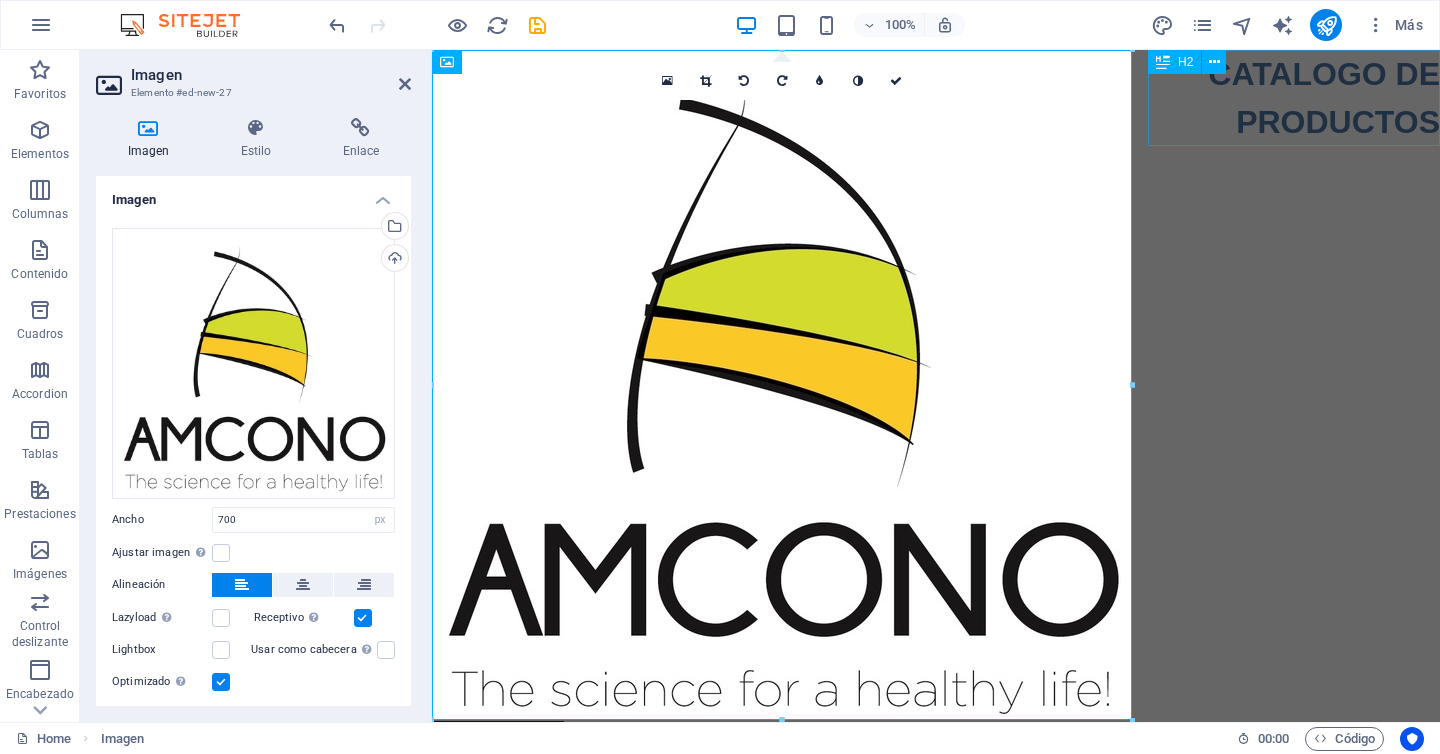 click on "CATALOGO DE PRODUCTOS" at bounding box center (1294, 98) 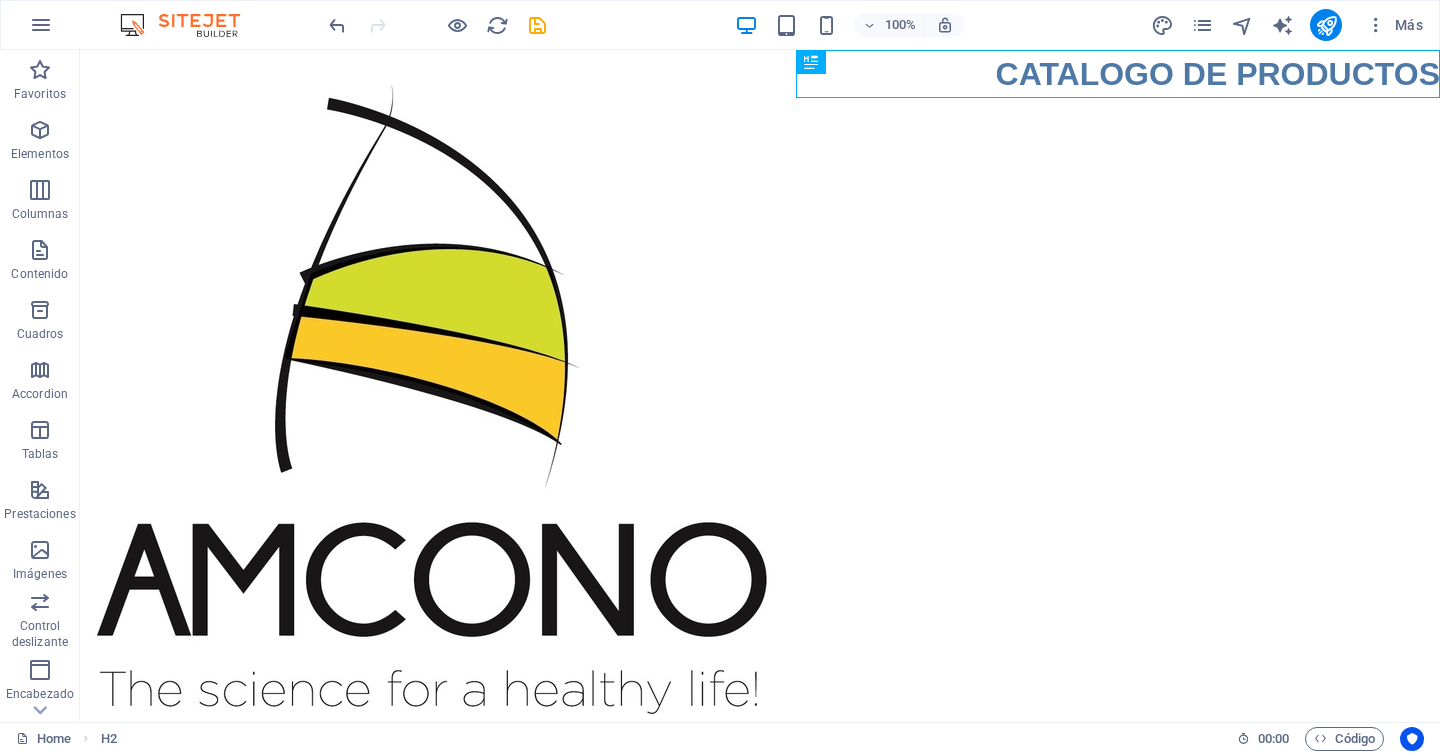 click on "Skip to main content
CATALOGO DE PRODUCTOS" at bounding box center [760, 385] 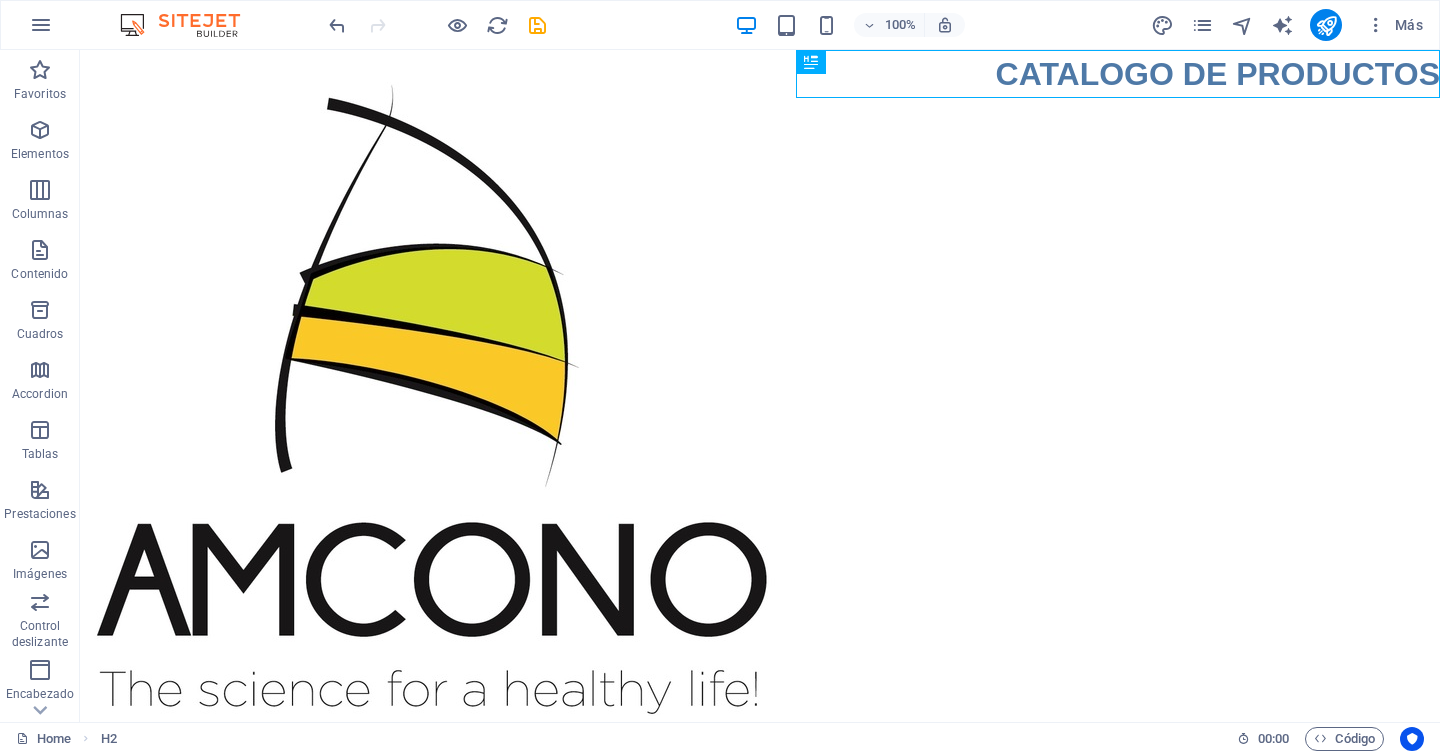 drag, startPoint x: 1253, startPoint y: 70, endPoint x: 1260, endPoint y: 294, distance: 224.10934 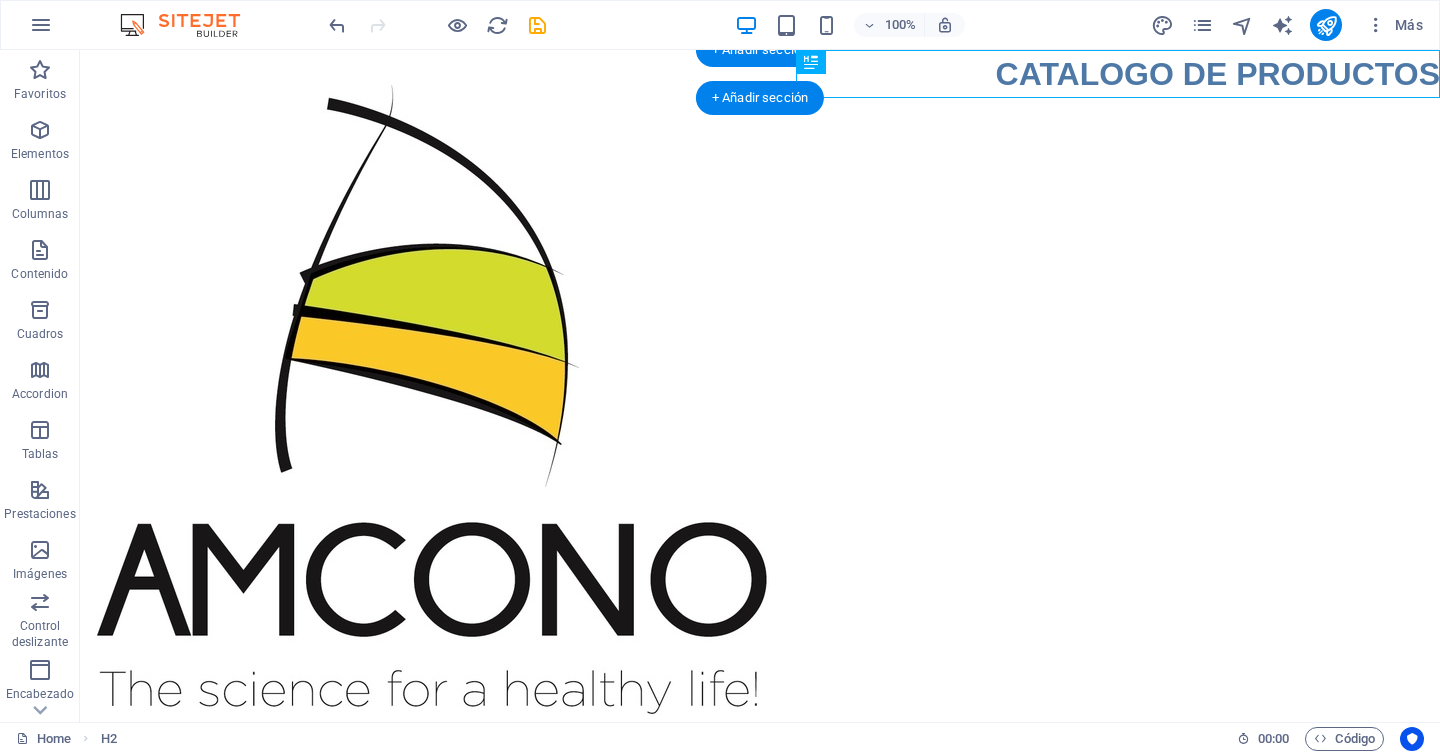 click on "CATALOGO DE PRODUCTOS" at bounding box center (1118, 74) 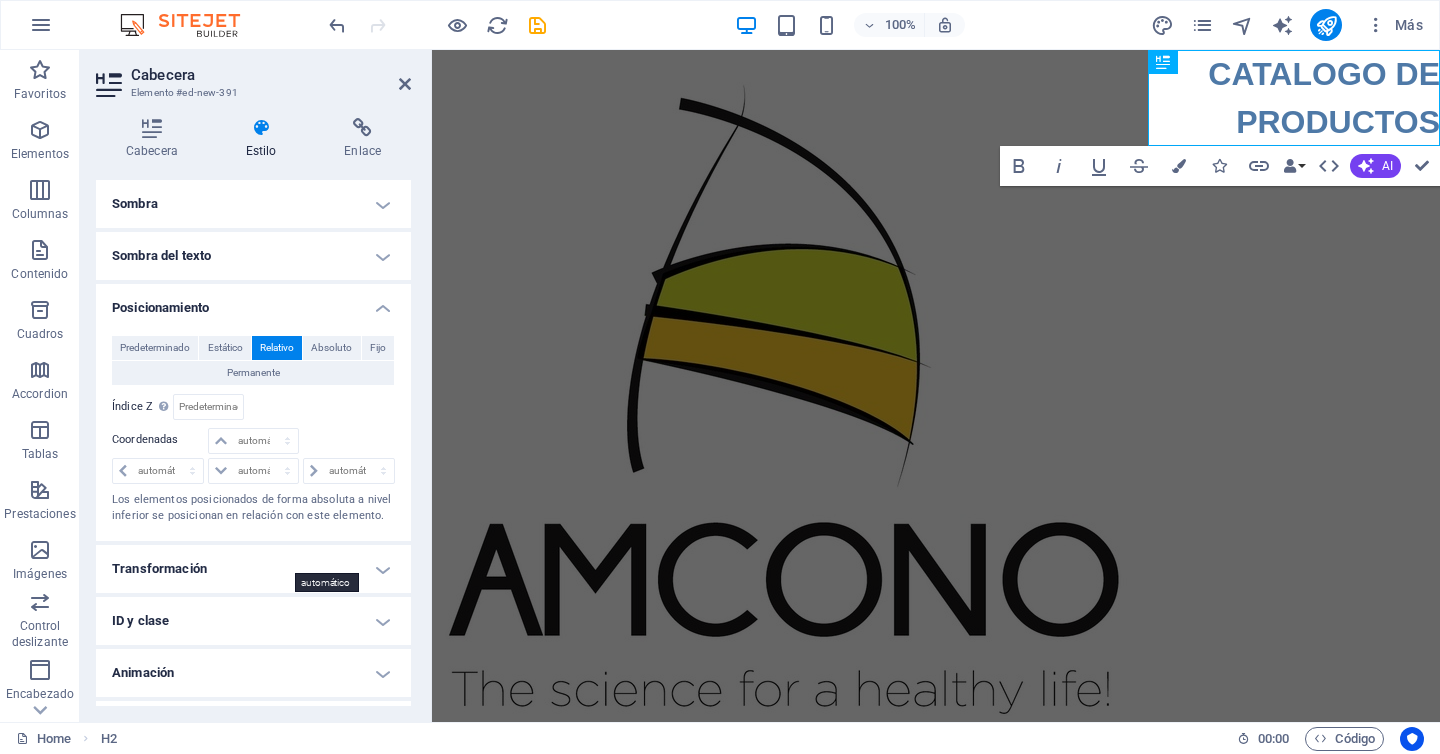 scroll, scrollTop: 462, scrollLeft: 0, axis: vertical 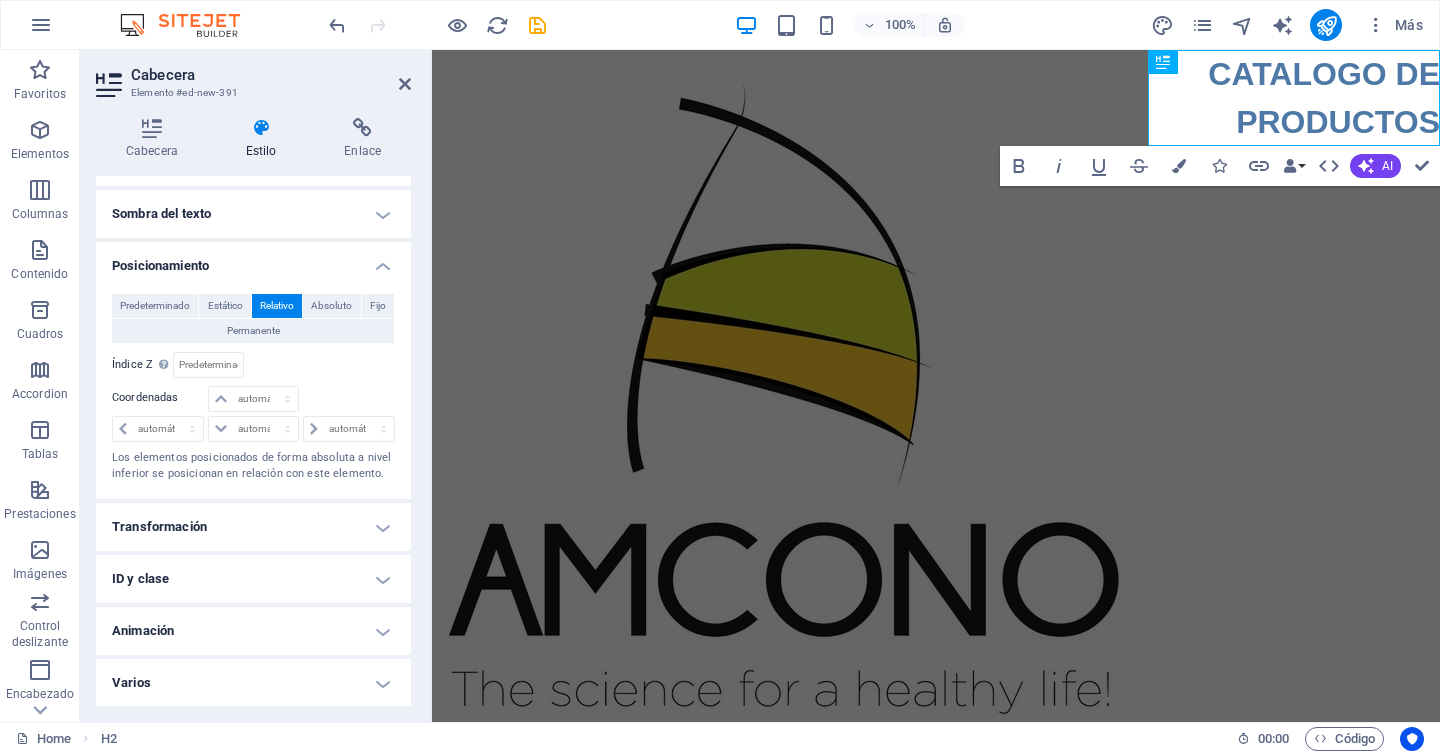 click on "Skip to main content
CATALOGO DE PRODUCTOS" at bounding box center [936, 385] 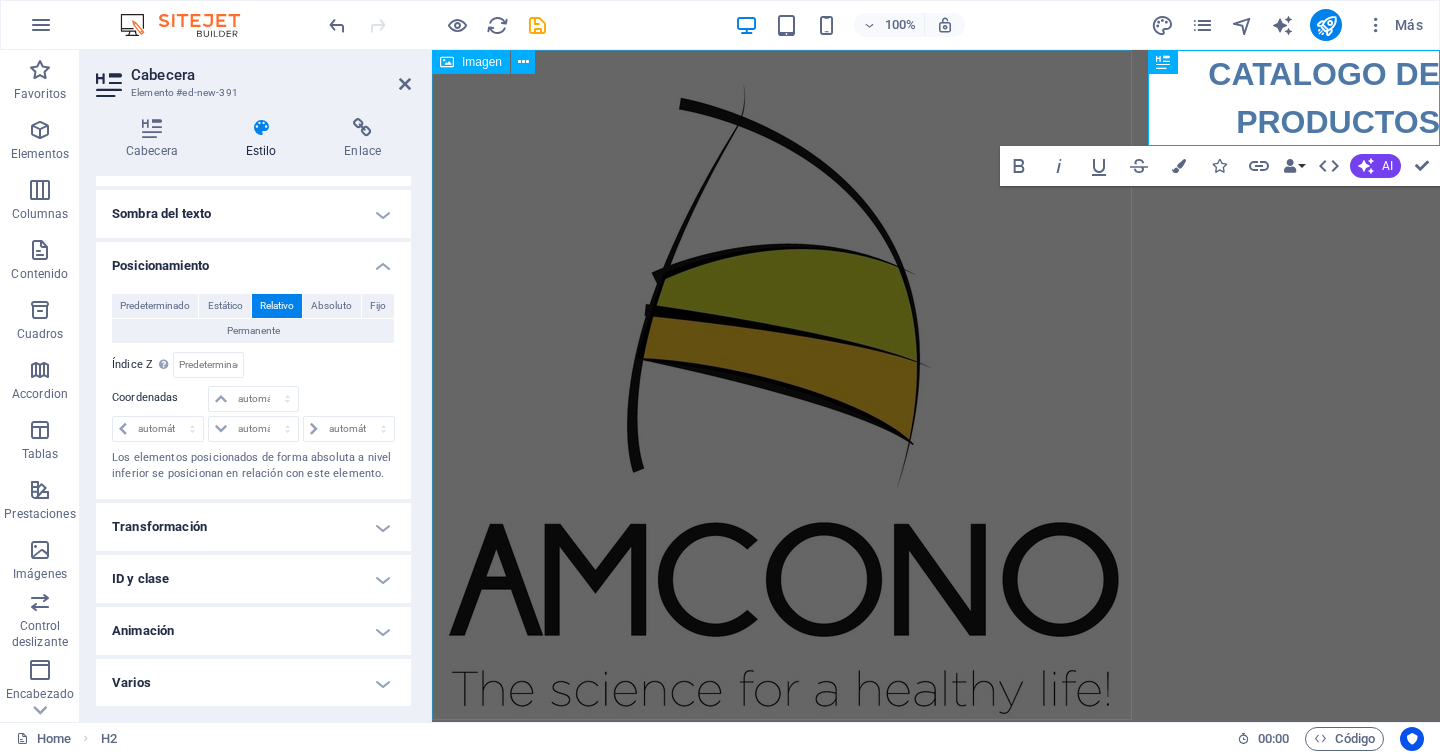 click at bounding box center [782, 385] 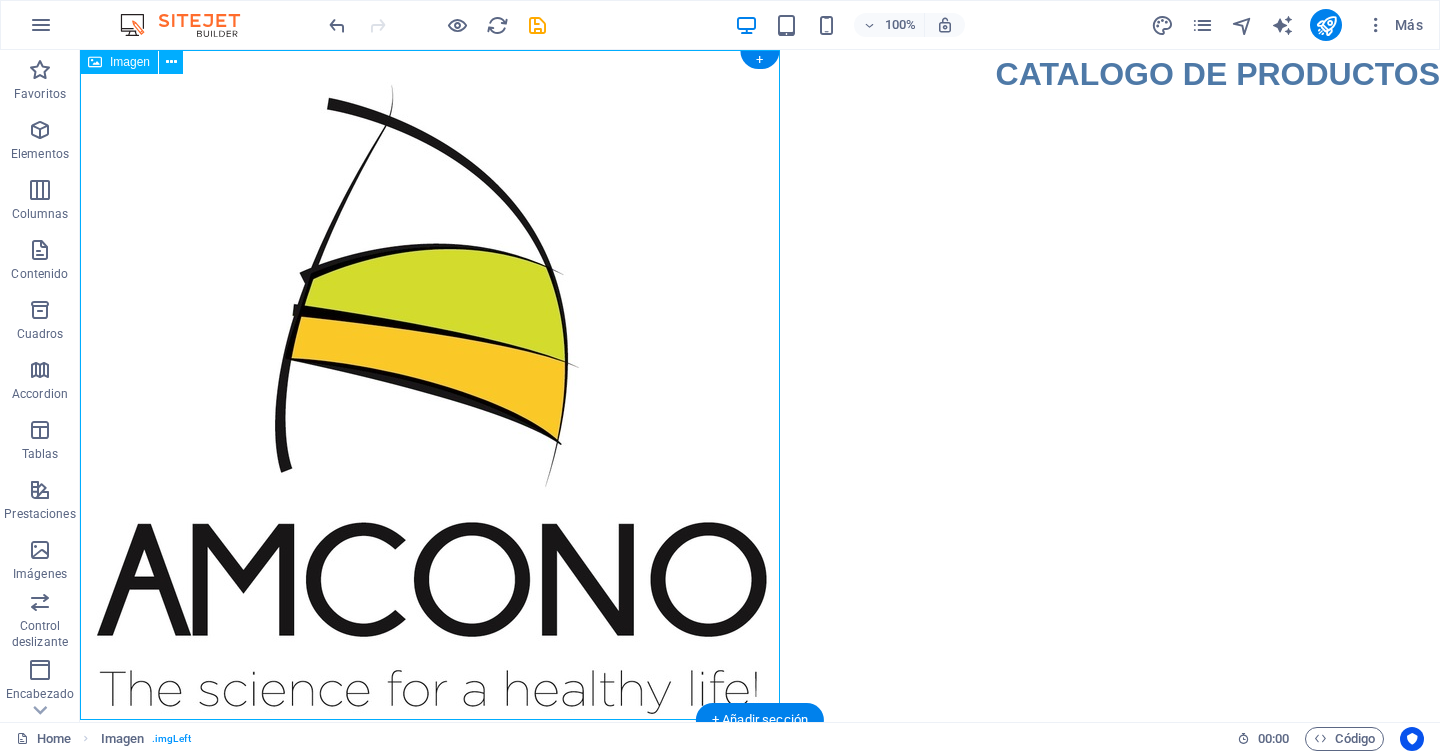 click at bounding box center (430, 385) 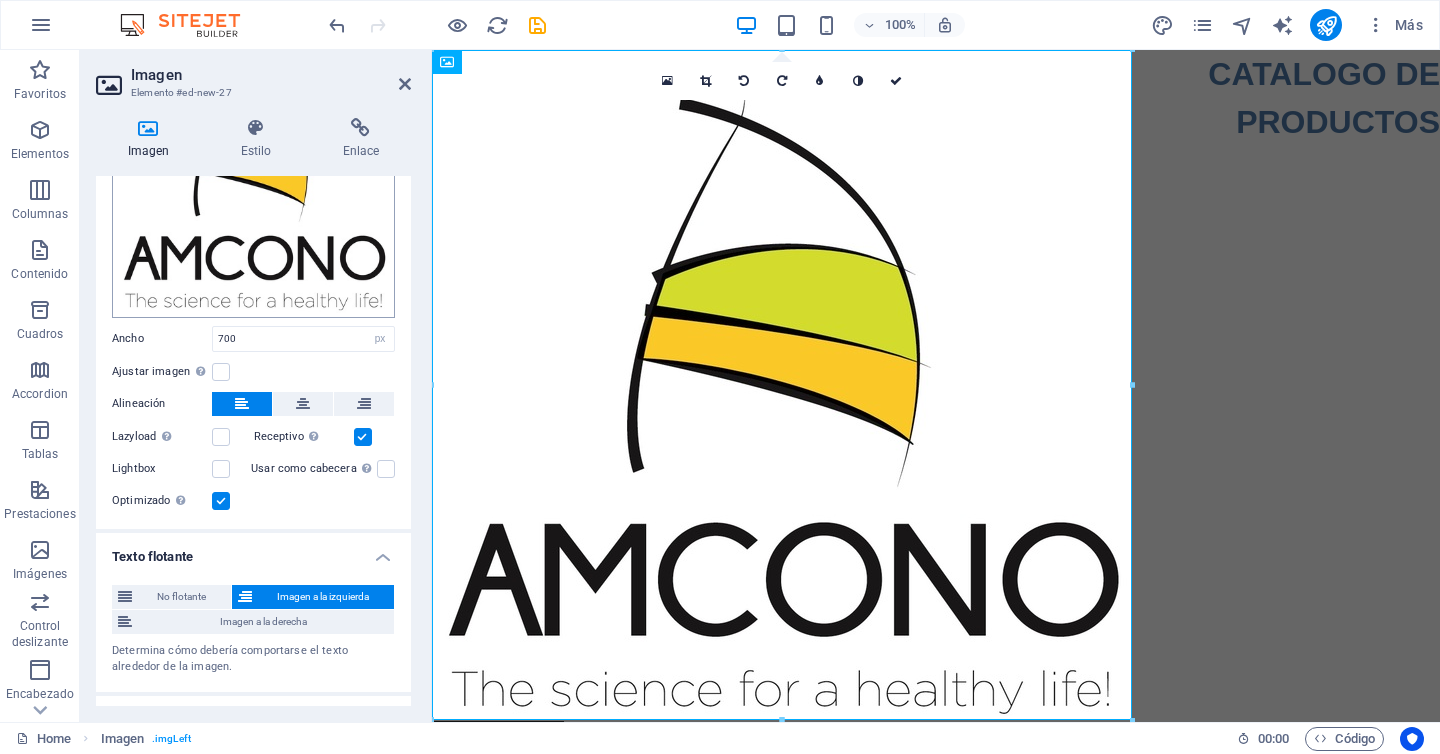 scroll, scrollTop: 215, scrollLeft: 0, axis: vertical 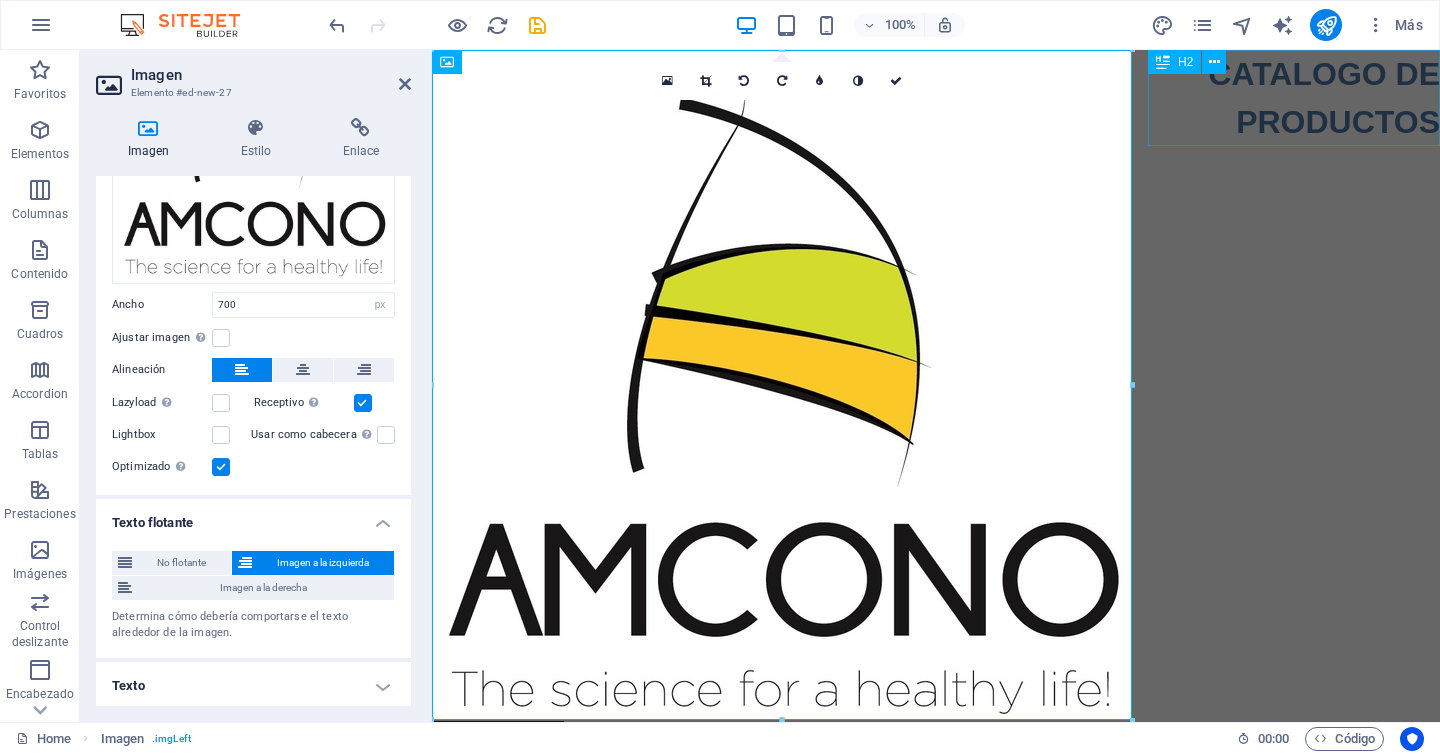 click on "CATALOGO DE PRODUCTOS" at bounding box center (1294, 98) 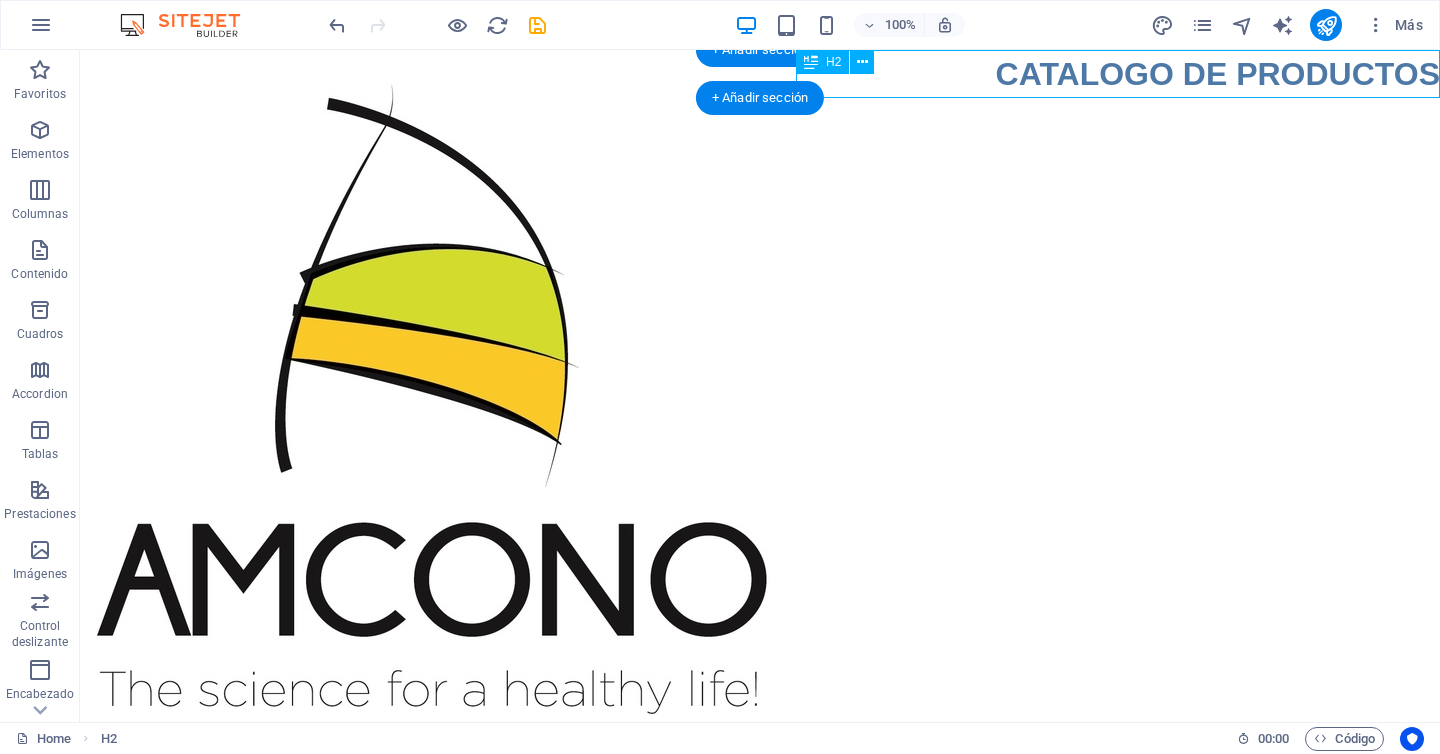 click on "CATALOGO DE PRODUCTOS" at bounding box center (1118, 74) 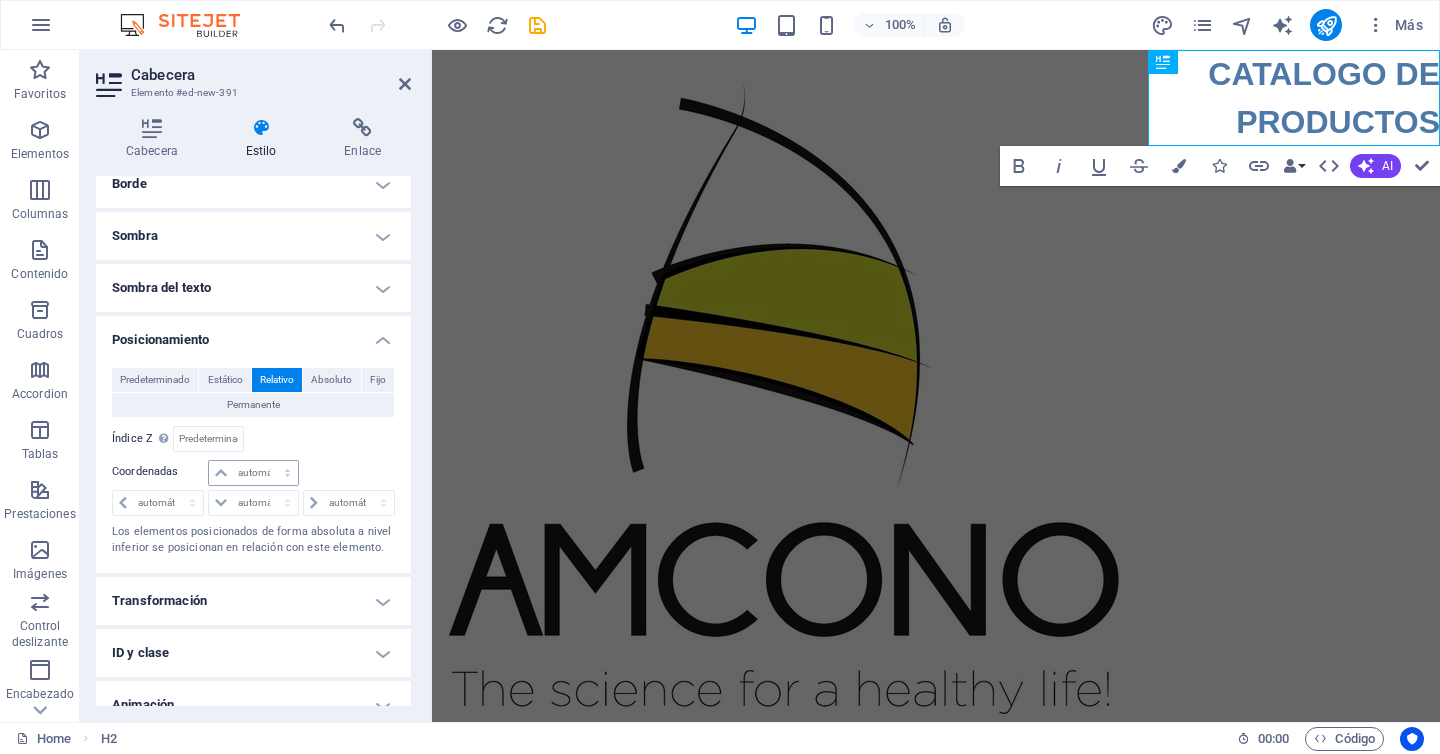 scroll, scrollTop: 380, scrollLeft: 0, axis: vertical 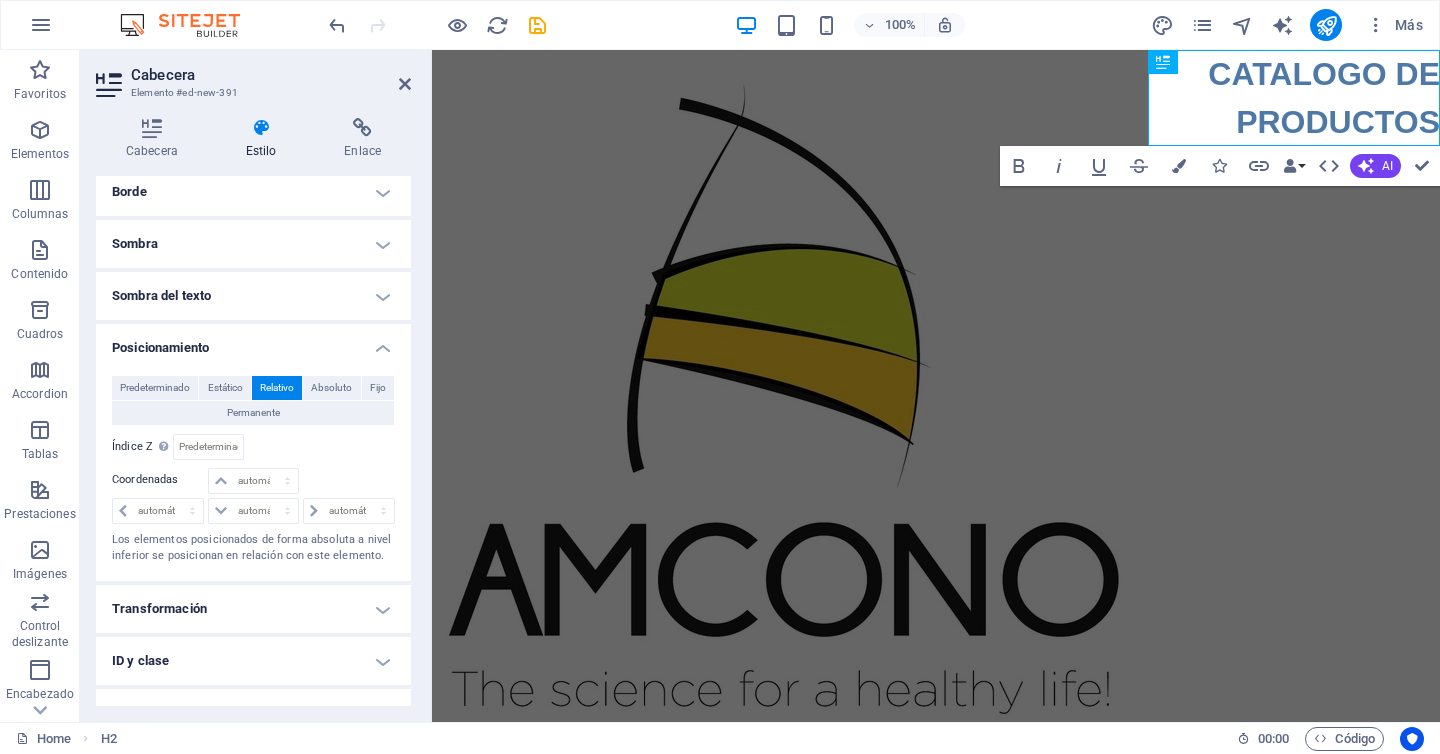 click on "Sombra del texto" at bounding box center [253, 296] 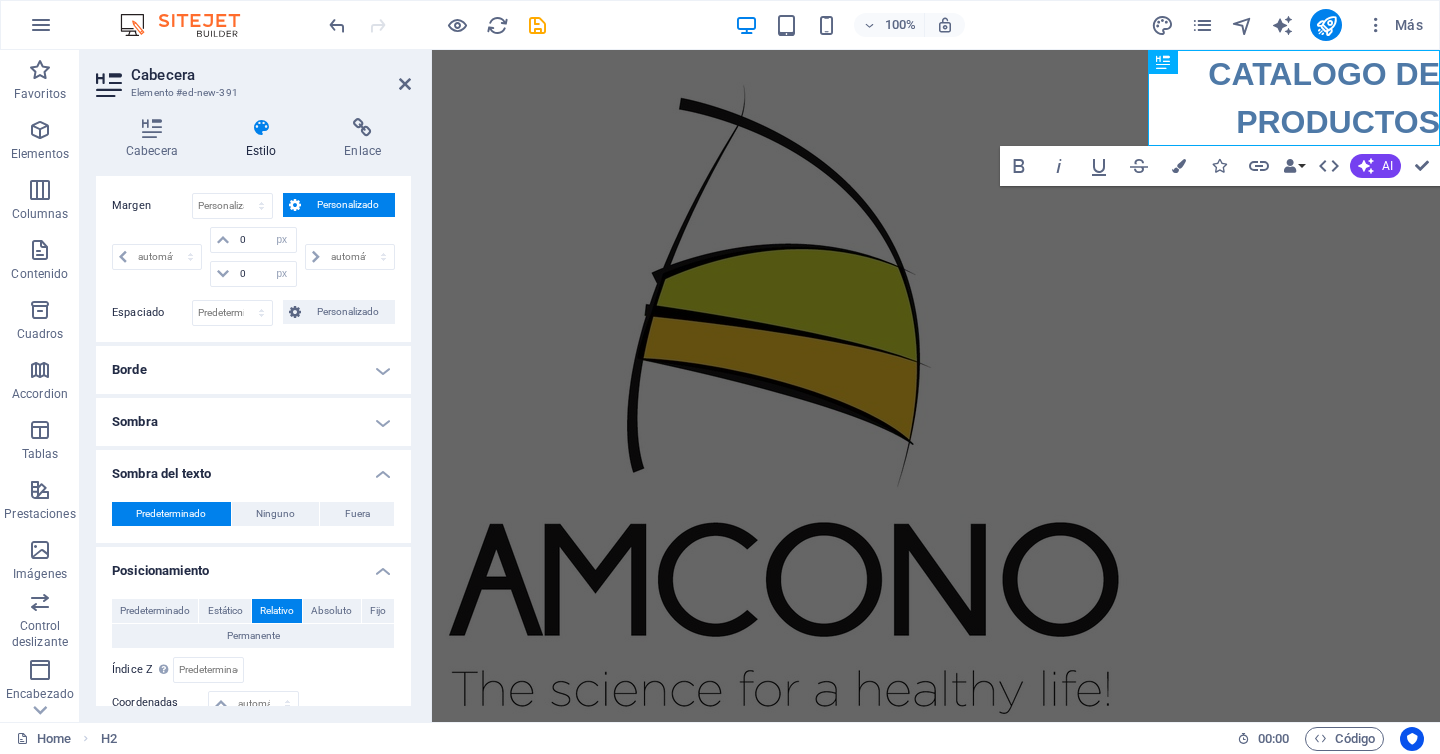 scroll, scrollTop: 201, scrollLeft: 0, axis: vertical 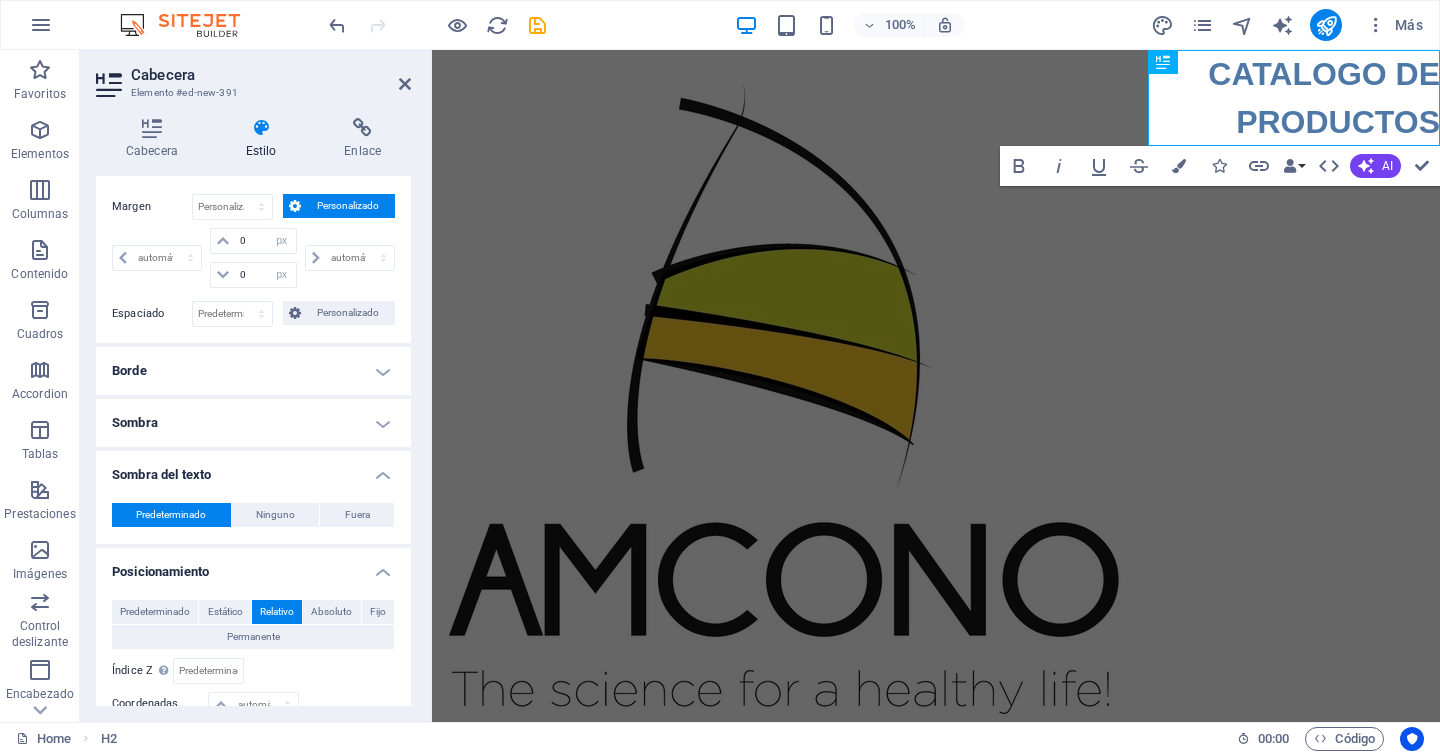 click on "Borde" at bounding box center [253, 371] 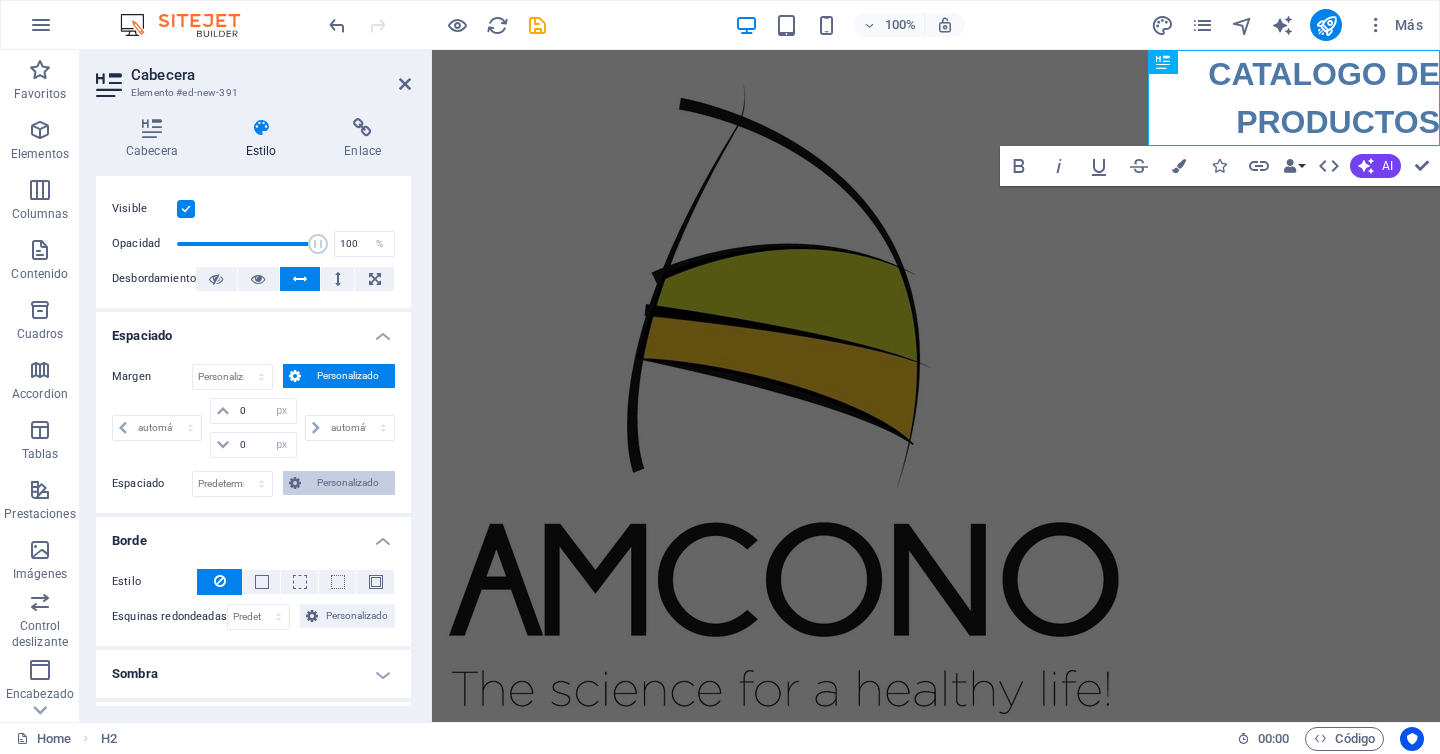 scroll, scrollTop: 0, scrollLeft: 0, axis: both 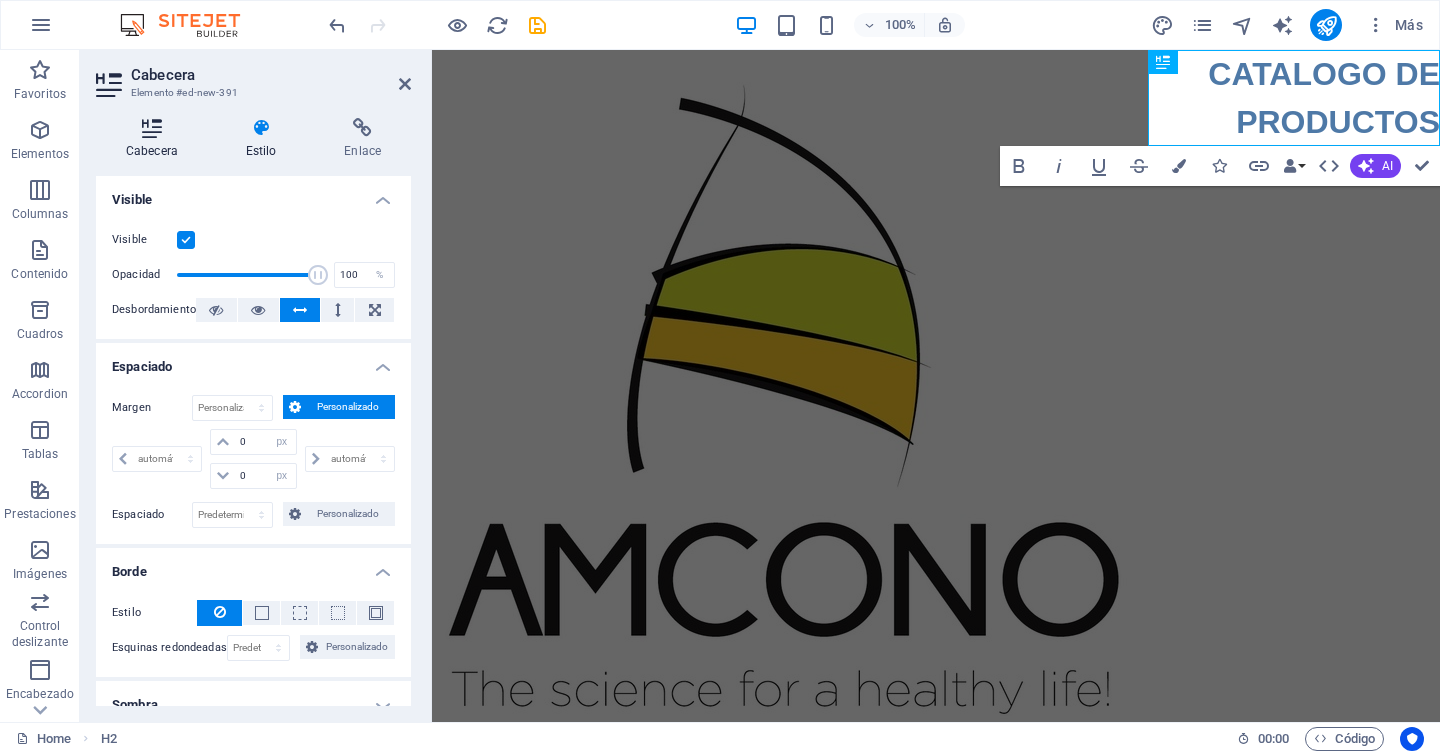 click at bounding box center (152, 128) 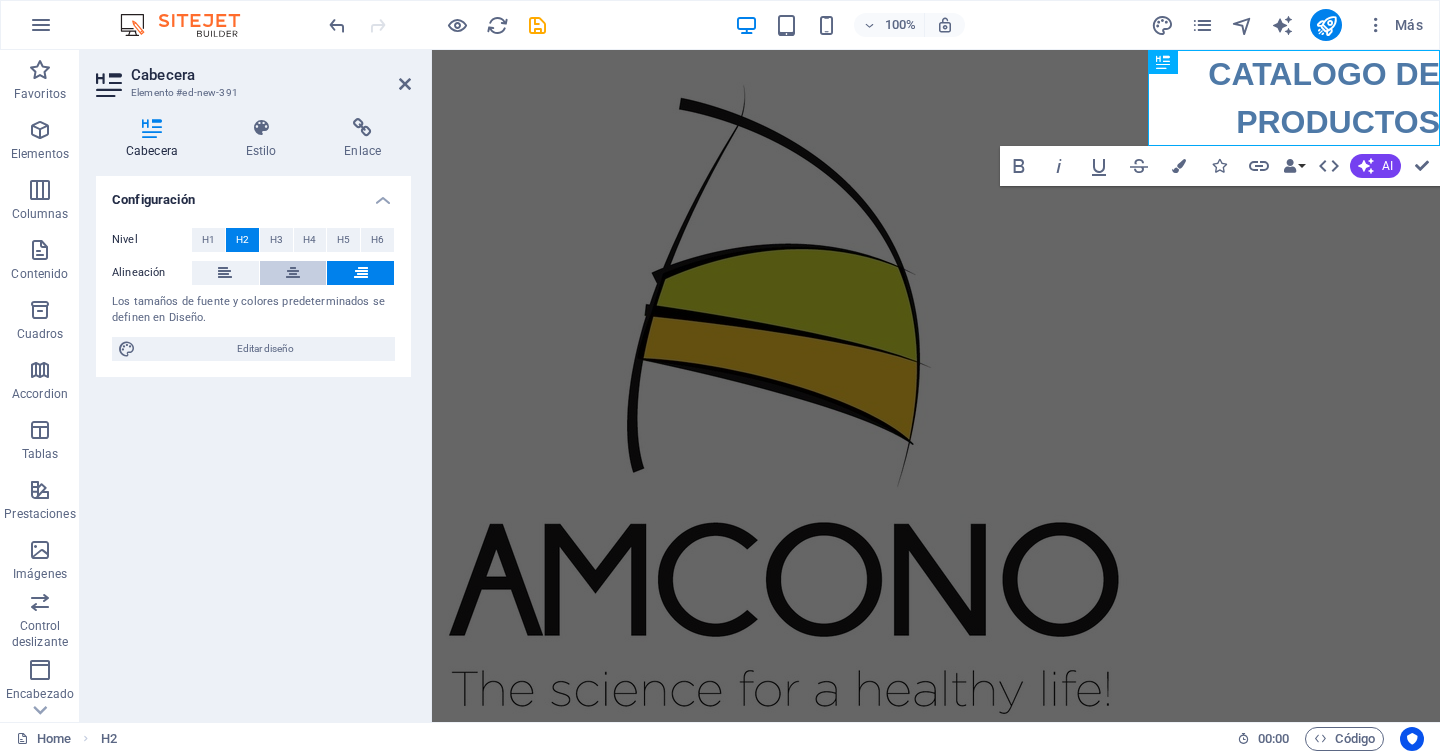 click at bounding box center (293, 273) 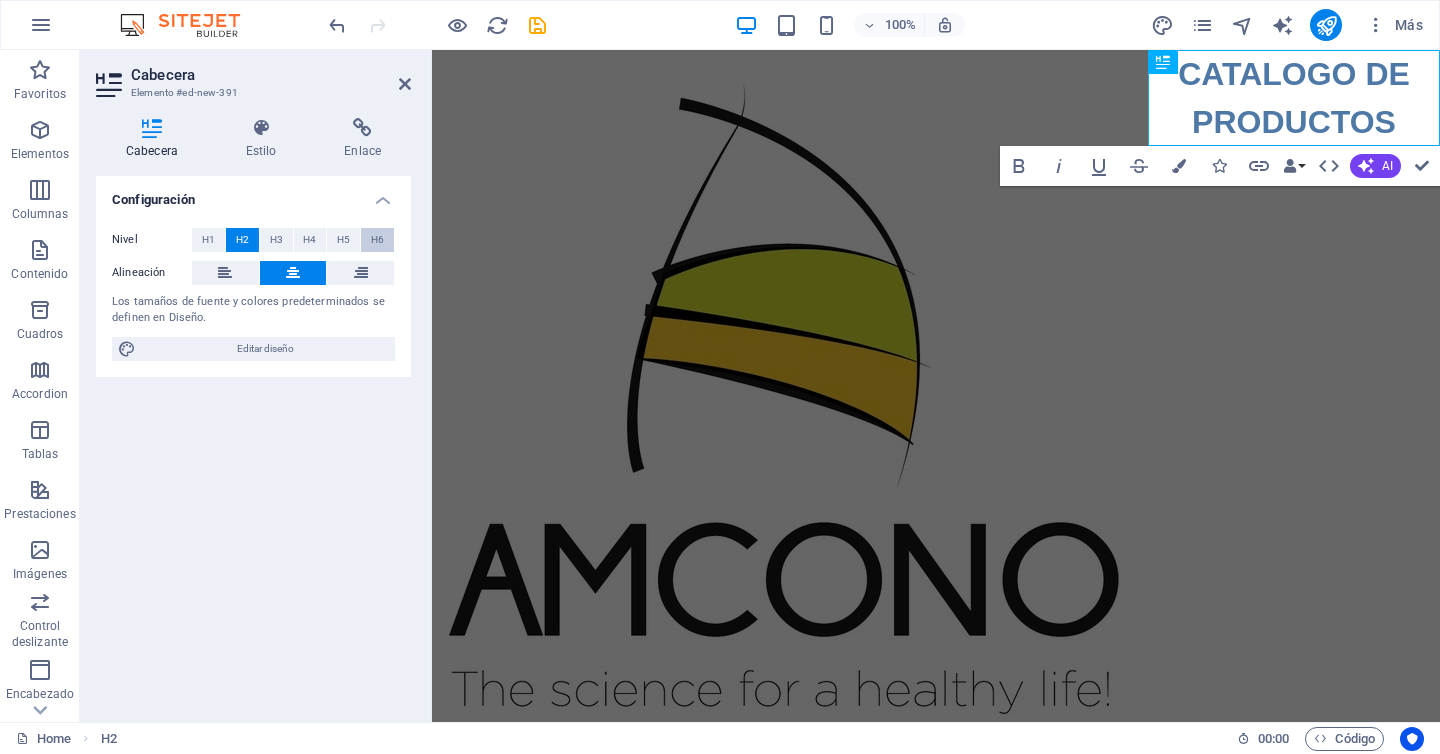 click on "H6" at bounding box center [377, 240] 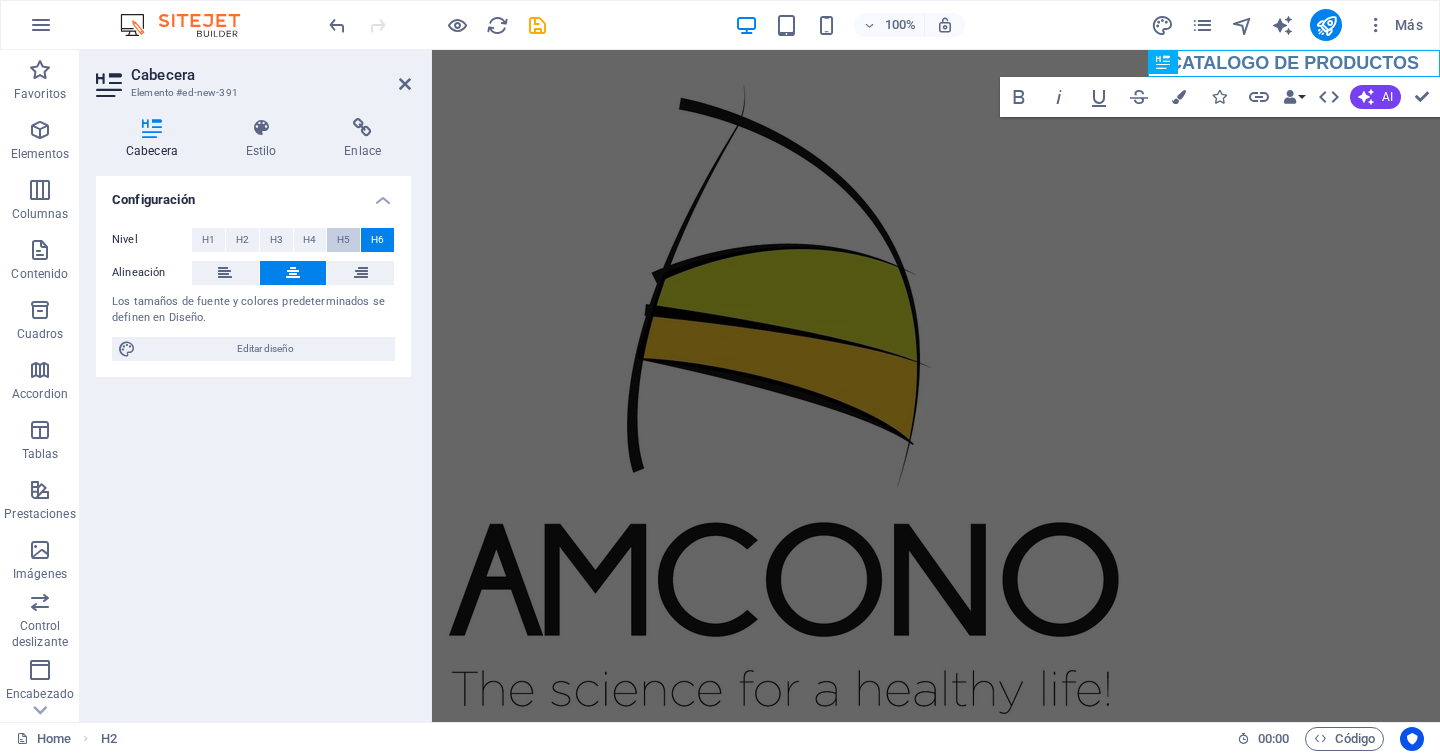 click on "H5" at bounding box center [343, 240] 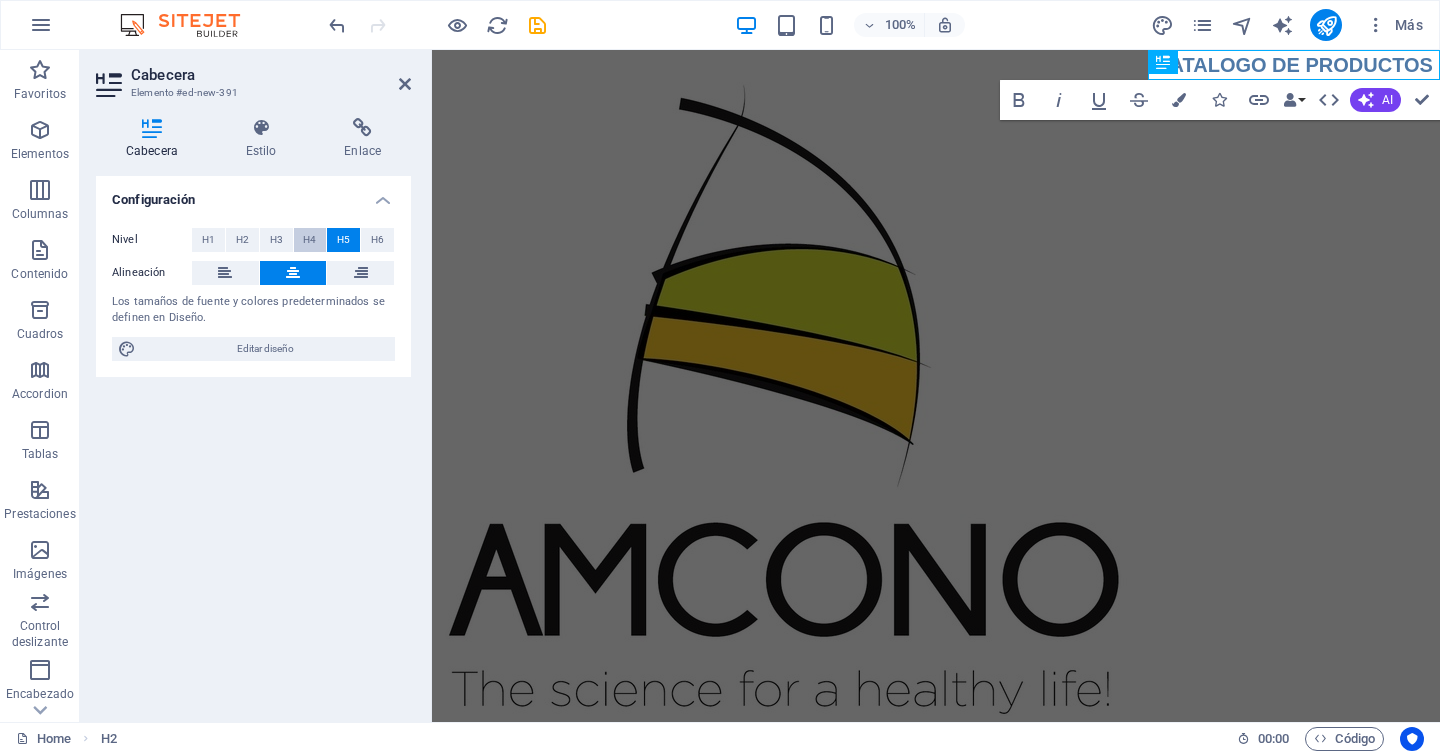click on "H4" at bounding box center [309, 240] 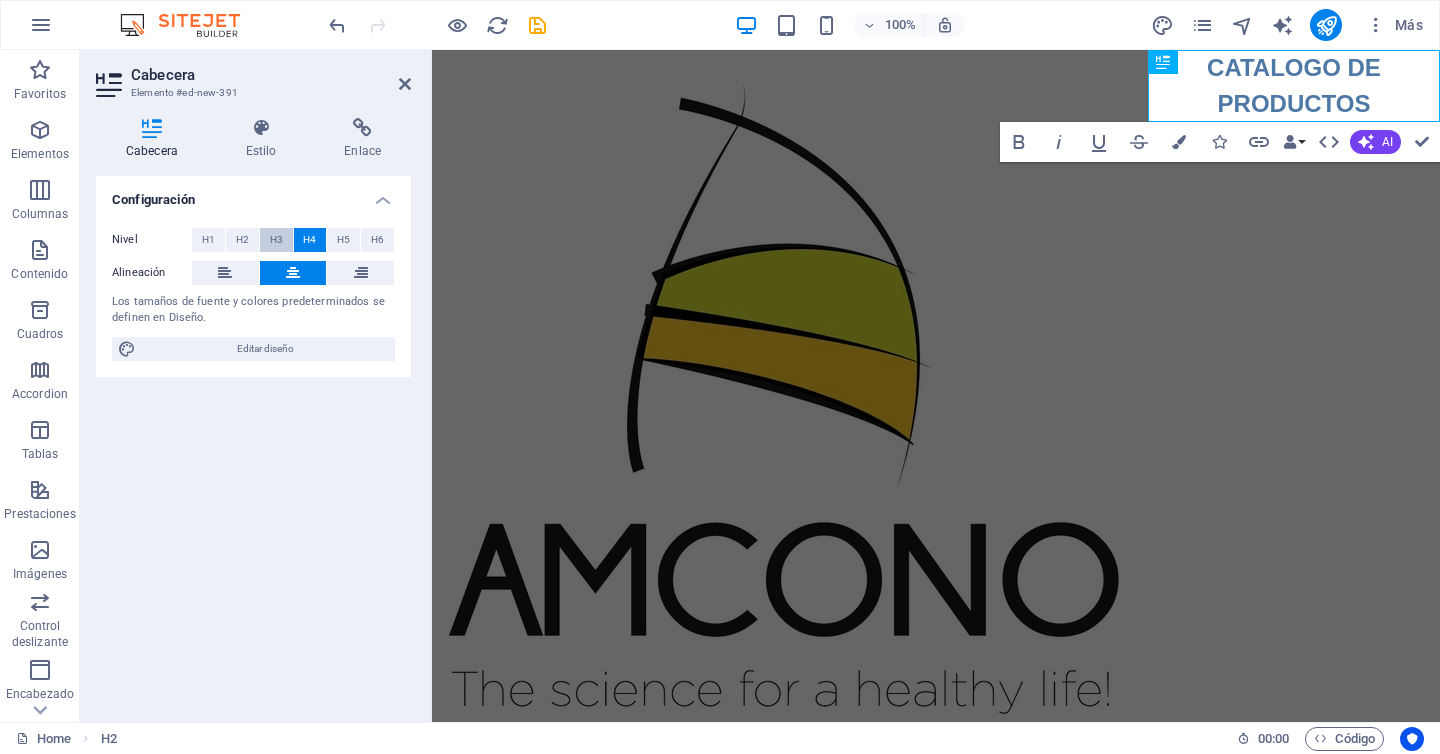 click on "H3" at bounding box center [276, 240] 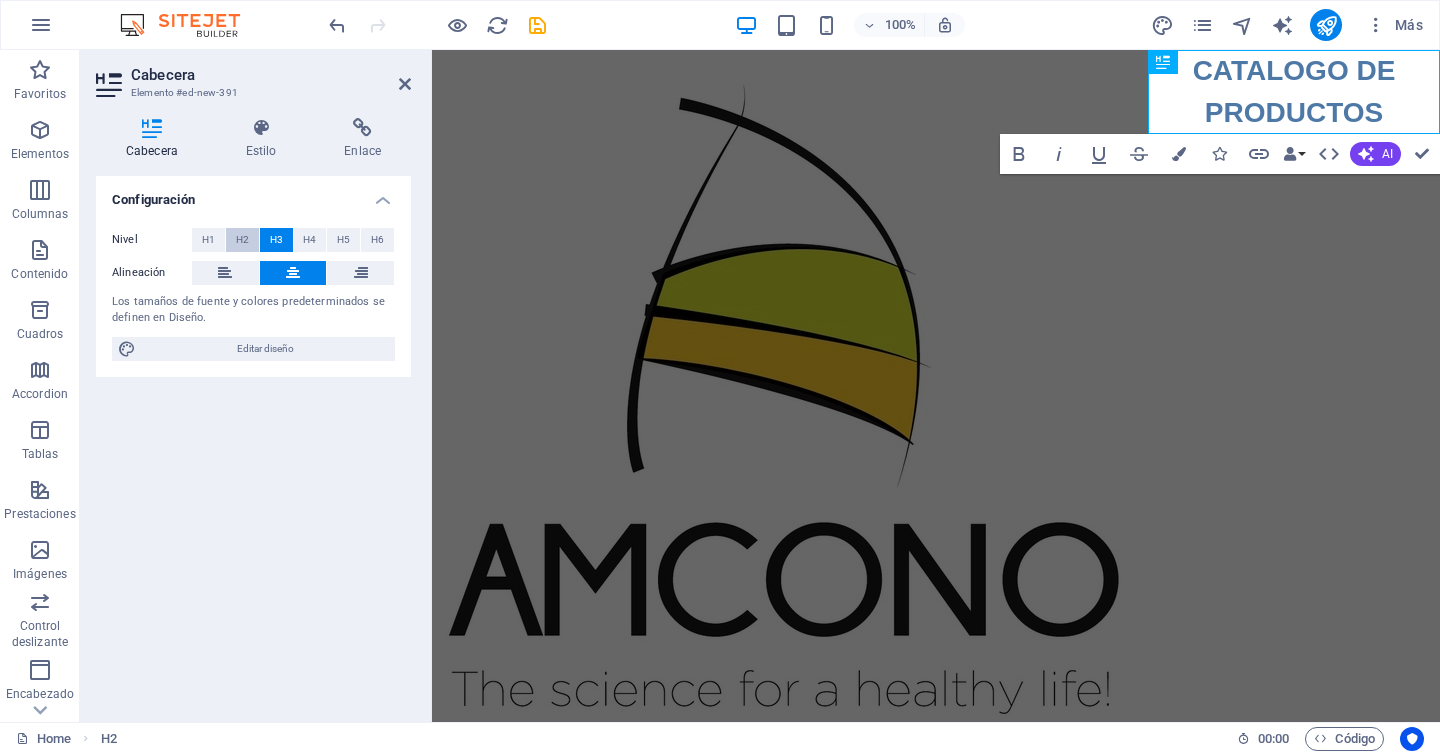 click on "H2" at bounding box center (242, 240) 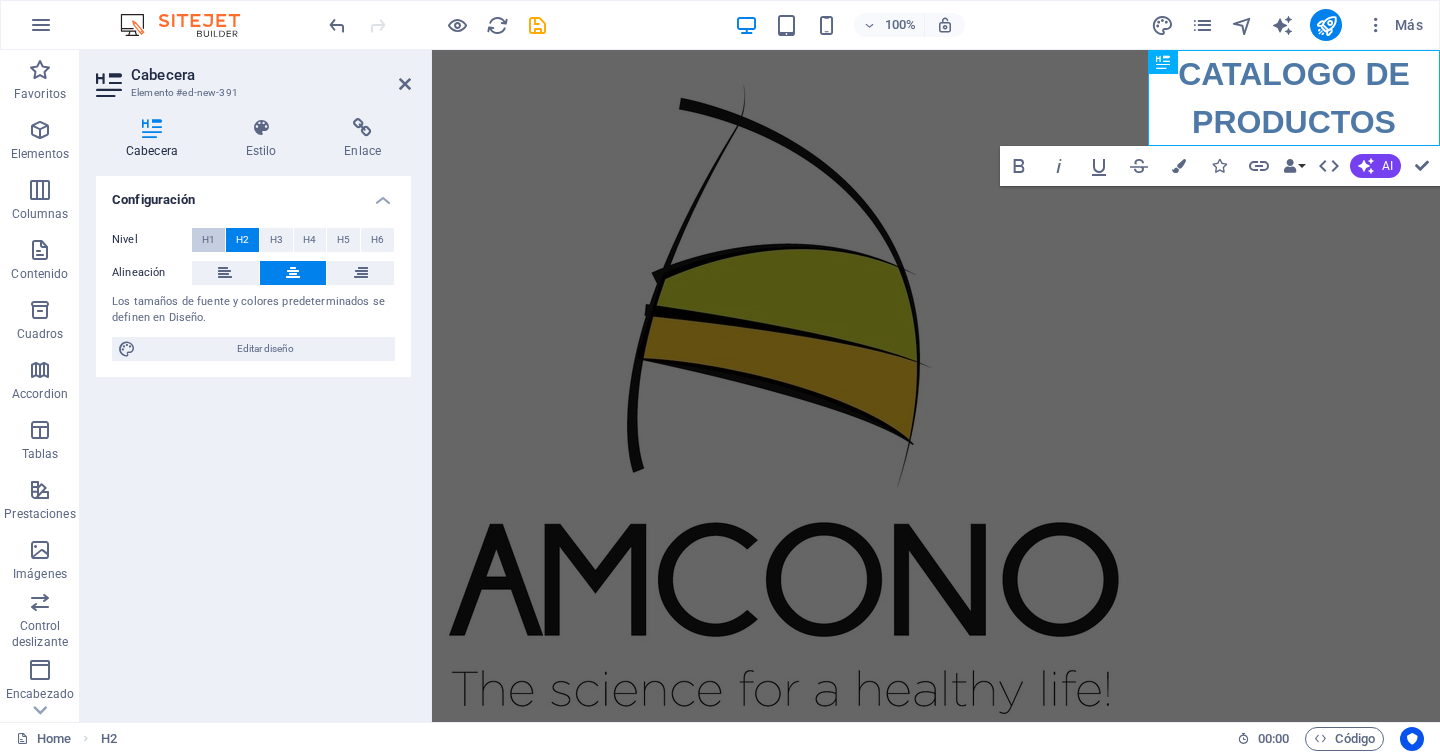 click on "H1" at bounding box center (208, 240) 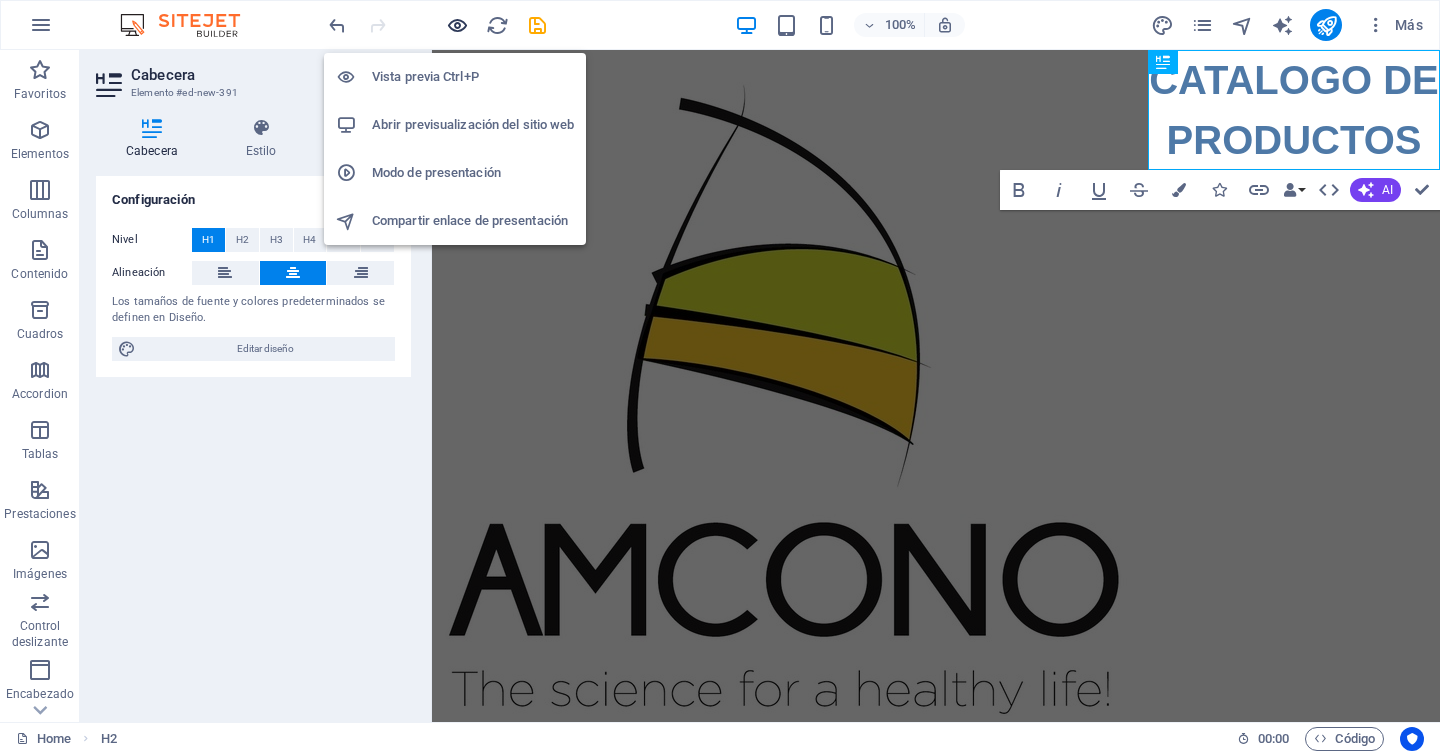 click at bounding box center [457, 25] 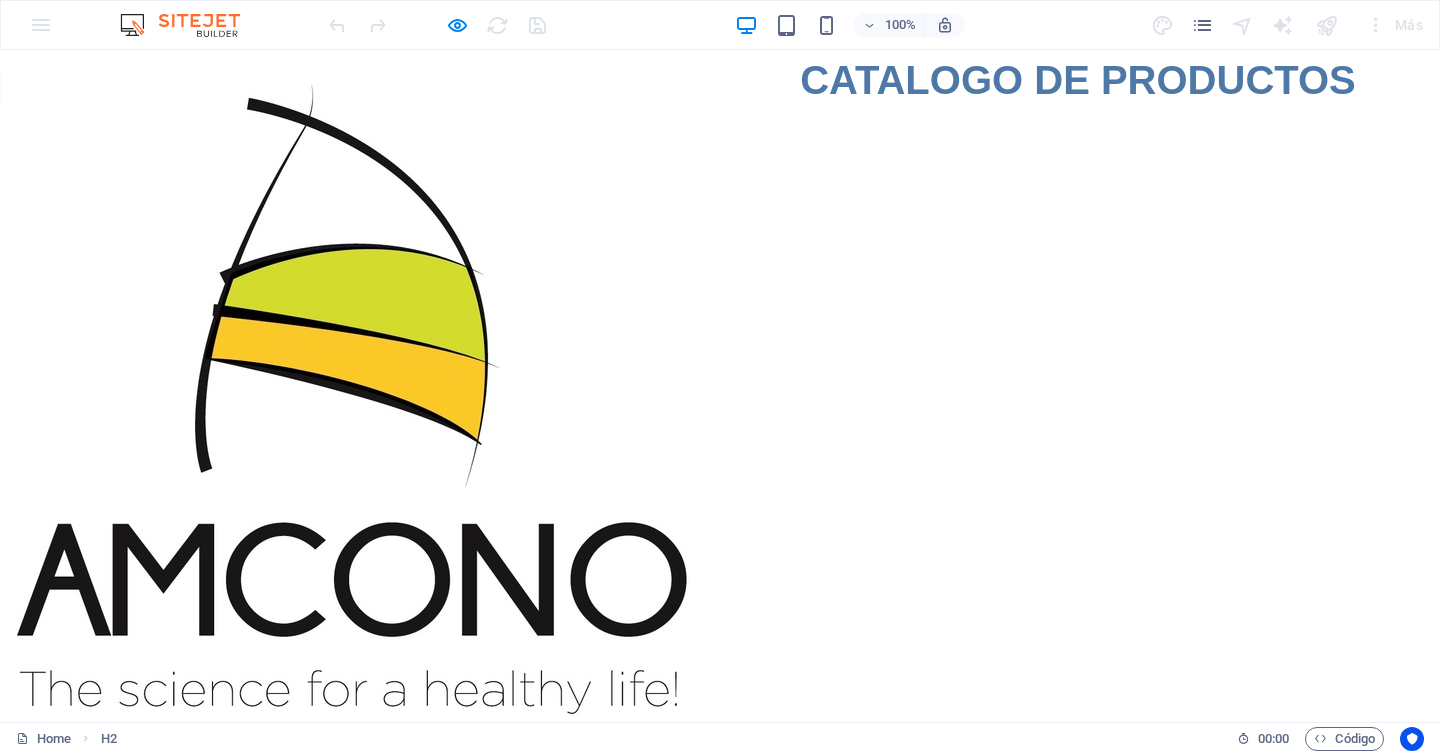 click on "CATALOGO DE PRODUCTOS" at bounding box center (1078, 80) 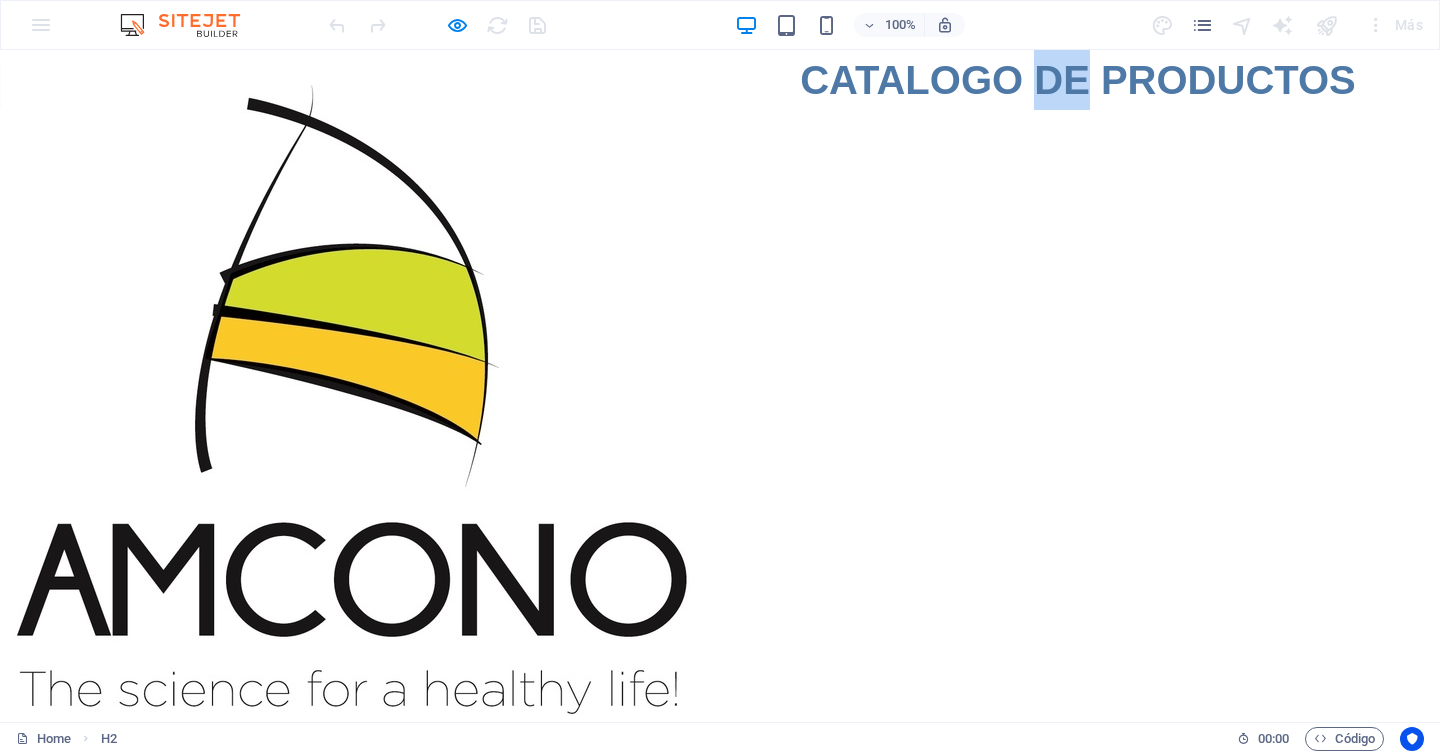 click on "CATALOGO DE PRODUCTOS" at bounding box center (1078, 80) 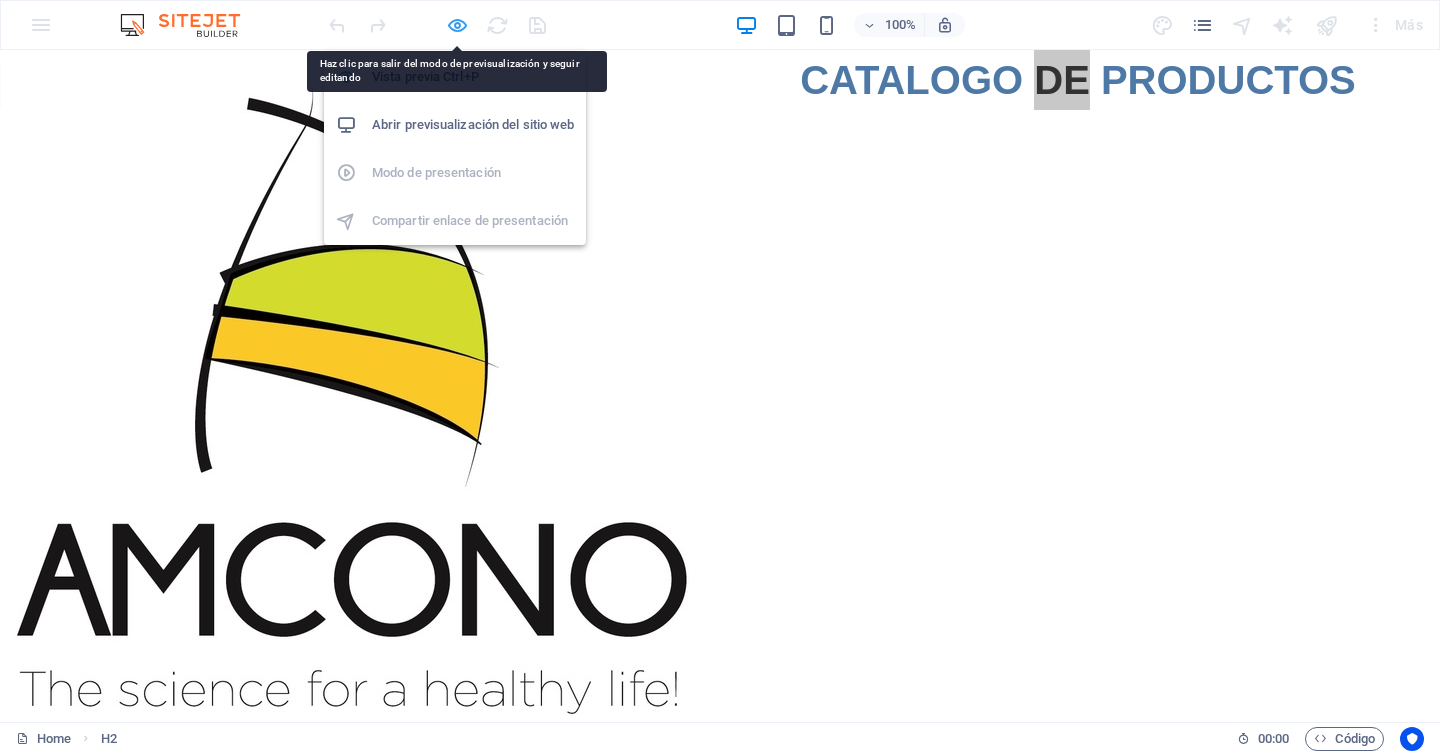 click at bounding box center (457, 25) 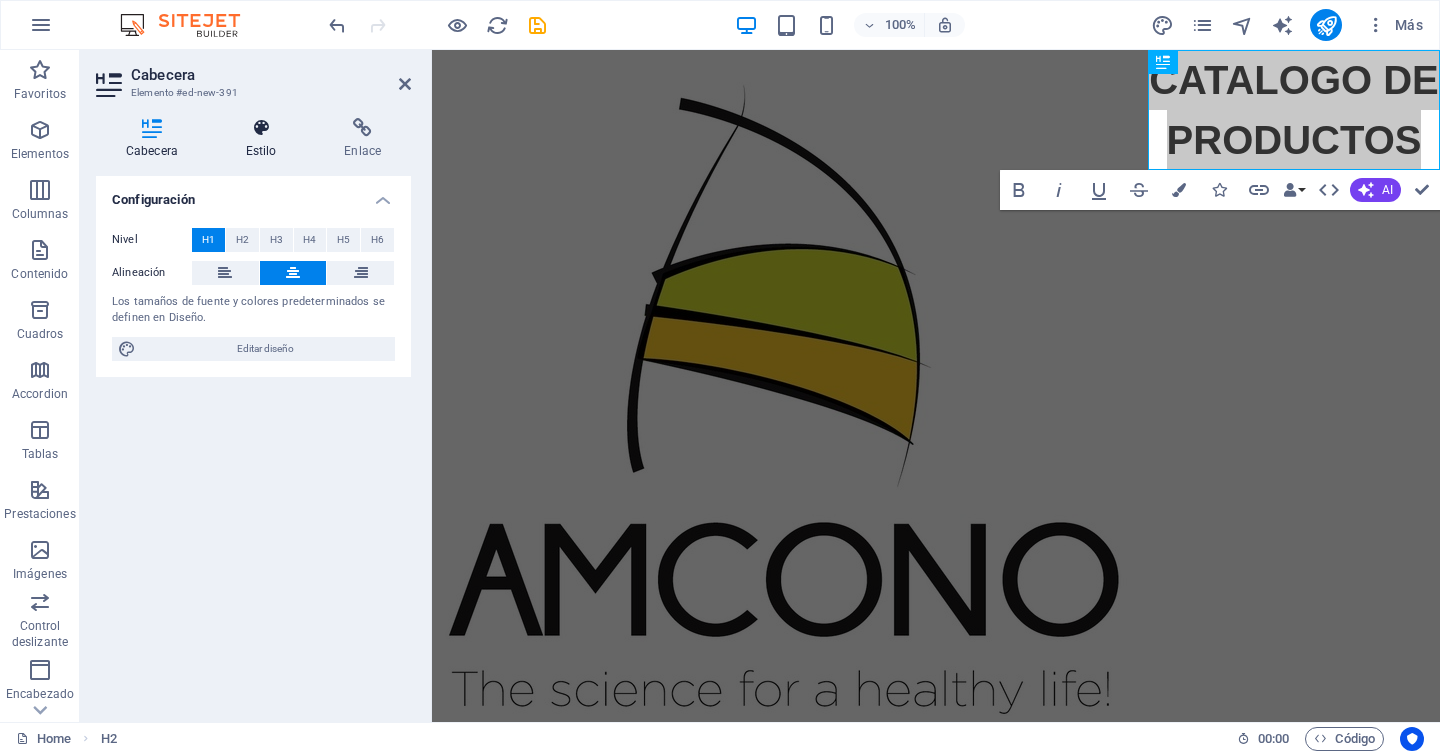 click at bounding box center [261, 128] 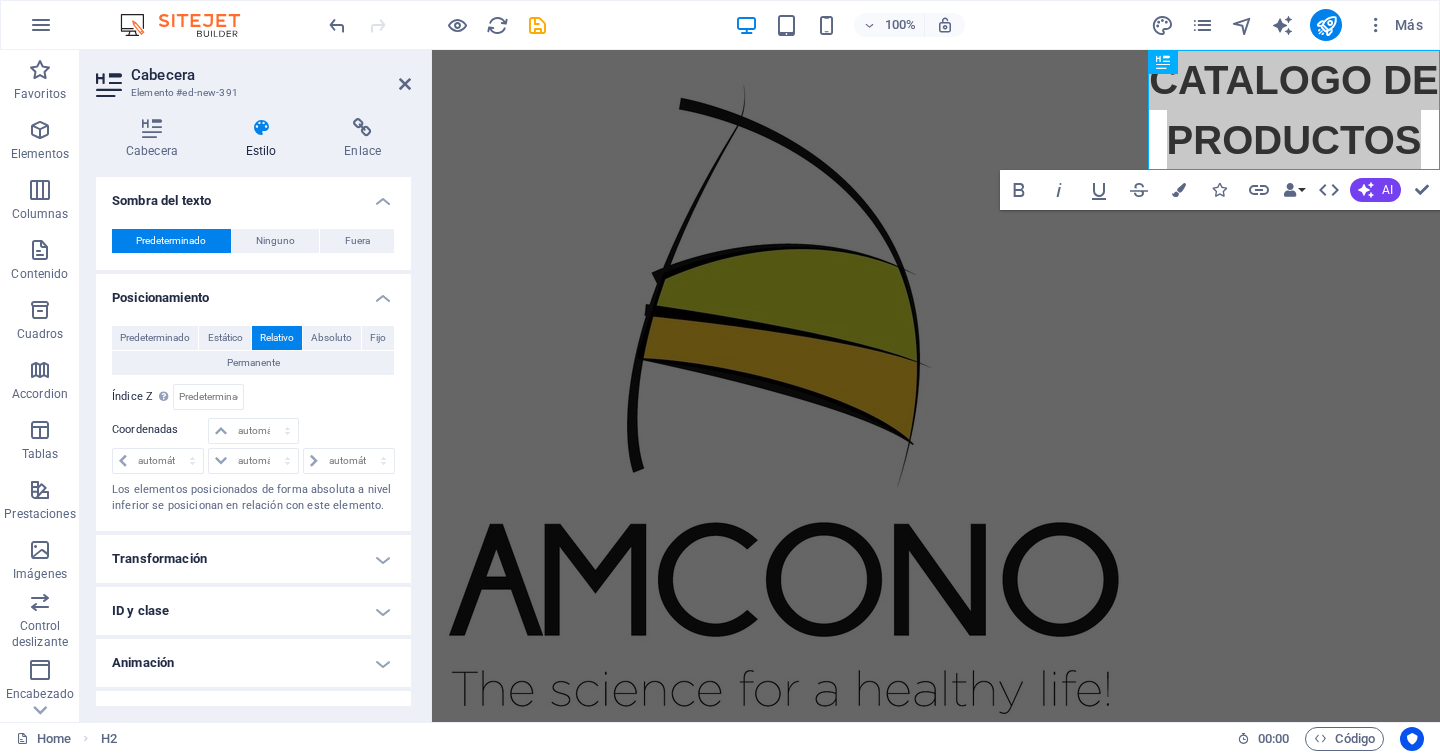 scroll, scrollTop: 588, scrollLeft: 0, axis: vertical 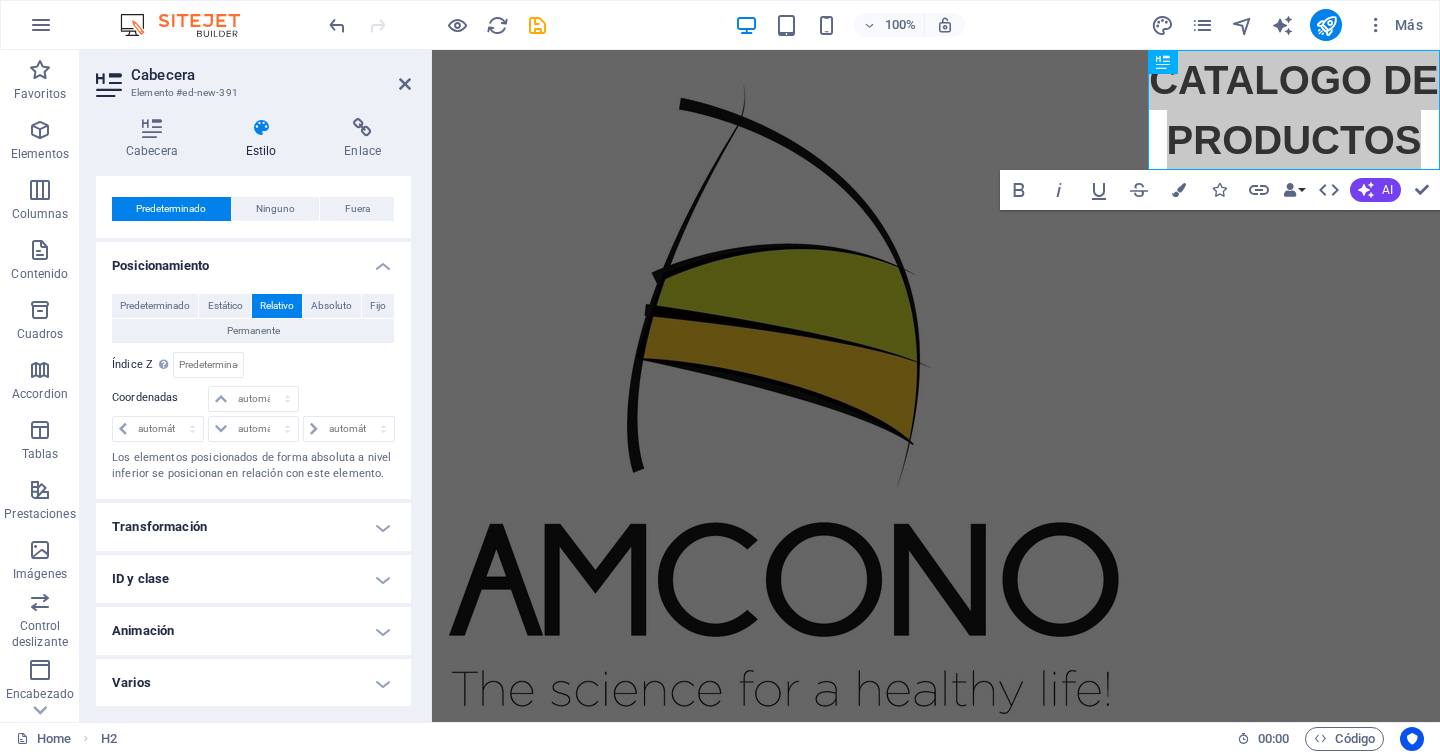 click on "Varios" at bounding box center (253, 683) 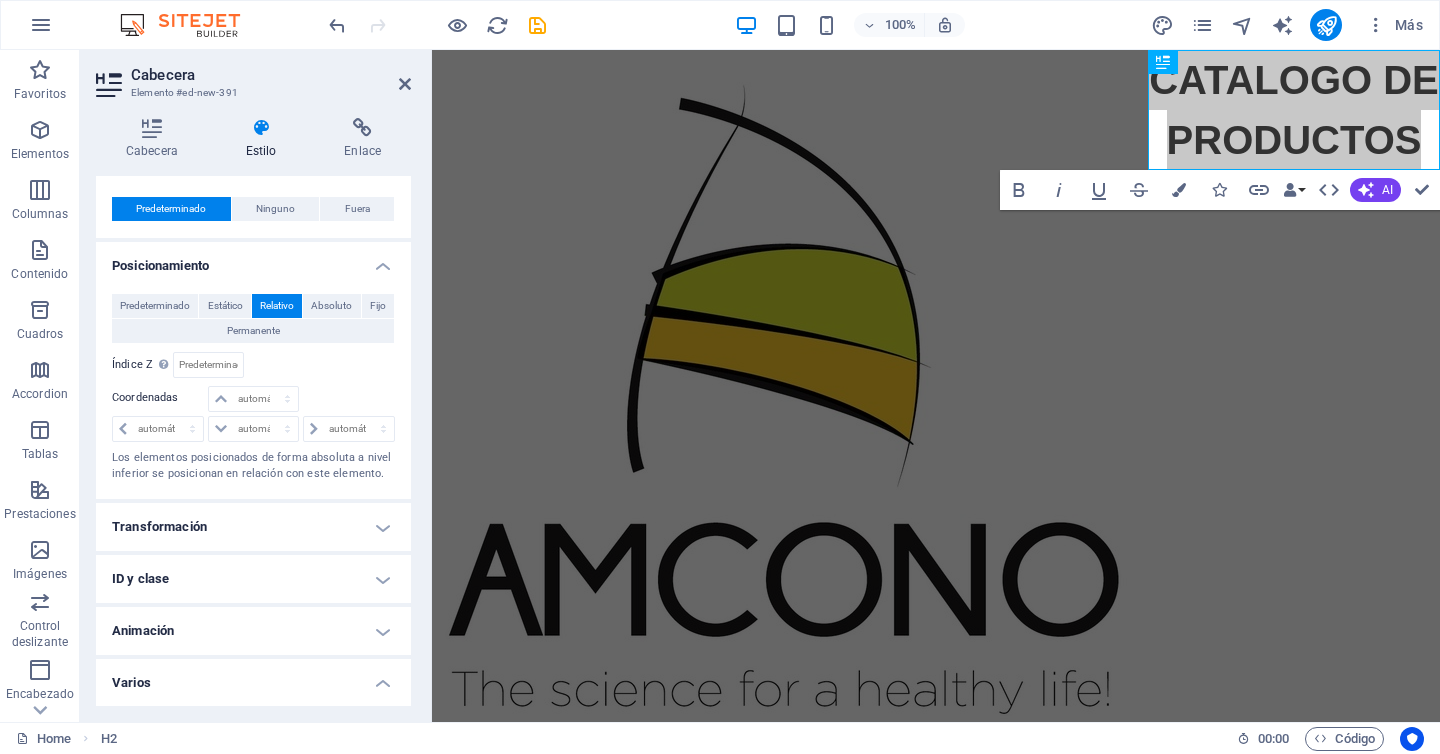 scroll, scrollTop: 712, scrollLeft: 0, axis: vertical 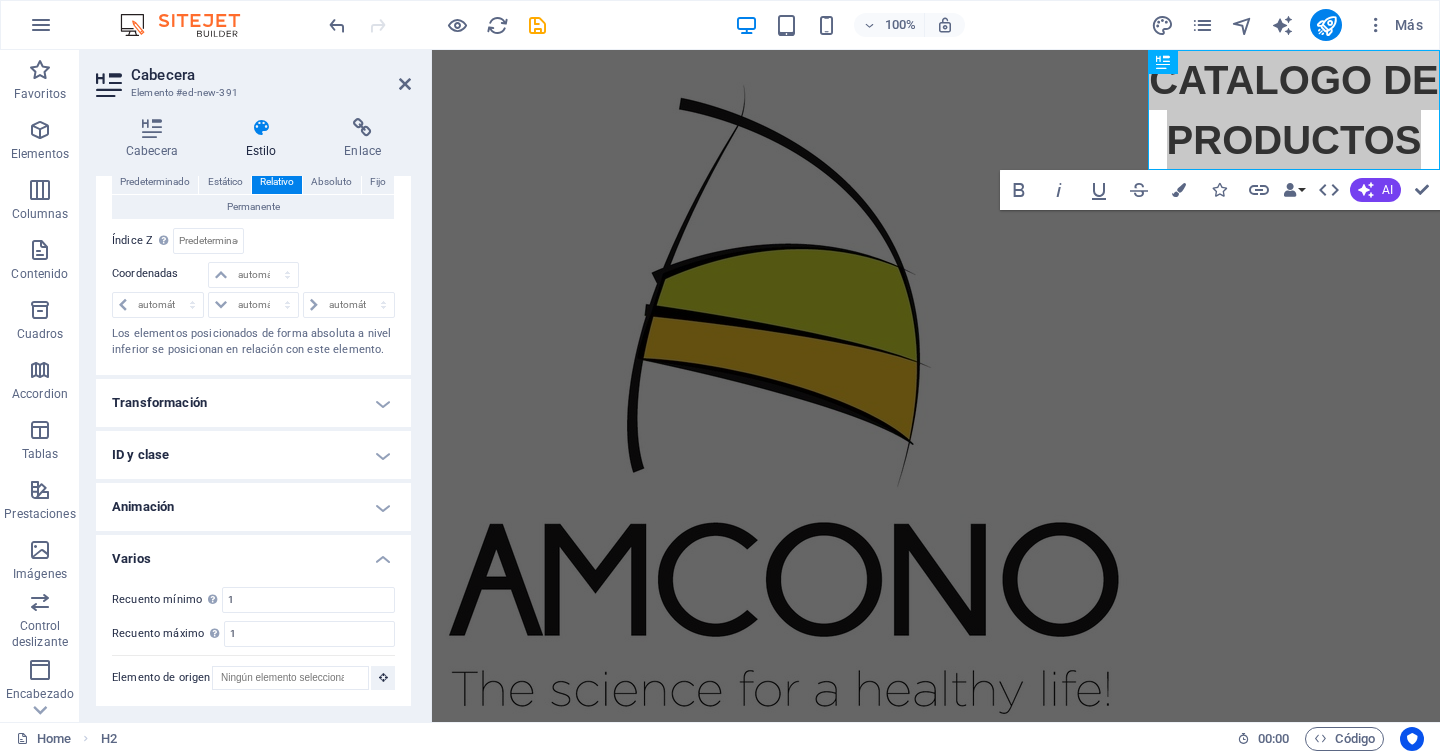 click on "Transformación" at bounding box center (253, 403) 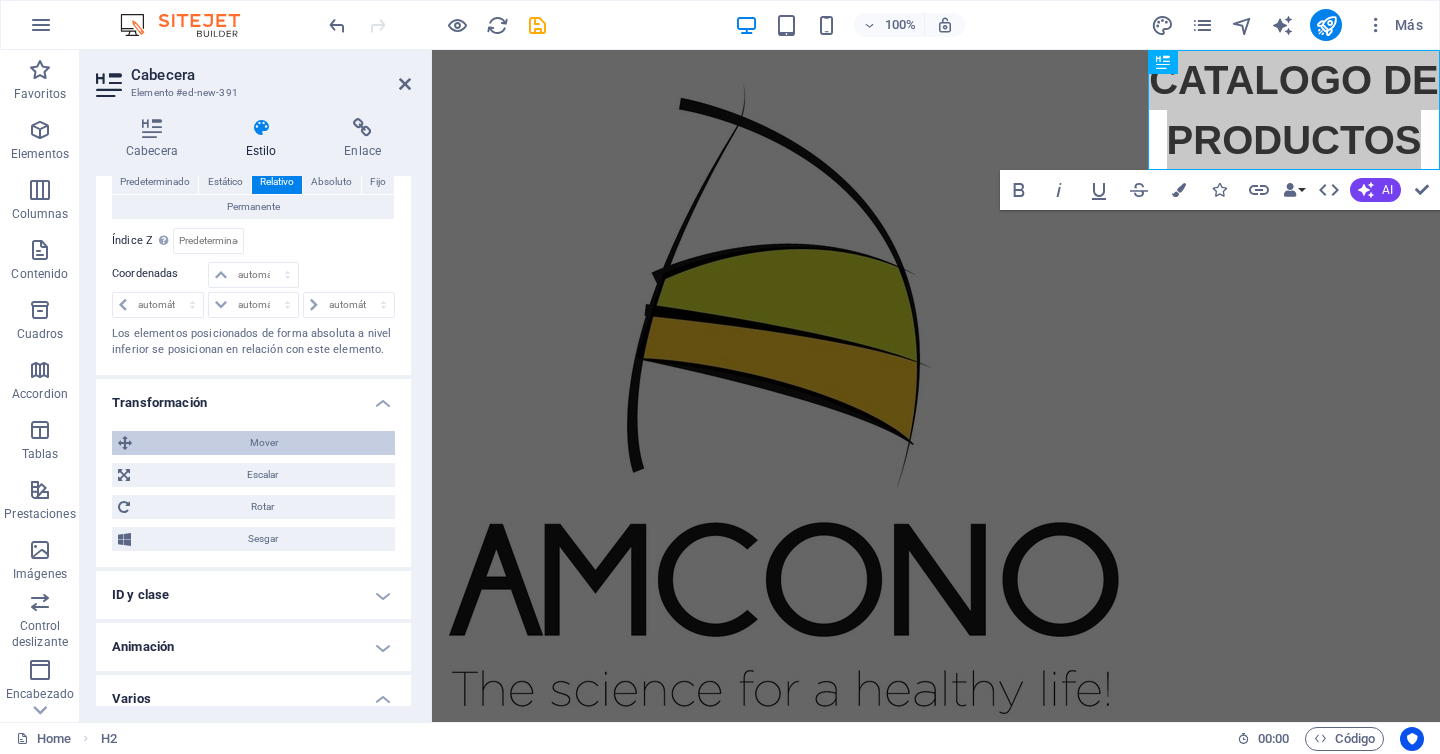 click on "Mover" at bounding box center [263, 443] 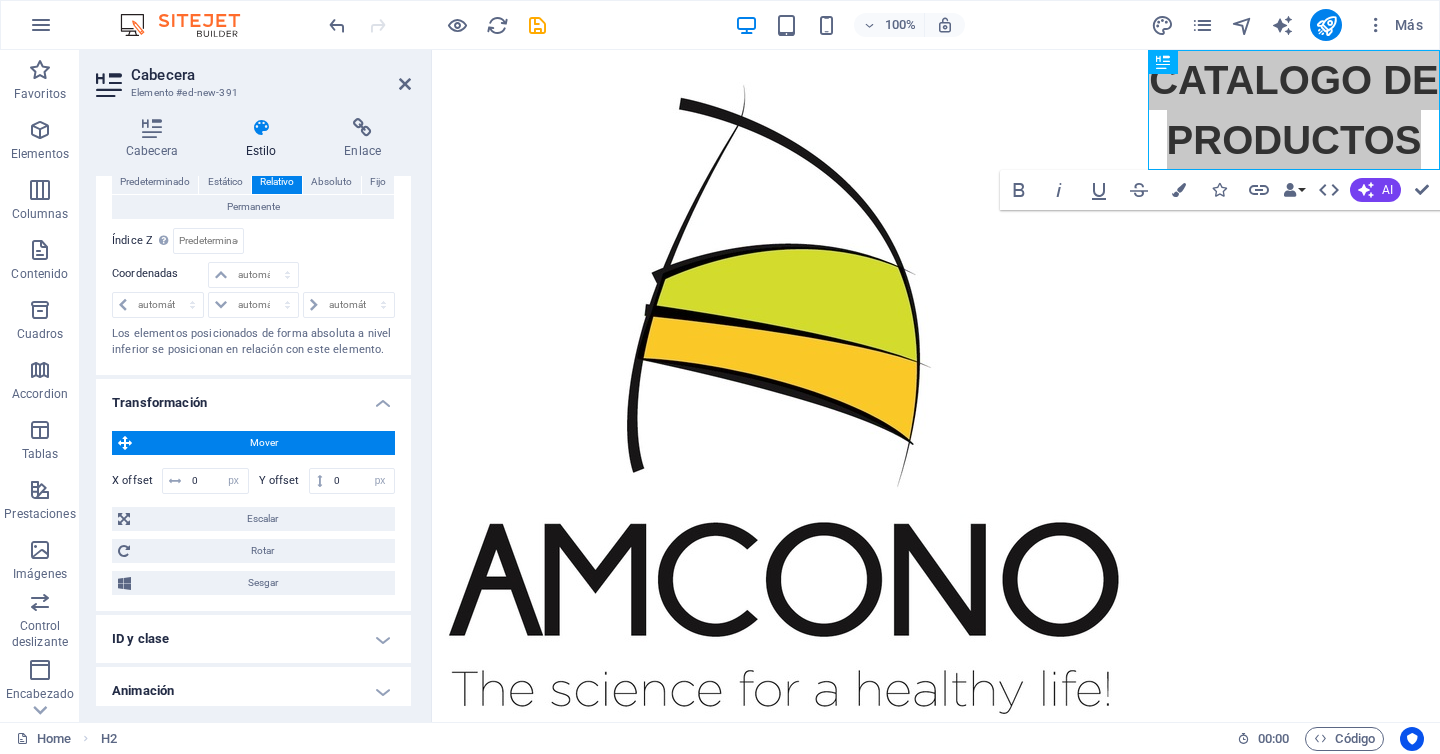 click on "Mover" at bounding box center (263, 443) 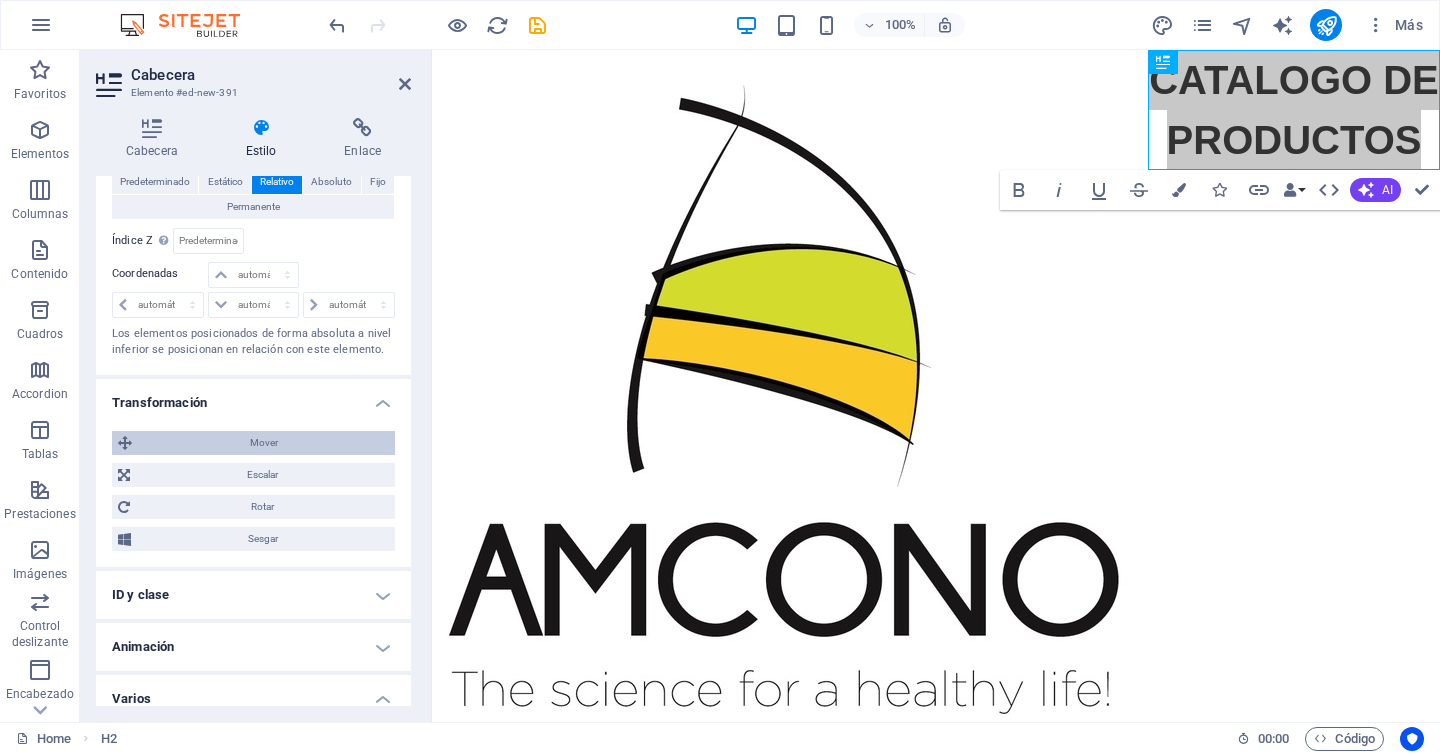 click on "Mover" at bounding box center (263, 443) 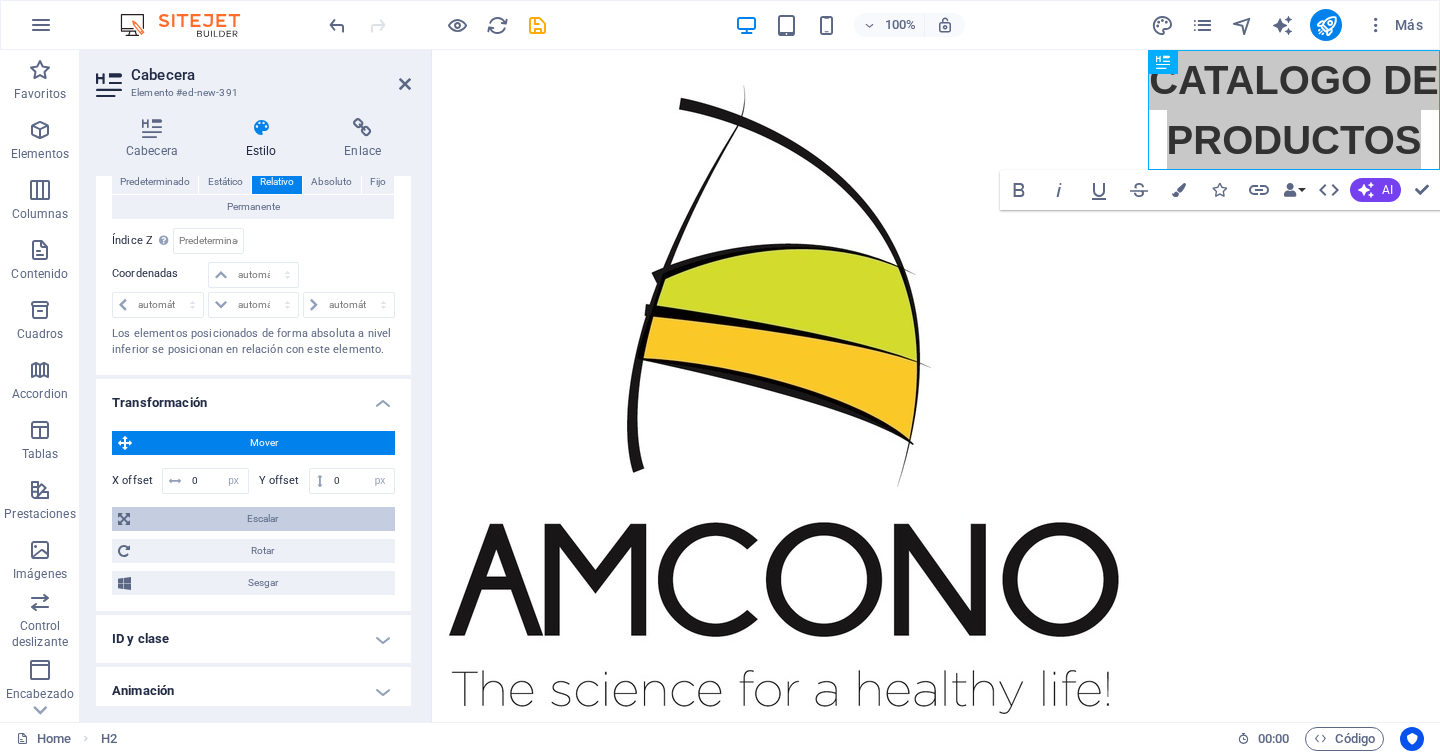 click on "Escalar" at bounding box center [262, 519] 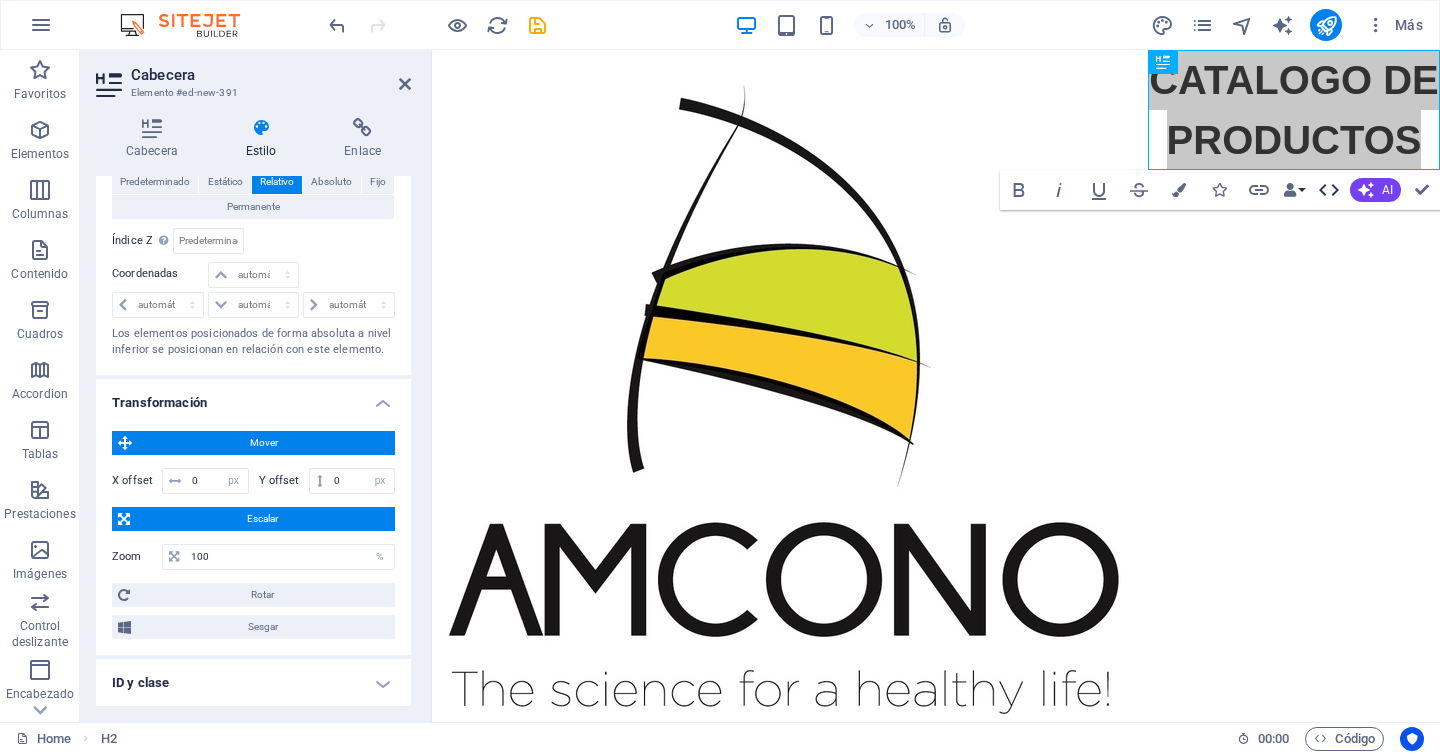 click 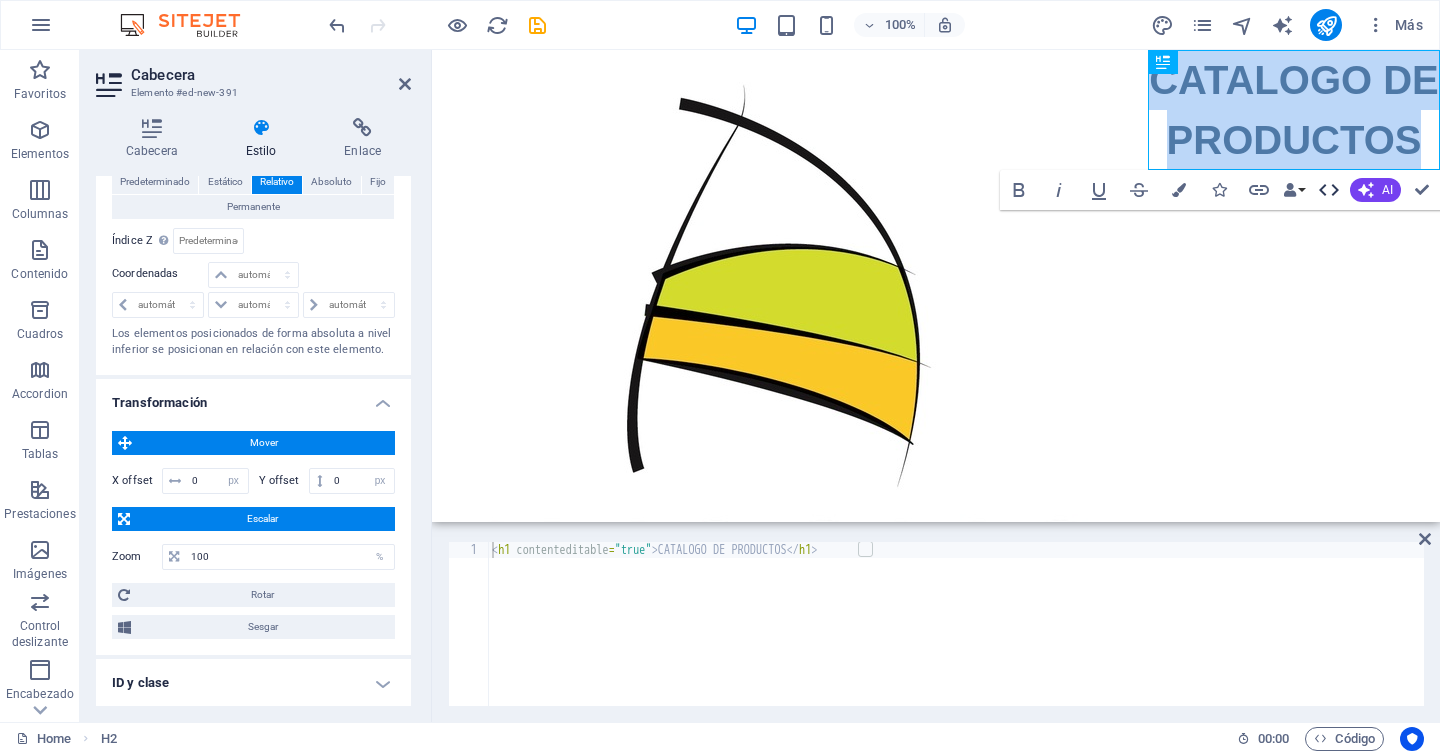 click 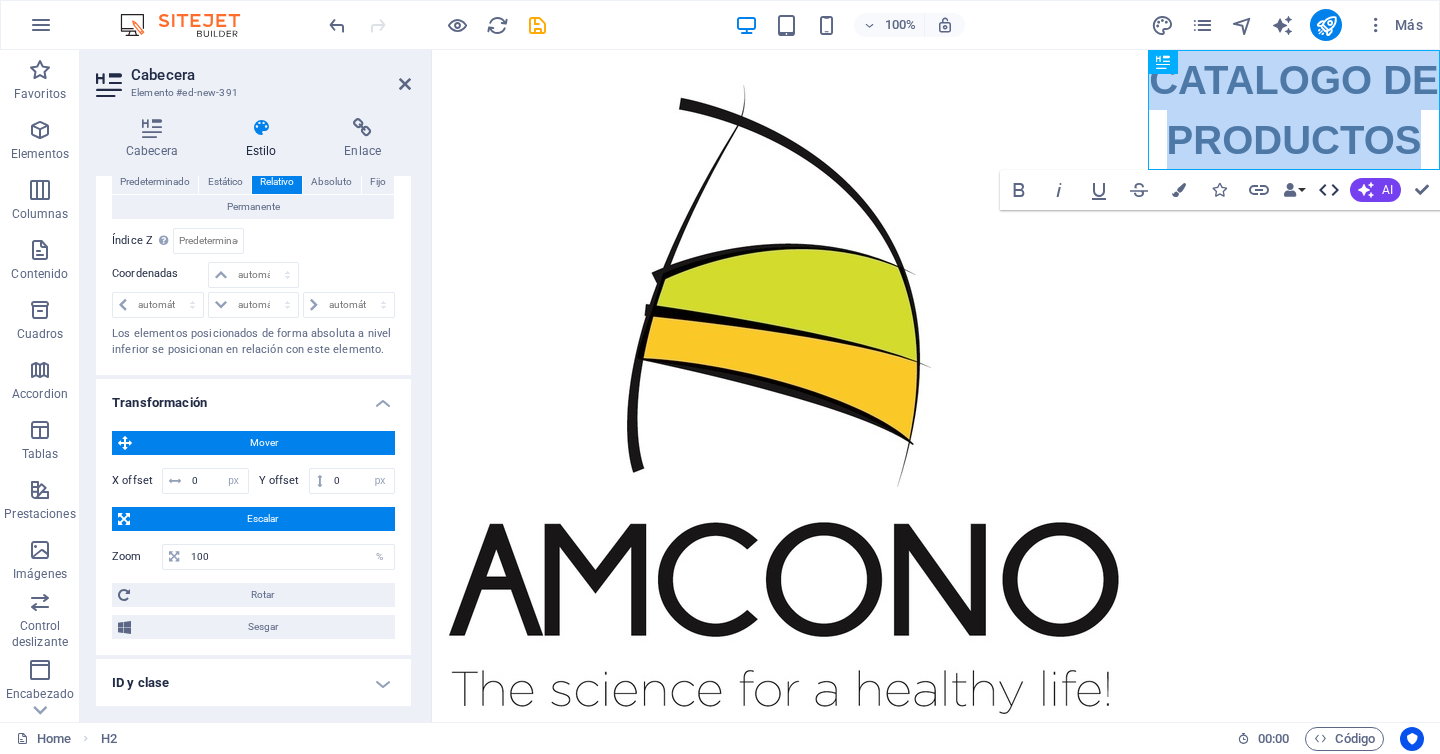 click 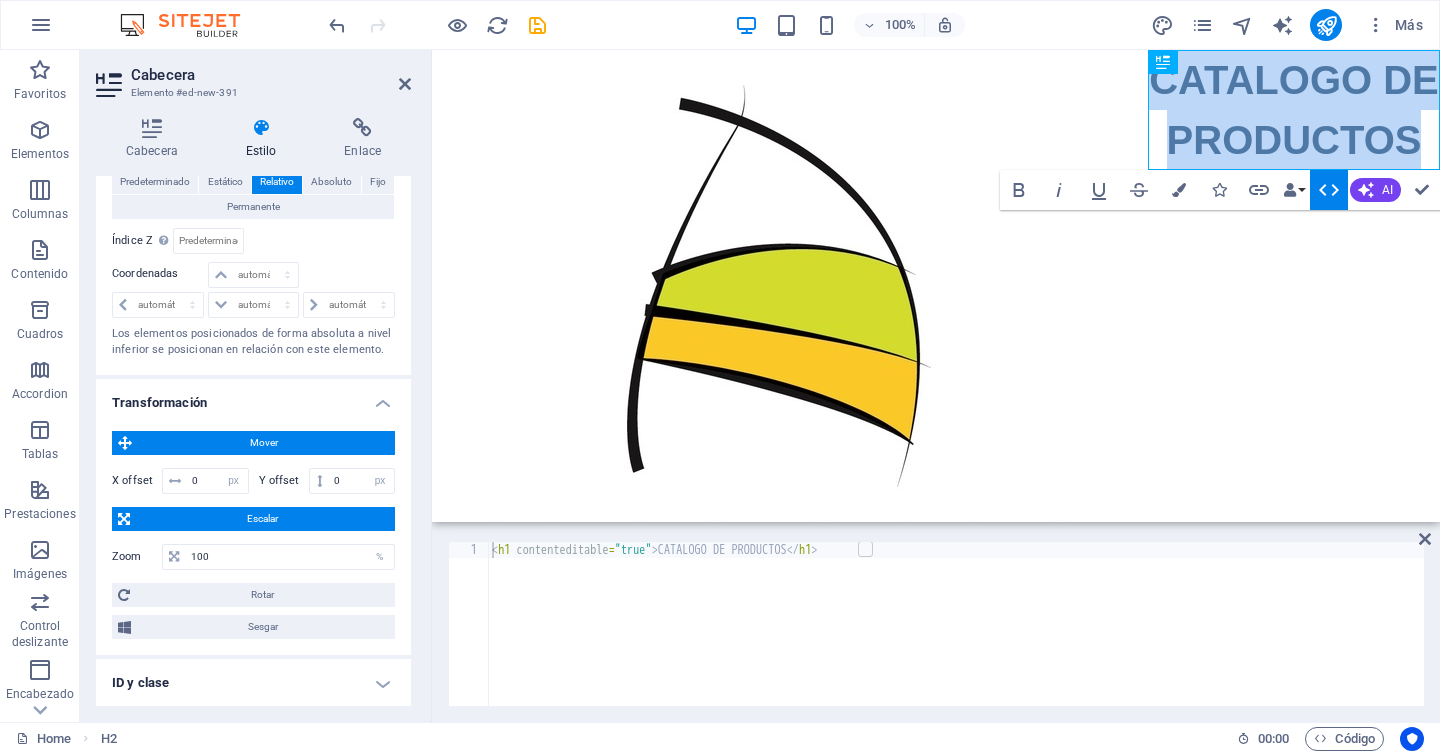 click 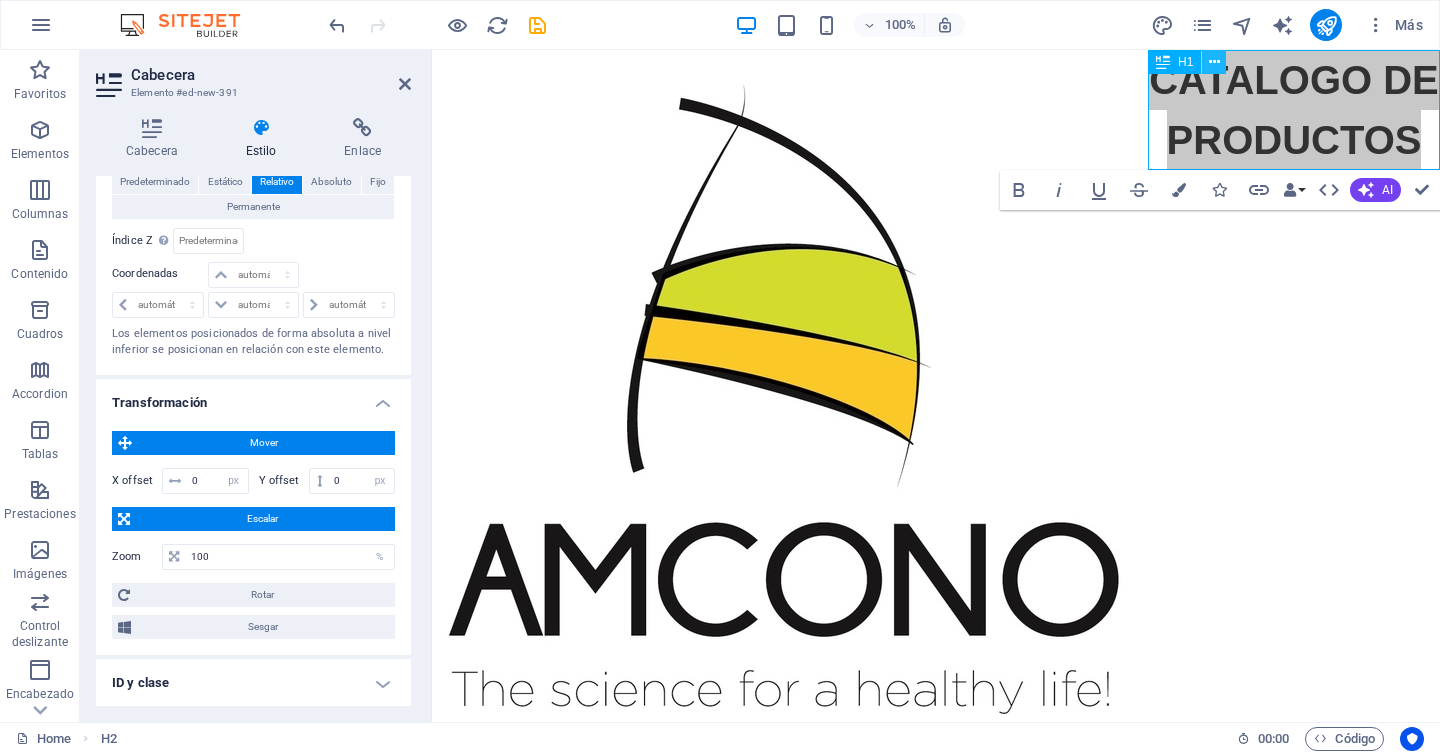 click at bounding box center (1214, 62) 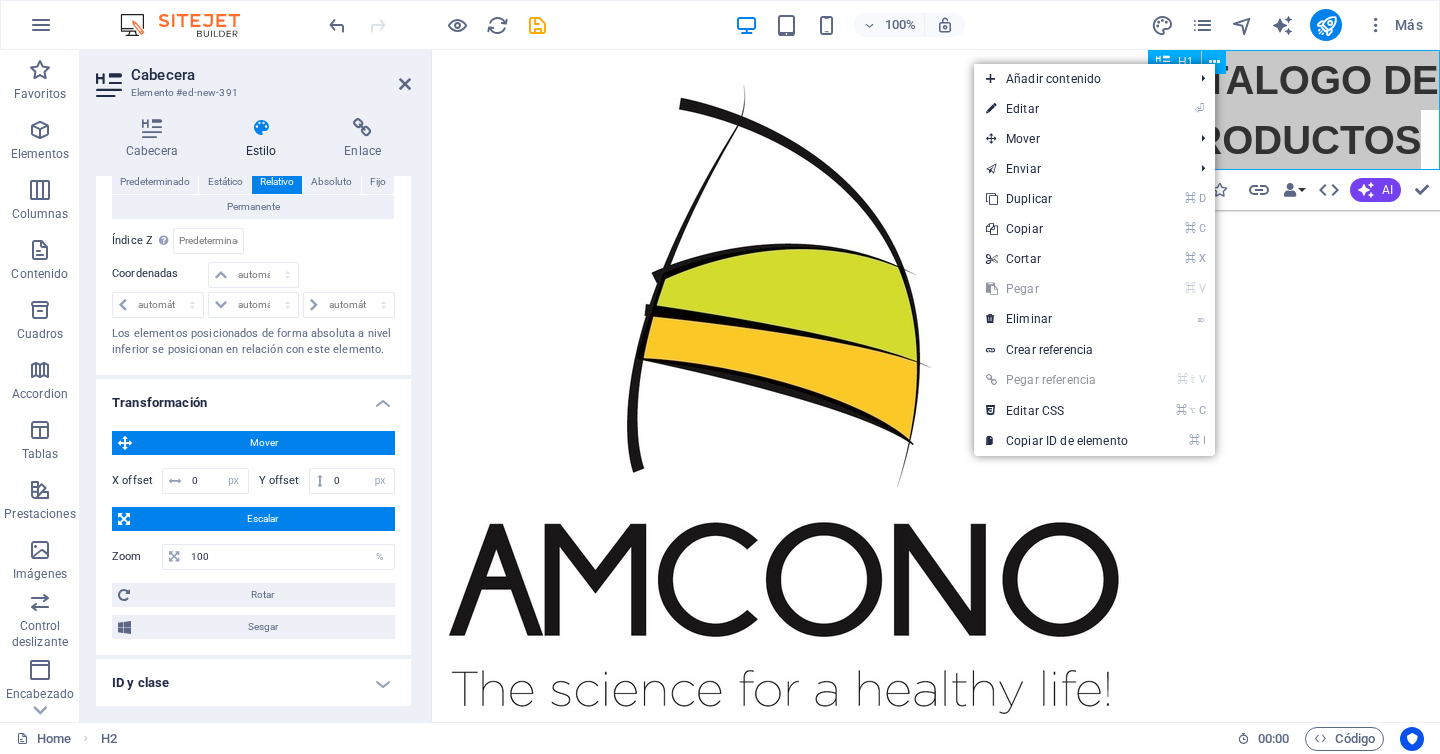 click on "H1" at bounding box center (1174, 62) 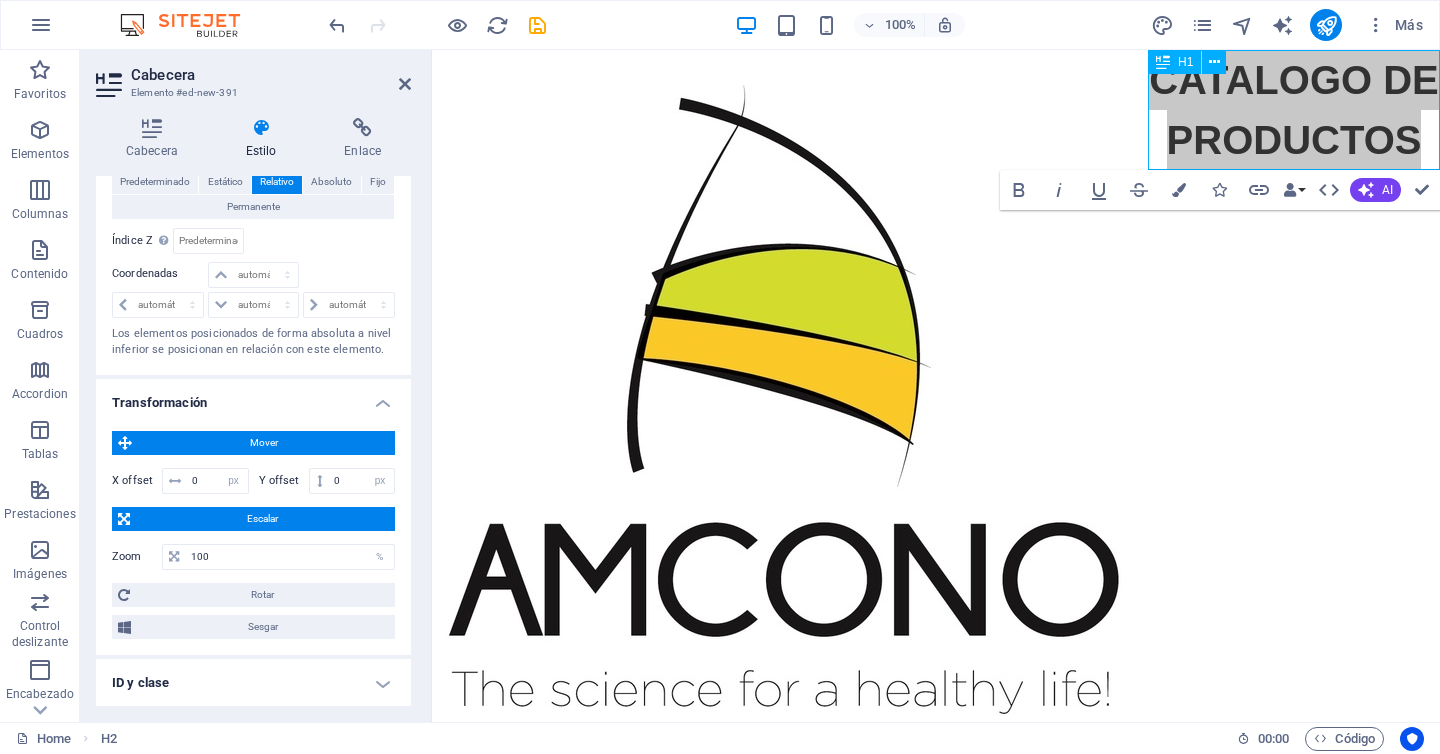 click on "H1" at bounding box center (1174, 62) 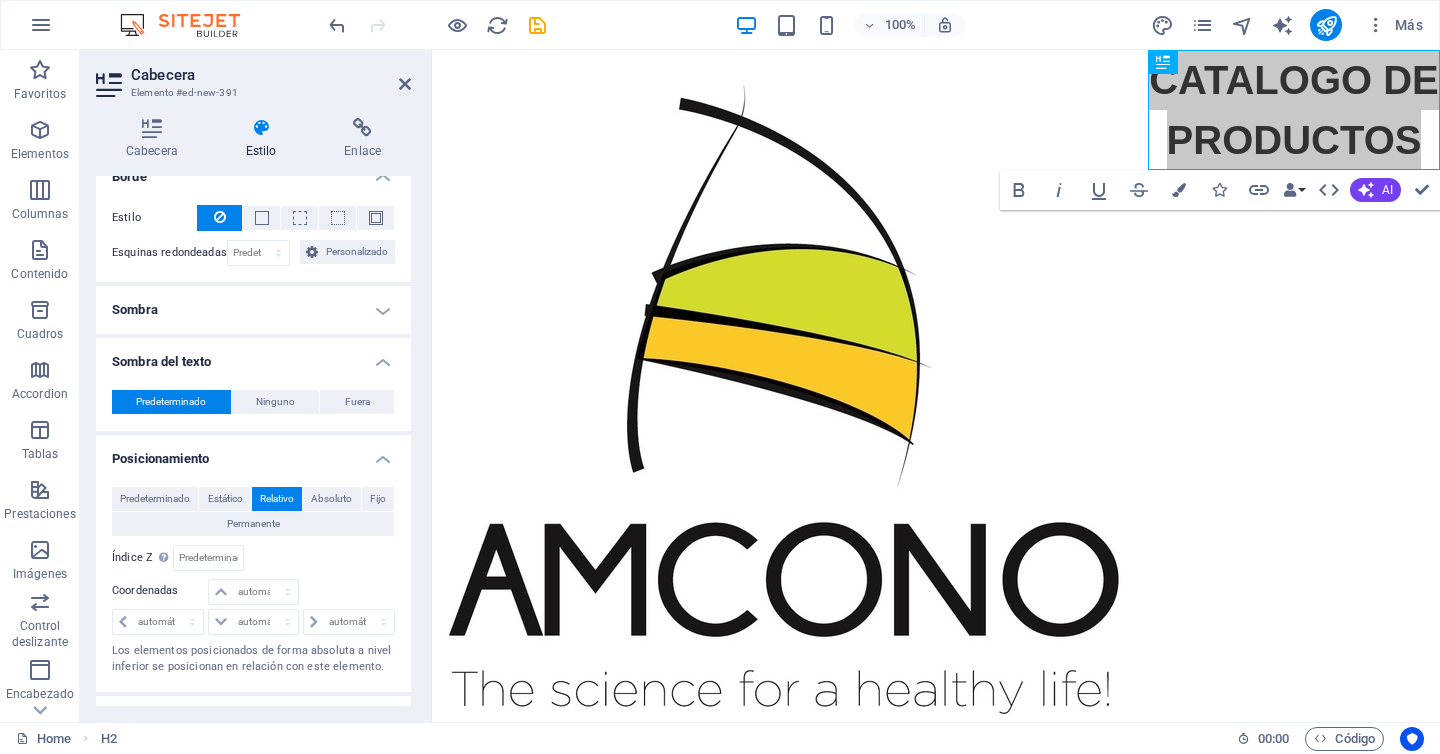 scroll, scrollTop: 0, scrollLeft: 0, axis: both 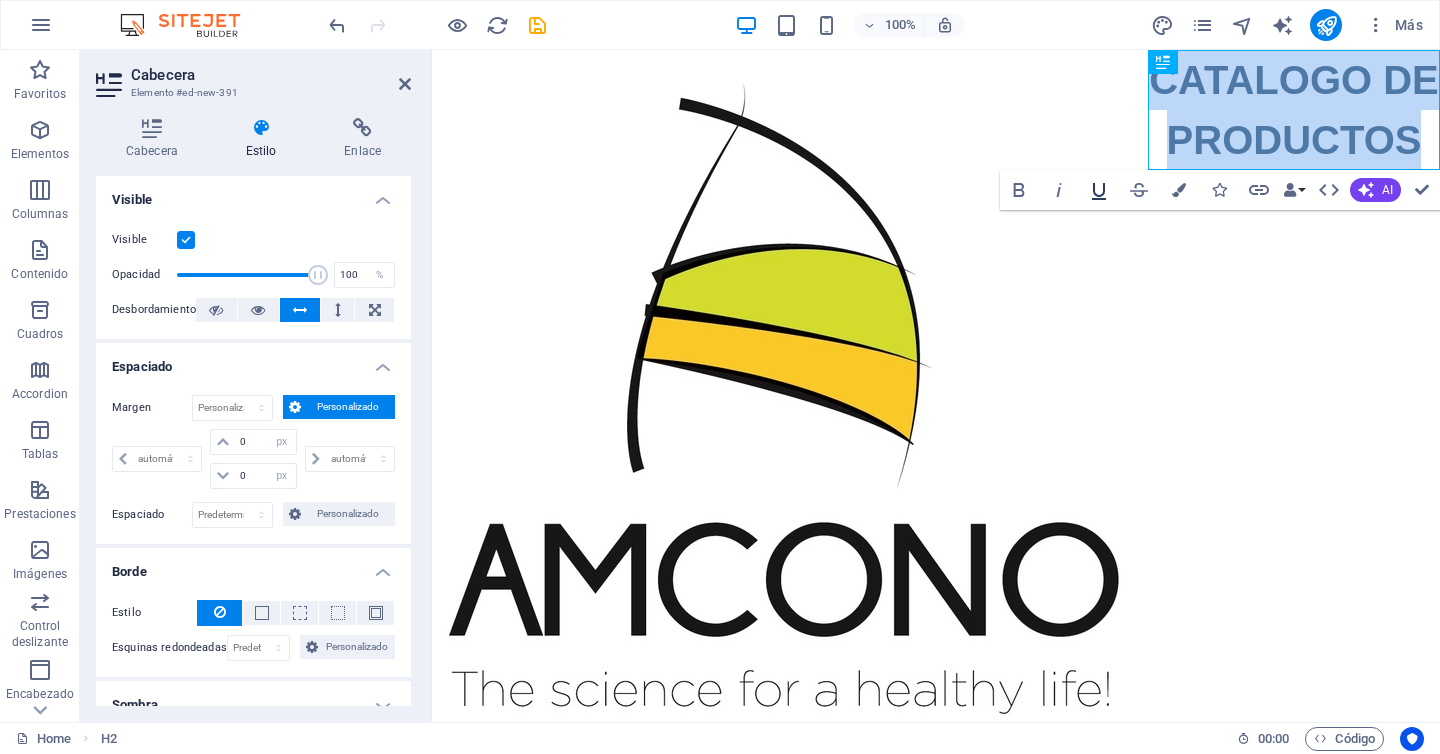 click 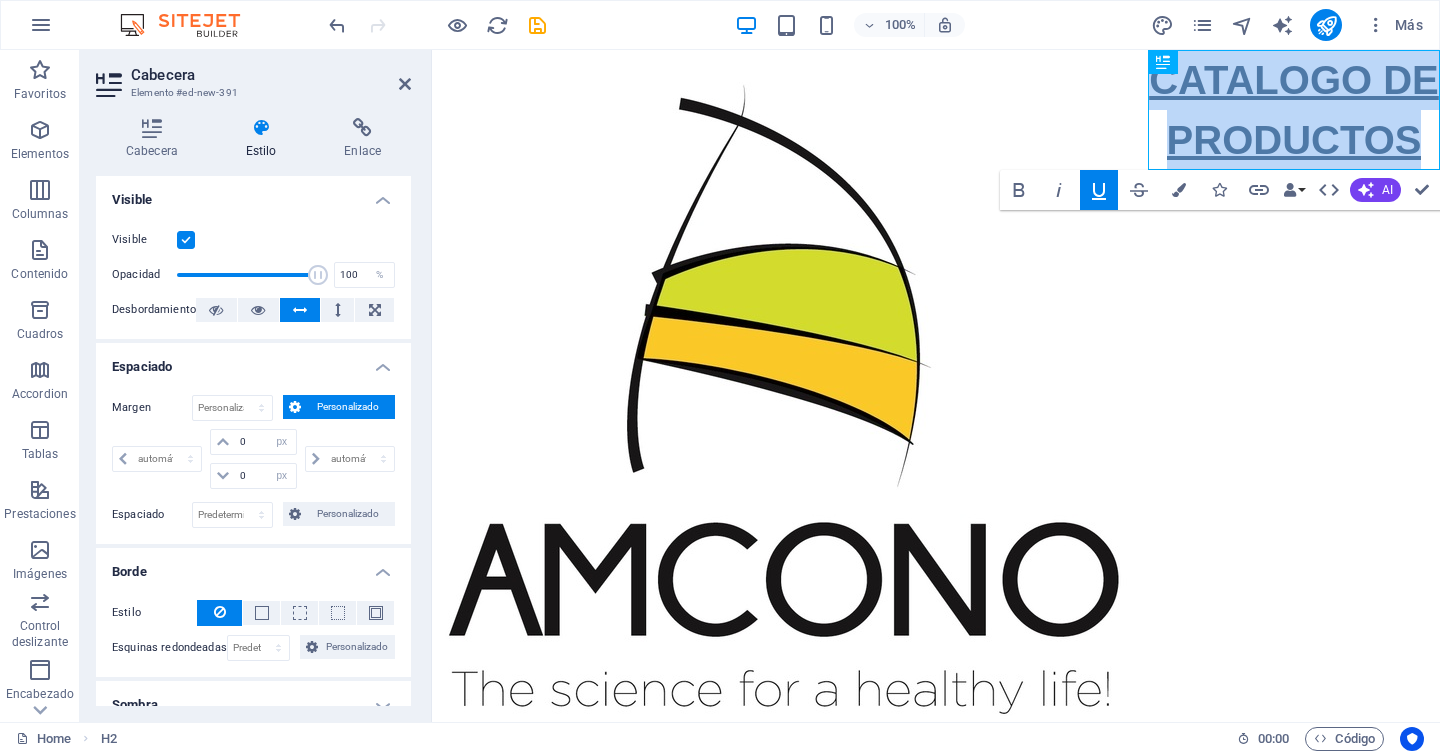 click 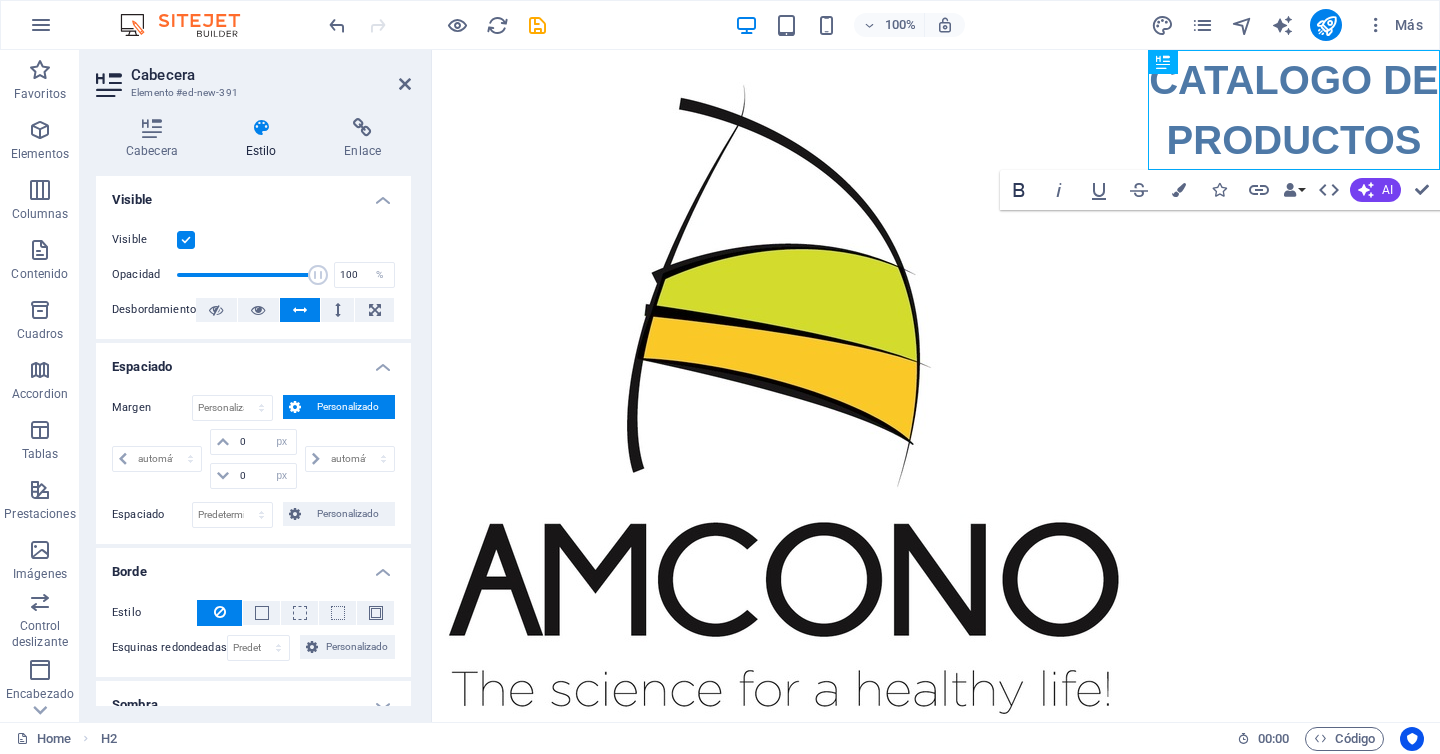click 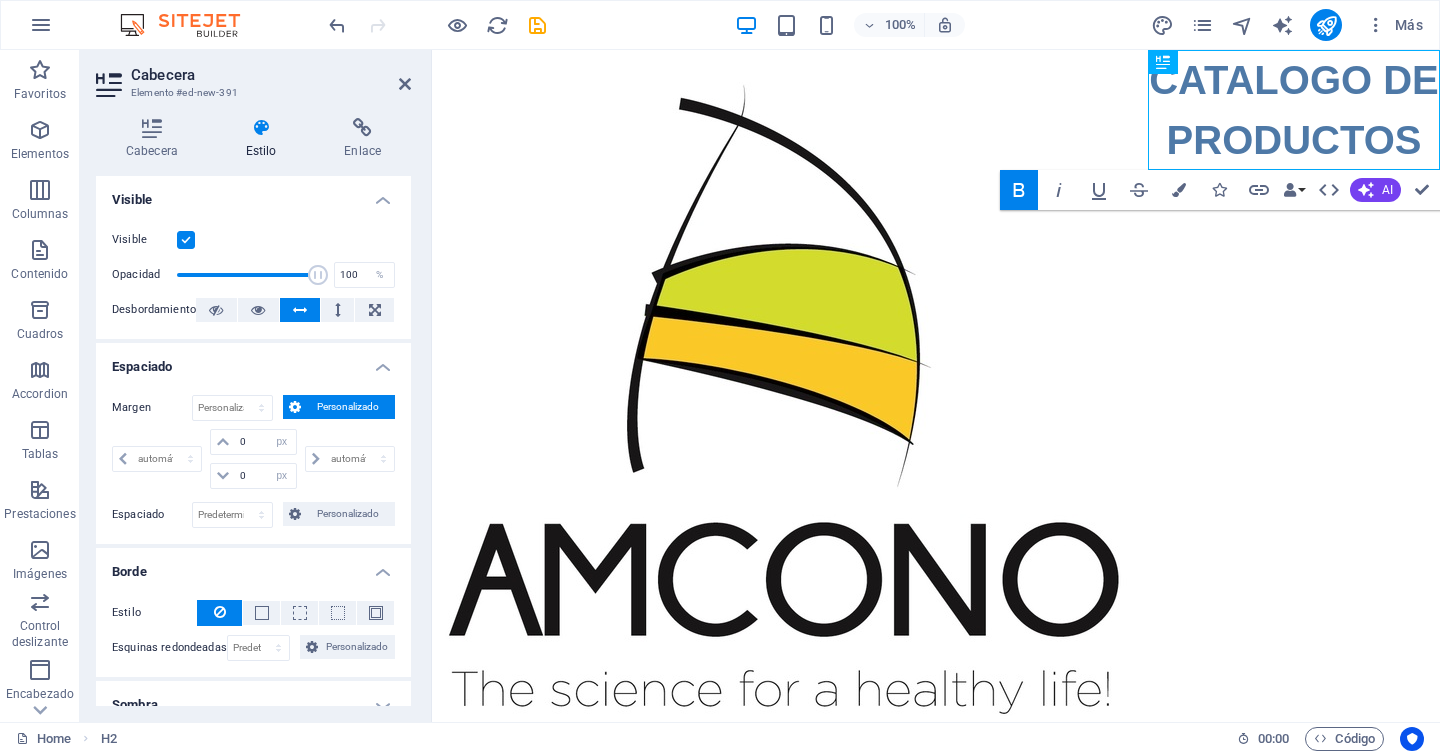 click 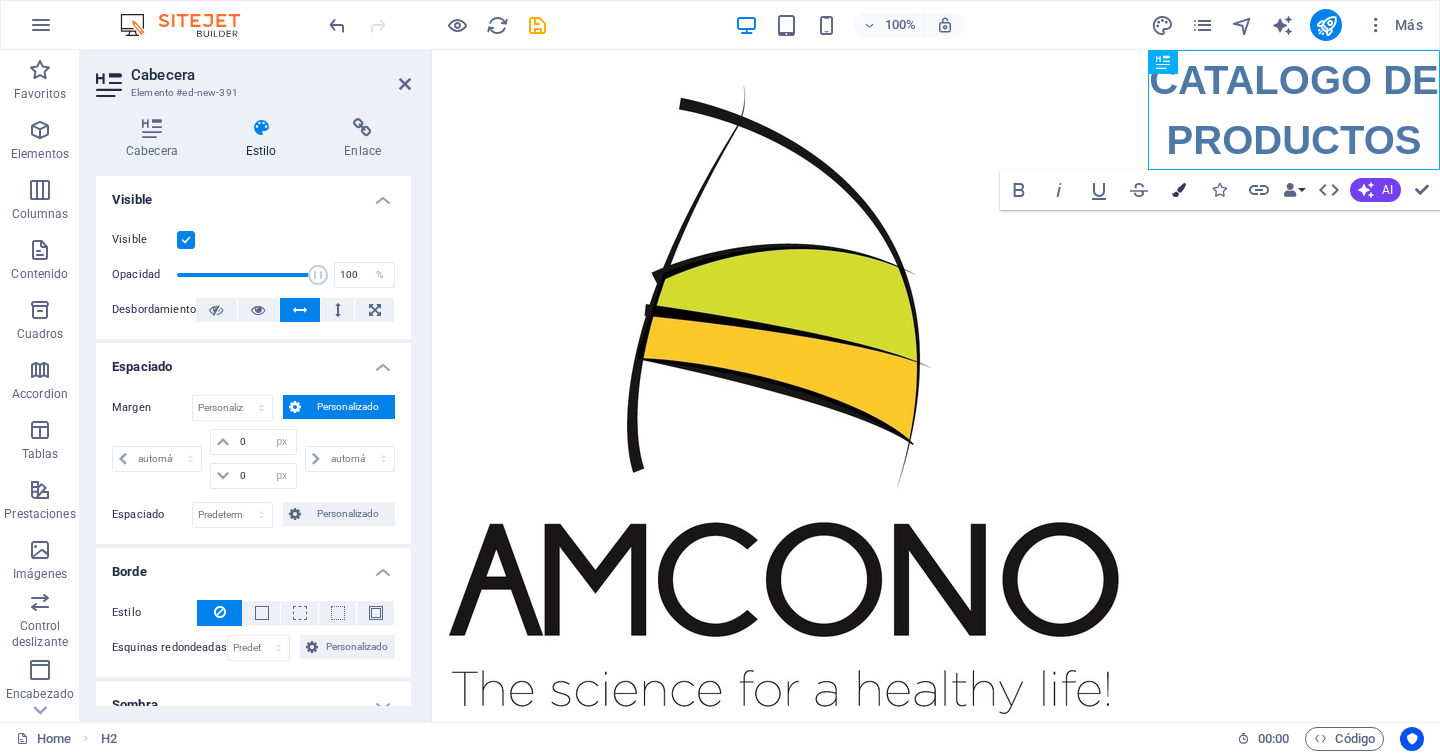 click at bounding box center (1179, 190) 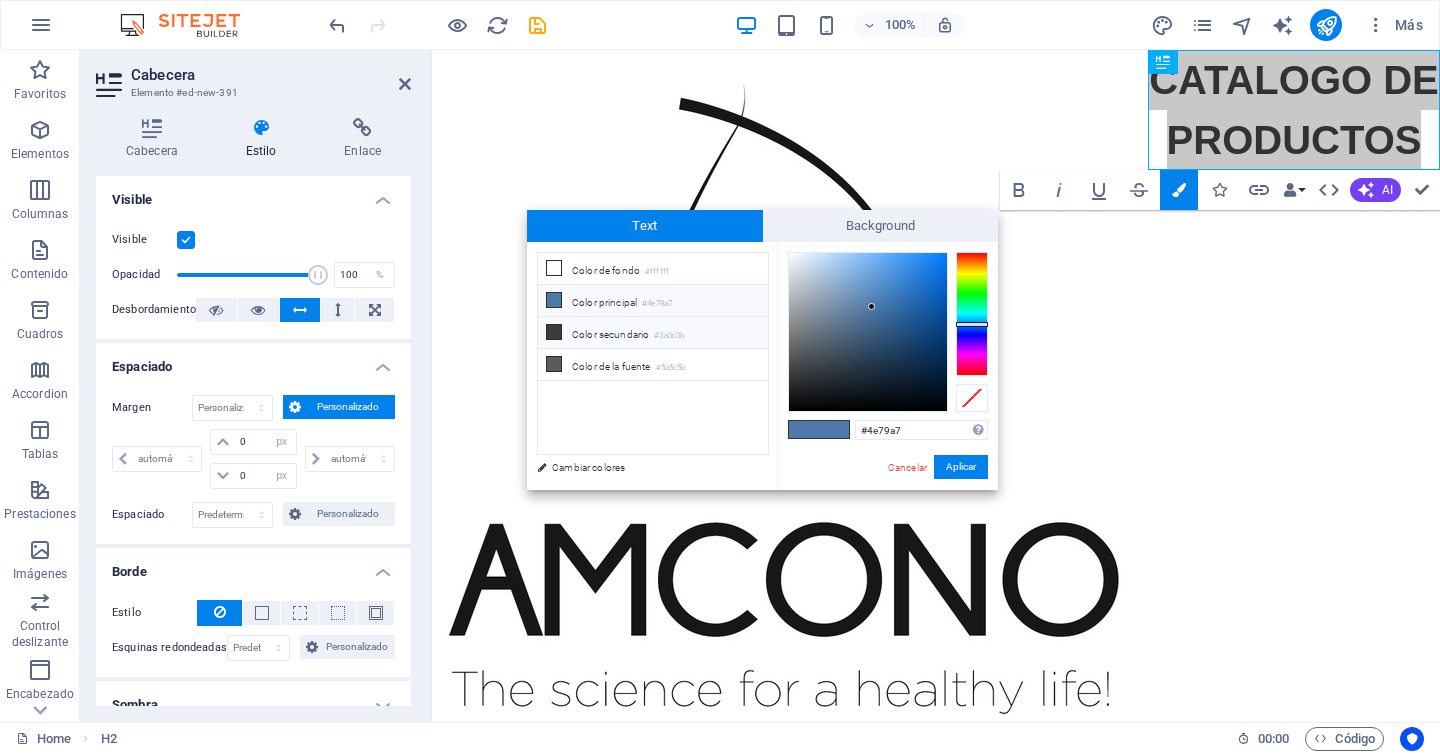 click at bounding box center (554, 332) 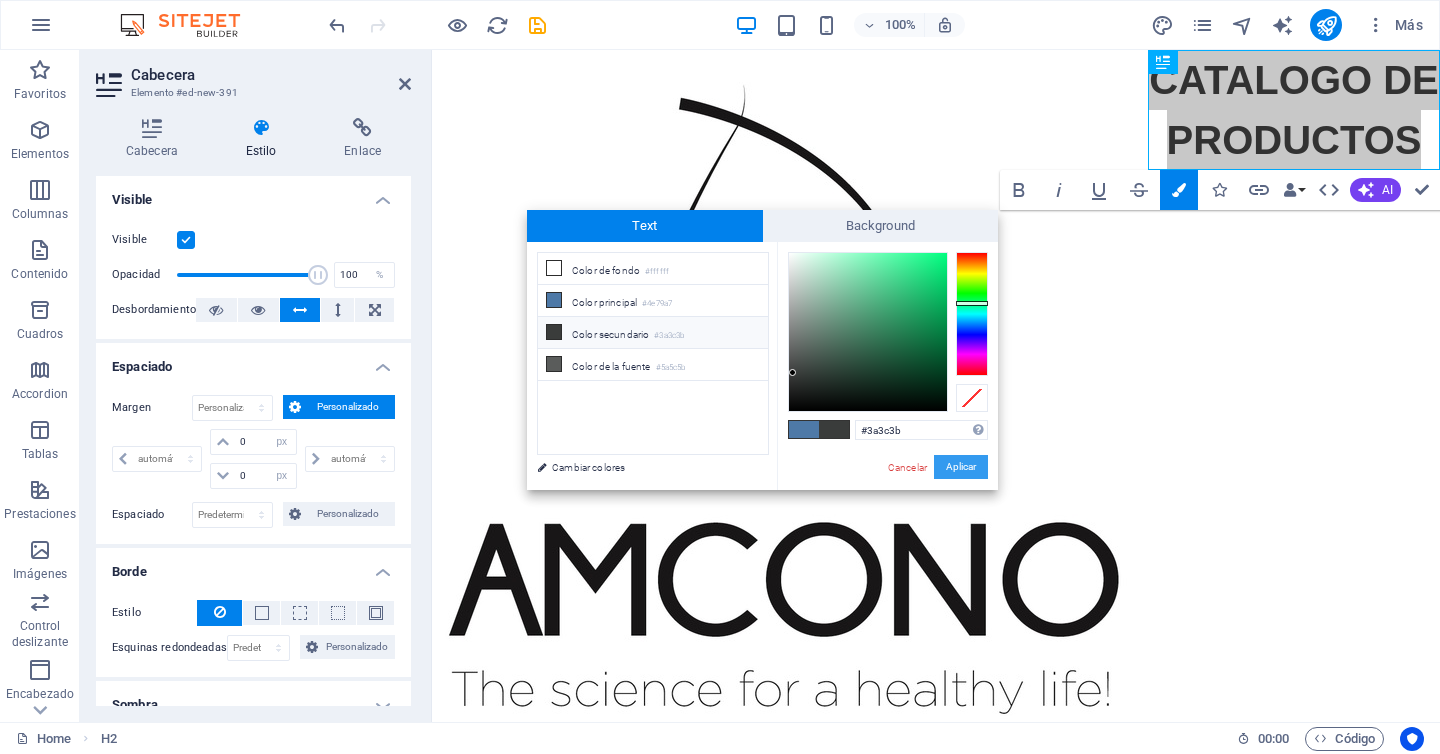 click on "Aplicar" at bounding box center (961, 467) 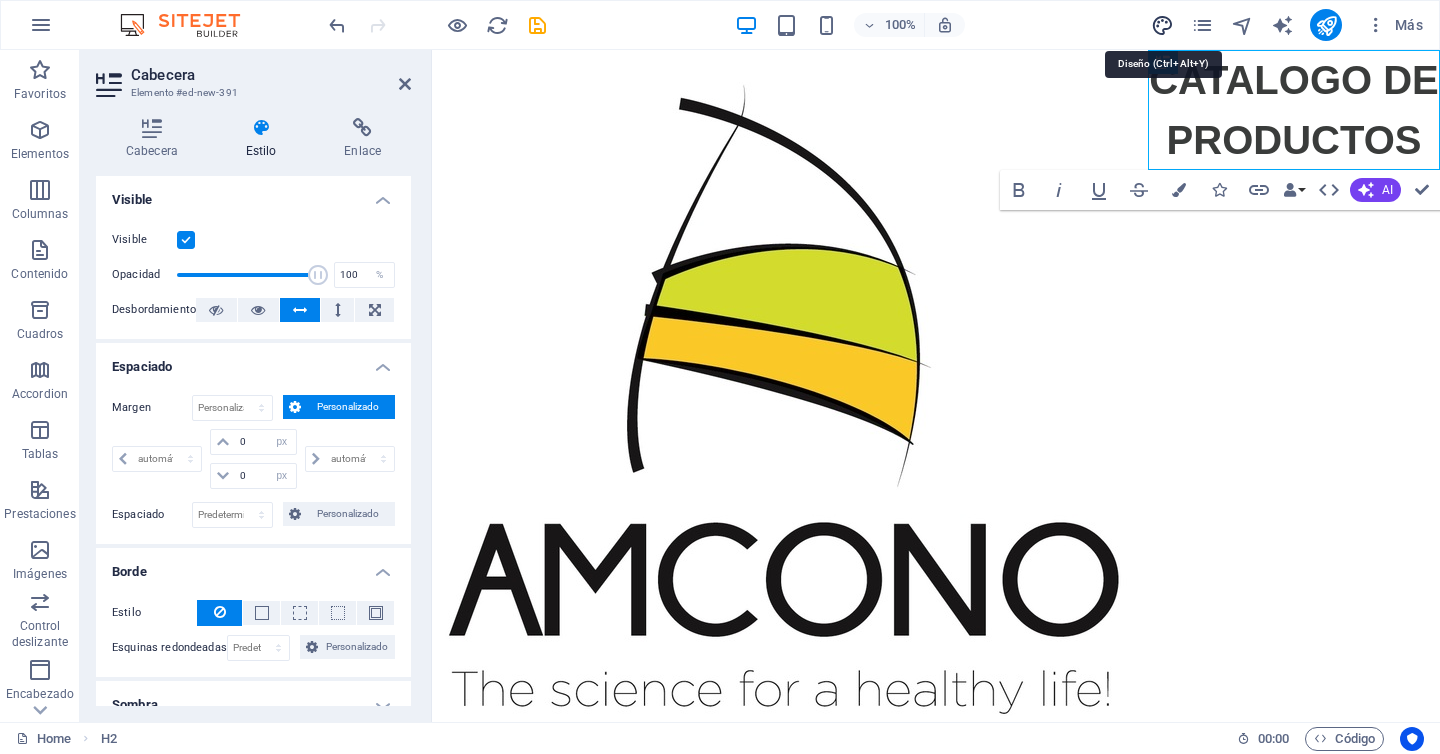 click at bounding box center (1162, 25) 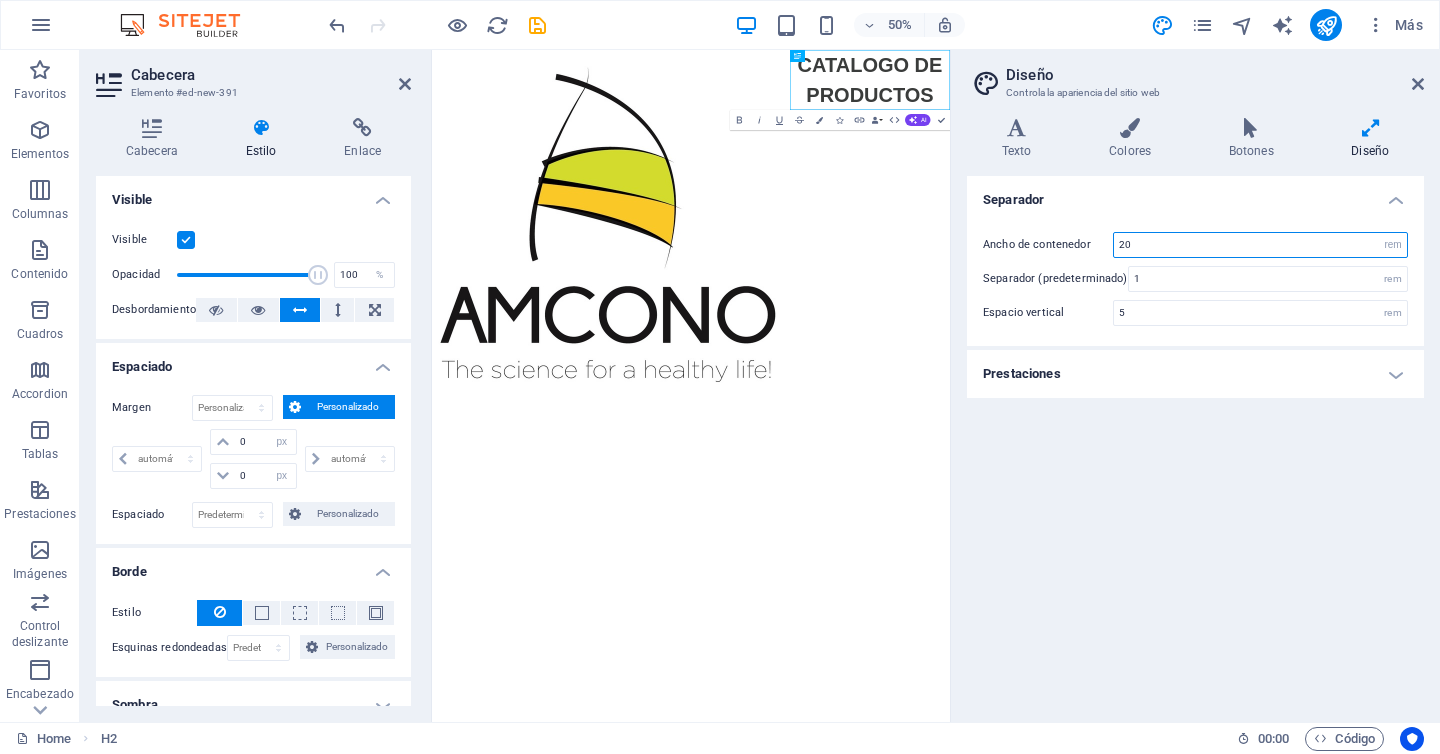 click on "20" at bounding box center (1260, 245) 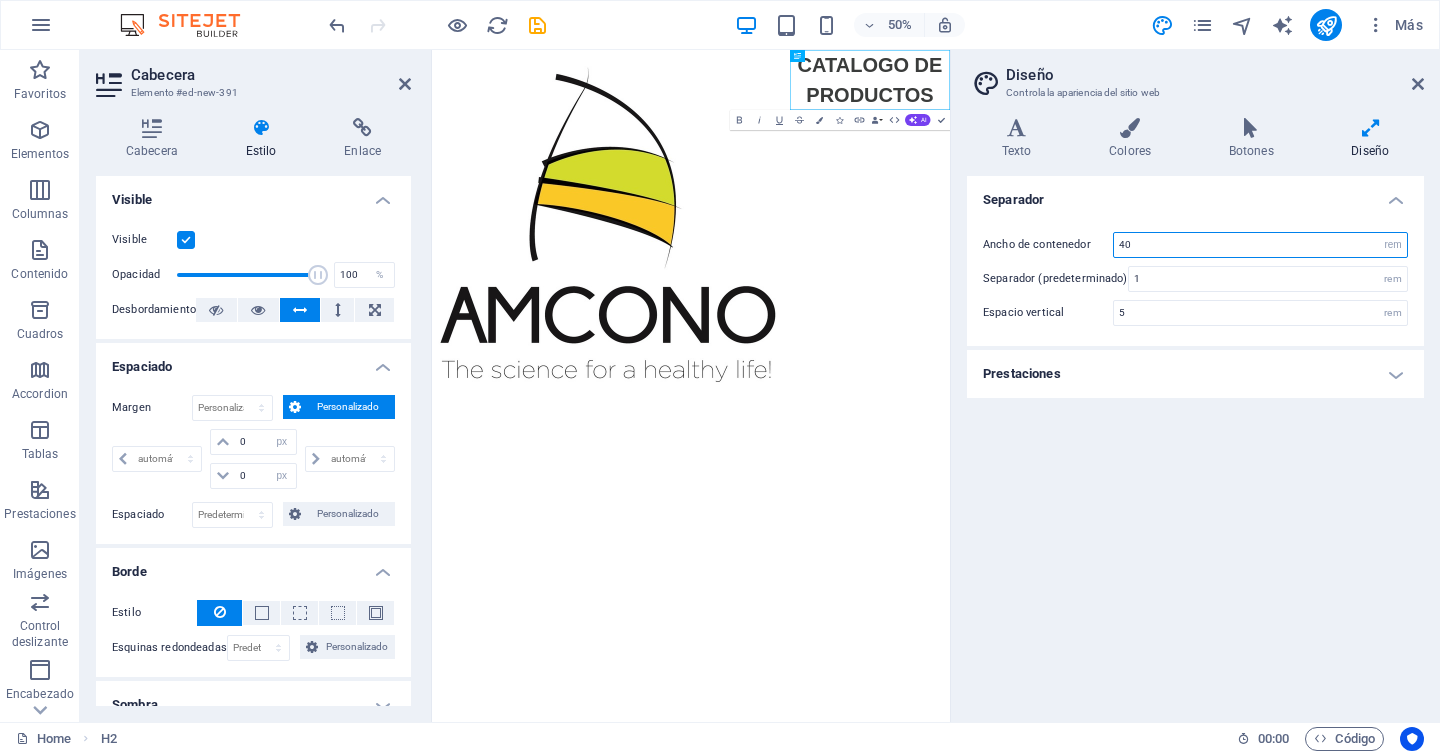 type on "40" 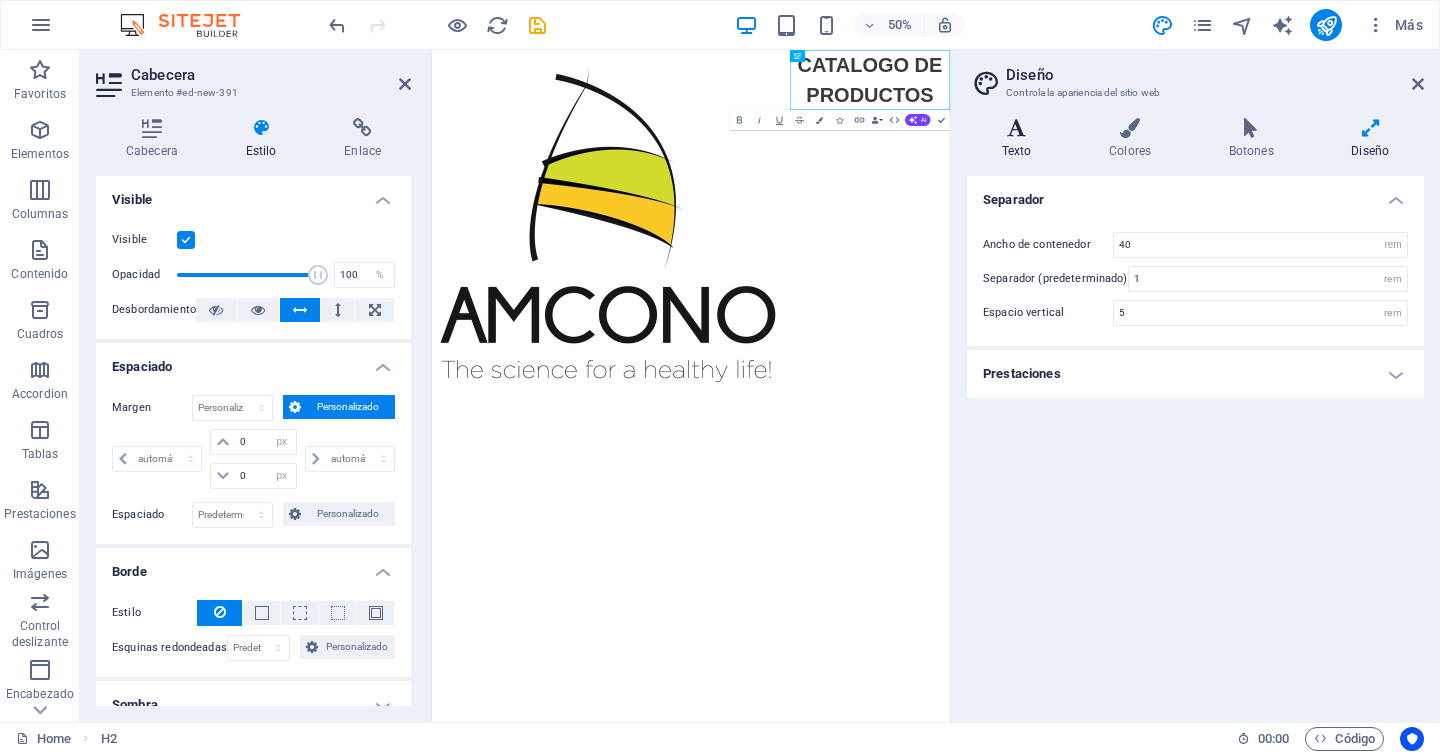 click at bounding box center [1016, 128] 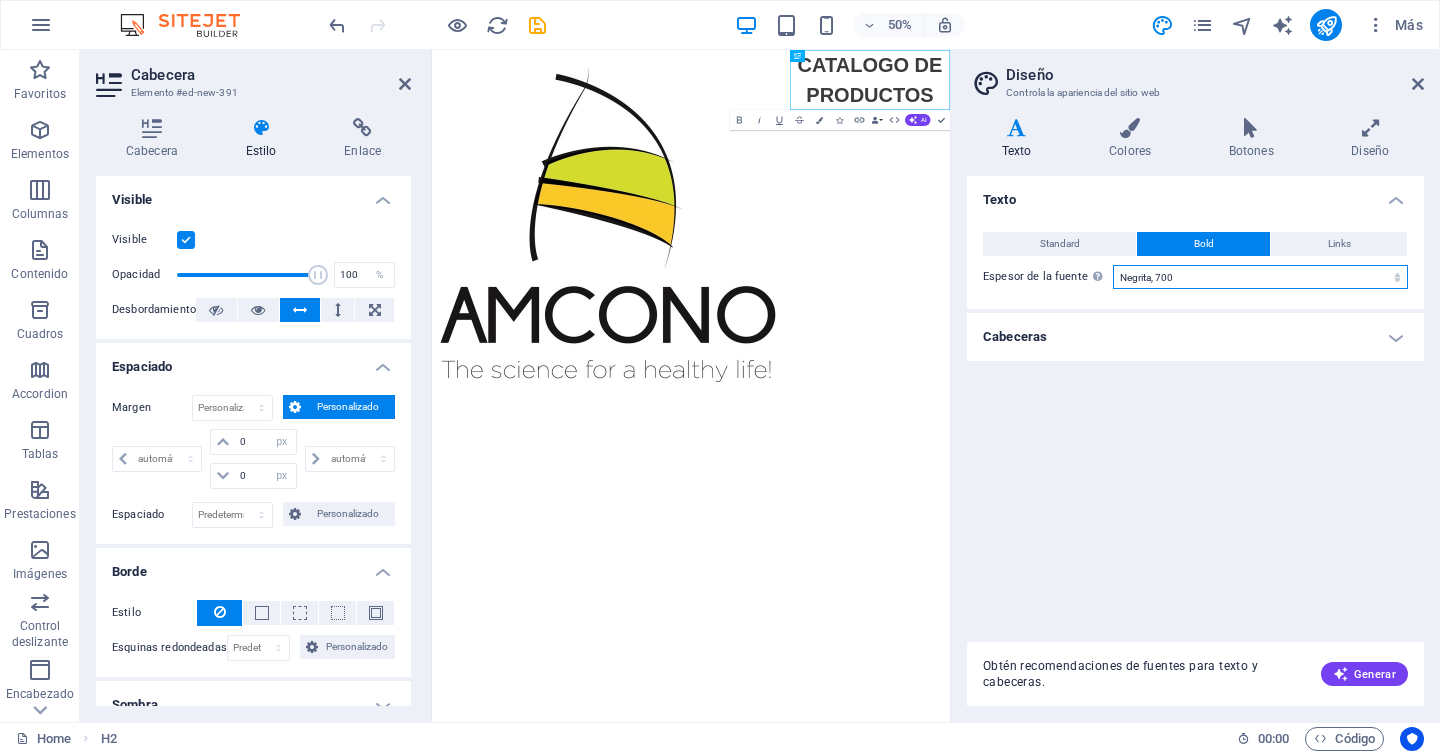 click on "Fino, 100 Extra delgado, 200 Delgado, 300 Normal, 400 Medio, 500 Seminegrita, 600 Negrita, 700 Extra negrita, 800 Negro, 900" at bounding box center [1260, 277] 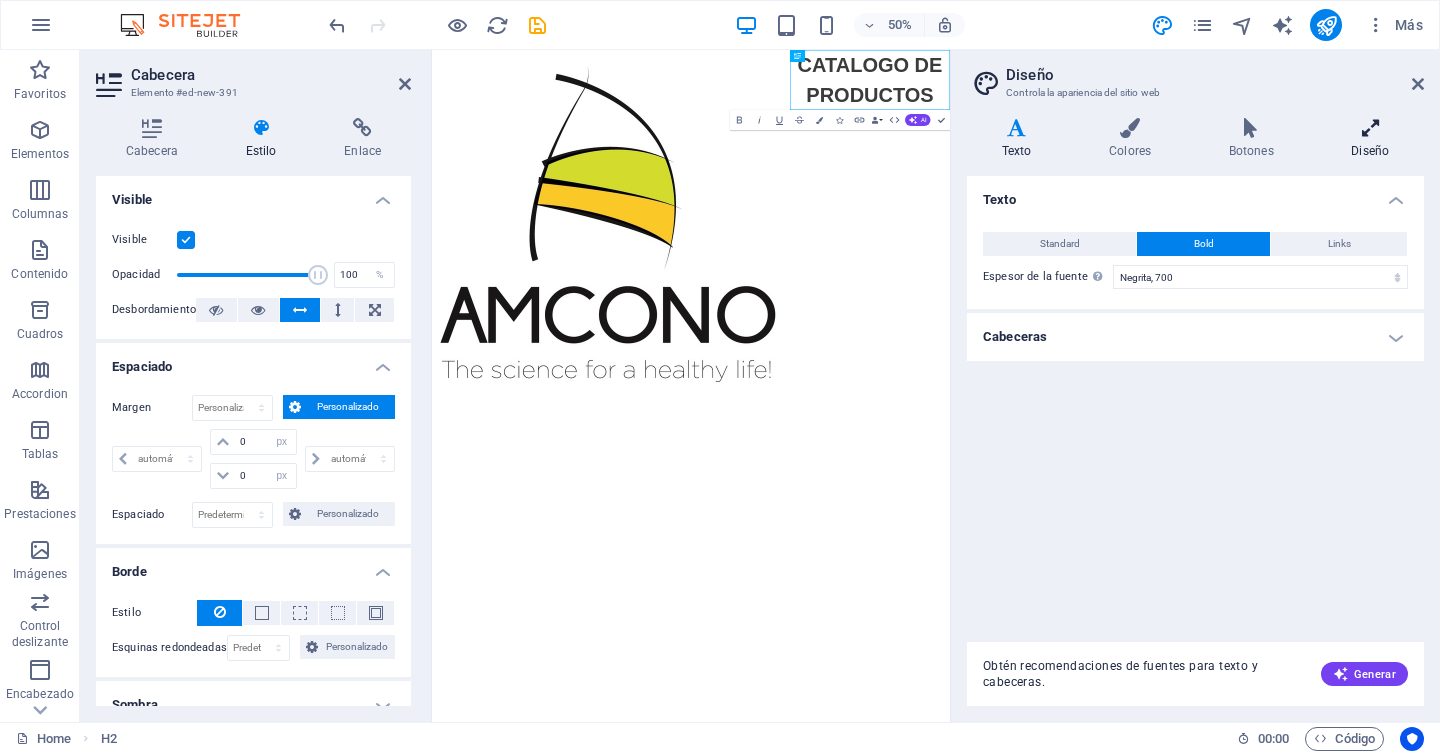 click at bounding box center [1370, 128] 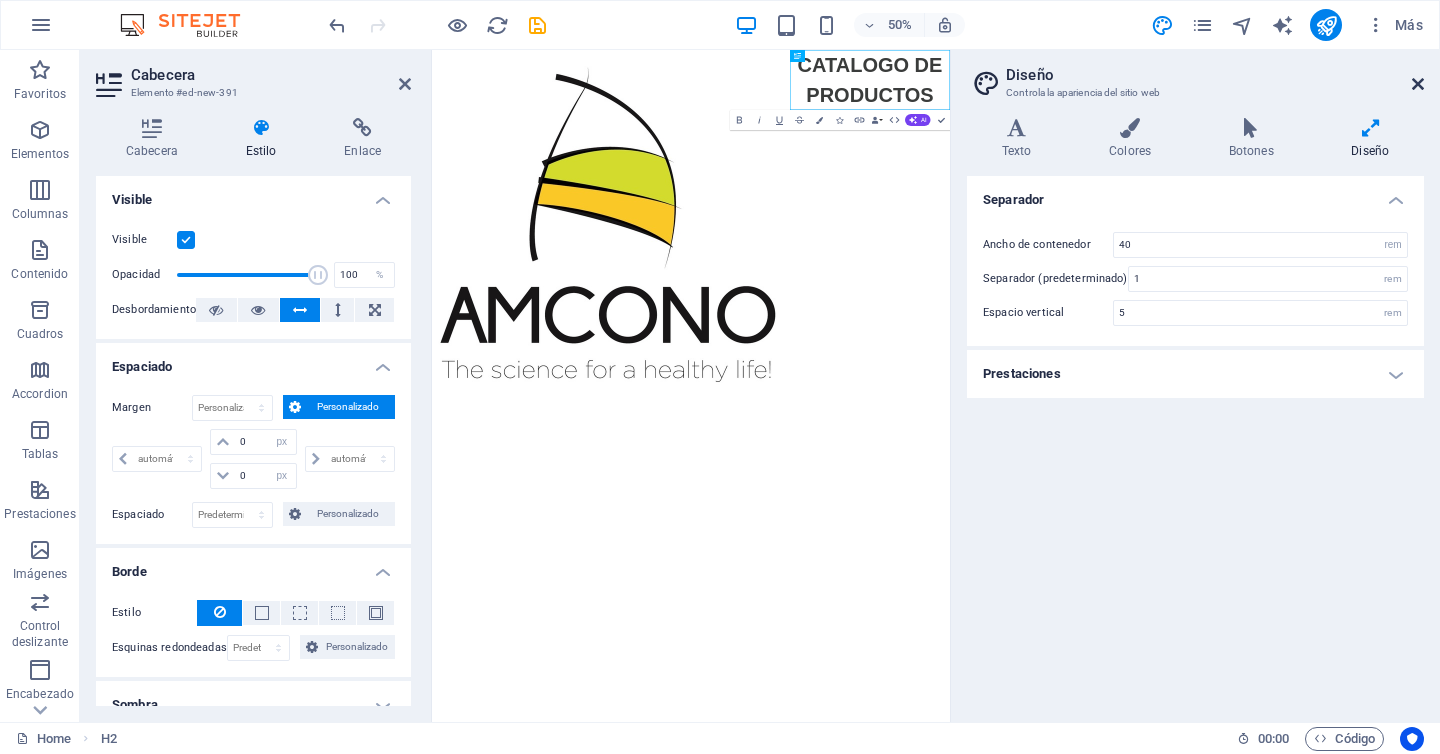 click at bounding box center [1418, 84] 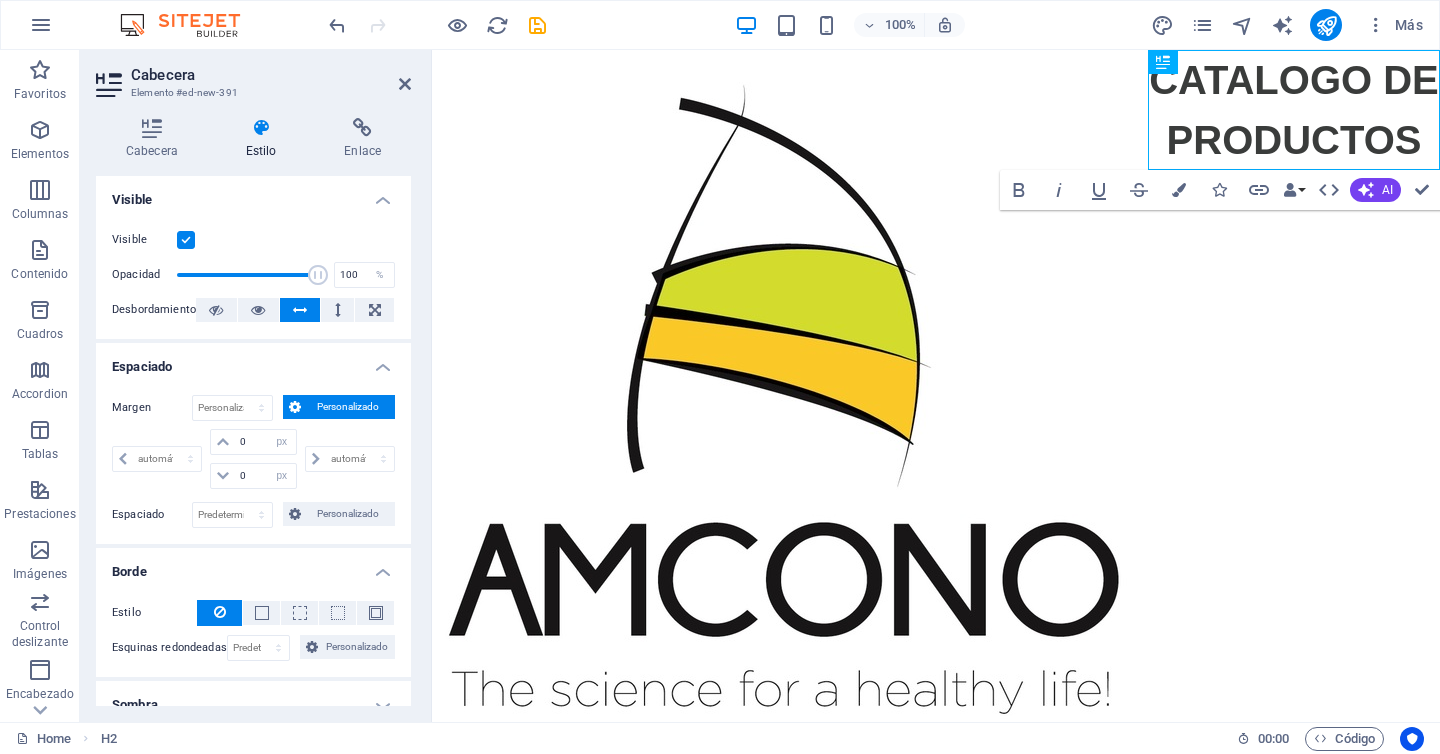 click on "Skip to main content
CATALOGO DE PRODUCTOS" at bounding box center (936, 385) 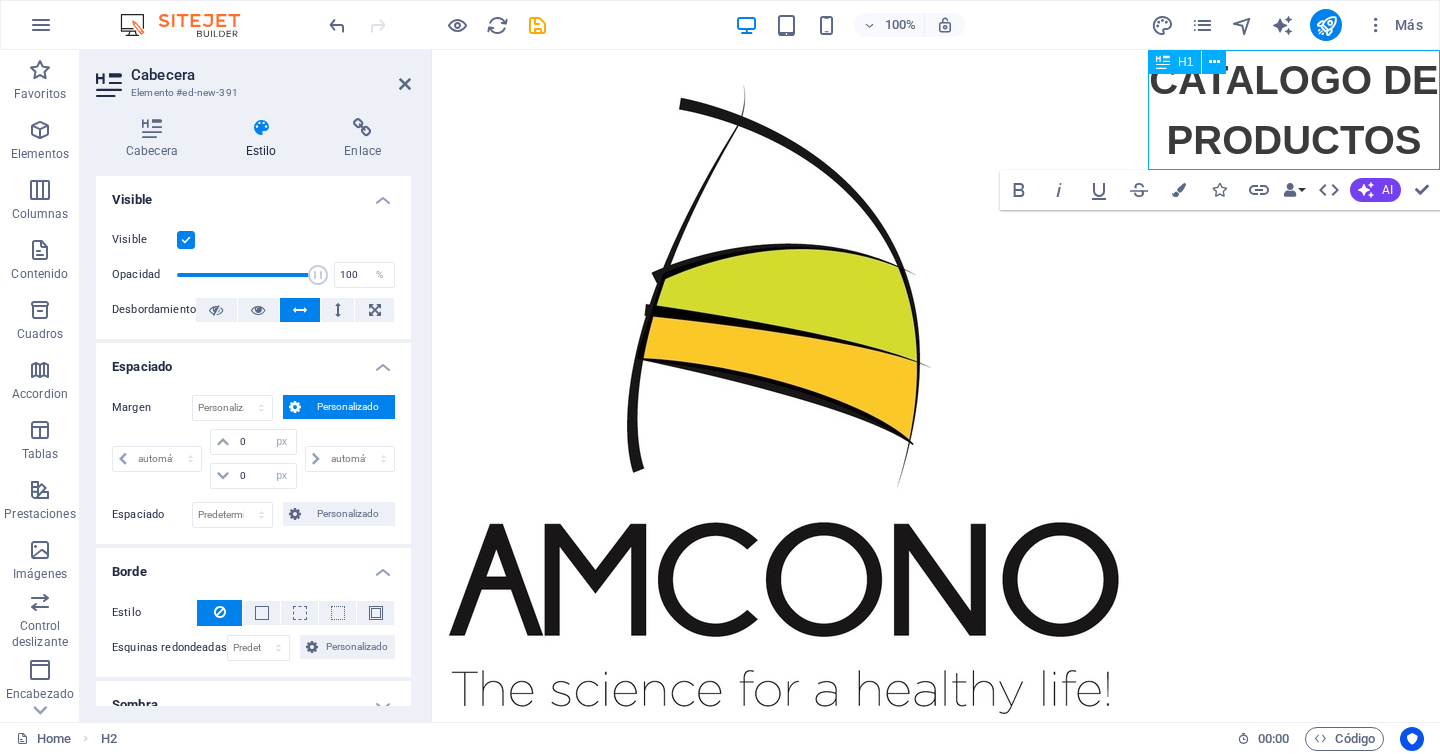 click on "CATALOGO DE PRODUCTOS" at bounding box center [1294, 110] 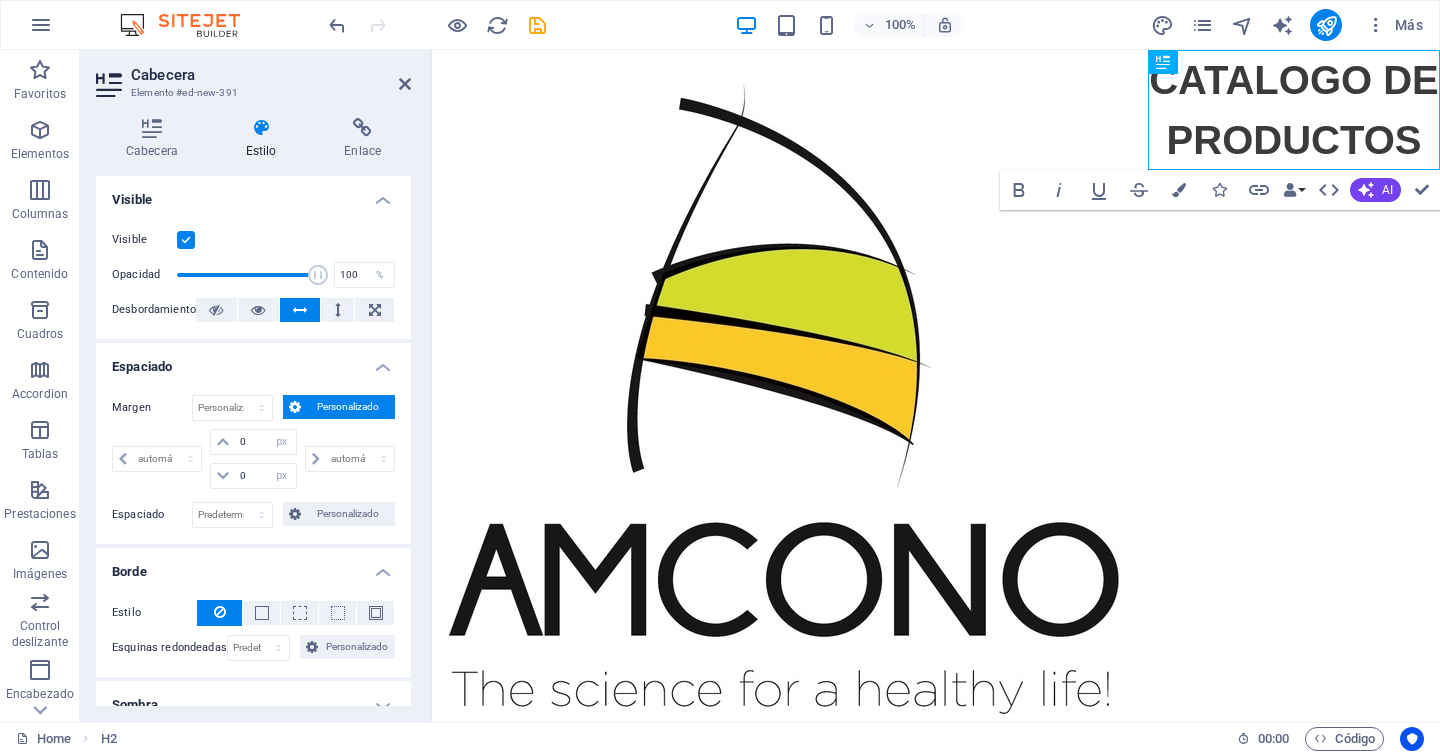 click on "Skip to main content
CATALOGO DE PRODUCTOS" at bounding box center (936, 385) 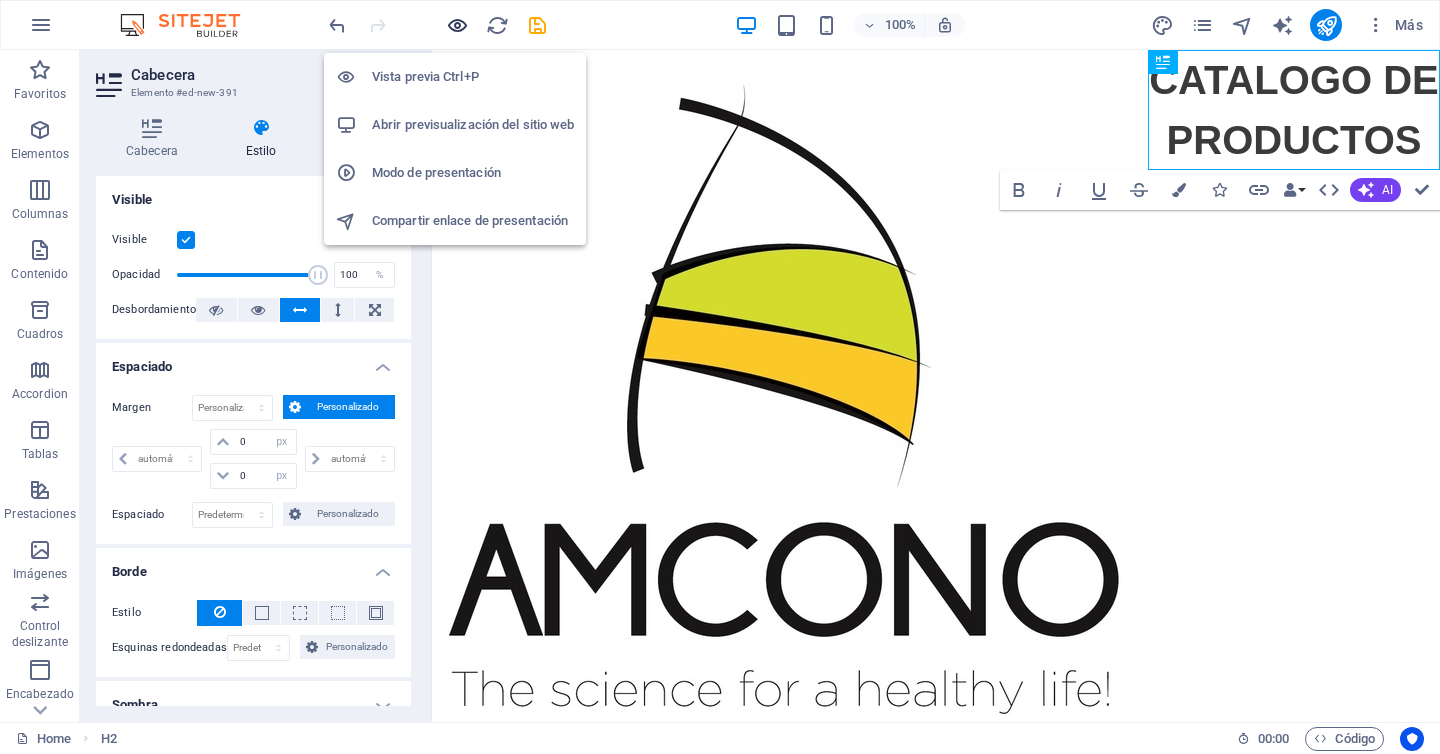 click at bounding box center (457, 25) 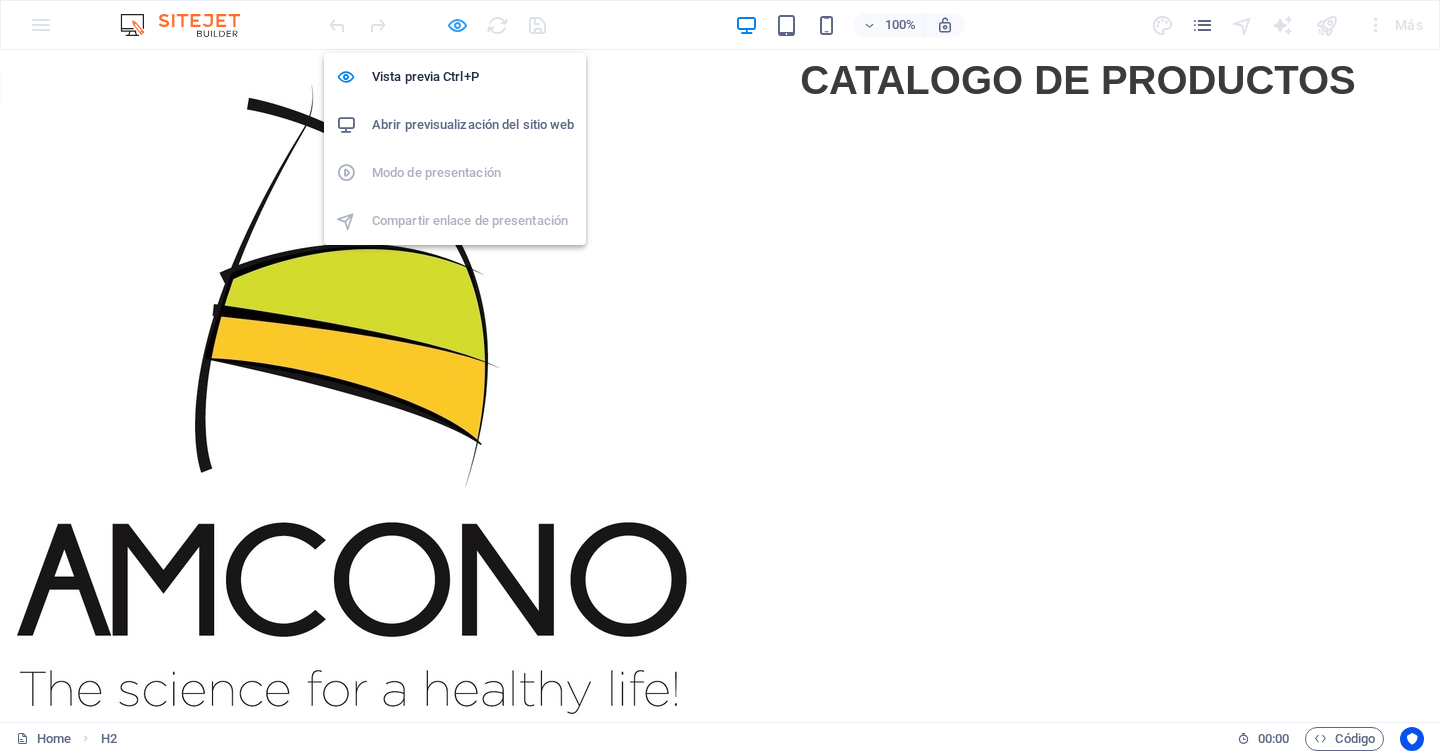 click at bounding box center (457, 25) 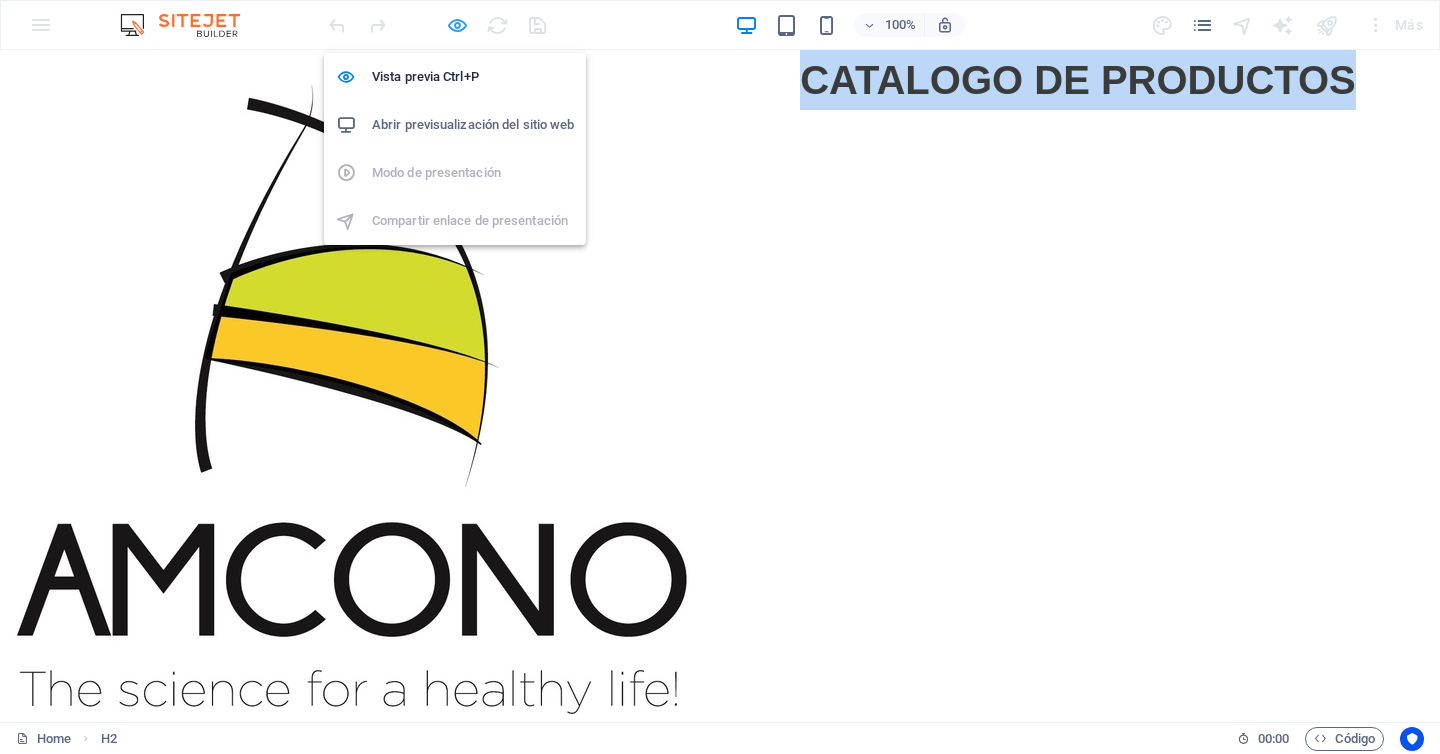 select on "px" 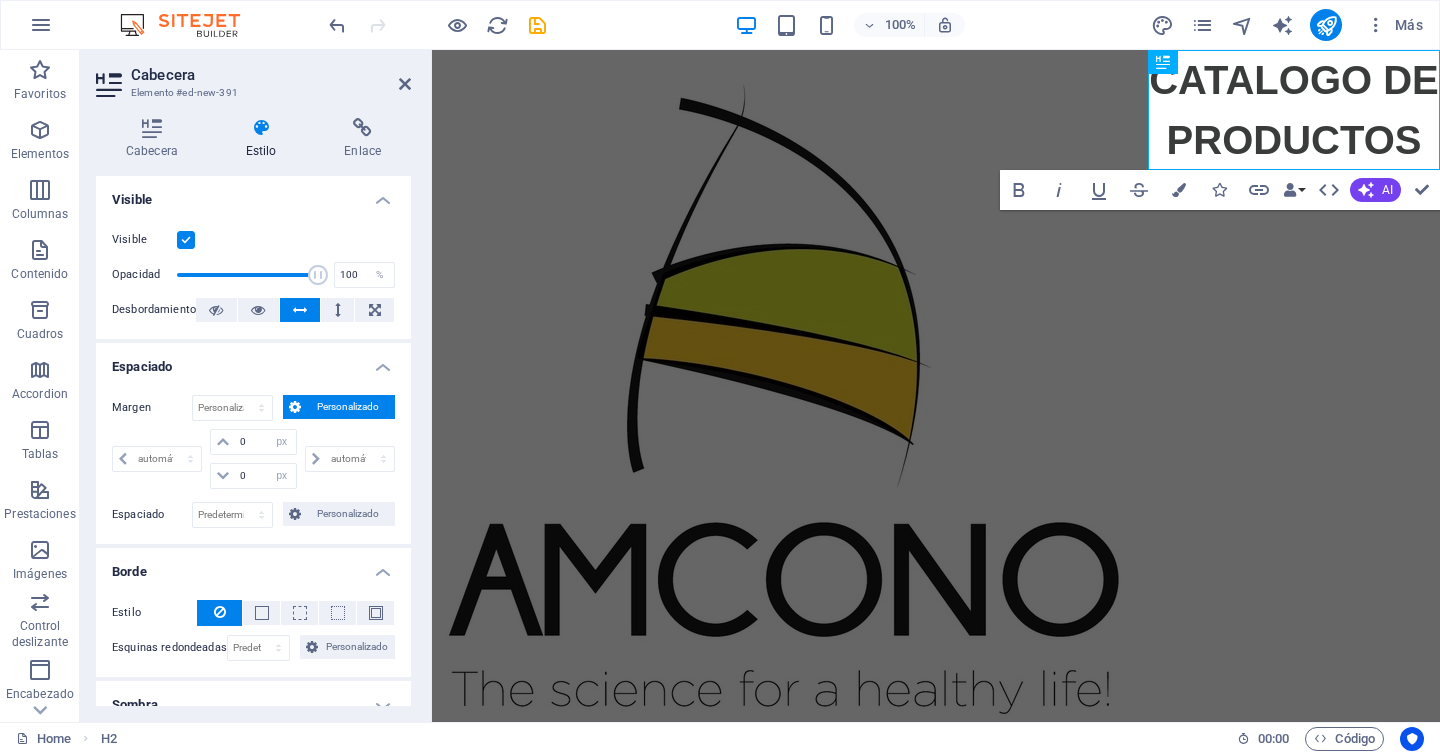 click on "Skip to main content
CATALOGO DE PRODUCTOS" at bounding box center (936, 385) 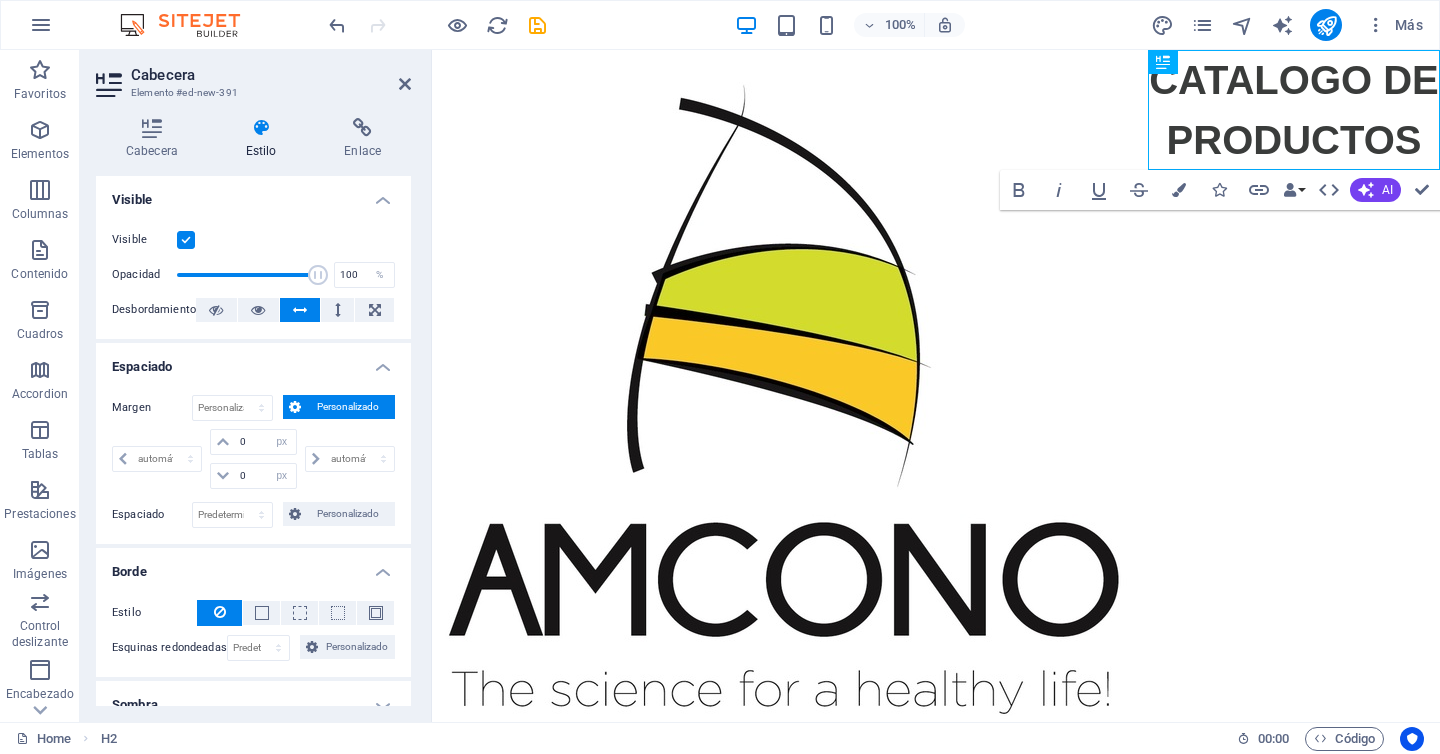 drag, startPoint x: 1598, startPoint y: 116, endPoint x: 1205, endPoint y: 348, distance: 456.36935 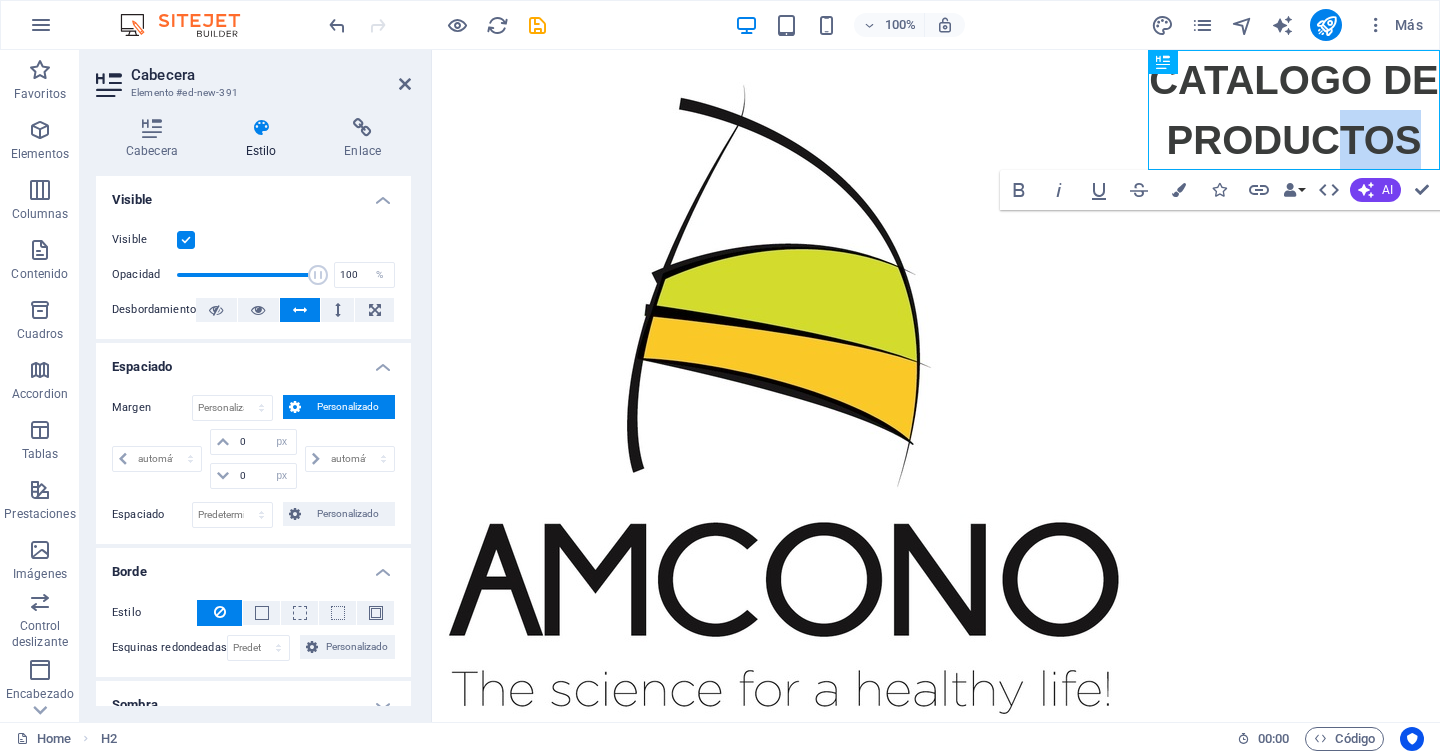drag, startPoint x: 1343, startPoint y: 118, endPoint x: 1389, endPoint y: 503, distance: 387.7383 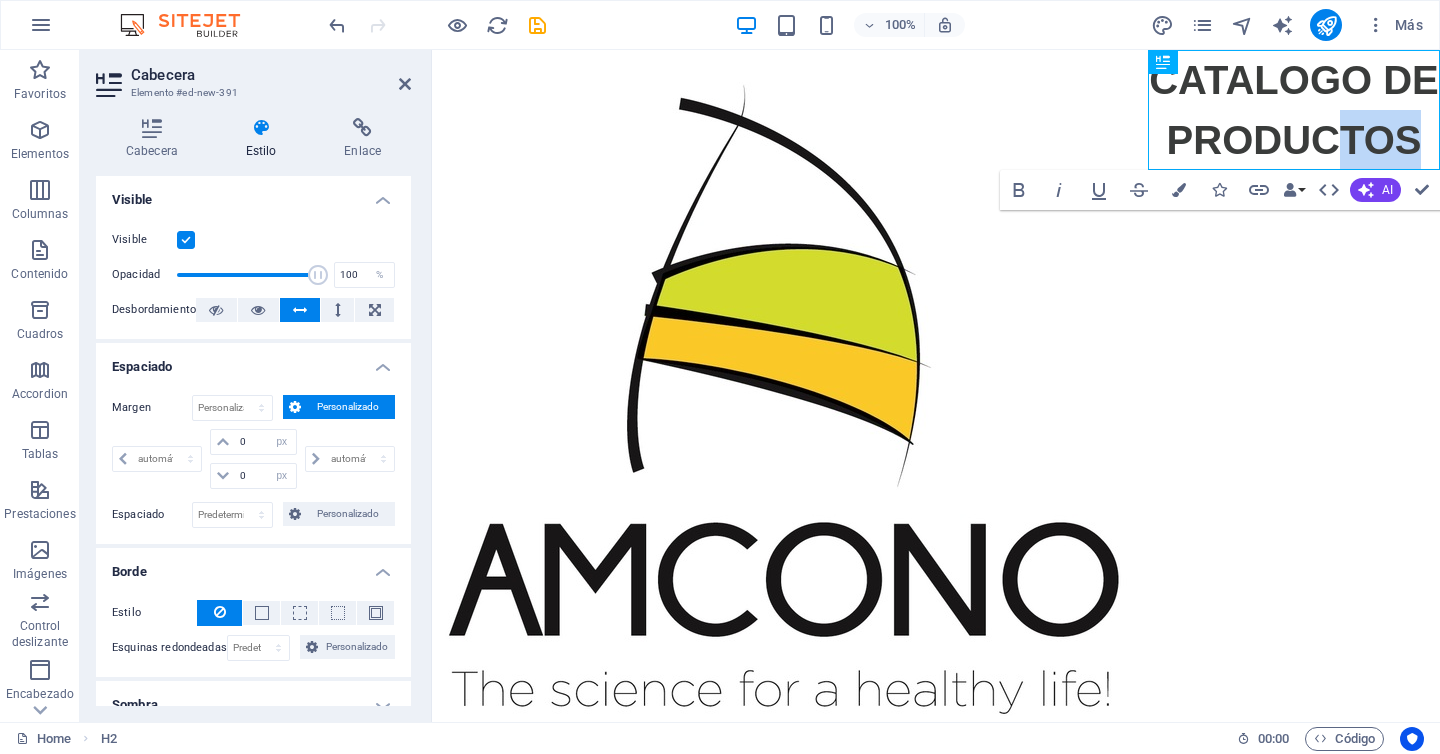 click on "Skip to main content
CATALOGO DE PRODUCTOS" at bounding box center [936, 385] 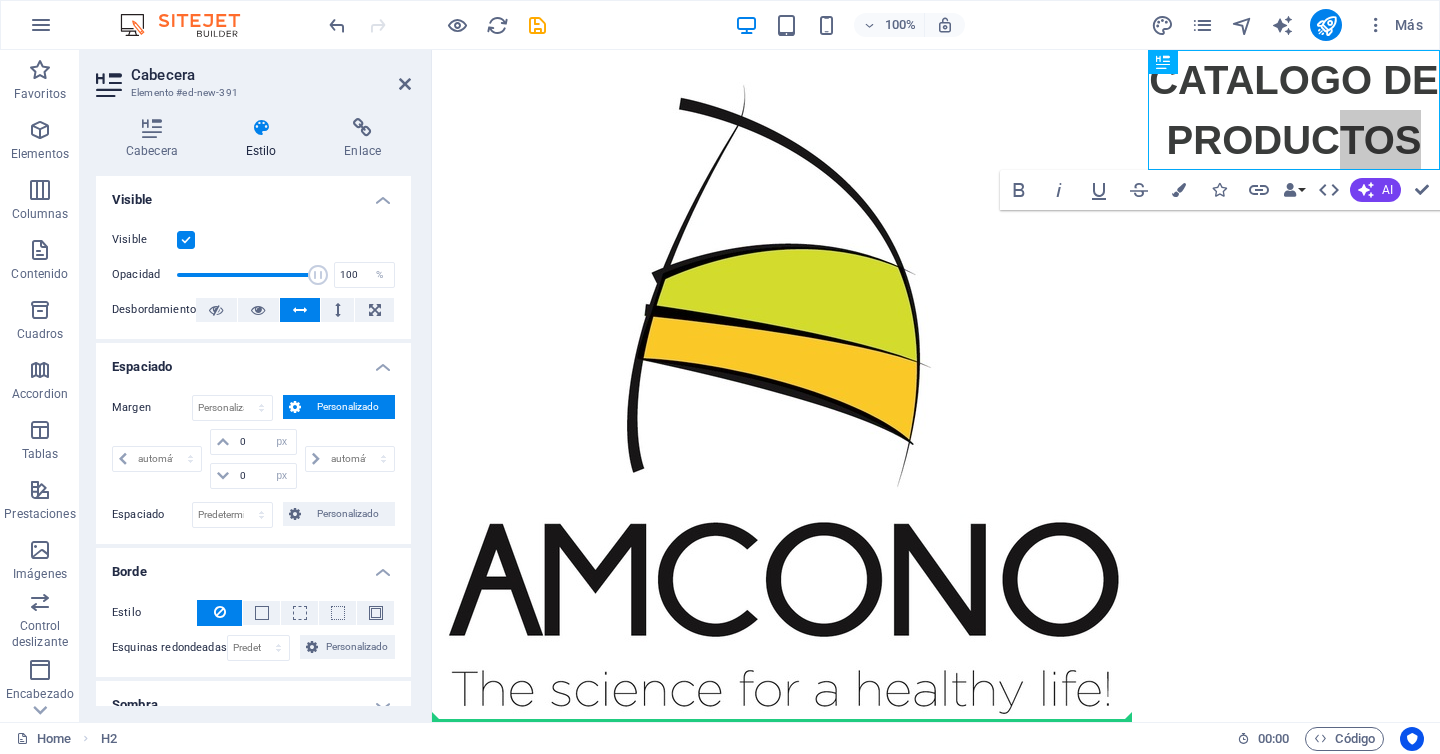 click at bounding box center [261, 128] 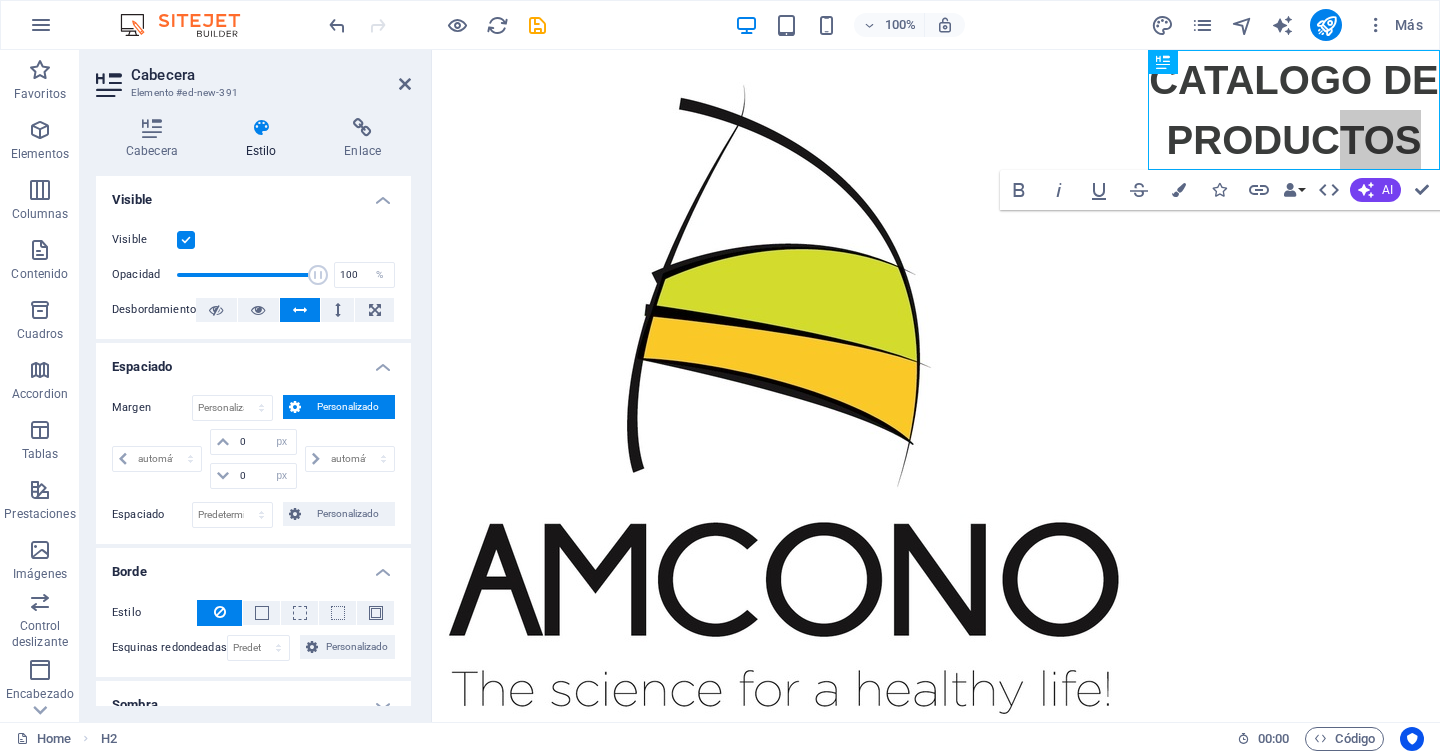 click on "Estilo" at bounding box center (265, 139) 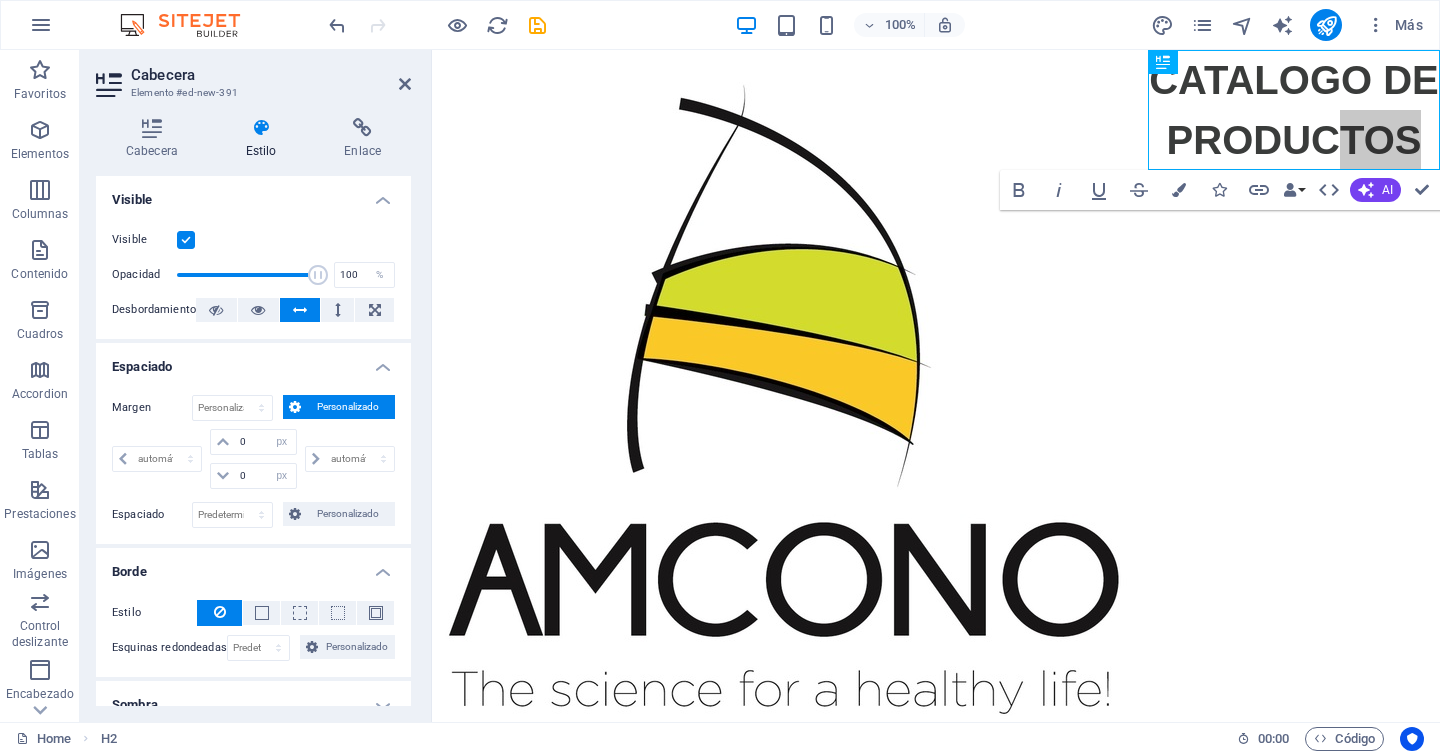 click on "Estilo" at bounding box center [265, 139] 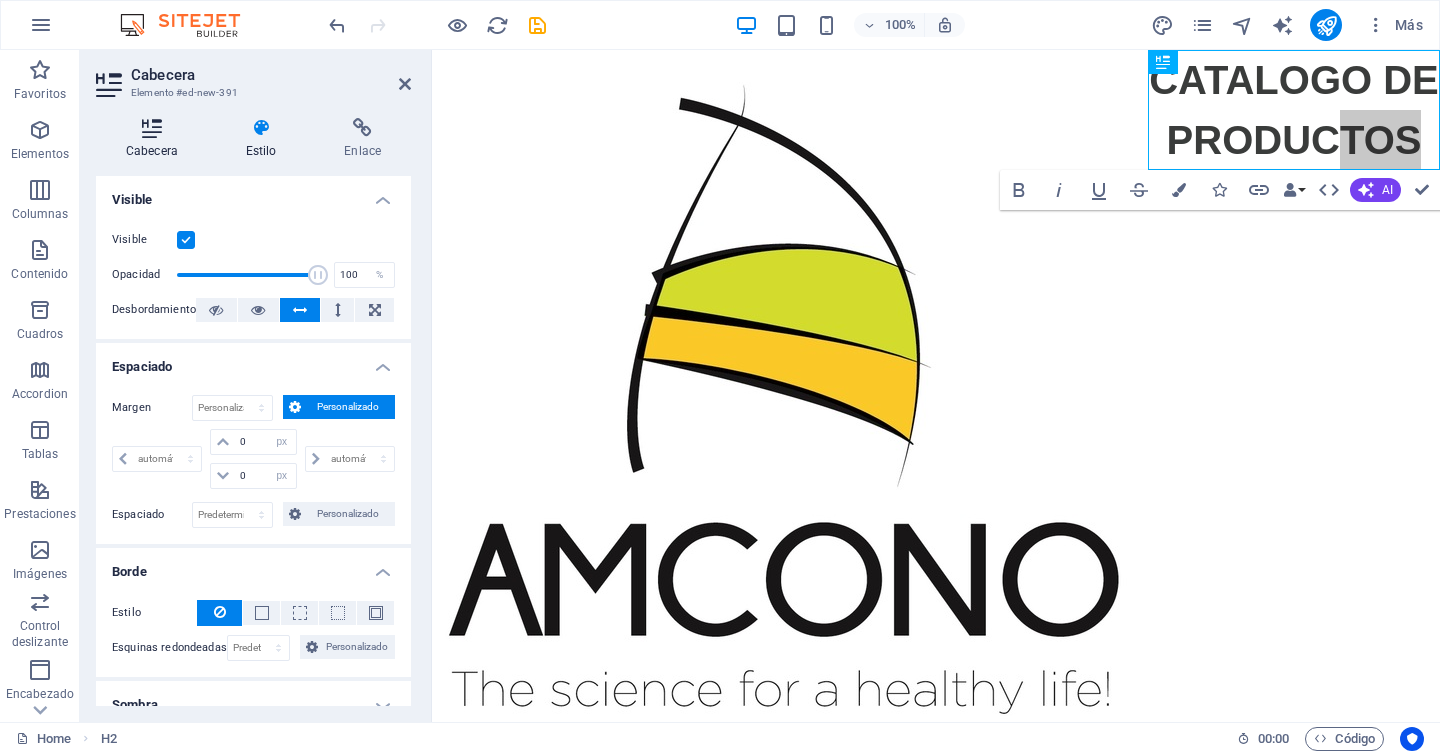 click at bounding box center (152, 128) 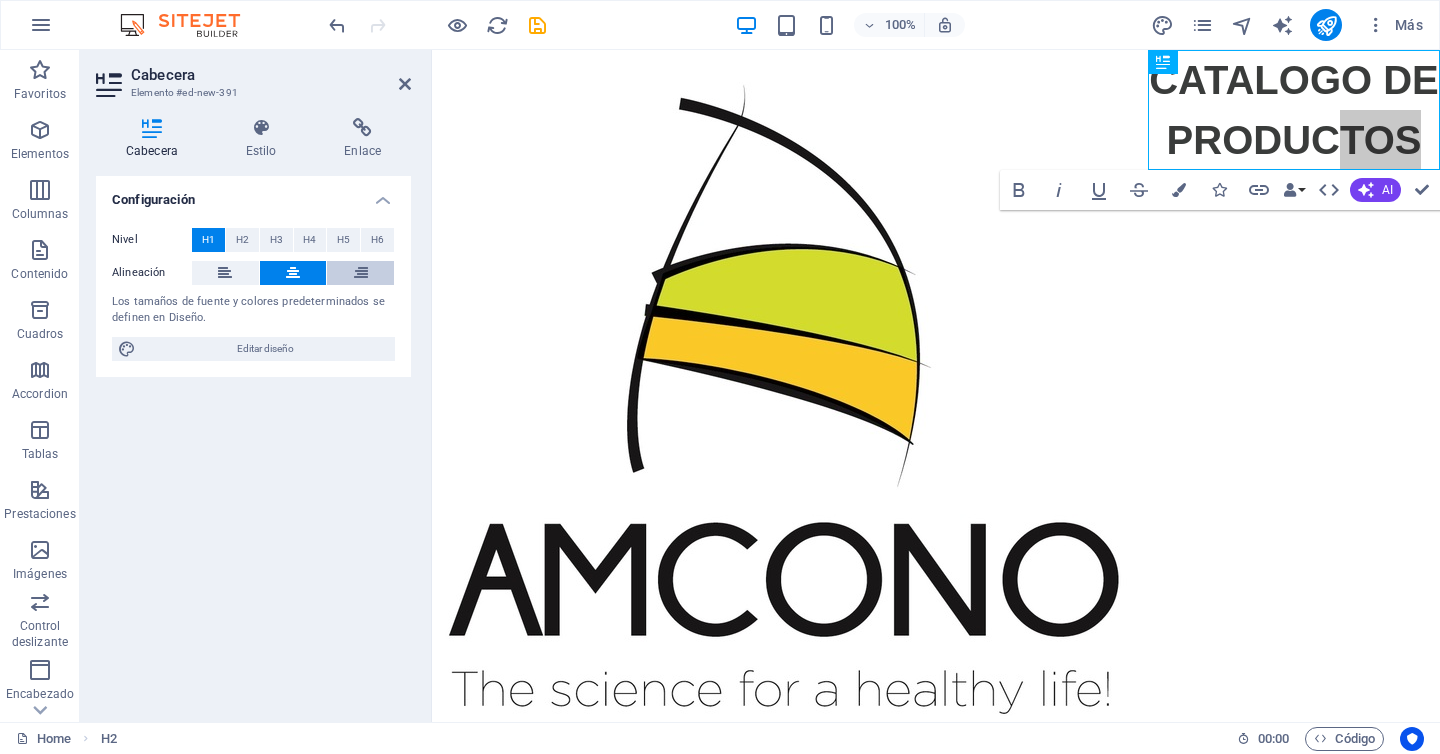 click at bounding box center [361, 273] 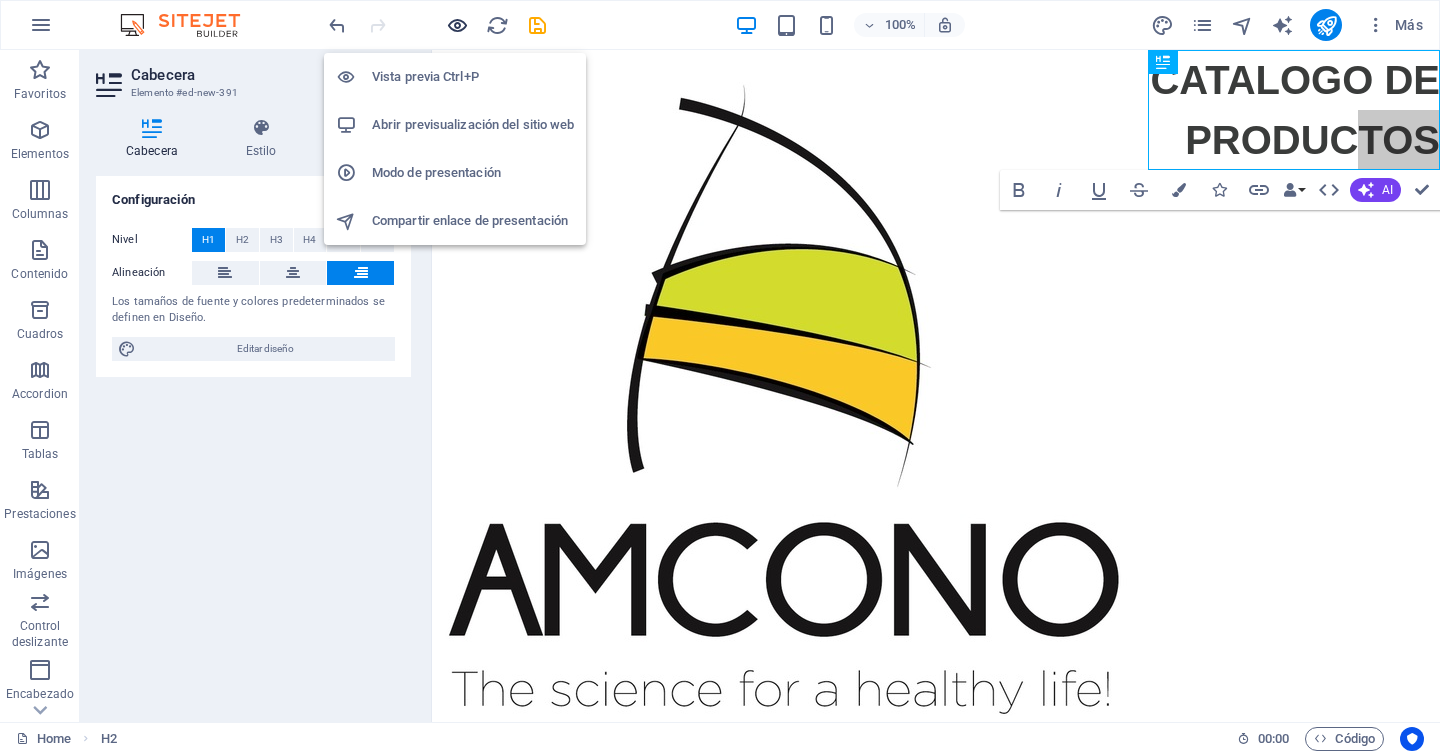 click at bounding box center (457, 25) 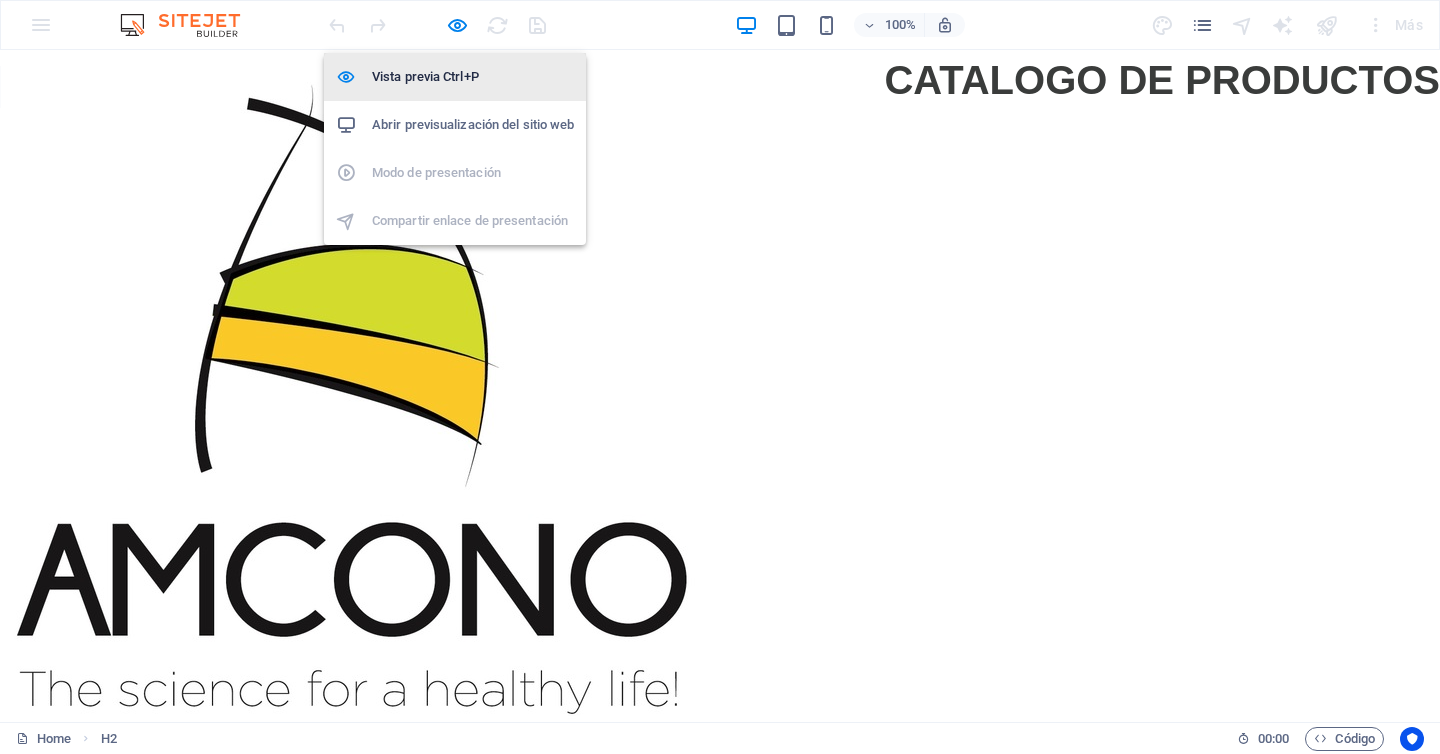 click on "Vista previa Ctrl+P" at bounding box center [473, 77] 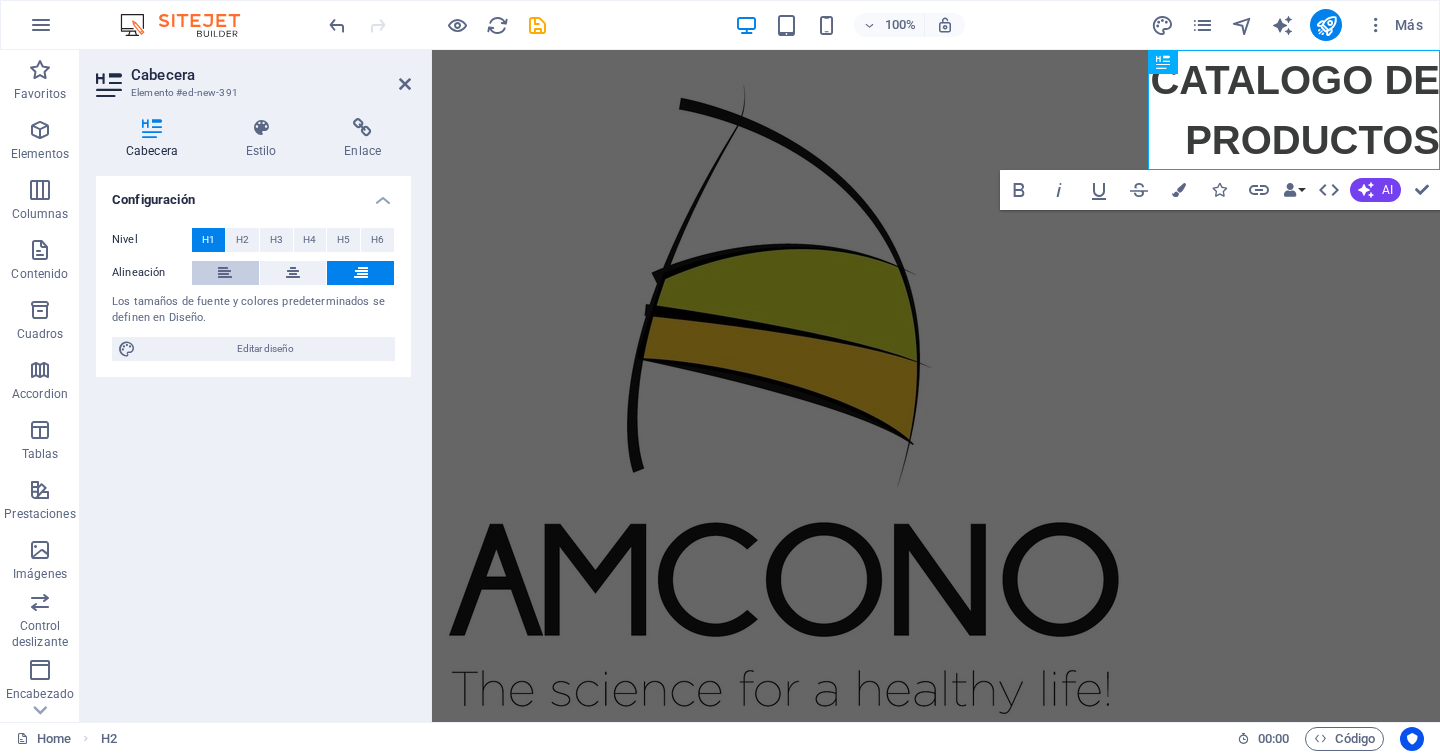 click at bounding box center [225, 273] 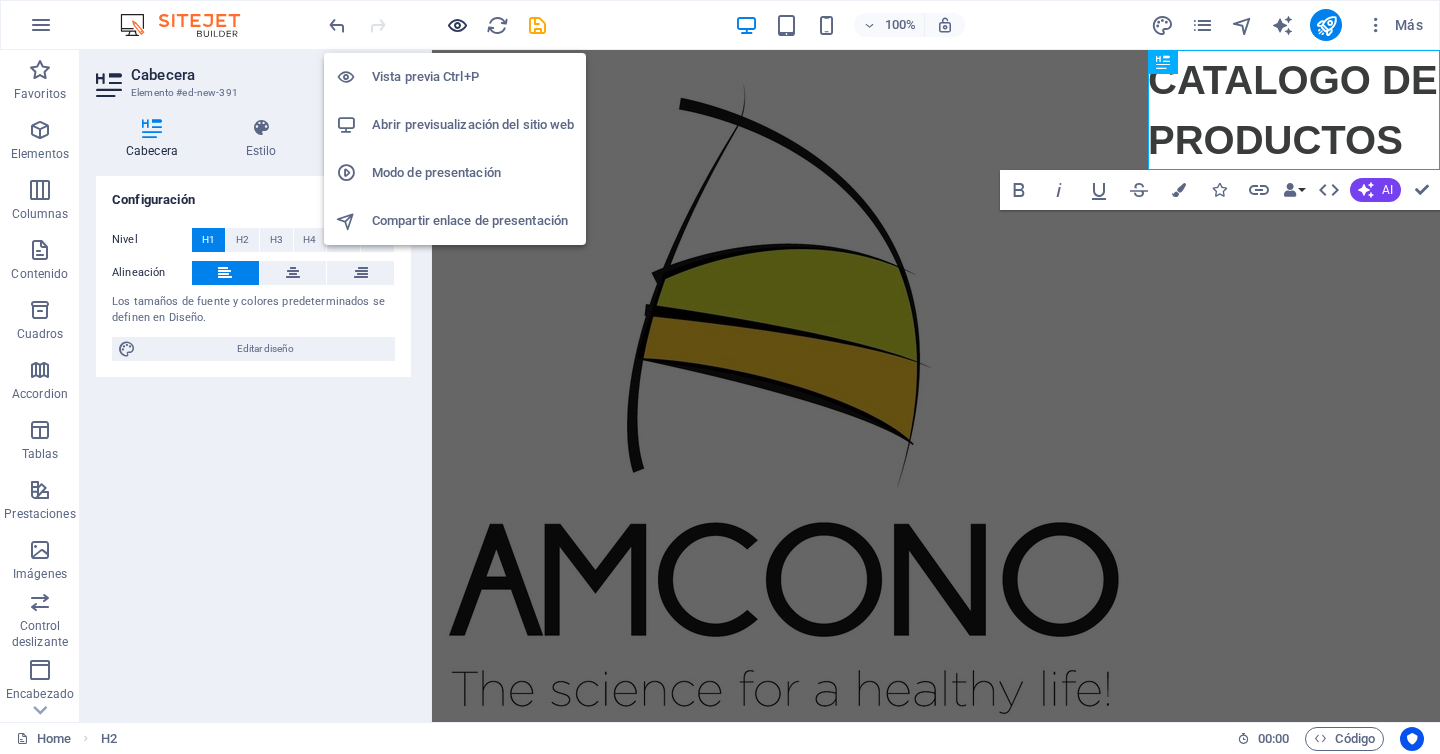 click at bounding box center (457, 25) 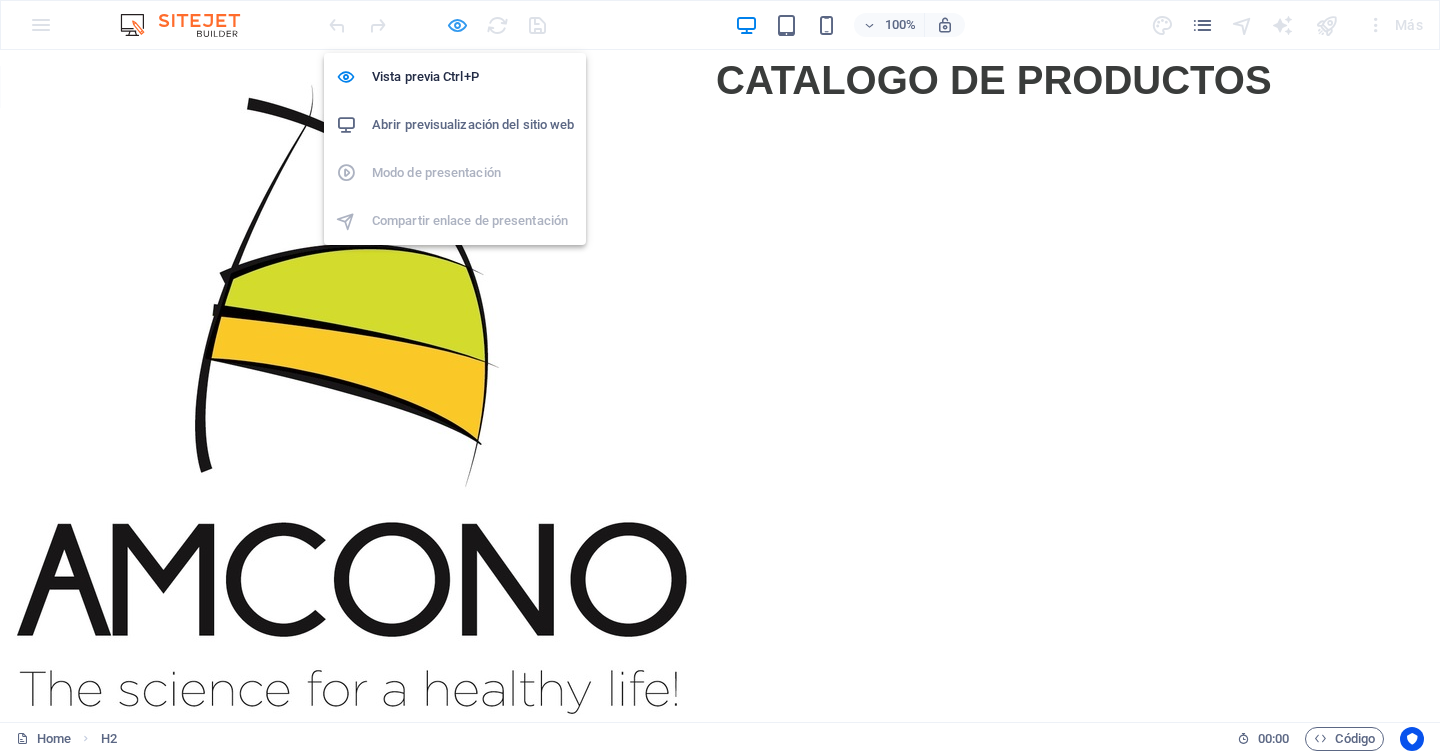 click at bounding box center (457, 25) 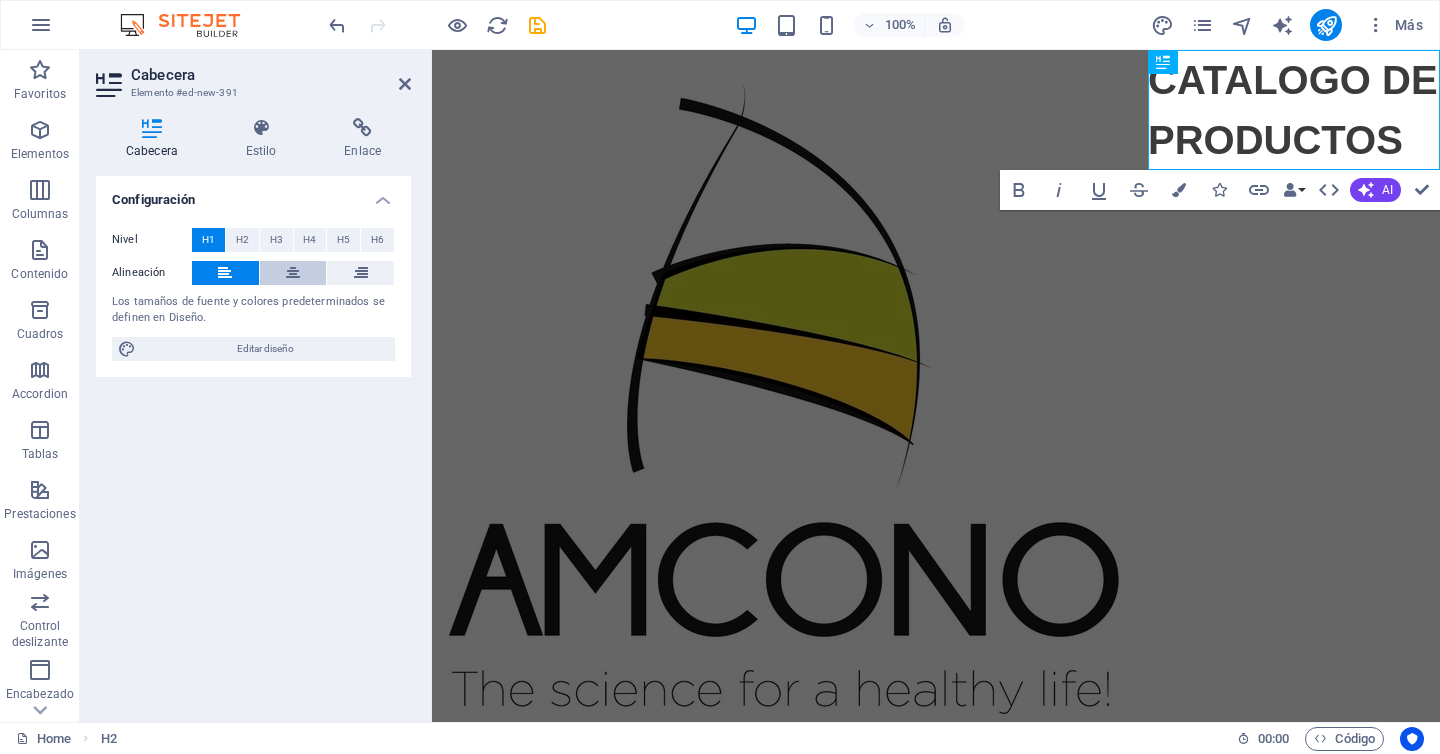 click at bounding box center (293, 273) 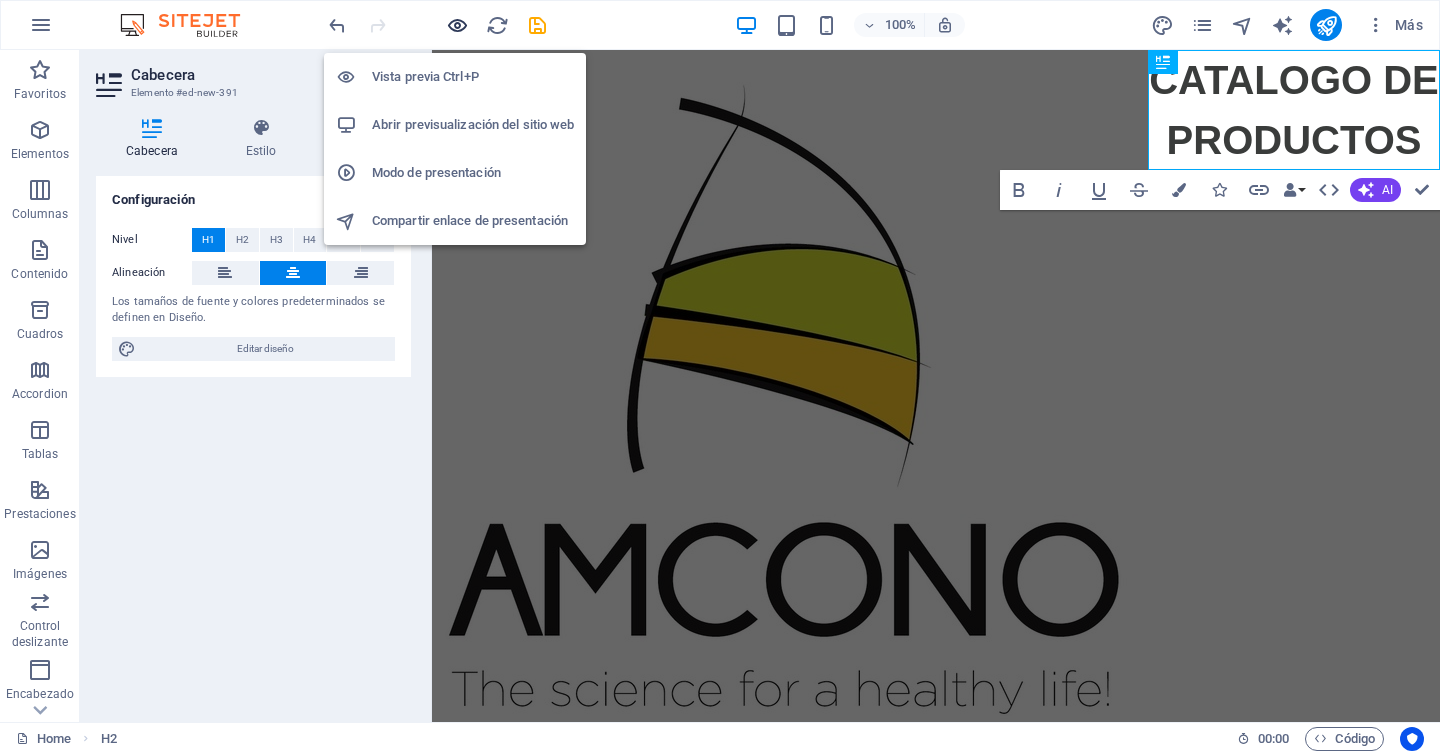 click at bounding box center (457, 25) 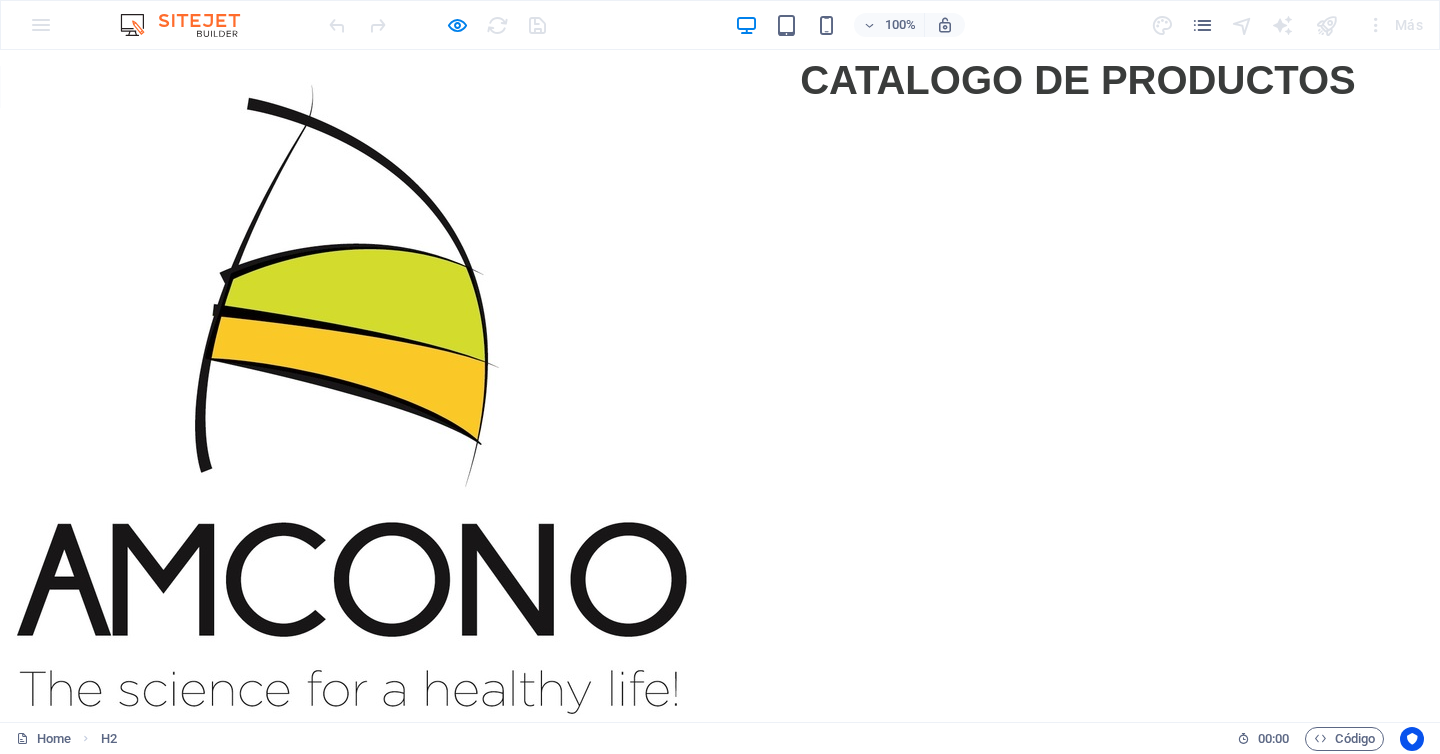 click on "CATALOGO DE PRODUCTOS" at bounding box center [1078, 80] 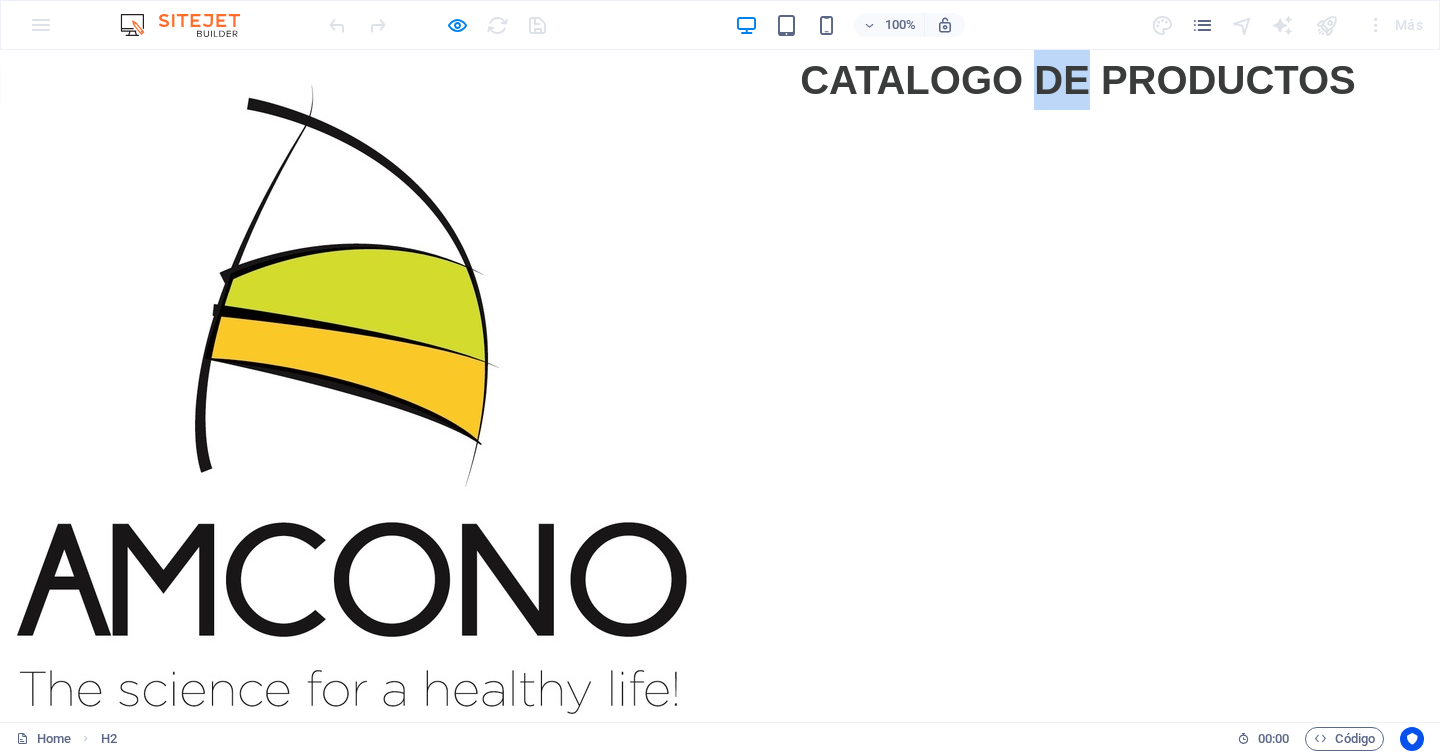click on "CATALOGO DE PRODUCTOS" at bounding box center (1078, 80) 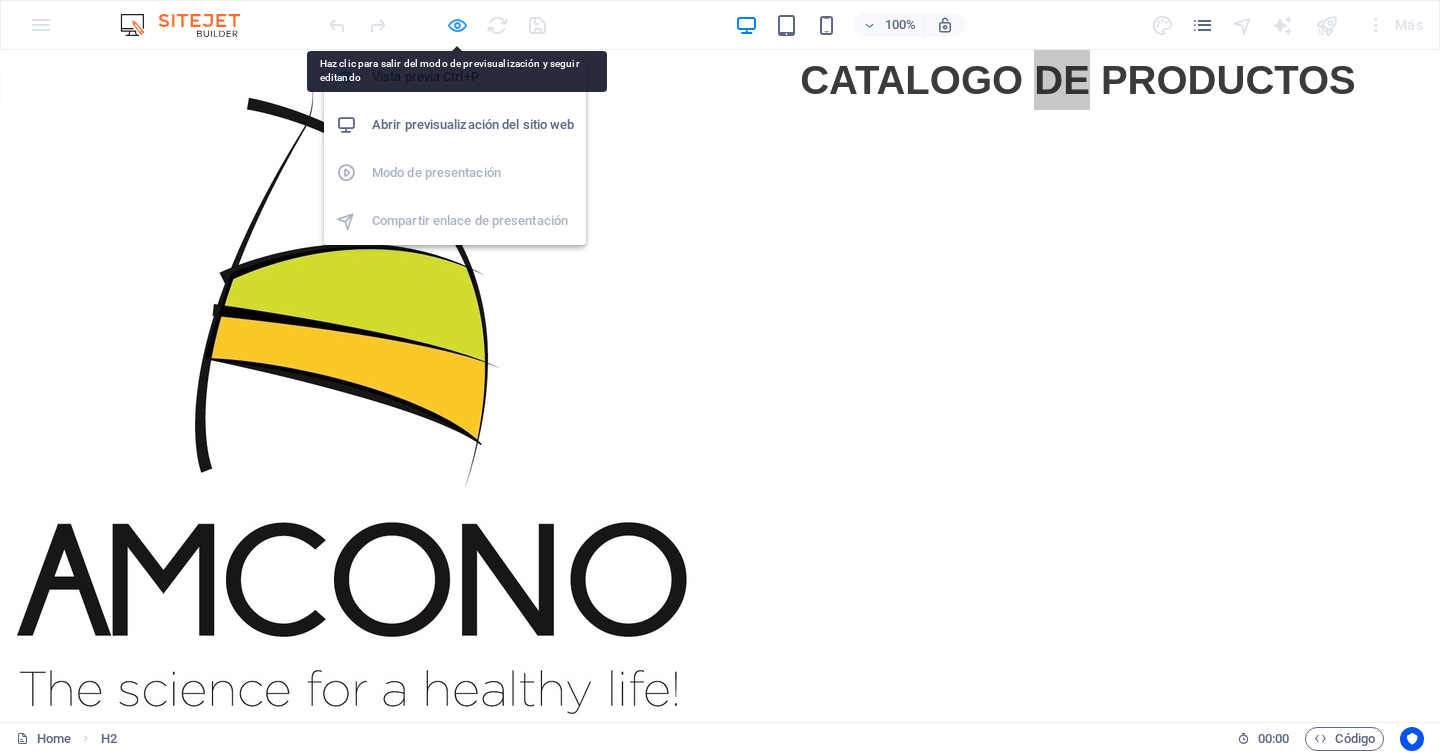 click at bounding box center [457, 25] 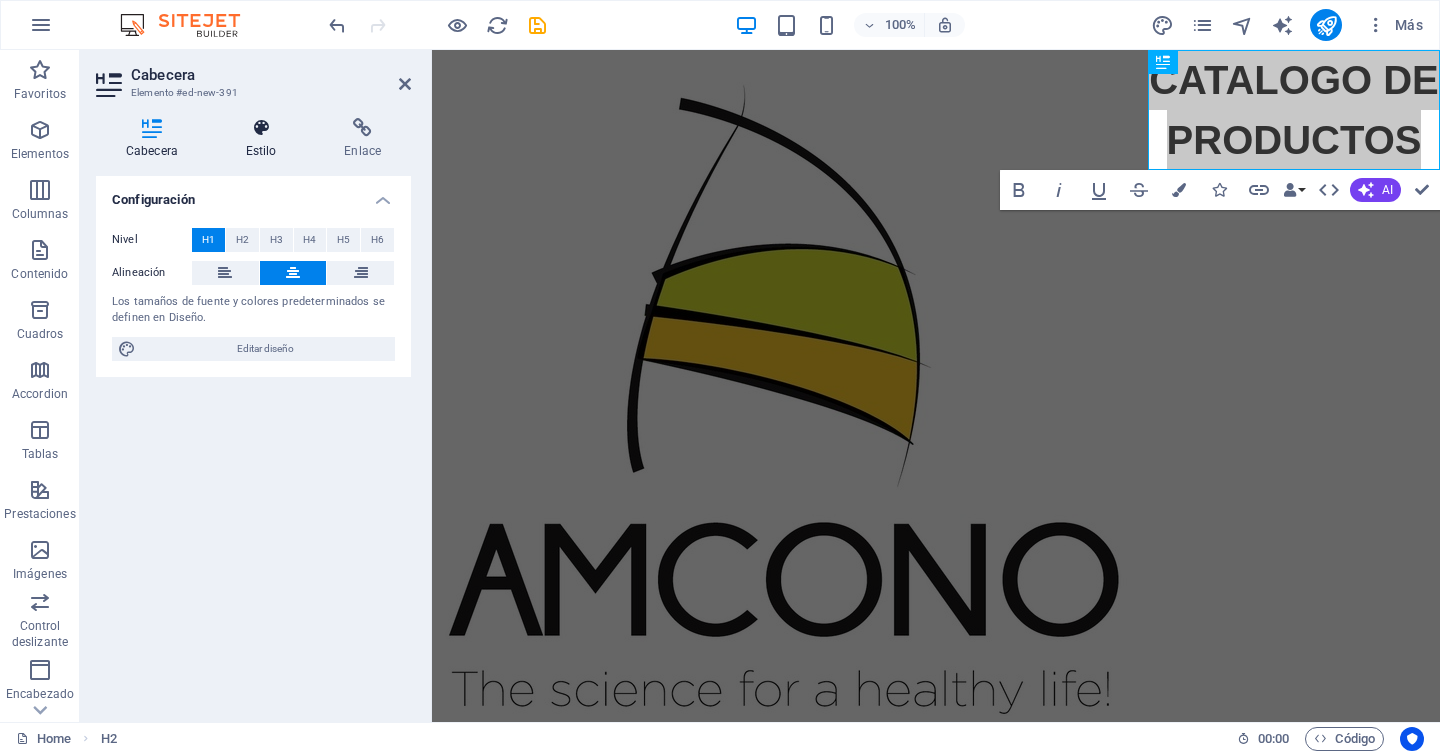 click at bounding box center (261, 128) 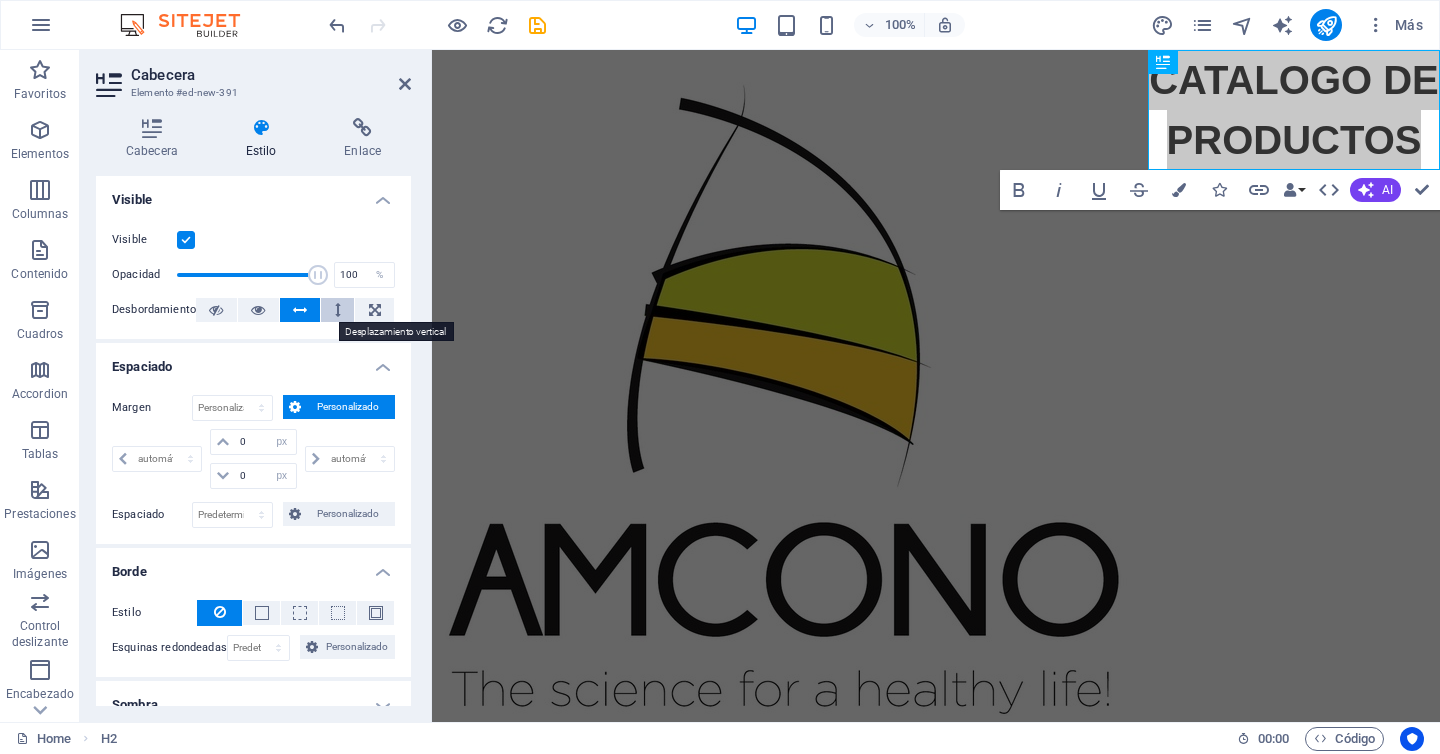 click at bounding box center [338, 310] 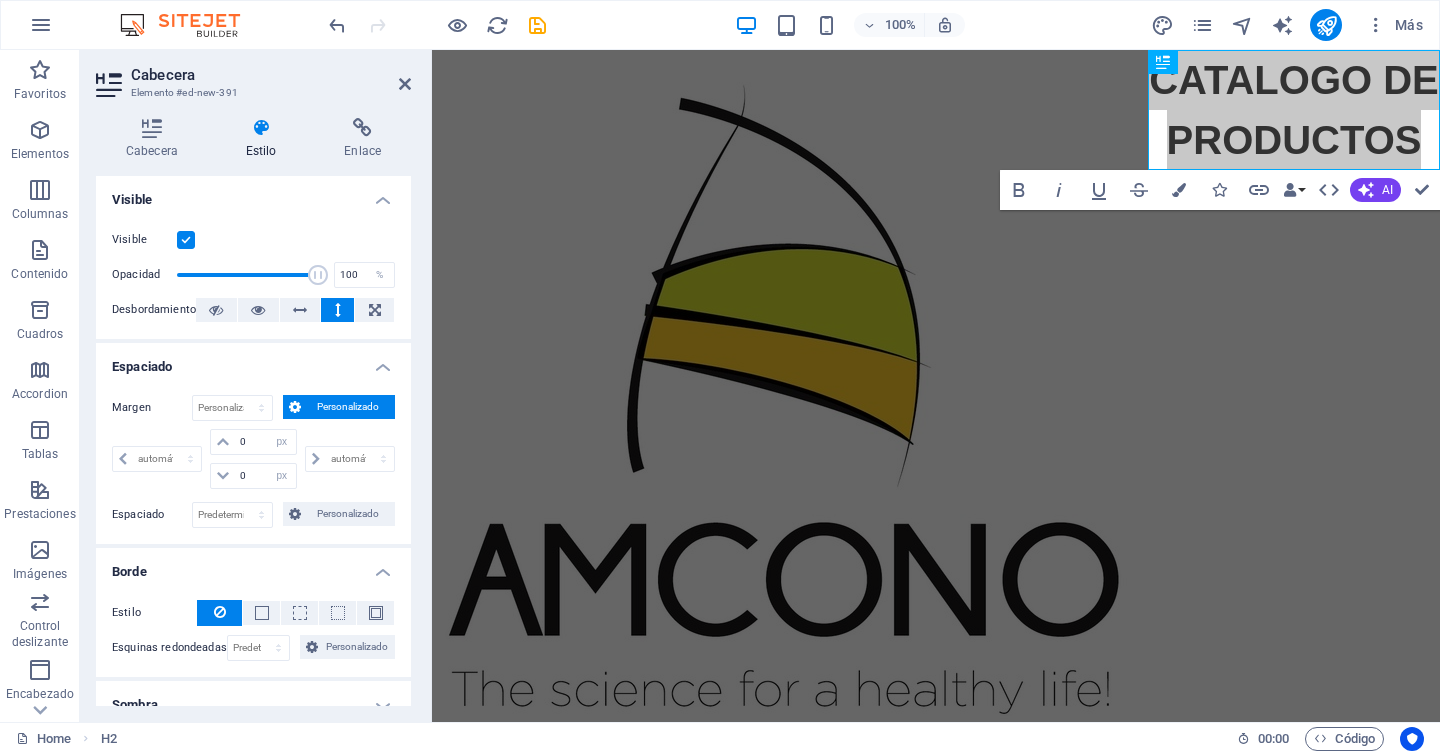 click at bounding box center [338, 310] 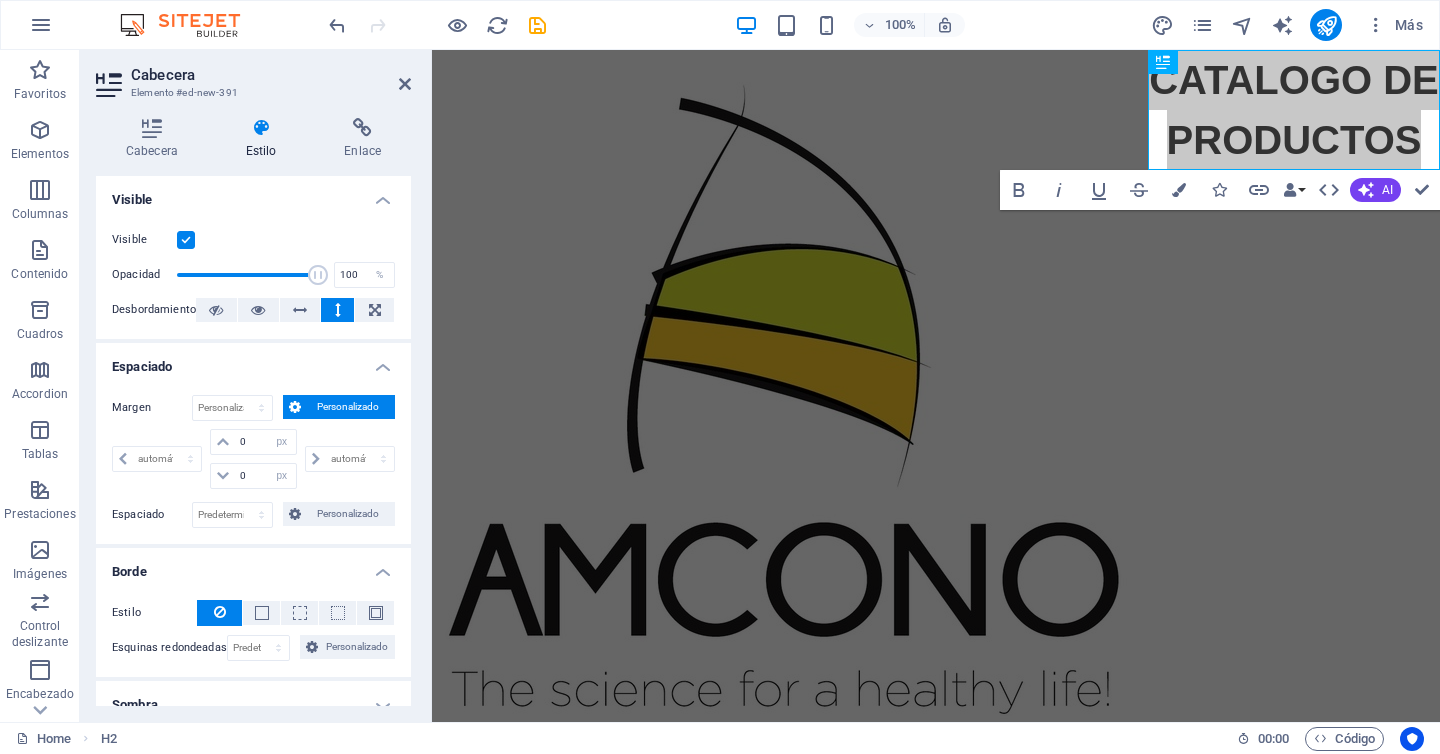 click at bounding box center [338, 310] 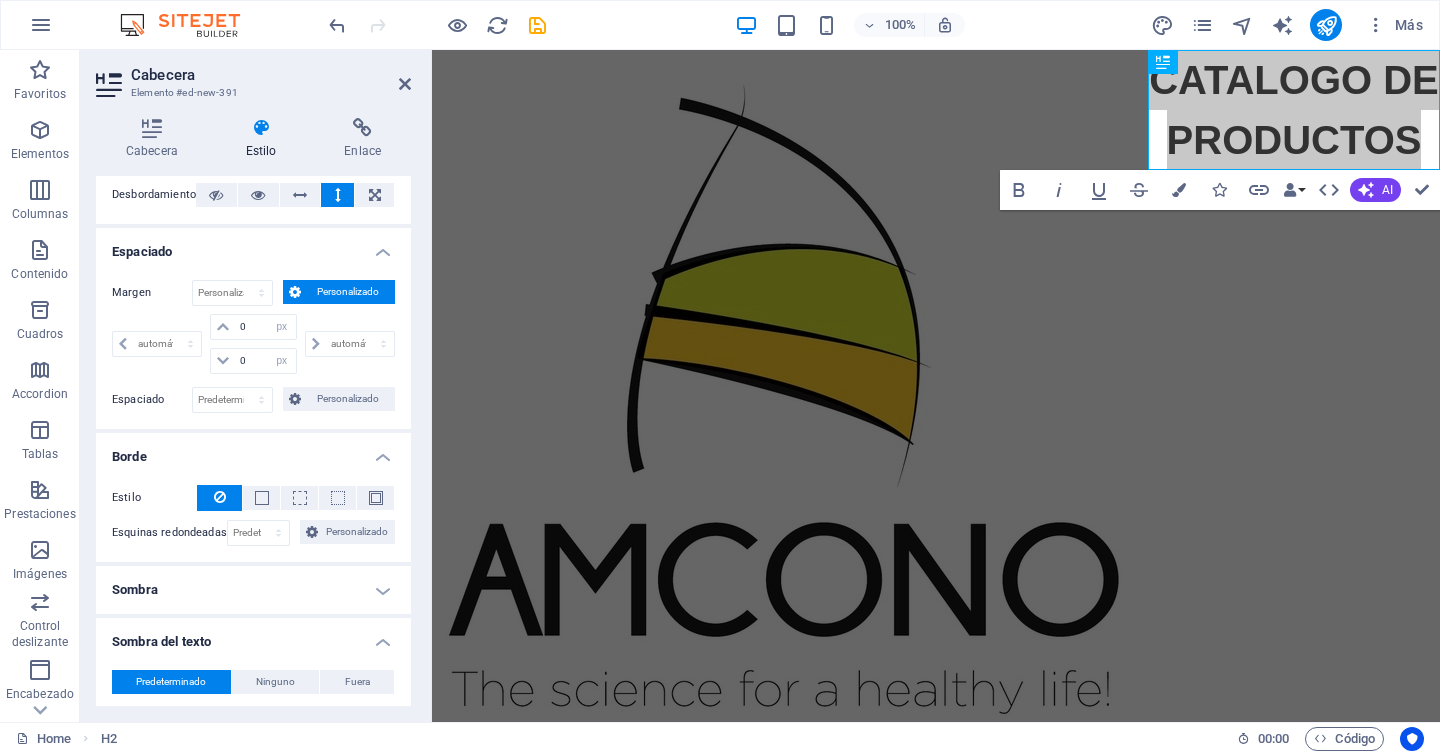 scroll, scrollTop: 0, scrollLeft: 0, axis: both 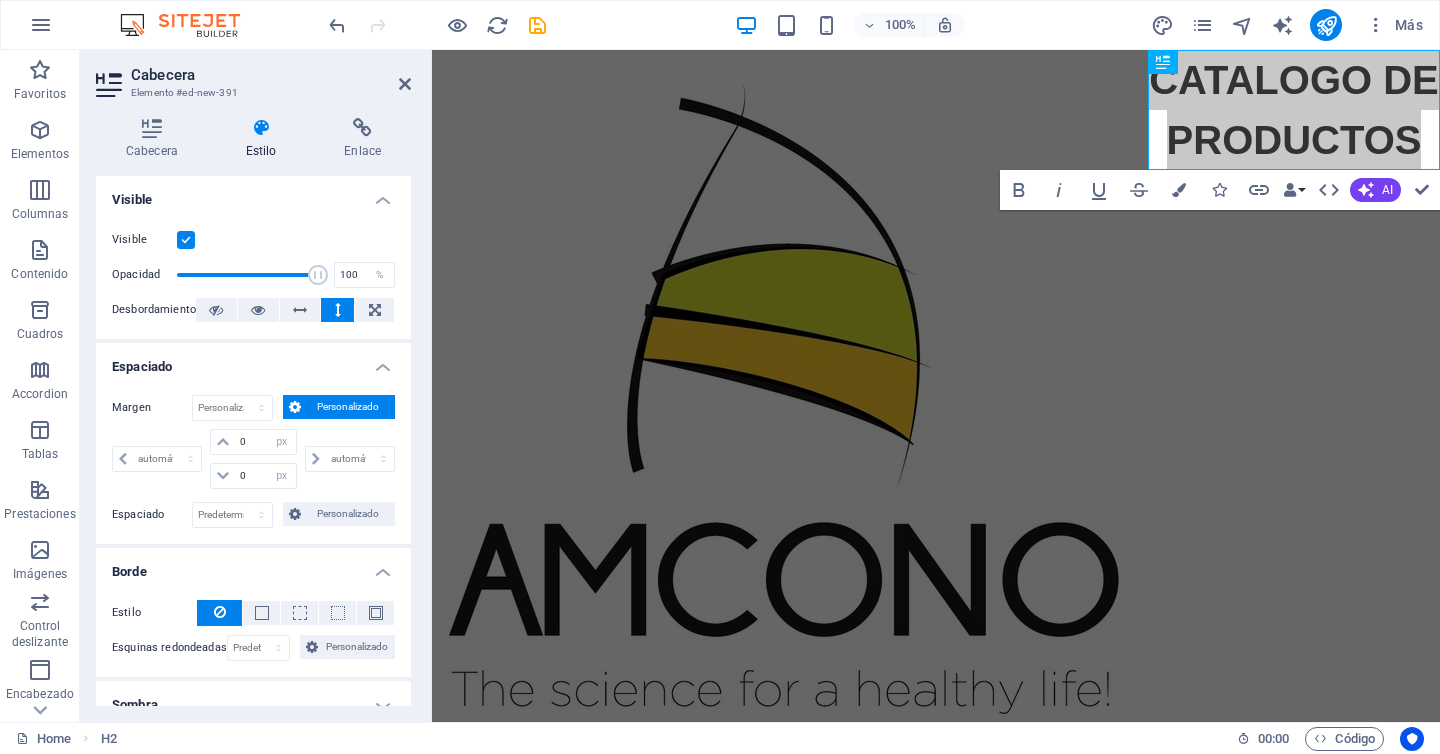 click at bounding box center [186, 240] 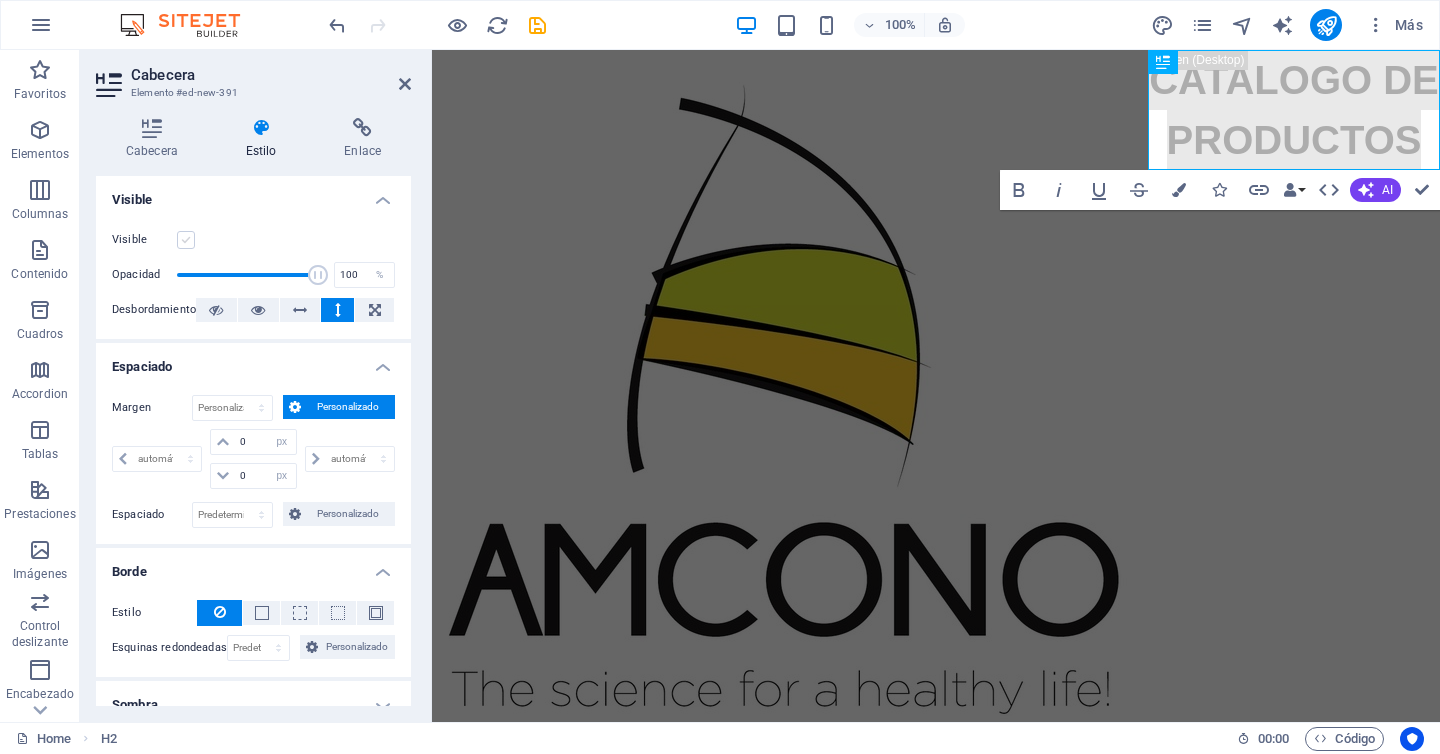 click at bounding box center (186, 240) 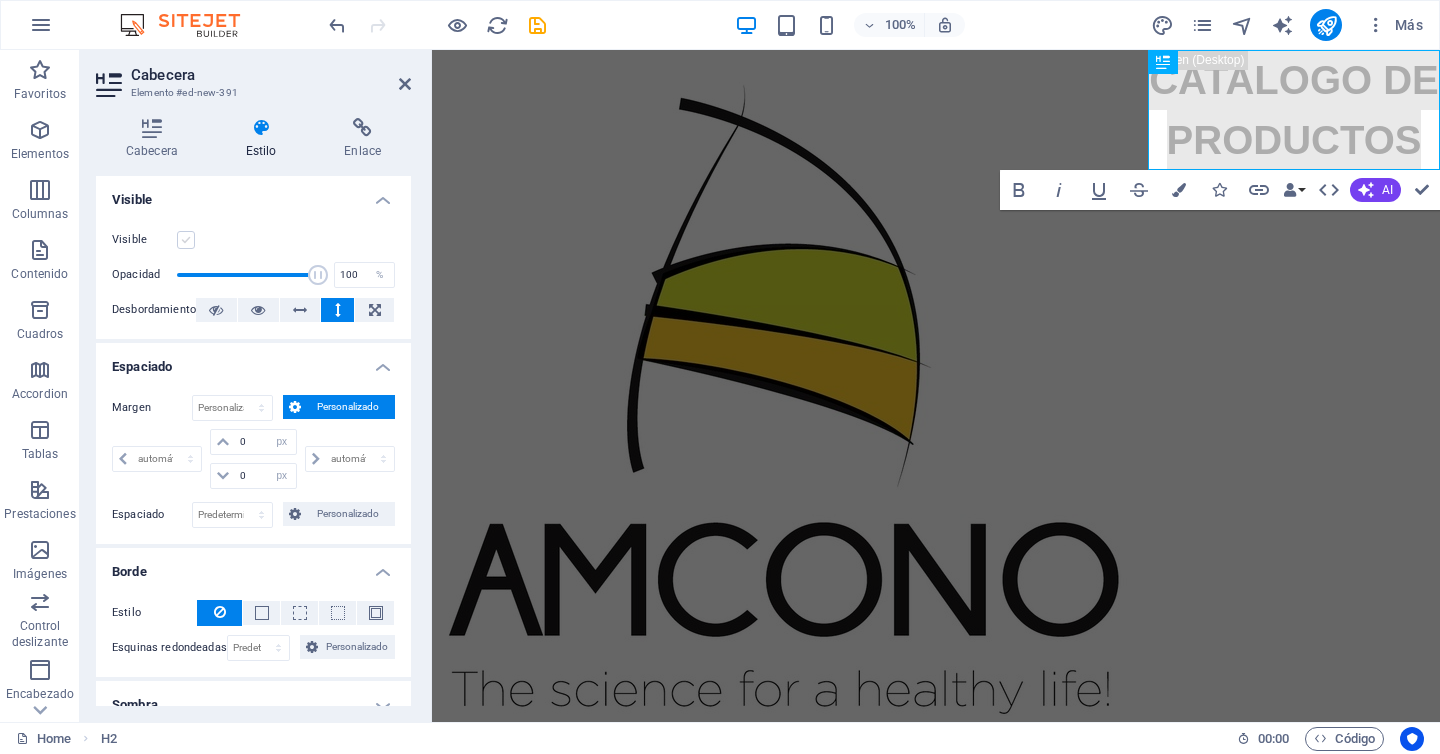 click on "Visible" at bounding box center [0, 0] 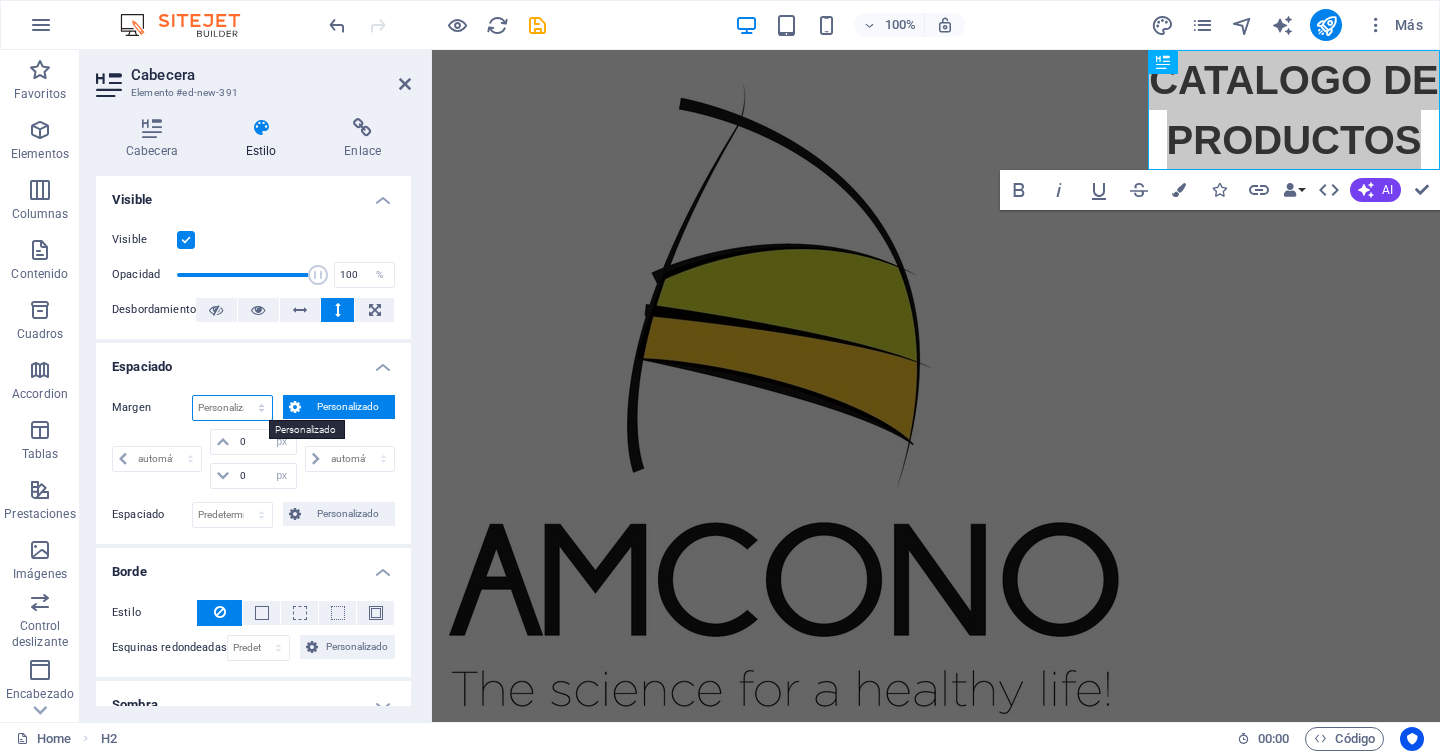click on "Predeterminado automático px % rem vw vh Personalizado" at bounding box center (232, 408) 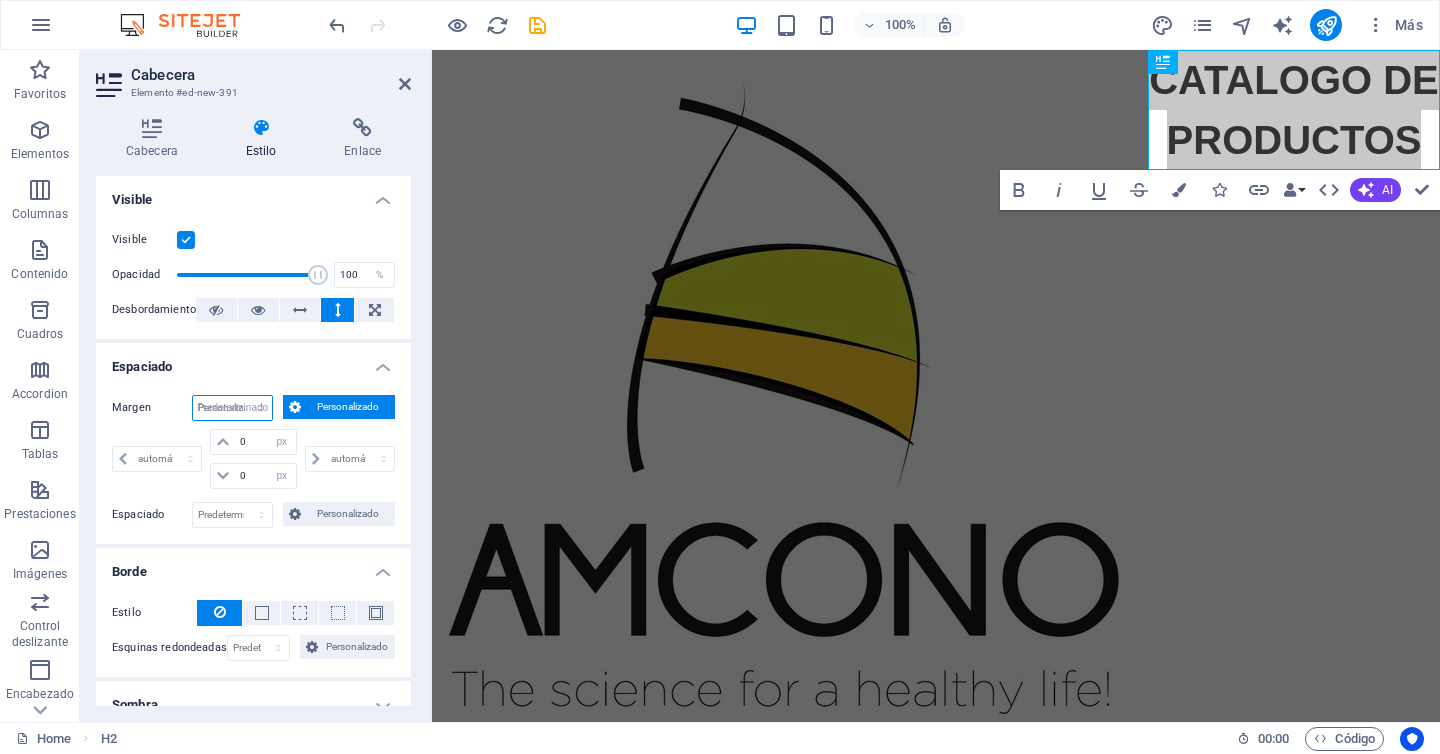 select on "DISABLED_OPTION_VALUE" 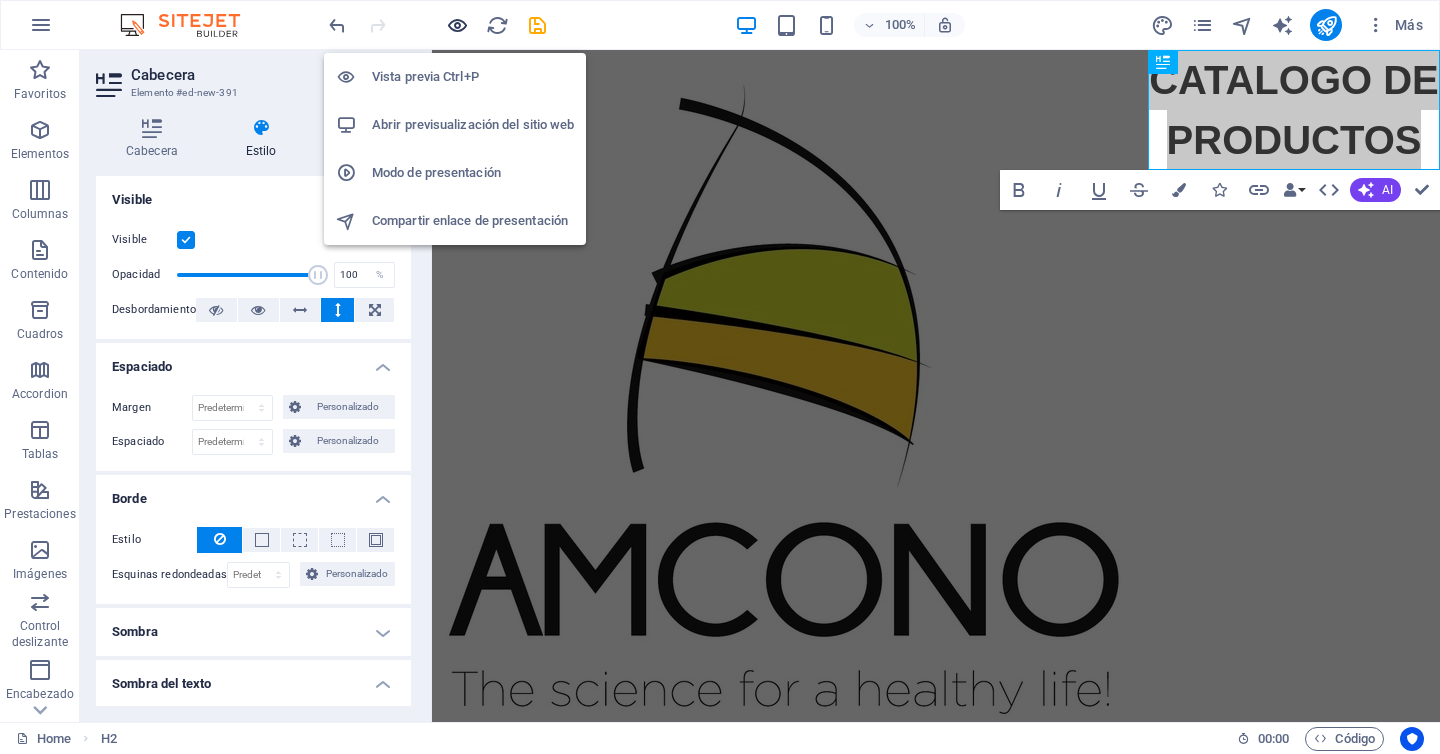 click at bounding box center (457, 25) 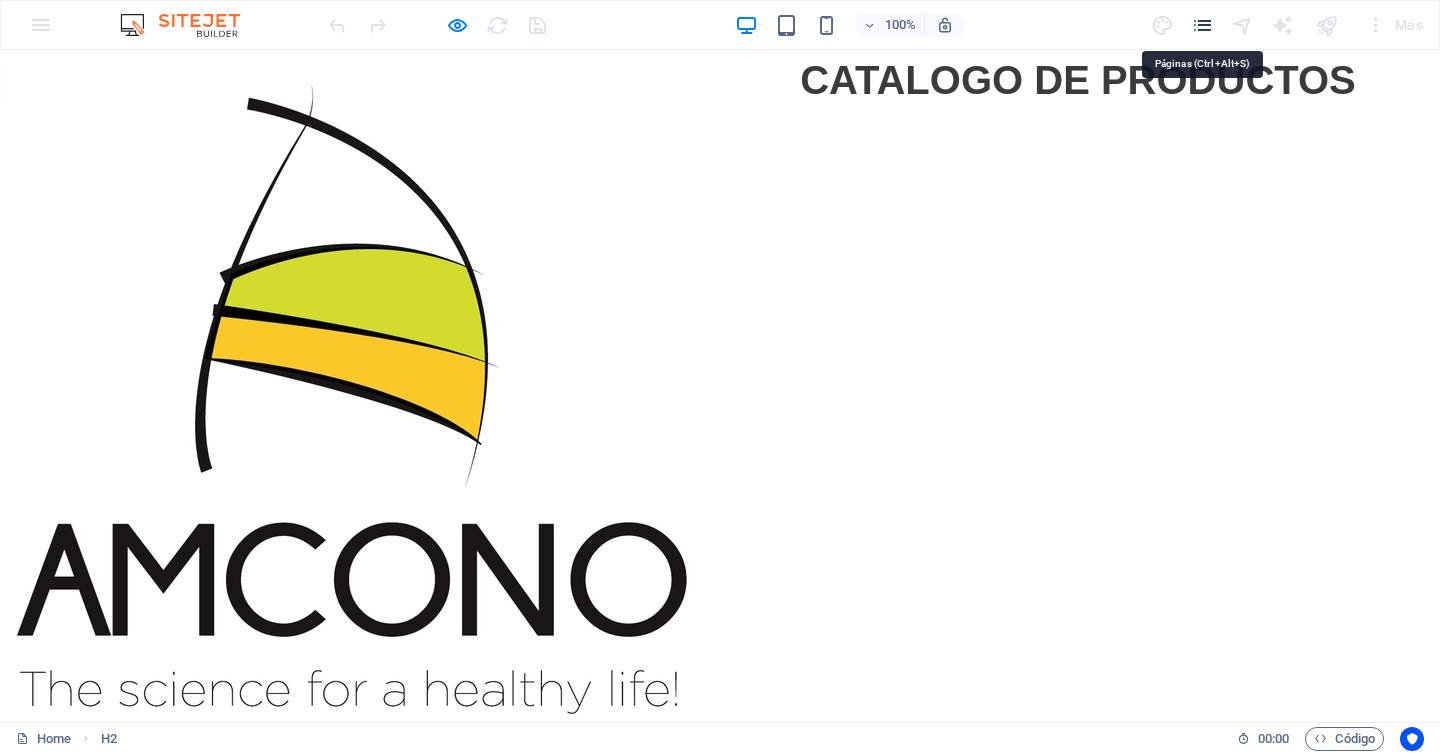 click at bounding box center (1202, 25) 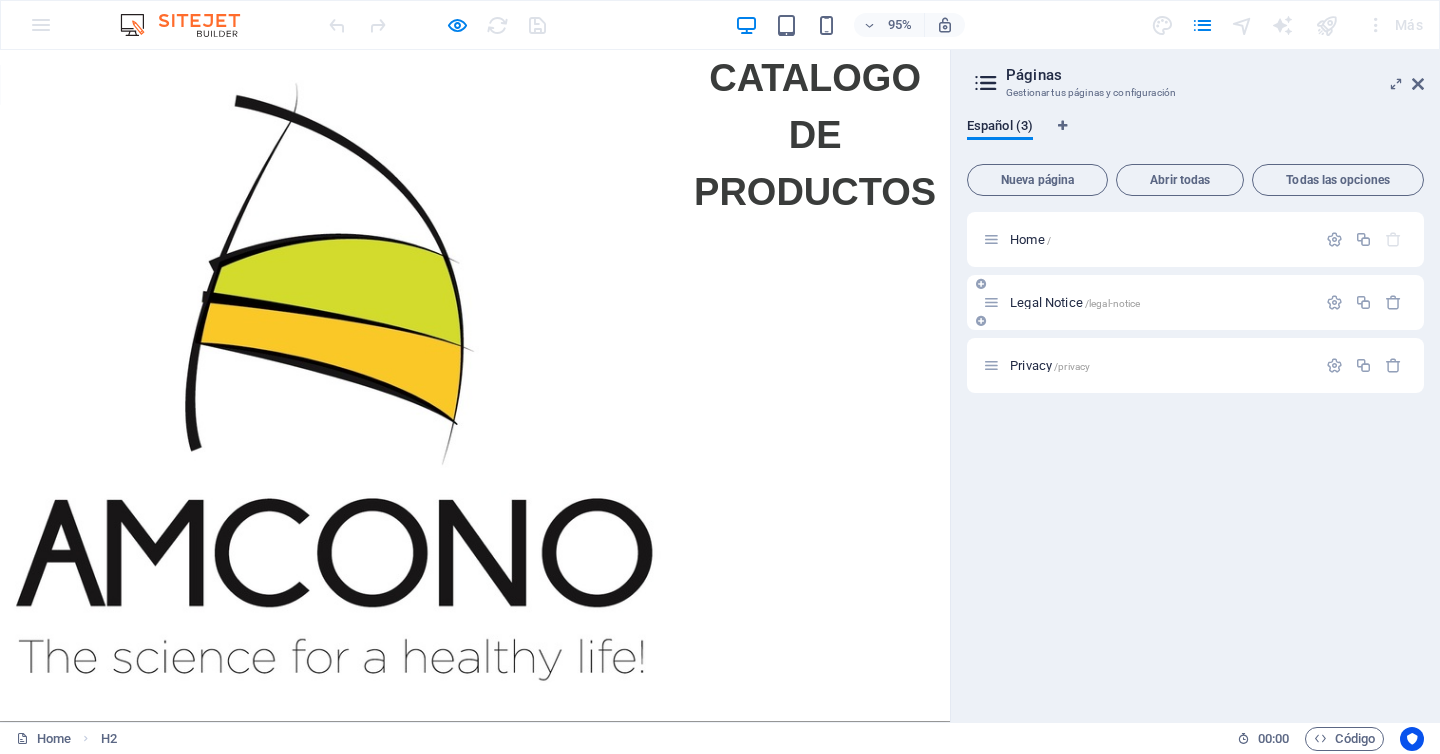 click on "Legal Notice /legal-notice" at bounding box center (1149, 302) 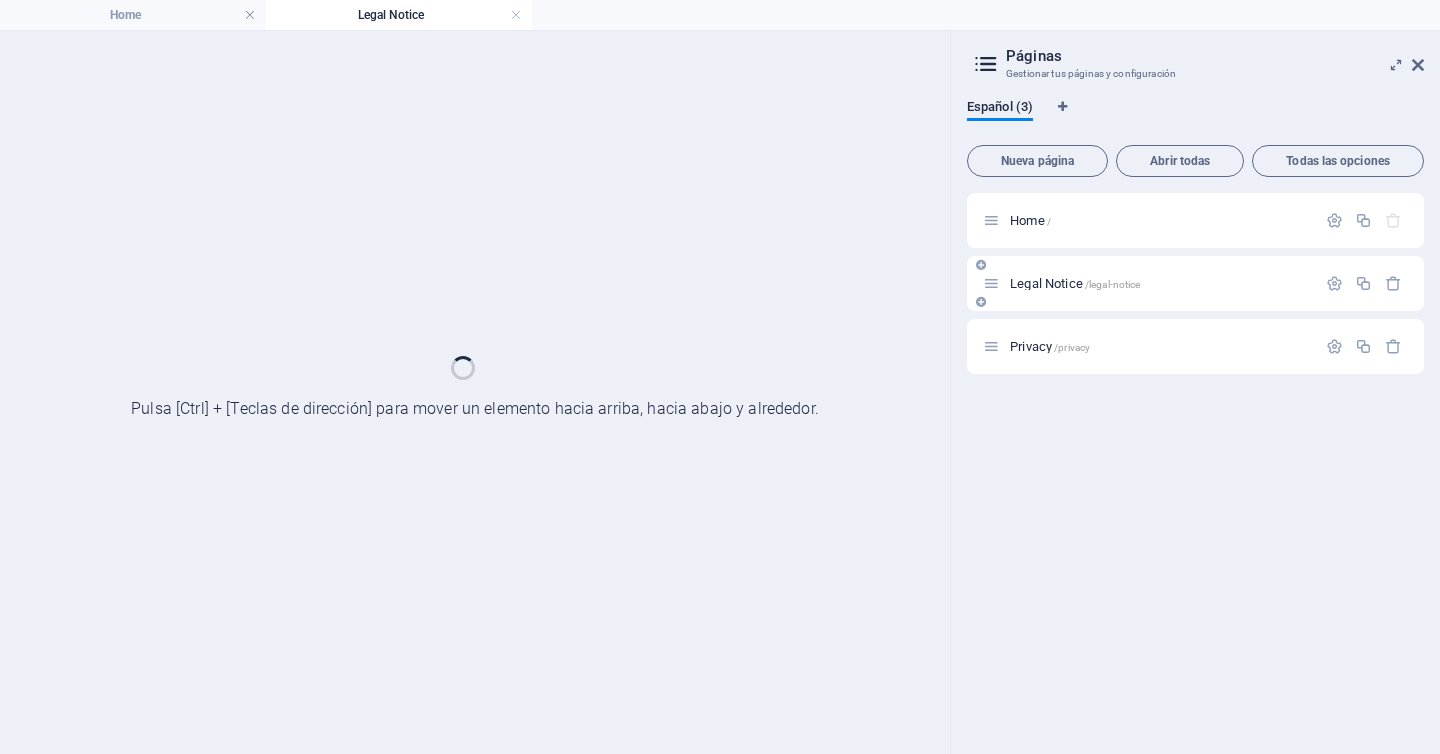 click on "Legal Notice /legal-notice" at bounding box center (1195, 283) 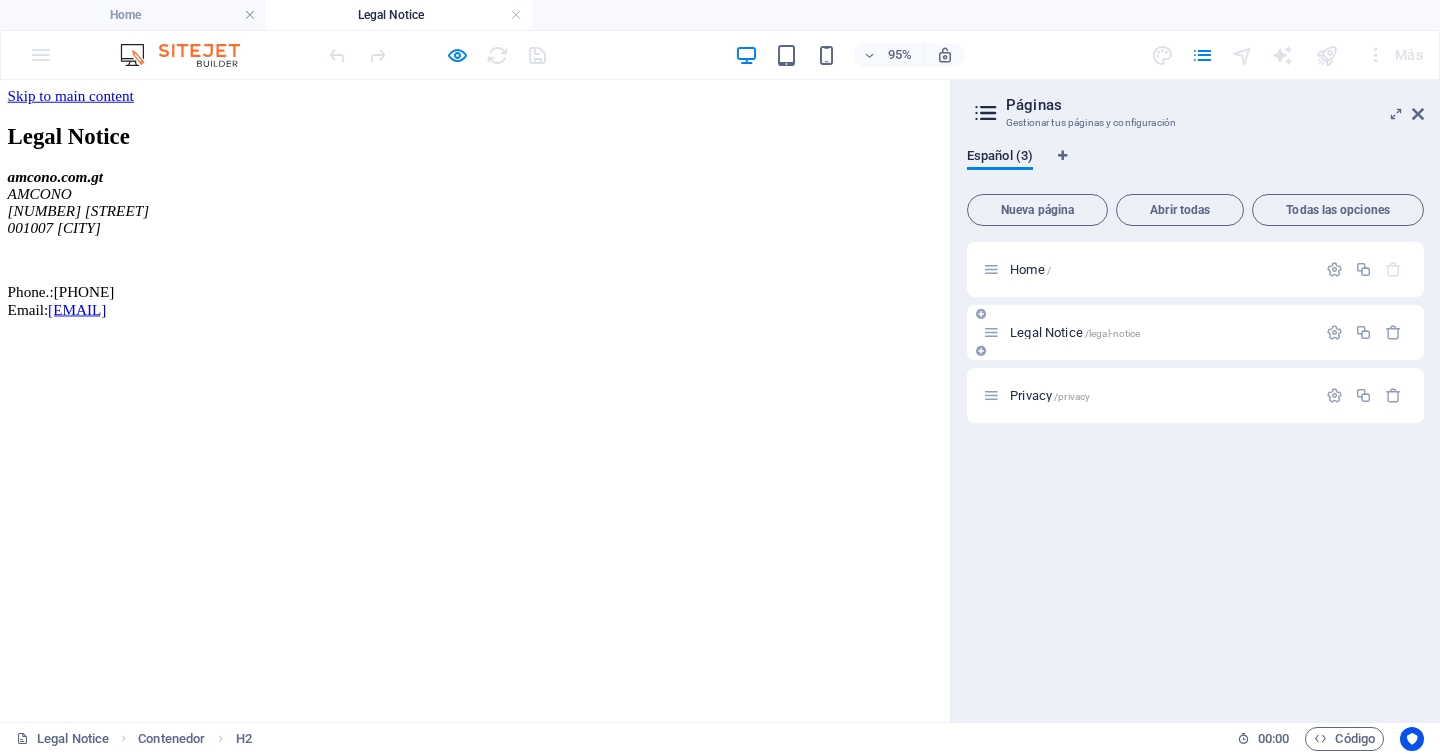 scroll, scrollTop: 0, scrollLeft: 0, axis: both 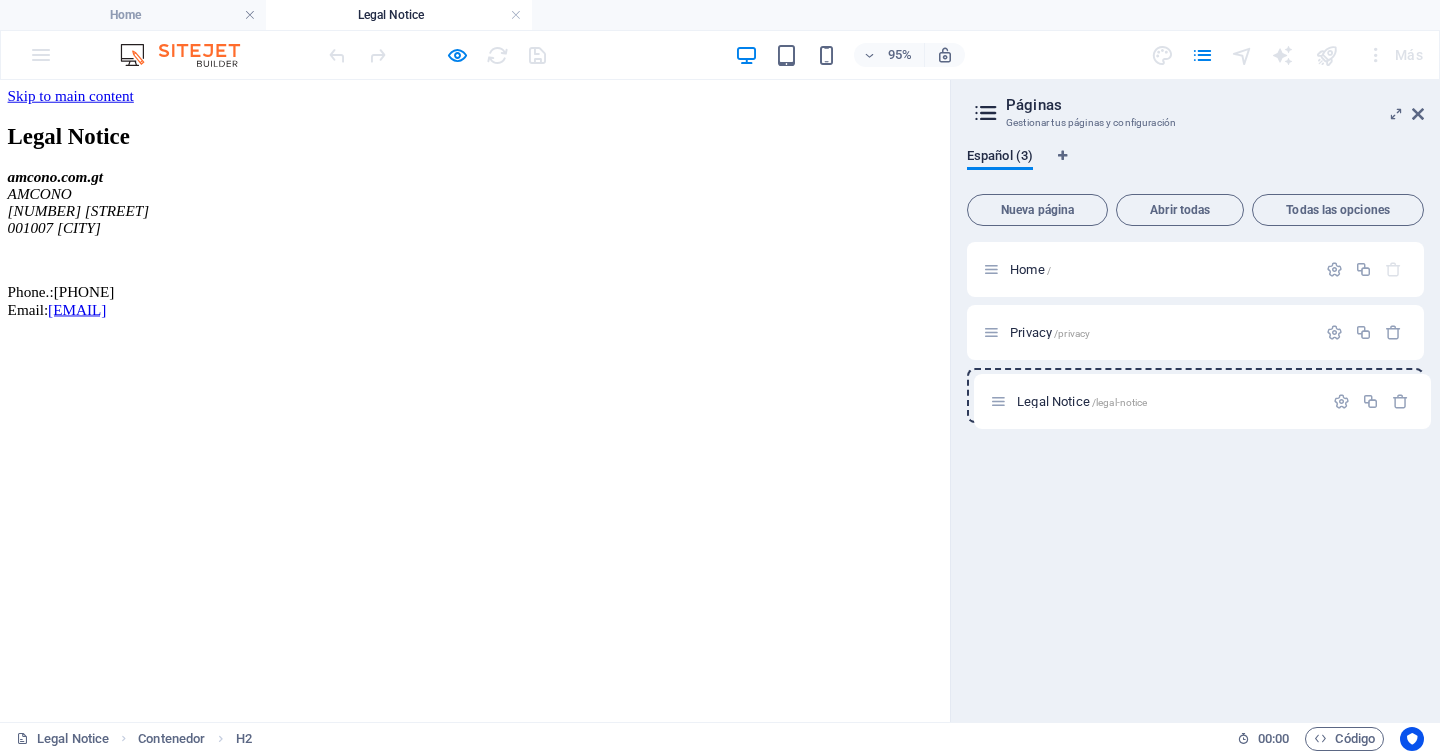 drag, startPoint x: 991, startPoint y: 335, endPoint x: 999, endPoint y: 412, distance: 77.41447 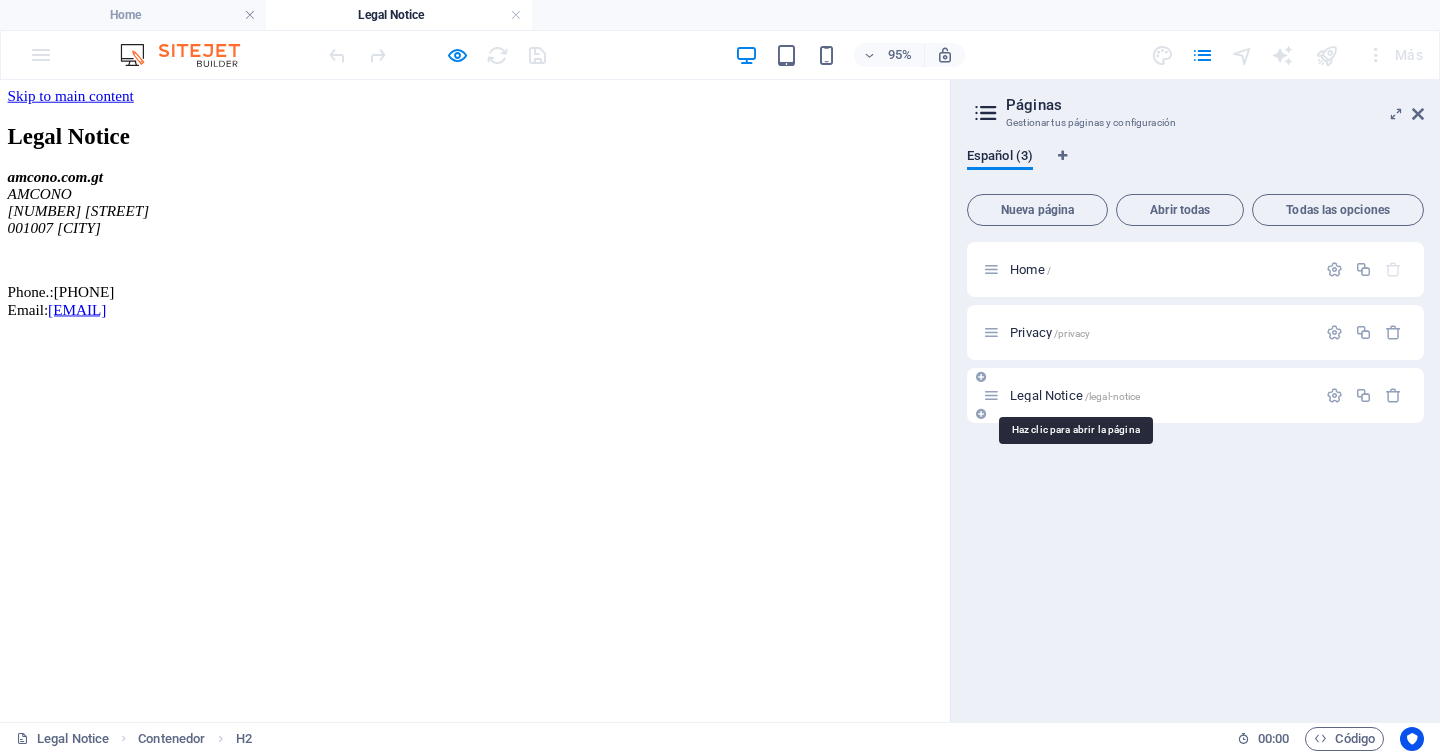 click on "Legal Notice /legal-notice" at bounding box center (1075, 395) 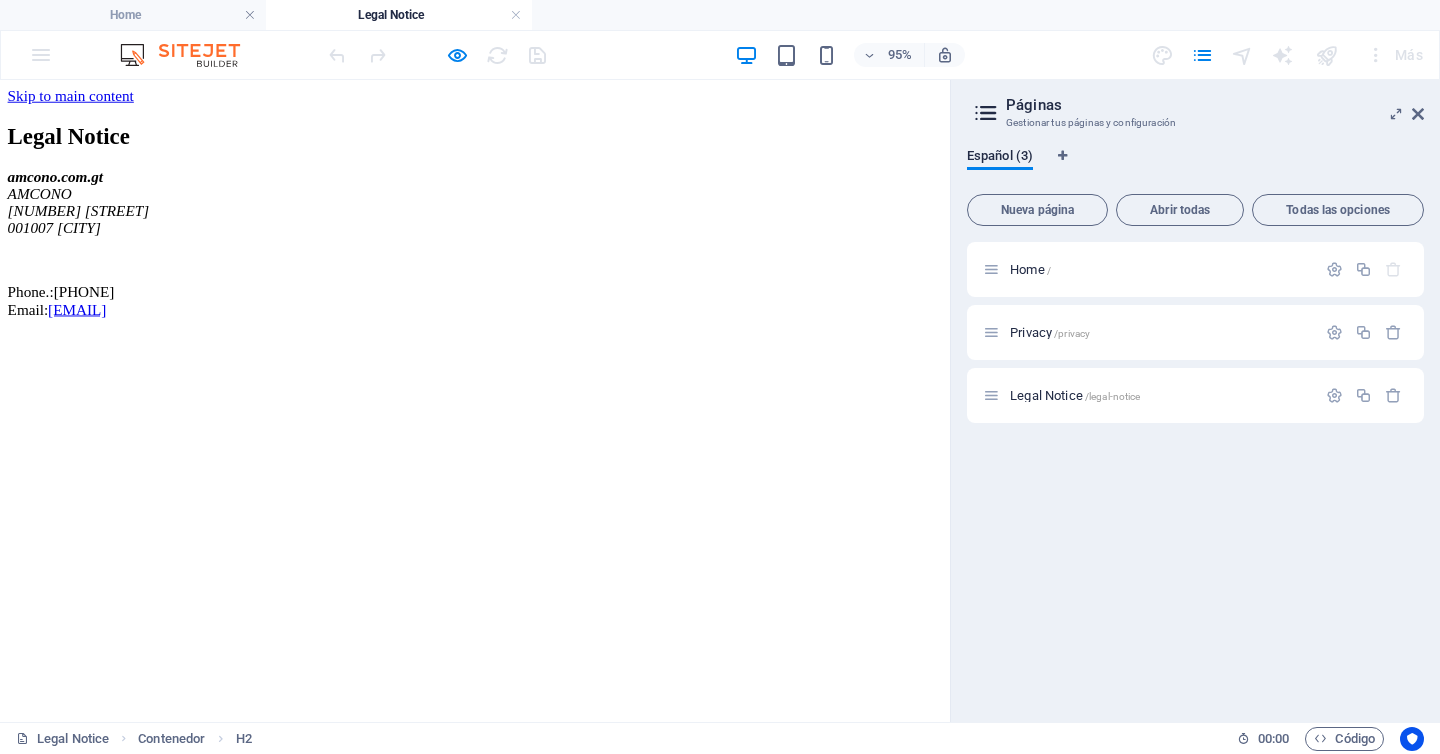 click on "Legal Notice" at bounding box center (500, 139) 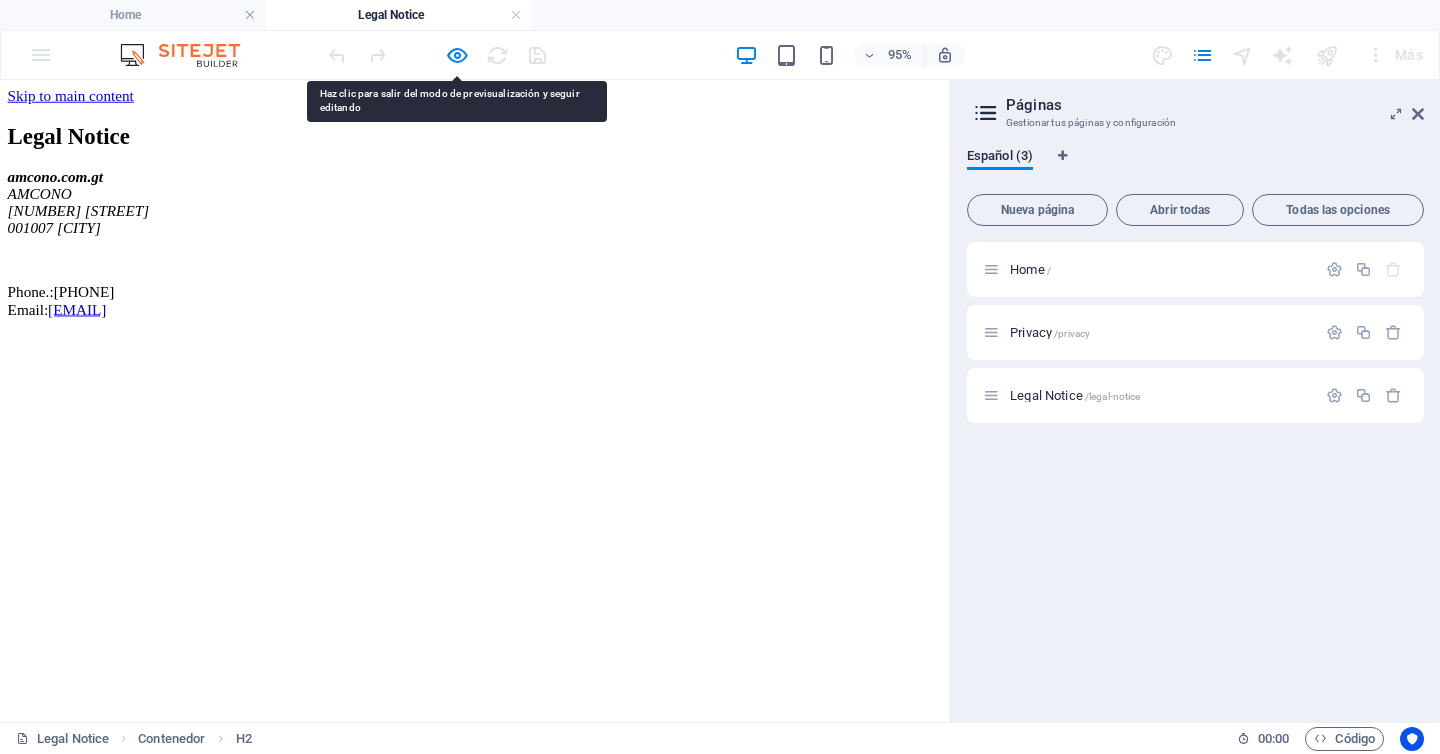 click on "Legal Notice" at bounding box center [500, 139] 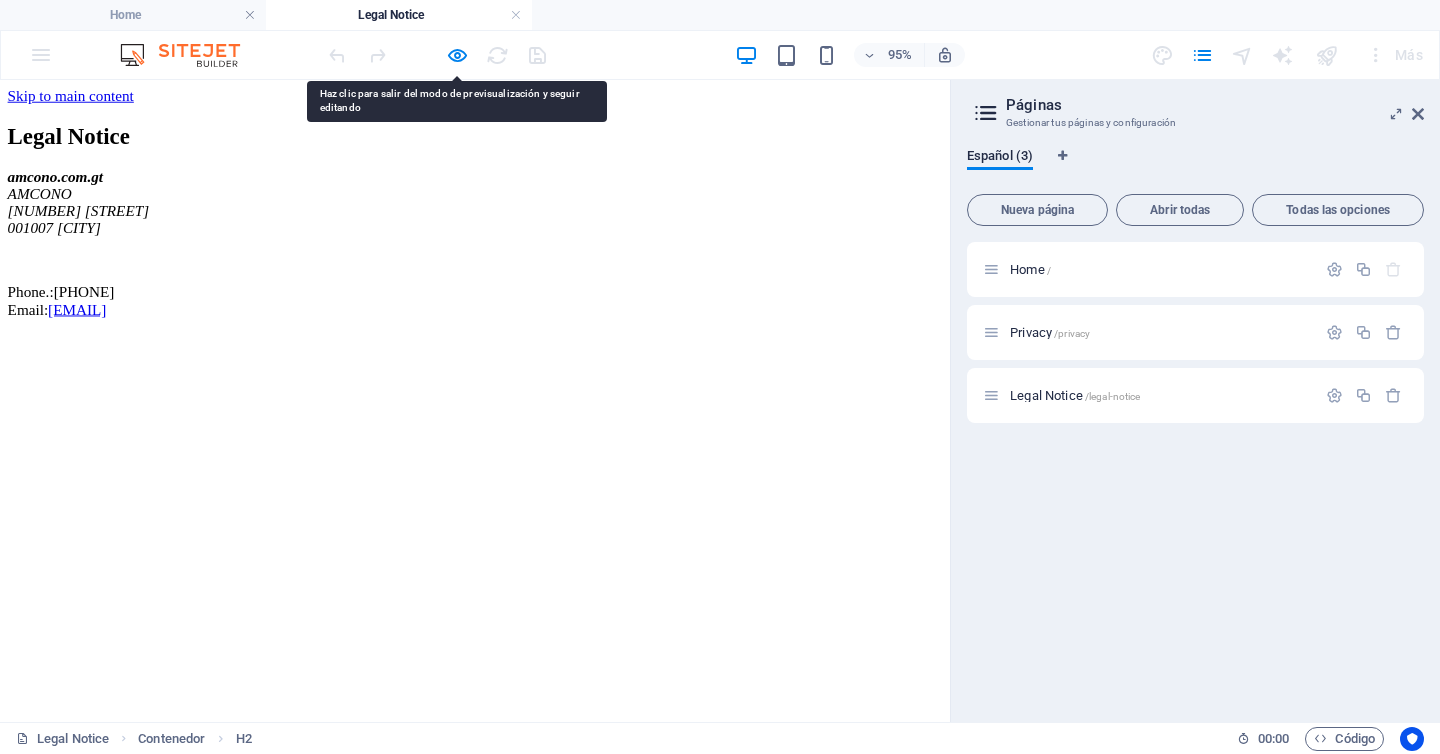 click on "Legal Notice" at bounding box center (500, 139) 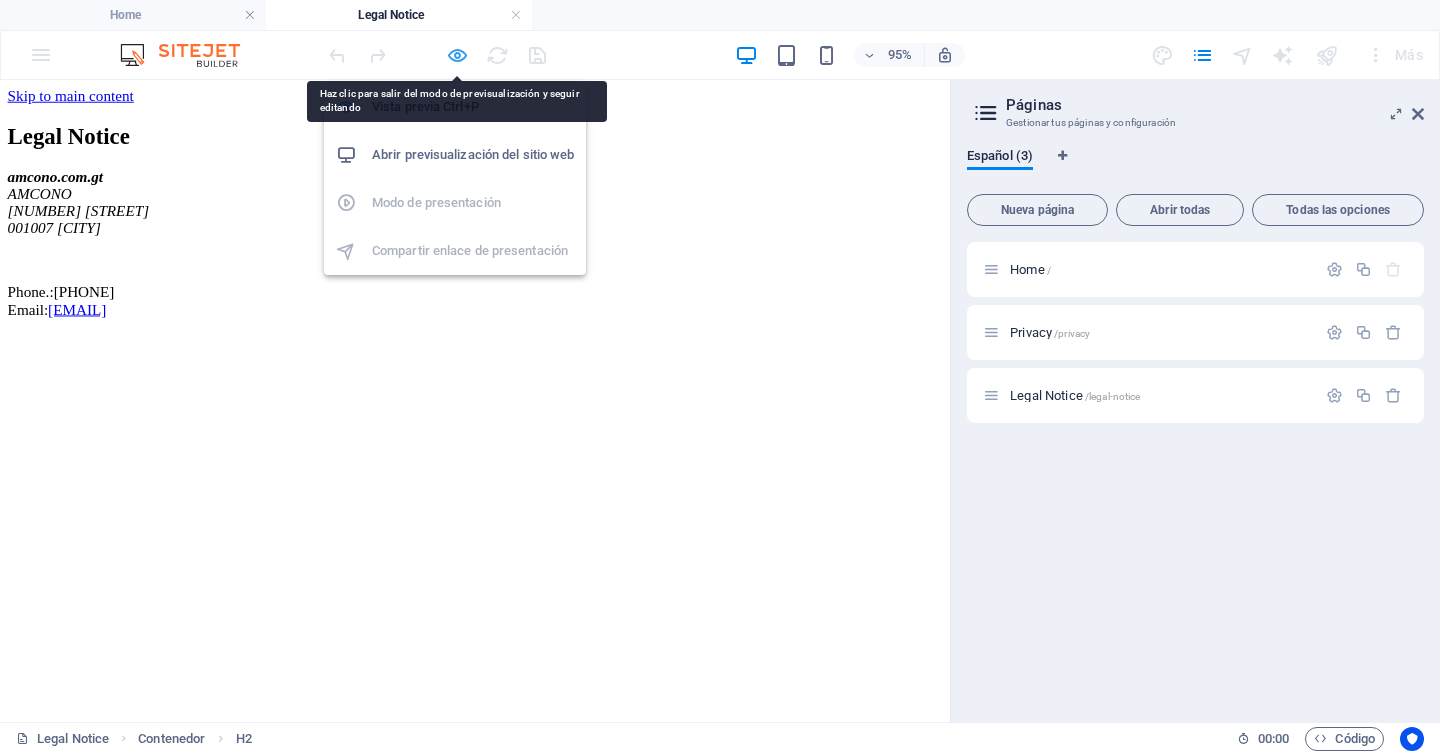 click at bounding box center [457, 55] 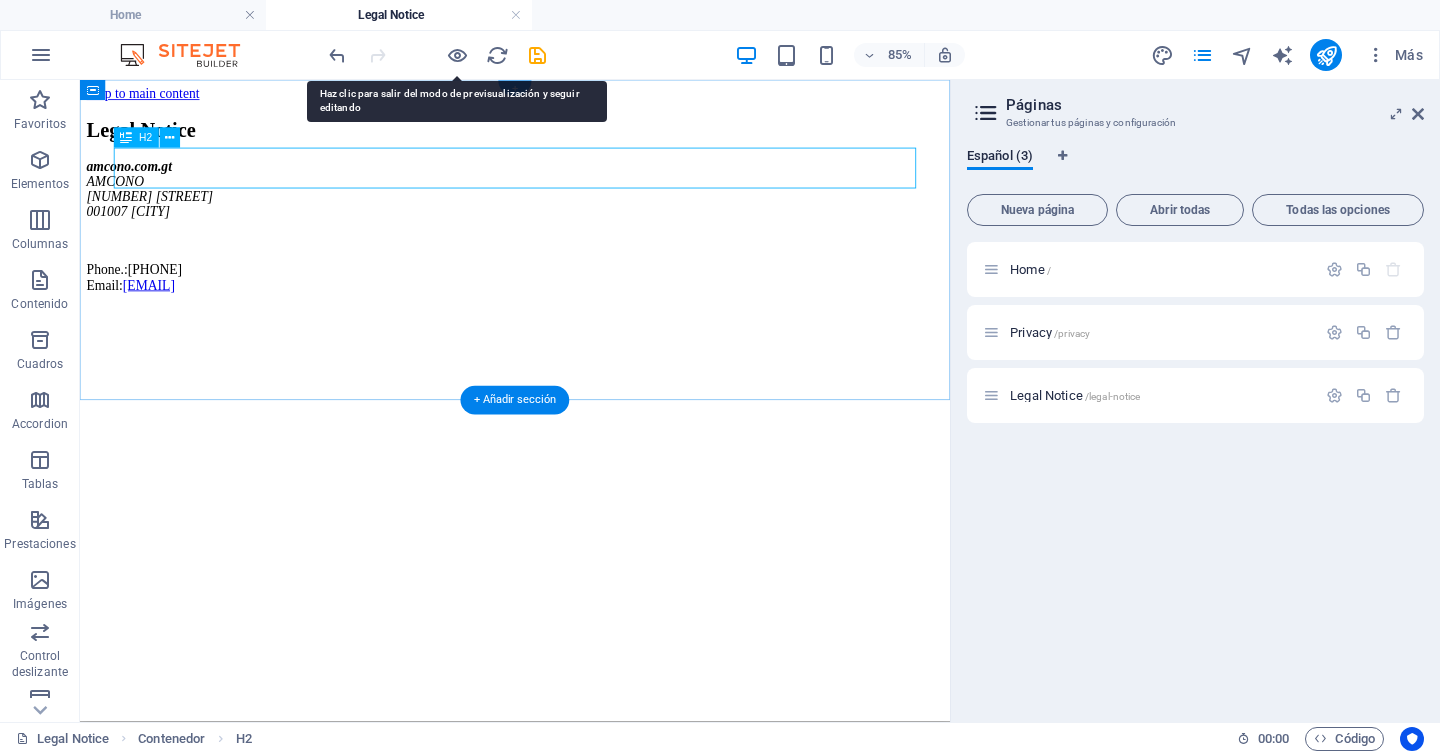 click on "Legal Notice" at bounding box center [592, 139] 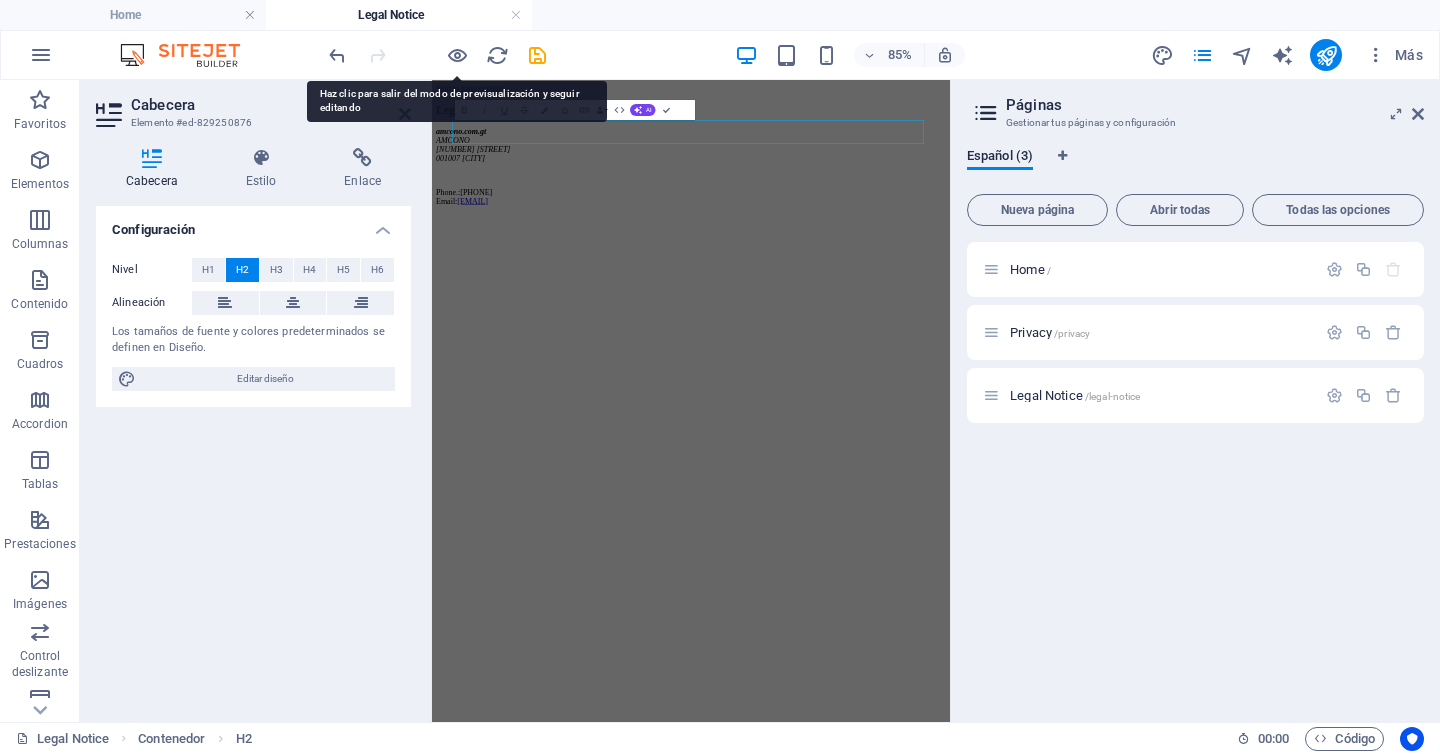 click on "Estilo" at bounding box center (265, 169) 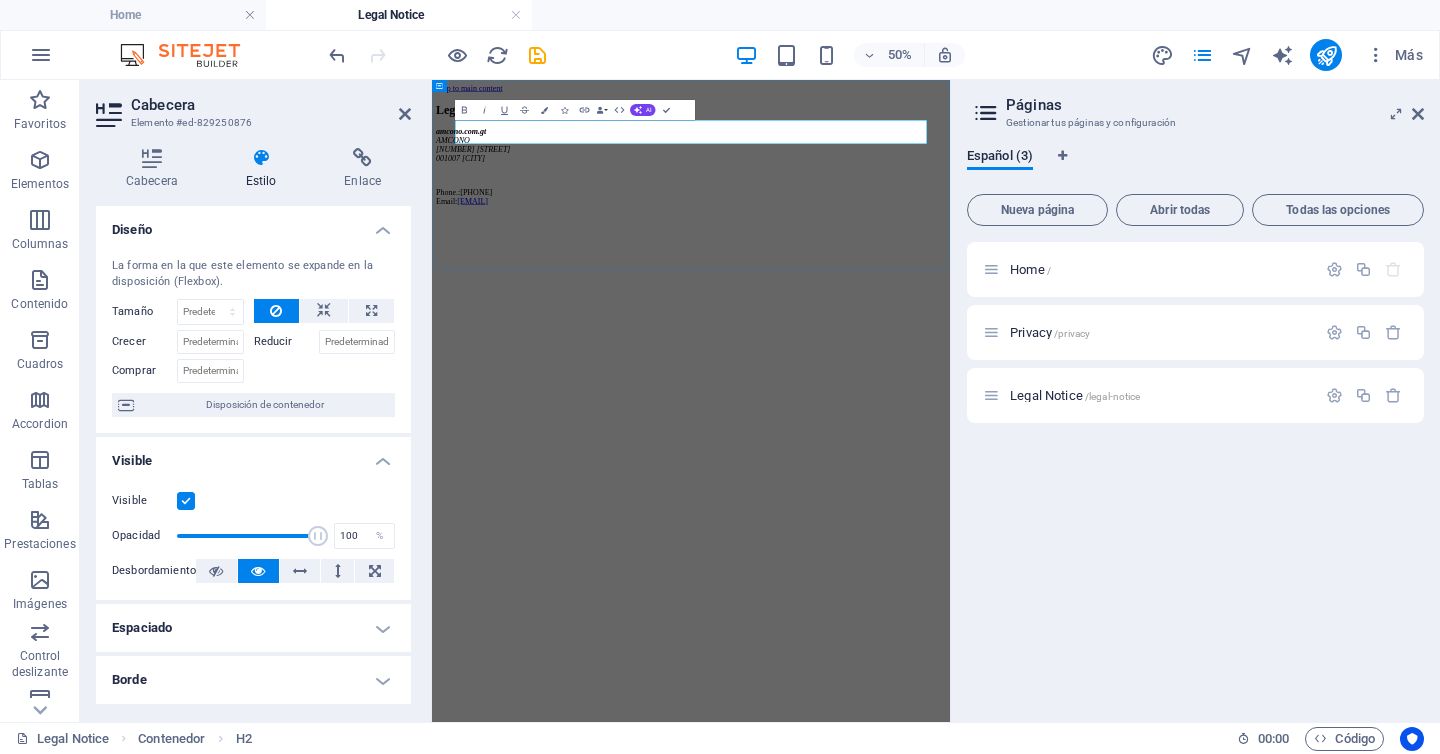 click on "Legal Notice" at bounding box center (950, 139) 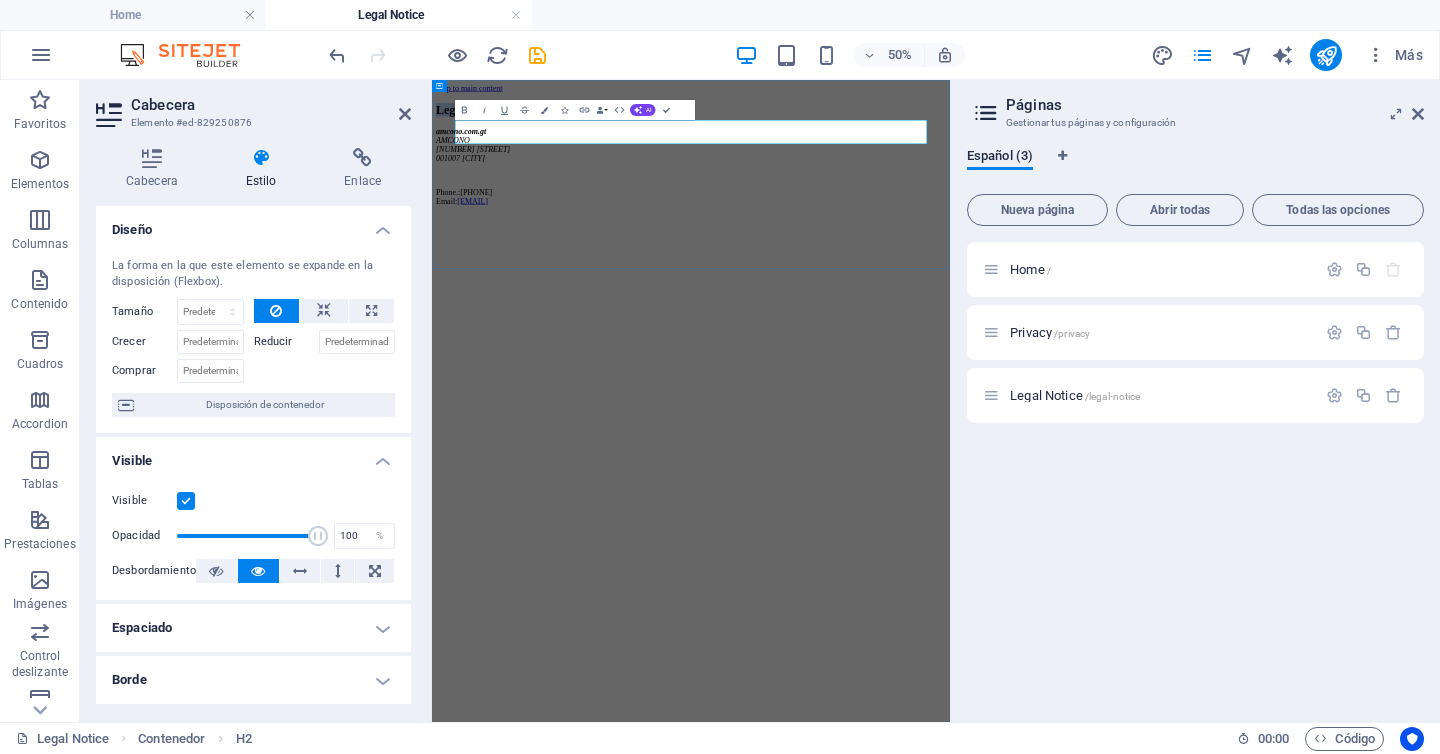 click on "Legal Notice" at bounding box center [950, 139] 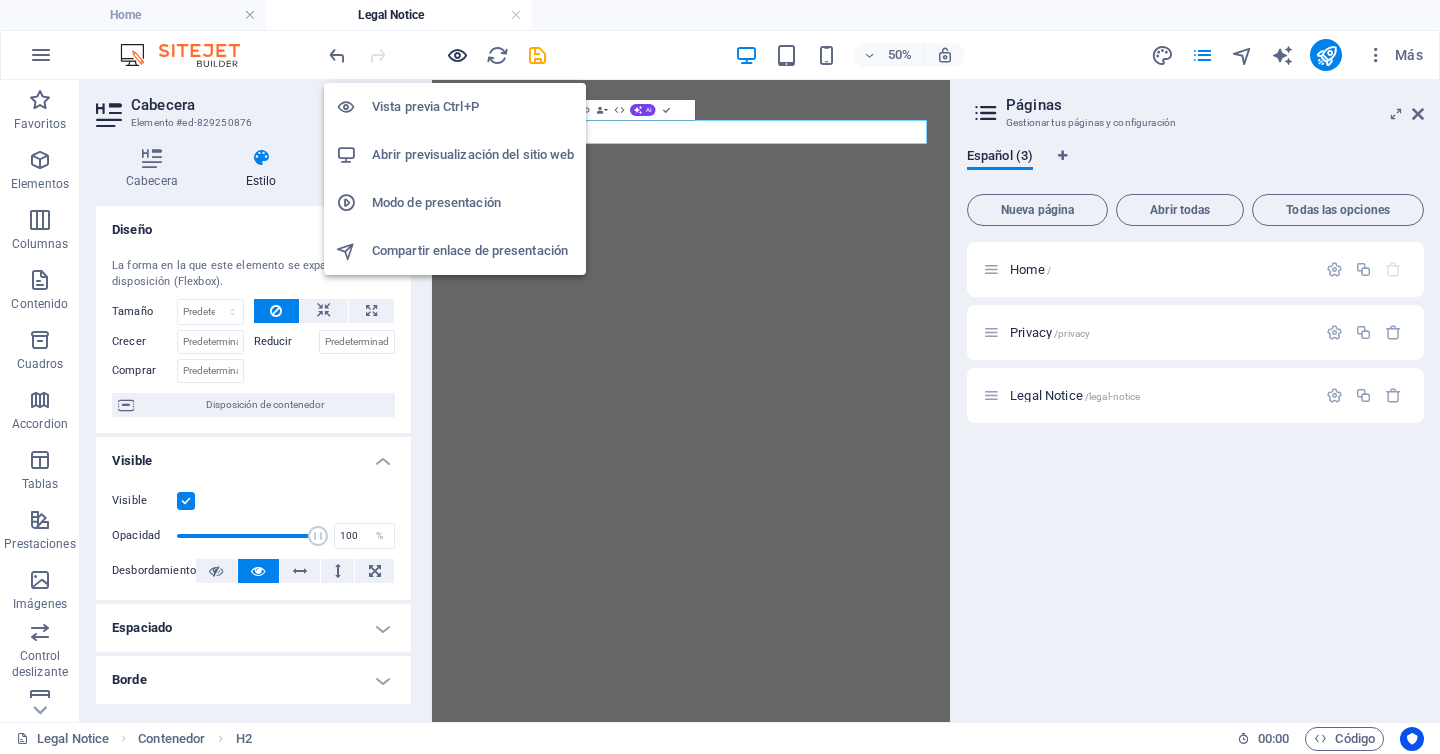 click at bounding box center [457, 55] 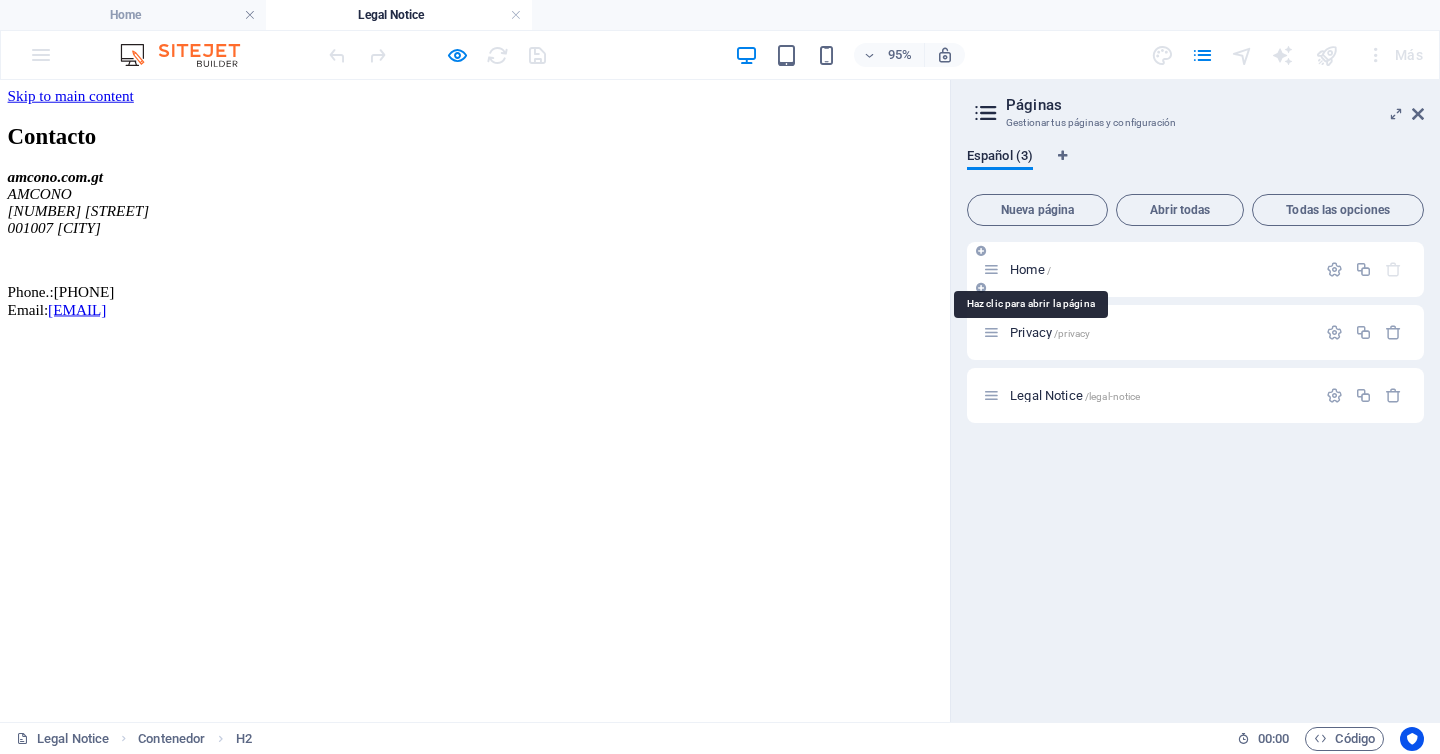 click on "Home /" at bounding box center (1030, 269) 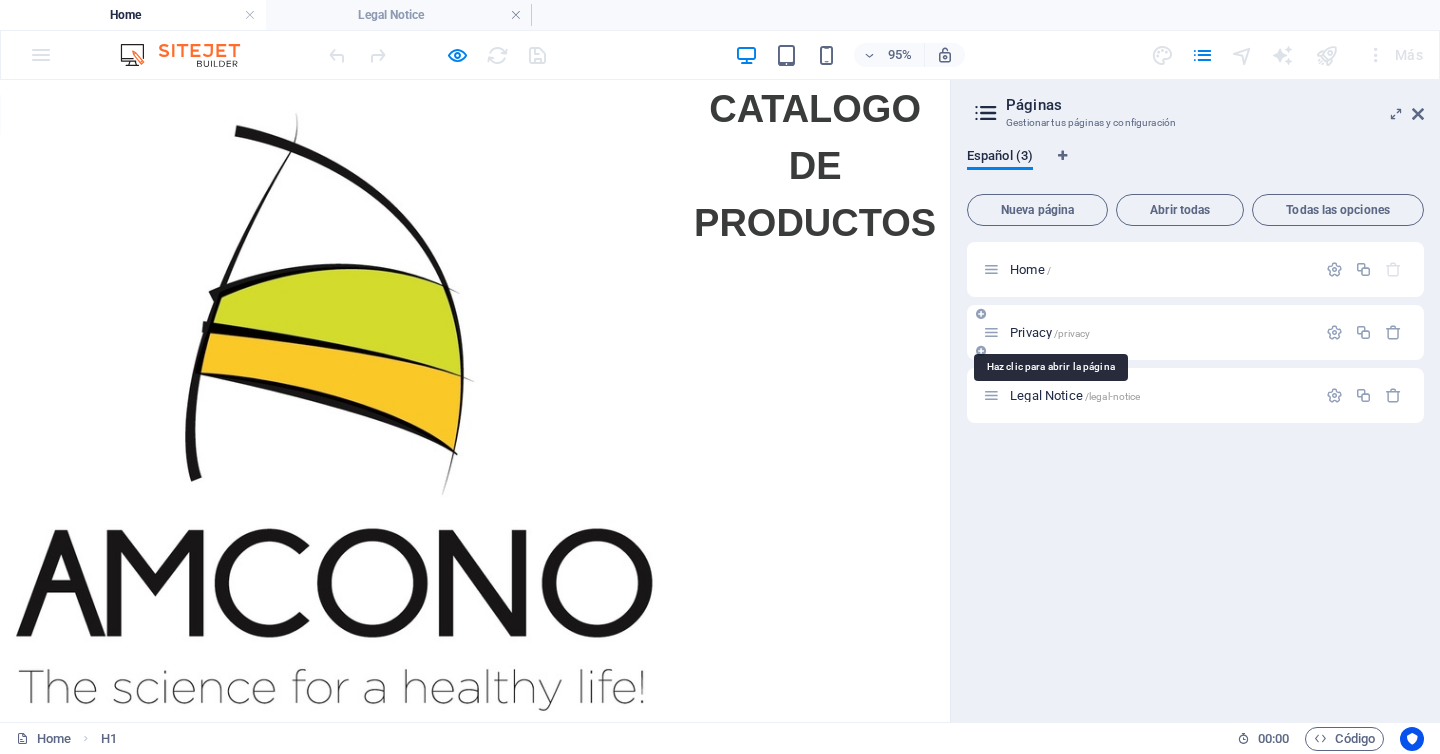 click on "Privacy /privacy" at bounding box center (1050, 332) 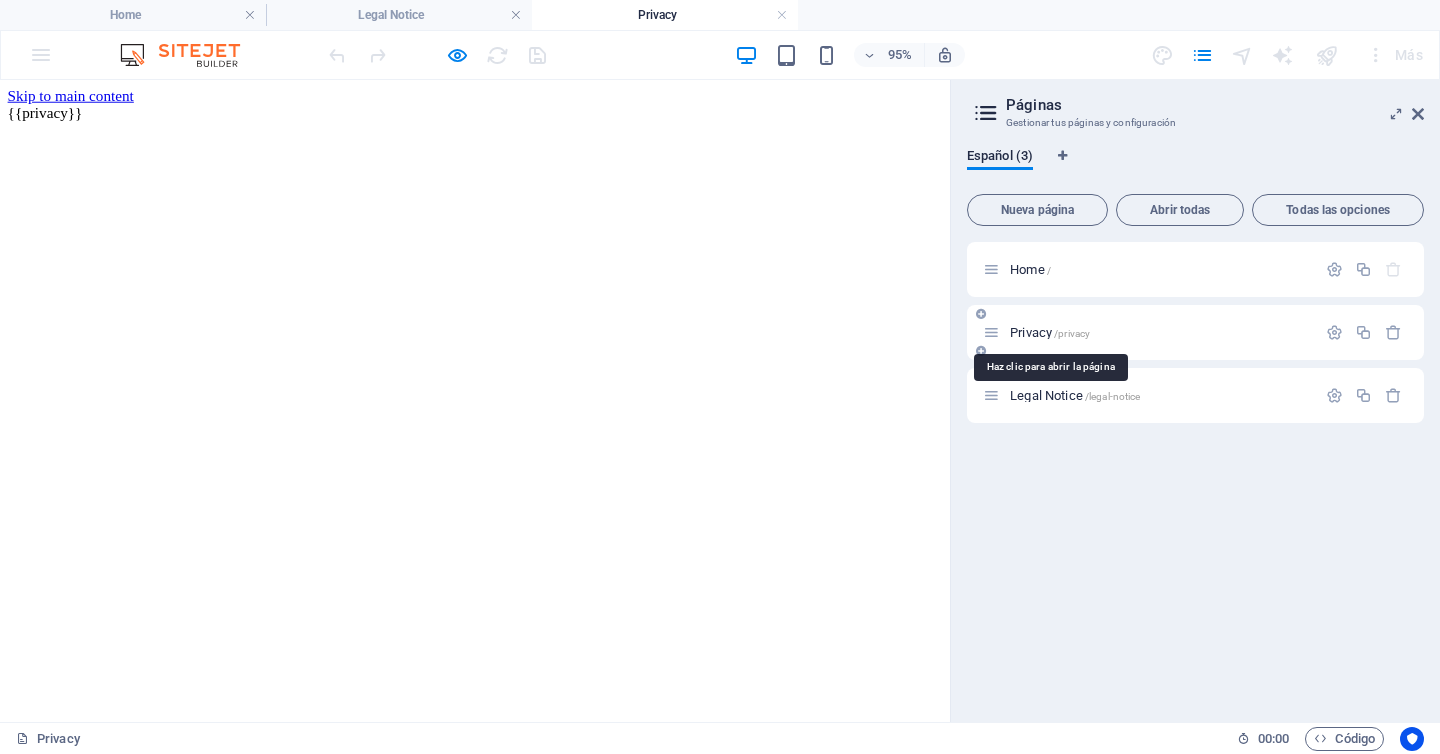 scroll, scrollTop: 0, scrollLeft: 0, axis: both 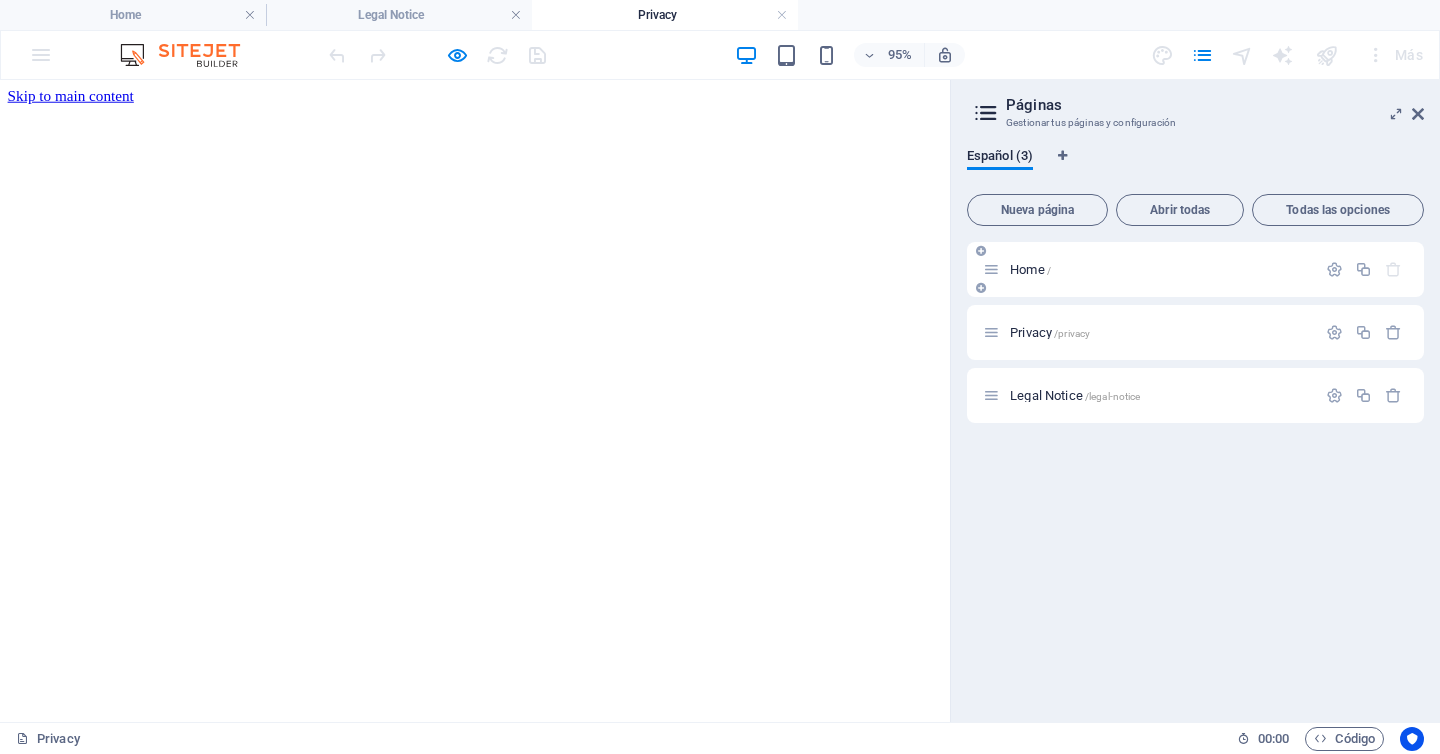 click on "Home /" at bounding box center (1030, 269) 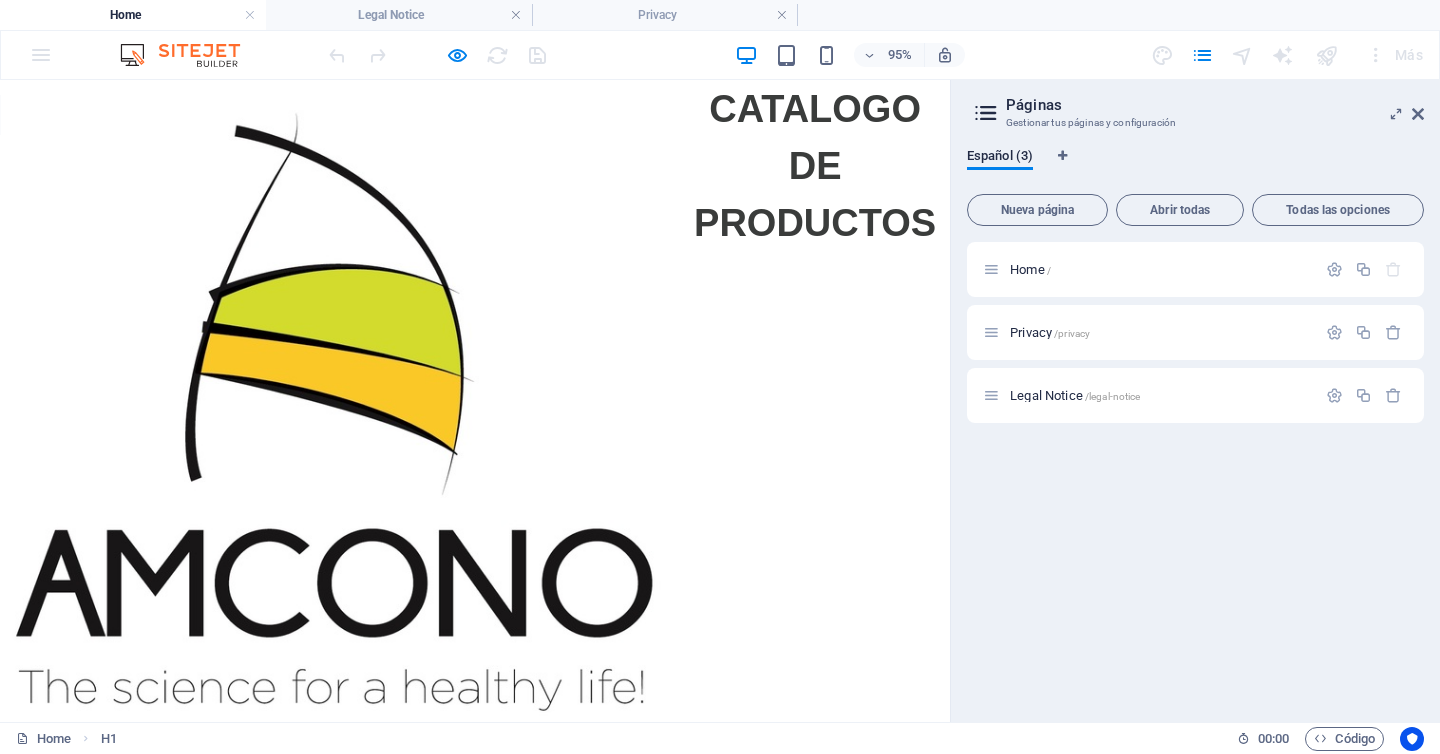 click on "Páginas Gestionar tus páginas y configuración Español (3) Nueva página Abrir todas Todas las opciones Home / Privacy /privacy Legal Notice /legal-notice" at bounding box center (1195, 401) 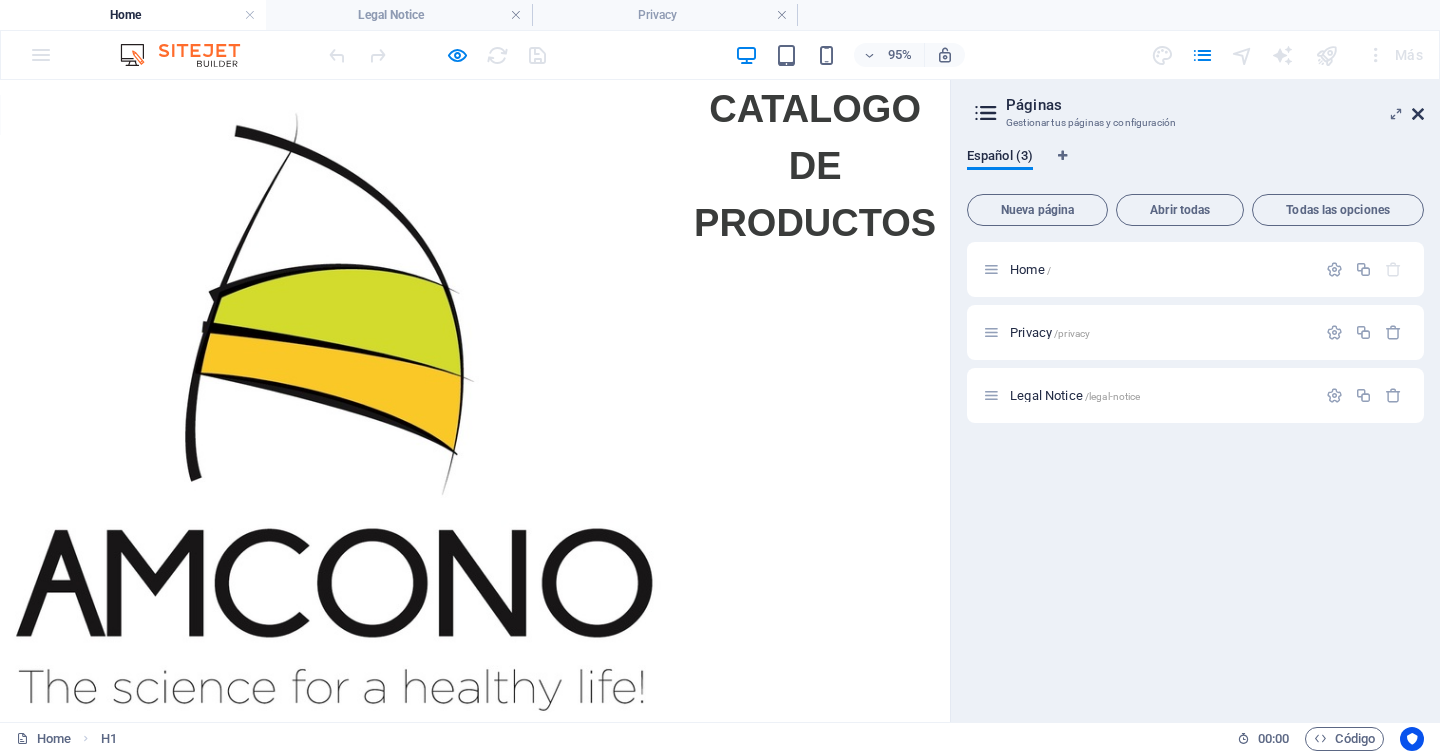 click at bounding box center (1418, 114) 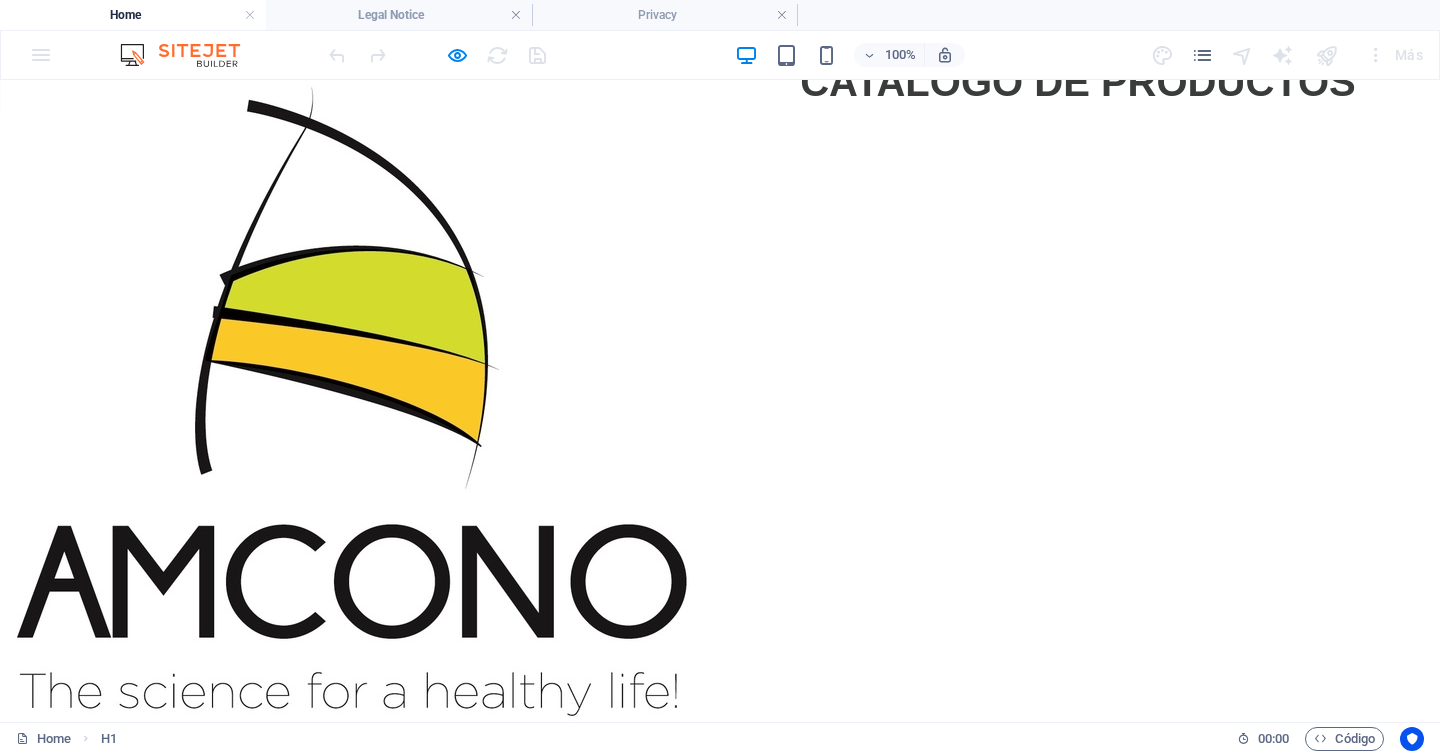 scroll, scrollTop: 0, scrollLeft: 0, axis: both 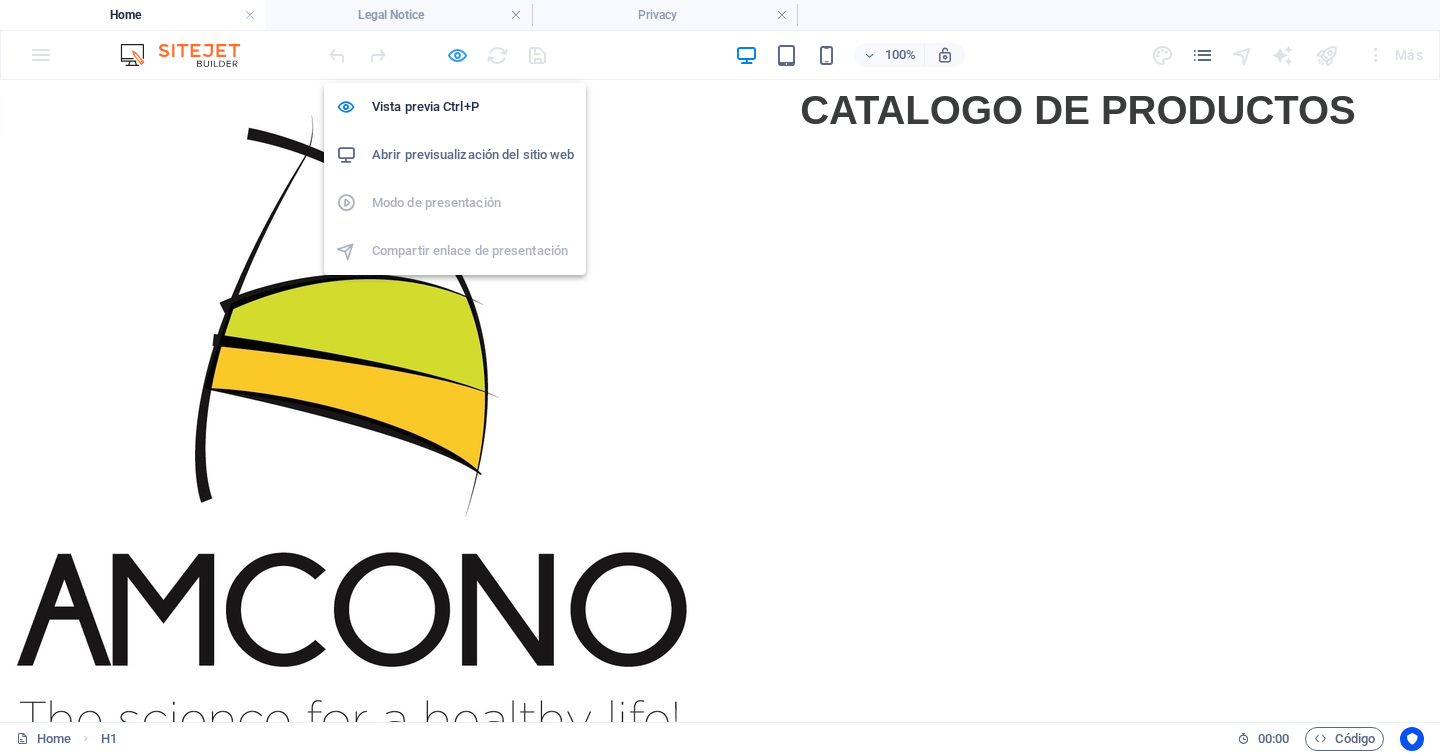 click at bounding box center [457, 55] 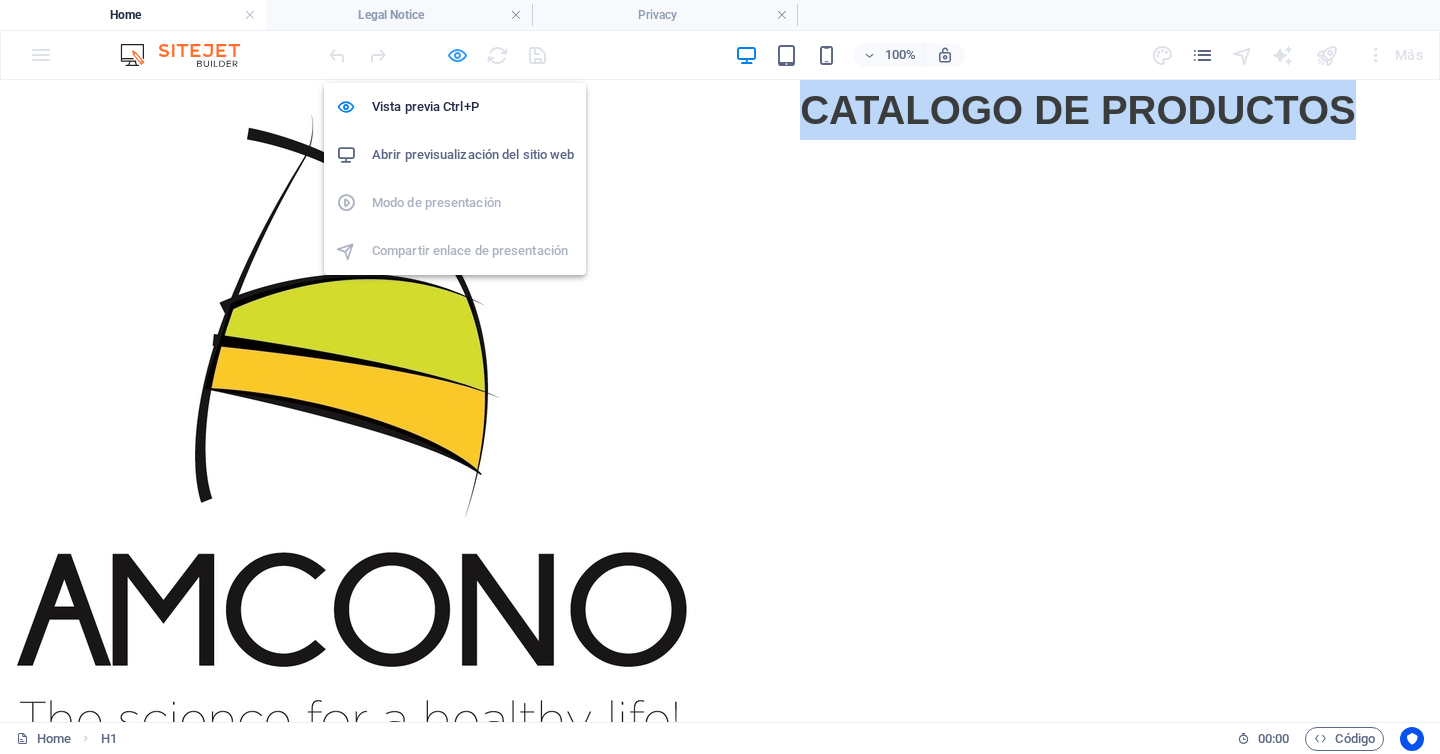 select on "px" 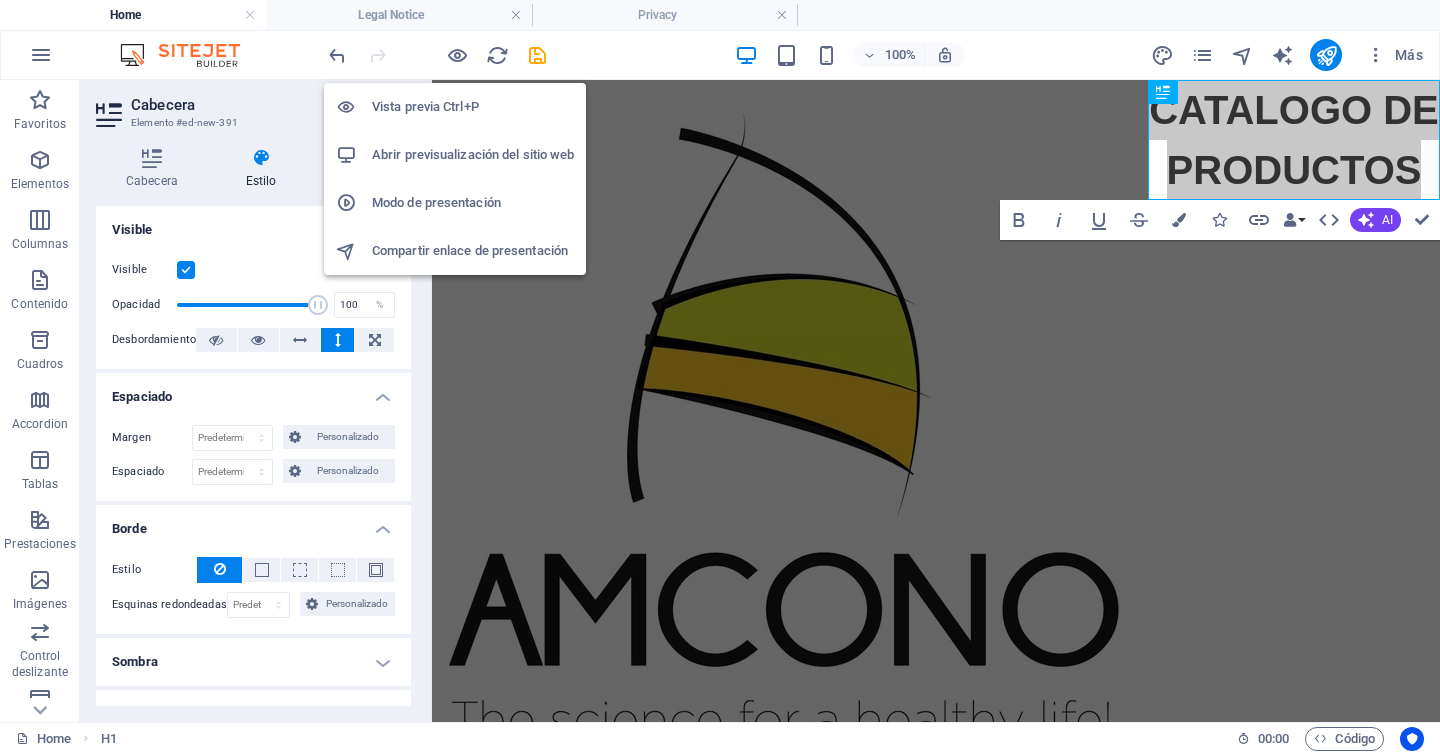 click on "Vista previa Ctrl+P" at bounding box center [473, 107] 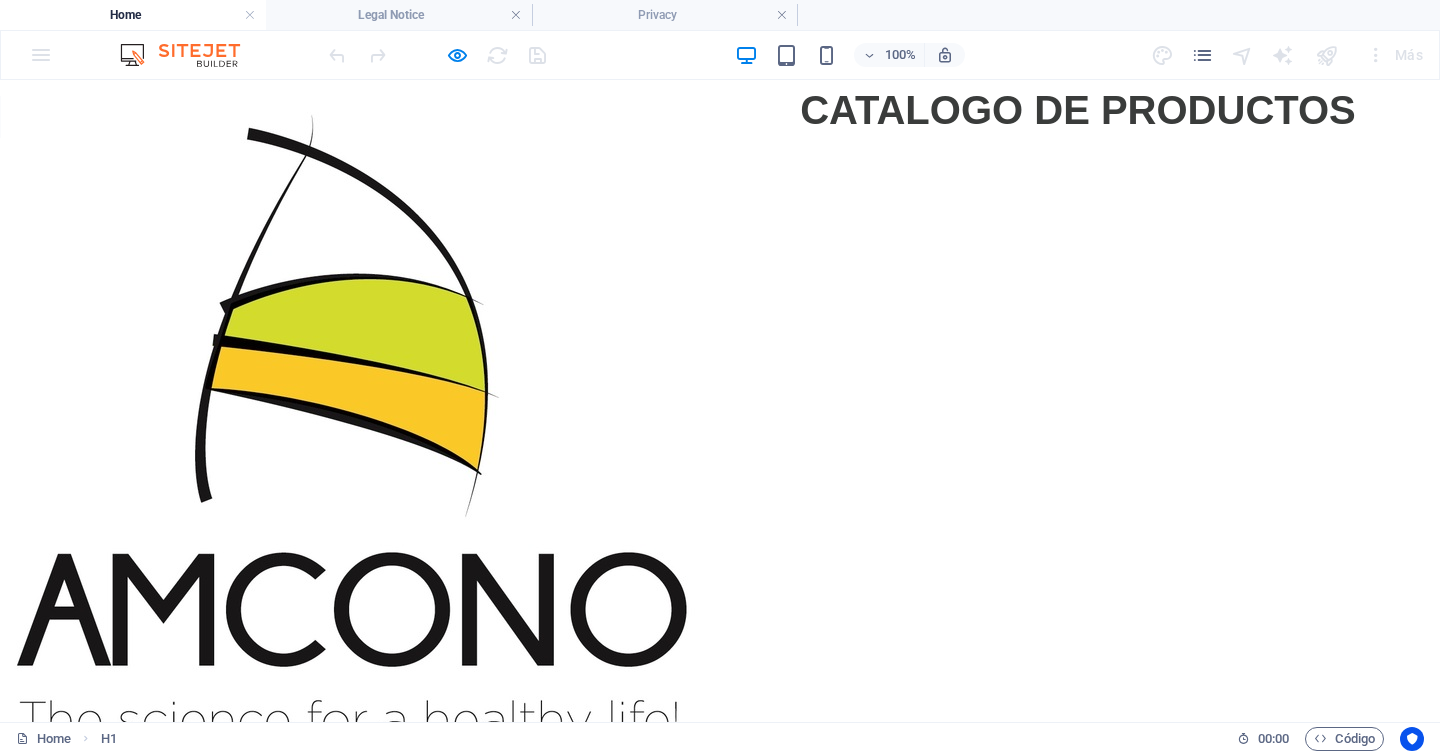 click on "Skip to main content
CATALOGO DE PRODUCTOS" at bounding box center (720, 415) 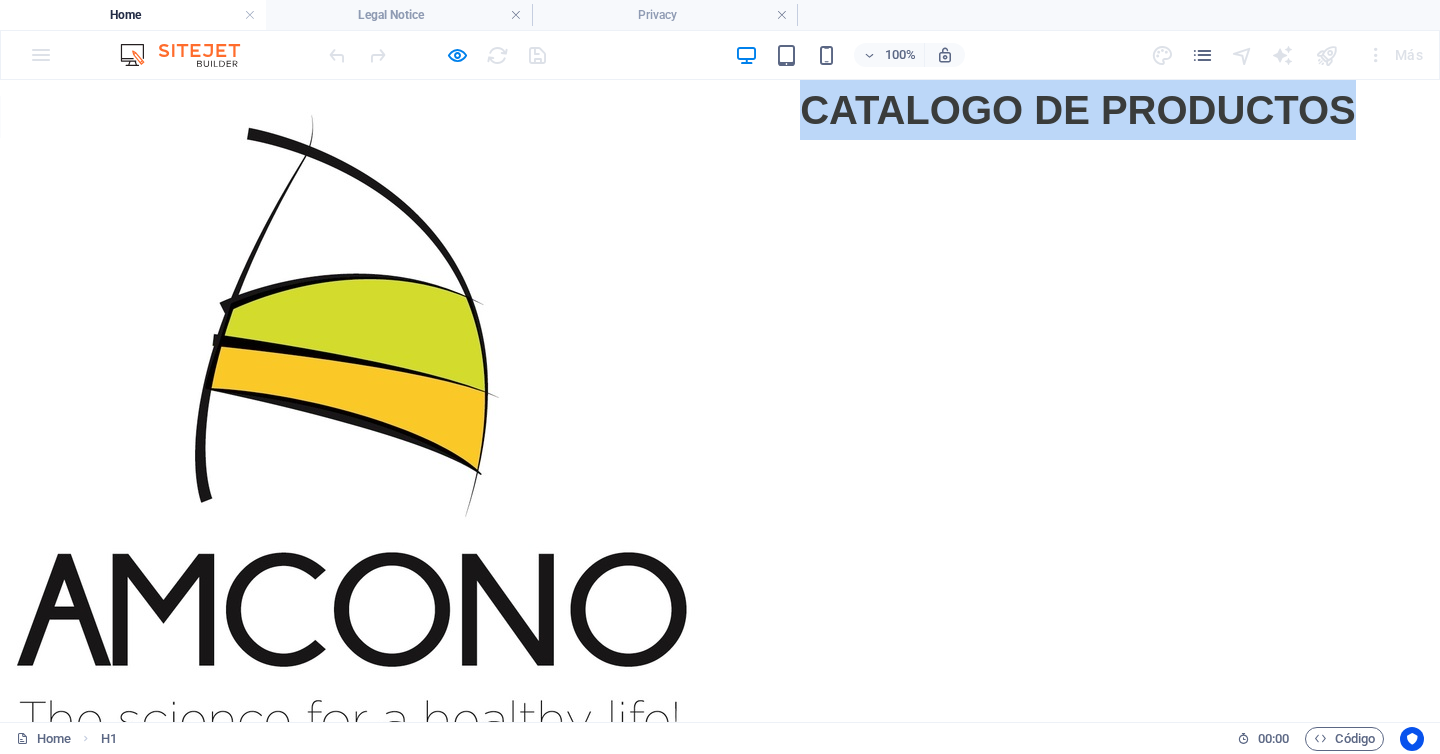drag, startPoint x: 813, startPoint y: 115, endPoint x: 820, endPoint y: 216, distance: 101.24229 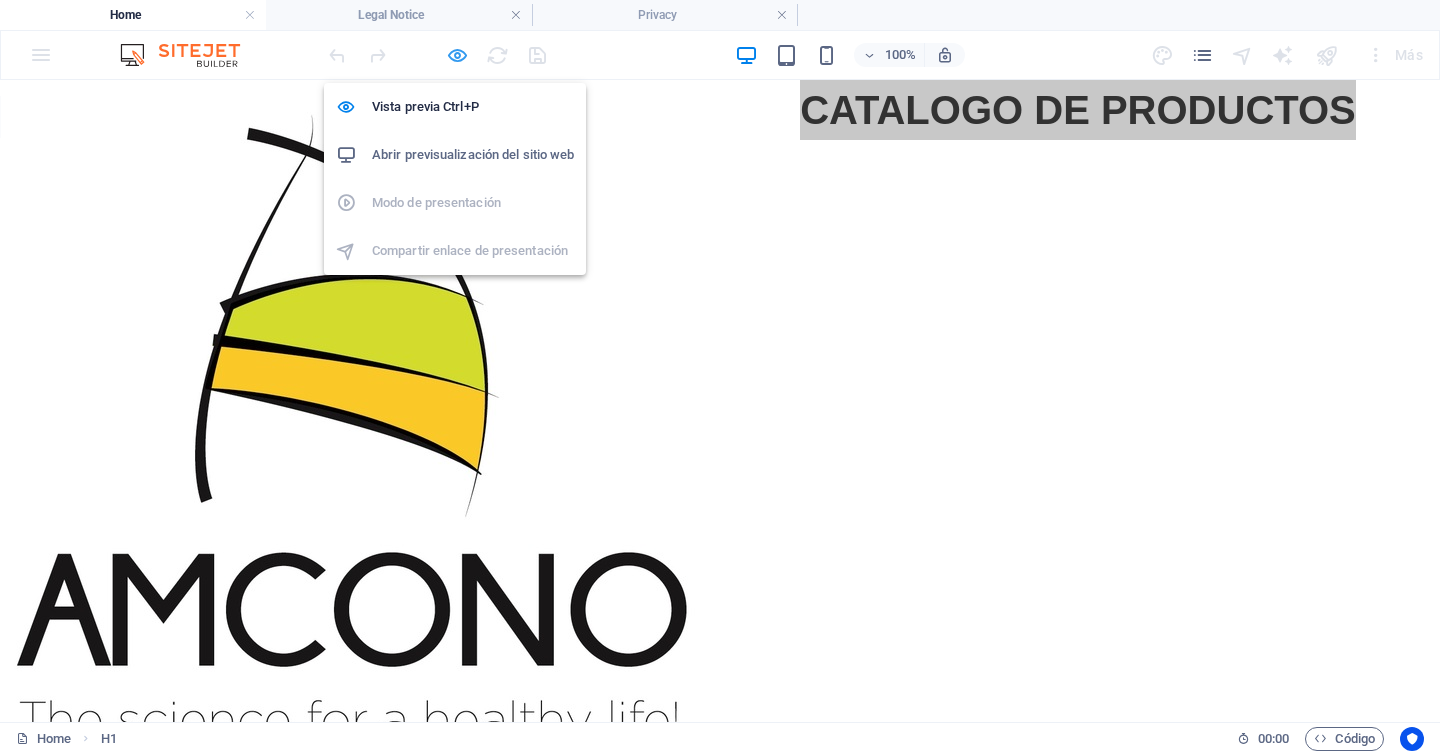 click at bounding box center [457, 55] 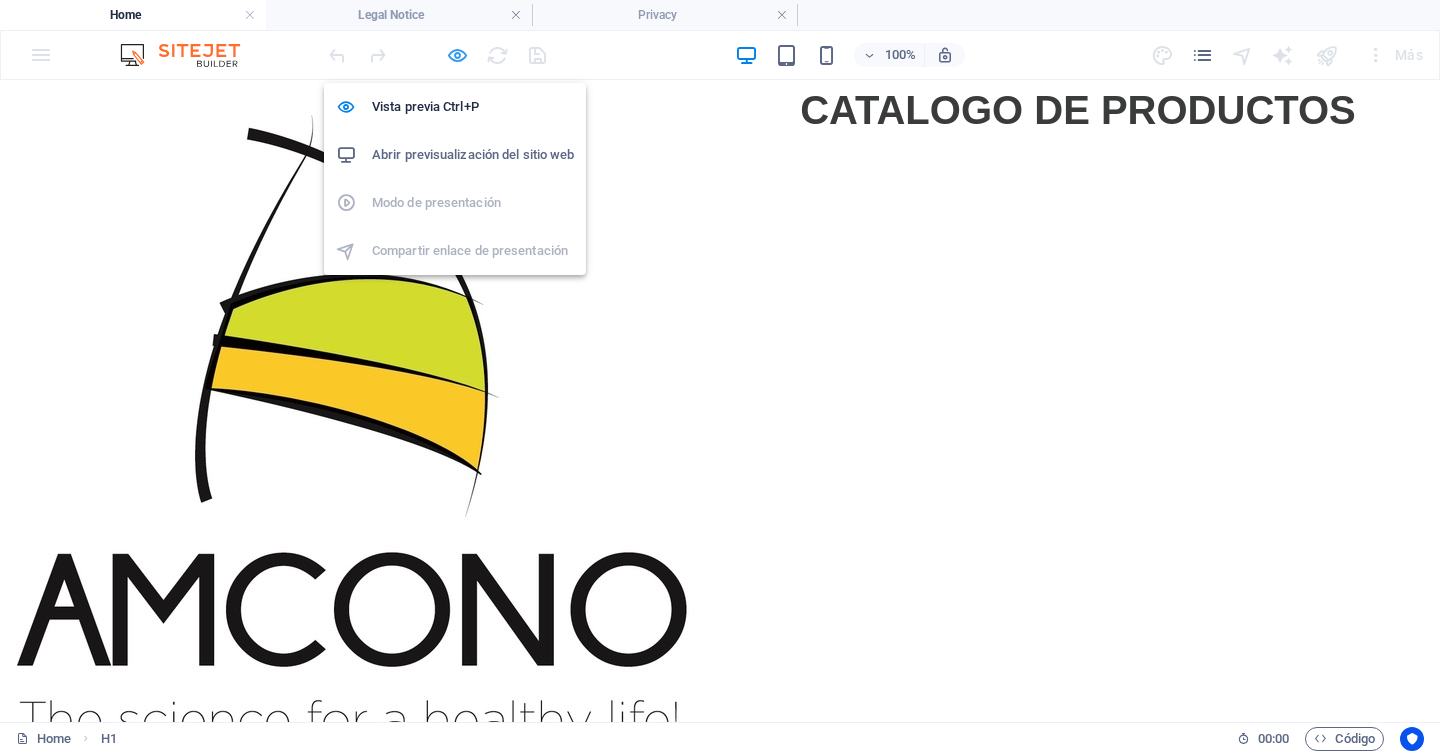 select on "px" 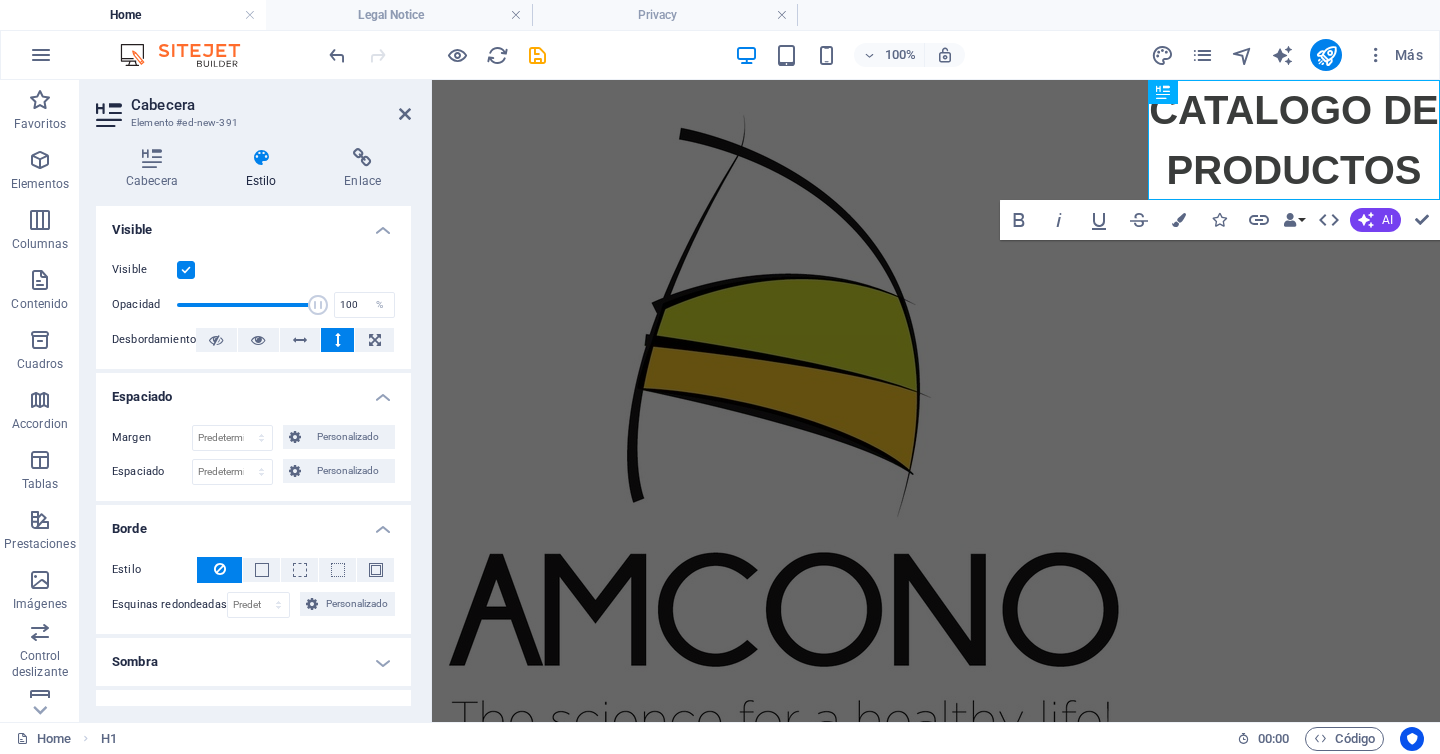 click on "Skip to main content
CATALOGO DE PRODUCTOS" at bounding box center [936, 415] 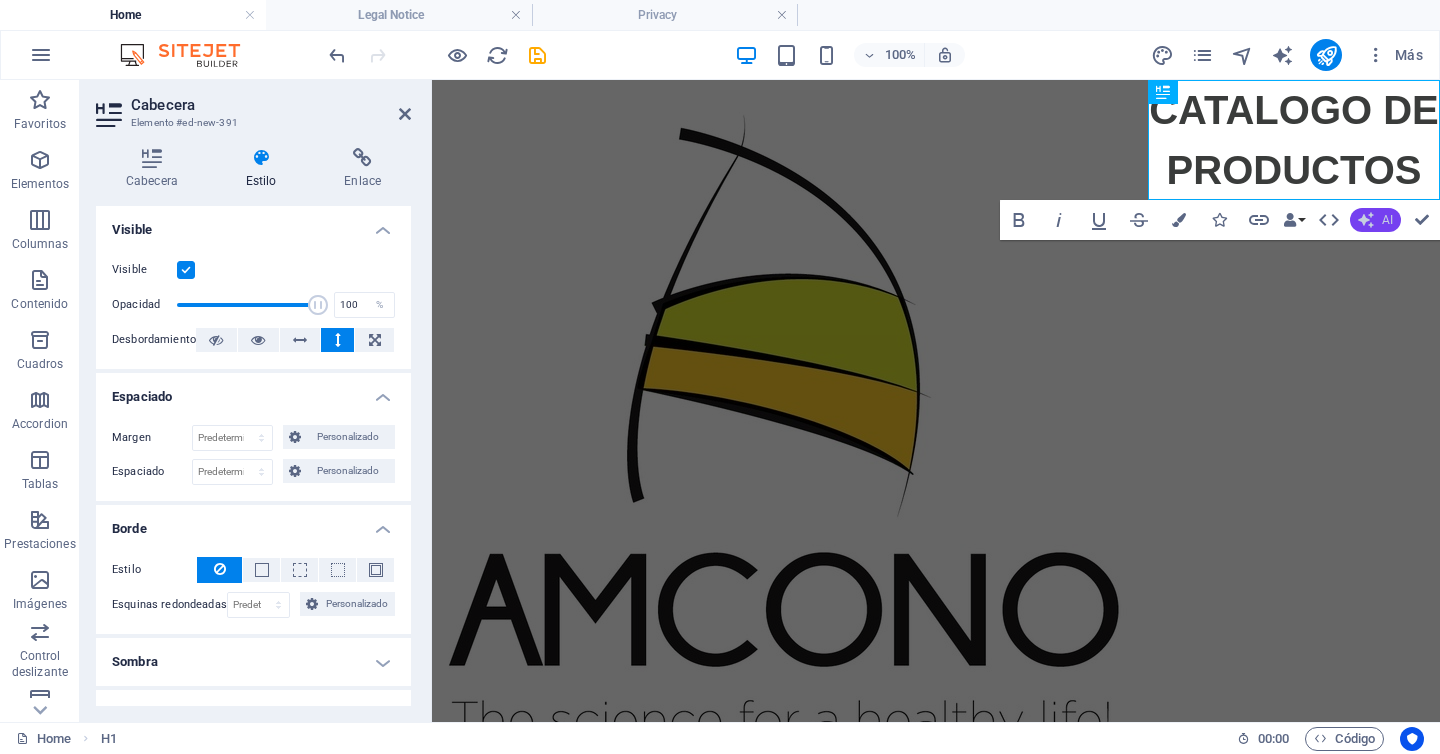 click 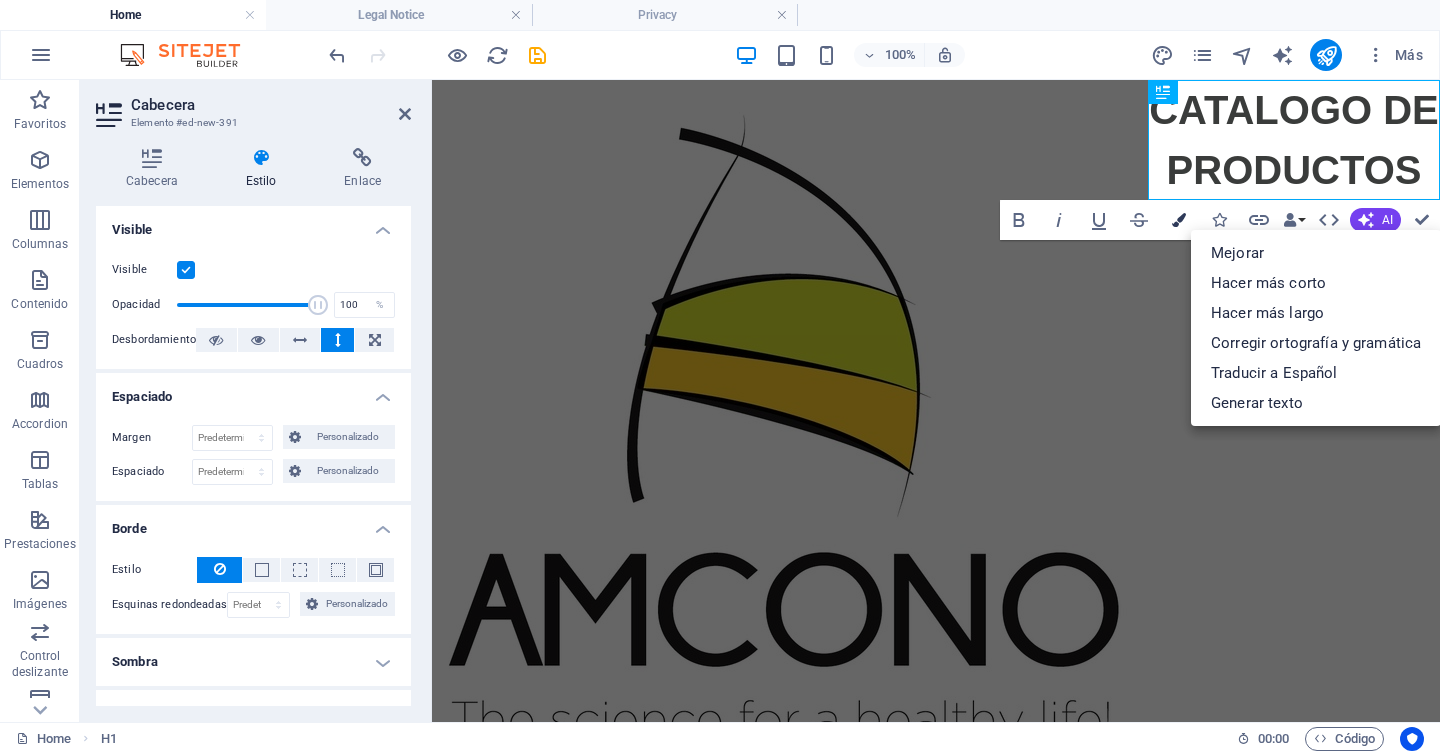 click at bounding box center (1179, 220) 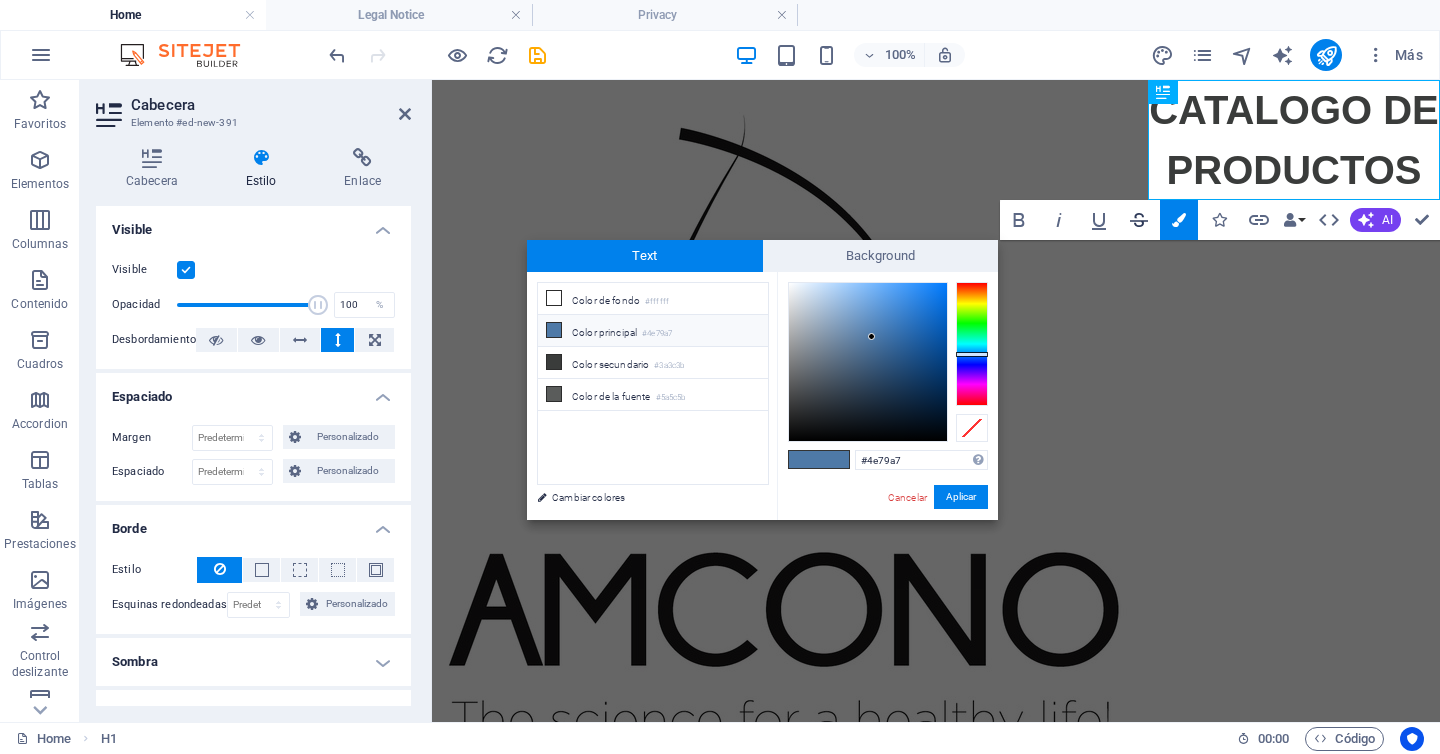 click 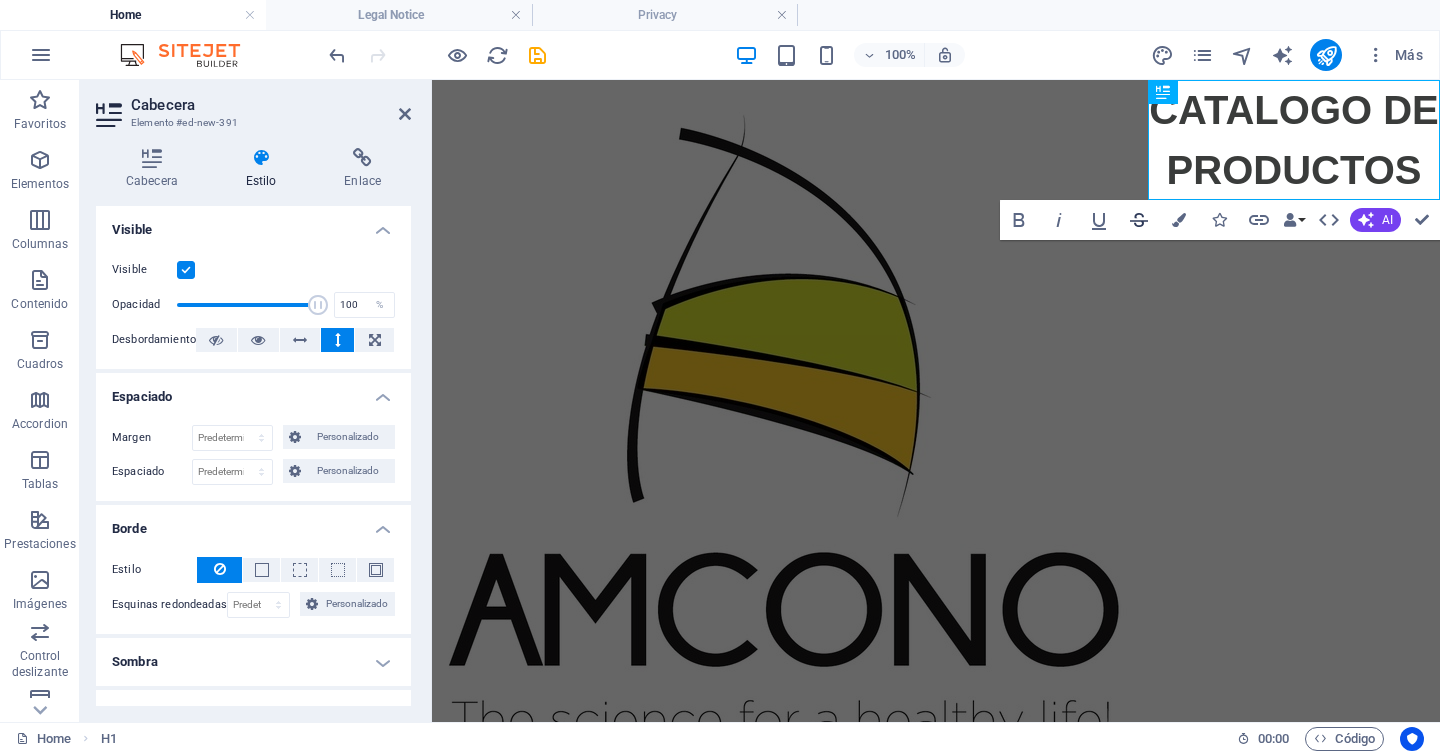 click 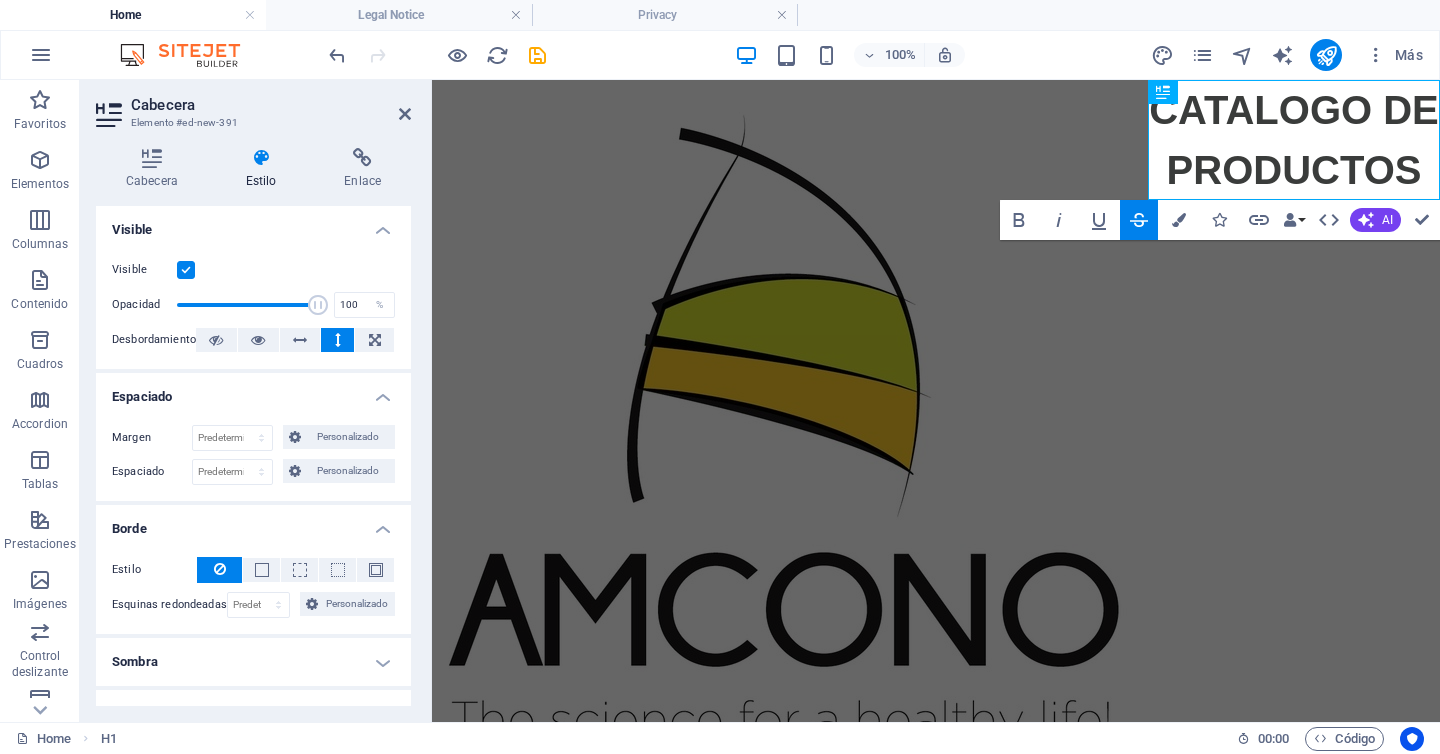 click 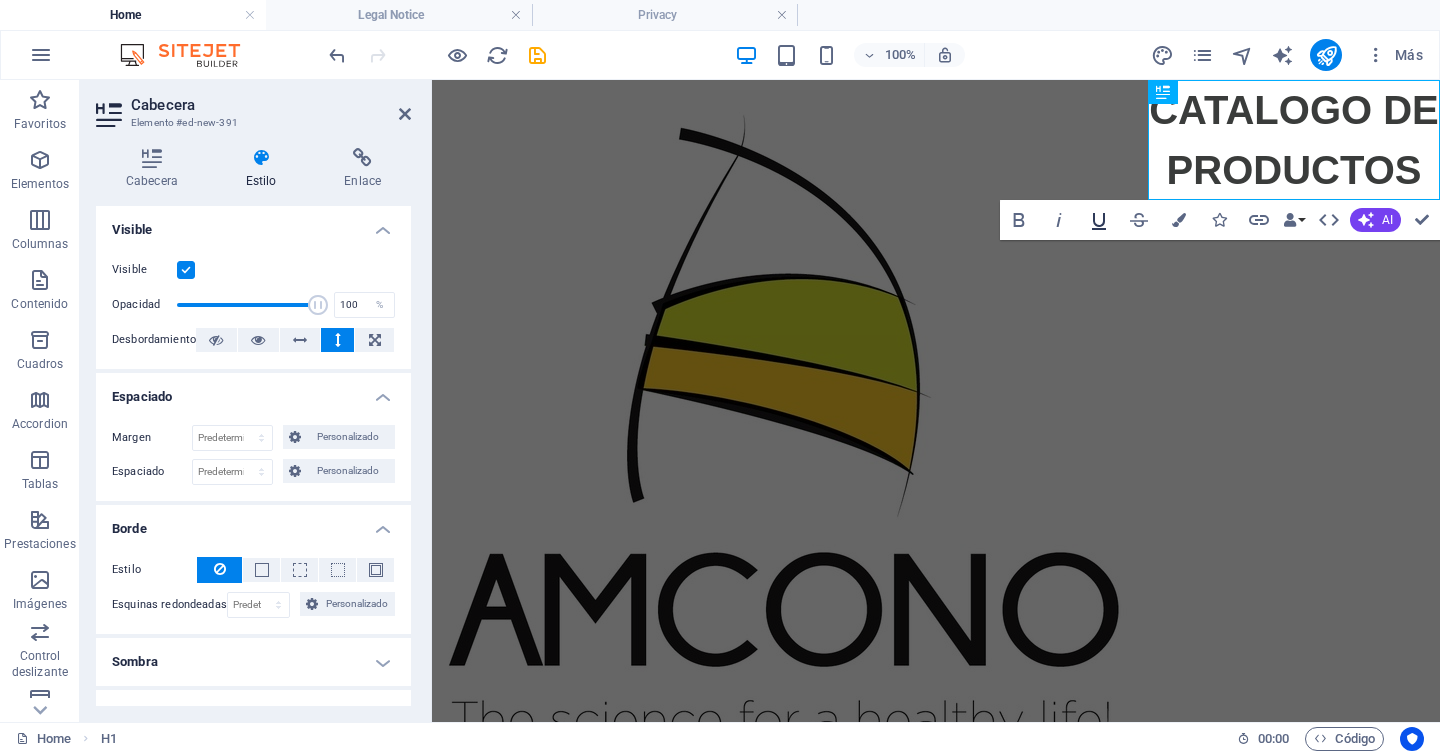 click 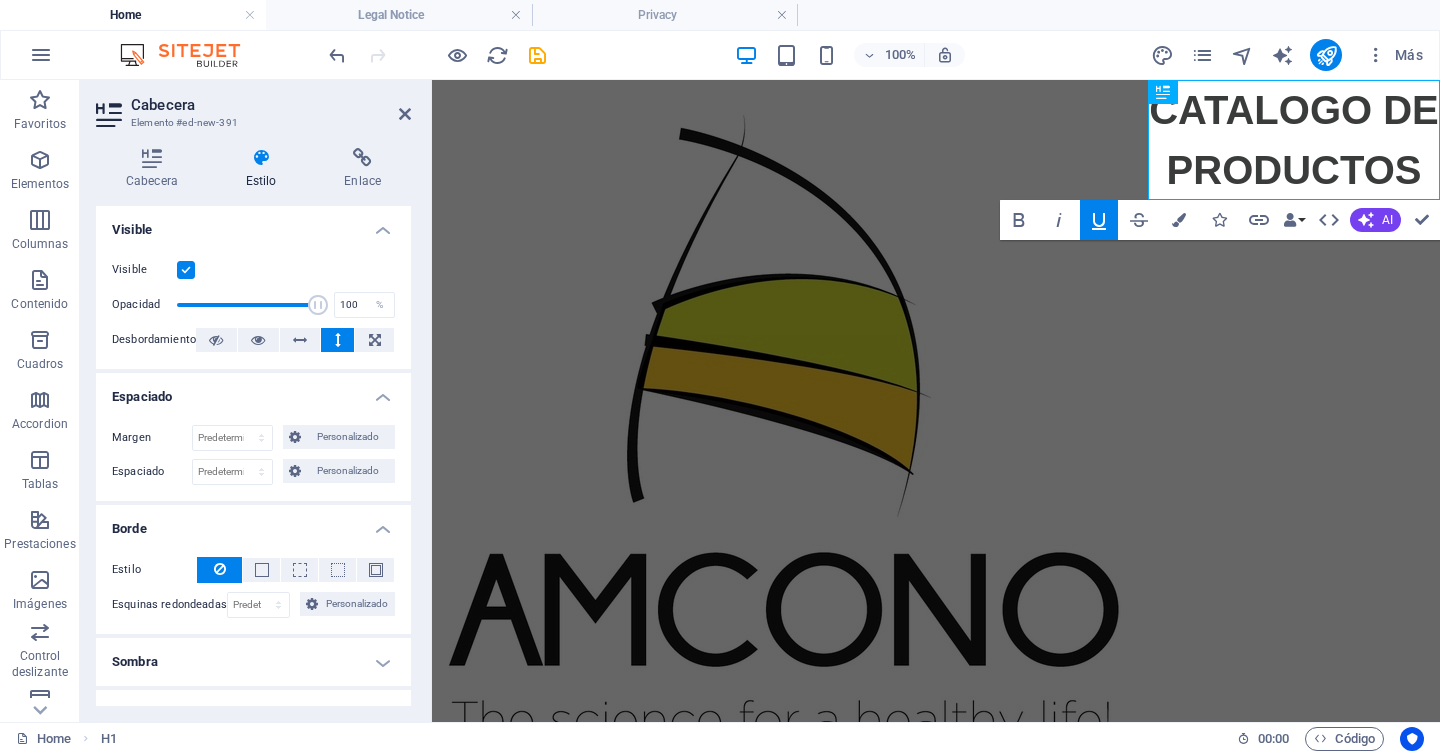 click 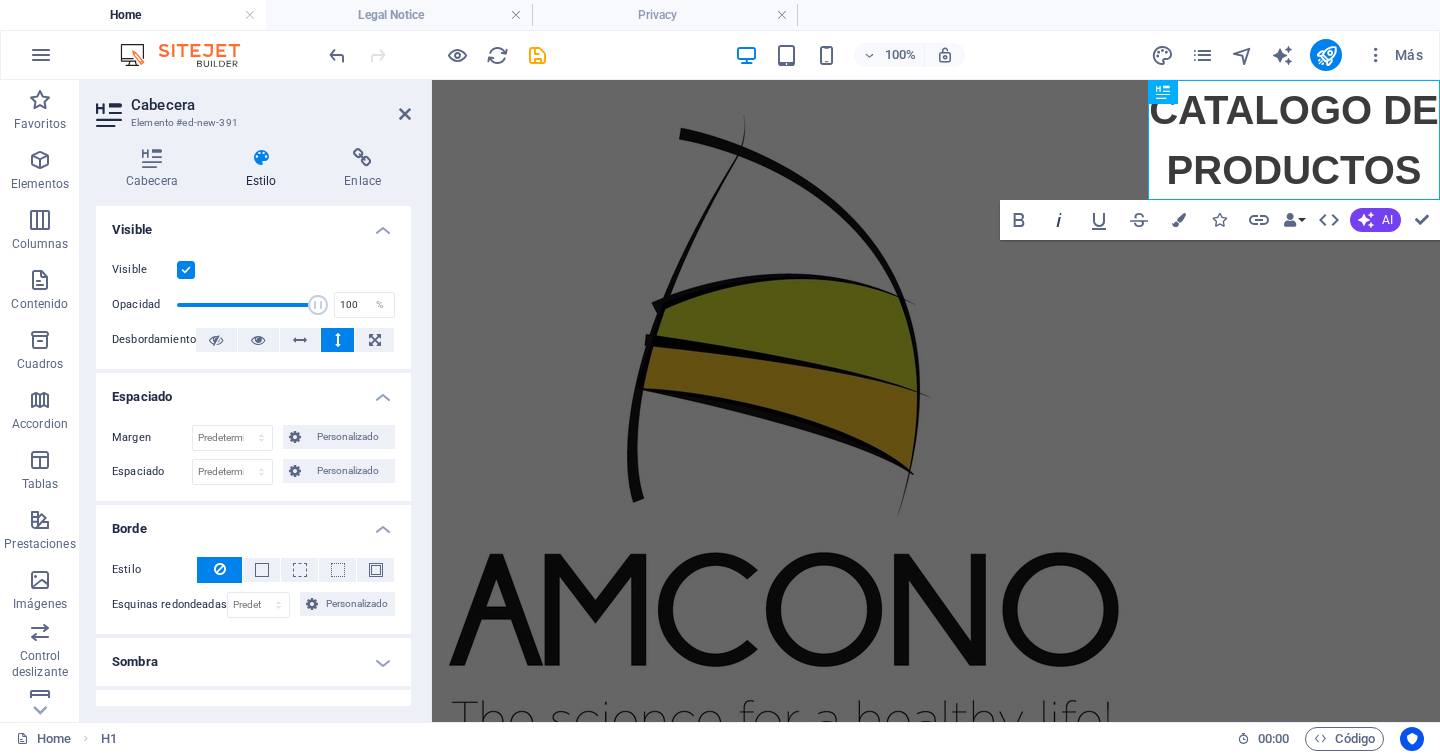 click 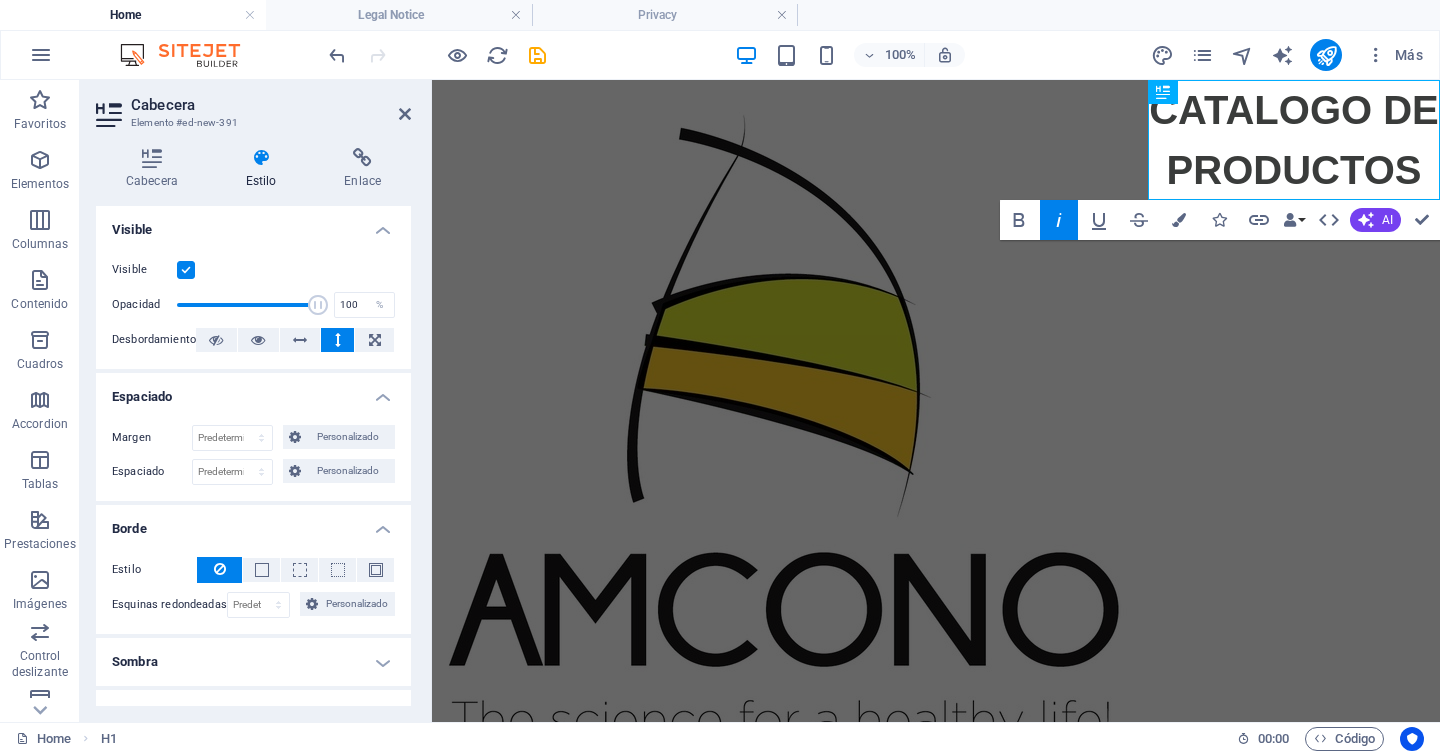 click 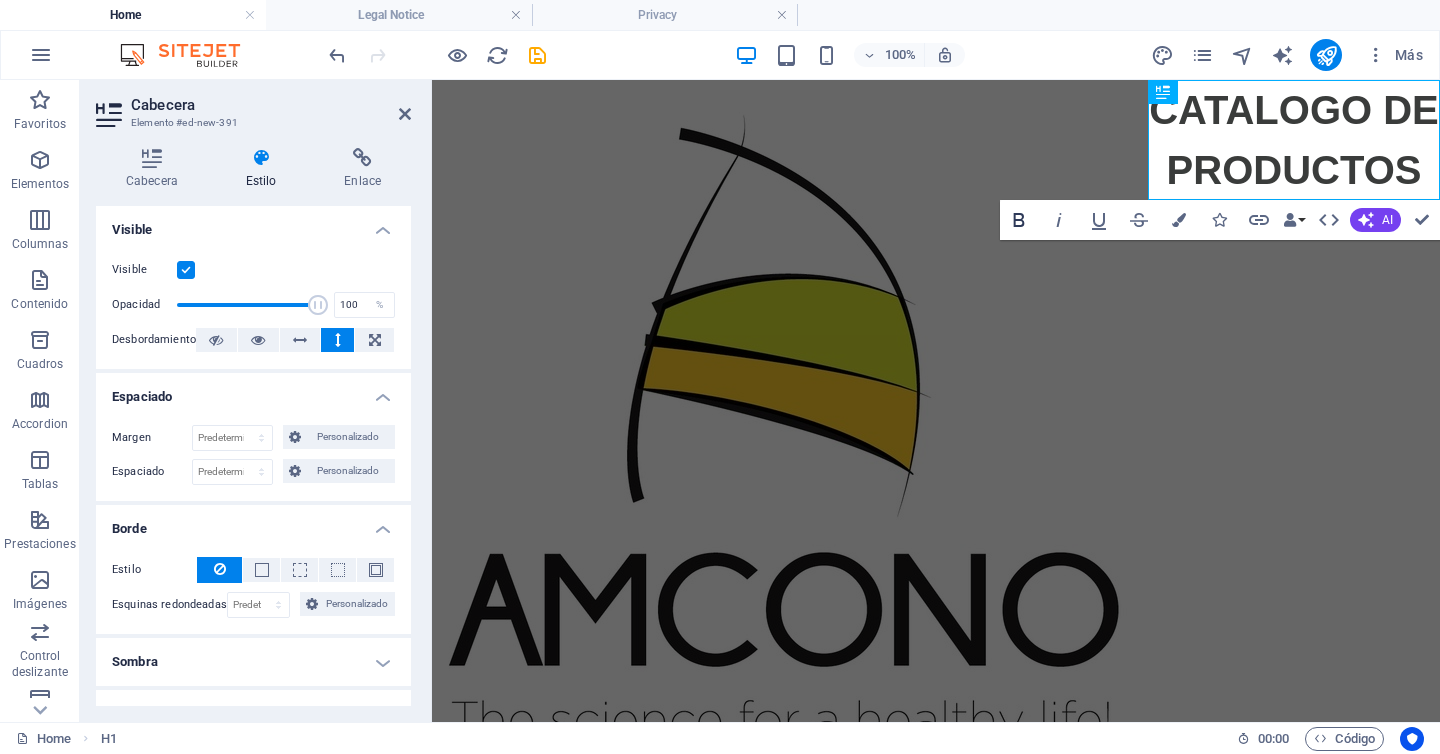 click 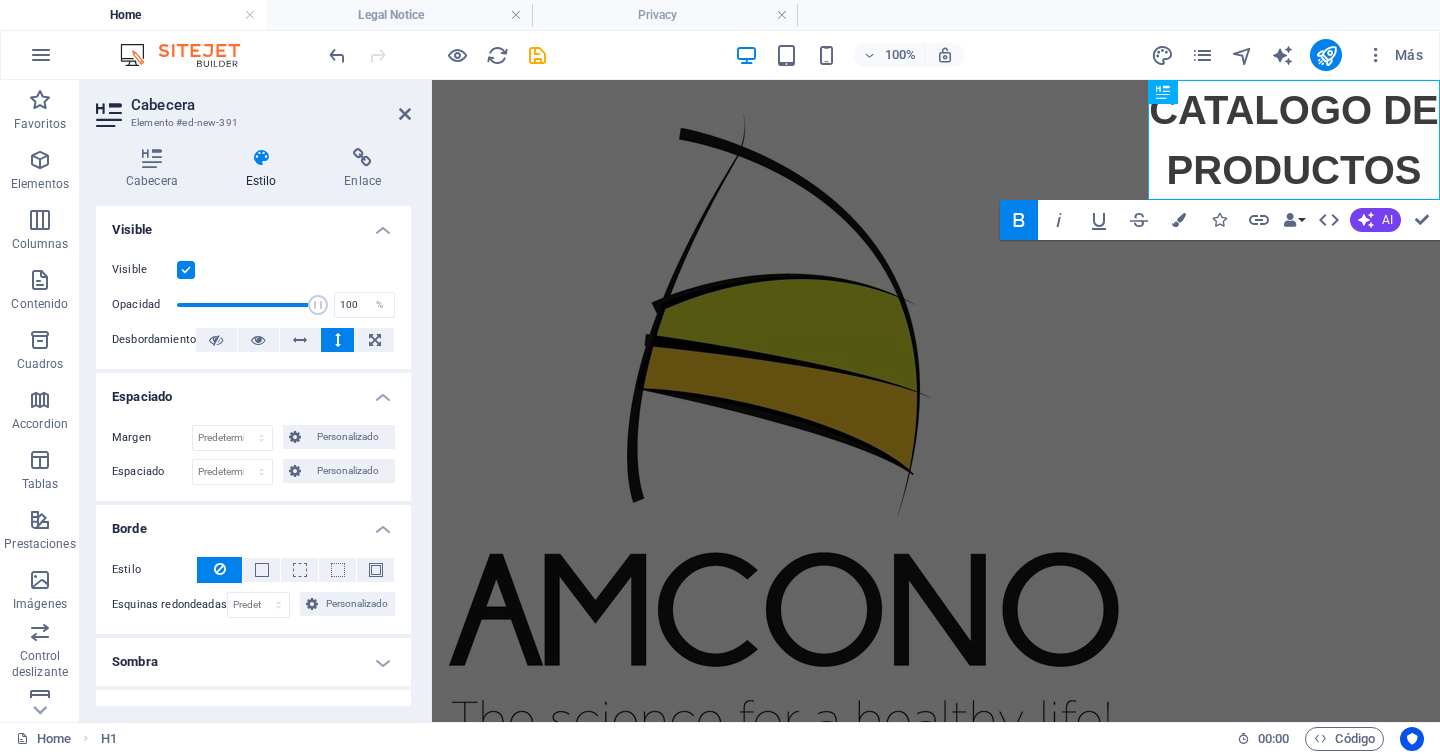 click at bounding box center (437, 55) 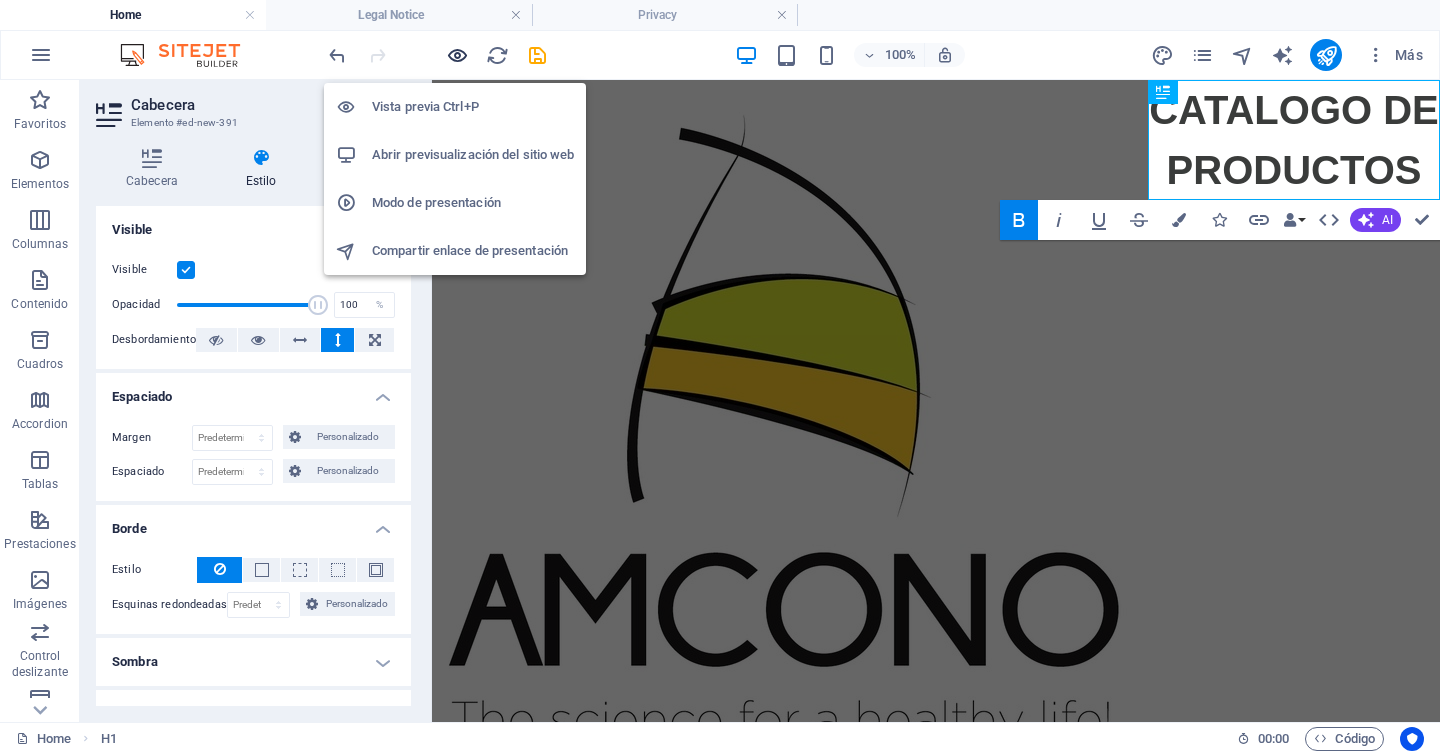 click at bounding box center (457, 55) 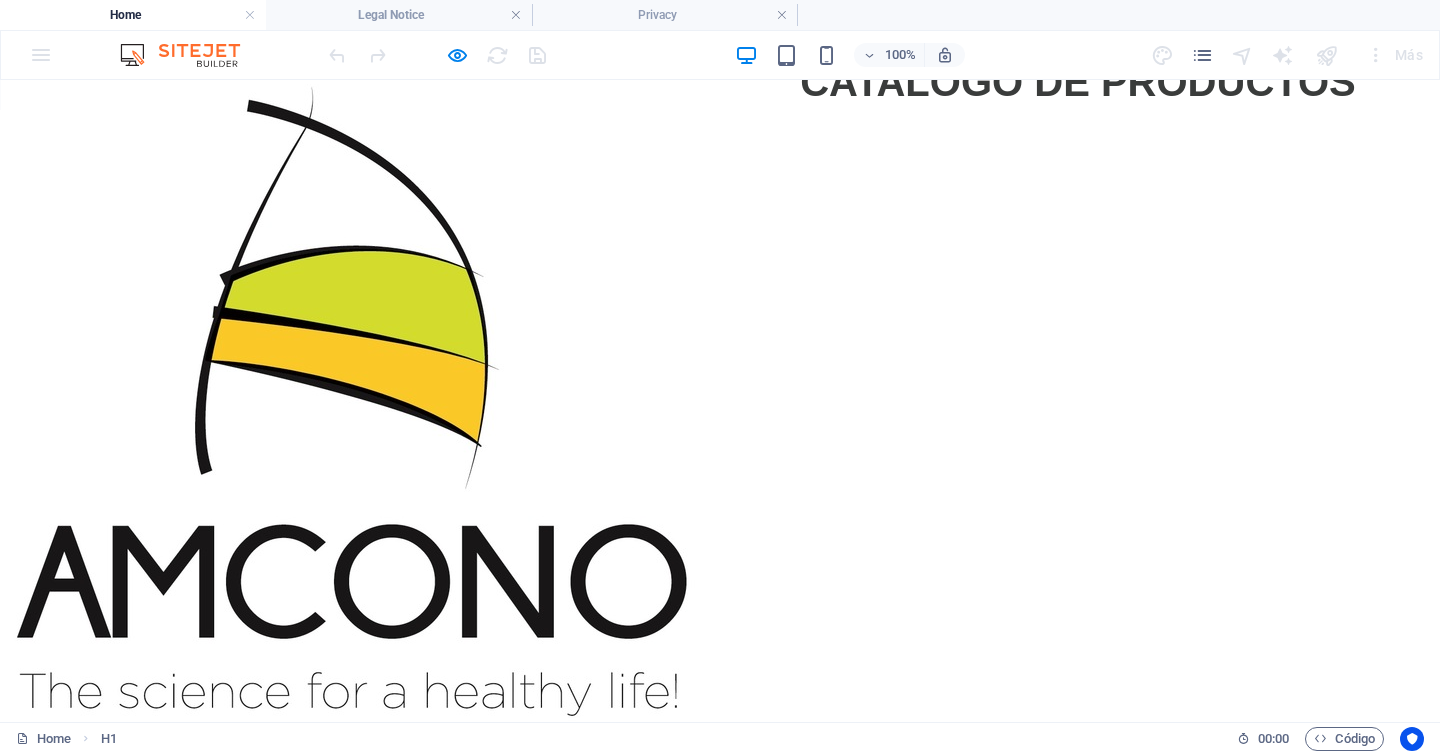 scroll, scrollTop: 0, scrollLeft: 0, axis: both 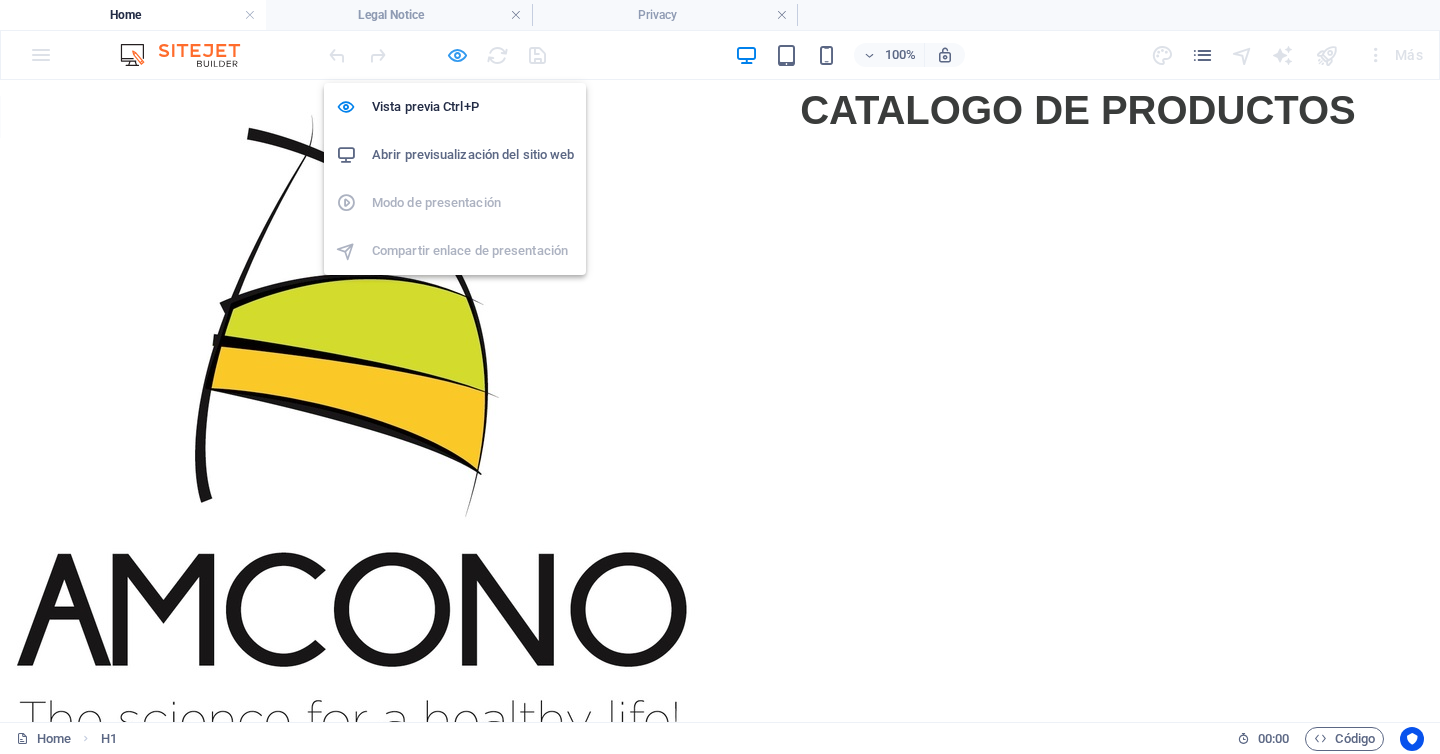 click at bounding box center [457, 55] 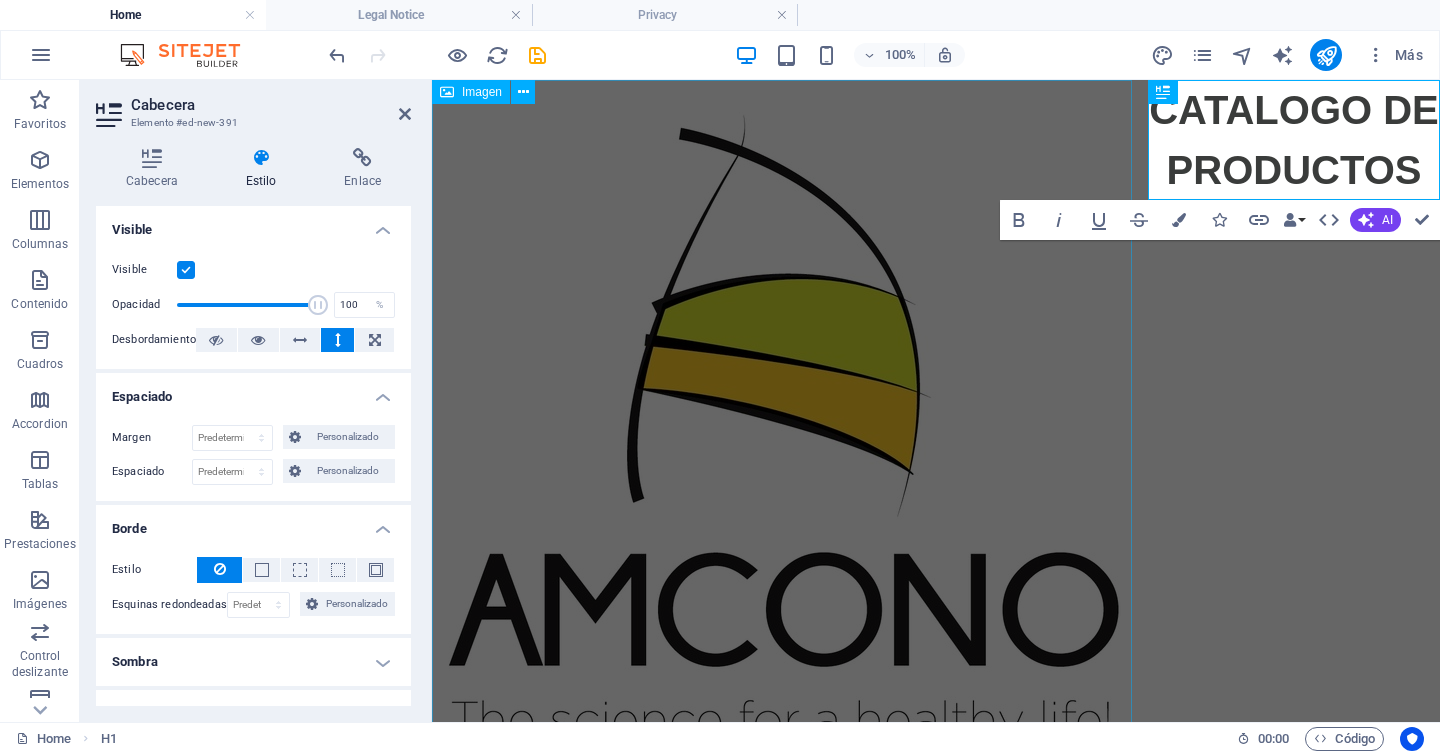 click at bounding box center (782, 415) 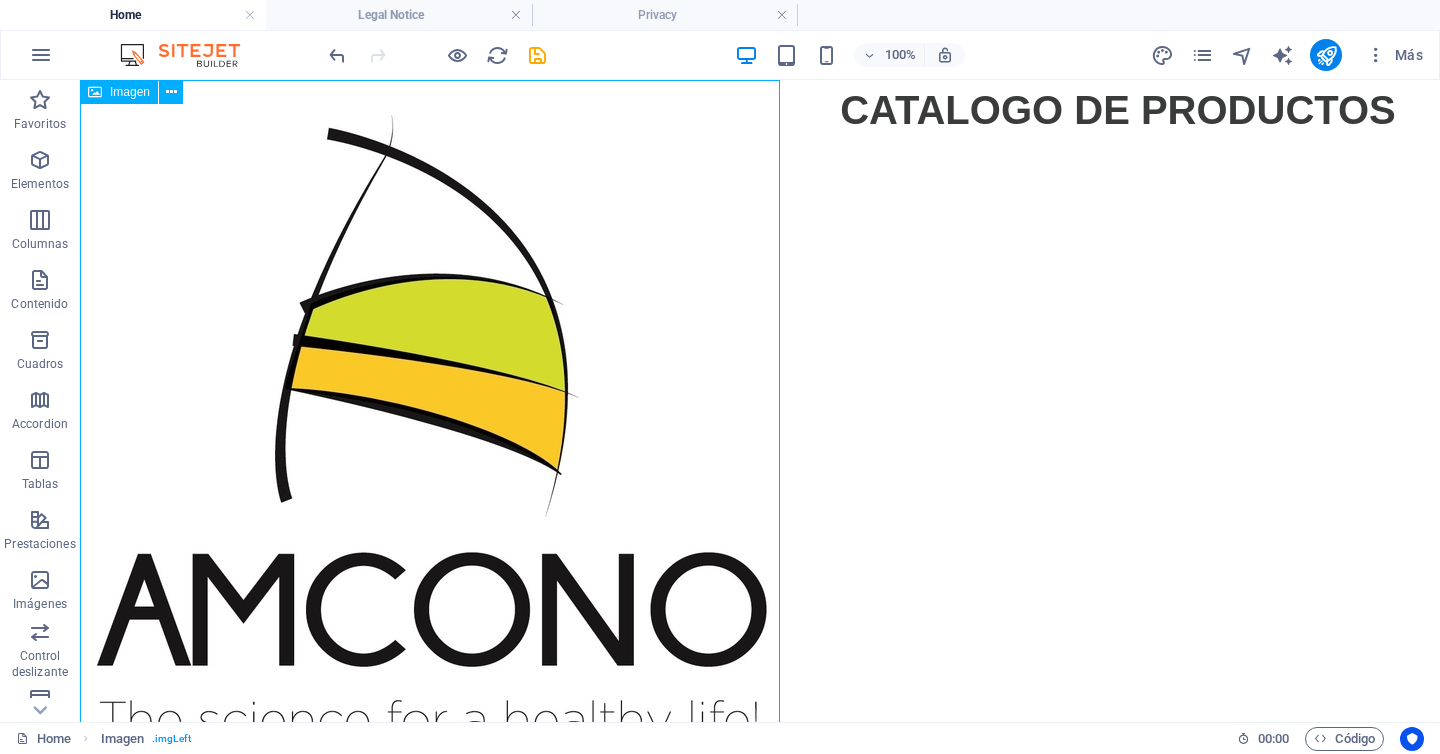 click at bounding box center (430, 415) 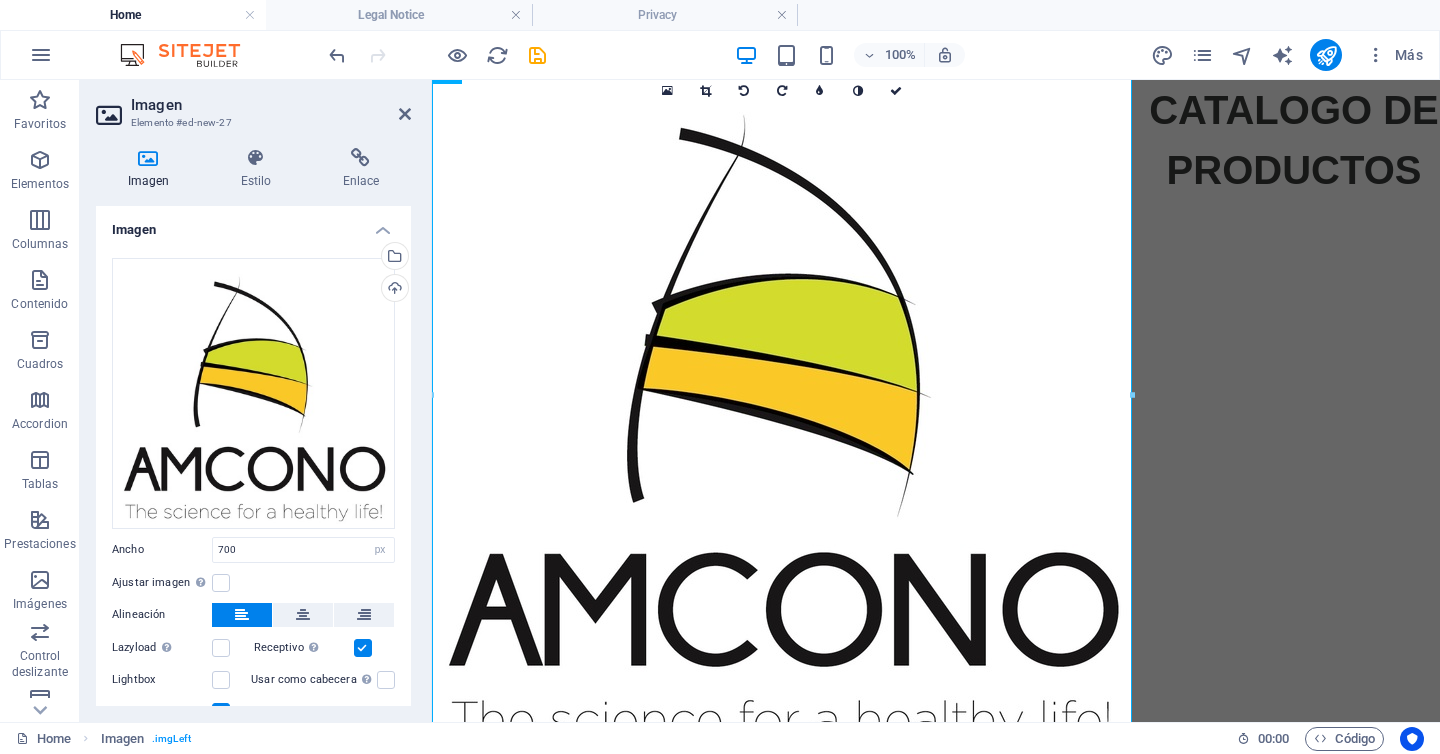 scroll, scrollTop: 28, scrollLeft: 0, axis: vertical 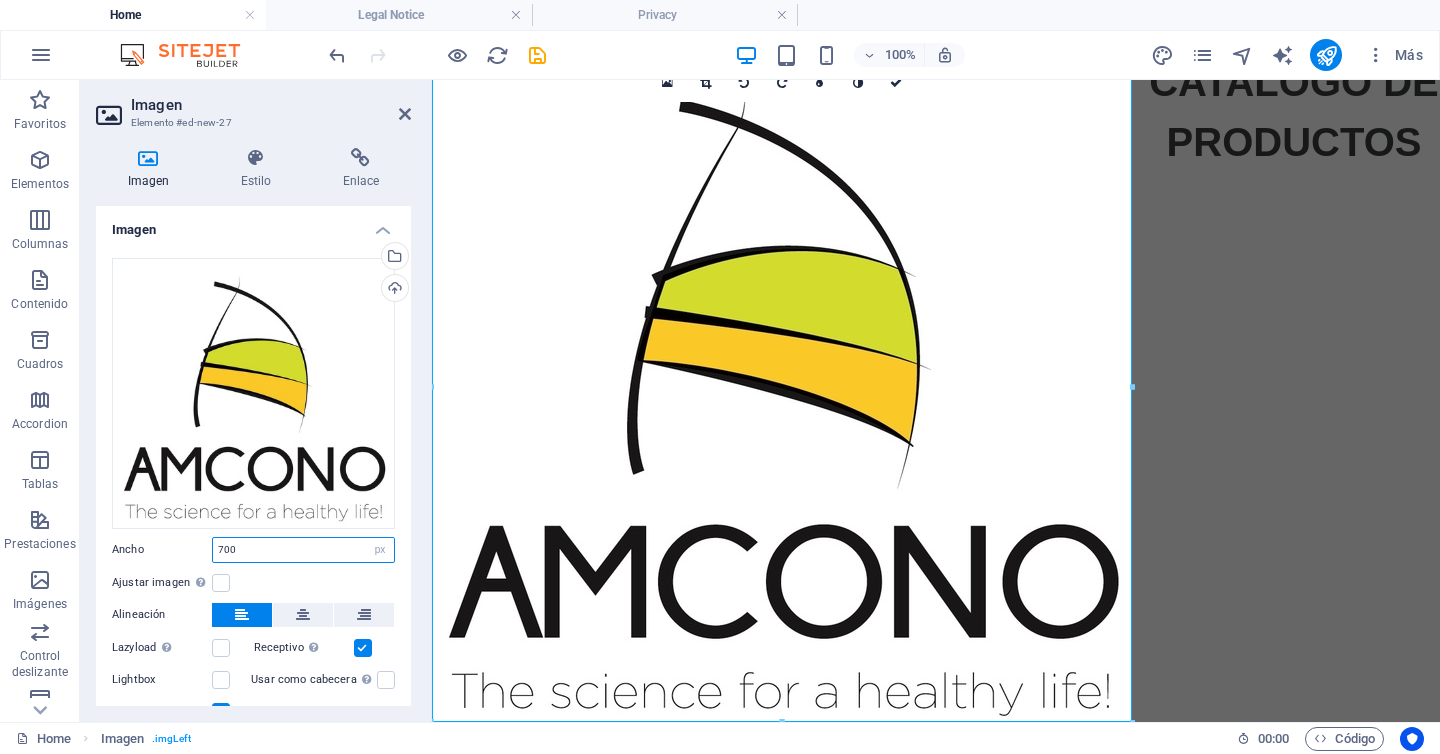 click on "700" at bounding box center [303, 550] 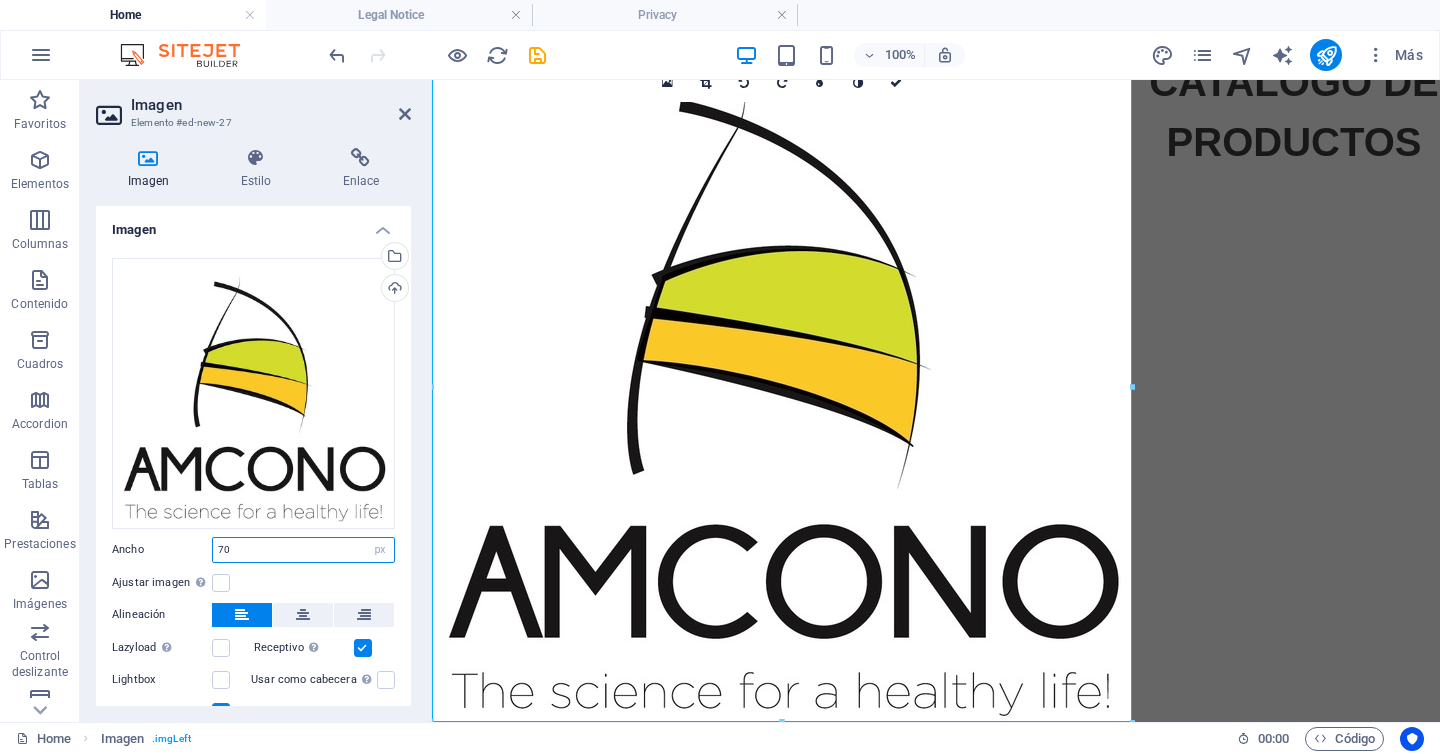 type on "7" 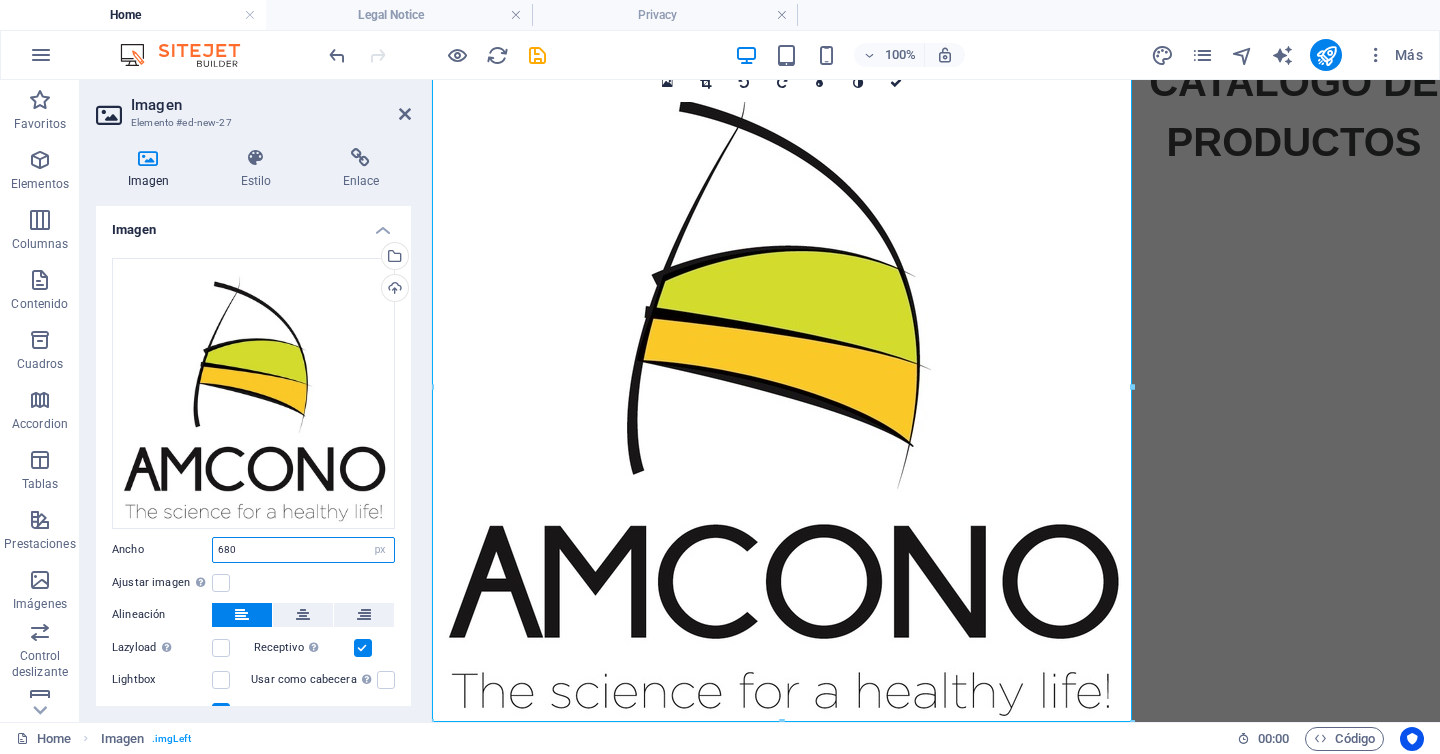 type on "680" 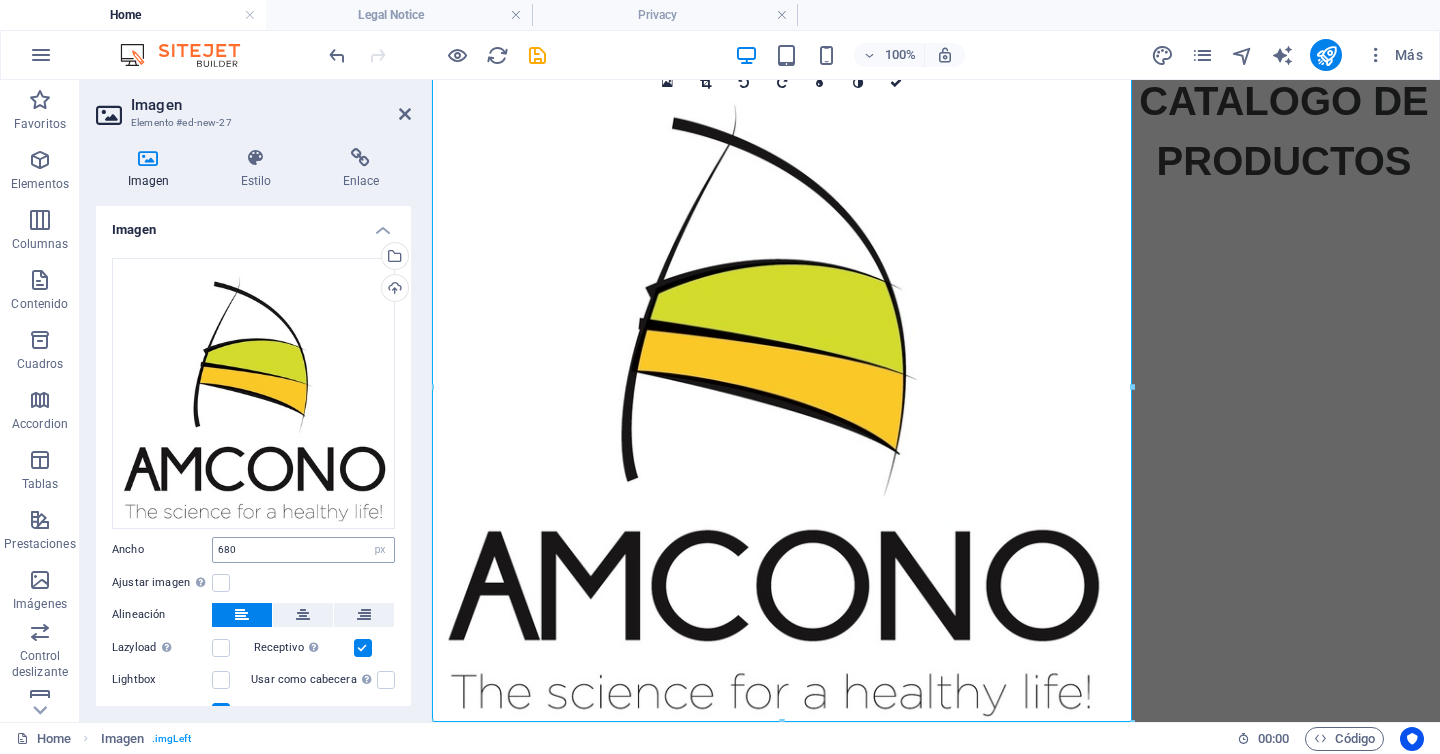scroll, scrollTop: 9, scrollLeft: 0, axis: vertical 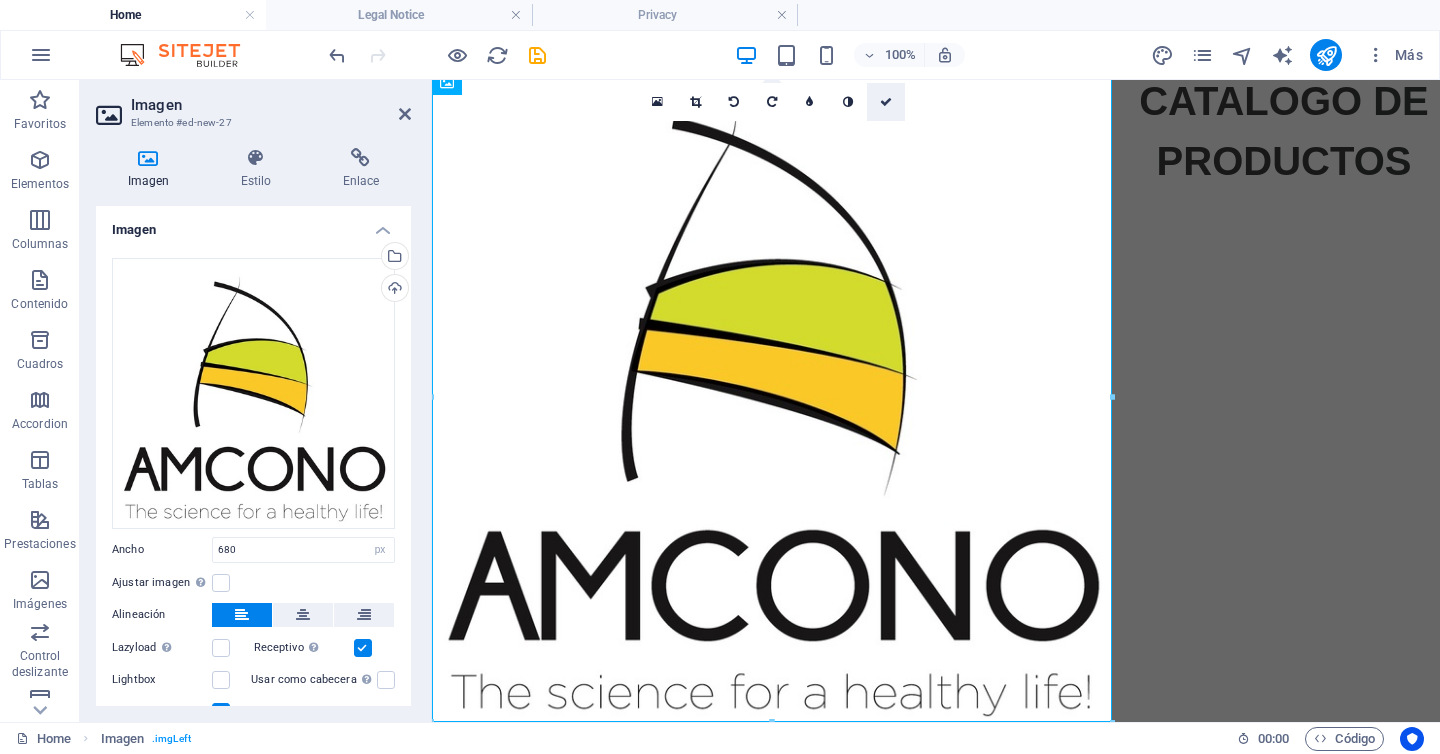 click at bounding box center (886, 102) 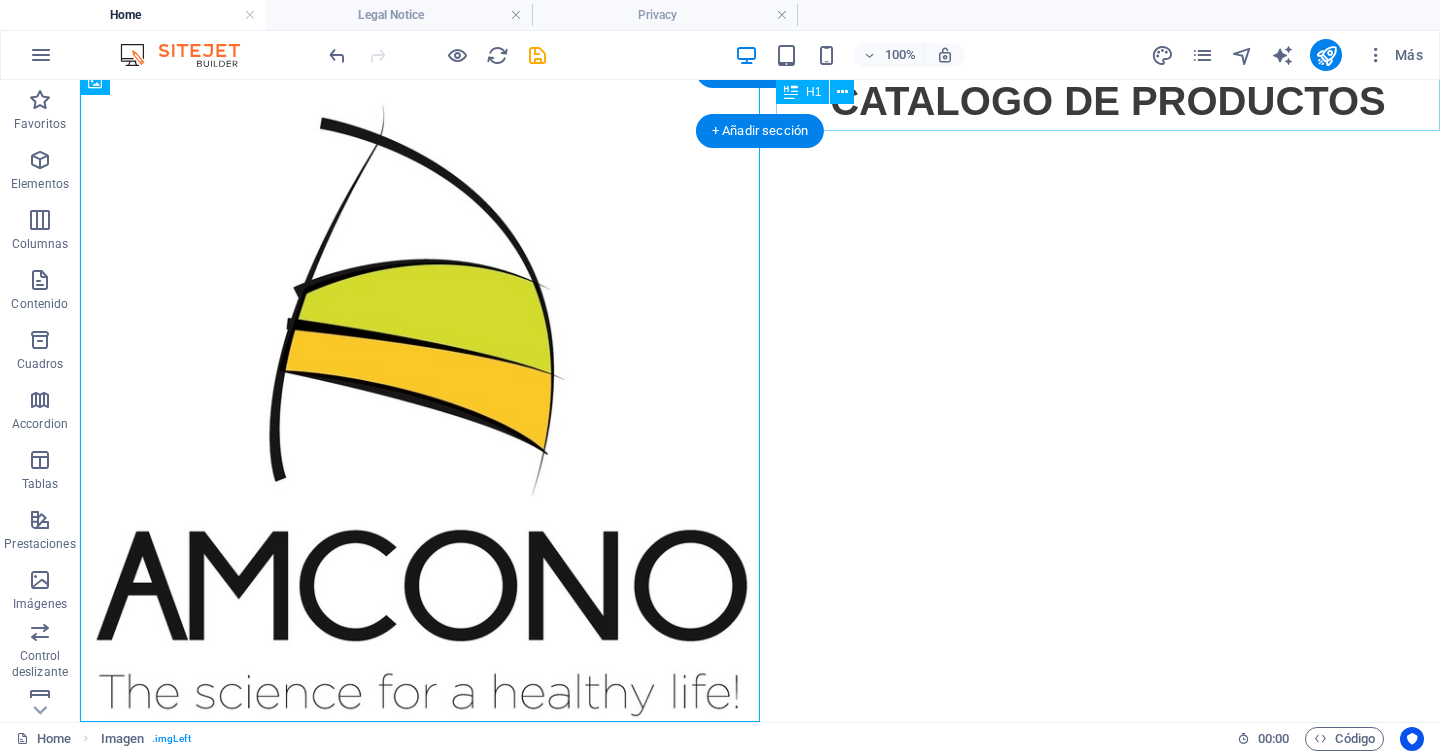 click on "CATALOGO DE PRODUCTOS" at bounding box center [1108, 101] 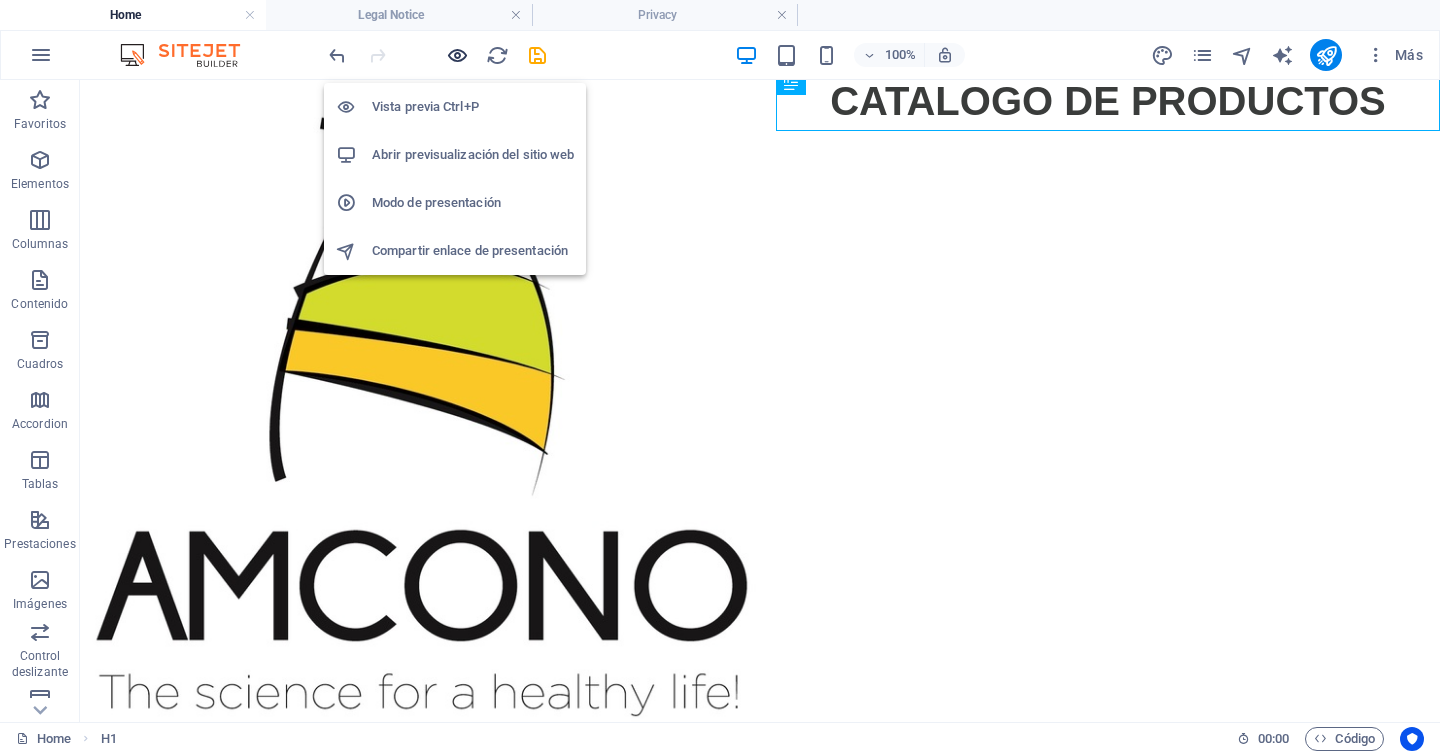 click at bounding box center [457, 55] 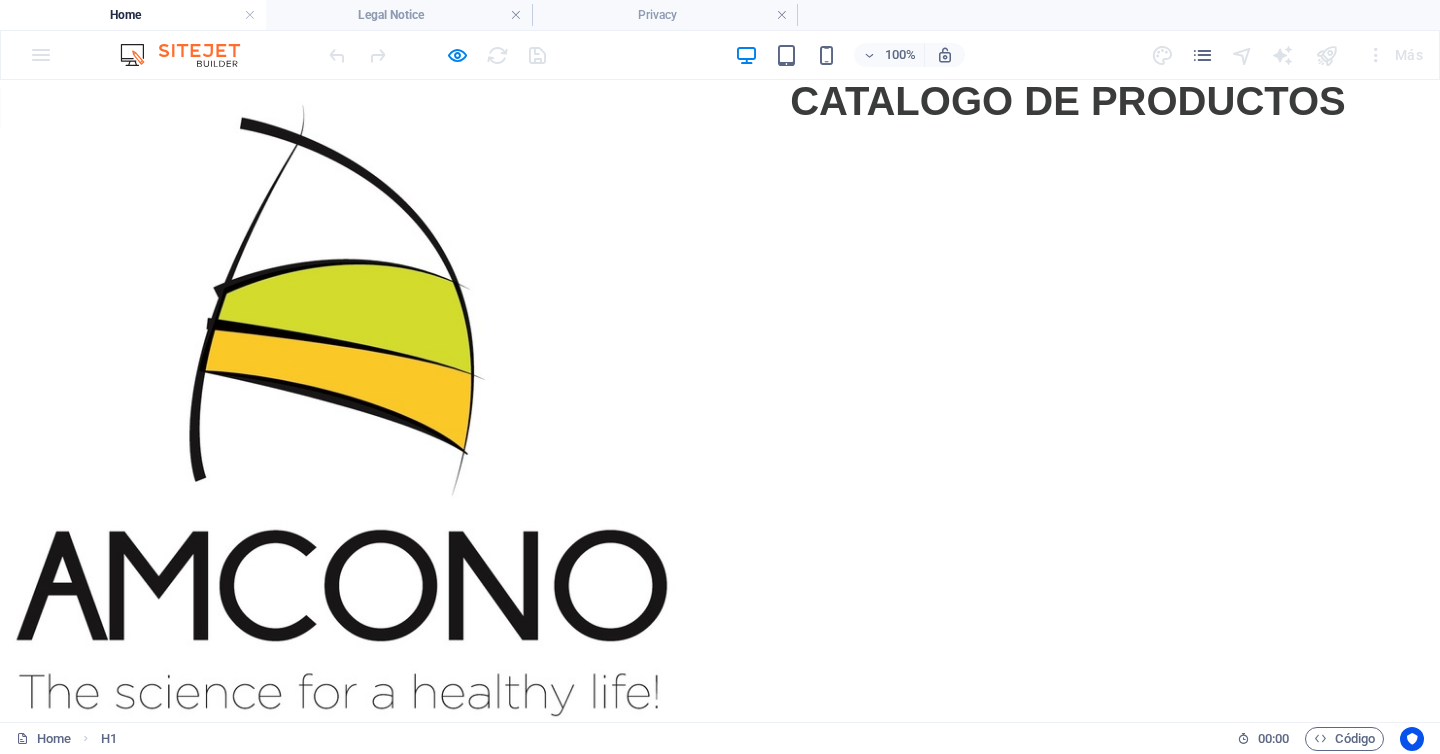 click on "Skip to main content
CATALOGO DE PRODUCTOS" at bounding box center [720, 396] 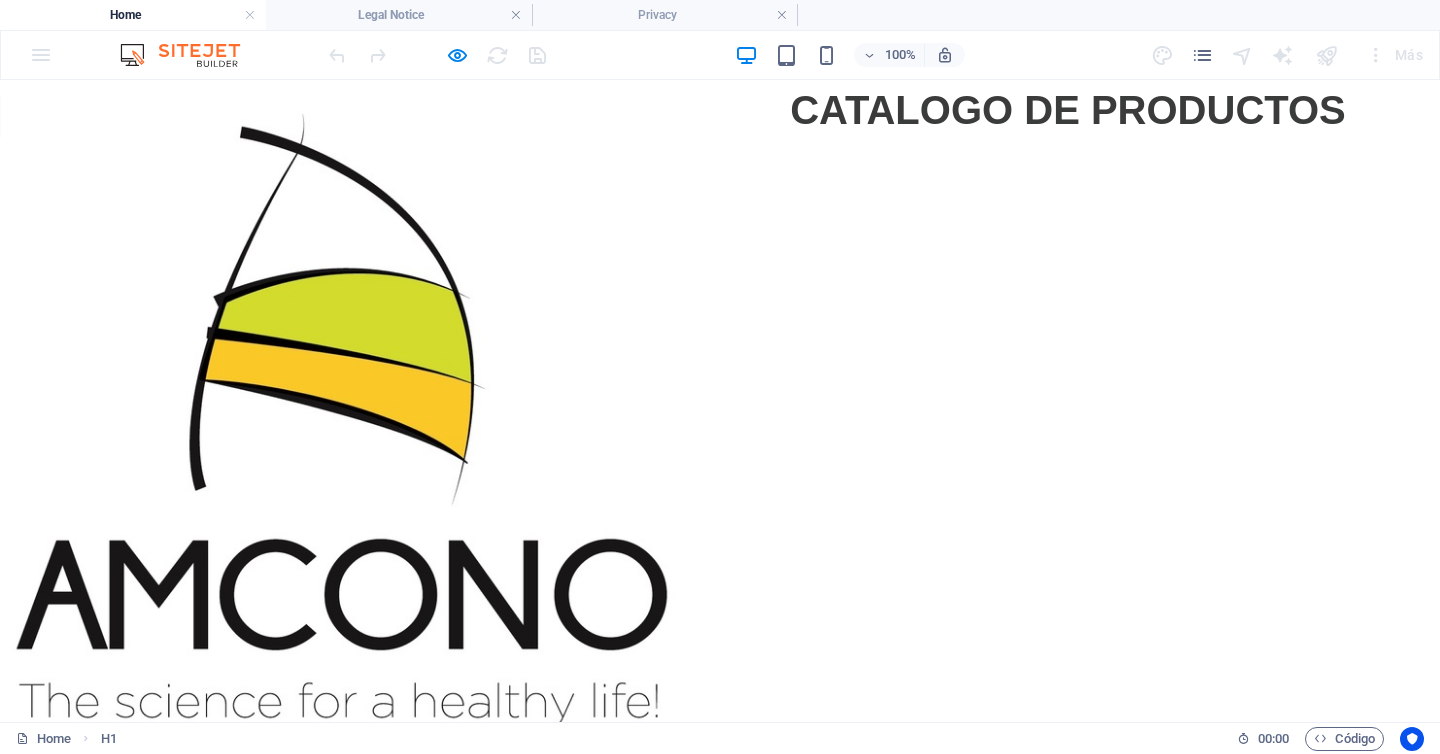 scroll, scrollTop: 9, scrollLeft: 0, axis: vertical 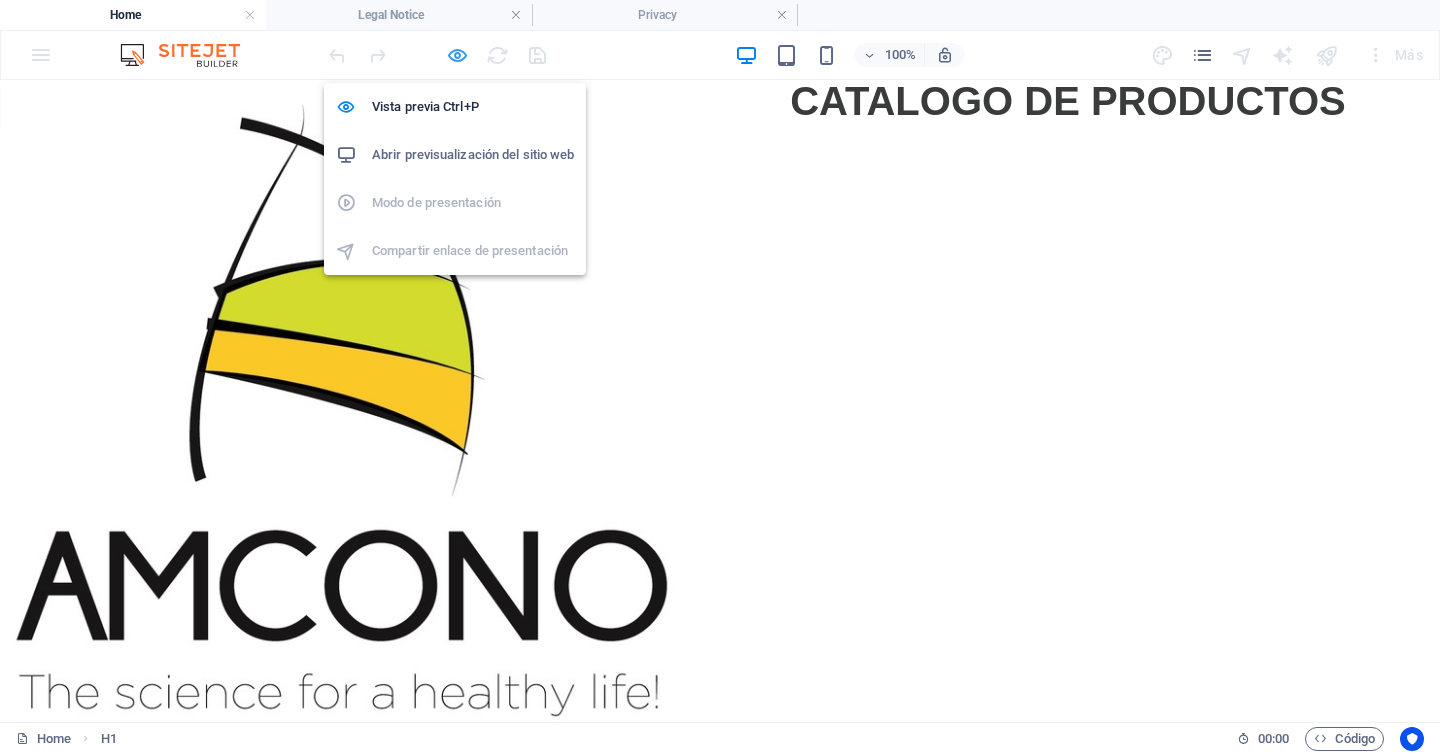 click at bounding box center [457, 55] 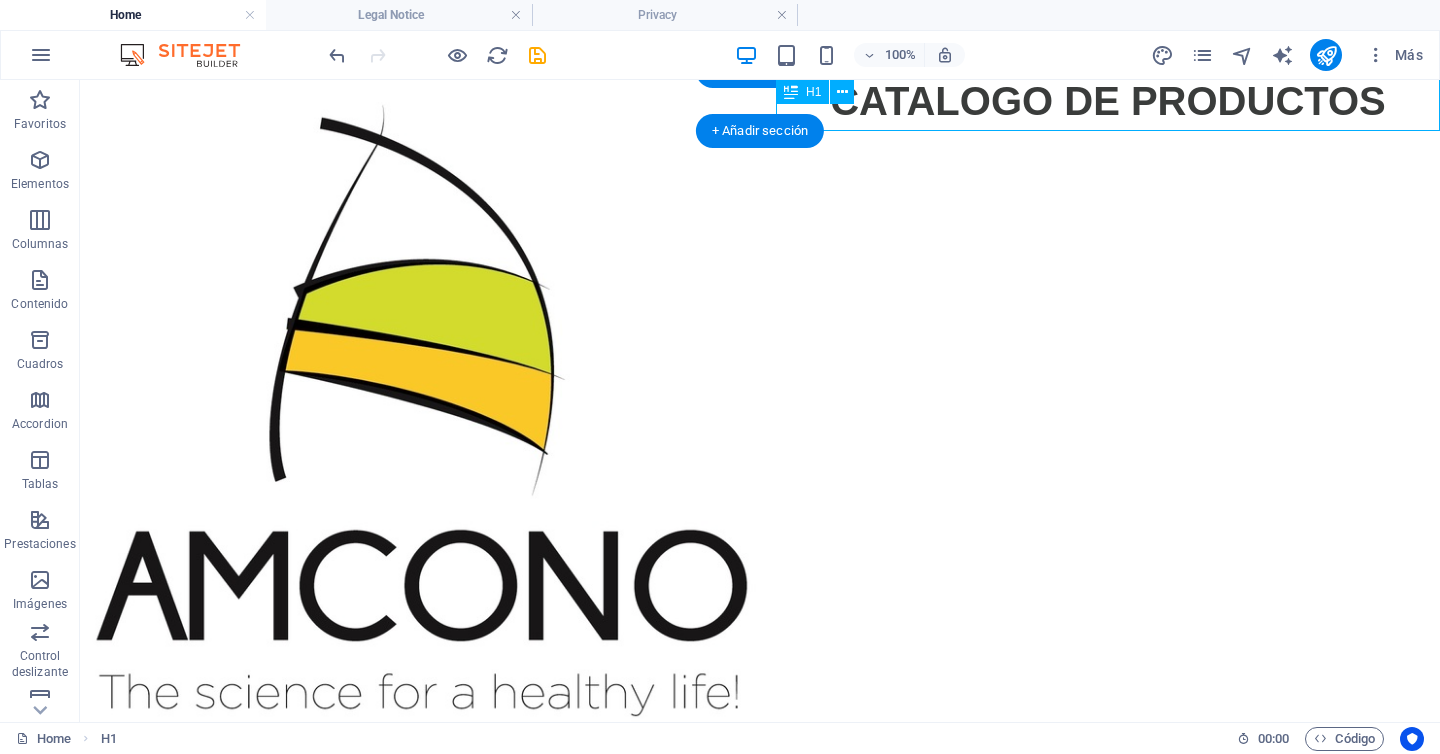 click on "CATALOGO DE PRODUCTOS" at bounding box center (1108, 101) 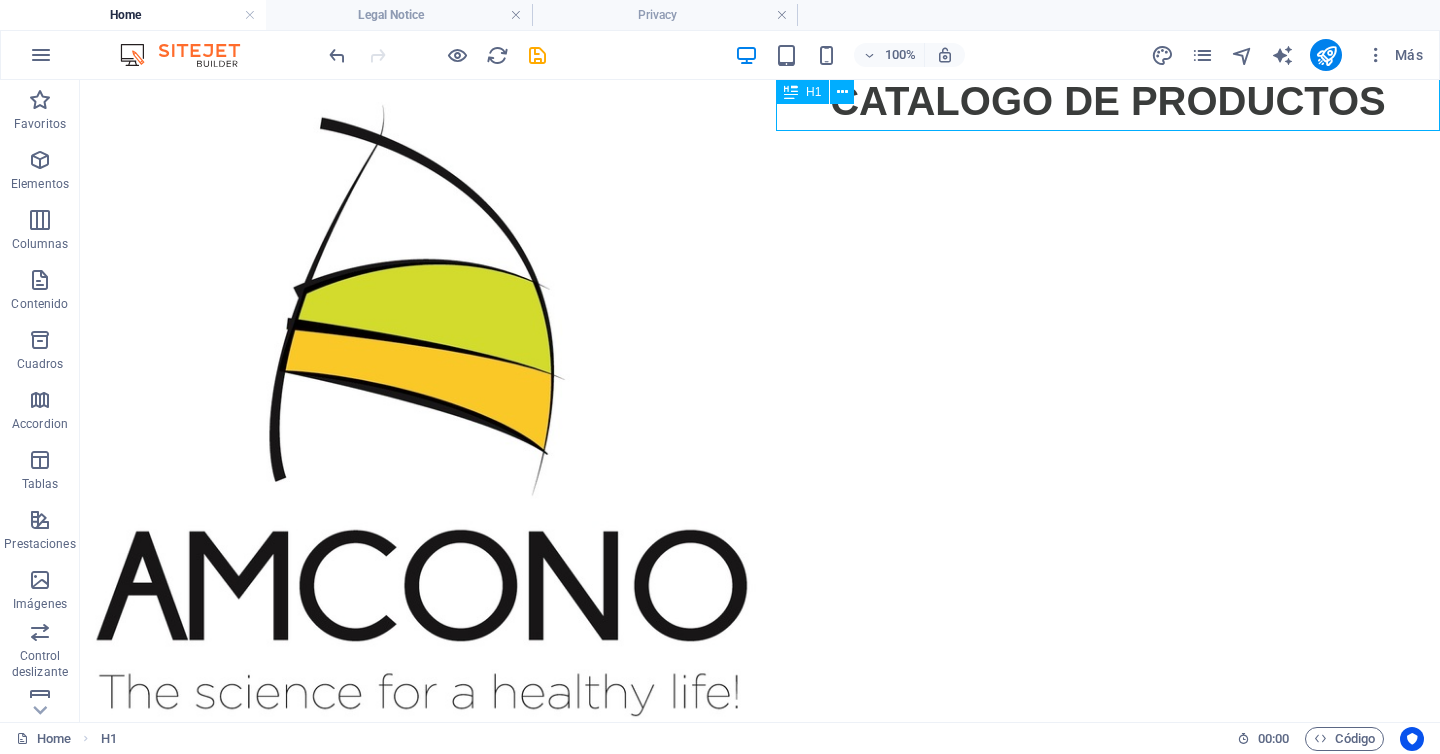 click on "H1" at bounding box center [802, 92] 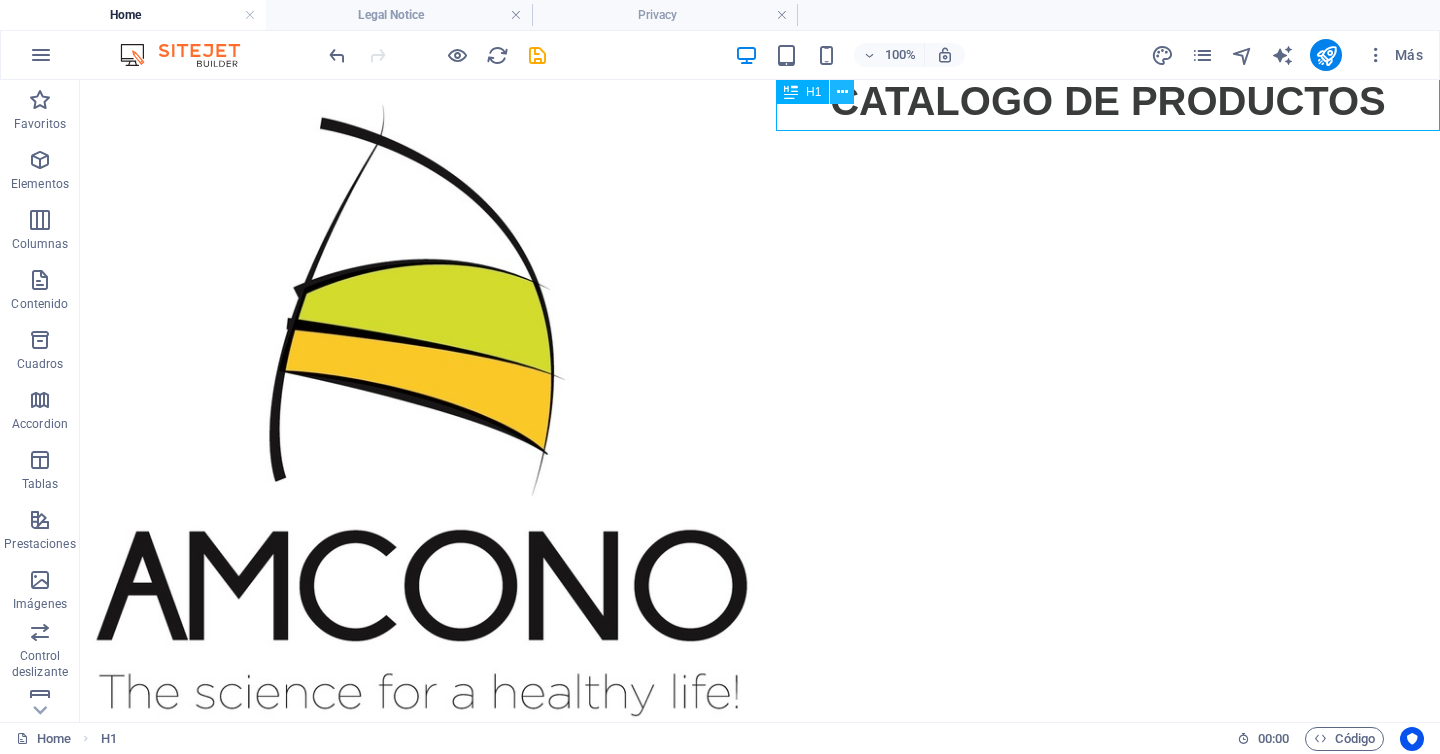 click at bounding box center [842, 92] 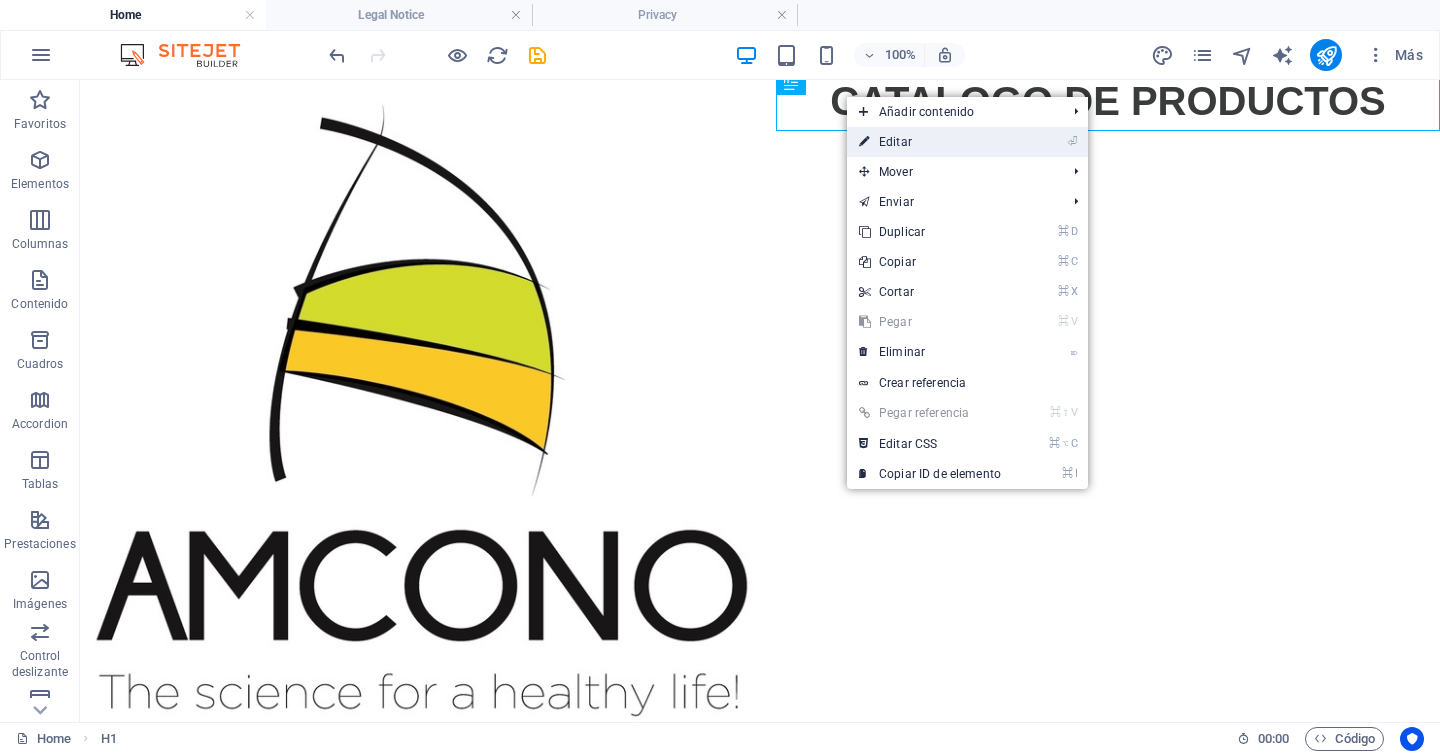 click on "⏎  Editar" at bounding box center [930, 142] 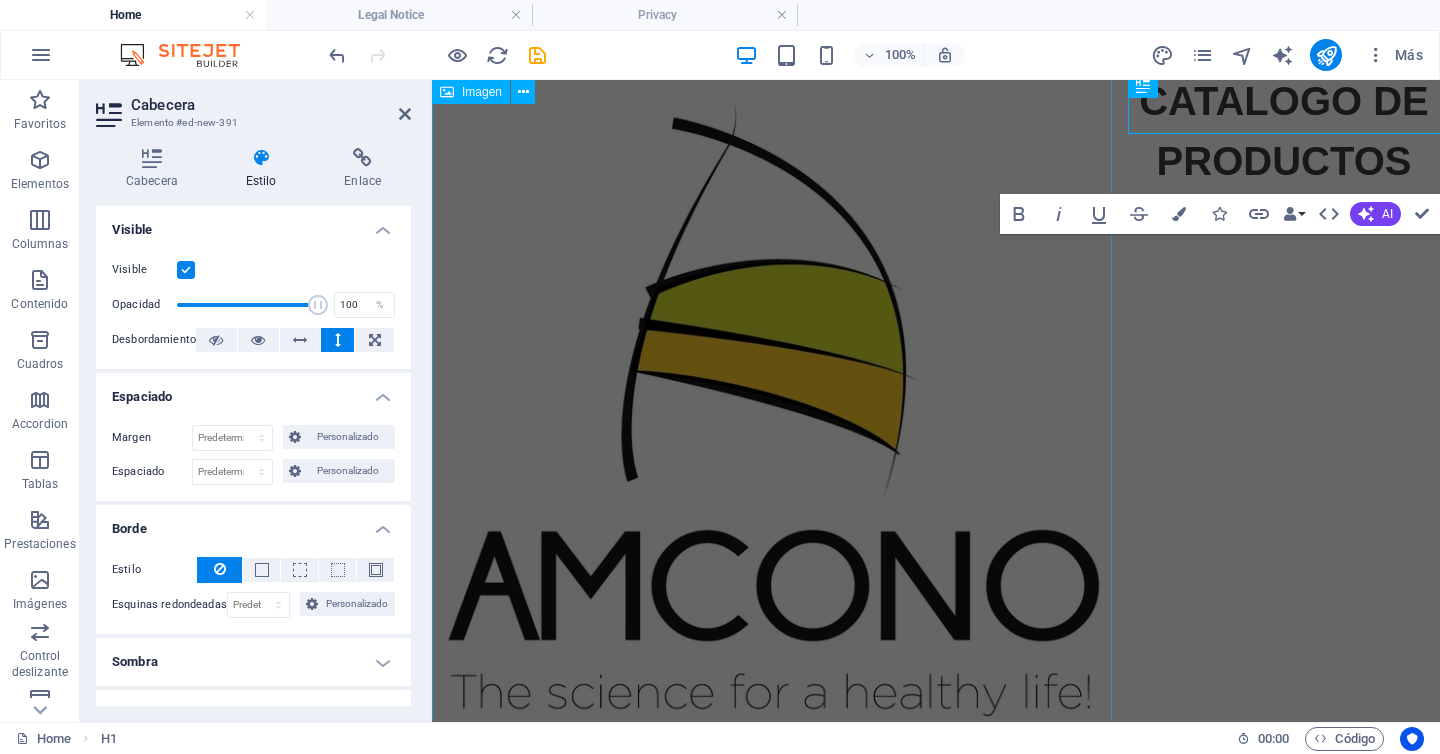 scroll, scrollTop: 6, scrollLeft: 0, axis: vertical 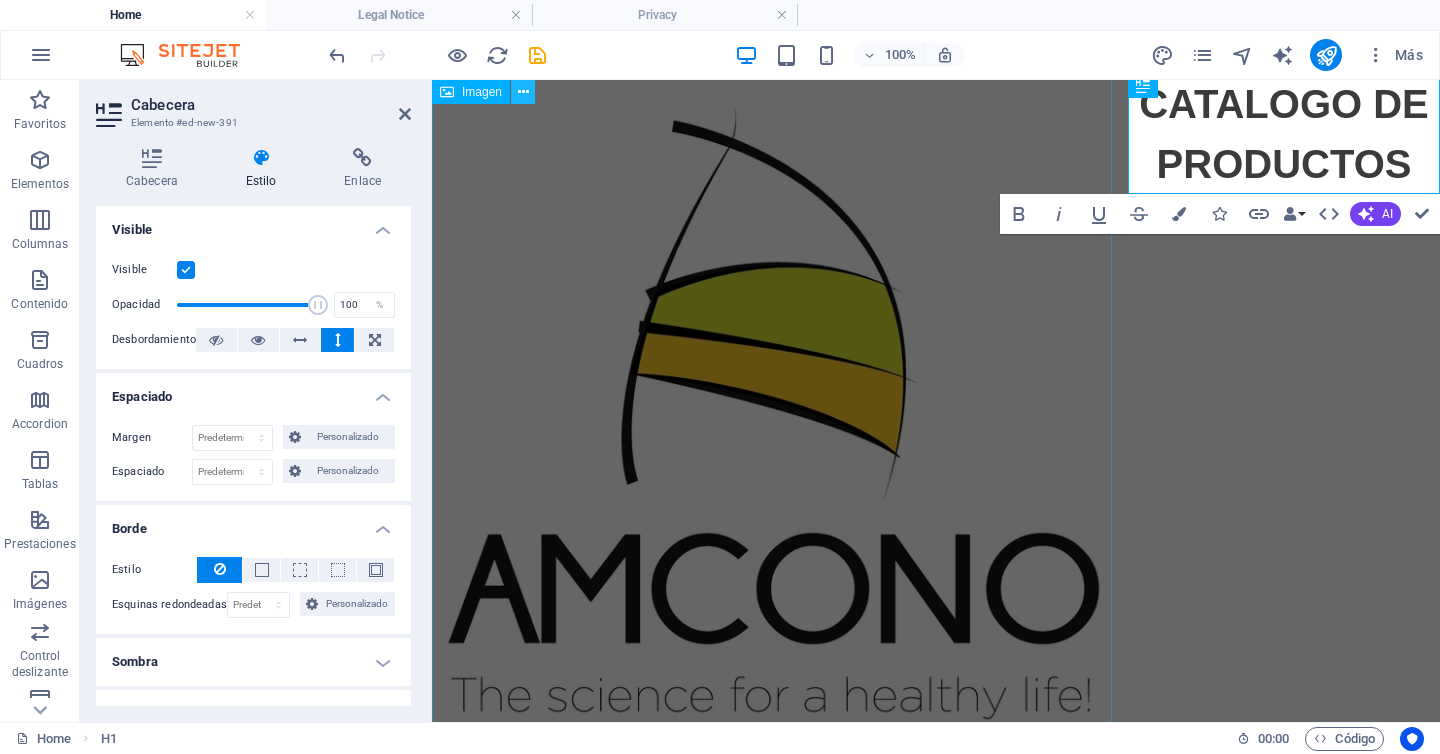 click at bounding box center (523, 92) 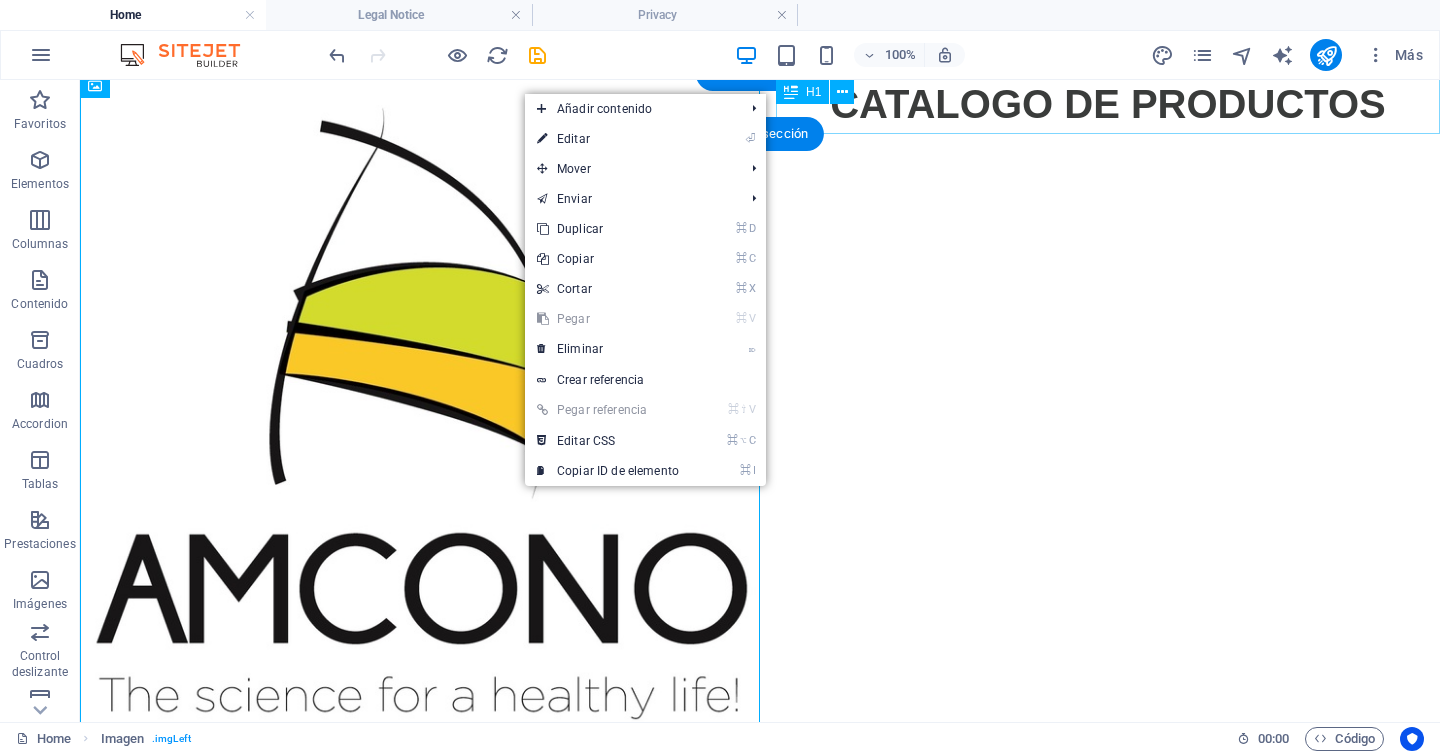 click on "CATALOGO DE PRODUCTOS" at bounding box center (1108, 104) 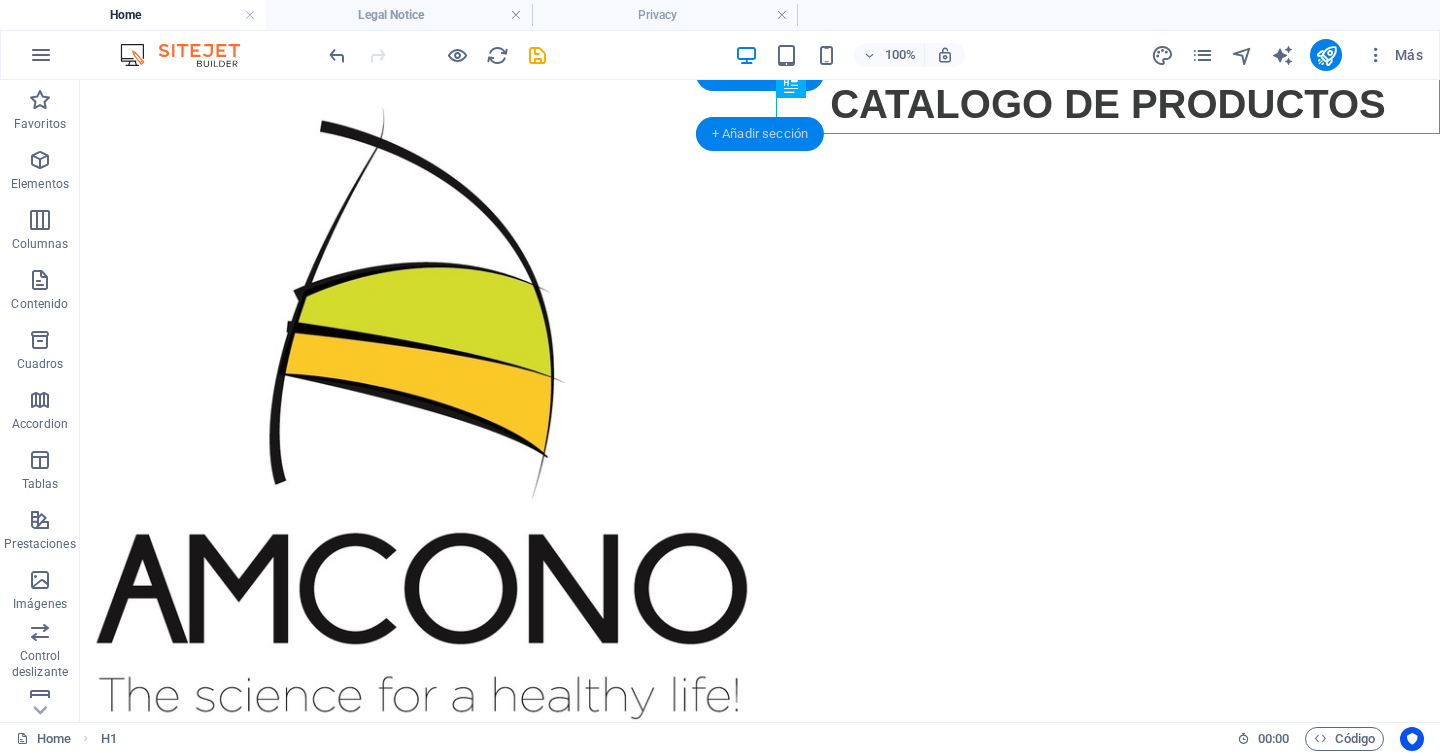 click on "+ Añadir sección" at bounding box center [760, 134] 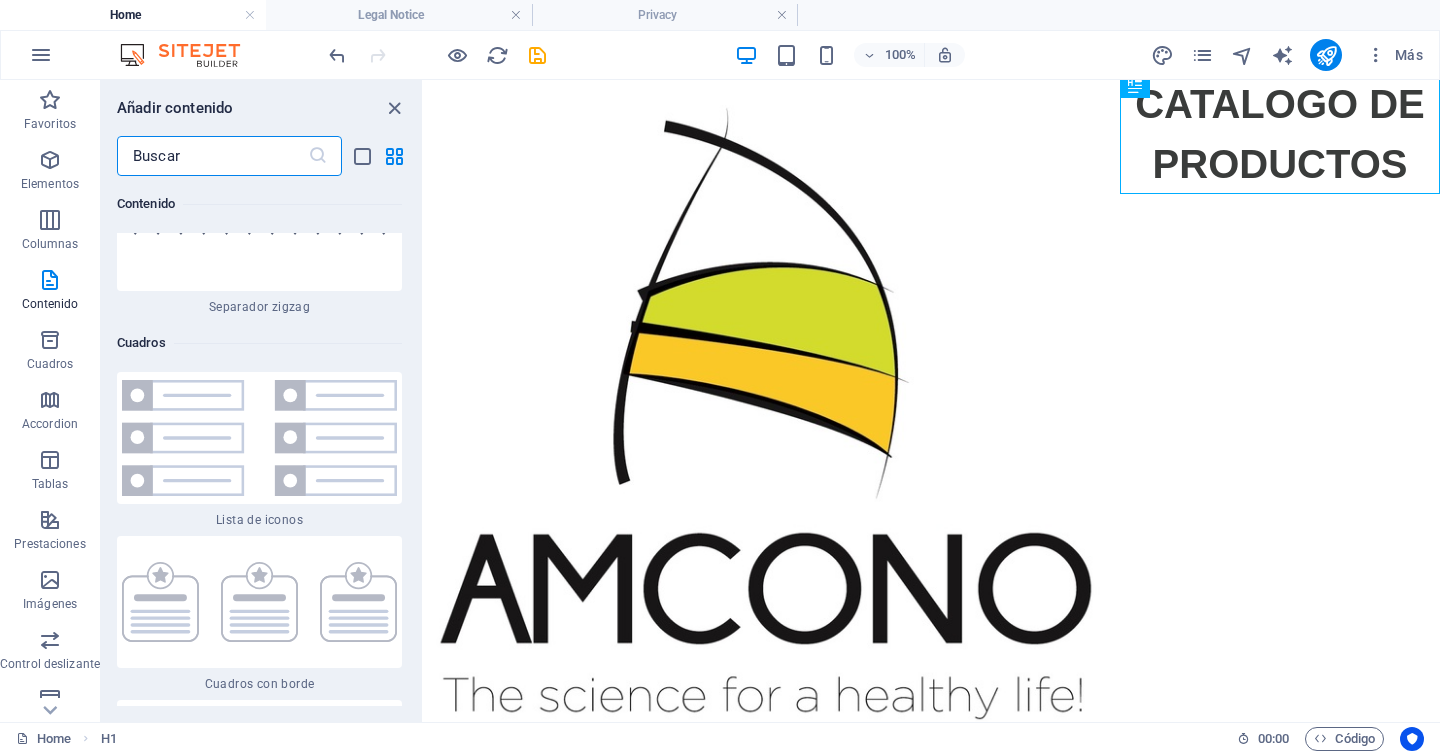 scroll, scrollTop: 10883, scrollLeft: 0, axis: vertical 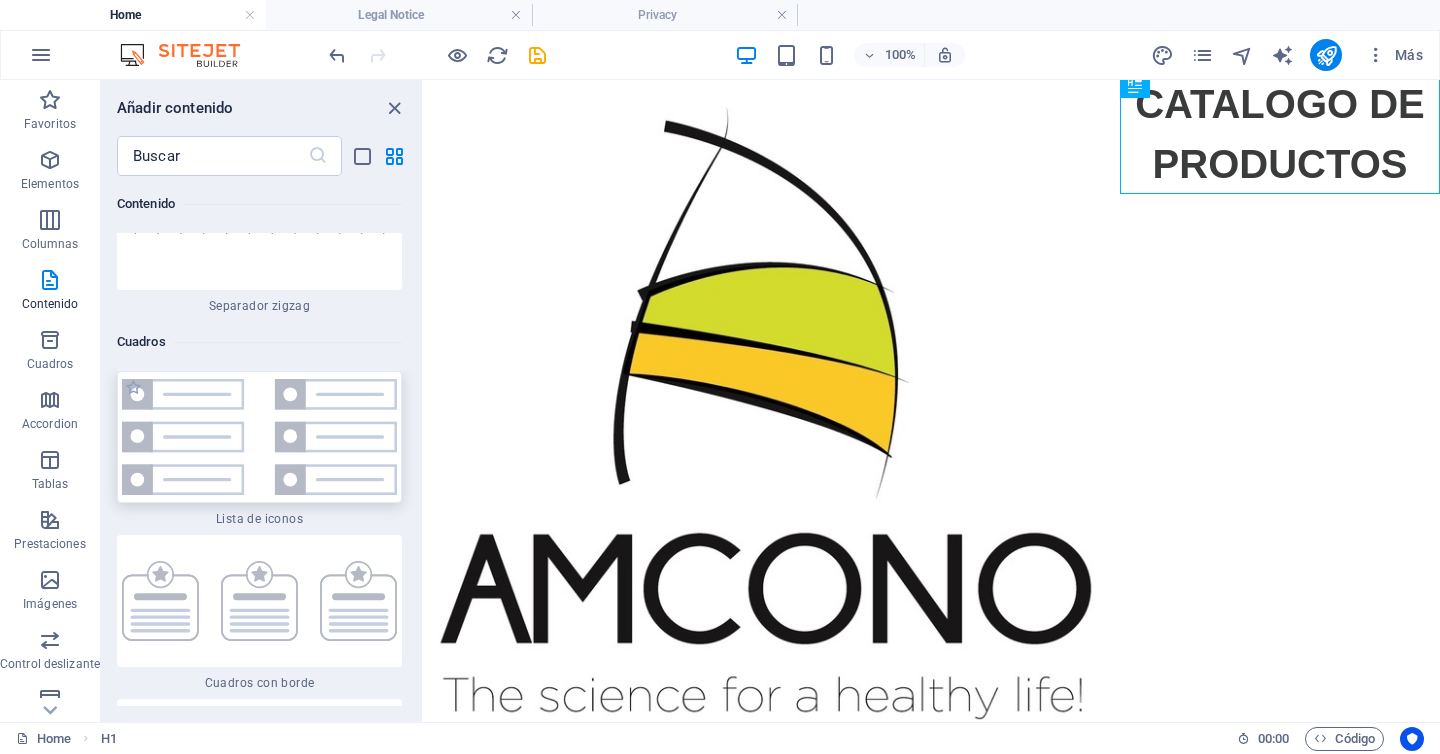 click at bounding box center [259, 437] 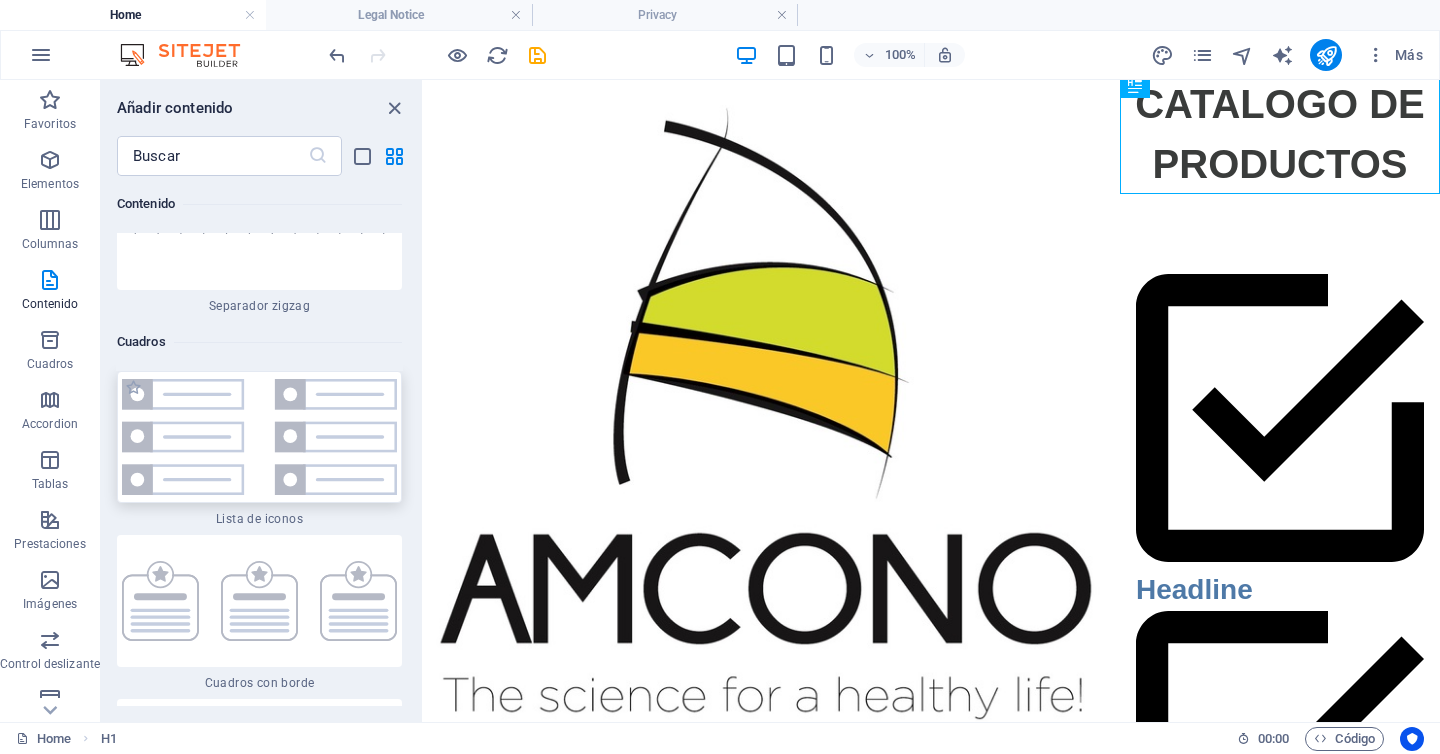 select on "rem" 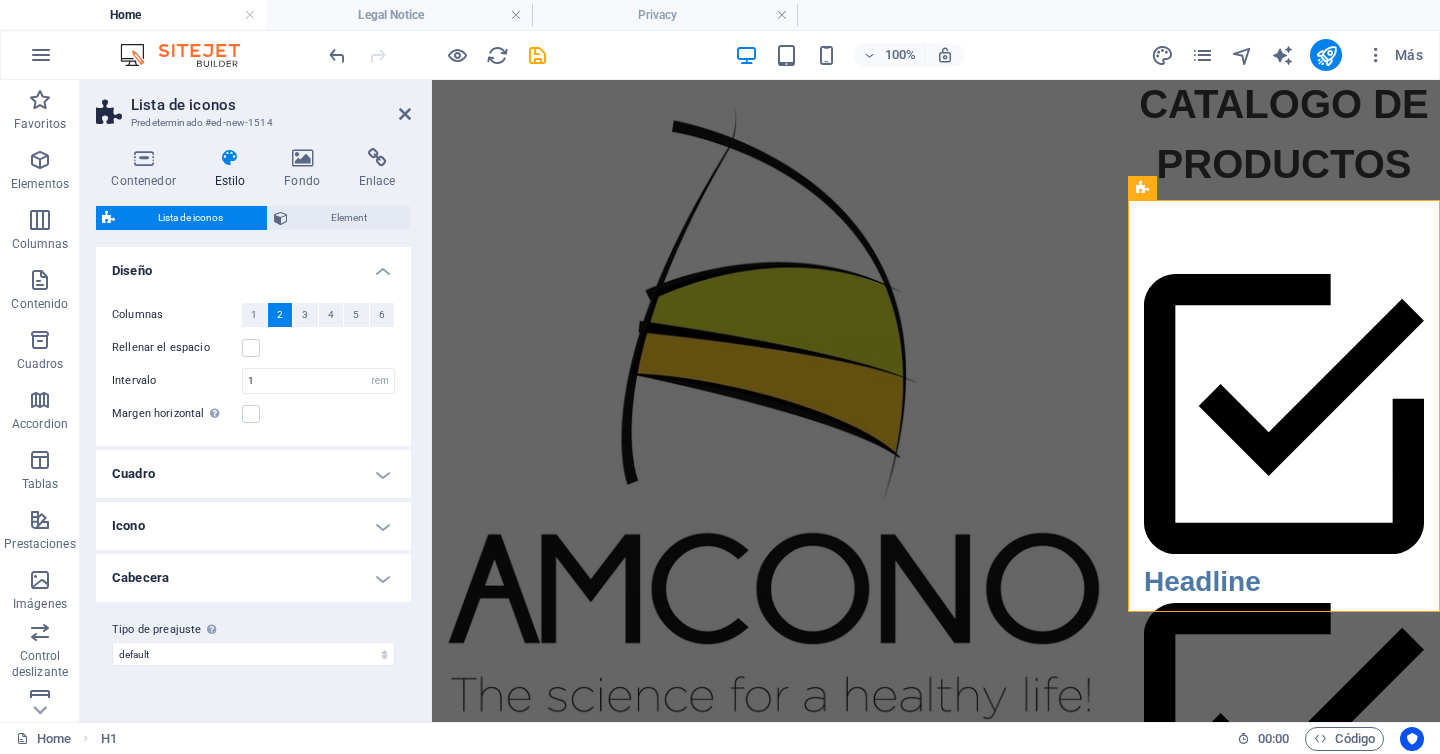 scroll, scrollTop: 0, scrollLeft: 0, axis: both 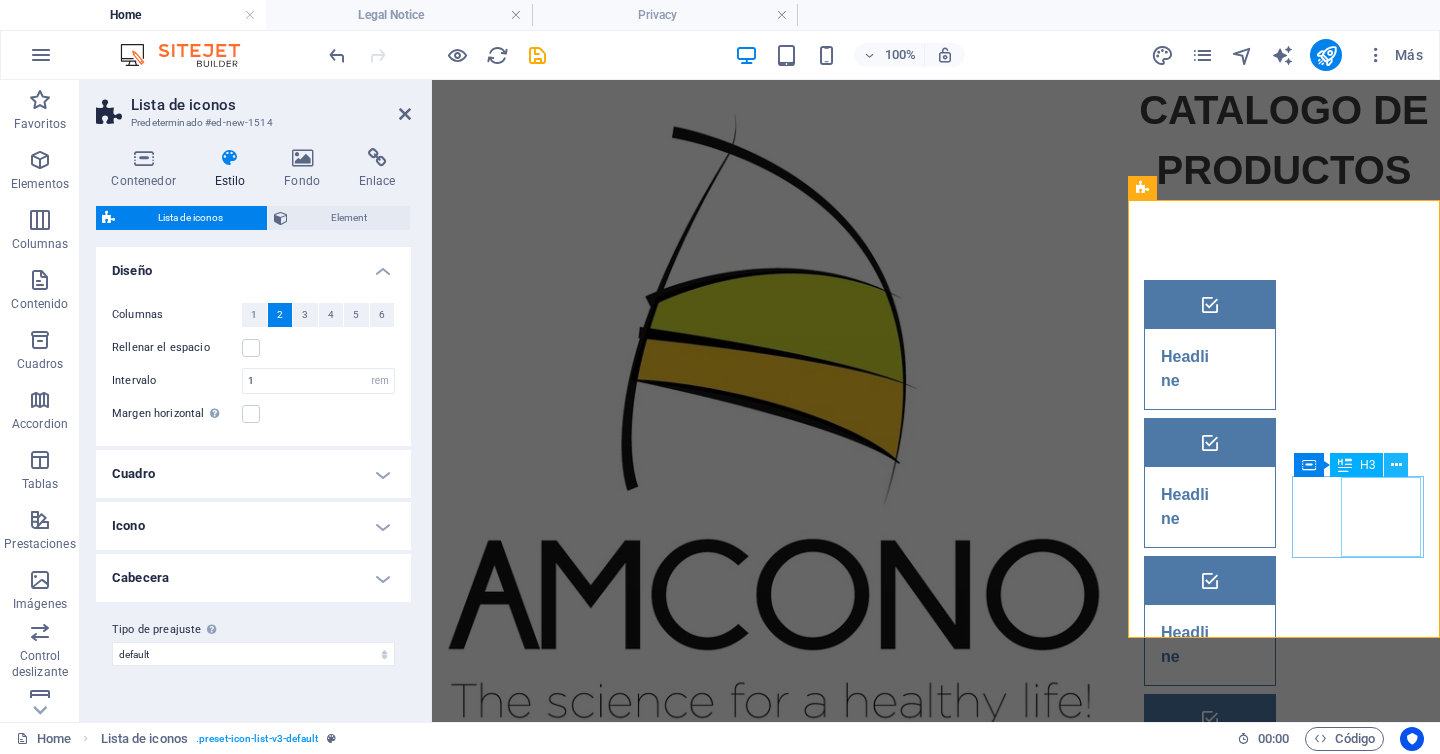 click at bounding box center (1396, 465) 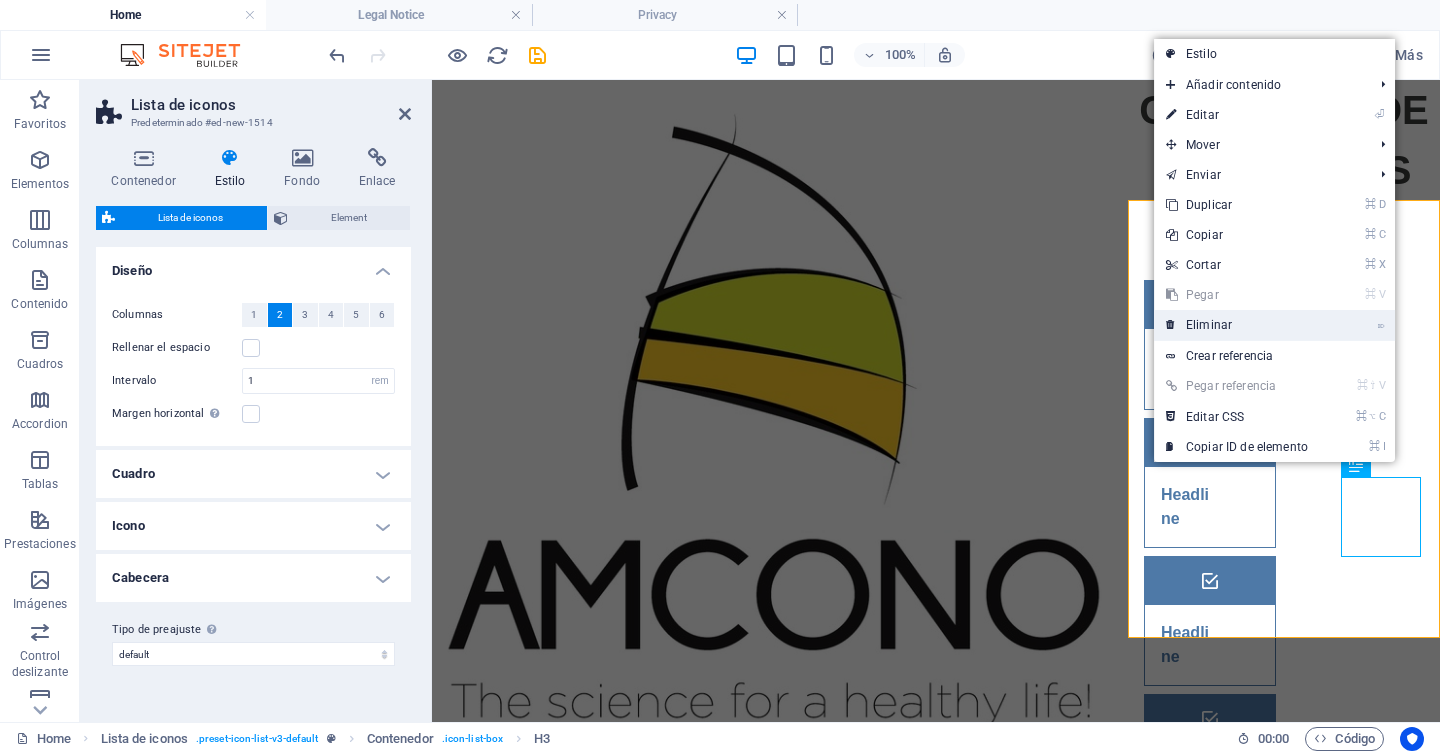 click on "⌦  Eliminar" at bounding box center (1237, 325) 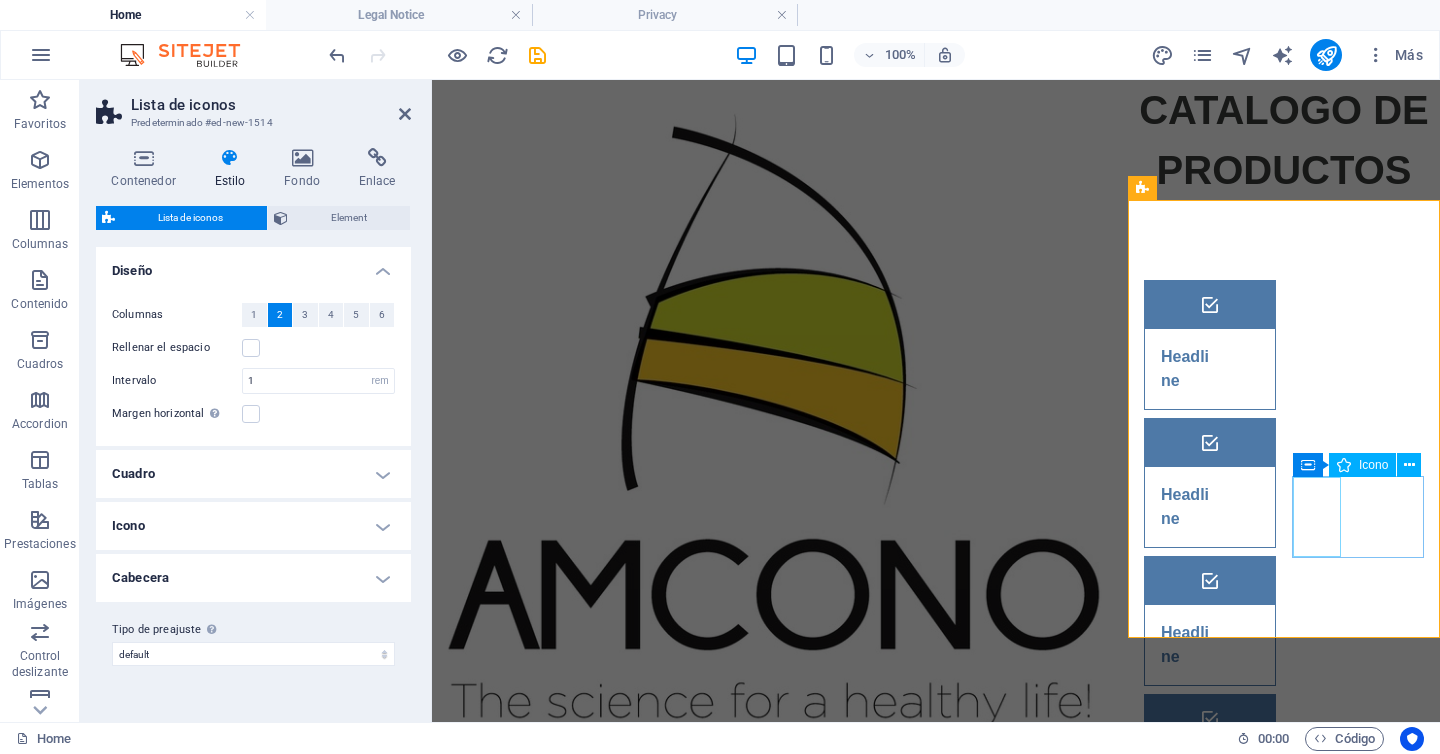 click at bounding box center (1210, 995) 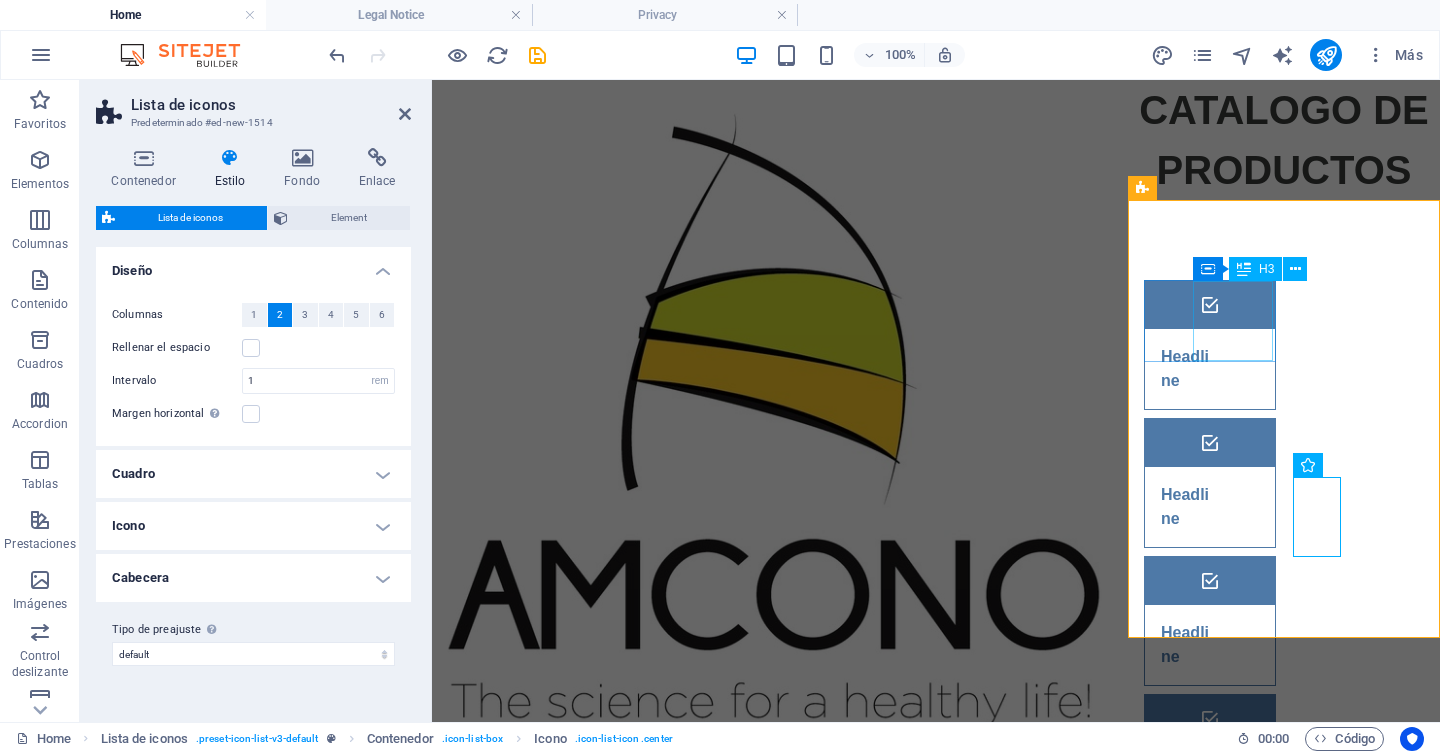 click on "Headline" at bounding box center (1185, 369) 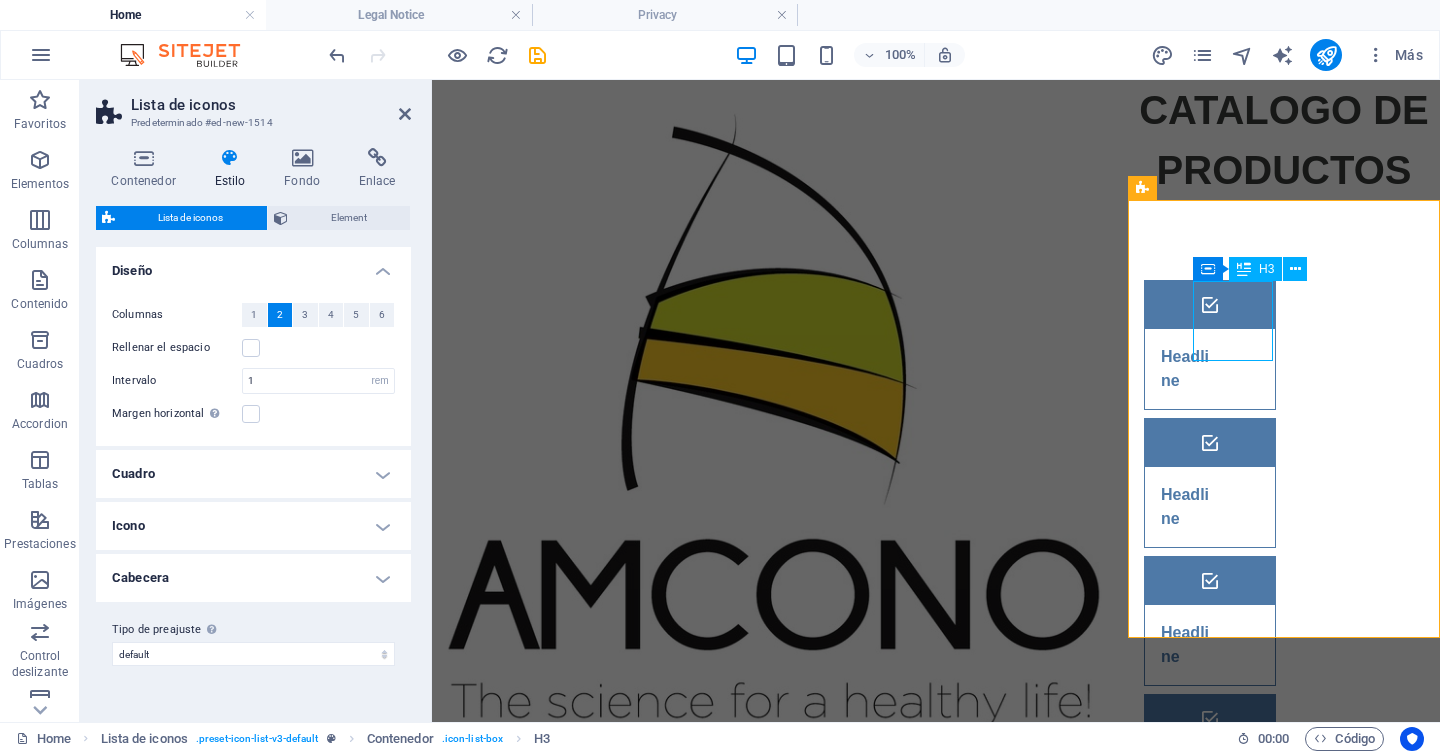 click on "Headline" at bounding box center [1185, 369] 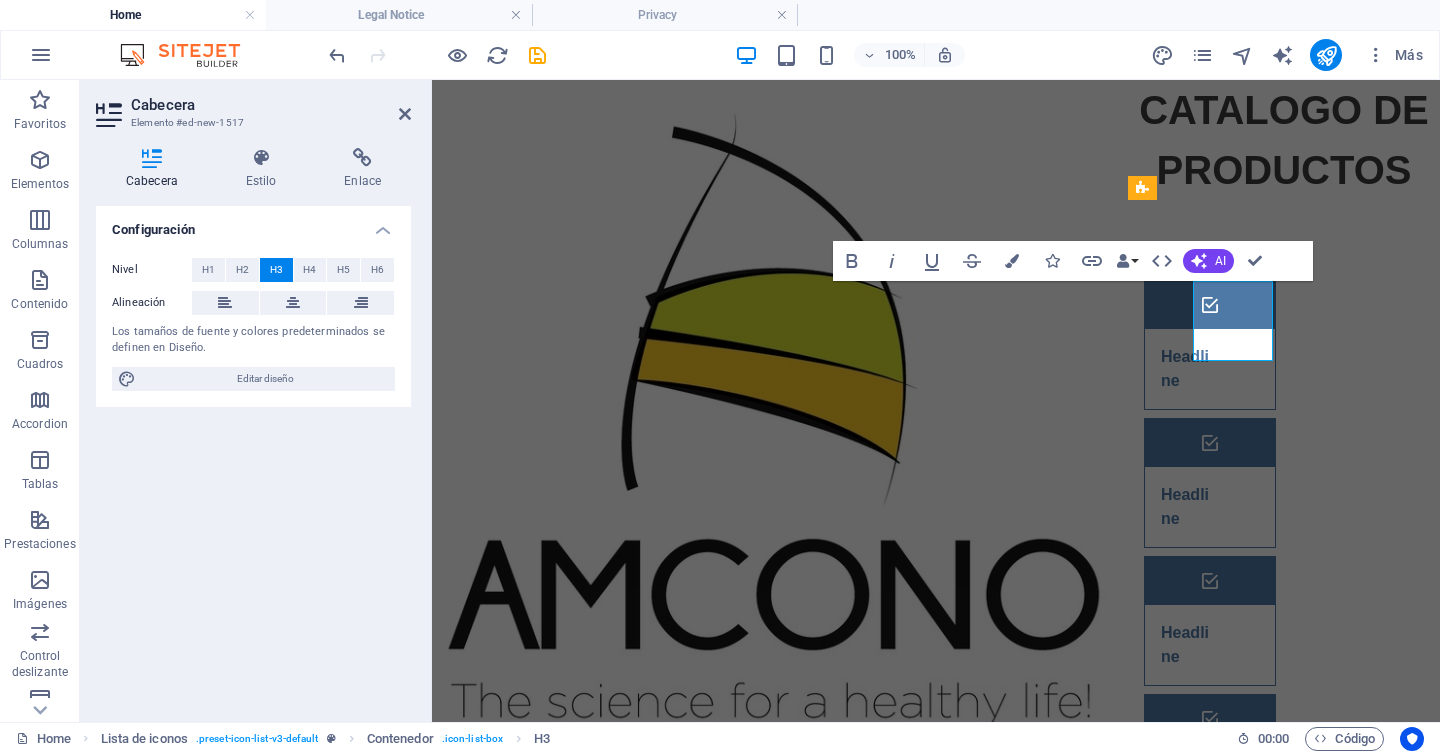 type 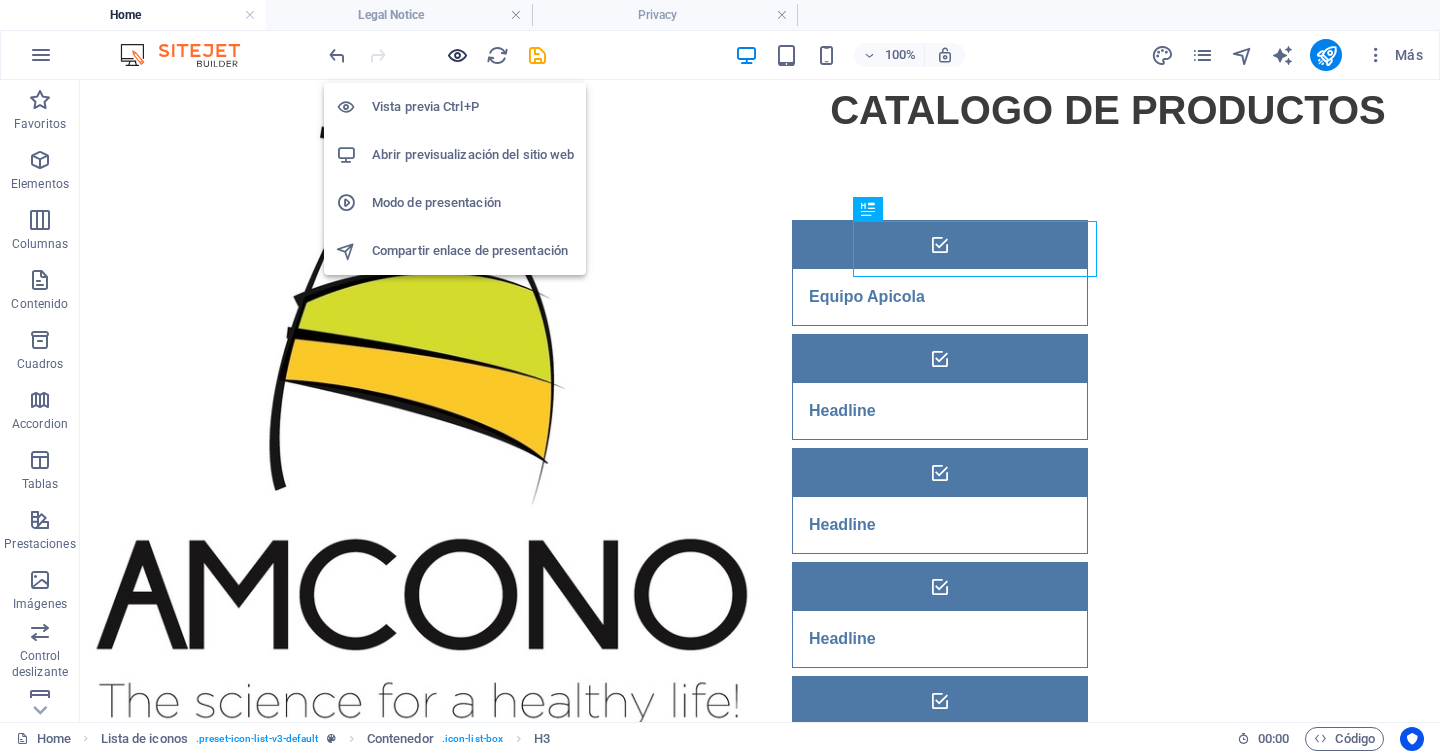 click at bounding box center [457, 55] 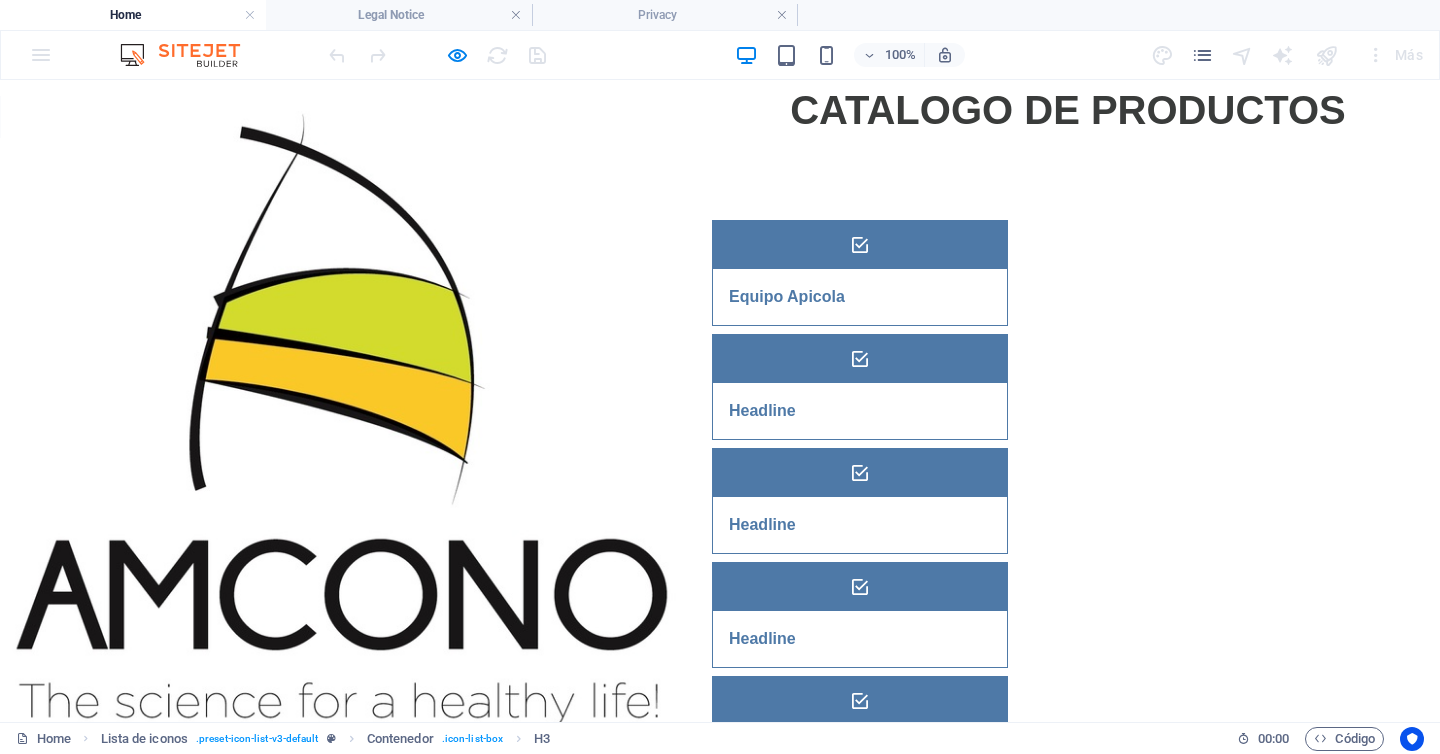 click on "Equipo Apicola" at bounding box center [787, 297] 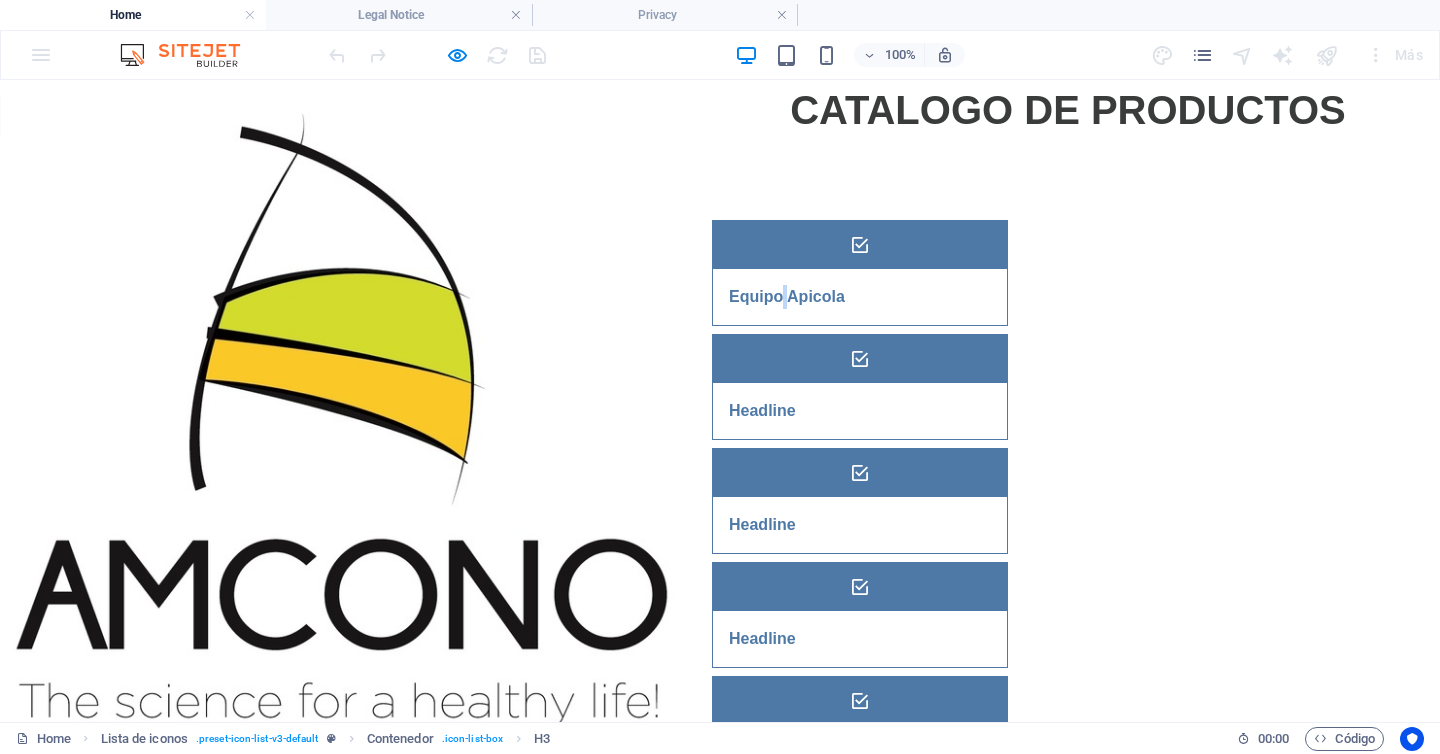 click on "Equipo Apicola" at bounding box center (787, 297) 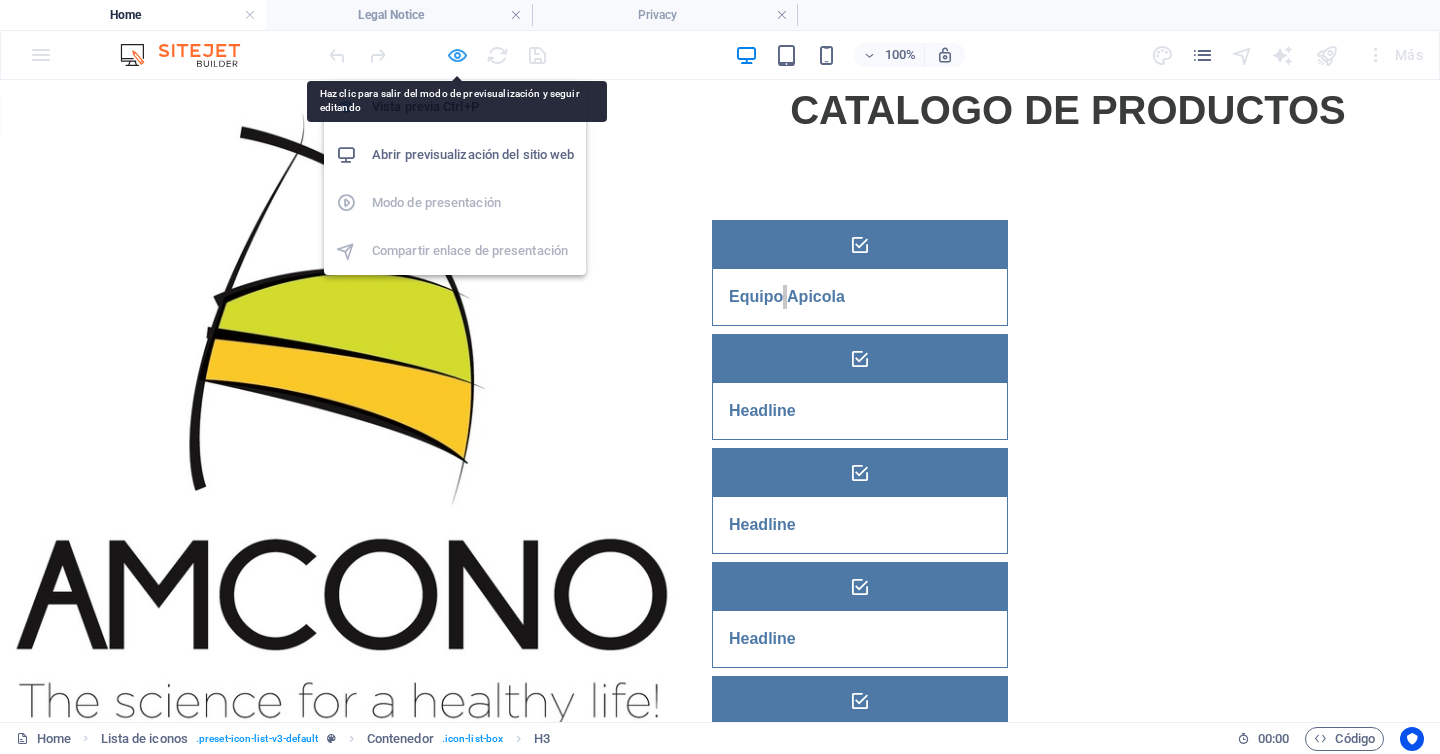 click at bounding box center [457, 55] 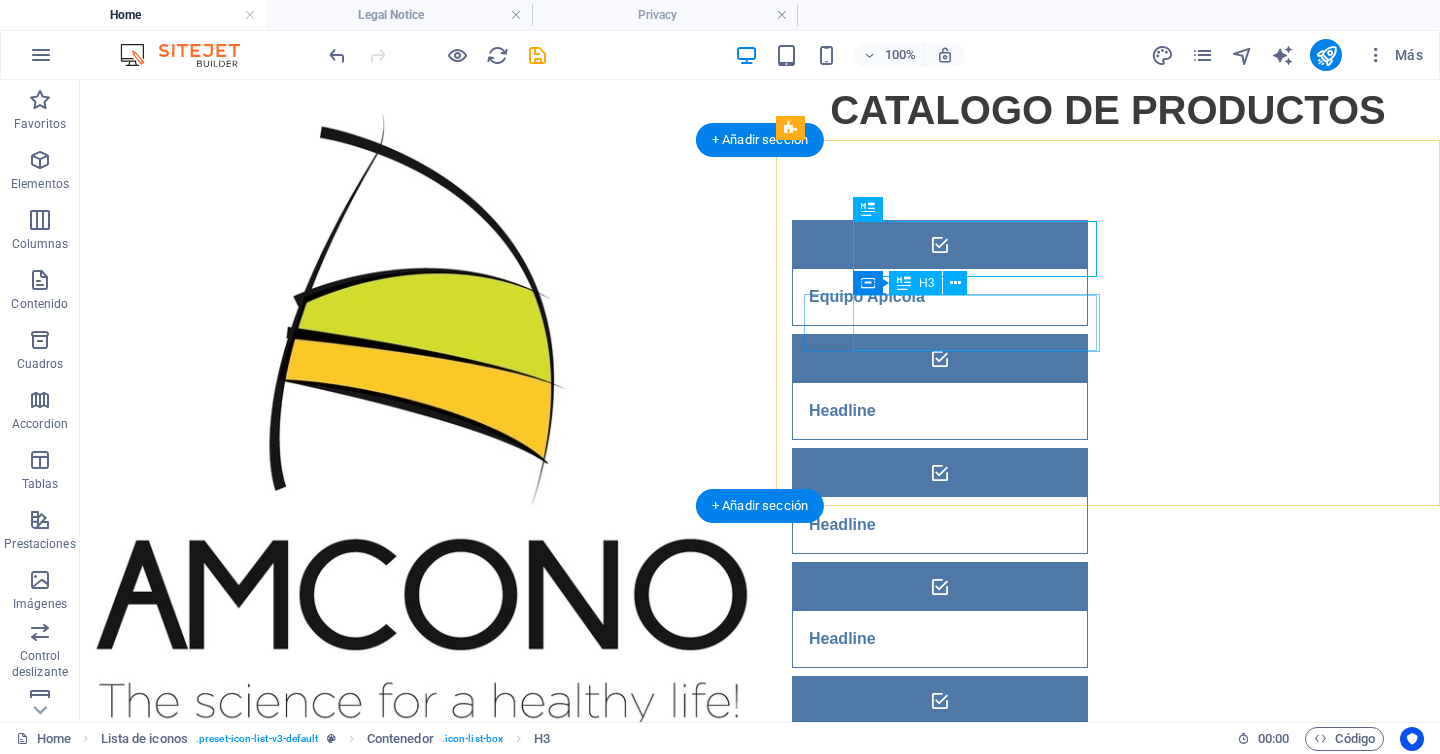 click on "Headline" at bounding box center [915, 525] 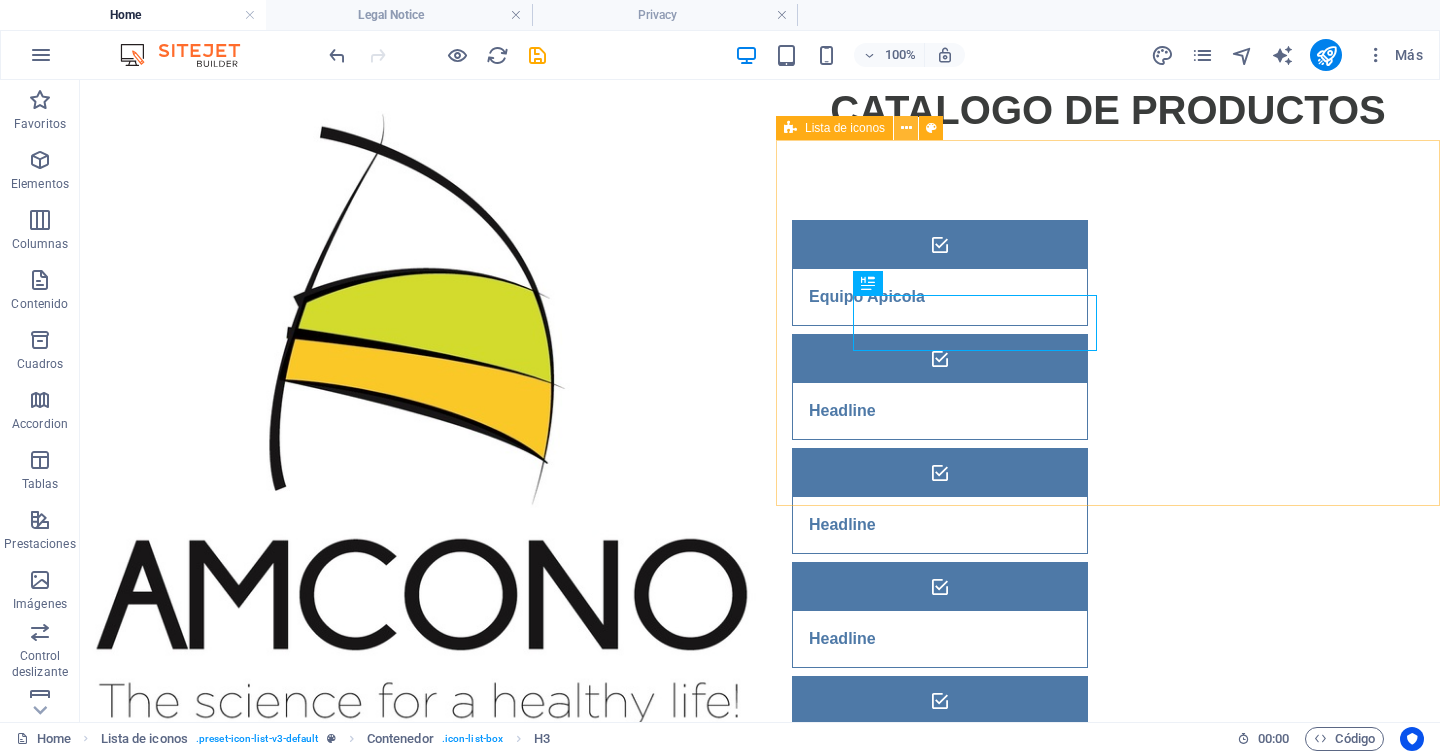 click at bounding box center [906, 128] 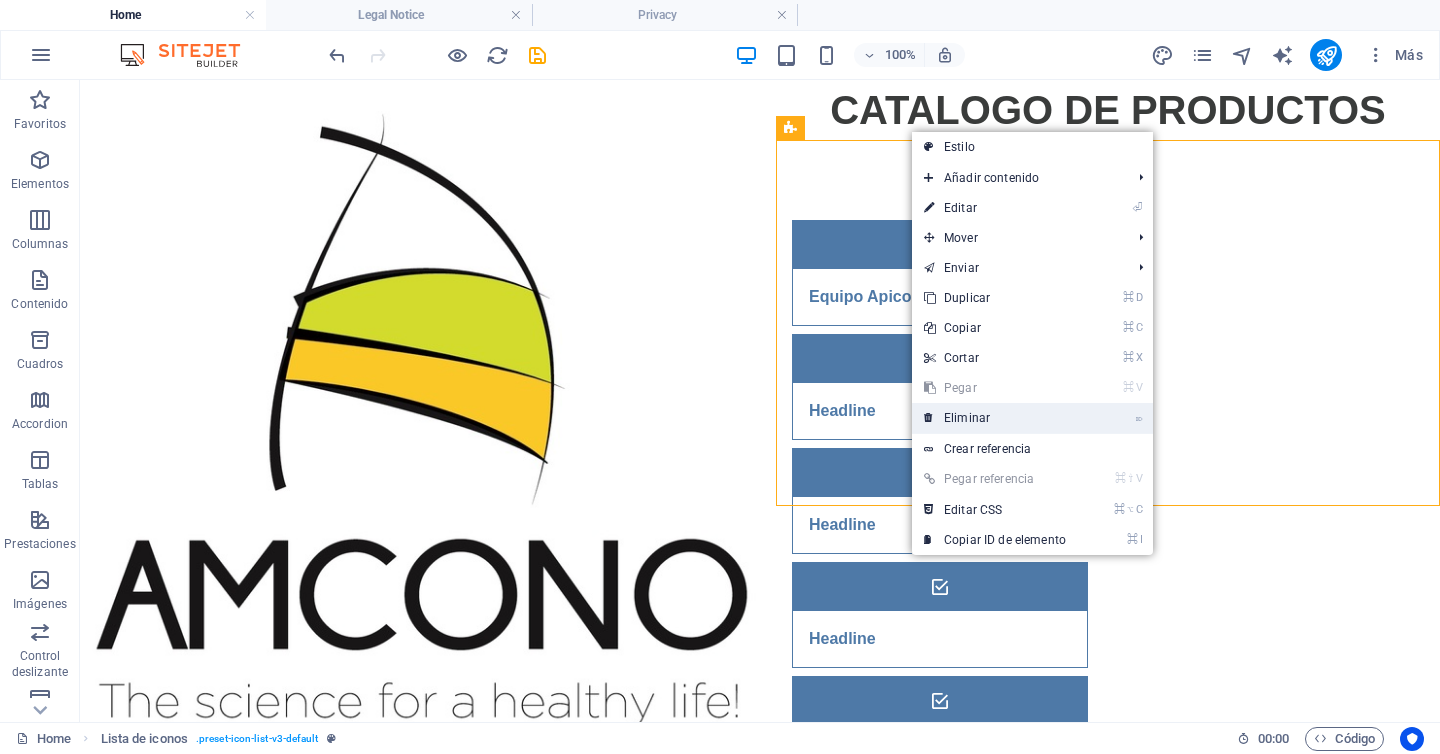 click on "⌦  Eliminar" at bounding box center [995, 418] 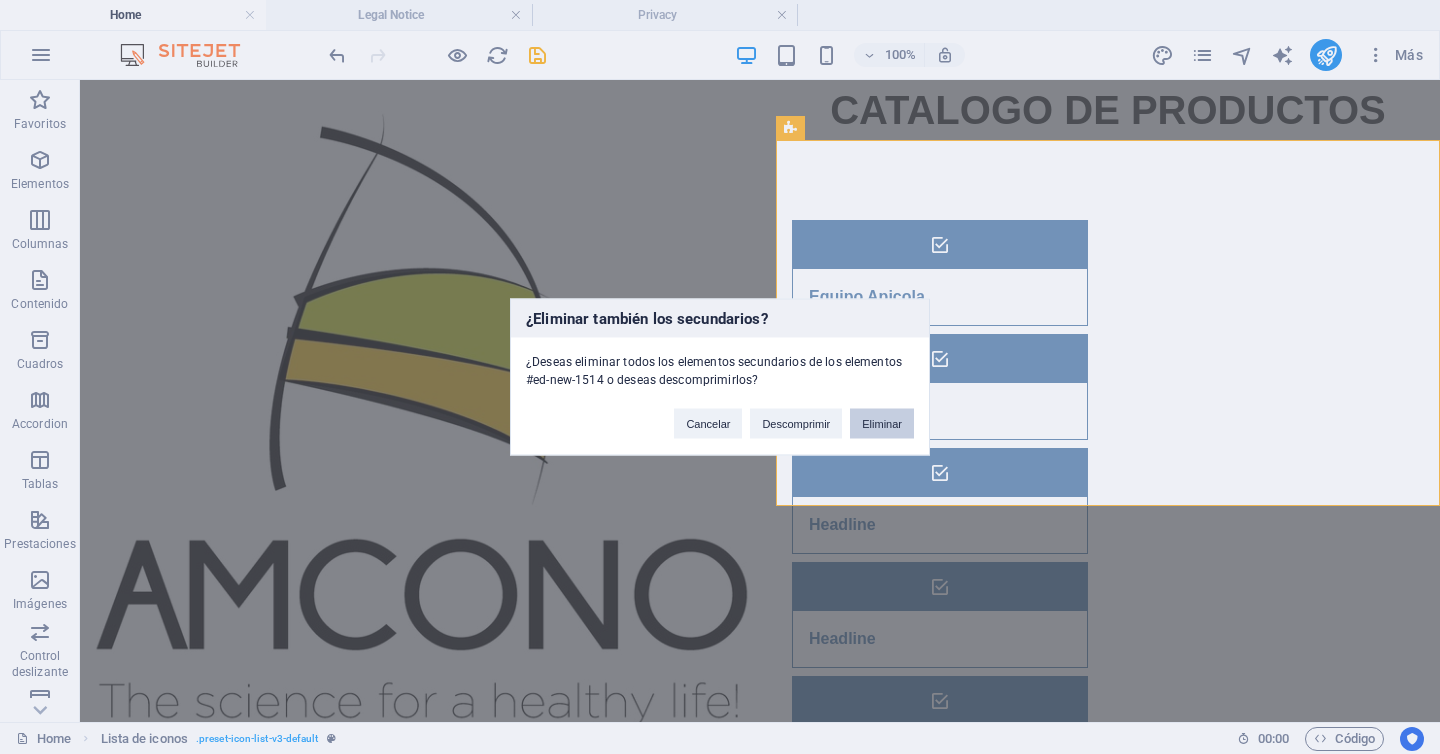 click on "Eliminar" at bounding box center (882, 424) 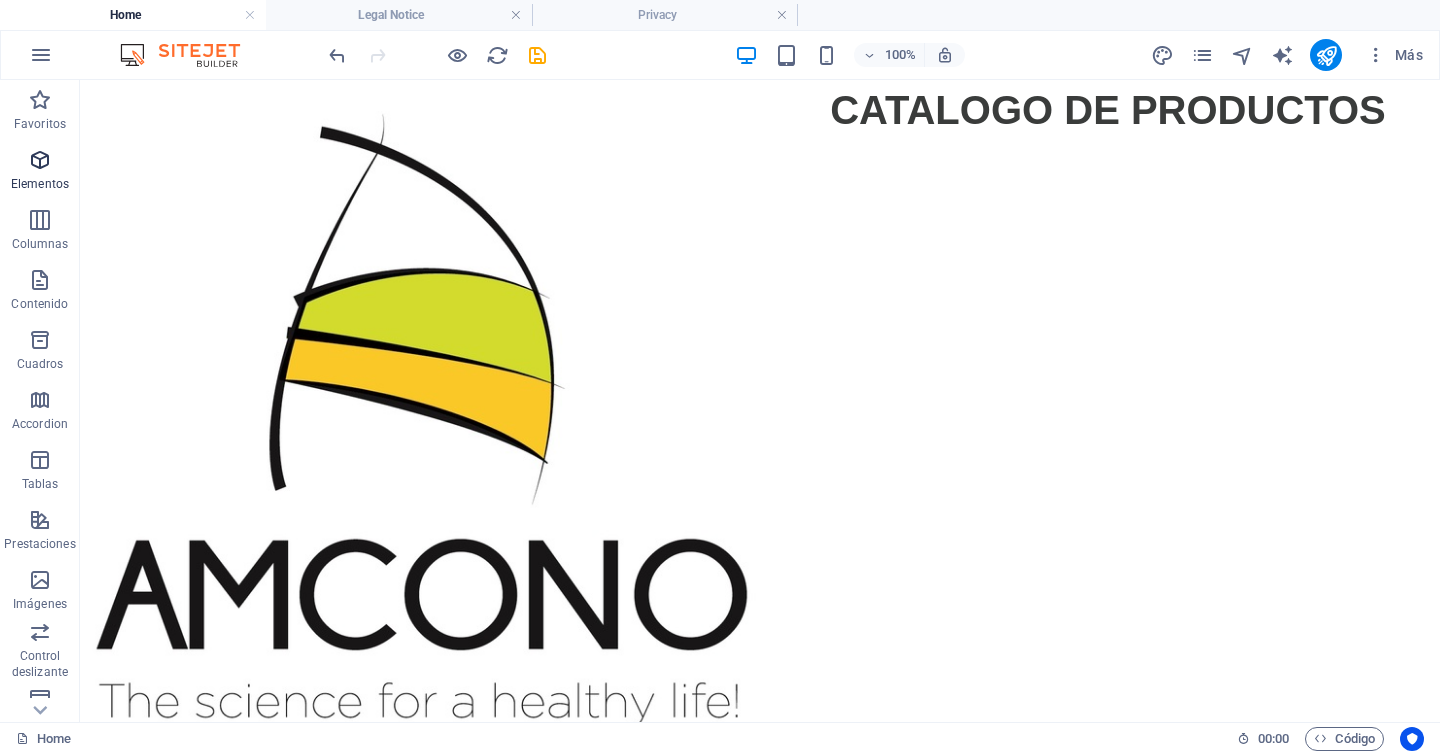click at bounding box center (40, 160) 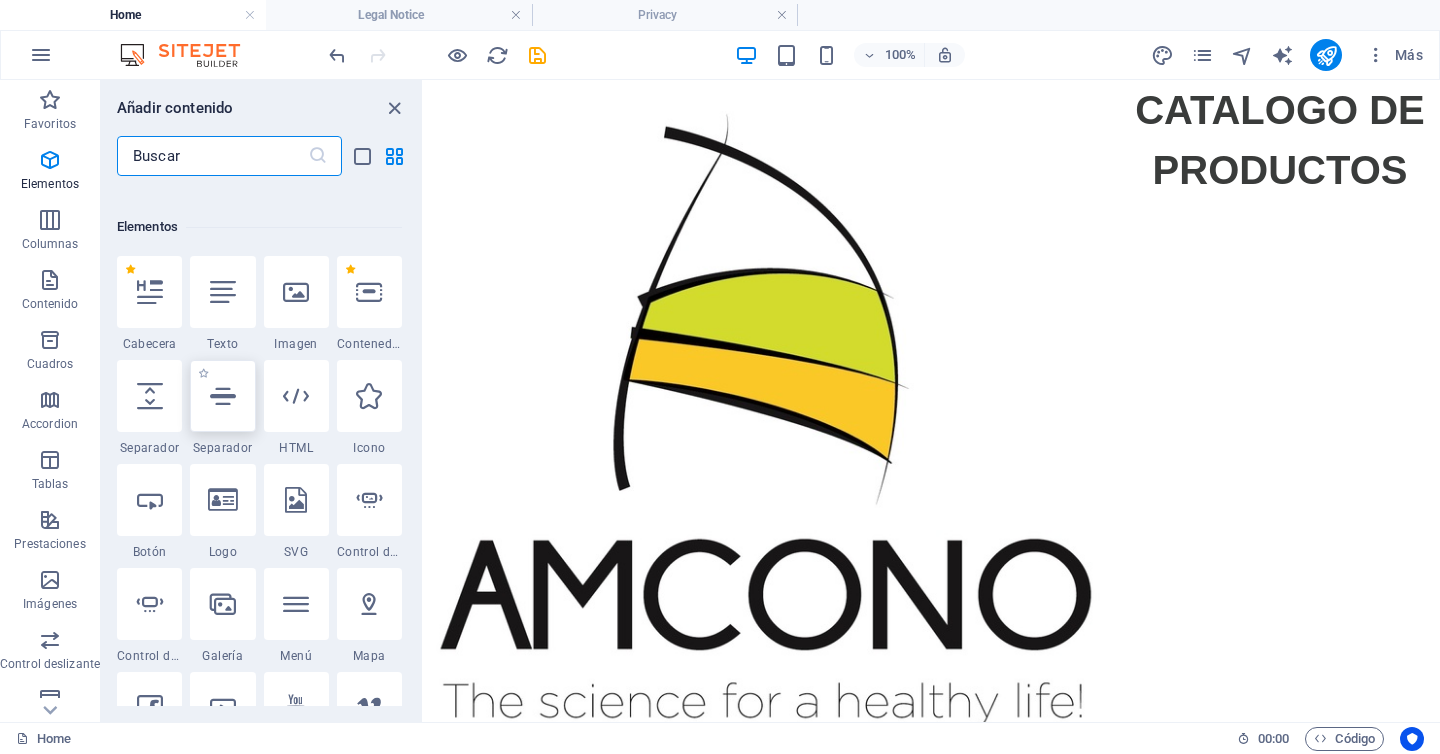 scroll, scrollTop: 579, scrollLeft: 0, axis: vertical 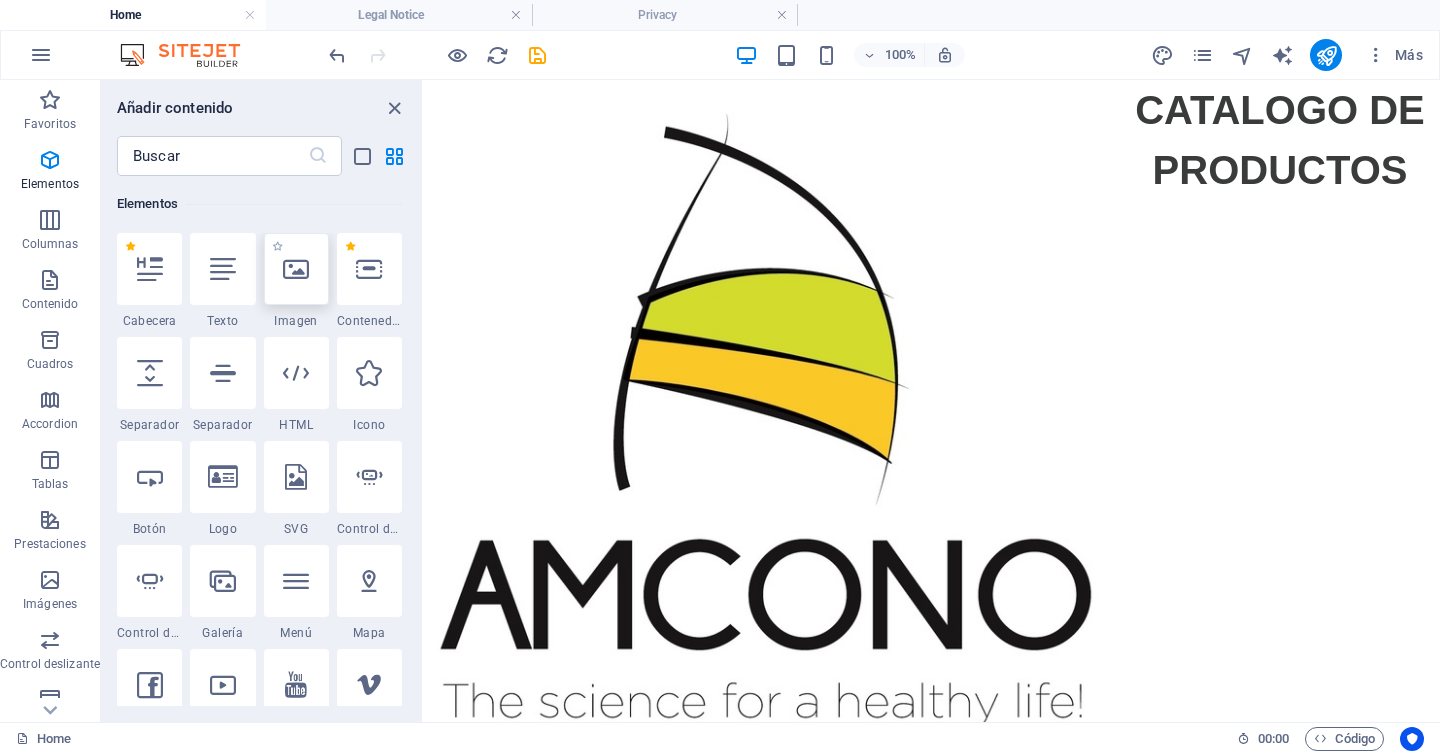 click at bounding box center (296, 269) 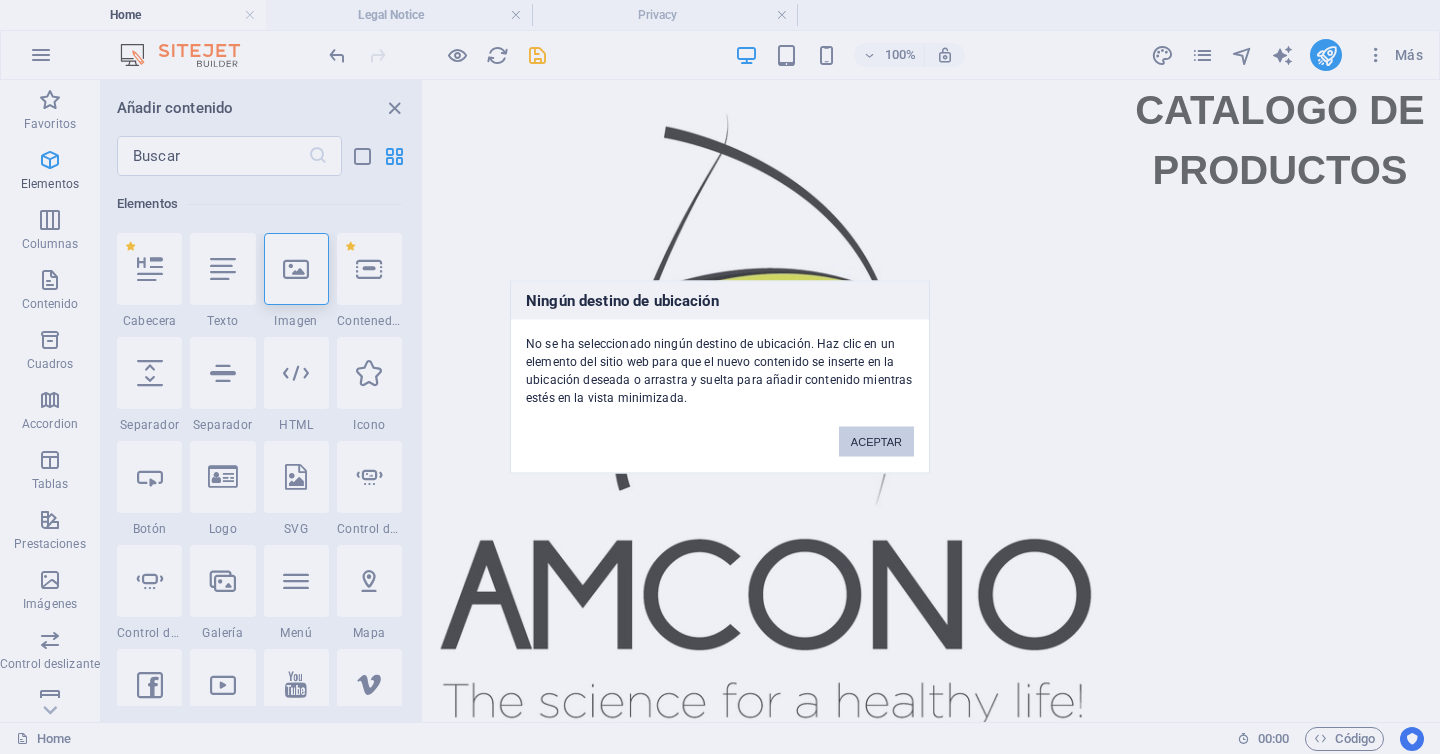 click on "ACEPTAR" at bounding box center (876, 442) 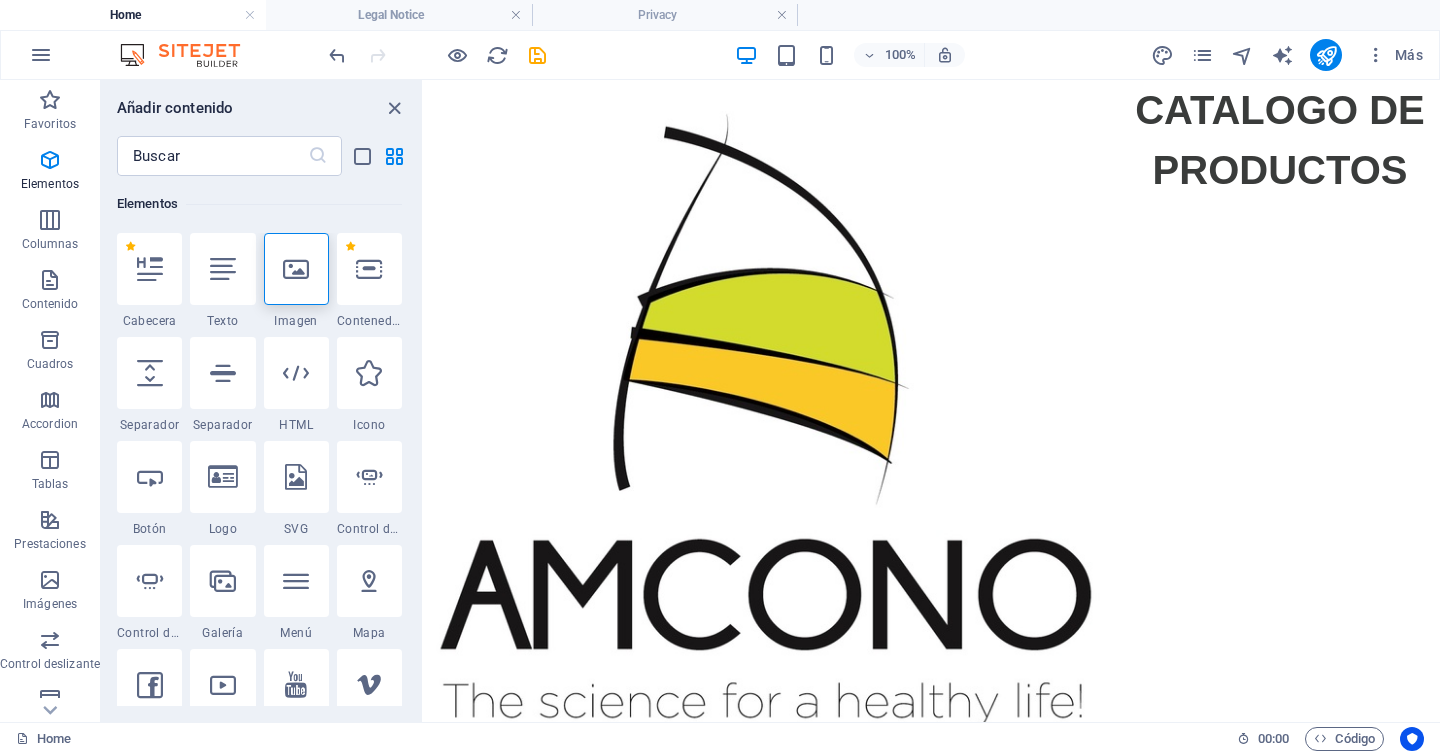 click on "Skip to main content
CATALOGO DE PRODUCTOS" at bounding box center [932, 405] 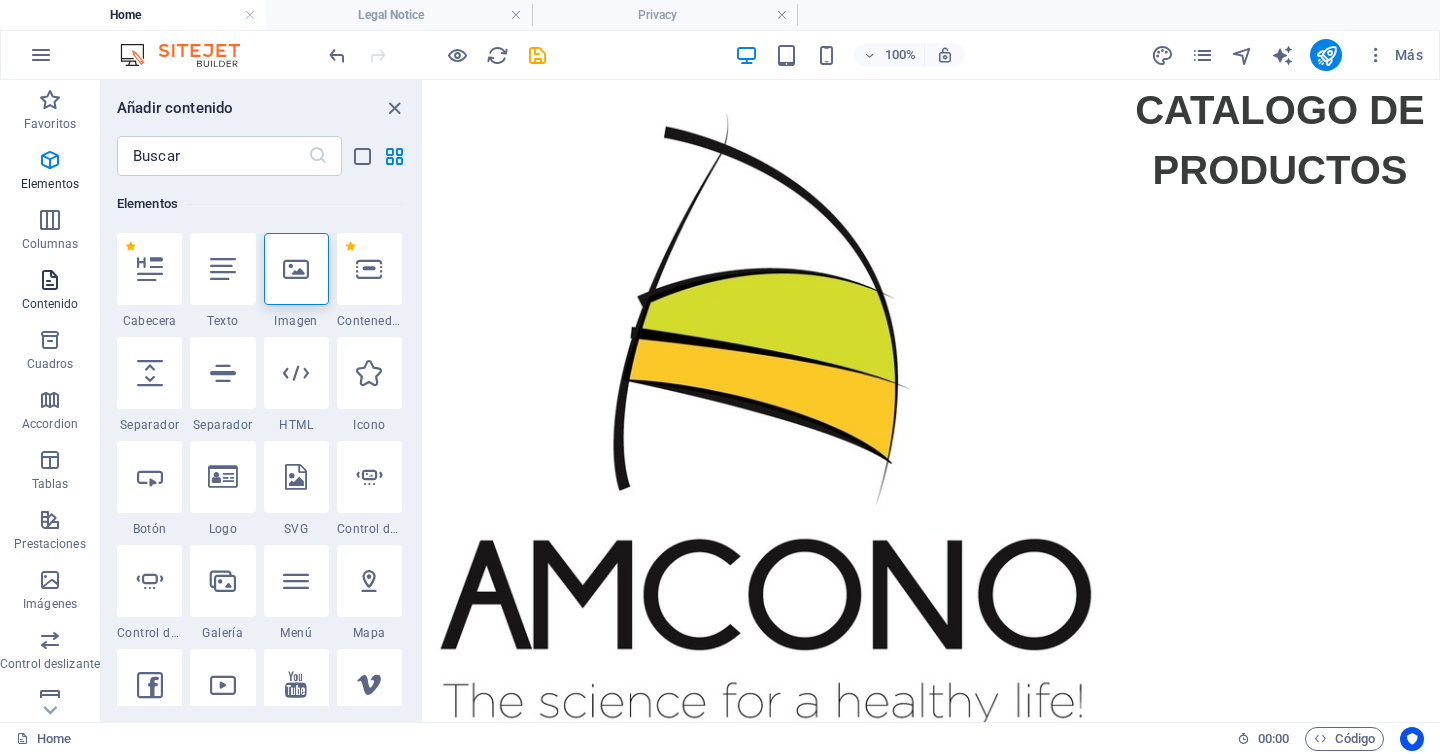 click on "Contenido" at bounding box center [50, 292] 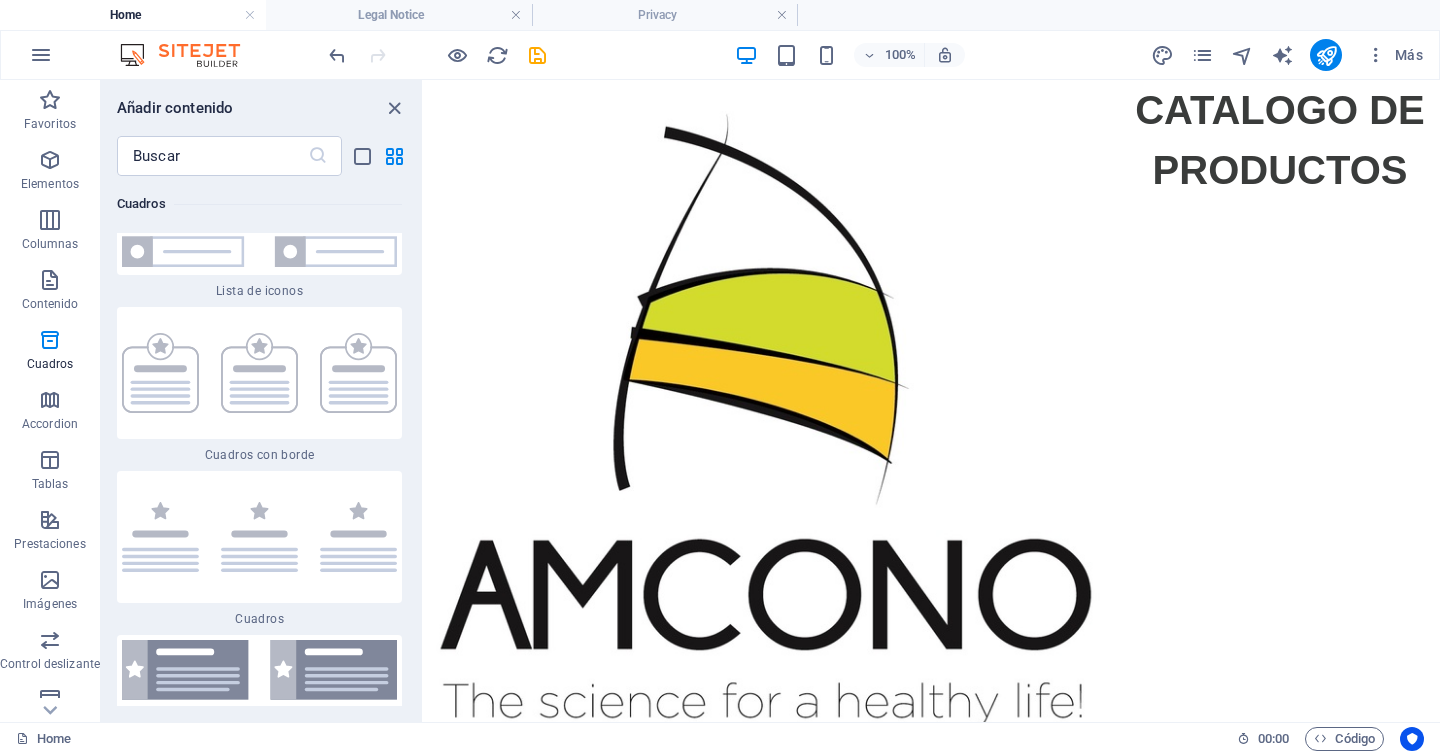 scroll, scrollTop: 11115, scrollLeft: 0, axis: vertical 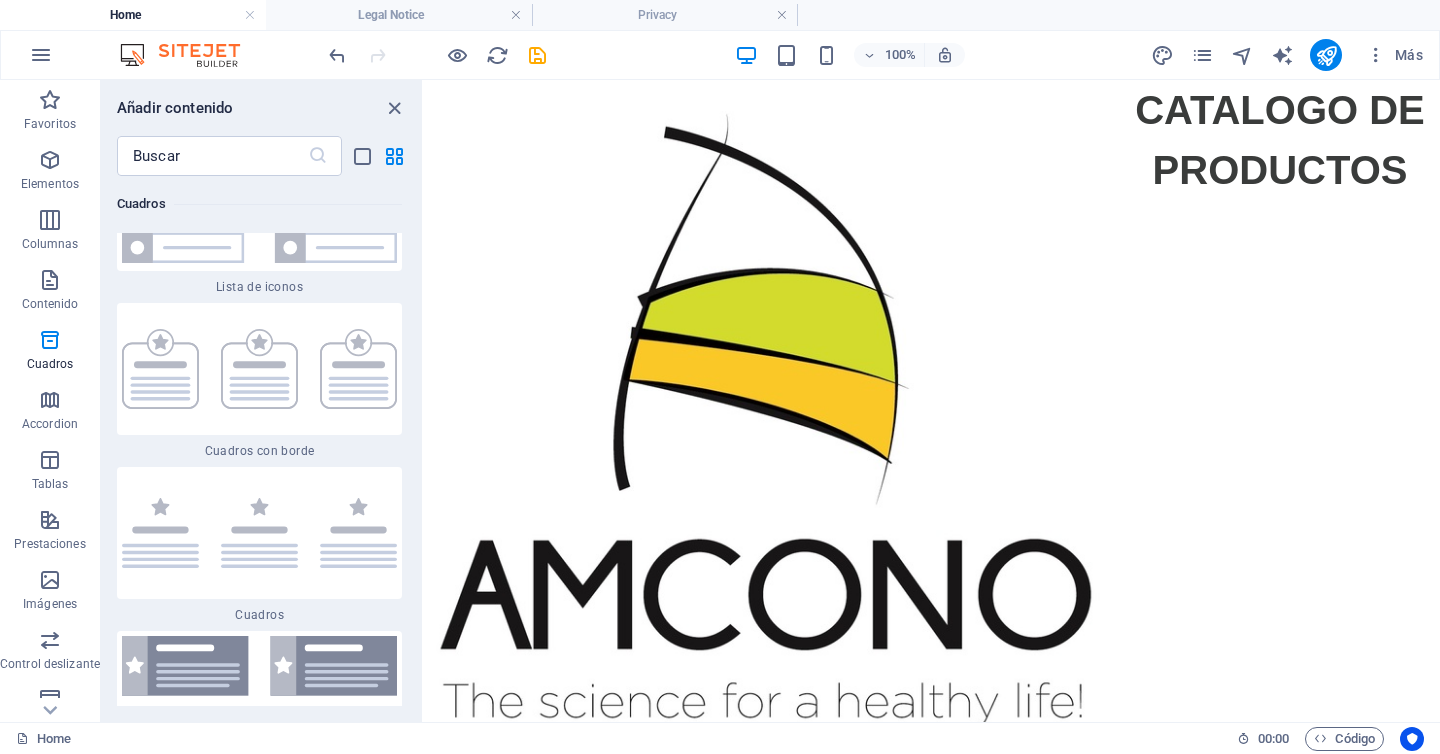 click at bounding box center [259, 369] 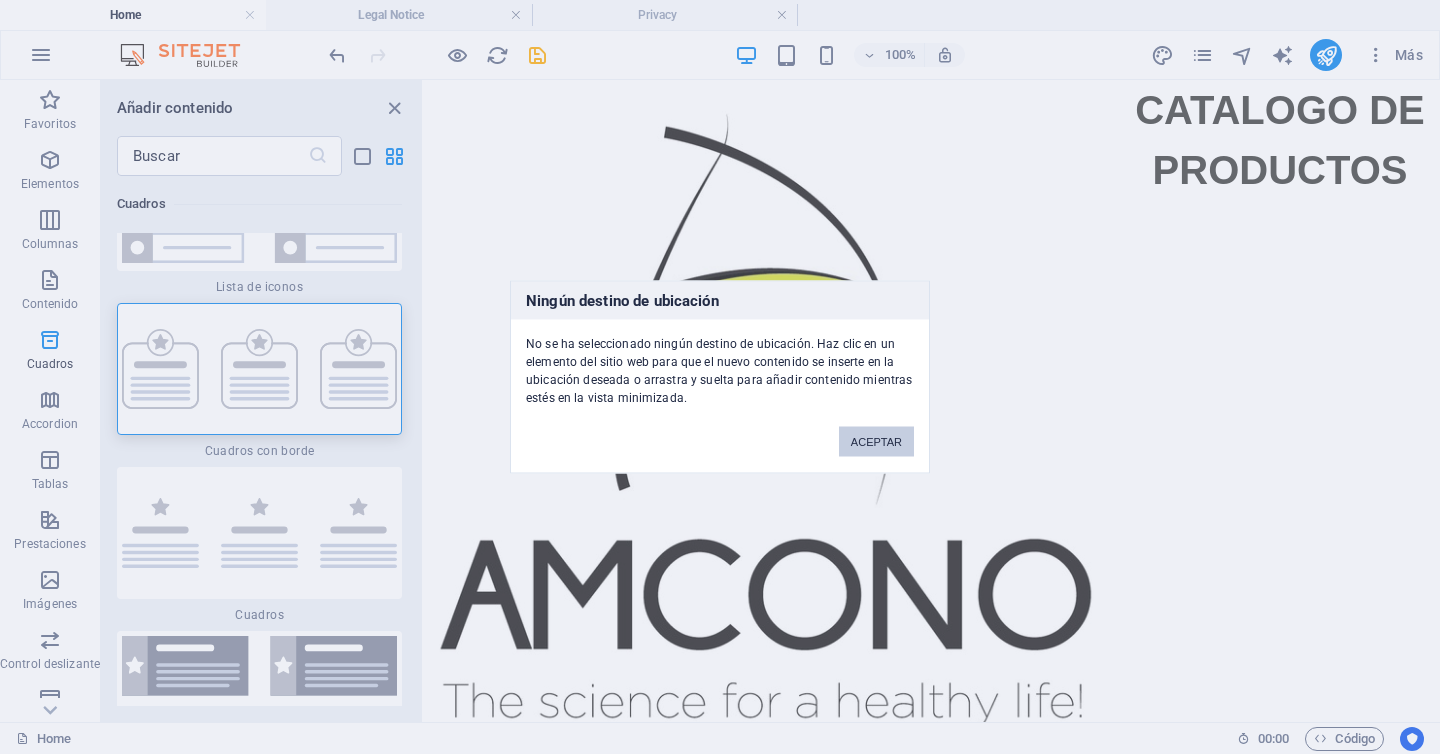 click on "ACEPTAR" at bounding box center [876, 442] 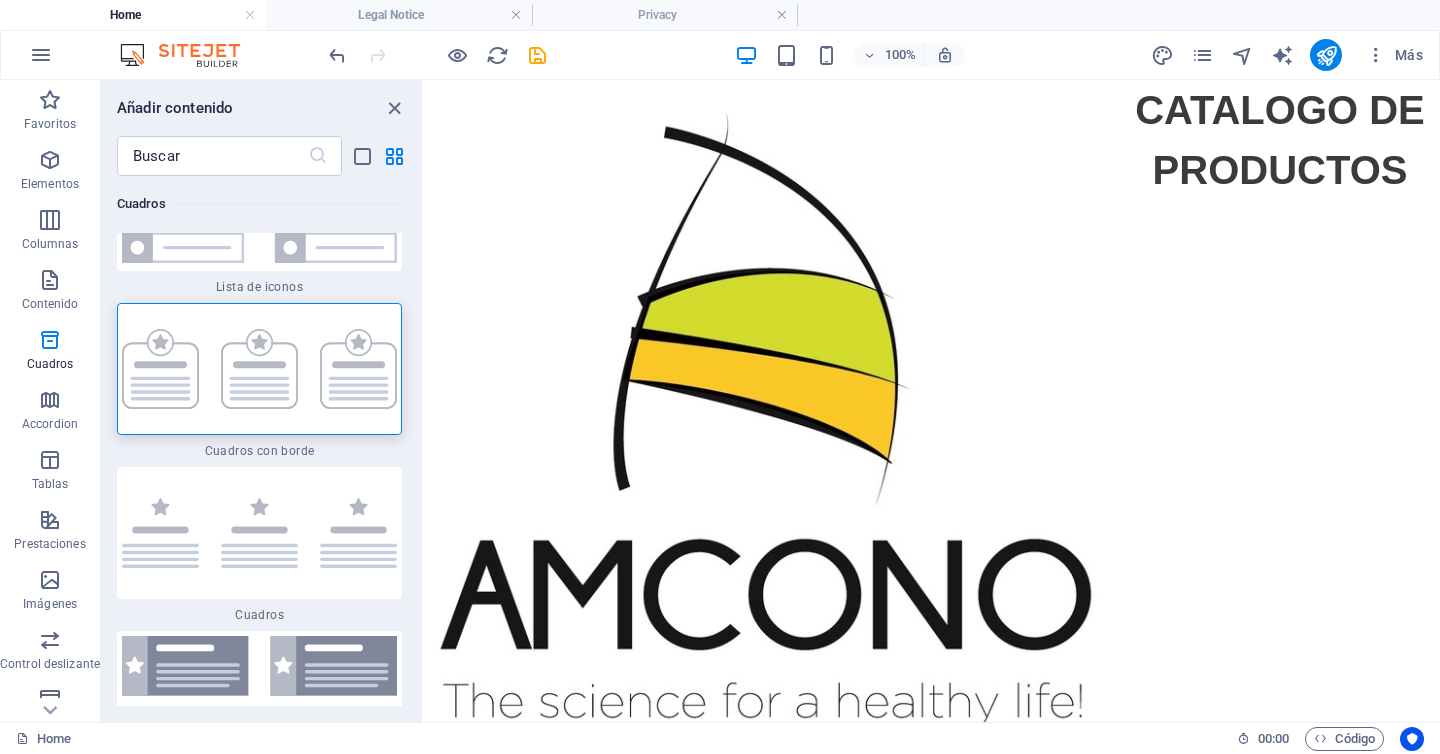 click on "Skip to main content
CATALOGO DE PRODUCTOS" at bounding box center (932, 405) 